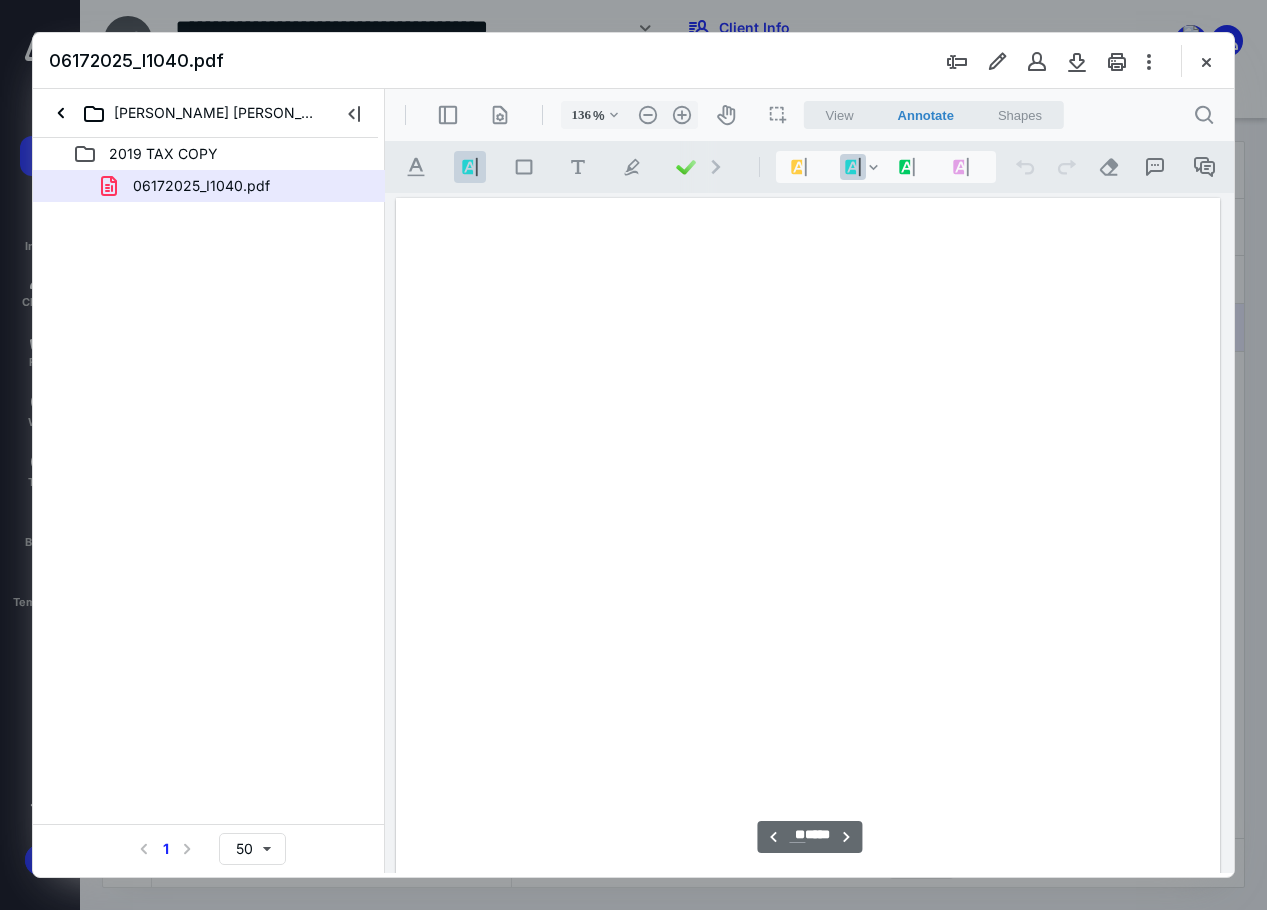 scroll, scrollTop: 0, scrollLeft: 0, axis: both 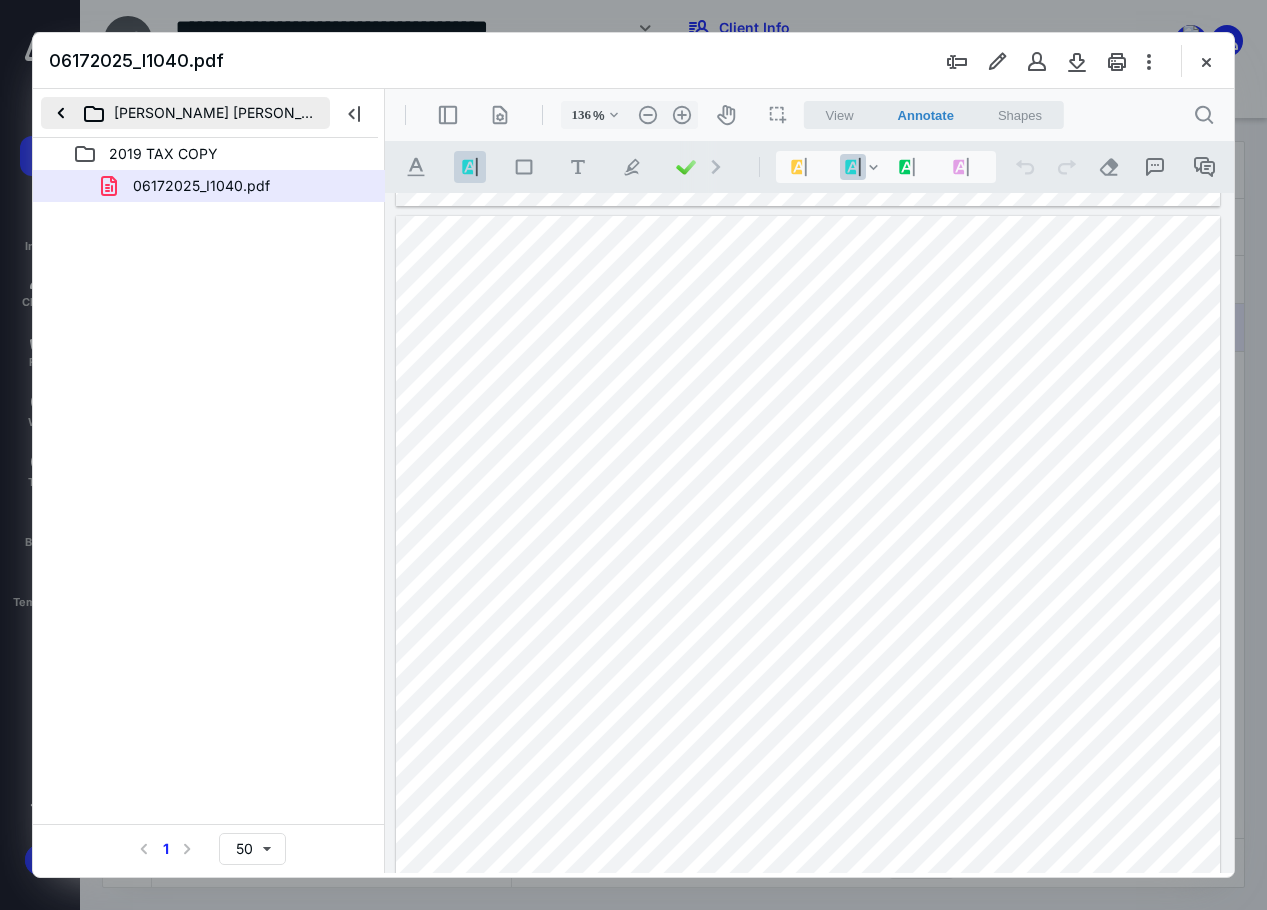 click on "[PERSON_NAME] [PERSON_NAME] -4670 ([PERSON_NAME] & SPA)" at bounding box center (185, 113) 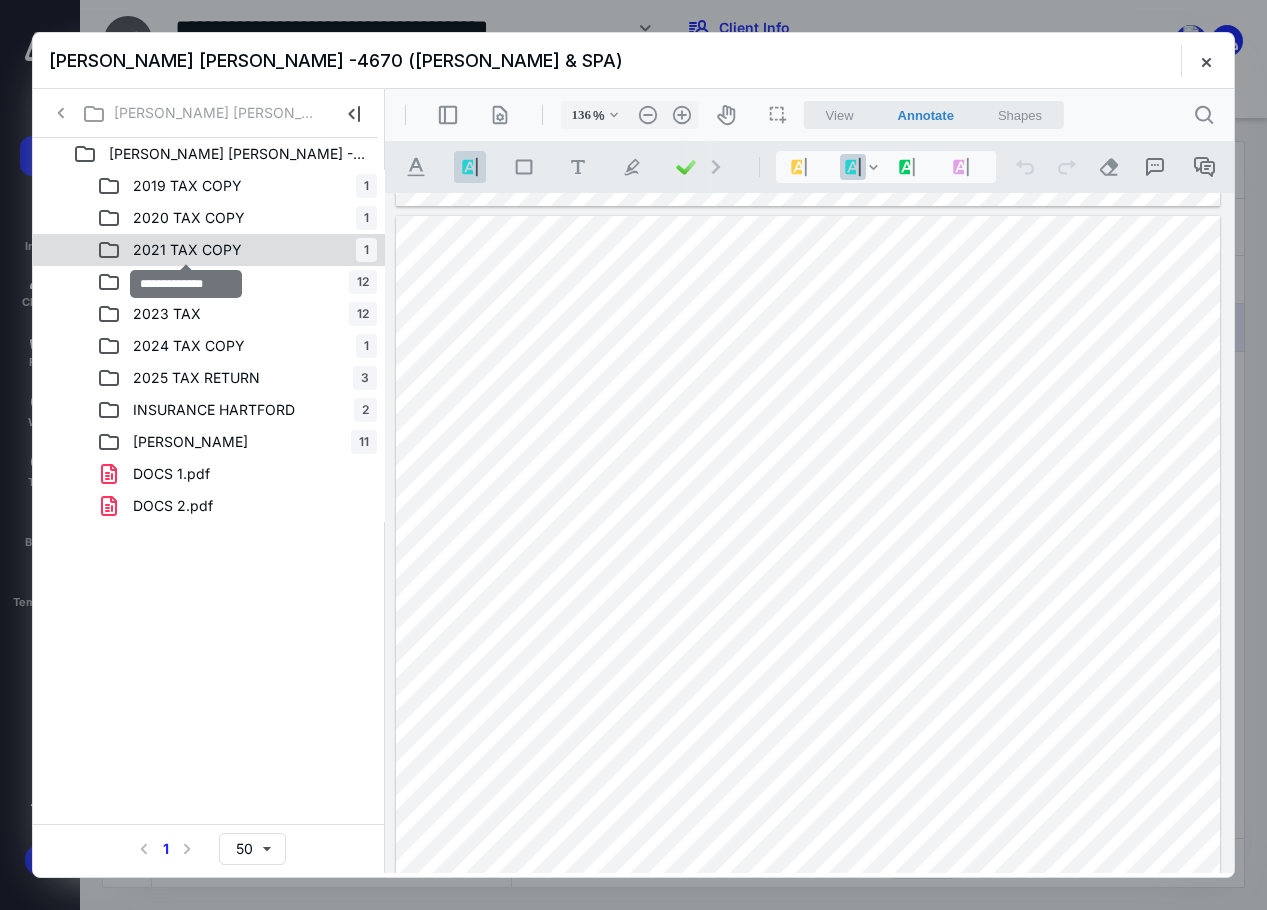 click on "2021 TAX COPY" at bounding box center [187, 250] 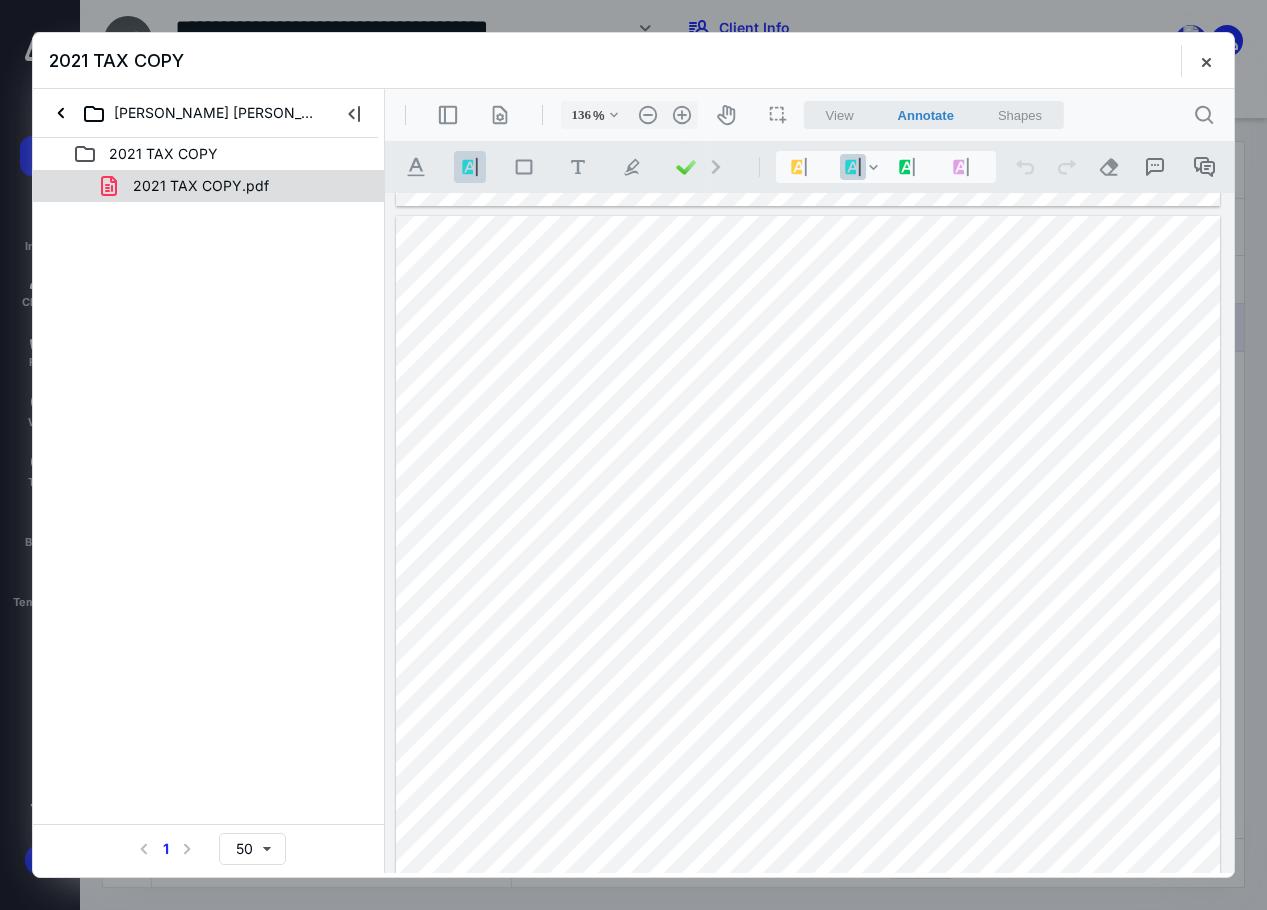 click on "2021 TAX COPY.pdf" at bounding box center [209, 186] 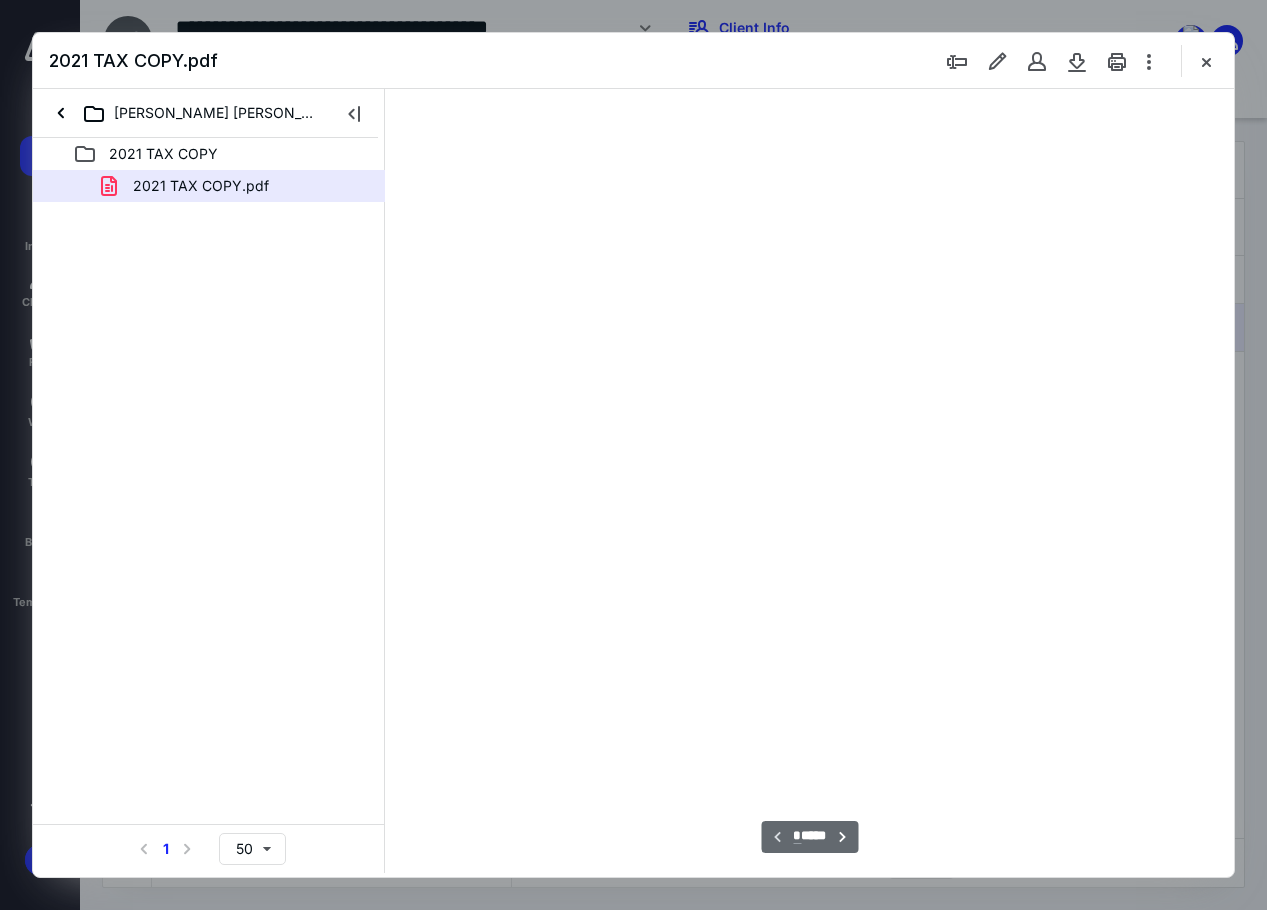 scroll, scrollTop: 107, scrollLeft: 0, axis: vertical 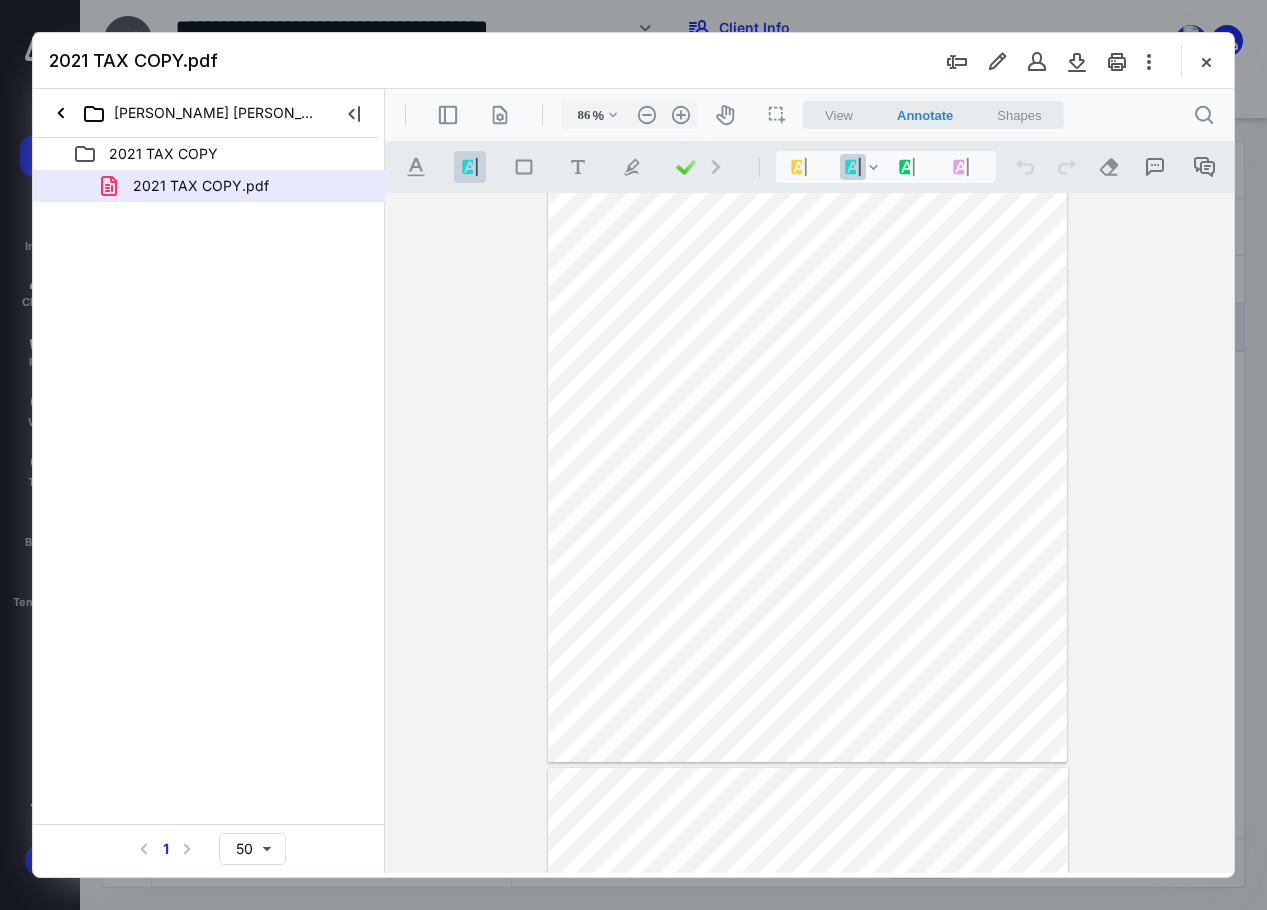 drag, startPoint x: 1147, startPoint y: 477, endPoint x: 1139, endPoint y: 461, distance: 17.888544 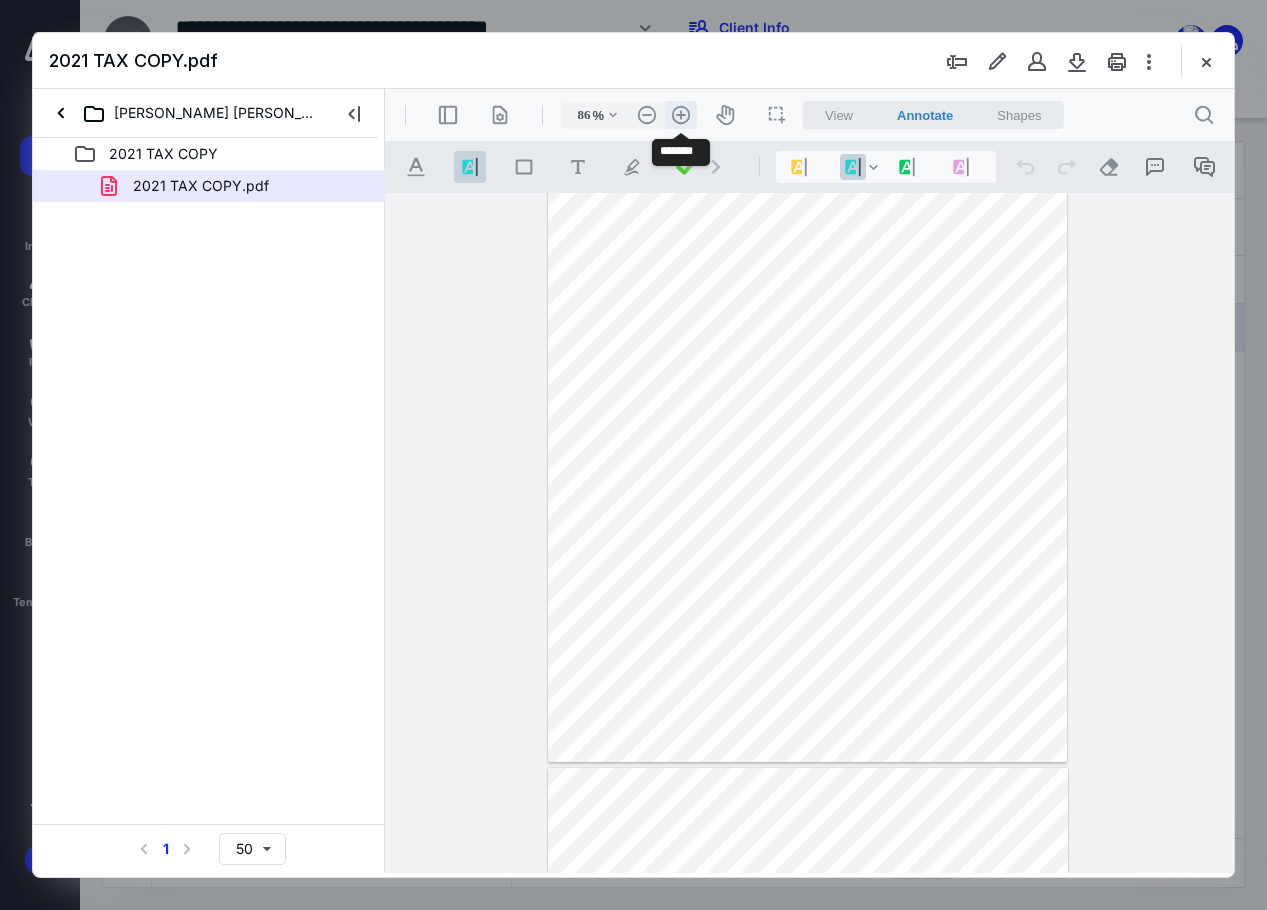 click on ".cls-1{fill:#abb0c4;} icon - header - zoom - in - line" at bounding box center [681, 115] 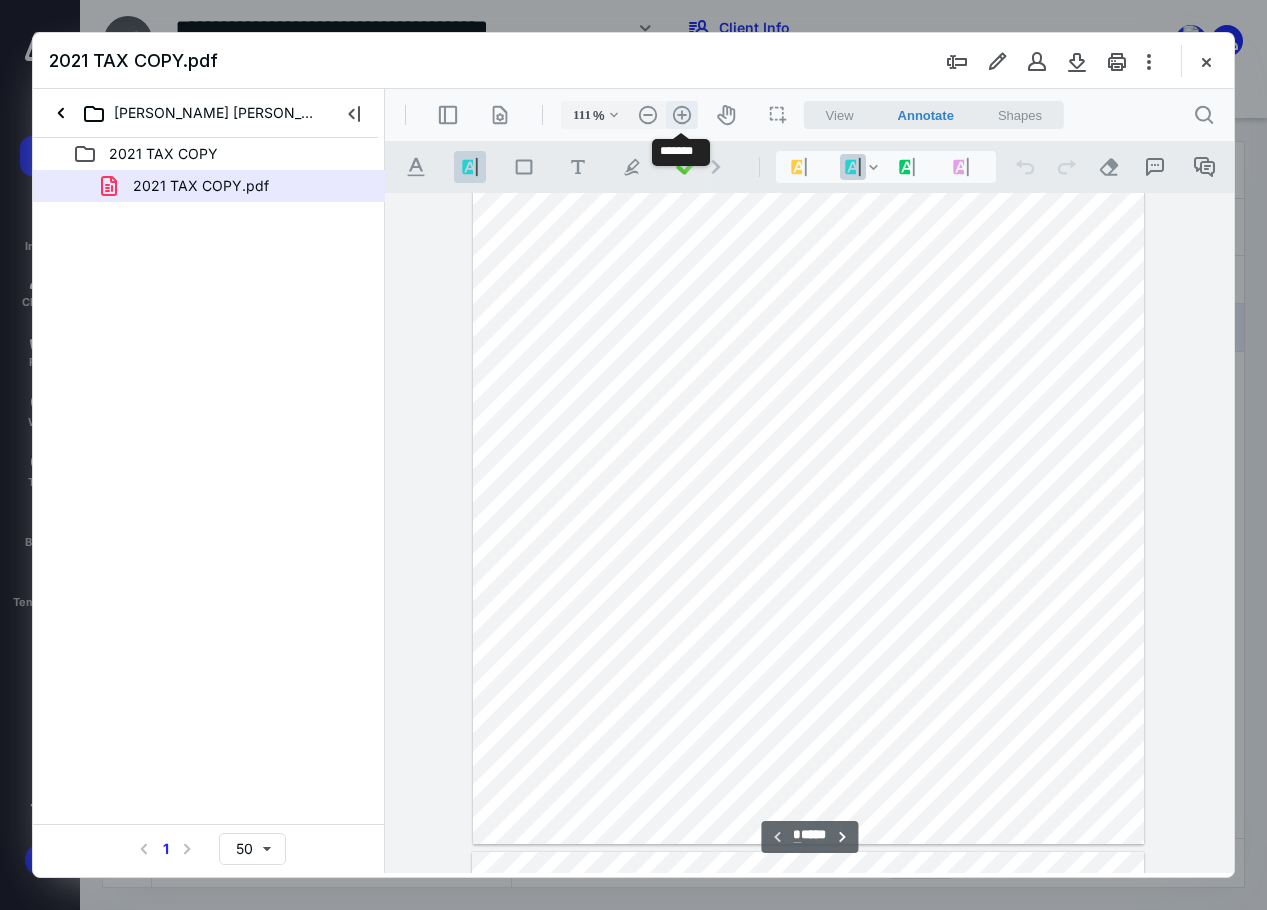 click on ".cls-1{fill:#abb0c4;} icon - header - zoom - in - line" at bounding box center [682, 115] 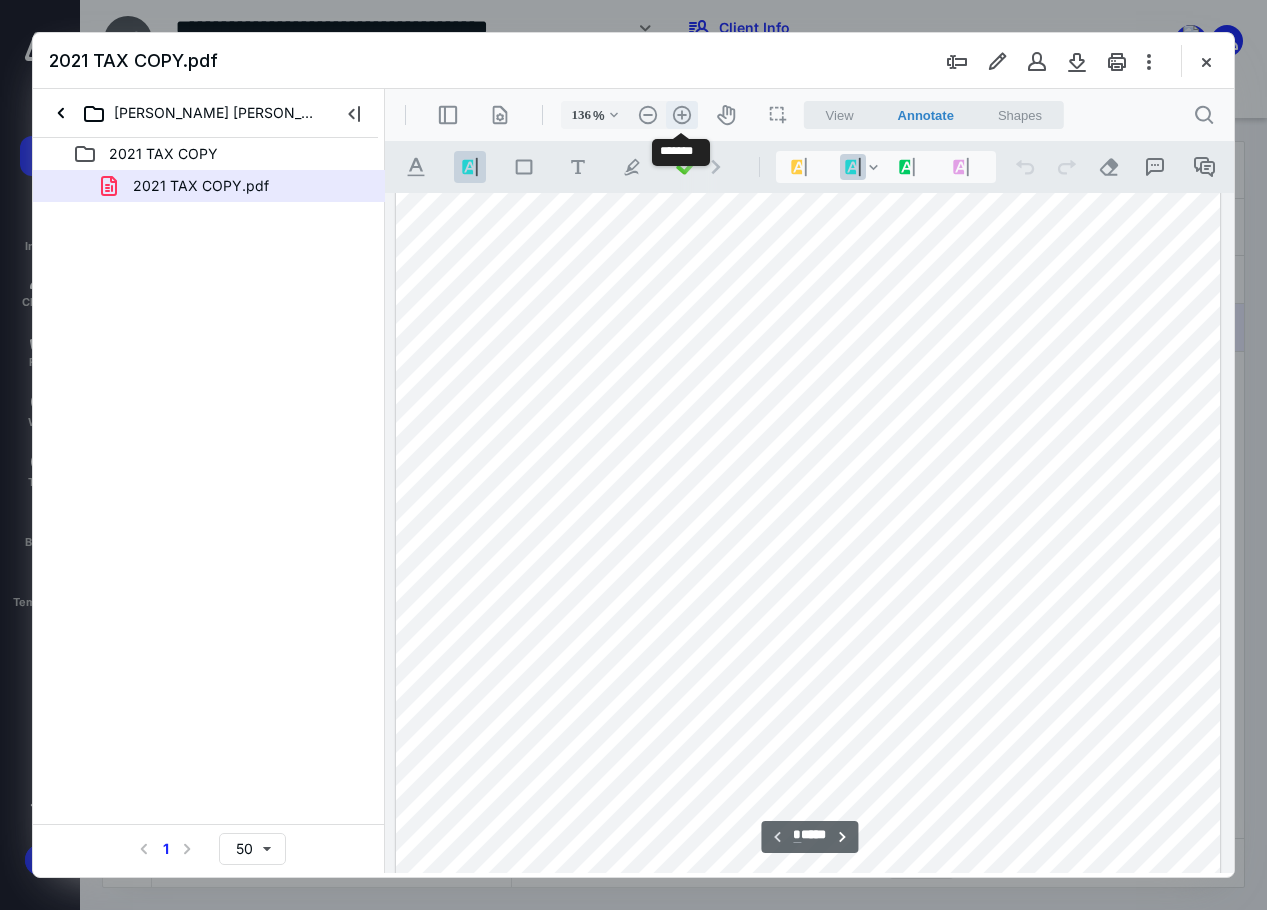 scroll, scrollTop: 339, scrollLeft: 0, axis: vertical 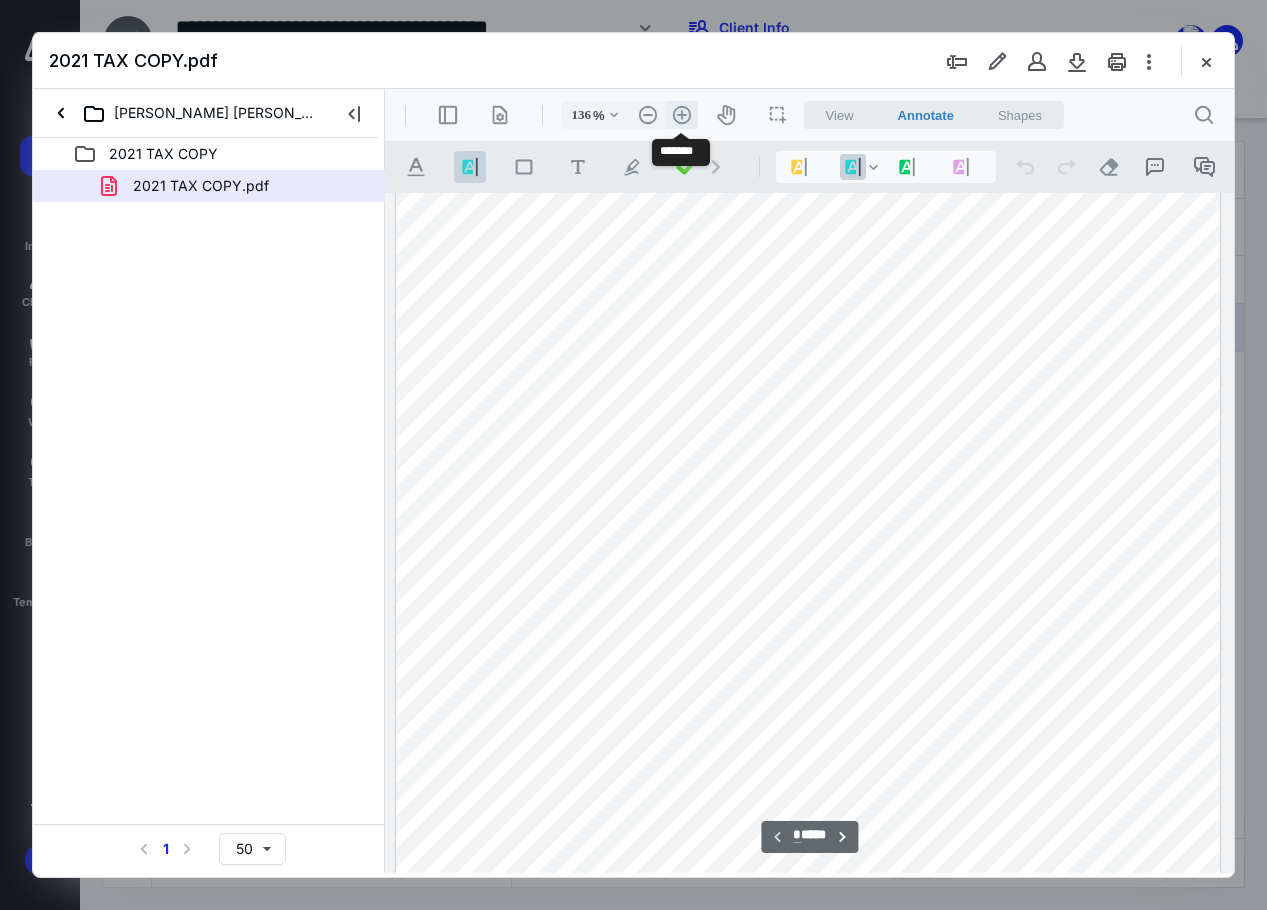 click on ".cls-1{fill:#abb0c4;} icon - header - zoom - in - line" at bounding box center (682, 115) 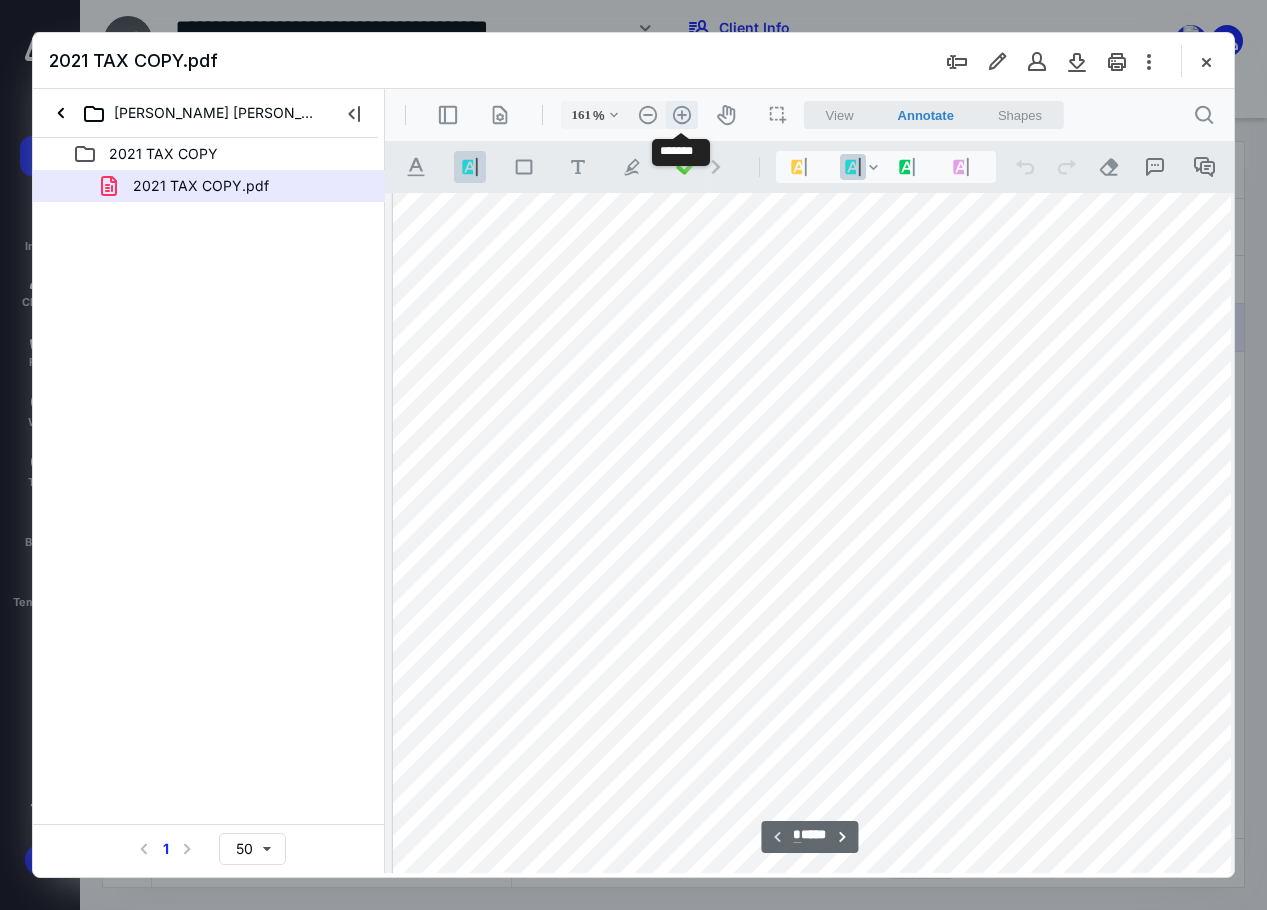 scroll, scrollTop: 455, scrollLeft: 77, axis: both 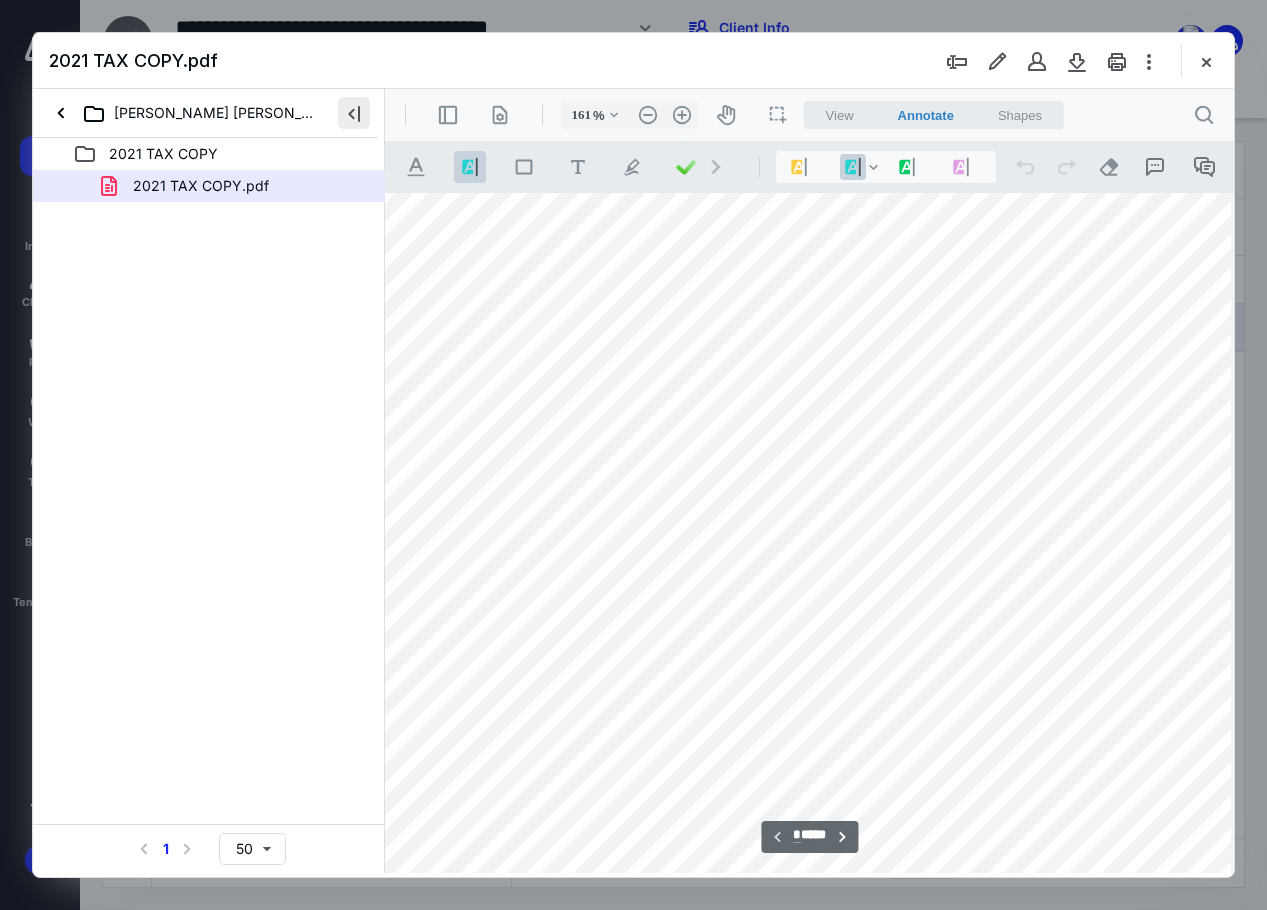 click at bounding box center (354, 113) 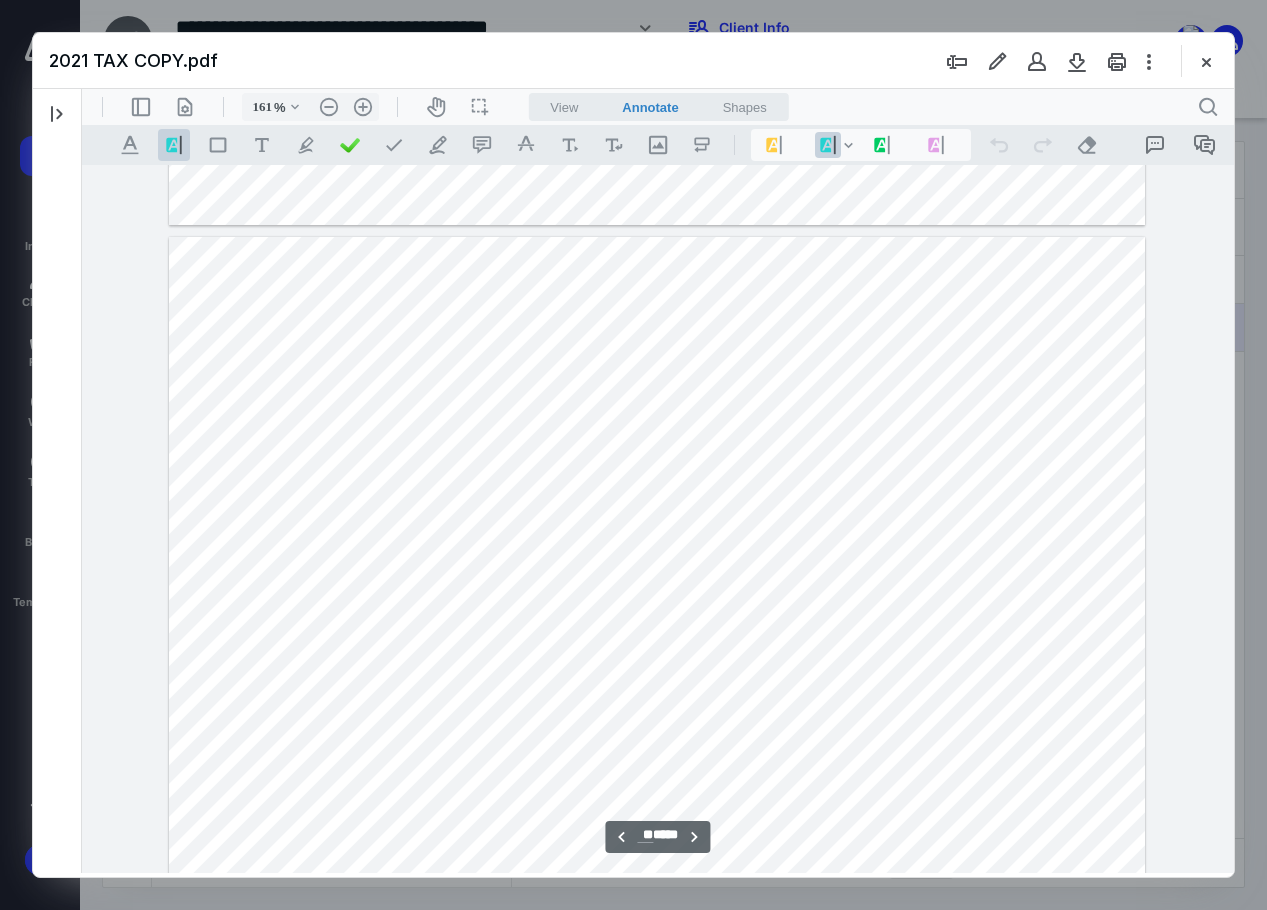 scroll, scrollTop: 30555, scrollLeft: 0, axis: vertical 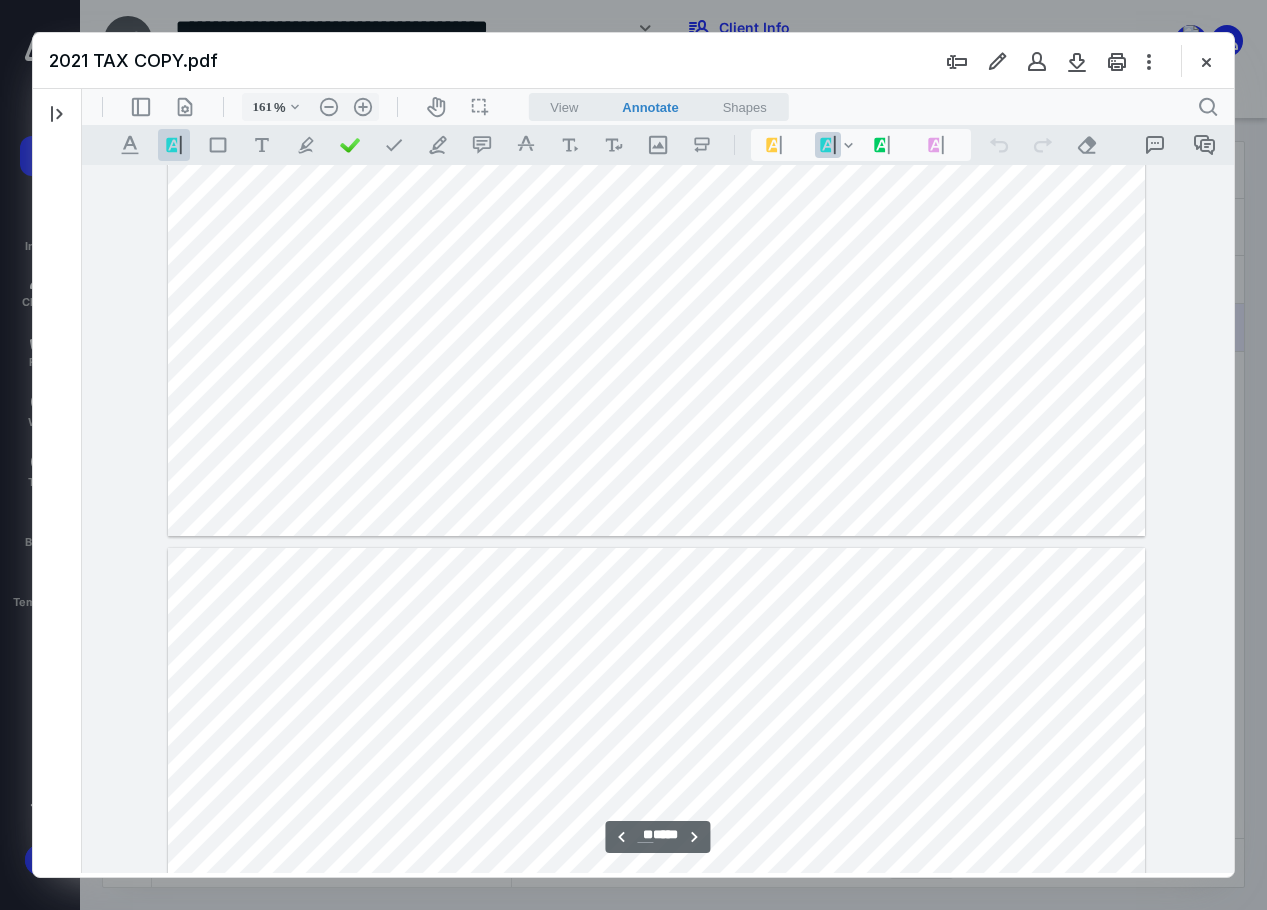 type on "**" 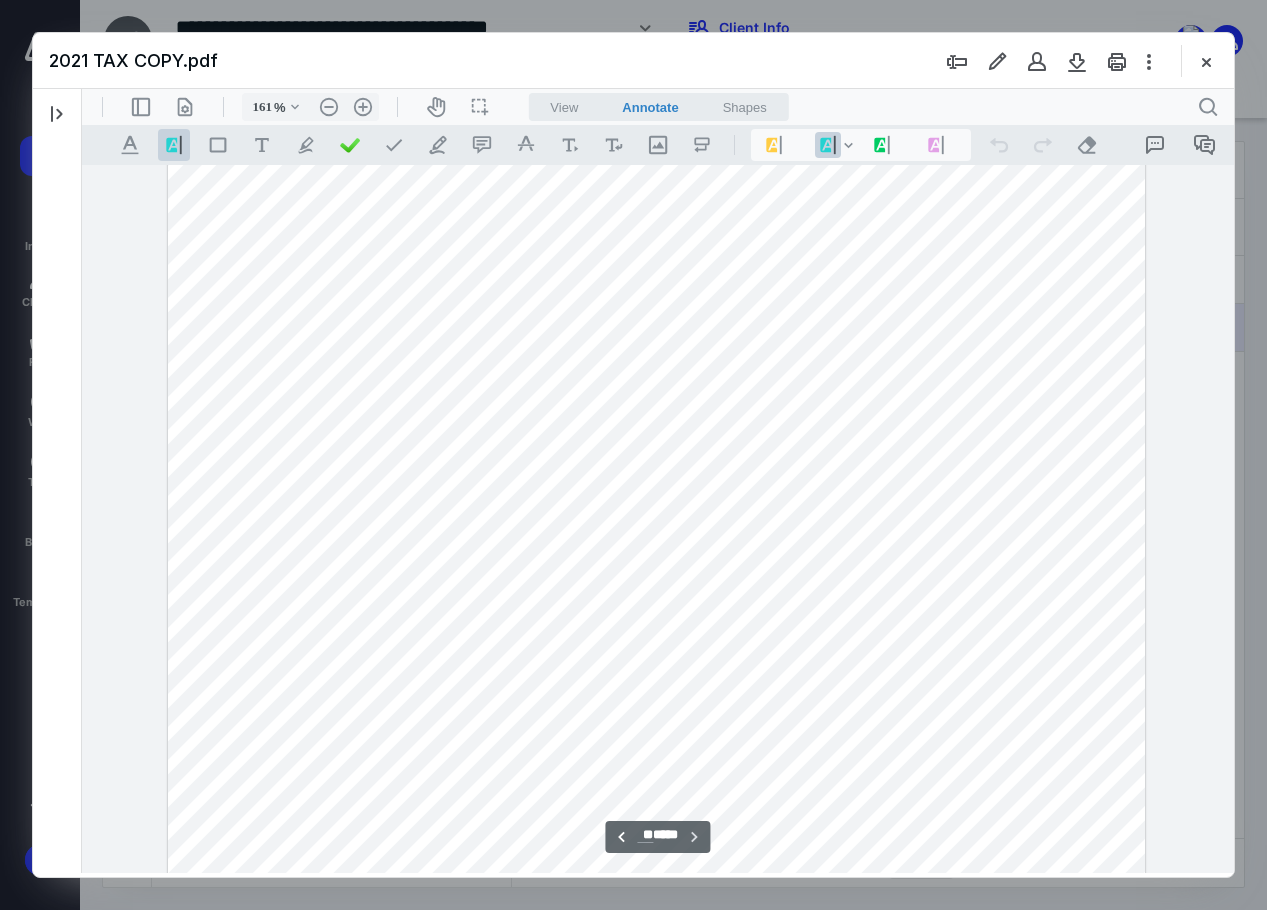 scroll, scrollTop: 35000, scrollLeft: 0, axis: vertical 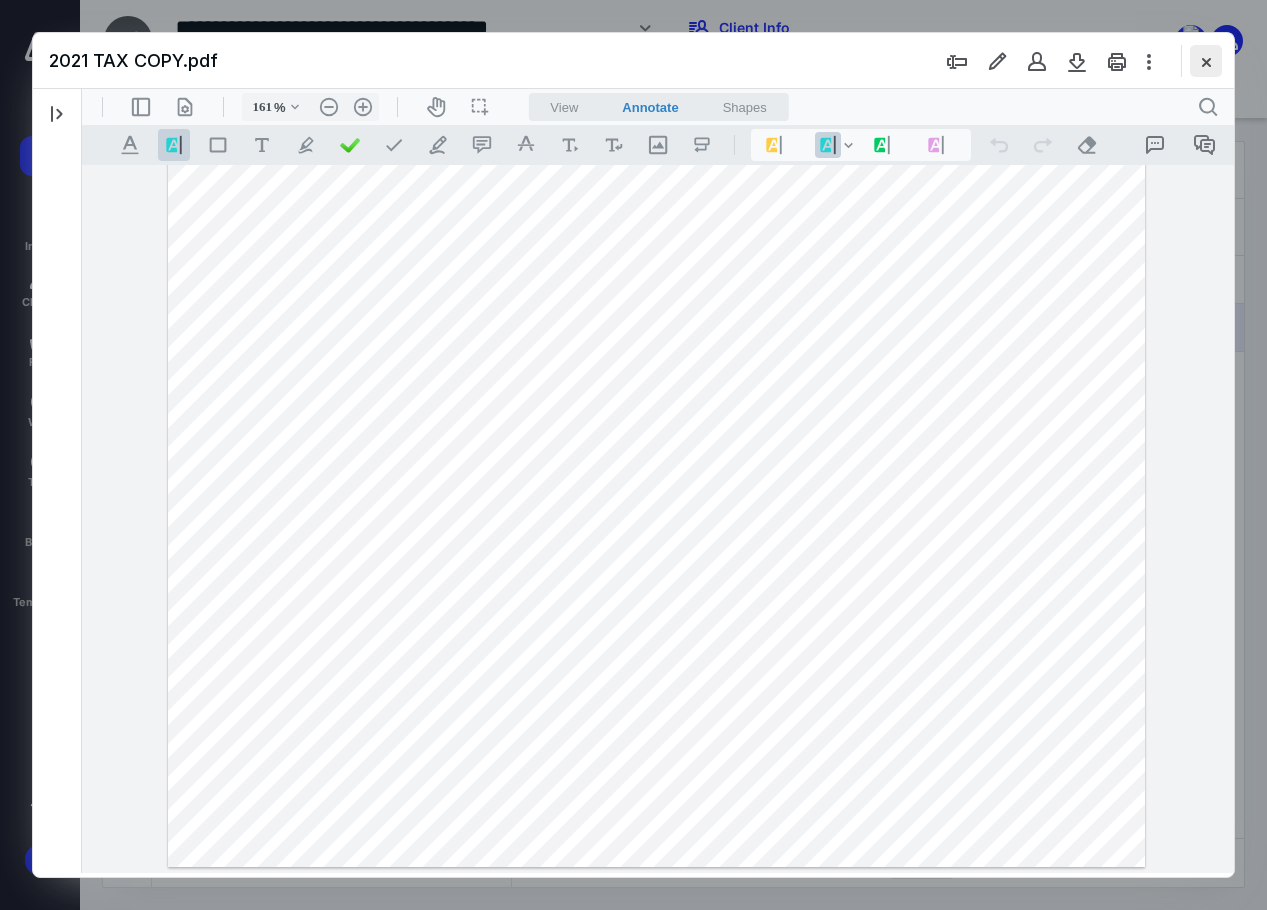 click at bounding box center [1206, 61] 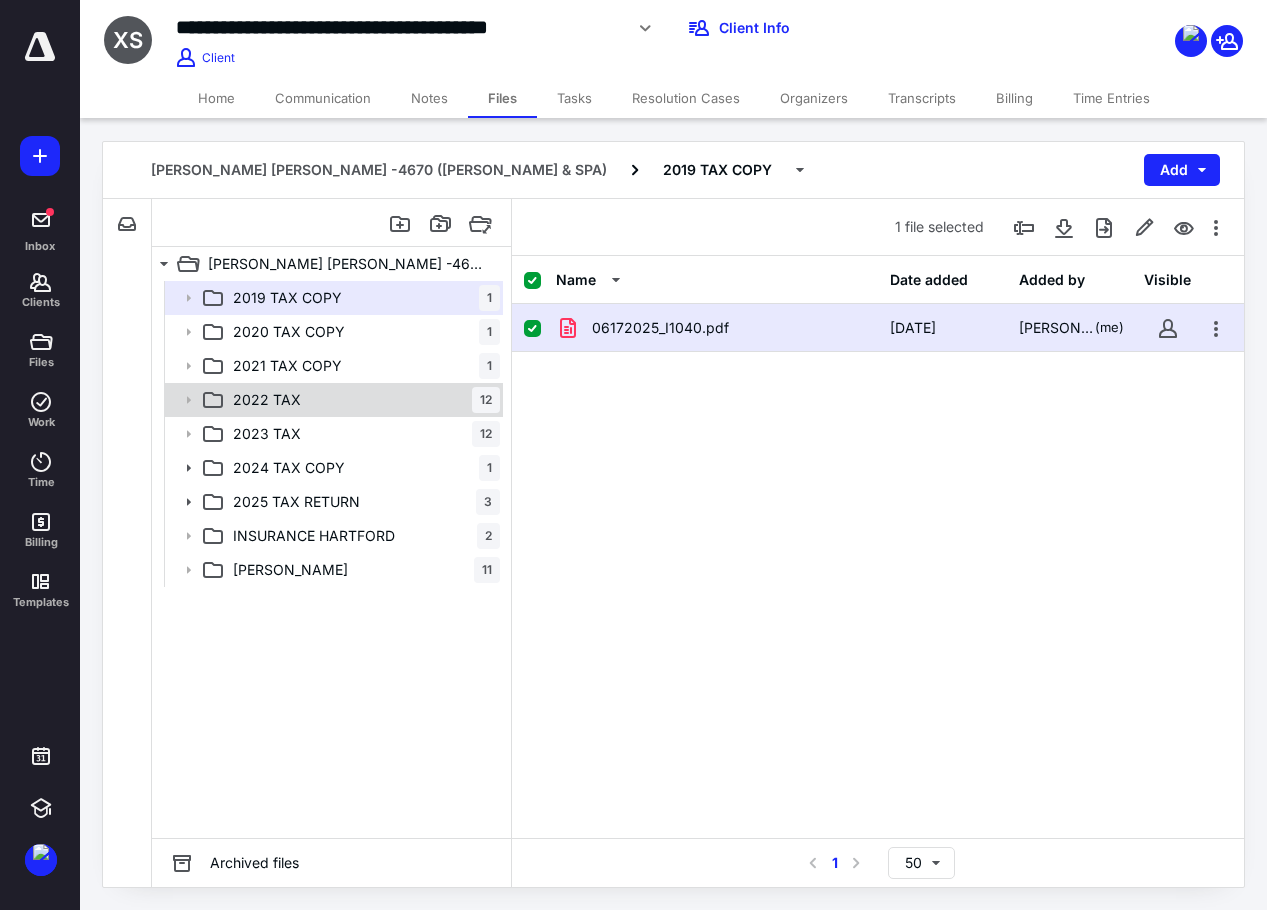click on "2022 TAX 12" at bounding box center (362, 400) 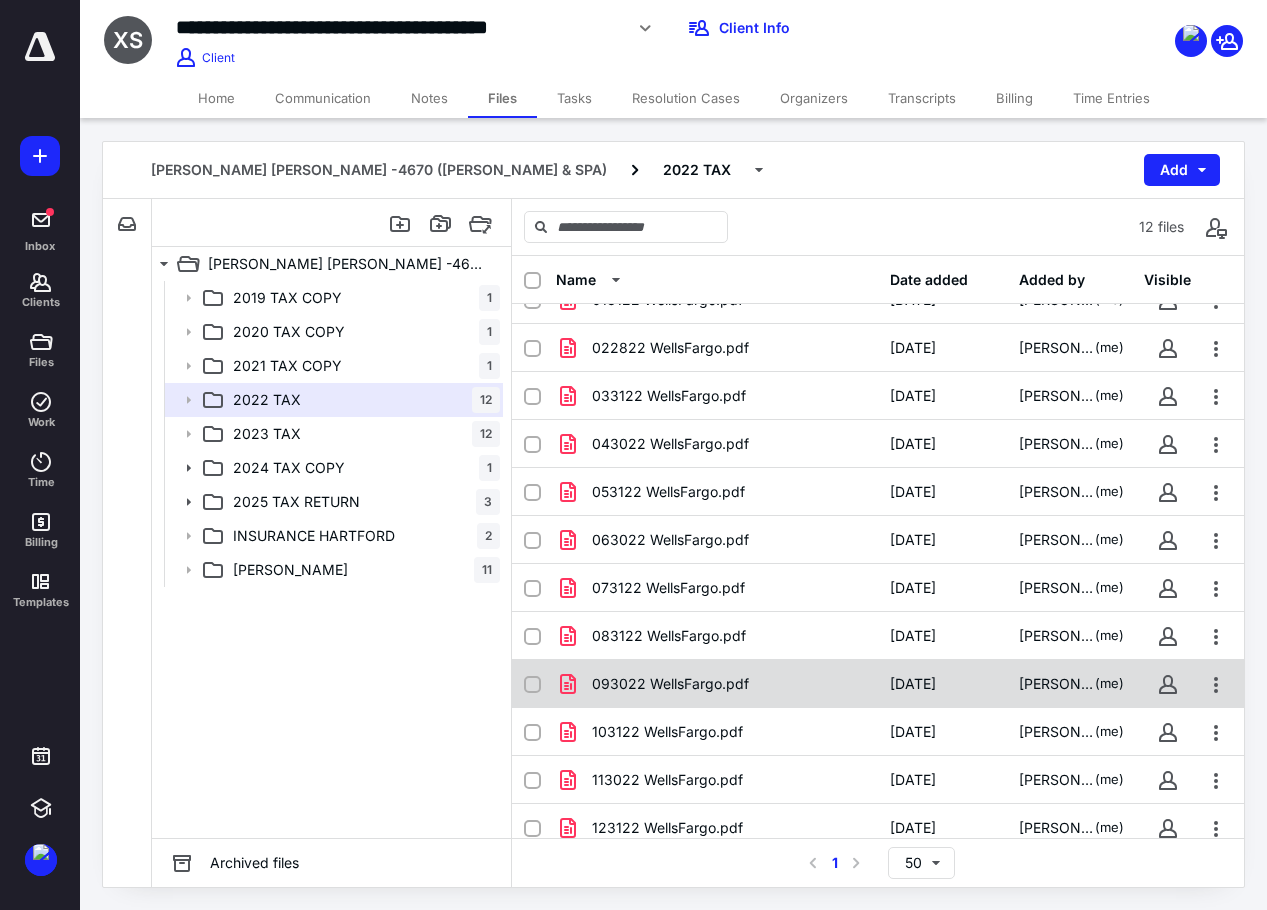 scroll, scrollTop: 42, scrollLeft: 0, axis: vertical 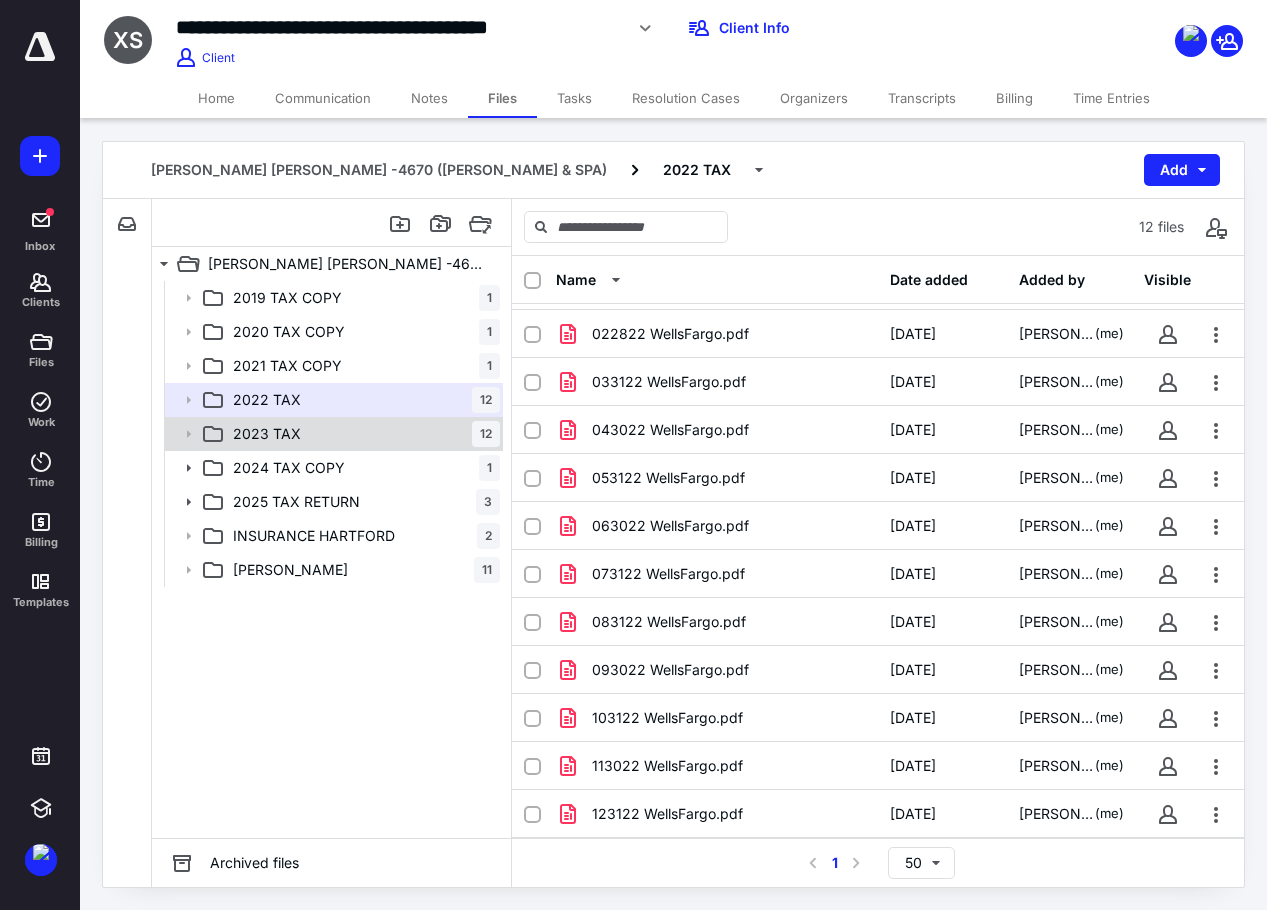 click on "2023 TAX 12" at bounding box center (362, 434) 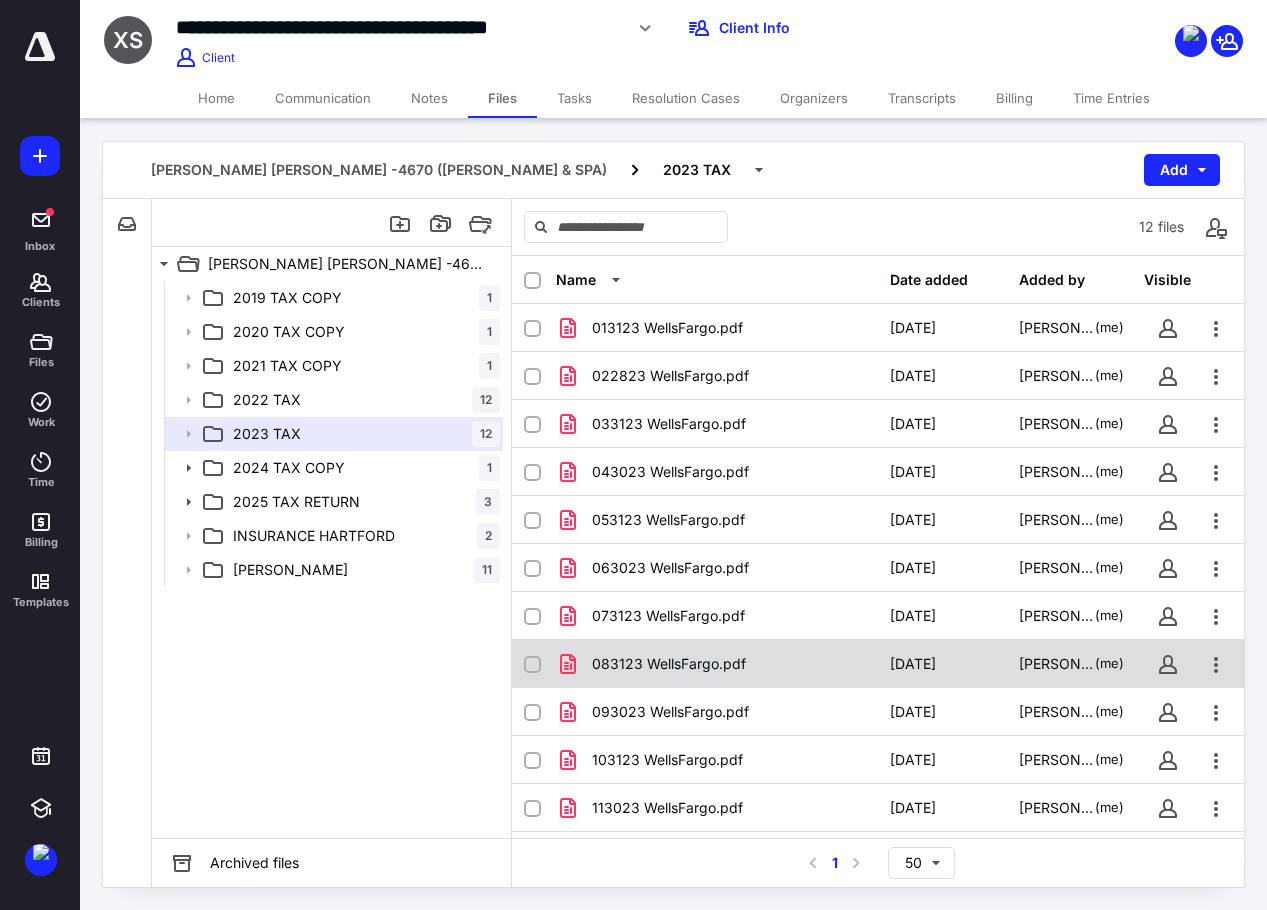 scroll, scrollTop: 42, scrollLeft: 0, axis: vertical 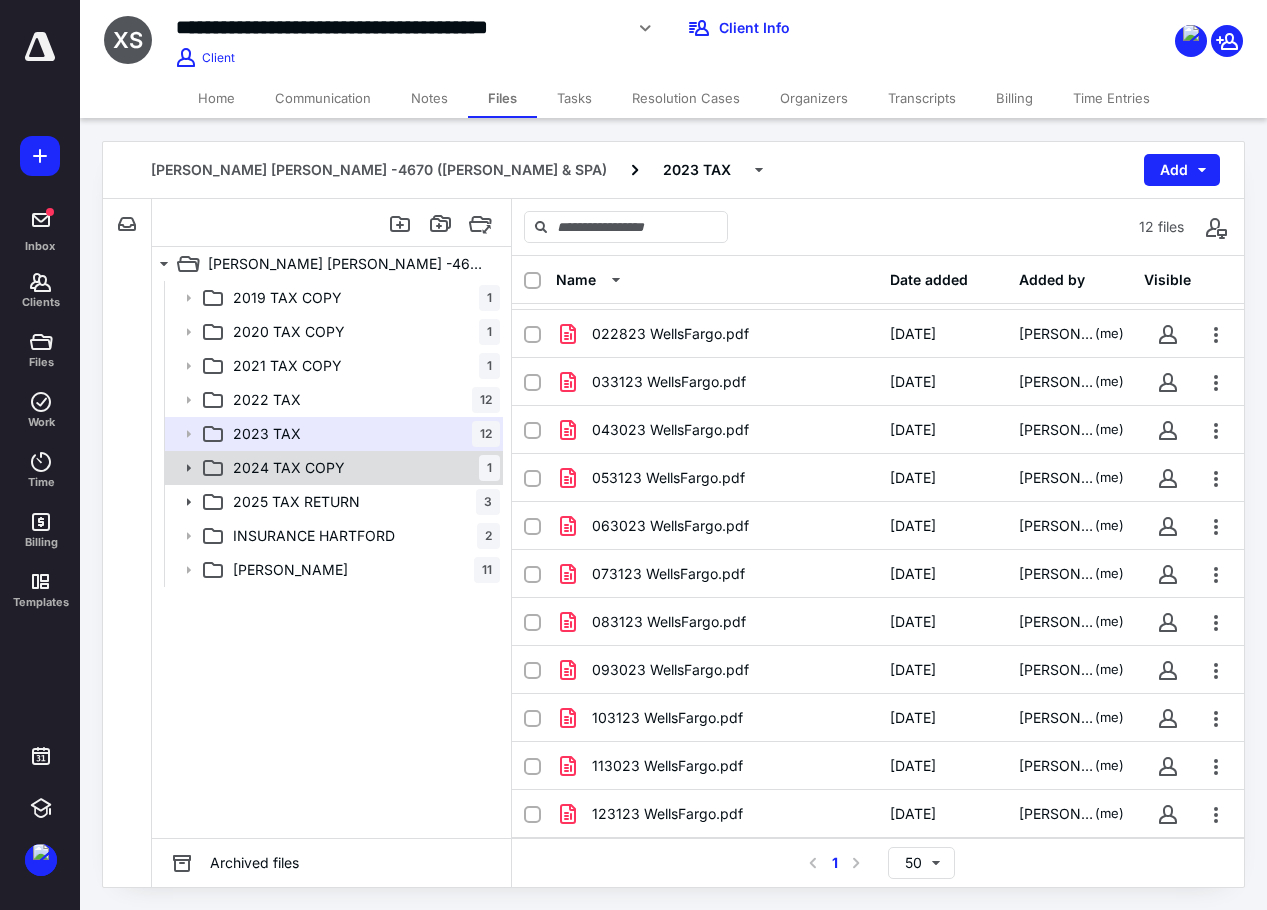 click on "2024 TAX COPY" at bounding box center (289, 468) 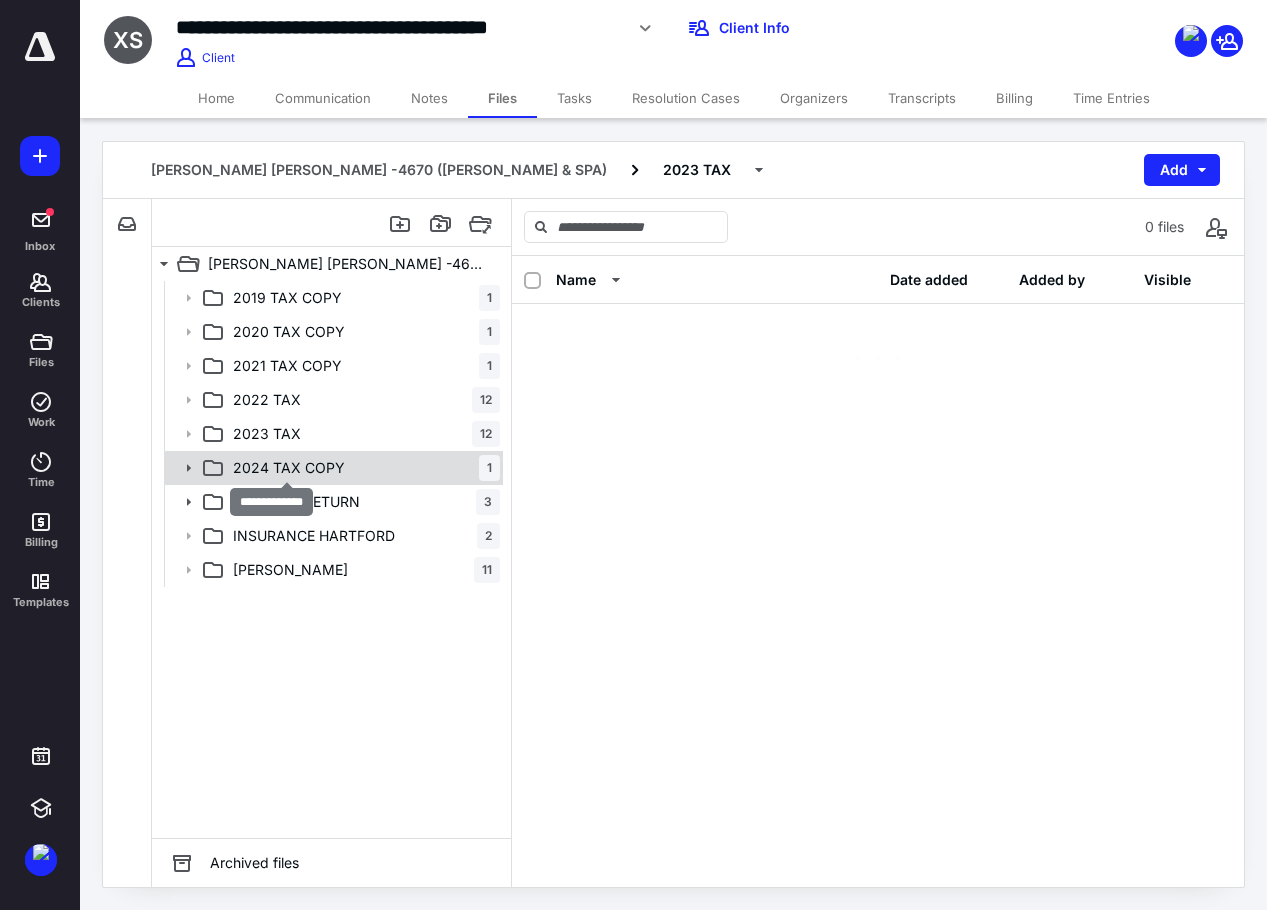 scroll, scrollTop: 0, scrollLeft: 0, axis: both 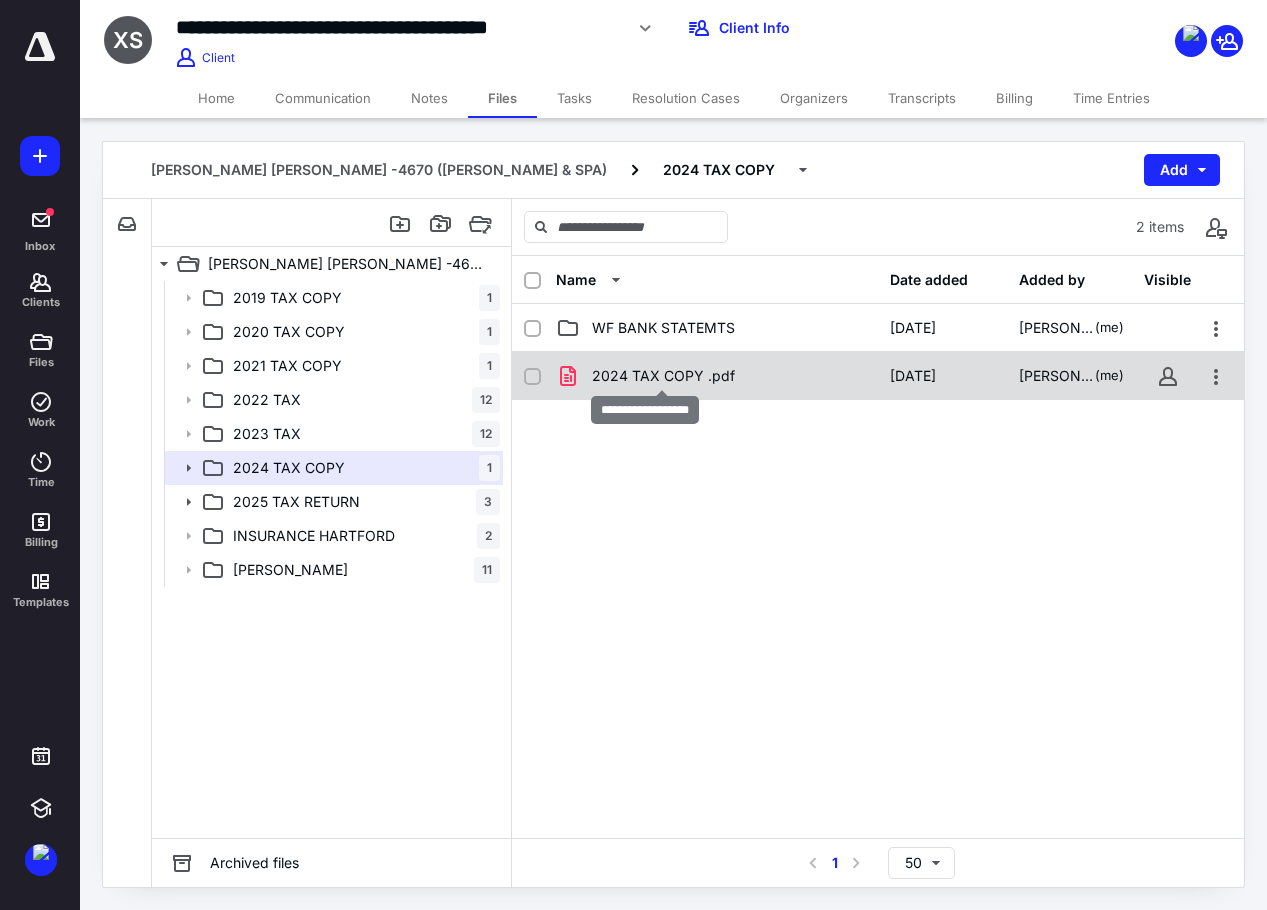 click on "2024 TAX COPY .pdf" at bounding box center (663, 376) 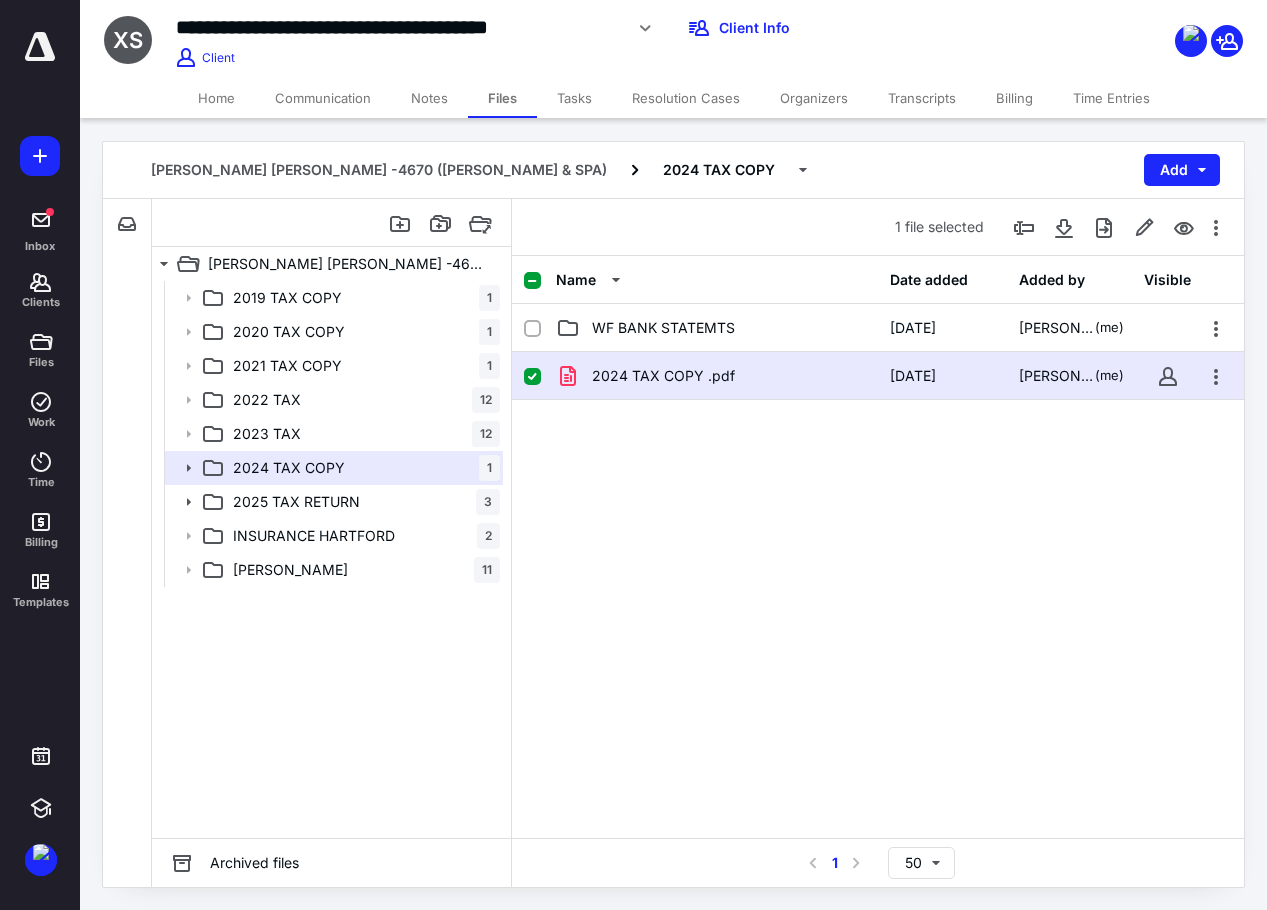 click on "2024 TAX COPY .pdf" at bounding box center (717, 376) 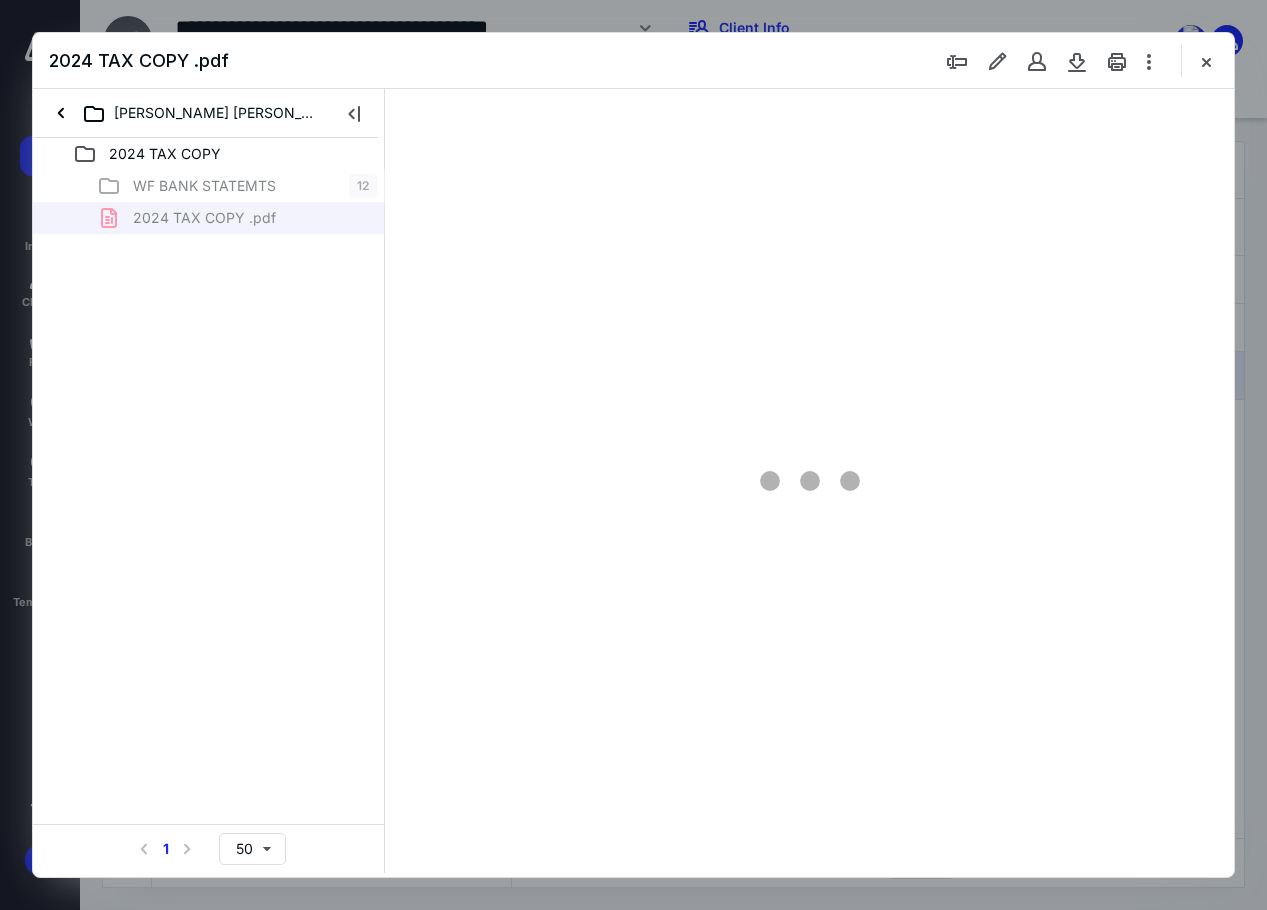 scroll, scrollTop: 0, scrollLeft: 0, axis: both 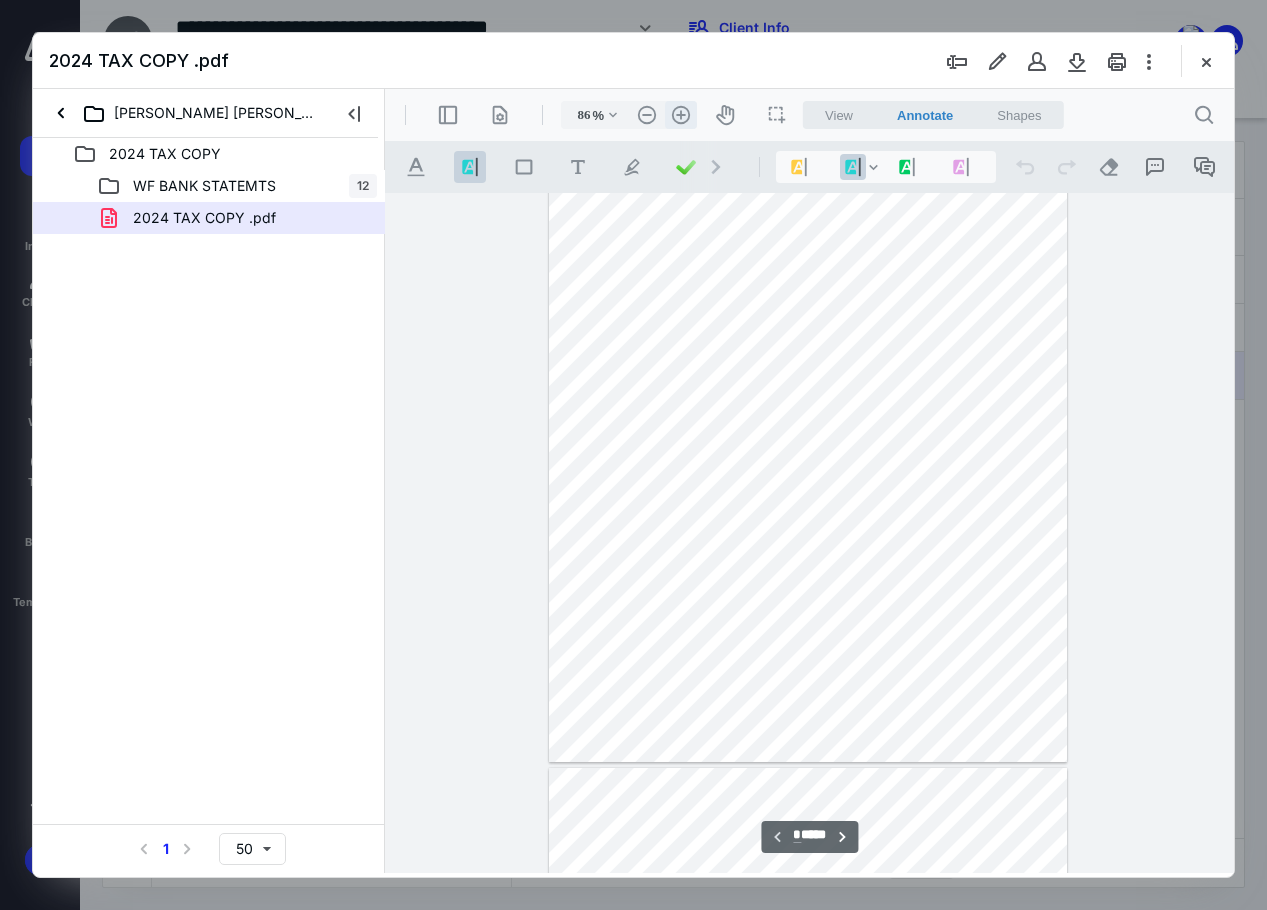 click on ".cls-1{fill:#abb0c4;} icon - header - zoom - in - line" at bounding box center (681, 115) 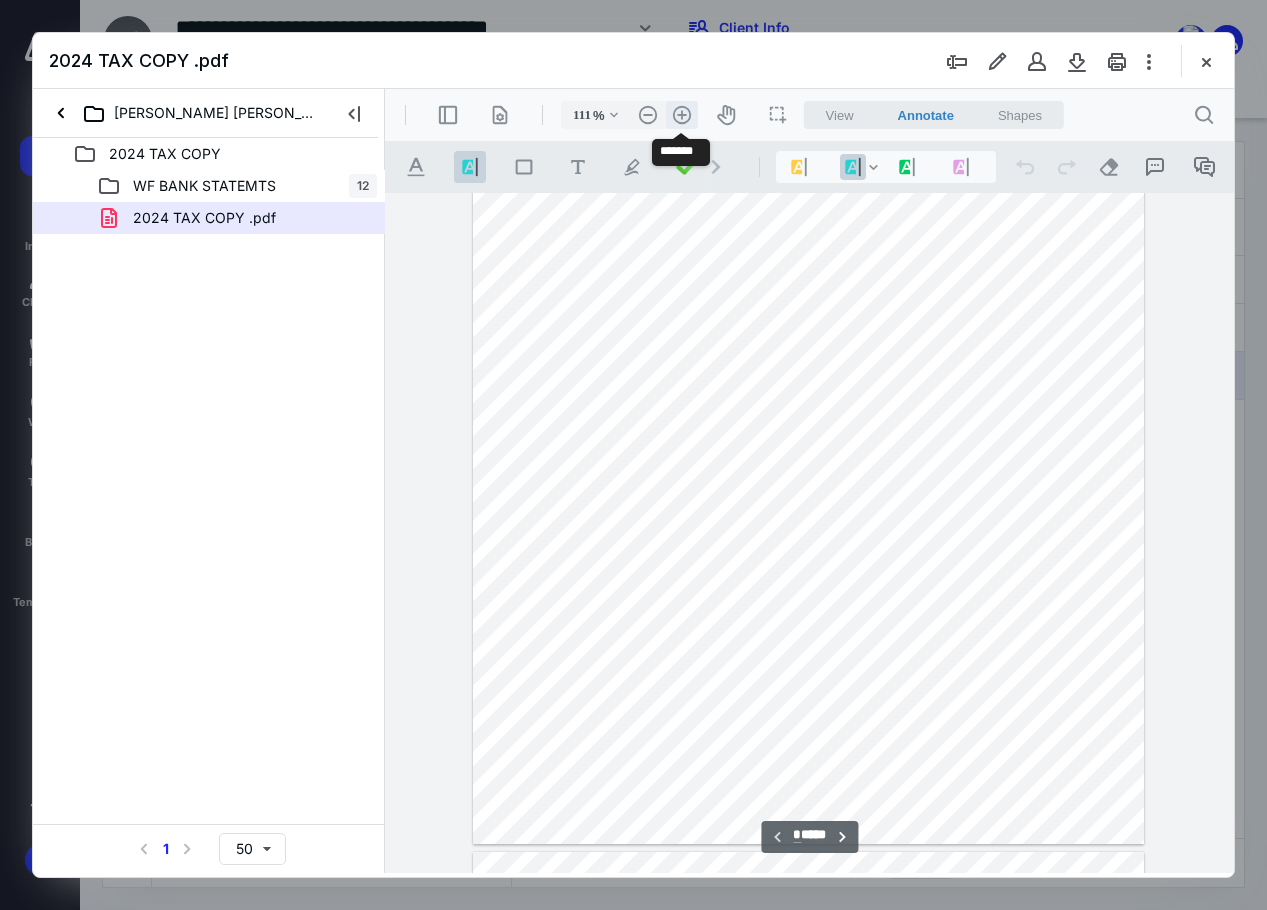click on ".cls-1{fill:#abb0c4;} icon - header - zoom - in - line" at bounding box center (682, 115) 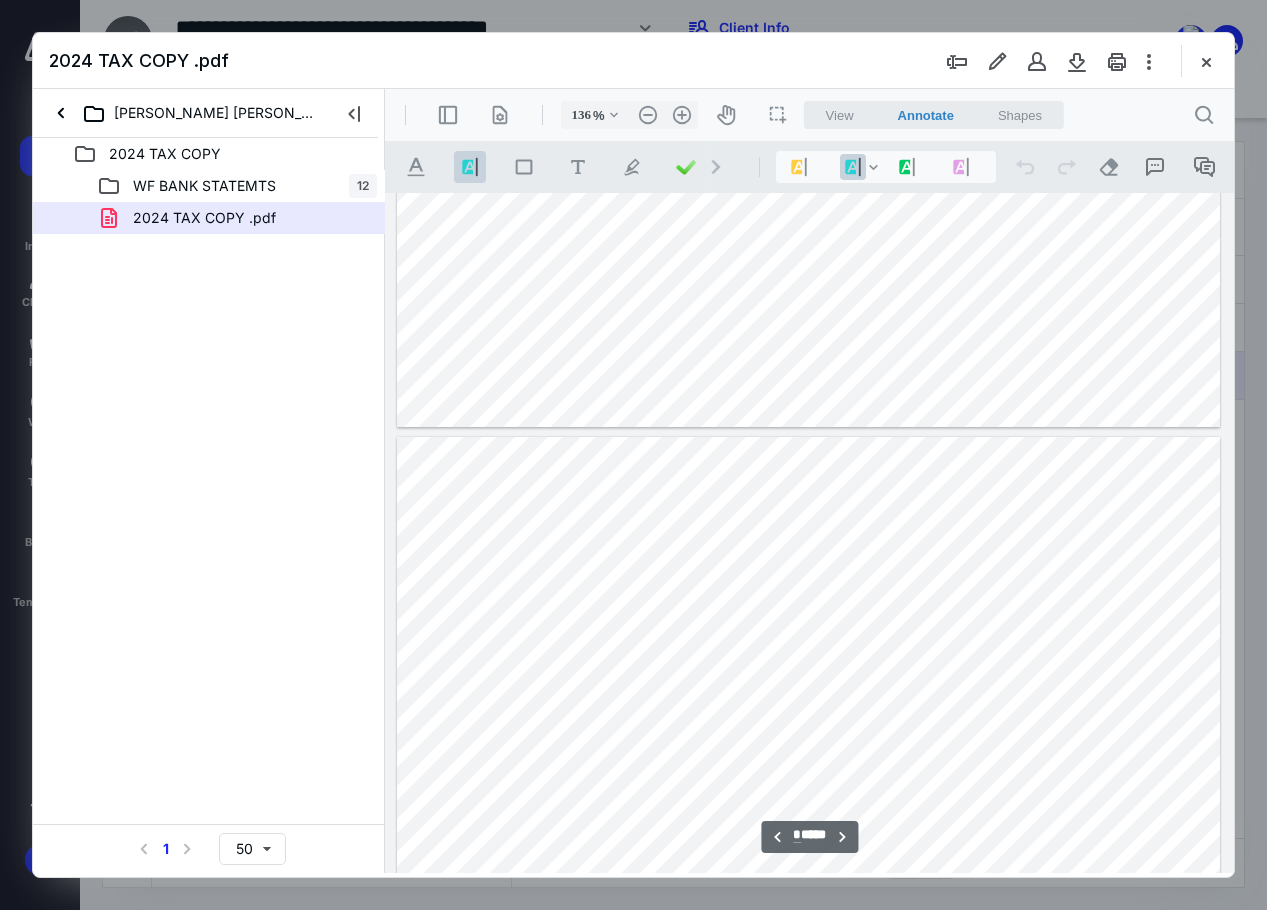 scroll, scrollTop: 1239, scrollLeft: 0, axis: vertical 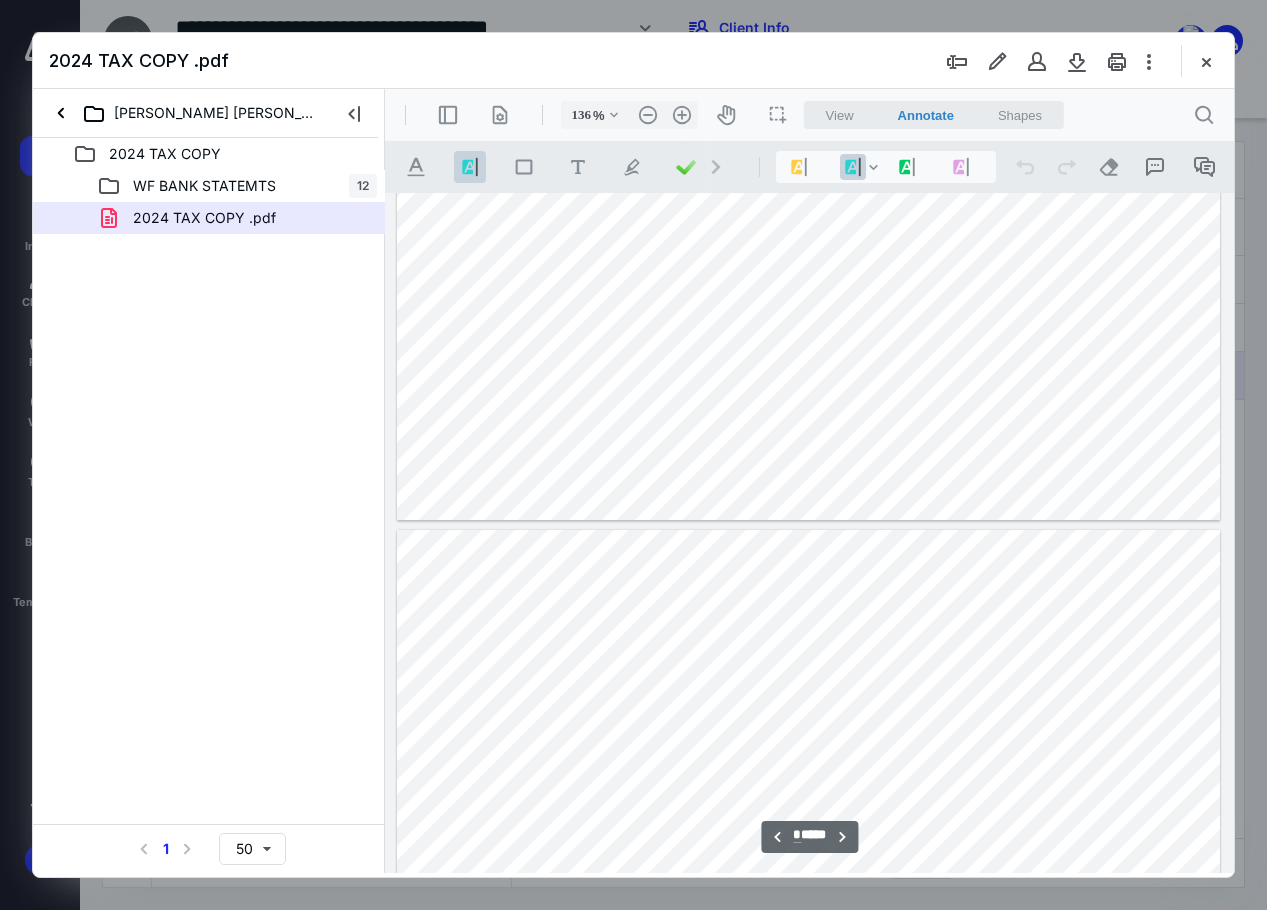 type on "*" 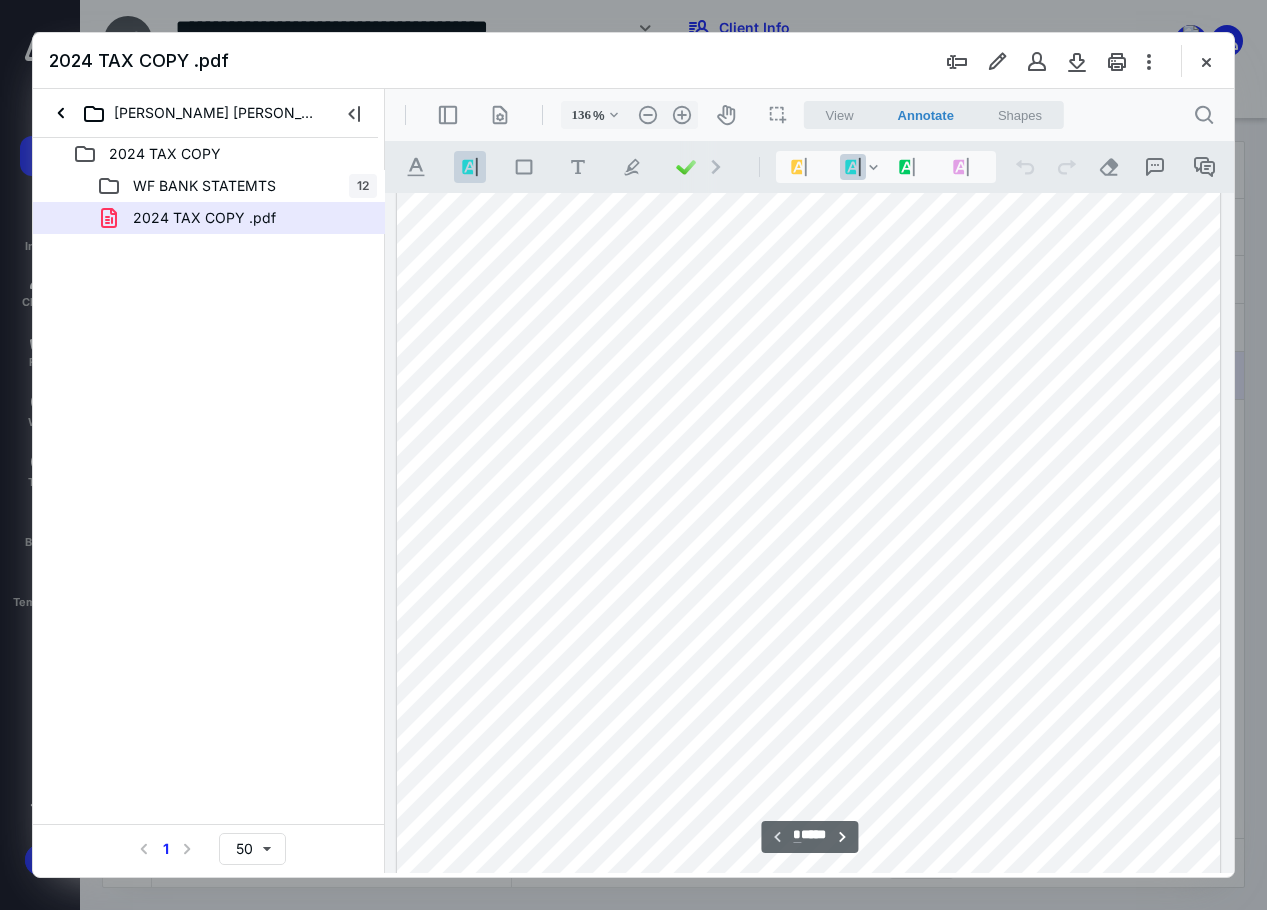 scroll, scrollTop: 0, scrollLeft: 0, axis: both 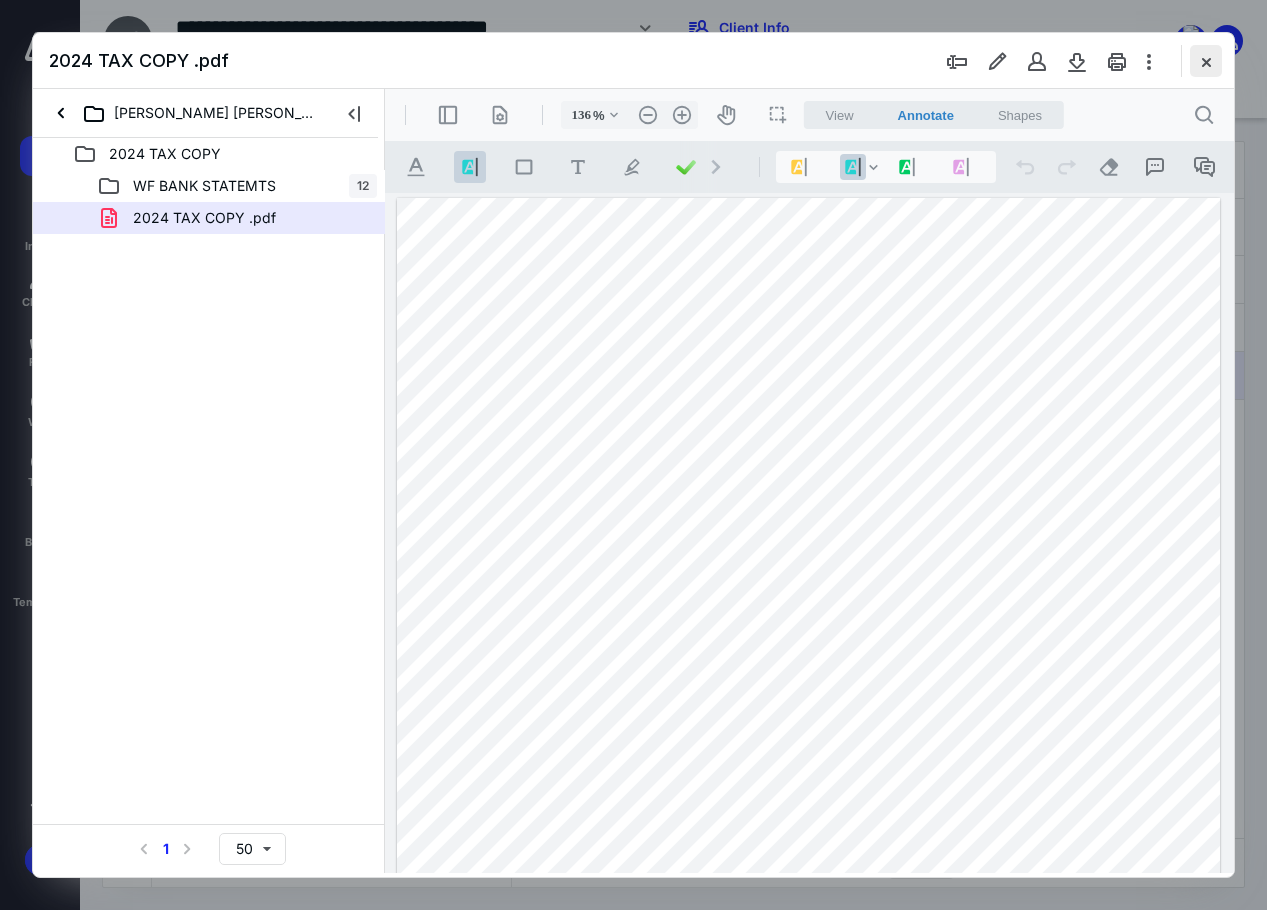 click at bounding box center (1206, 61) 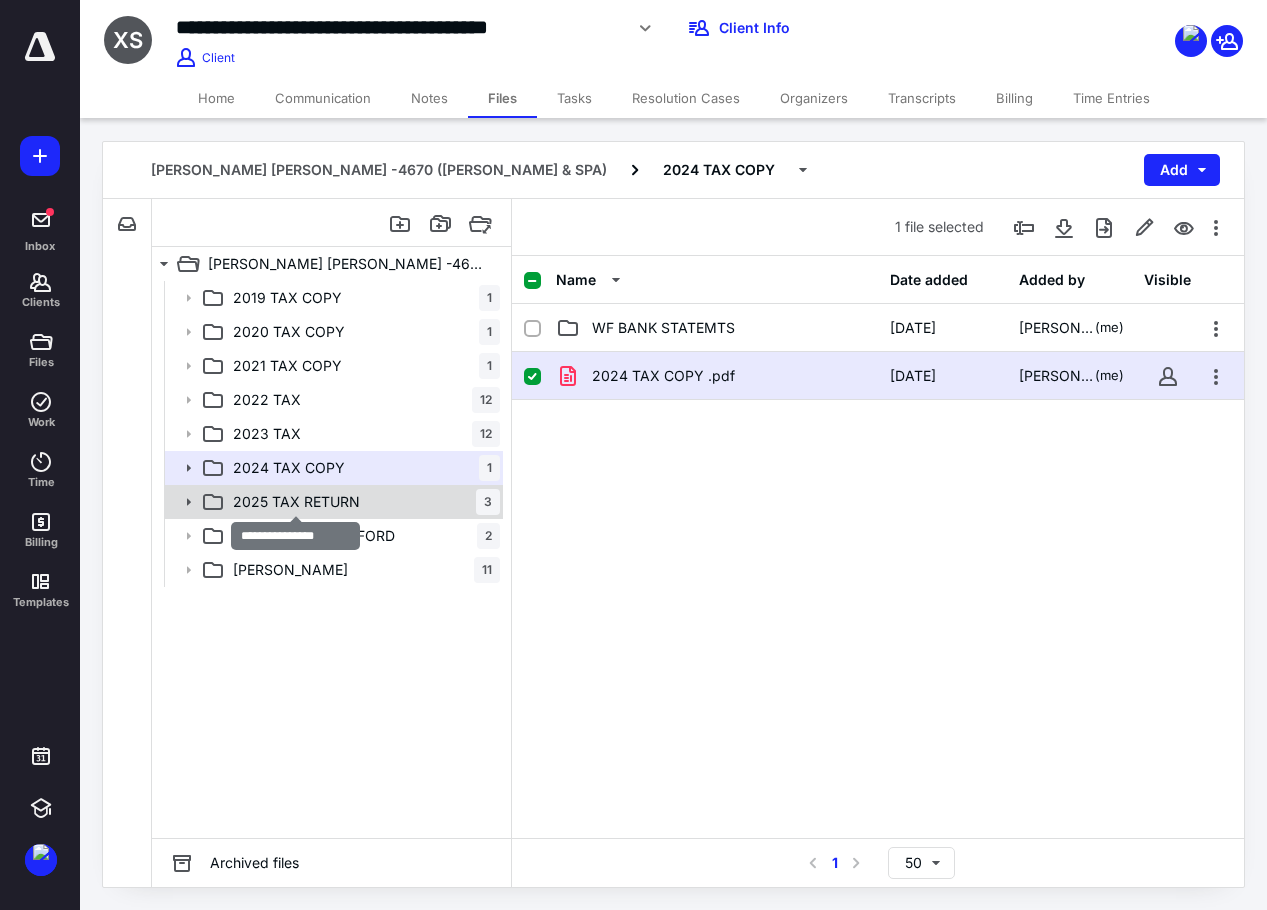 click on "2025 TAX RETURN" at bounding box center [296, 502] 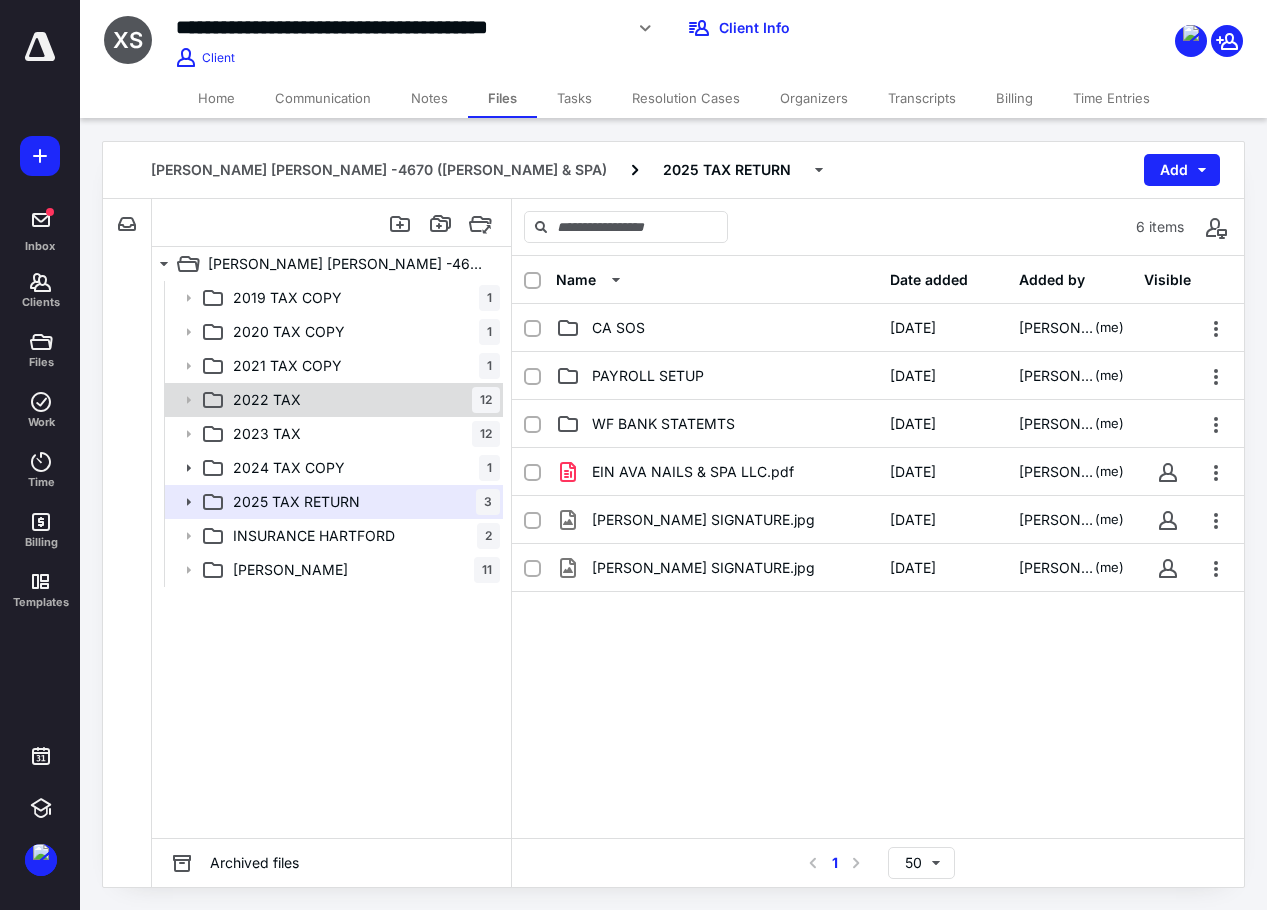 click on "2022 TAX 12" at bounding box center [362, 400] 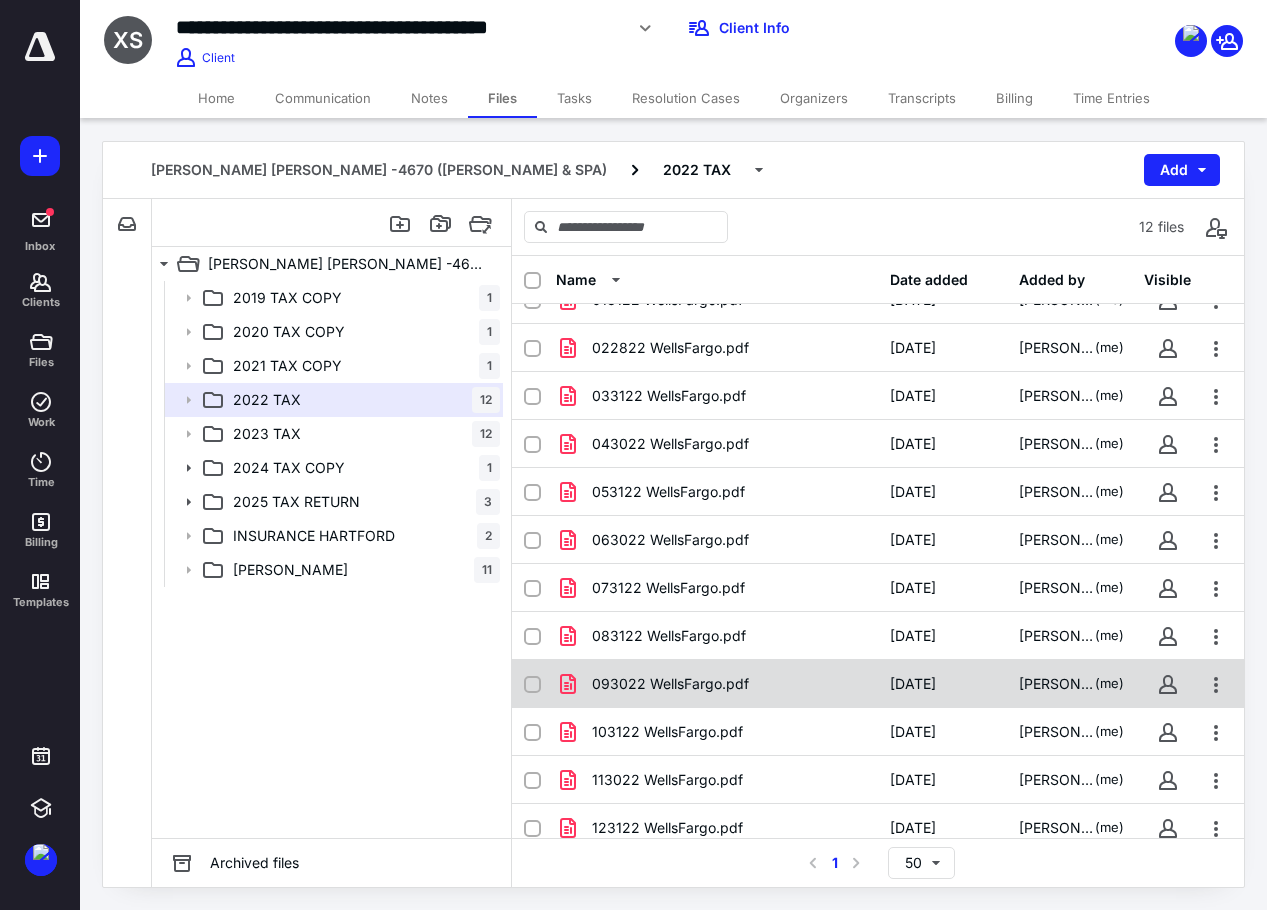 scroll, scrollTop: 42, scrollLeft: 0, axis: vertical 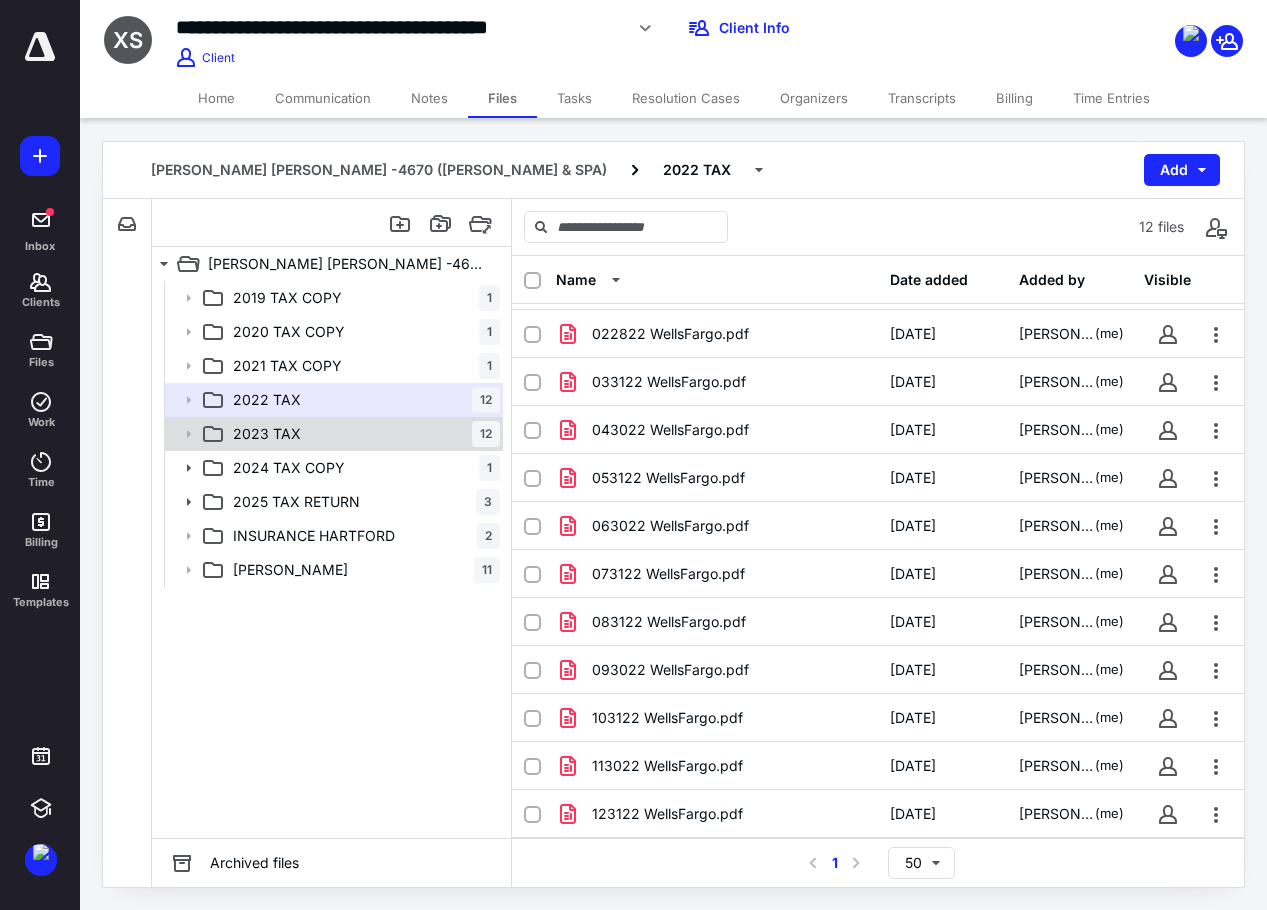 click on "2023 TAX 12" at bounding box center (362, 434) 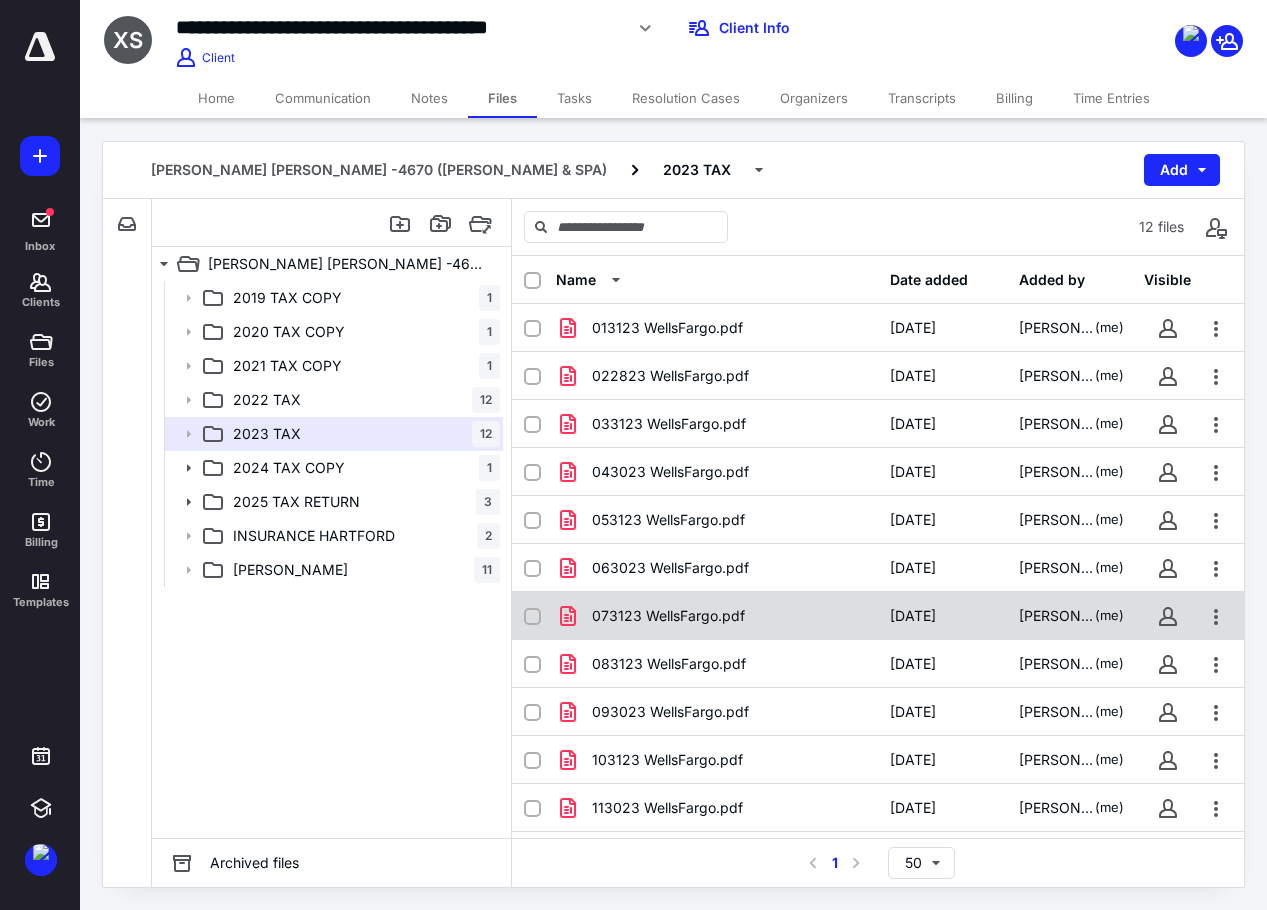 scroll, scrollTop: 42, scrollLeft: 0, axis: vertical 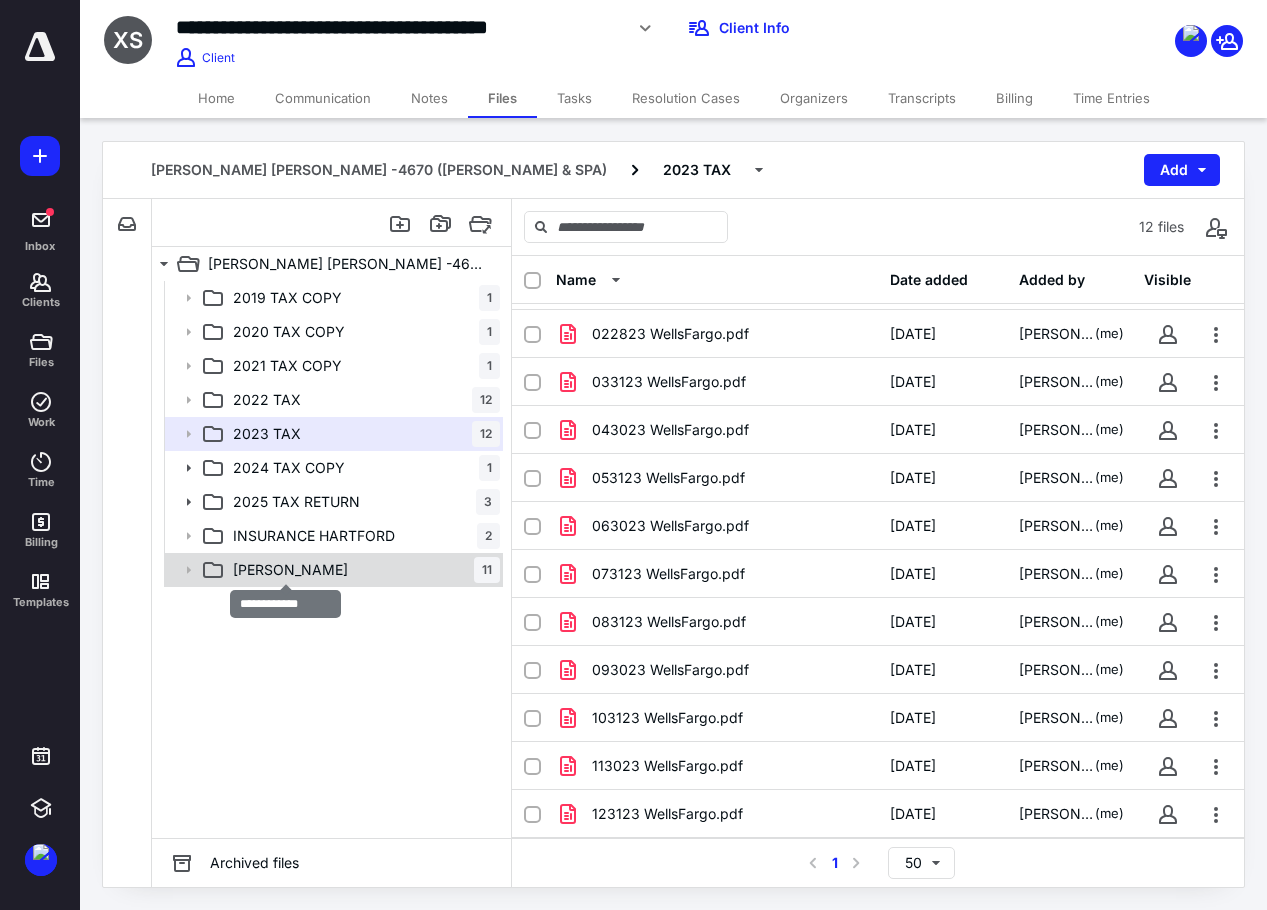 click on "[PERSON_NAME]" at bounding box center [290, 570] 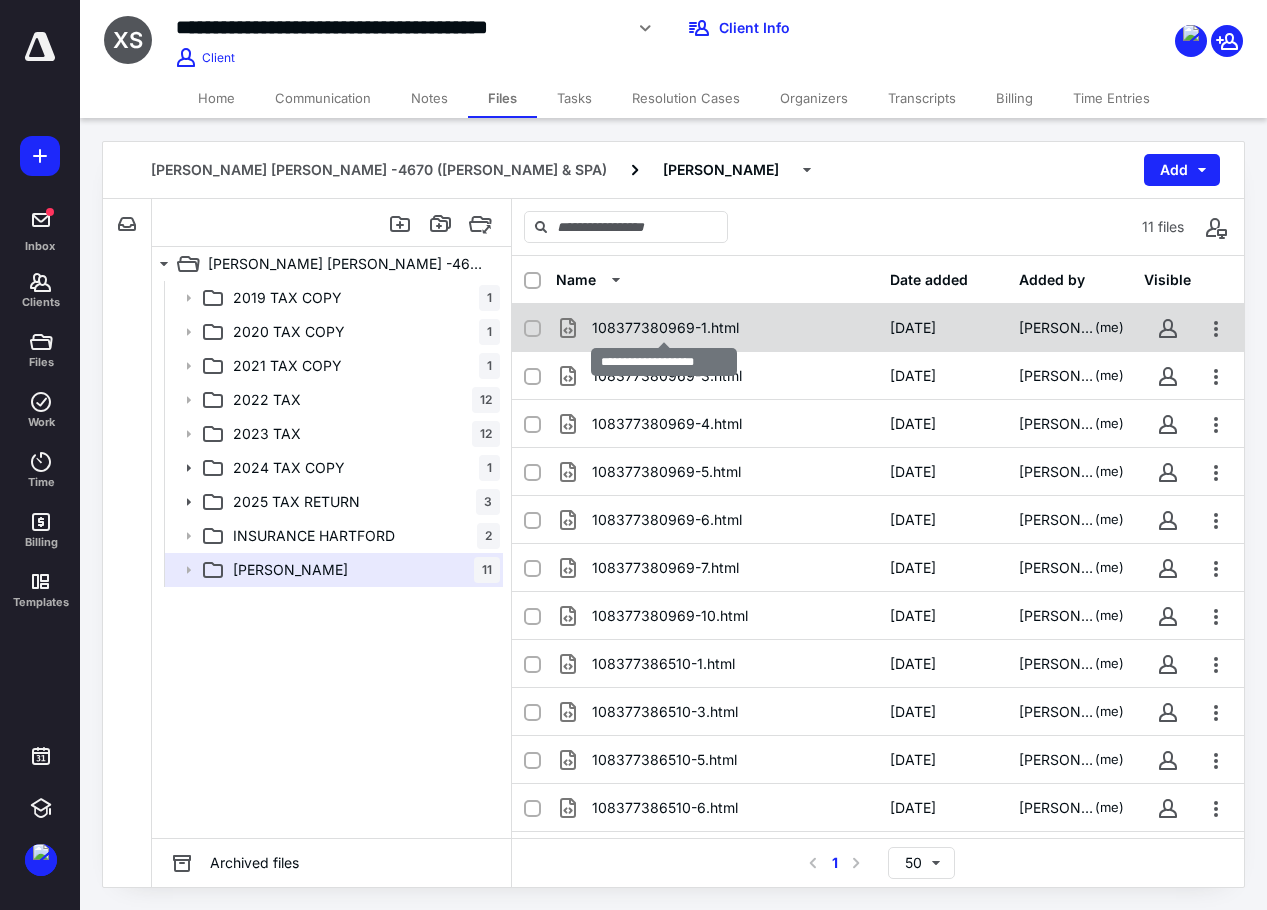 click on "108377380969-1.html" at bounding box center (665, 328) 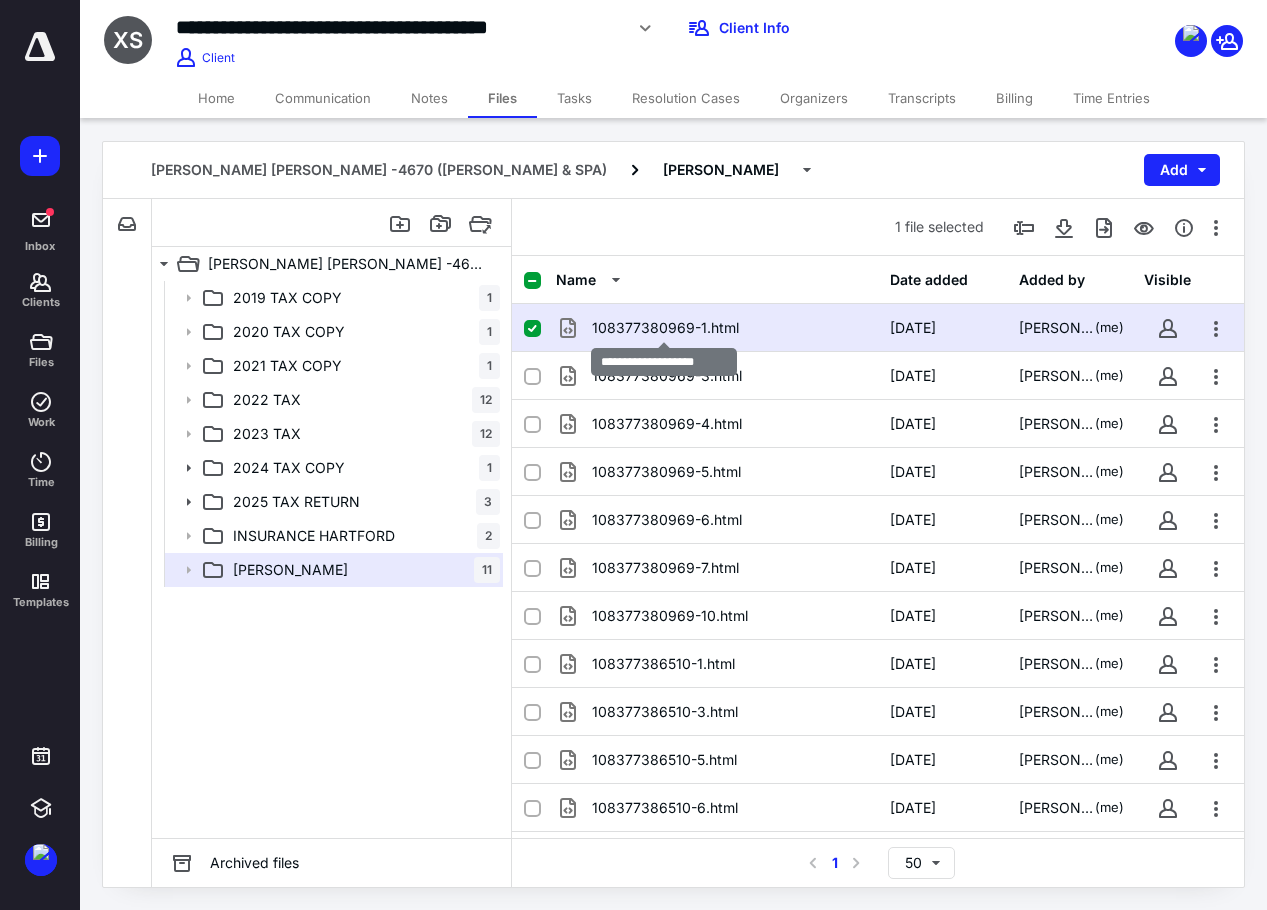 click on "108377380969-1.html" at bounding box center [665, 328] 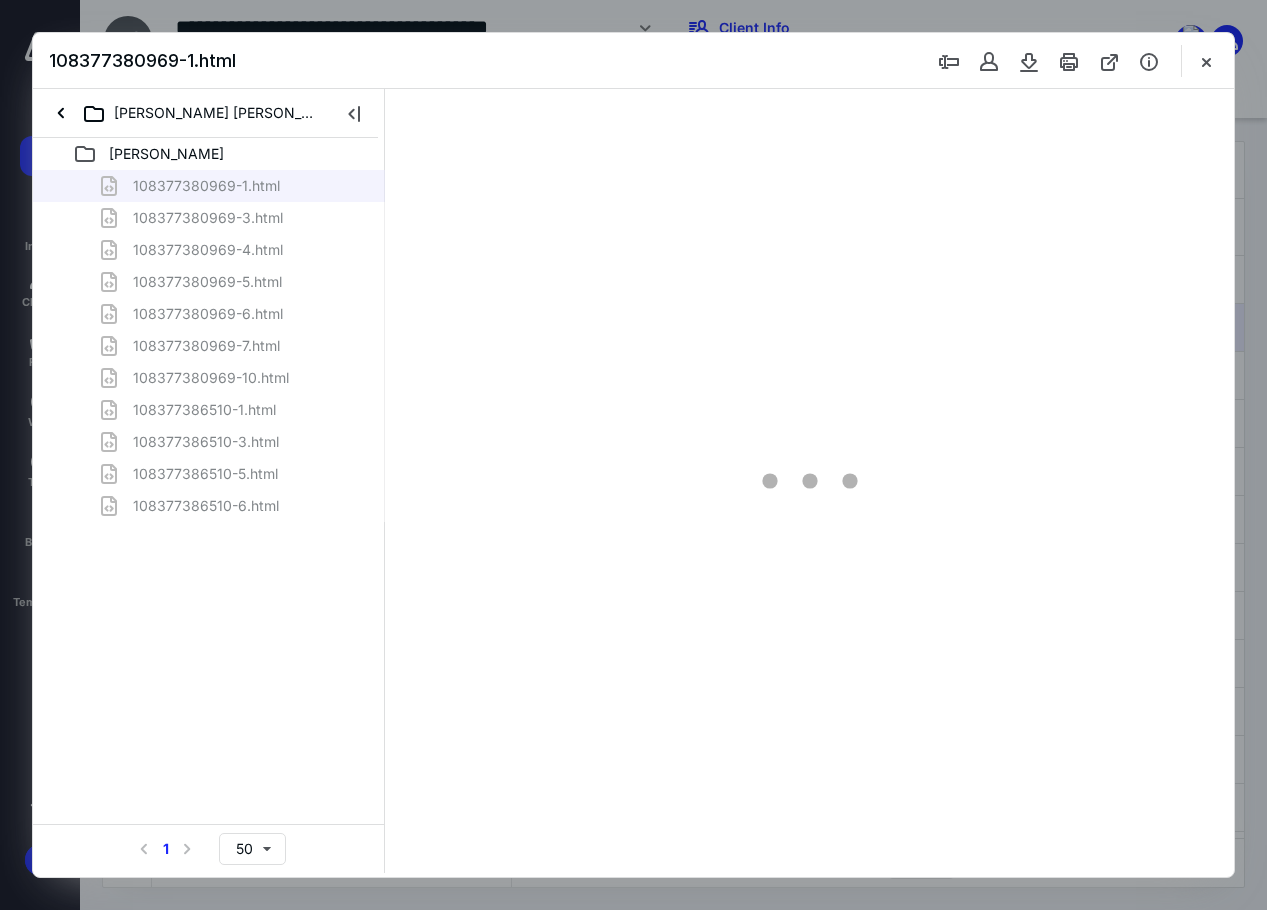 scroll, scrollTop: 0, scrollLeft: 0, axis: both 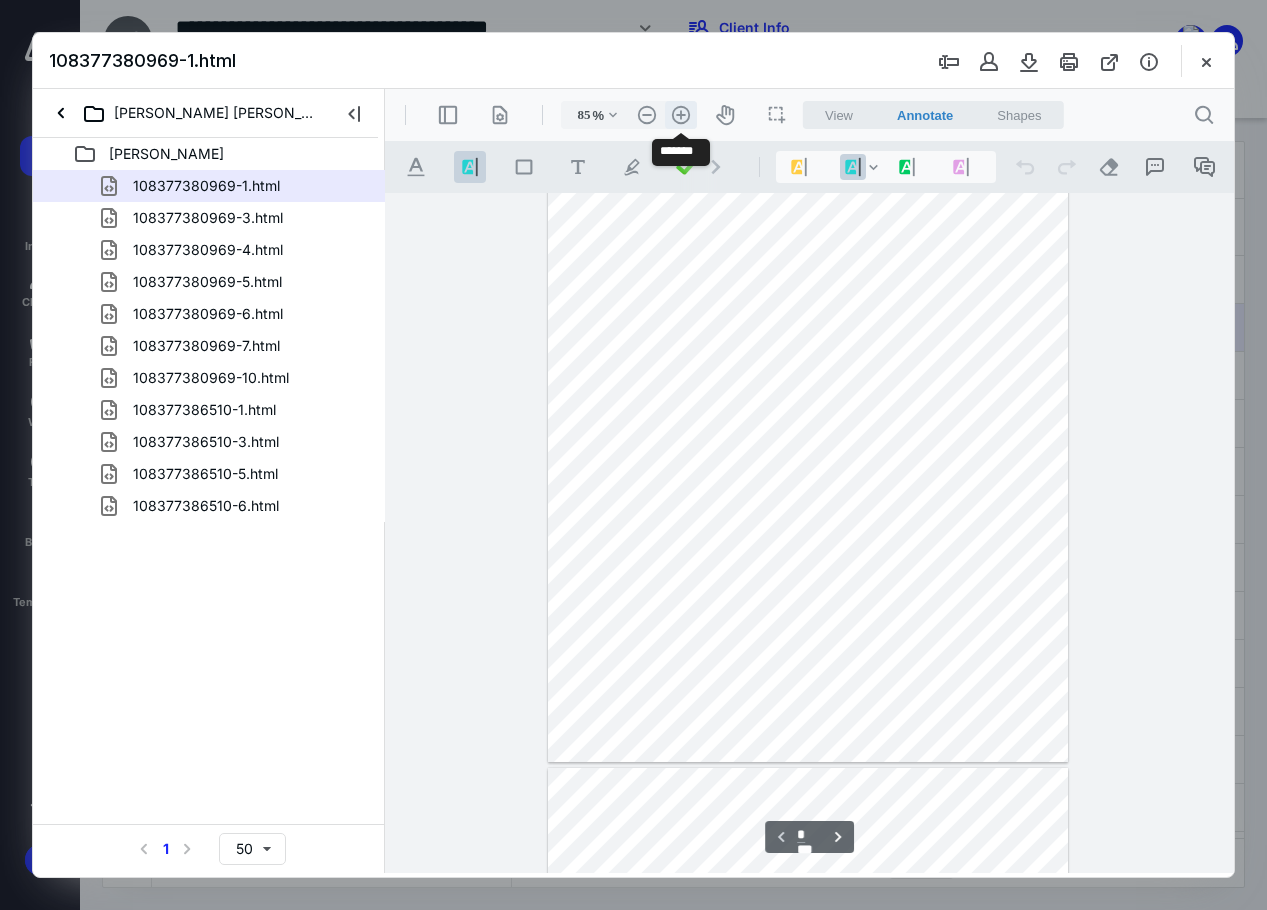 click on ".cls-1{fill:#abb0c4;} icon - header - zoom - in - line" at bounding box center [681, 115] 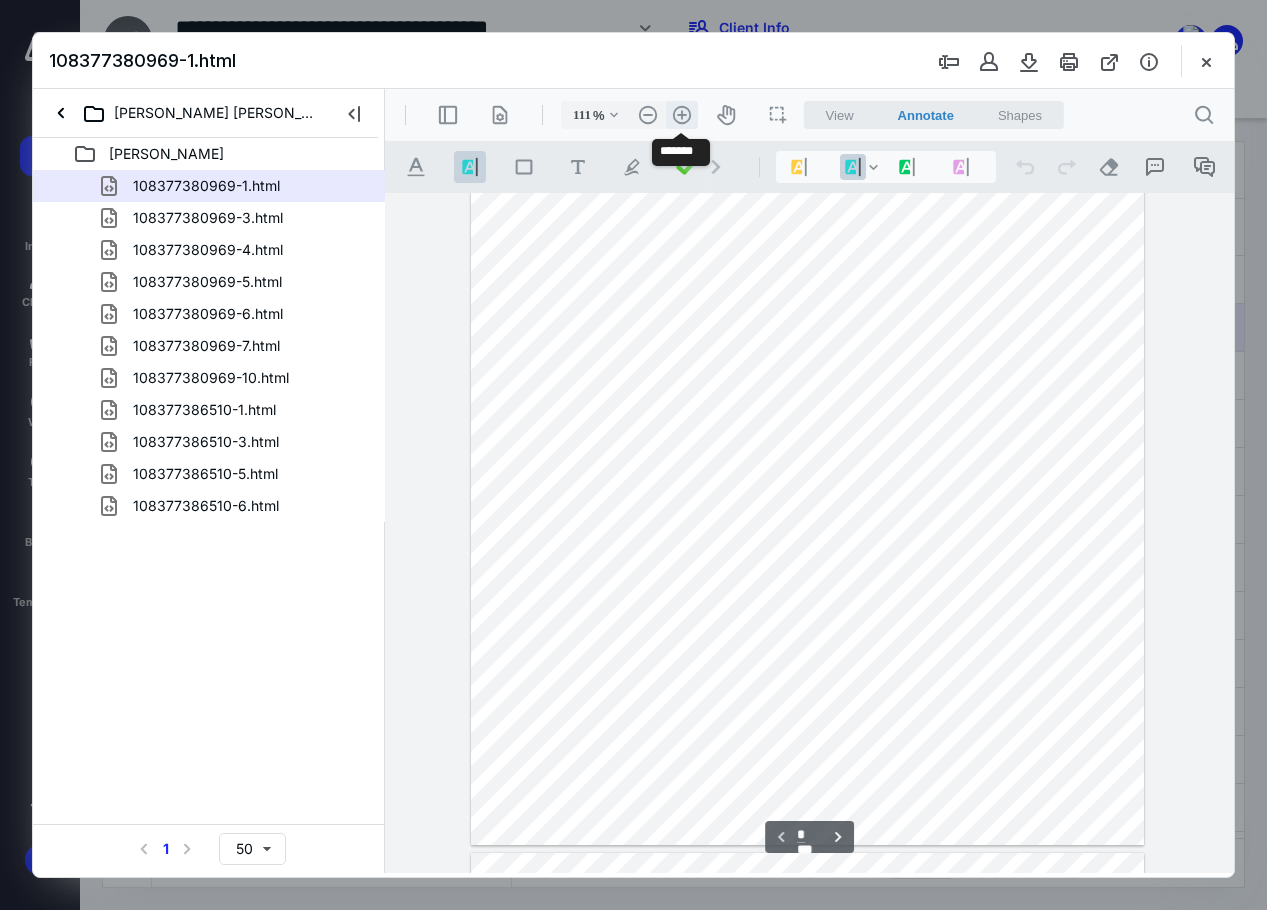 click on ".cls-1{fill:#abb0c4;} icon - header - zoom - in - line" at bounding box center [682, 115] 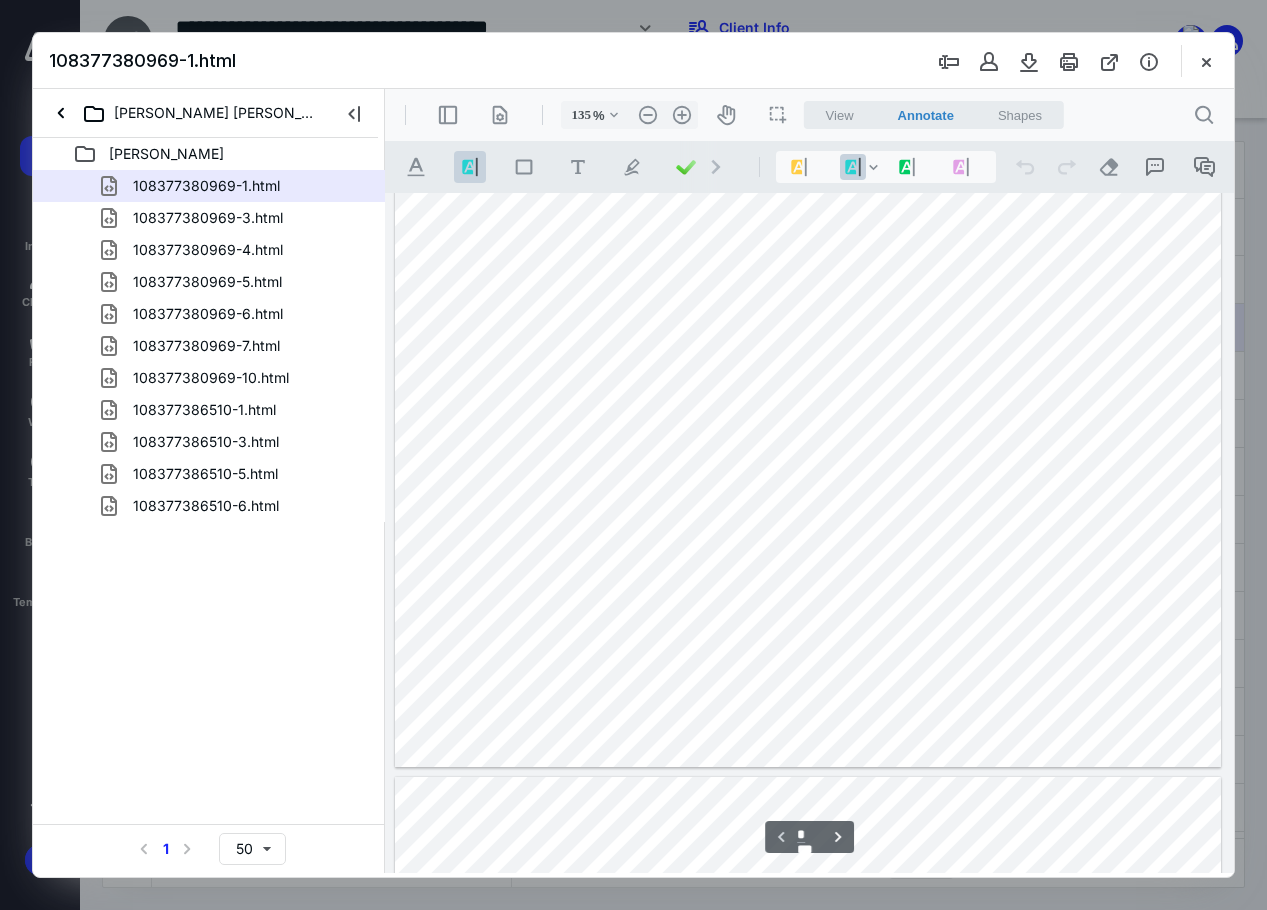 scroll, scrollTop: 0, scrollLeft: 0, axis: both 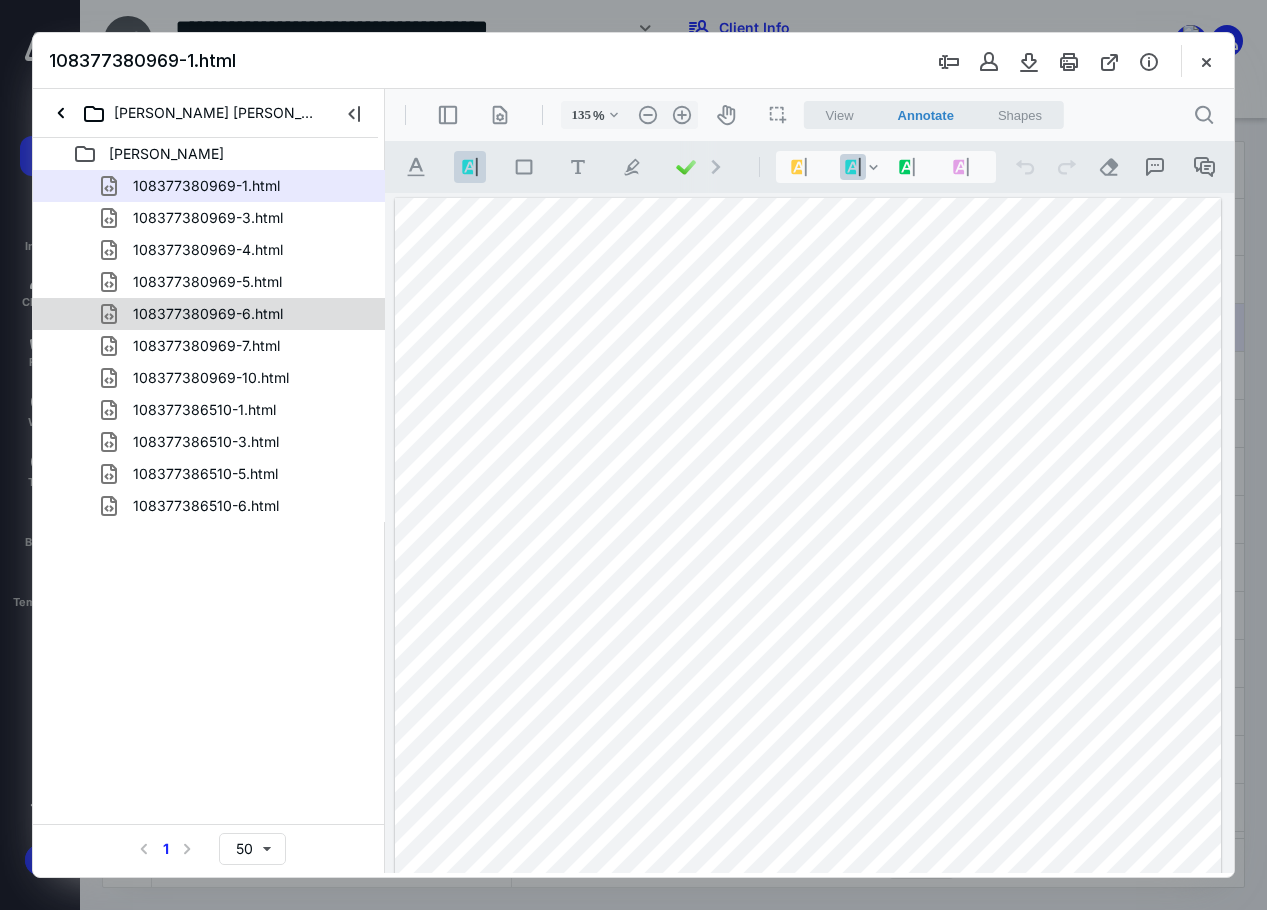 click on "108377380969-6.html" at bounding box center [208, 314] 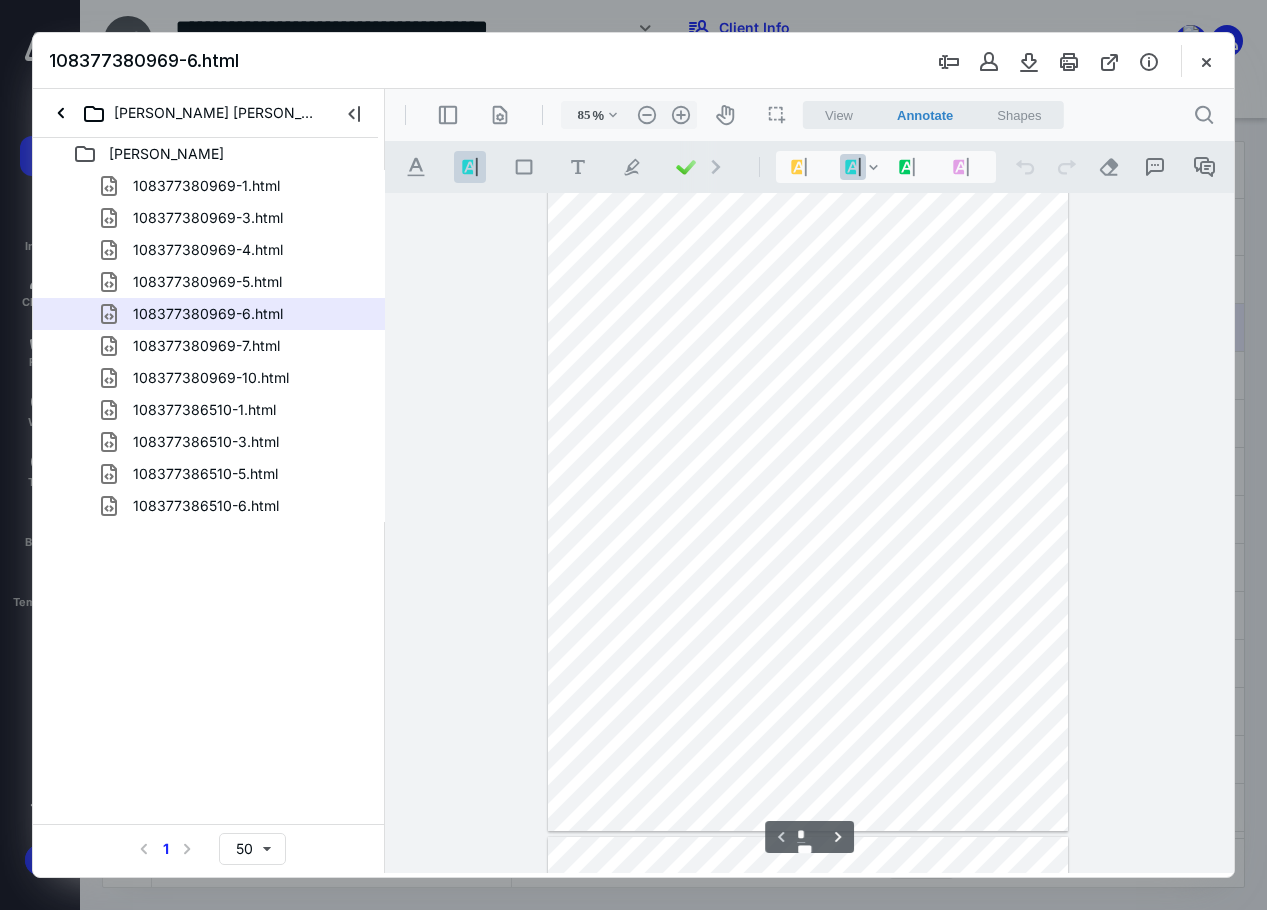 scroll, scrollTop: 0, scrollLeft: 0, axis: both 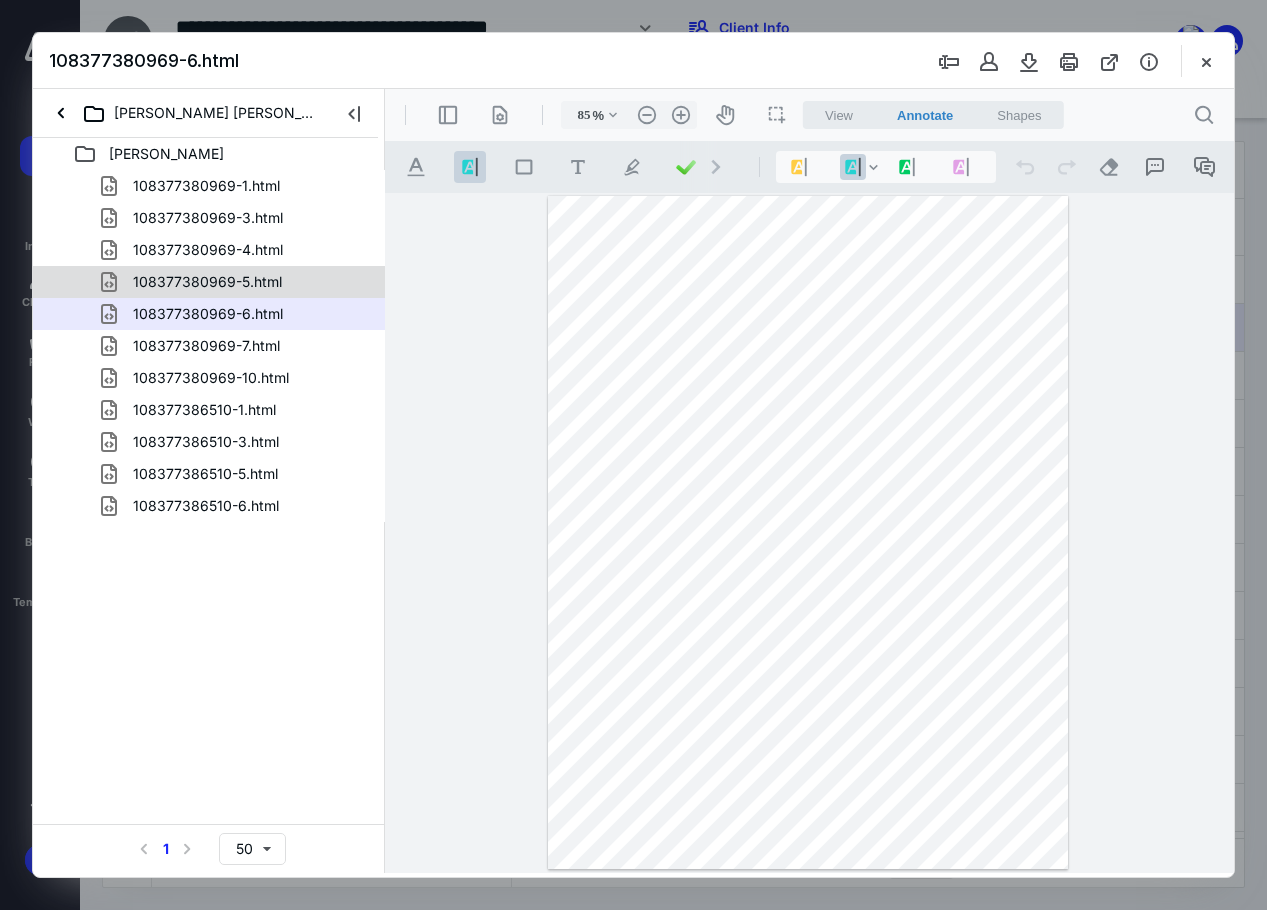 click on "108377380969-5.html" at bounding box center (237, 282) 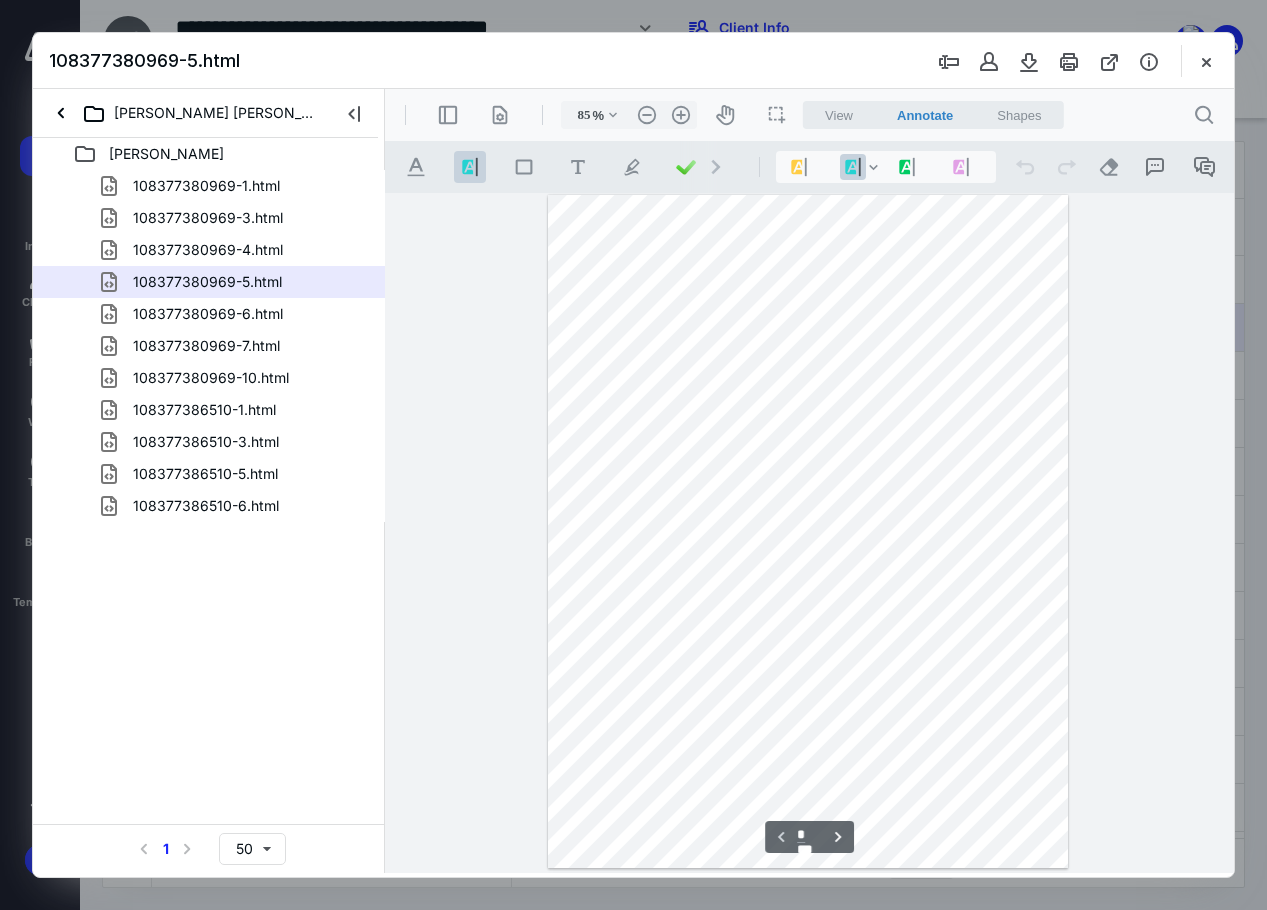 scroll, scrollTop: 0, scrollLeft: 0, axis: both 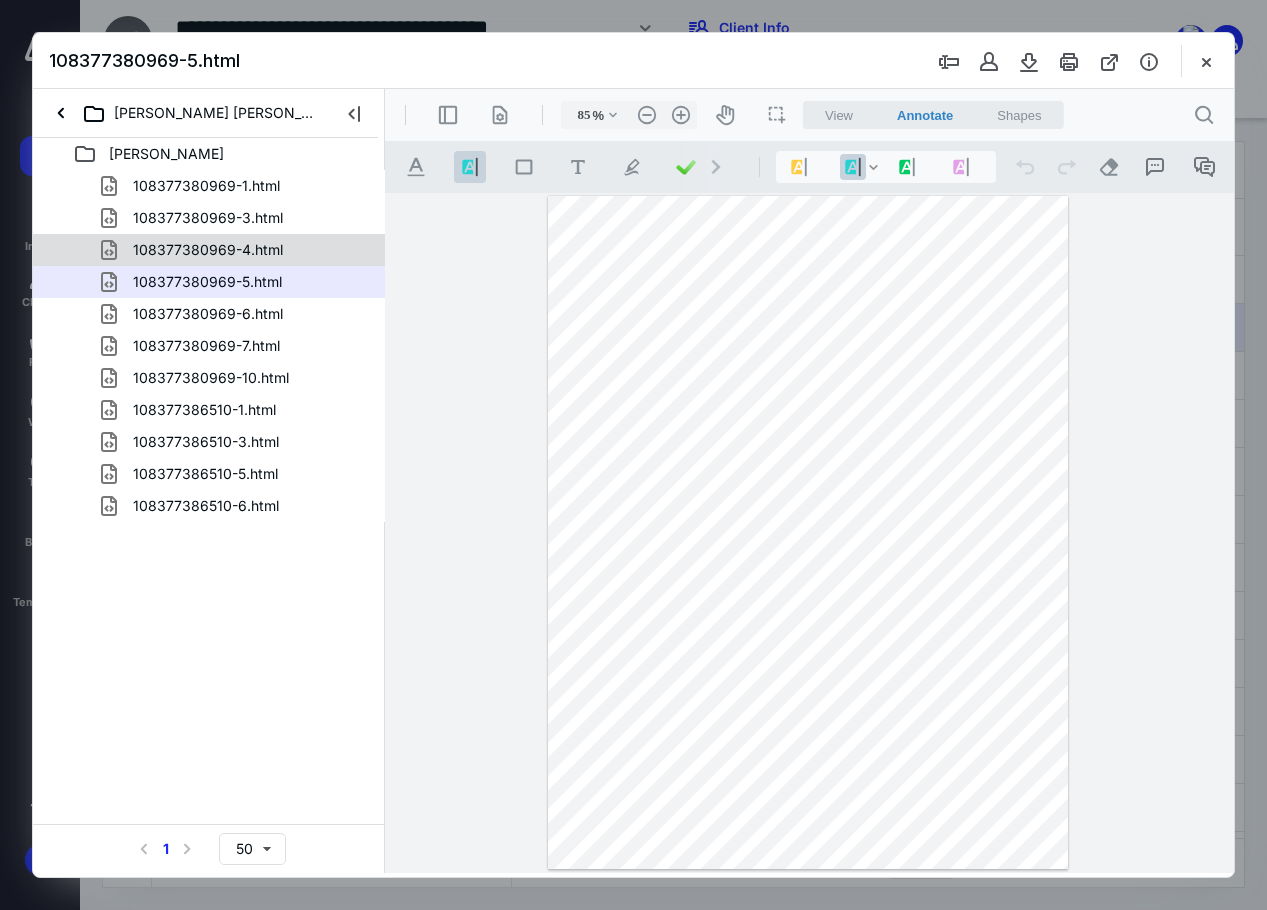 click on "108377380969-4.html" at bounding box center [237, 250] 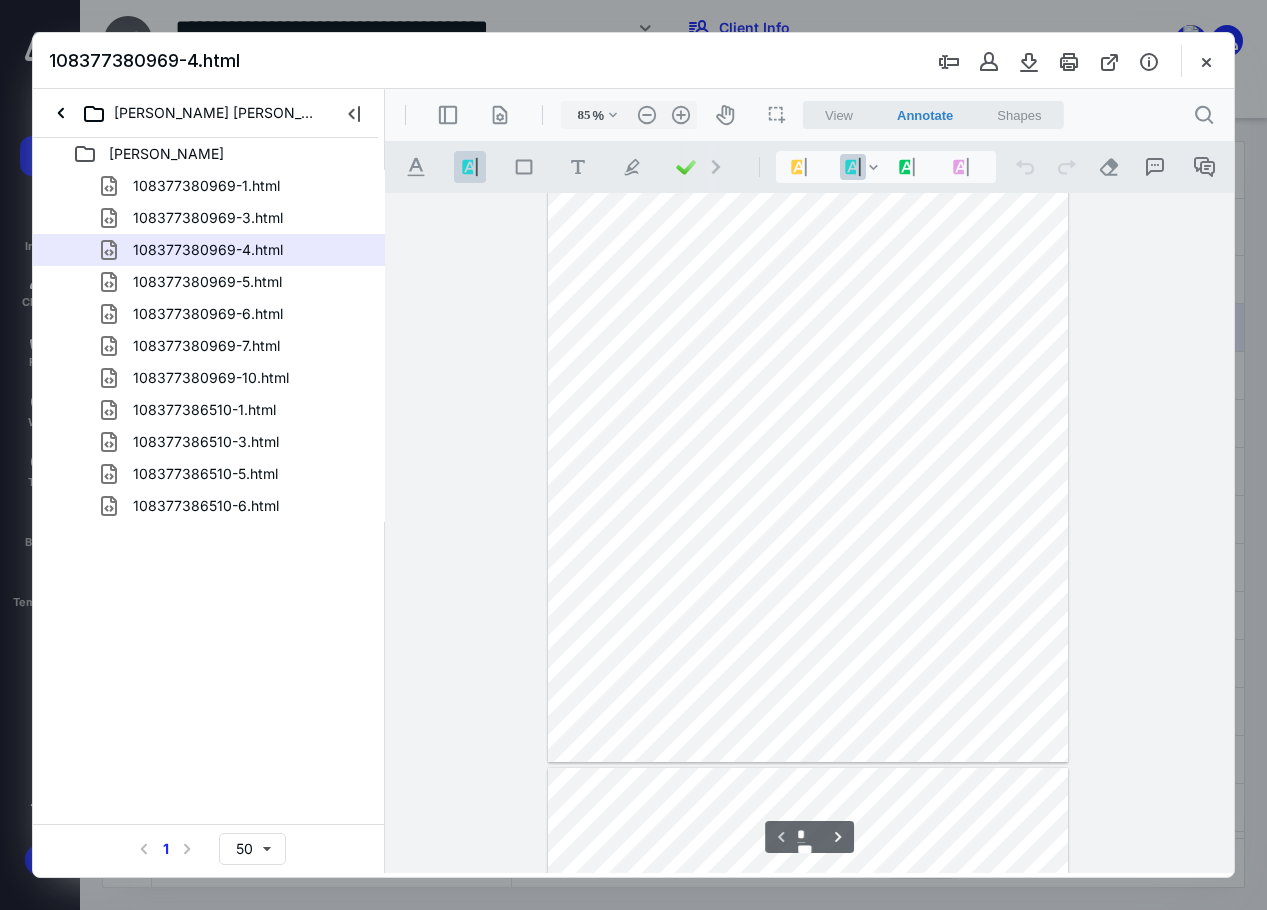 scroll, scrollTop: 0, scrollLeft: 0, axis: both 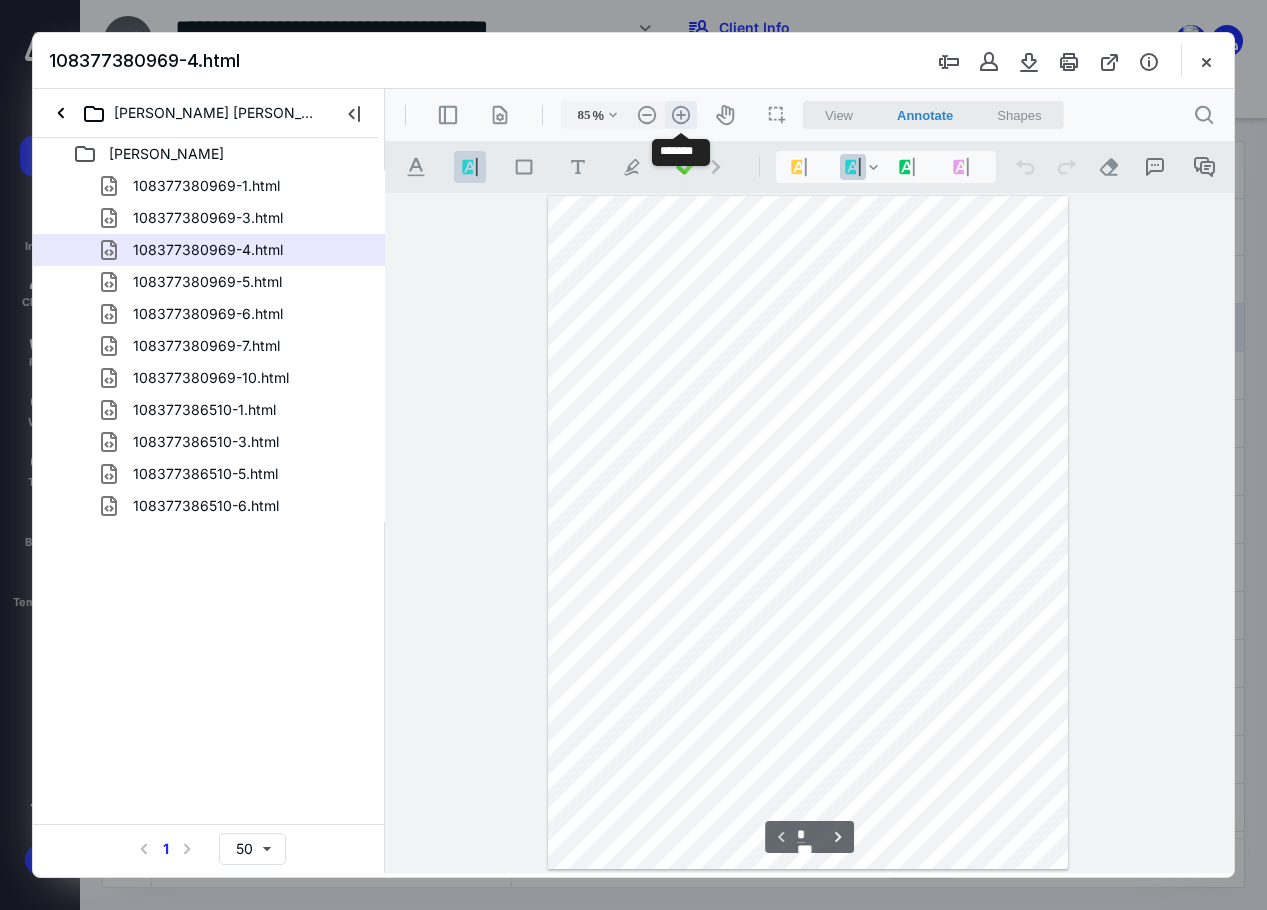 click on ".cls-1{fill:#abb0c4;} icon - header - zoom - in - line" at bounding box center (681, 115) 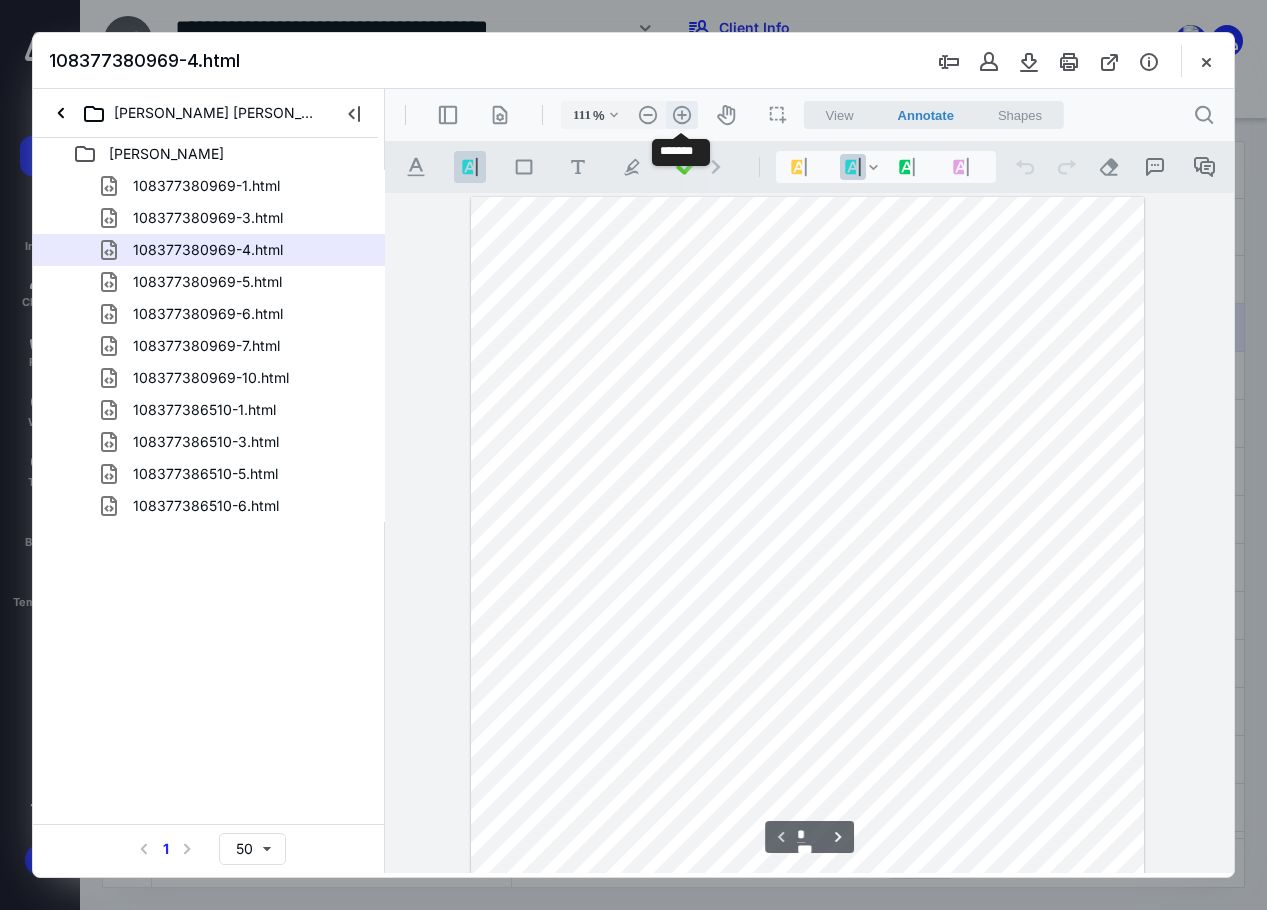 scroll, scrollTop: 85, scrollLeft: 0, axis: vertical 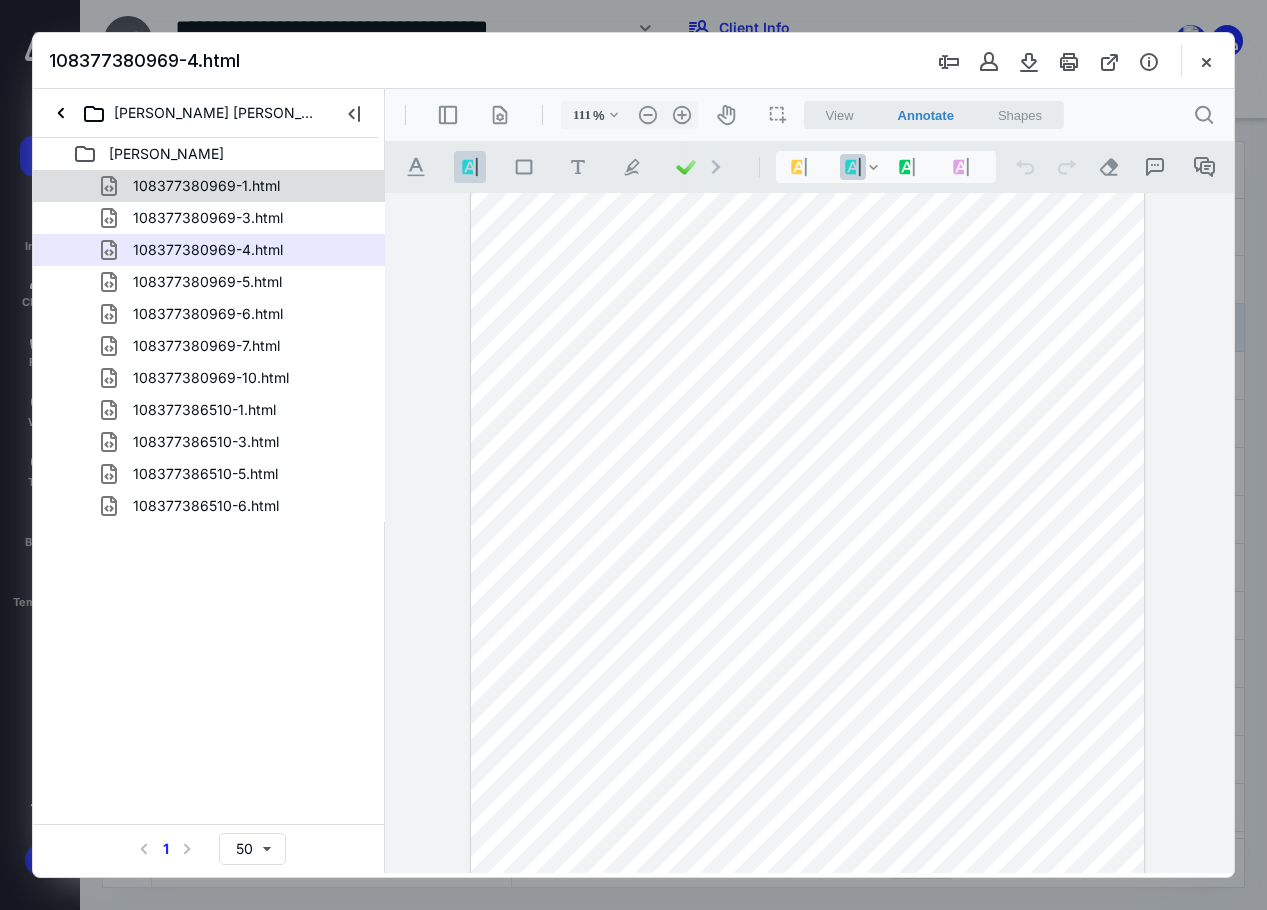 click on "108377380969-1.html" at bounding box center [237, 186] 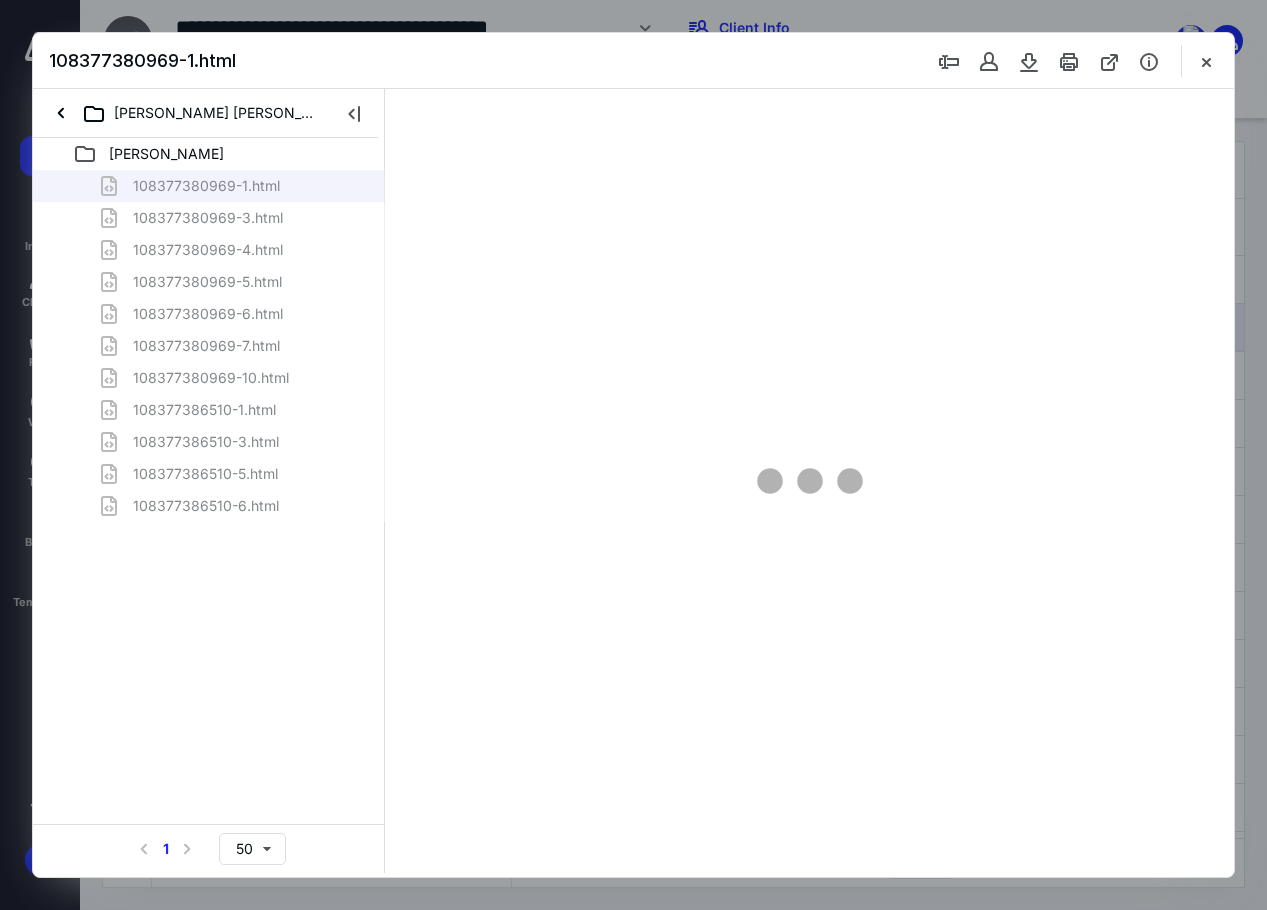scroll, scrollTop: 107, scrollLeft: 0, axis: vertical 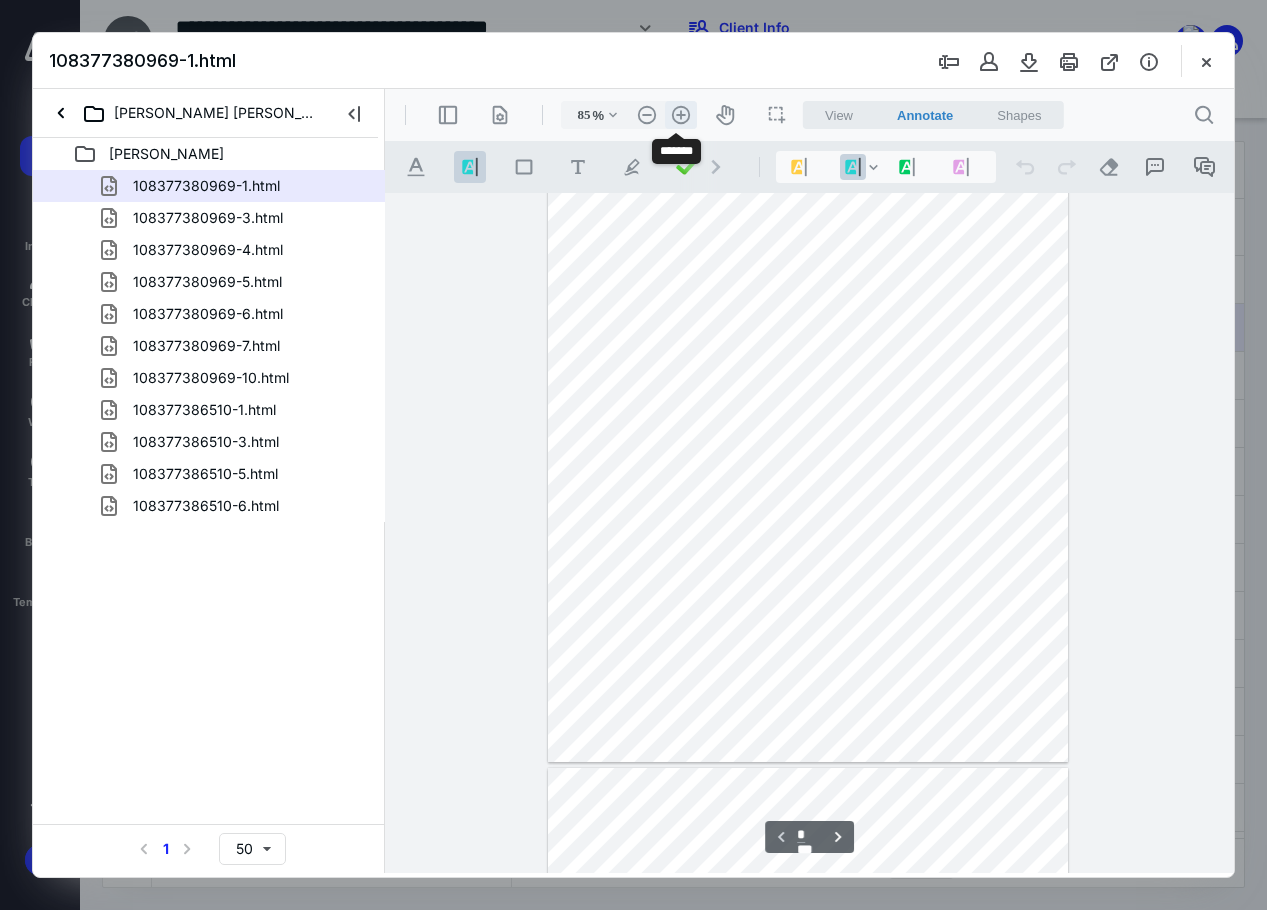 click on ".cls-1{fill:#abb0c4;} icon - header - zoom - in - line" at bounding box center (681, 115) 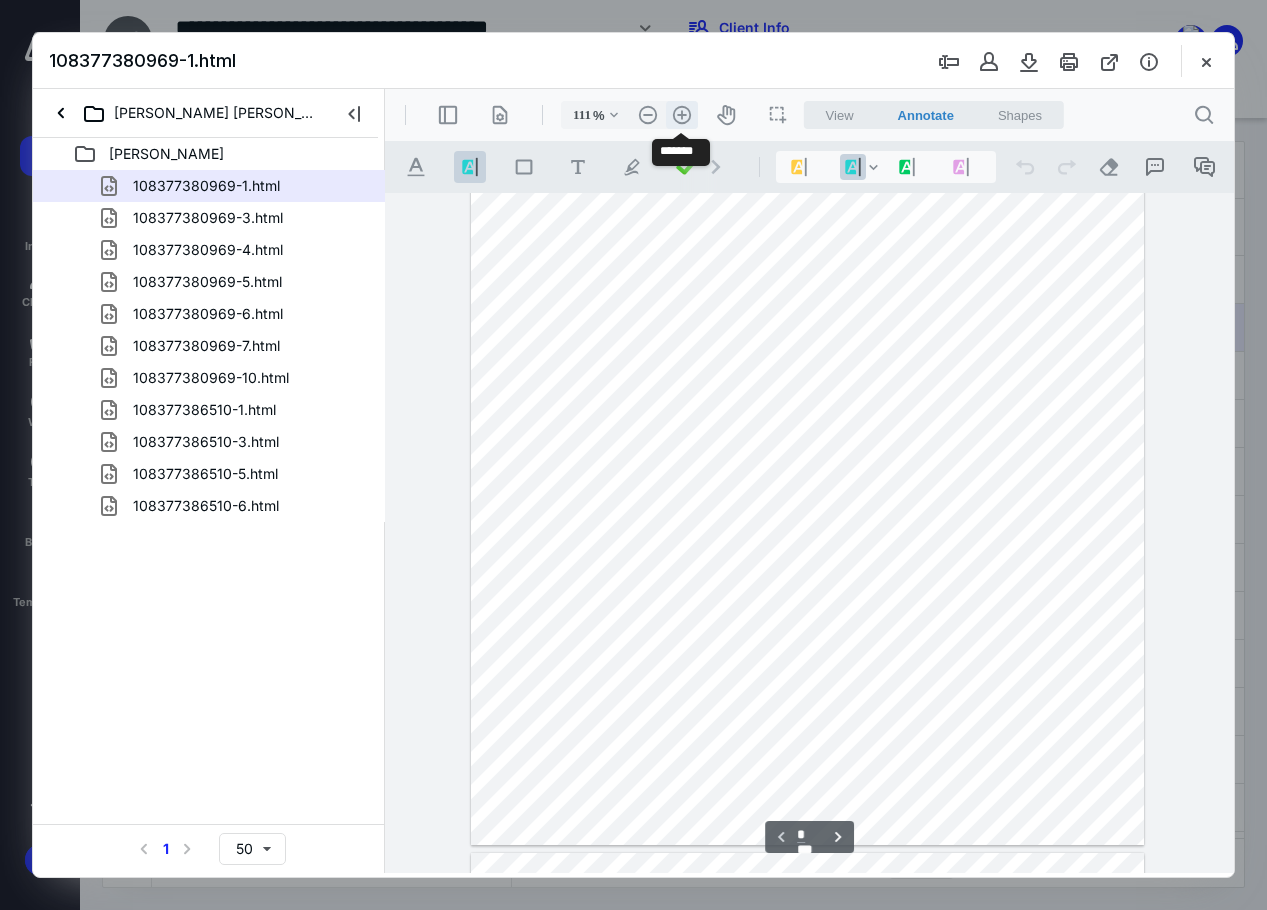 click on ".cls-1{fill:#abb0c4;} icon - header - zoom - in - line" at bounding box center (682, 115) 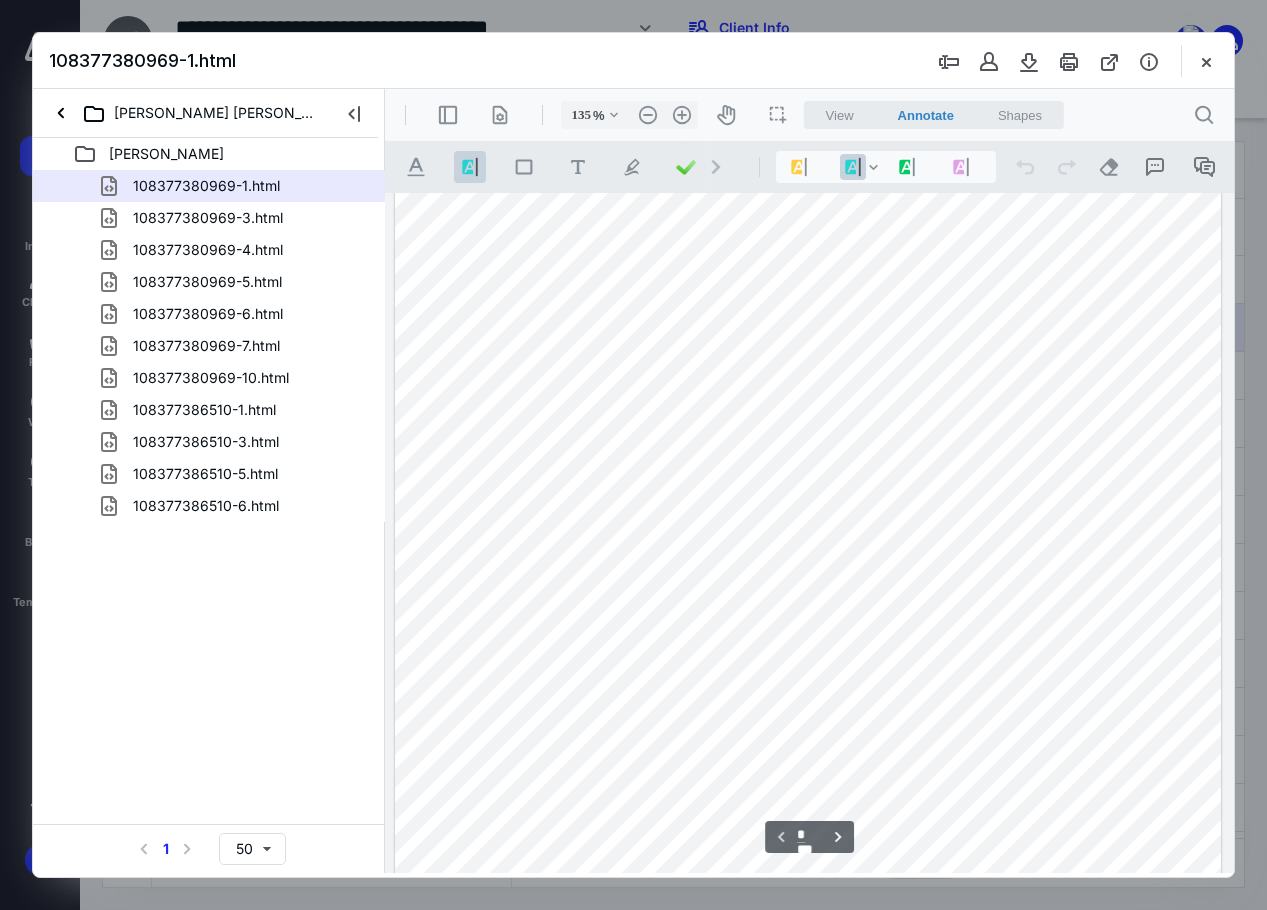 scroll, scrollTop: 39, scrollLeft: 0, axis: vertical 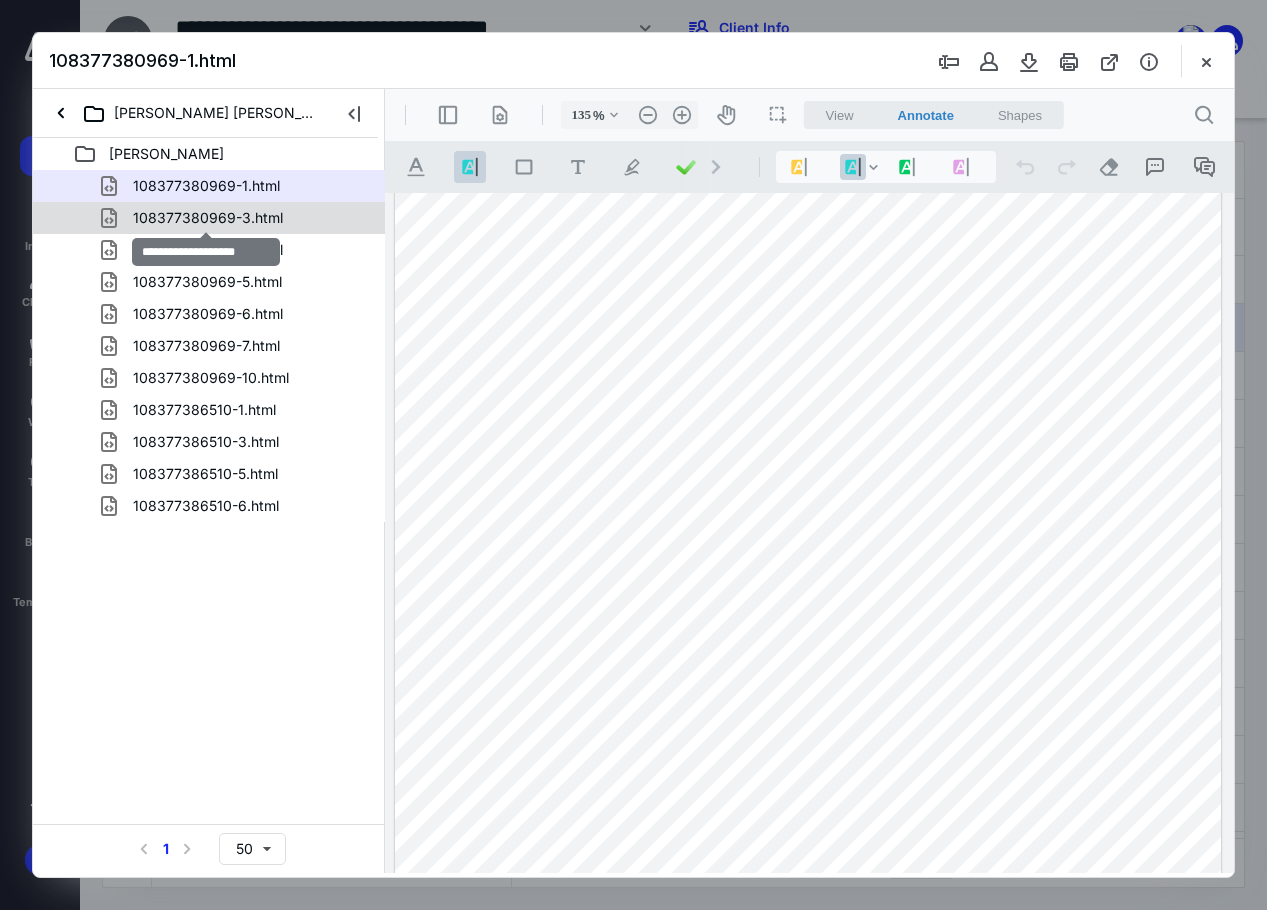 click on "108377380969-3.html" at bounding box center [208, 218] 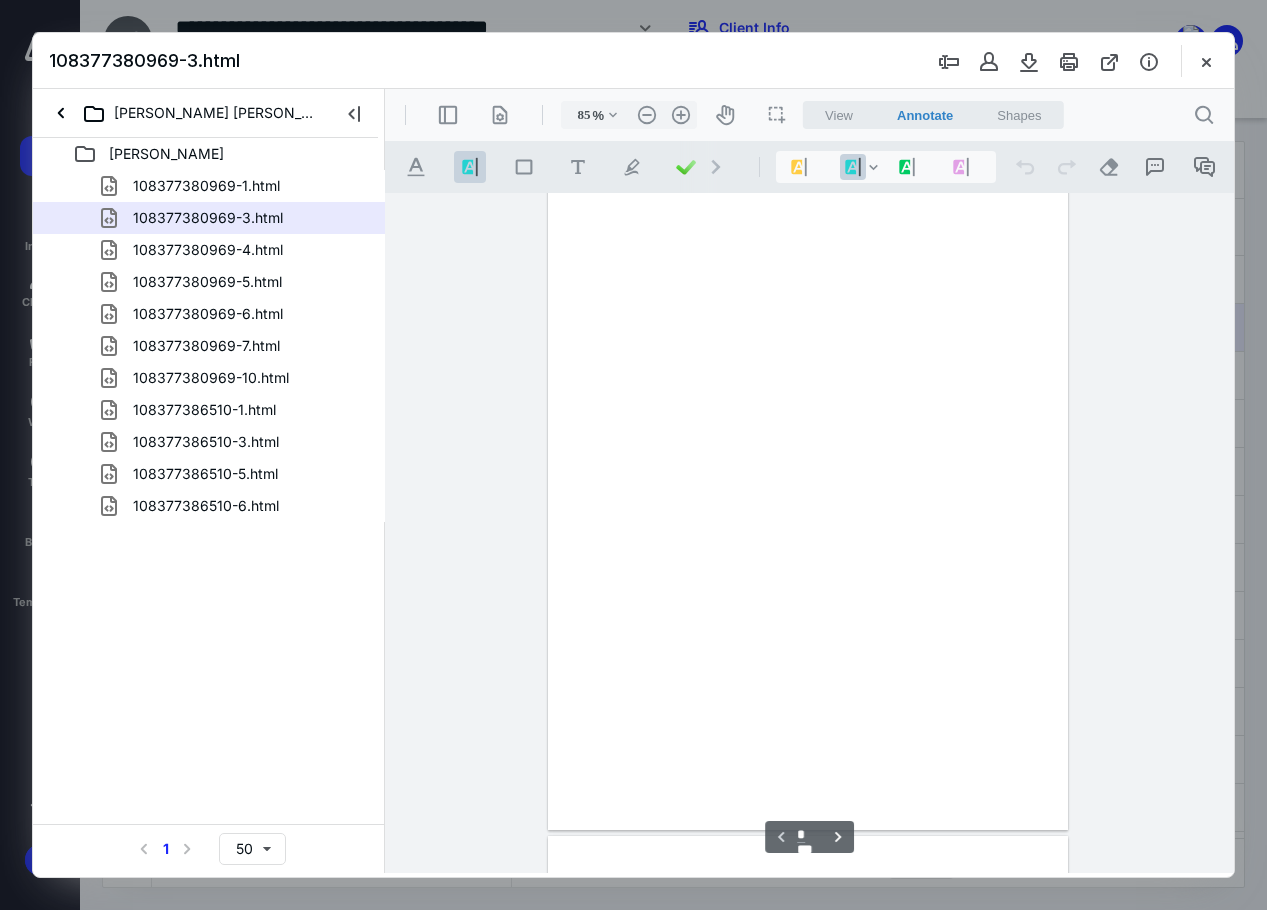 scroll, scrollTop: 107, scrollLeft: 0, axis: vertical 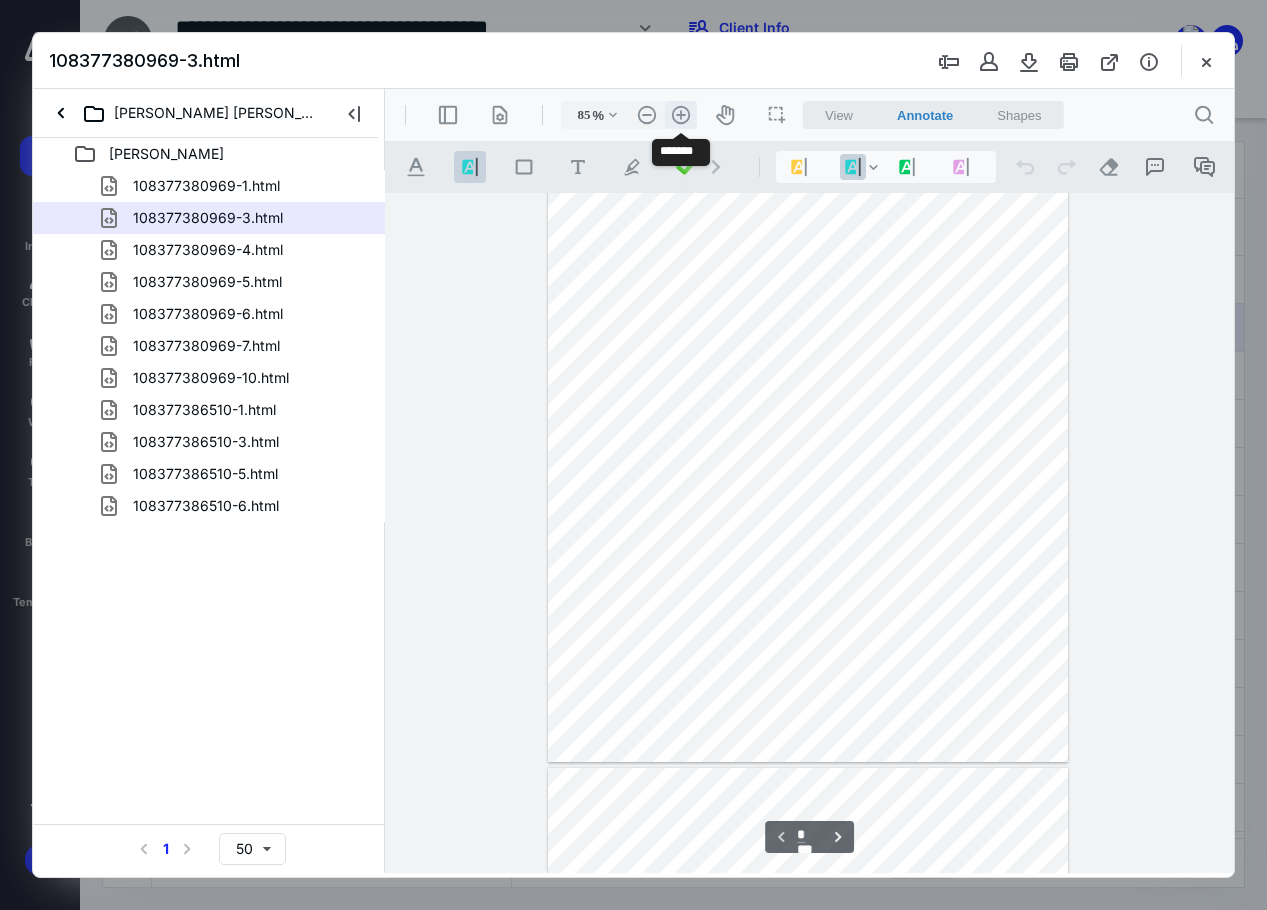 click on ".cls-1{fill:#abb0c4;} icon - header - zoom - in - line" at bounding box center [681, 115] 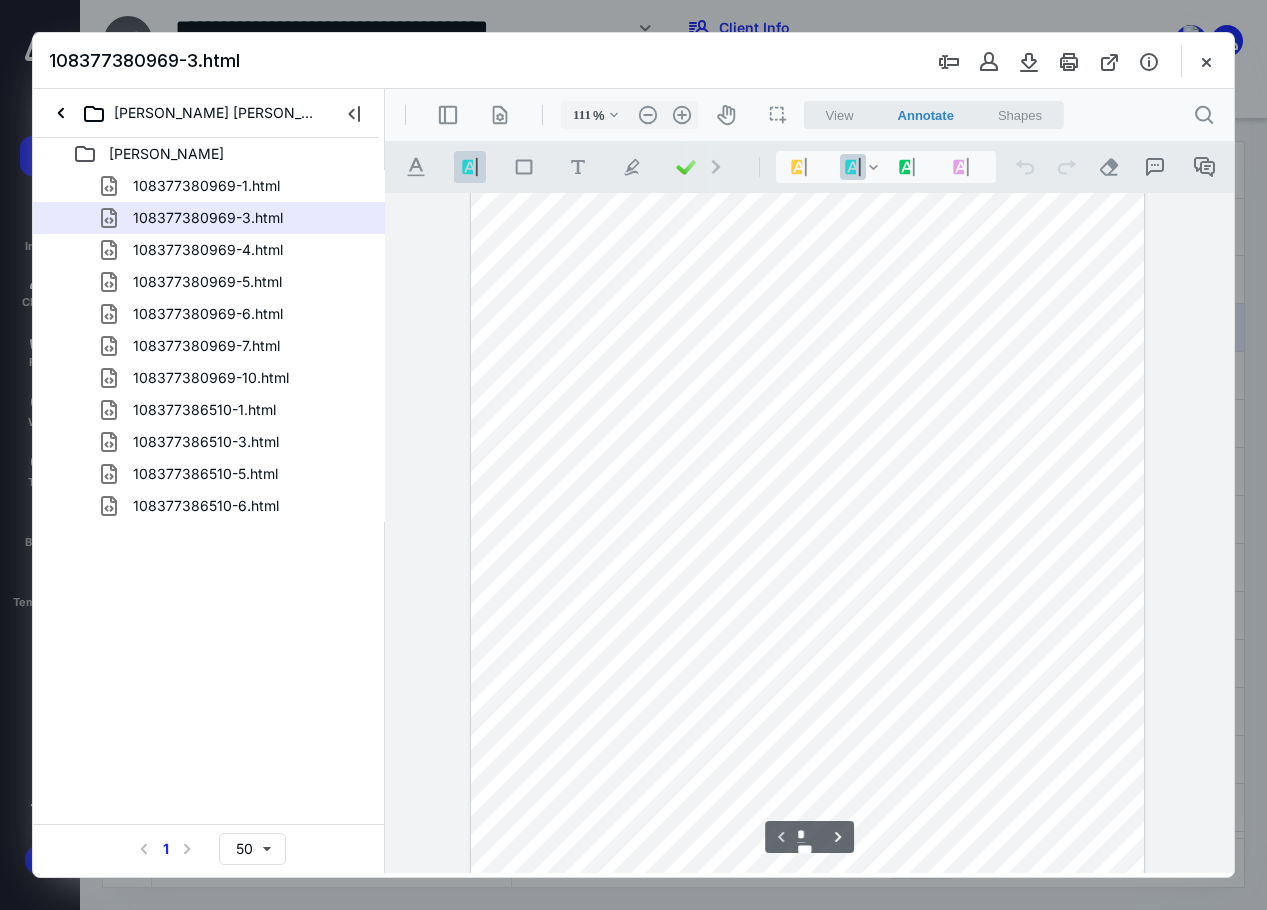 scroll, scrollTop: 0, scrollLeft: 0, axis: both 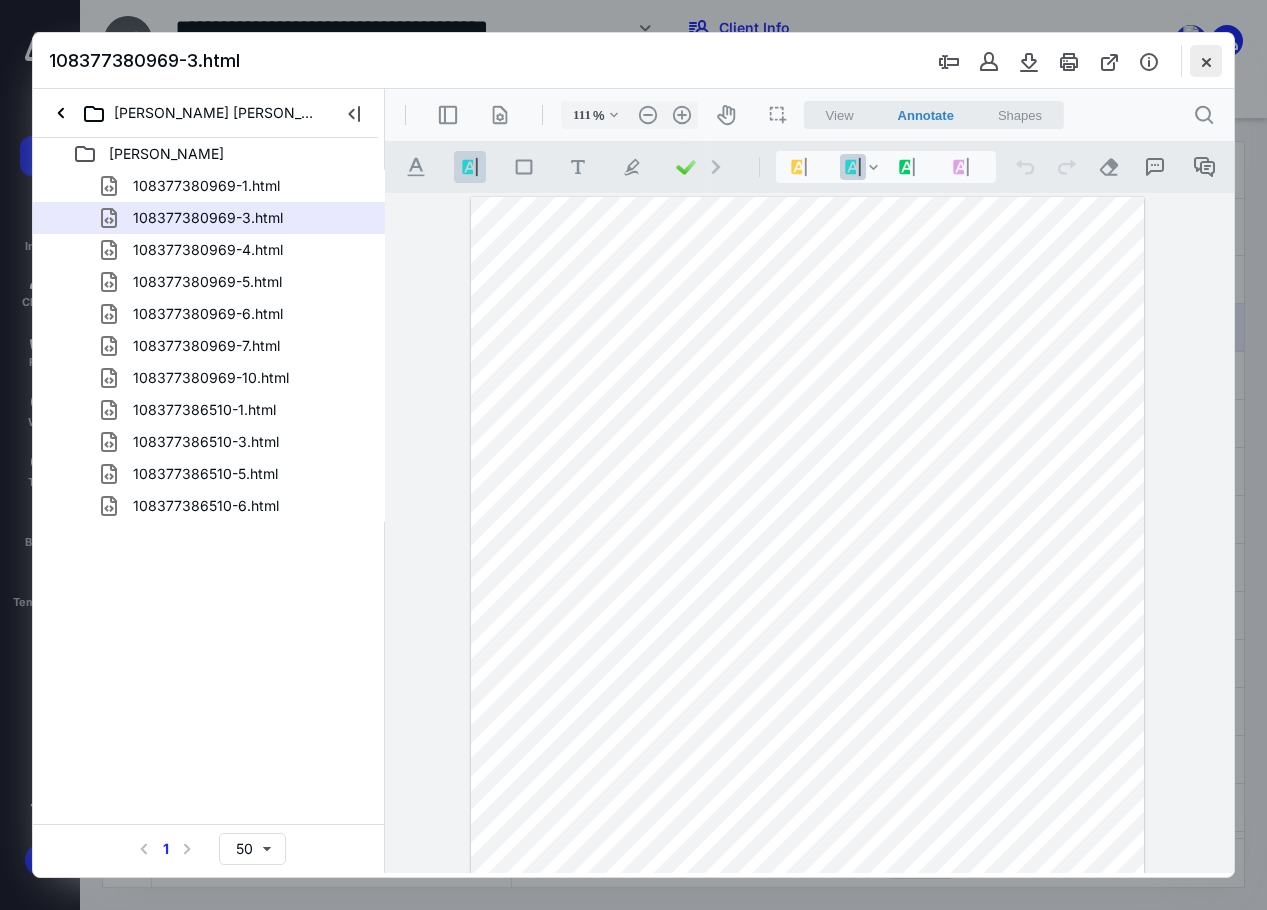 click at bounding box center [1206, 61] 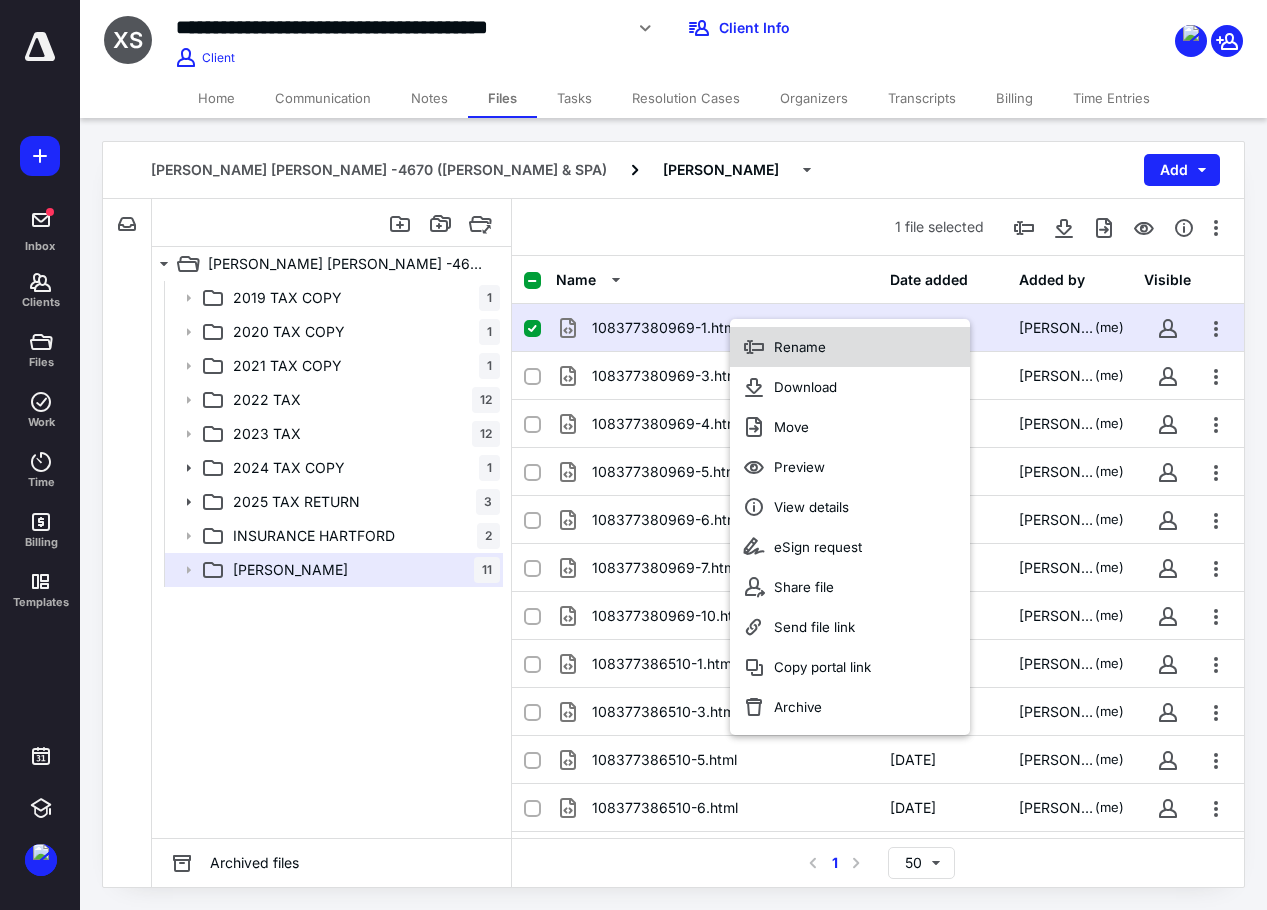 click on "Rename" at bounding box center [800, 347] 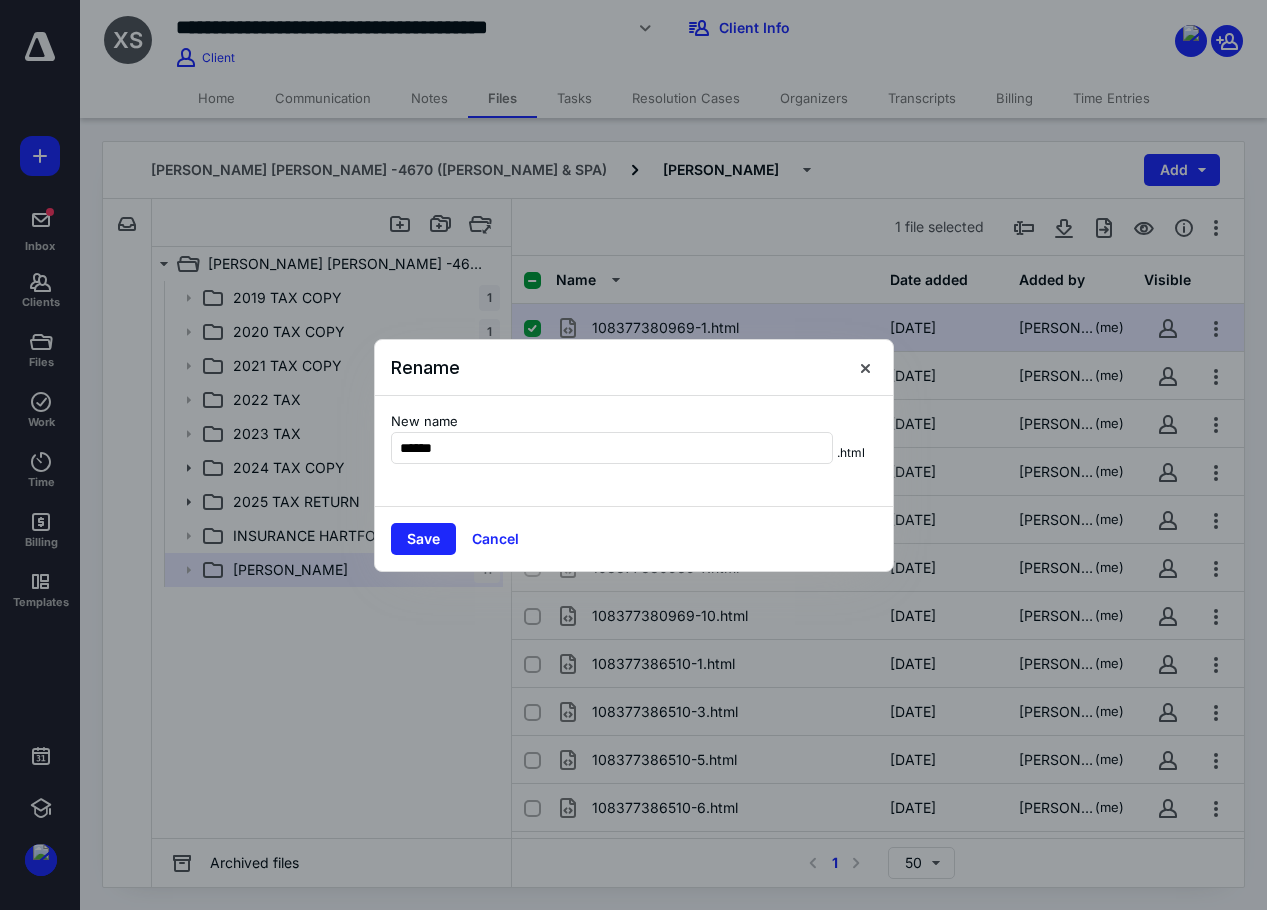 type on "******" 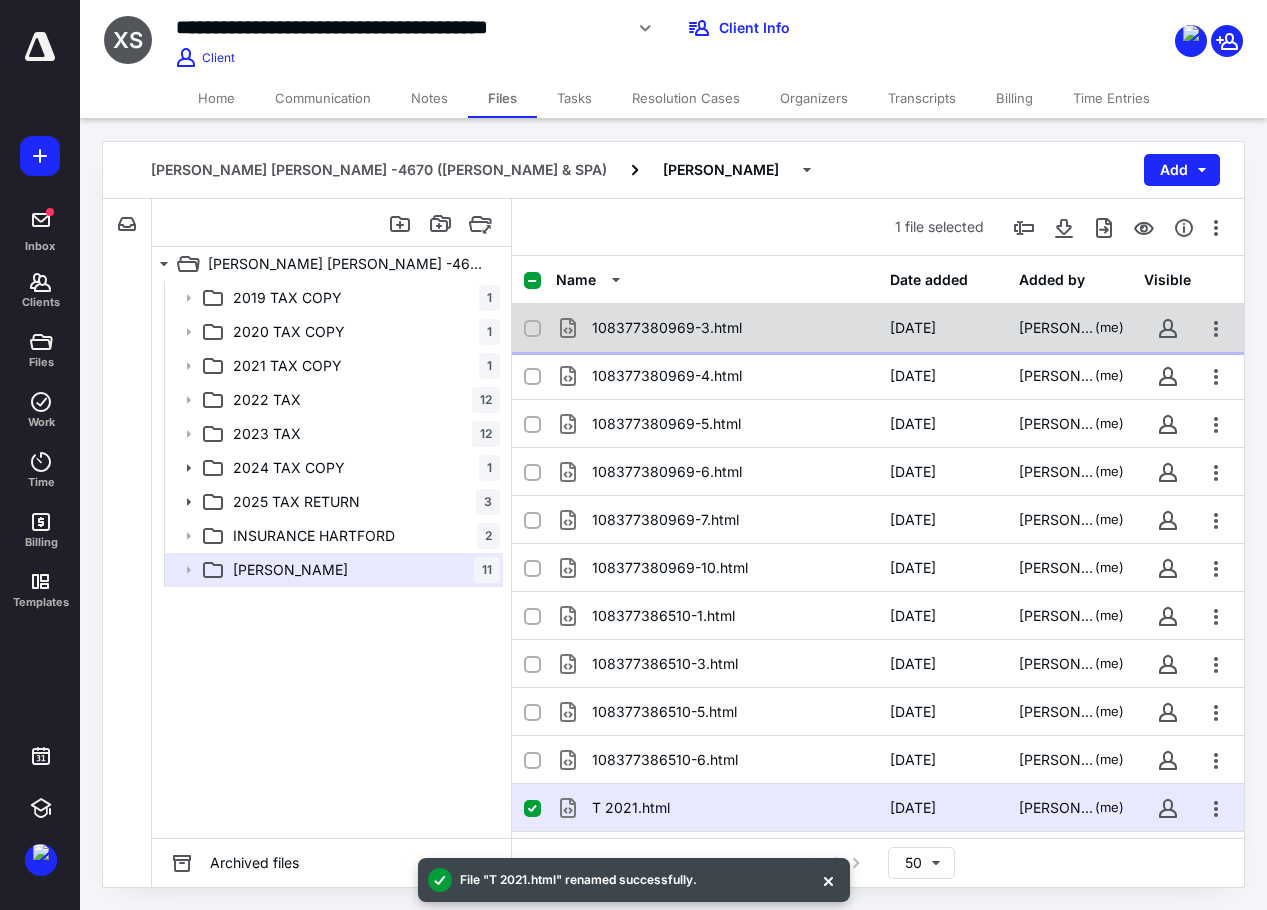 checkbox on "true" 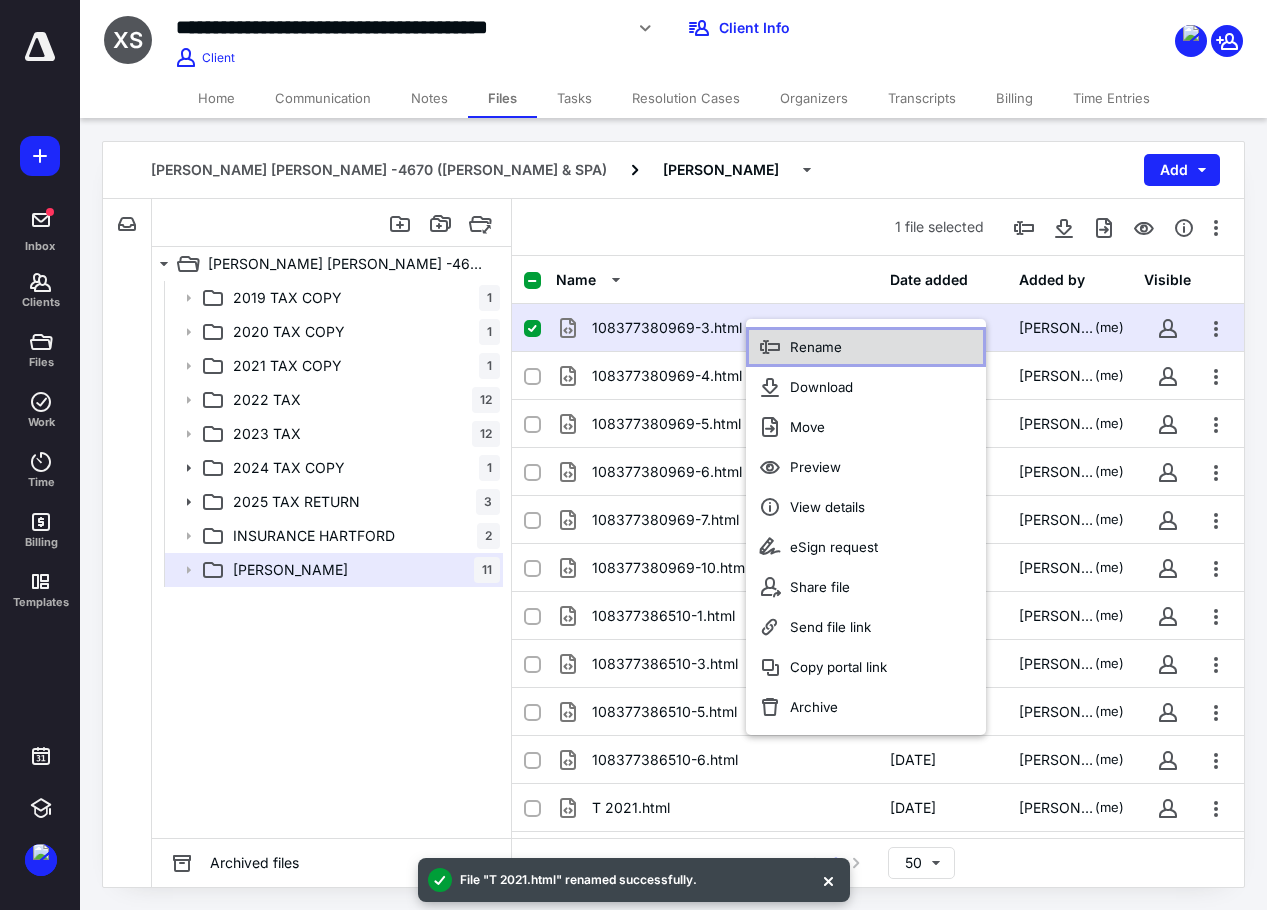 click on "Rename" at bounding box center (816, 347) 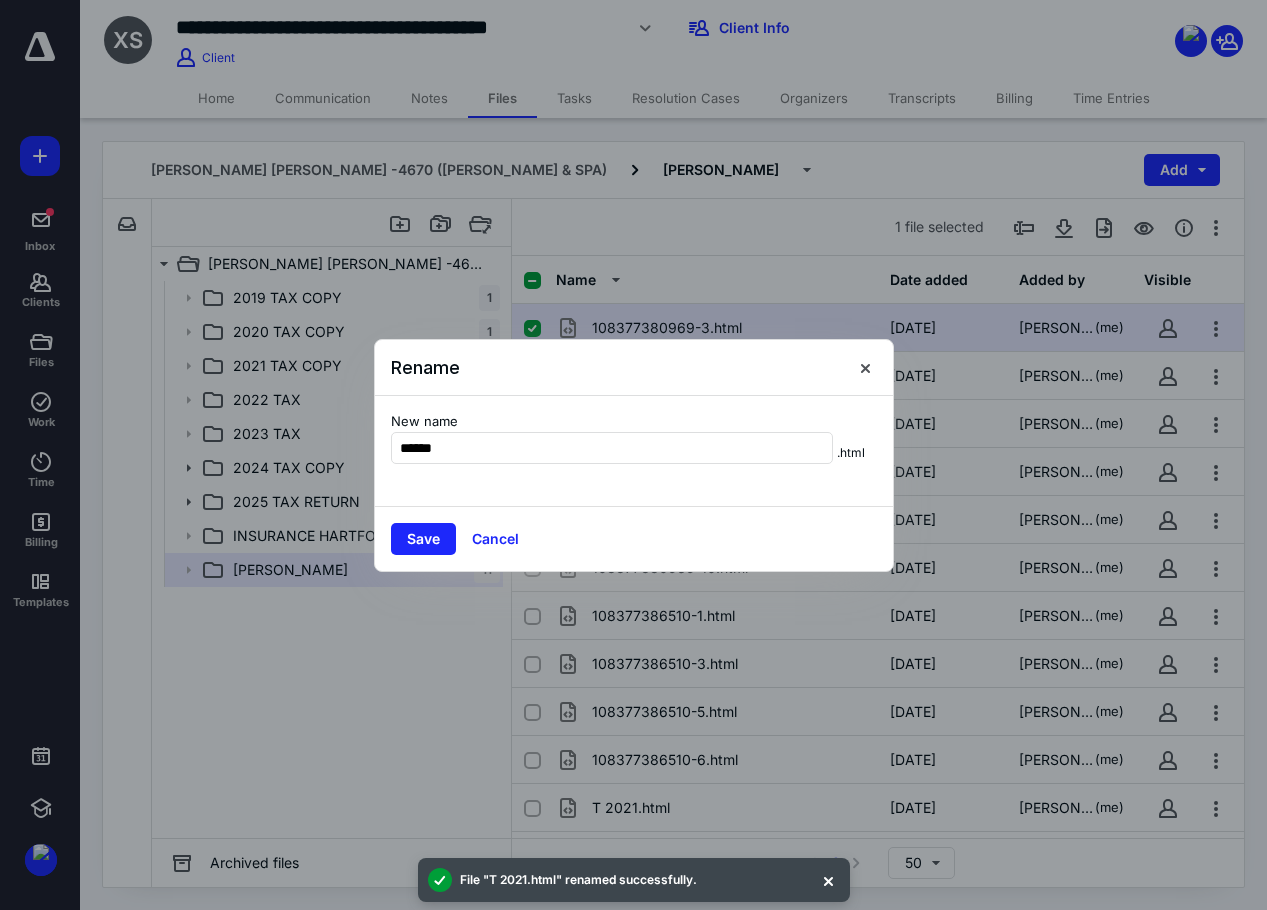 type on "******" 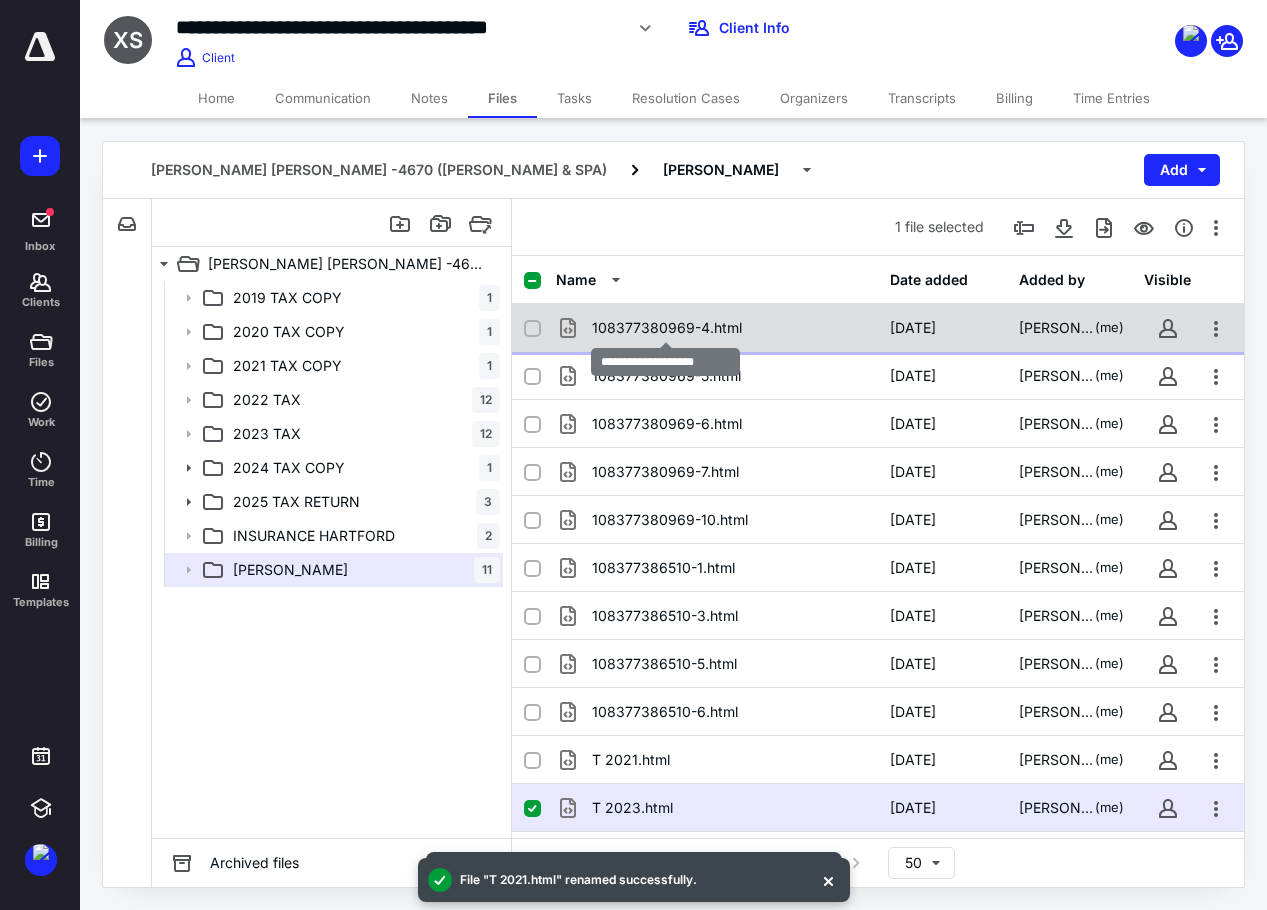 click on "108377380969-4.html" at bounding box center [667, 328] 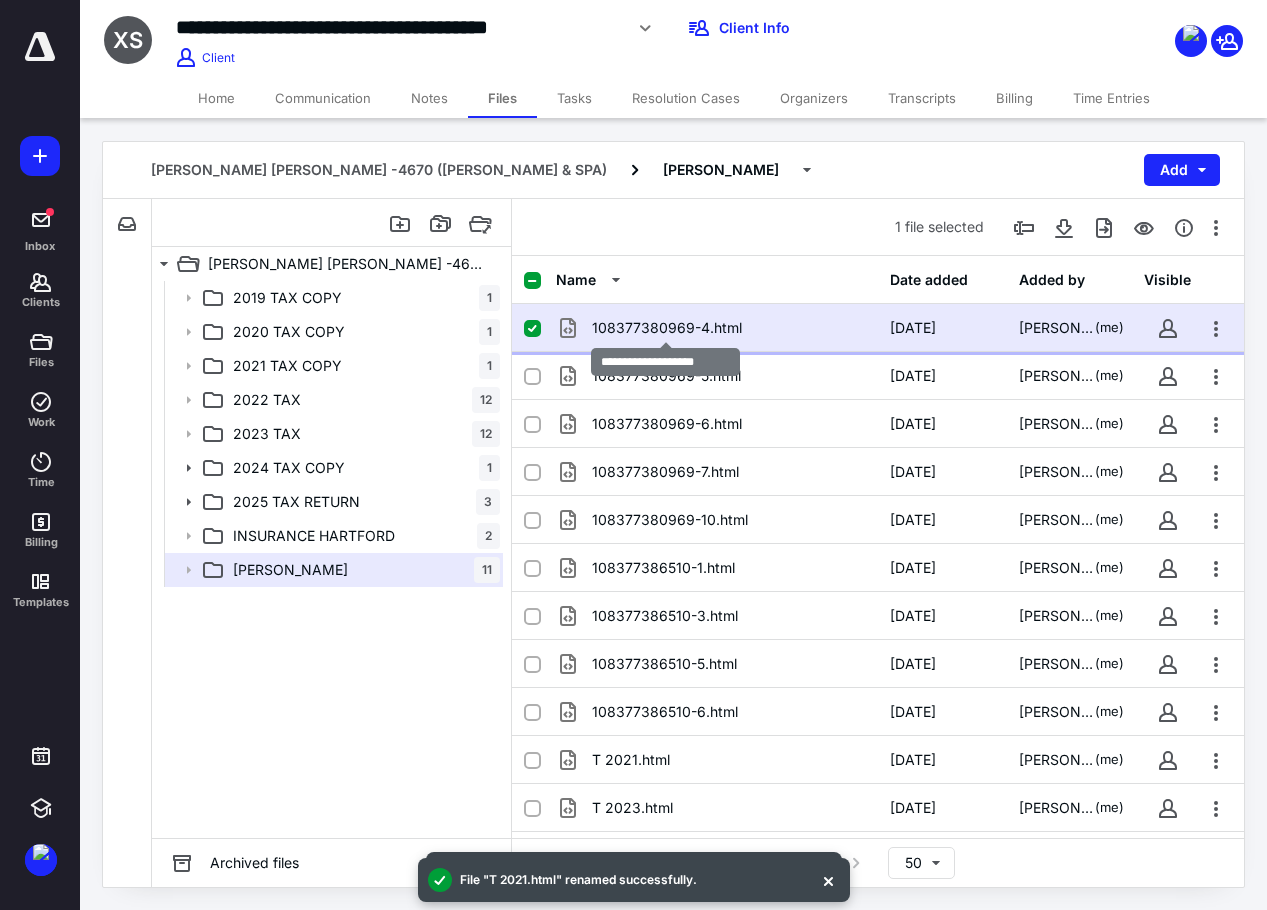 click on "108377380969-4.html" at bounding box center [667, 328] 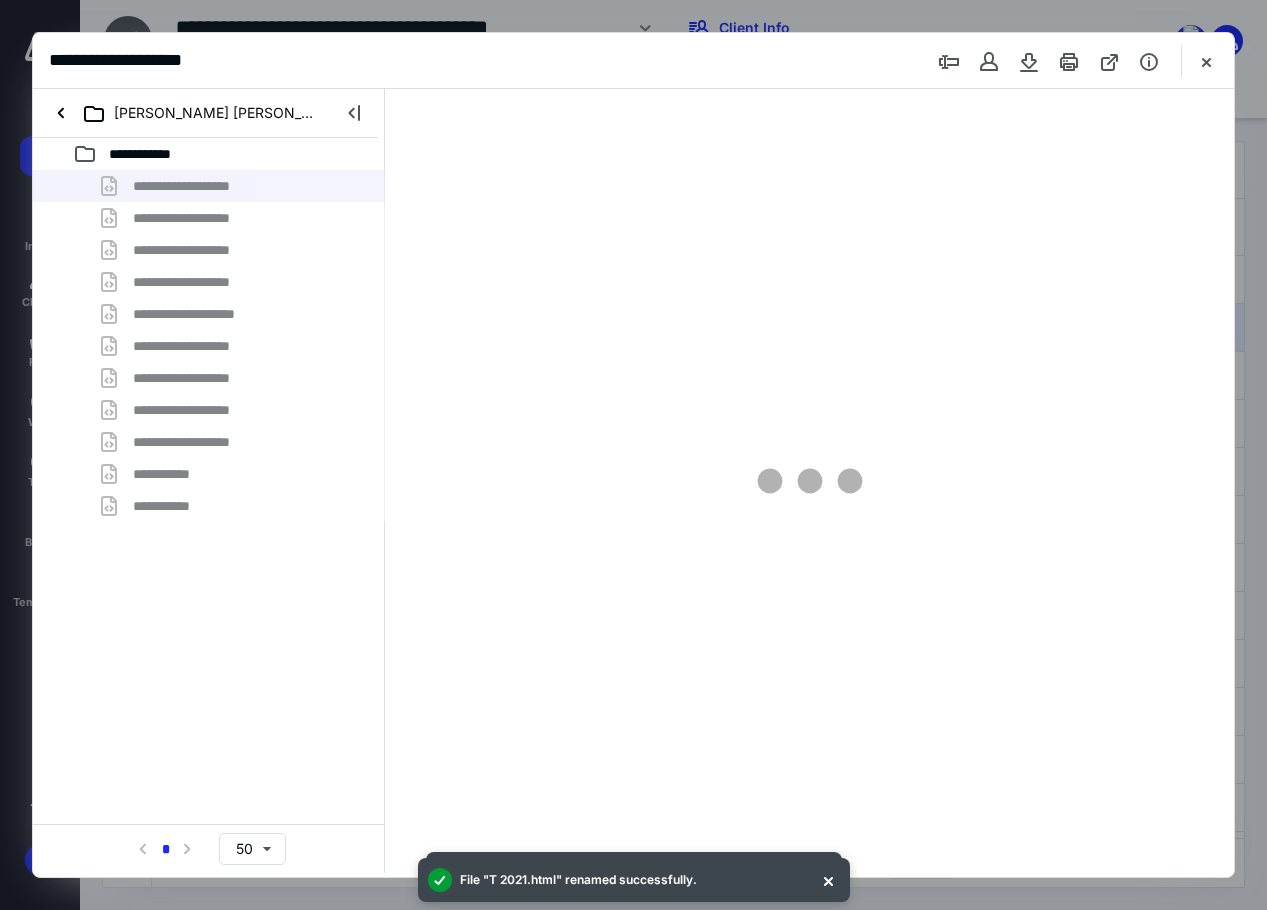 scroll, scrollTop: 0, scrollLeft: 0, axis: both 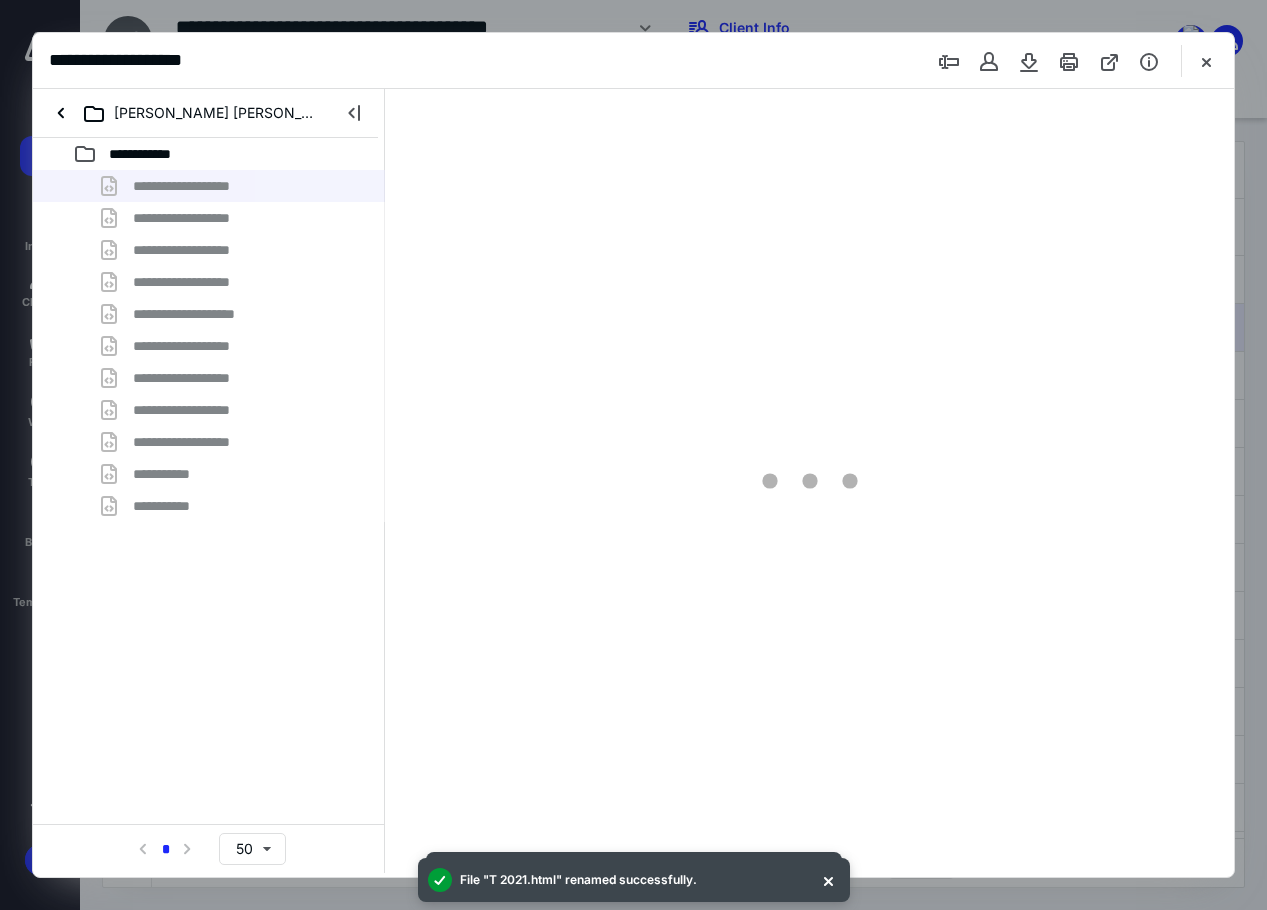 type on "85" 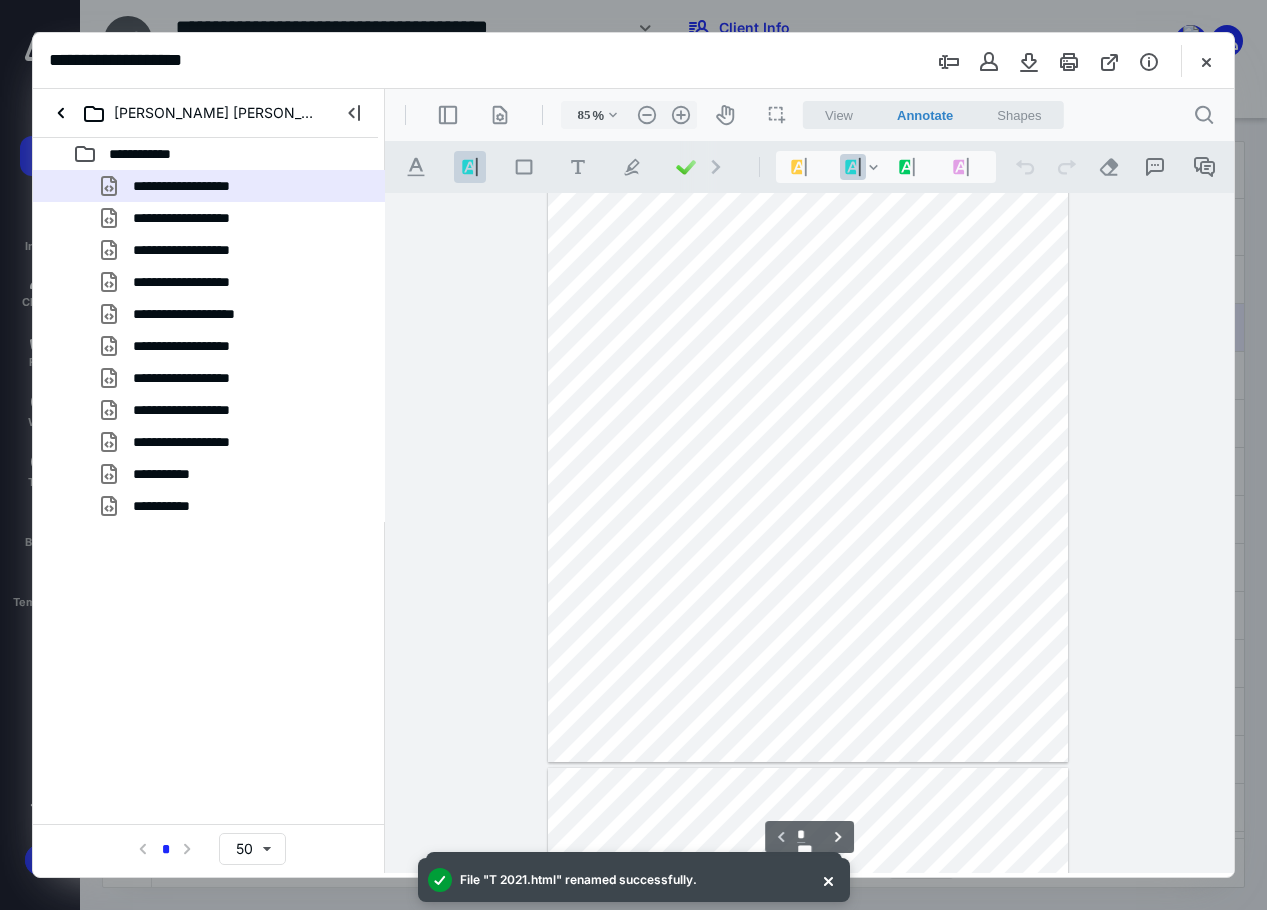 scroll, scrollTop: 0, scrollLeft: 0, axis: both 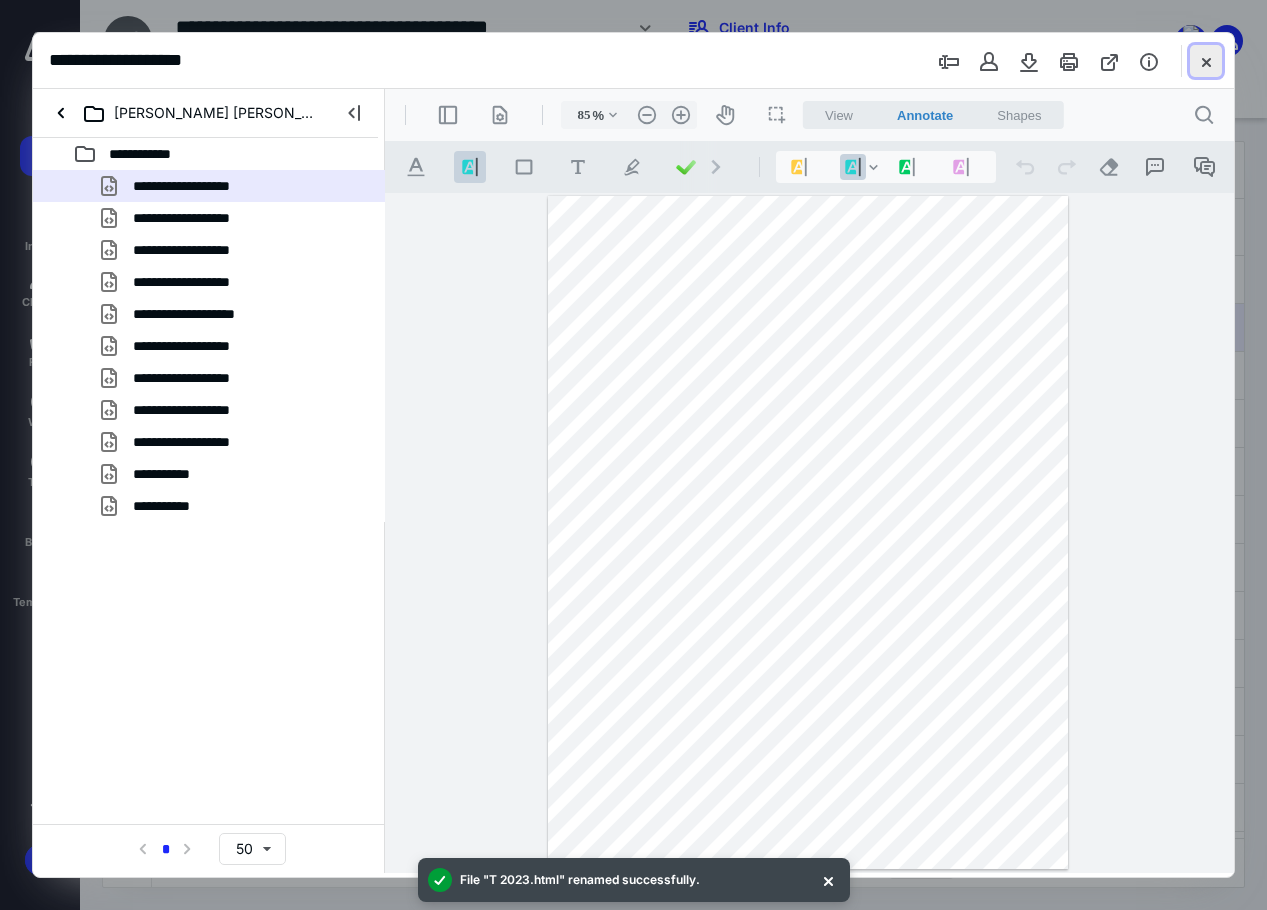 click at bounding box center (1206, 61) 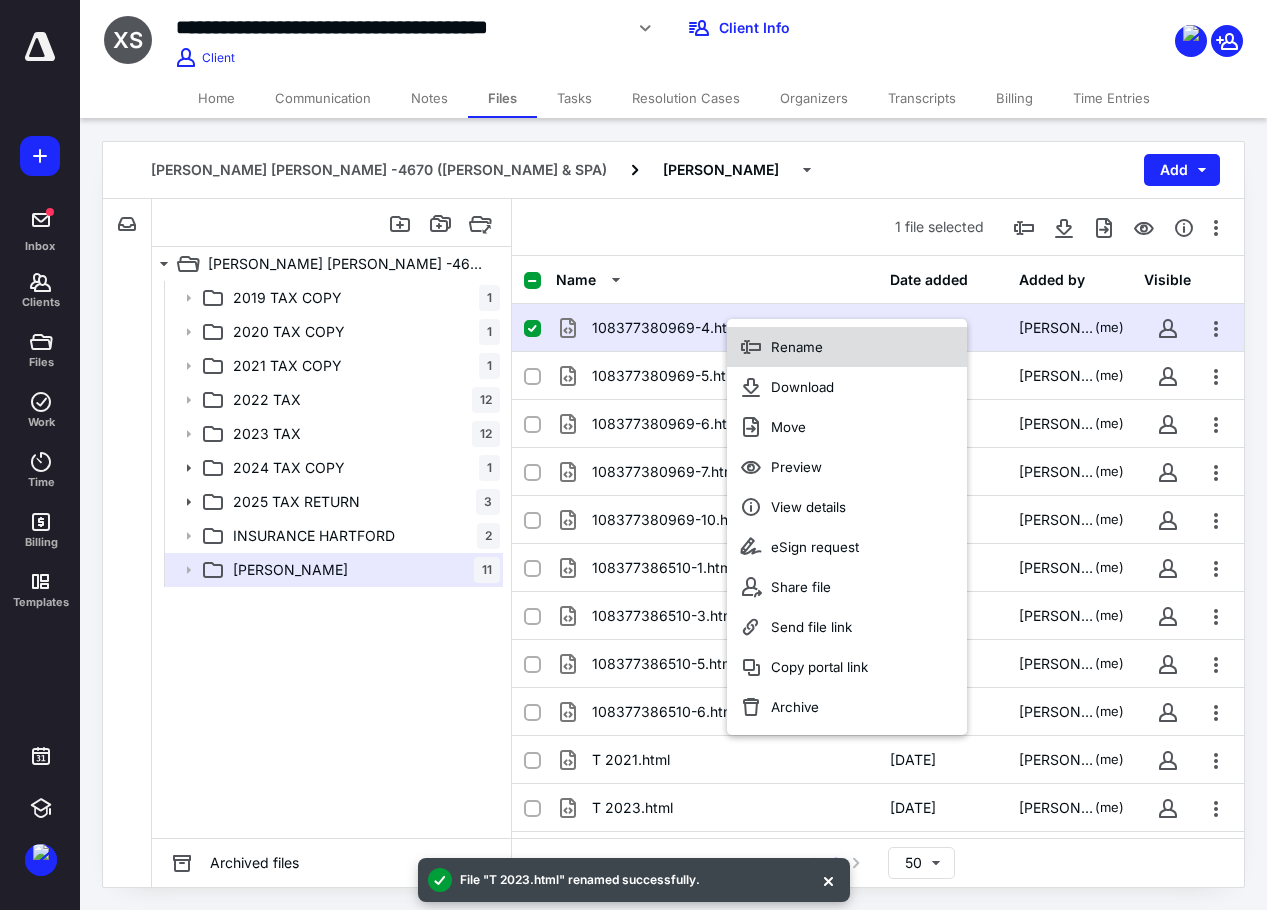 click on "Rename" at bounding box center (847, 347) 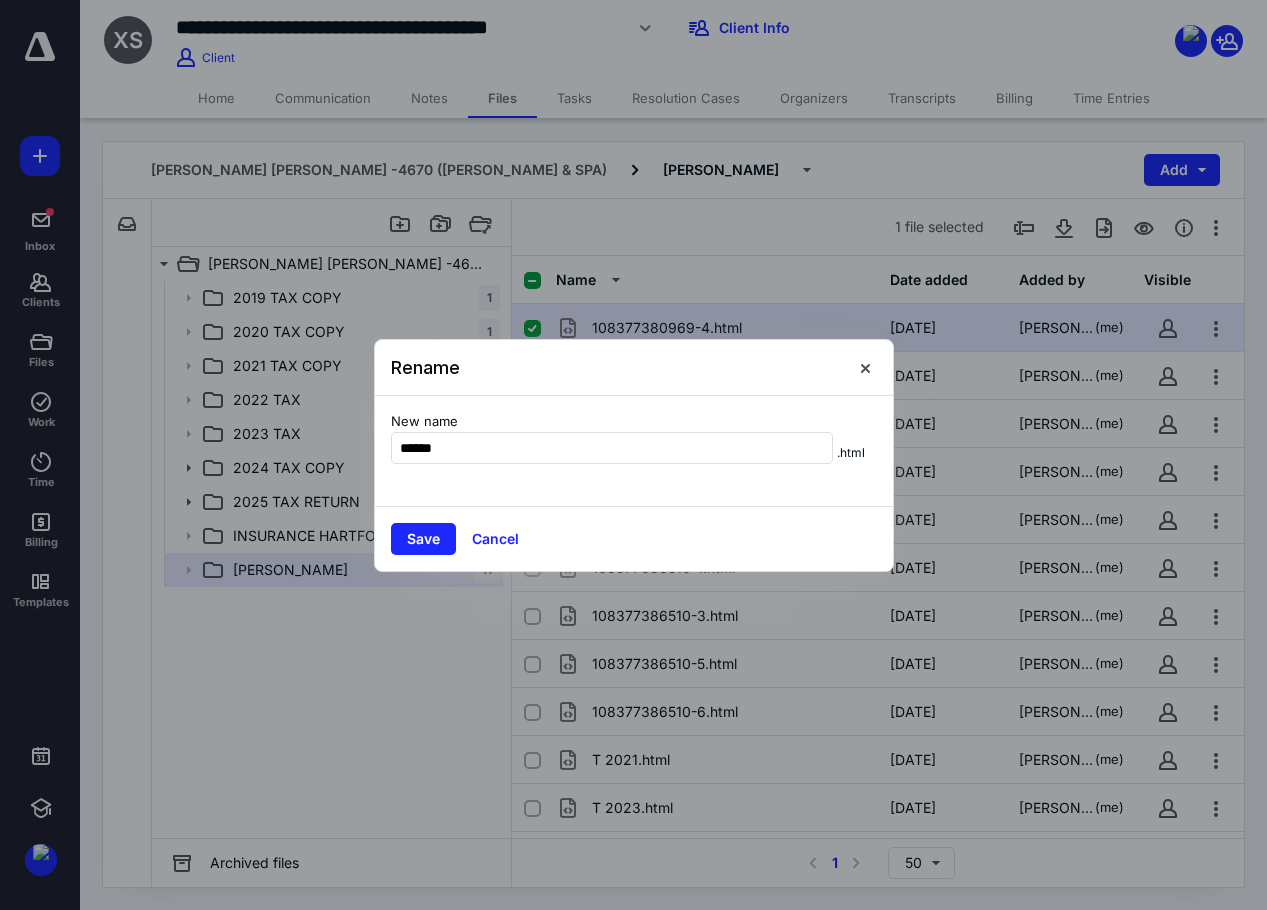 type on "******" 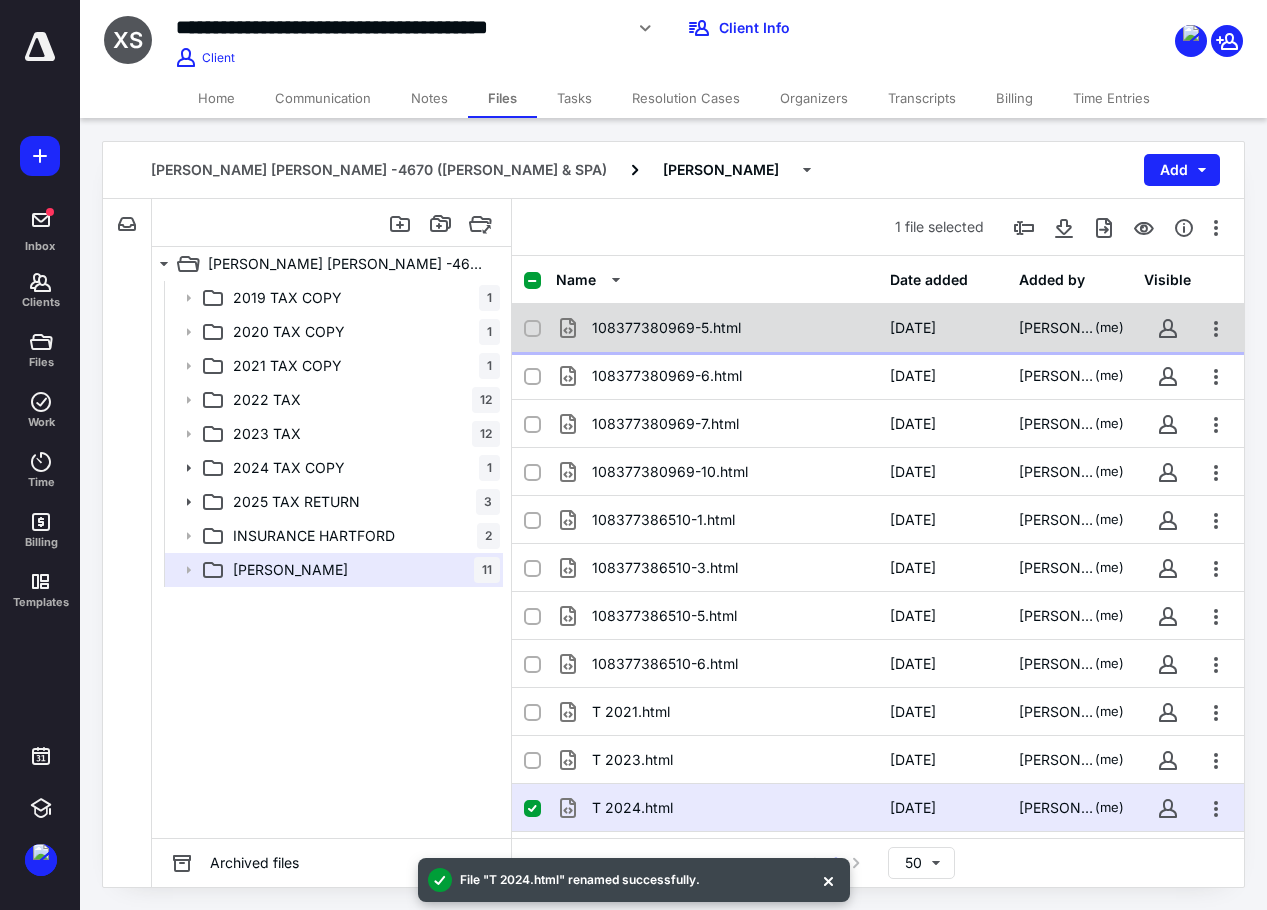 click on "108377380969-5.html" at bounding box center [666, 328] 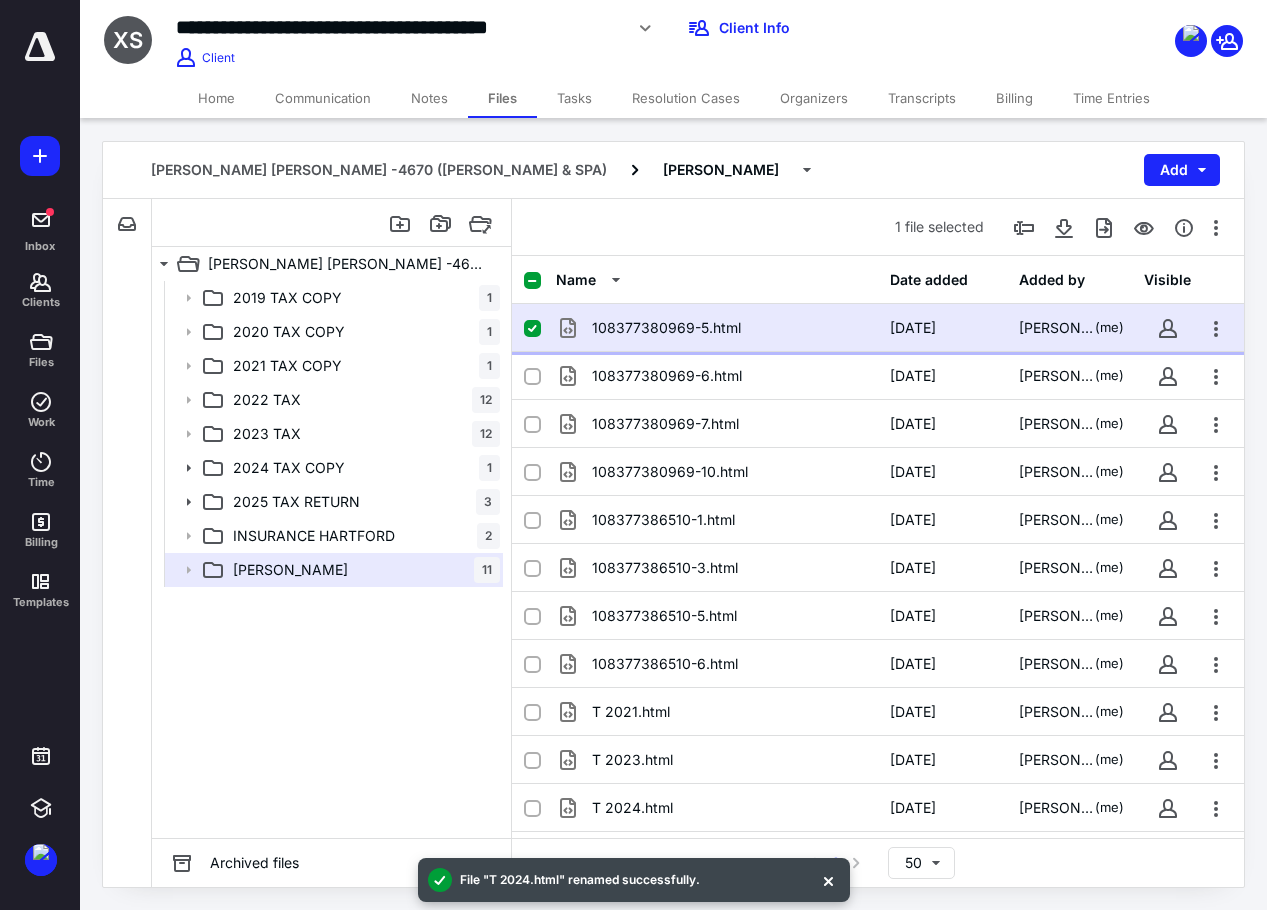 click on "108377380969-5.html" at bounding box center [717, 328] 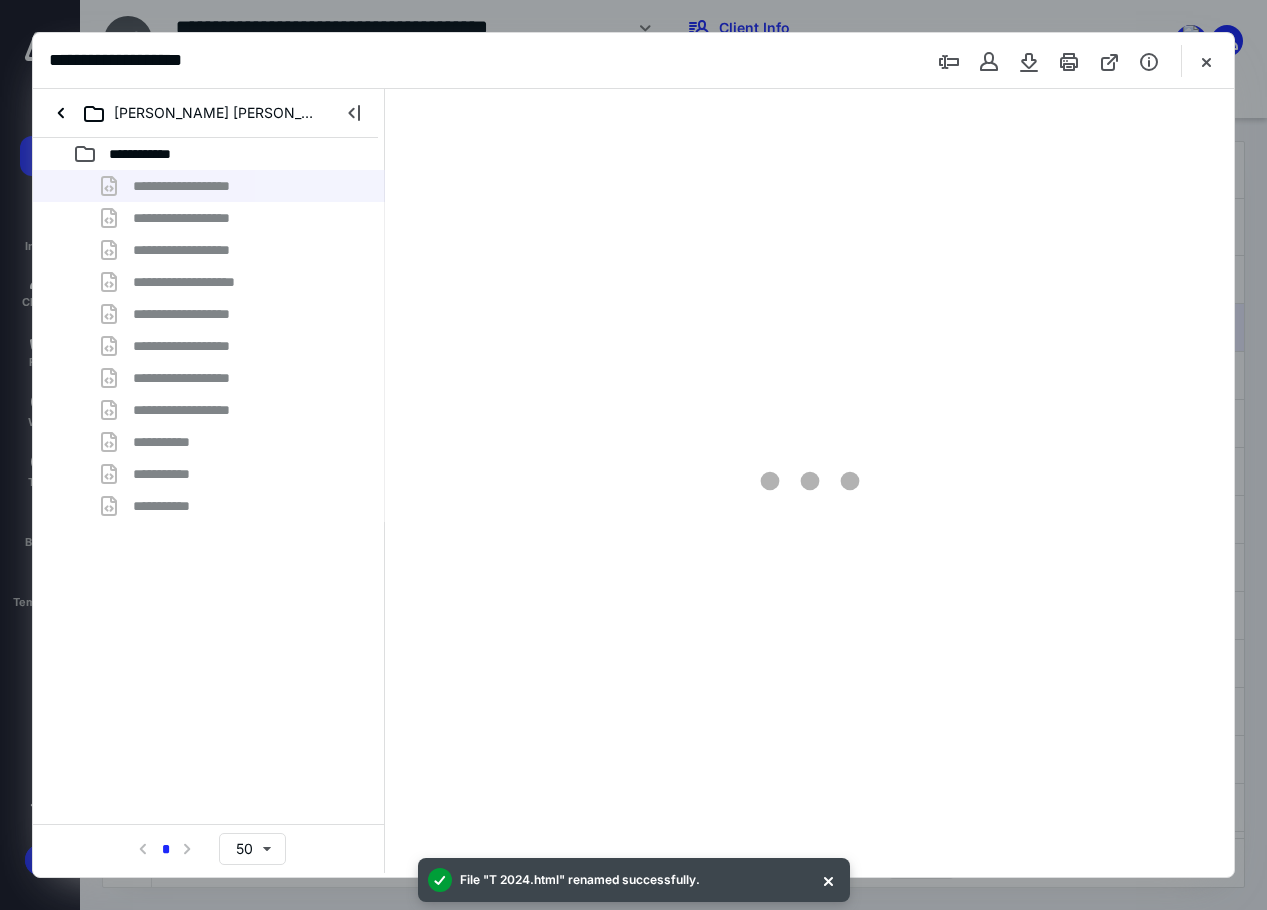 scroll, scrollTop: 0, scrollLeft: 0, axis: both 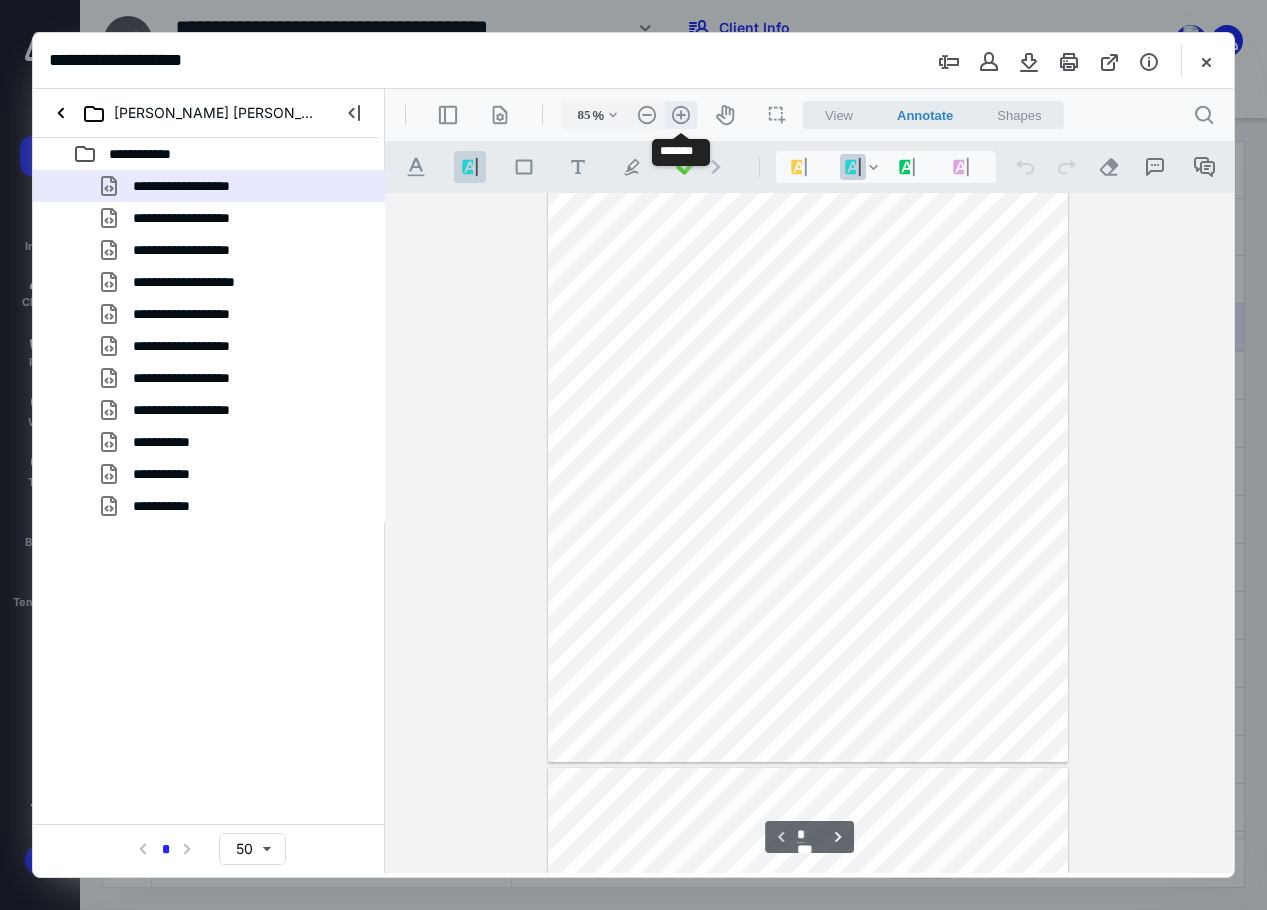 click on ".cls-1{fill:#abb0c4;} icon - header - zoom - in - line" at bounding box center (681, 115) 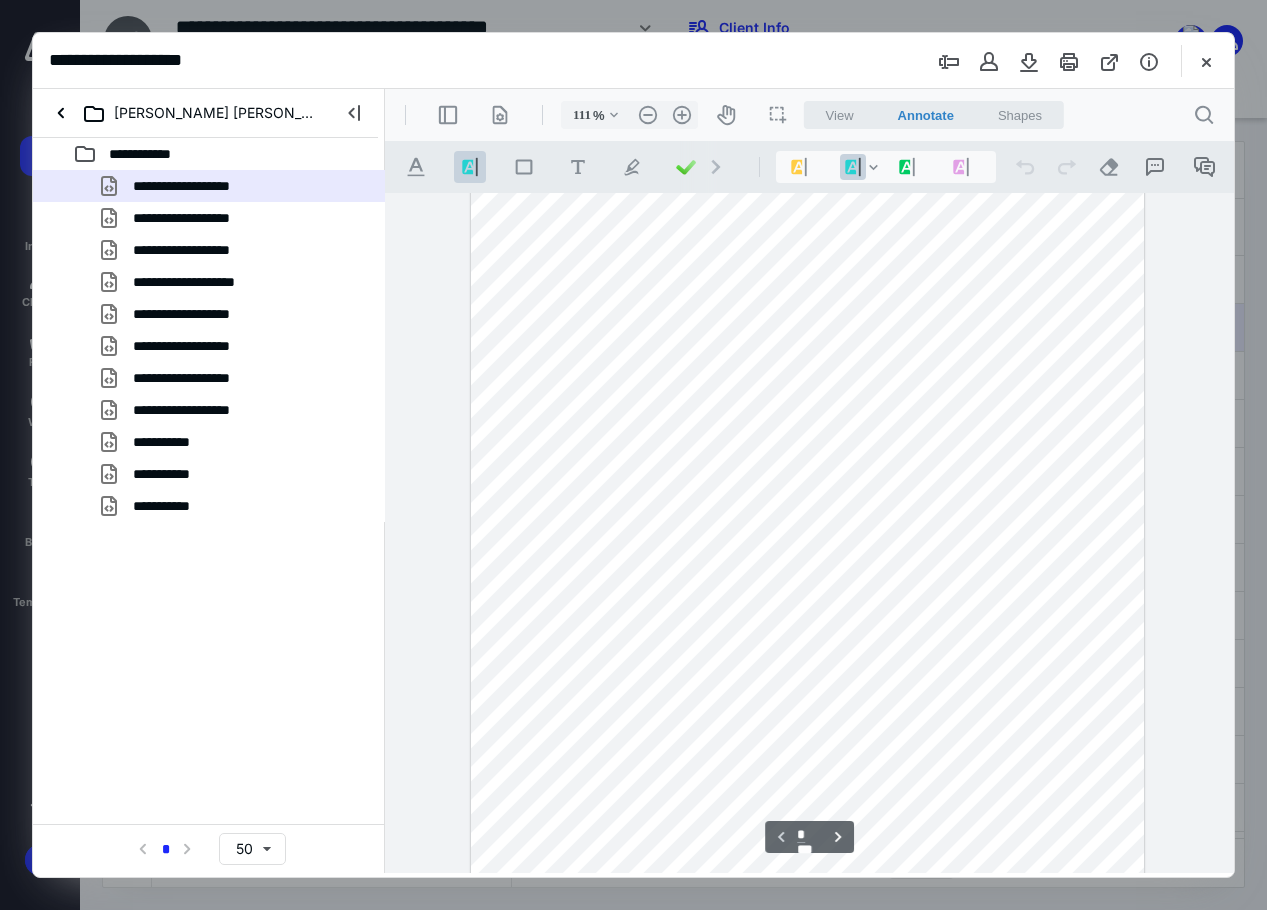 scroll, scrollTop: 23, scrollLeft: 0, axis: vertical 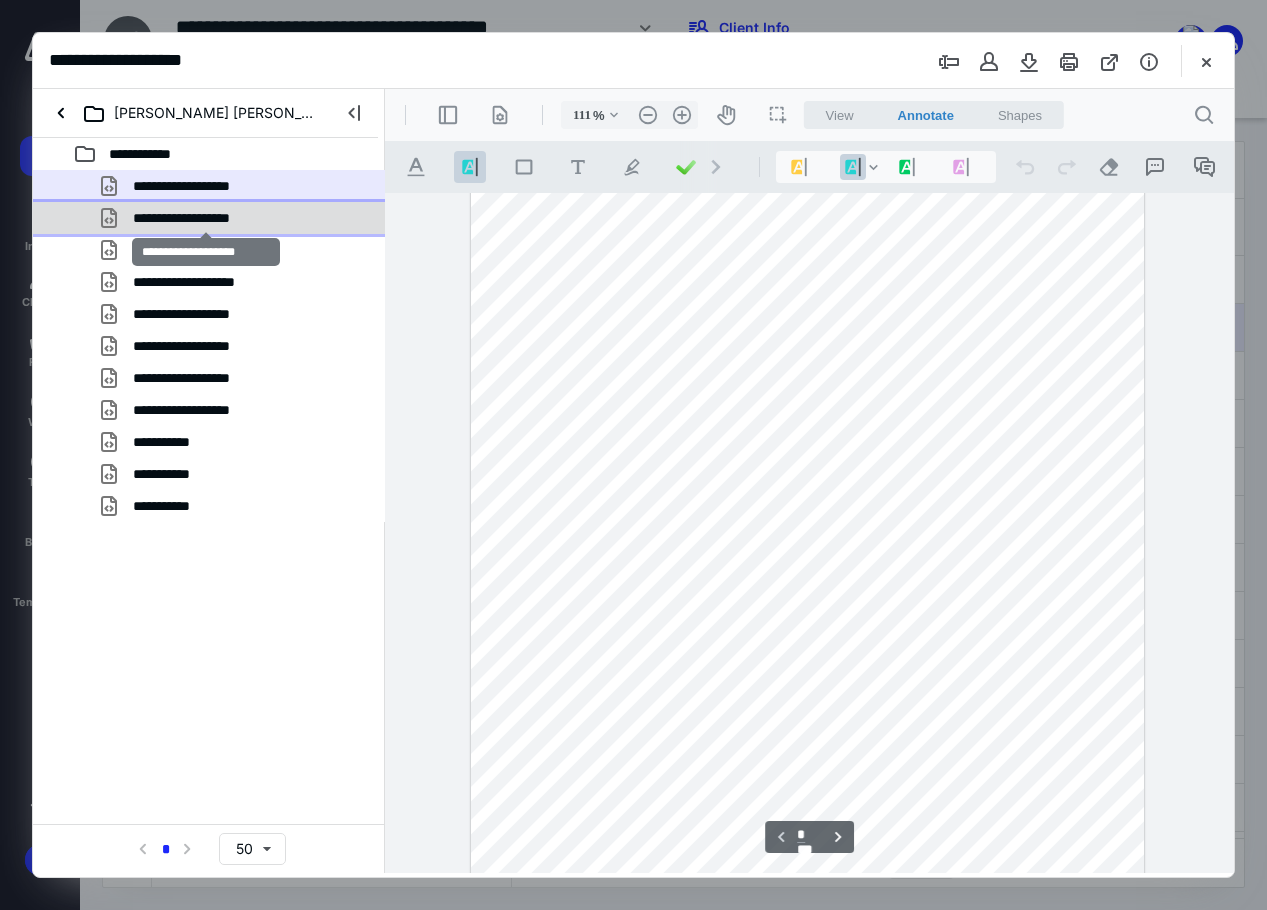 click on "**********" at bounding box center (206, 218) 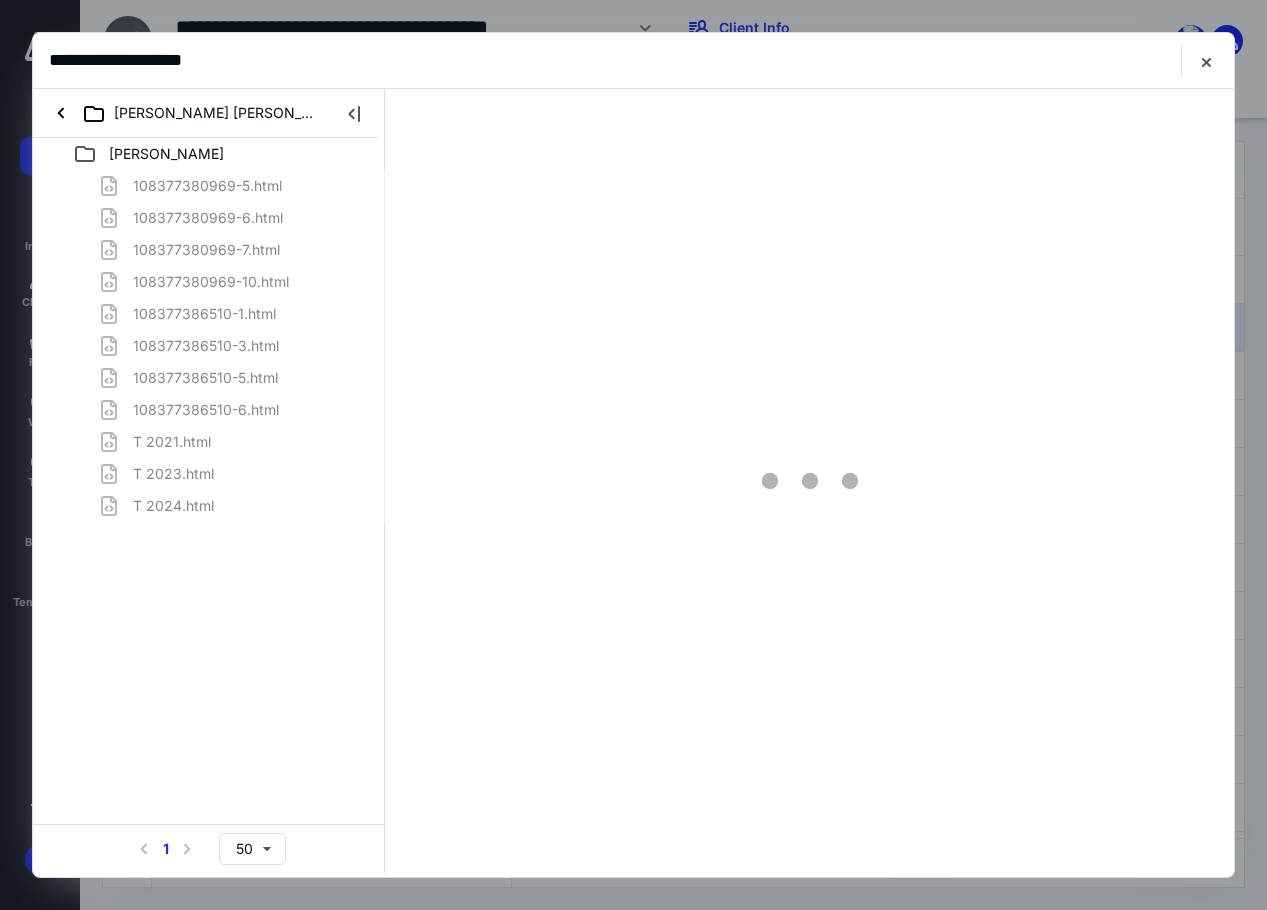scroll, scrollTop: 0, scrollLeft: 0, axis: both 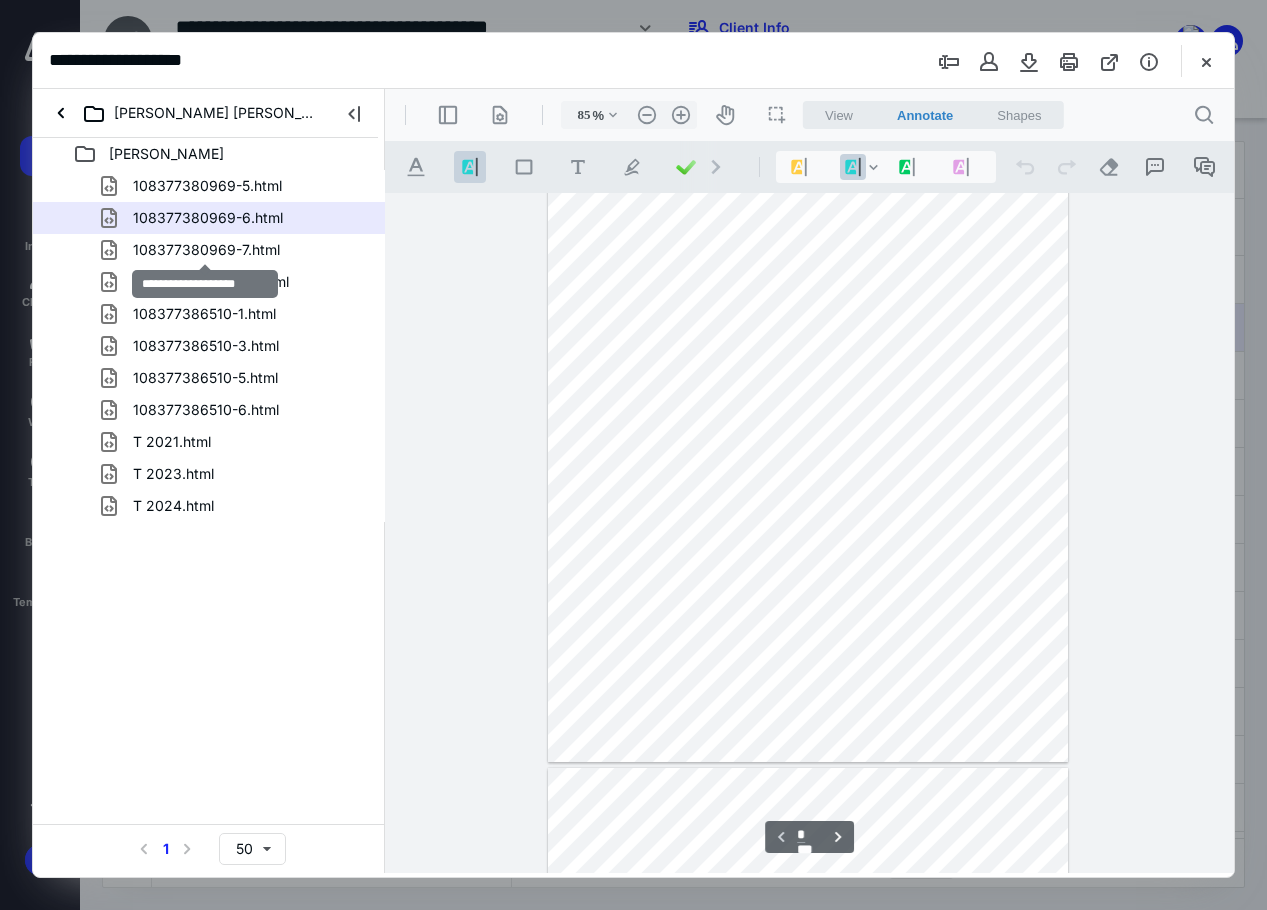 click on "108377380969-7.html" at bounding box center (206, 250) 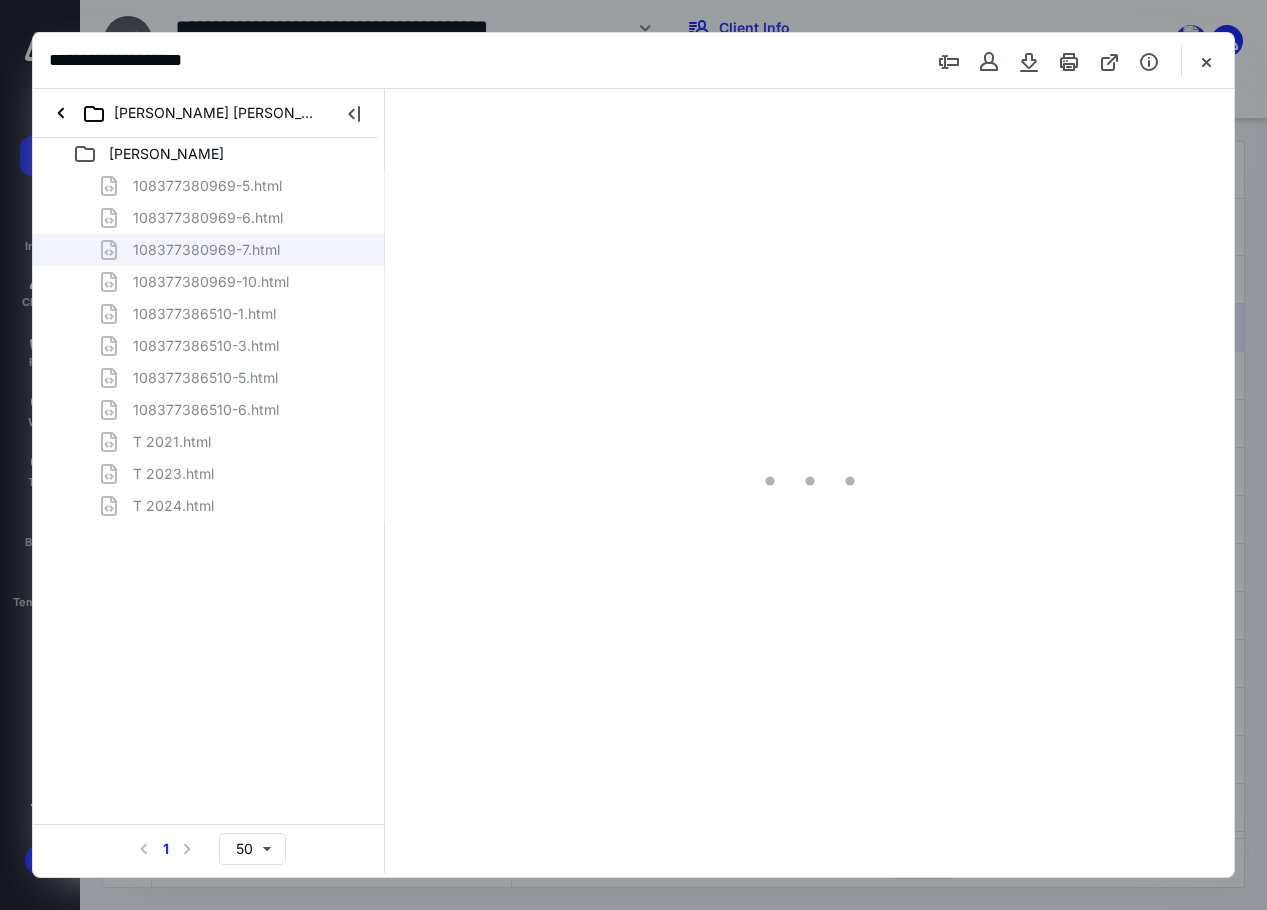 scroll, scrollTop: 107, scrollLeft: 0, axis: vertical 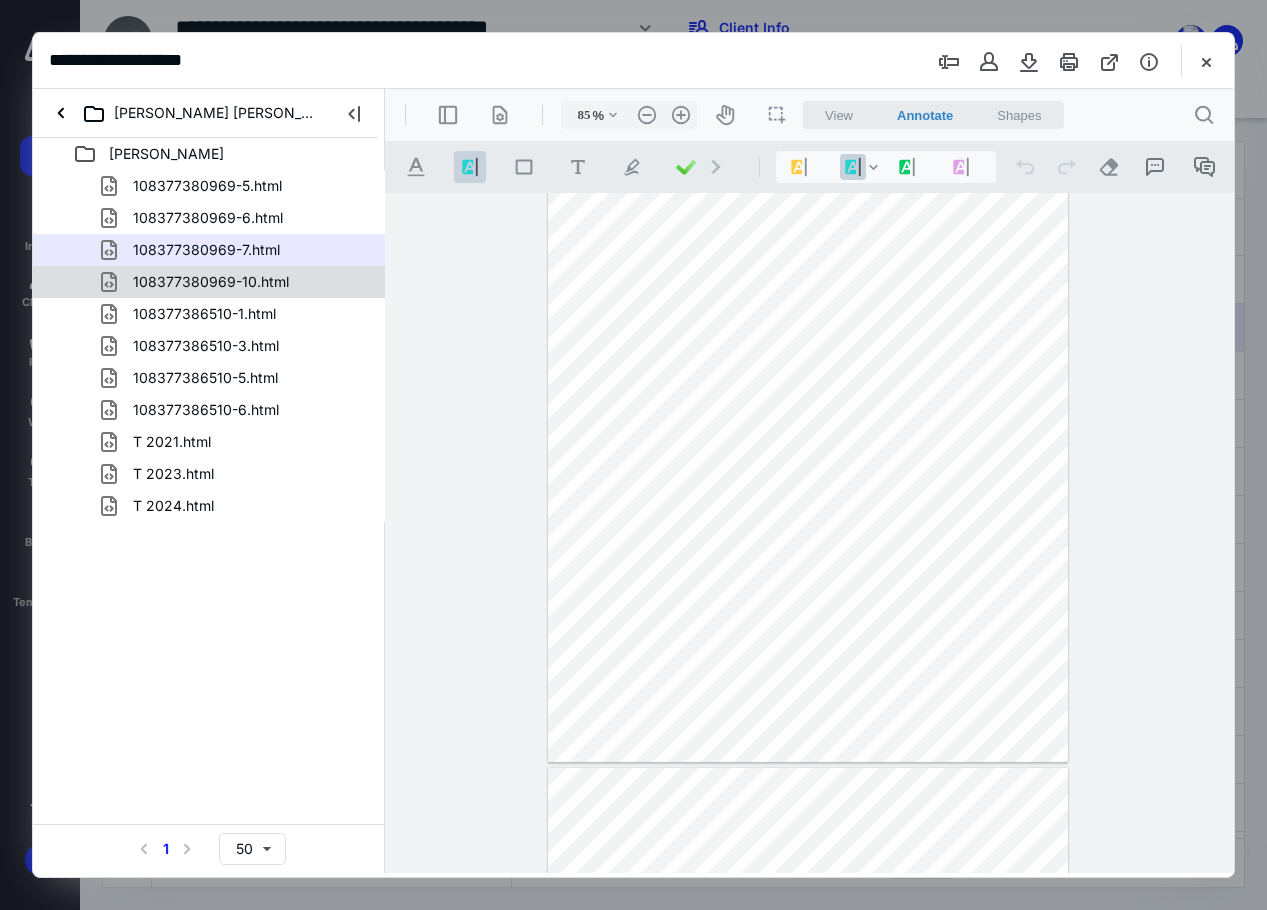 click on "108377380969-10.html" at bounding box center [211, 282] 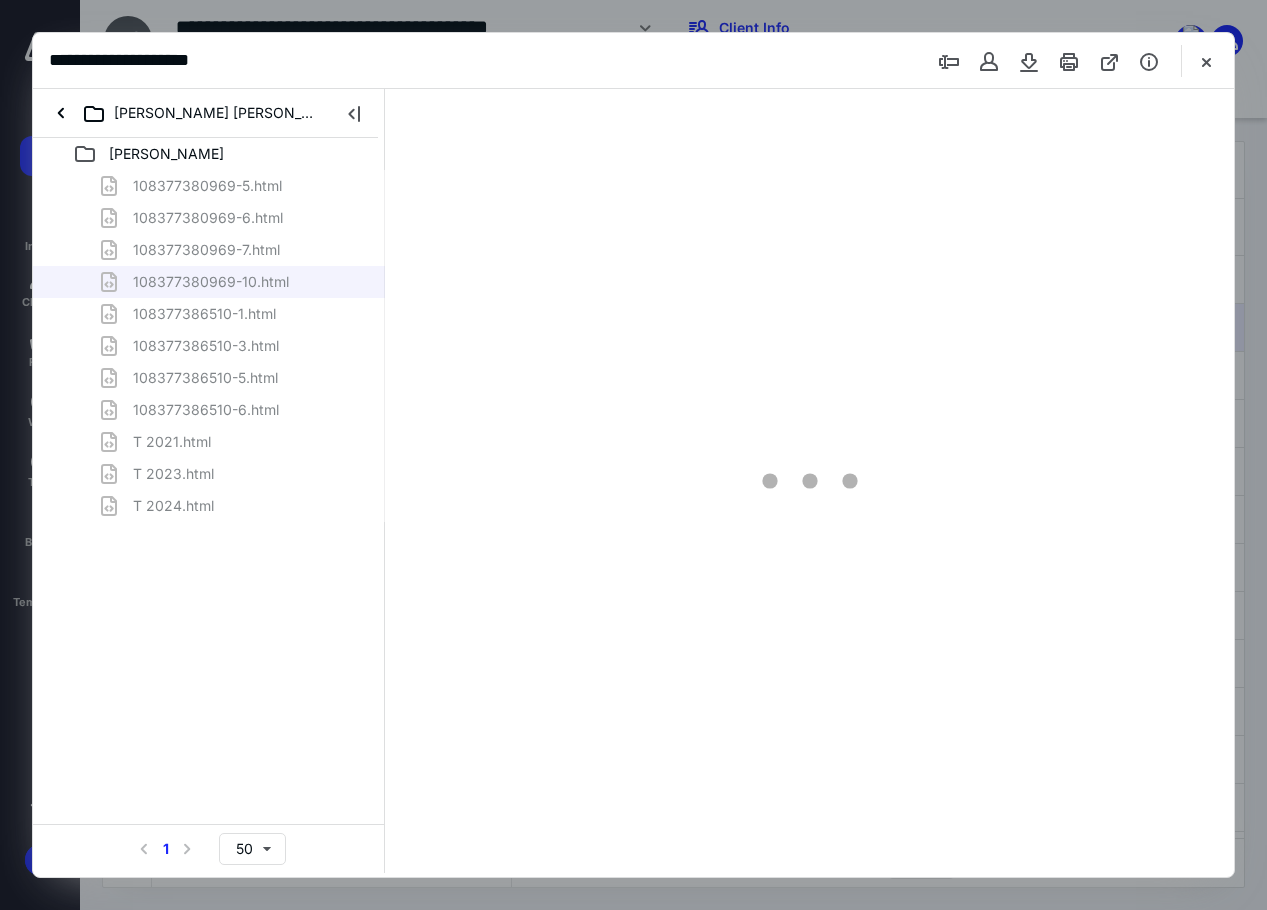 type on "85" 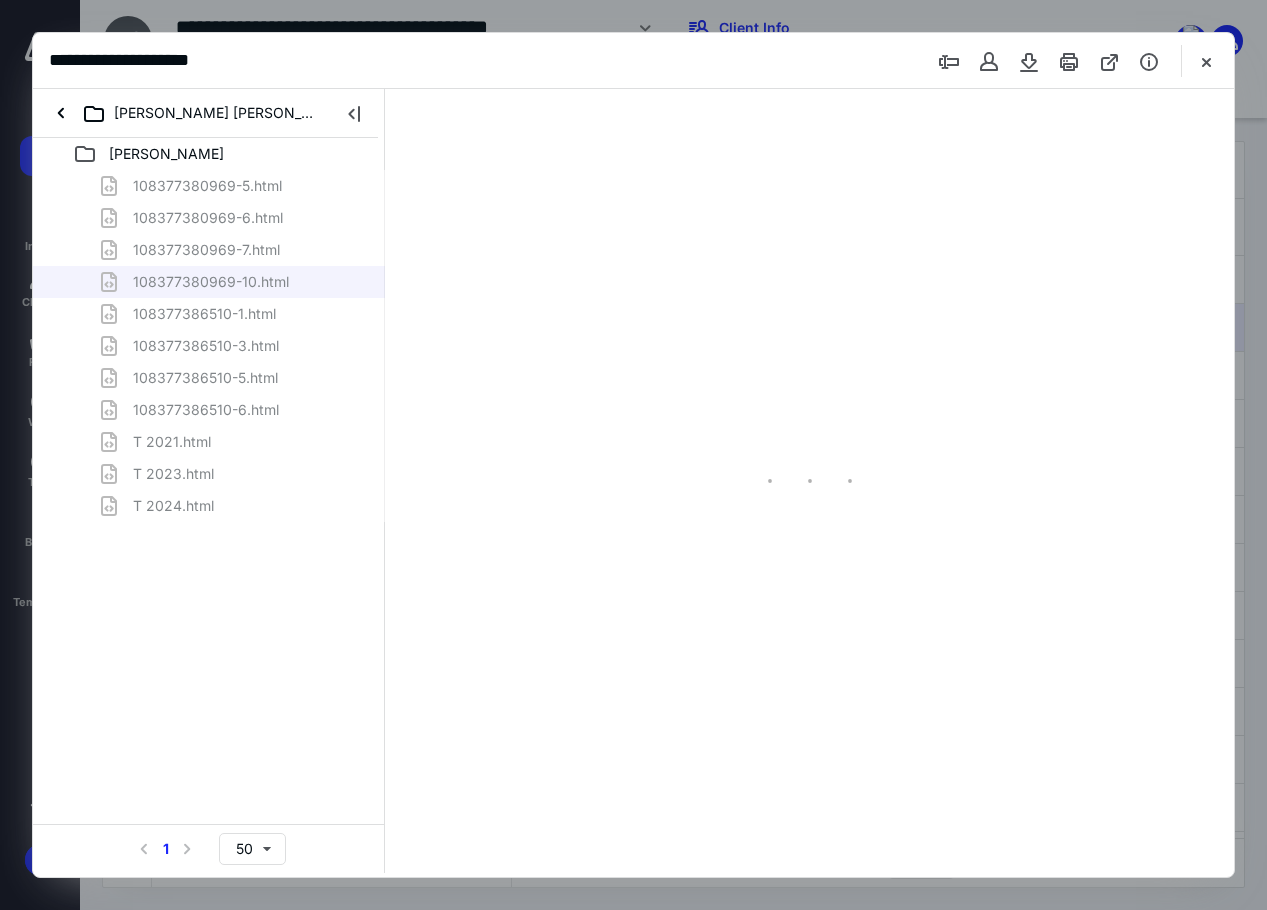 scroll, scrollTop: 0, scrollLeft: 0, axis: both 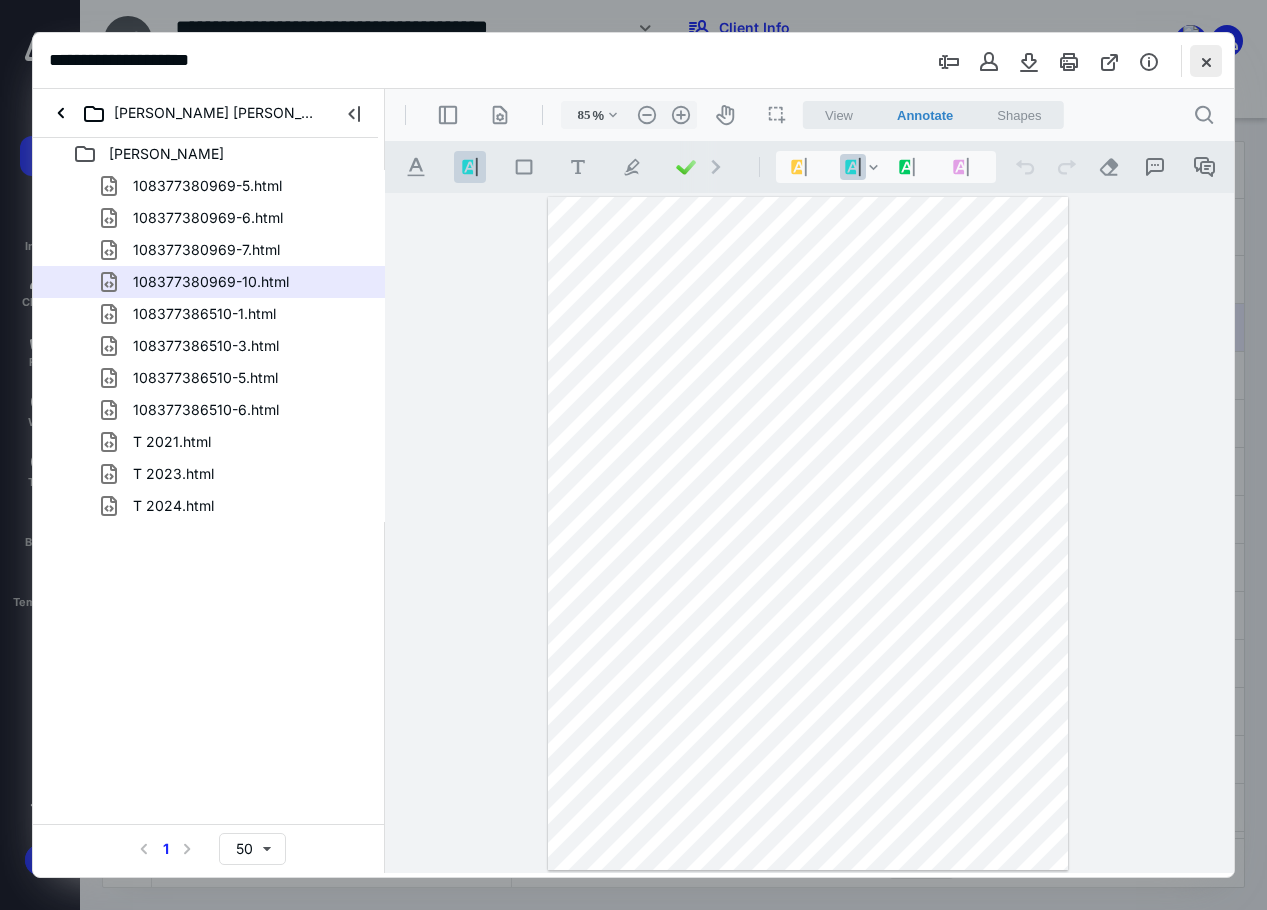 click at bounding box center [1206, 61] 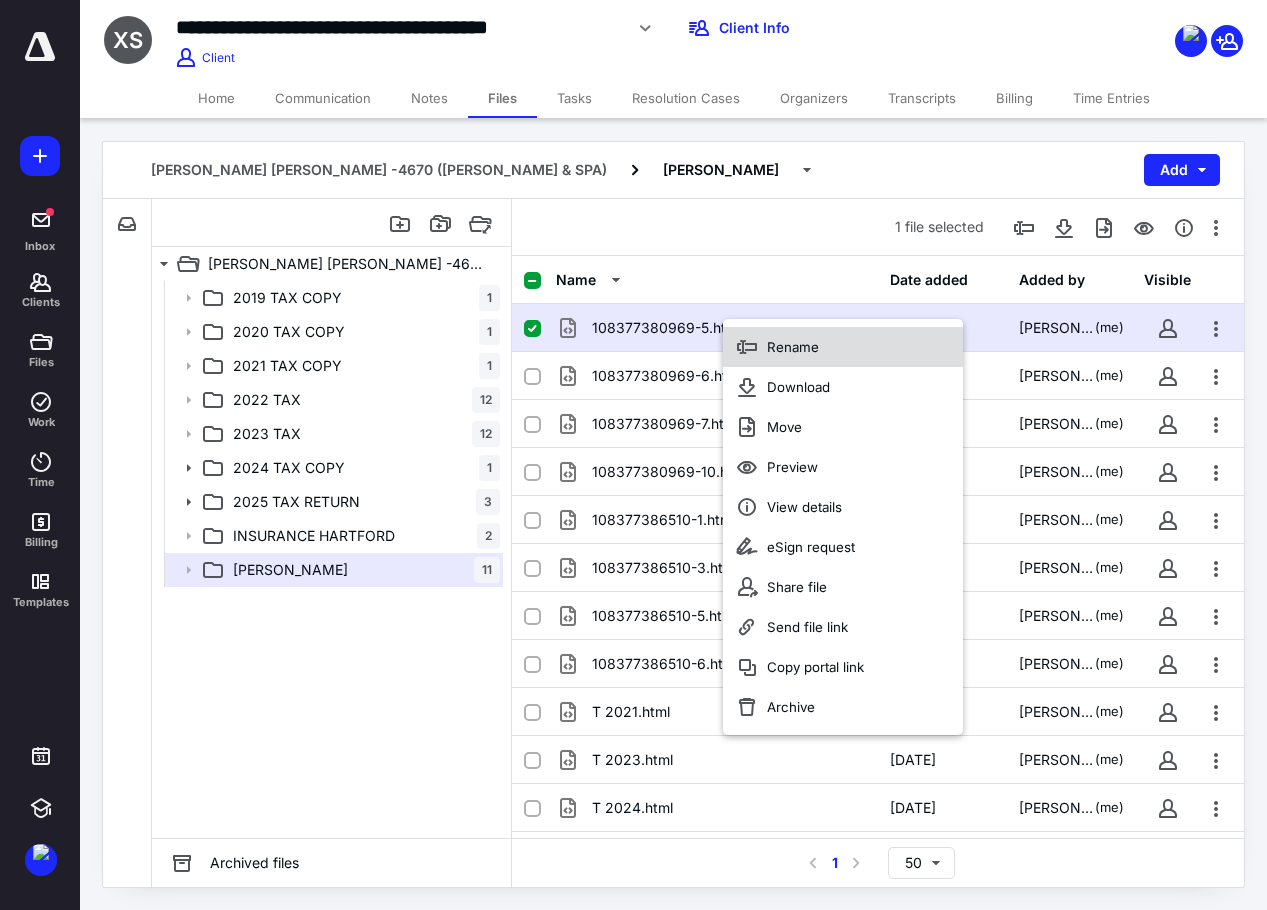 click on "Rename" at bounding box center (793, 347) 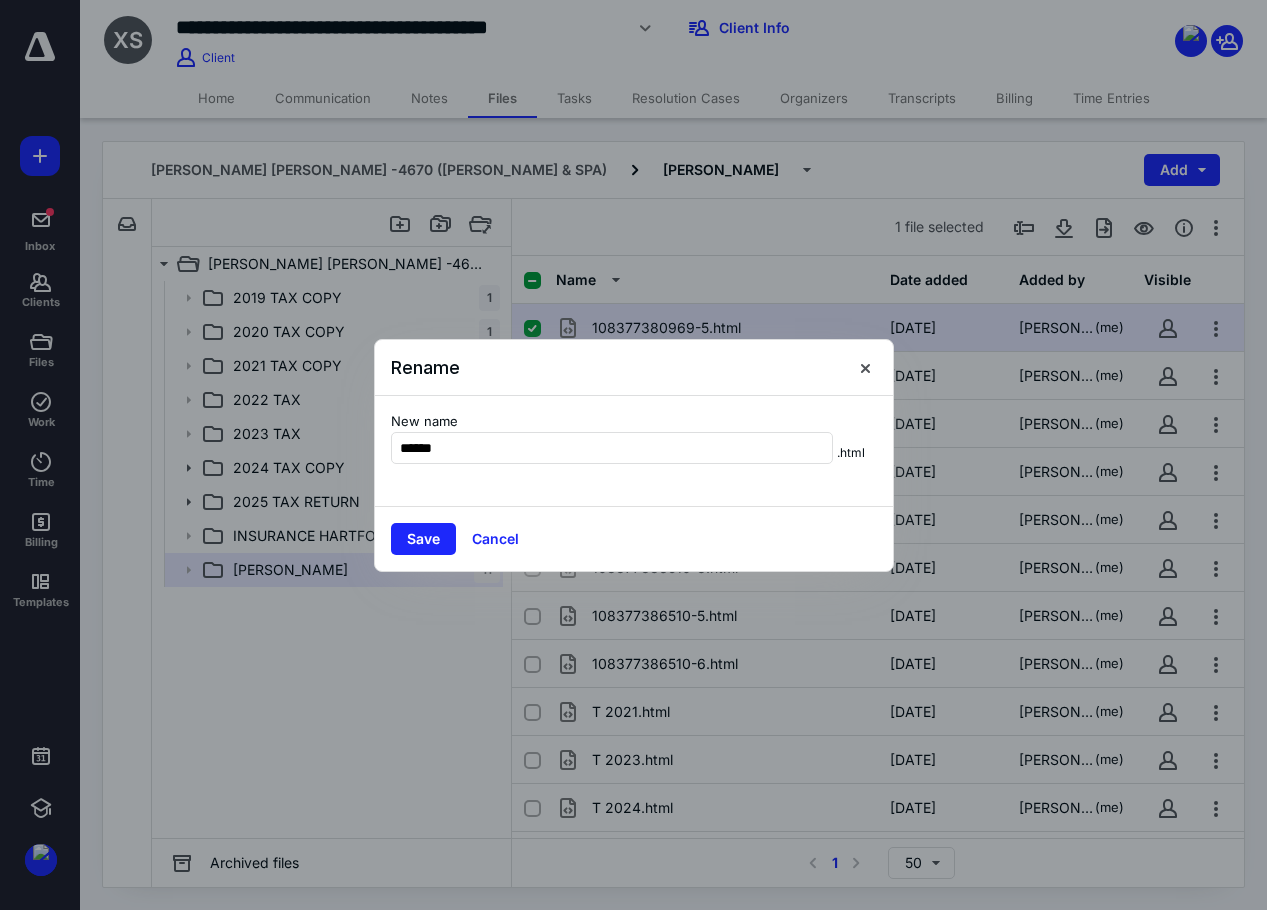 type on "******" 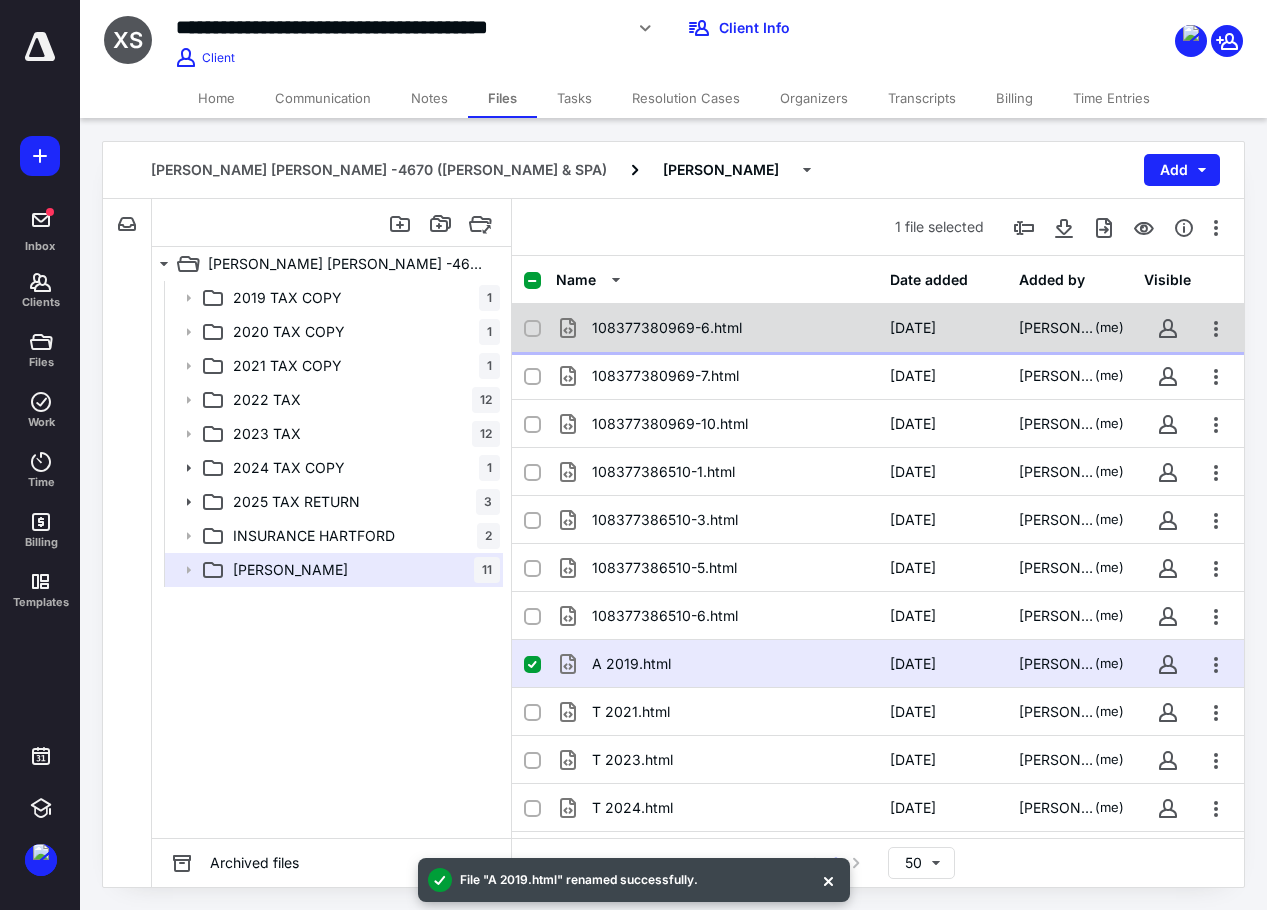 checkbox on "true" 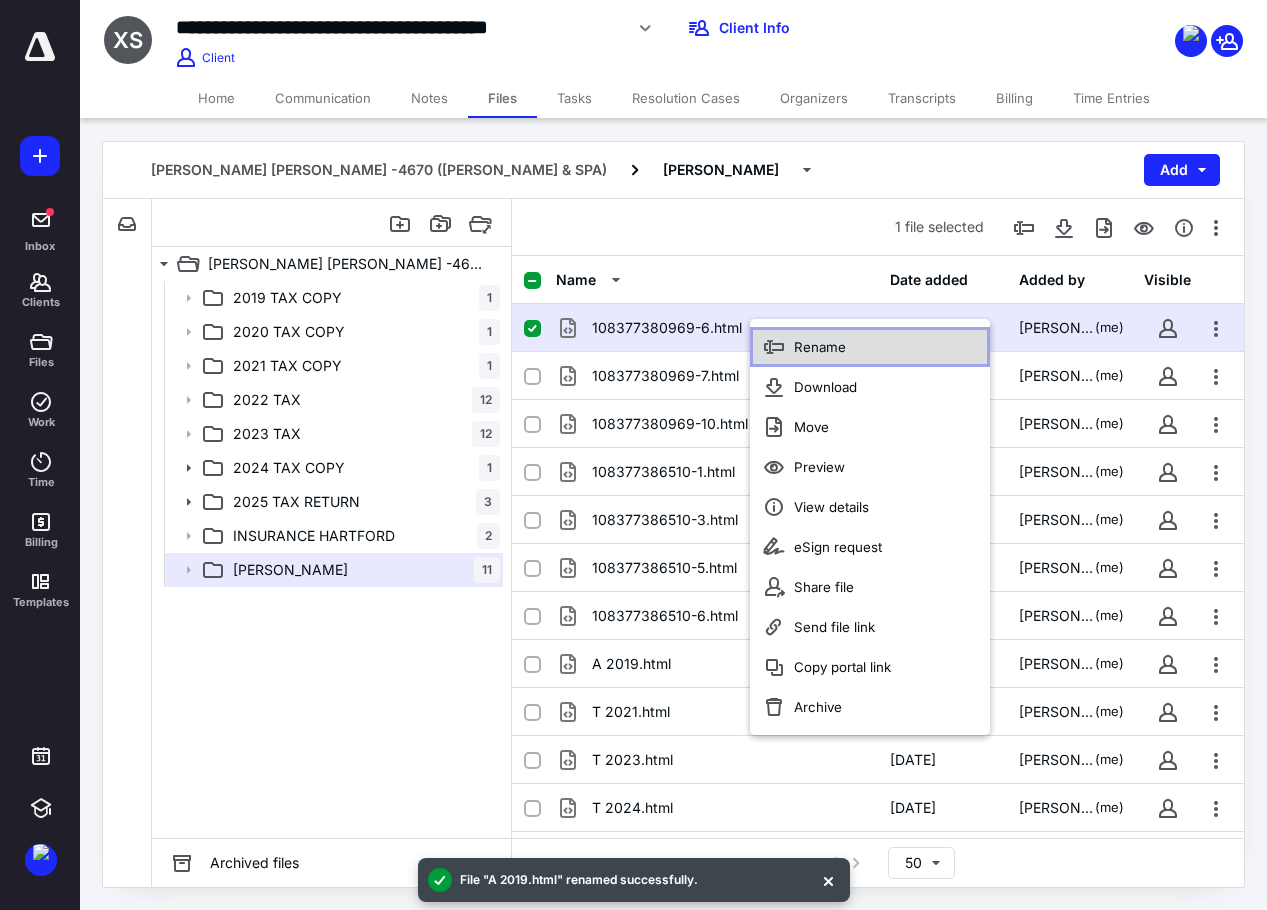 click on "Rename" at bounding box center [870, 347] 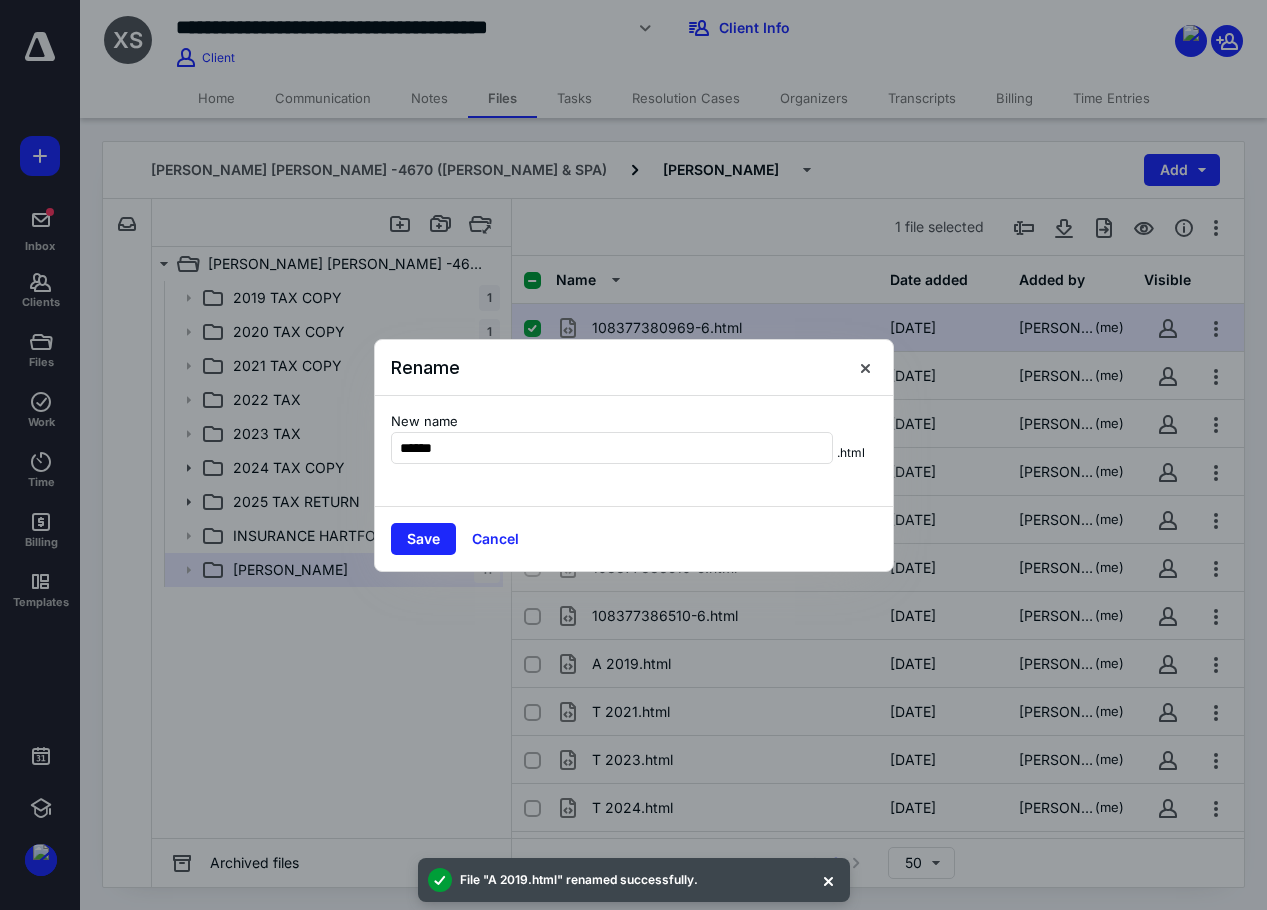 type on "******" 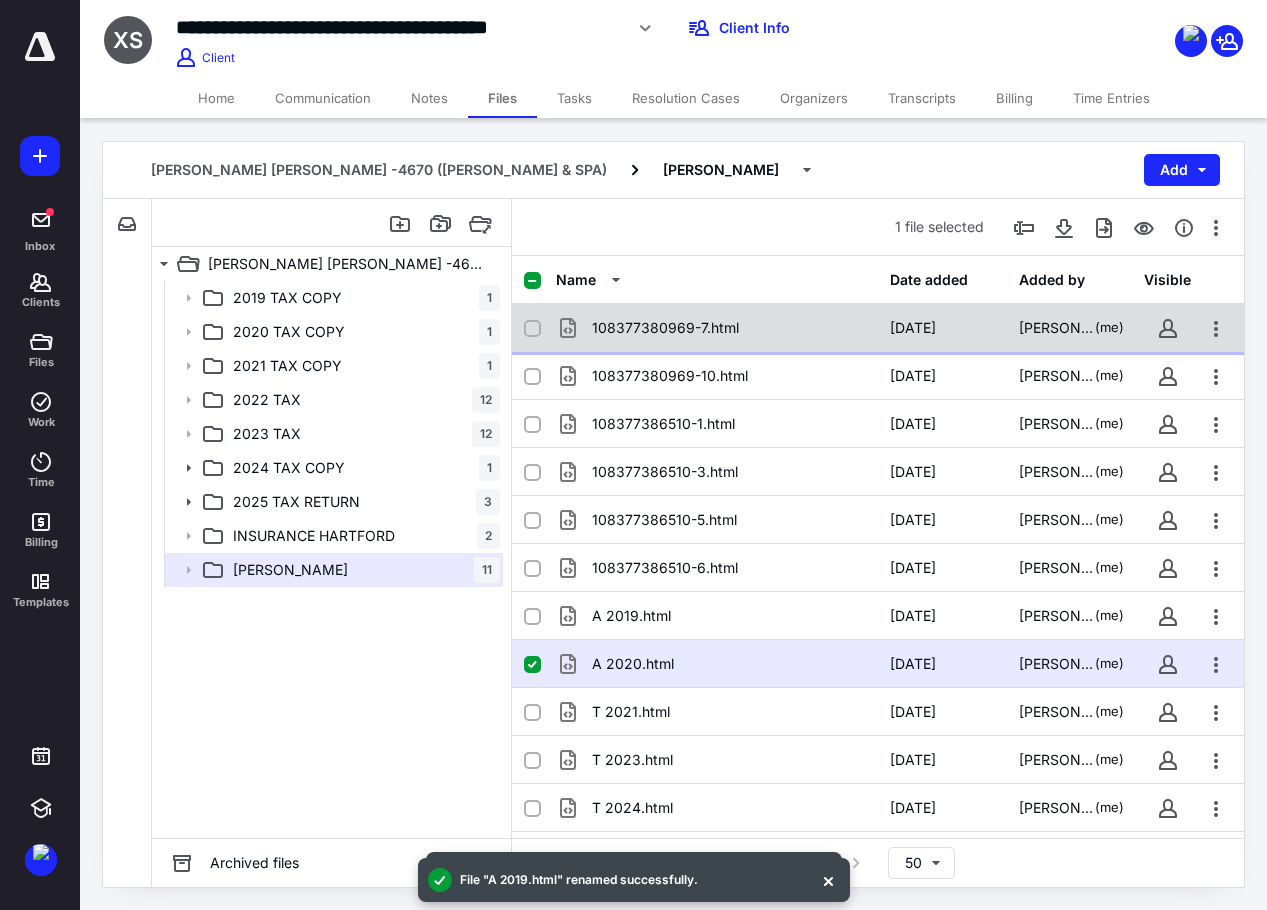 checkbox on "true" 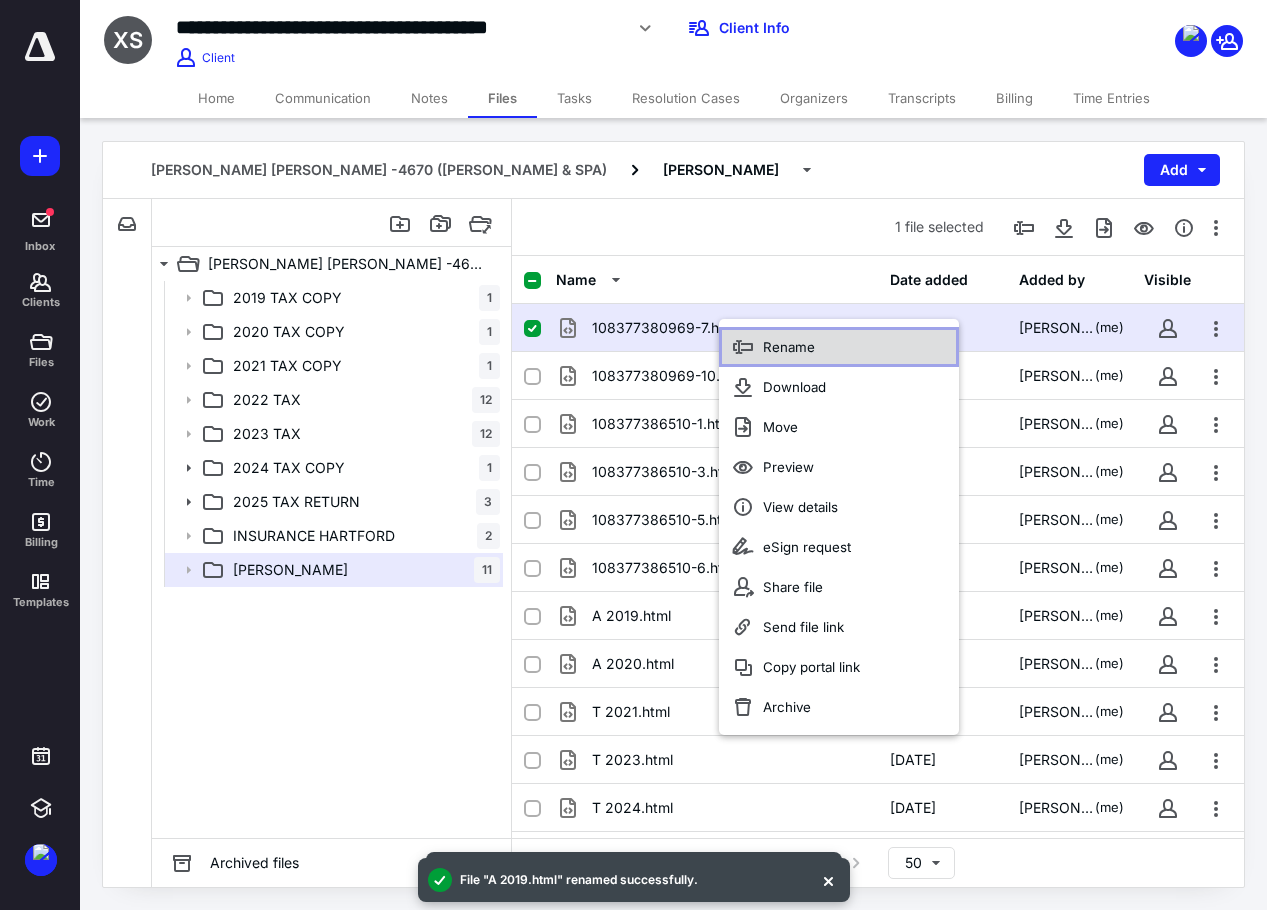 click on "Rename" at bounding box center (789, 347) 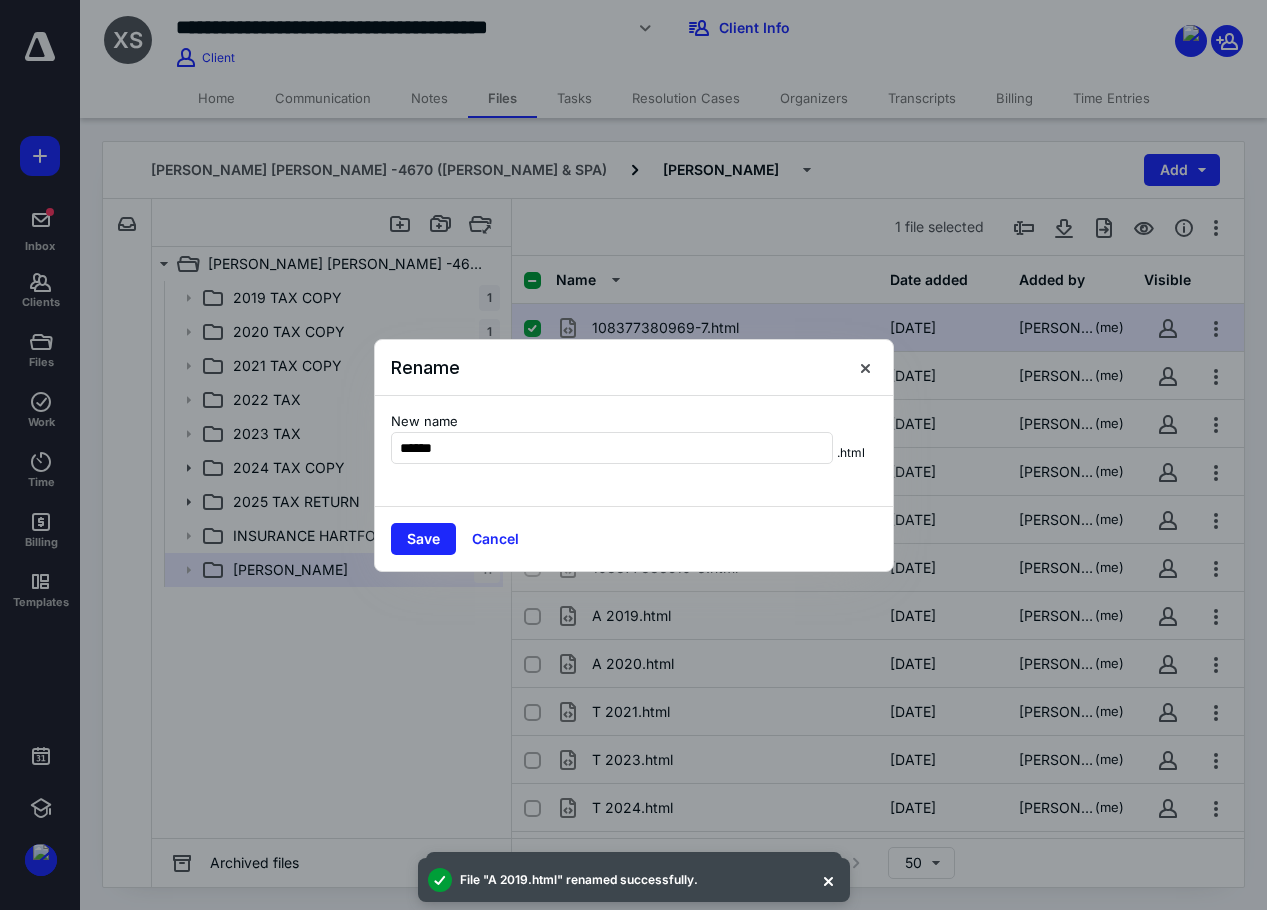 type on "******" 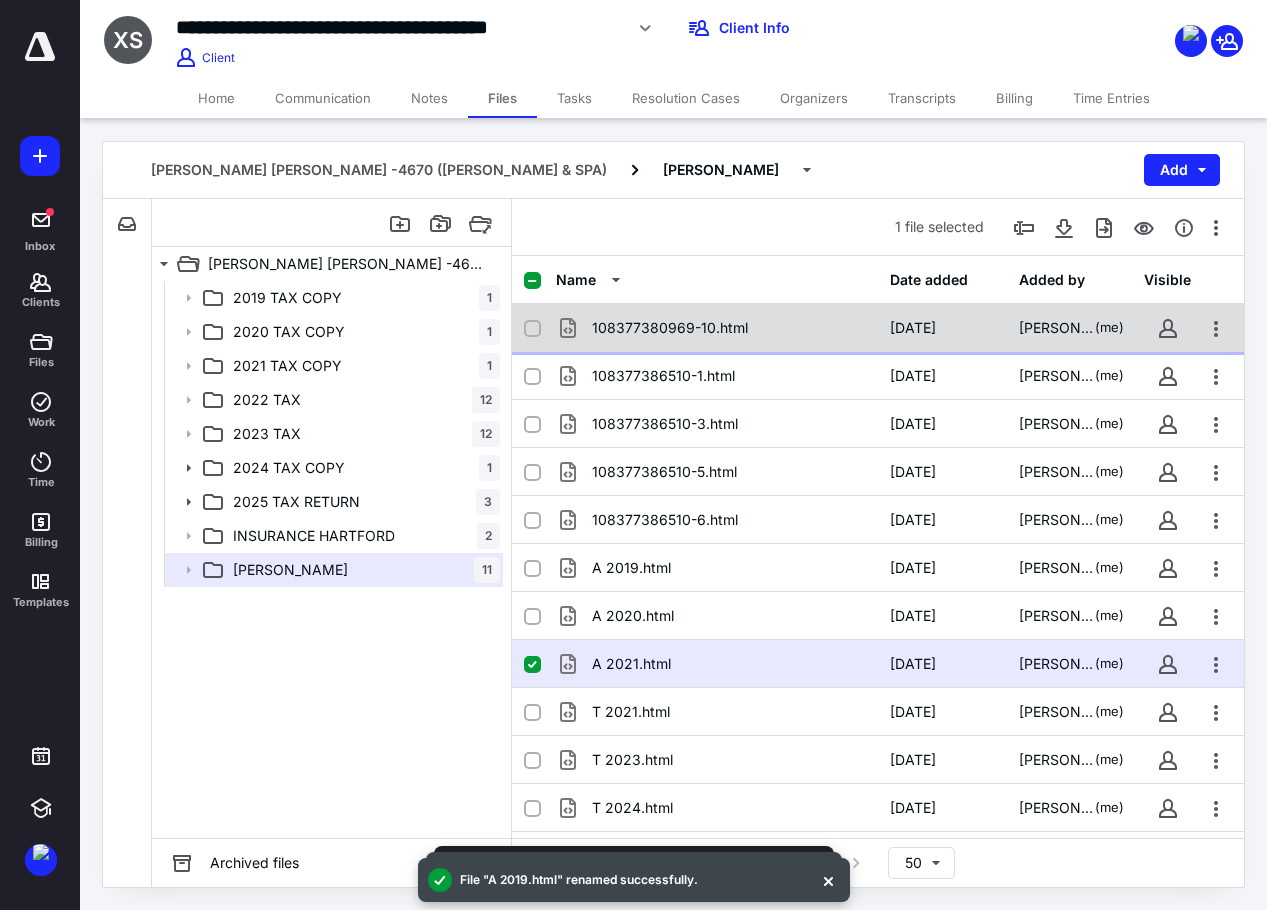 checkbox on "true" 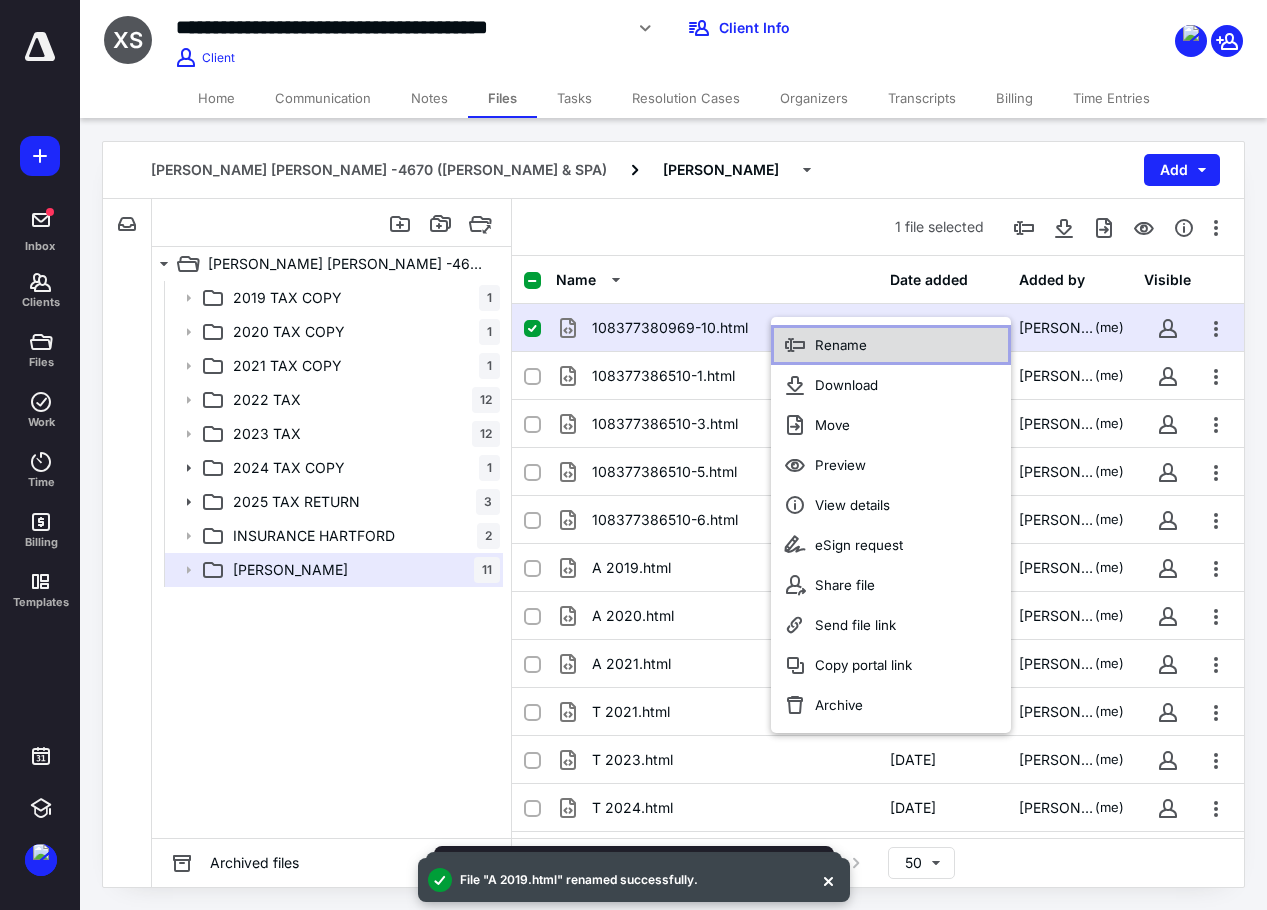 click on "Rename" at bounding box center [841, 345] 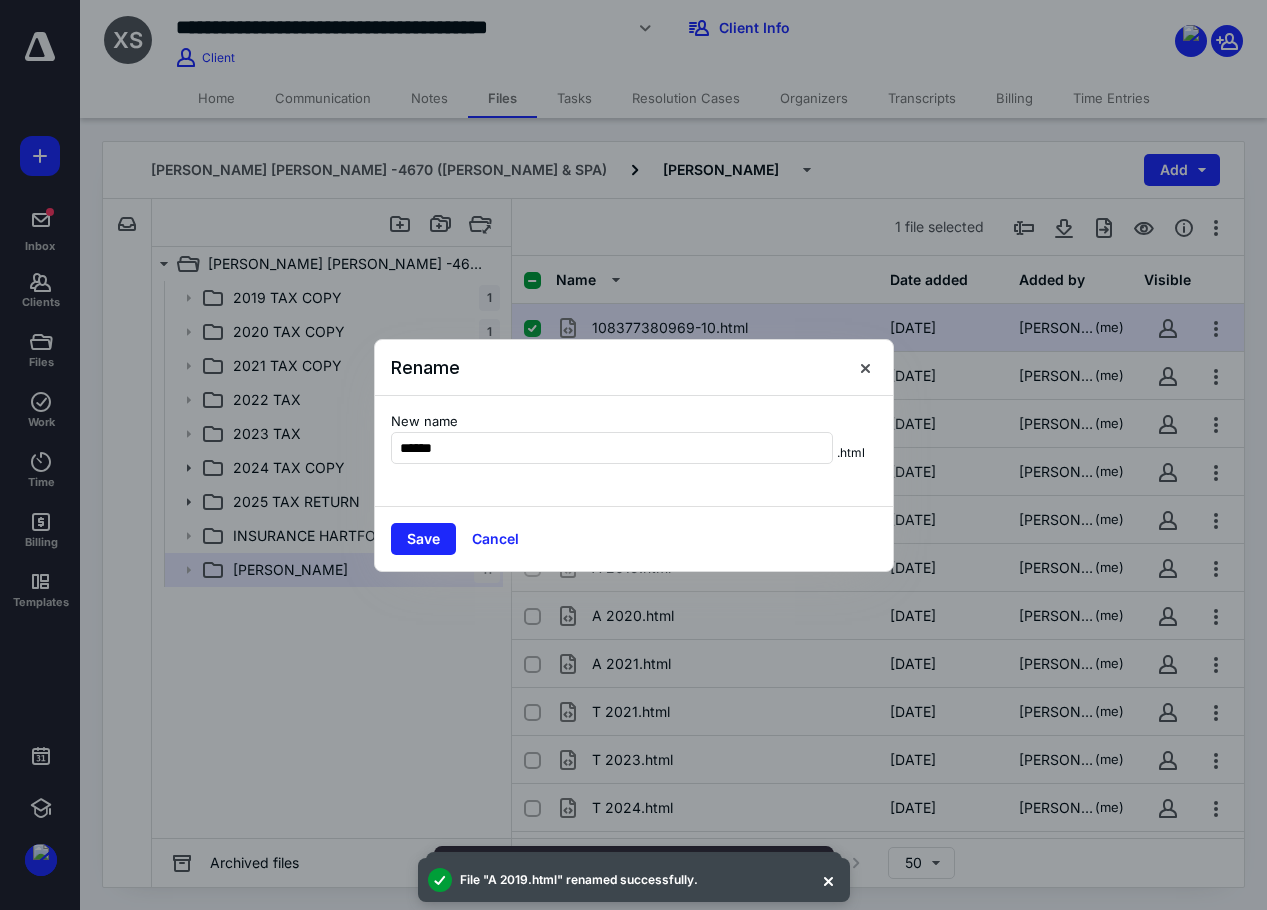 type on "******" 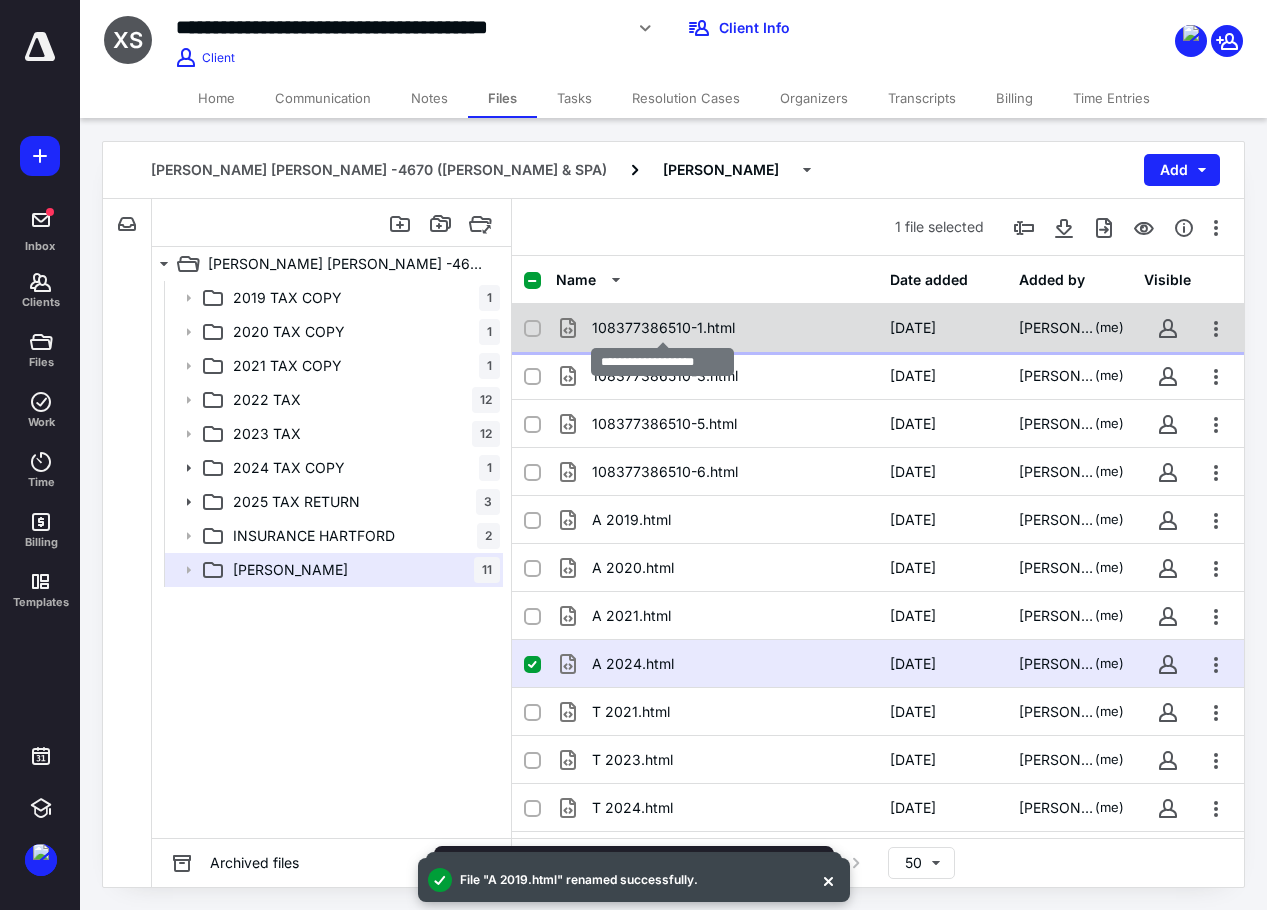click on "108377386510-1.html" at bounding box center [663, 328] 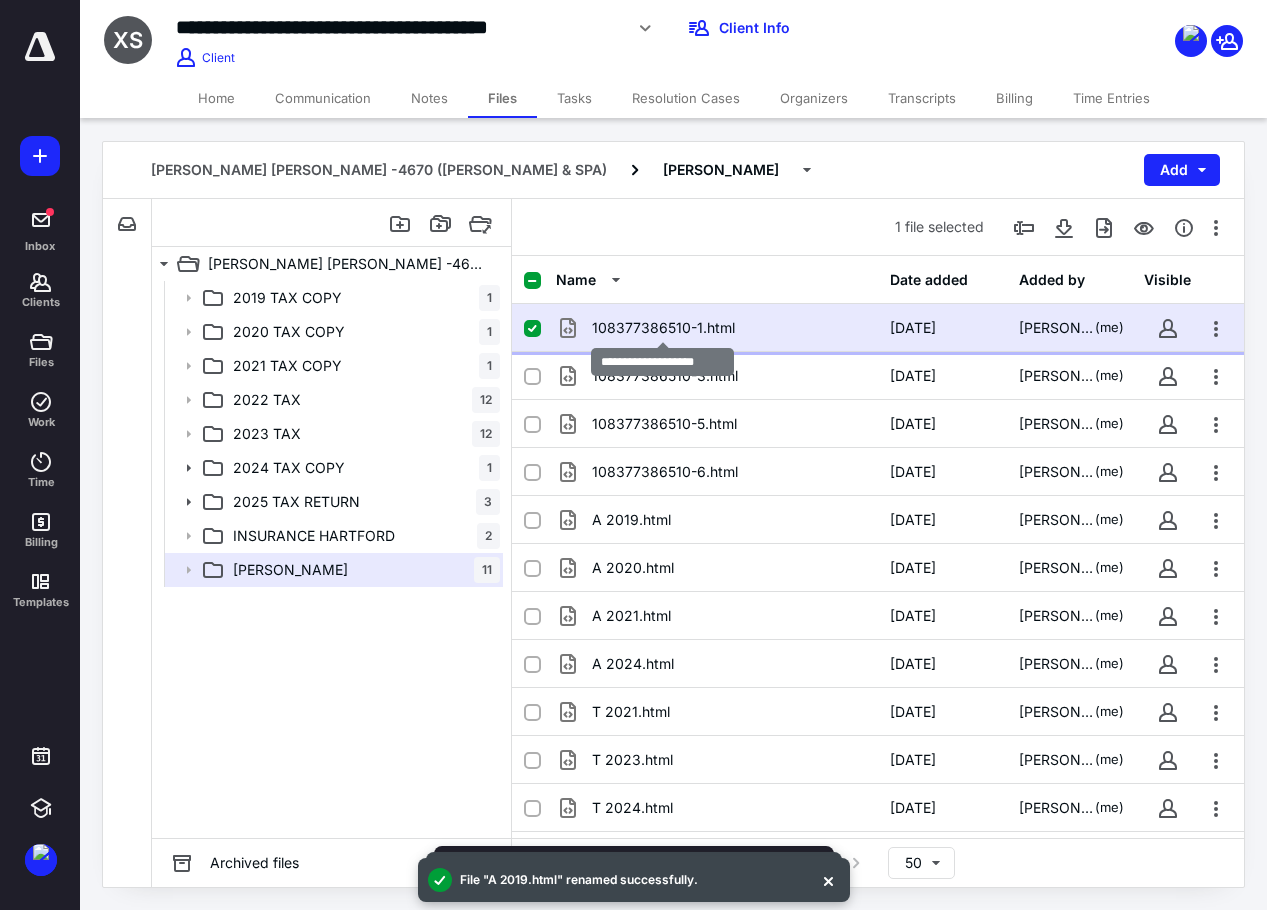 click on "108377386510-1.html" at bounding box center (663, 328) 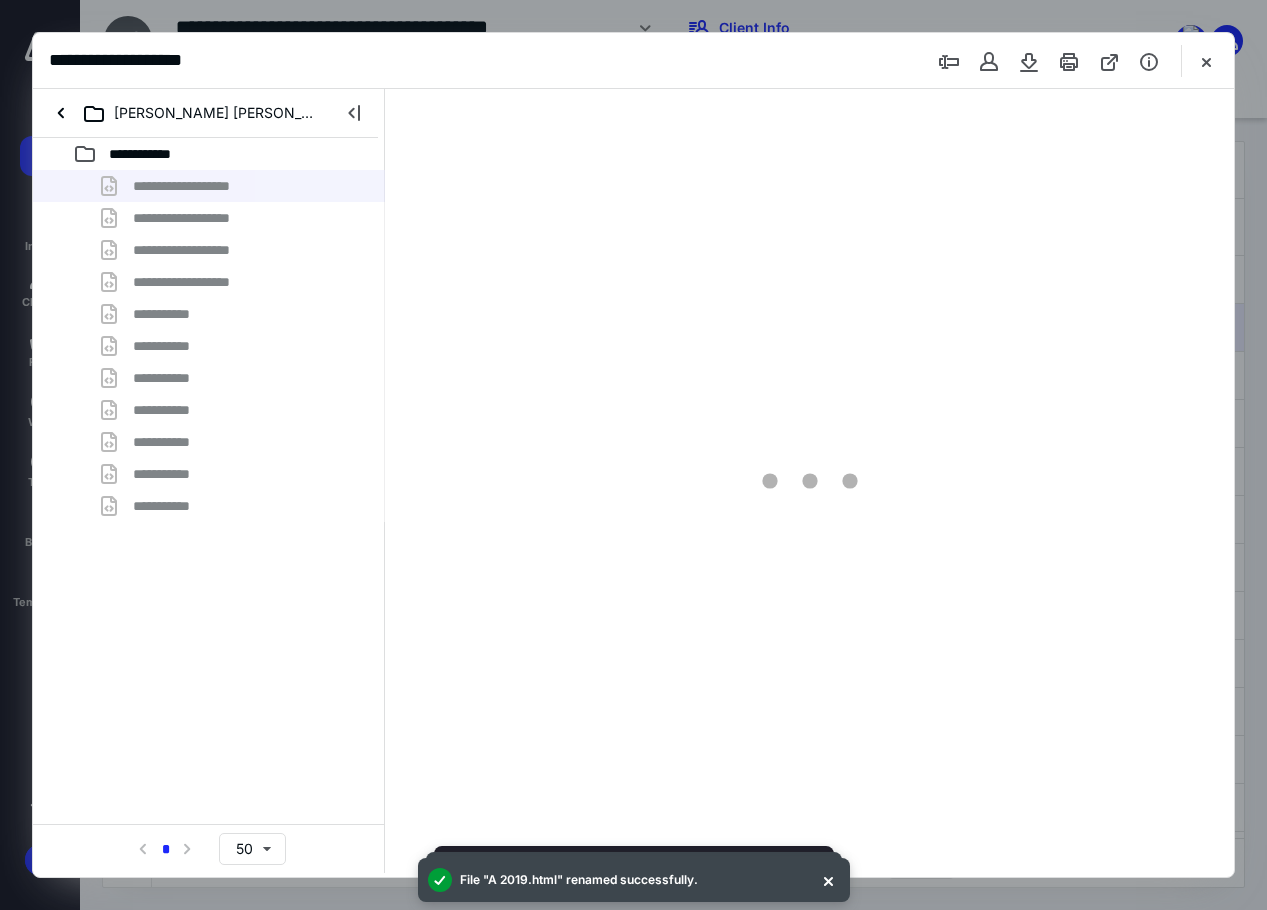 scroll, scrollTop: 0, scrollLeft: 0, axis: both 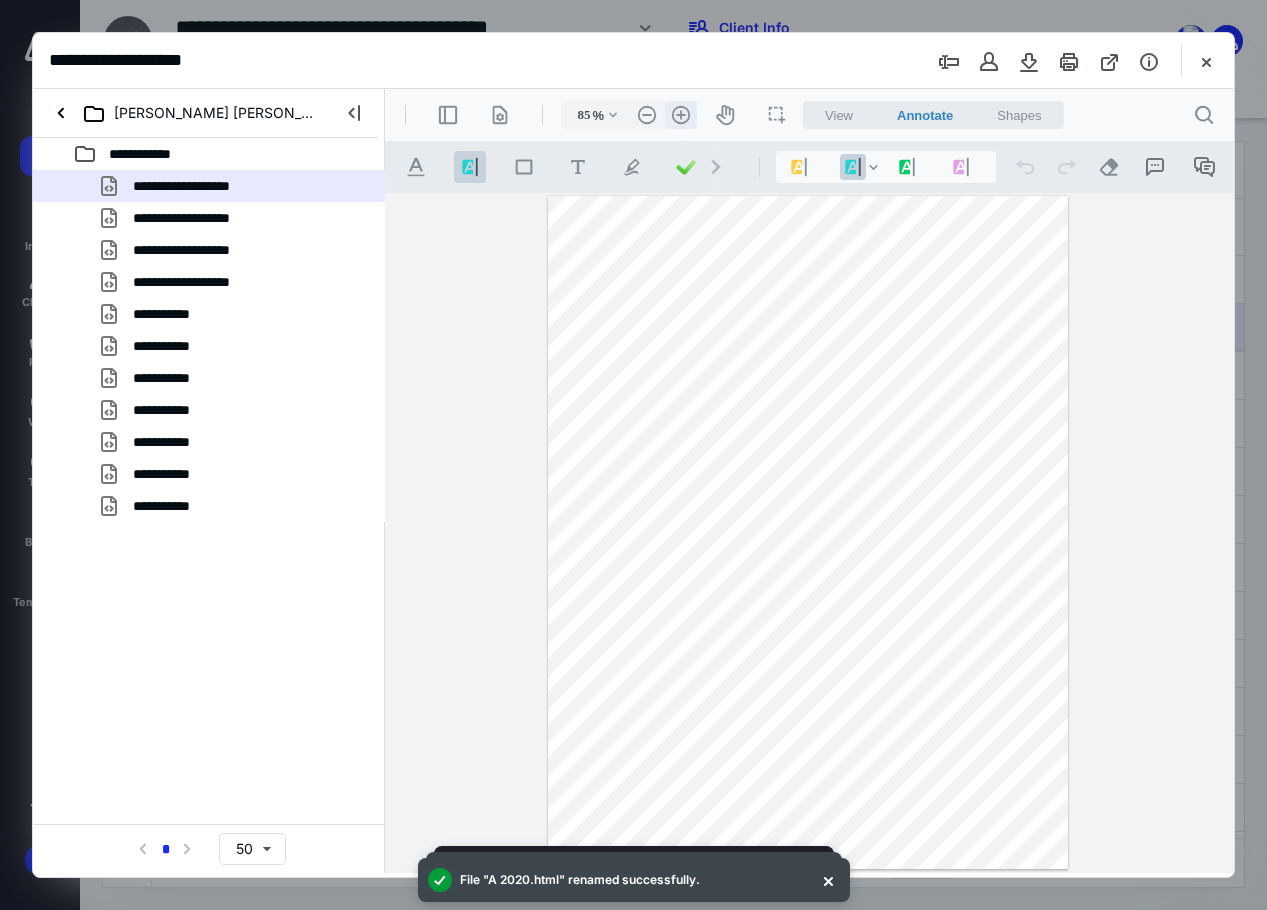 click on ".cls-1{fill:#abb0c4;} icon - header - zoom - in - line" at bounding box center (681, 115) 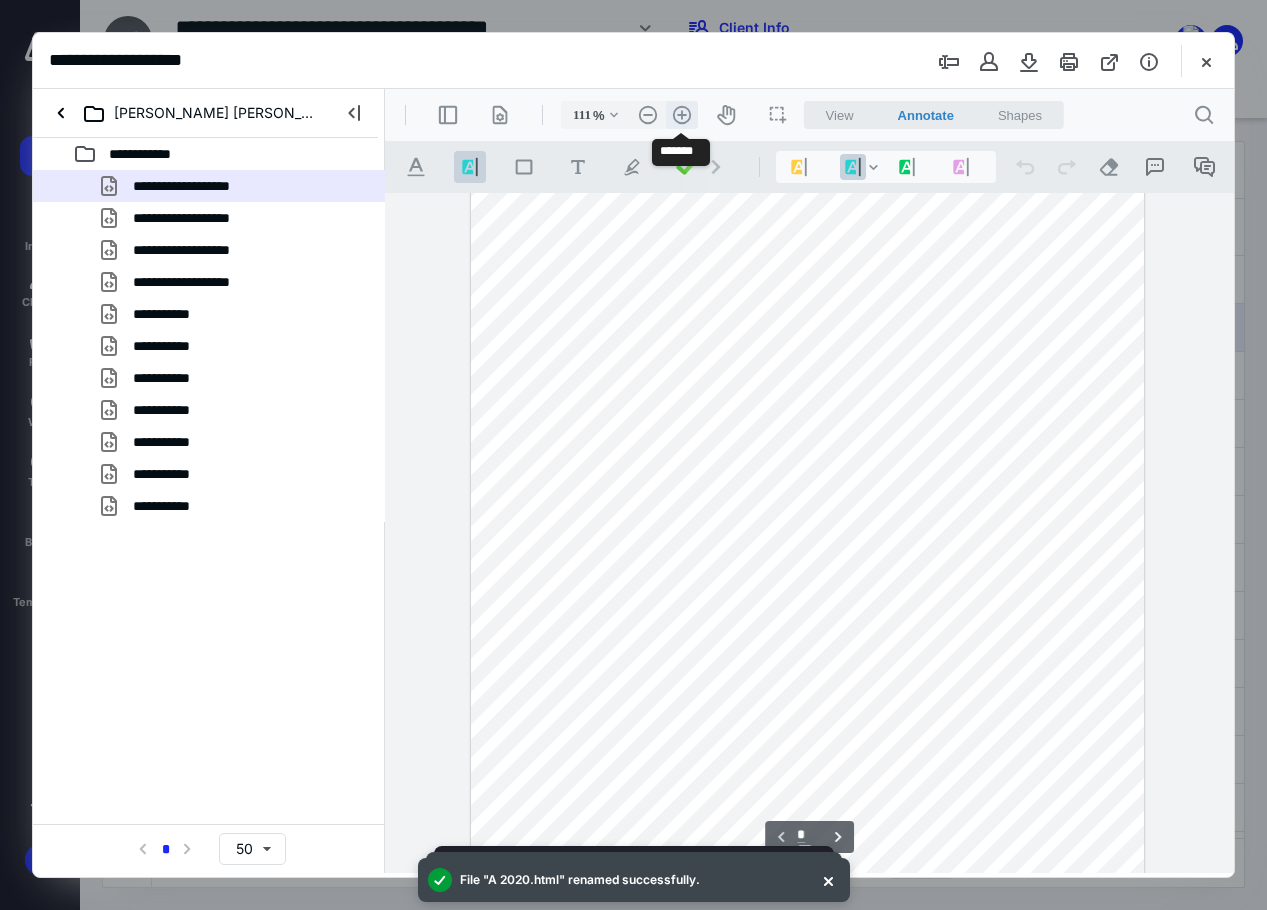 click on ".cls-1{fill:#abb0c4;} icon - header - zoom - in - line" at bounding box center (682, 115) 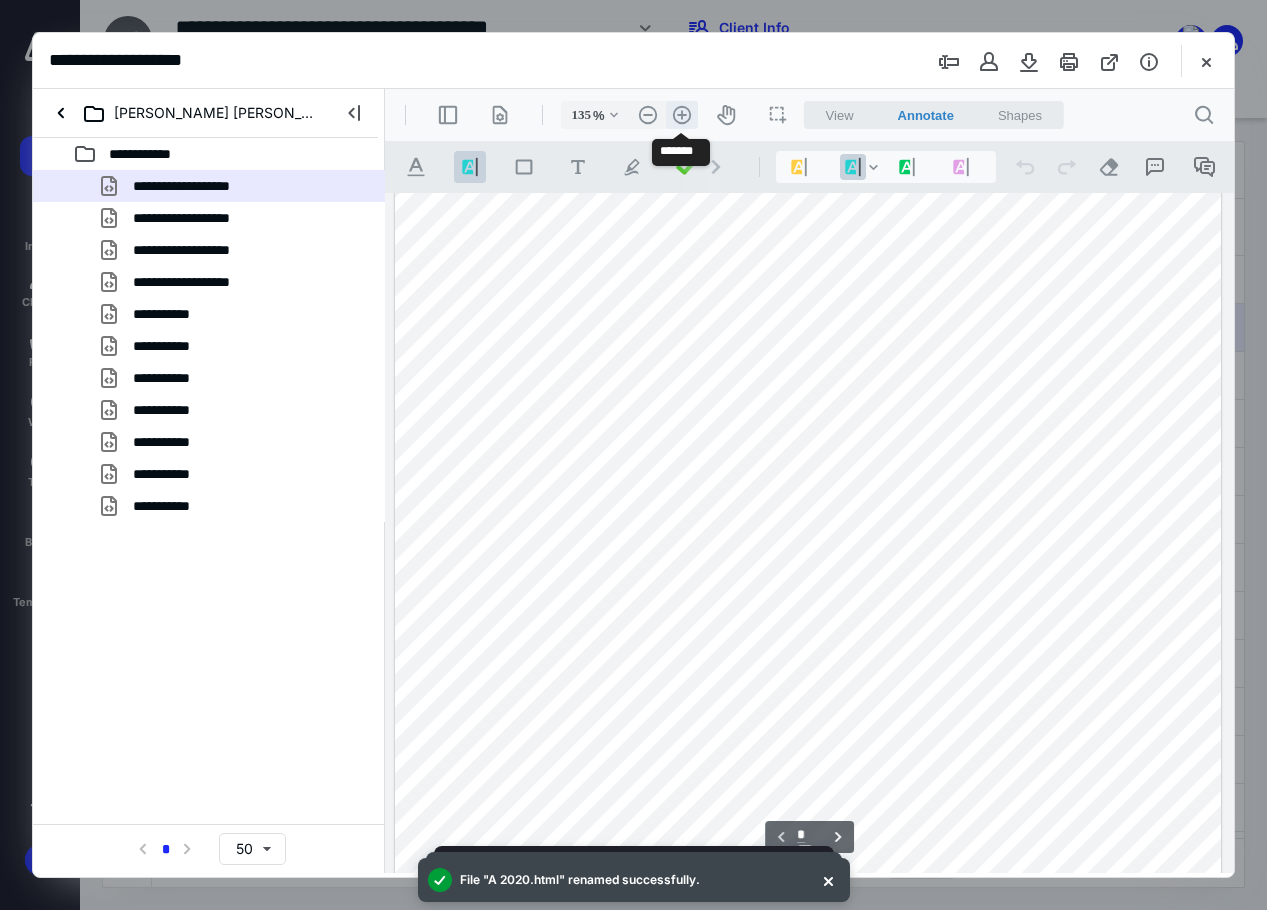 scroll, scrollTop: 170, scrollLeft: 0, axis: vertical 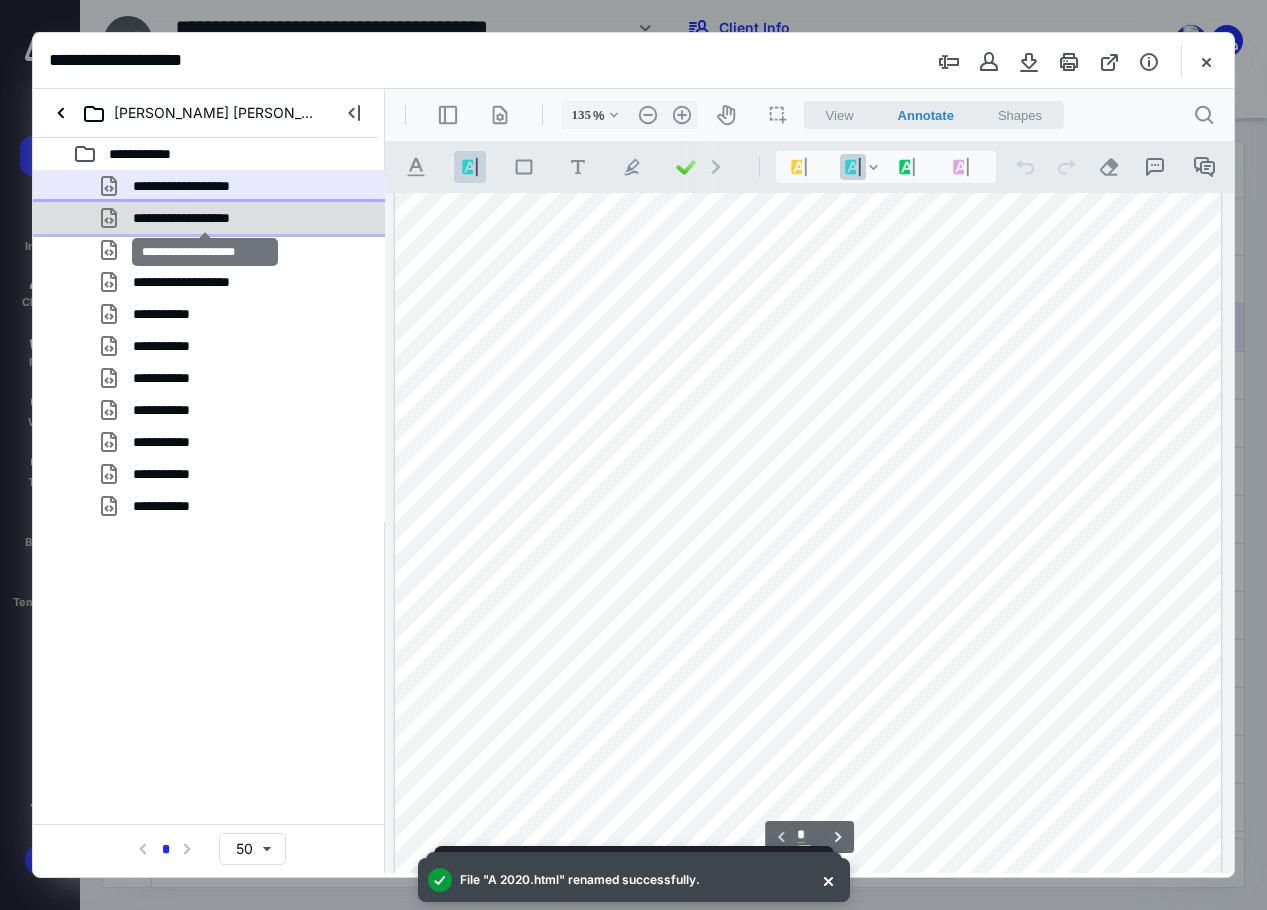 click on "**********" at bounding box center [205, 218] 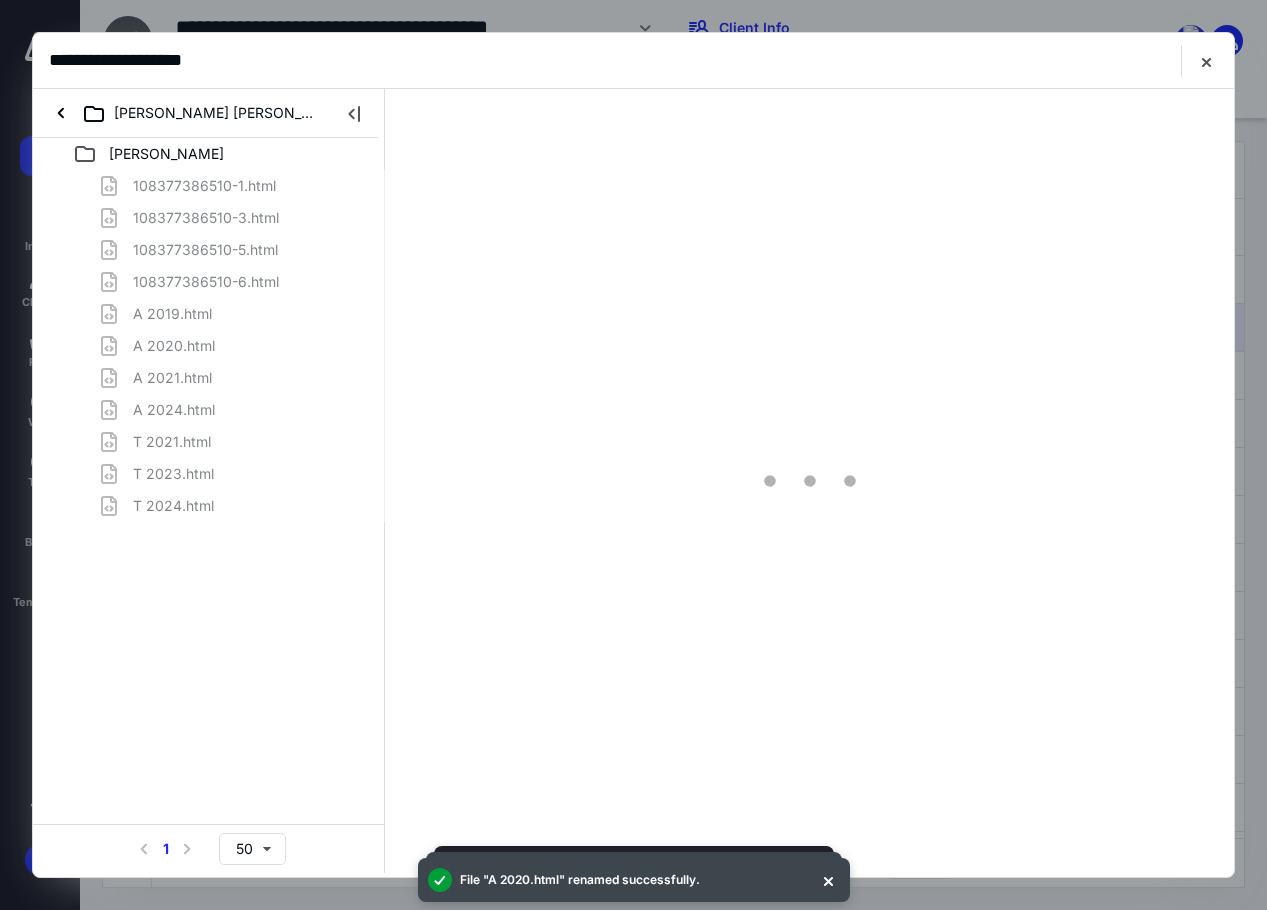 scroll, scrollTop: 0, scrollLeft: 0, axis: both 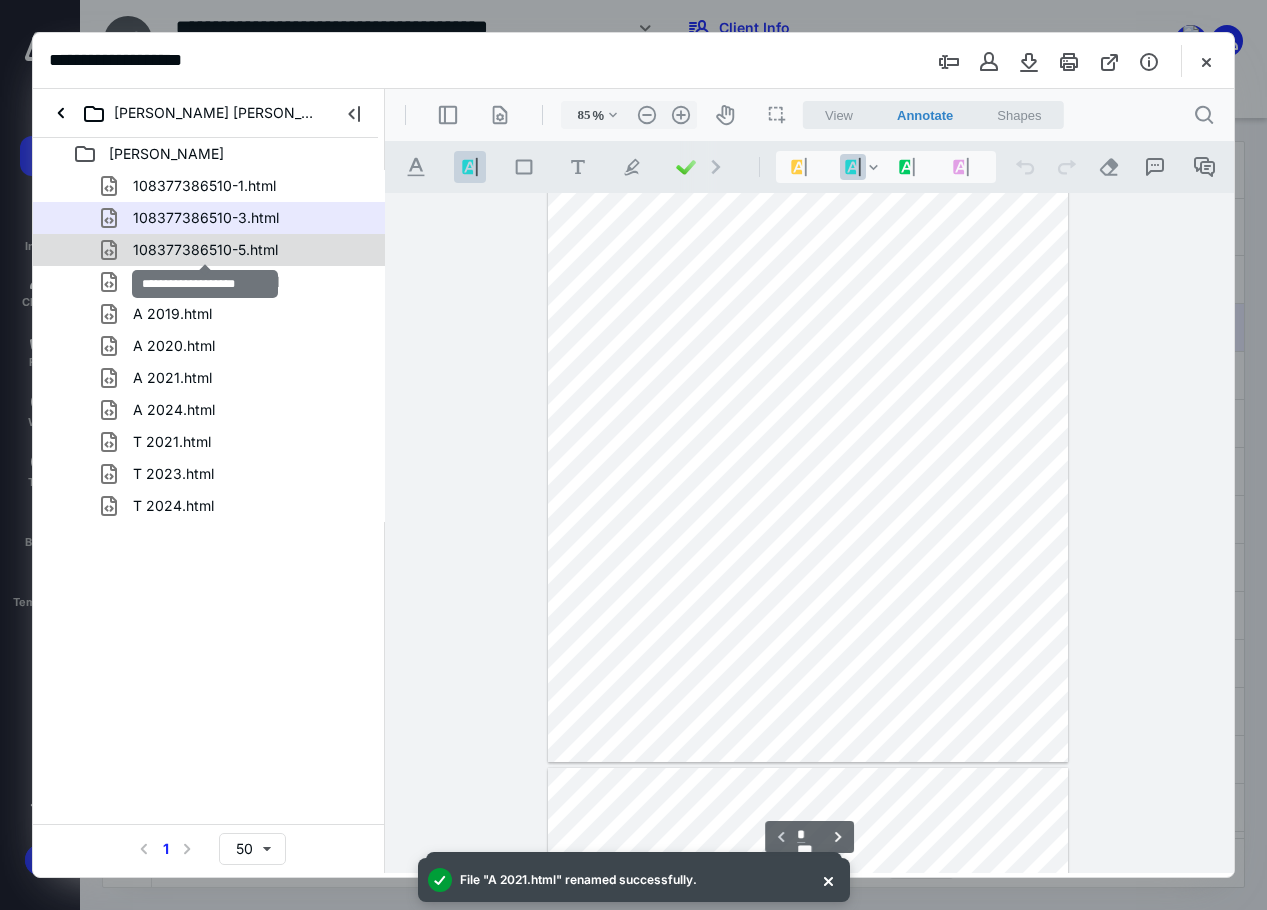 click on "108377386510-5.html" at bounding box center [205, 250] 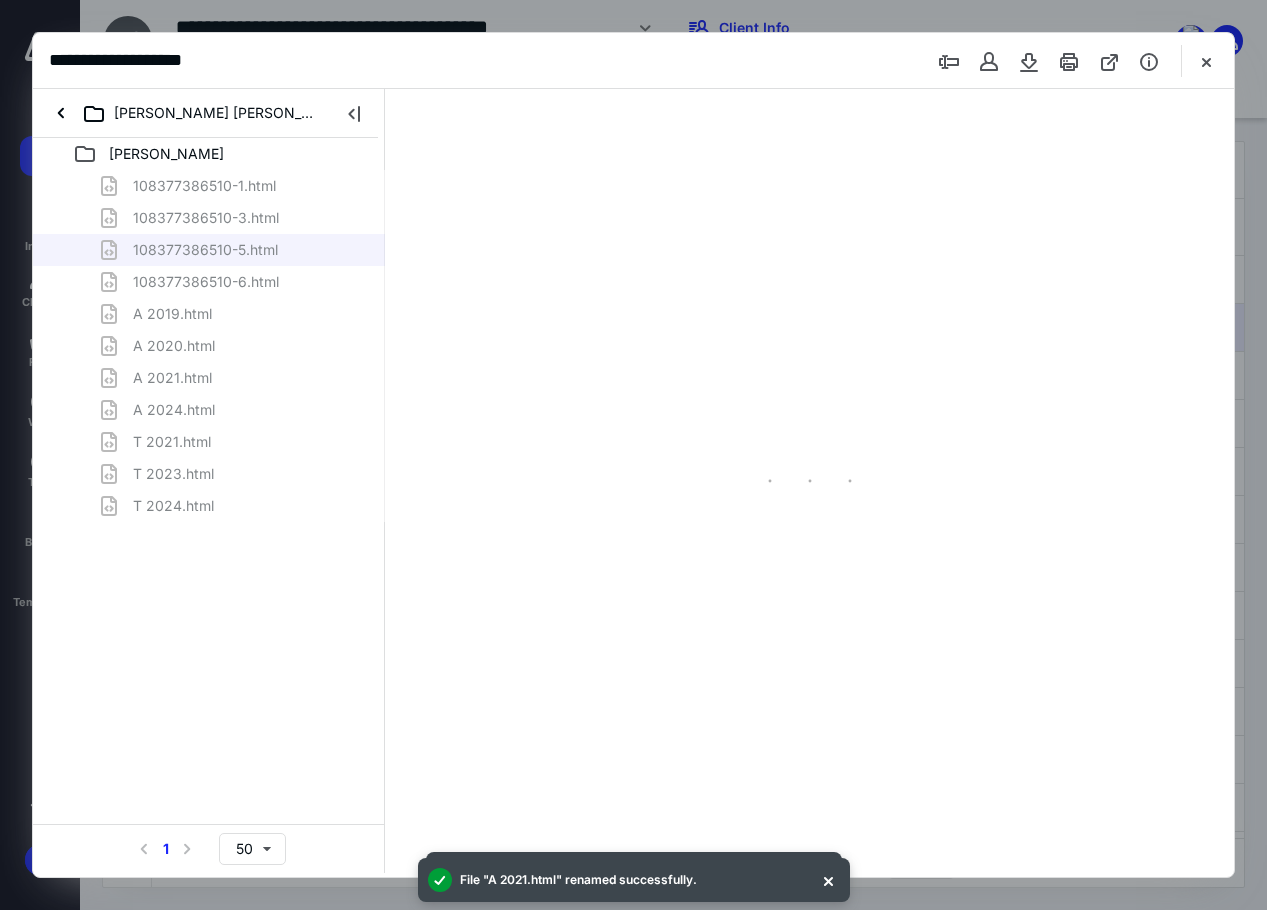 type on "85" 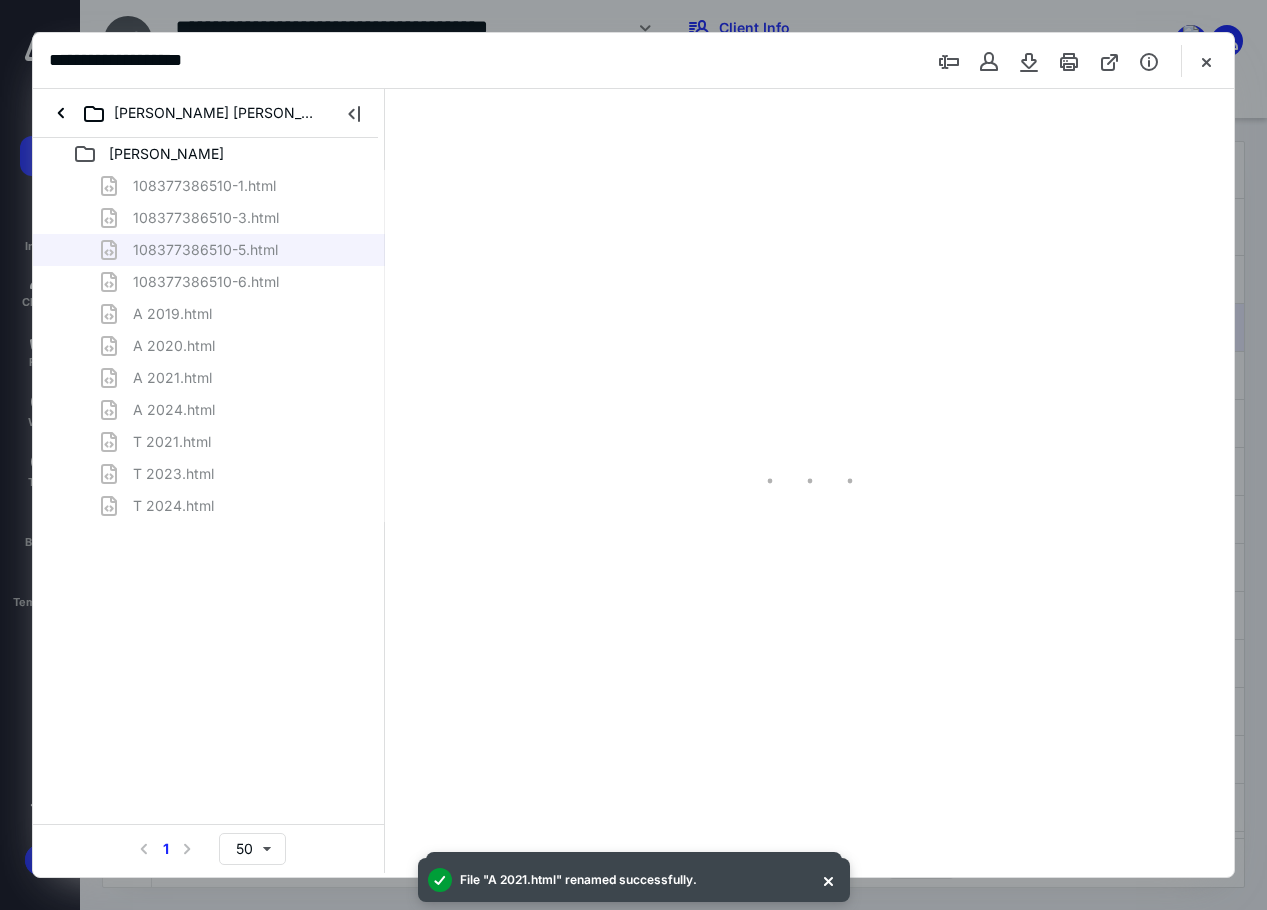 scroll, scrollTop: 107, scrollLeft: 0, axis: vertical 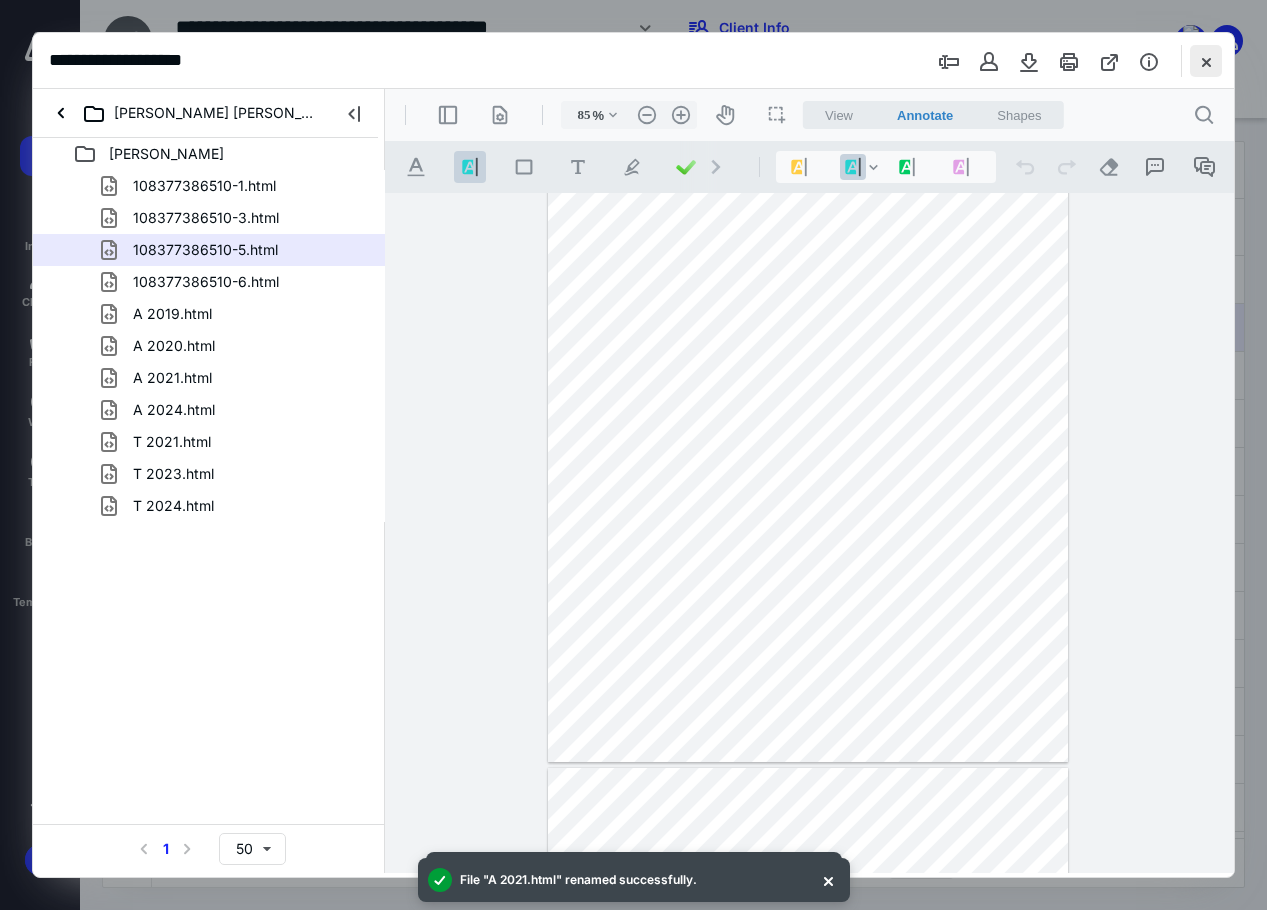 click at bounding box center (1206, 61) 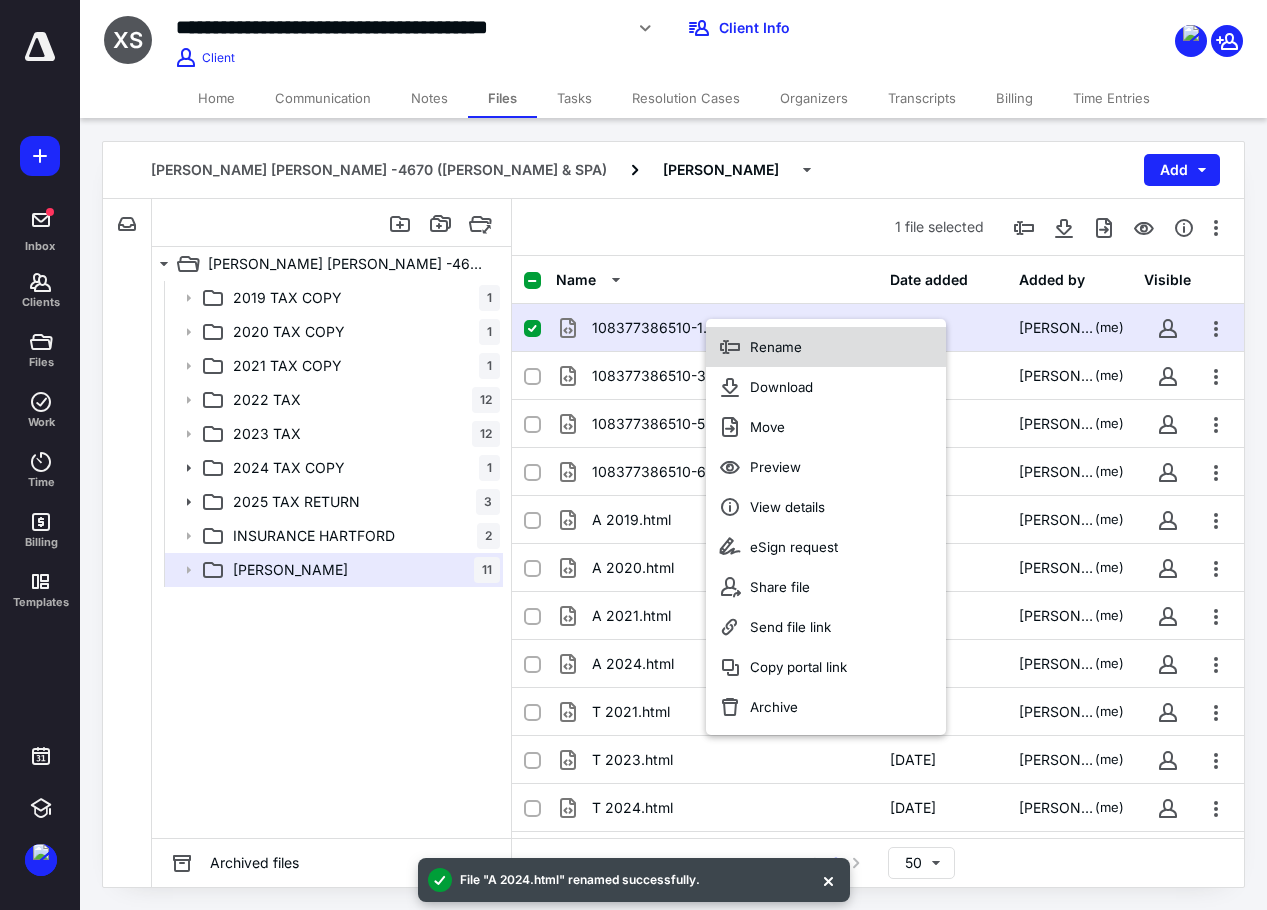 click on "Rename" at bounding box center [776, 347] 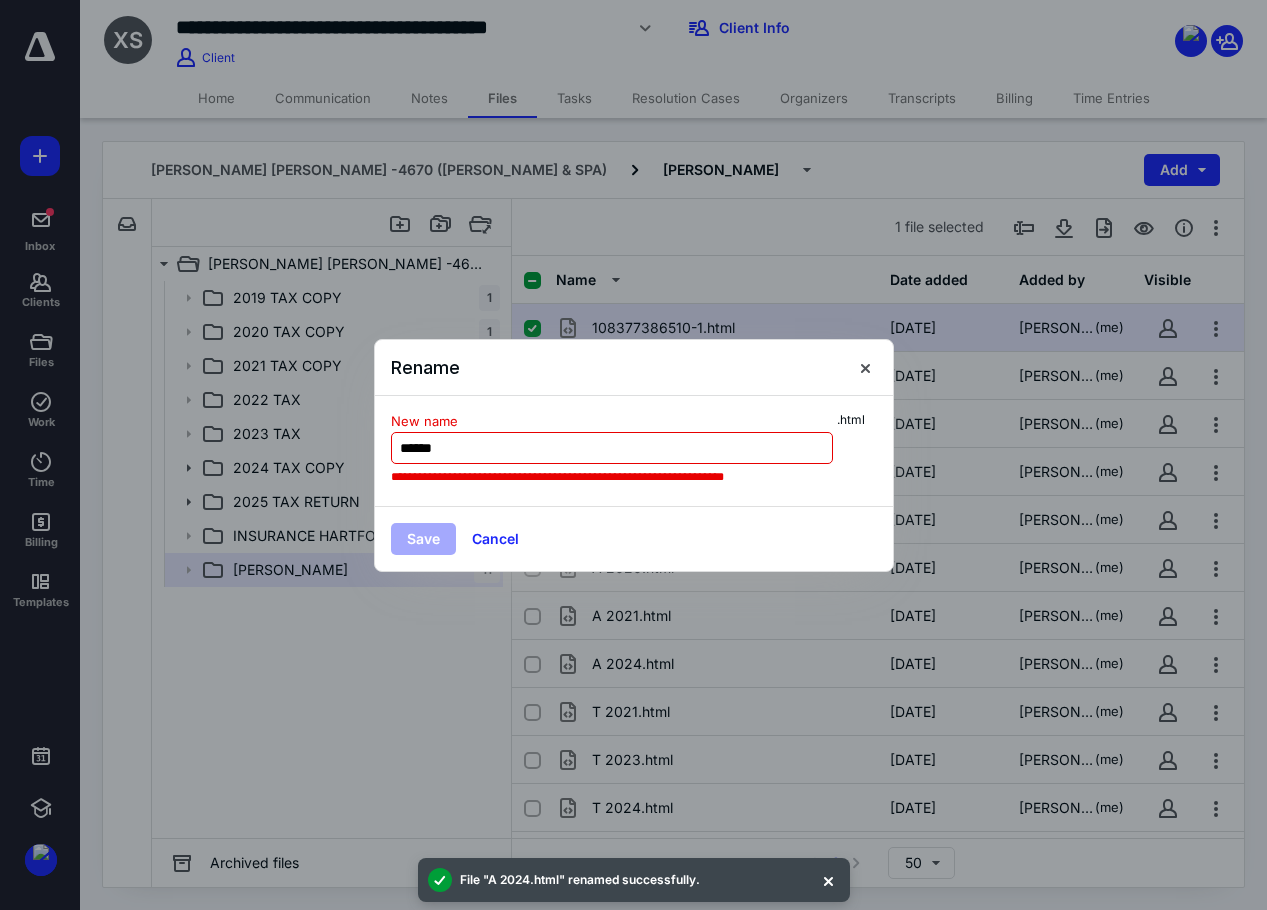 click on "******" at bounding box center (612, 448) 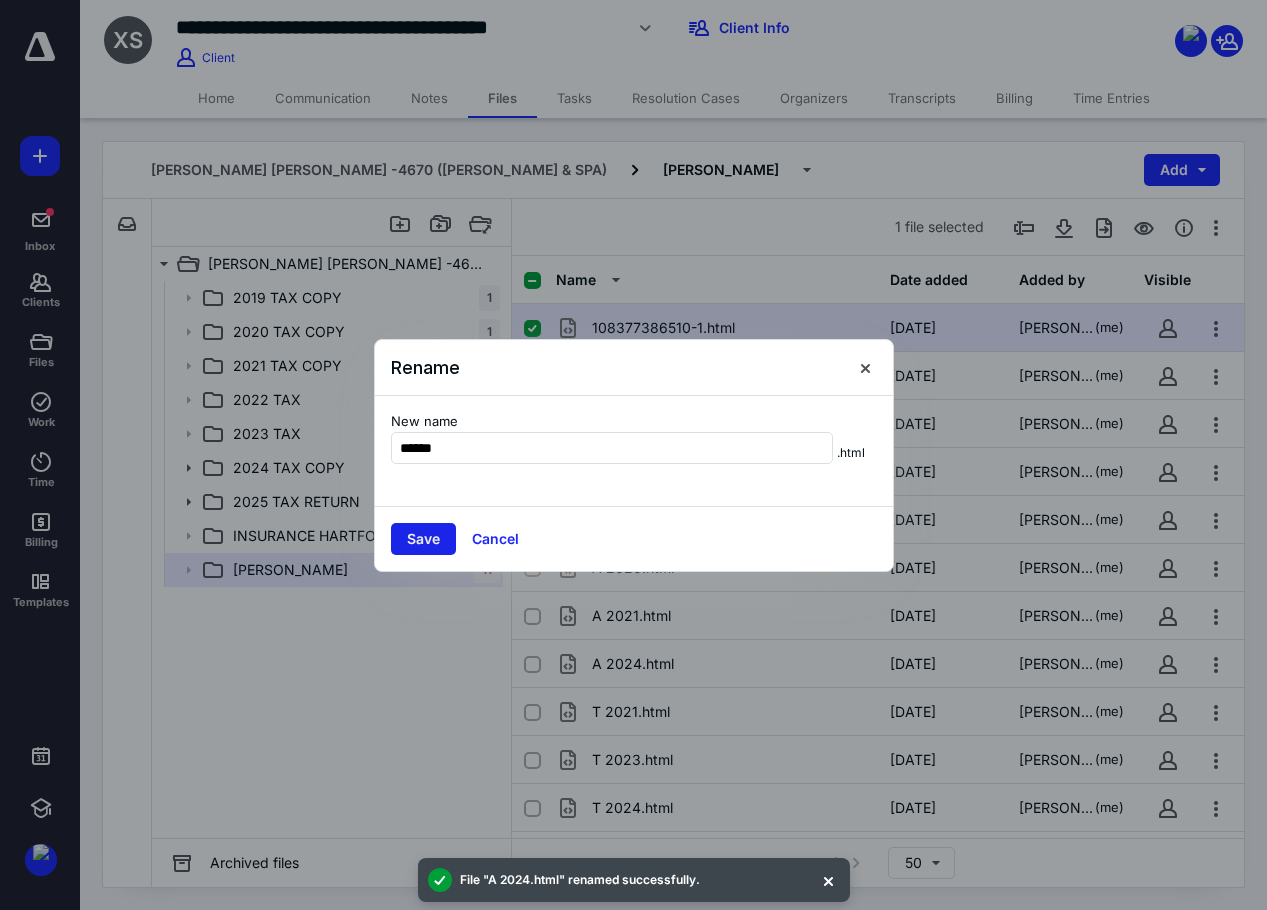 type on "******" 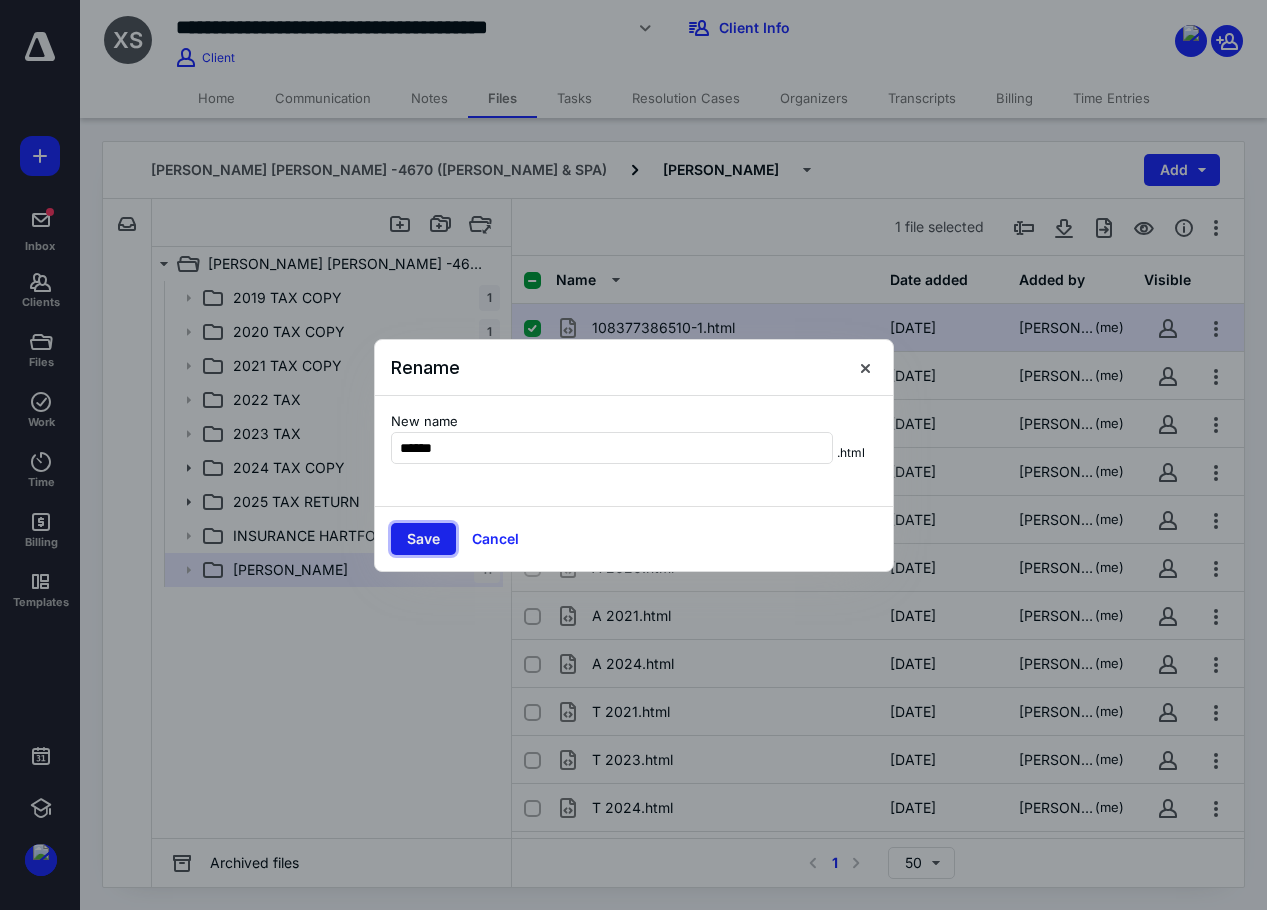 click on "Save" at bounding box center [423, 539] 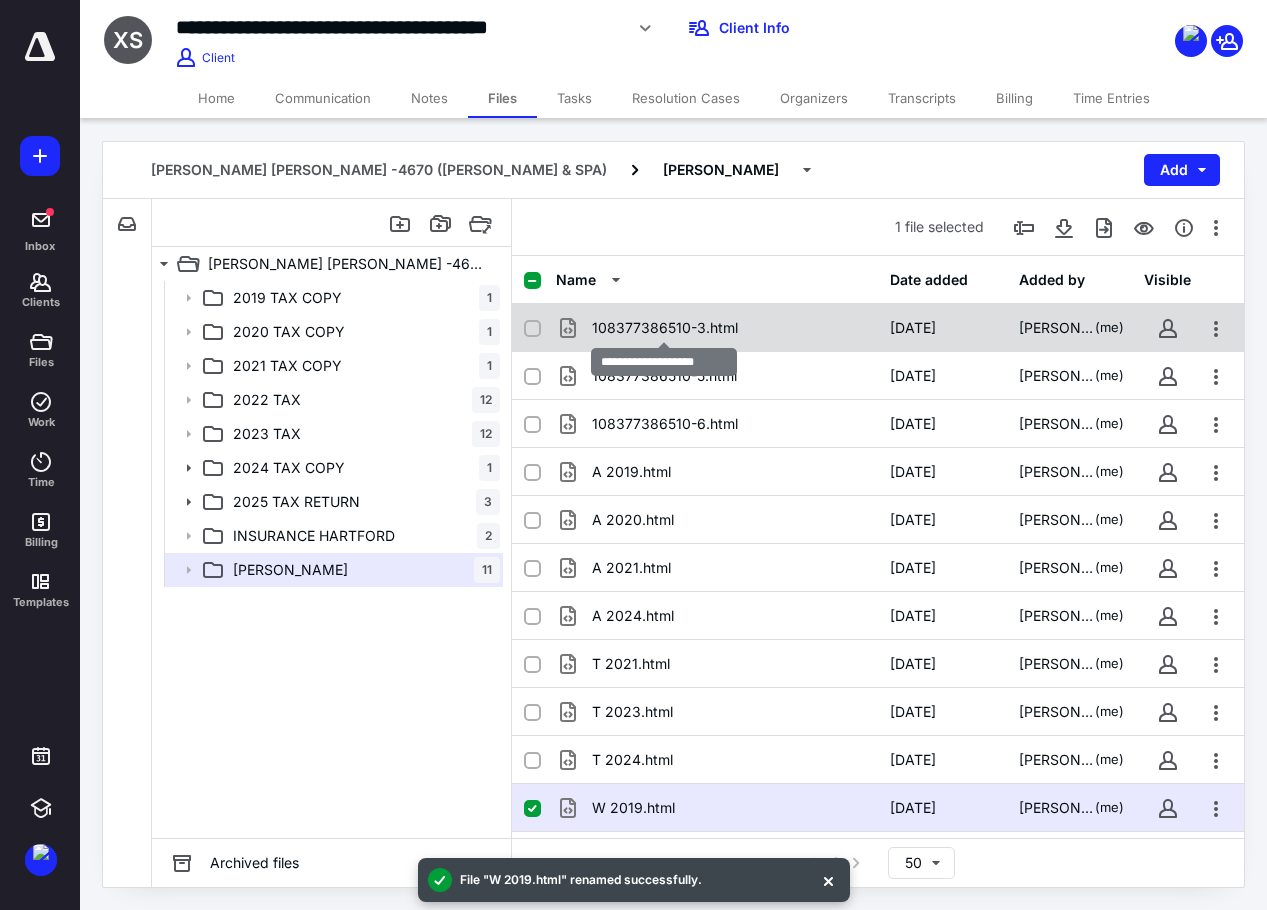 checkbox on "true" 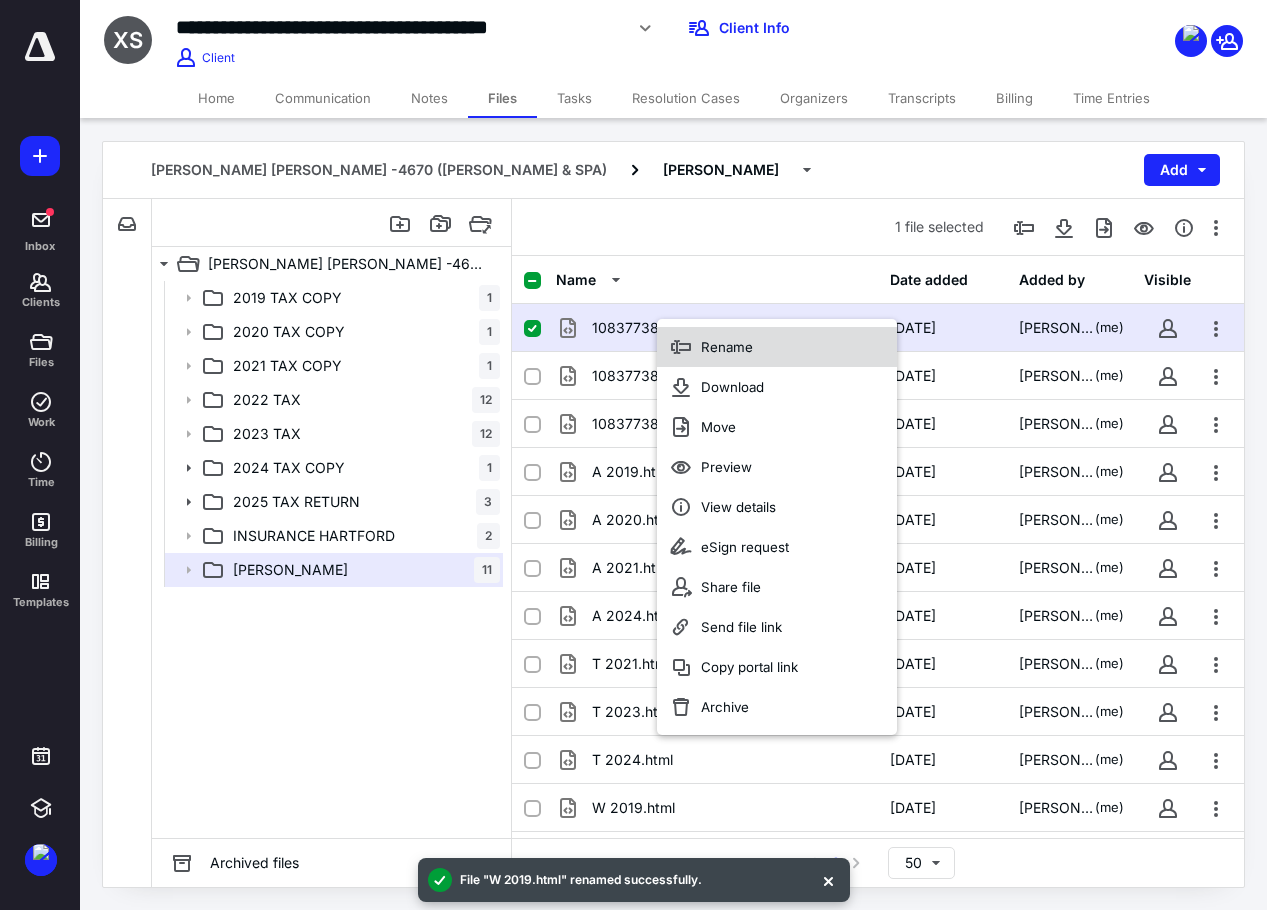 click on "Rename" at bounding box center [727, 347] 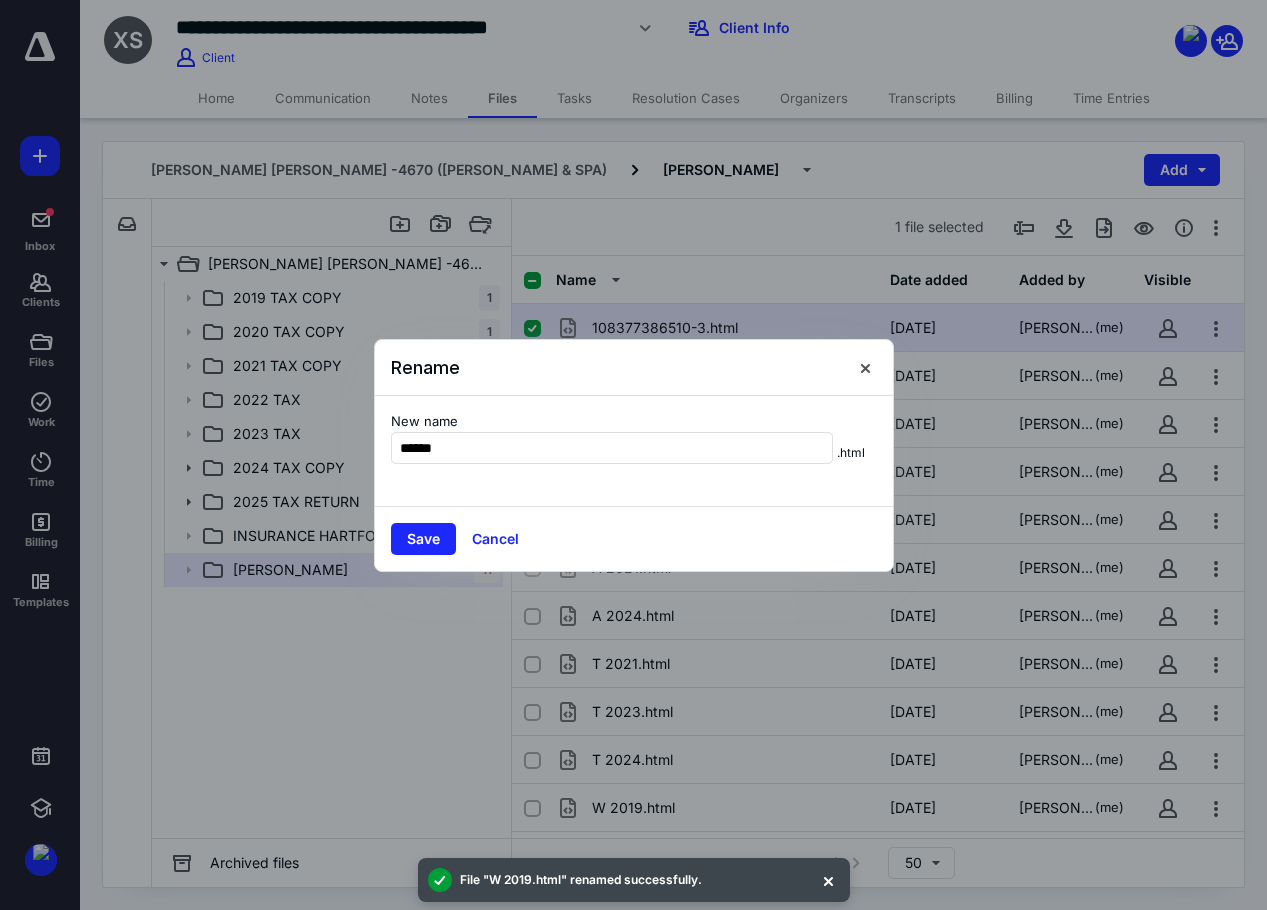 type on "******" 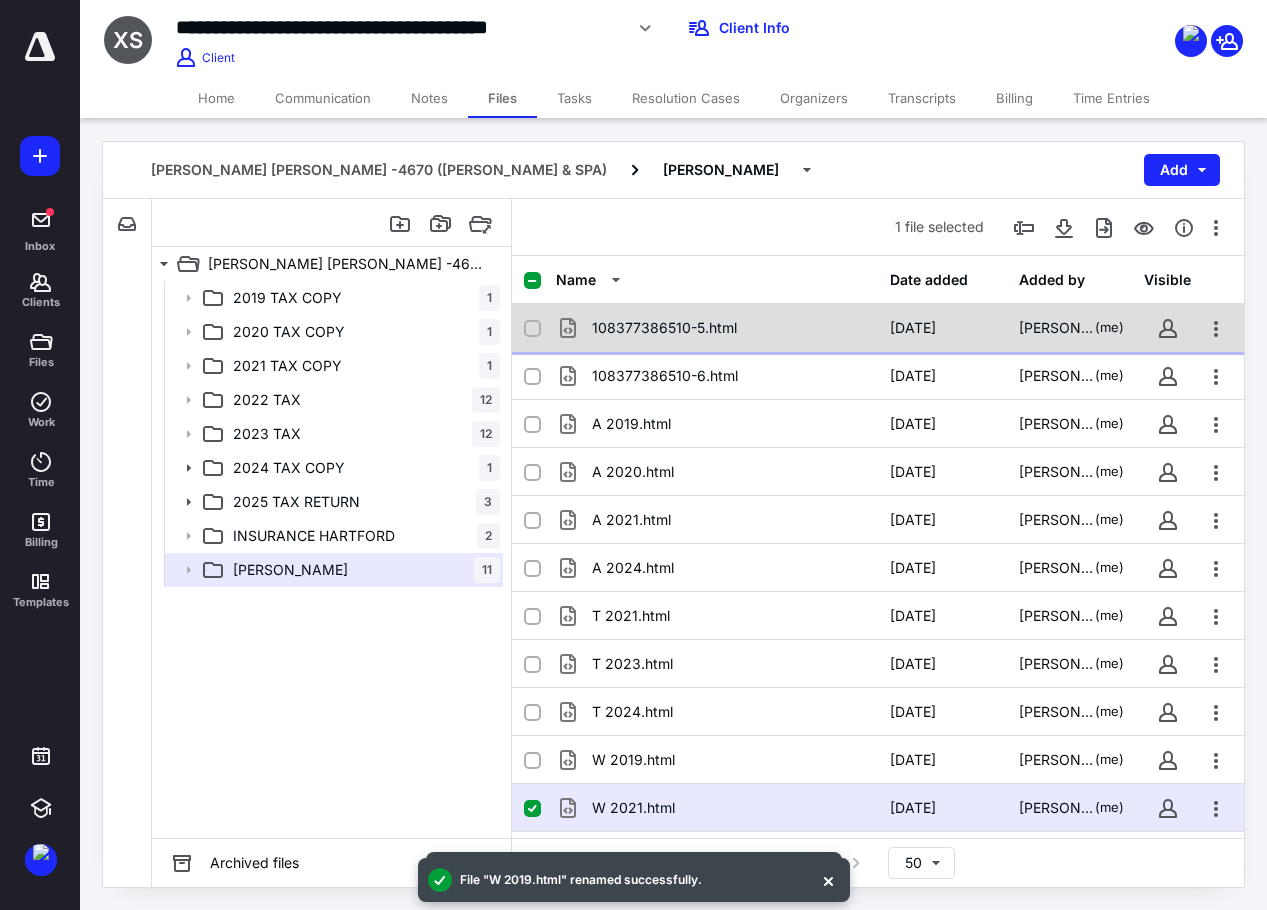 checkbox on "true" 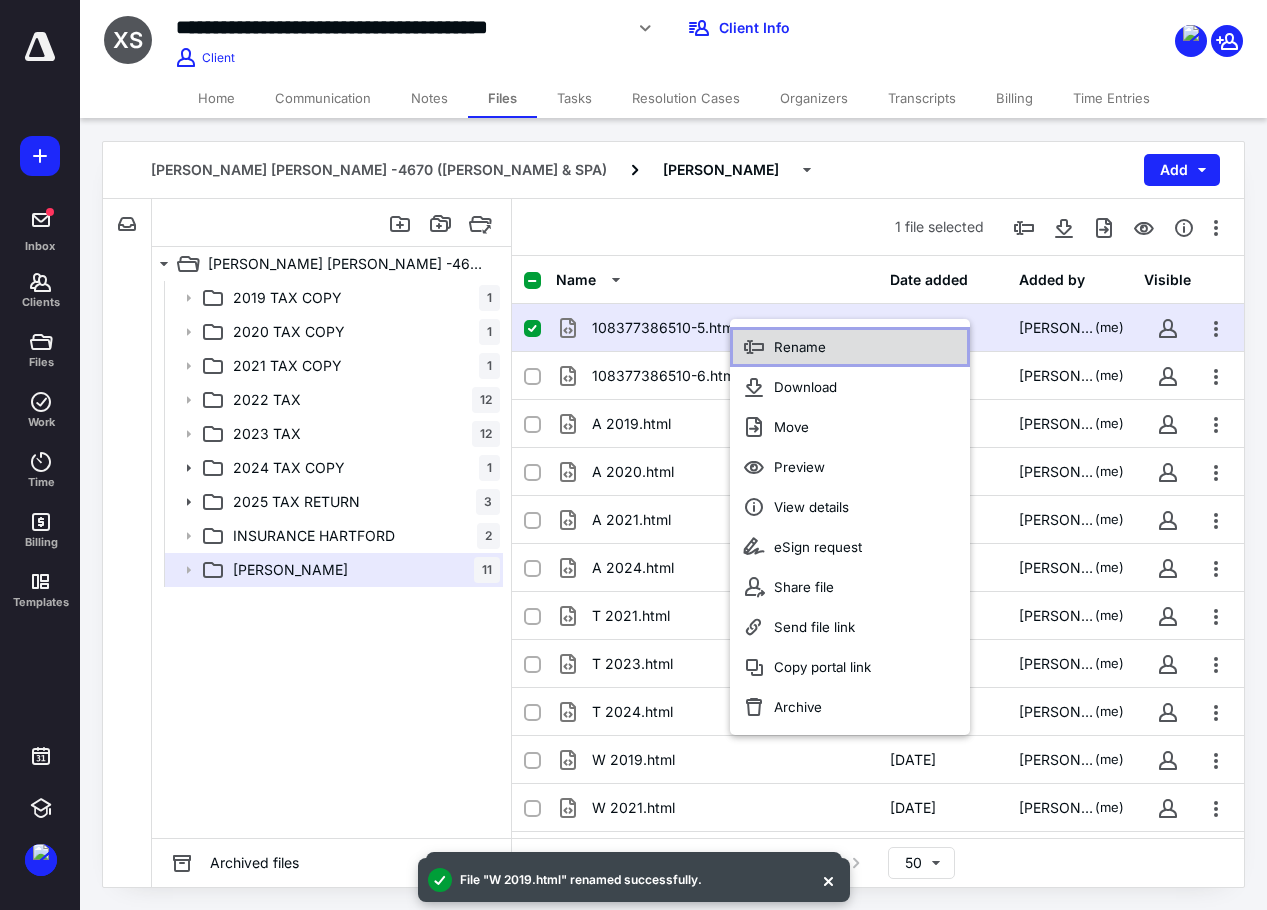 click on "Rename" at bounding box center [850, 347] 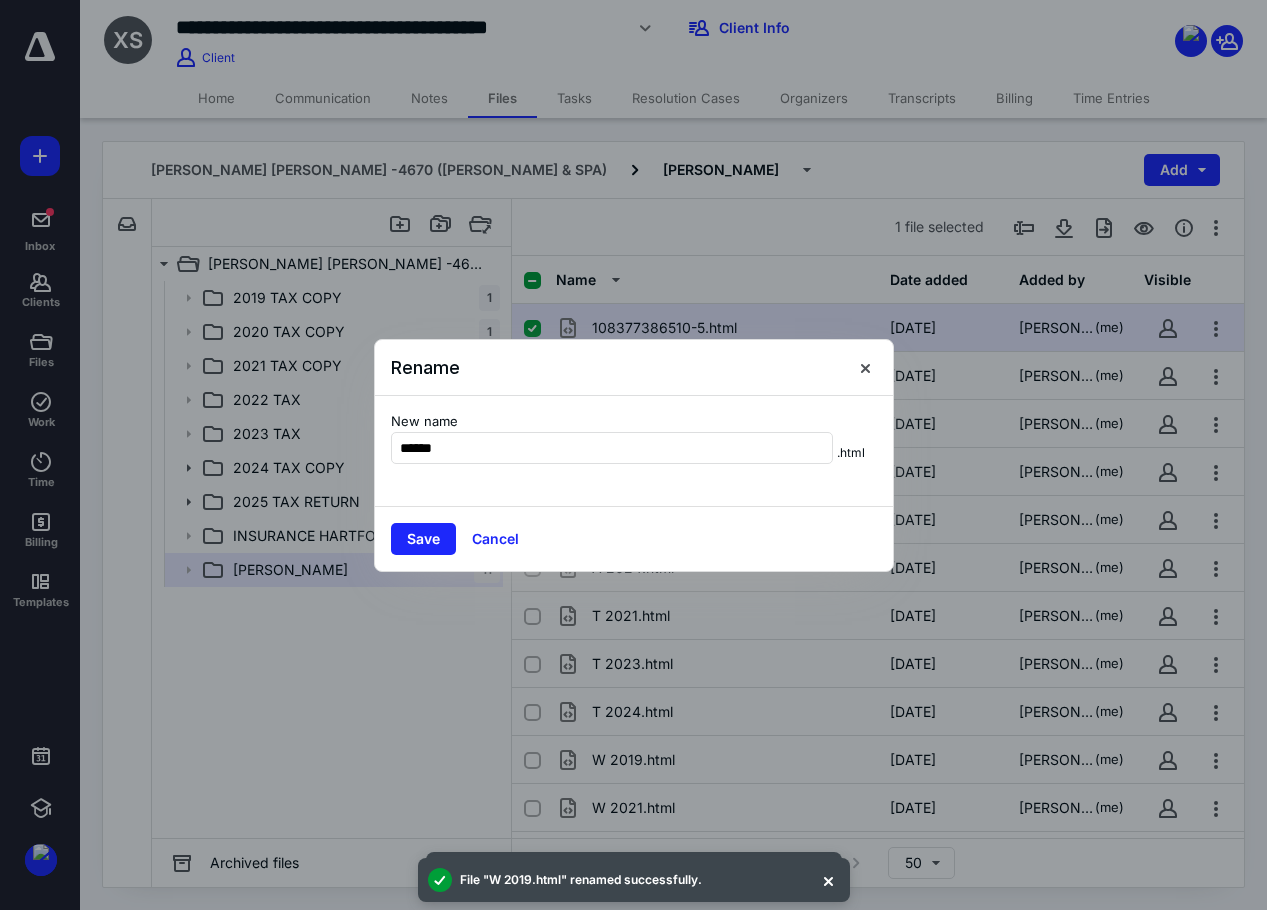 type on "******" 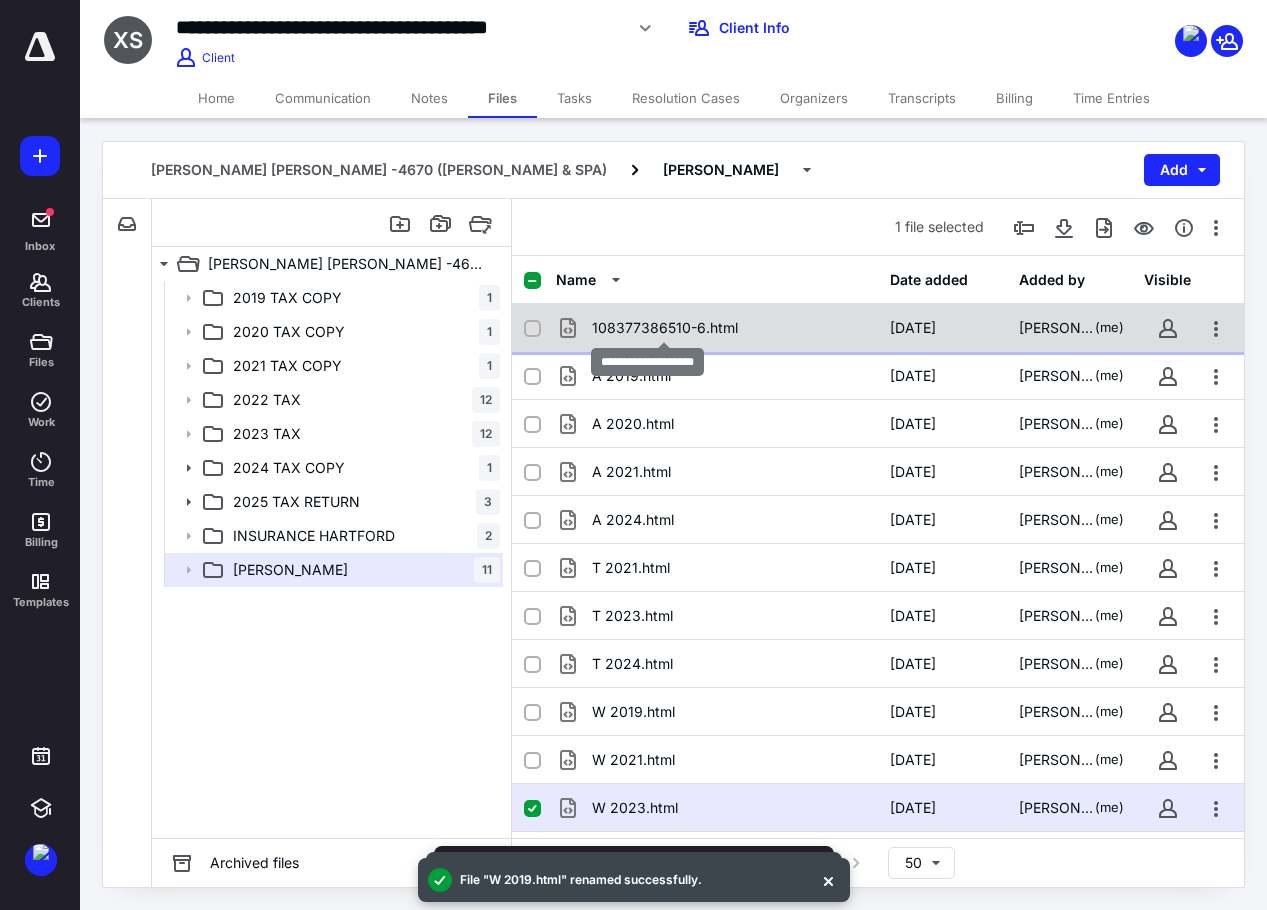 checkbox on "true" 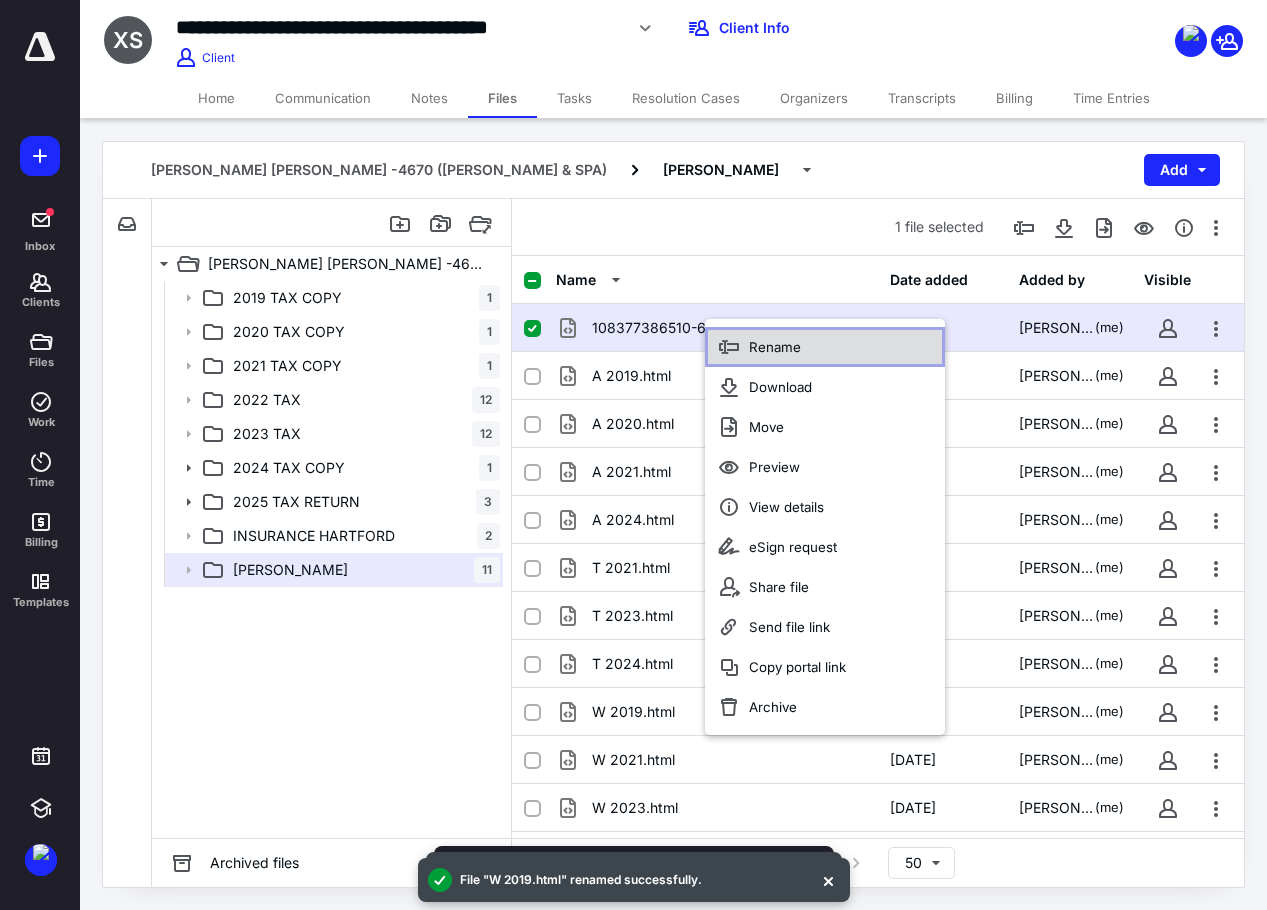 click on "Rename" at bounding box center (775, 347) 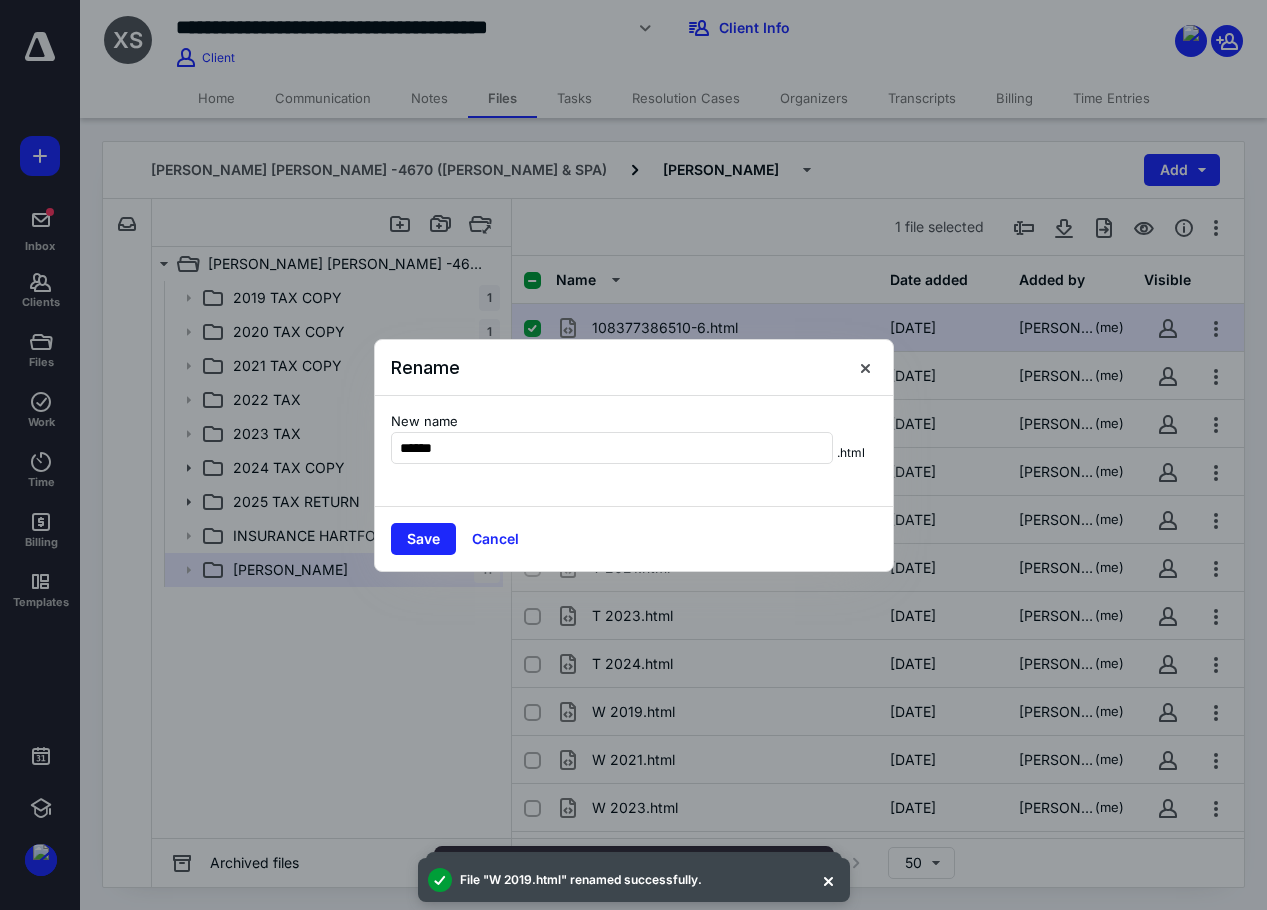 type on "******" 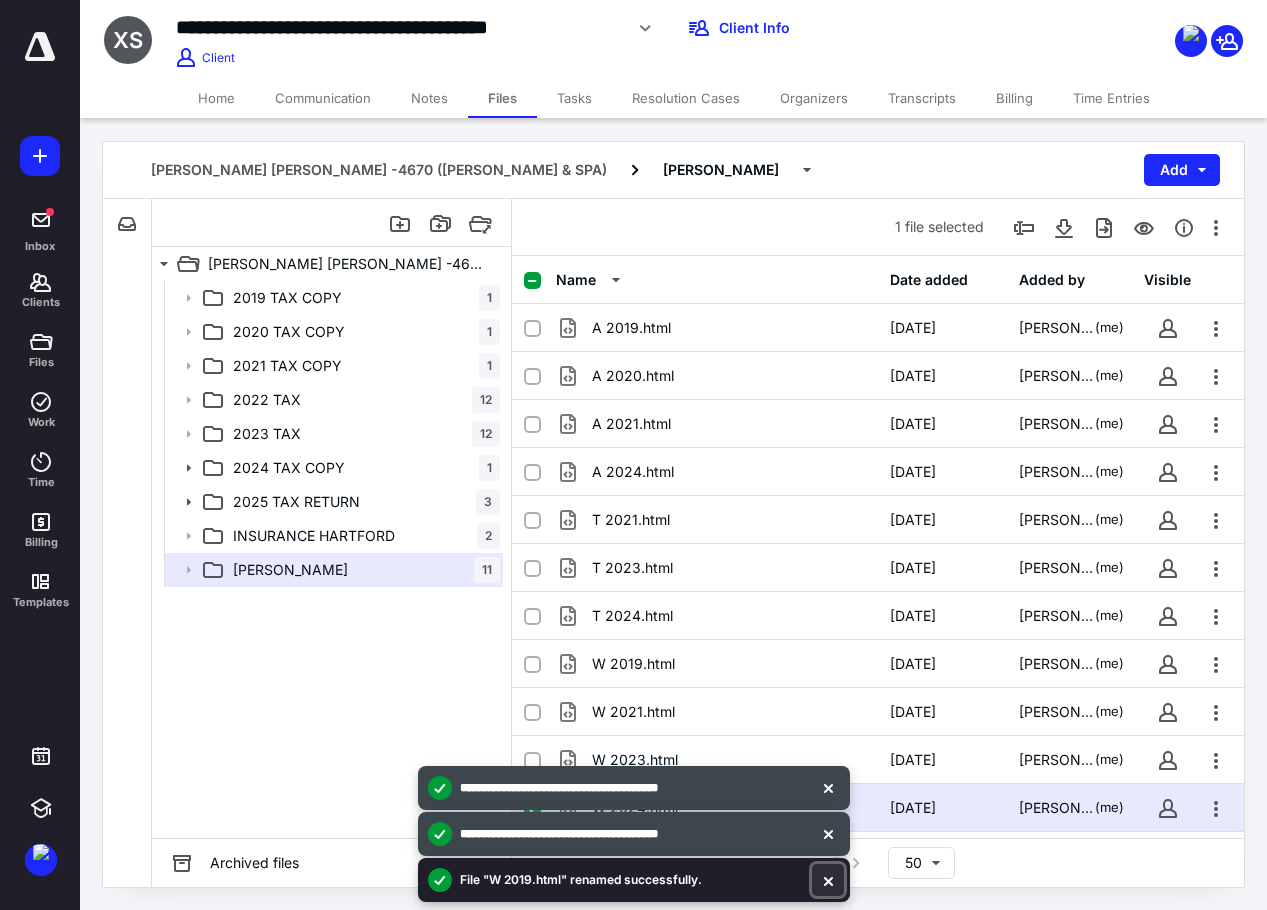 click at bounding box center (828, 880) 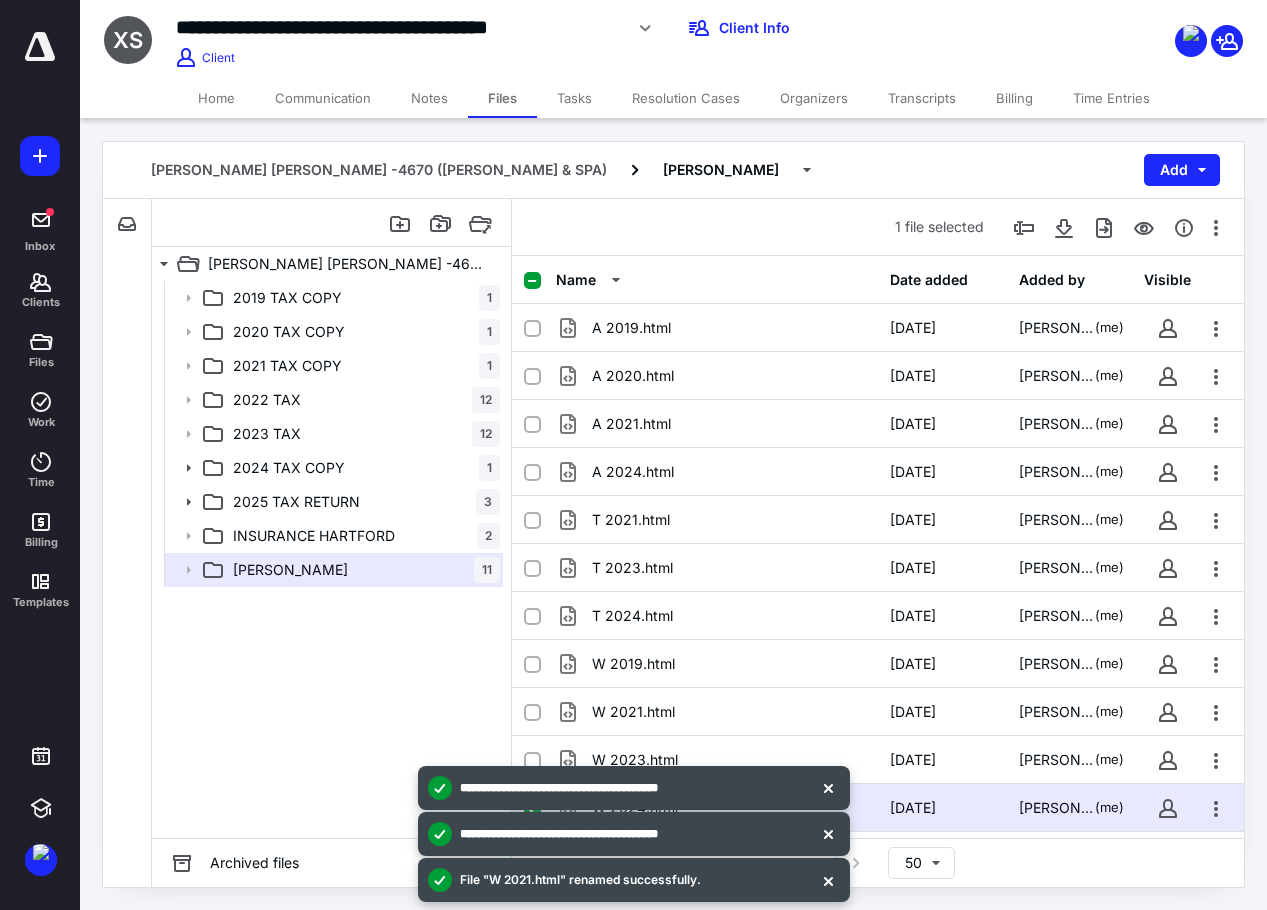 click at bounding box center [828, 880] 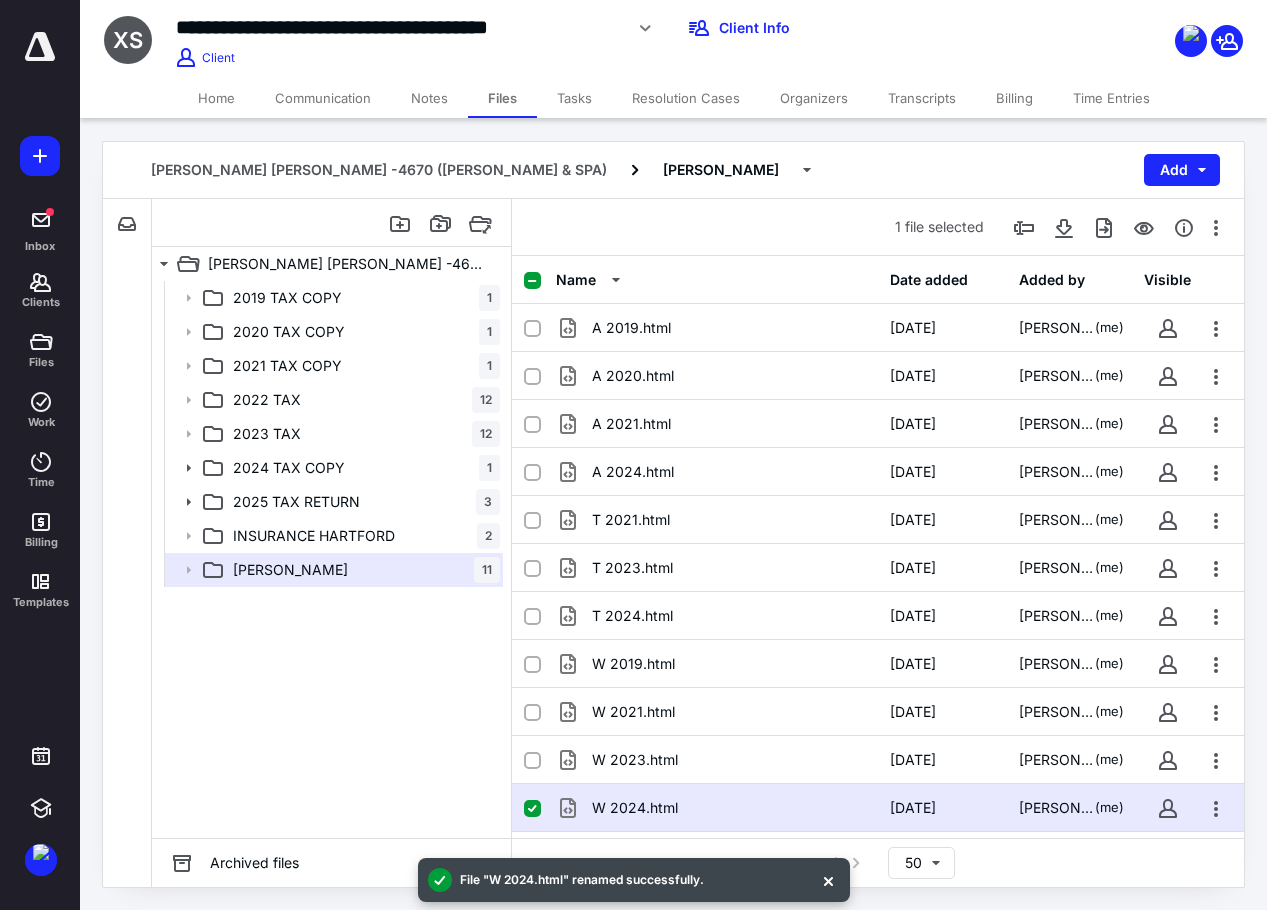 click at bounding box center [828, 880] 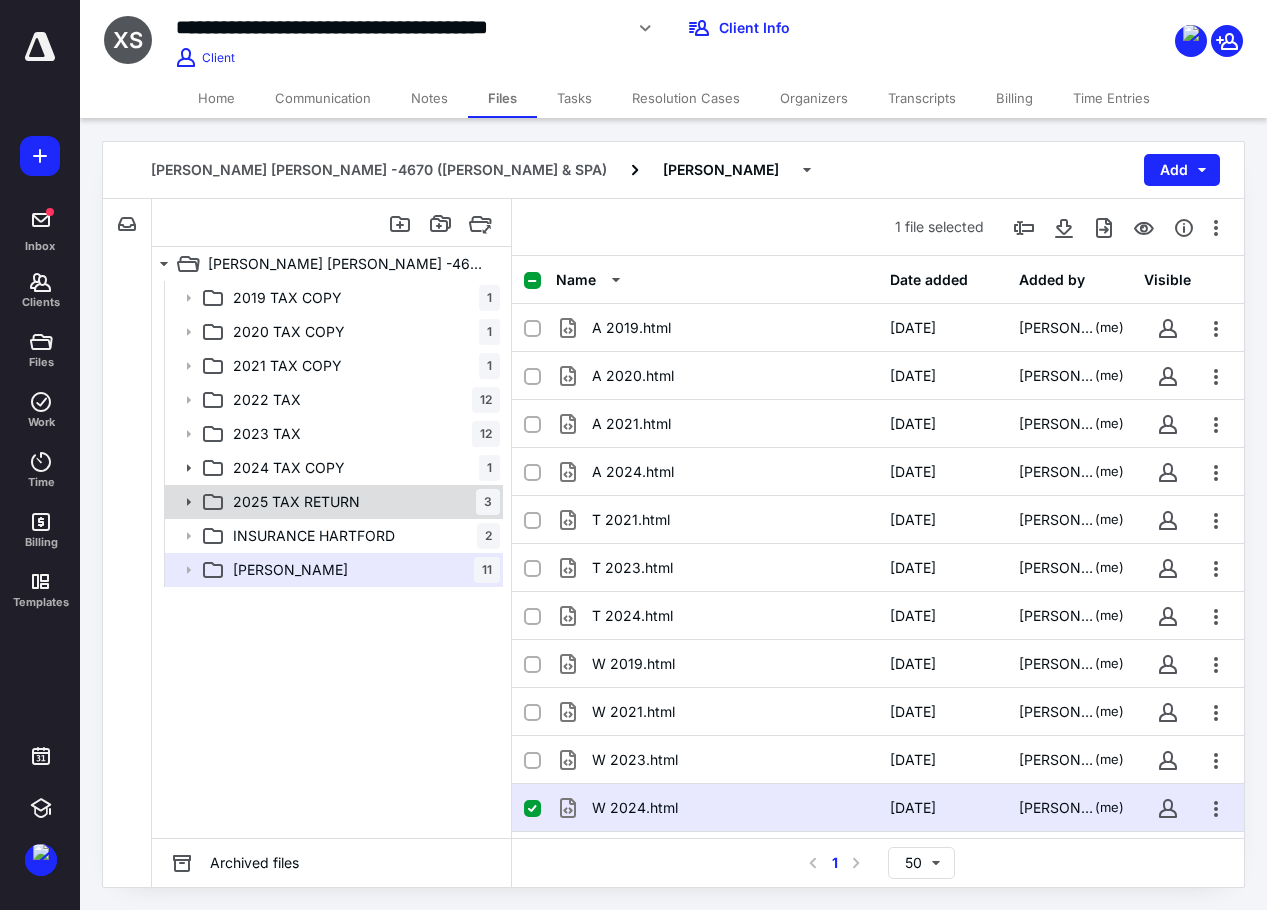 click 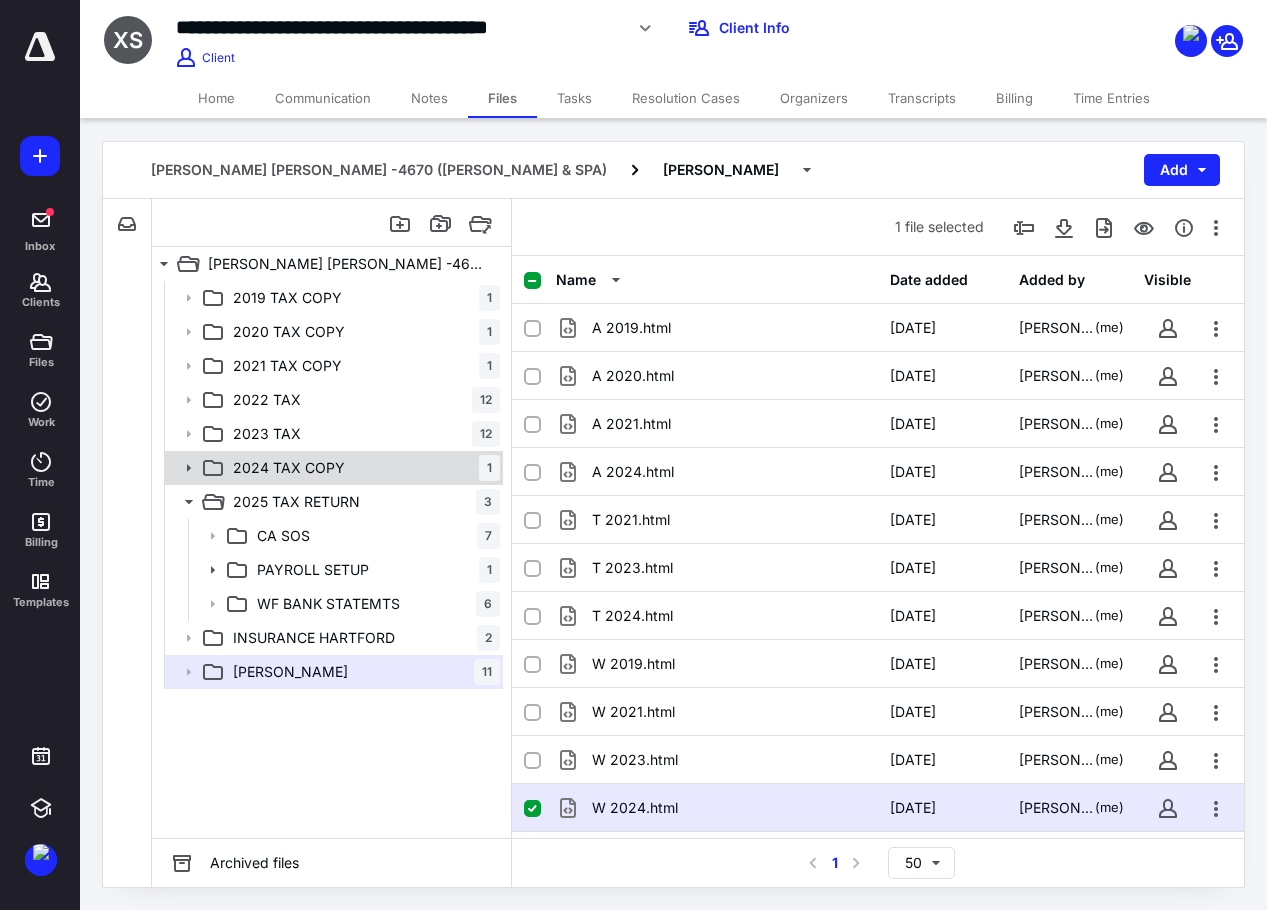 click 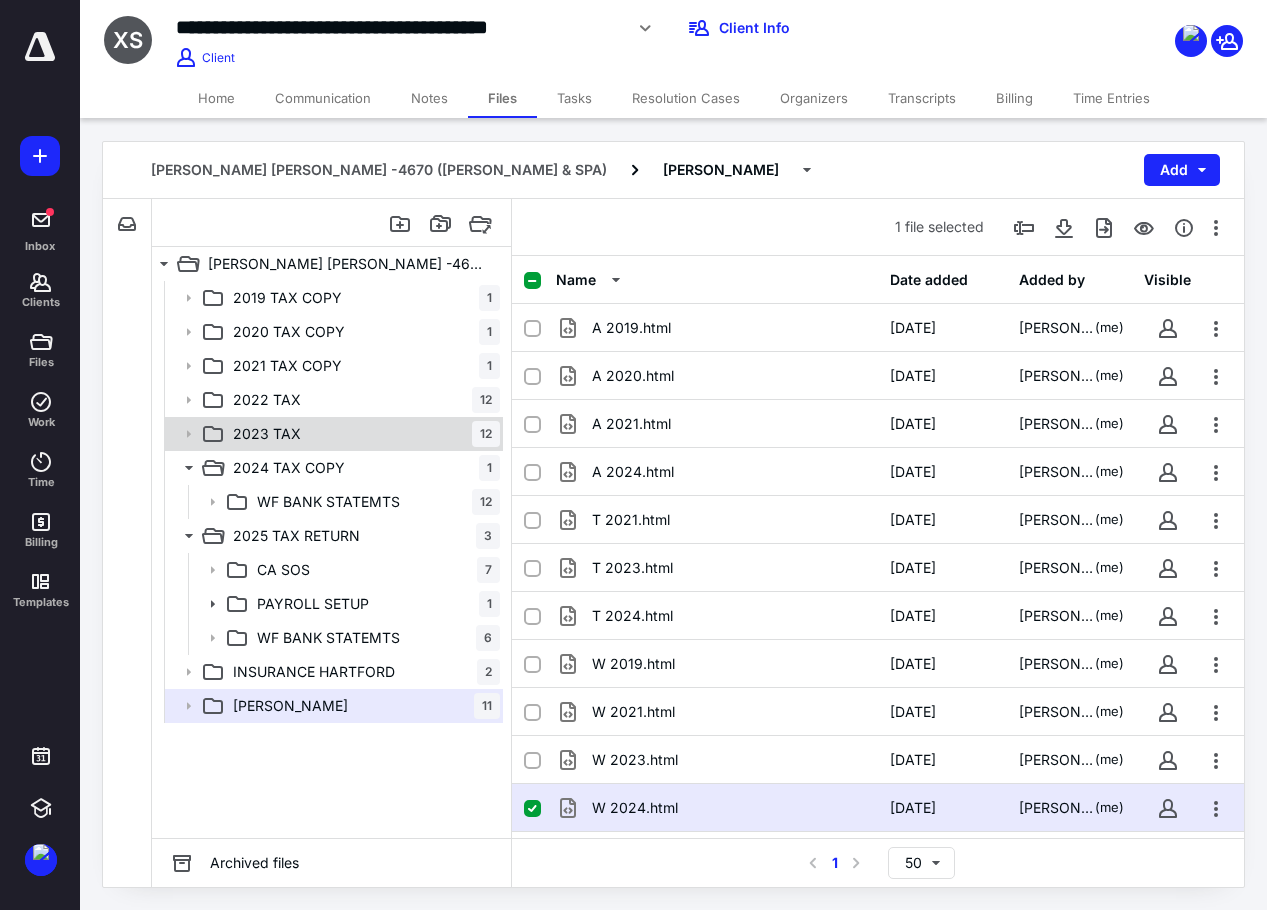 click 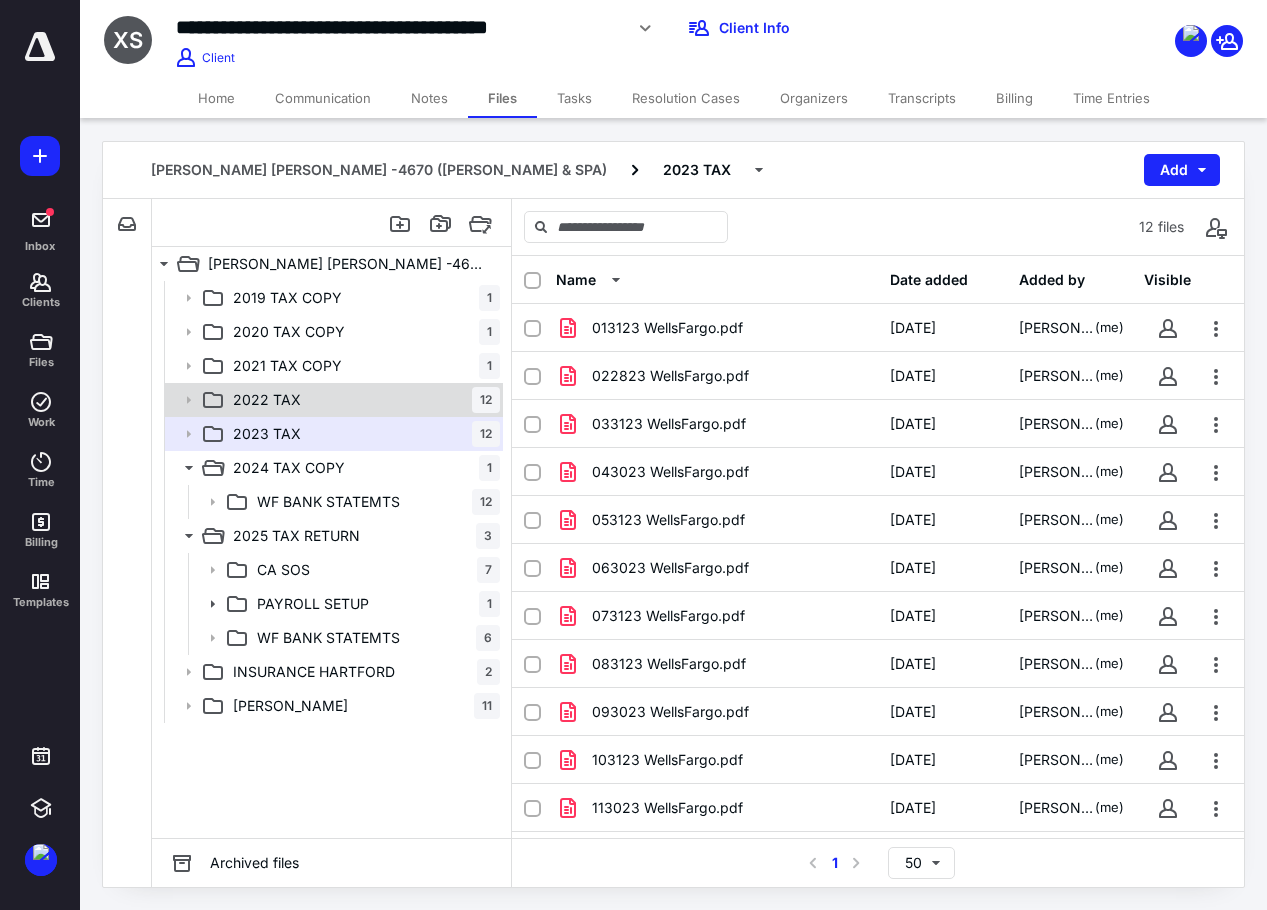 click 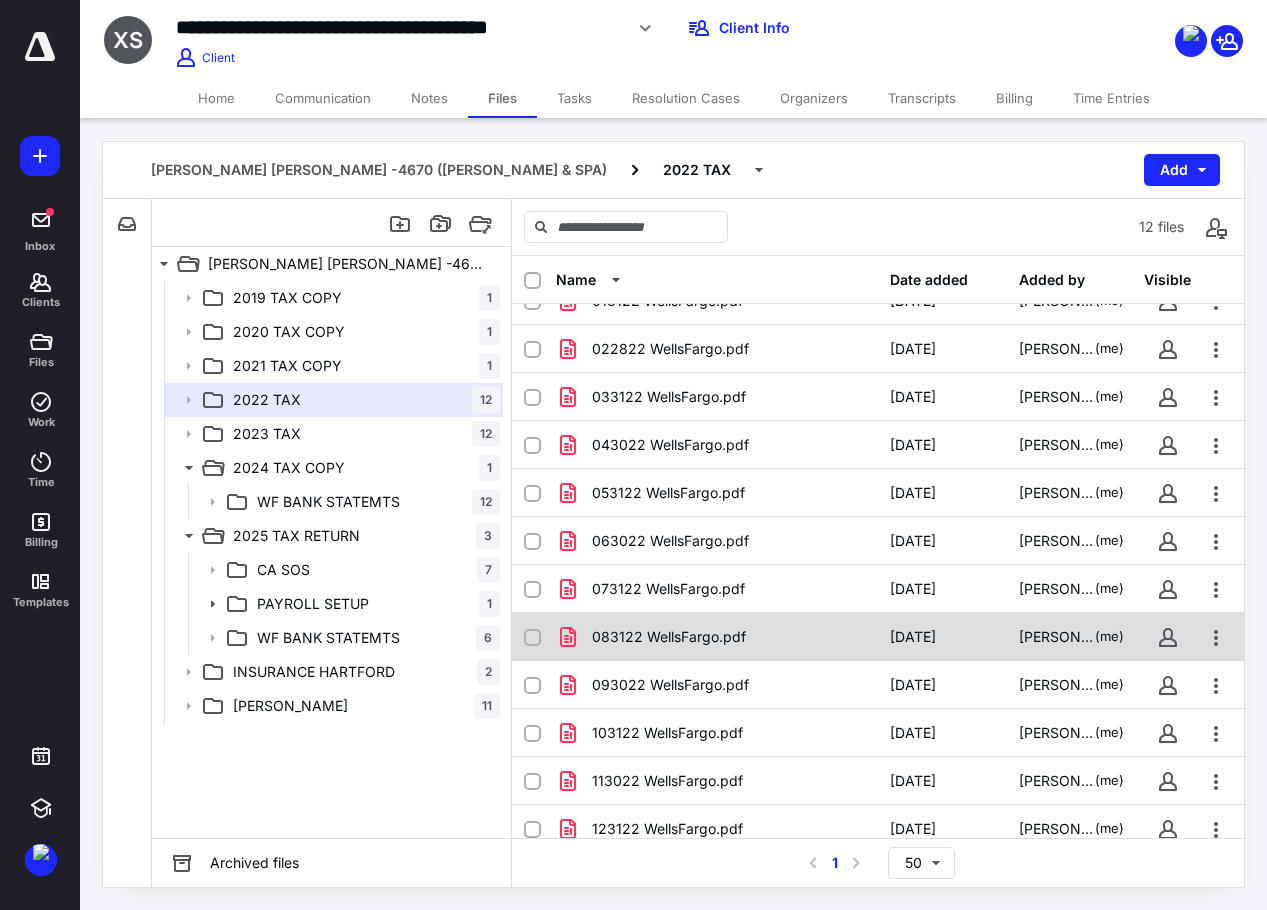 scroll, scrollTop: 42, scrollLeft: 0, axis: vertical 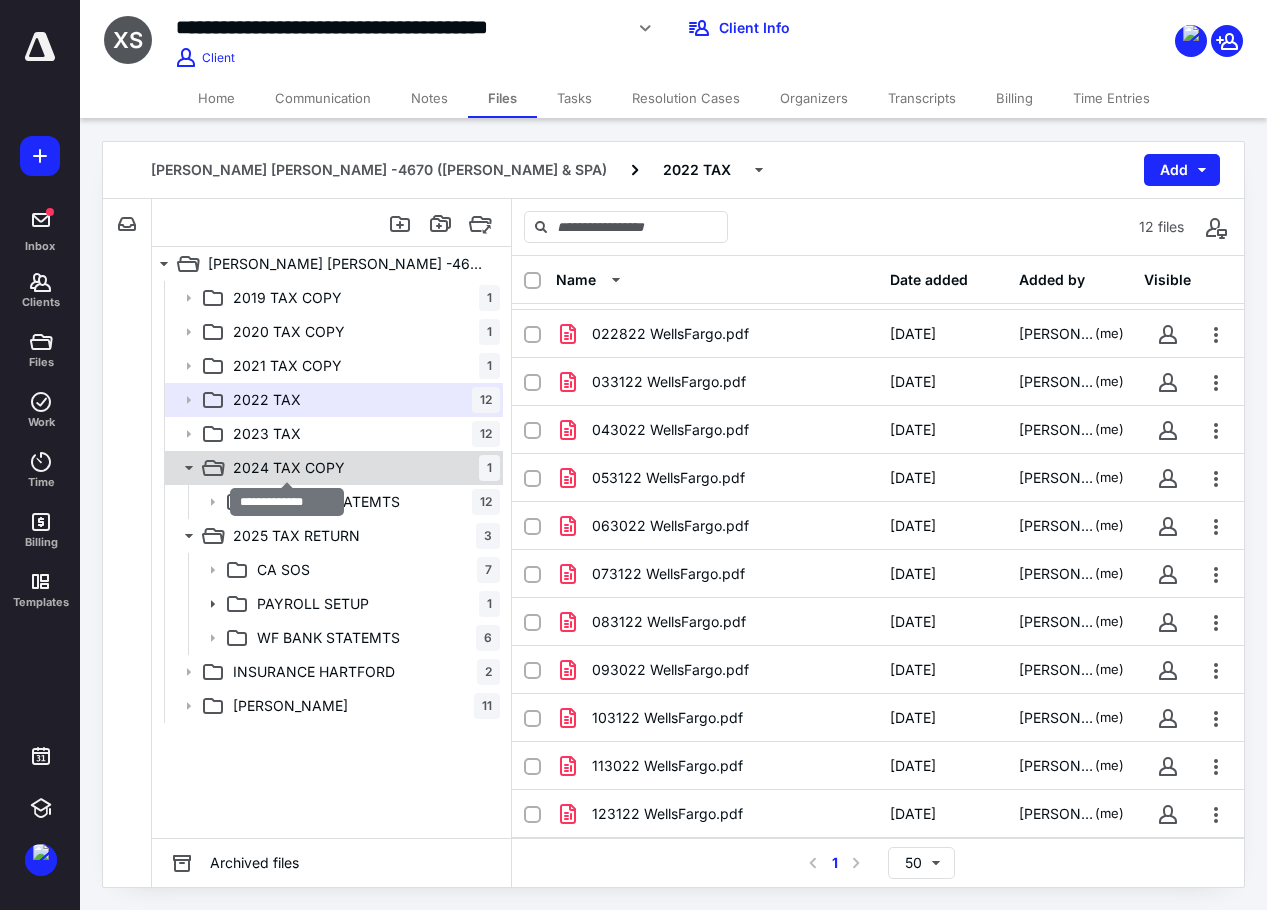 click on "2024 TAX COPY" at bounding box center [289, 468] 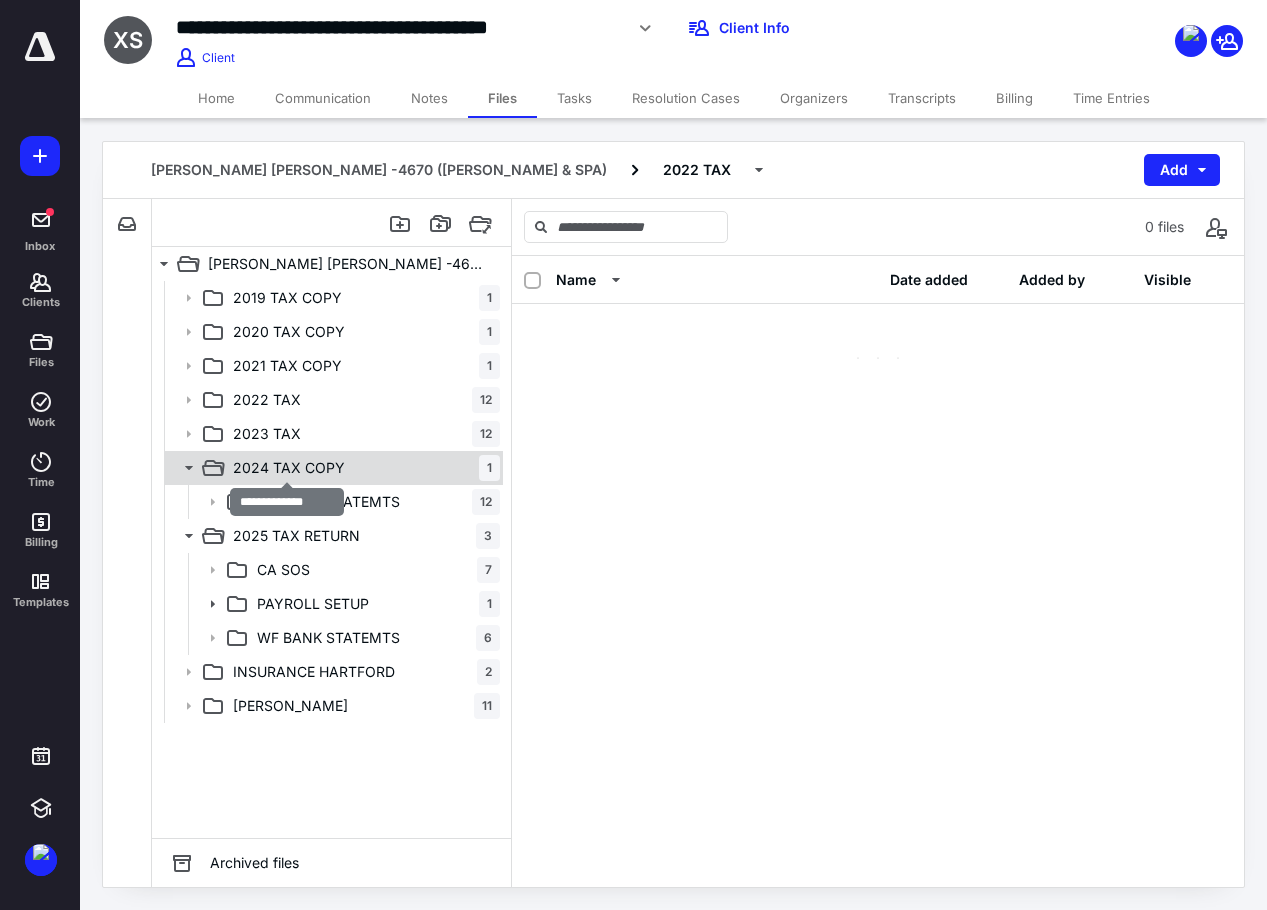 scroll, scrollTop: 0, scrollLeft: 0, axis: both 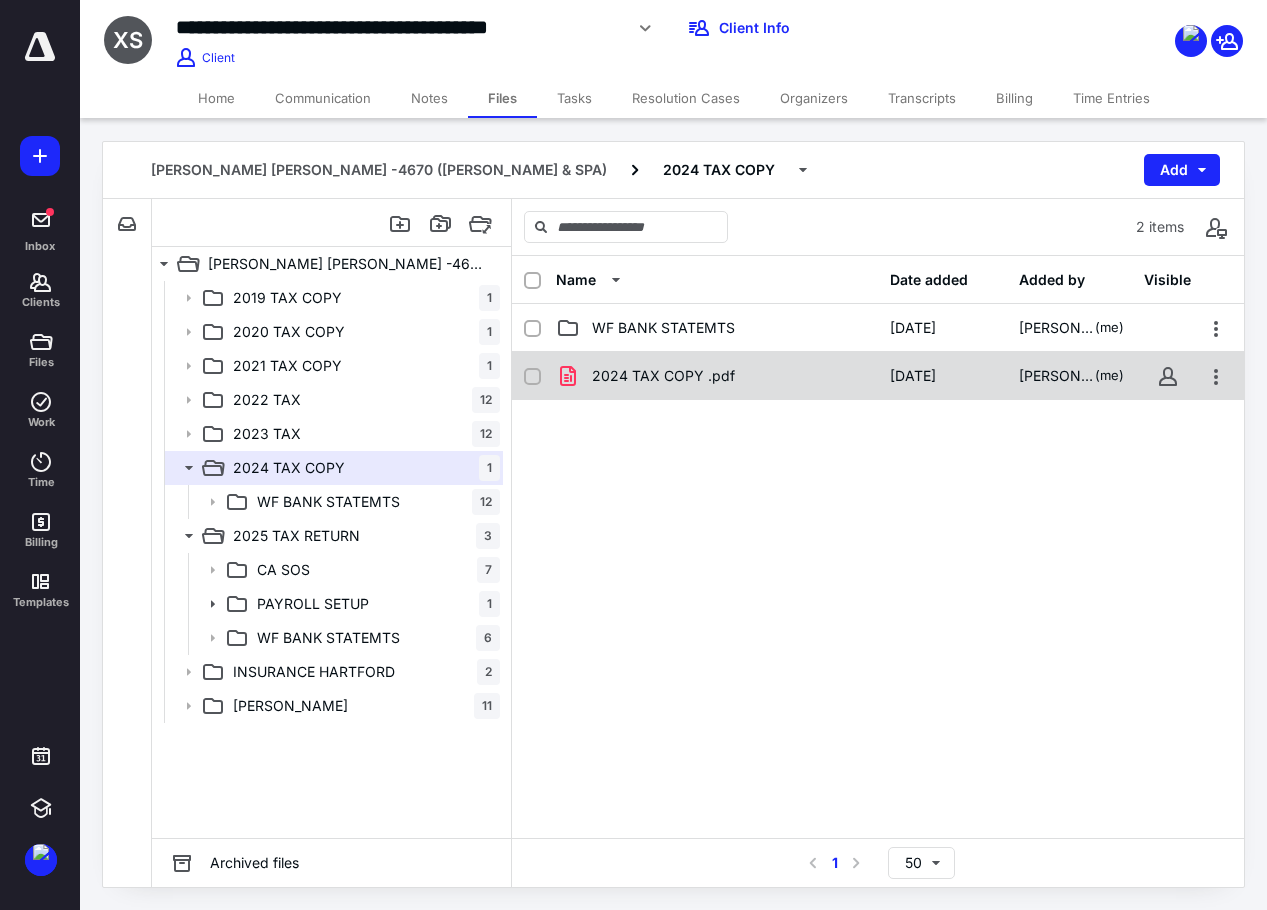 click on "2024 TAX COPY .pdf" at bounding box center (663, 376) 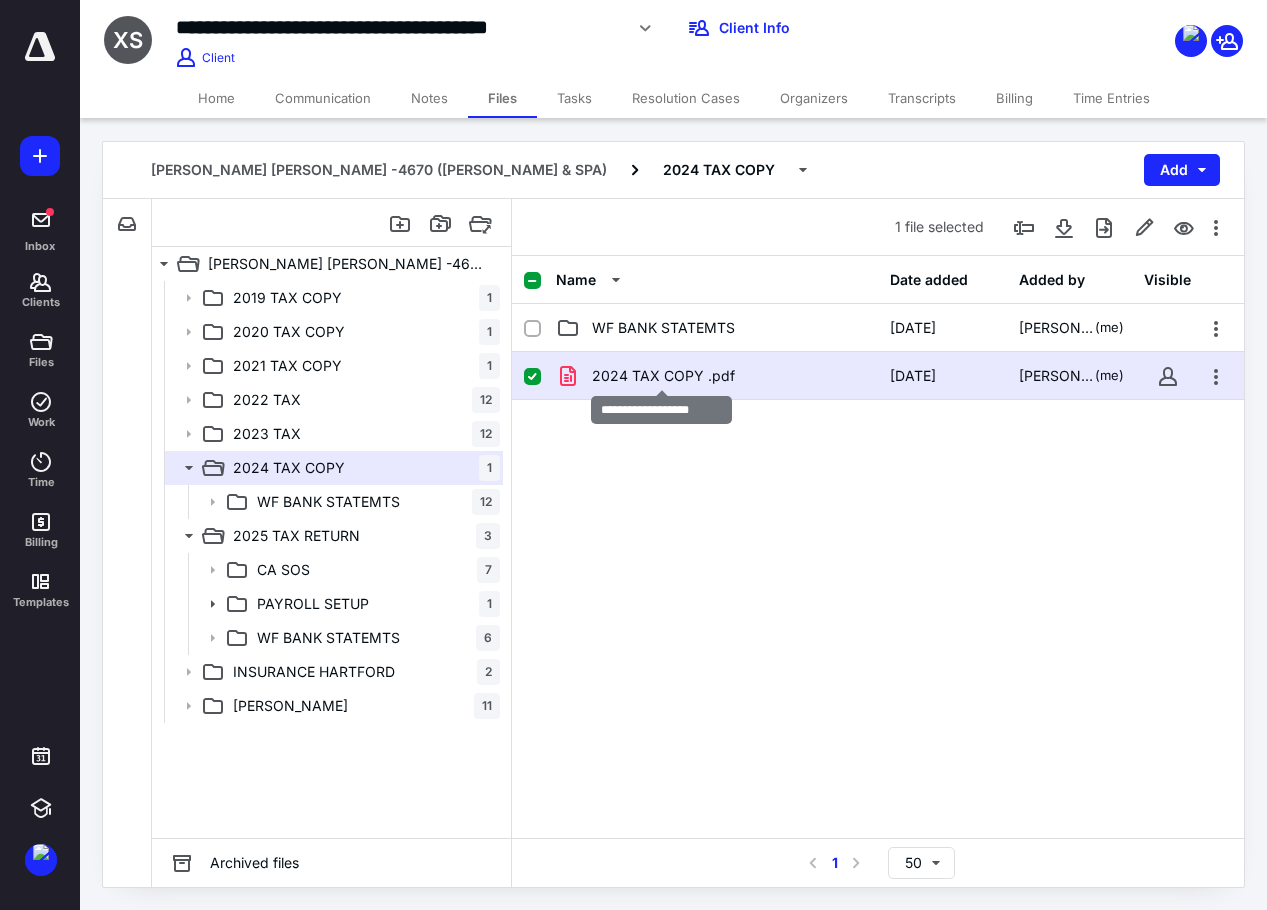 click on "2024 TAX COPY .pdf" at bounding box center (663, 376) 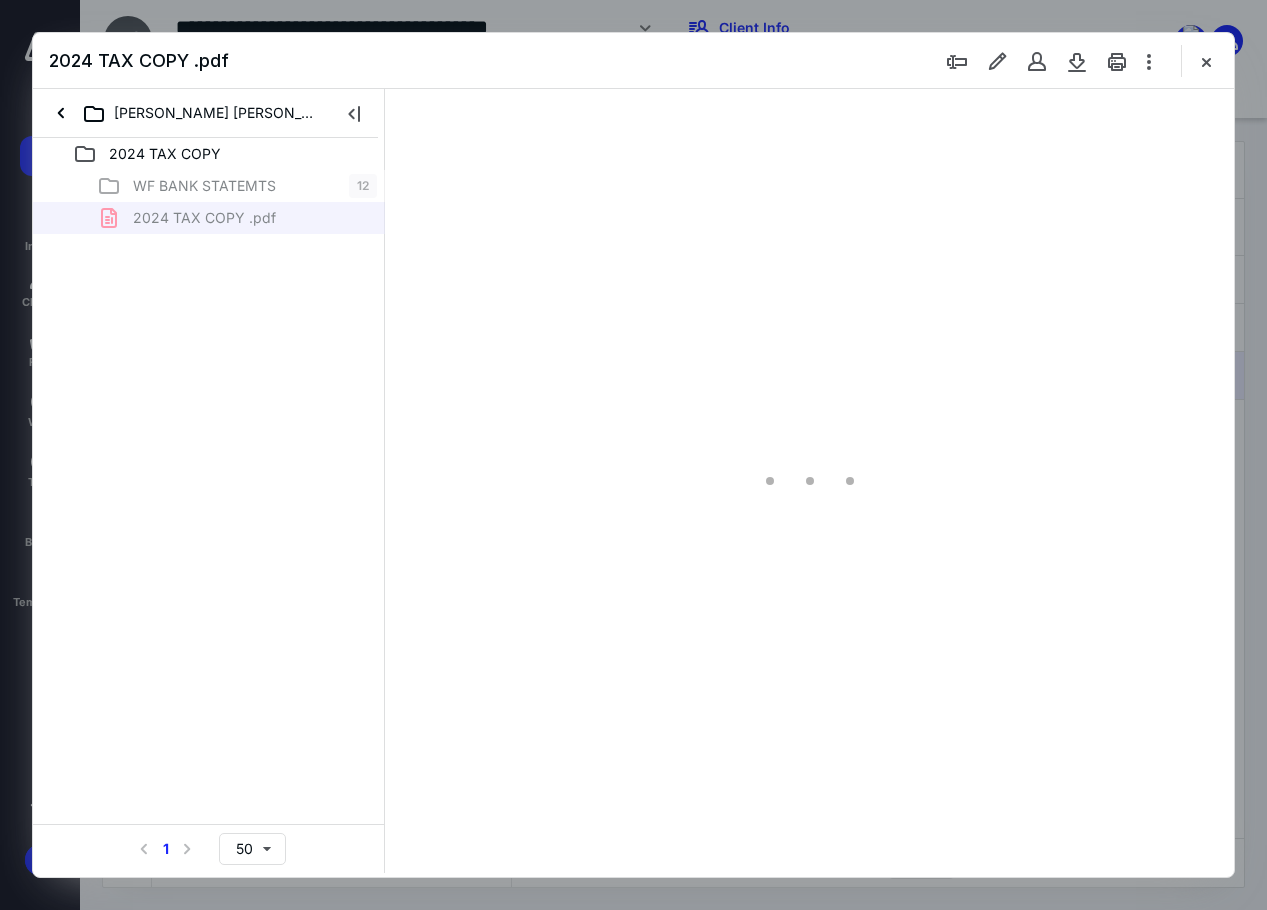 scroll, scrollTop: 0, scrollLeft: 0, axis: both 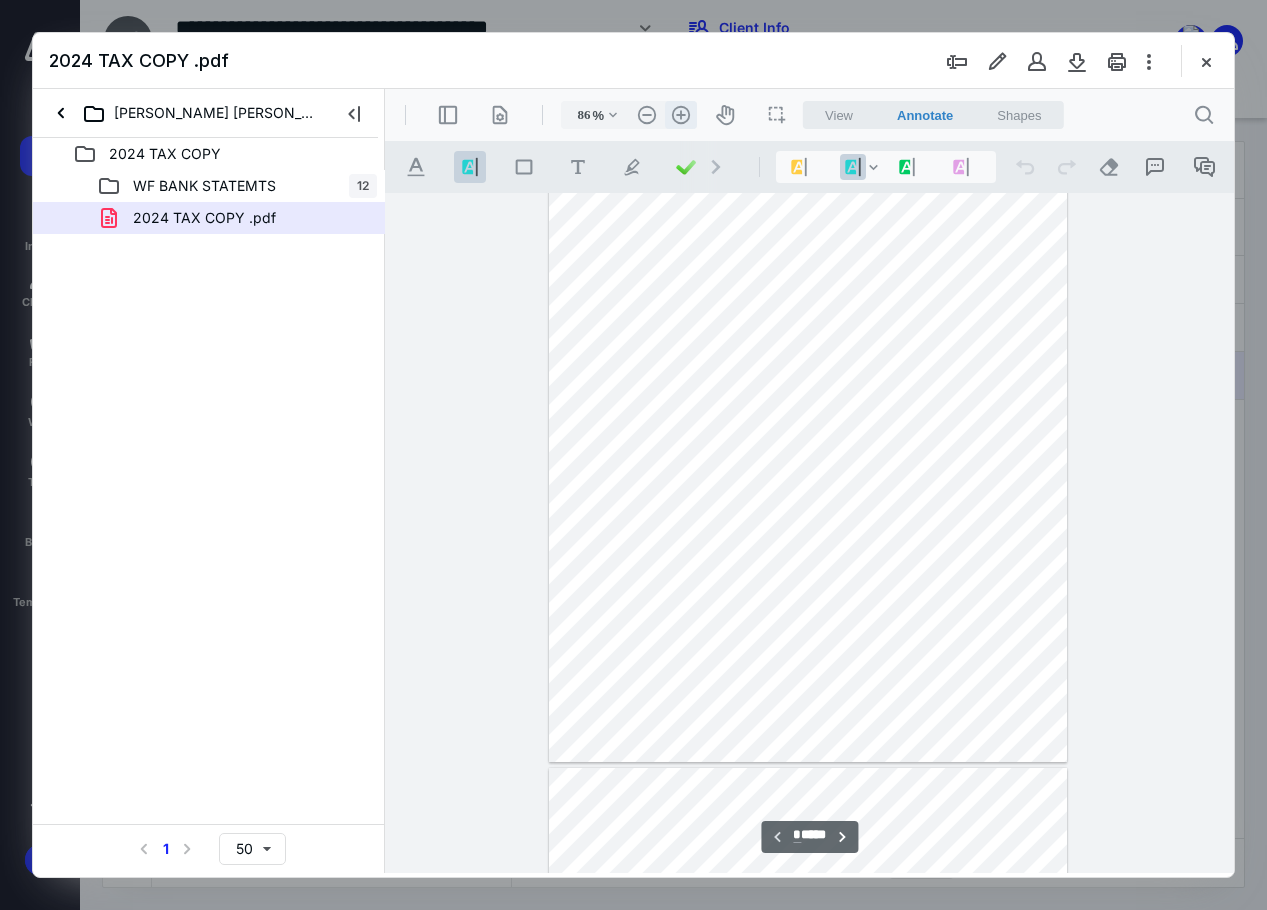 click on ".cls-1{fill:#abb0c4;} icon - header - zoom - in - line" at bounding box center (681, 115) 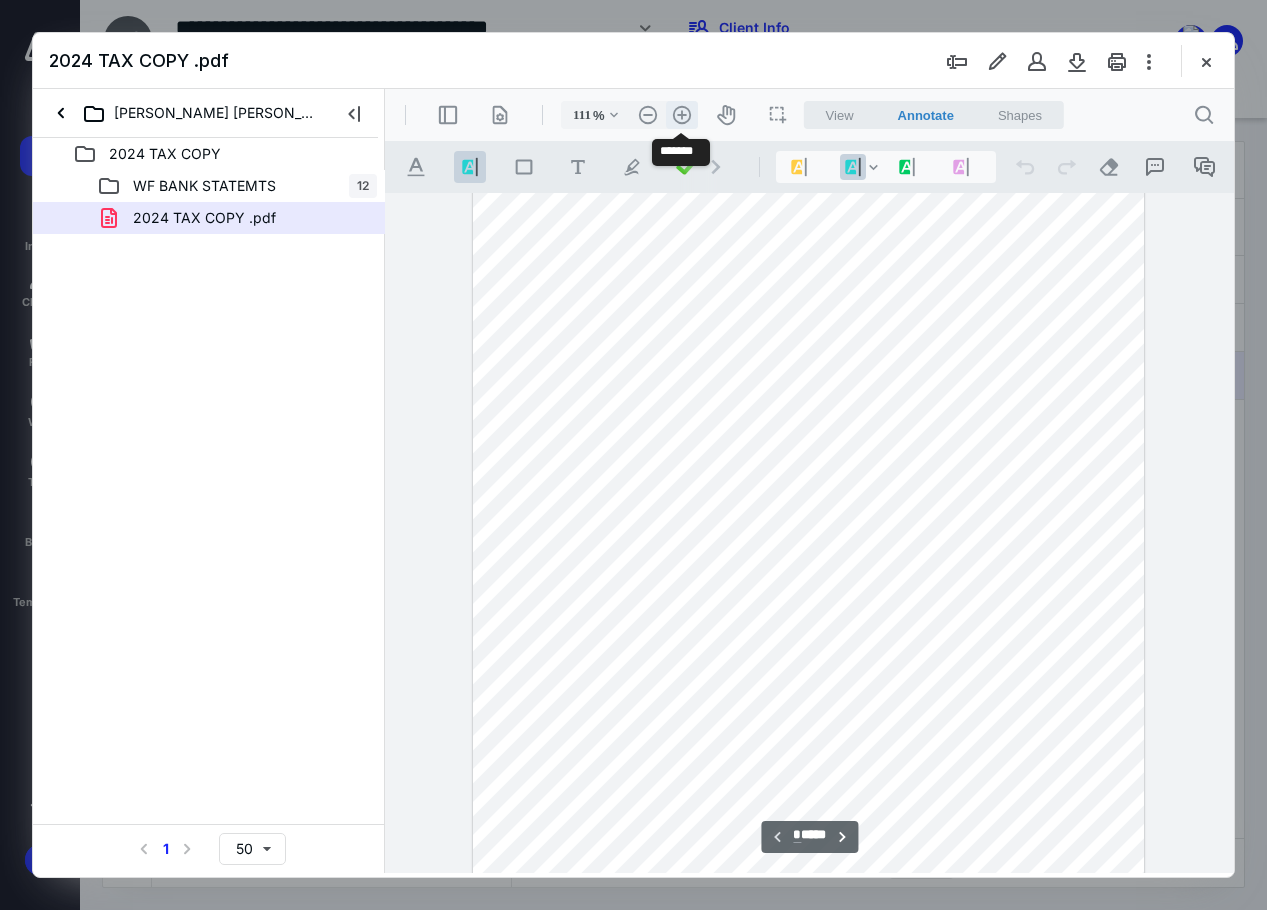 scroll, scrollTop: 223, scrollLeft: 0, axis: vertical 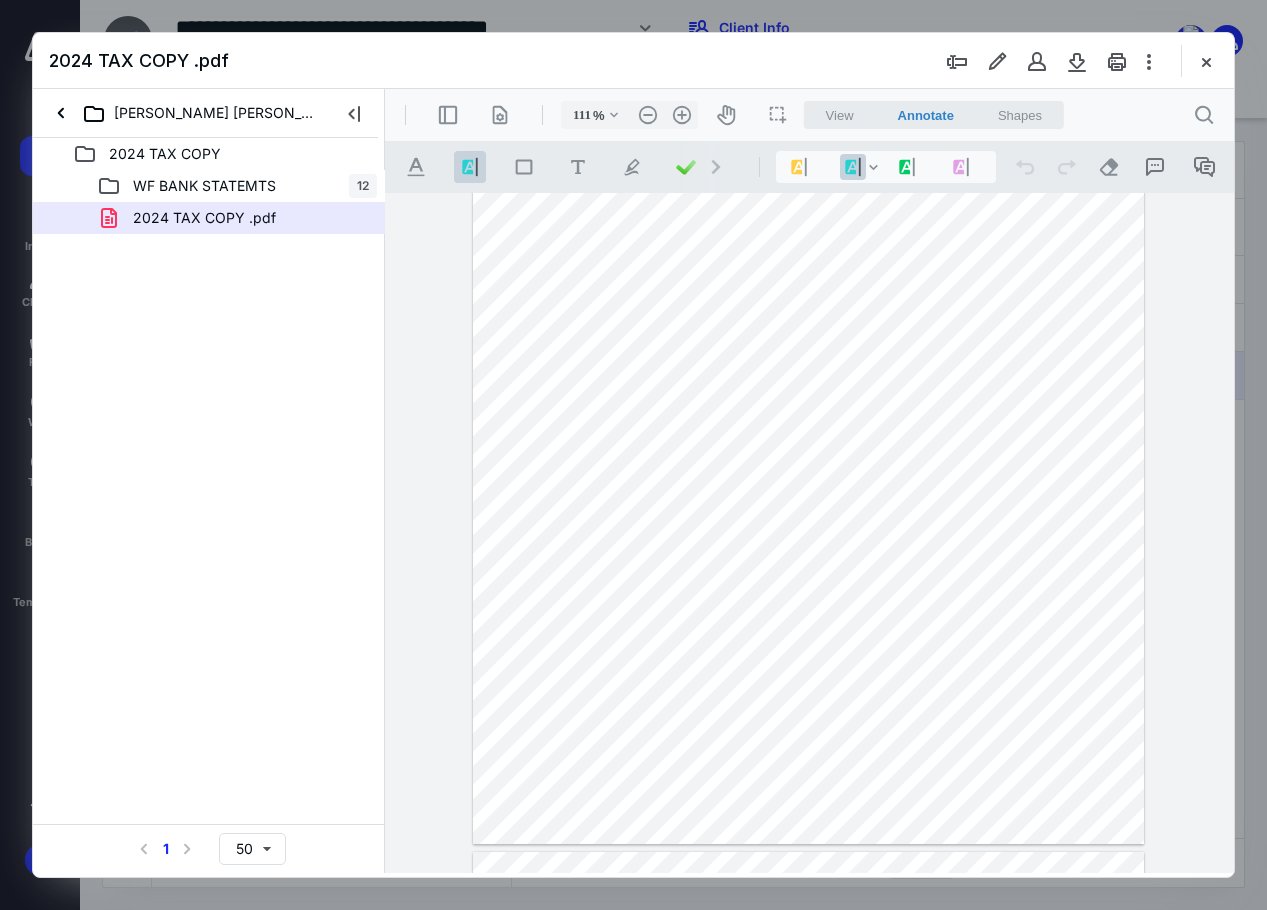 click at bounding box center (807, 409) 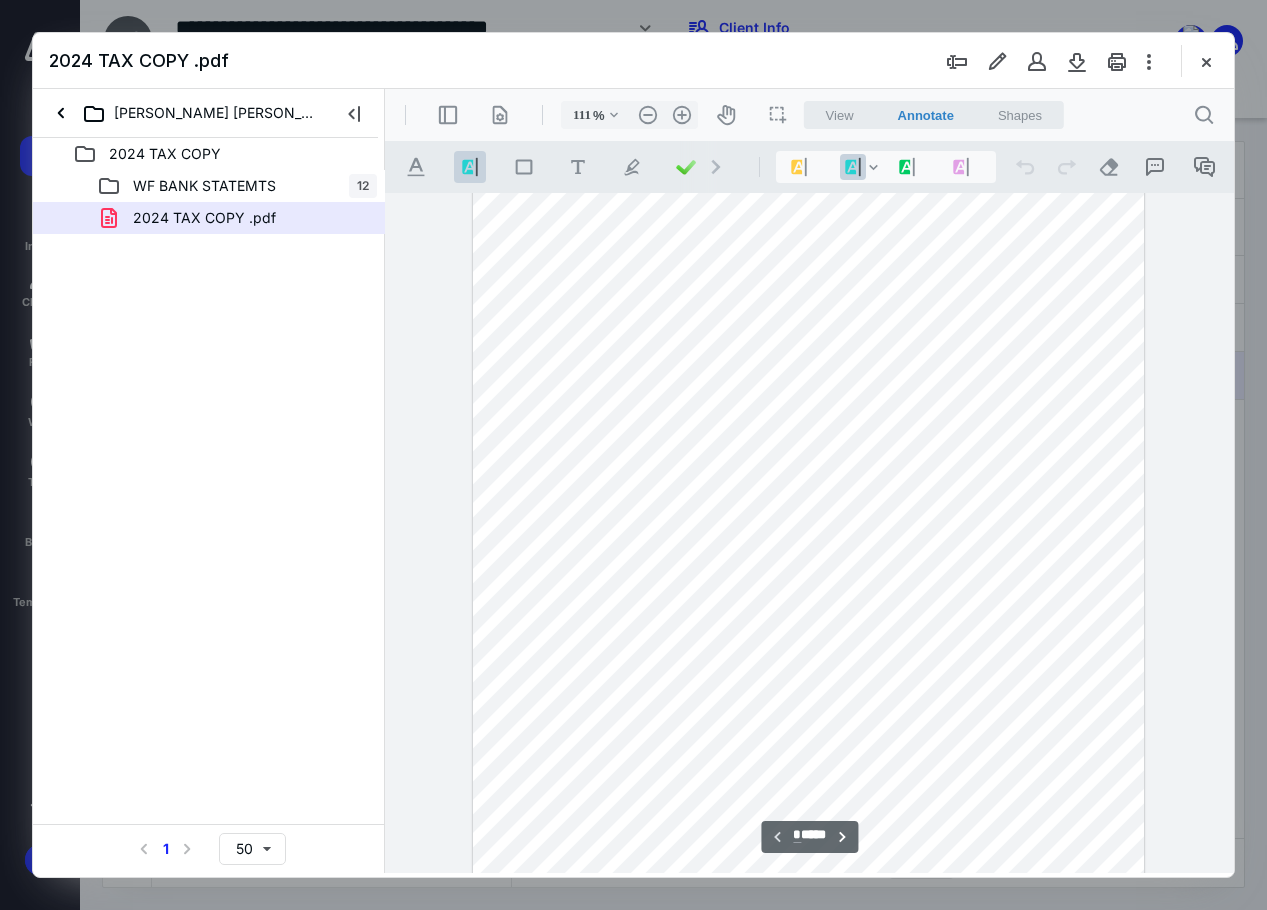 scroll, scrollTop: 0, scrollLeft: 0, axis: both 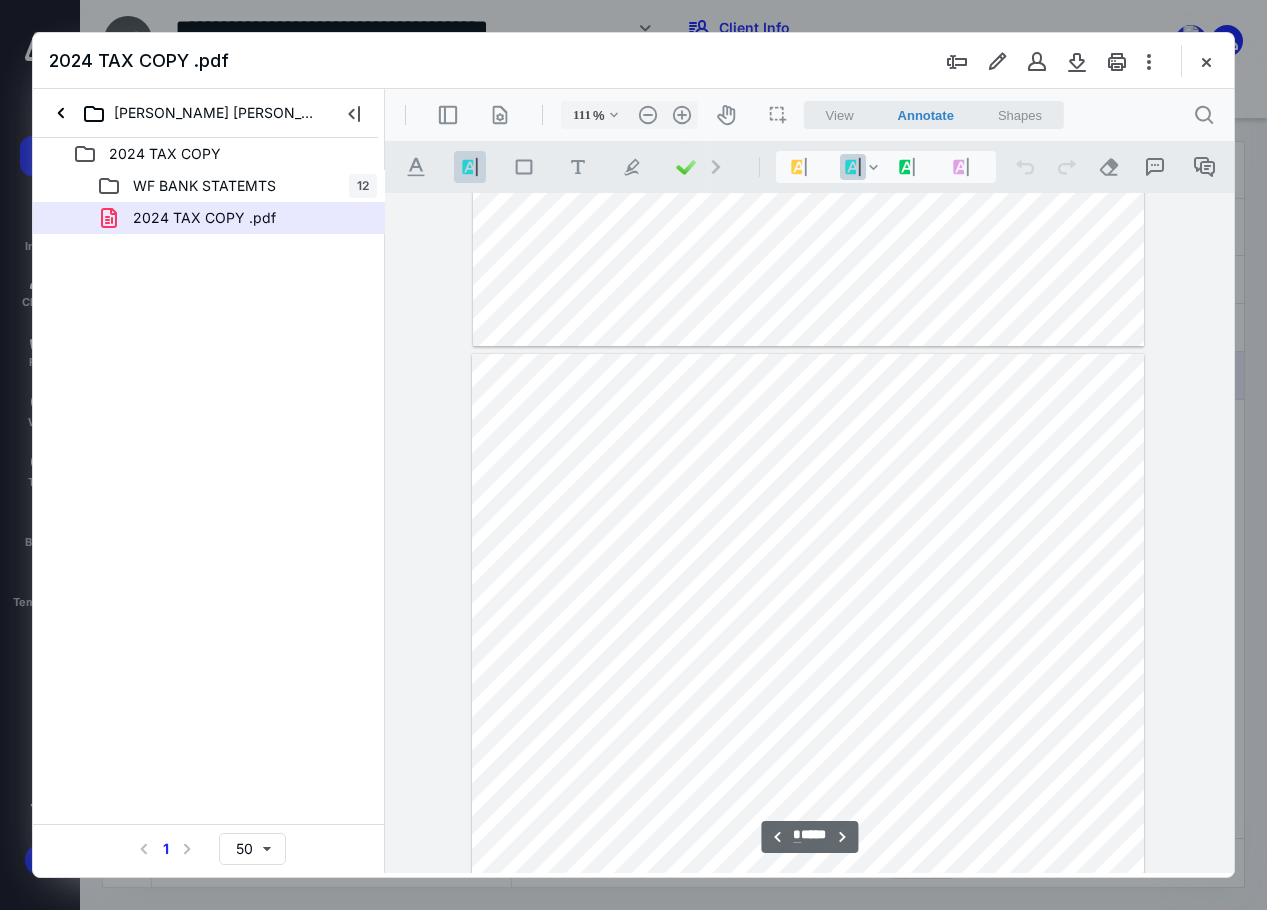 type on "*" 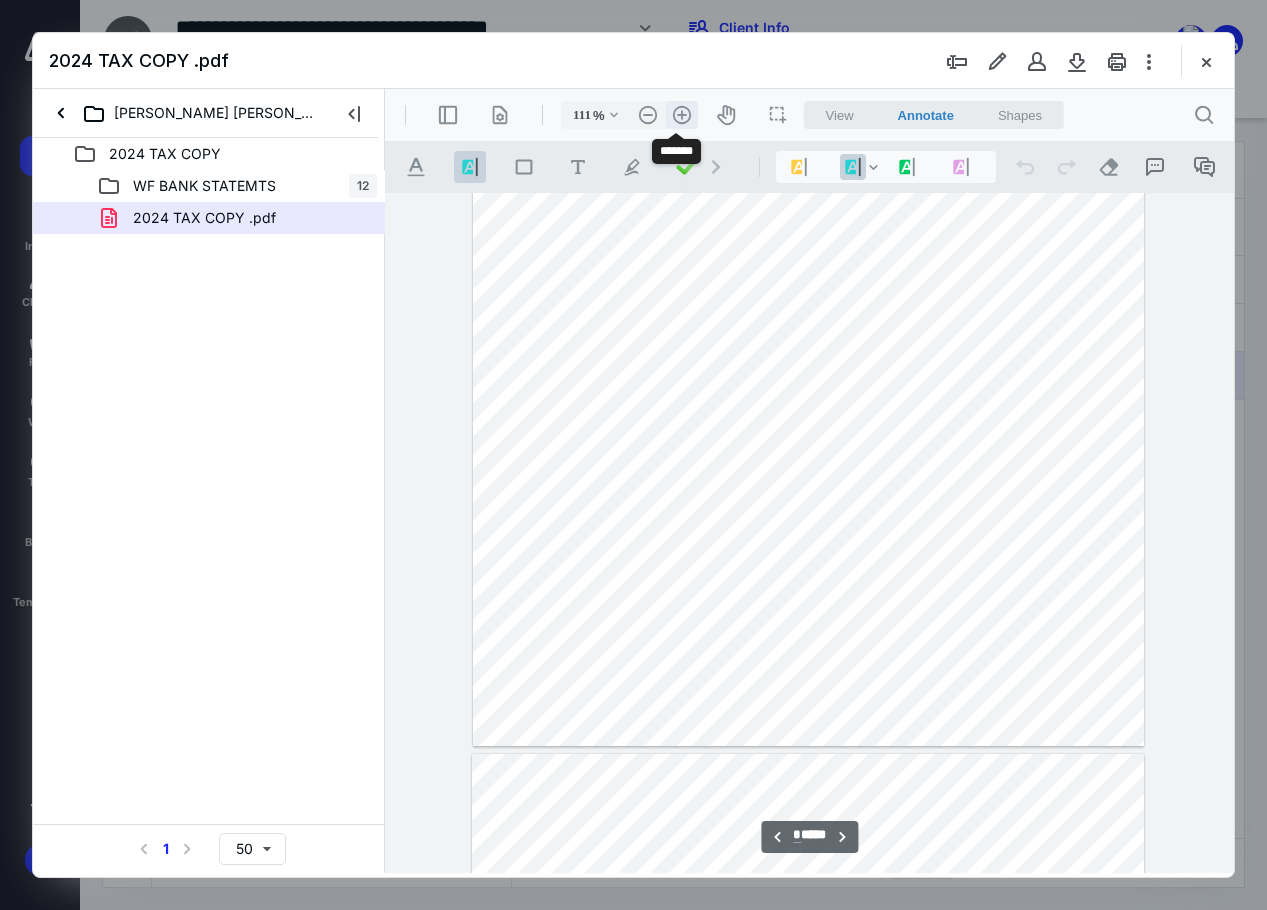 click on ".cls-1{fill:#abb0c4;} icon - header - zoom - in - line" at bounding box center (682, 115) 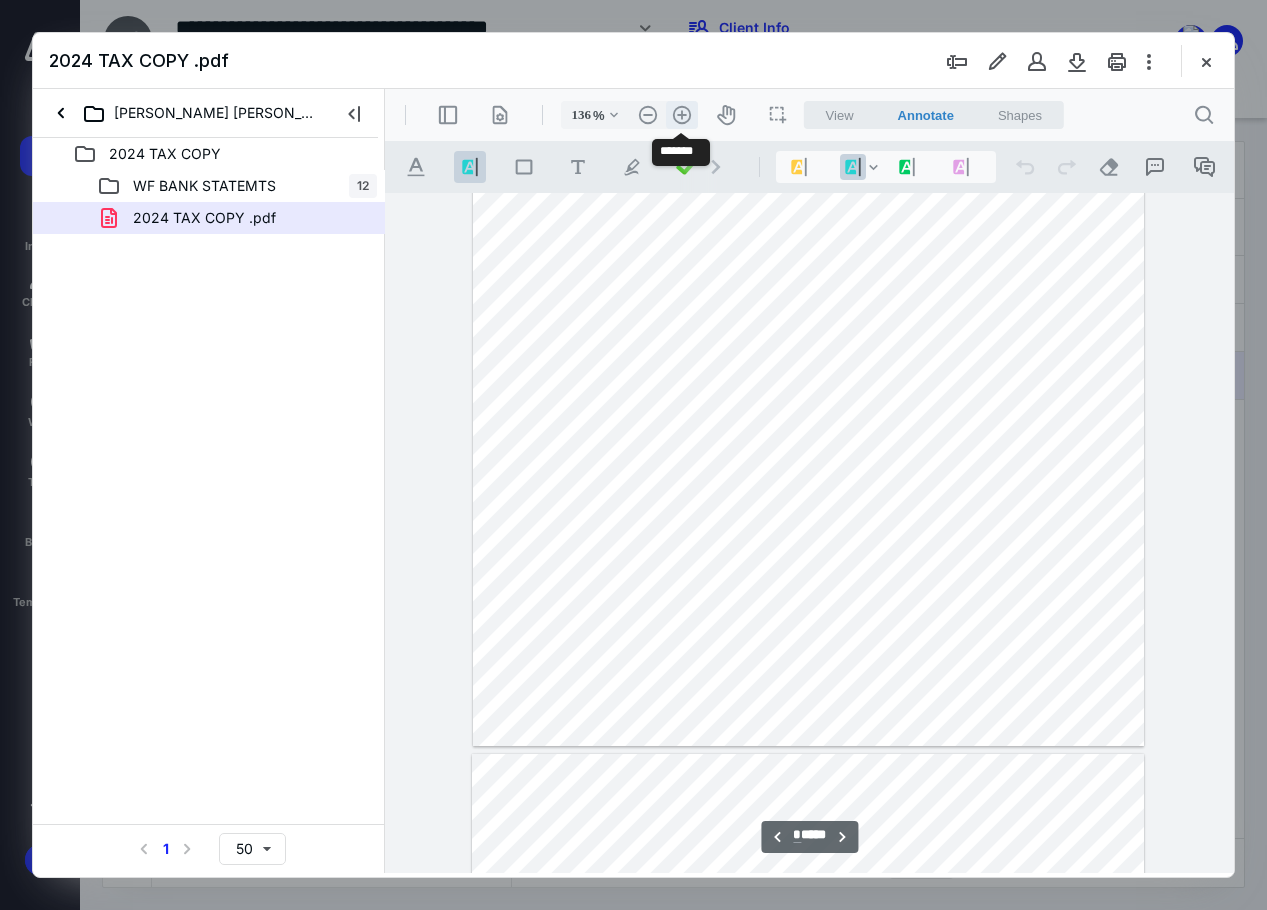 scroll, scrollTop: 1538, scrollLeft: 0, axis: vertical 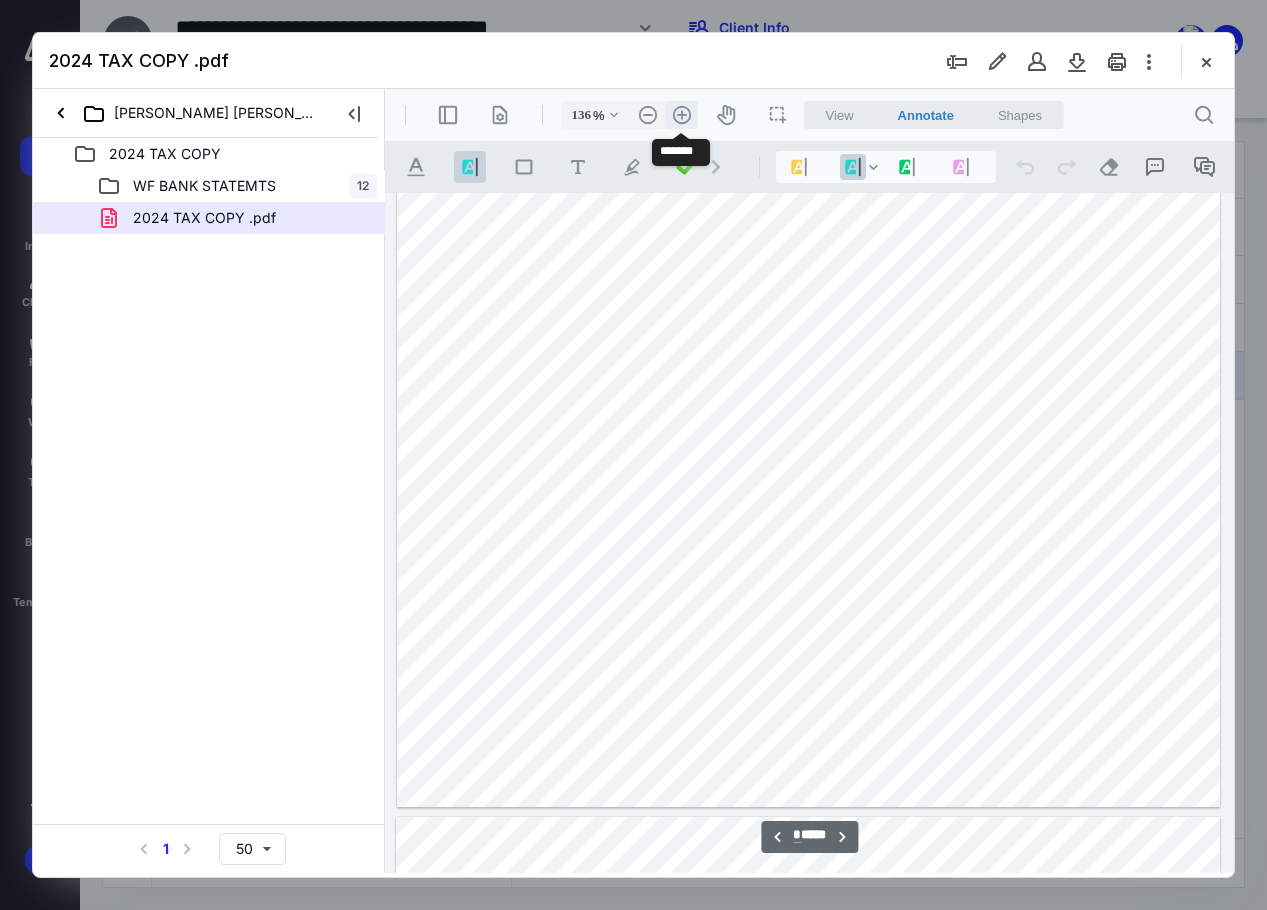 click on ".cls-1{fill:#abb0c4;} icon - header - zoom - in - line" at bounding box center (682, 115) 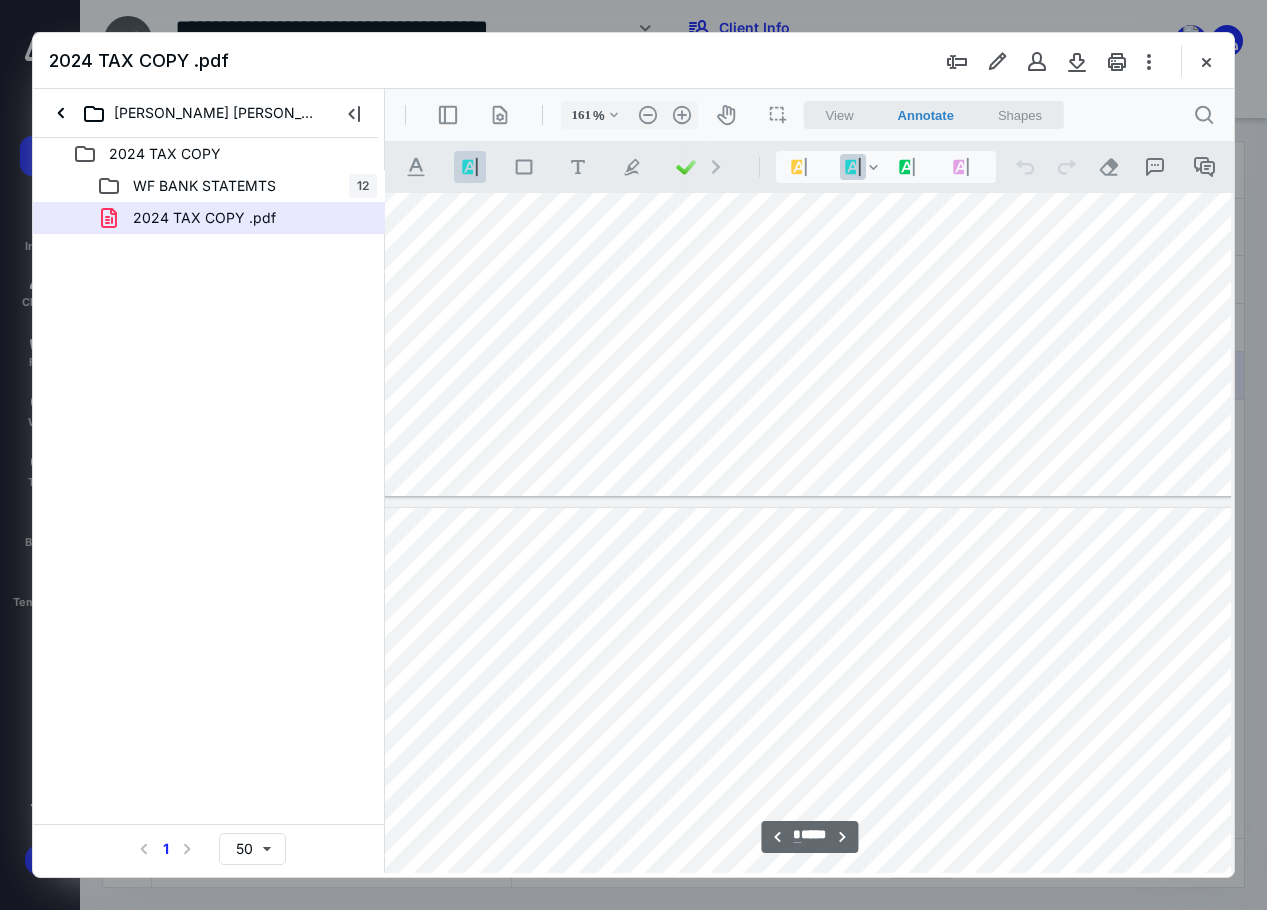 type on "*" 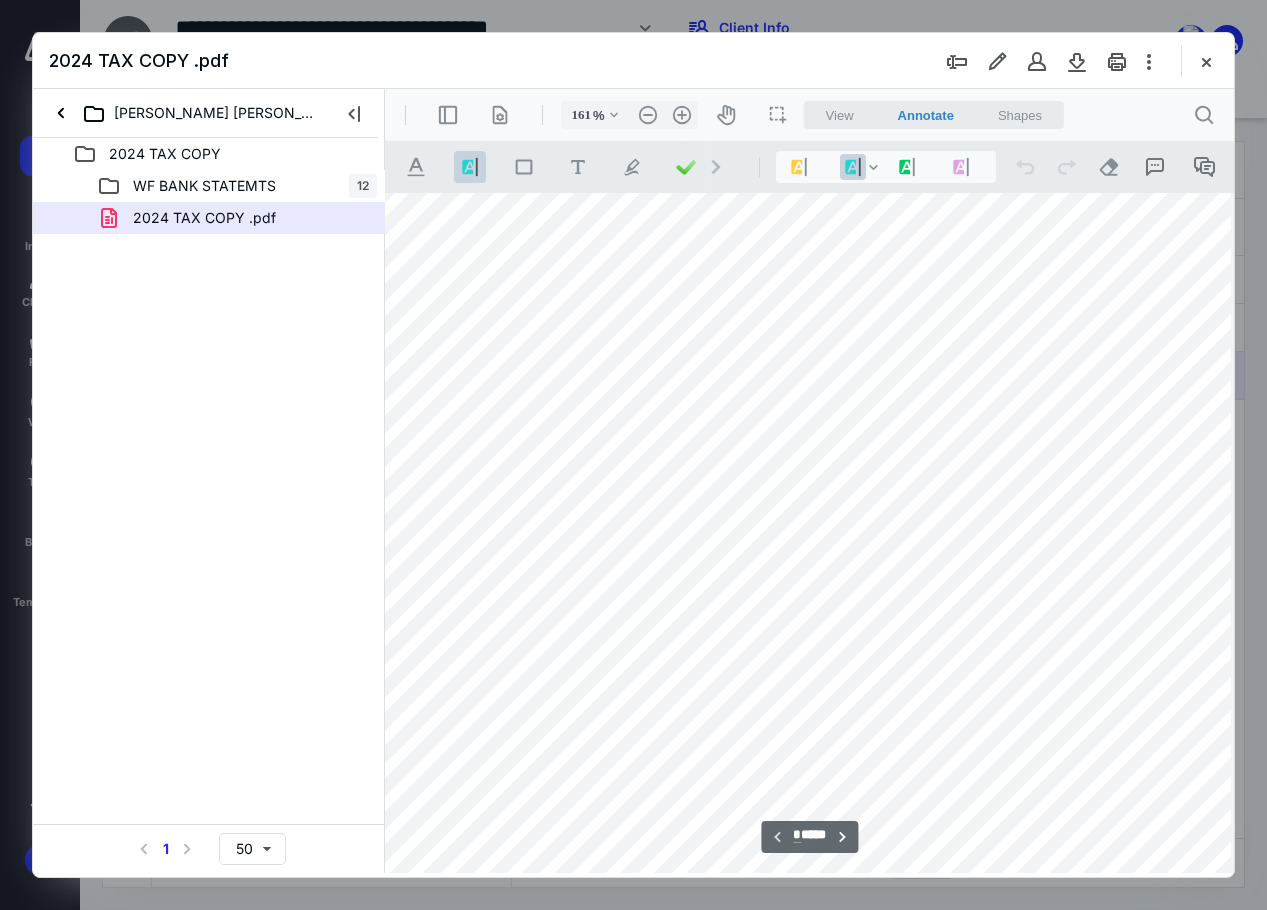 scroll, scrollTop: 0, scrollLeft: 76, axis: horizontal 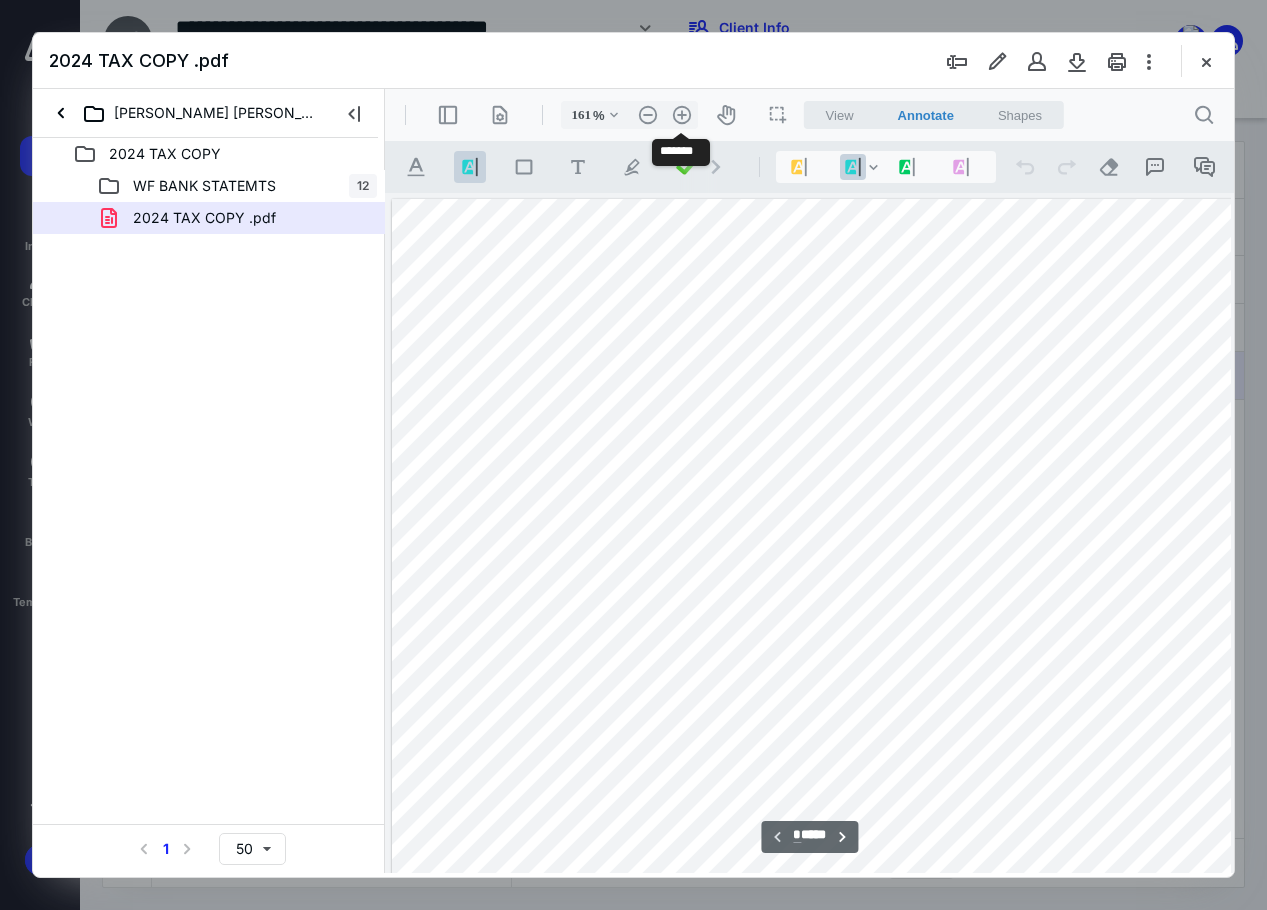 drag, startPoint x: 972, startPoint y: 963, endPoint x: 901, endPoint y: 963, distance: 71 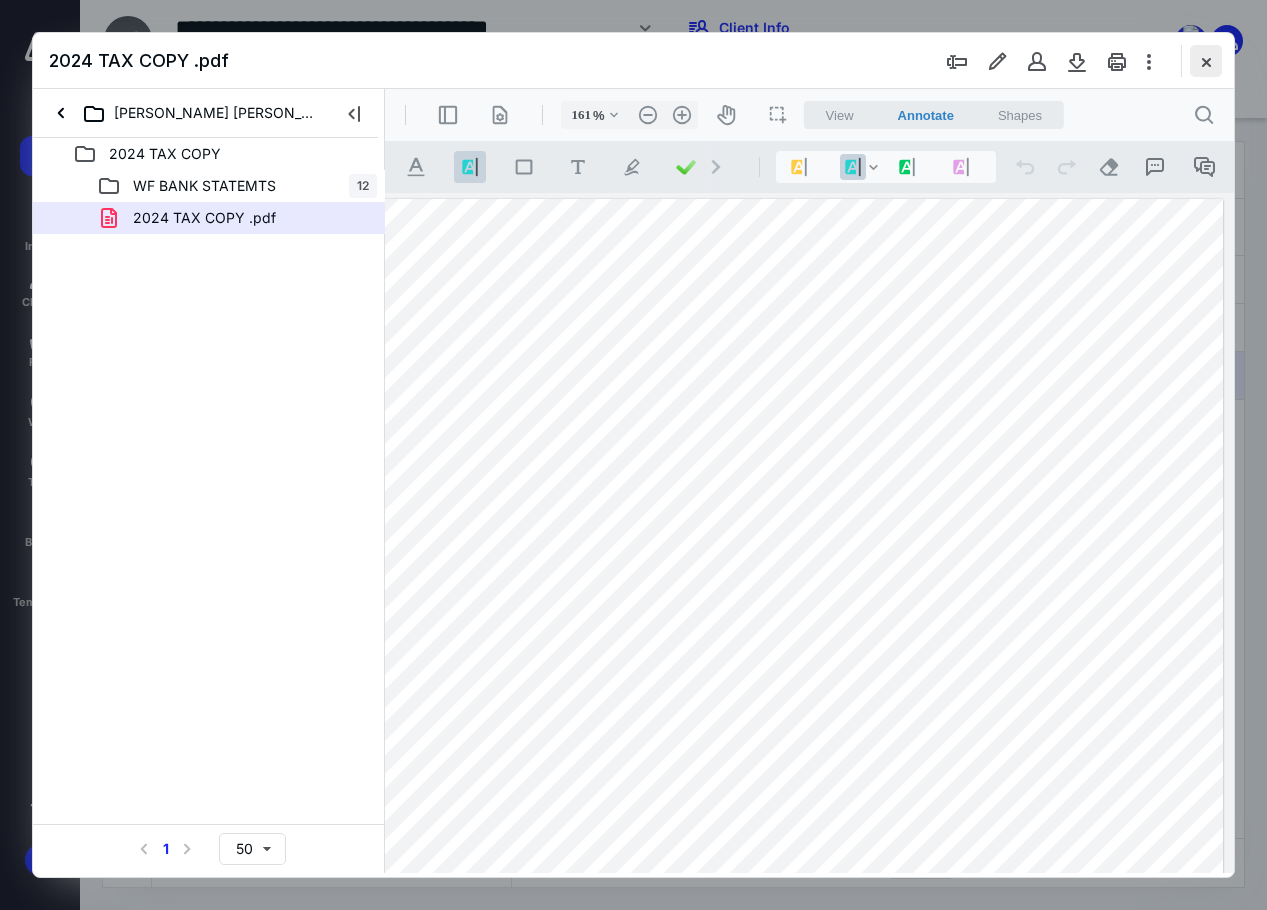 click at bounding box center (1206, 61) 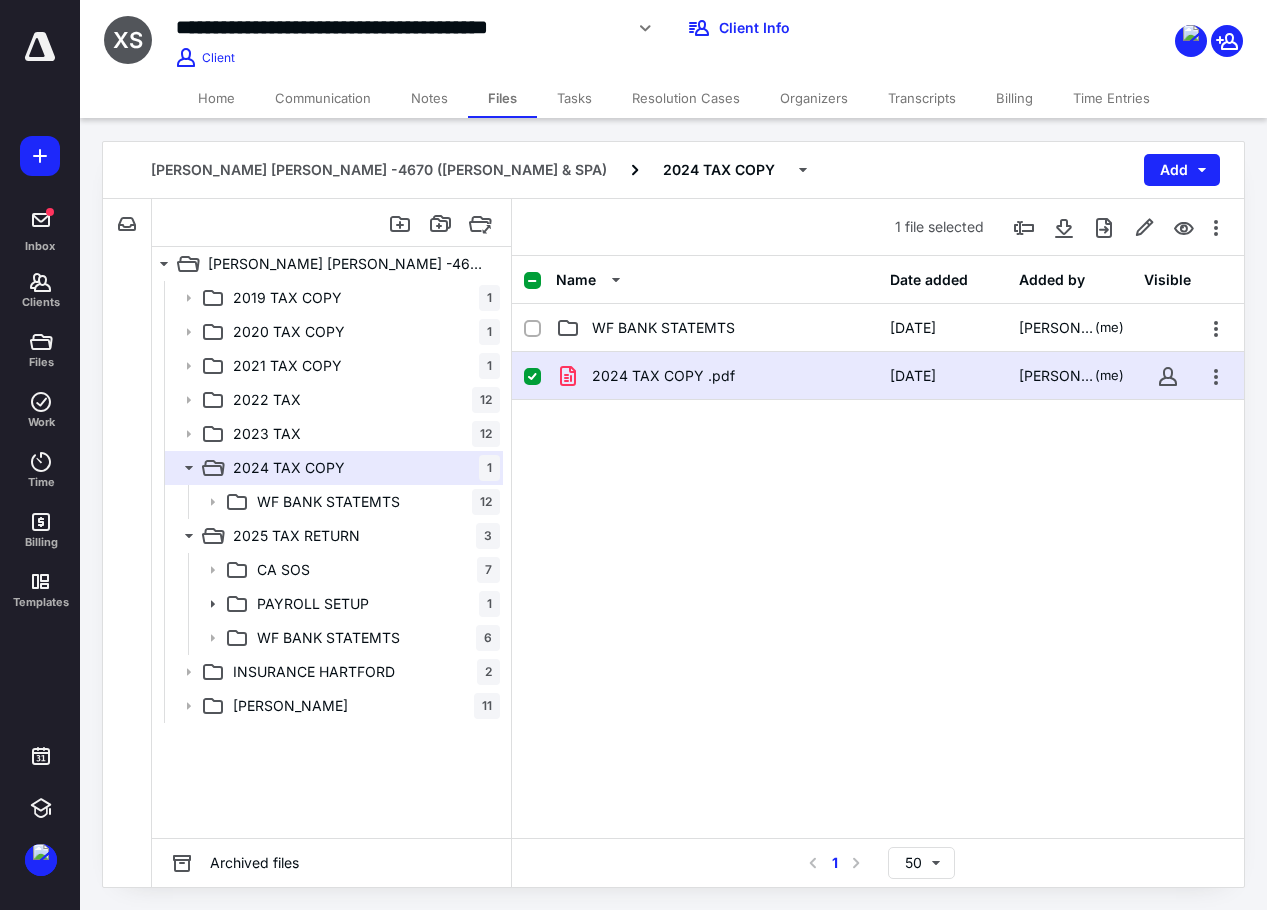 click on "Notes" at bounding box center (429, 98) 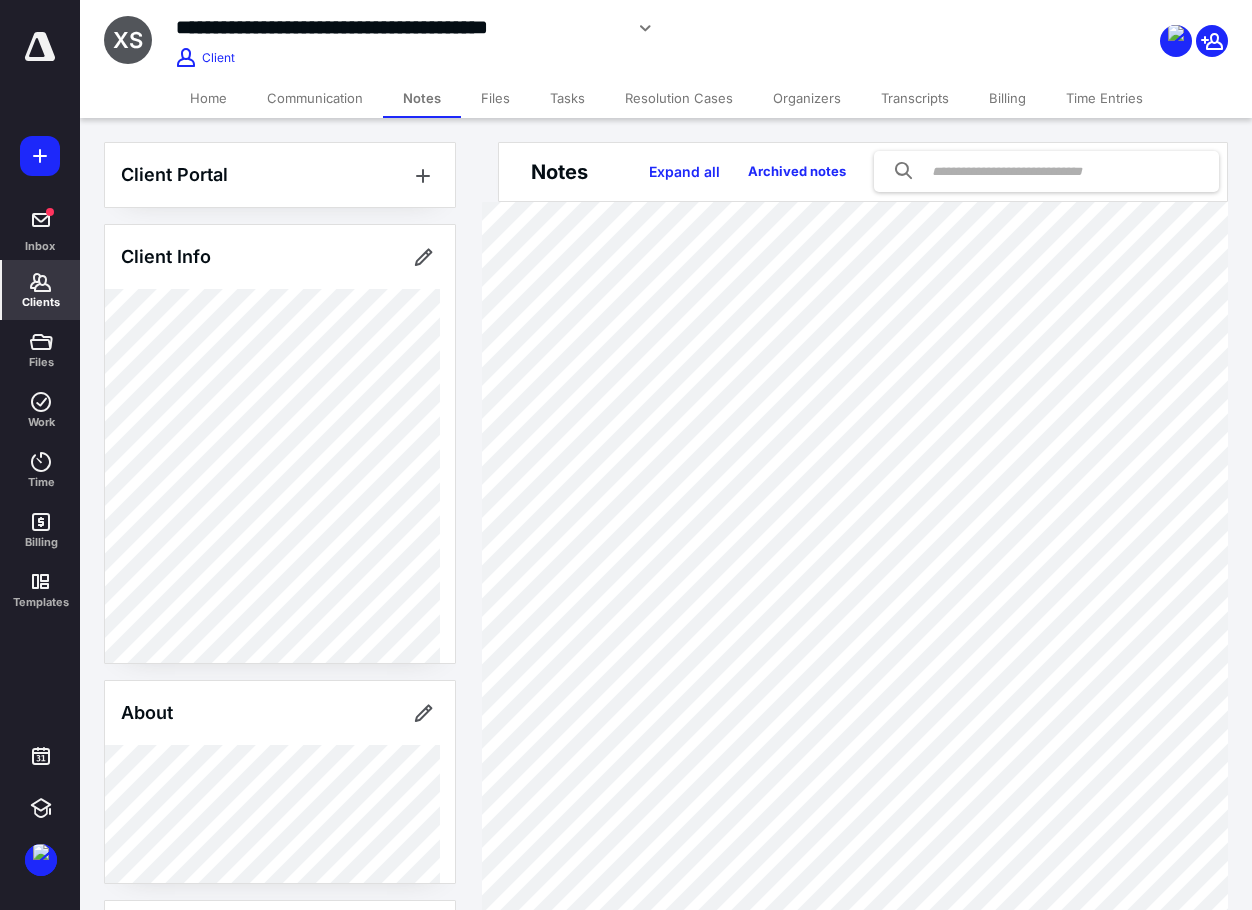 click on "Files" at bounding box center (495, 98) 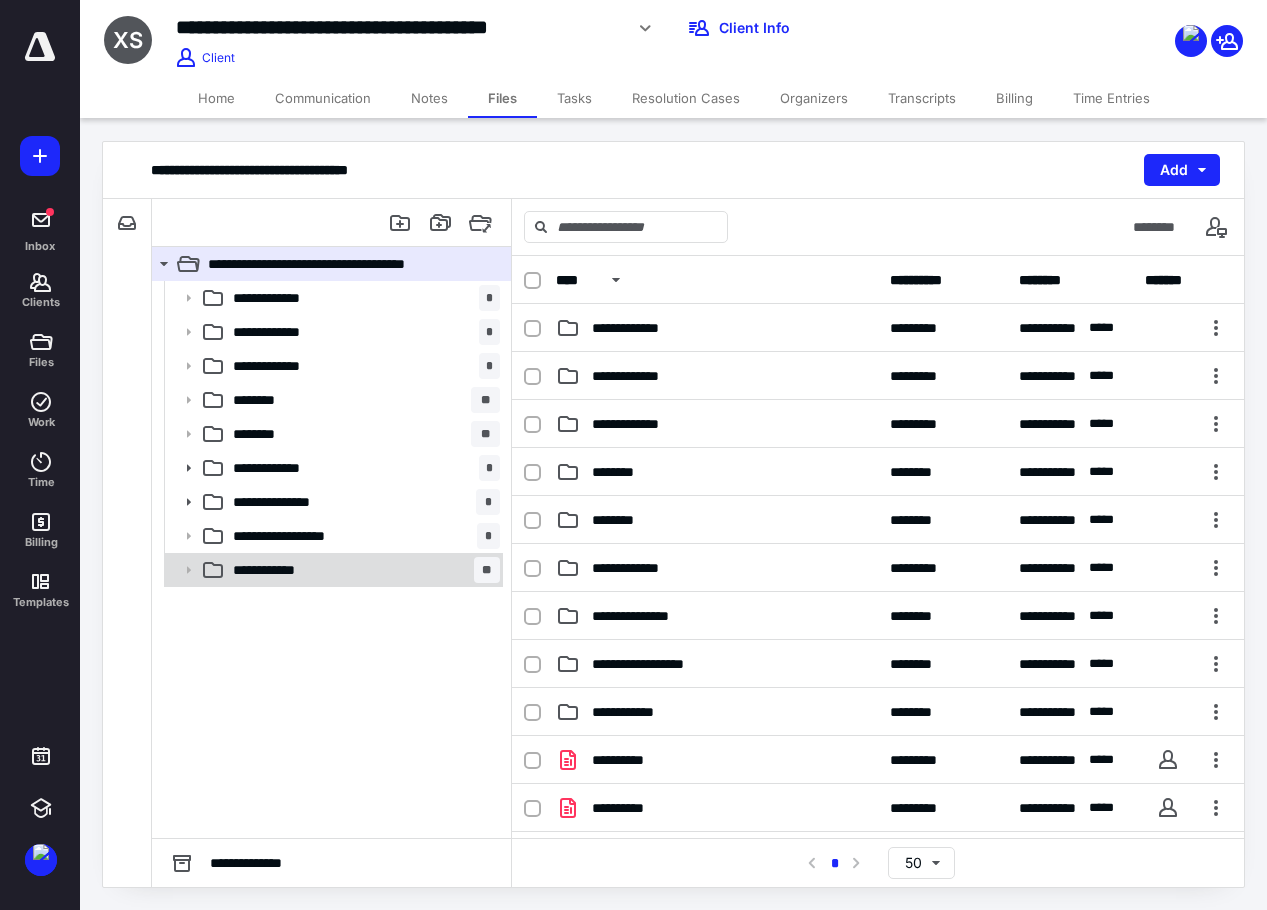 click 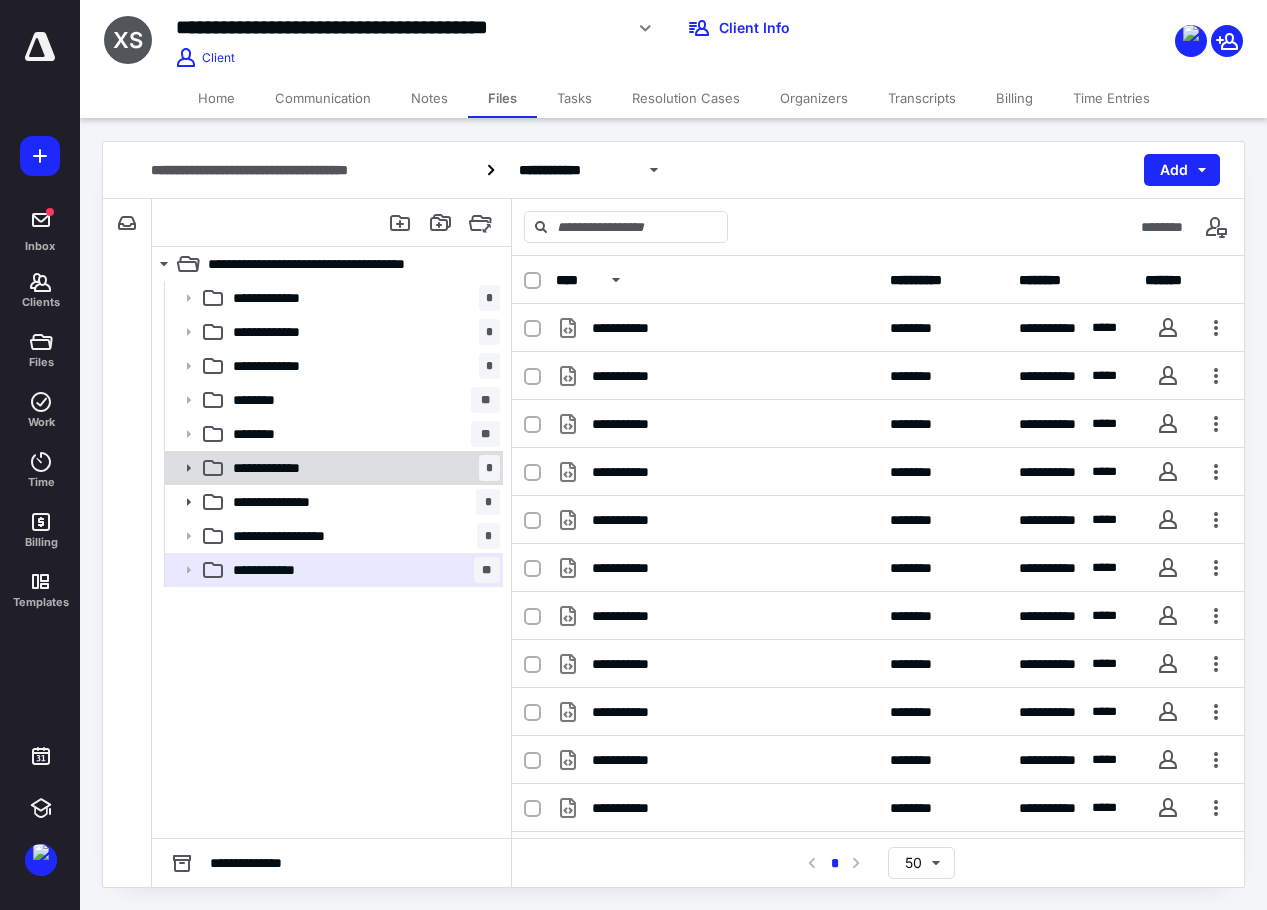 click on "**********" at bounding box center [362, 468] 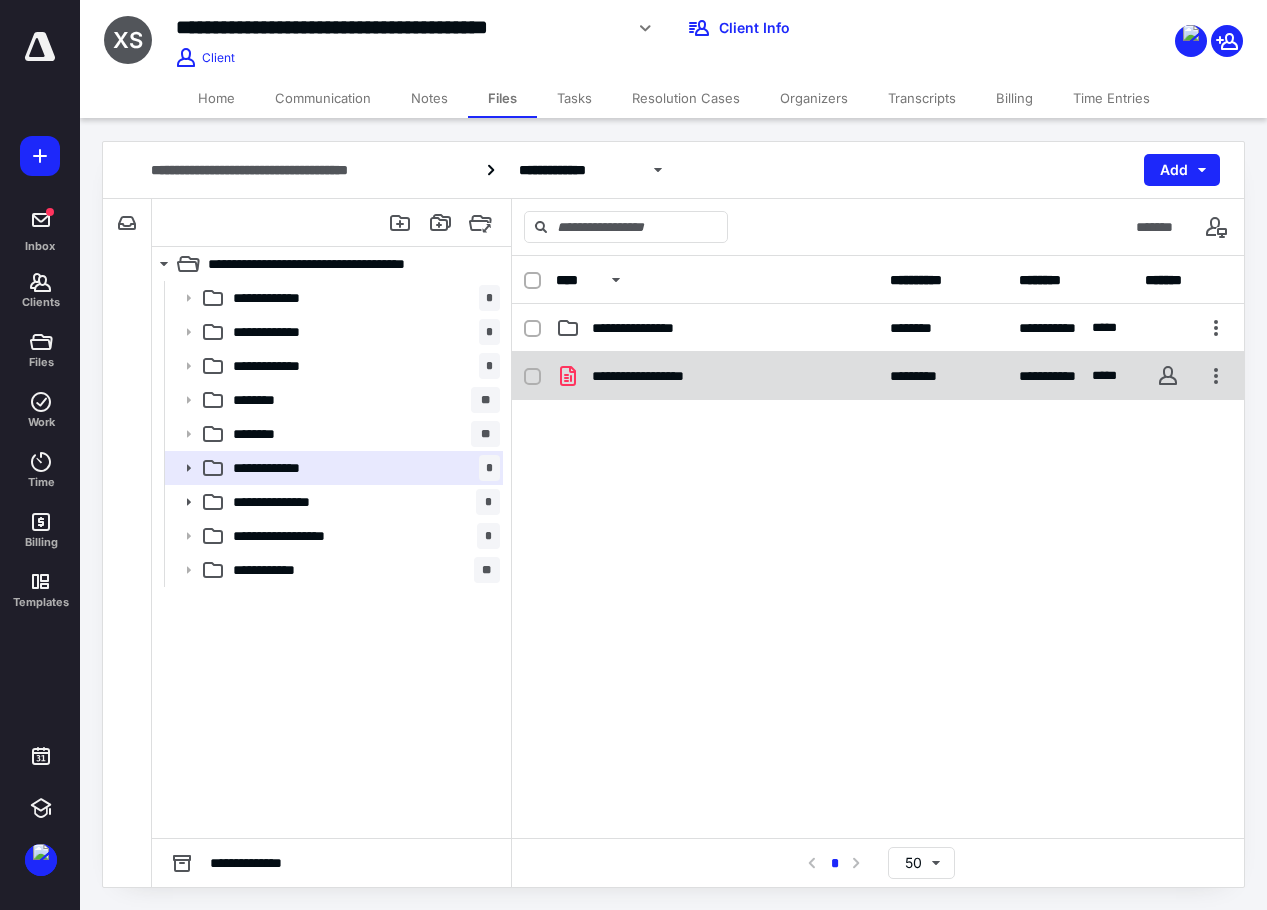 click on "**********" at bounding box center [661, 376] 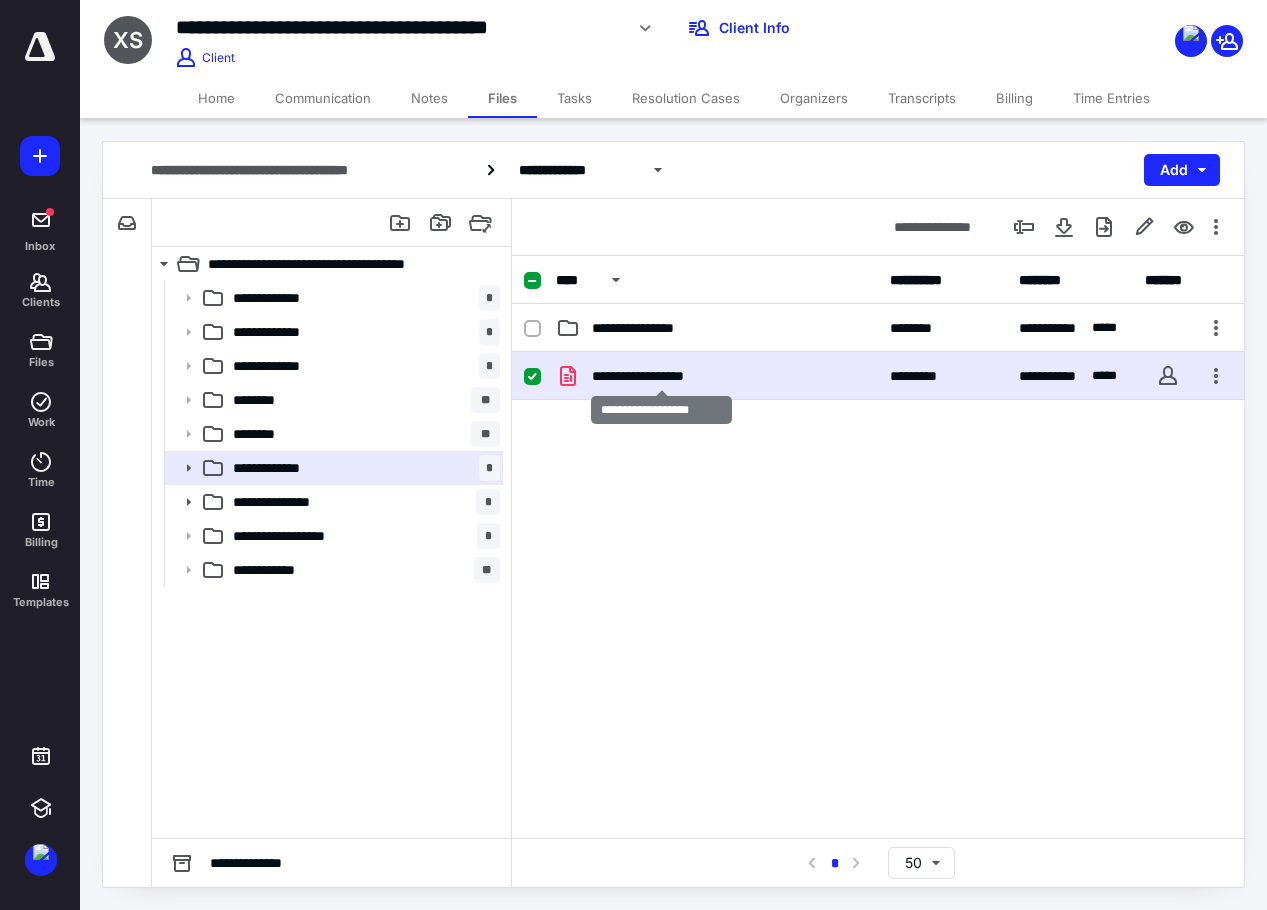 click on "**********" at bounding box center (661, 376) 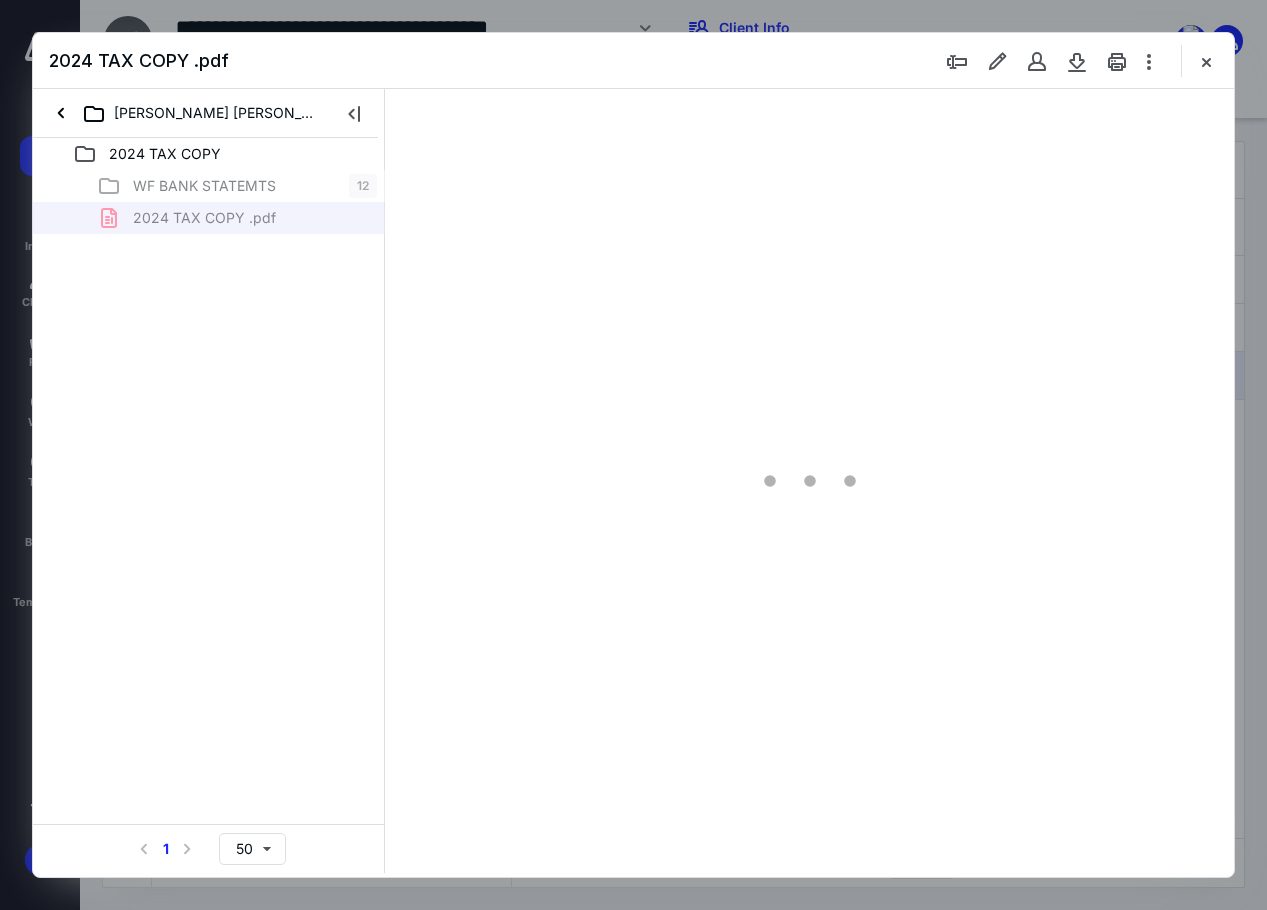 scroll, scrollTop: 0, scrollLeft: 0, axis: both 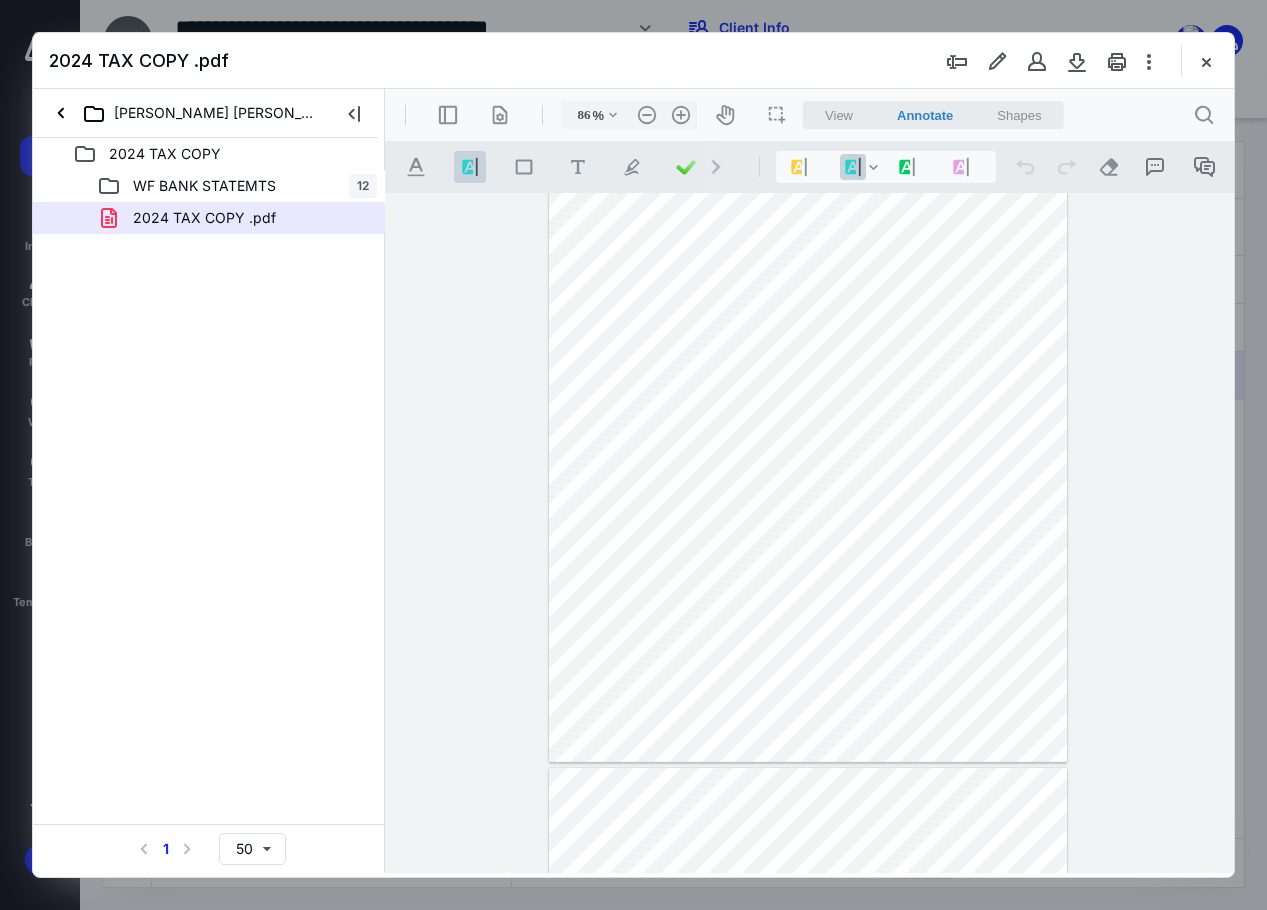 click on "**********" at bounding box center (809, 533) 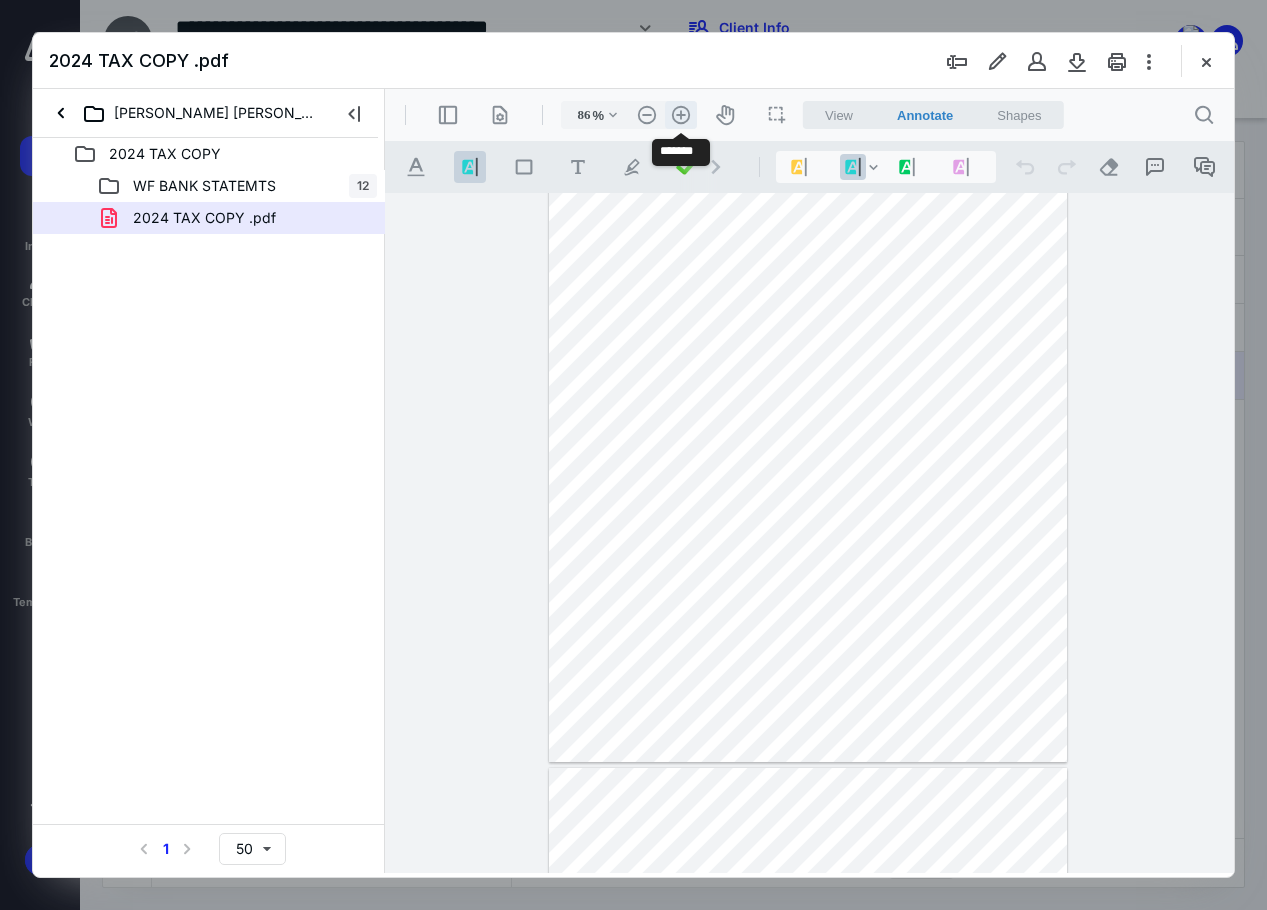 click on ".cls-1{fill:#abb0c4;} icon - header - zoom - in - line" at bounding box center (681, 115) 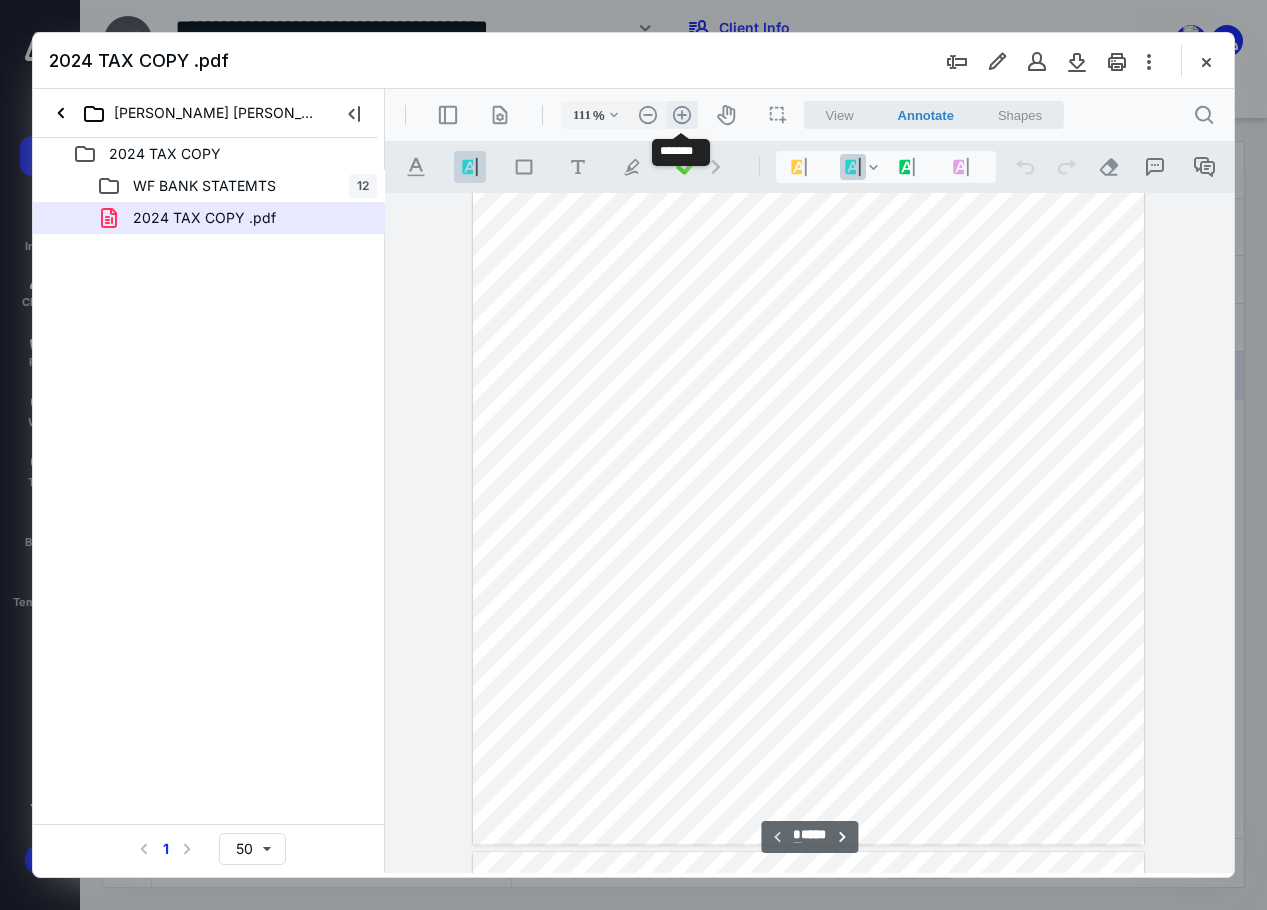 click on ".cls-1{fill:#abb0c4;} icon - header - zoom - in - line" at bounding box center [682, 115] 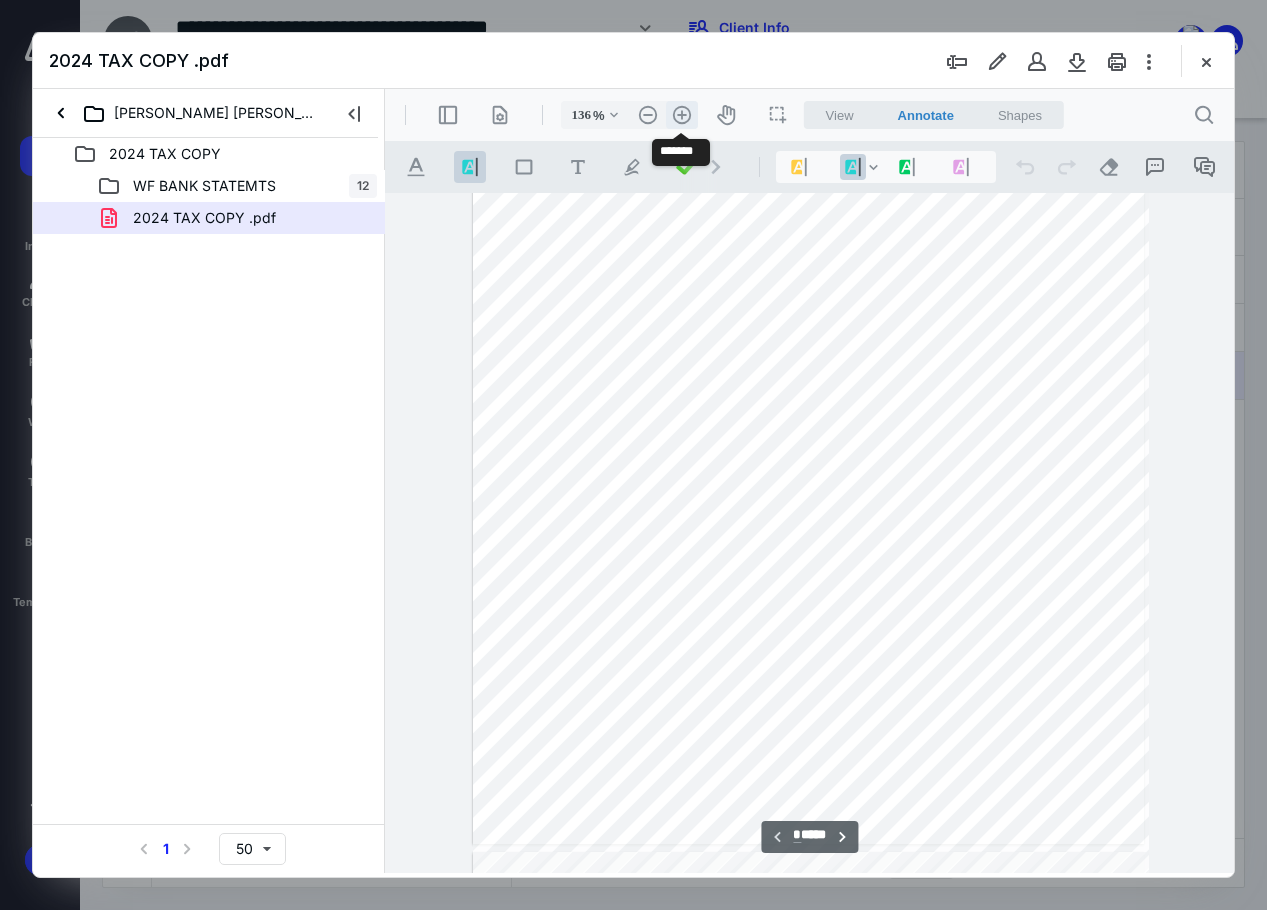 scroll, scrollTop: 339, scrollLeft: 0, axis: vertical 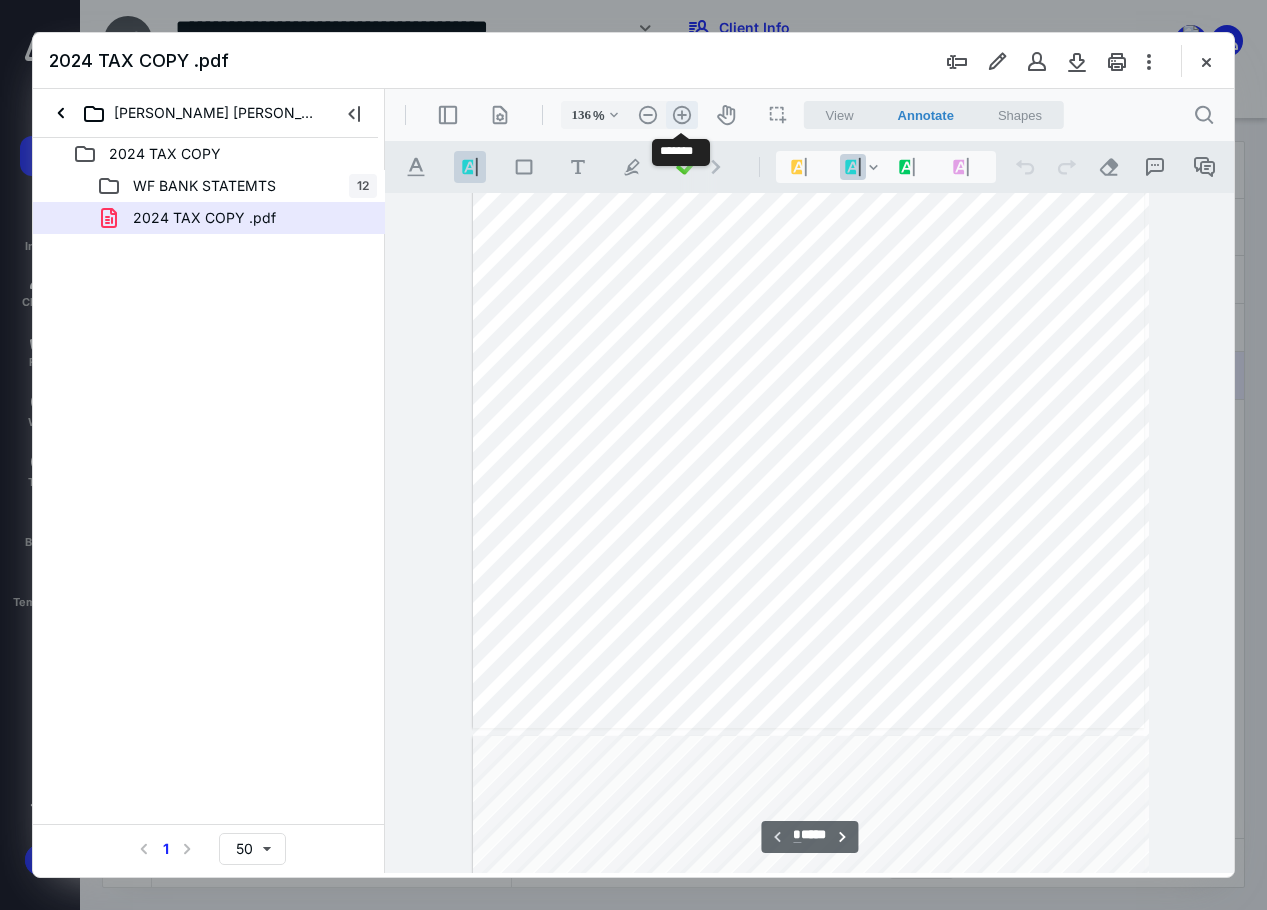 click on ".cls-1{fill:#abb0c4;} icon - header - zoom - in - line" at bounding box center [682, 115] 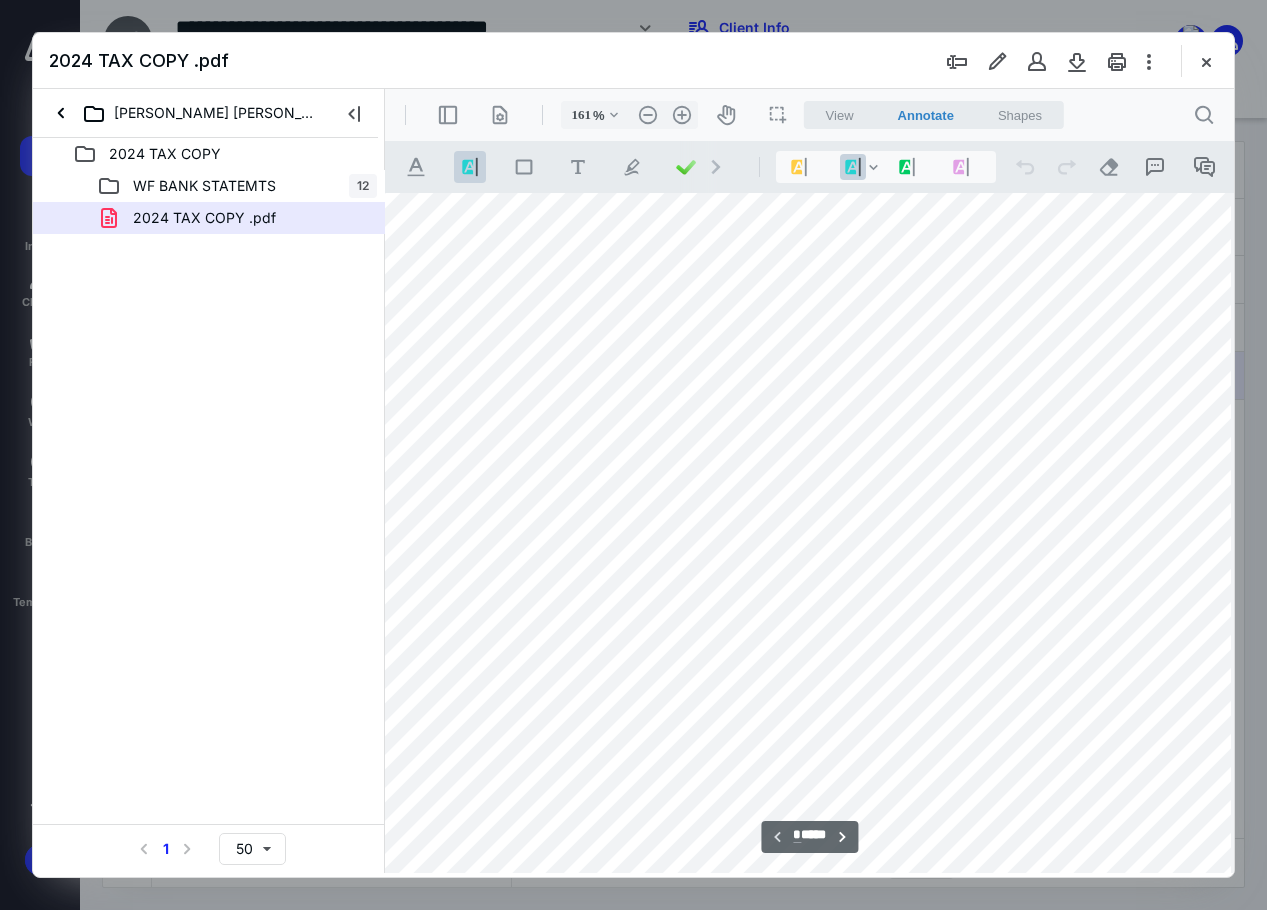 scroll, scrollTop: 0, scrollLeft: 76, axis: horizontal 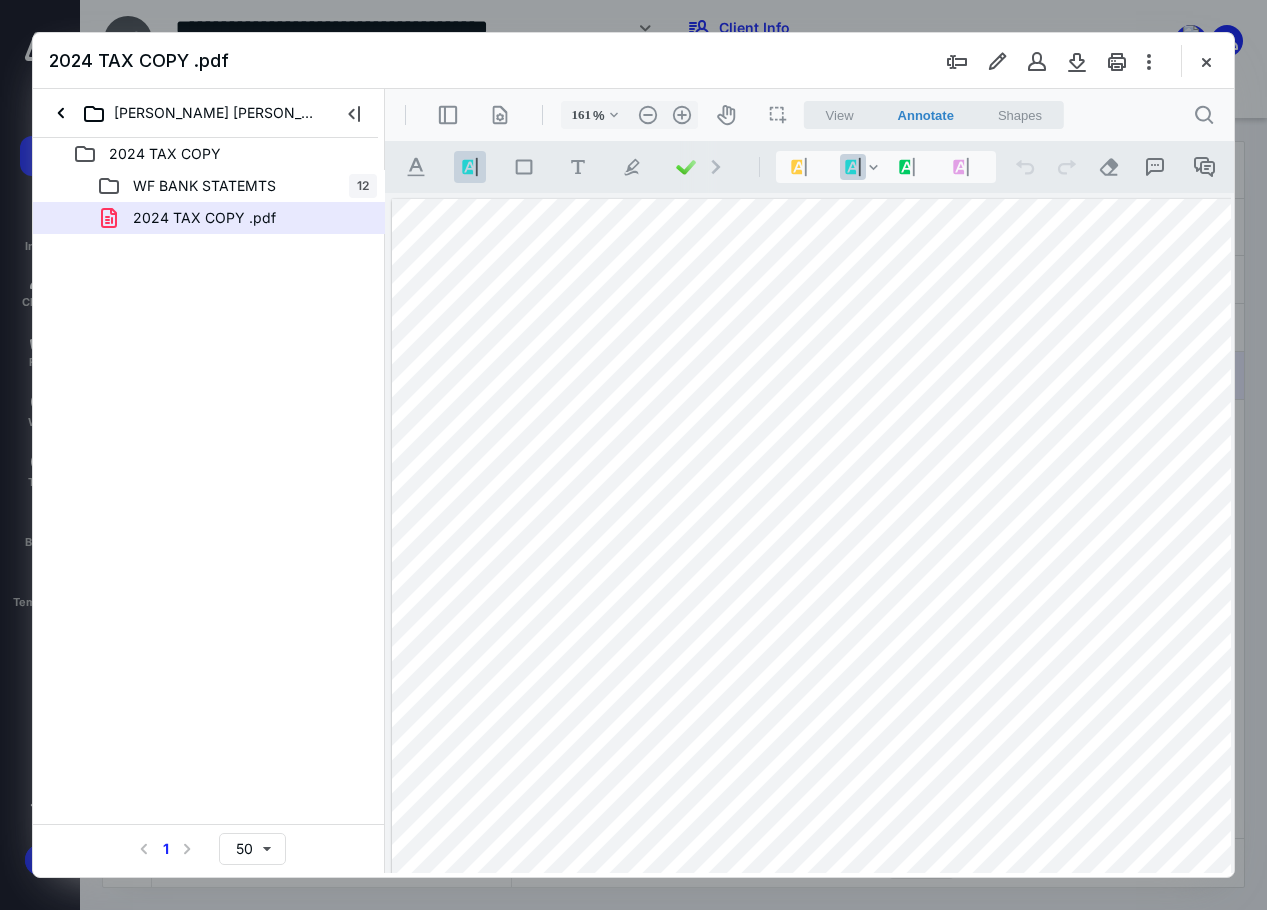 click at bounding box center (880, 832) 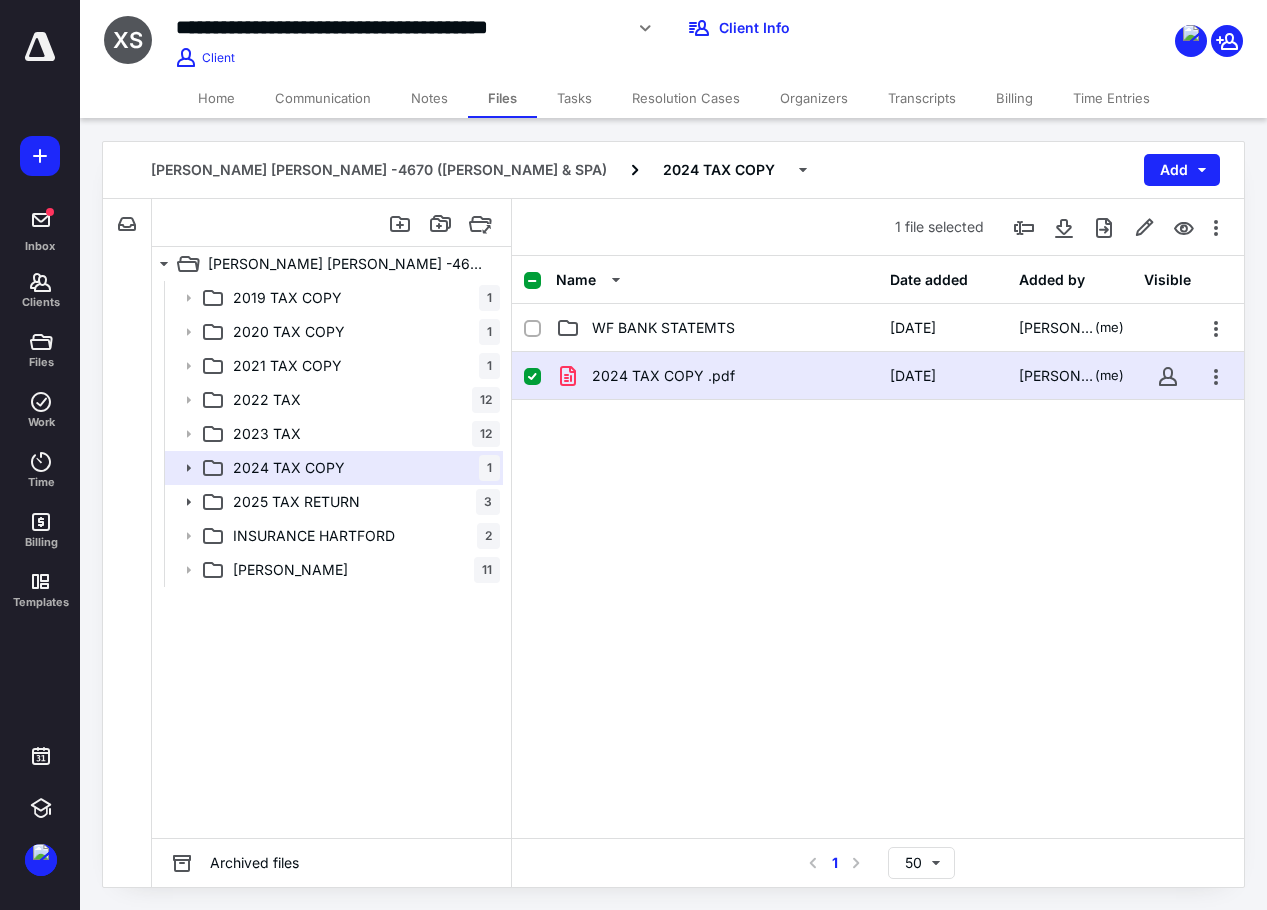 click on "Notes" at bounding box center (429, 98) 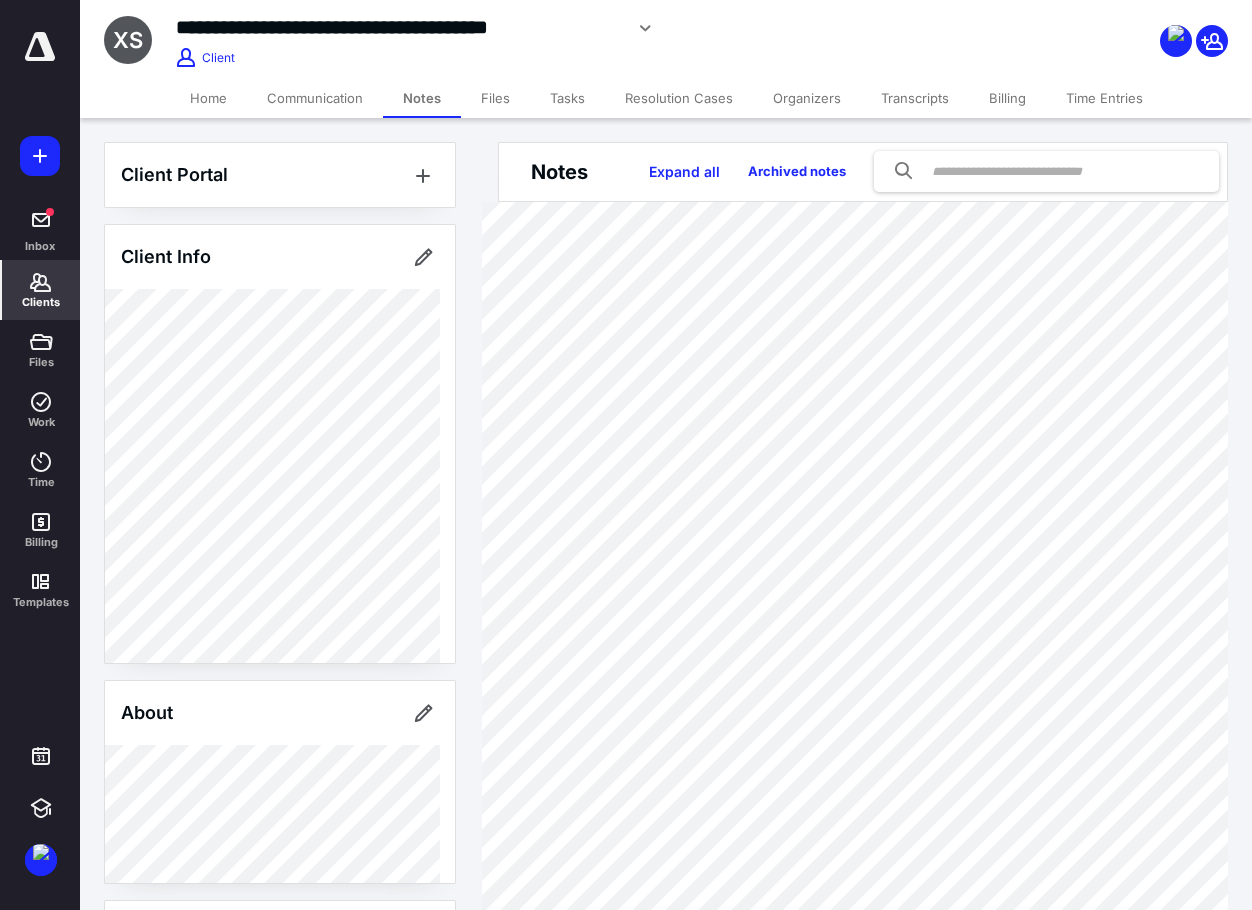 click on "Clients" at bounding box center [41, 302] 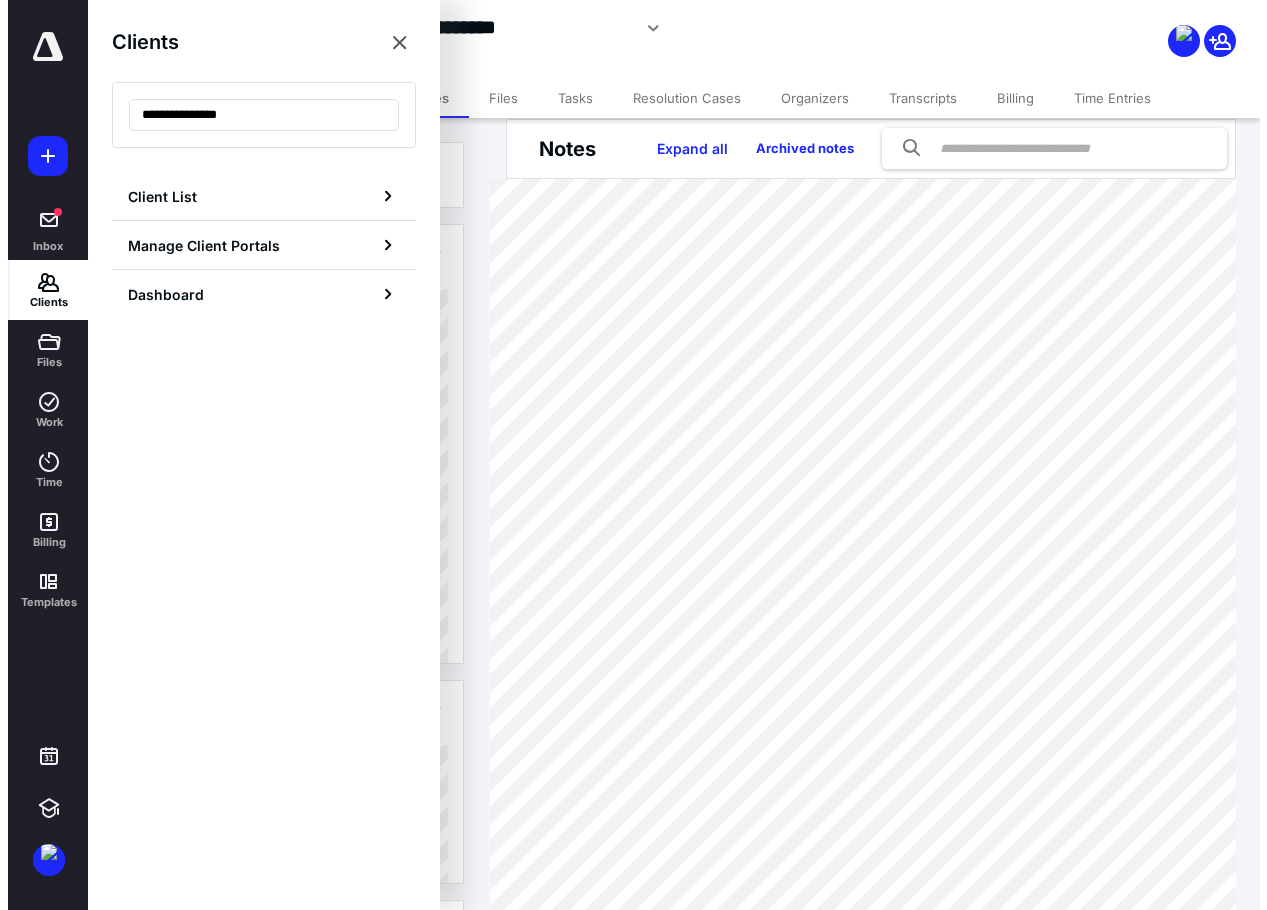 scroll, scrollTop: 0, scrollLeft: 0, axis: both 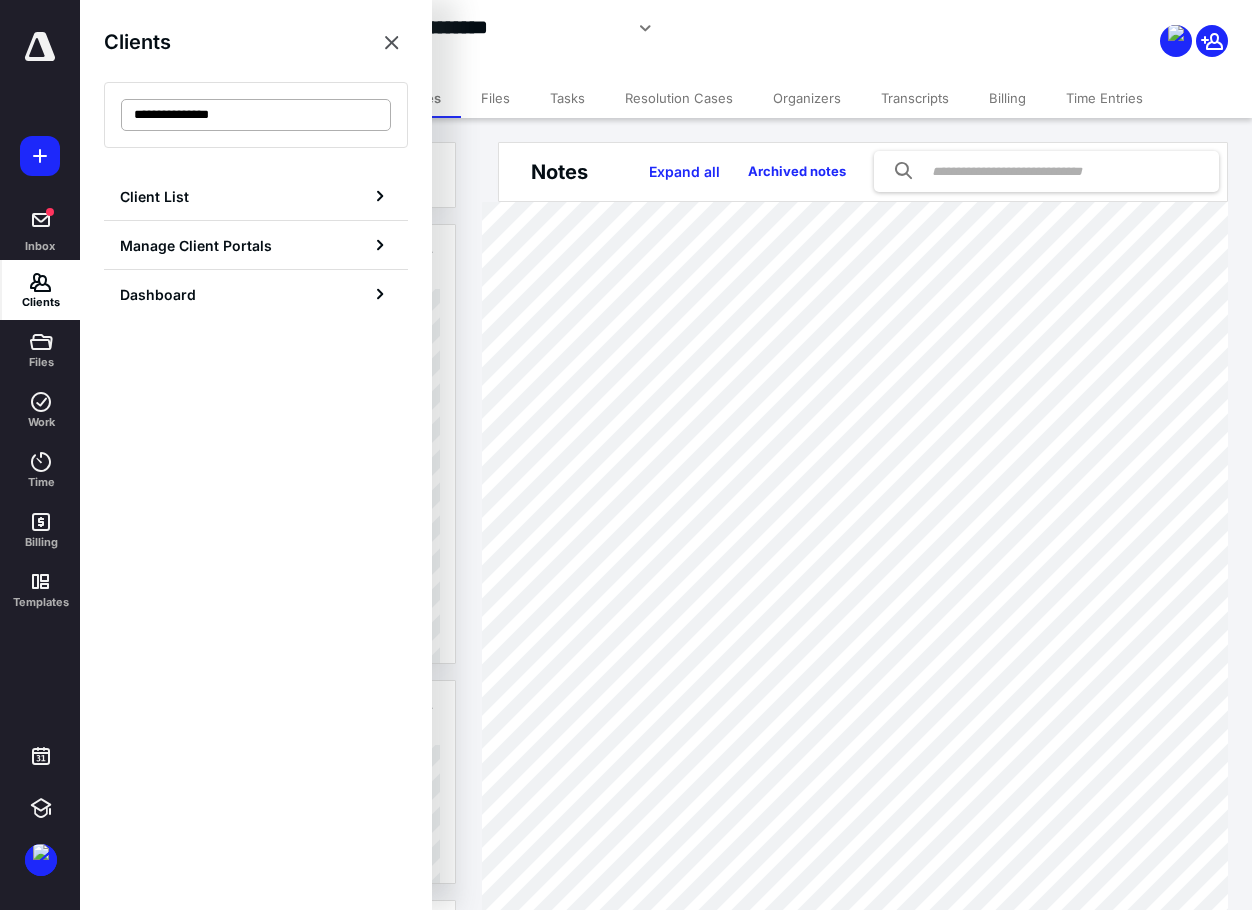 click on "**********" at bounding box center (256, 115) 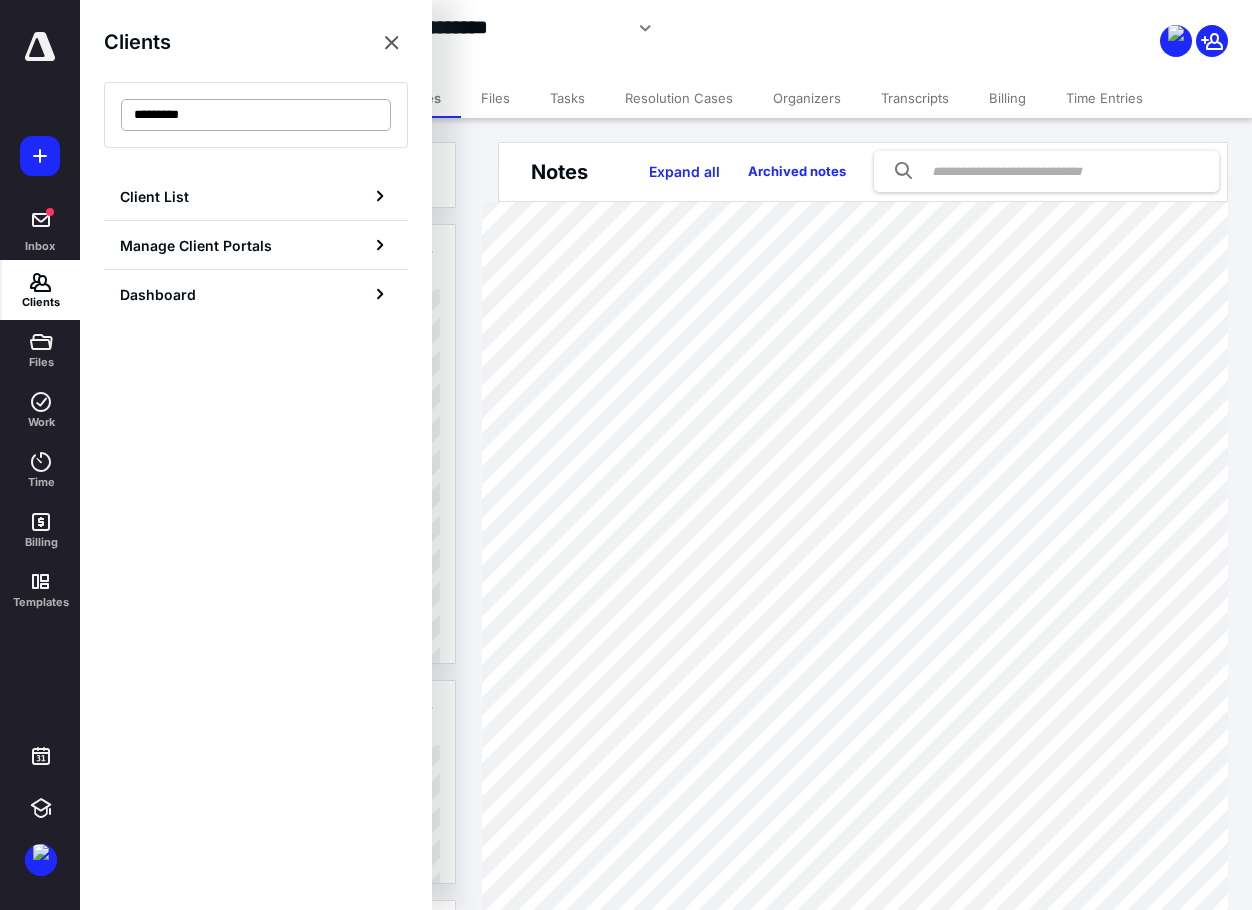 click on "*********" at bounding box center (256, 115) 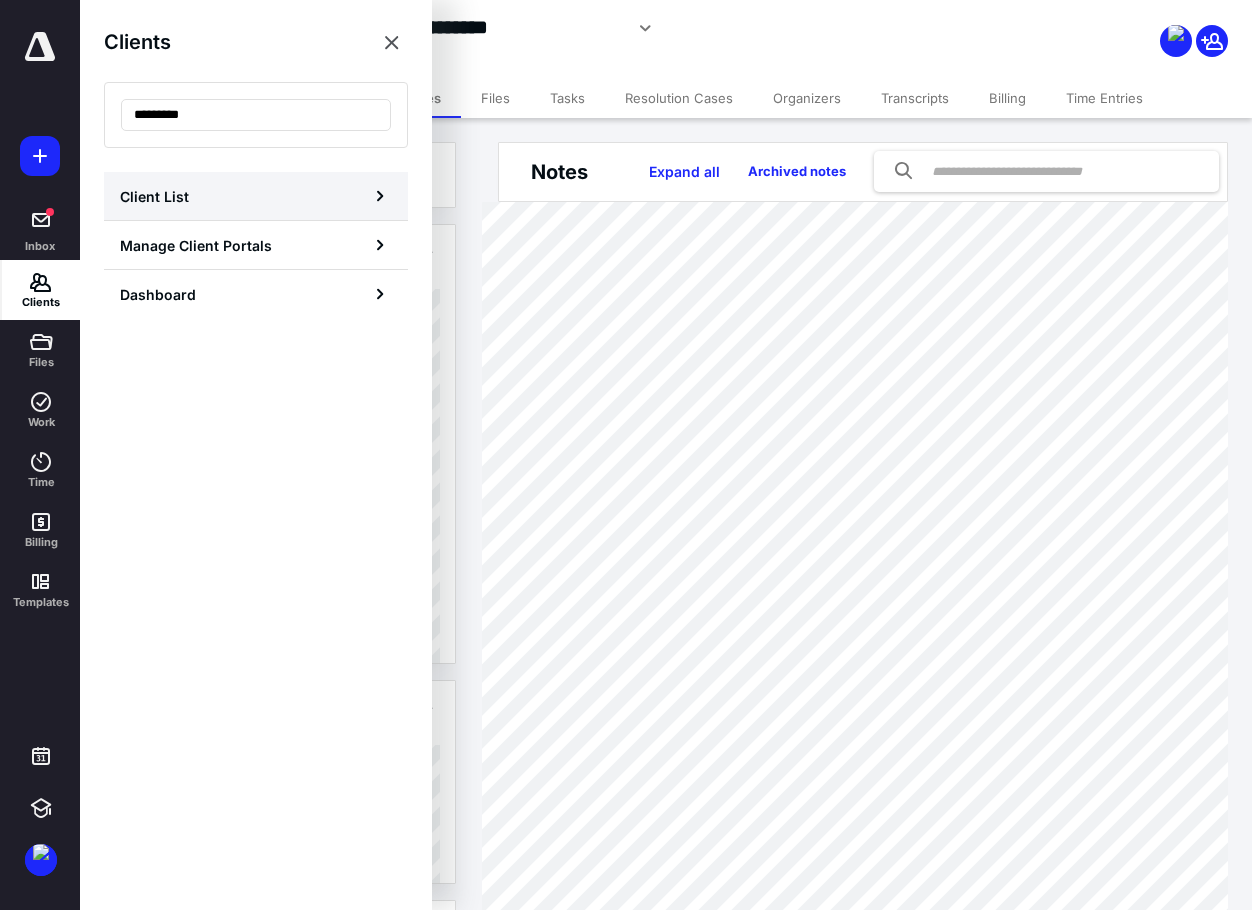 click on "Client List" at bounding box center (256, 196) 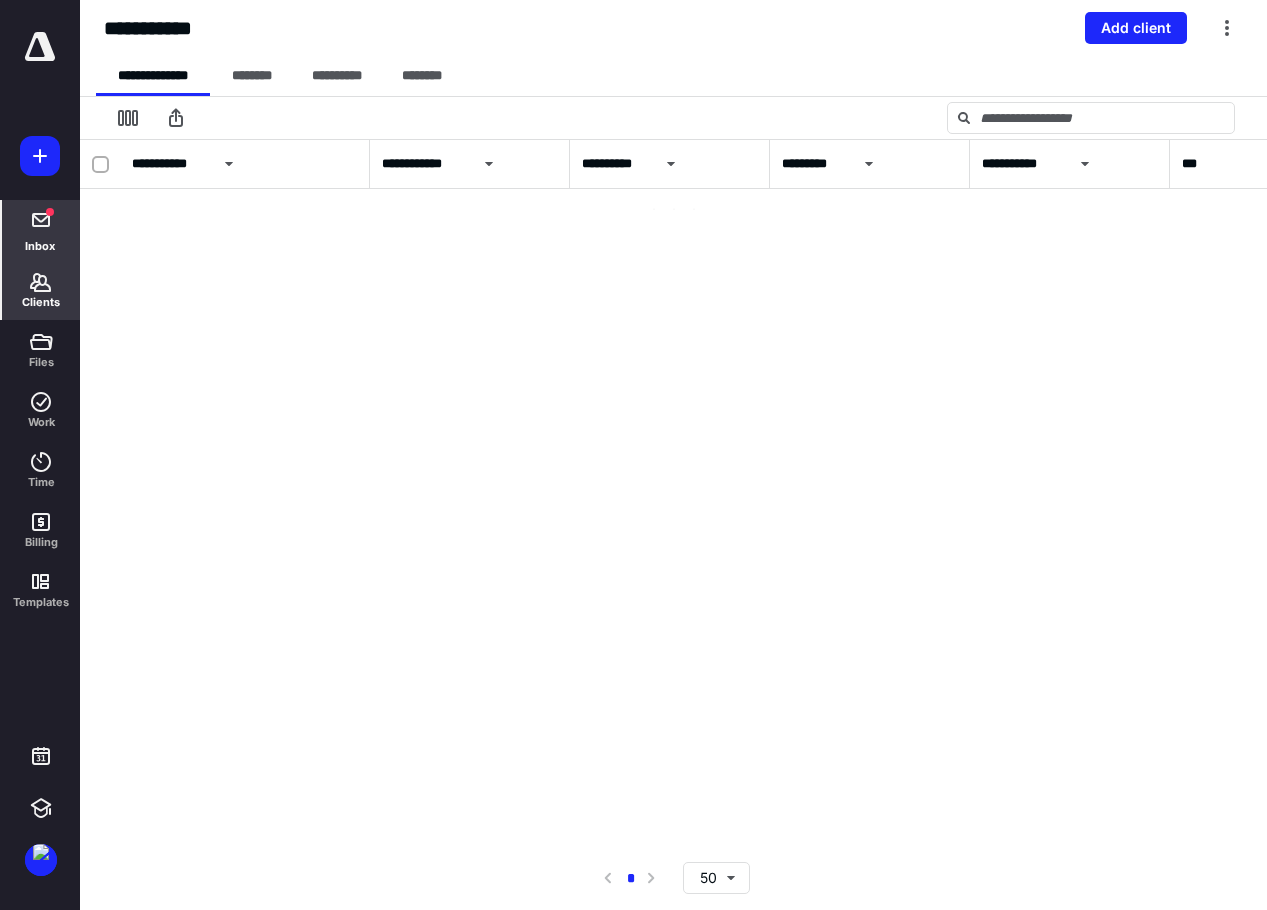 click on "Inbox" at bounding box center (40, 246) 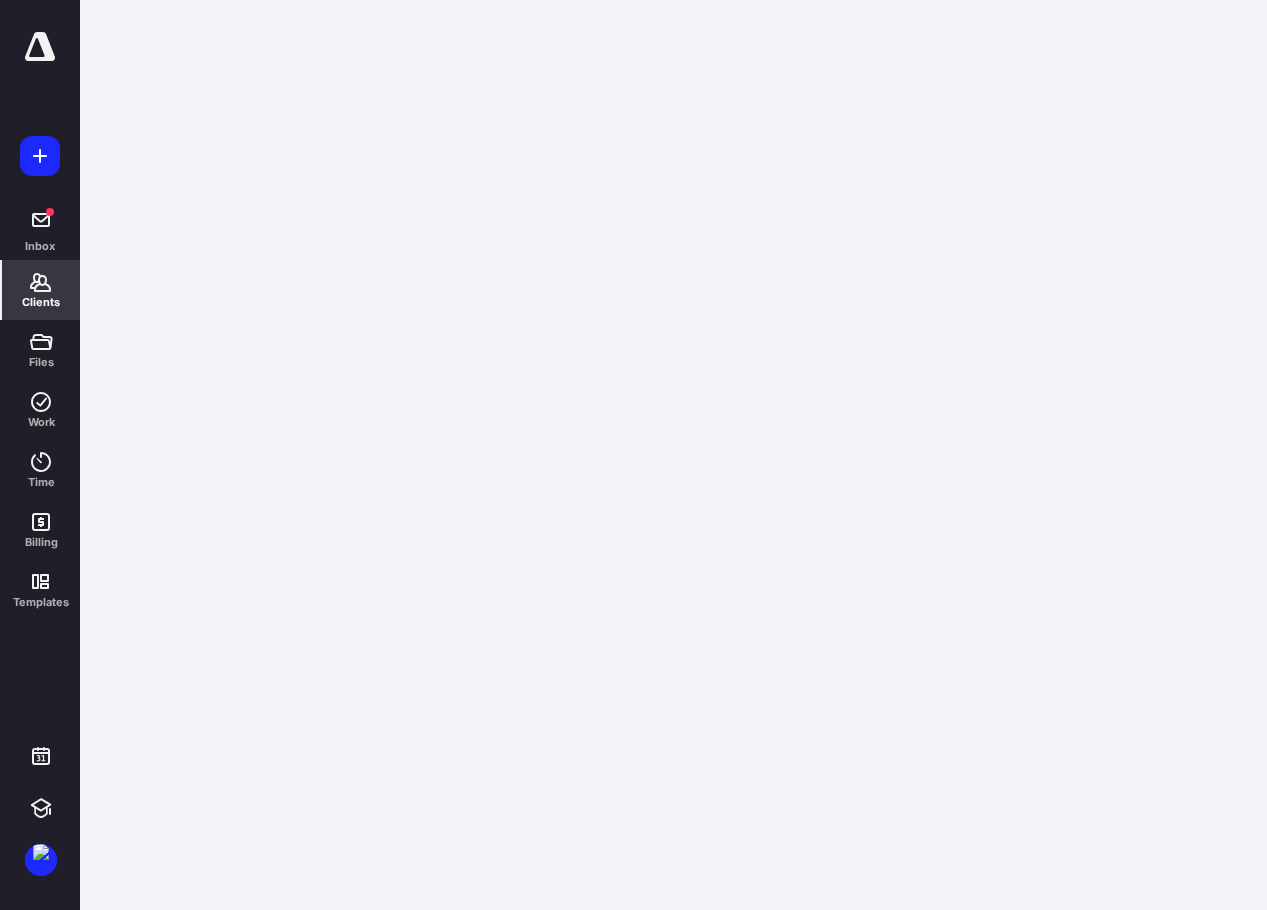 click on "Clients" at bounding box center [41, 302] 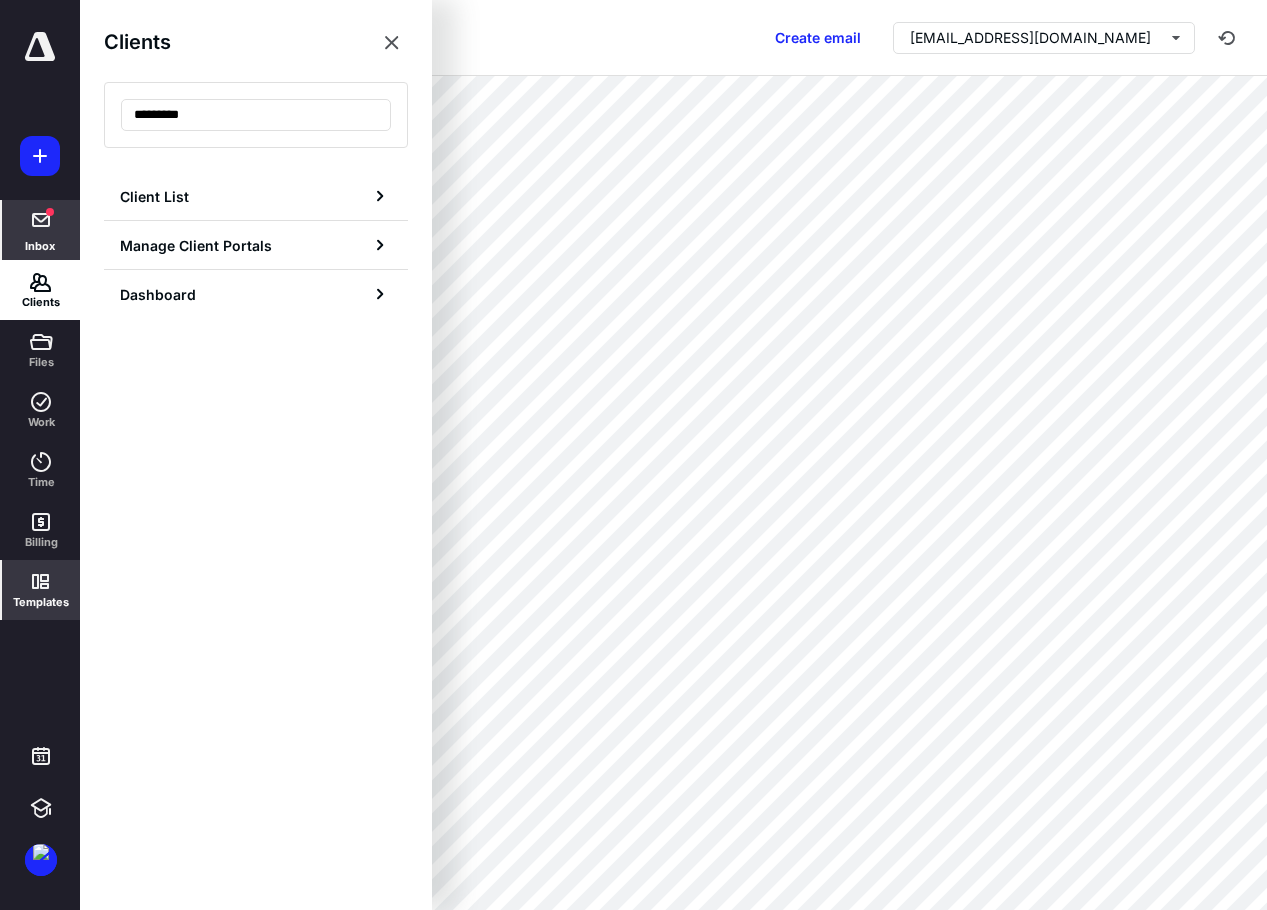 type on "*********" 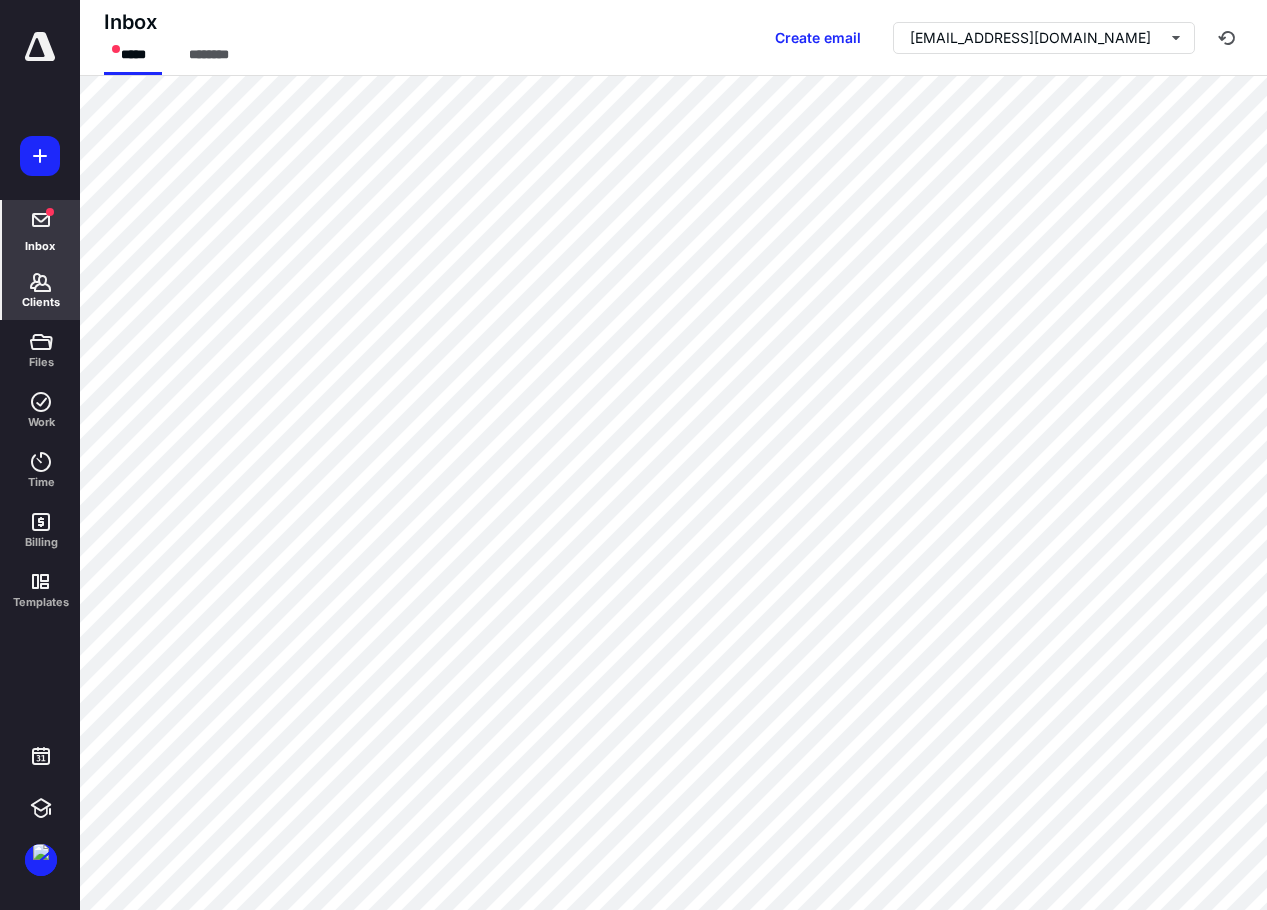click 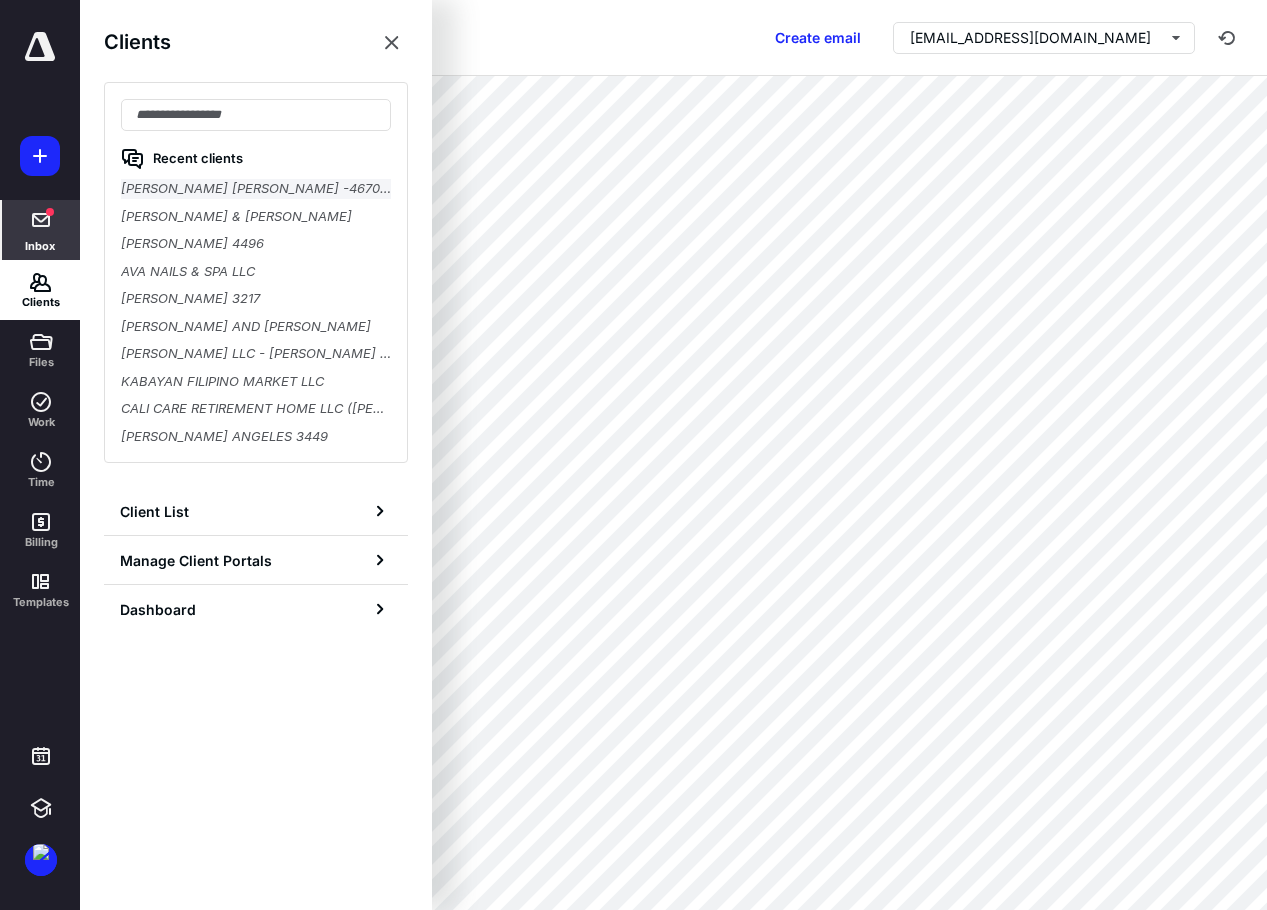 click on "[PERSON_NAME] [PERSON_NAME] -4670 ([PERSON_NAME] & SPA)" at bounding box center (256, 189) 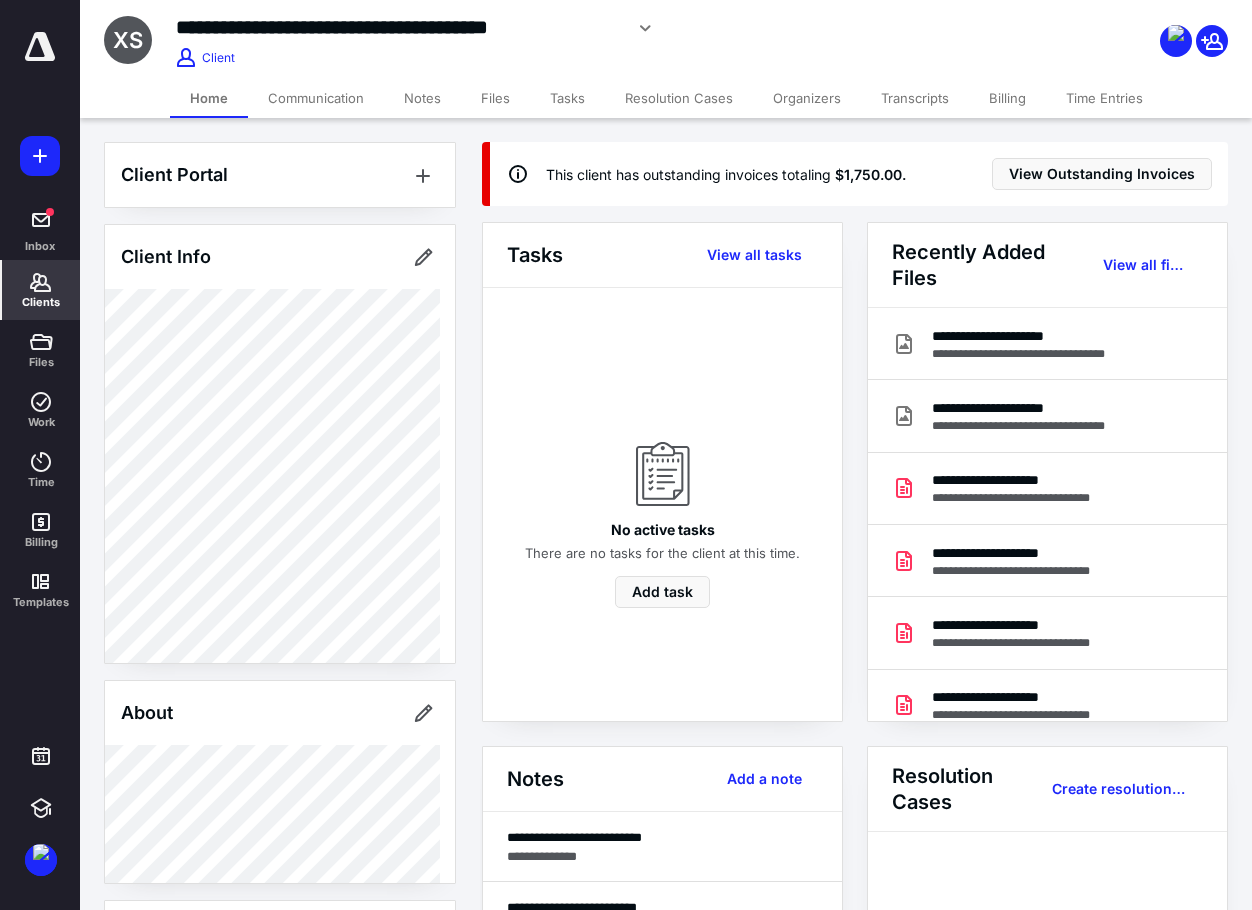 click on "Files" at bounding box center (495, 98) 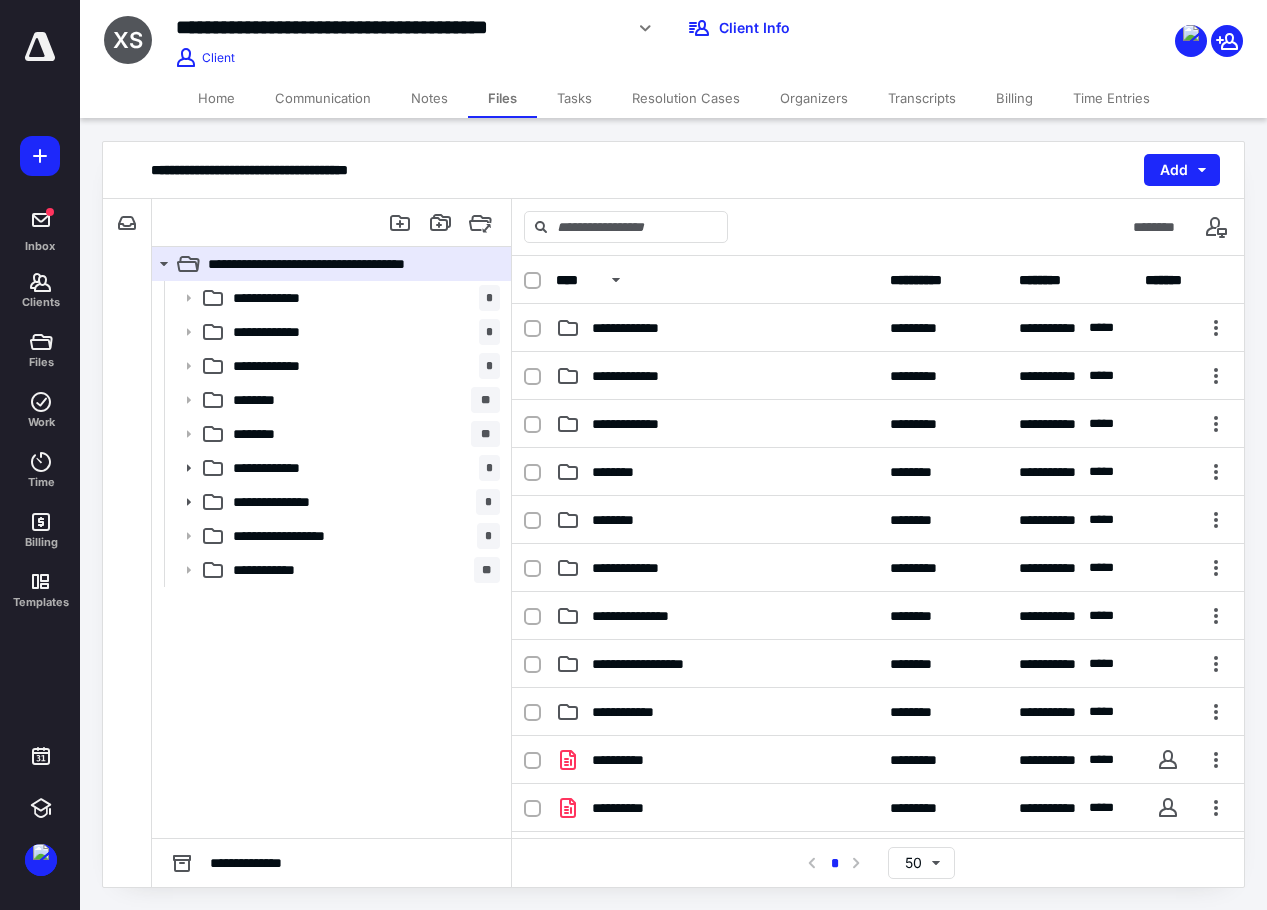 click on "**********" at bounding box center [331, 559] 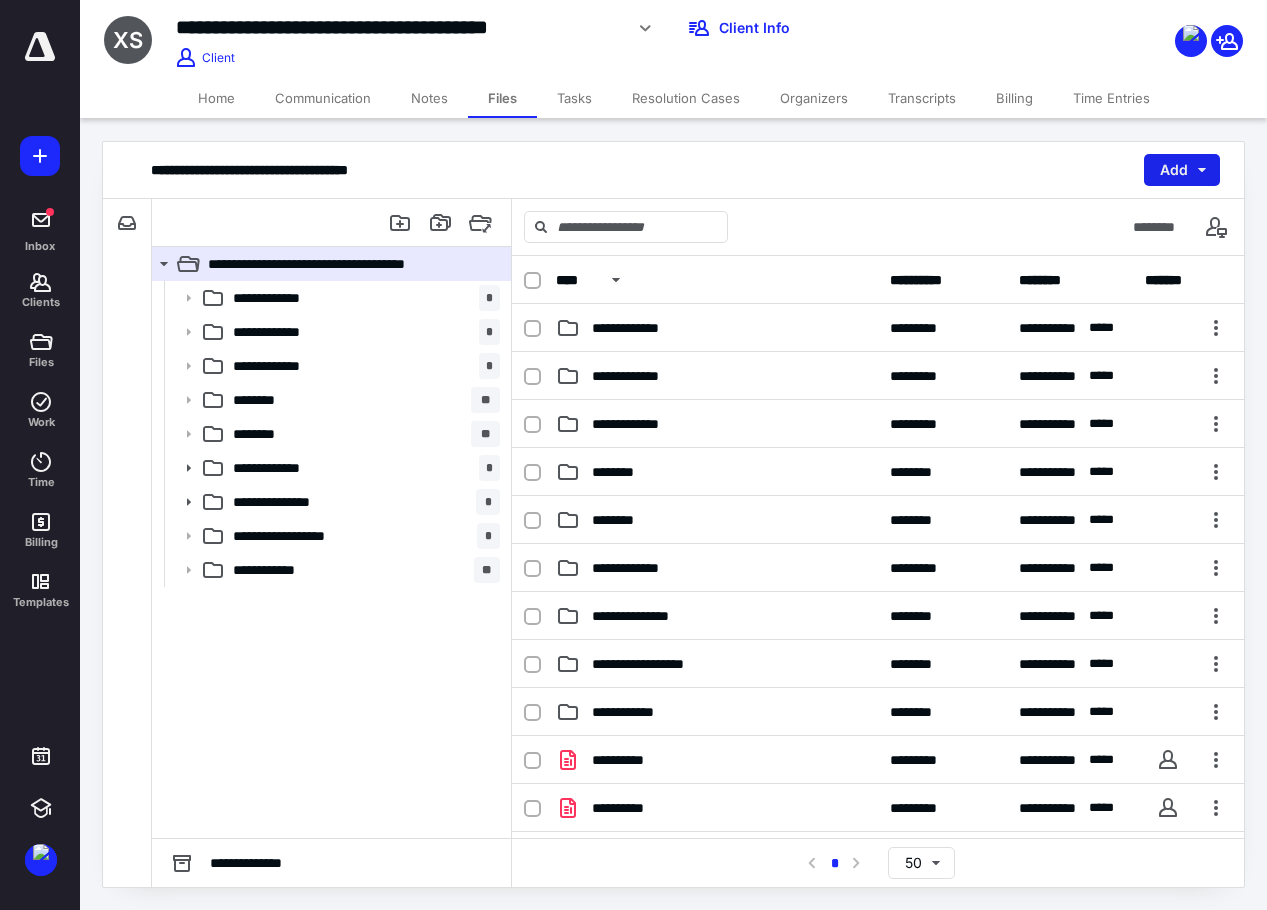 click on "Add" at bounding box center (1182, 170) 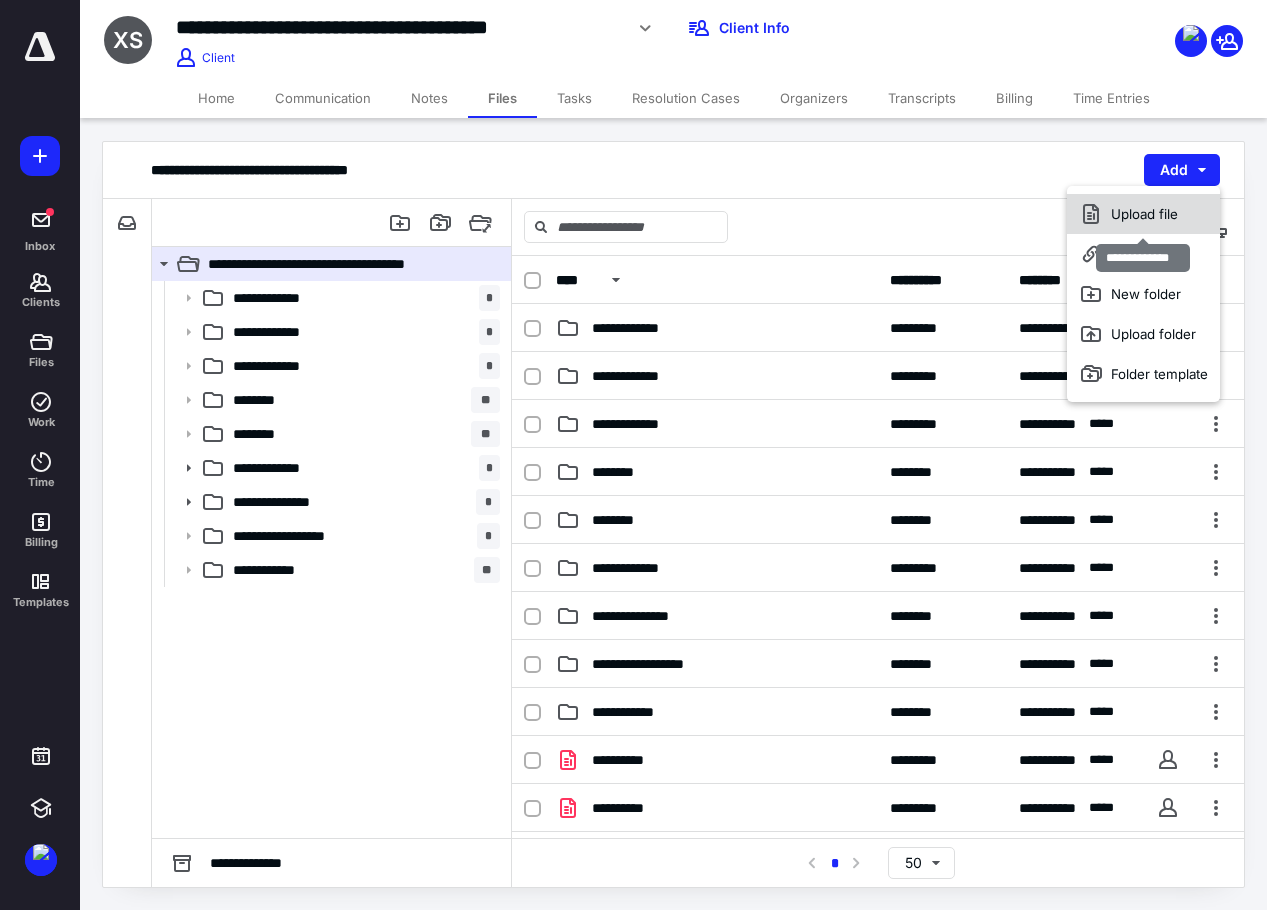 click on "Upload file" at bounding box center [1143, 214] 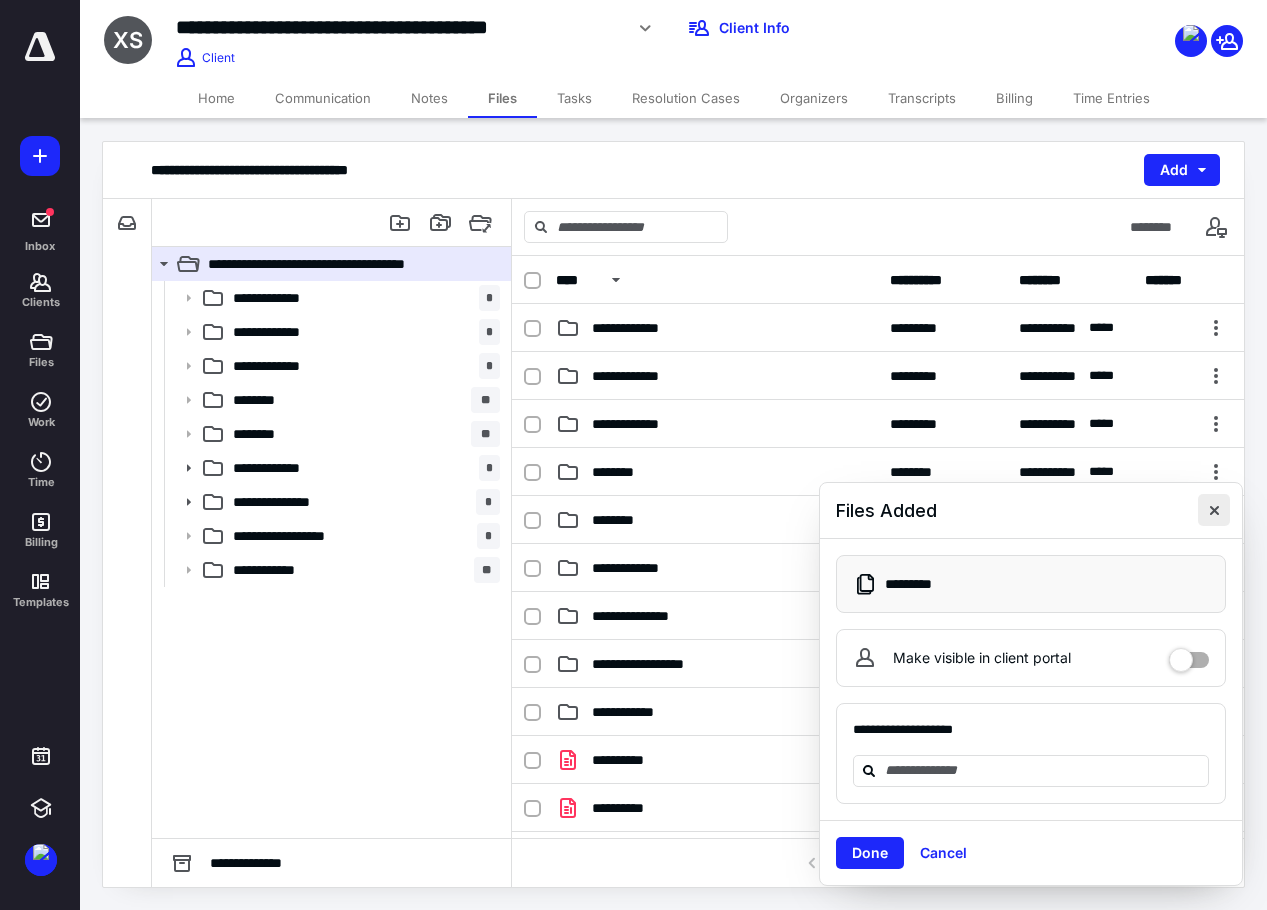 click at bounding box center (1214, 510) 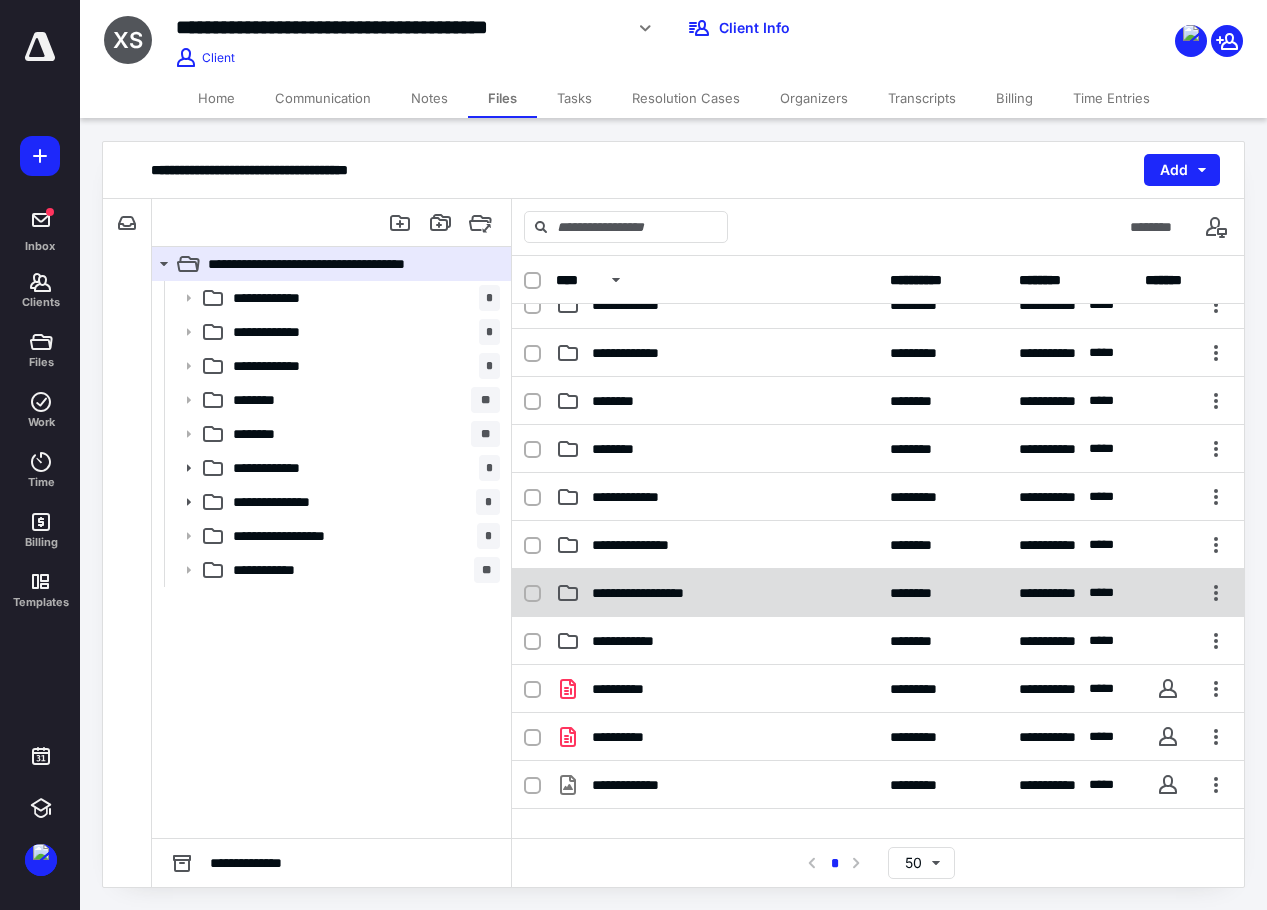 scroll, scrollTop: 198, scrollLeft: 0, axis: vertical 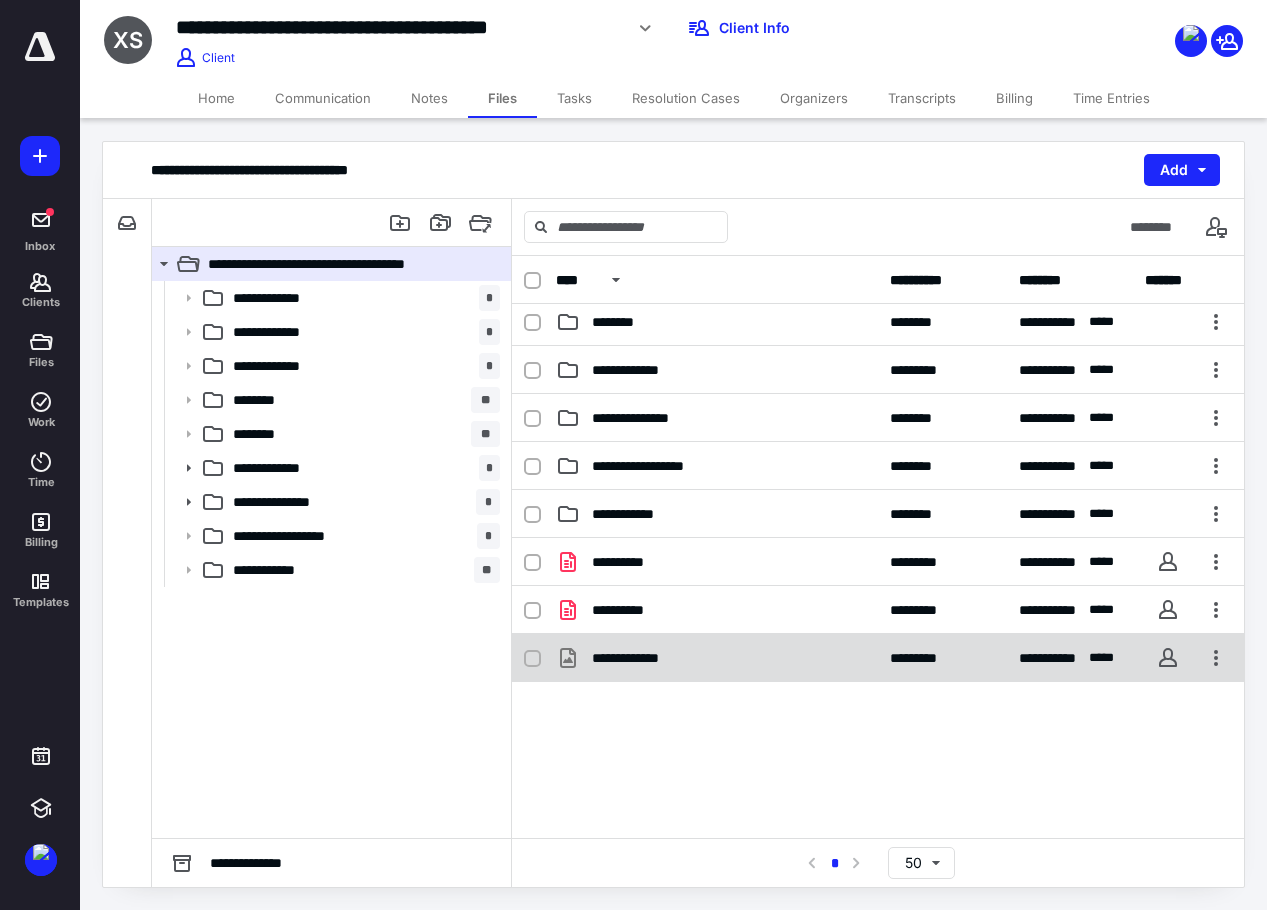 checkbox on "true" 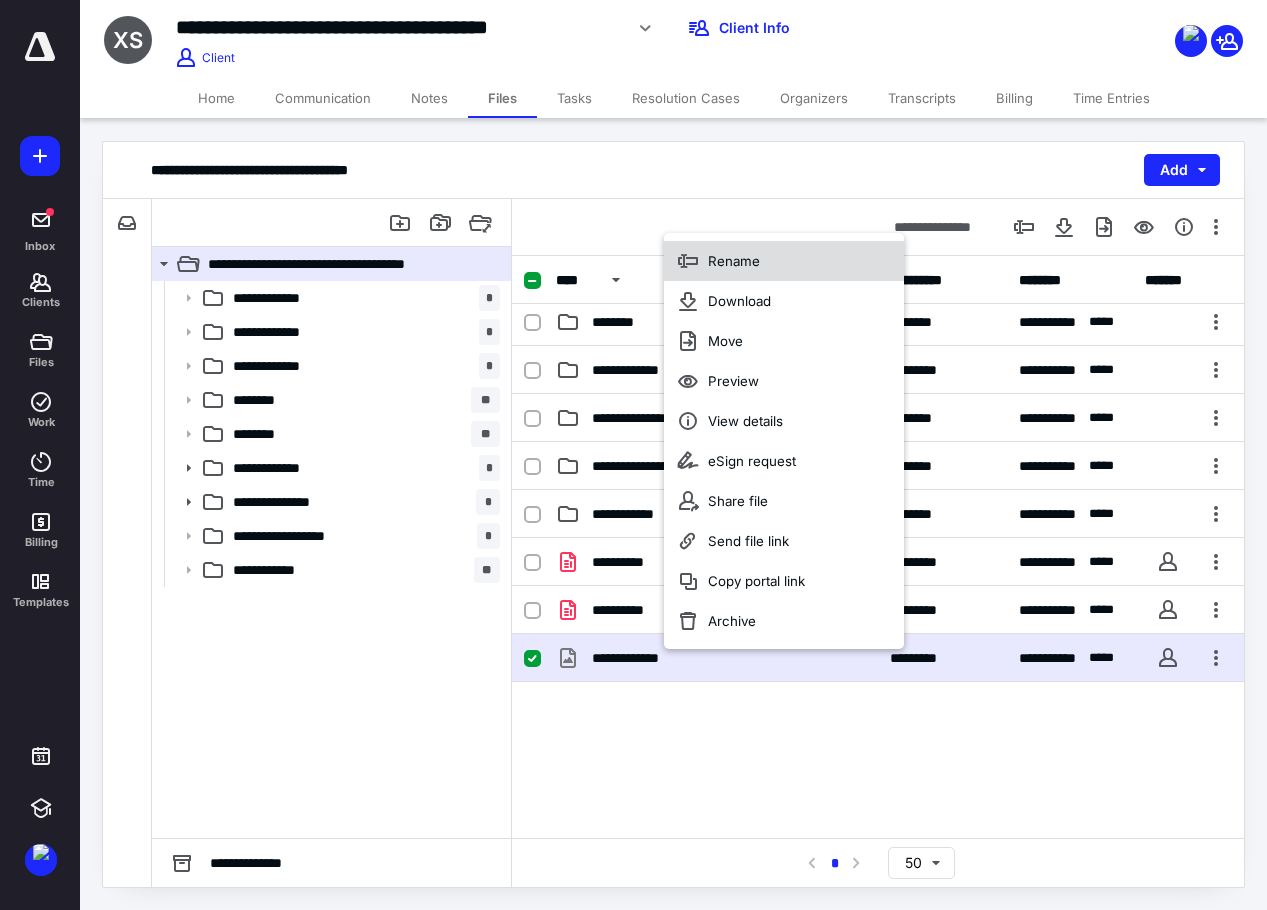 click on "Rename" at bounding box center [784, 261] 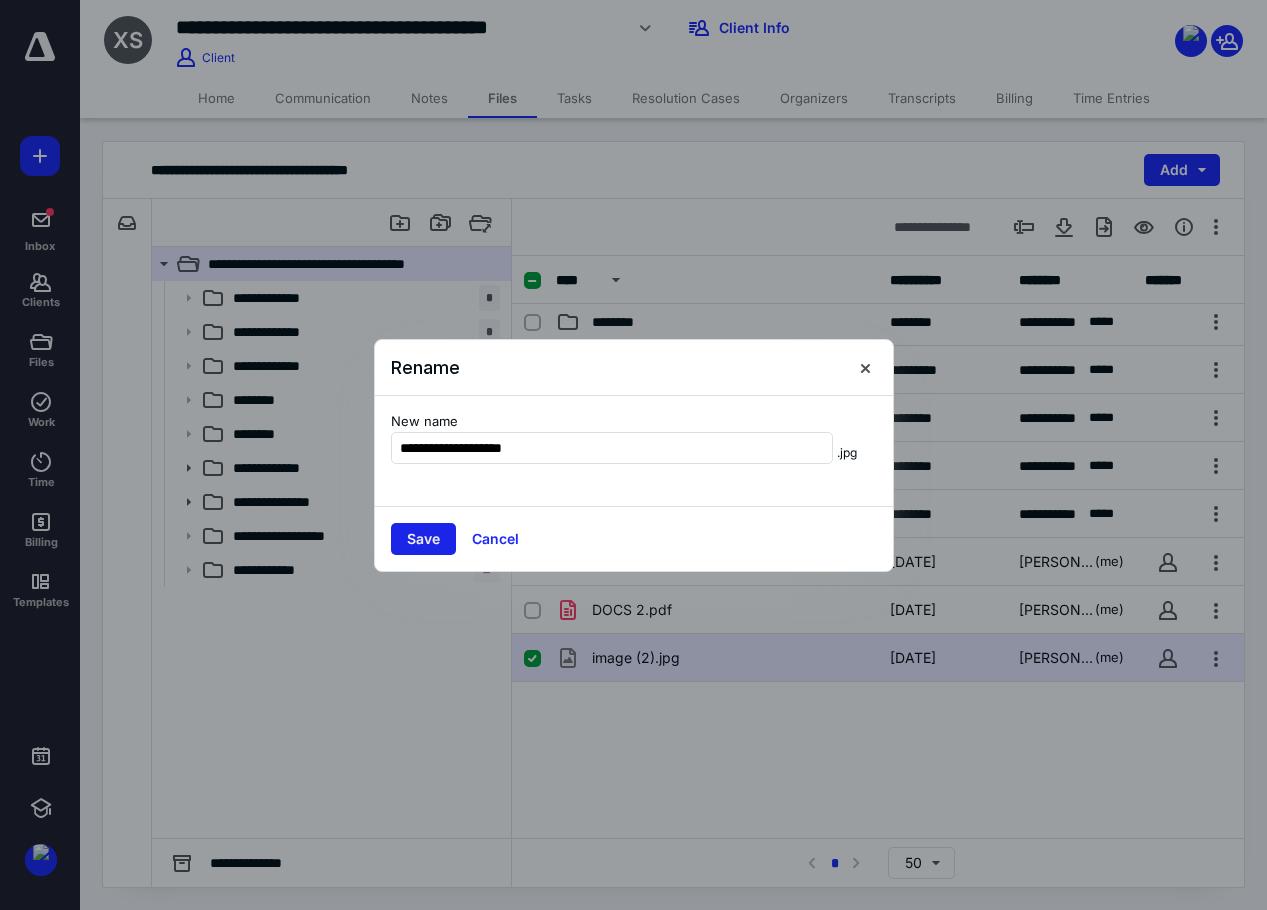 type on "**********" 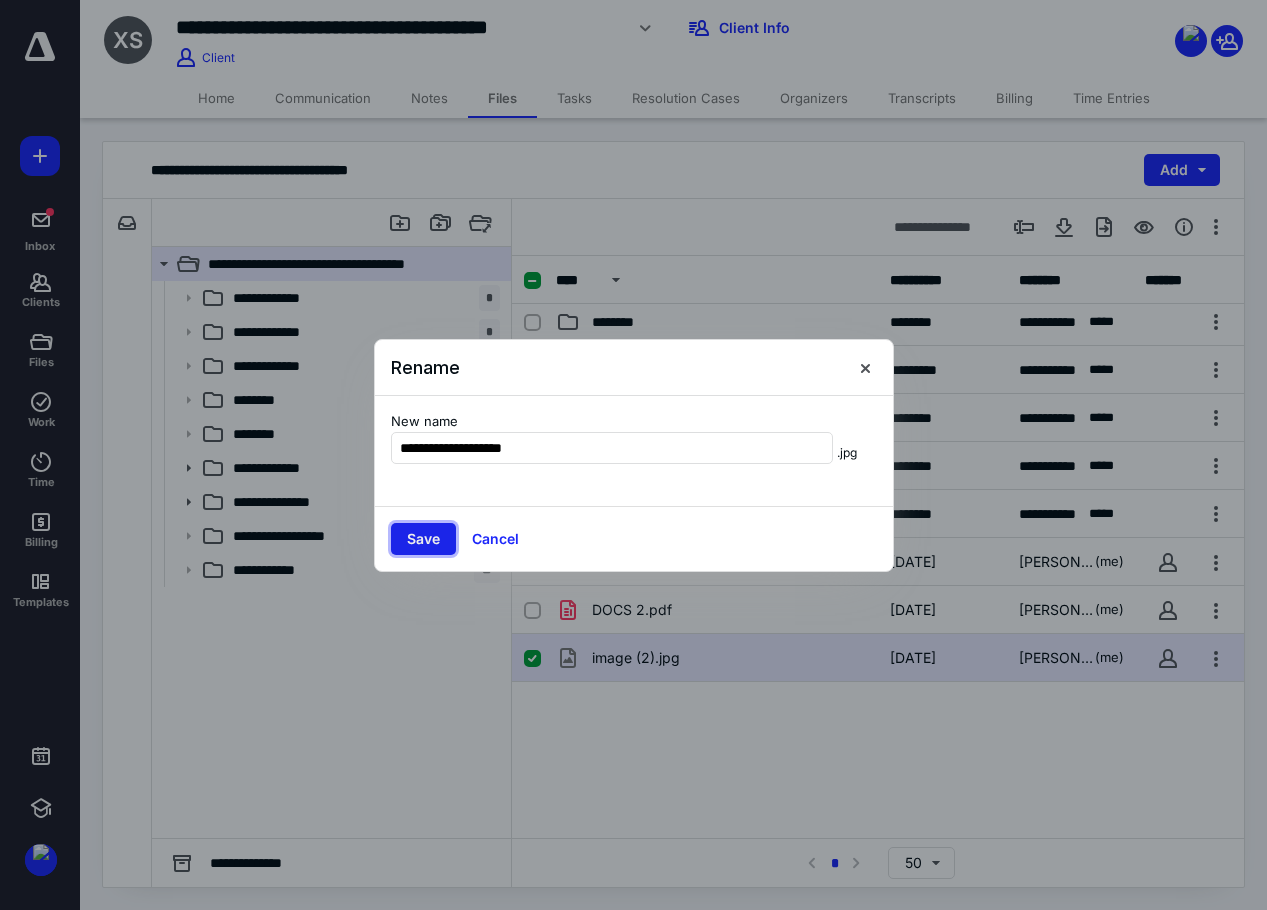 click on "Save" at bounding box center [423, 539] 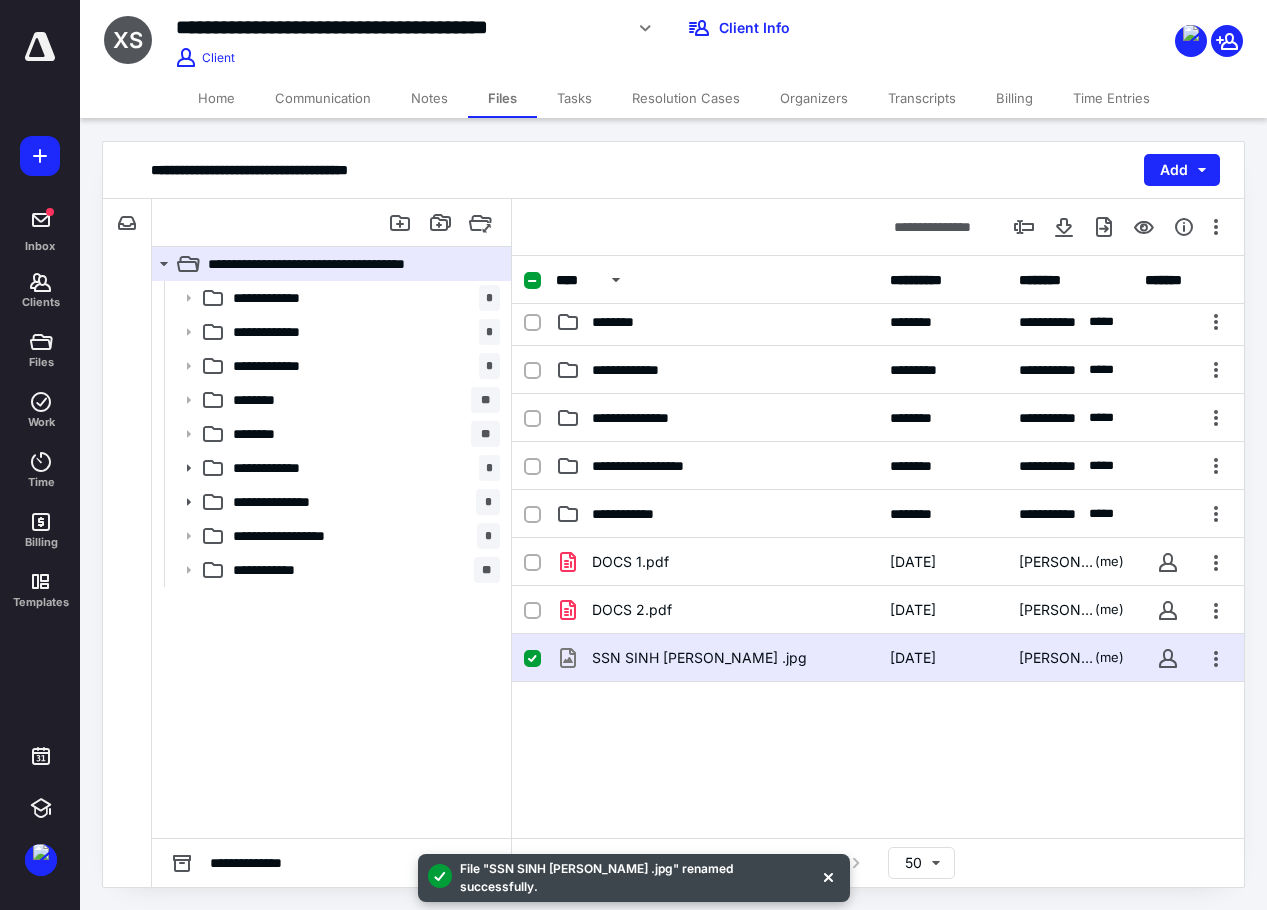 click on "Notes" at bounding box center (429, 98) 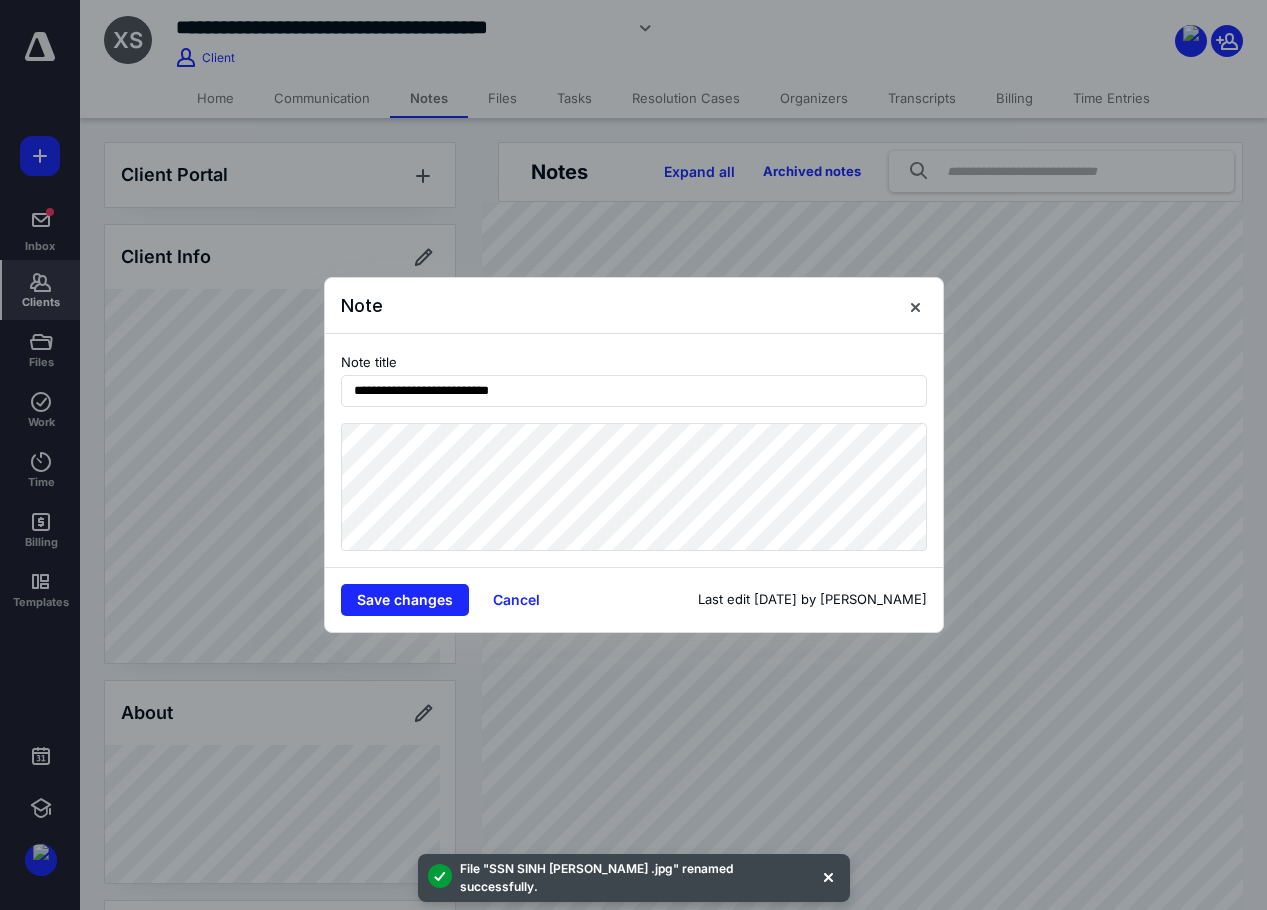 click at bounding box center [633, 455] 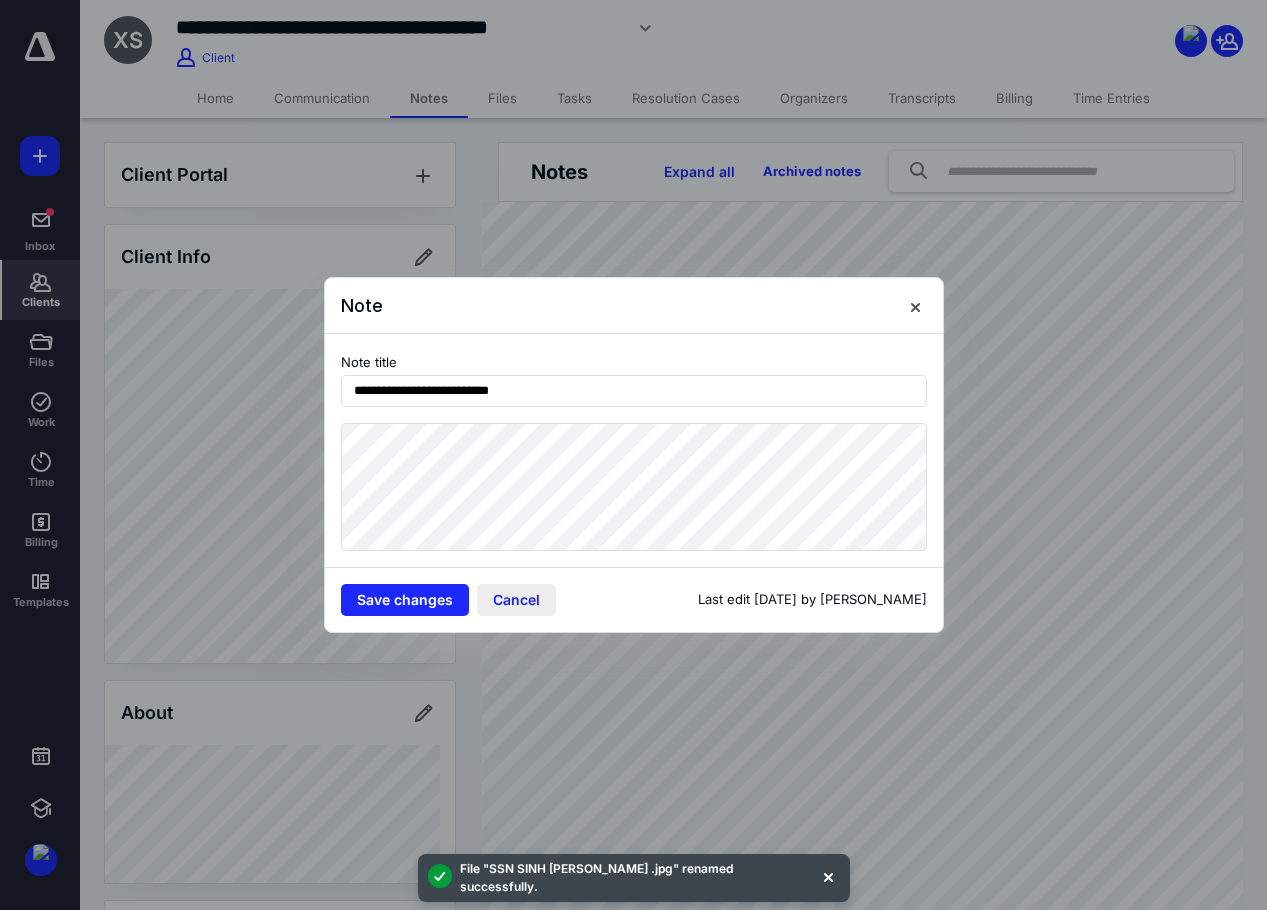 click on "Cancel" at bounding box center (516, 600) 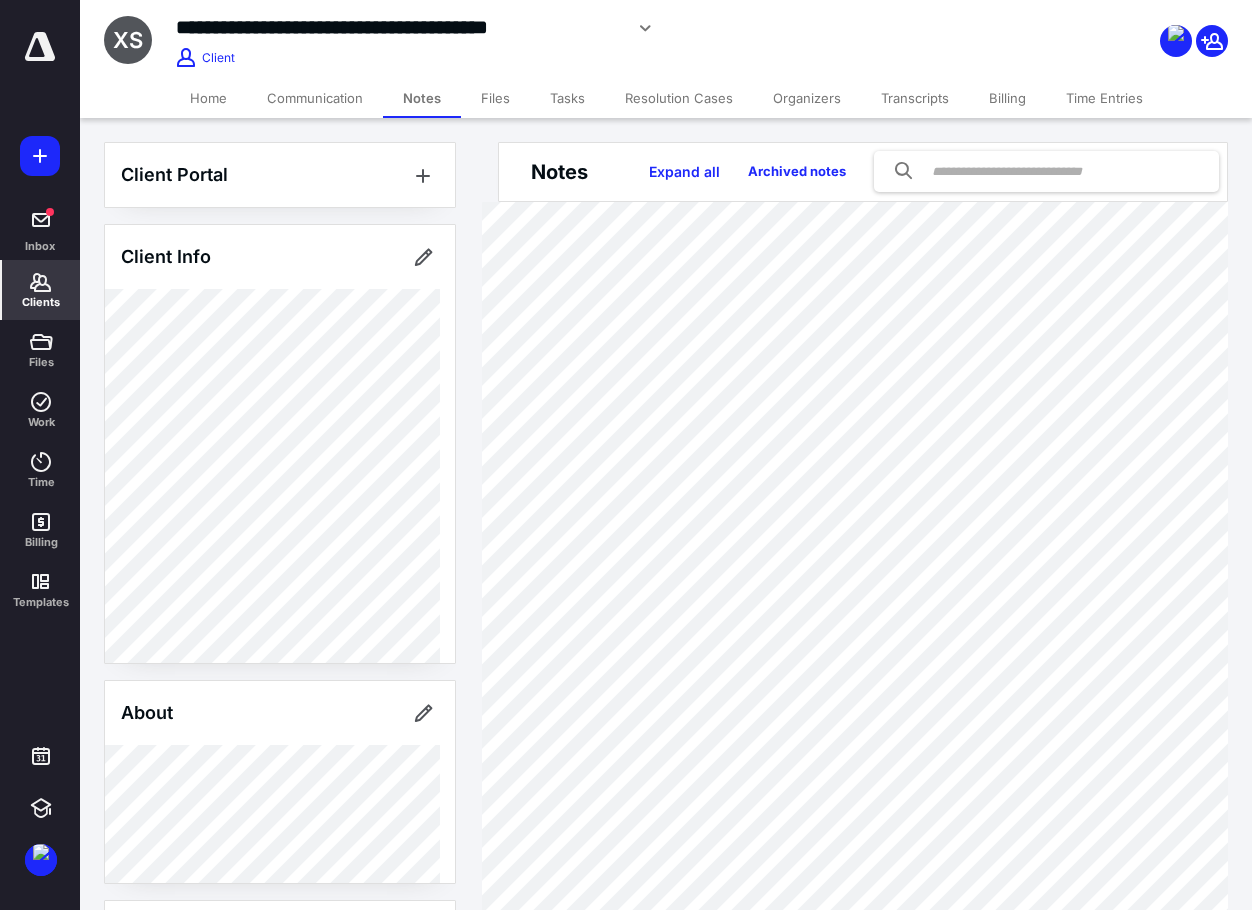 click on "Files" at bounding box center (495, 98) 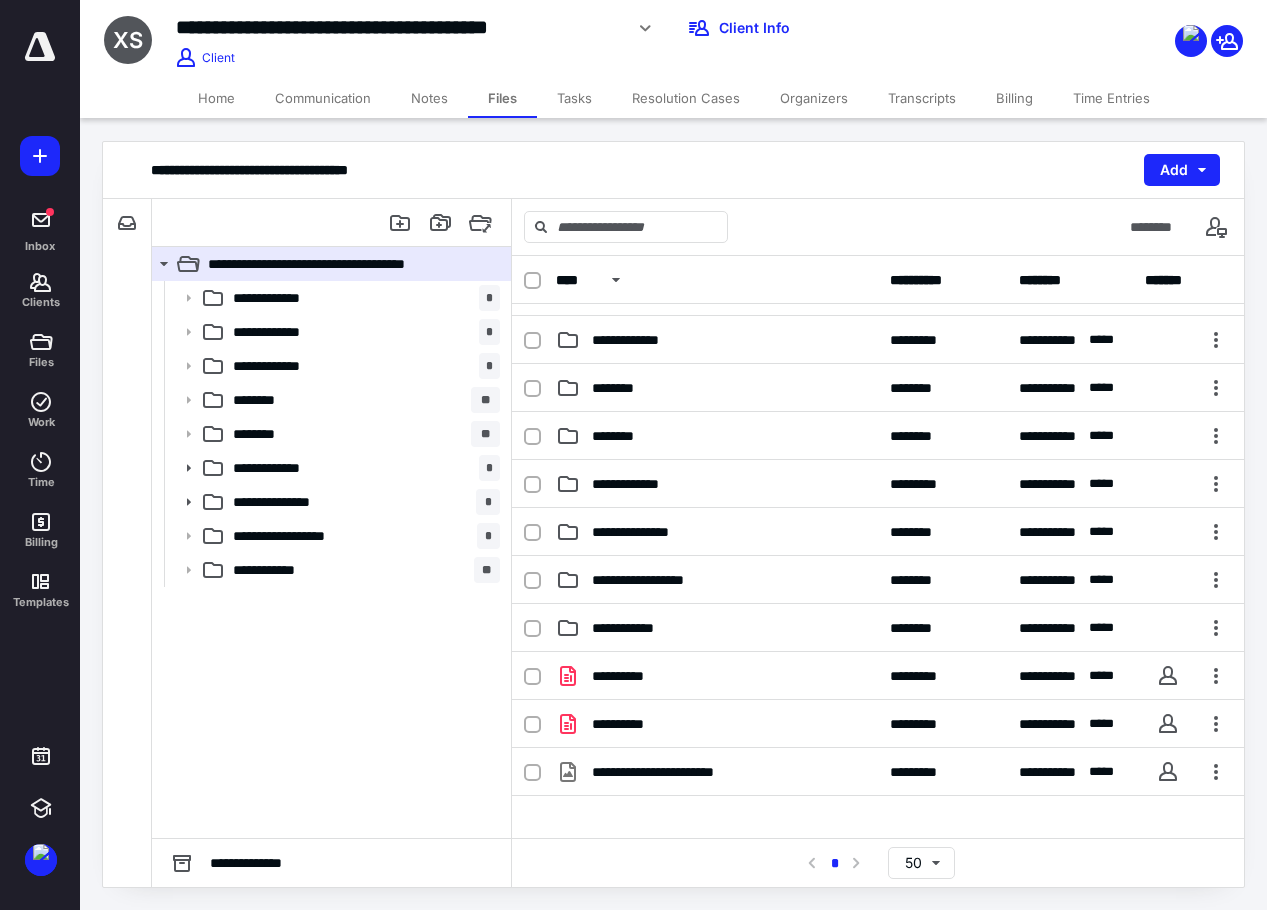 scroll, scrollTop: 198, scrollLeft: 0, axis: vertical 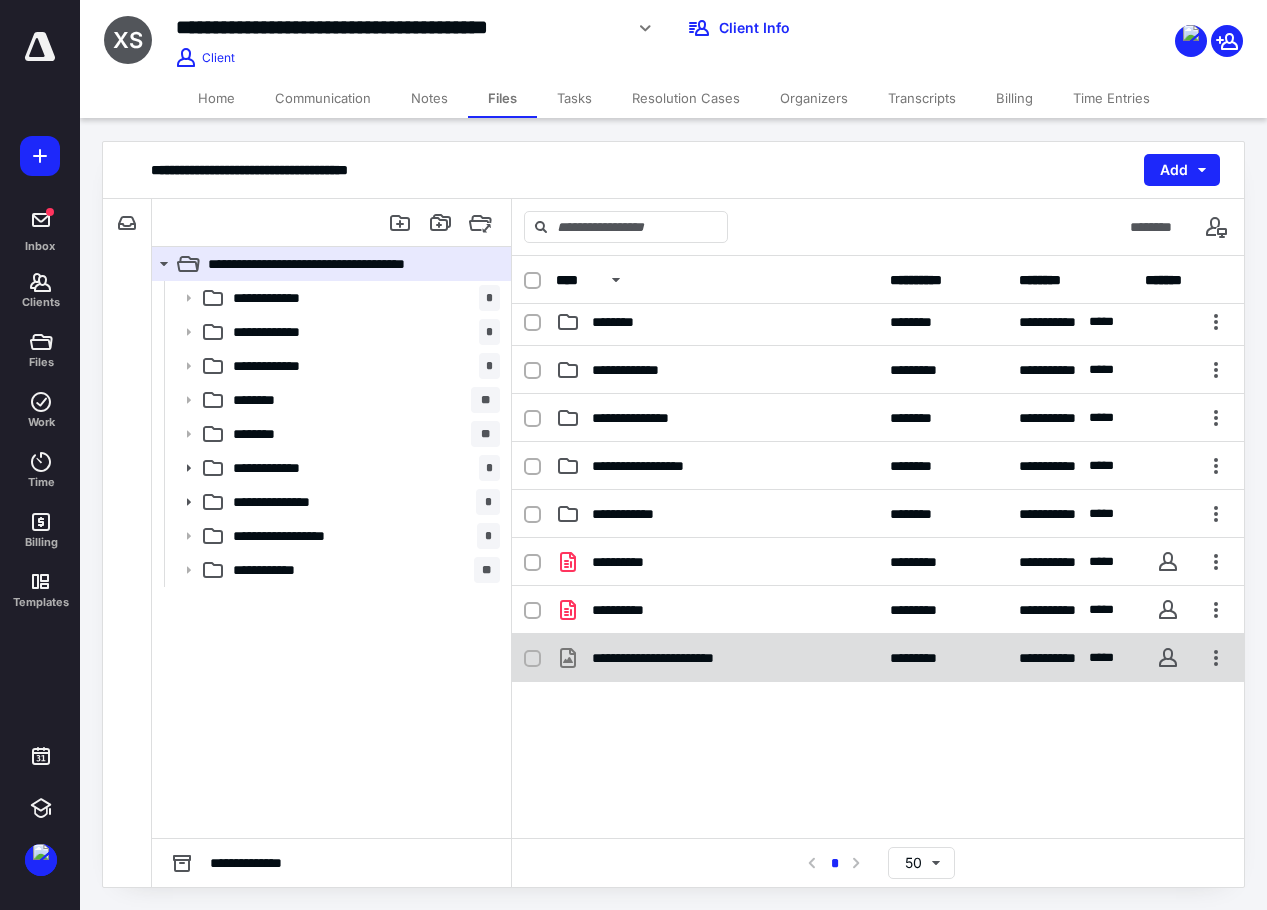 checkbox on "true" 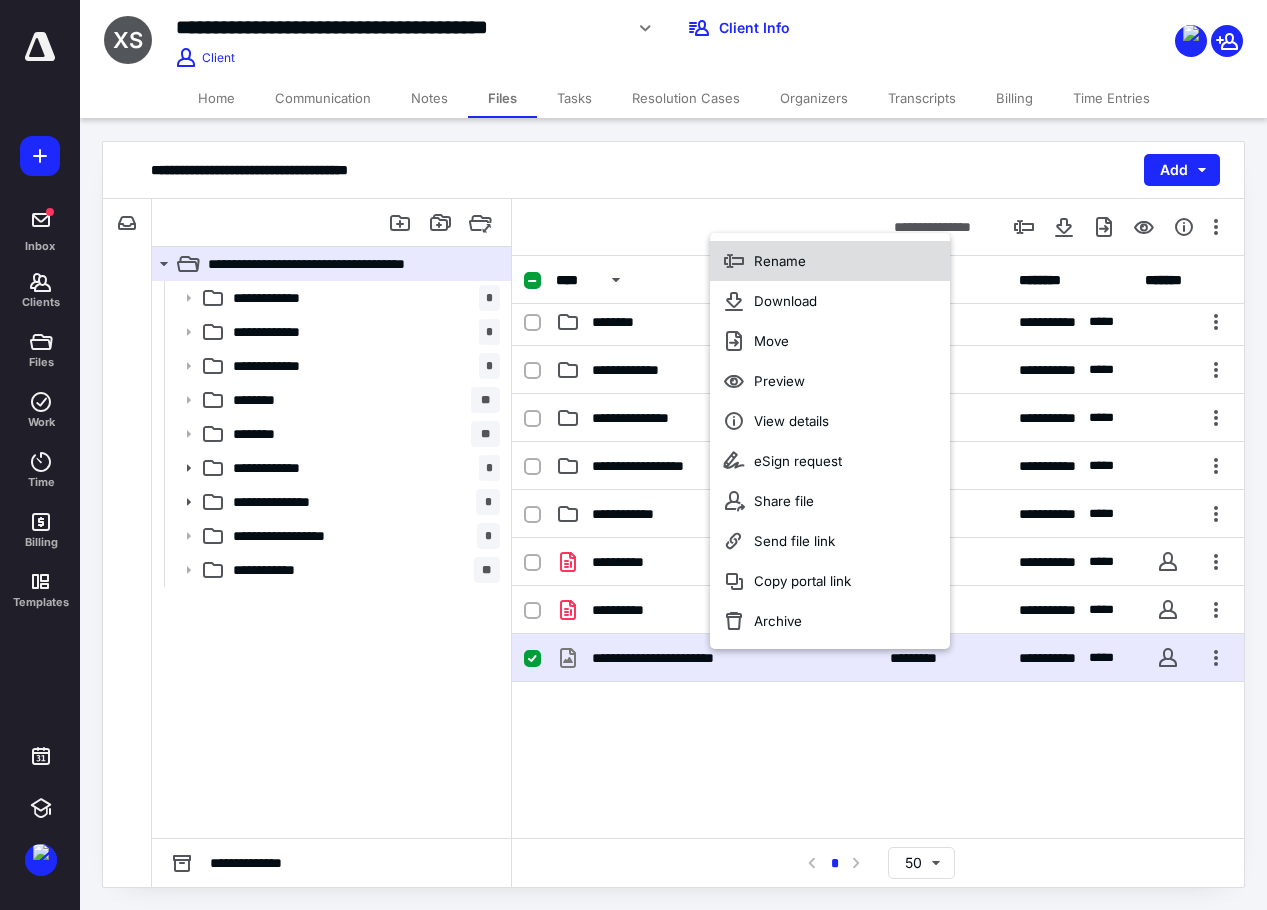 click on "Rename" at bounding box center (780, 261) 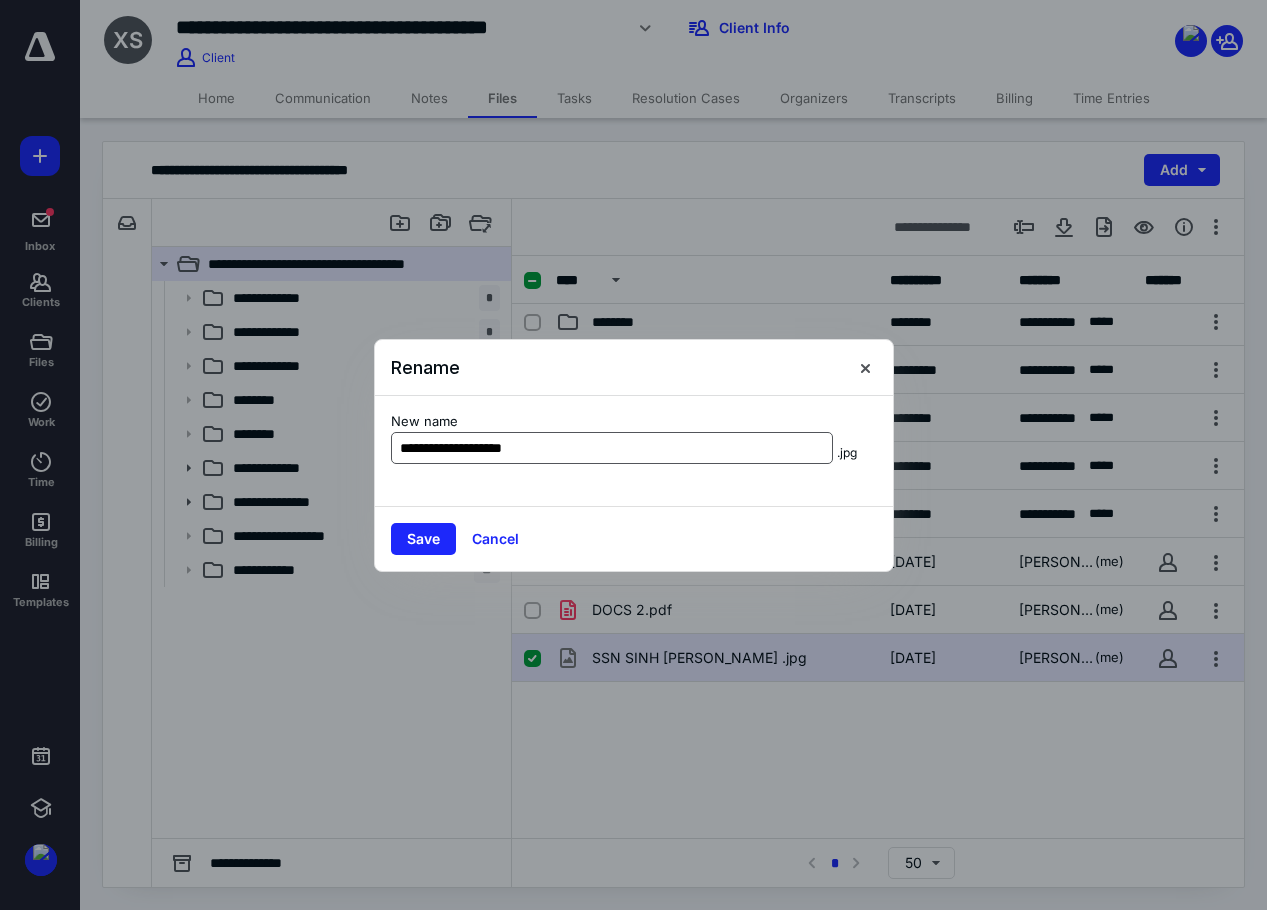 click on "**********" at bounding box center [612, 448] 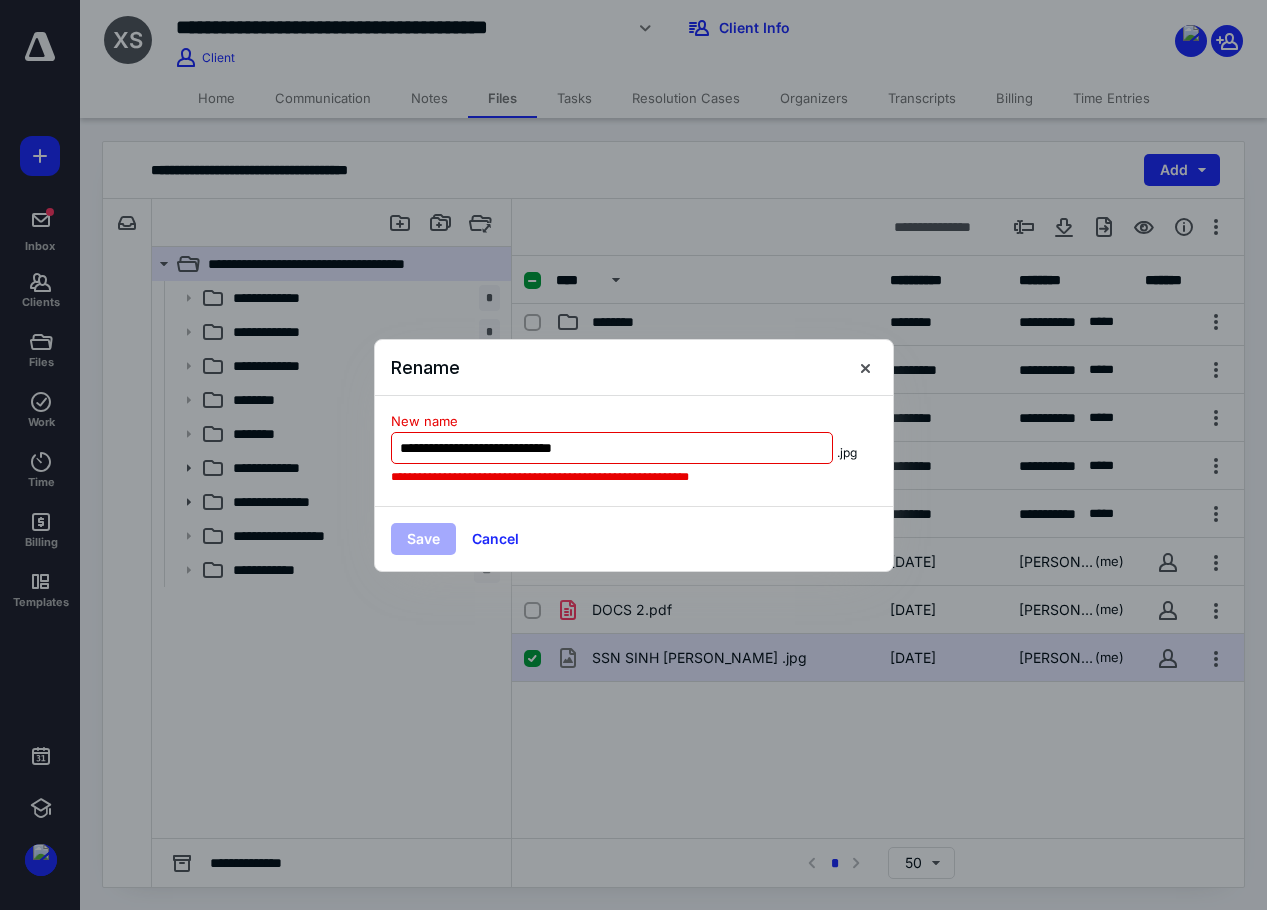 click on "**********" at bounding box center (612, 448) 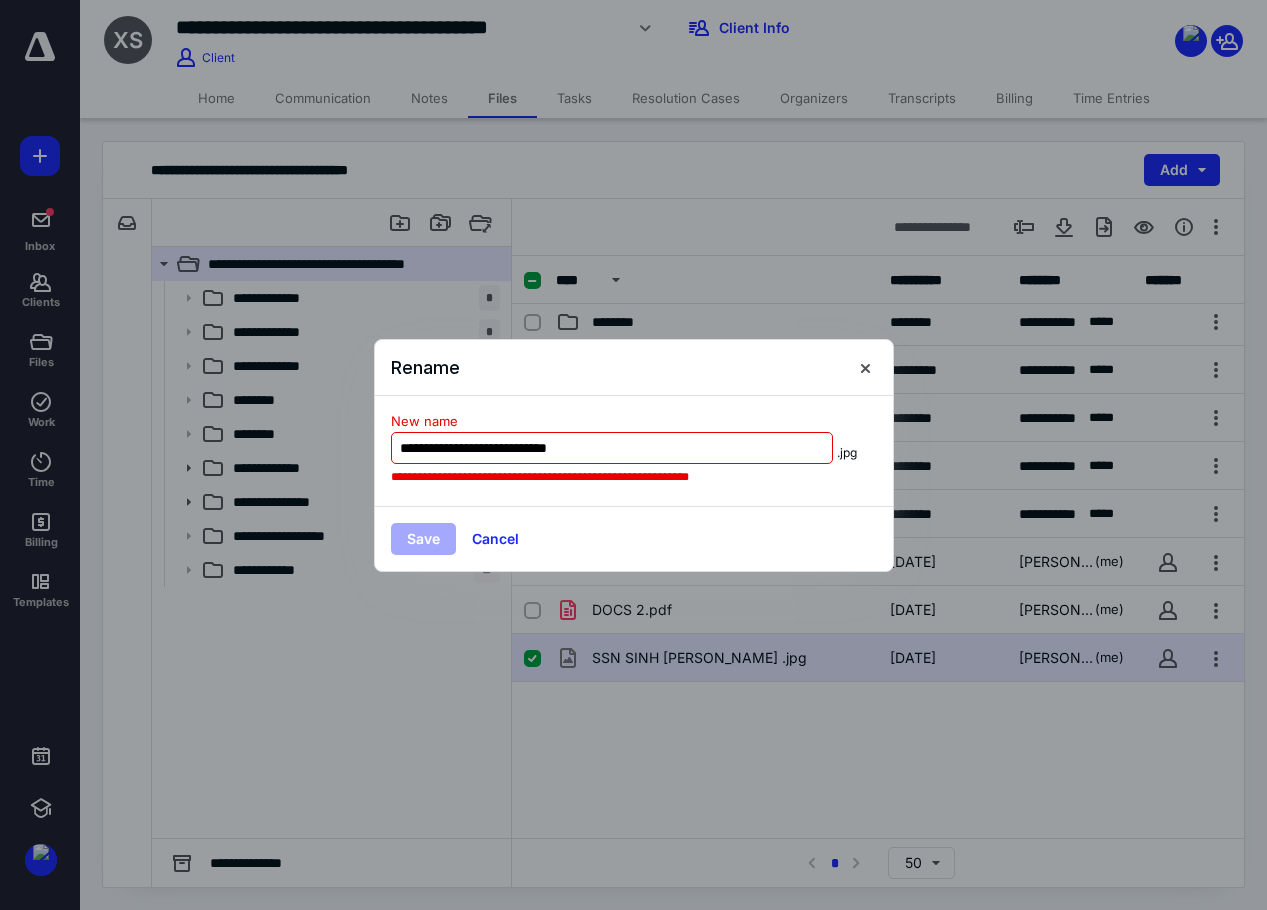 click on "**********" at bounding box center [612, 448] 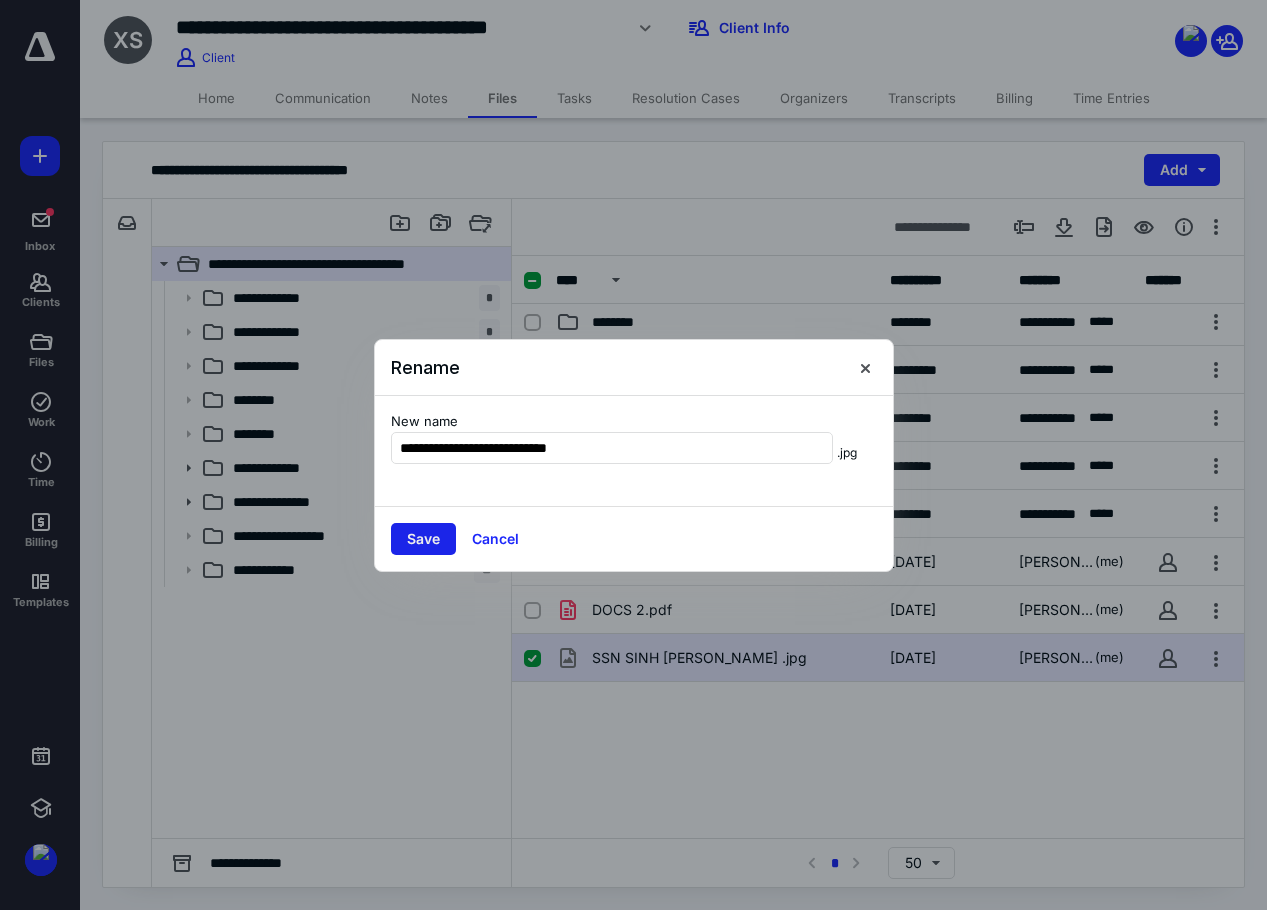 type on "**********" 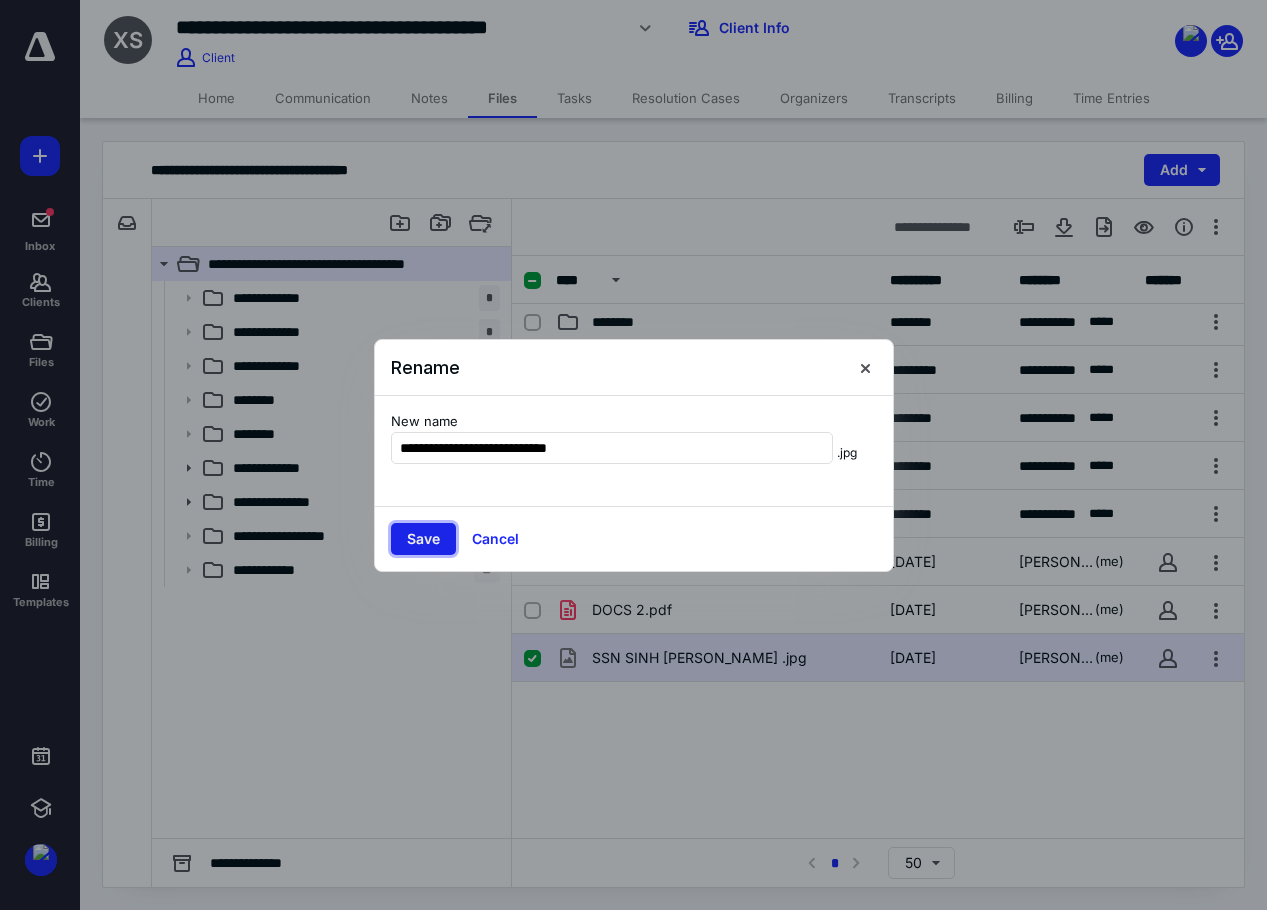 click on "Save" at bounding box center (423, 539) 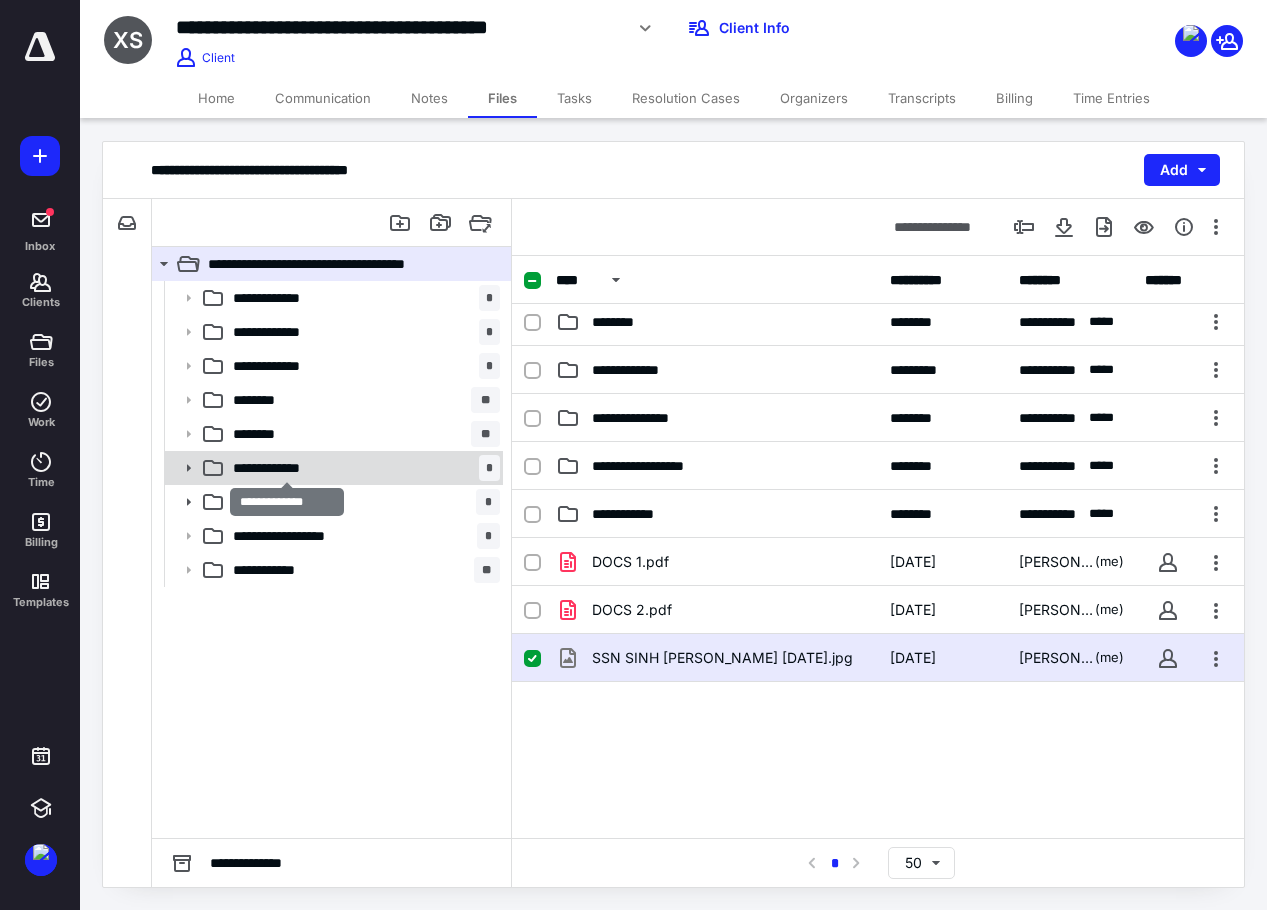 click on "**********" at bounding box center [287, 468] 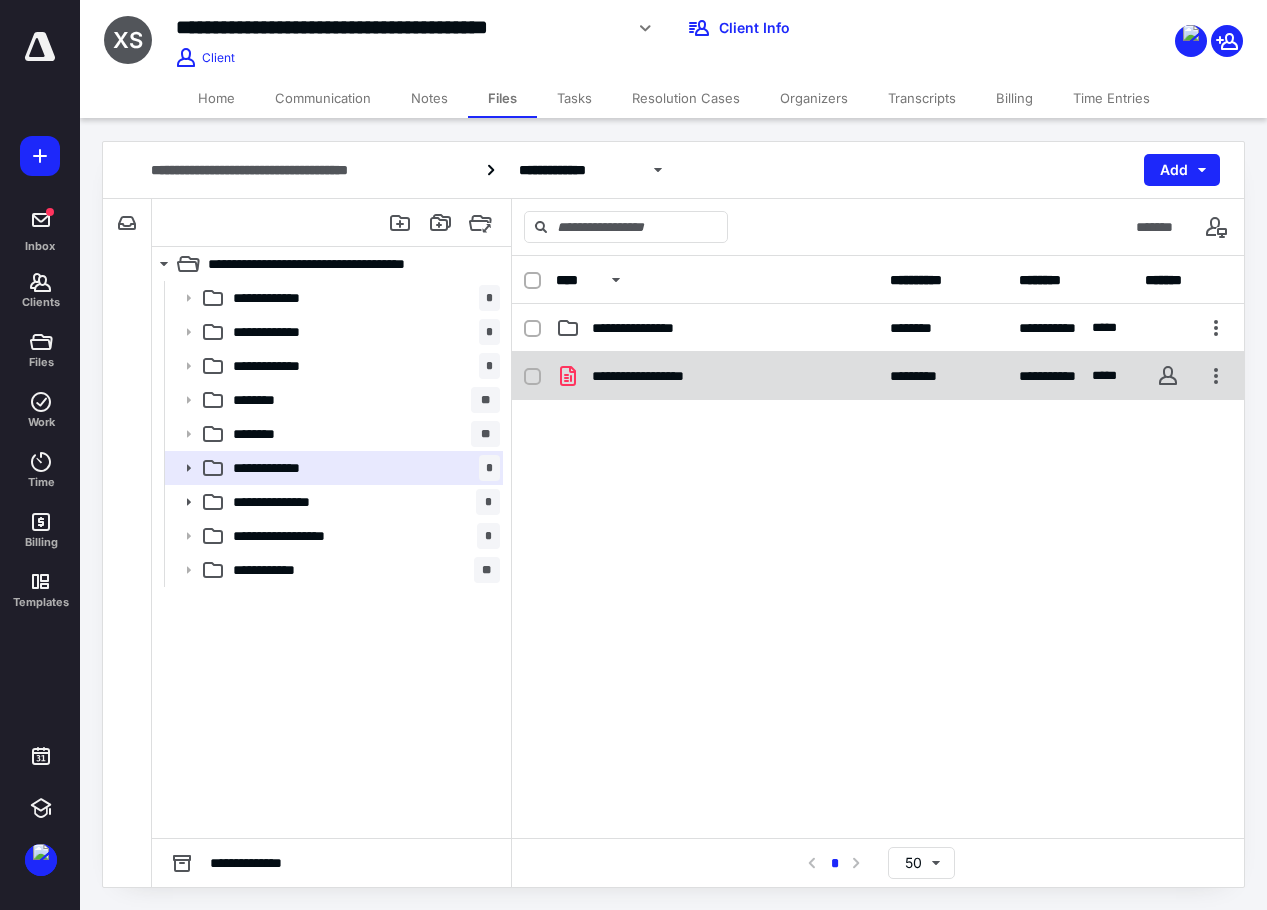 click on "**********" at bounding box center (661, 376) 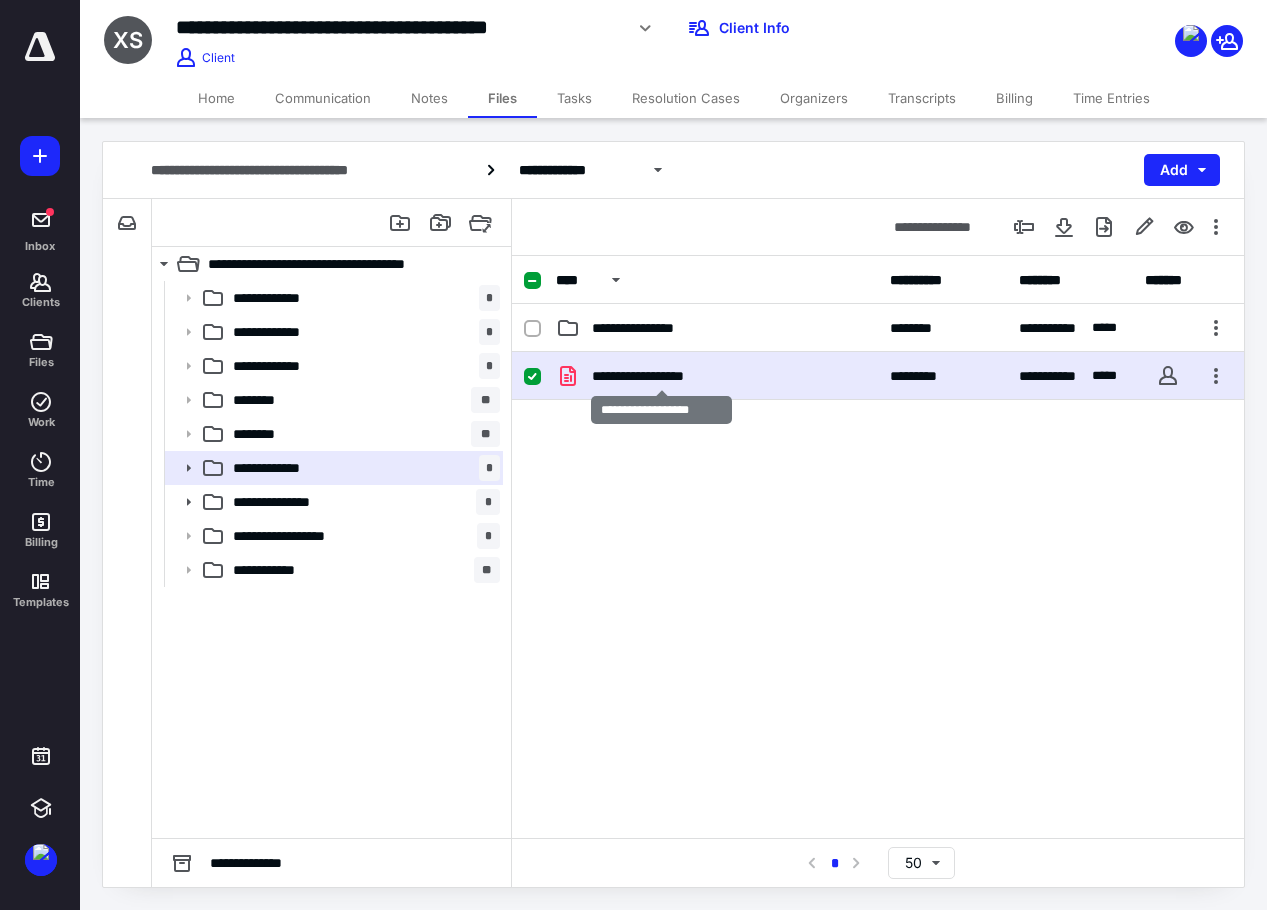 click on "**********" at bounding box center [661, 376] 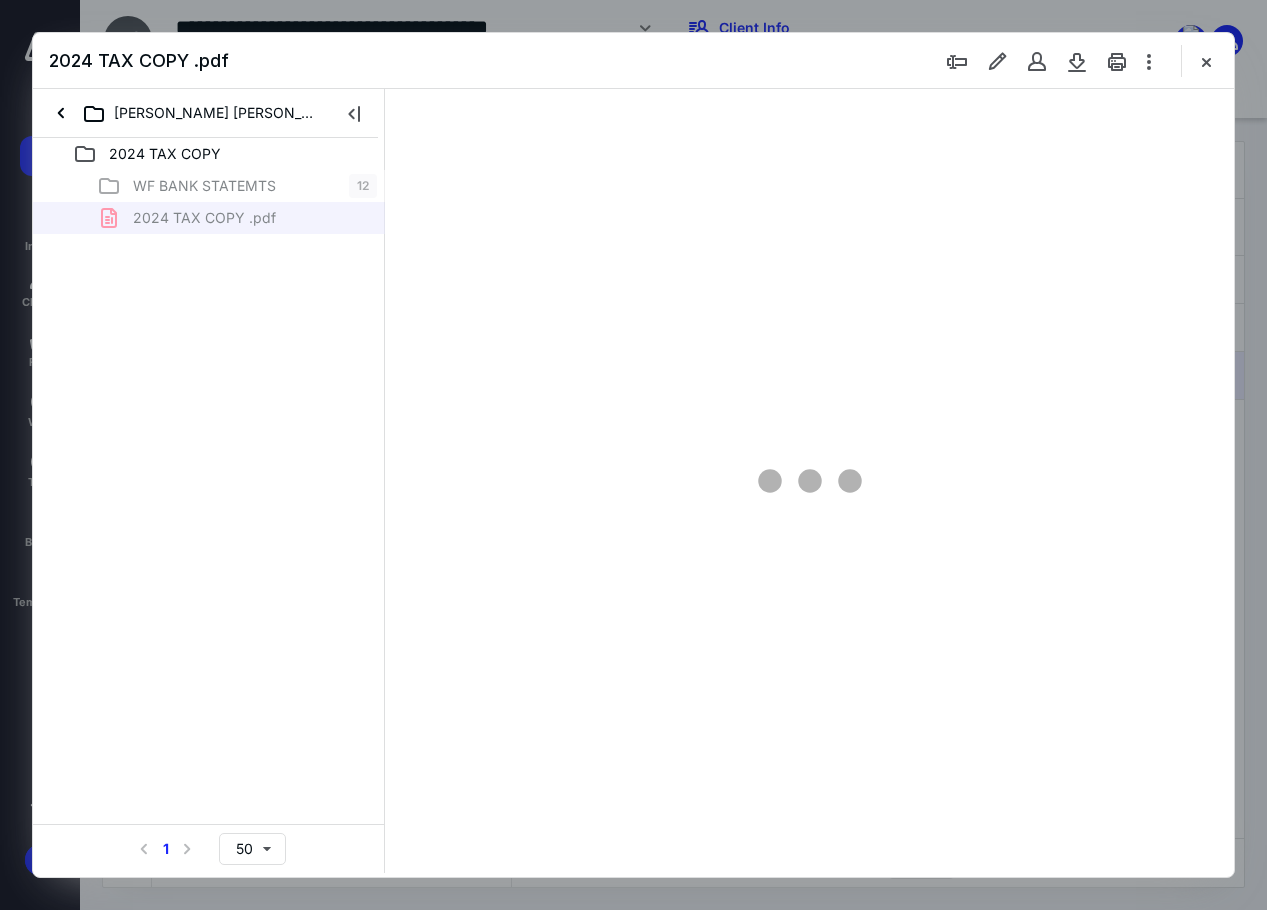 scroll, scrollTop: 0, scrollLeft: 0, axis: both 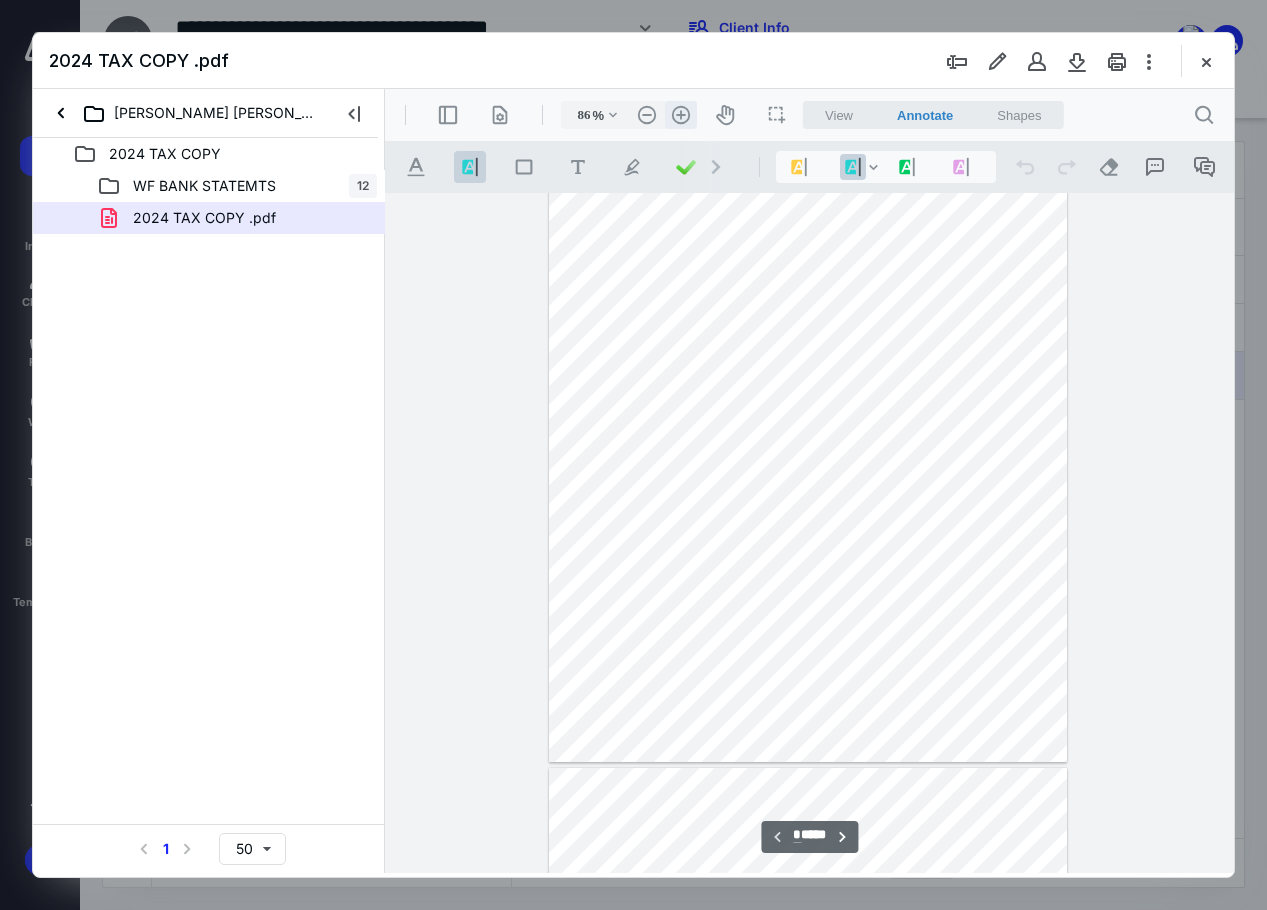 click on ".cls-1{fill:#abb0c4;} icon - header - zoom - in - line" at bounding box center (681, 115) 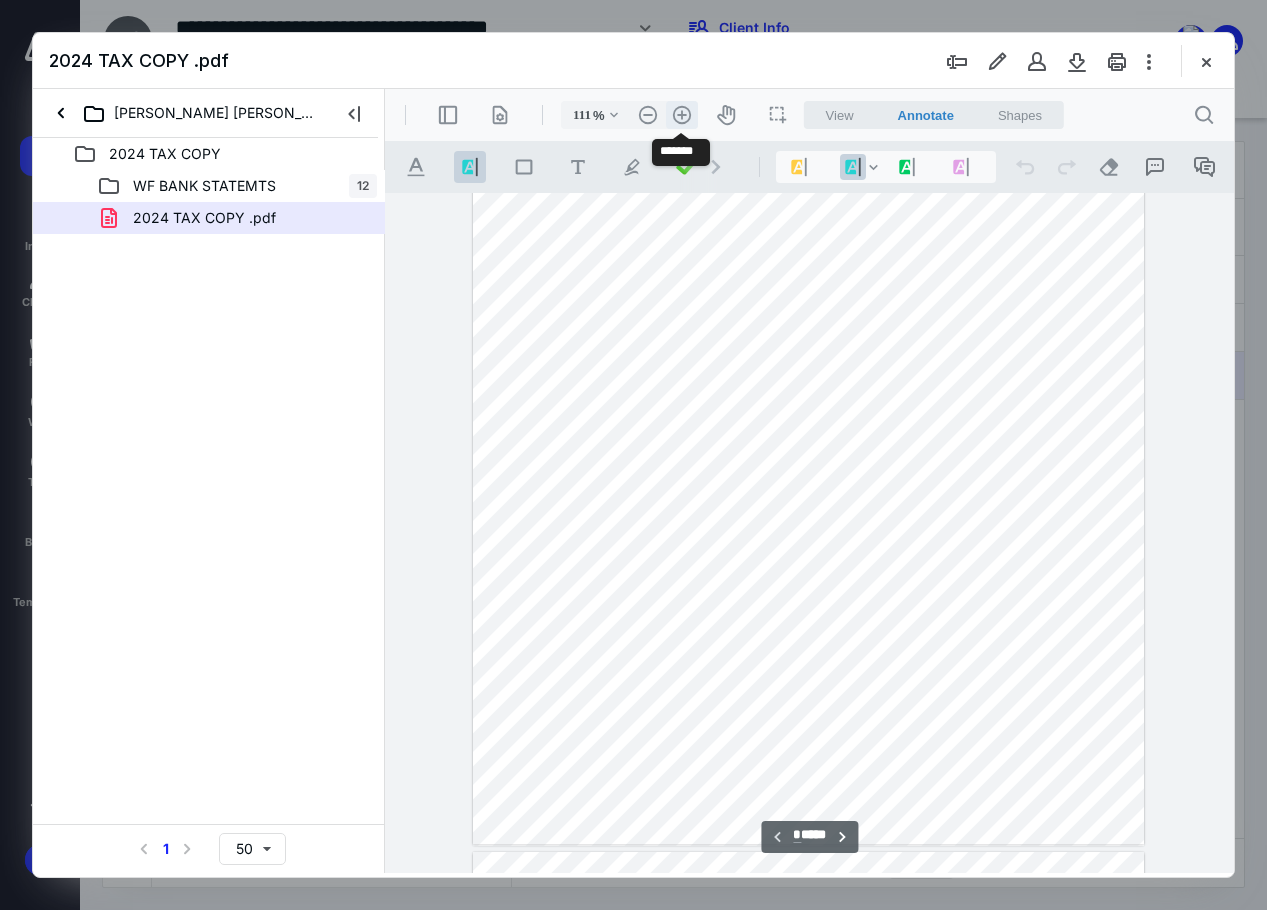 click on ".cls-1{fill:#abb0c4;} icon - header - zoom - in - line" at bounding box center (682, 115) 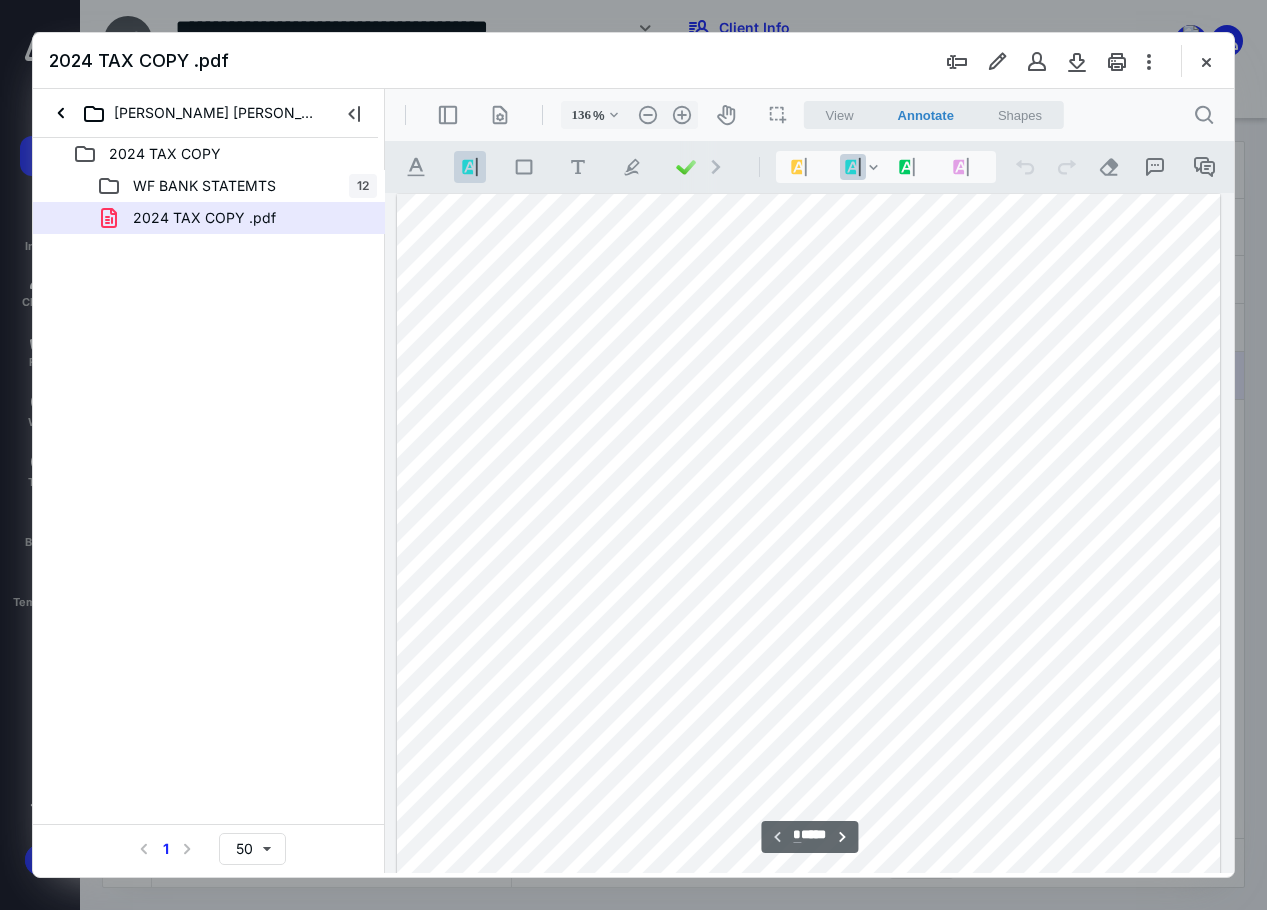 scroll, scrollTop: 0, scrollLeft: 0, axis: both 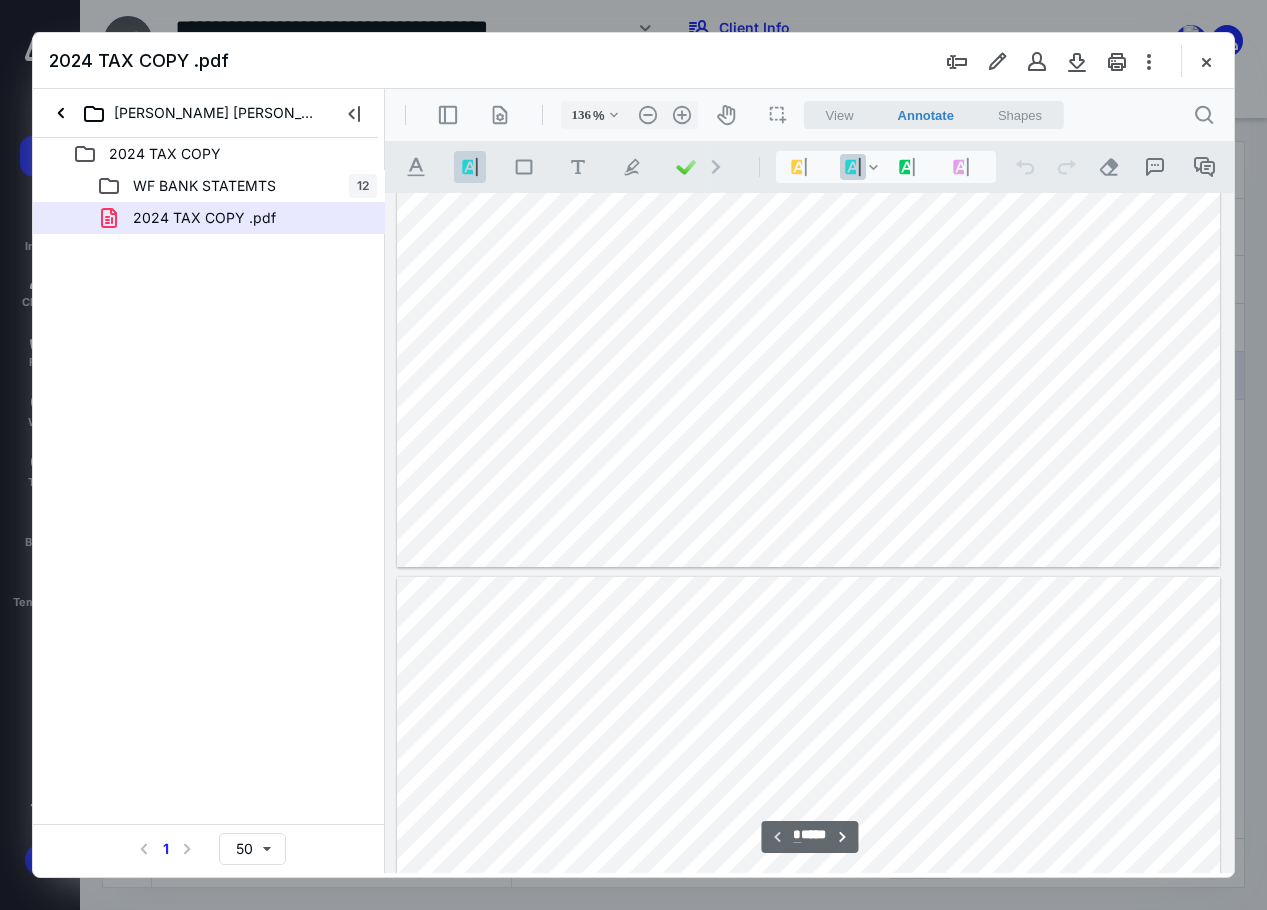 type on "*" 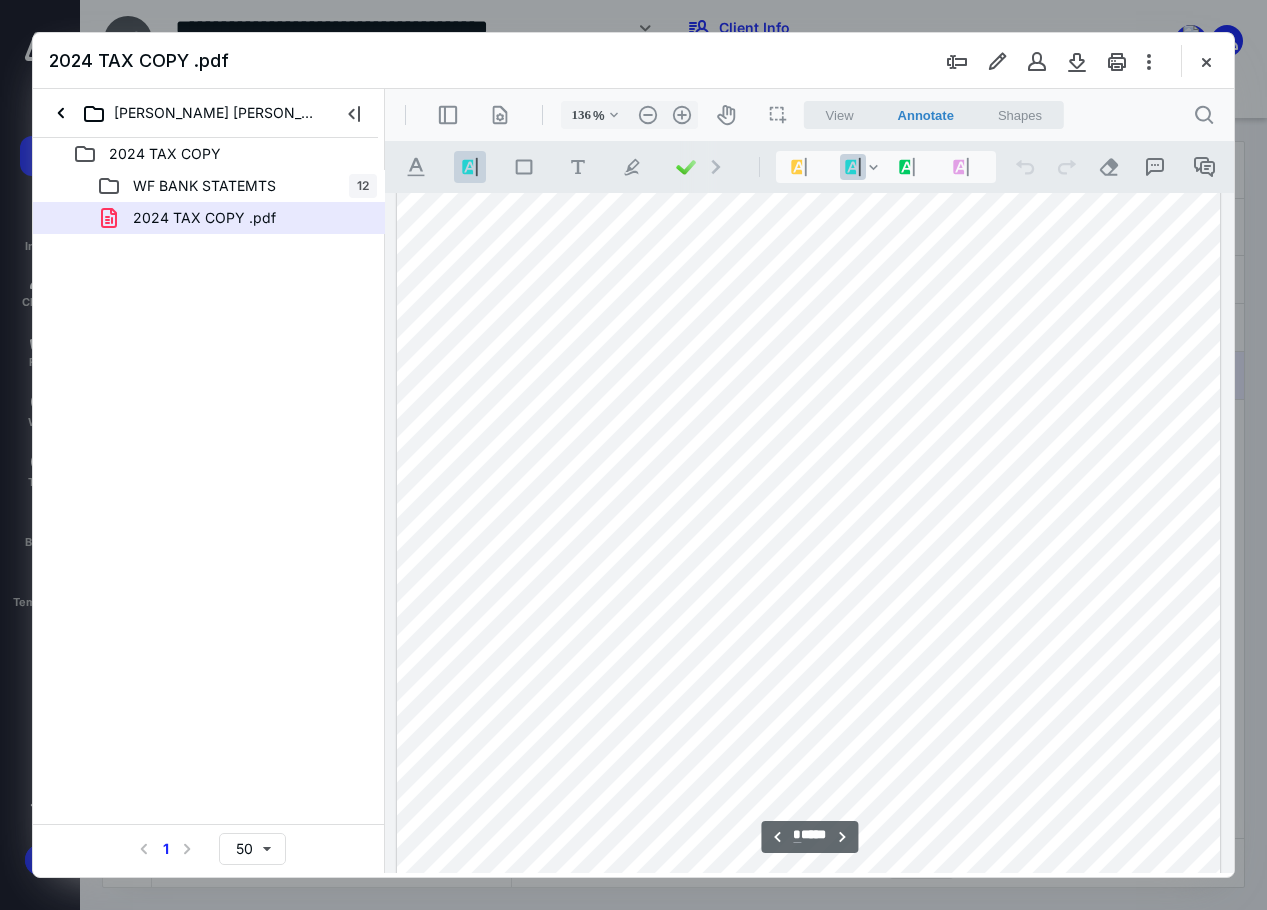scroll, scrollTop: 1300, scrollLeft: 0, axis: vertical 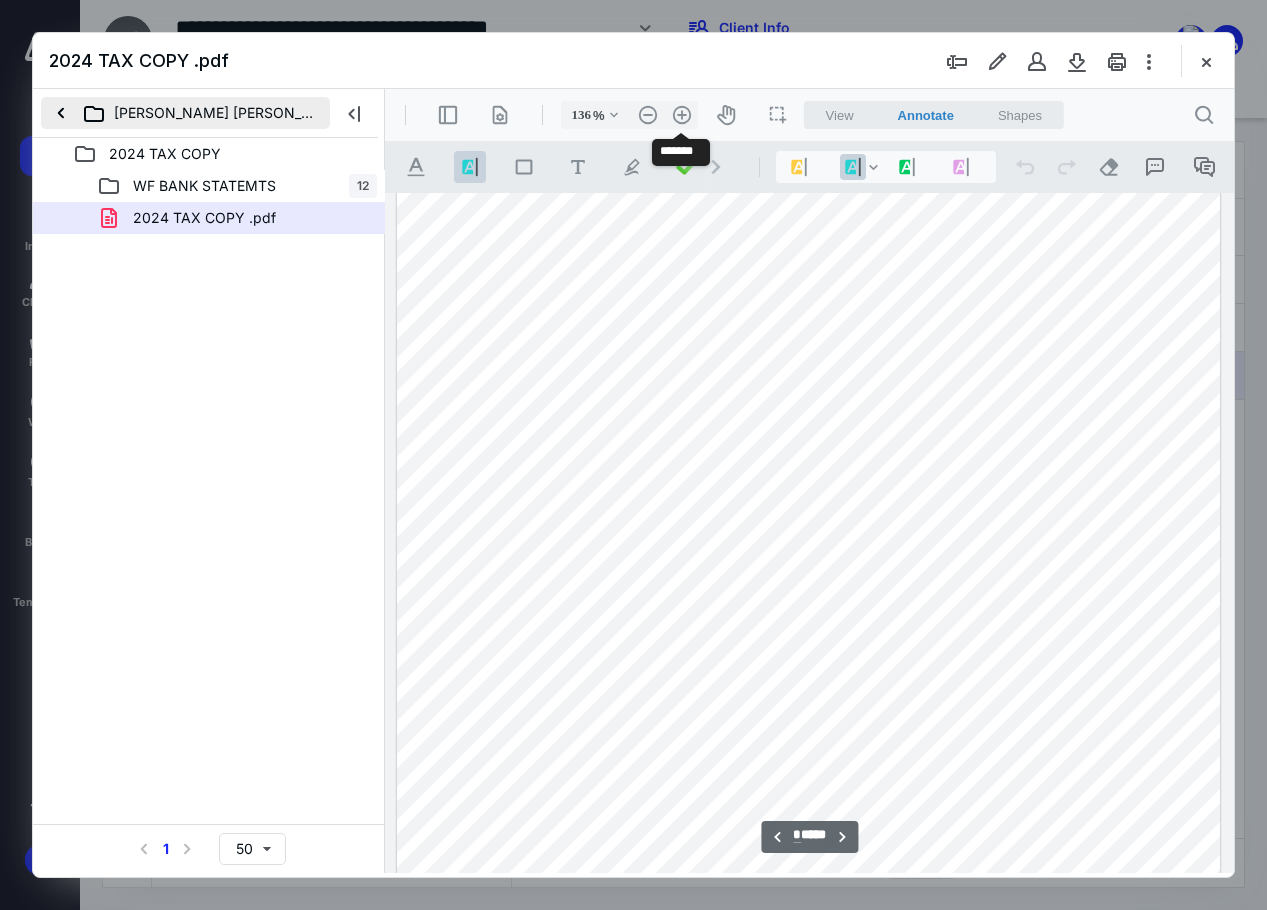 click on "[PERSON_NAME] [PERSON_NAME] -4670 ([PERSON_NAME] & SPA)" at bounding box center (185, 113) 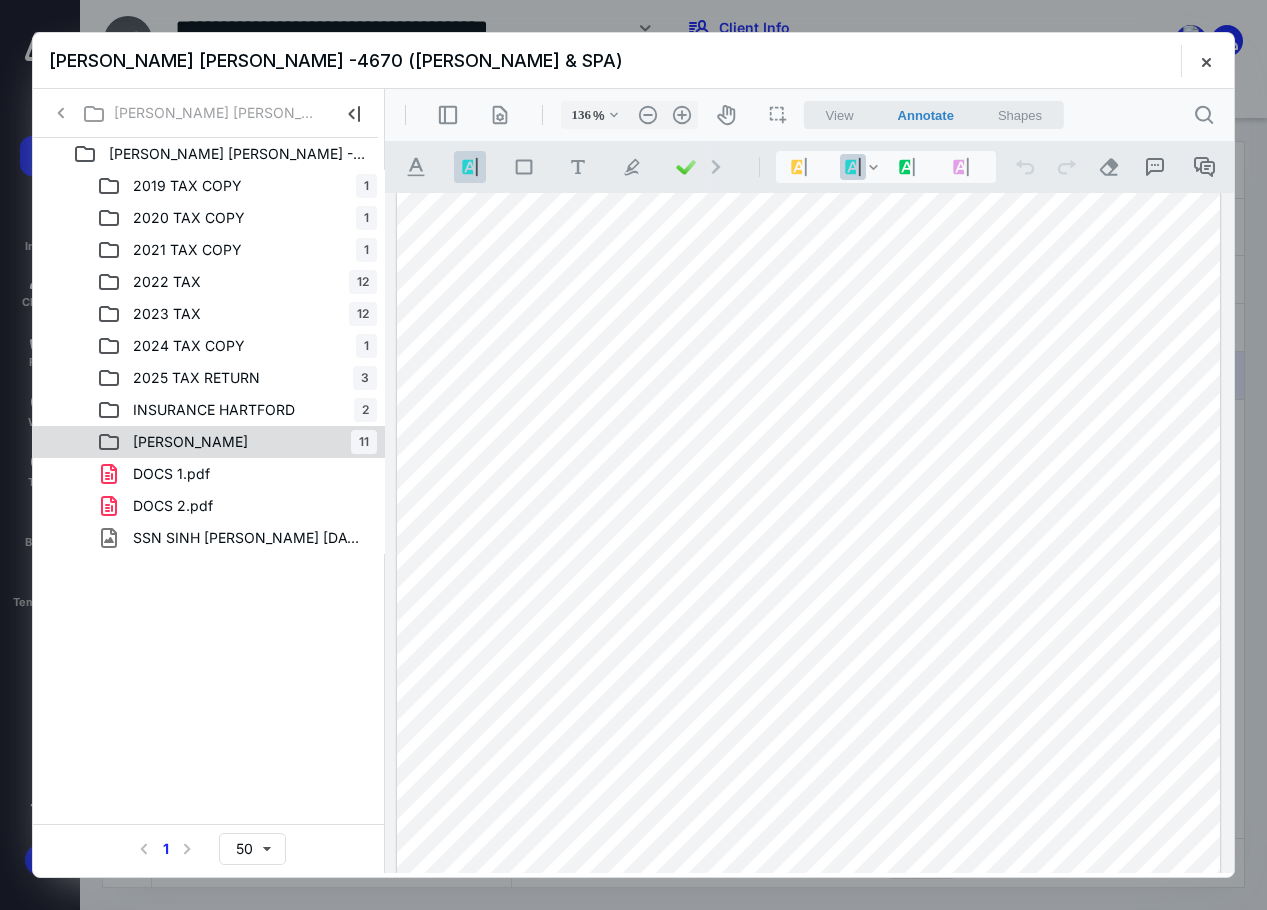 click on "[PERSON_NAME]" at bounding box center [190, 442] 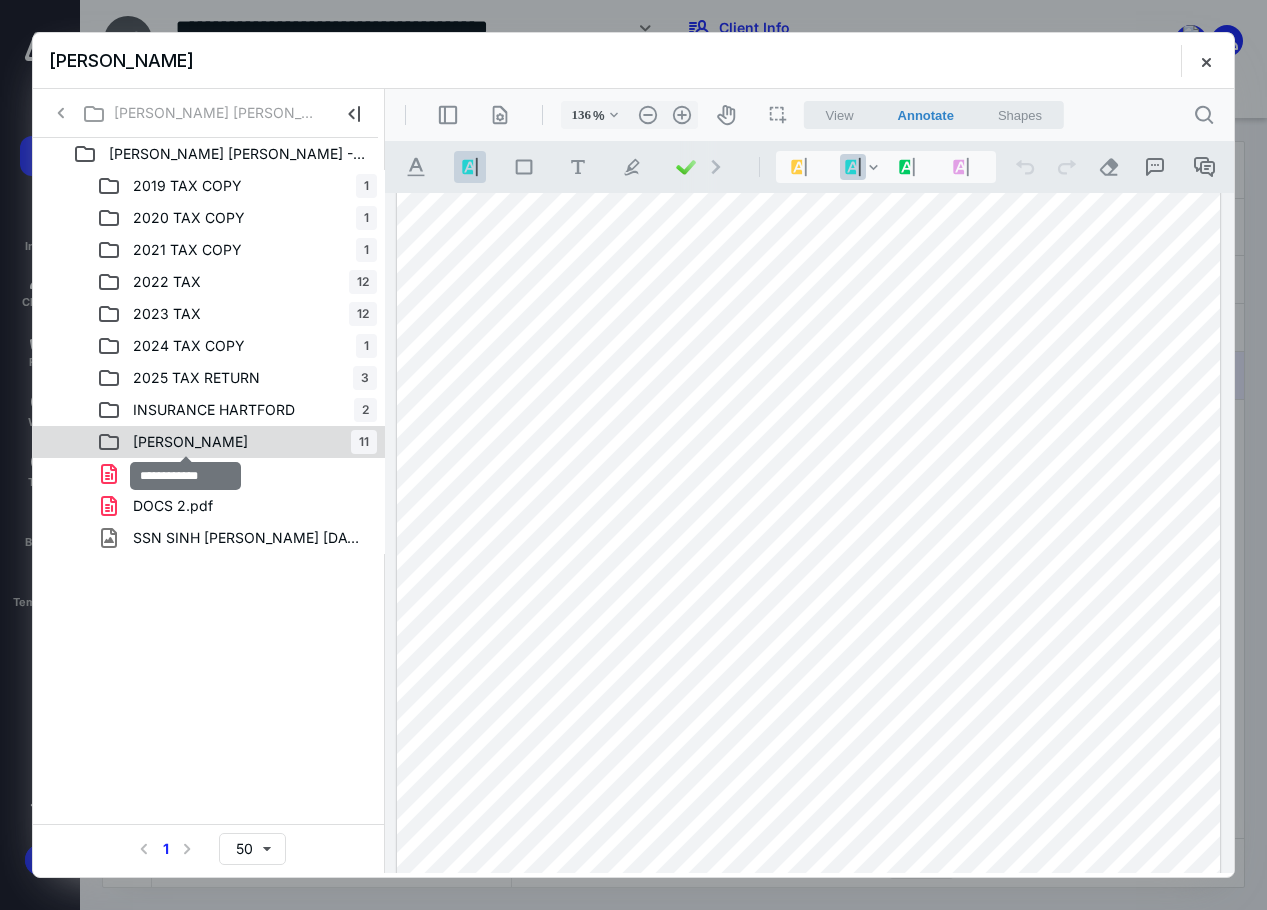 click on "[PERSON_NAME]" at bounding box center (190, 442) 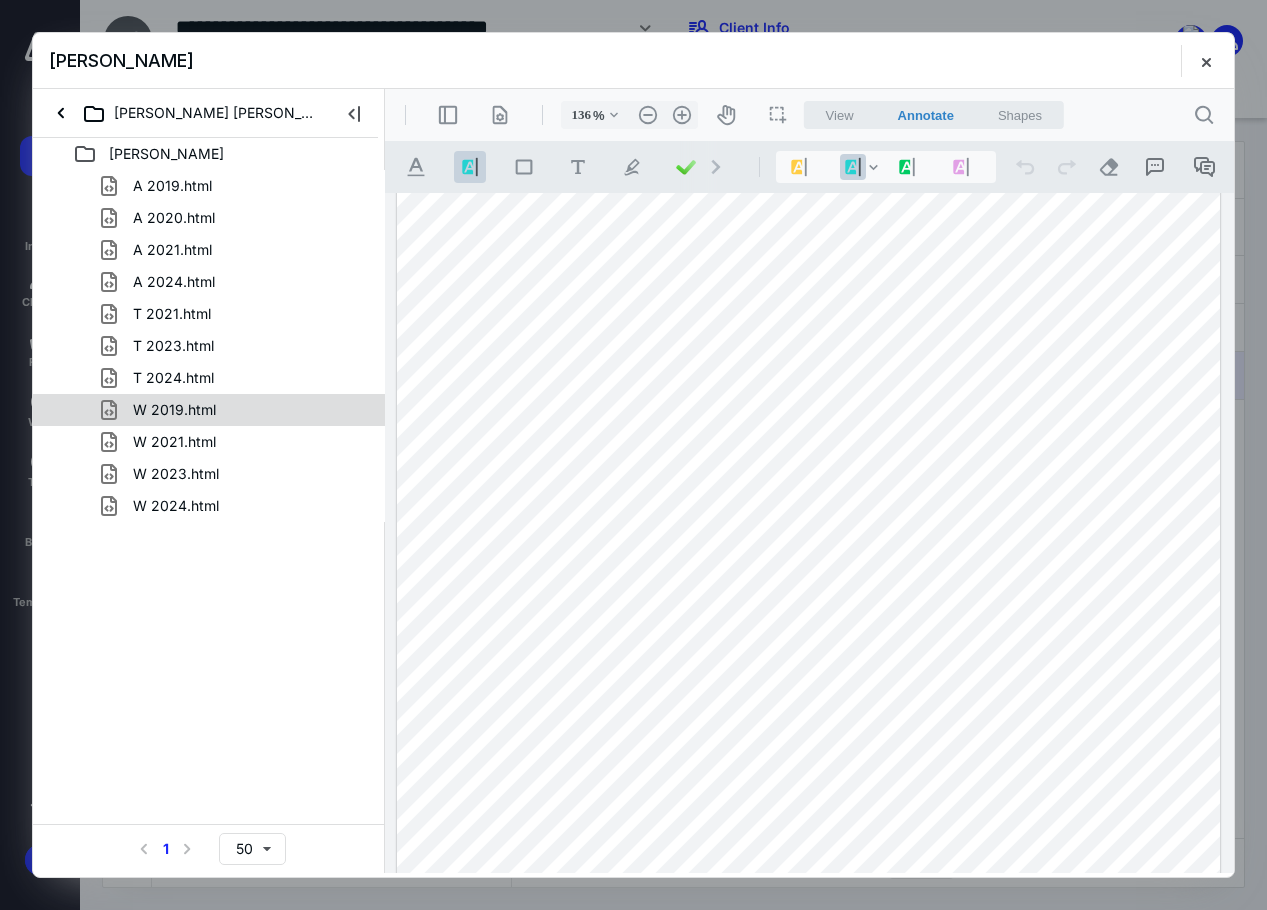click on "W 2019.html" at bounding box center (237, 410) 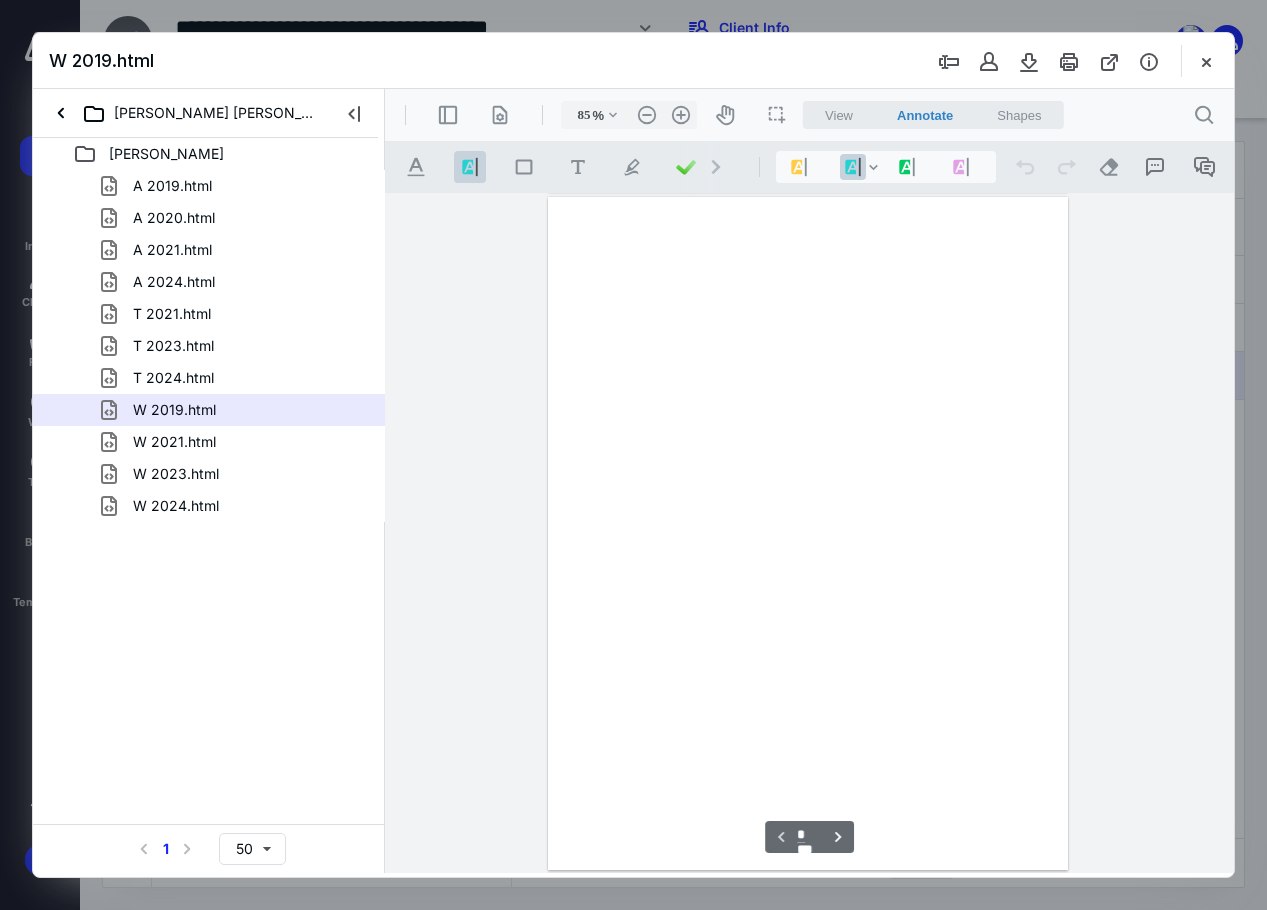 scroll, scrollTop: 107, scrollLeft: 0, axis: vertical 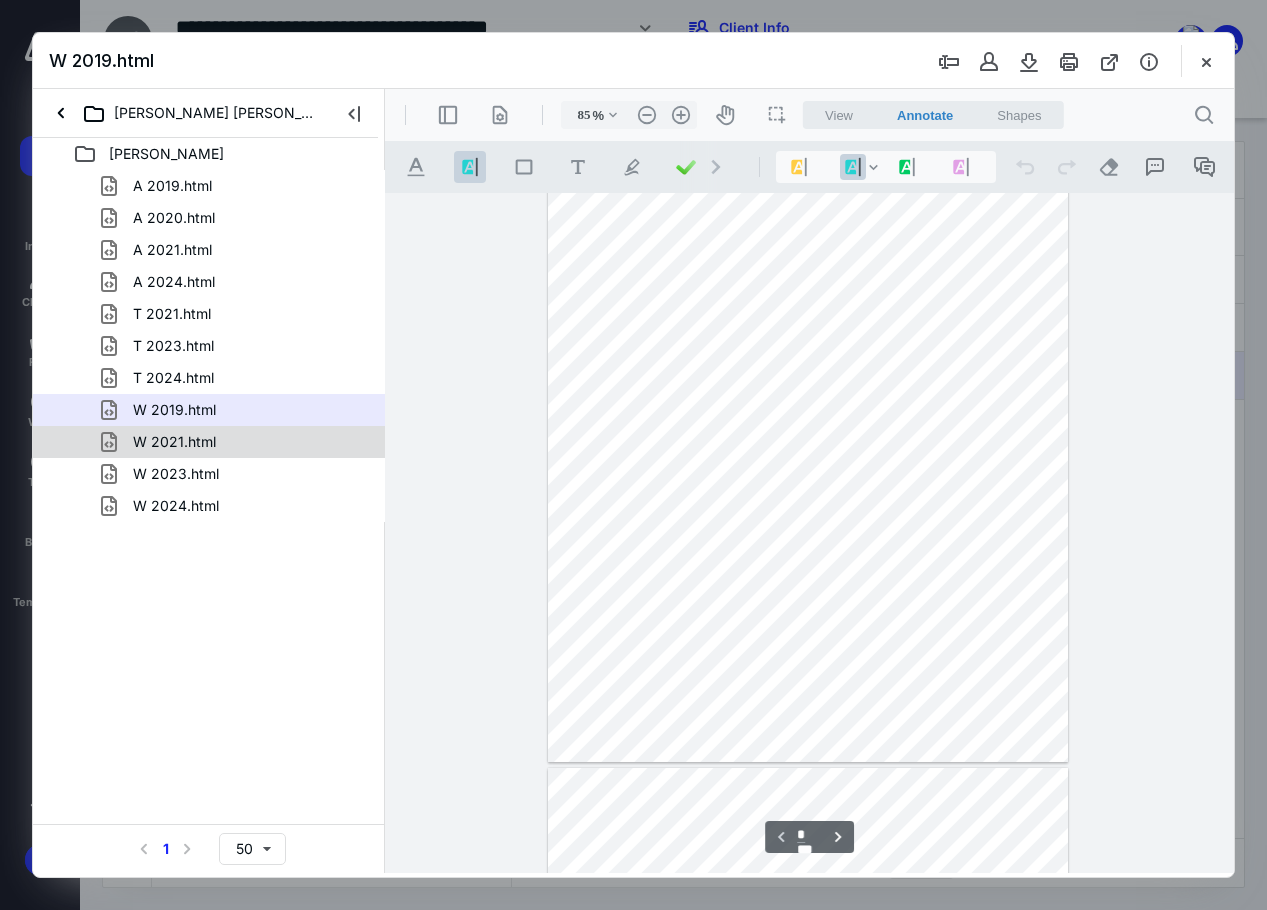 click on "W 2021.html" at bounding box center [174, 442] 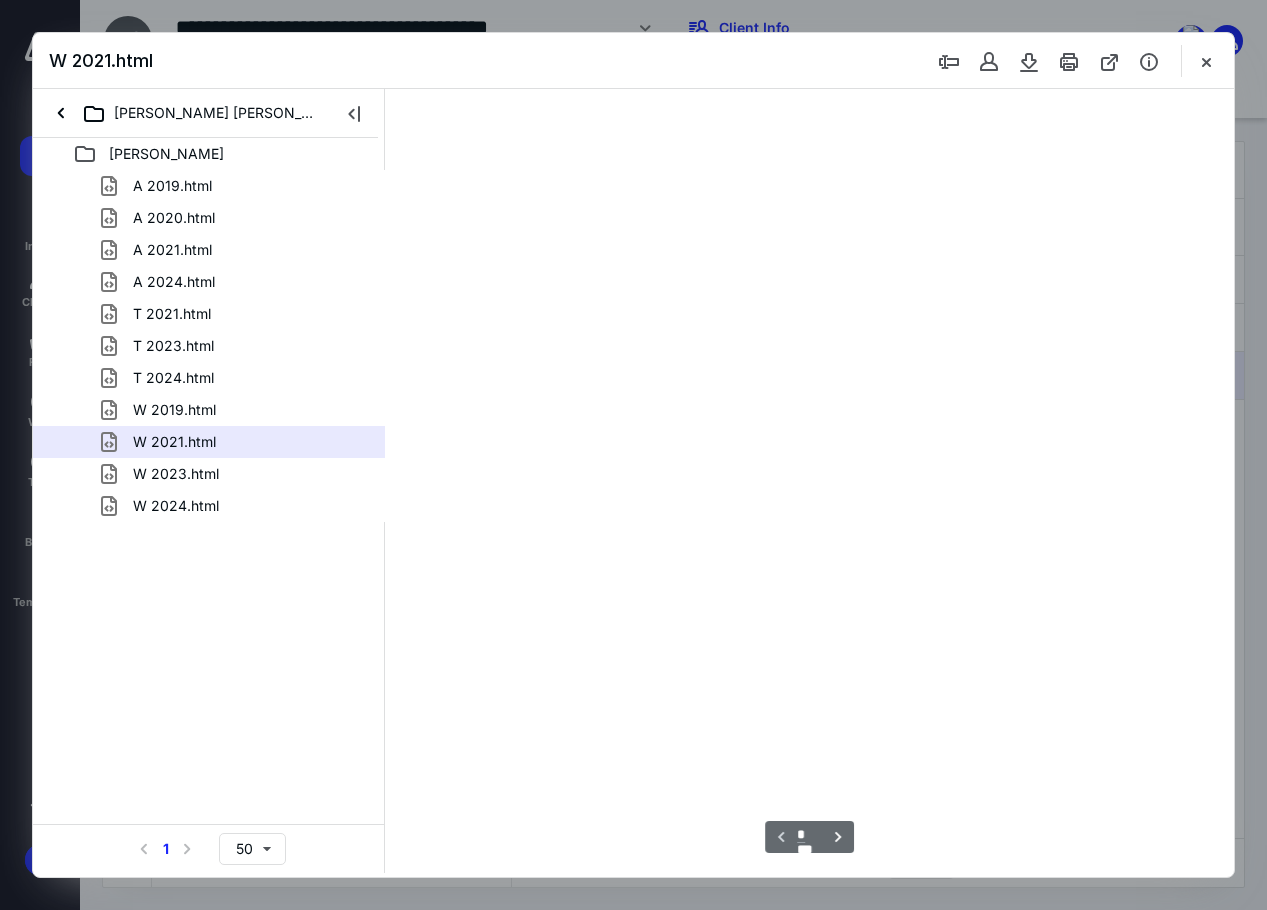 scroll, scrollTop: 107, scrollLeft: 0, axis: vertical 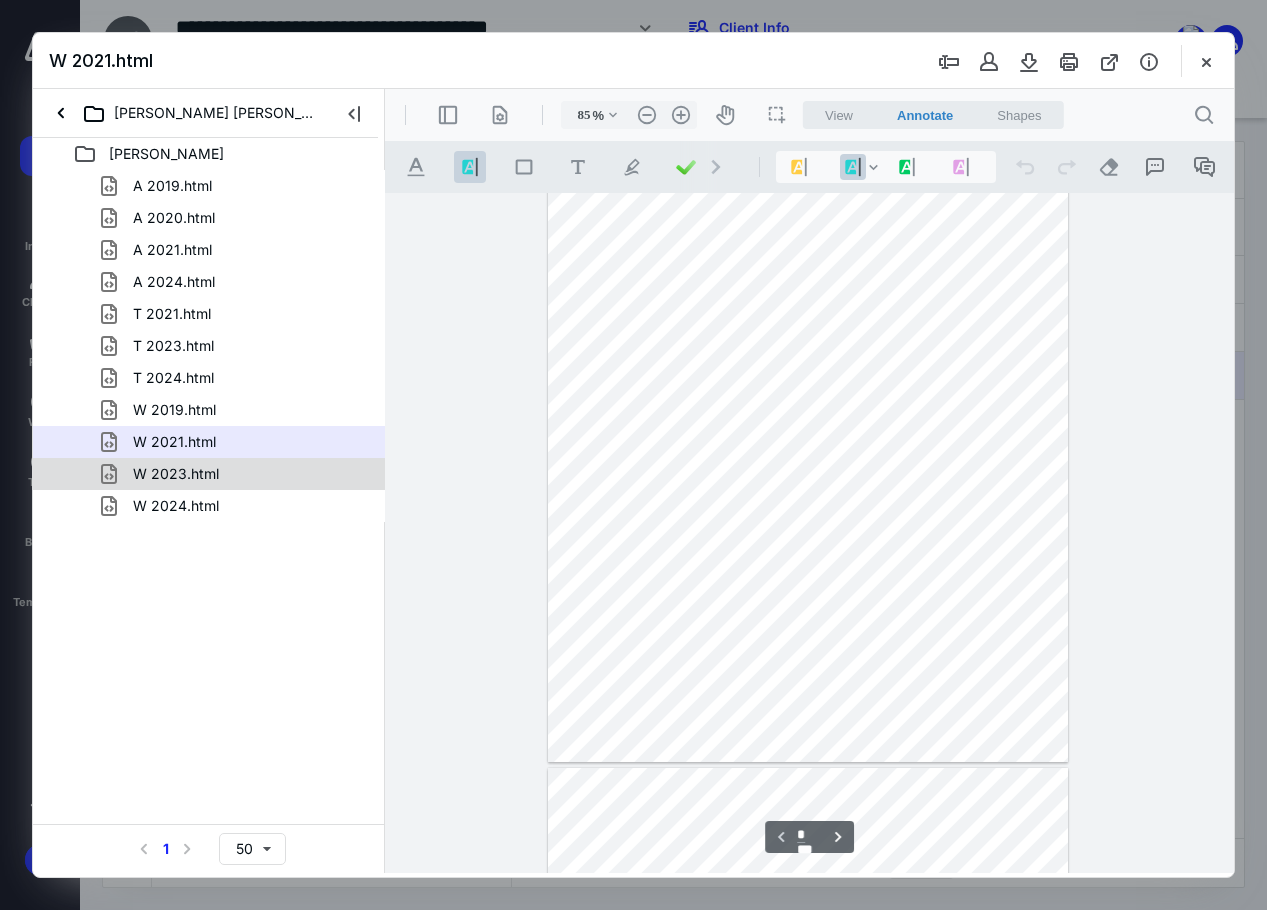 click on "W 2023.html" at bounding box center (237, 474) 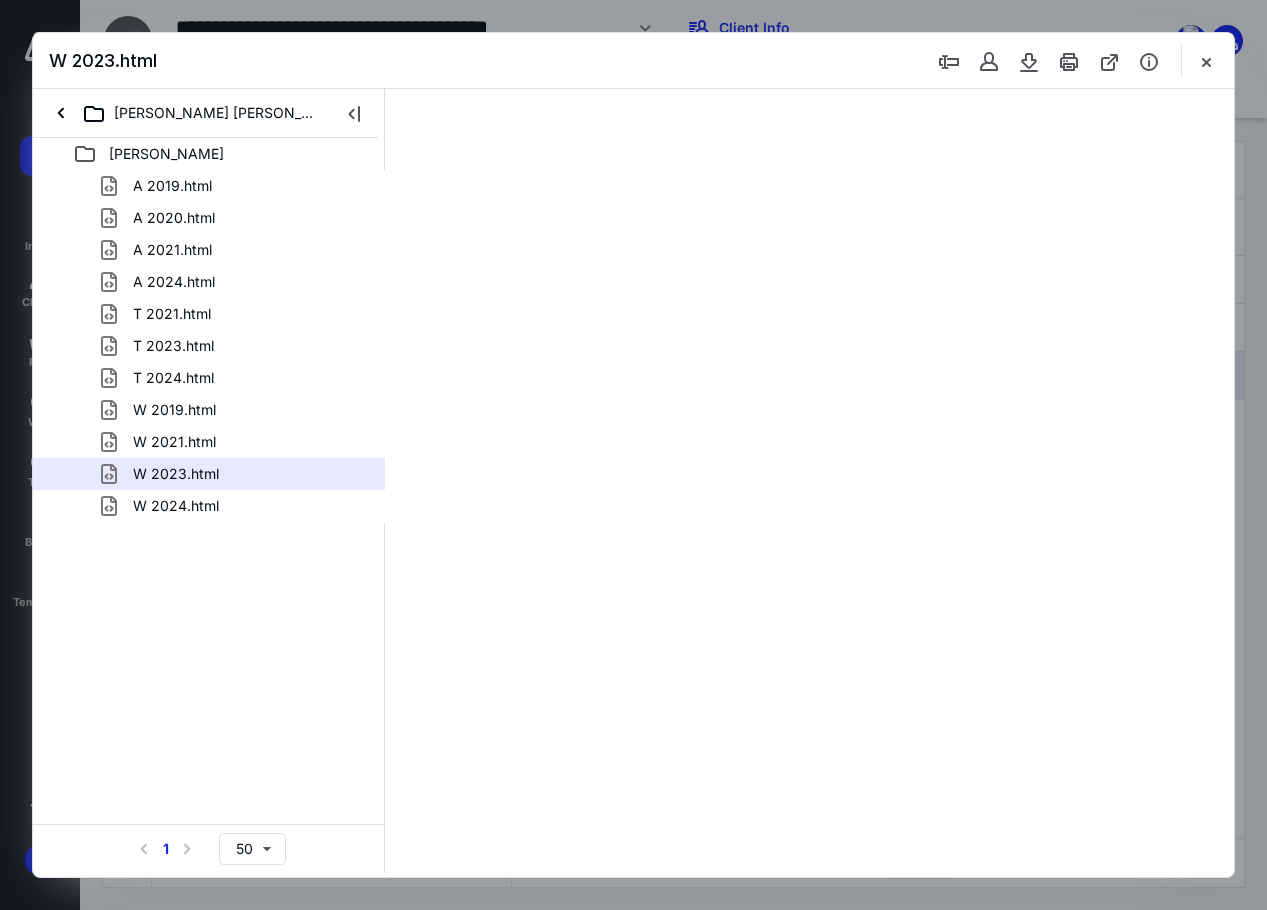 scroll, scrollTop: 107, scrollLeft: 0, axis: vertical 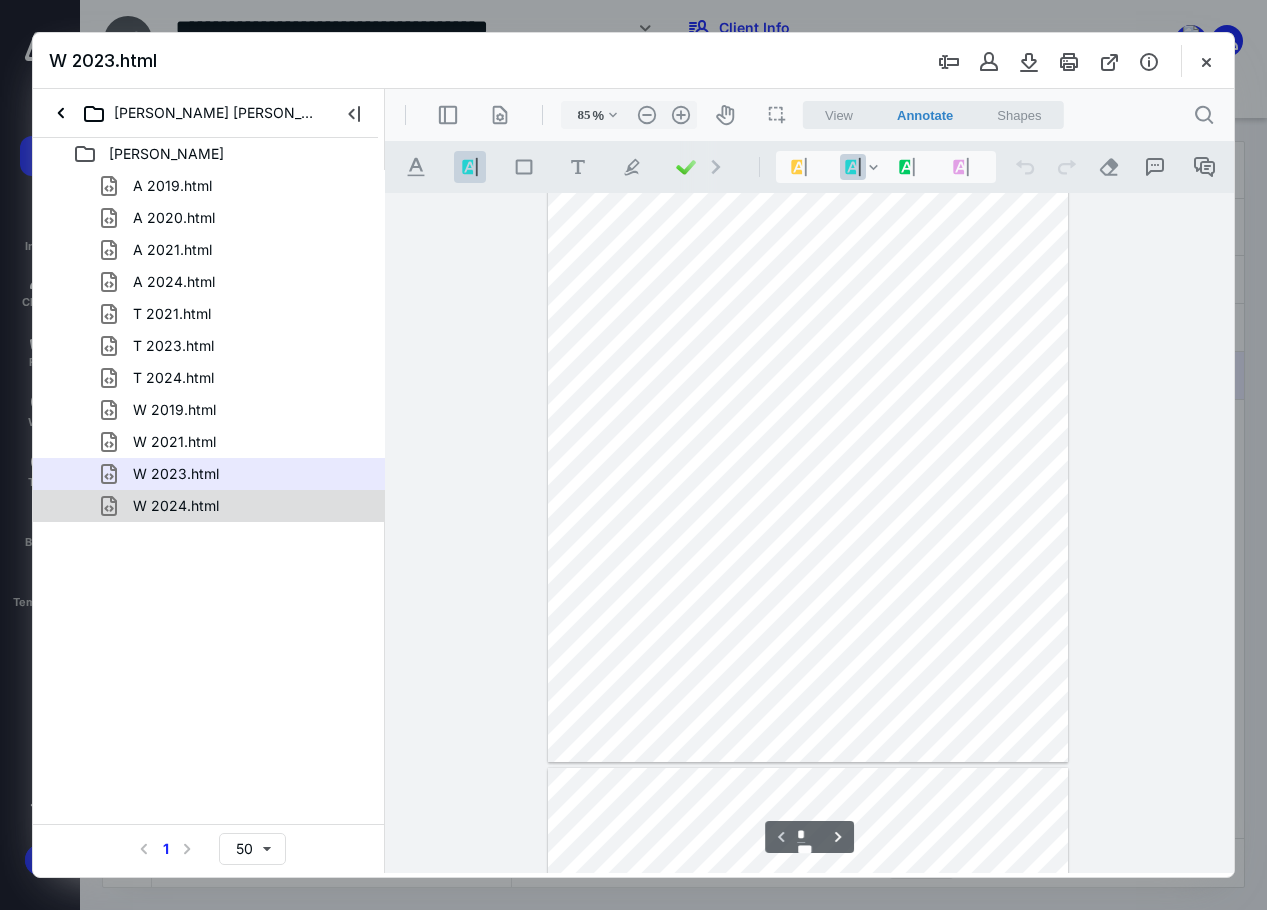 click on "W 2024.html" at bounding box center (237, 506) 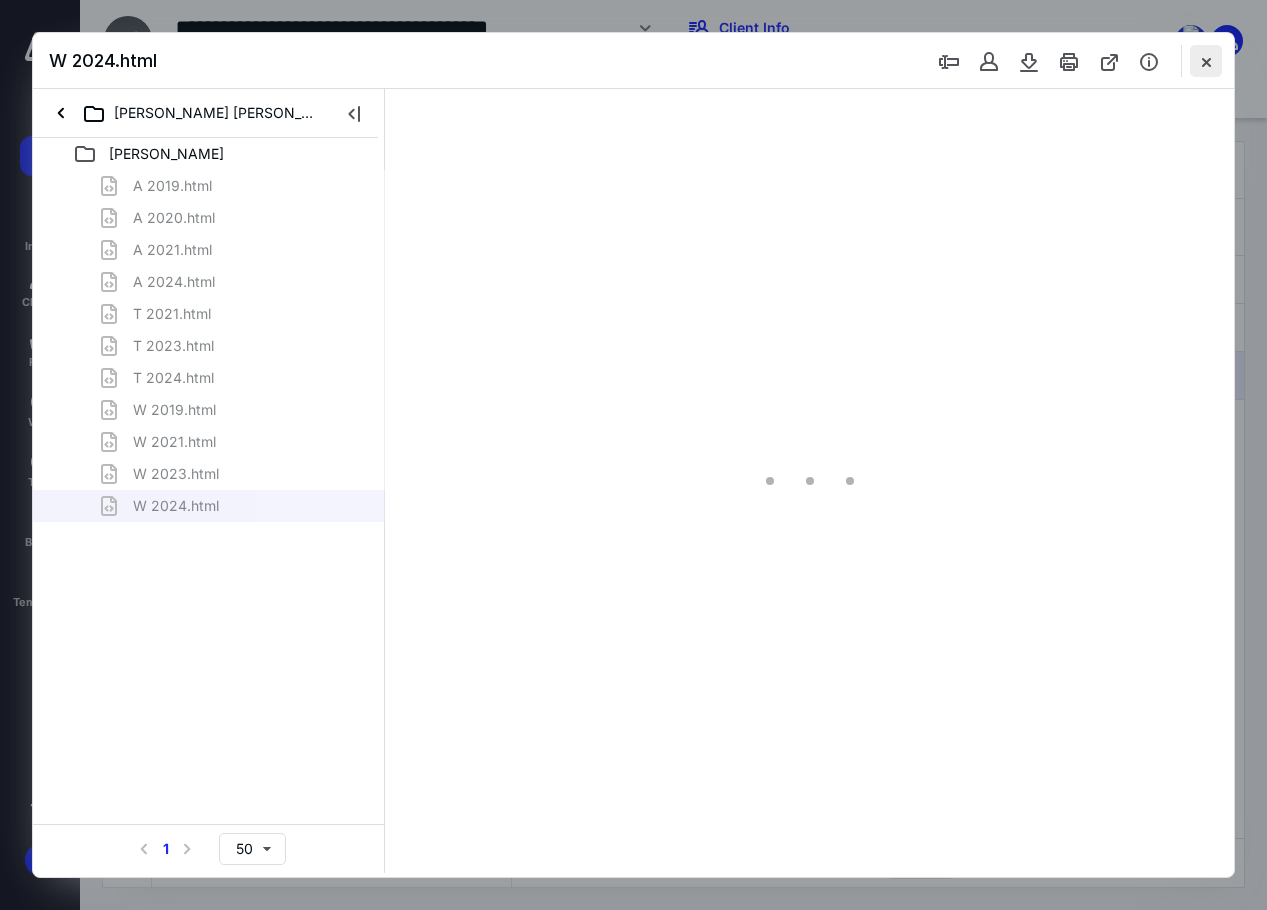 type on "85" 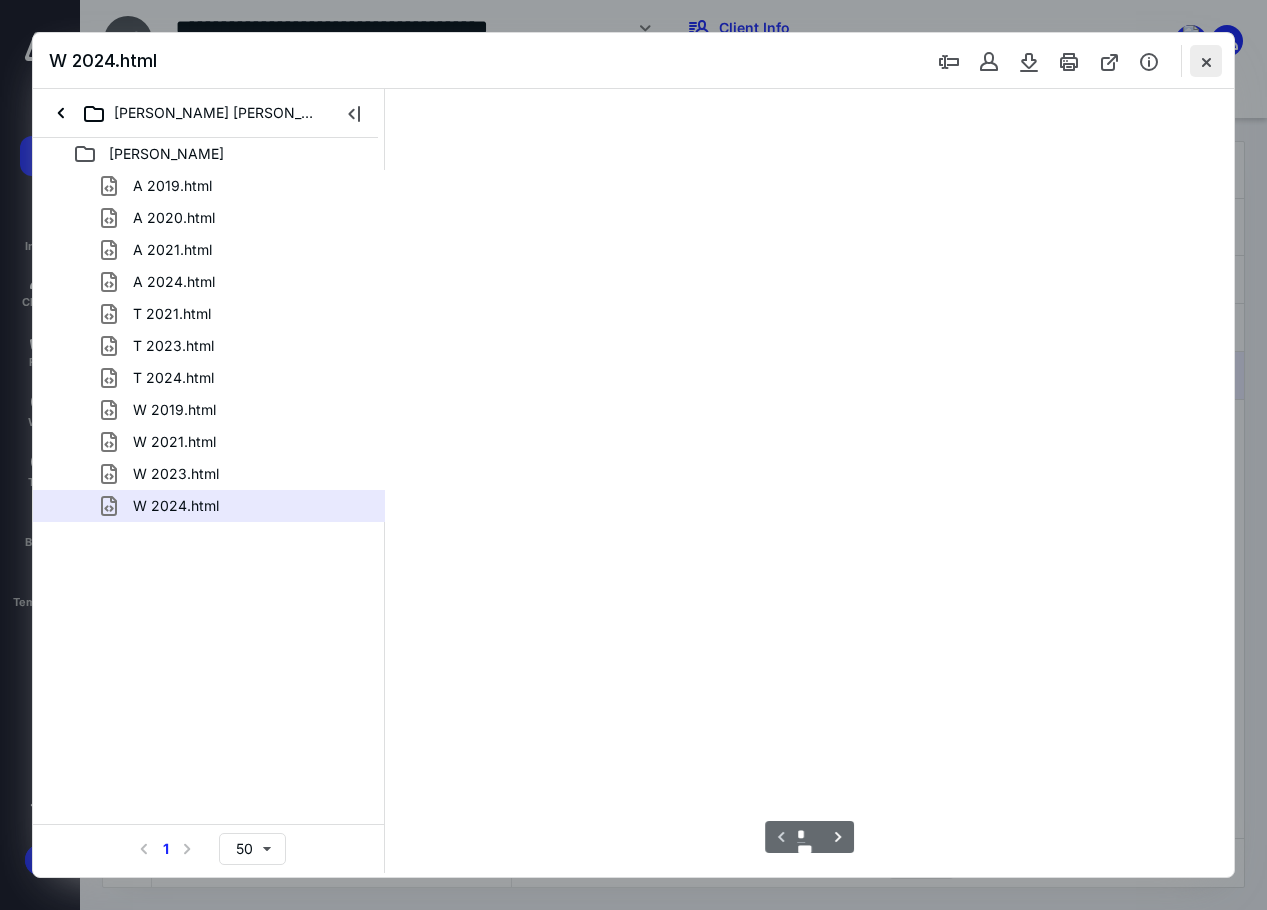scroll, scrollTop: 107, scrollLeft: 0, axis: vertical 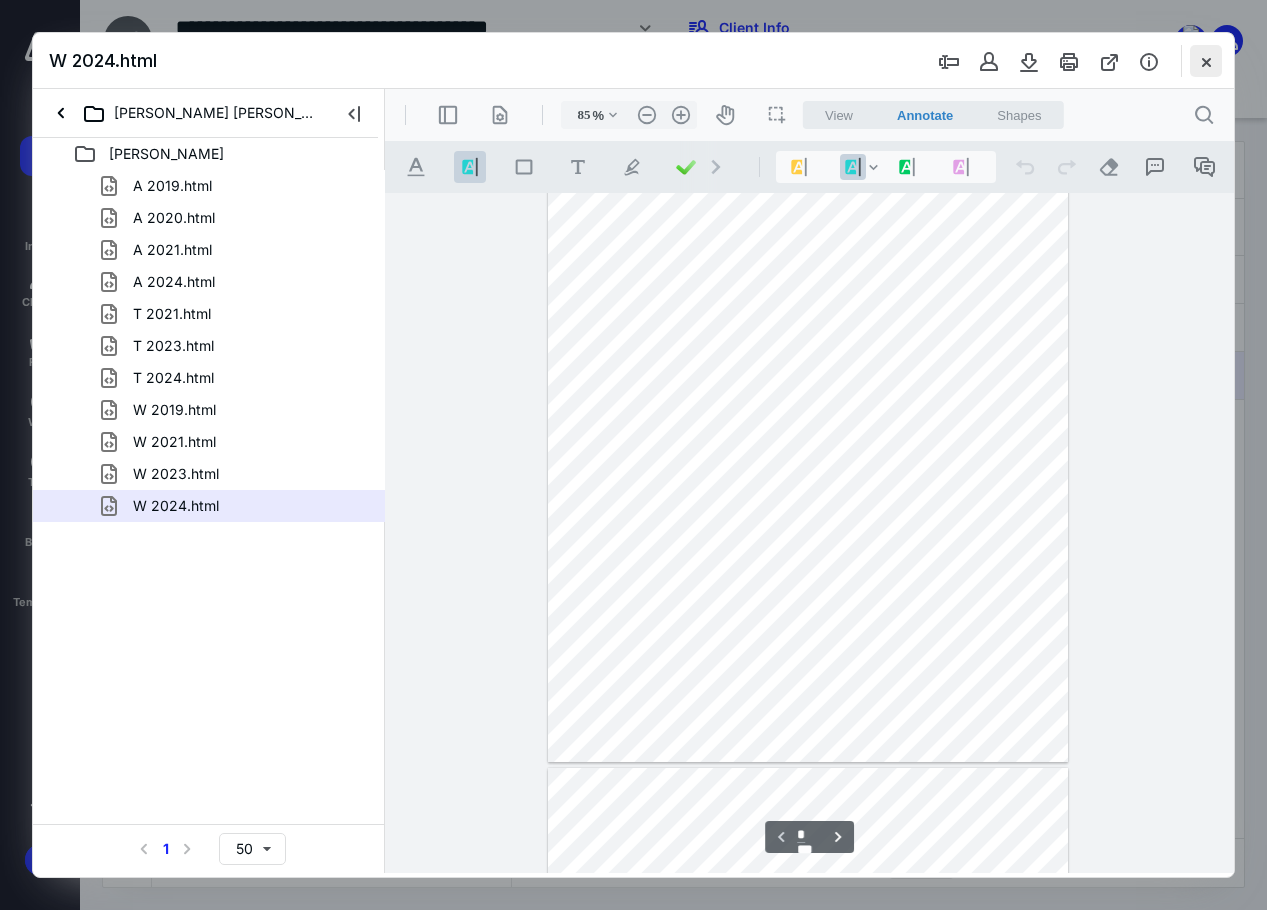 click at bounding box center (1206, 61) 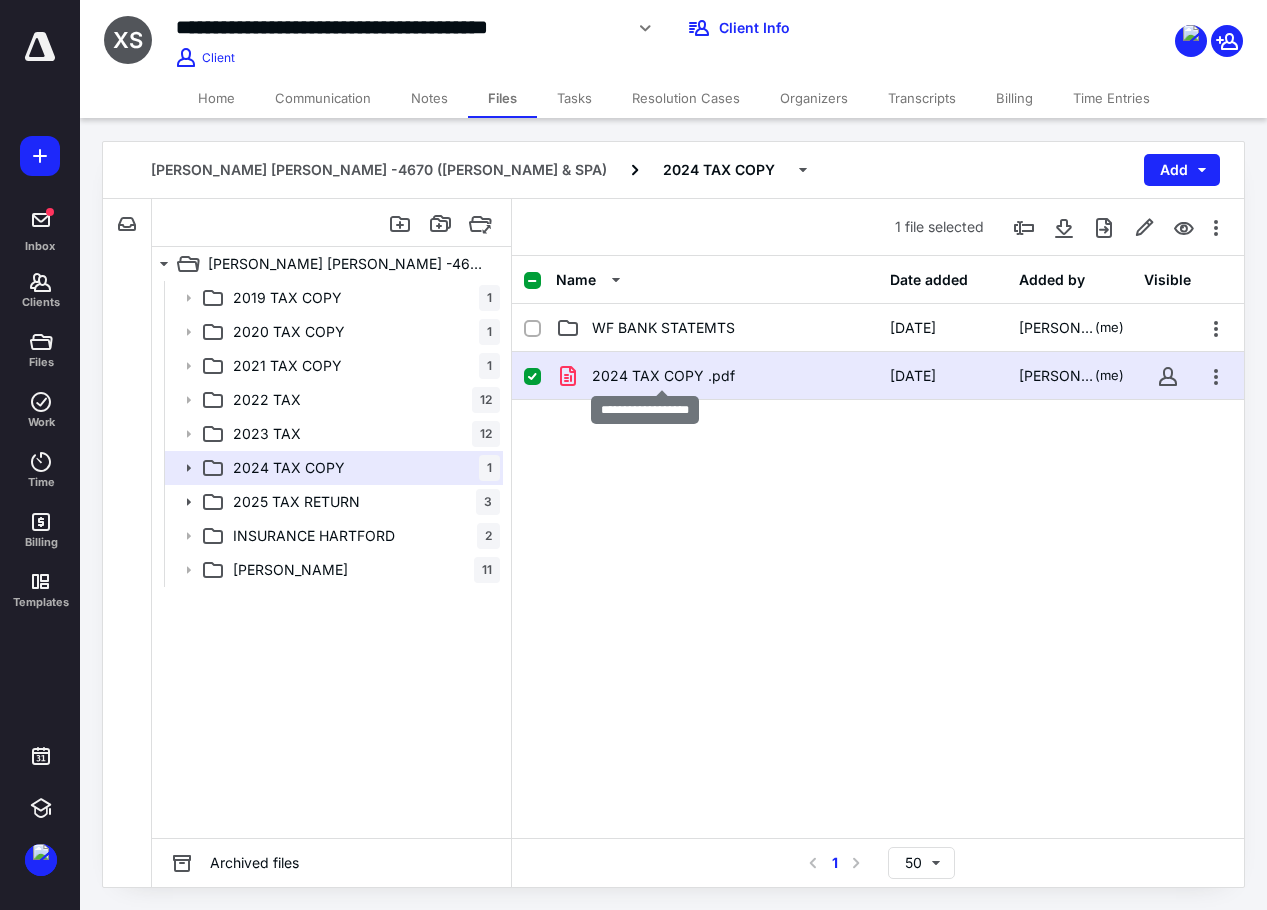 click on "2024 TAX COPY .pdf" at bounding box center (663, 376) 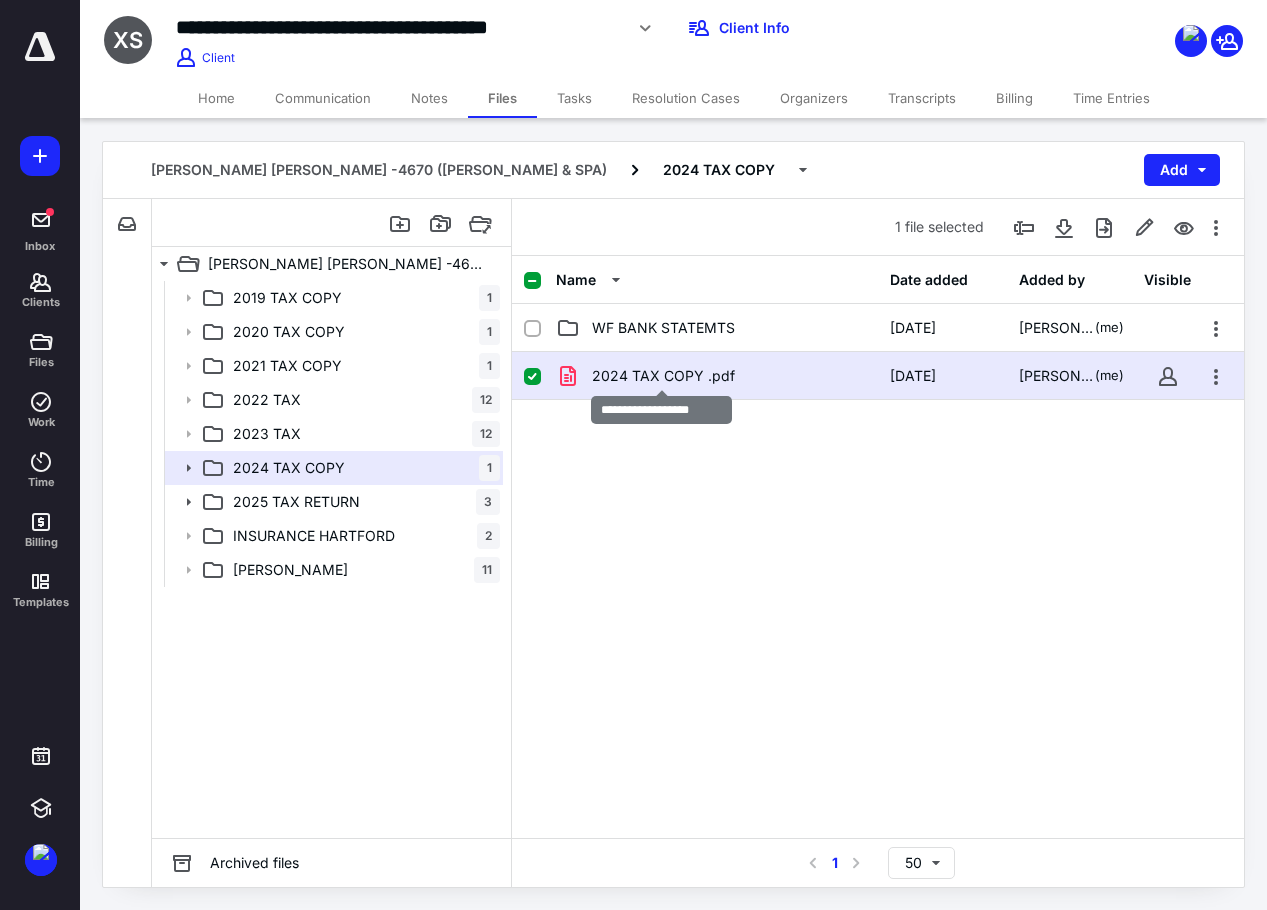click on "2024 TAX COPY .pdf" at bounding box center (663, 376) 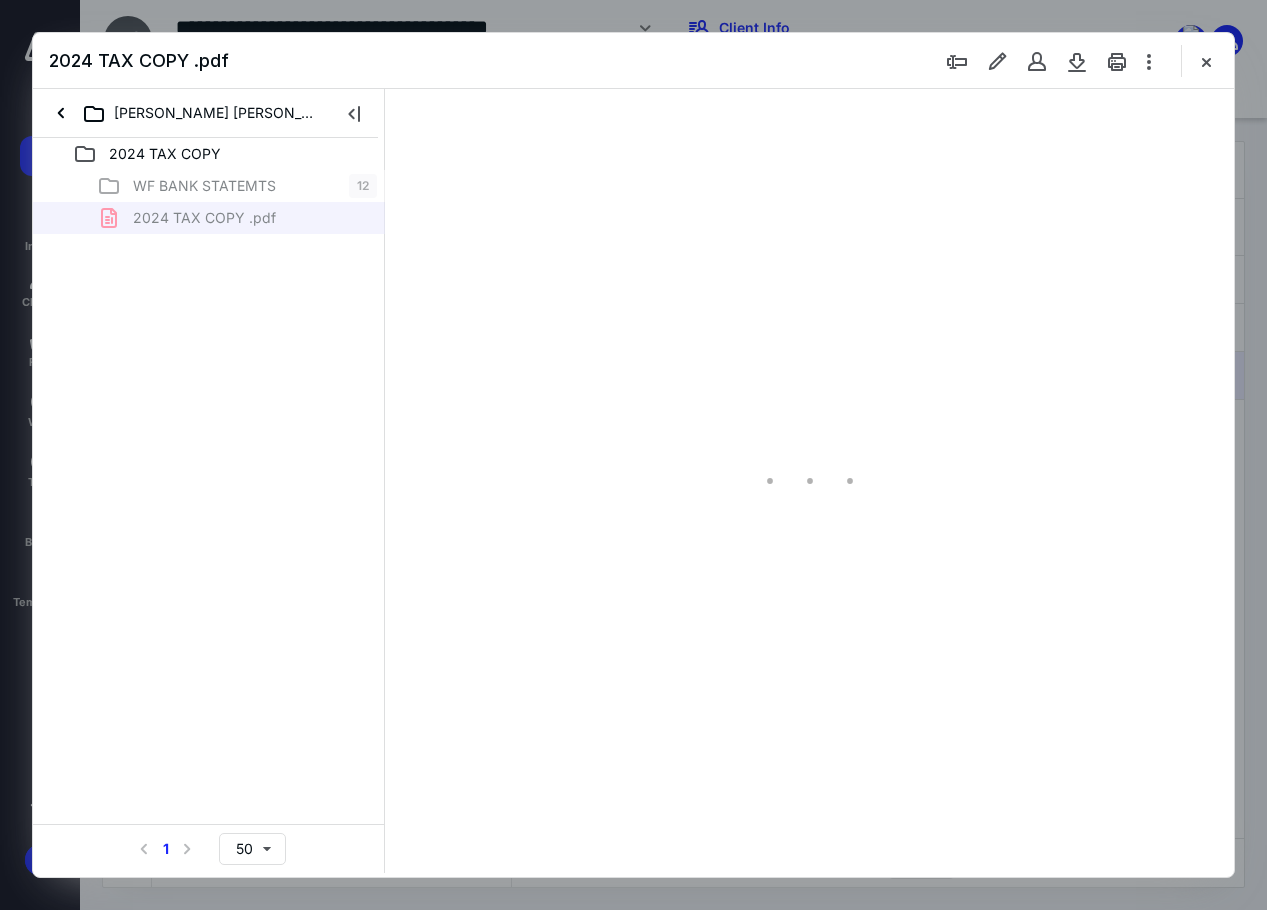 scroll, scrollTop: 0, scrollLeft: 0, axis: both 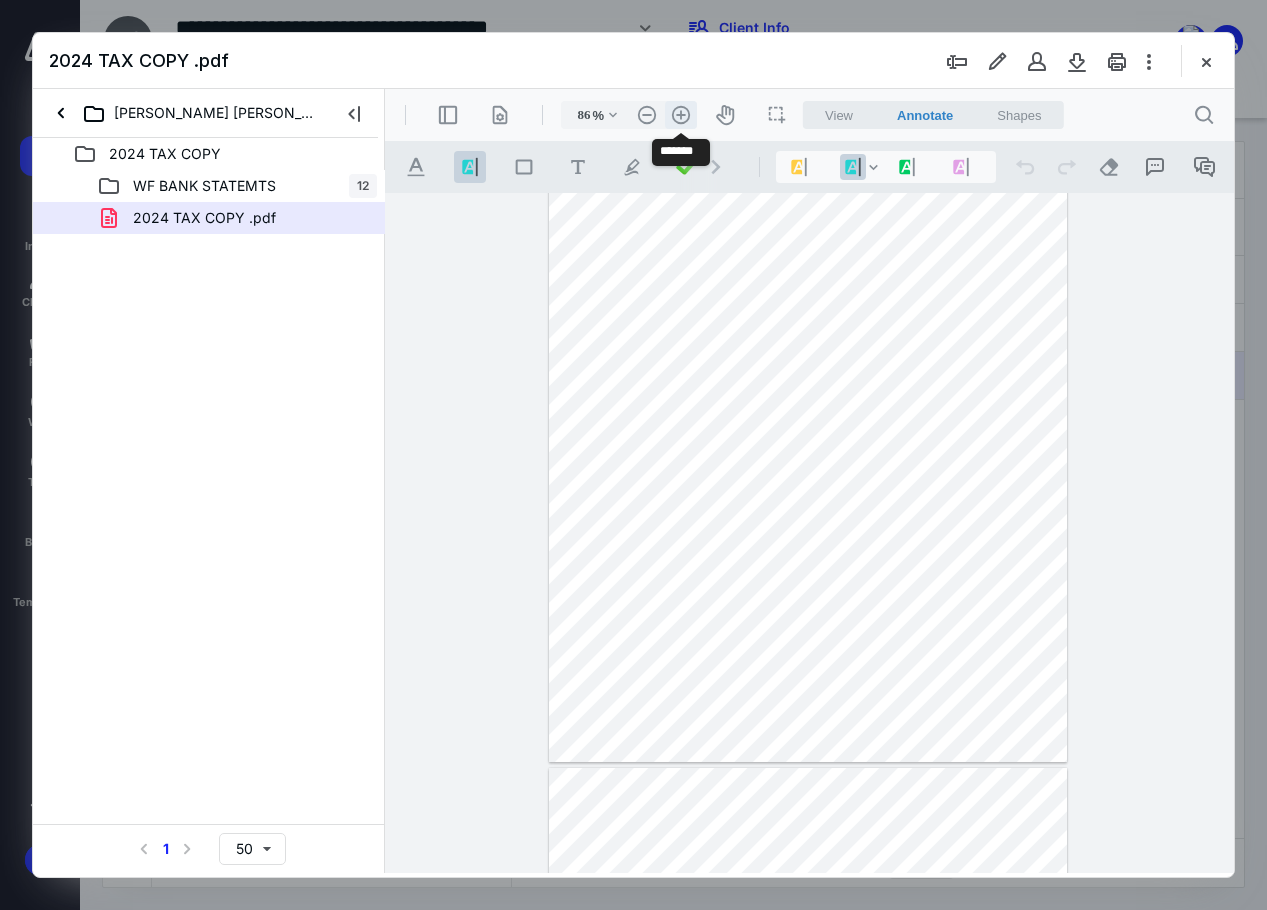 click on ".cls-1{fill:#abb0c4;} icon - header - zoom - in - line" at bounding box center (681, 115) 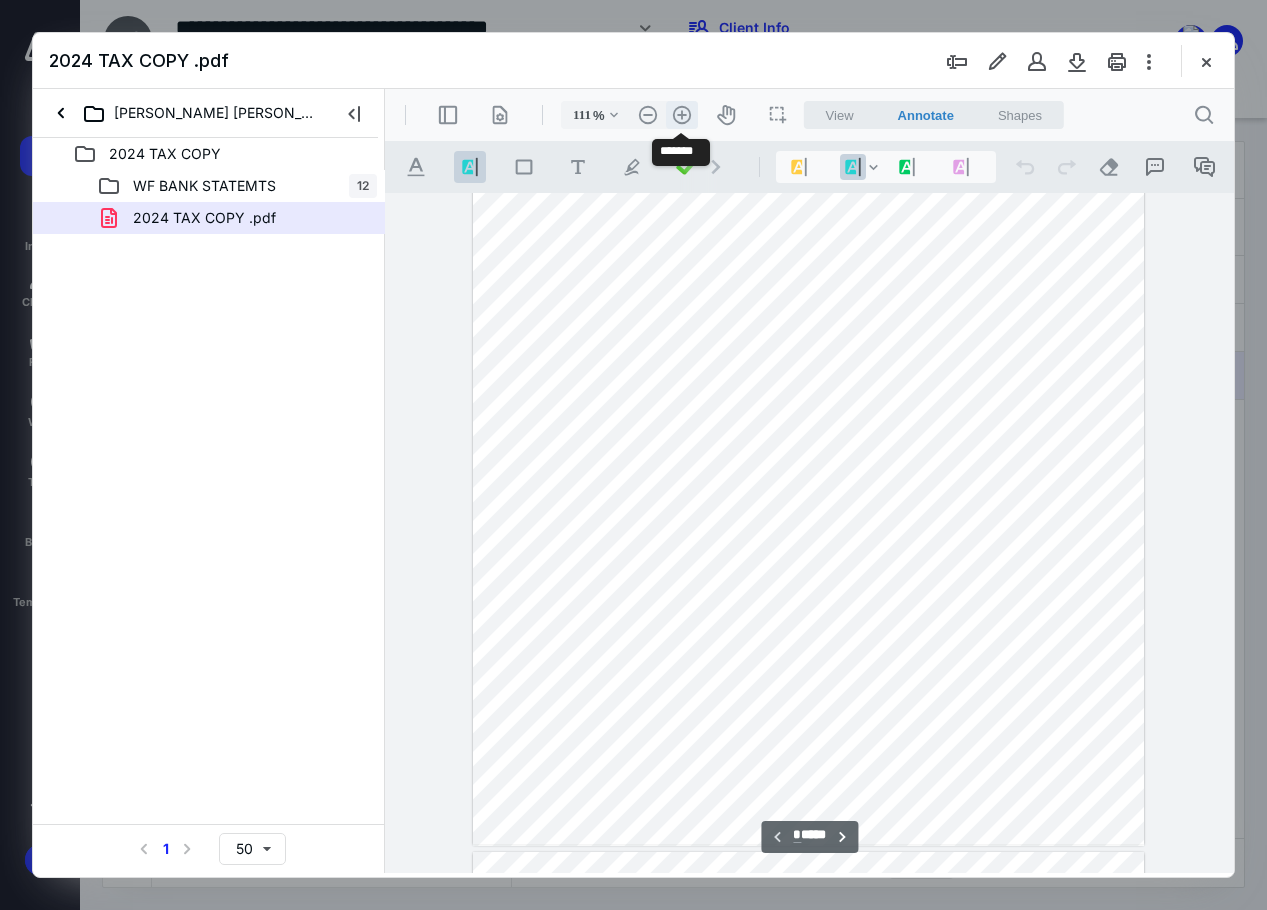 click on ".cls-1{fill:#abb0c4;} icon - header - zoom - in - line" at bounding box center (682, 115) 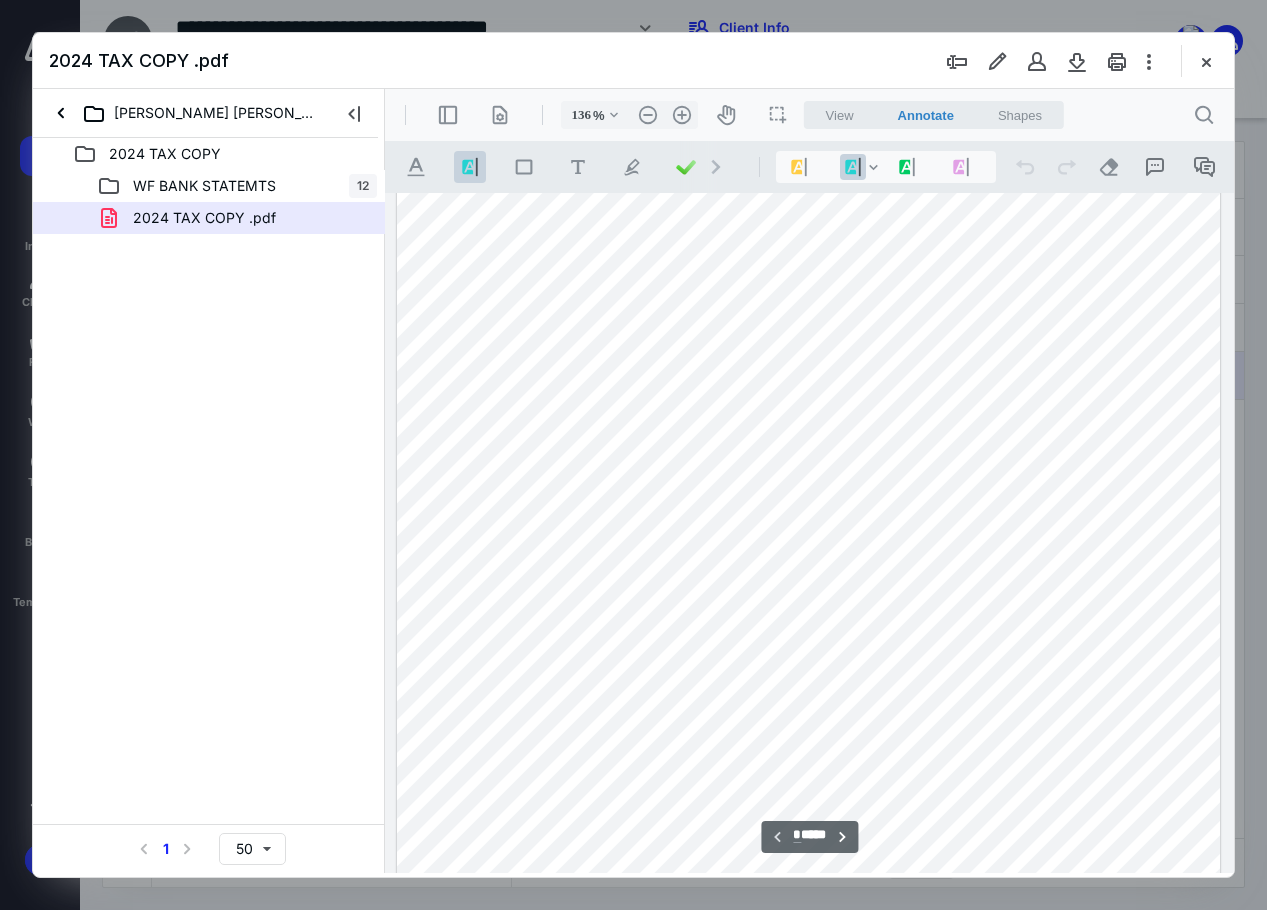 scroll, scrollTop: 339, scrollLeft: 0, axis: vertical 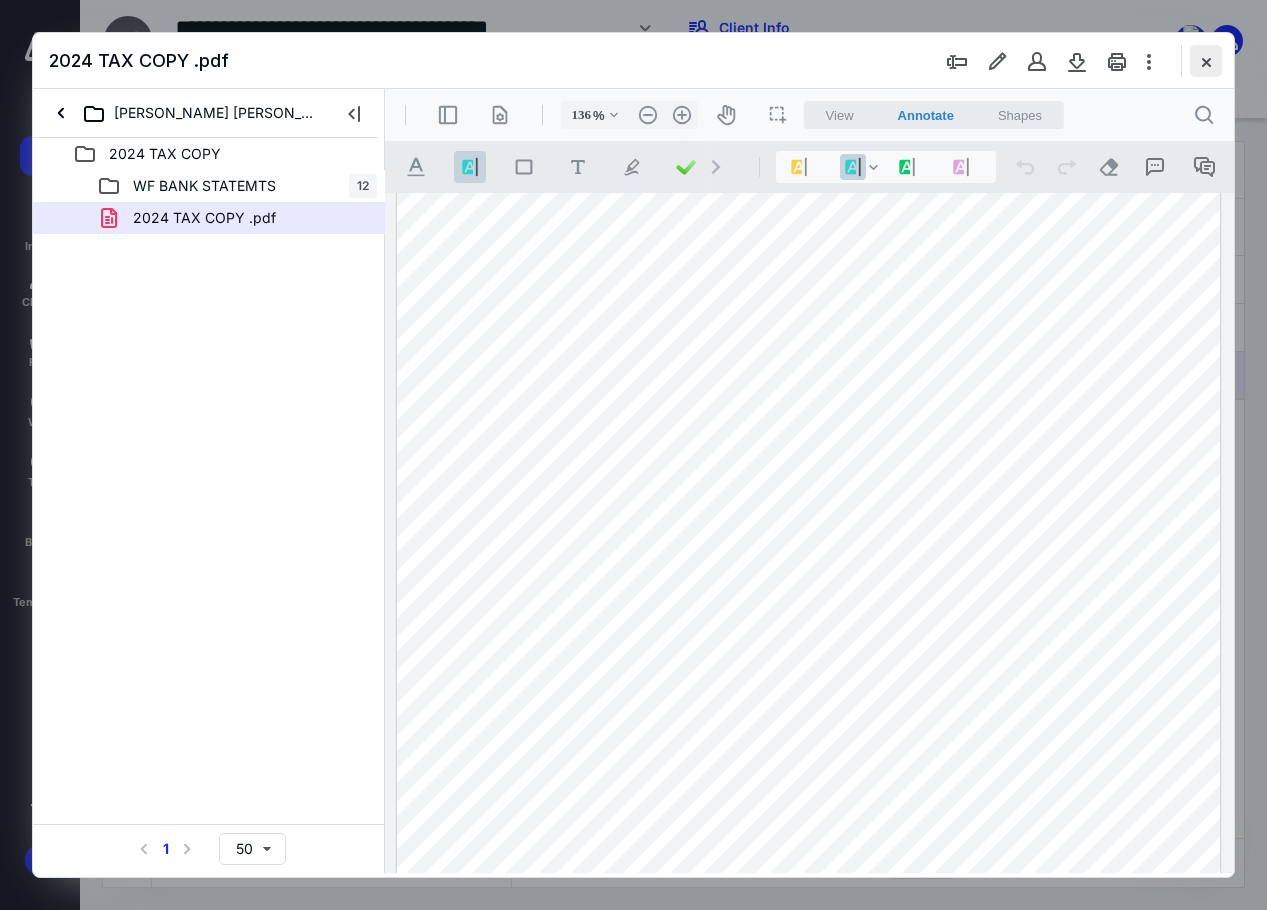 click at bounding box center (1206, 61) 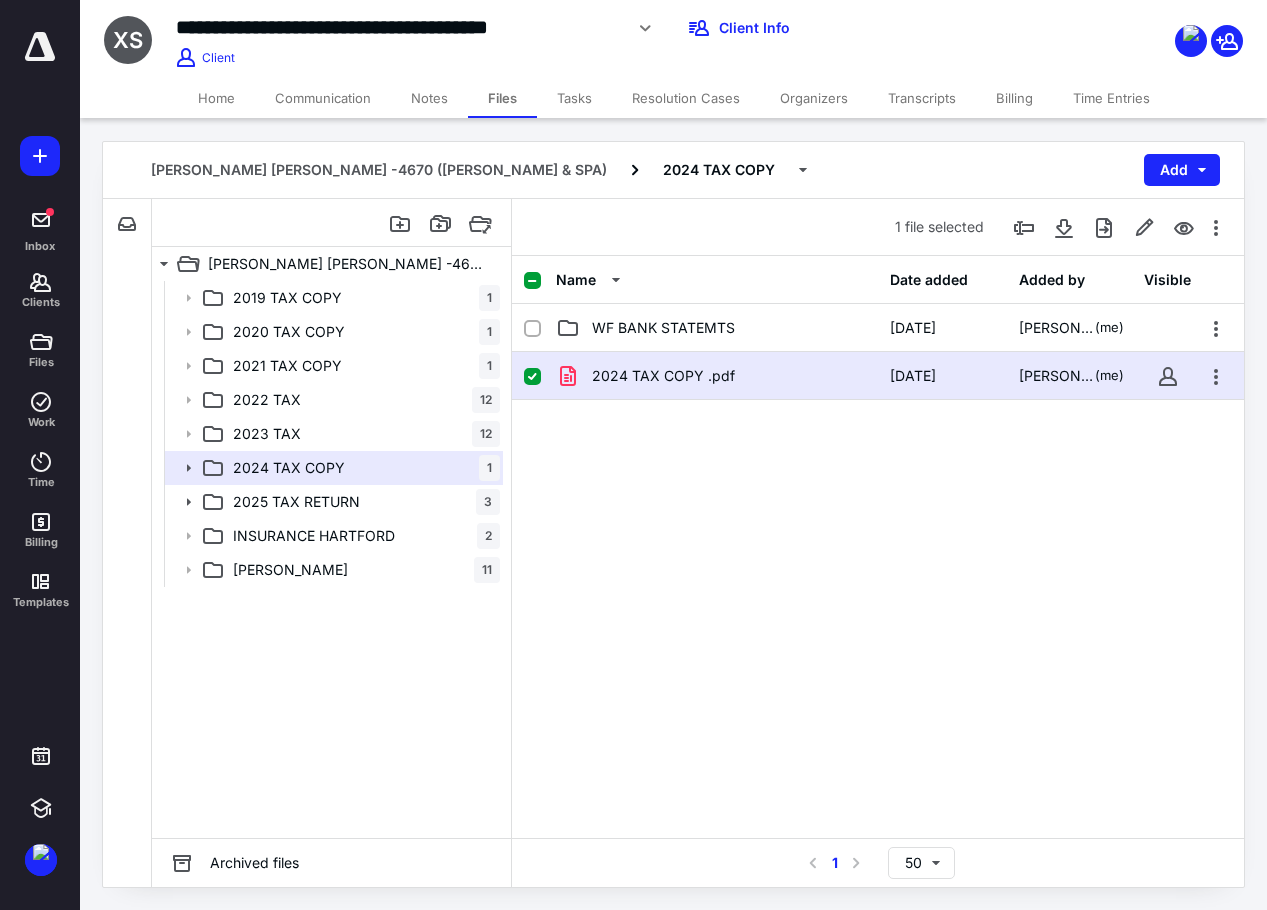 drag, startPoint x: 876, startPoint y: 511, endPoint x: 758, endPoint y: 423, distance: 147.20055 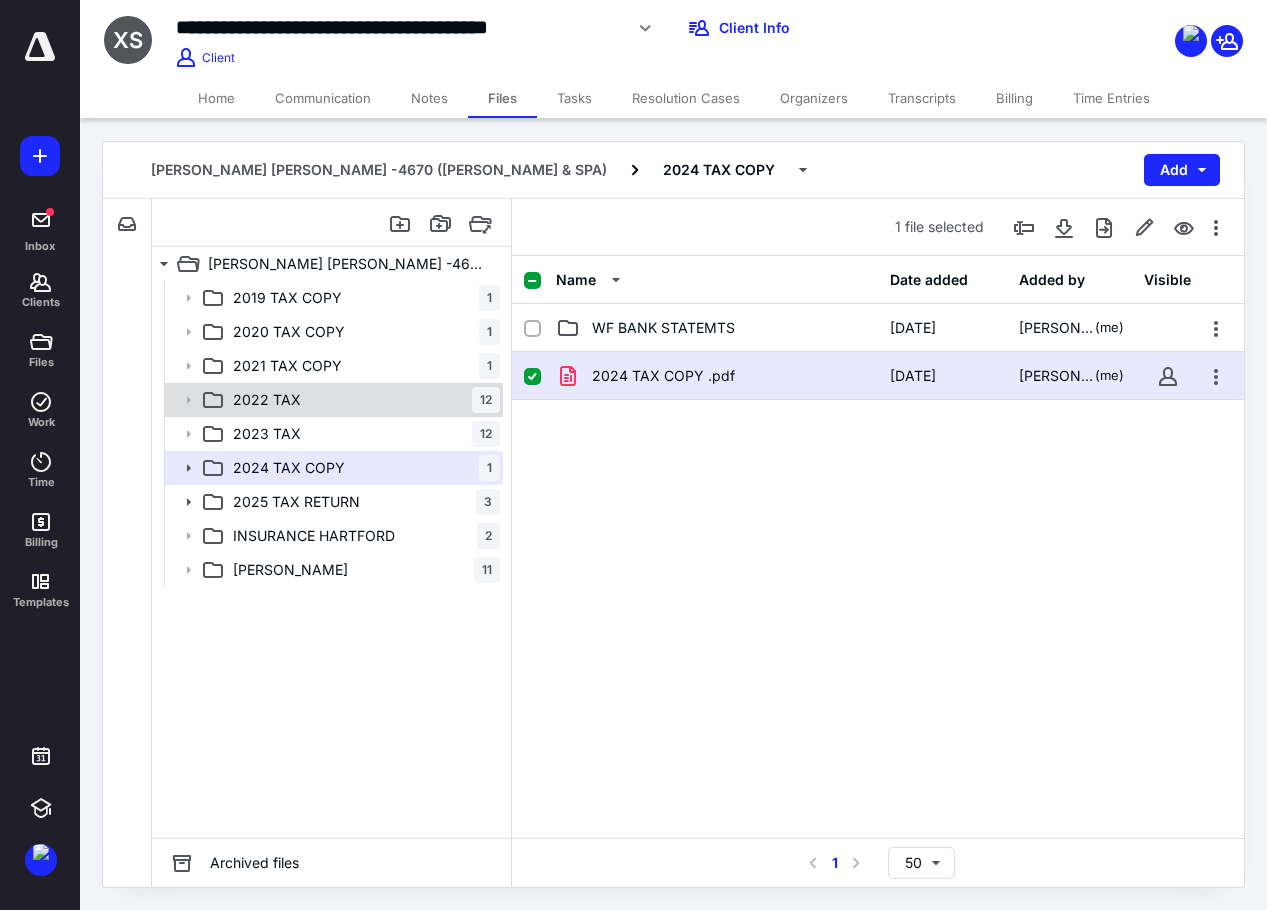 click on "2022 TAX 12" at bounding box center (362, 400) 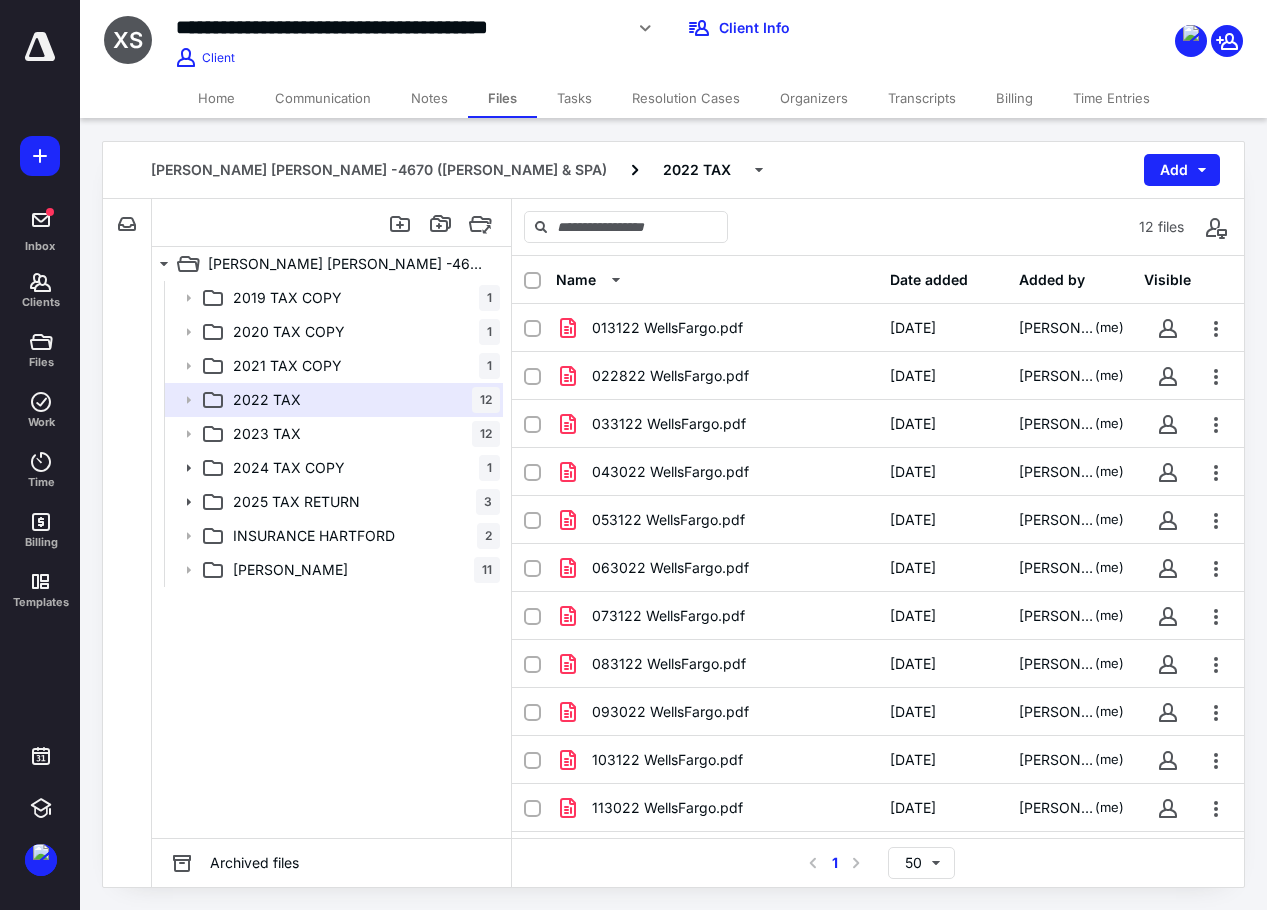 click on "2019 TAX COPY 1 2020 TAX COPY 1 2021 TAX COPY 1 2022 TAX 12 2023 TAX 12 2024 TAX COPY 1 2025 TAX RETURN 3 INSURANCE HARTFORD 2 SAU VAN DANG 11" at bounding box center [331, 559] 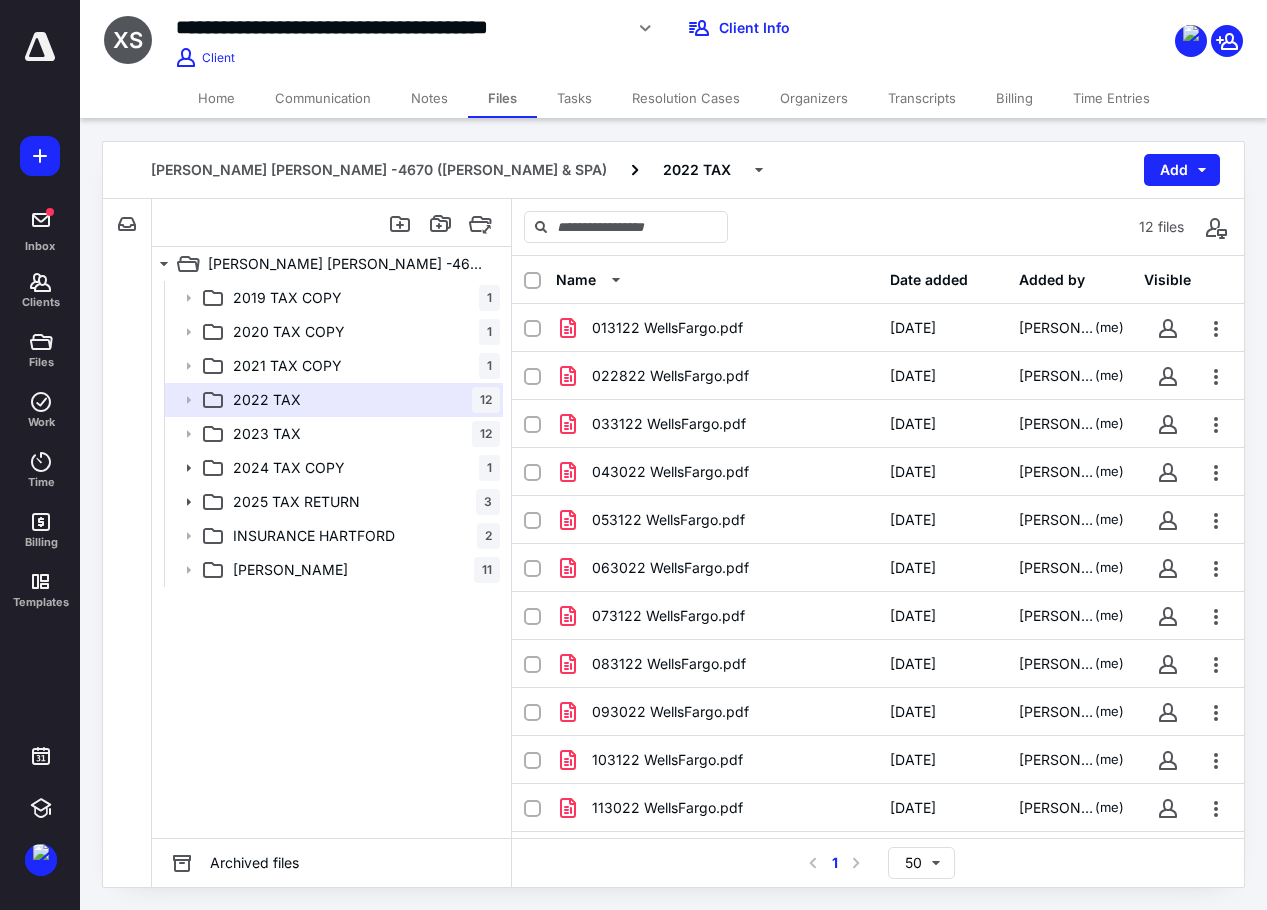click on "Select a page number for more results 1 50" at bounding box center (878, 862) 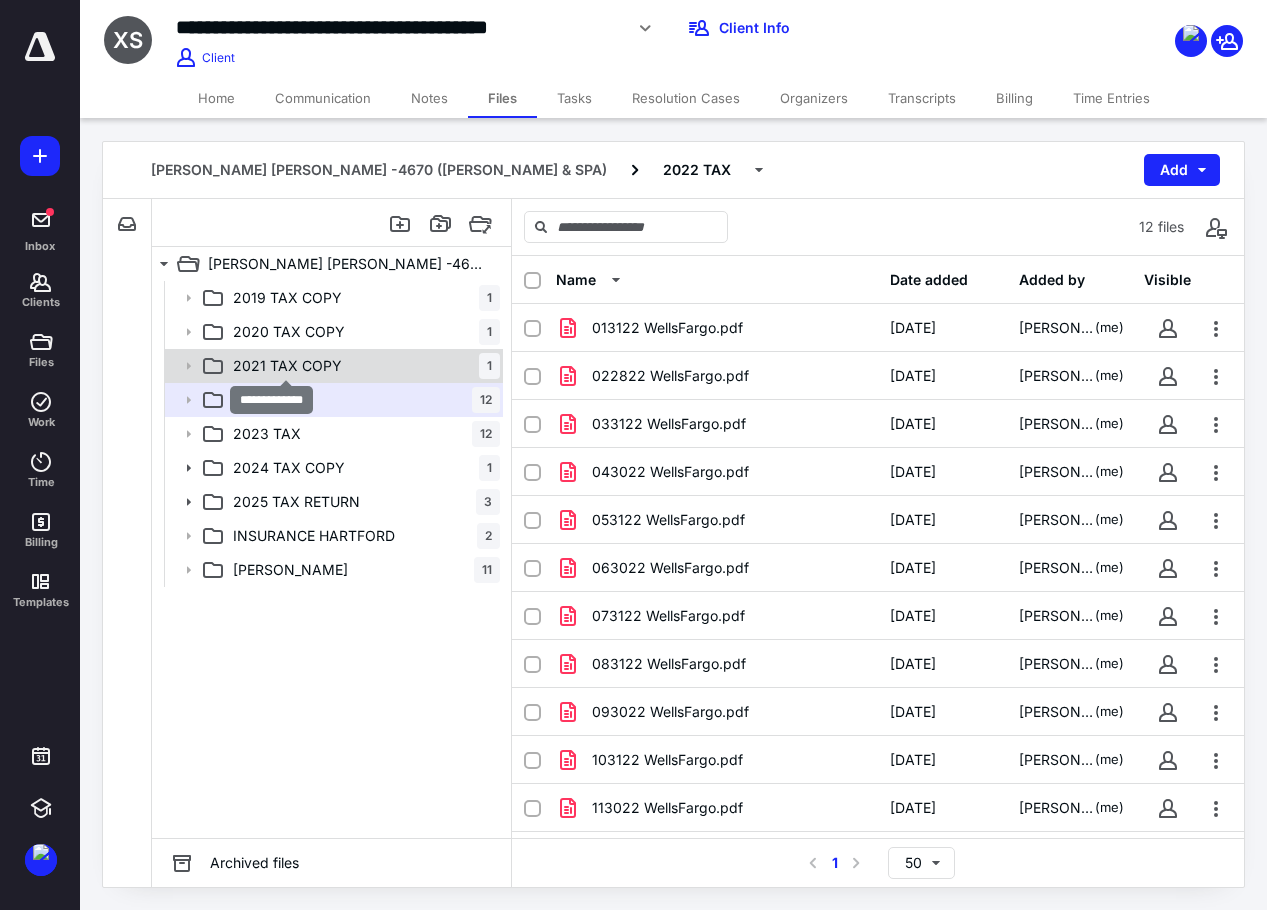 click on "2021 TAX COPY" at bounding box center (287, 366) 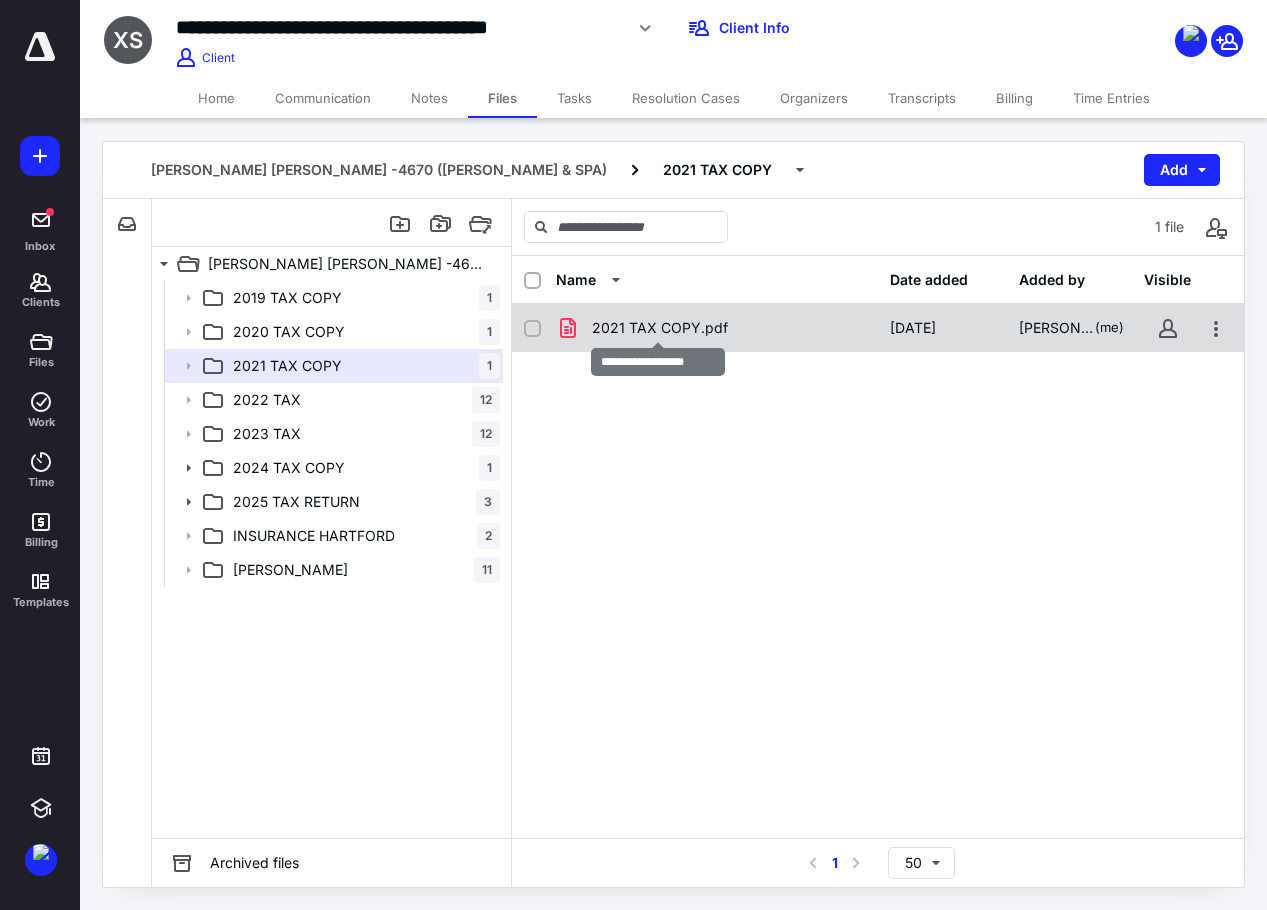 click on "2021 TAX COPY.pdf" at bounding box center (660, 328) 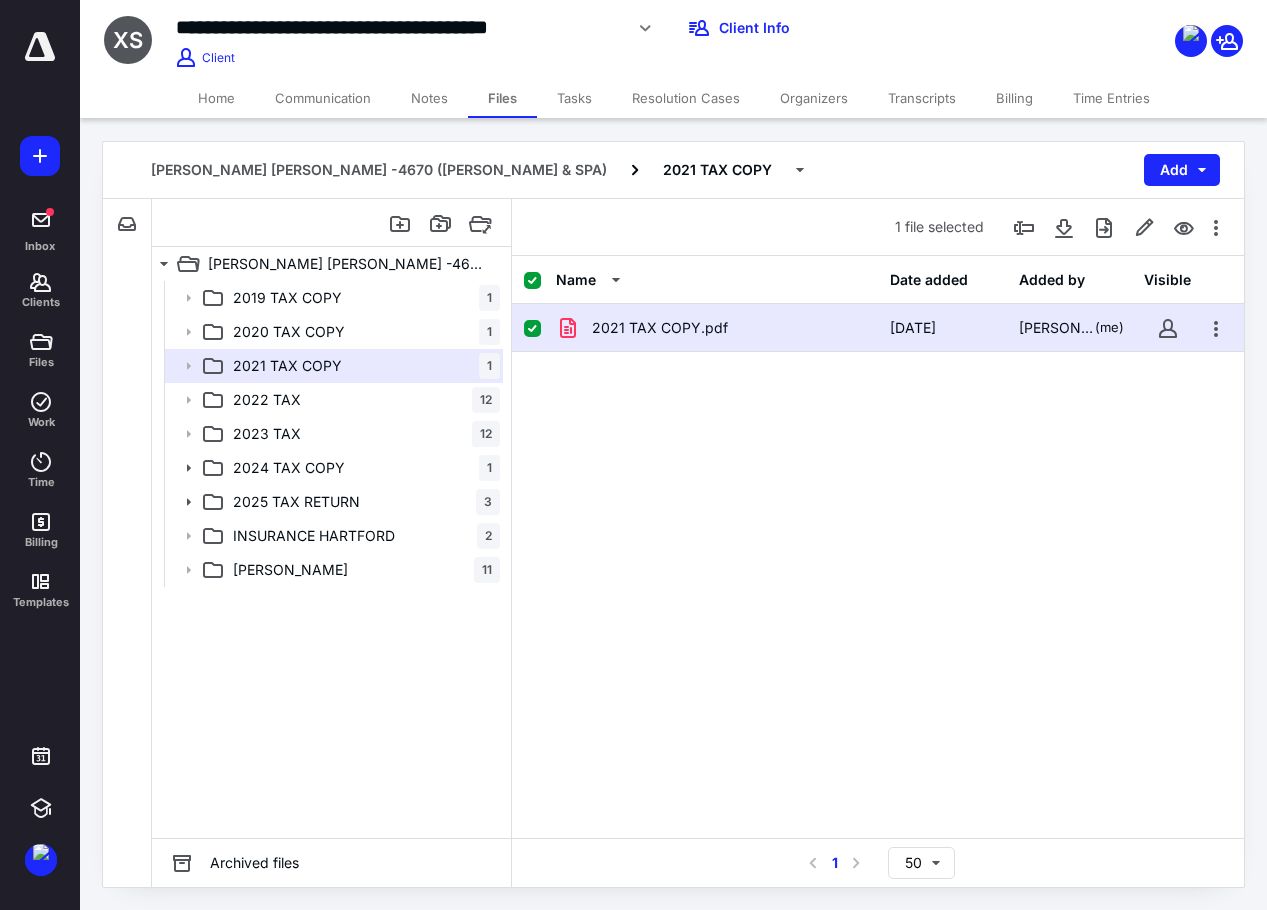 click on "2021 TAX COPY.pdf" at bounding box center [660, 328] 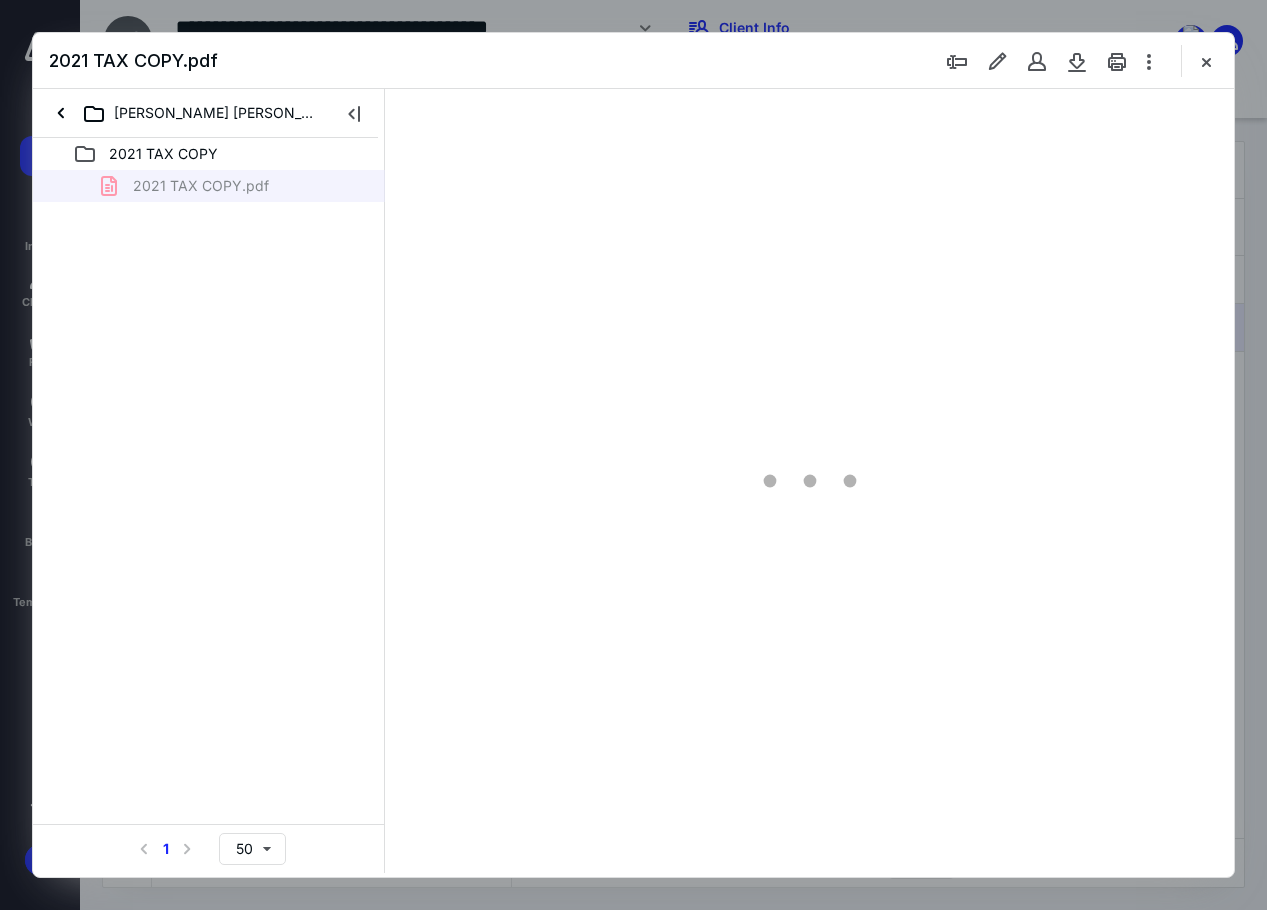 scroll, scrollTop: 0, scrollLeft: 0, axis: both 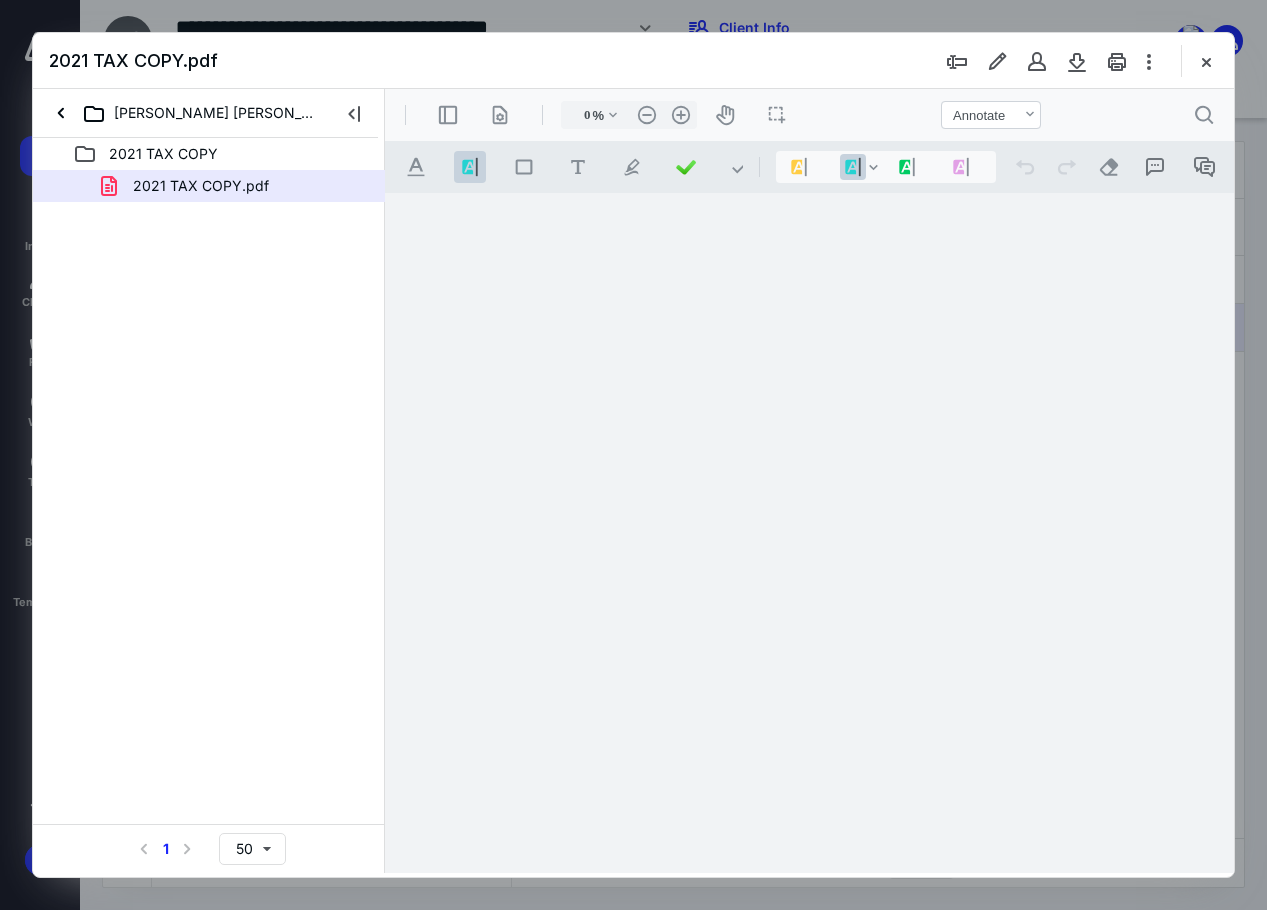 type on "86" 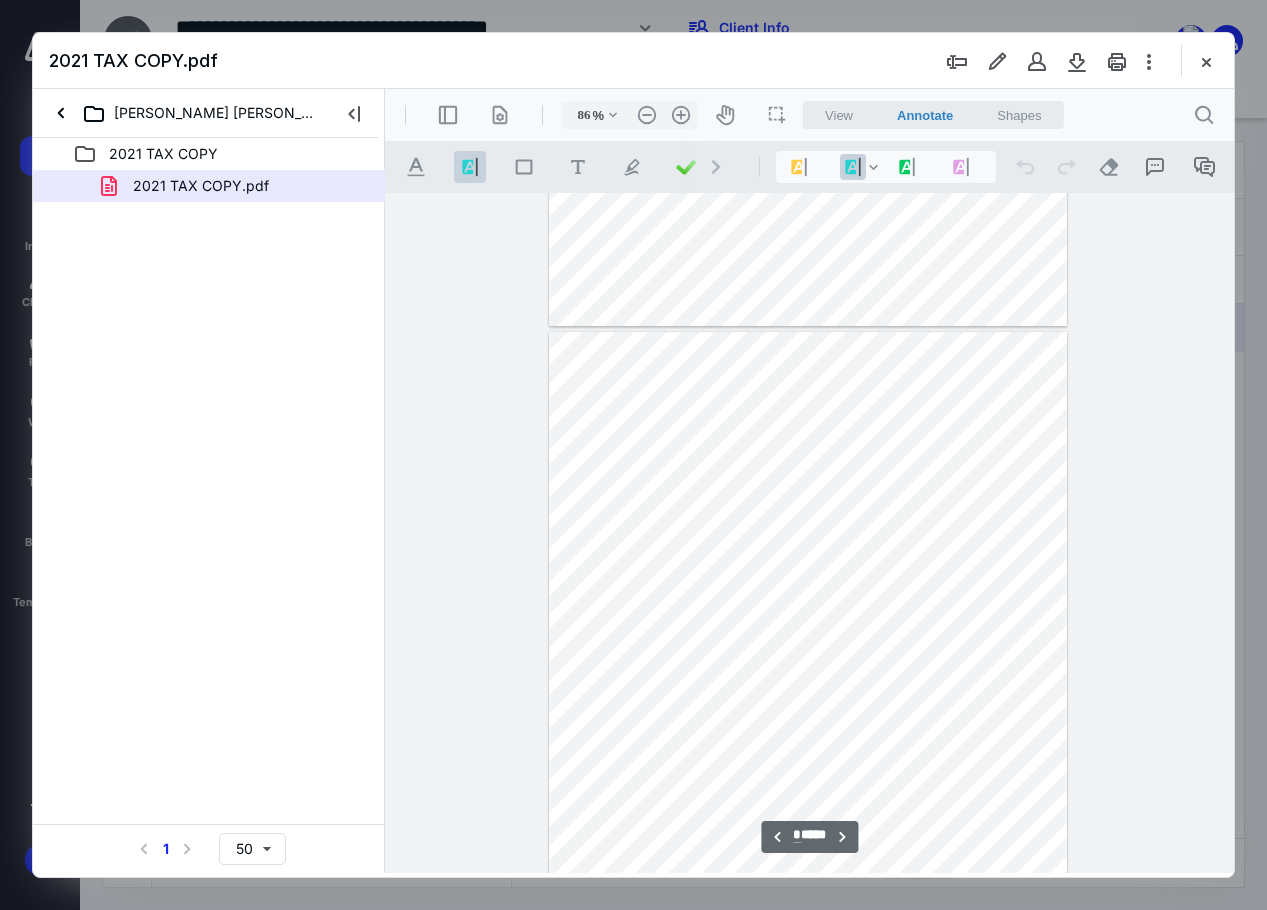 scroll, scrollTop: 2607, scrollLeft: 0, axis: vertical 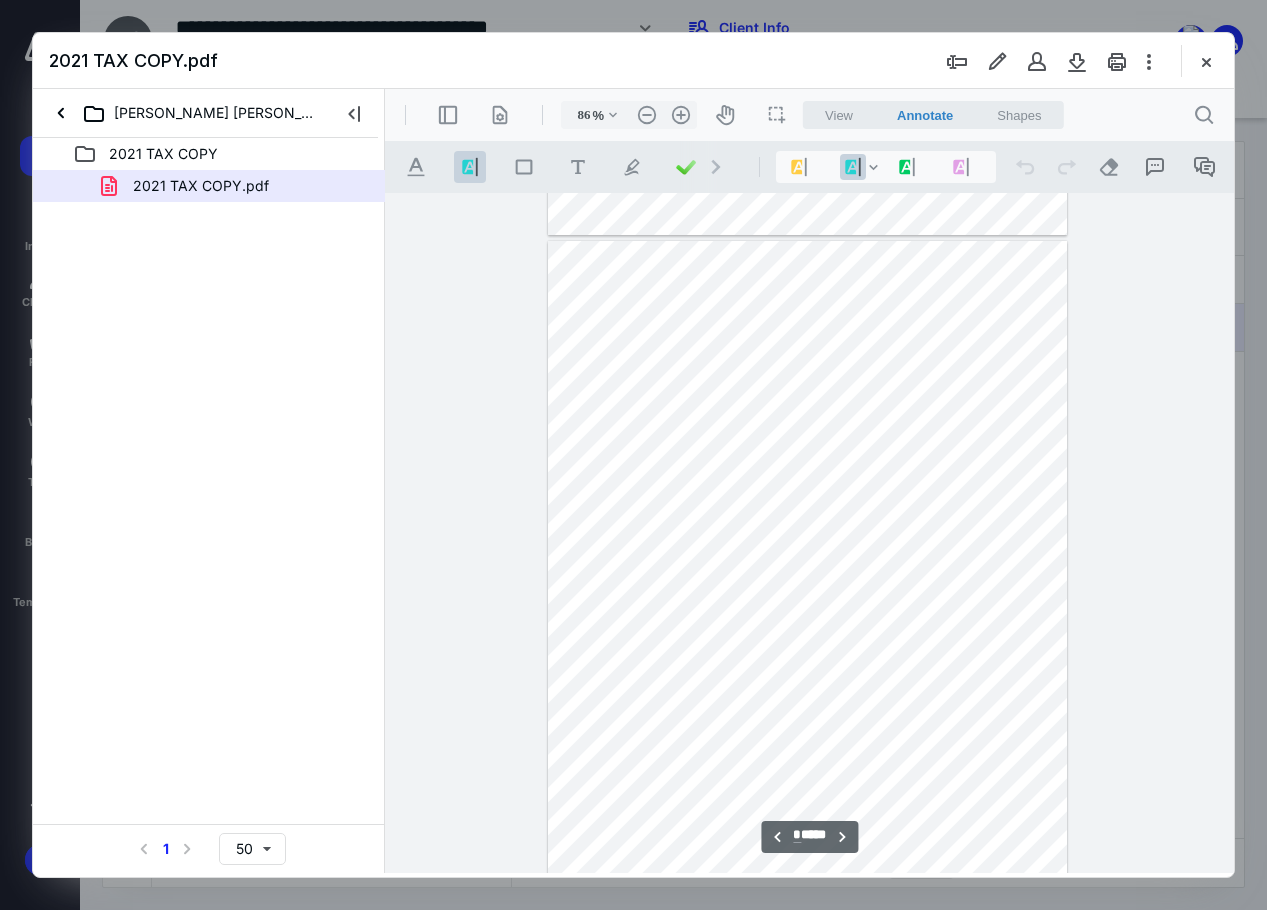 type on "*" 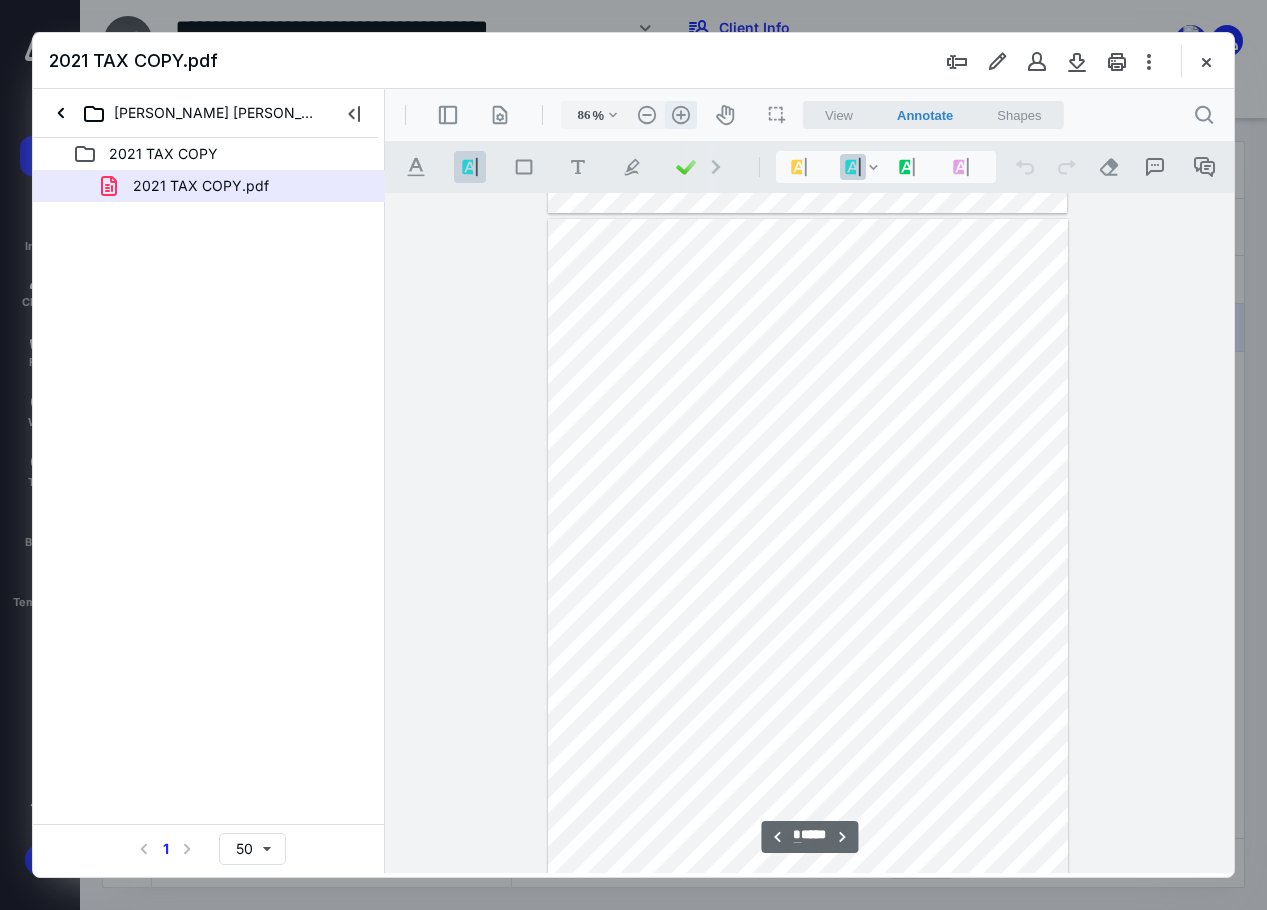 click on ".cls-1{fill:#abb0c4;} icon - header - zoom - in - line" at bounding box center (681, 115) 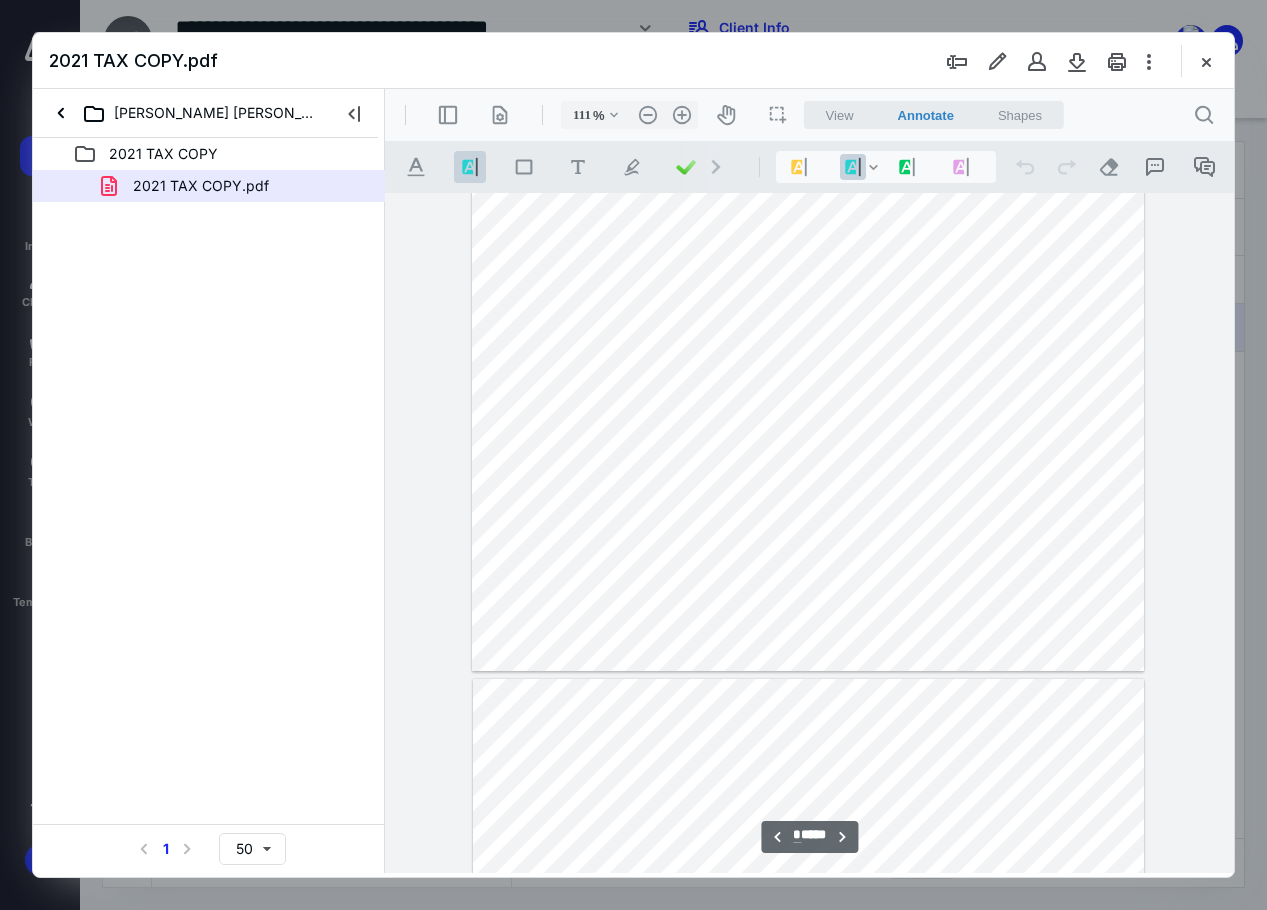 scroll, scrollTop: 7476, scrollLeft: 0, axis: vertical 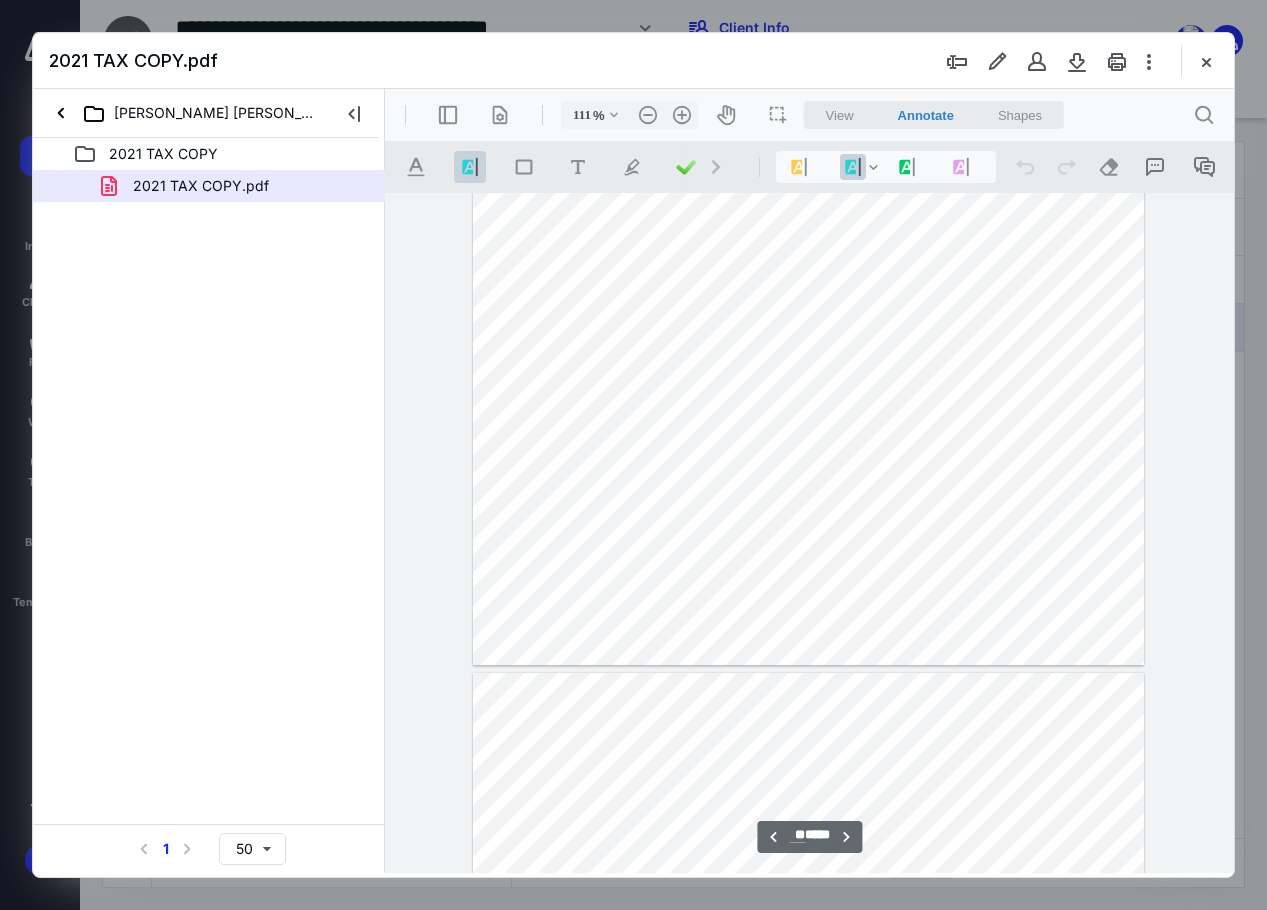 type on "**" 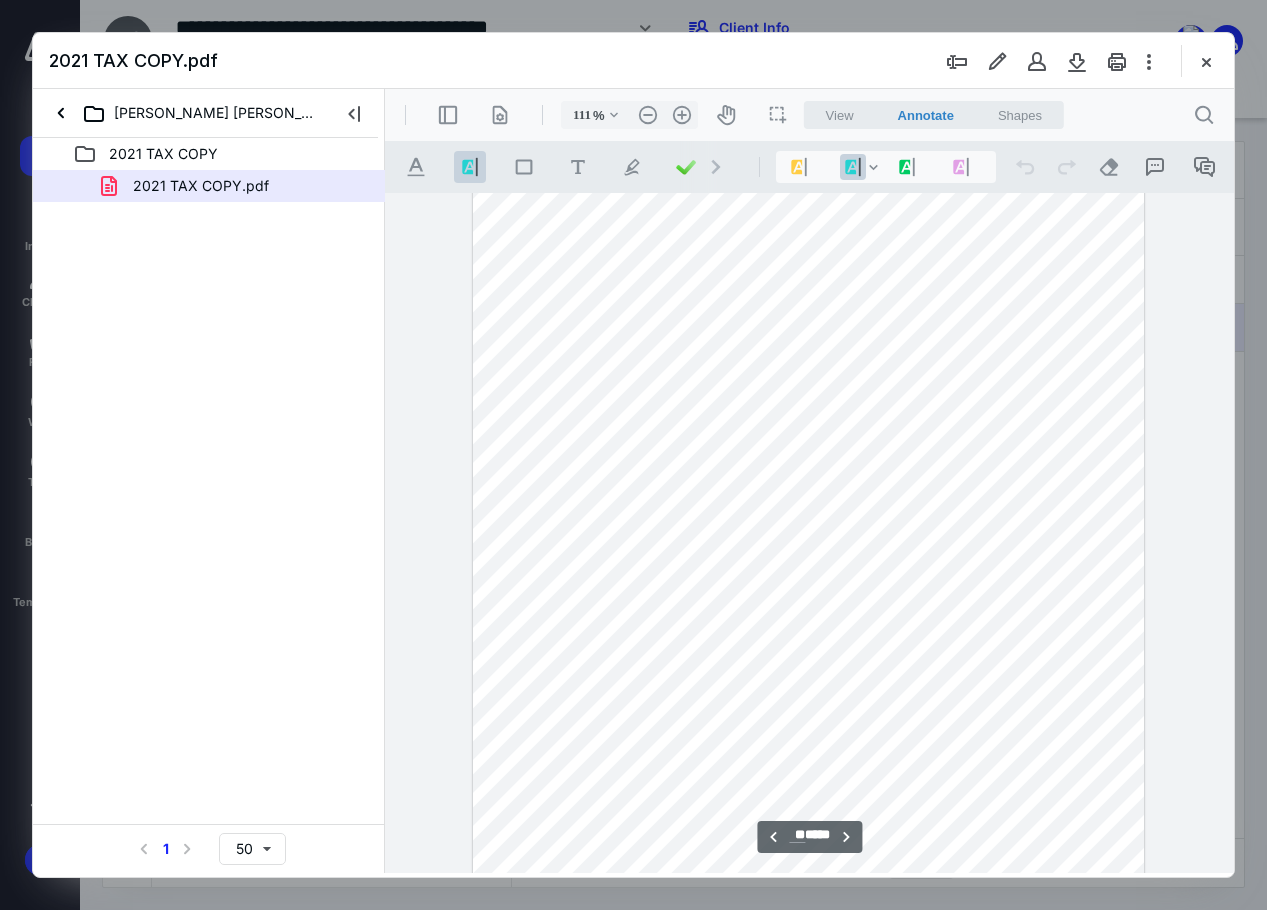 scroll, scrollTop: 9076, scrollLeft: 0, axis: vertical 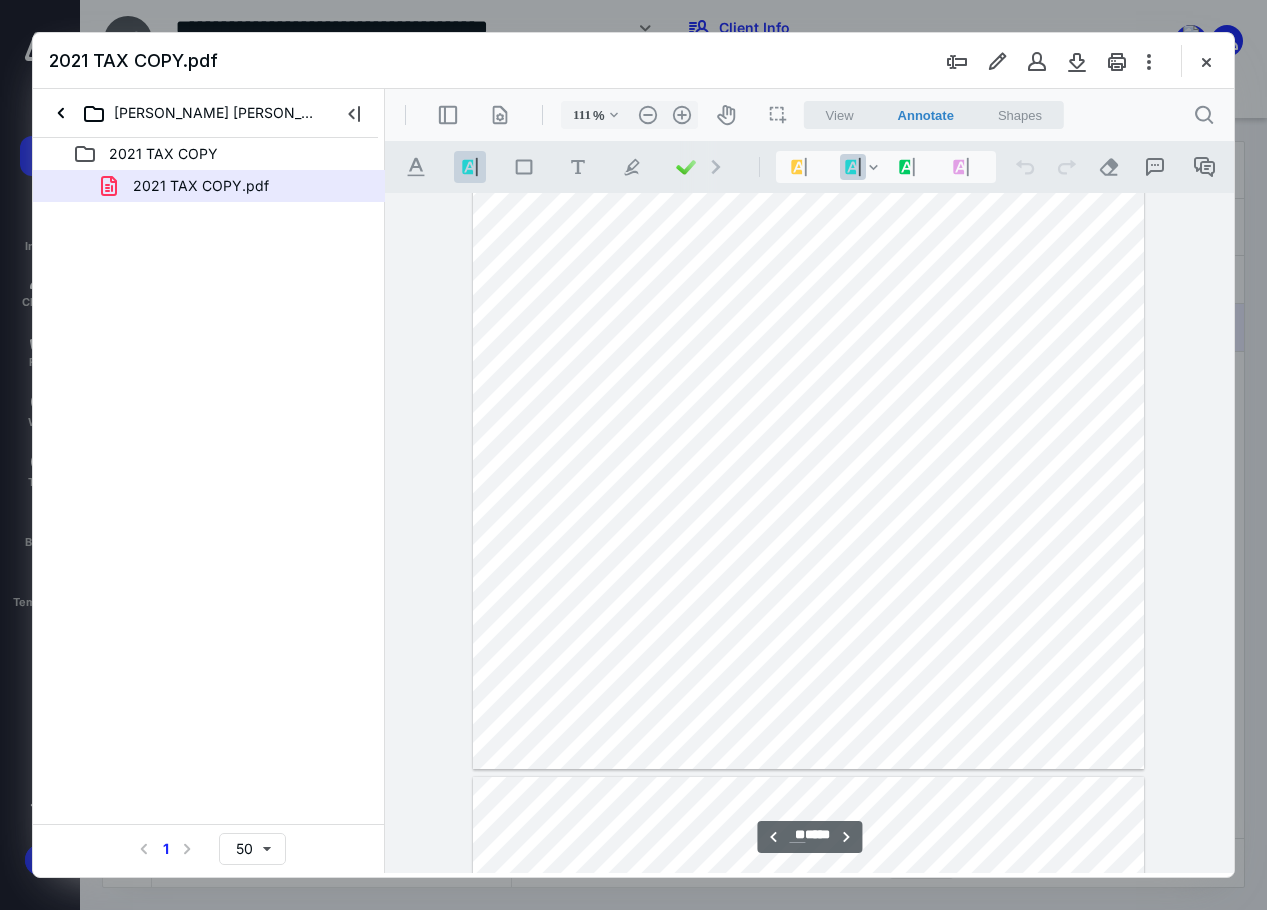 drag, startPoint x: 1206, startPoint y: 66, endPoint x: 1128, endPoint y: 102, distance: 85.90693 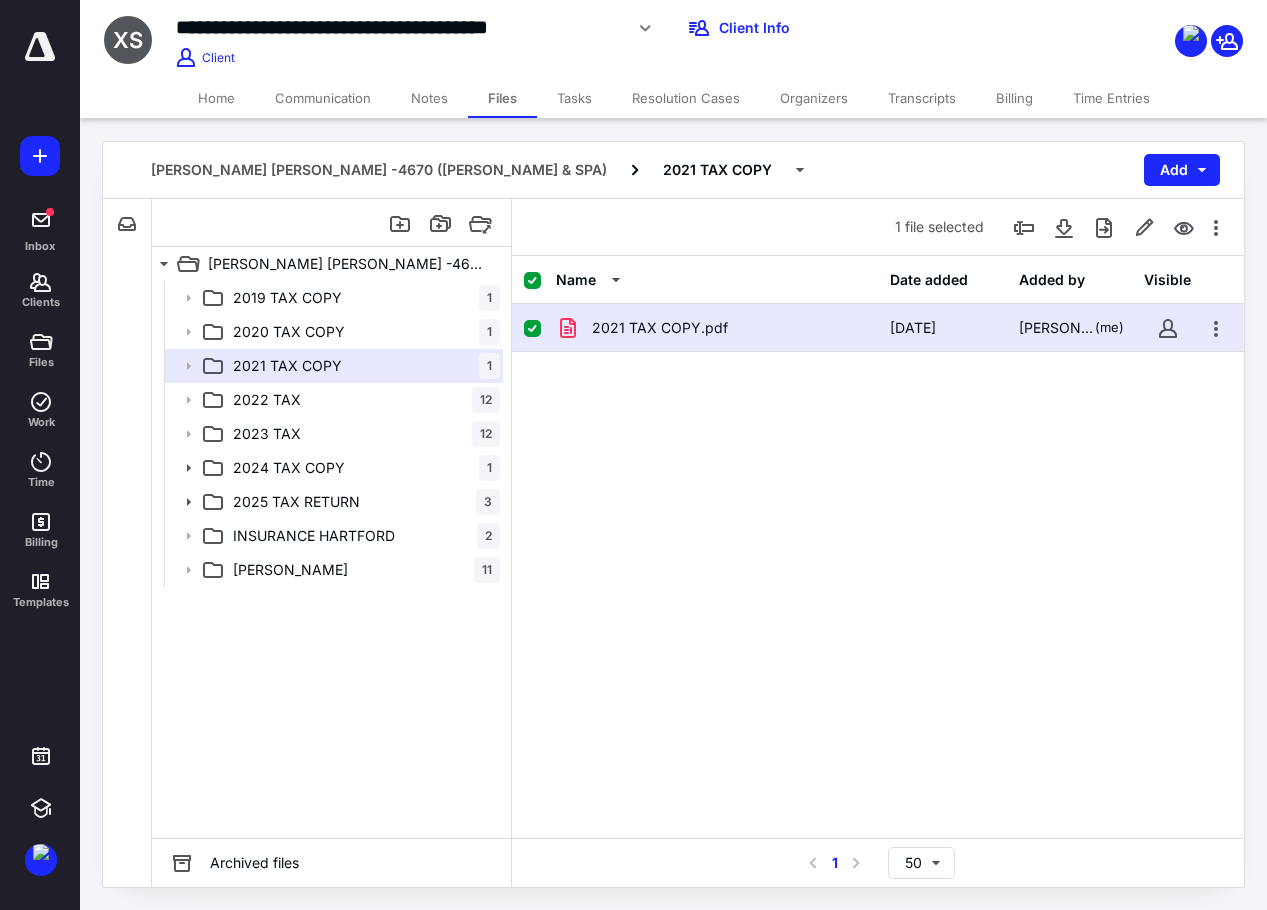 click on "2021 TAX COPY.pdf 6/17/2025 Larry C. Vo  (me)" at bounding box center [878, 454] 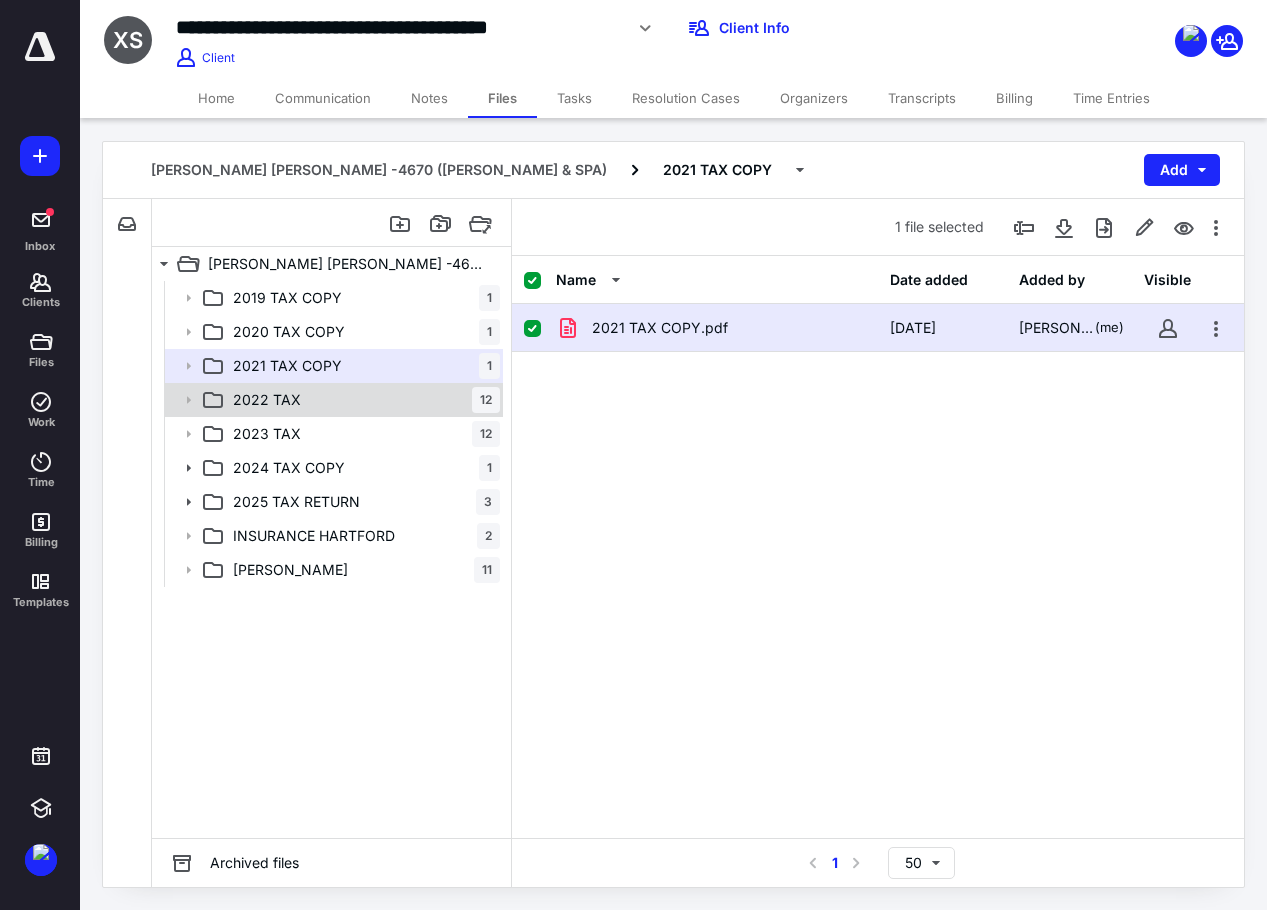 click on "2022 TAX 12" at bounding box center (362, 400) 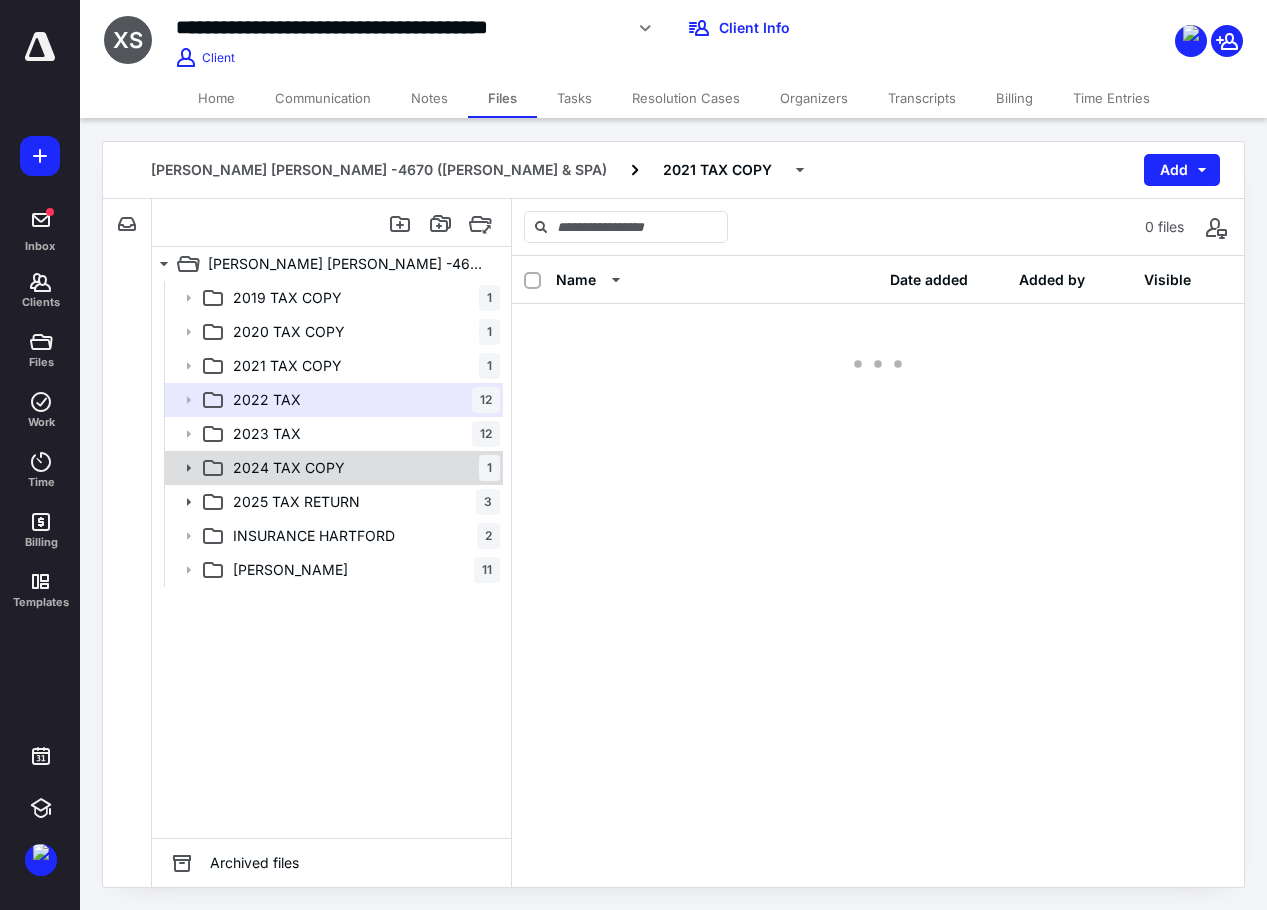 click on "2024 TAX COPY 1" at bounding box center (362, 468) 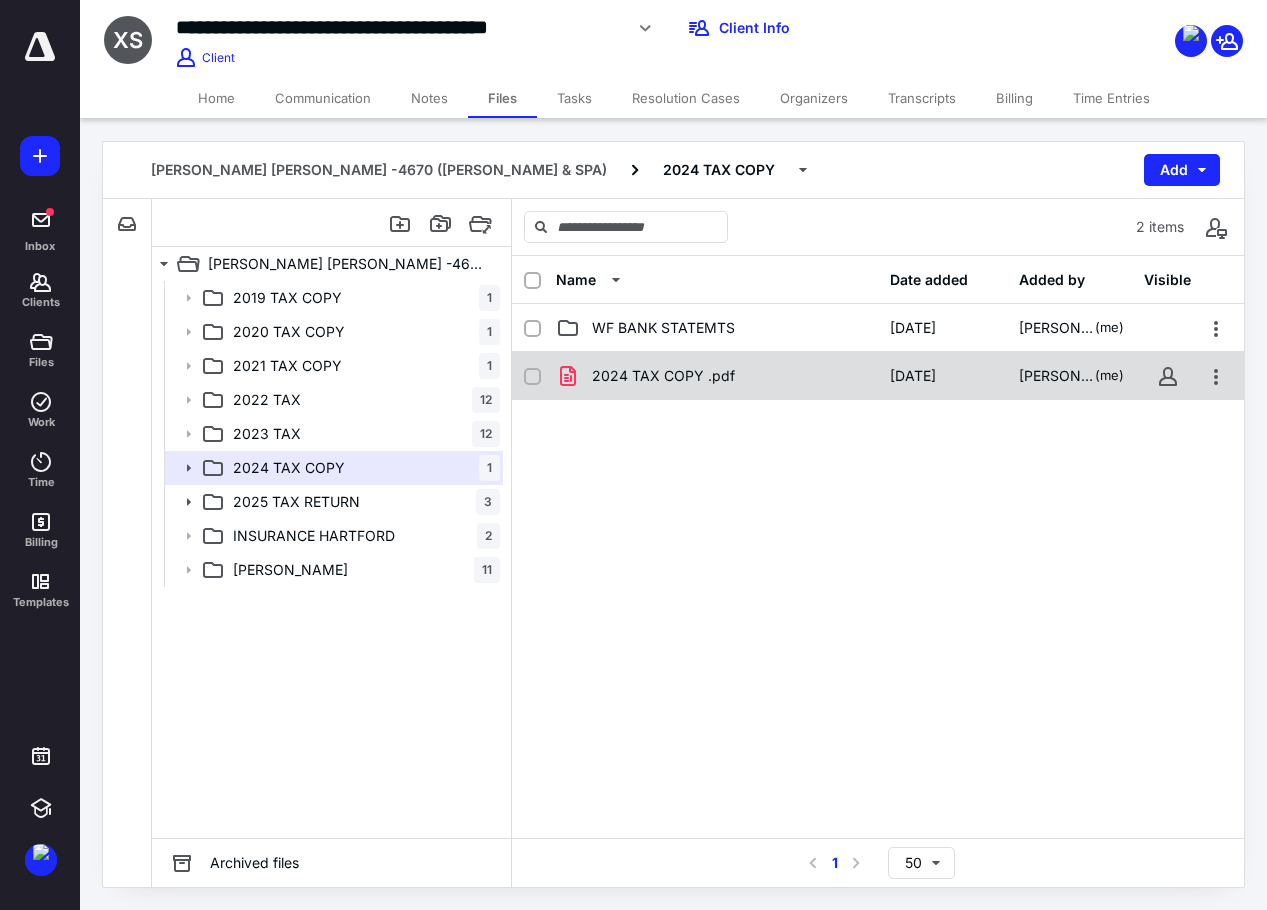 click on "2024 TAX COPY .pdf" at bounding box center (663, 376) 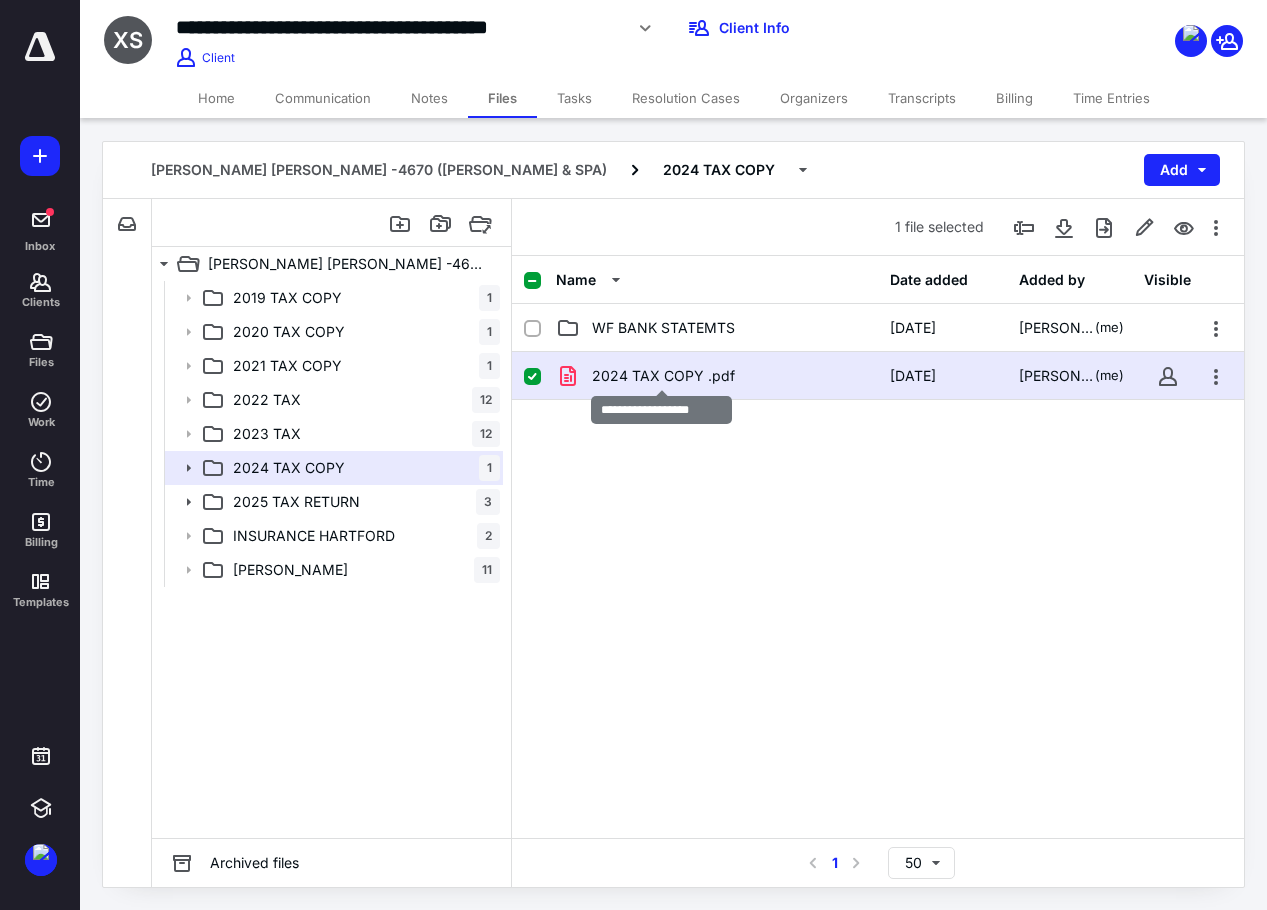 drag, startPoint x: 726, startPoint y: 375, endPoint x: 779, endPoint y: 380, distance: 53.235325 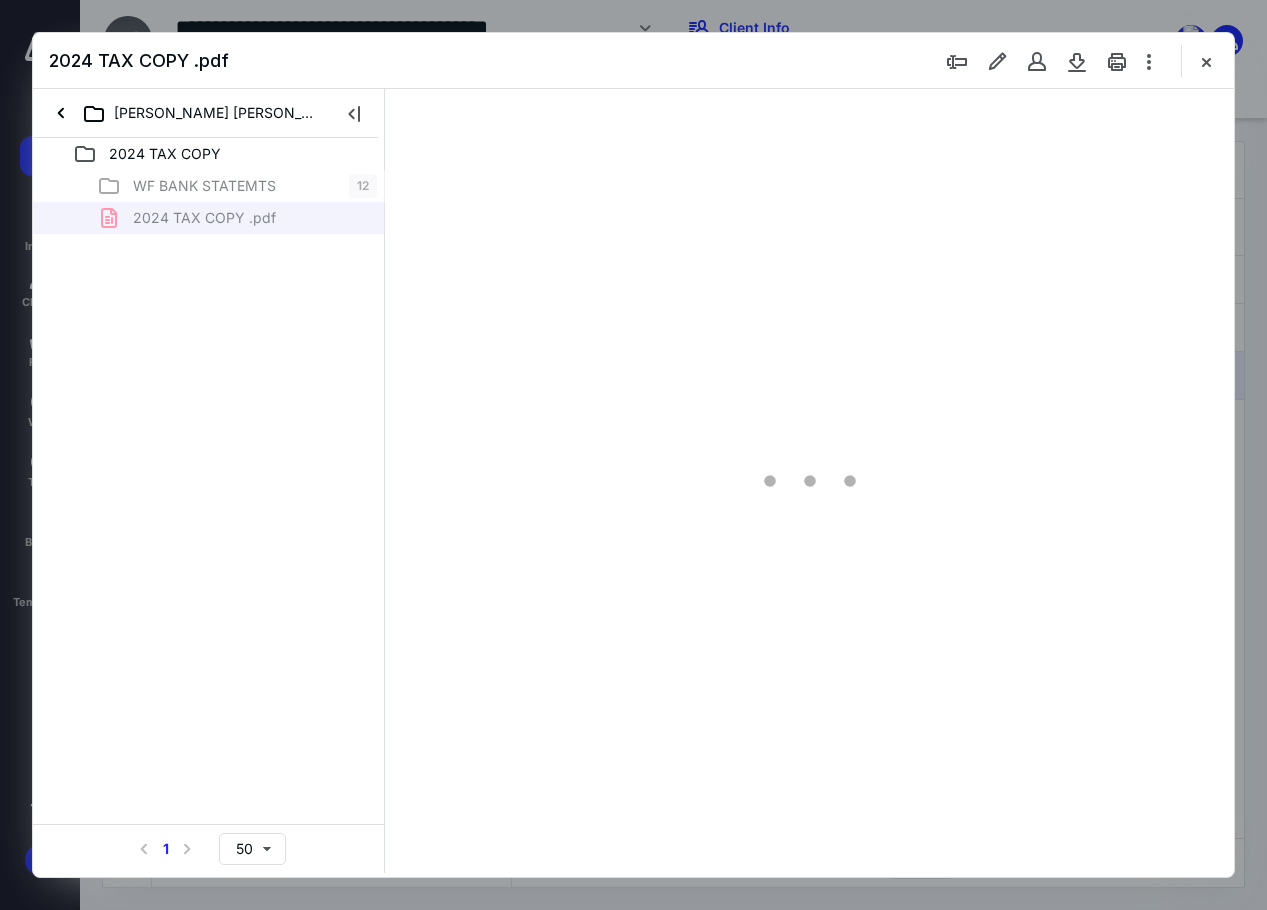 scroll, scrollTop: 0, scrollLeft: 0, axis: both 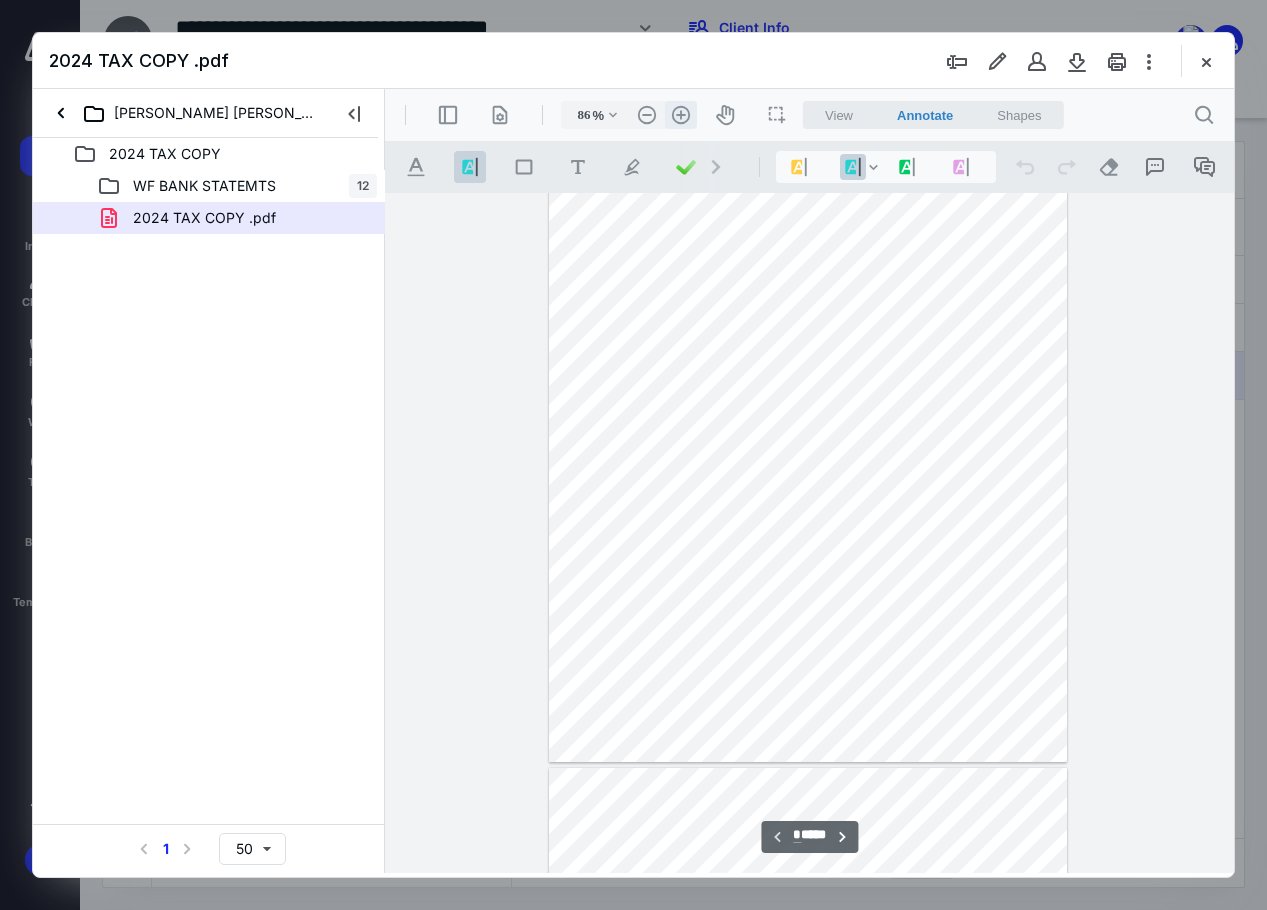 click on ".cls-1{fill:#abb0c4;} icon - header - zoom - in - line" at bounding box center (681, 115) 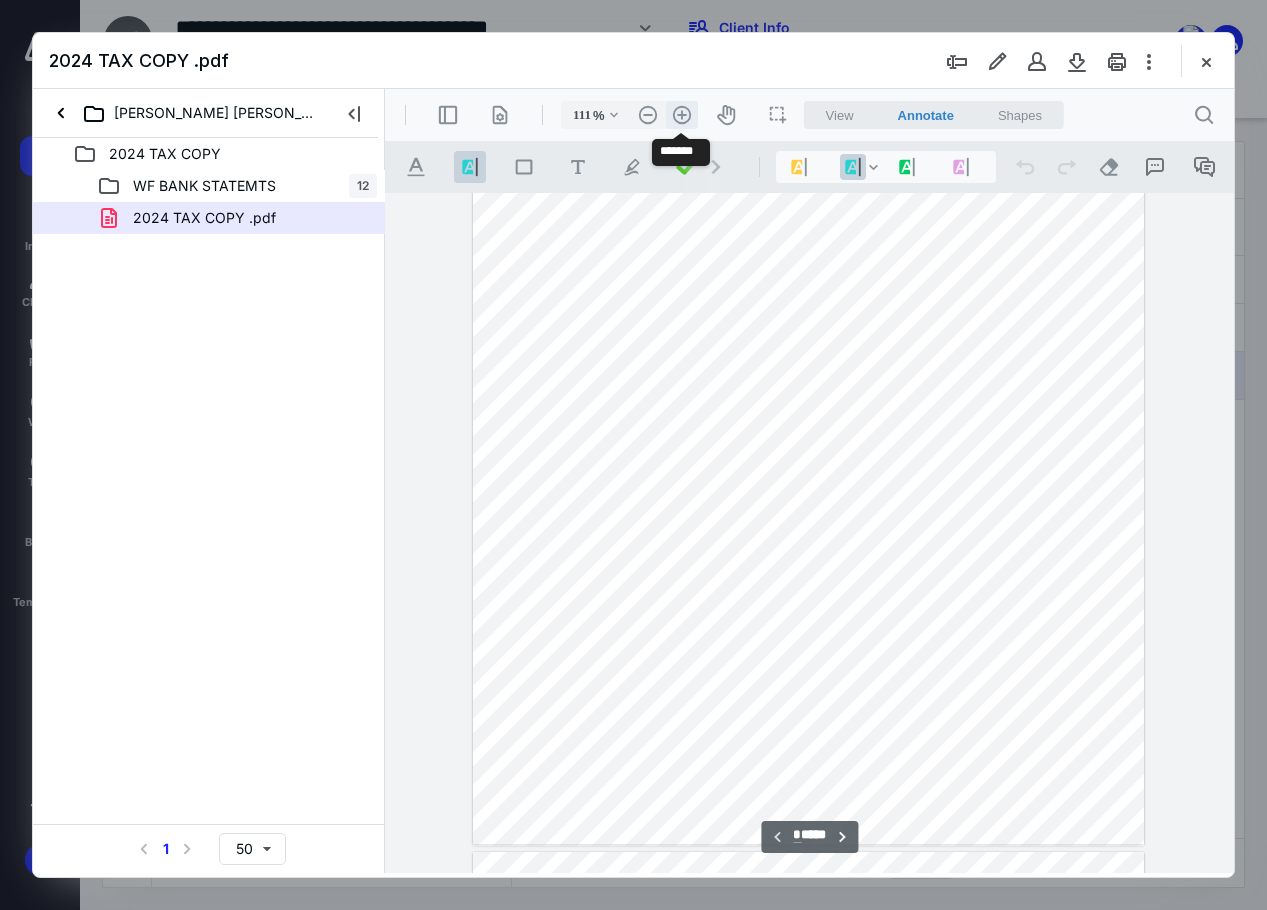 click on ".cls-1{fill:#abb0c4;} icon - header - zoom - in - line" at bounding box center [682, 115] 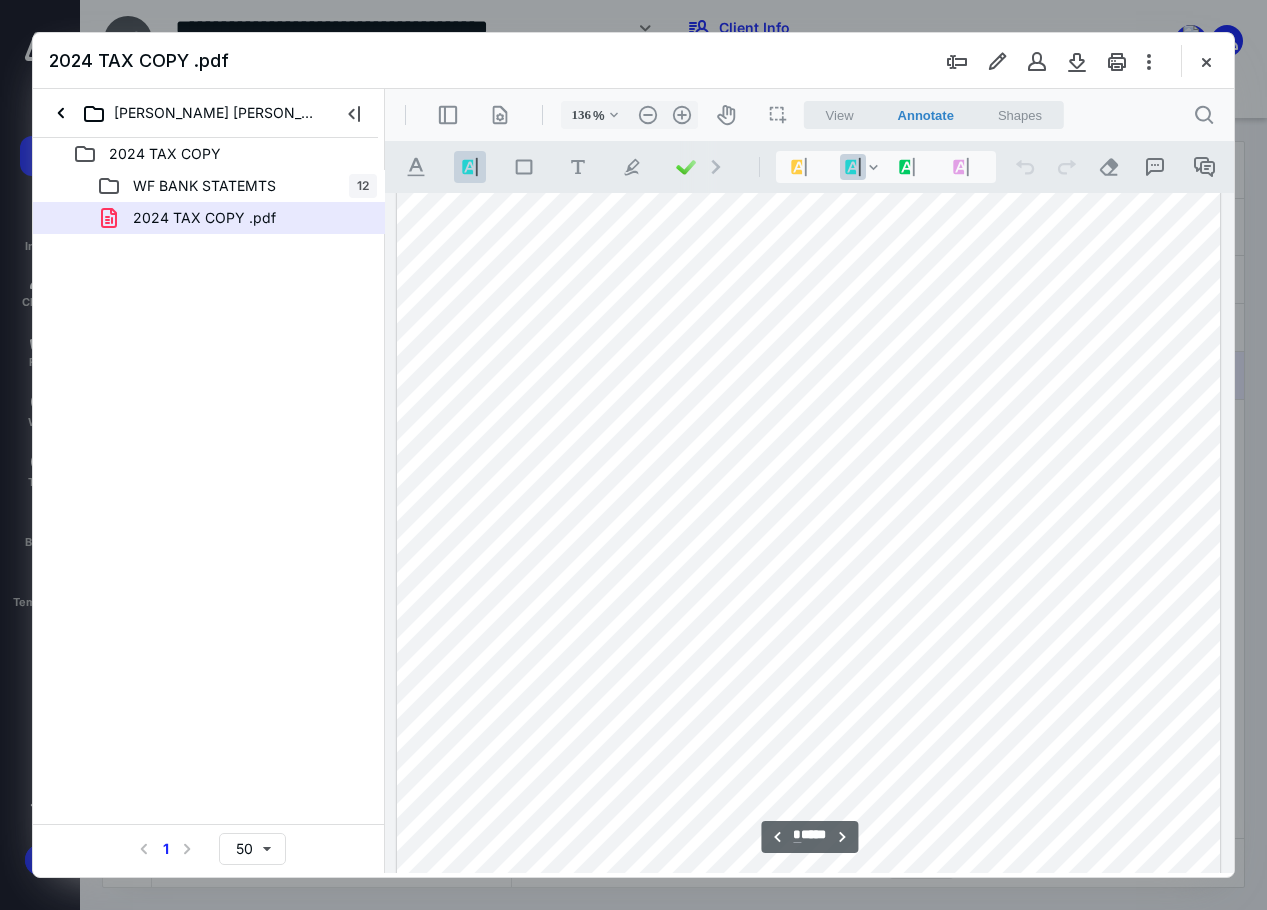 scroll, scrollTop: 3539, scrollLeft: 0, axis: vertical 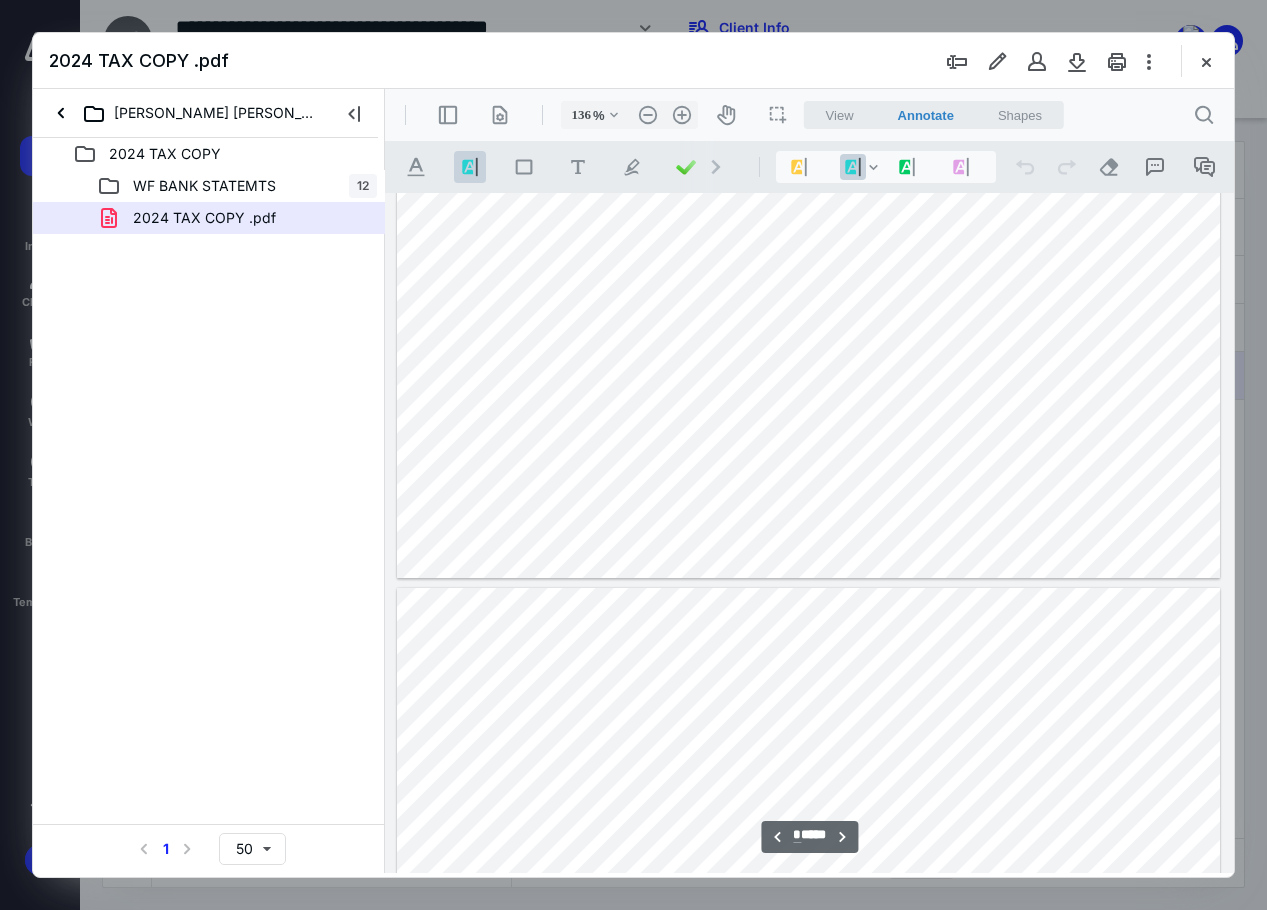 type on "*" 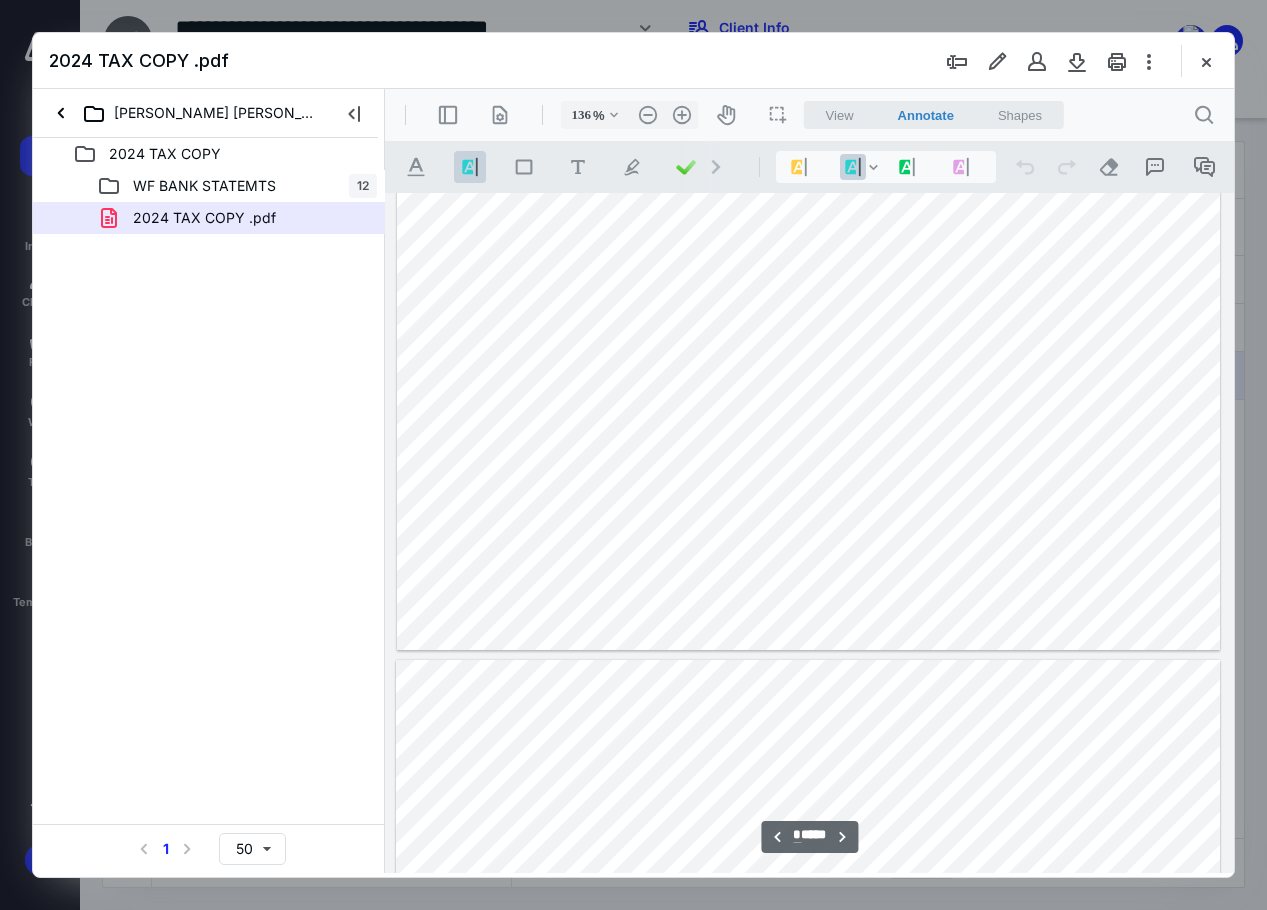 scroll, scrollTop: 4939, scrollLeft: 0, axis: vertical 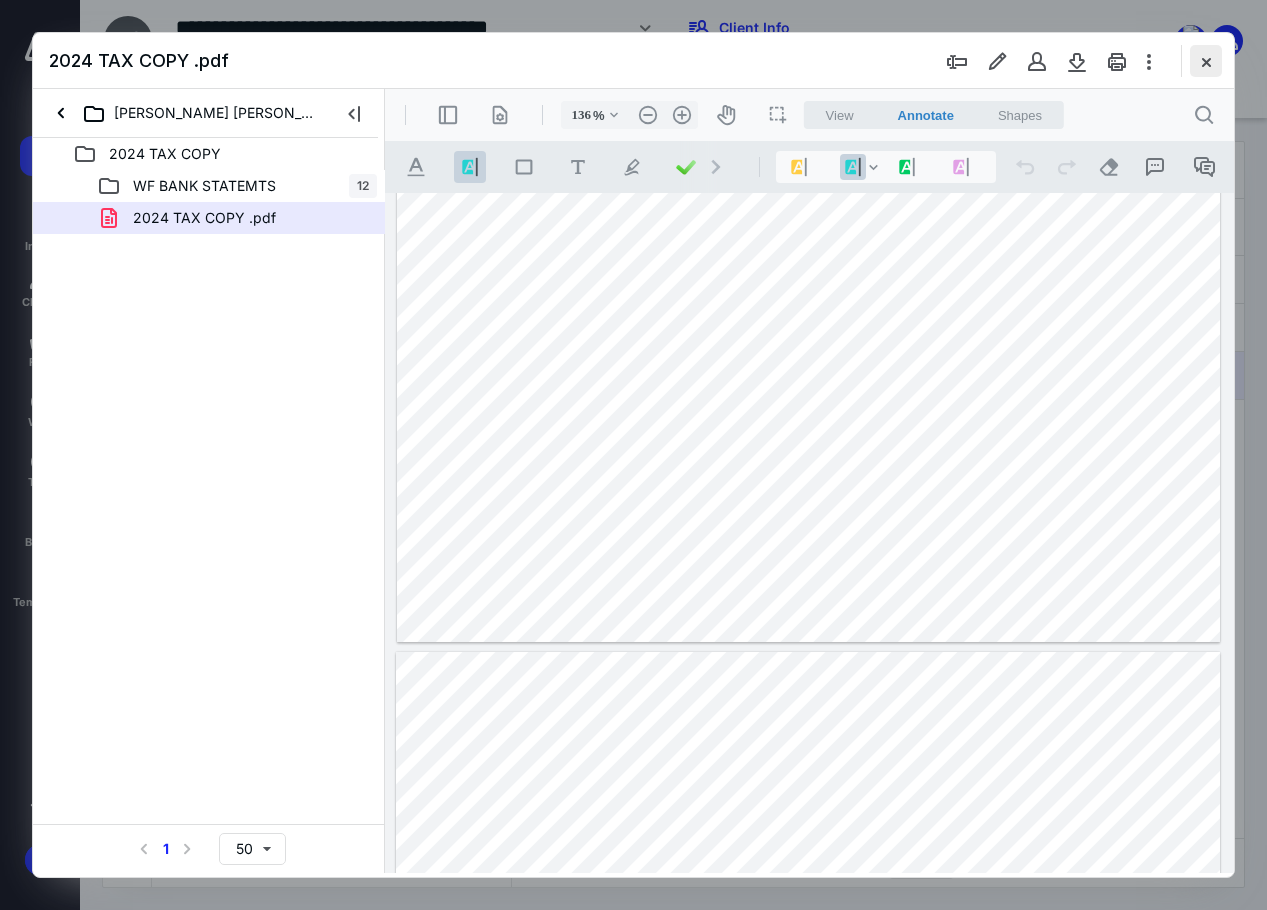 click at bounding box center (1206, 61) 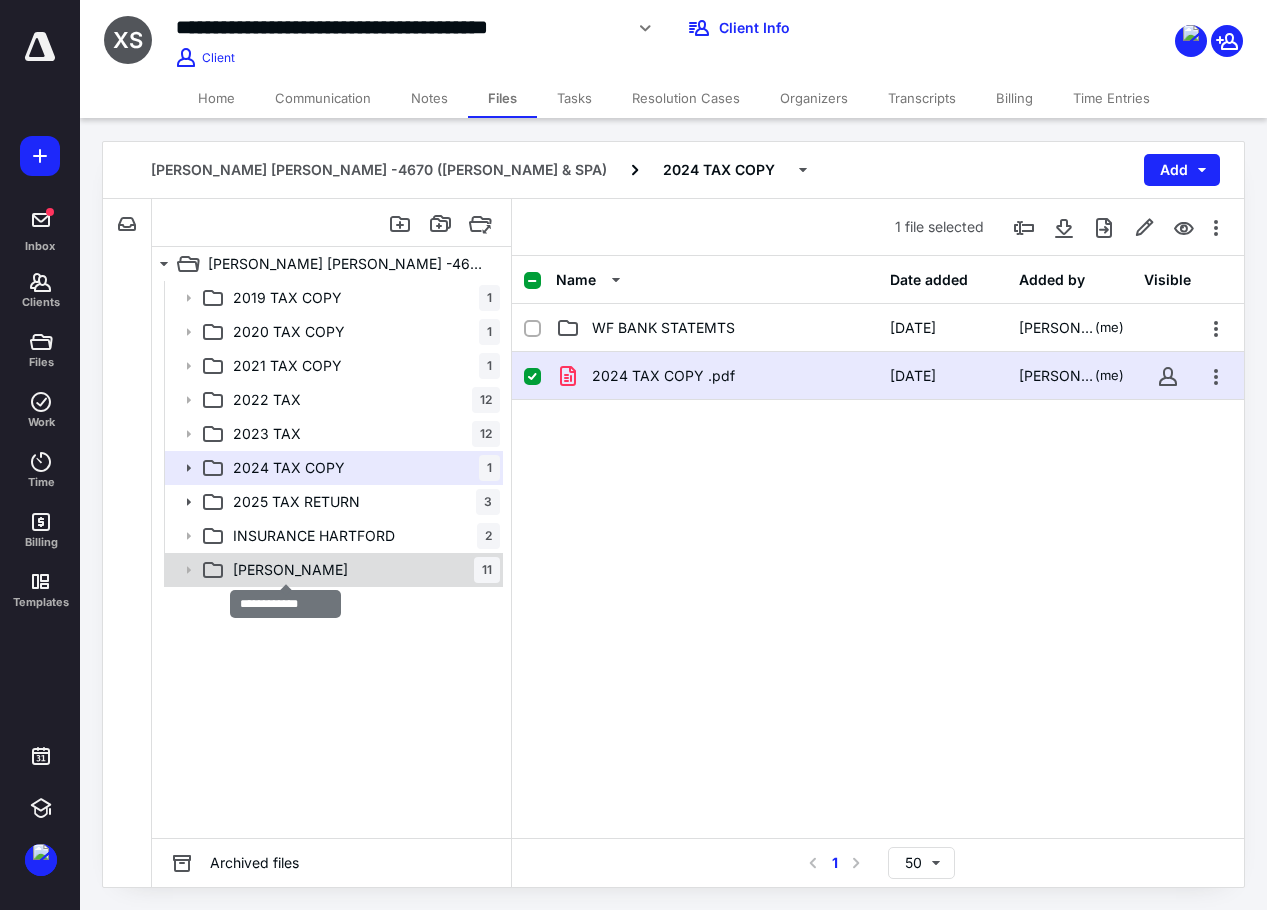 click on "[PERSON_NAME]" at bounding box center [290, 570] 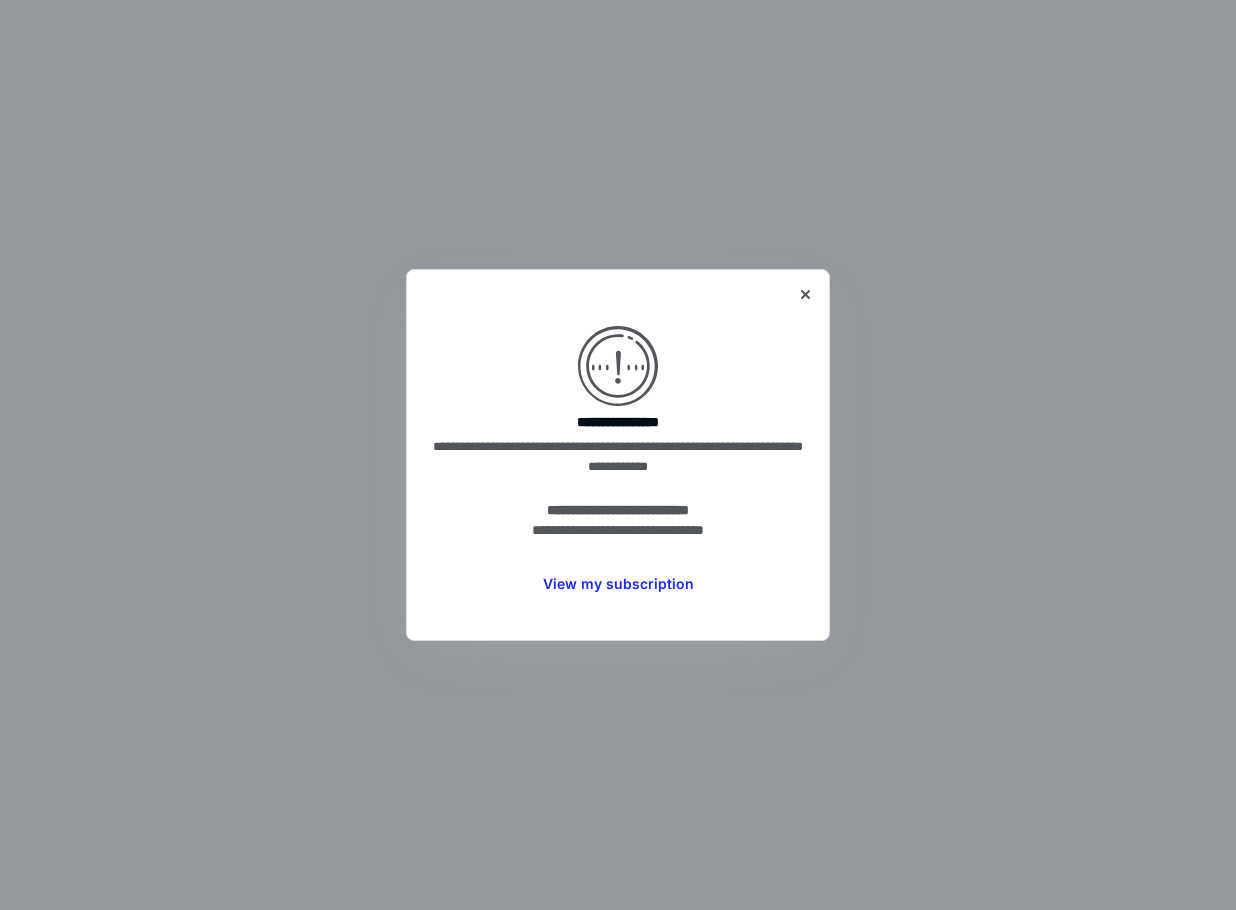 scroll, scrollTop: 0, scrollLeft: 0, axis: both 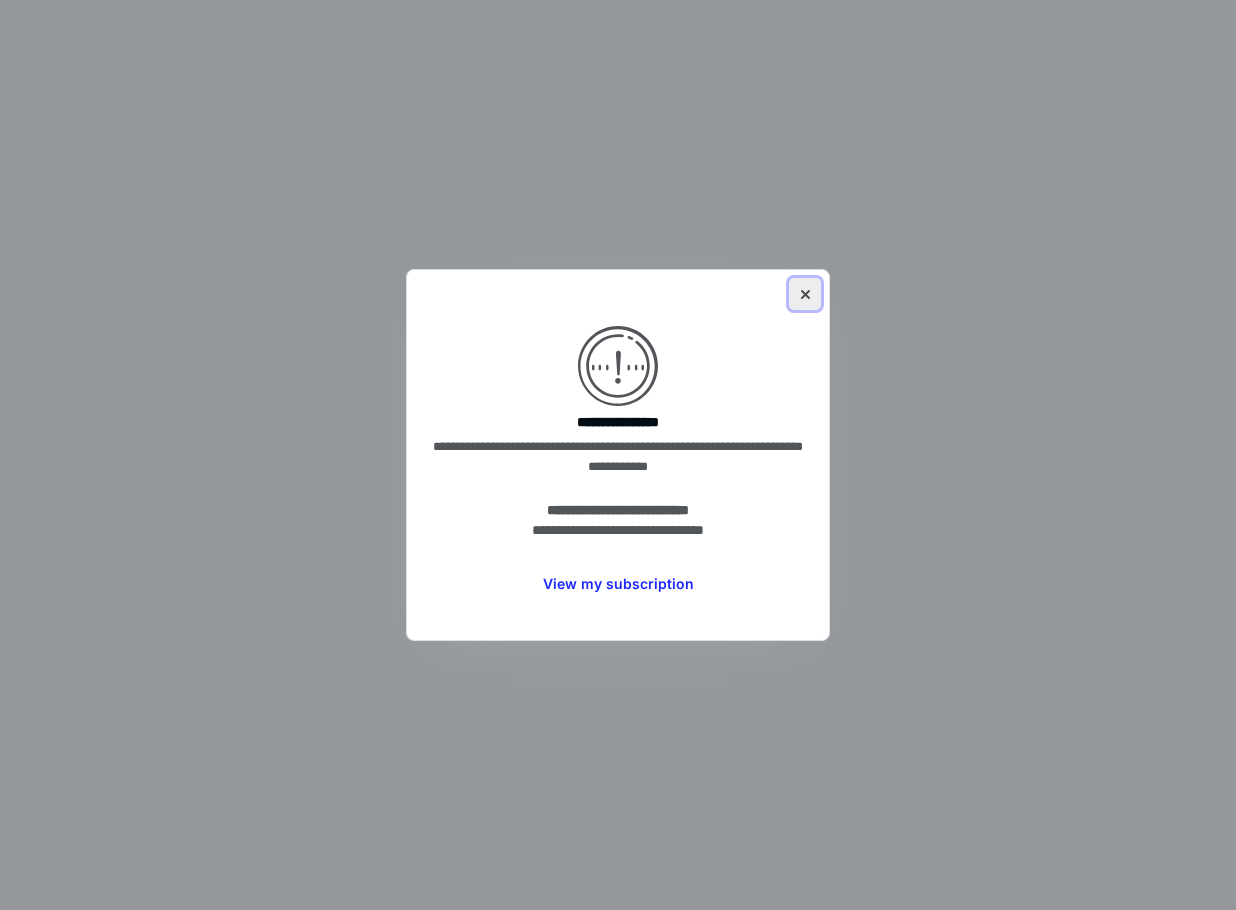 click at bounding box center [805, 294] 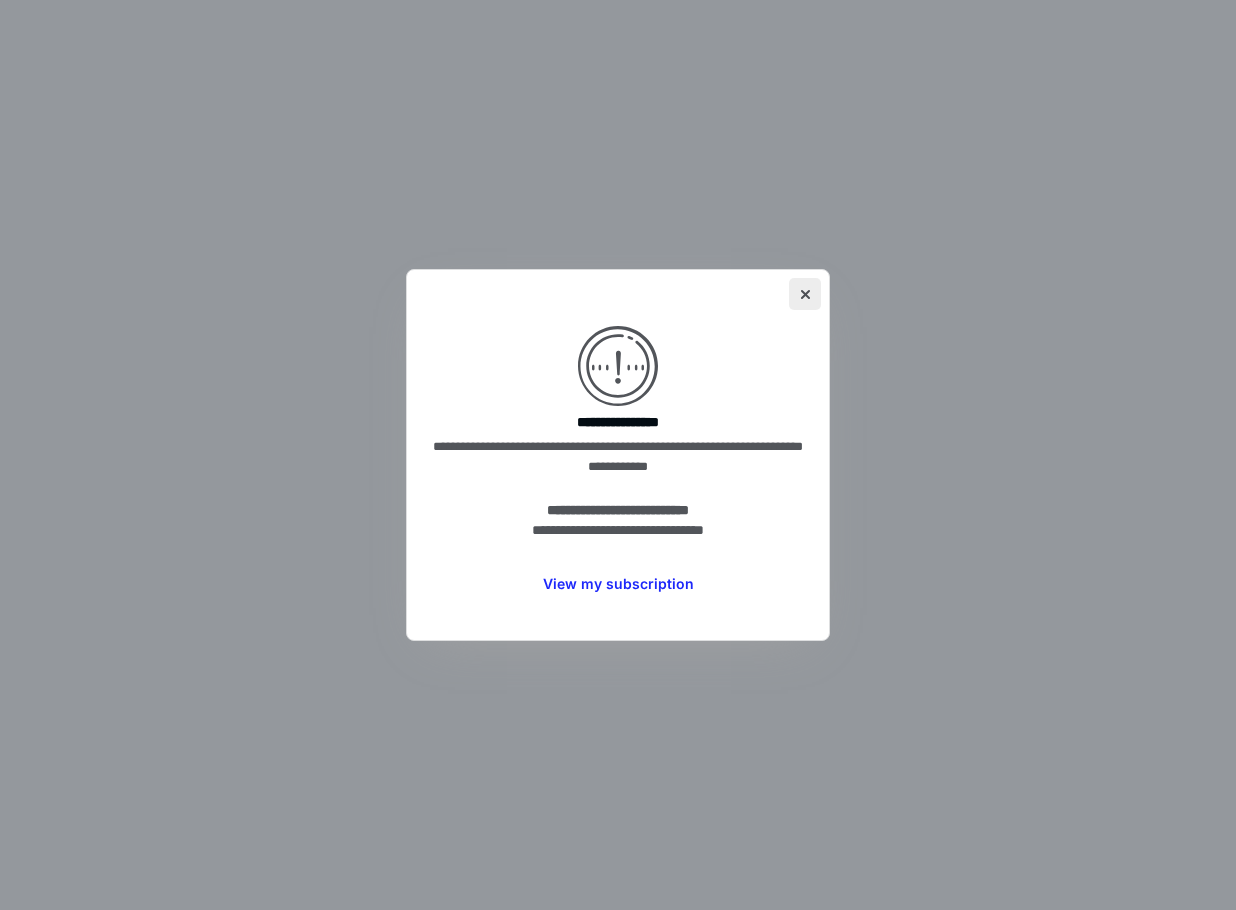 click at bounding box center (805, 294) 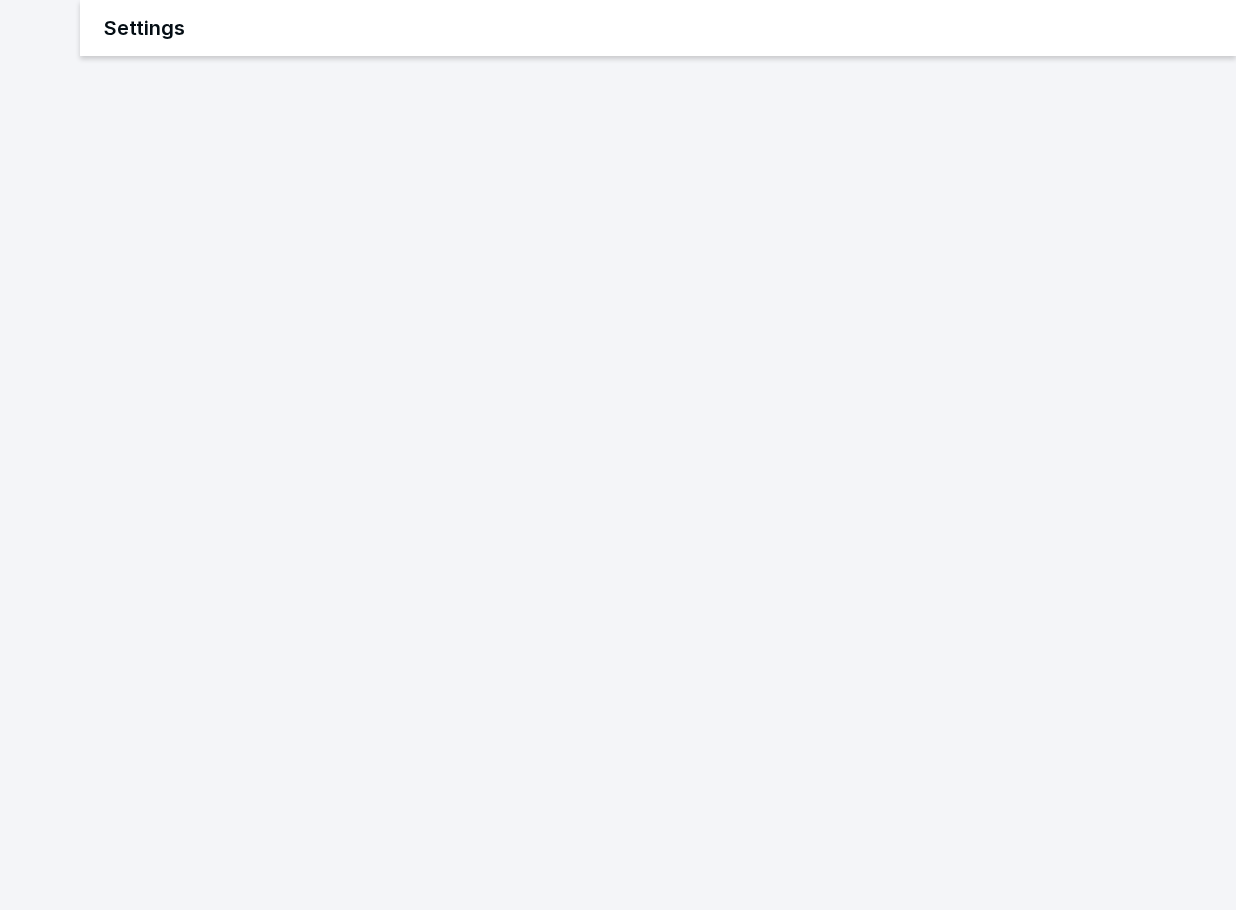scroll, scrollTop: 0, scrollLeft: 0, axis: both 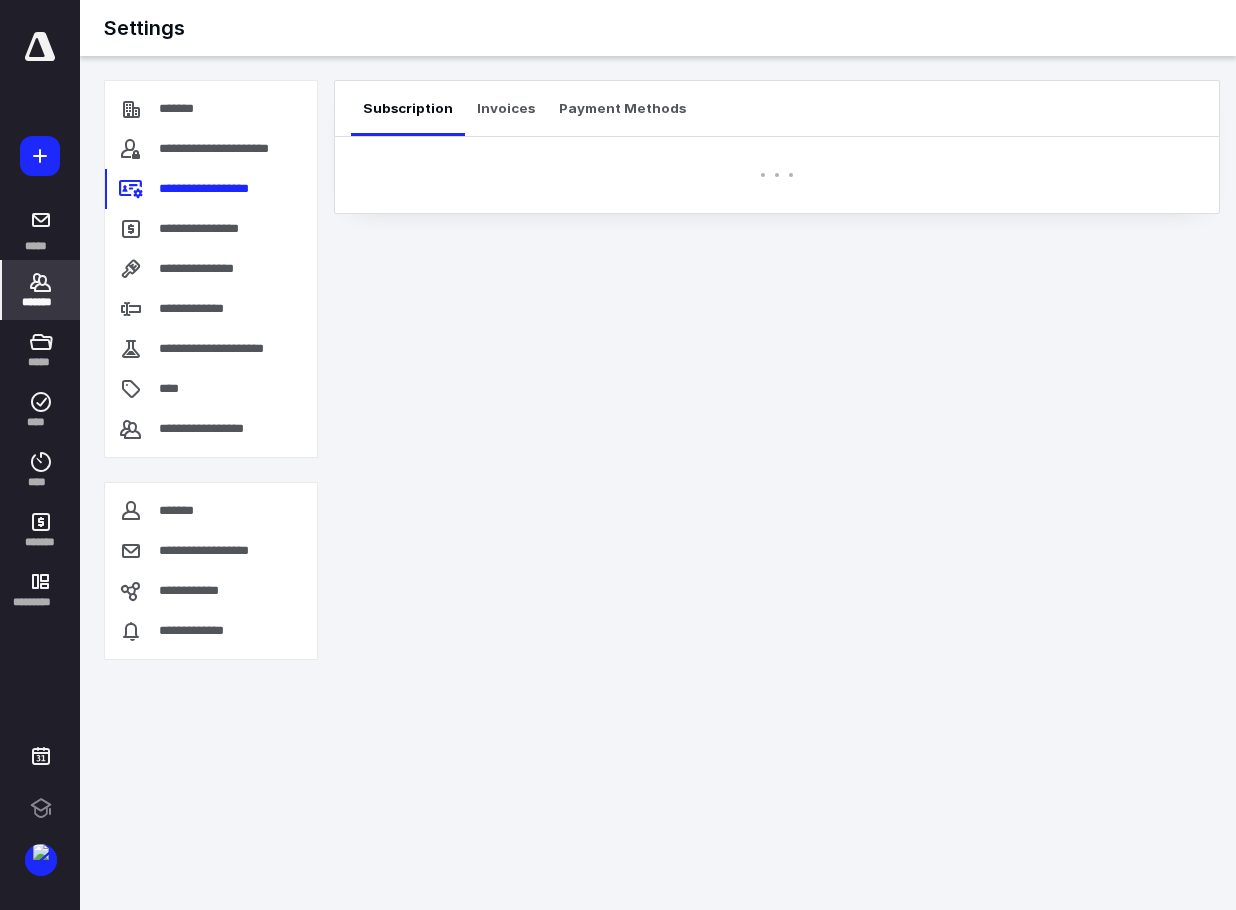click on "*******" at bounding box center (41, 302) 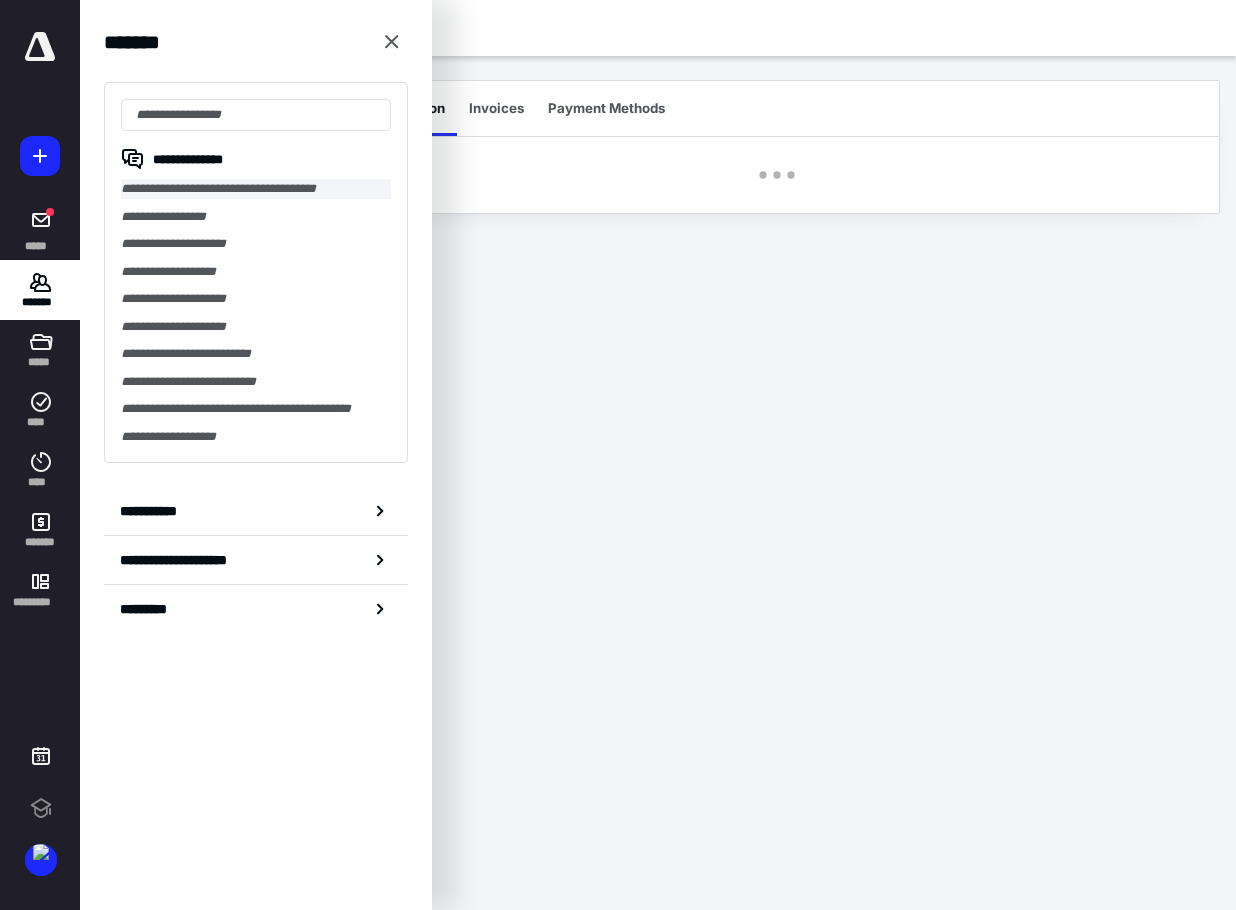 click on "**********" at bounding box center [256, 189] 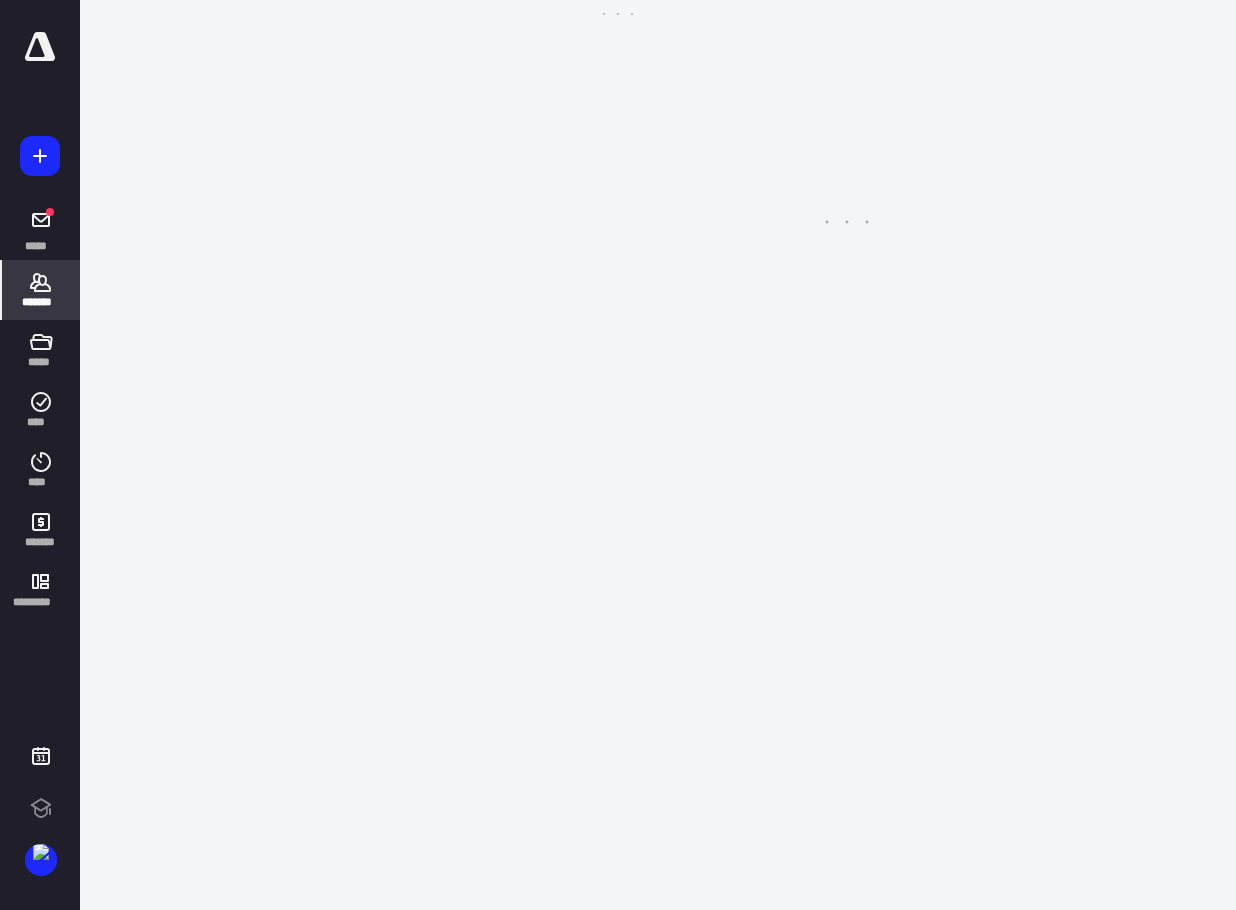 scroll, scrollTop: 0, scrollLeft: 0, axis: both 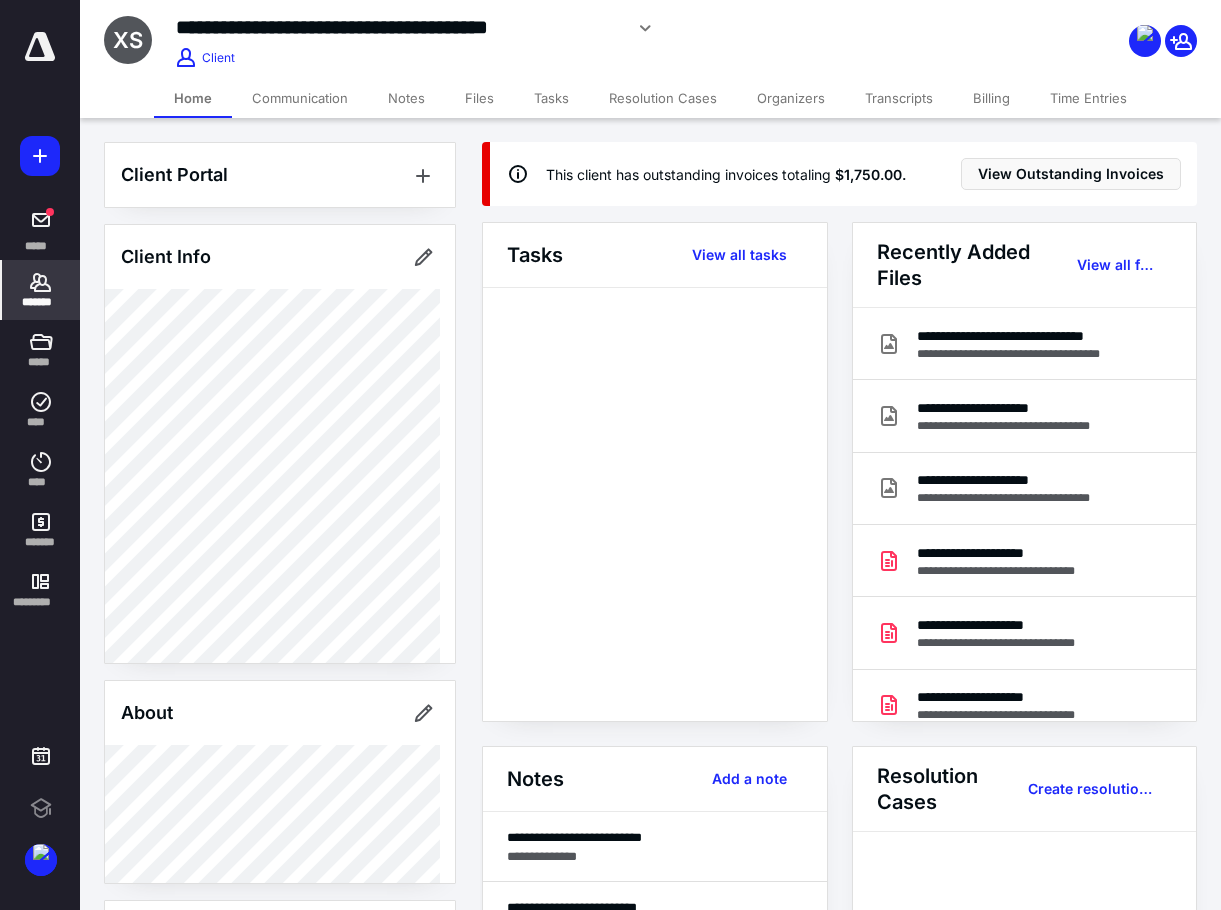 click on "Files" at bounding box center [479, 98] 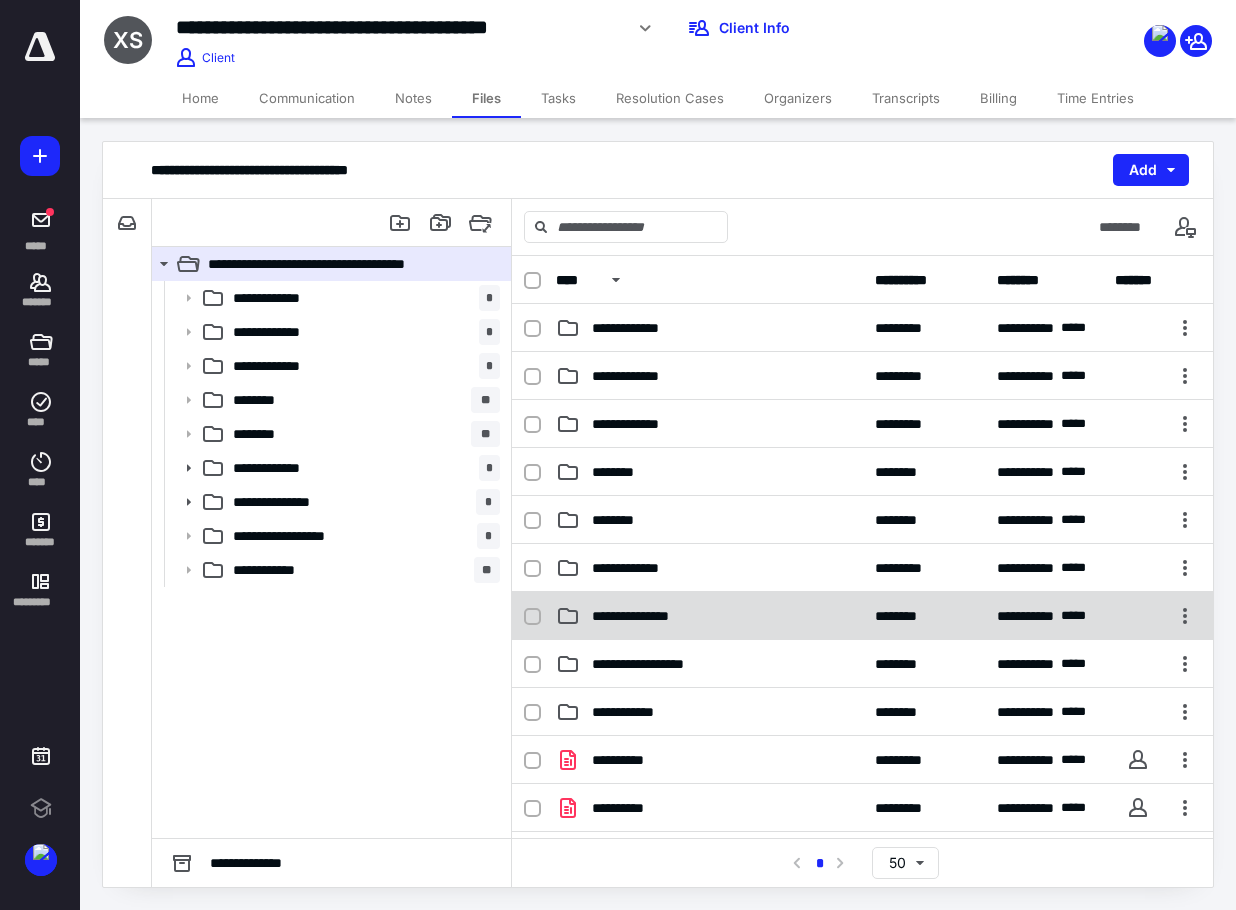 scroll, scrollTop: 0, scrollLeft: 0, axis: both 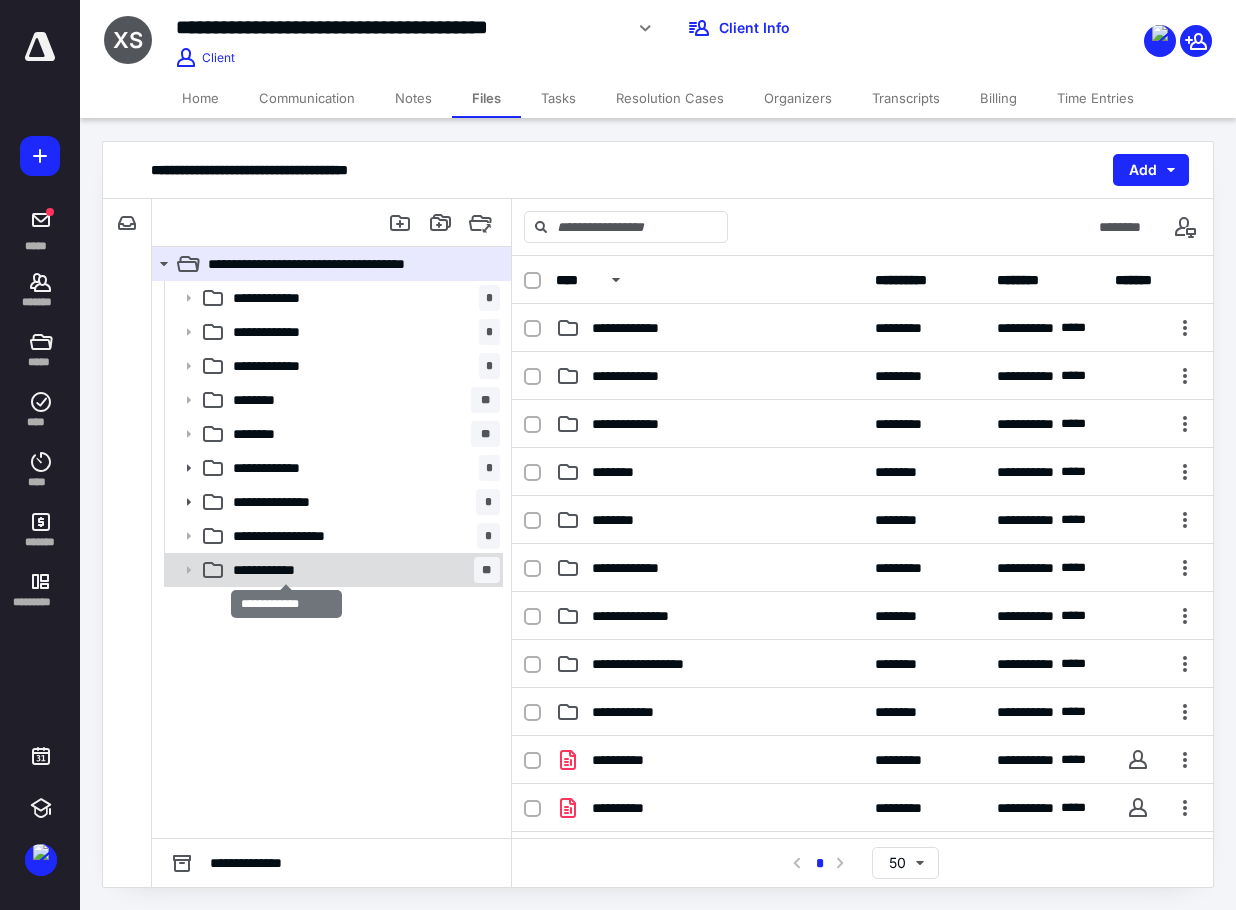 click on "**********" at bounding box center (286, 570) 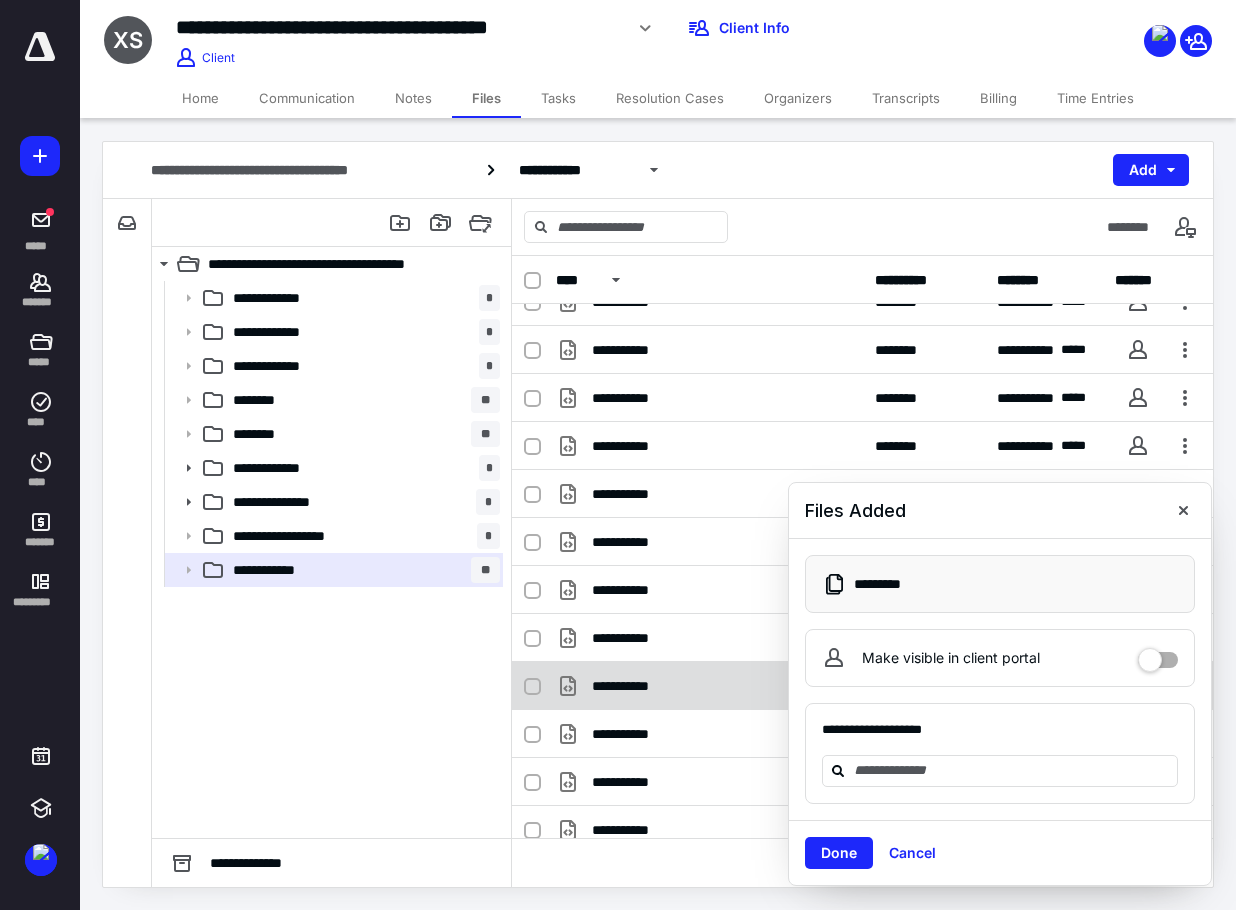 scroll, scrollTop: 0, scrollLeft: 0, axis: both 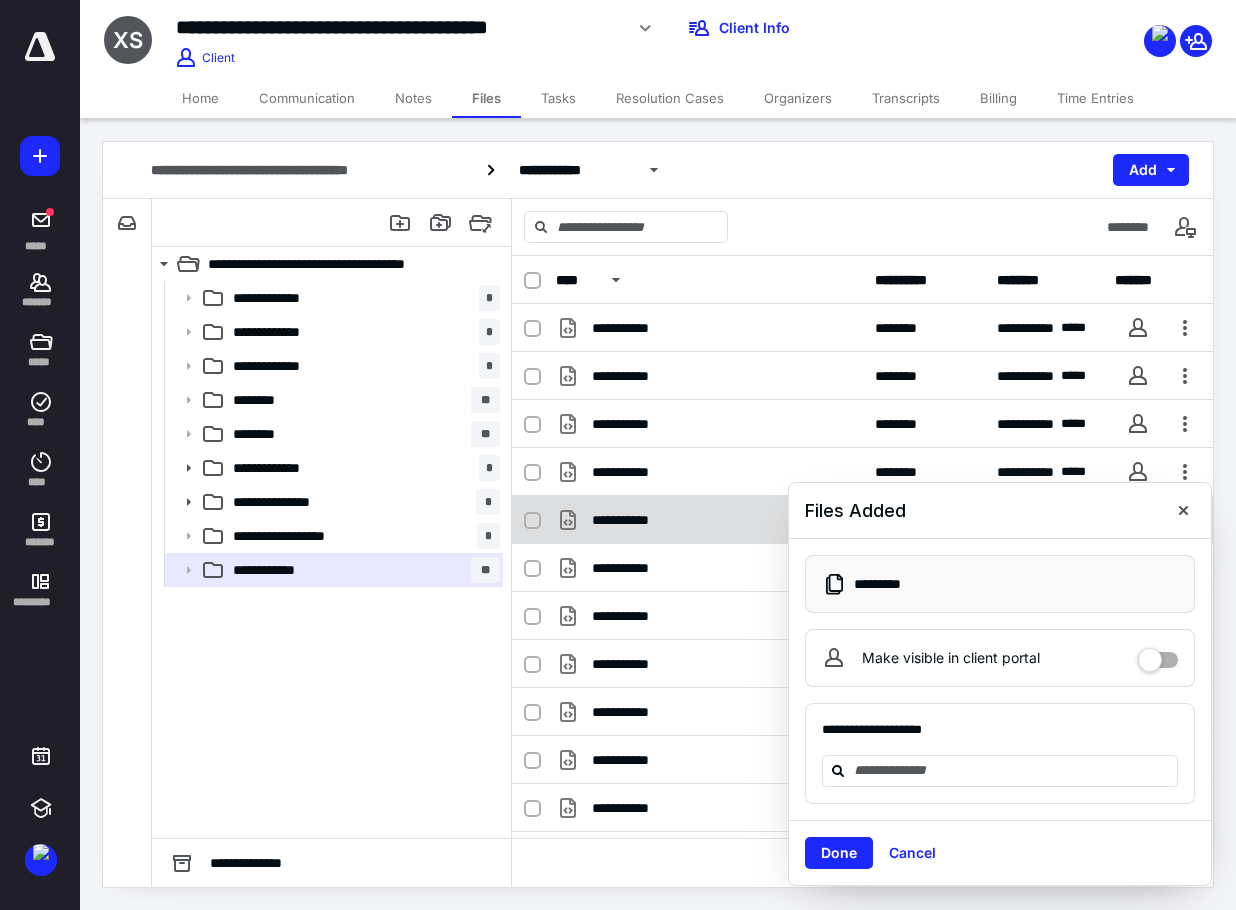 click at bounding box center (1183, 510) 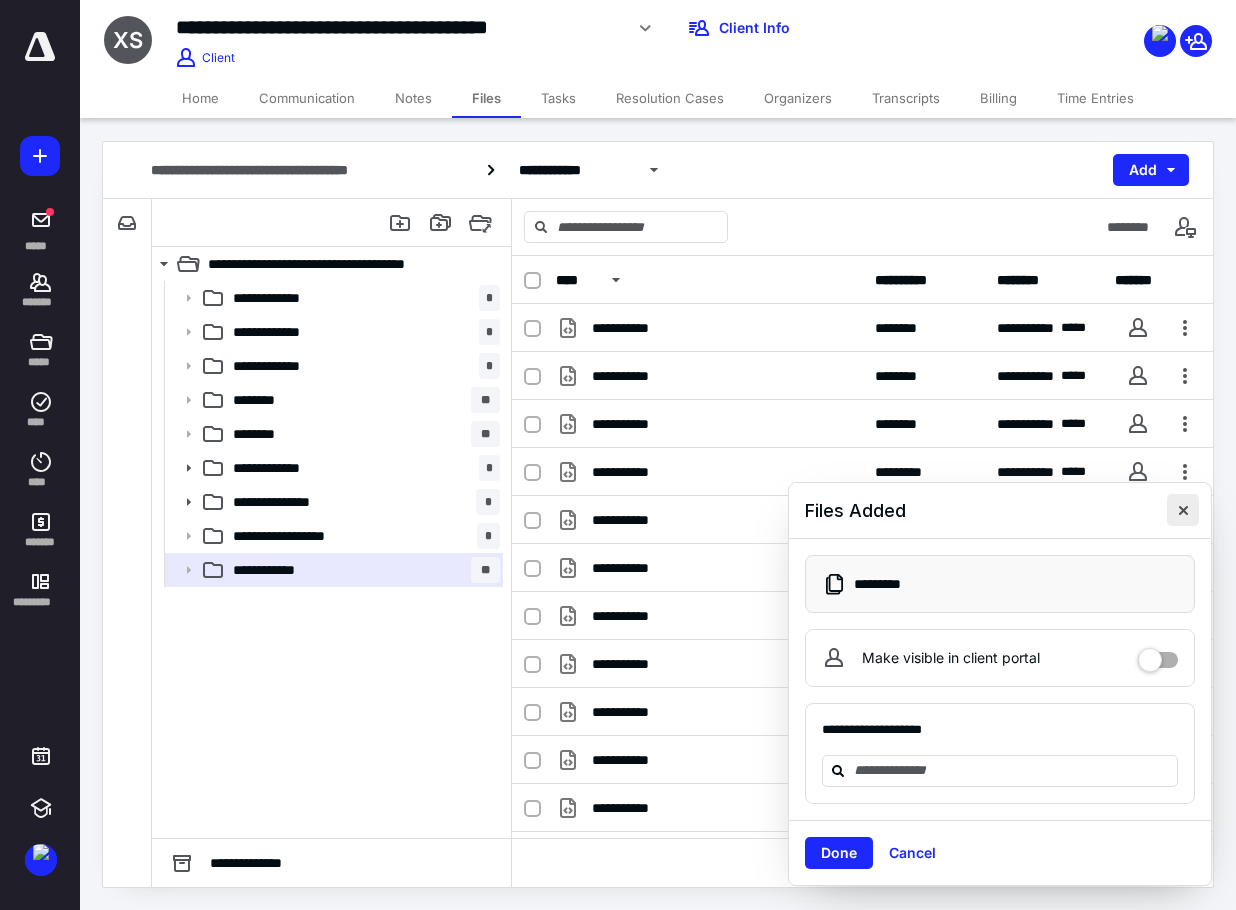 click at bounding box center (1183, 510) 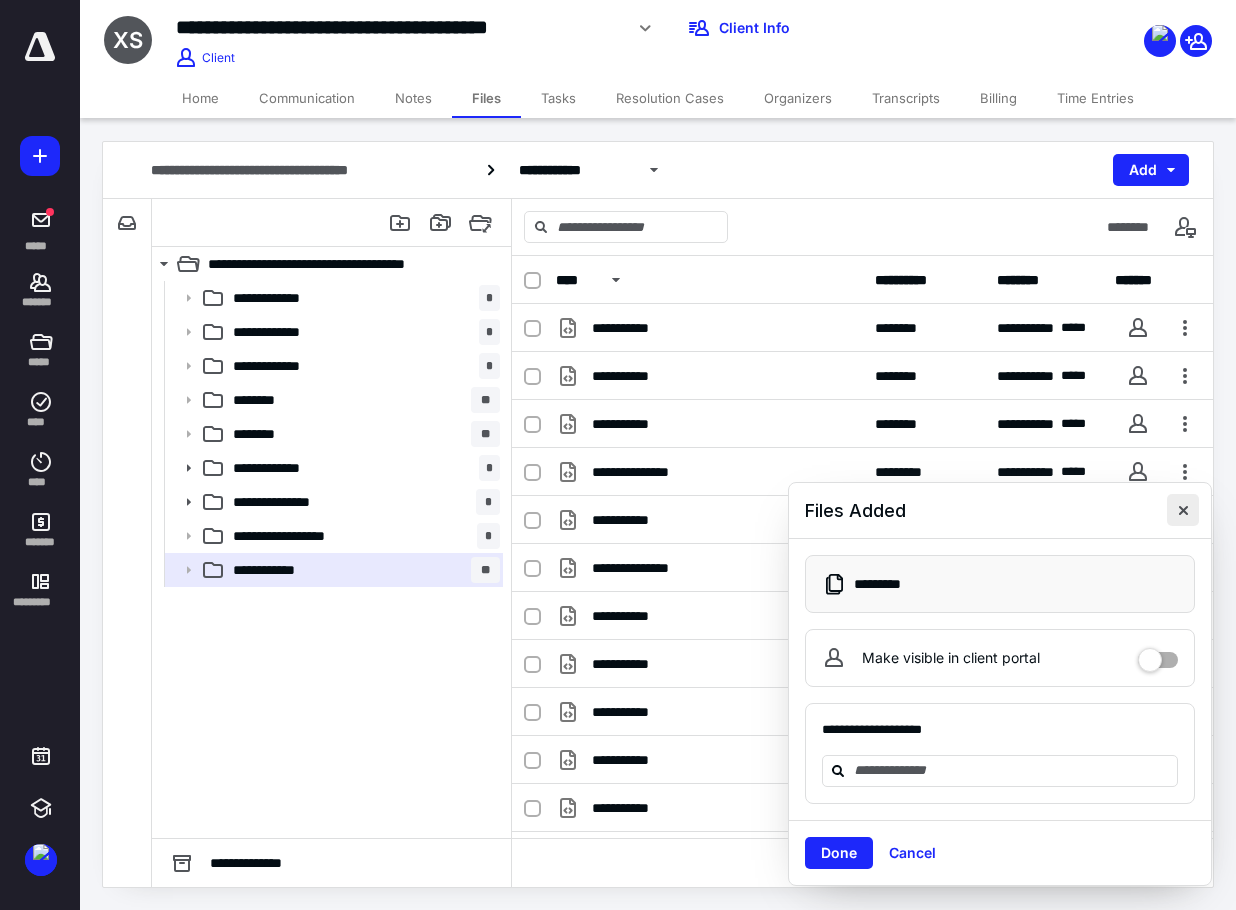 click at bounding box center [1183, 510] 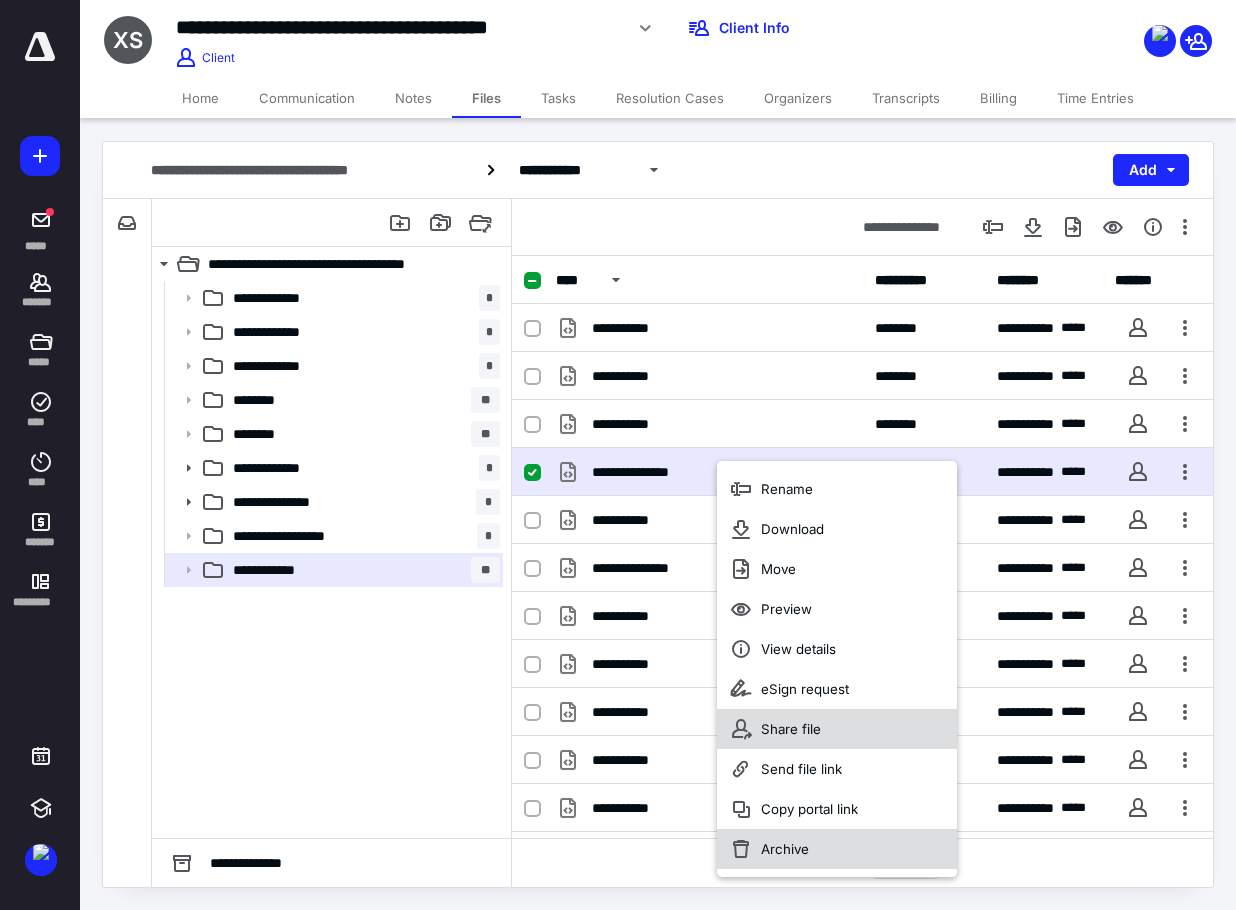 drag, startPoint x: 806, startPoint y: 848, endPoint x: 728, endPoint y: 734, distance: 138.13037 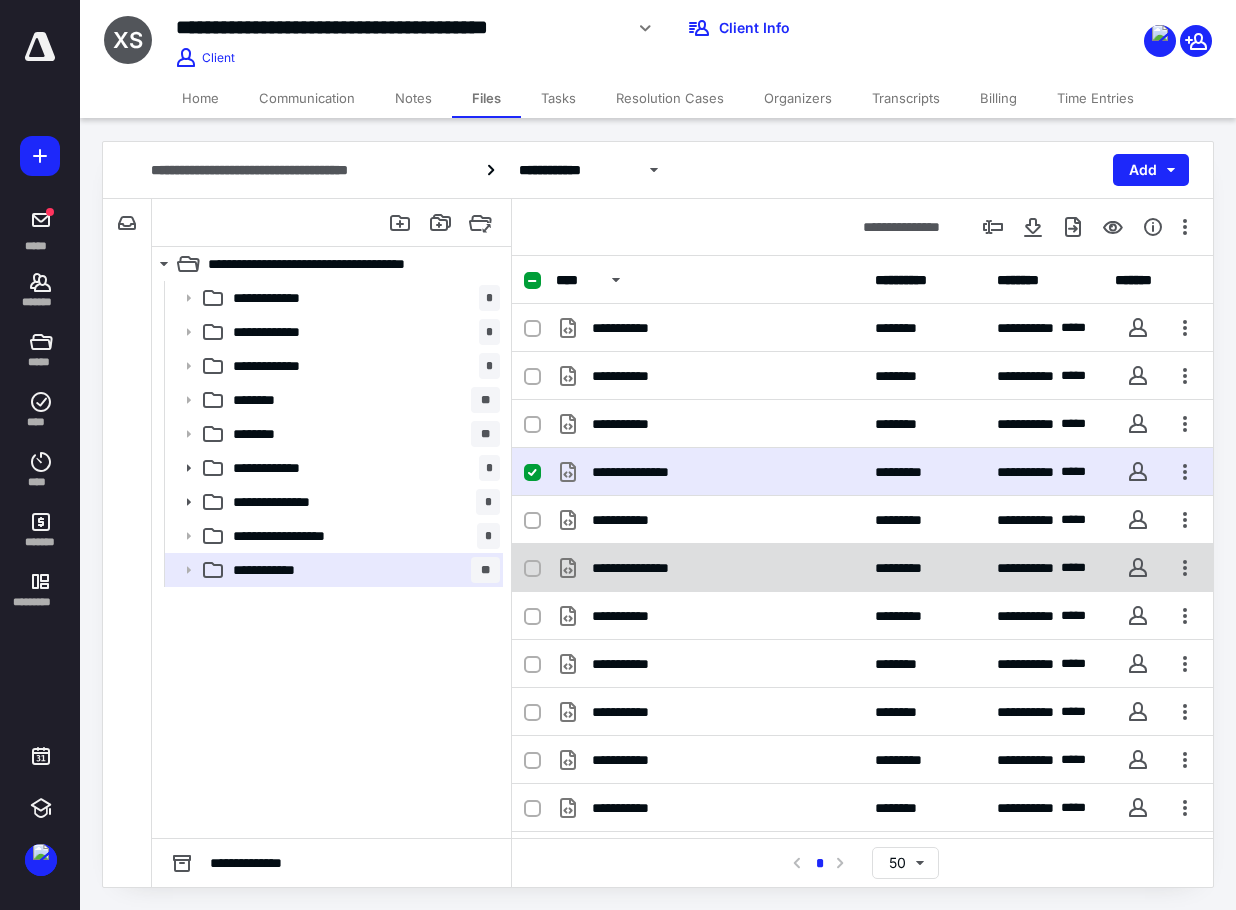 checkbox on "false" 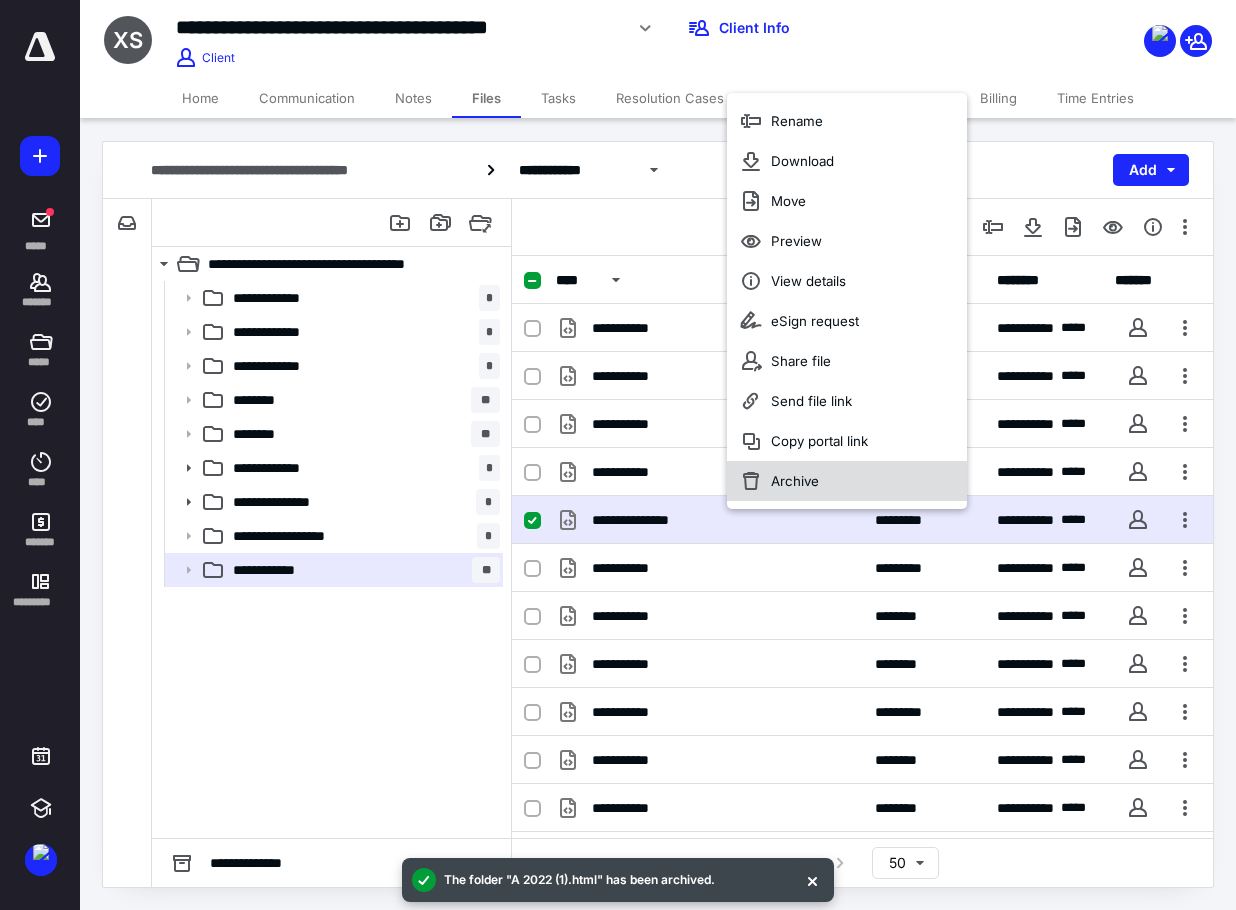 click on "Archive" at bounding box center [847, 481] 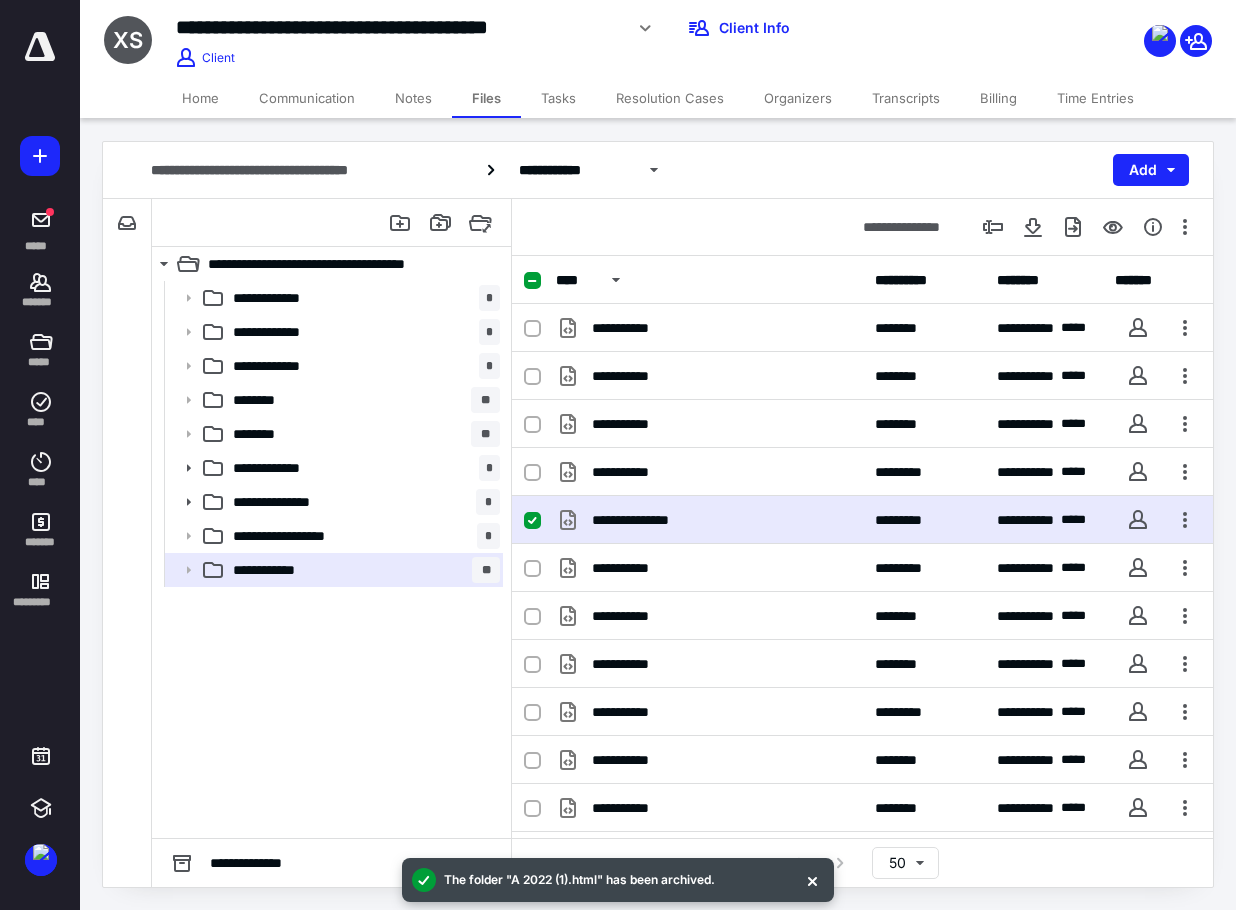 checkbox on "false" 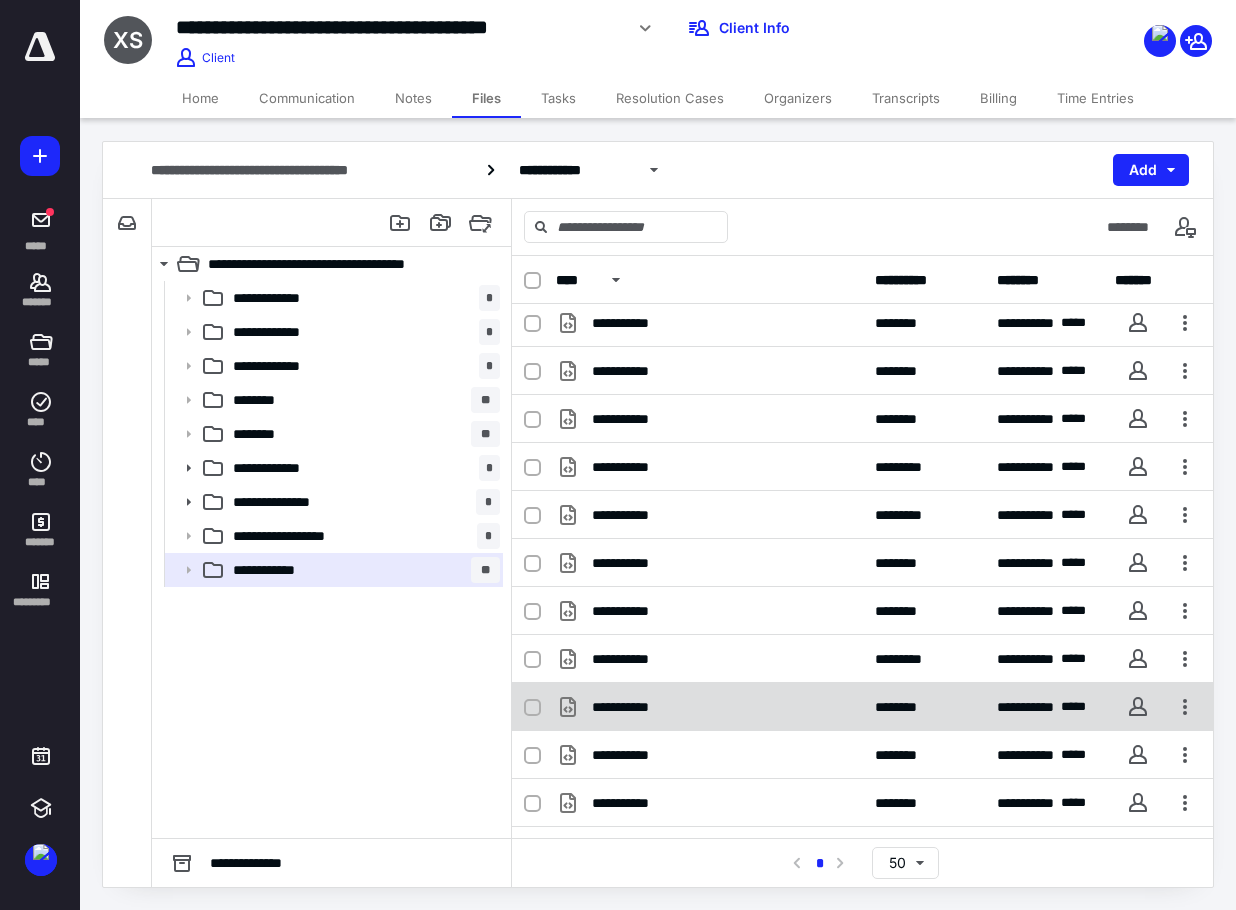 scroll, scrollTop: 0, scrollLeft: 0, axis: both 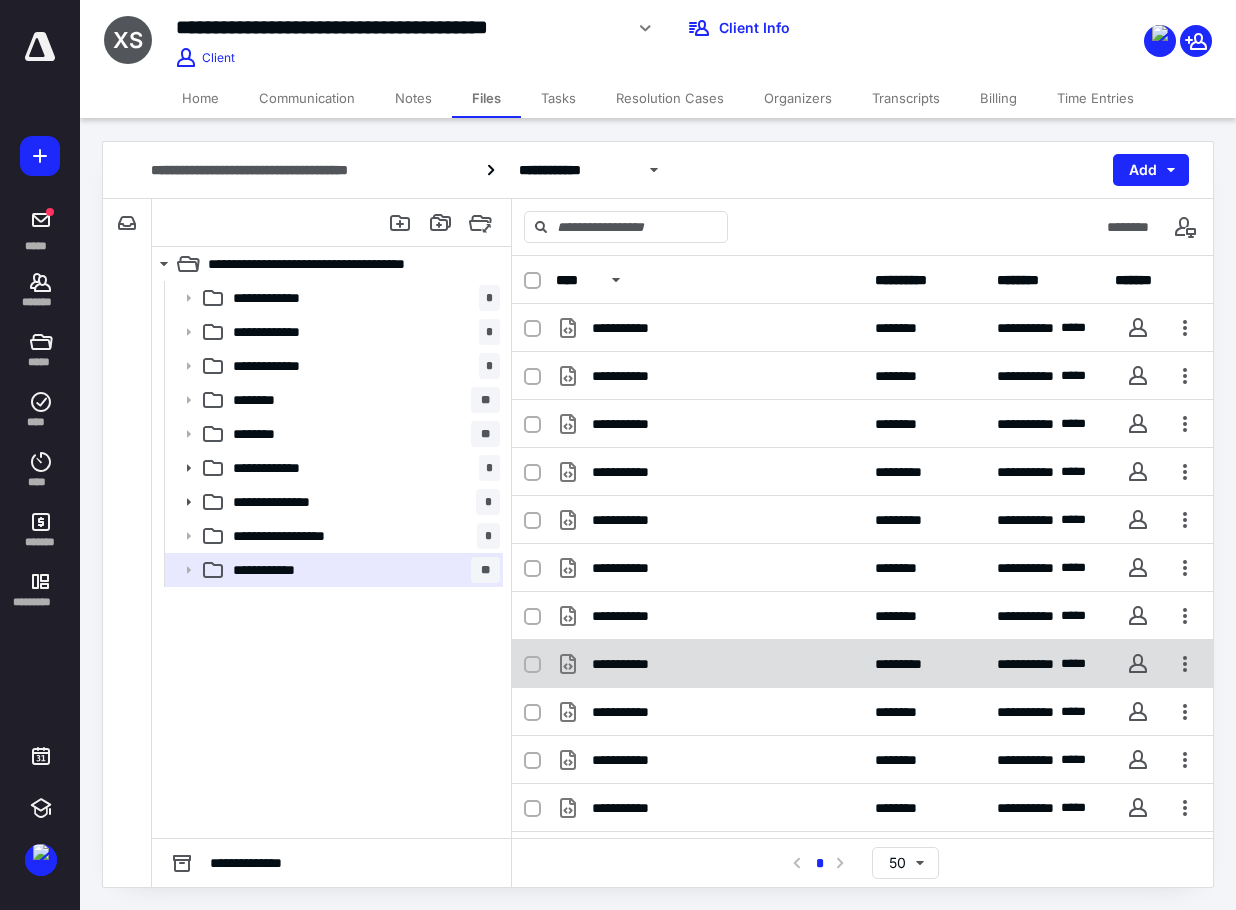 click on "**********" at bounding box center (862, 664) 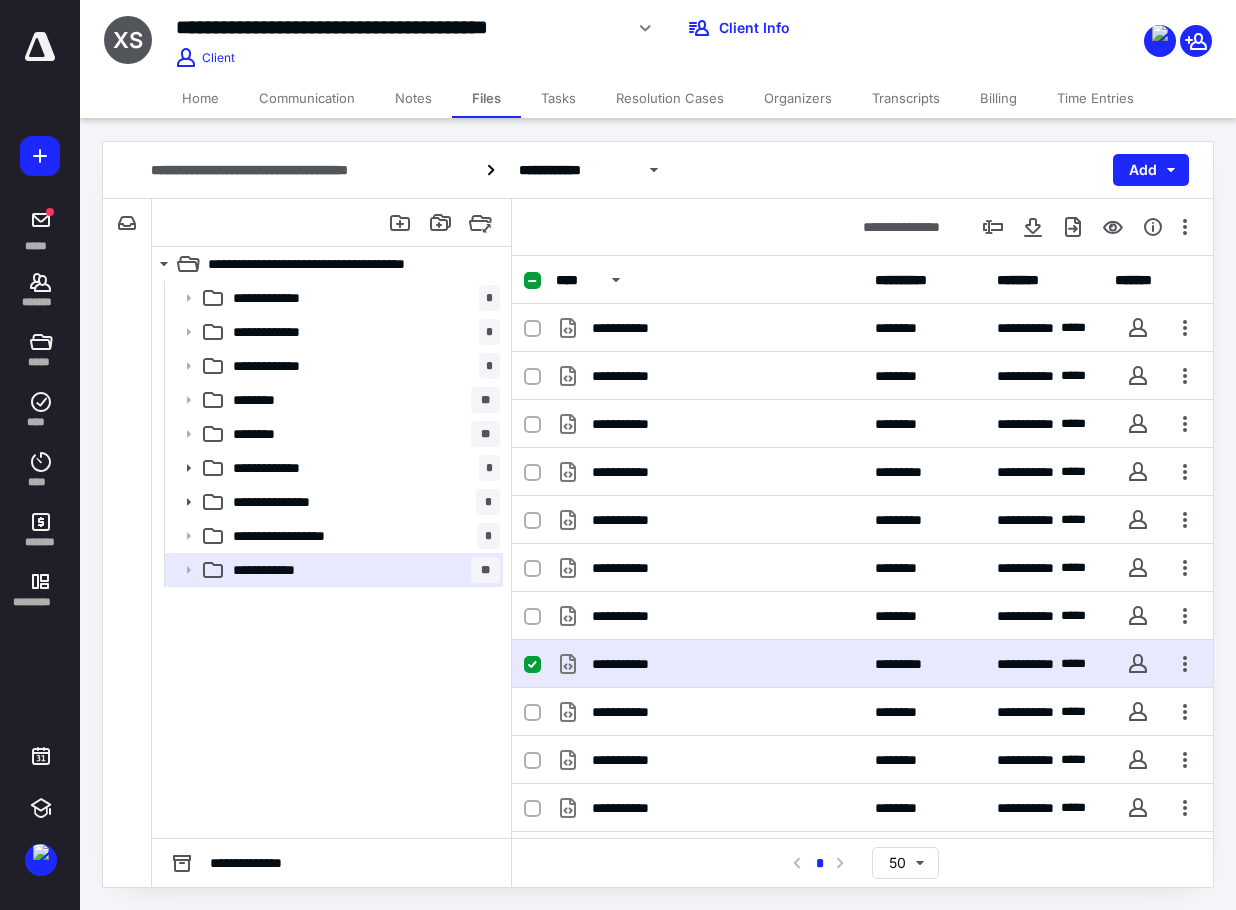 click on "**********" at bounding box center [862, 664] 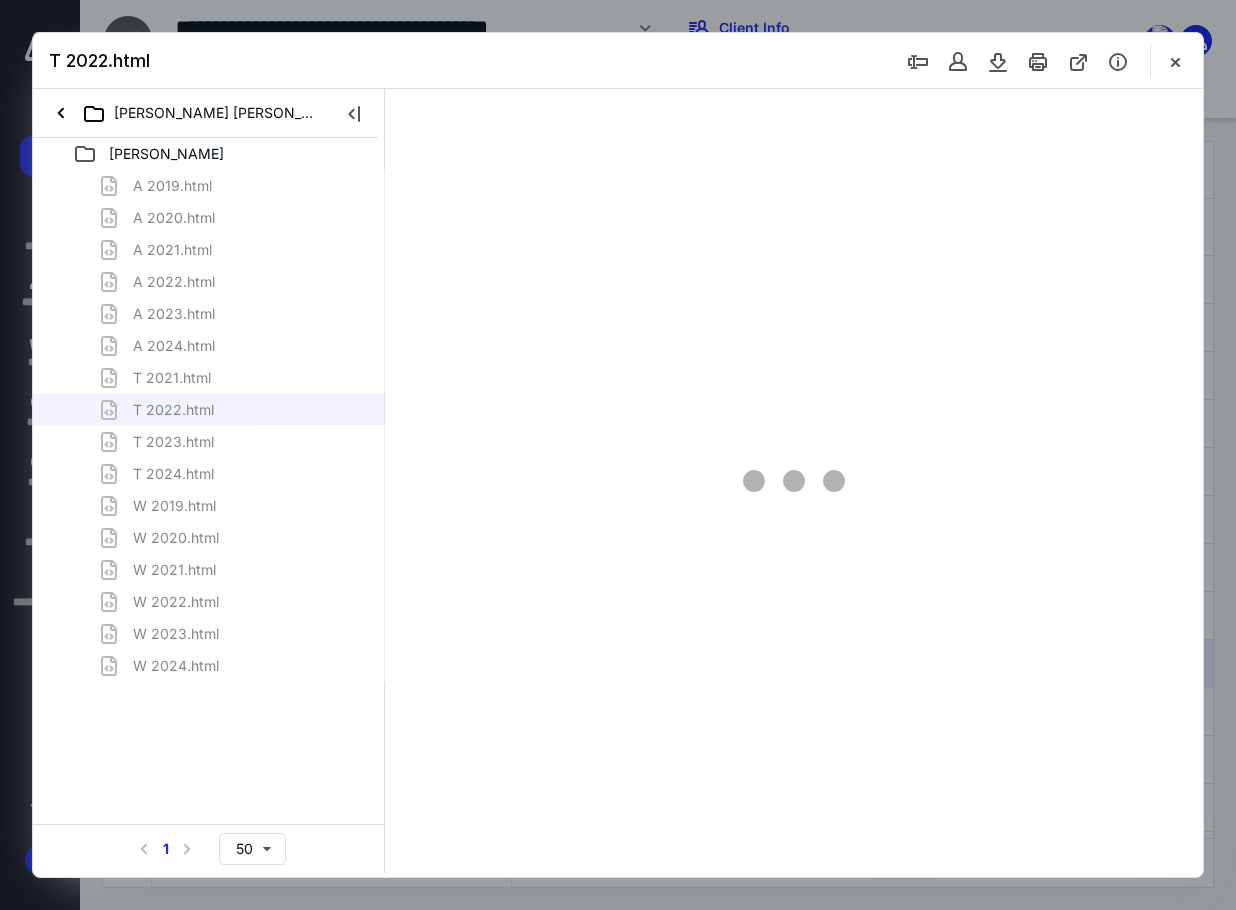scroll, scrollTop: 0, scrollLeft: 0, axis: both 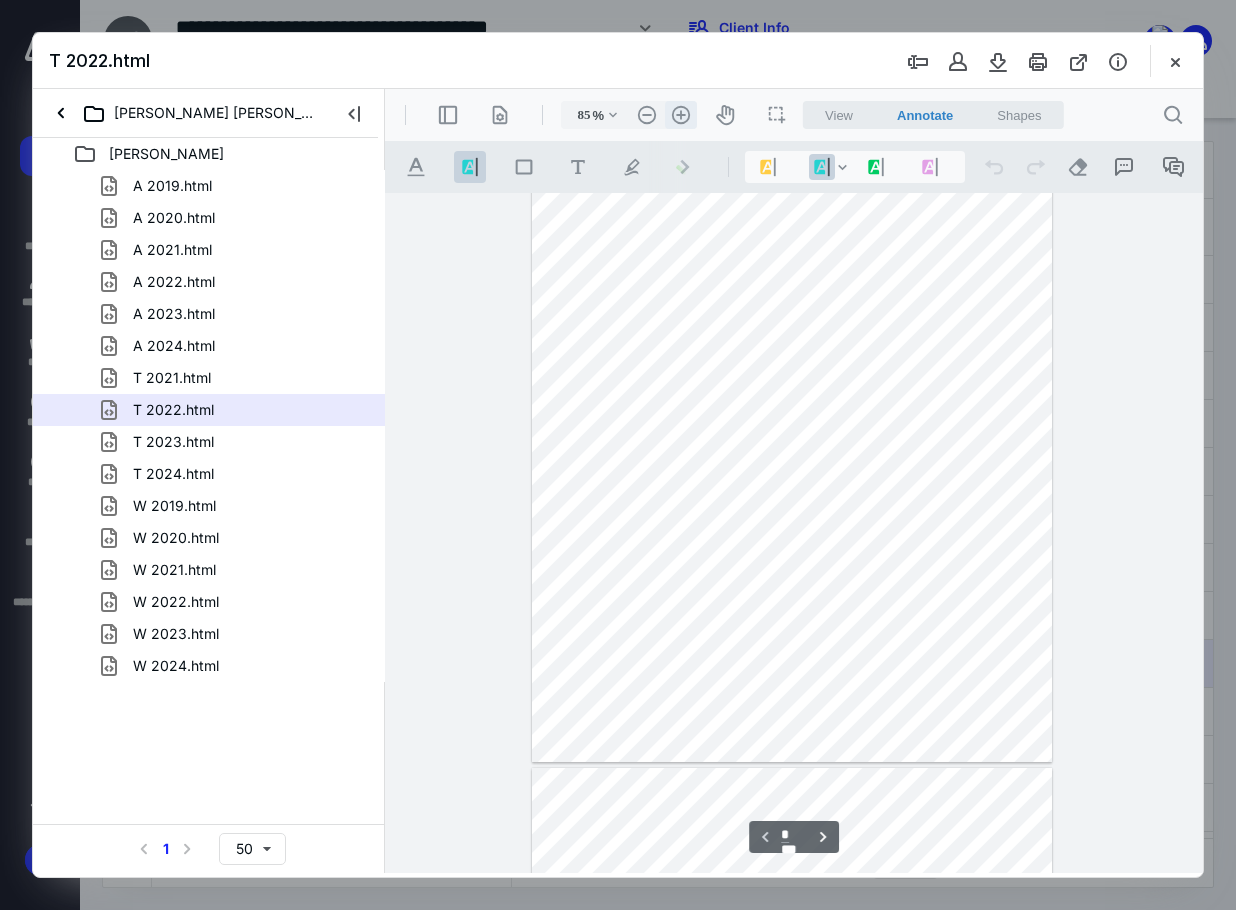 click on ".cls-1{fill:#abb0c4;} icon - header - zoom - in - line" at bounding box center (681, 115) 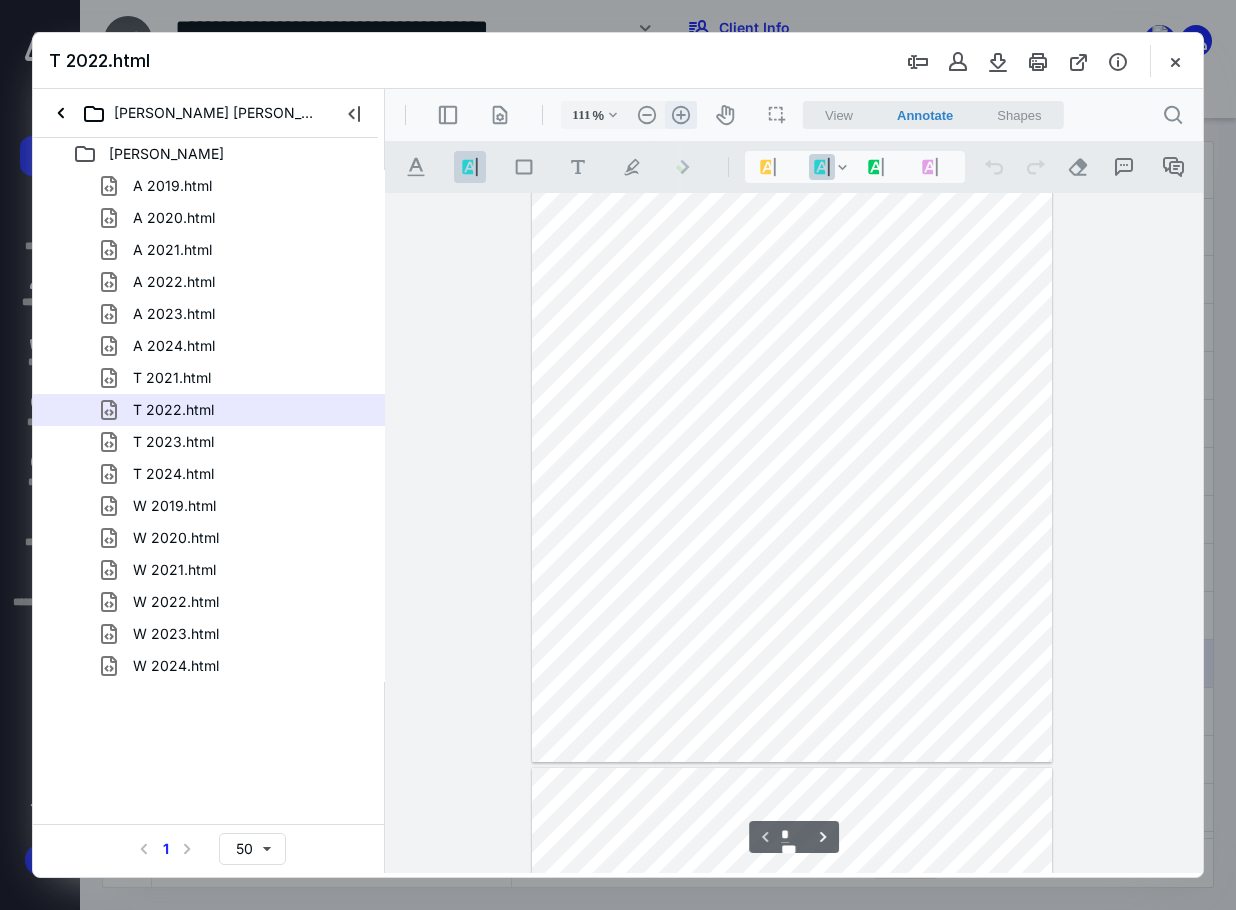 scroll, scrollTop: 223, scrollLeft: 0, axis: vertical 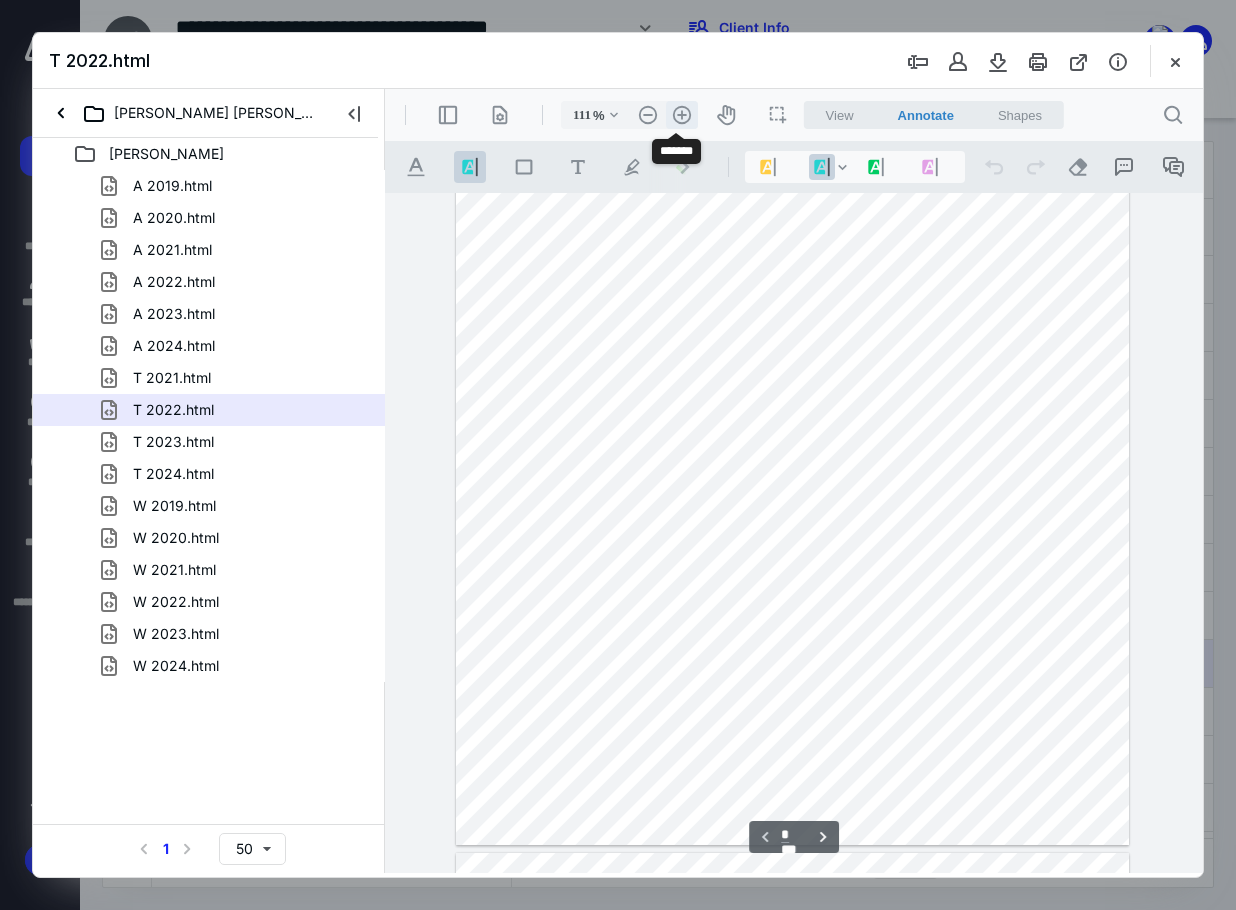 click on ".cls-1{fill:#abb0c4;} icon - header - zoom - in - line" at bounding box center (682, 115) 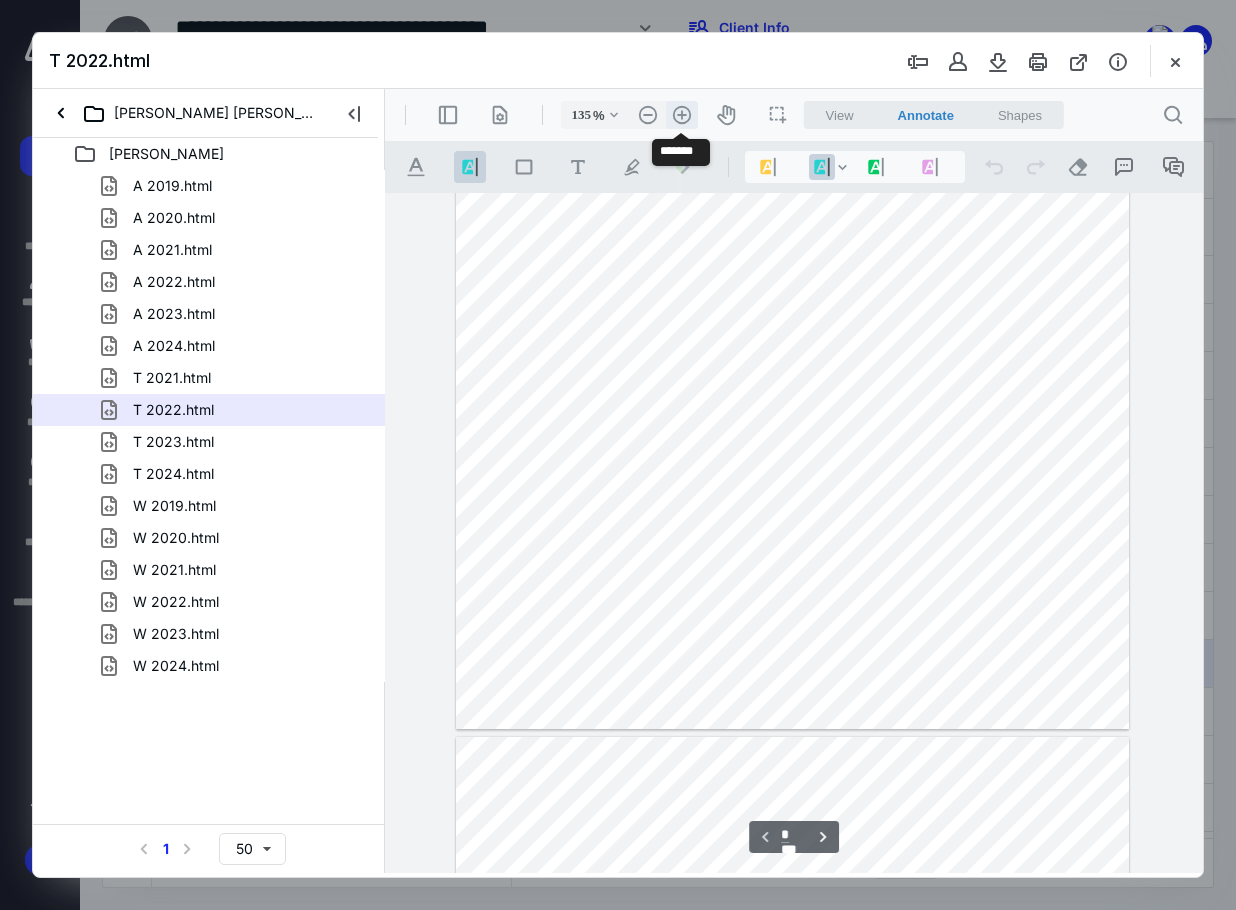 click on ".cls-1{fill:#abb0c4;} icon - header - zoom - in - line" at bounding box center [682, 115] 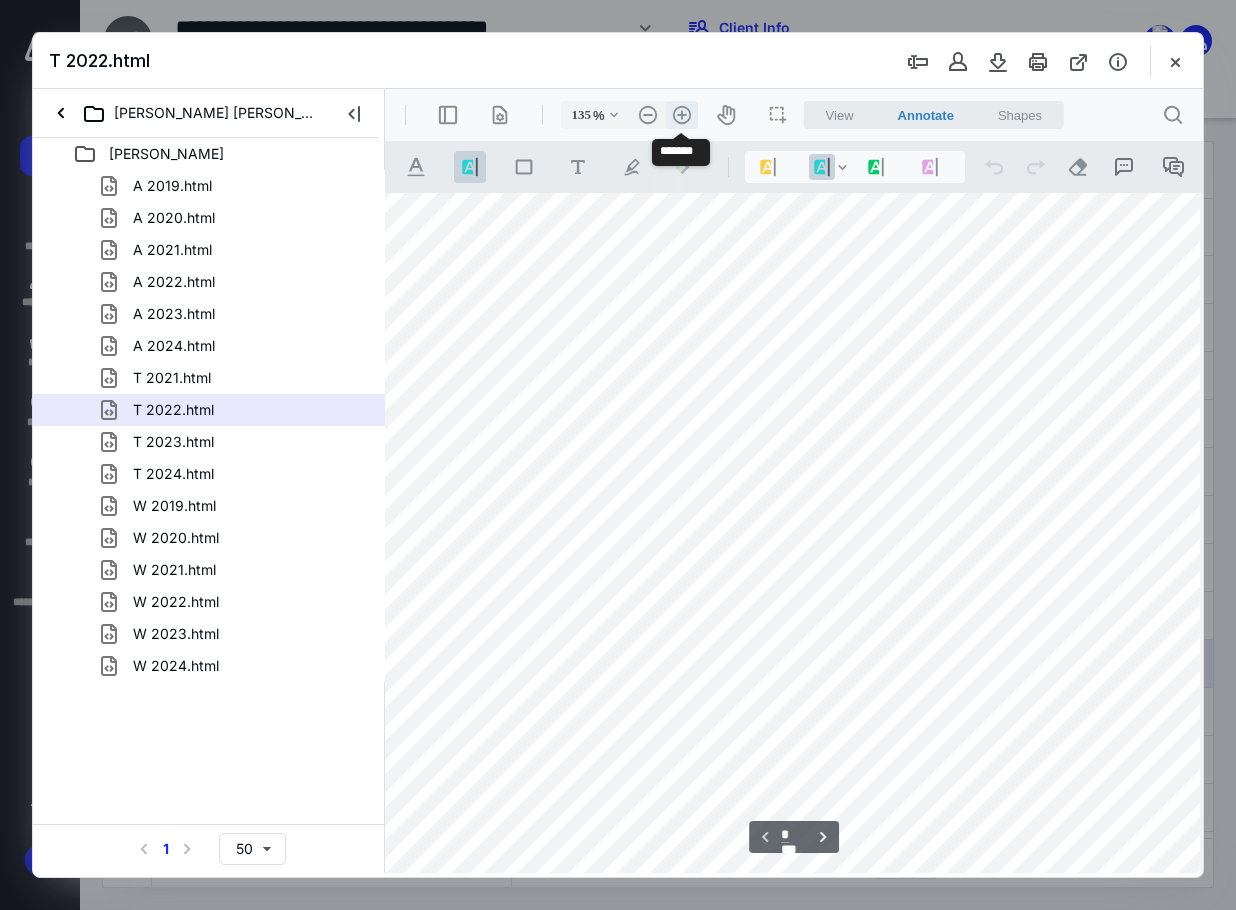 type on "160" 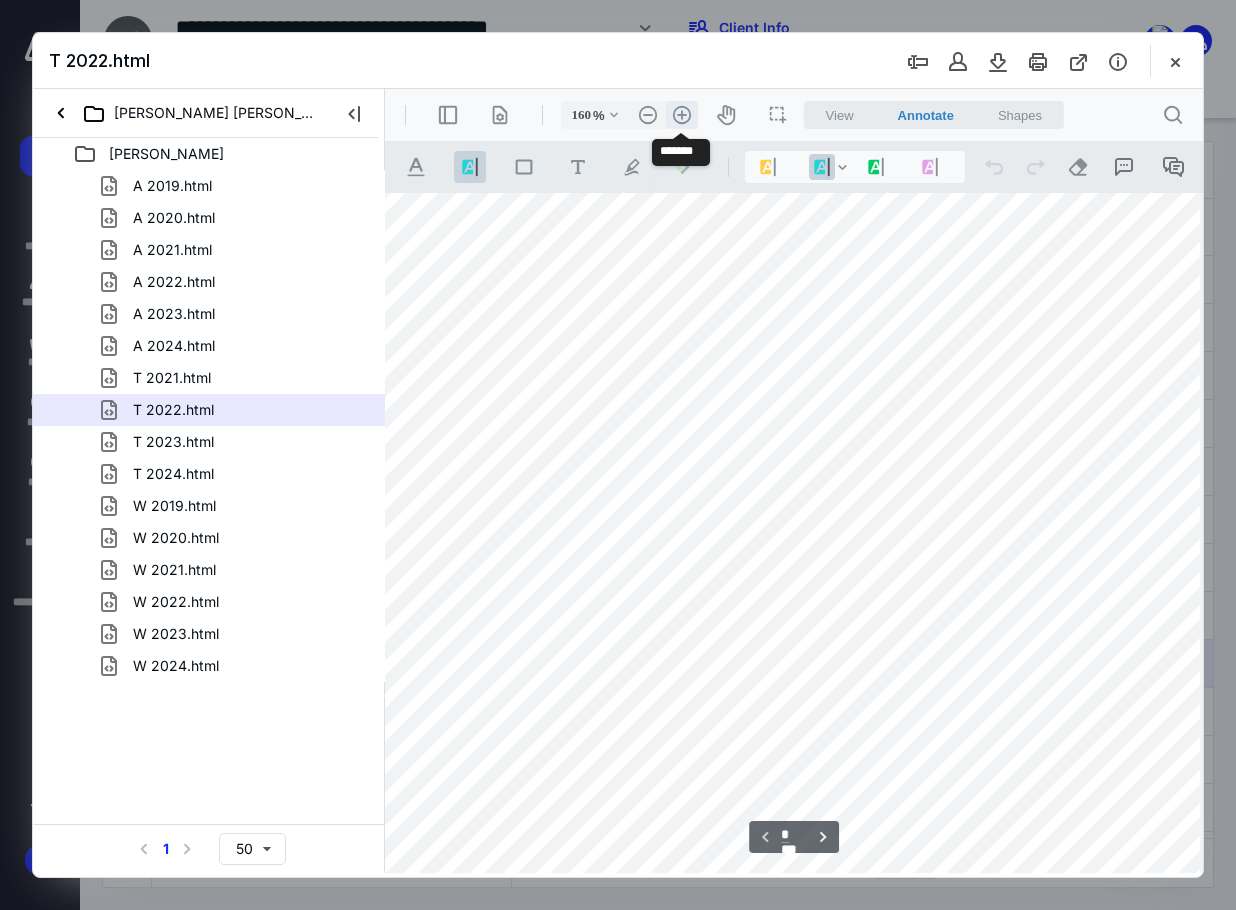 scroll, scrollTop: 455, scrollLeft: 95, axis: both 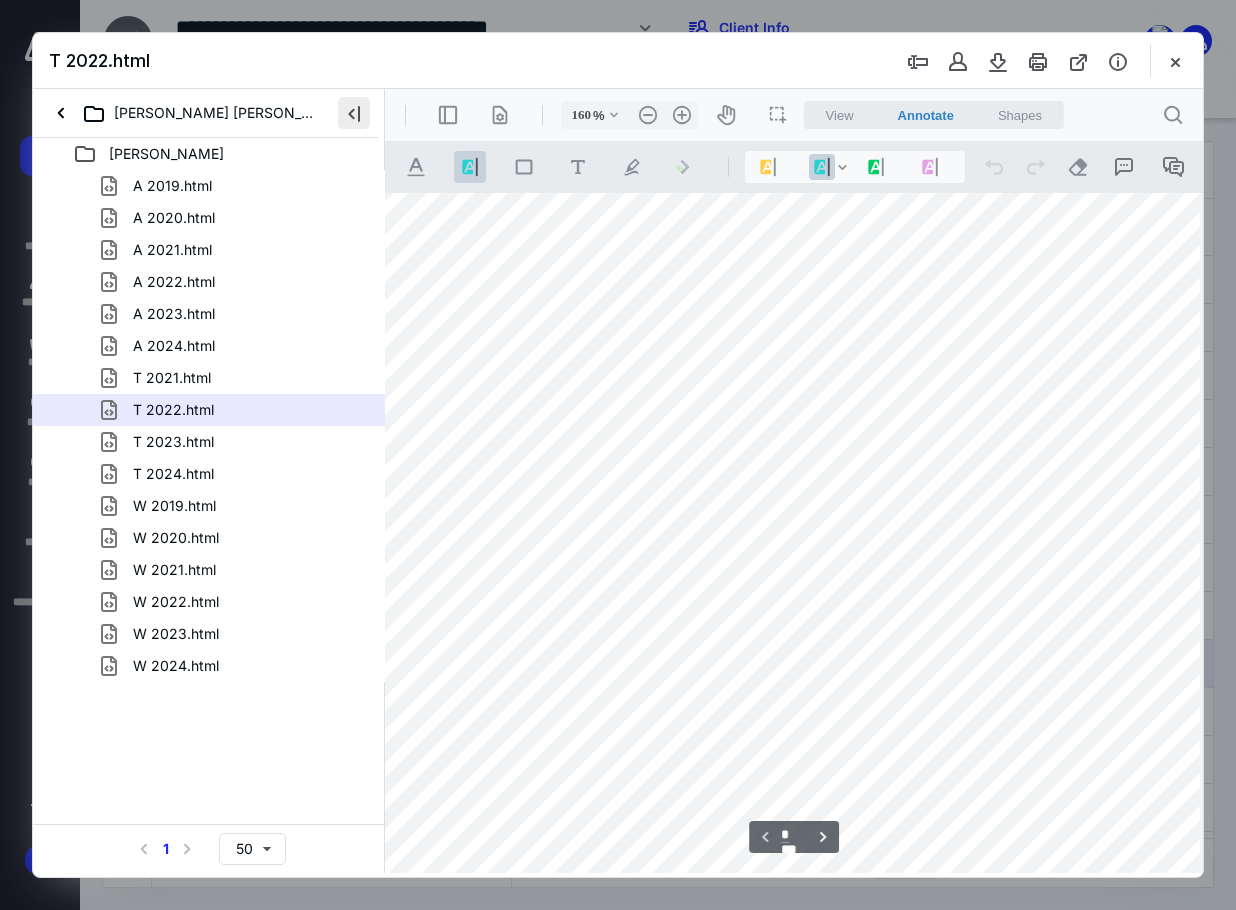 click at bounding box center [354, 113] 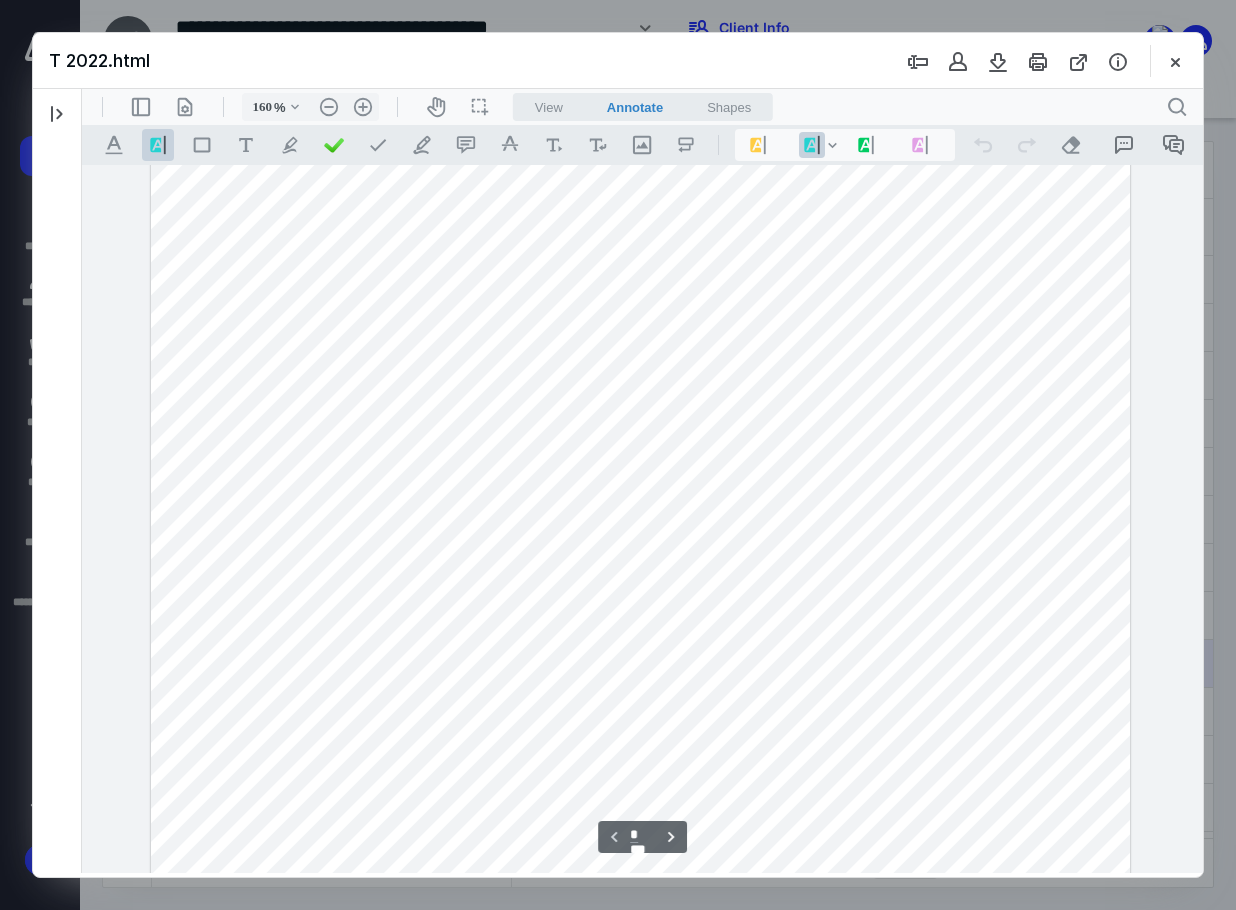 scroll, scrollTop: 255, scrollLeft: 0, axis: vertical 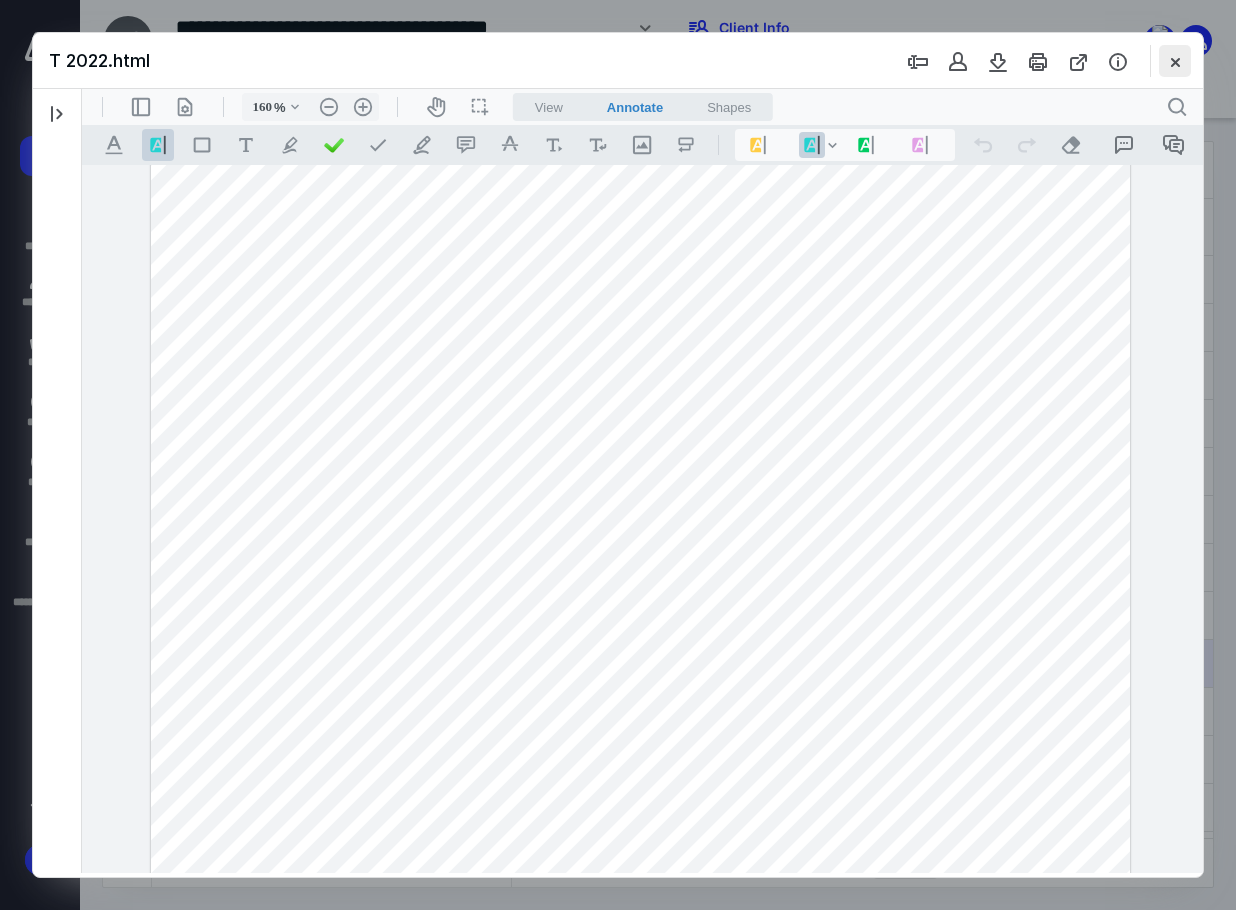 click at bounding box center [1175, 61] 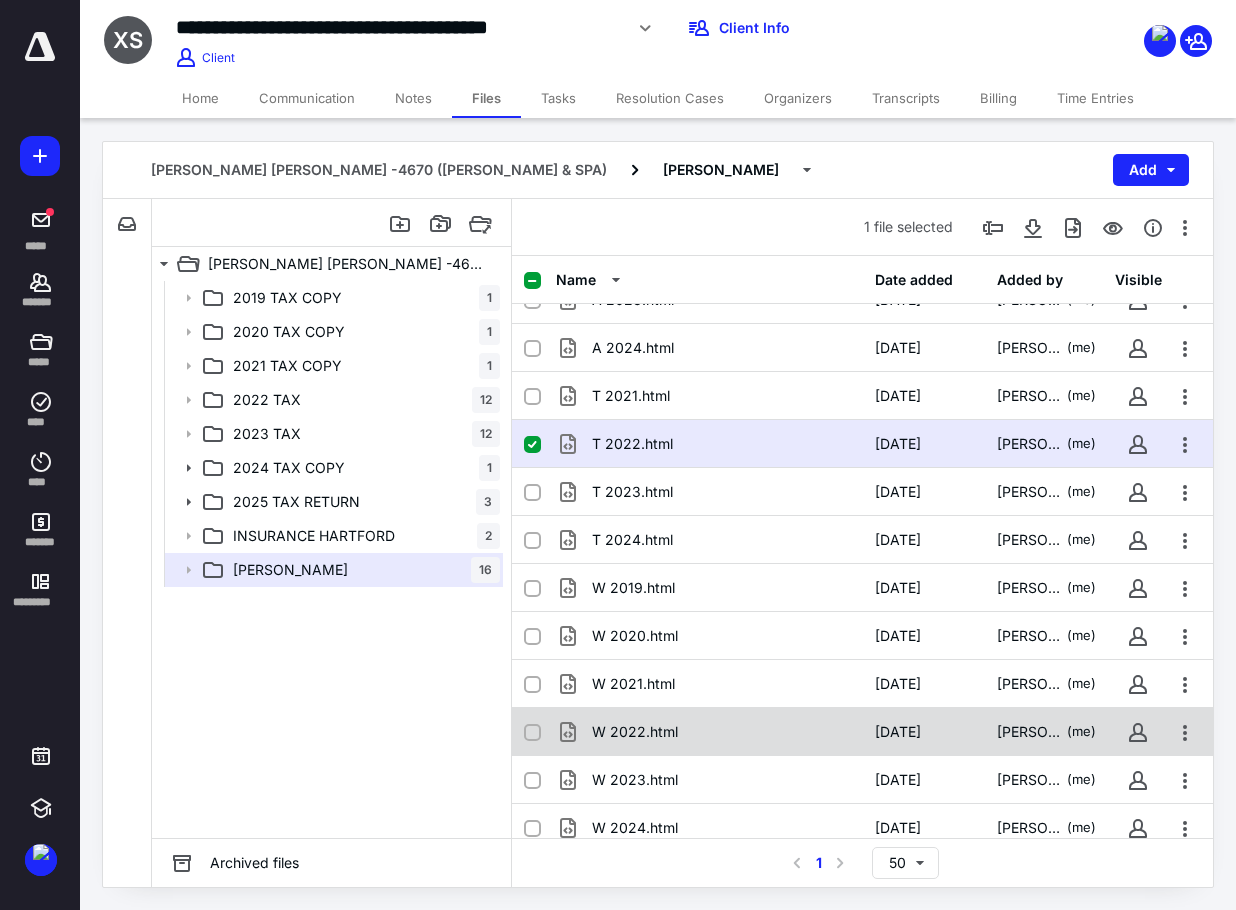scroll, scrollTop: 234, scrollLeft: 0, axis: vertical 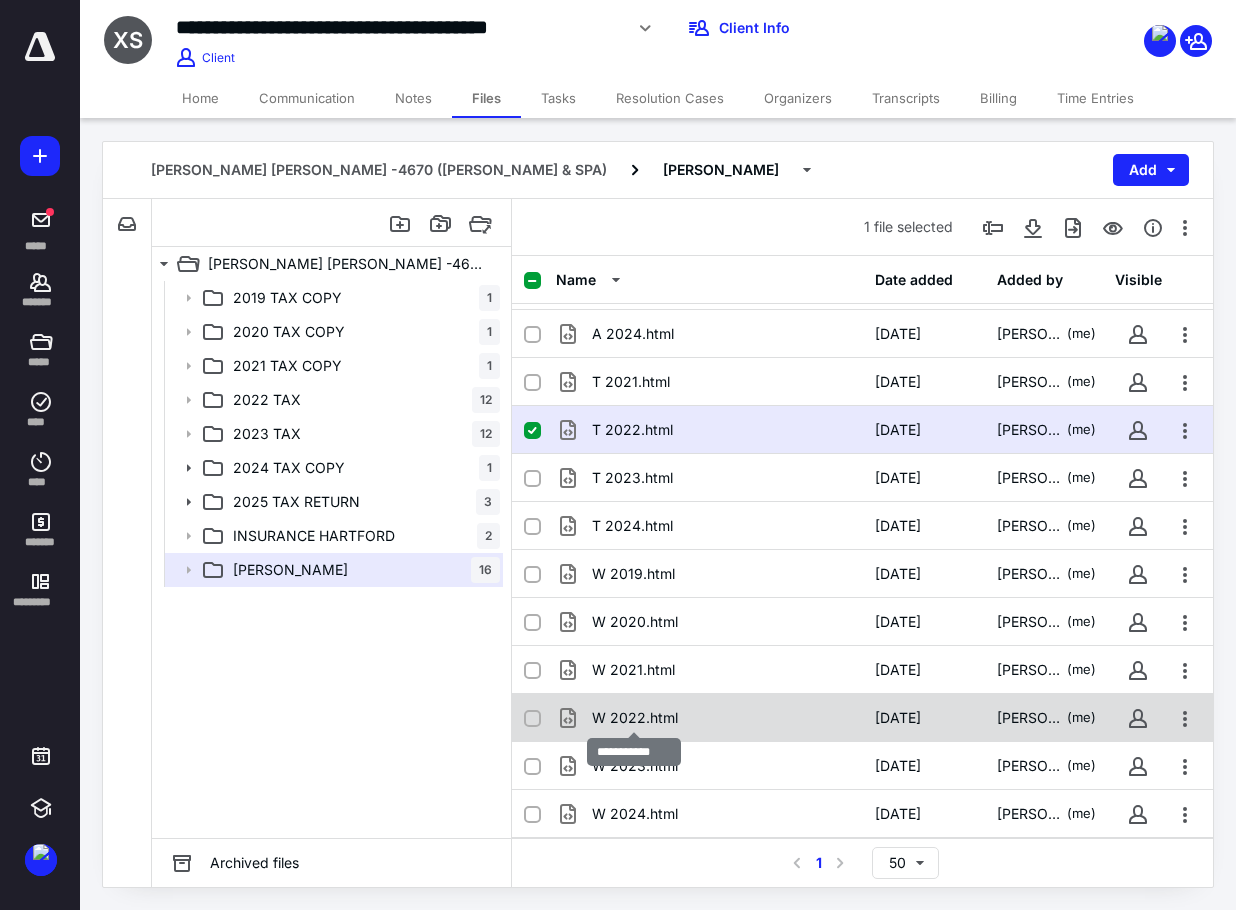 click on "W 2022.html" at bounding box center (635, 718) 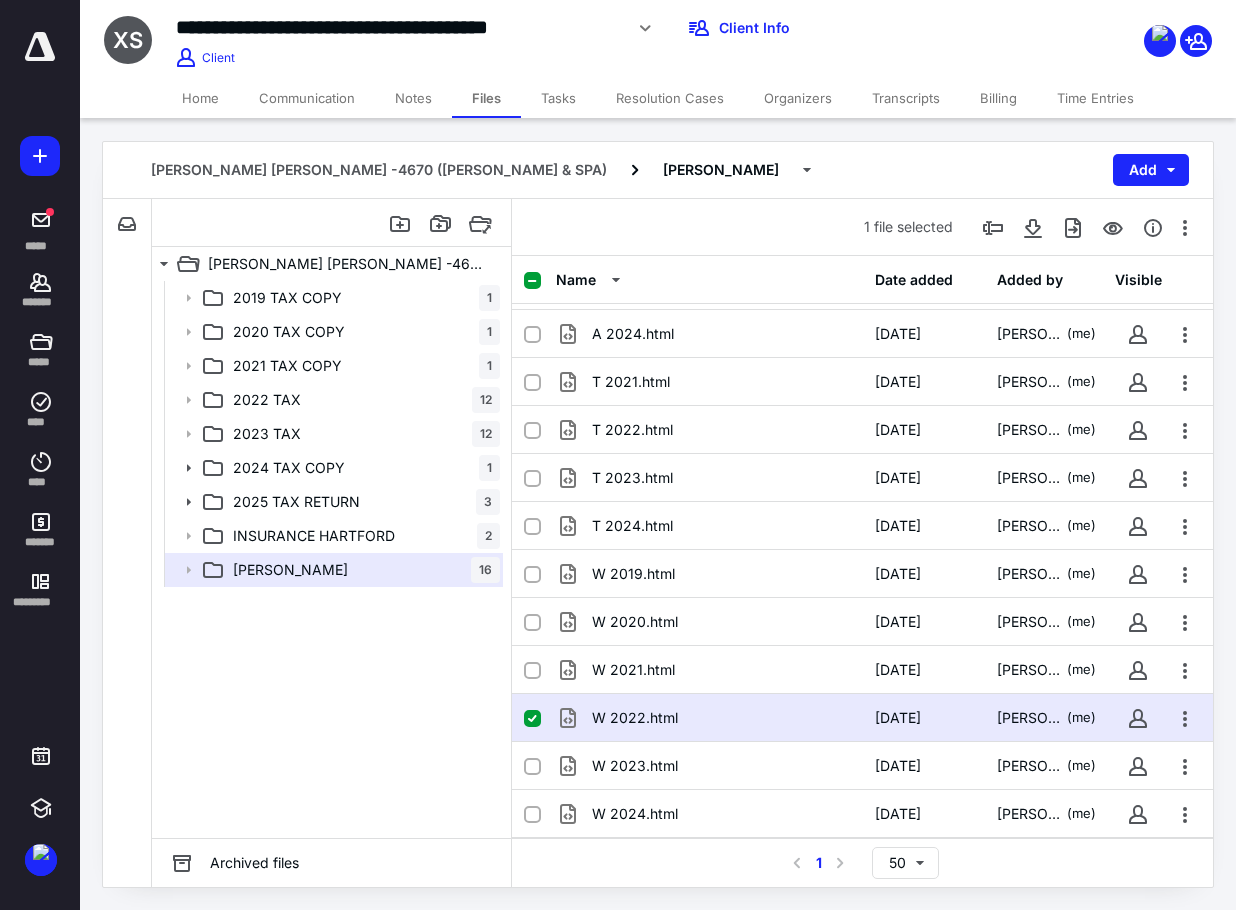 click on "W 2022.html" at bounding box center [635, 718] 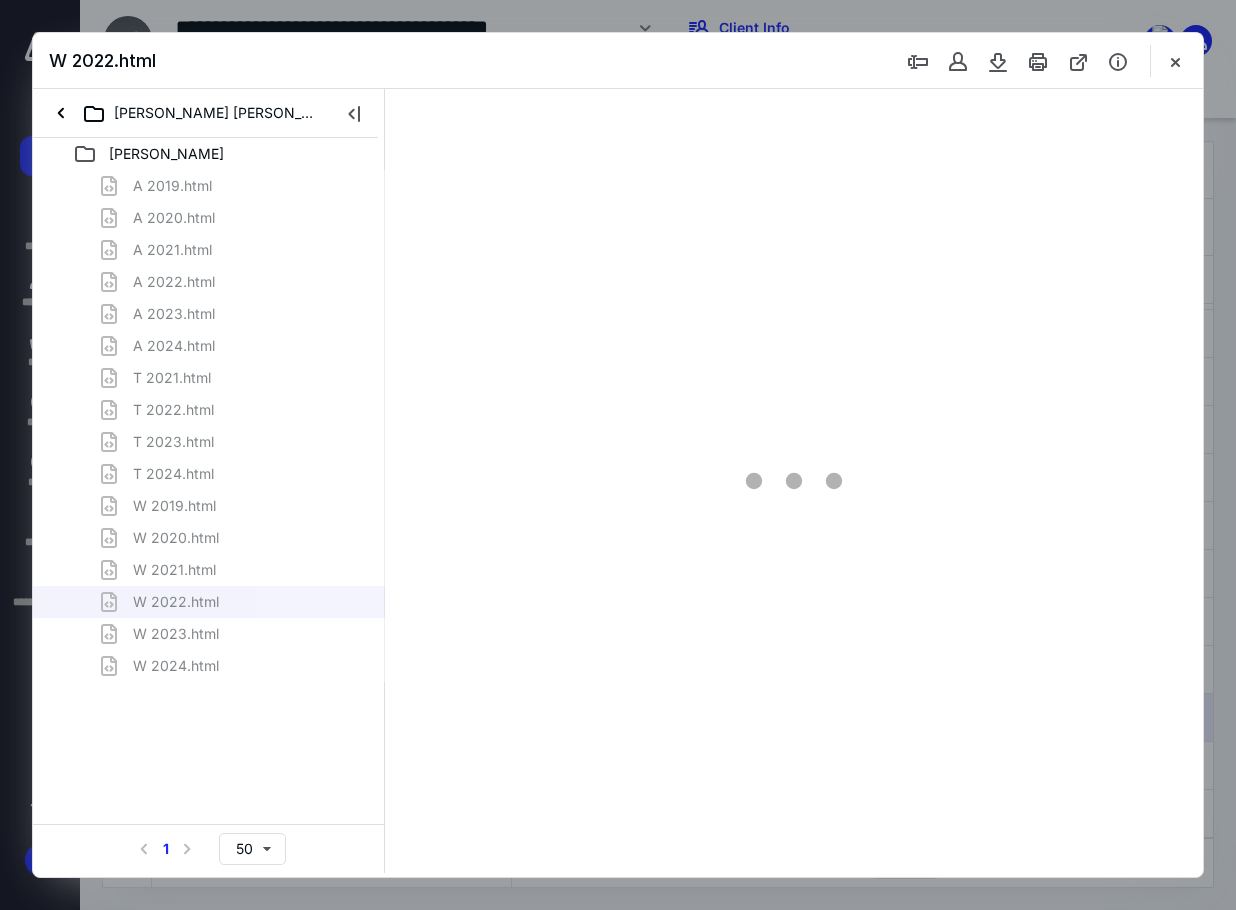 scroll, scrollTop: 0, scrollLeft: 0, axis: both 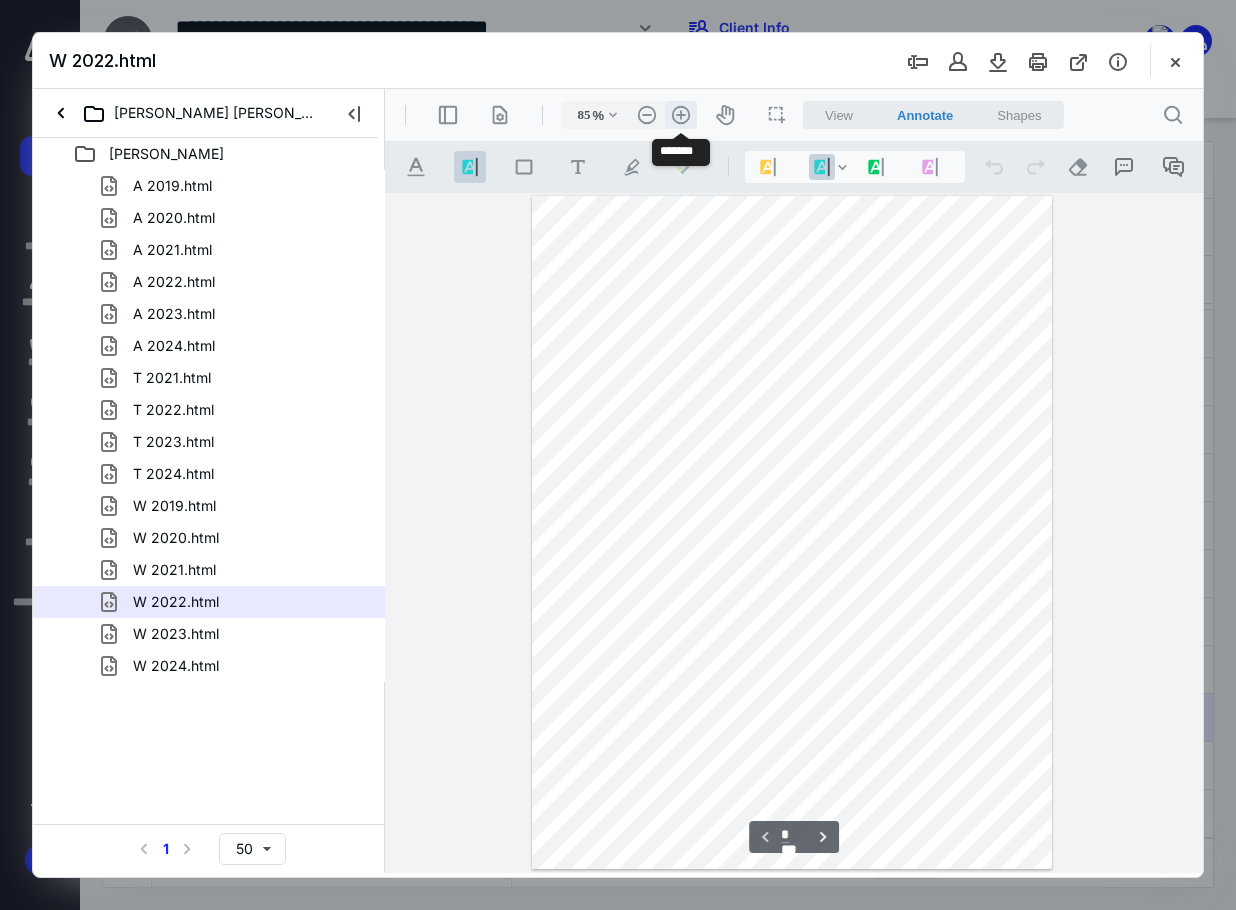 click on ".cls-1{fill:#abb0c4;} icon - header - zoom - in - line" at bounding box center (681, 115) 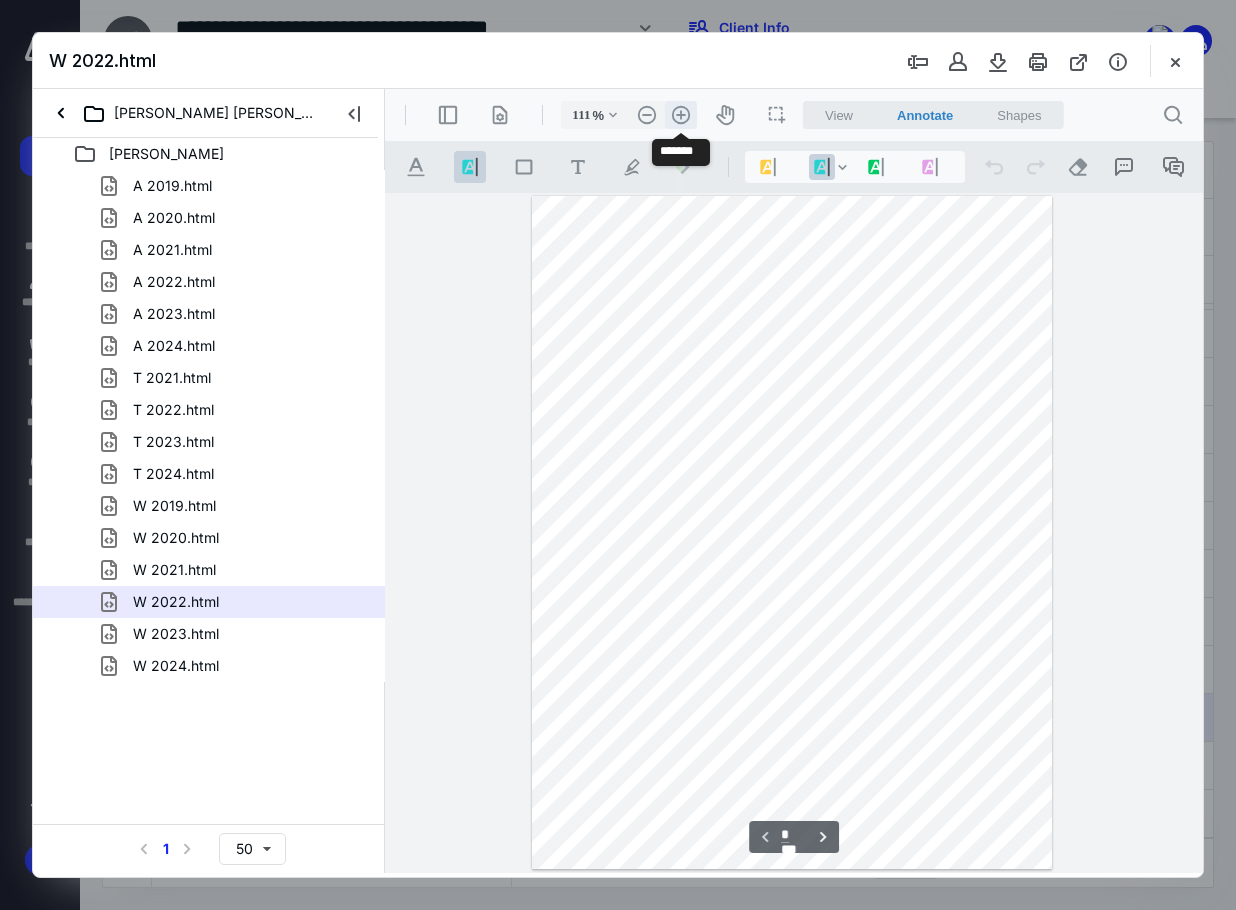 scroll, scrollTop: 85, scrollLeft: 0, axis: vertical 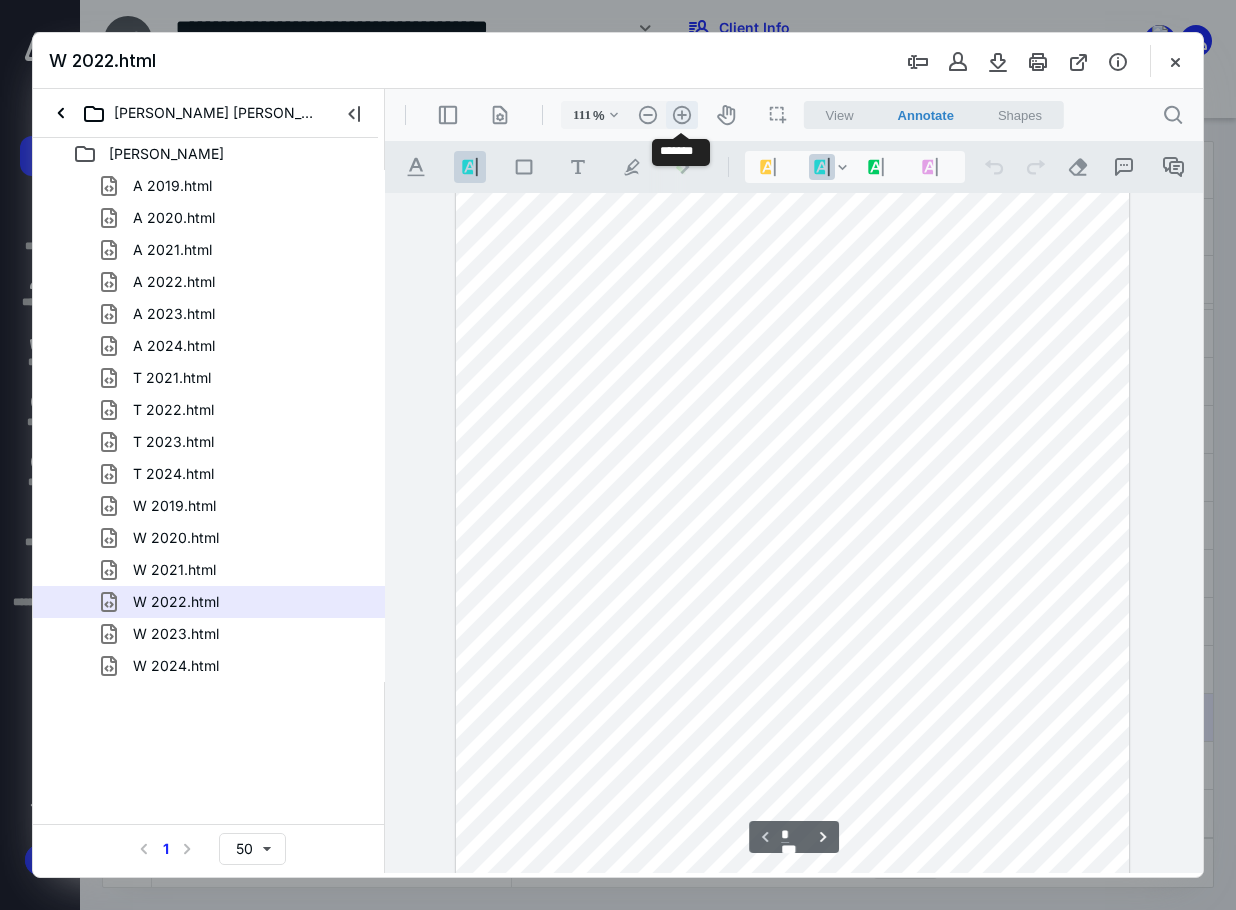 click on ".cls-1{fill:#abb0c4;} icon - header - zoom - in - line" at bounding box center (682, 115) 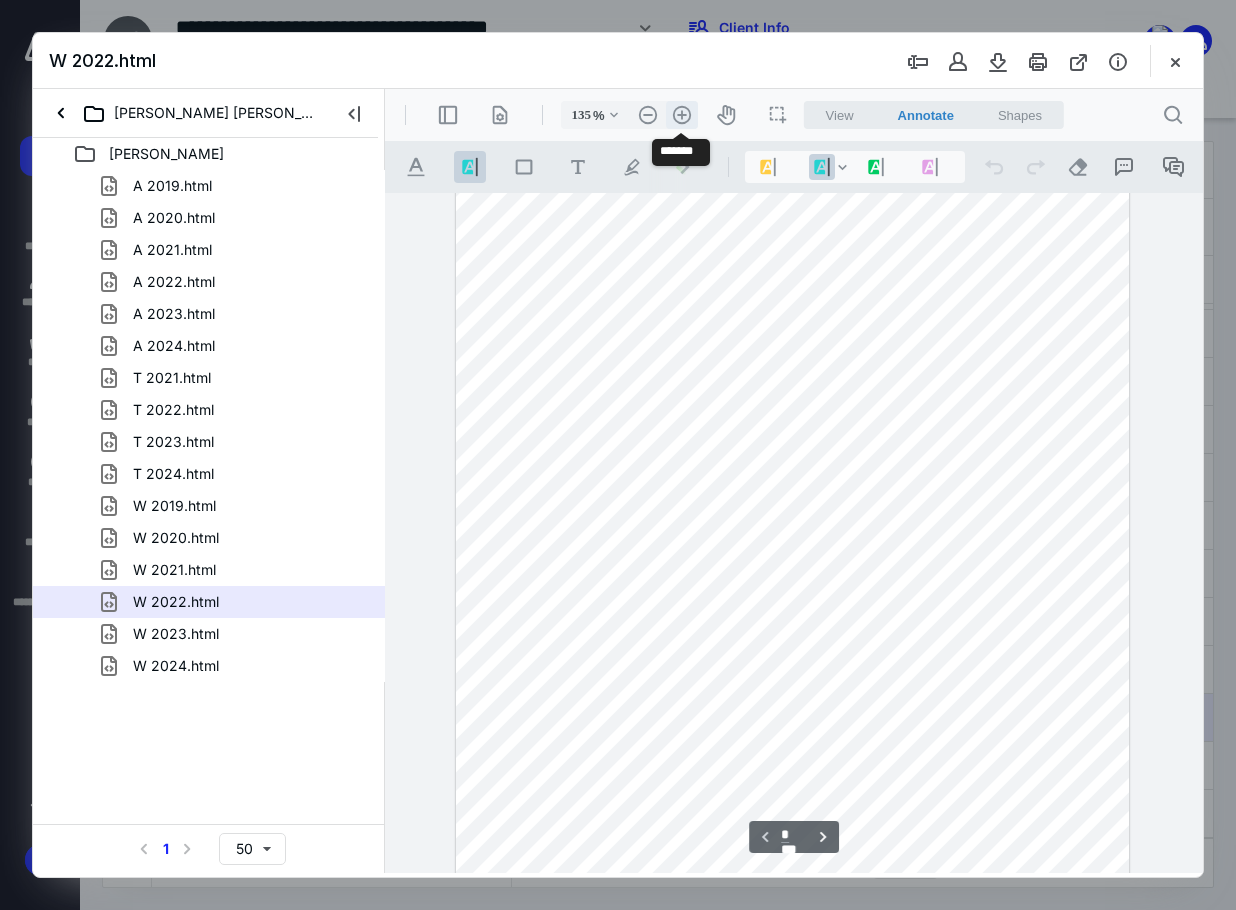 scroll, scrollTop: 170, scrollLeft: 16, axis: both 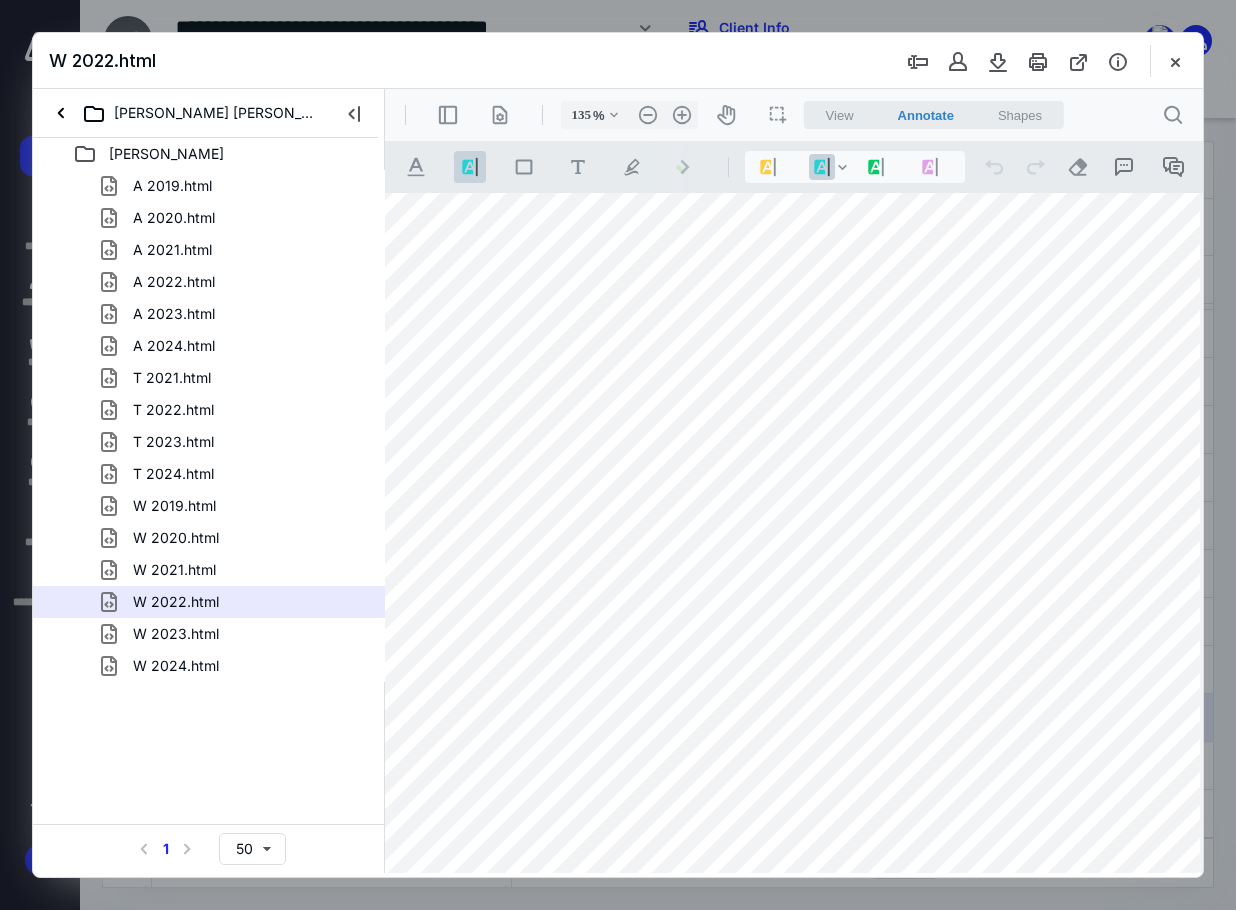 drag, startPoint x: 616, startPoint y: 266, endPoint x: 704, endPoint y: 264, distance: 88.02273 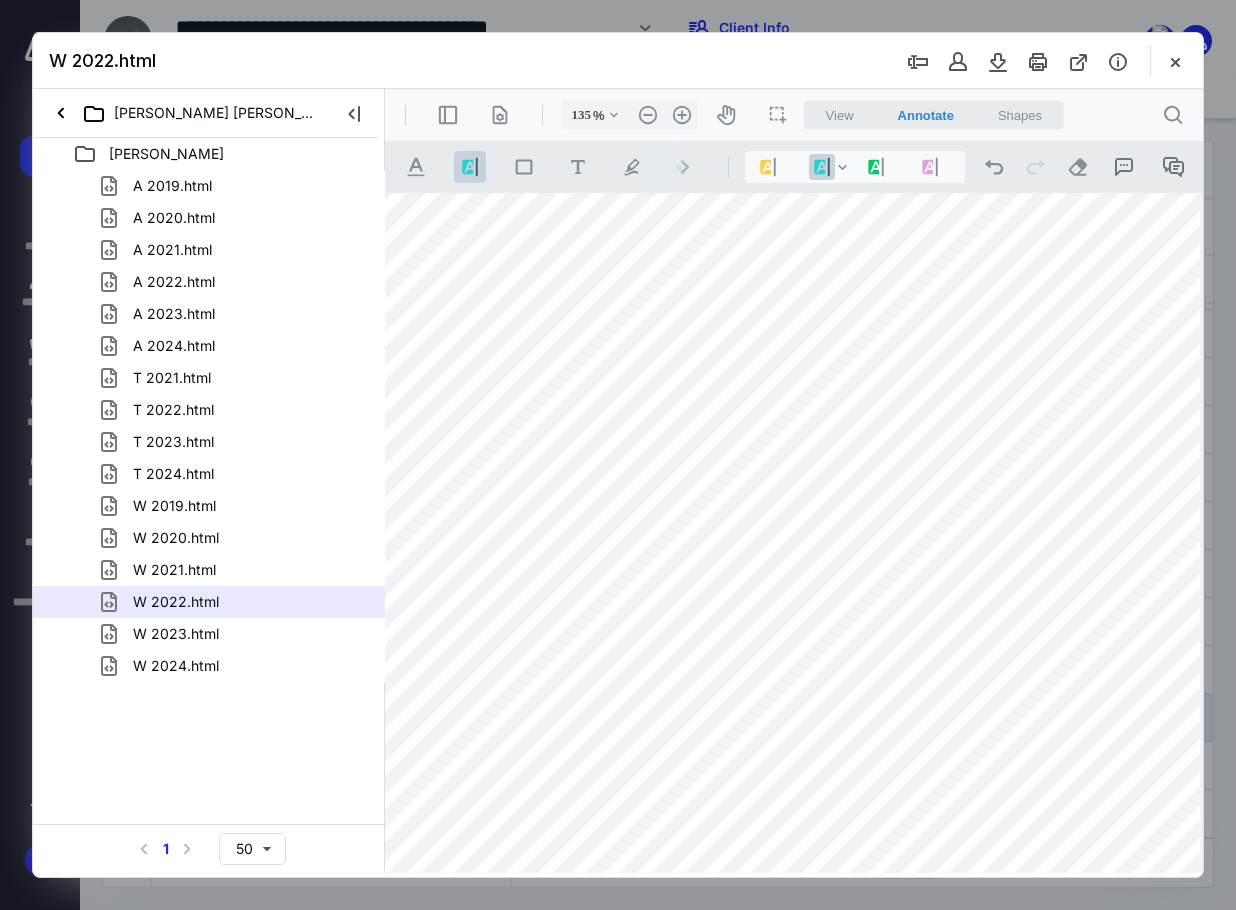click on "View" at bounding box center [840, 115] 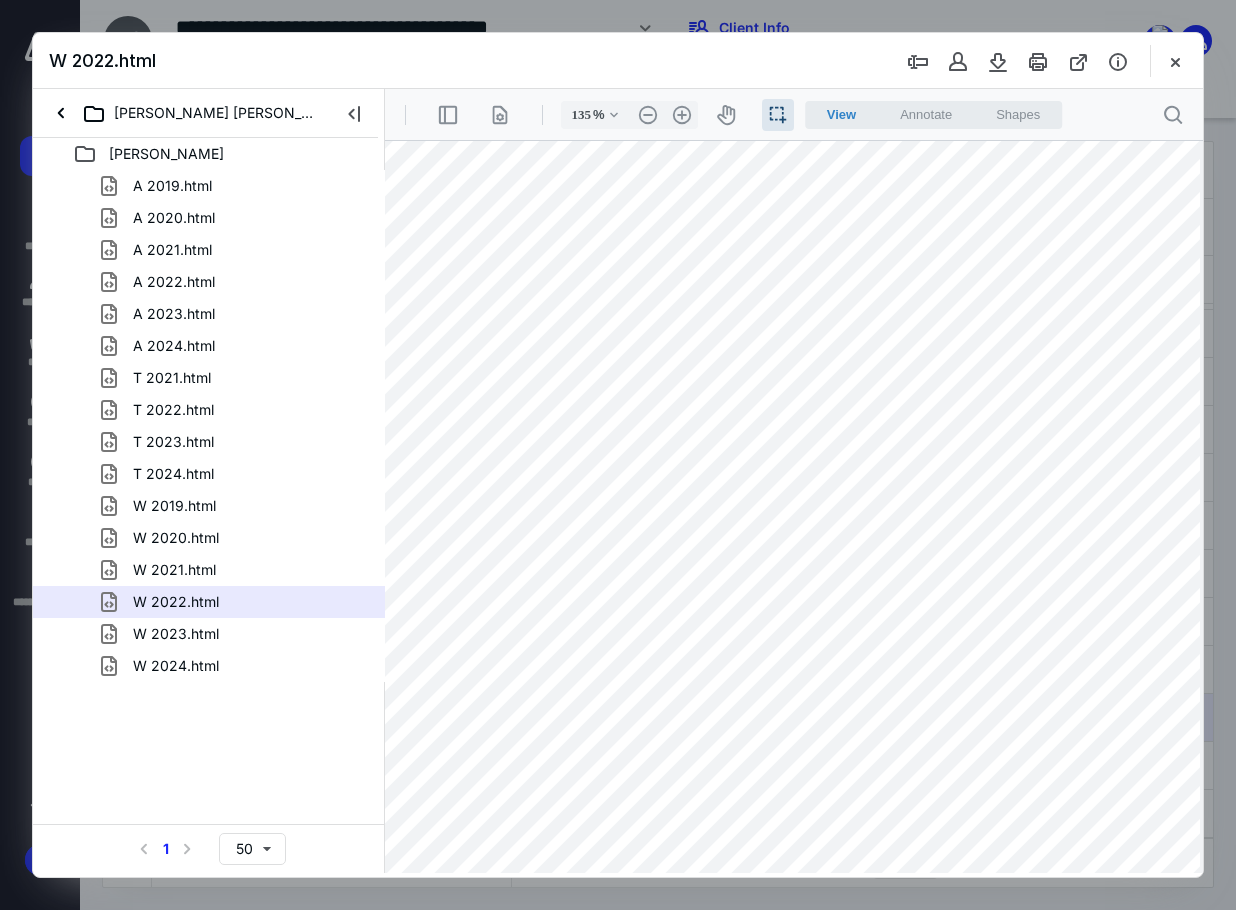 click at bounding box center (787, 510) 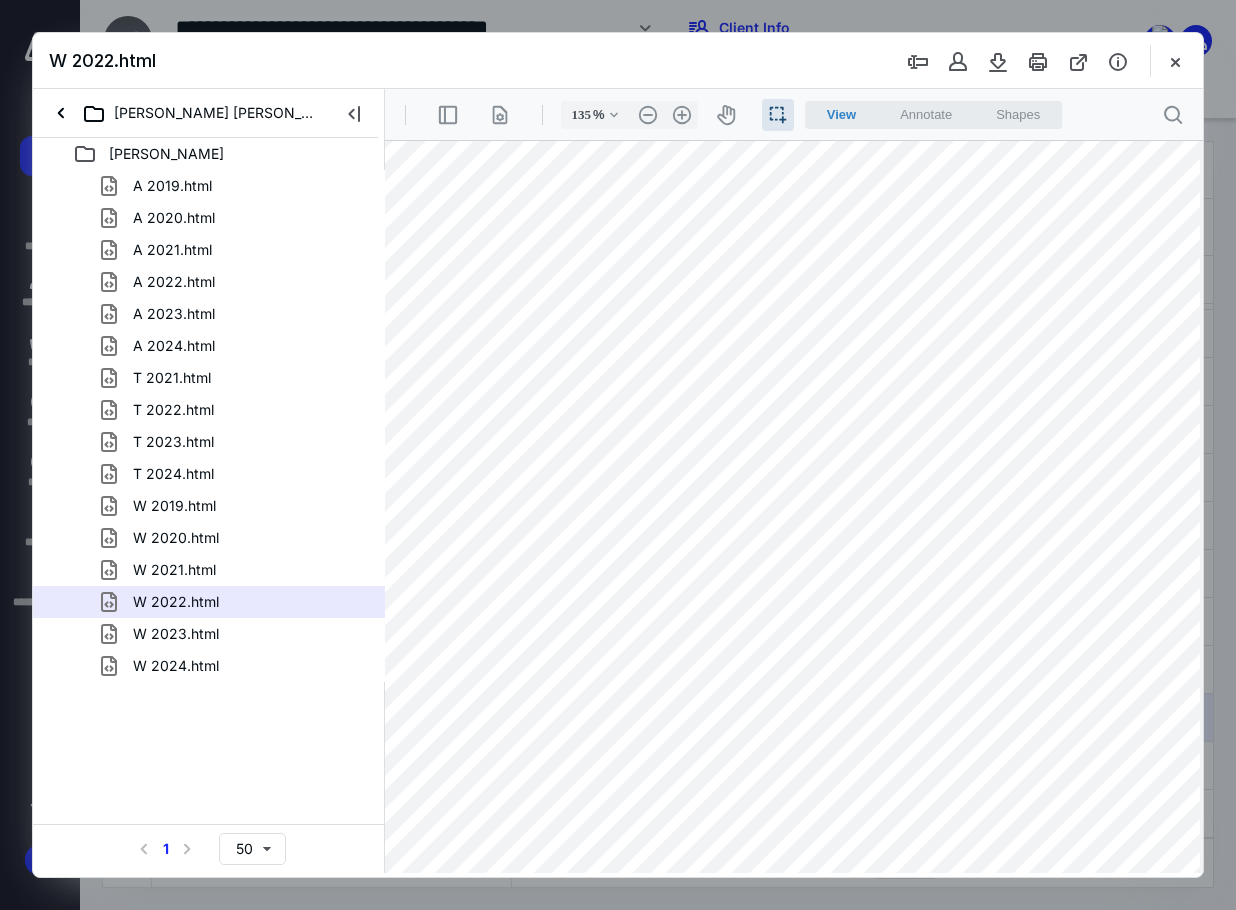 click at bounding box center [787, 510] 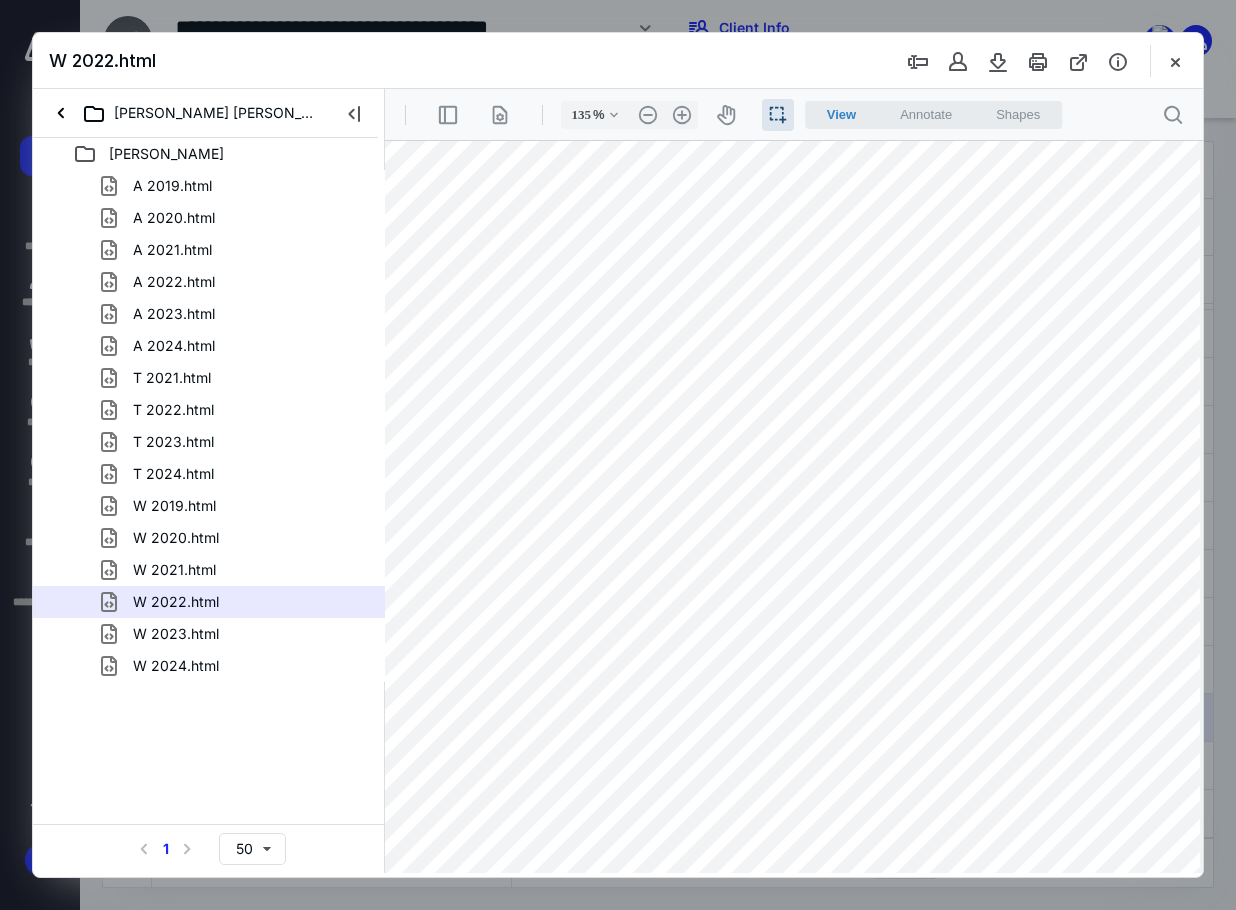 drag, startPoint x: 1016, startPoint y: 352, endPoint x: 995, endPoint y: 351, distance: 21.023796 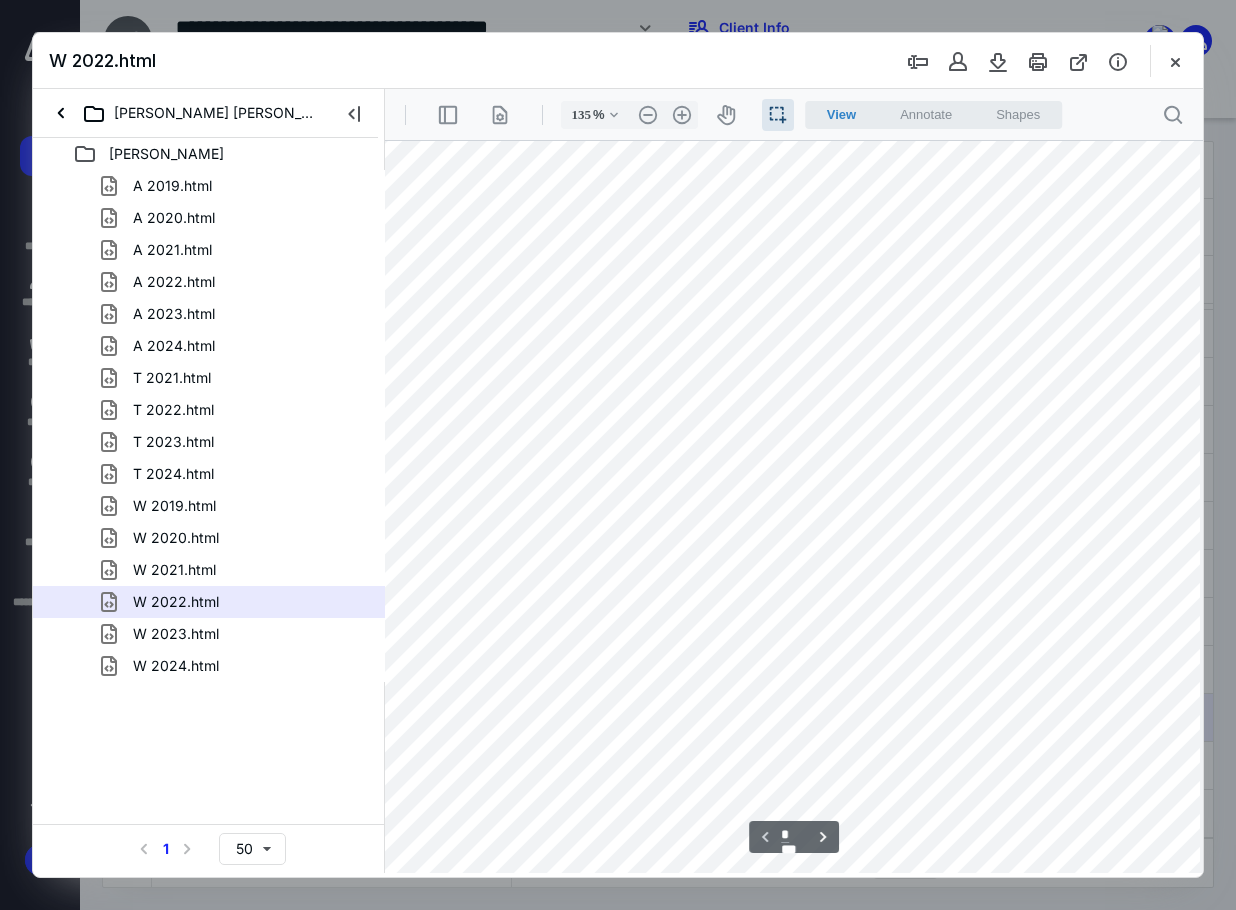 scroll, scrollTop: 470, scrollLeft: 16, axis: both 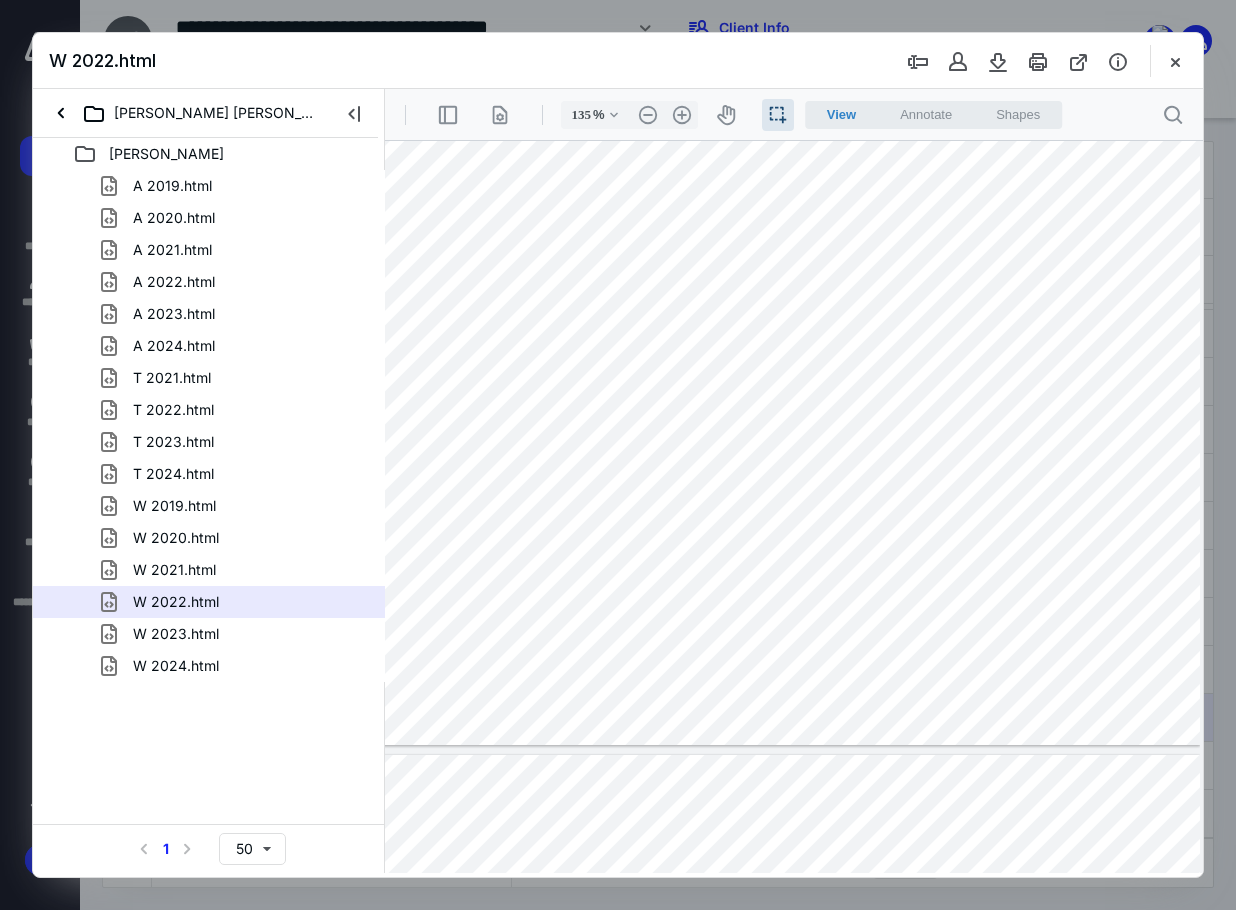 click at bounding box center (787, 210) 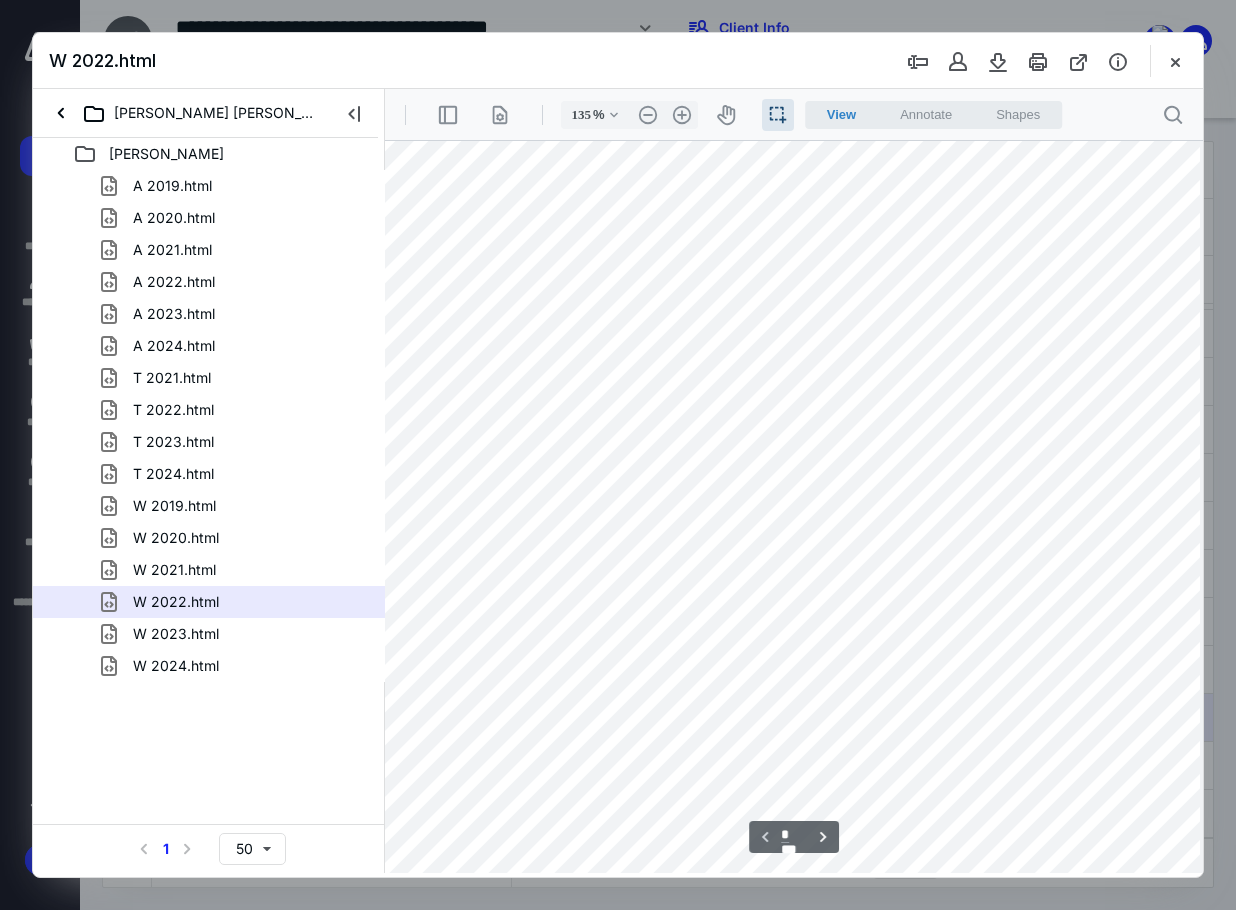 scroll, scrollTop: 70, scrollLeft: 16, axis: both 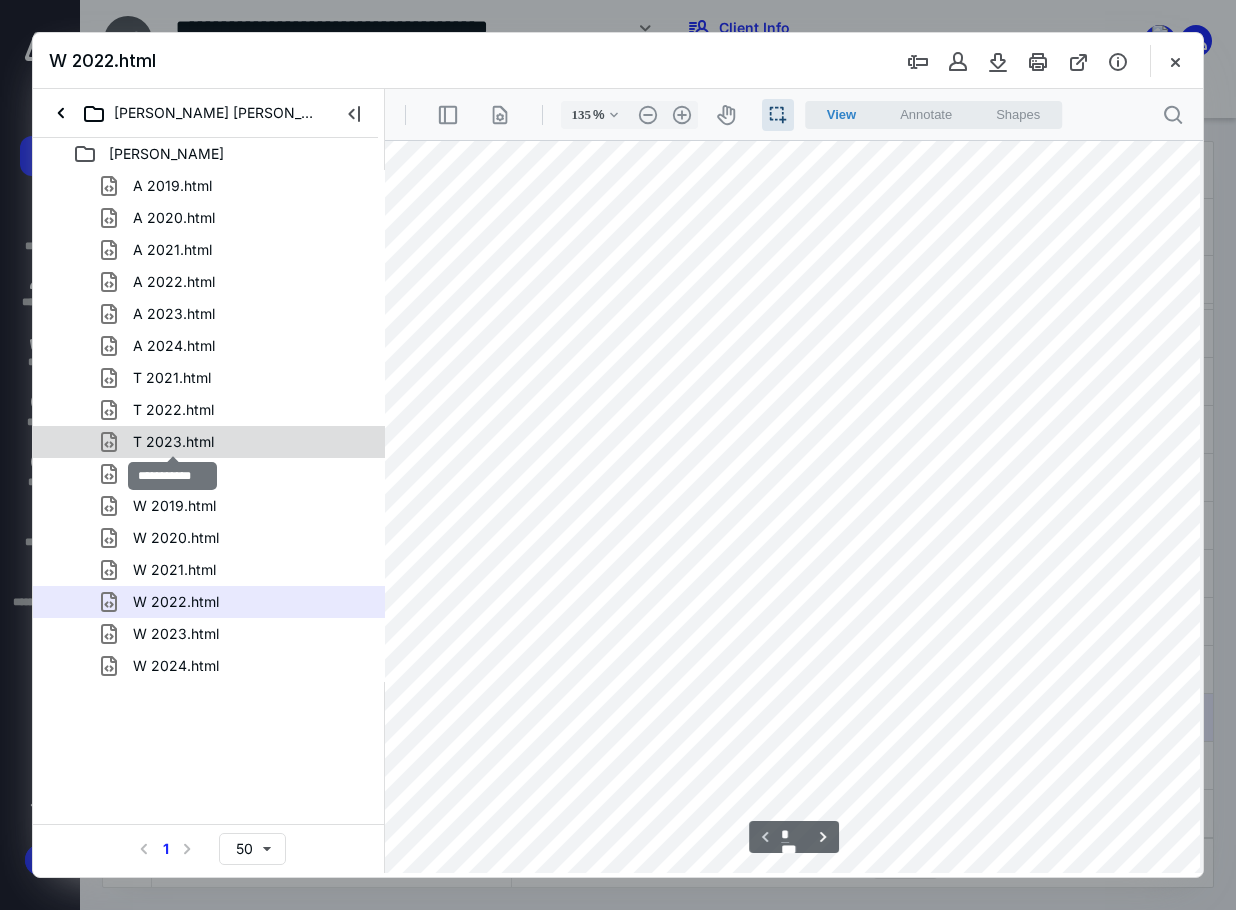 click on "T 2023.html" at bounding box center (173, 442) 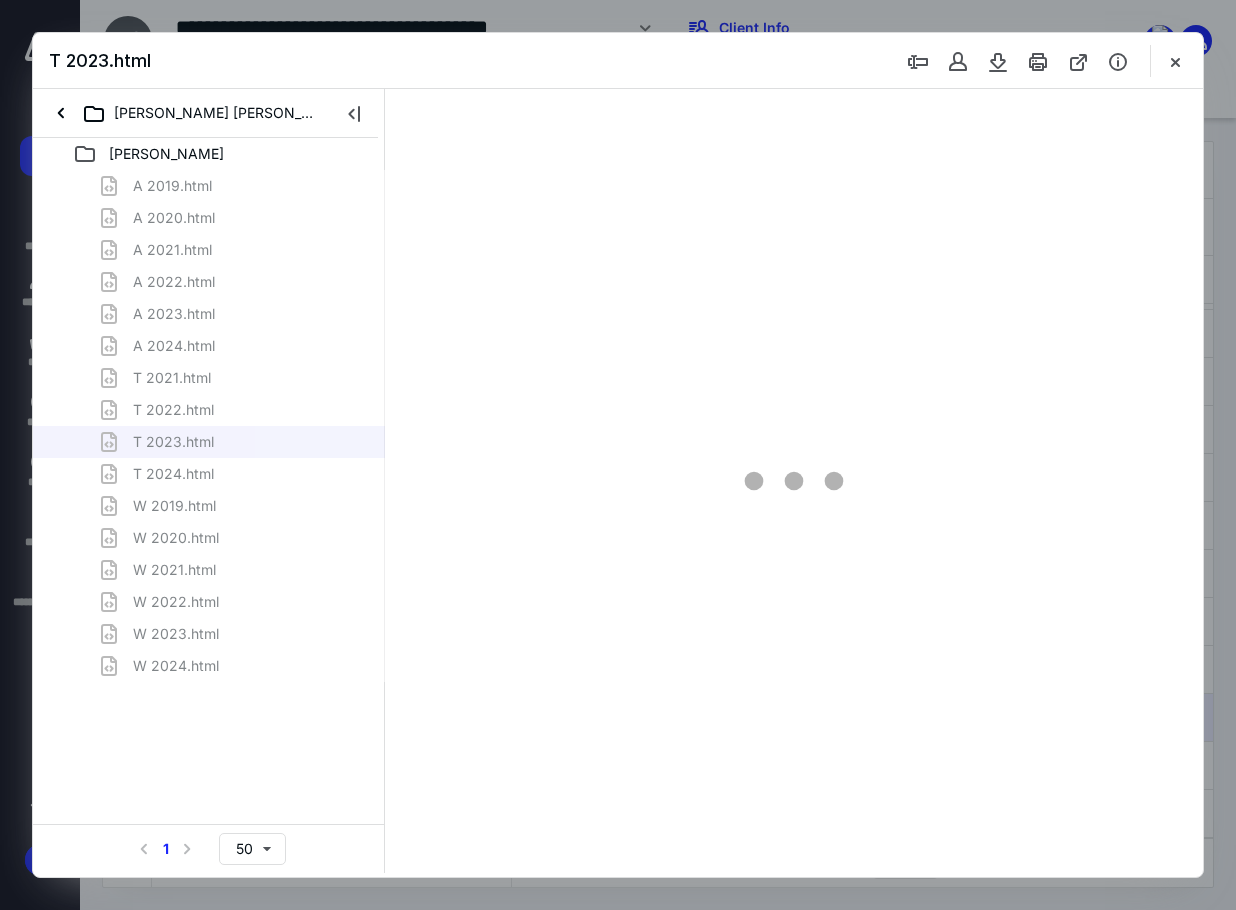 click on "A 2019.html A 2020.html A 2021.html A 2022.html A 2023.html A 2024.html T 2021.html T 2022.html T 2023.html T 2024.html W 2019.html W 2020.html W 2021.html W 2022.html W 2023.html W 2024.html" at bounding box center [209, 426] 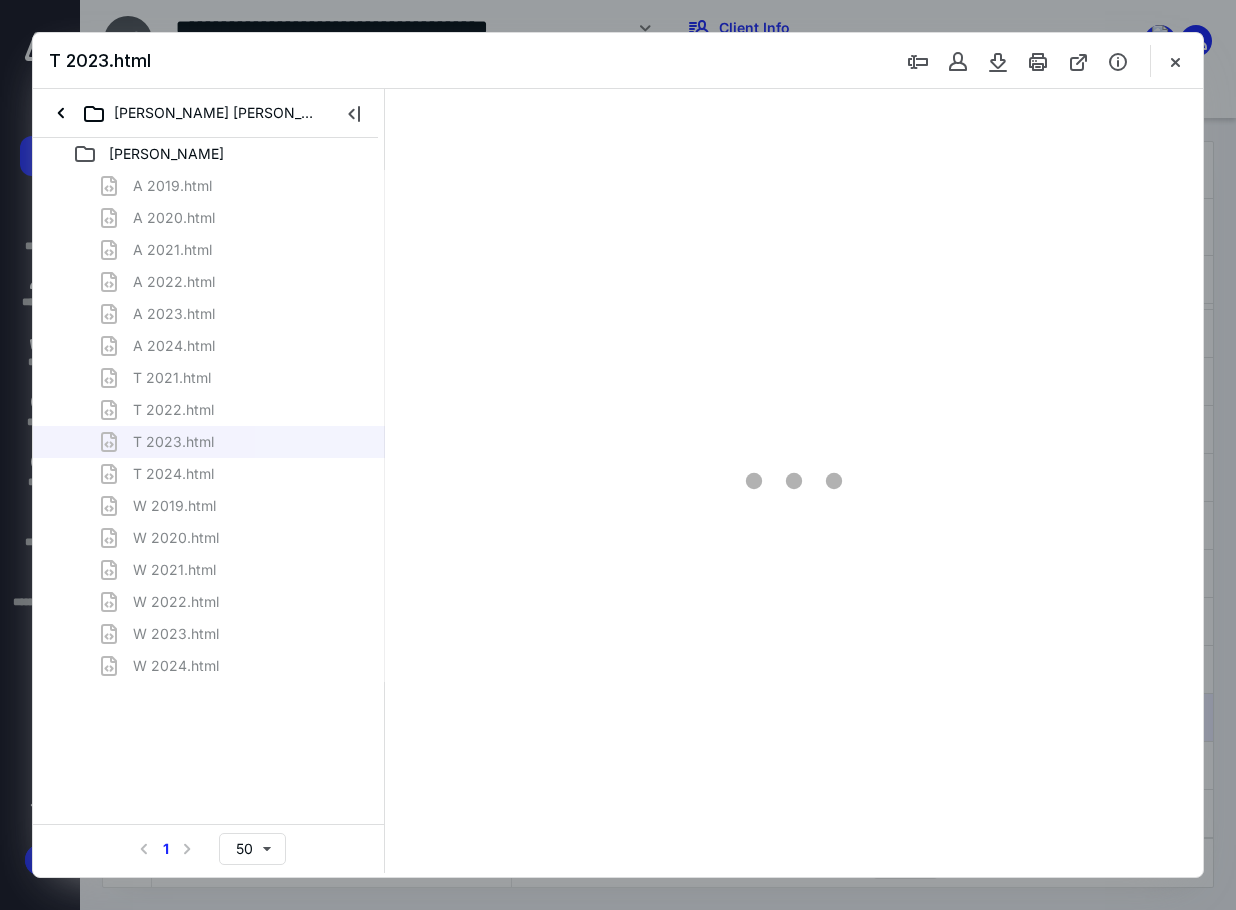 scroll, scrollTop: 56, scrollLeft: 0, axis: vertical 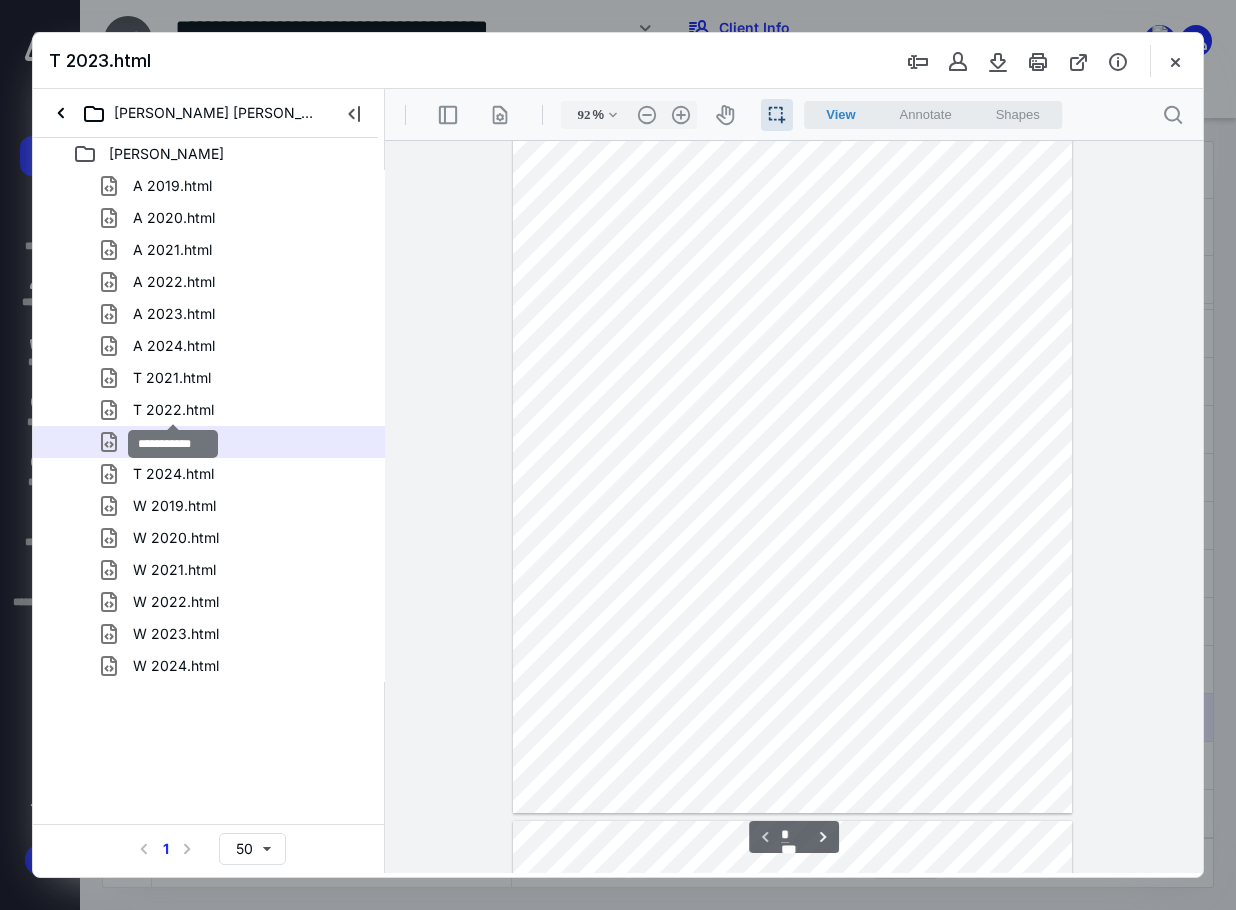 click on "T 2022.html" at bounding box center [173, 410] 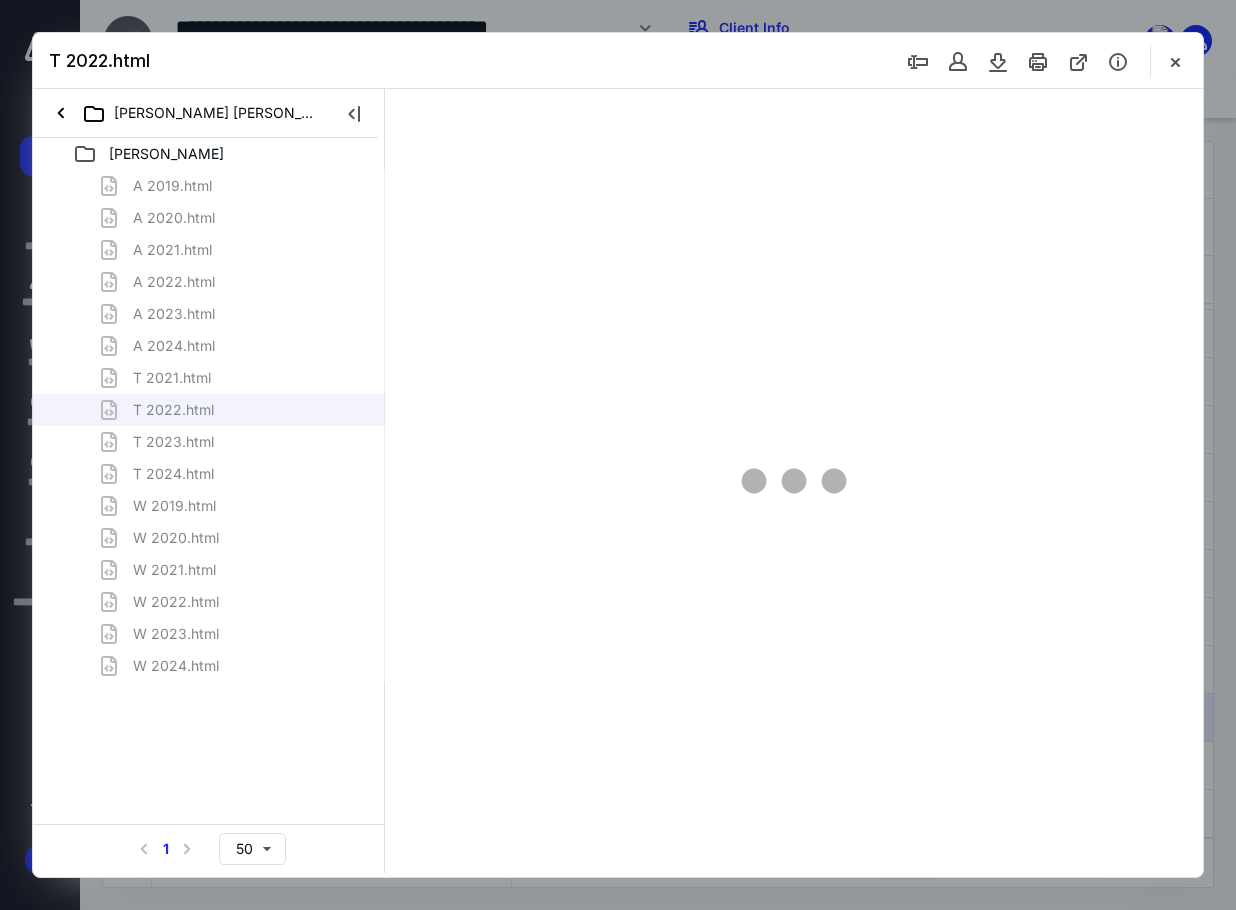 scroll, scrollTop: 56, scrollLeft: 0, axis: vertical 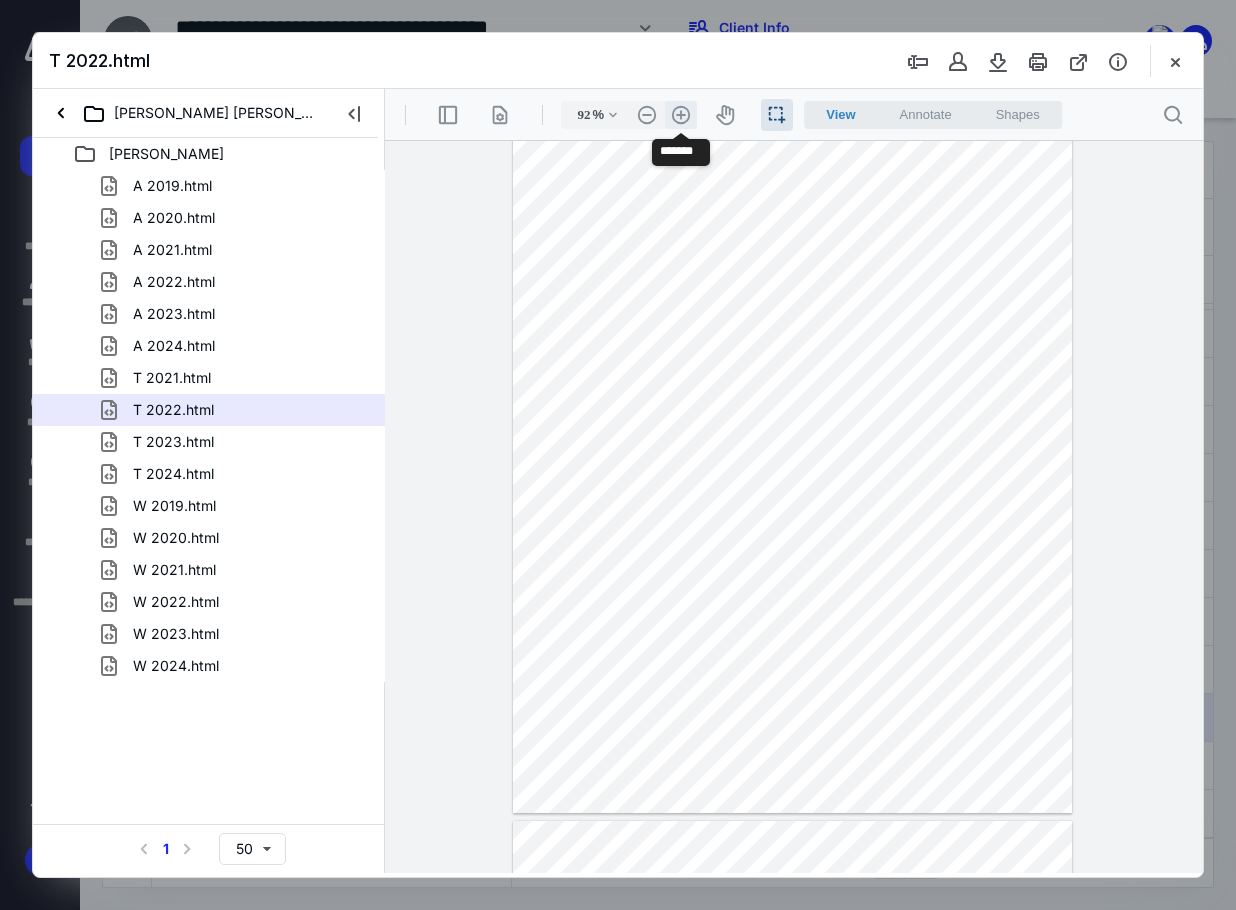 click on ".cls-1{fill:#abb0c4;} icon - header - zoom - in - line" at bounding box center (681, 115) 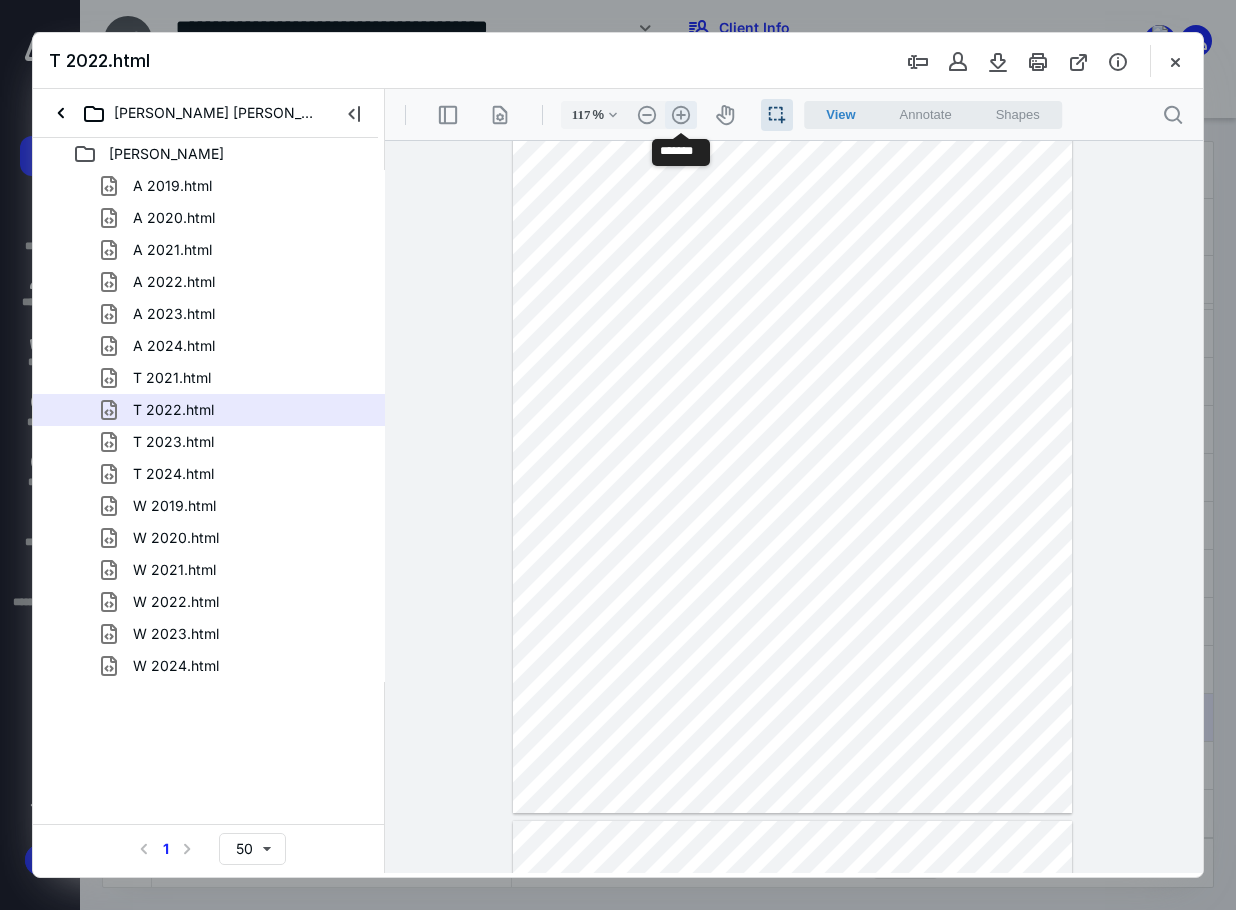 scroll, scrollTop: 164, scrollLeft: 0, axis: vertical 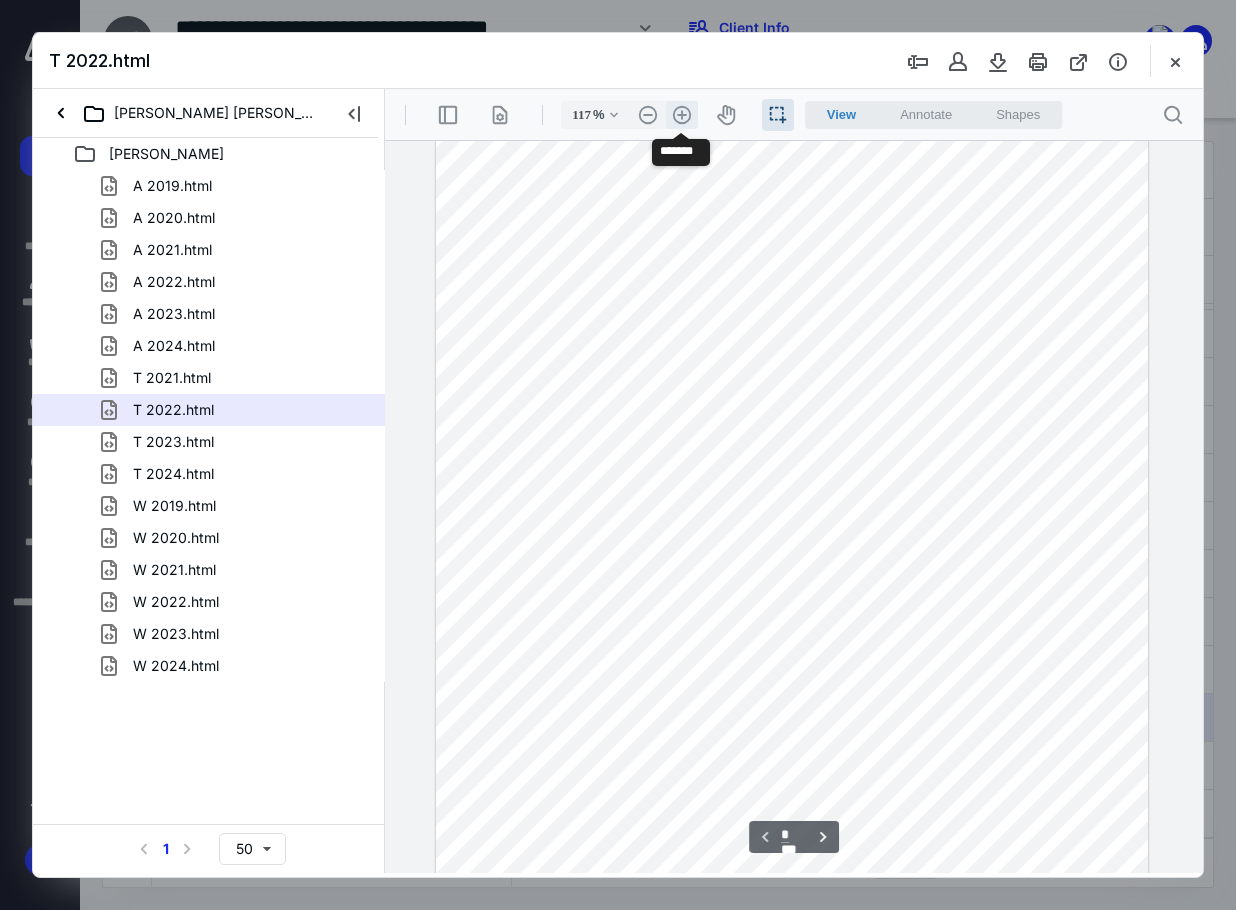 click on ".cls-1{fill:#abb0c4;} icon - header - zoom - in - line" at bounding box center [682, 115] 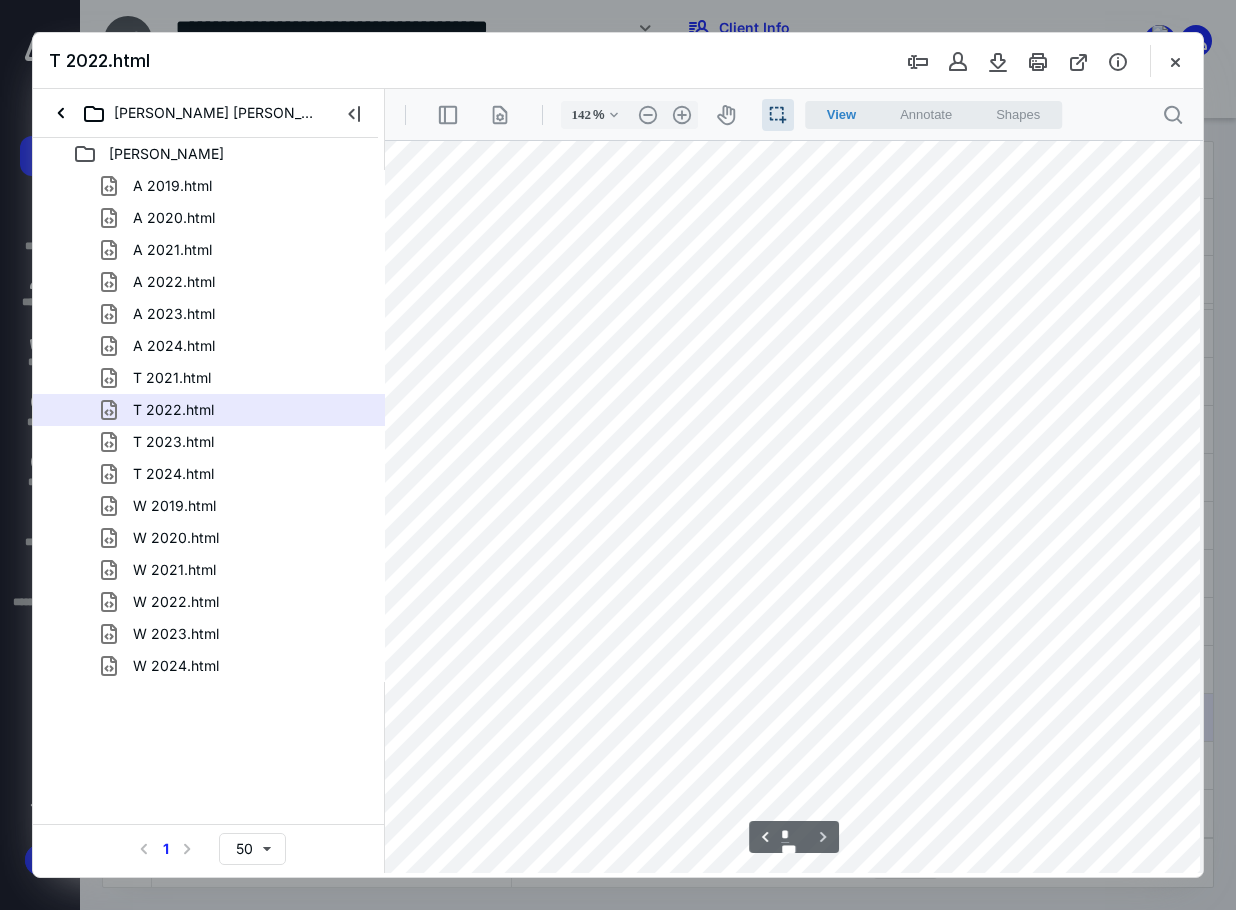 scroll, scrollTop: 4435, scrollLeft: 36, axis: both 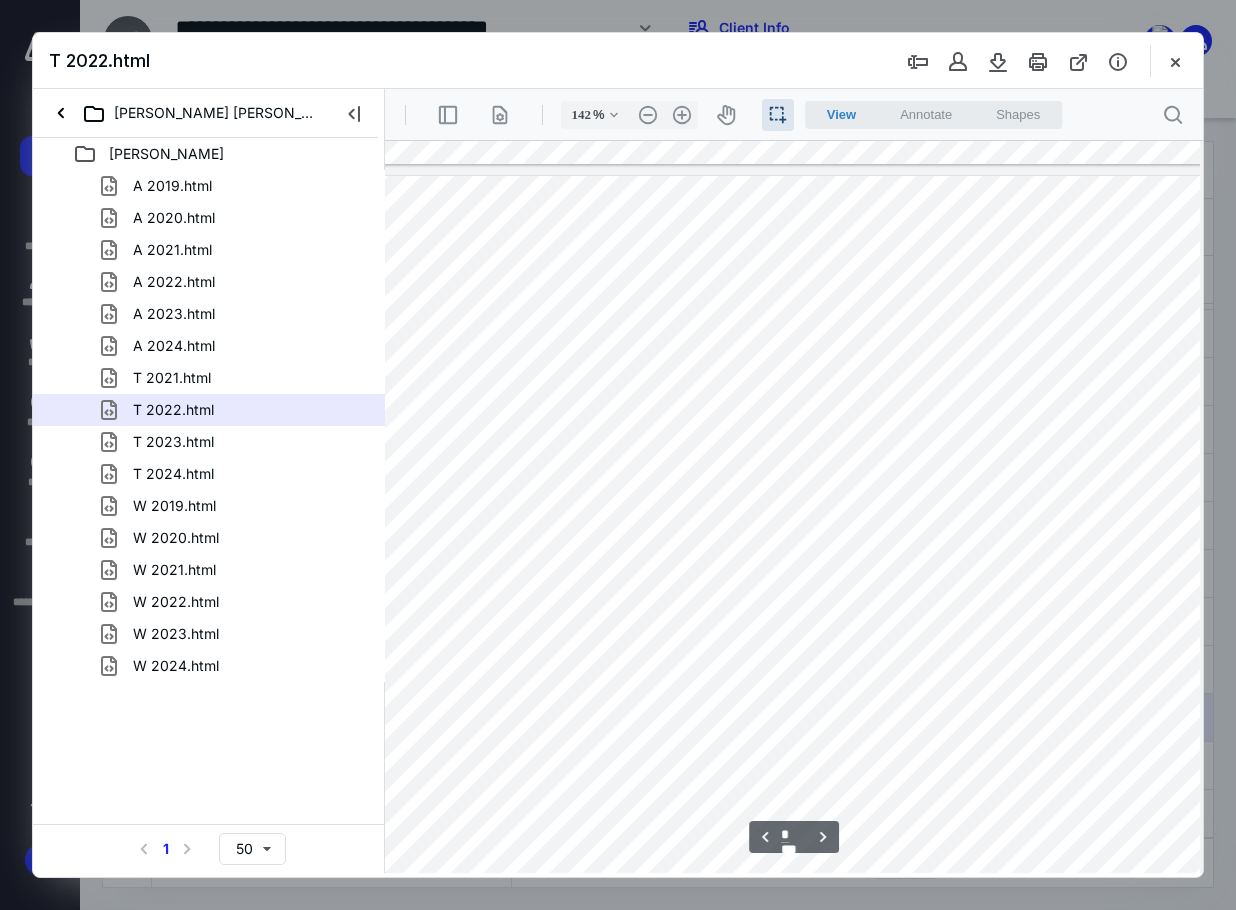 type on "*" 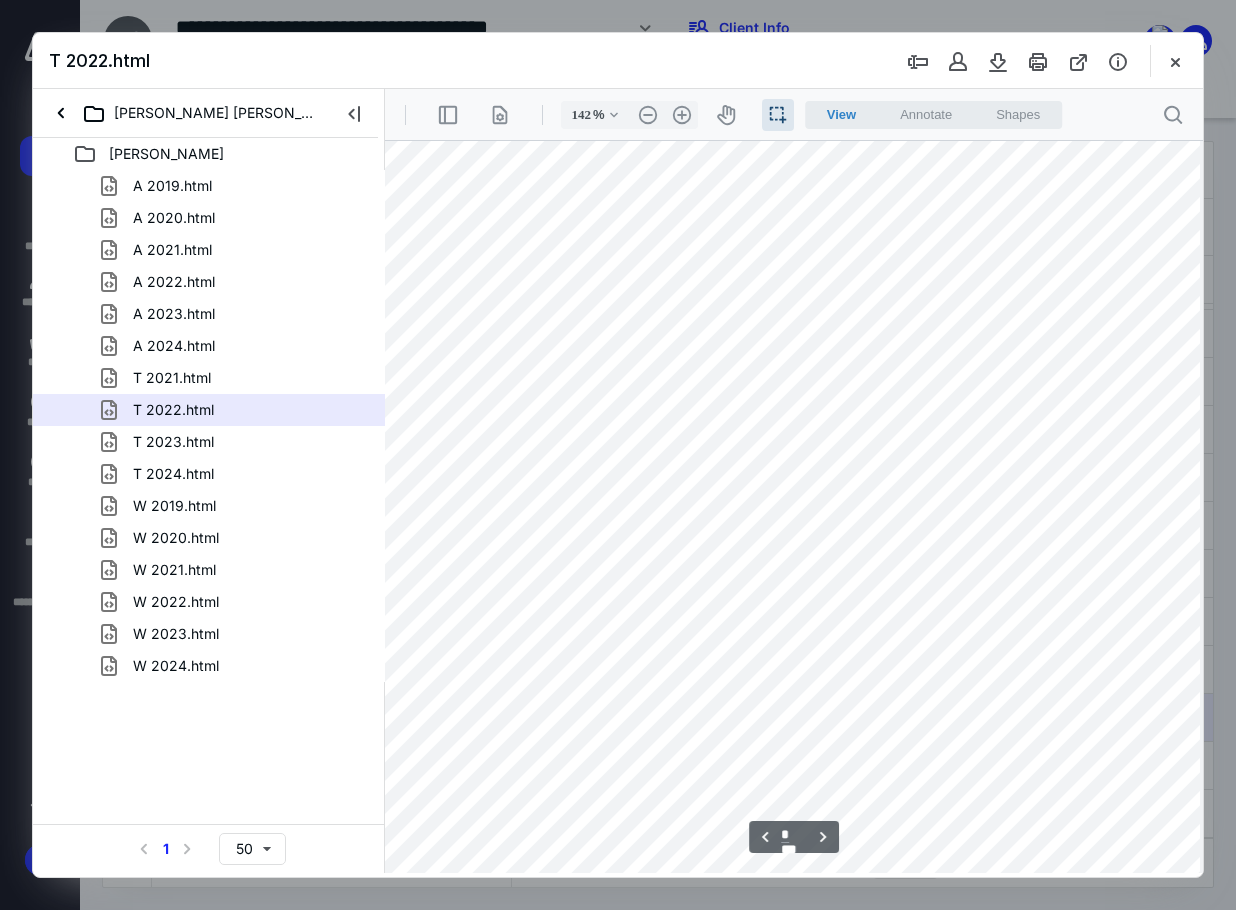 scroll, scrollTop: 1035, scrollLeft: 36, axis: both 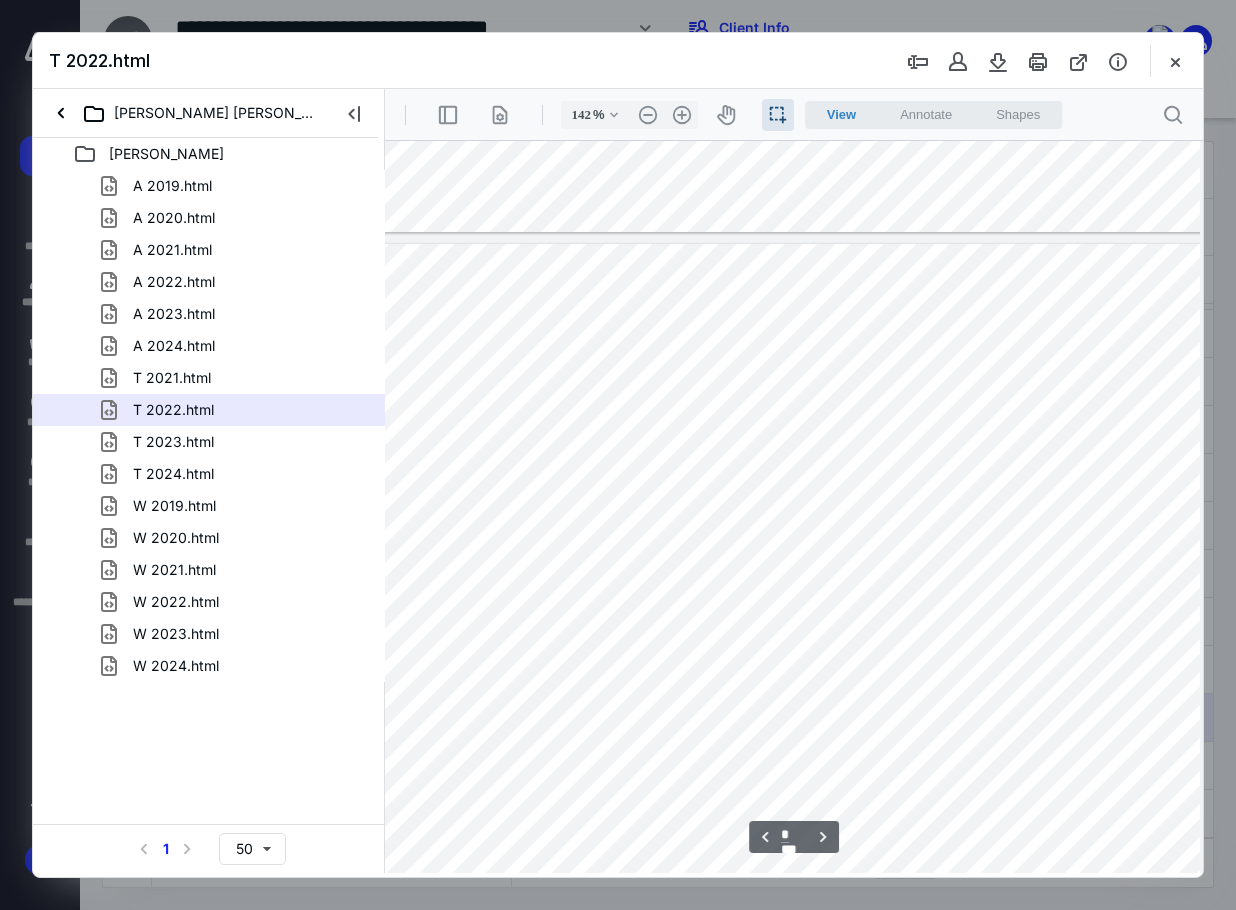 drag, startPoint x: 231, startPoint y: 604, endPoint x: 472, endPoint y: 600, distance: 241.03319 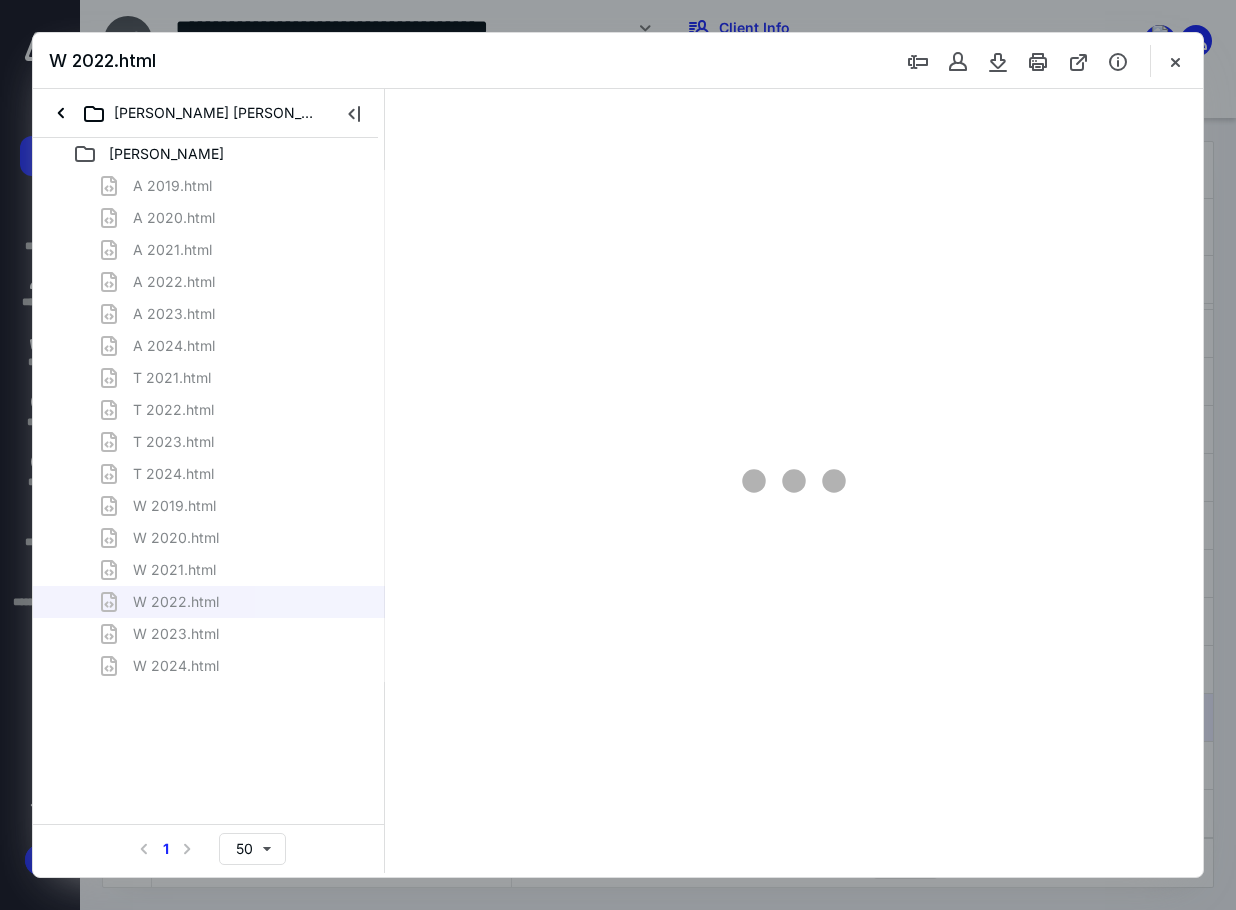 scroll, scrollTop: 56, scrollLeft: 0, axis: vertical 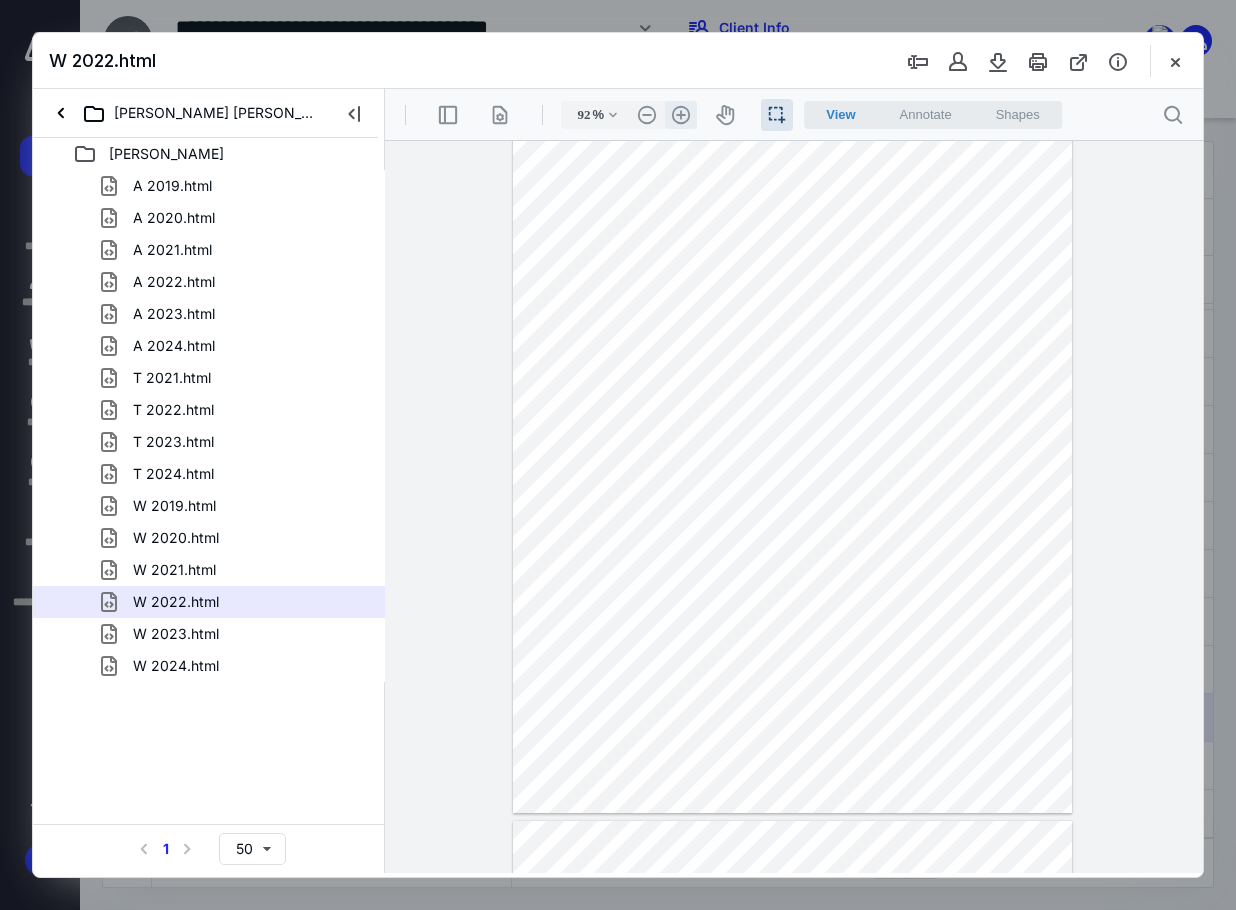 click on ".cls-1{fill:#abb0c4;} icon - header - zoom - in - line" at bounding box center [681, 115] 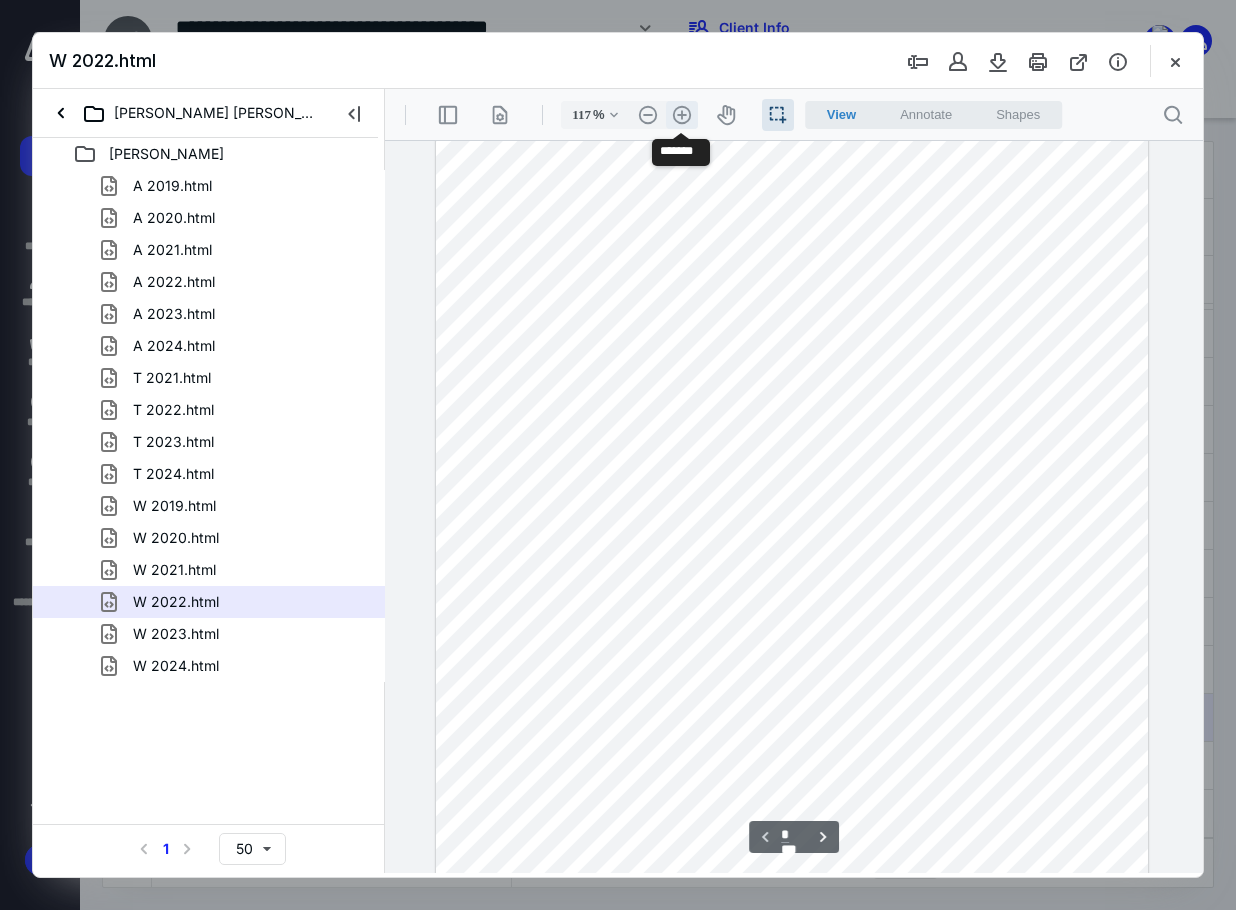 scroll, scrollTop: 164, scrollLeft: 0, axis: vertical 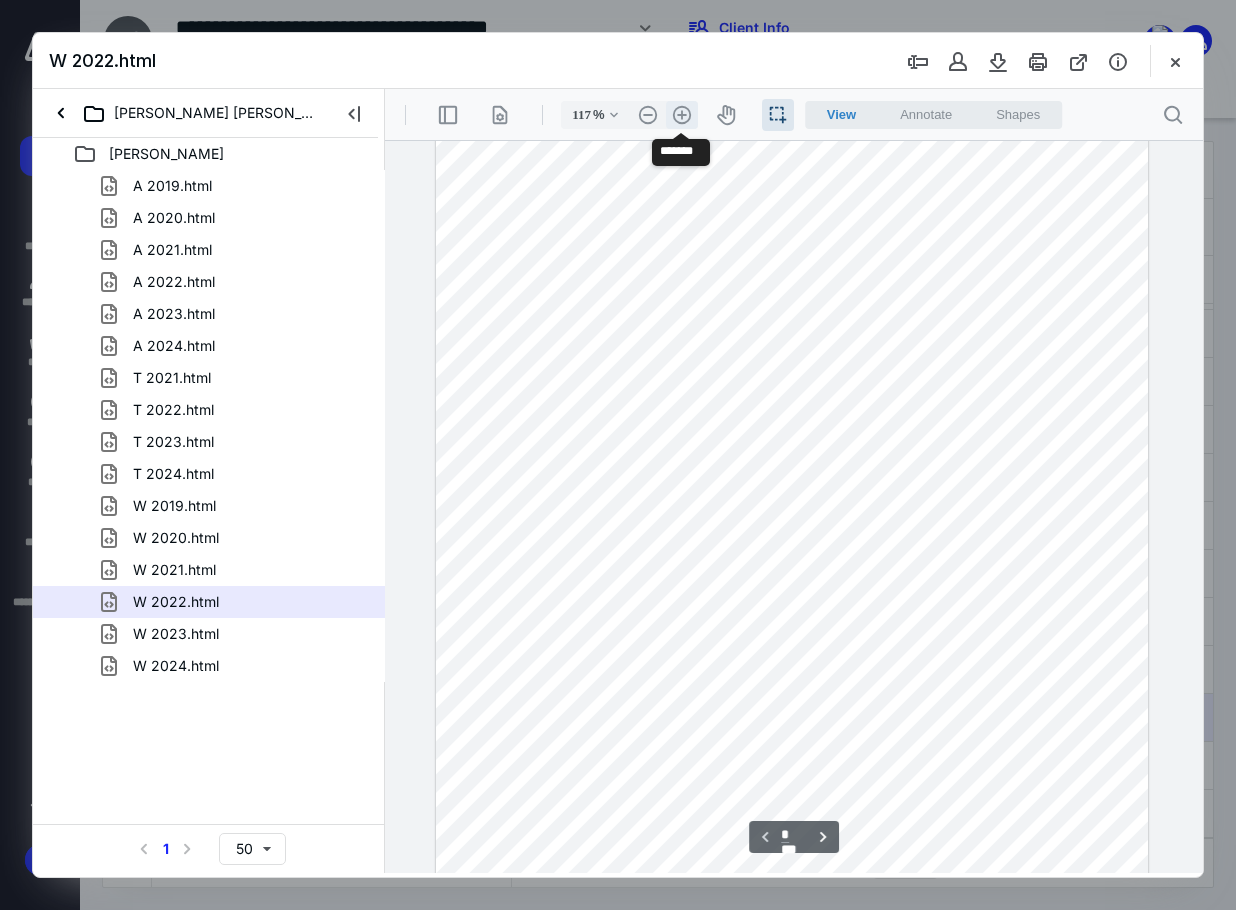 click on ".cls-1{fill:#abb0c4;} icon - header - zoom - in - line" at bounding box center [682, 115] 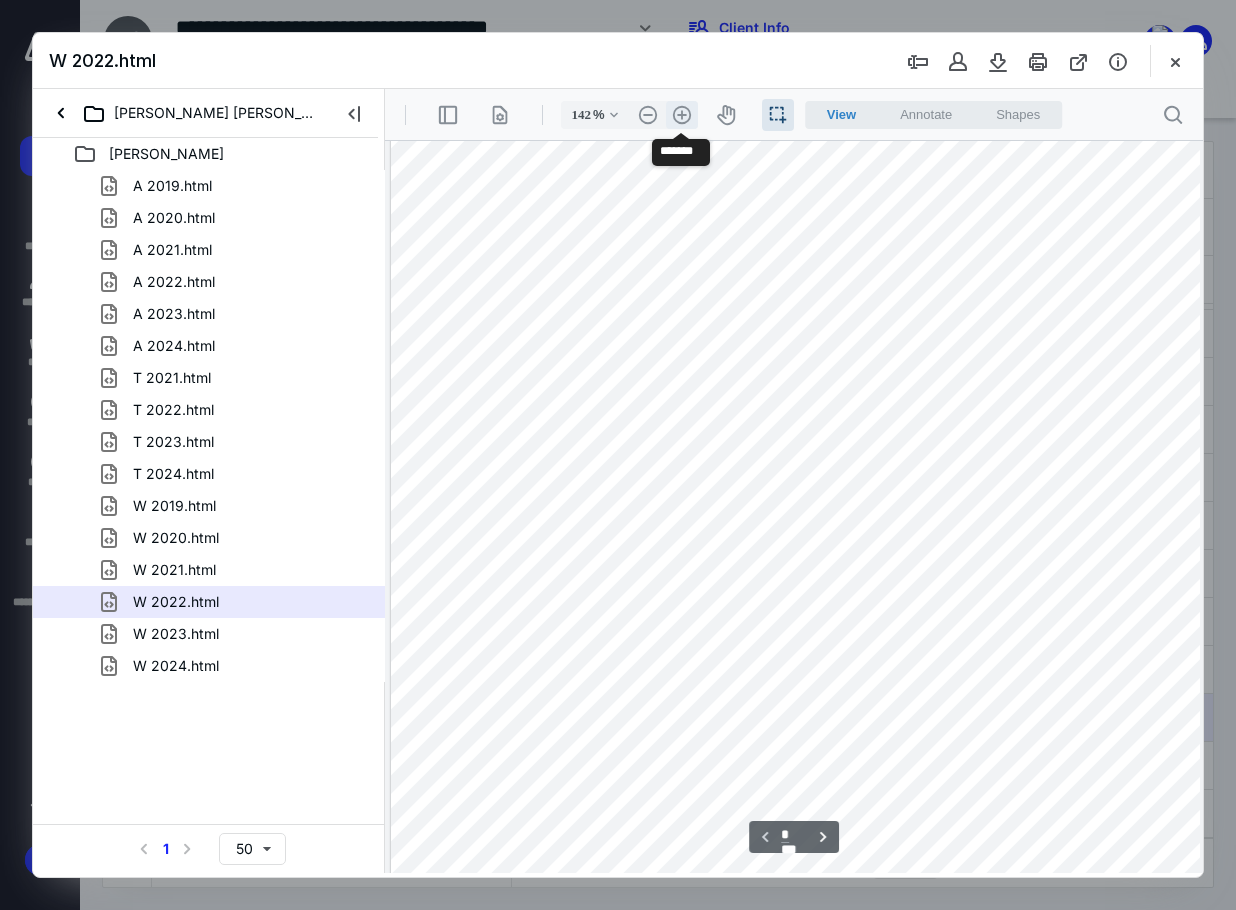 scroll, scrollTop: 272, scrollLeft: 36, axis: both 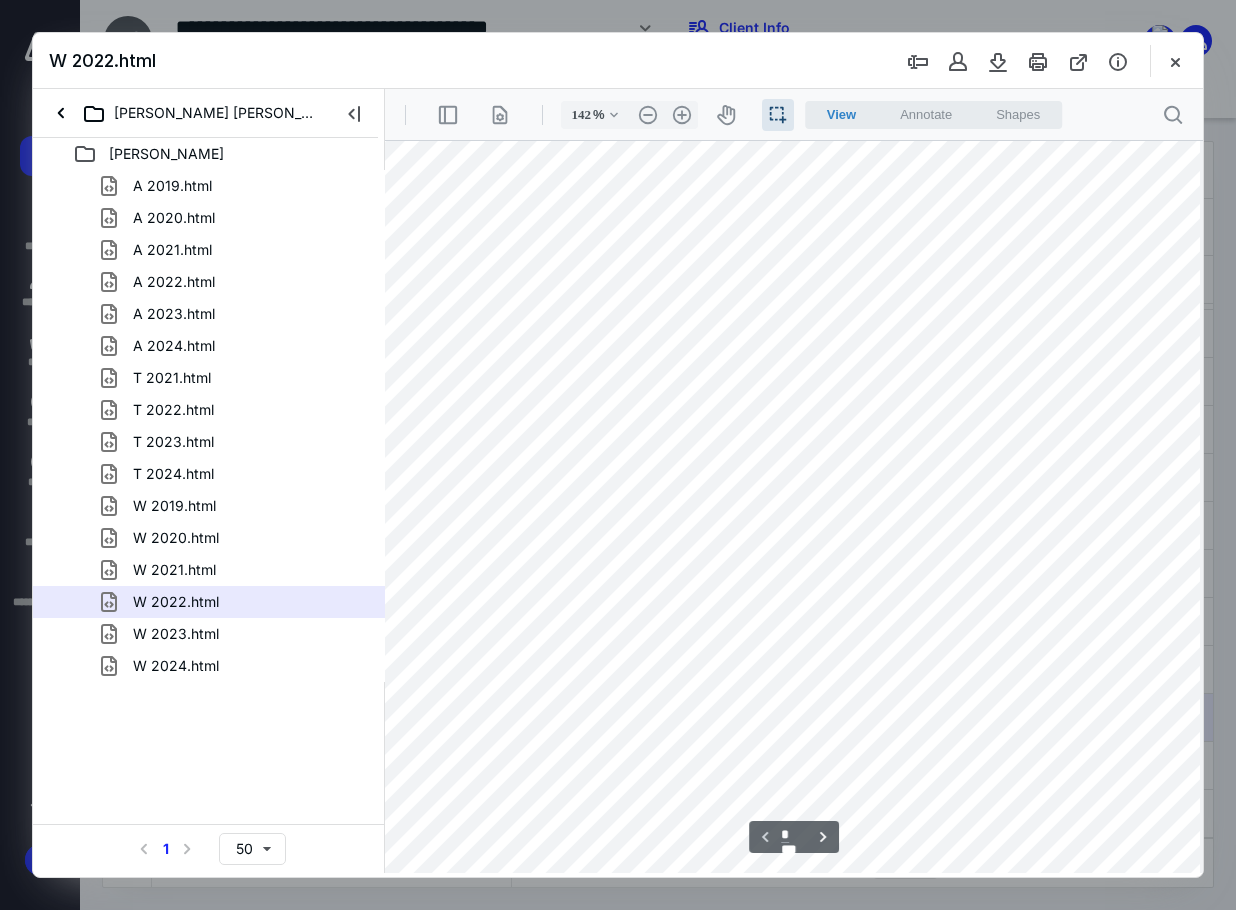 drag, startPoint x: 434, startPoint y: 283, endPoint x: 573, endPoint y: 284, distance: 139.0036 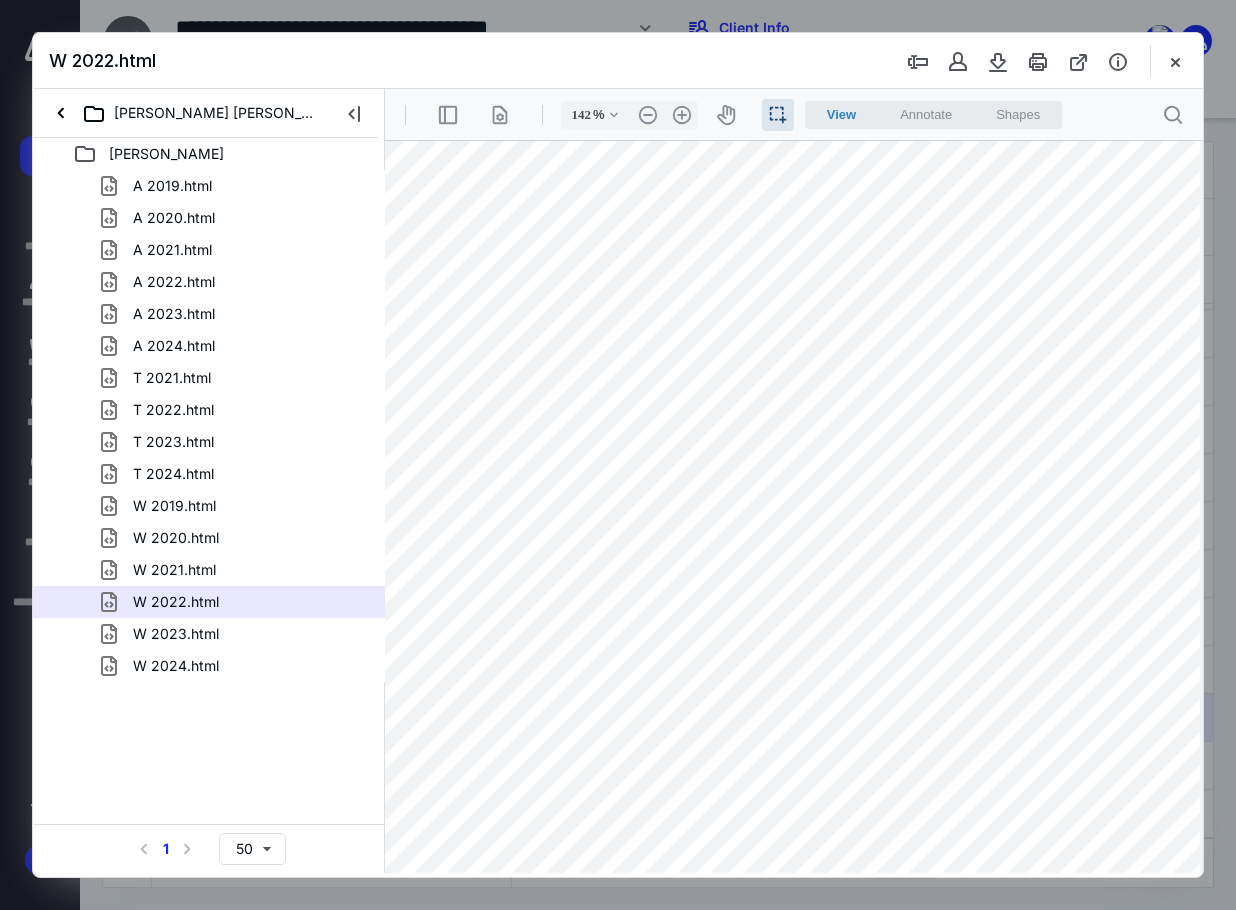 drag, startPoint x: 573, startPoint y: 284, endPoint x: 458, endPoint y: 285, distance: 115.00435 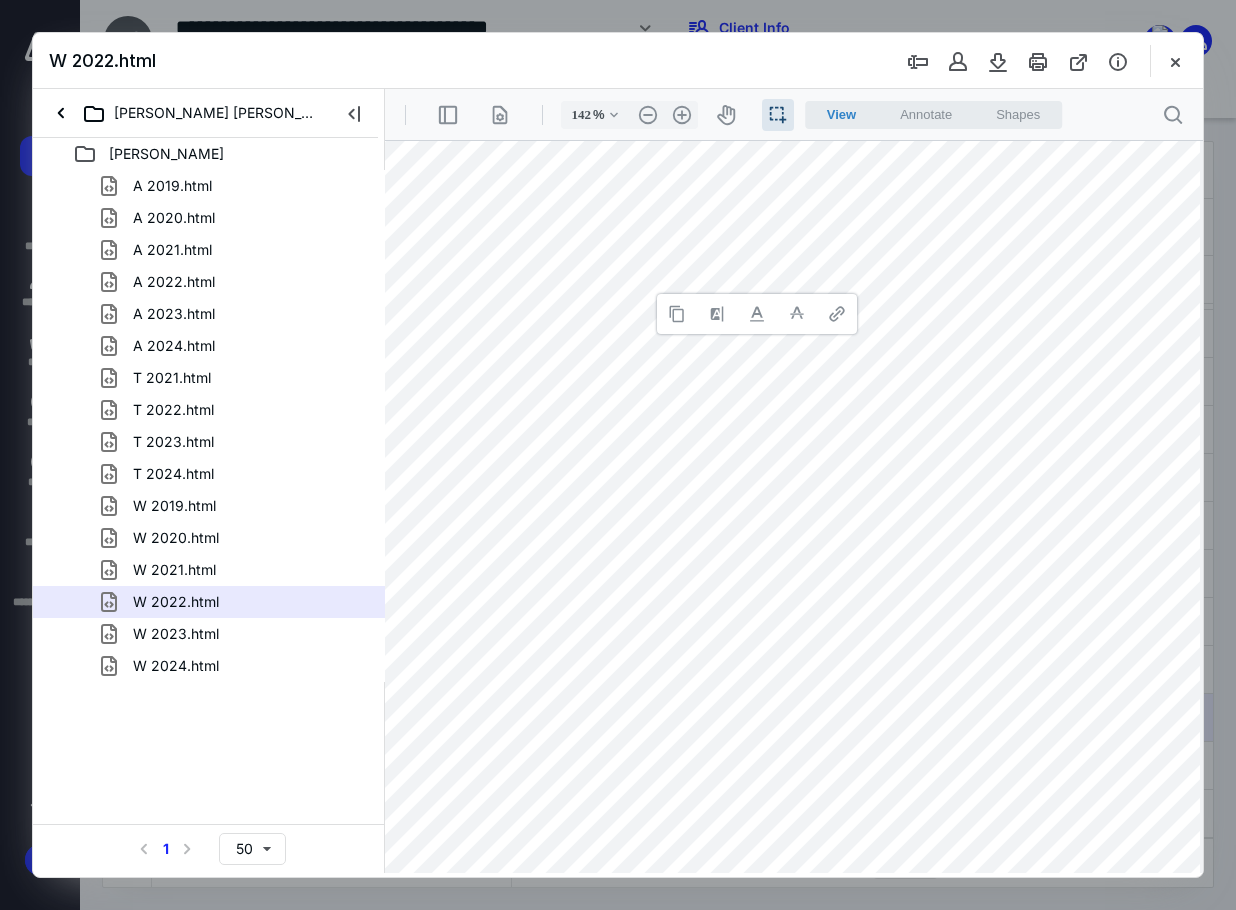 drag, startPoint x: 996, startPoint y: 285, endPoint x: 981, endPoint y: 283, distance: 15.132746 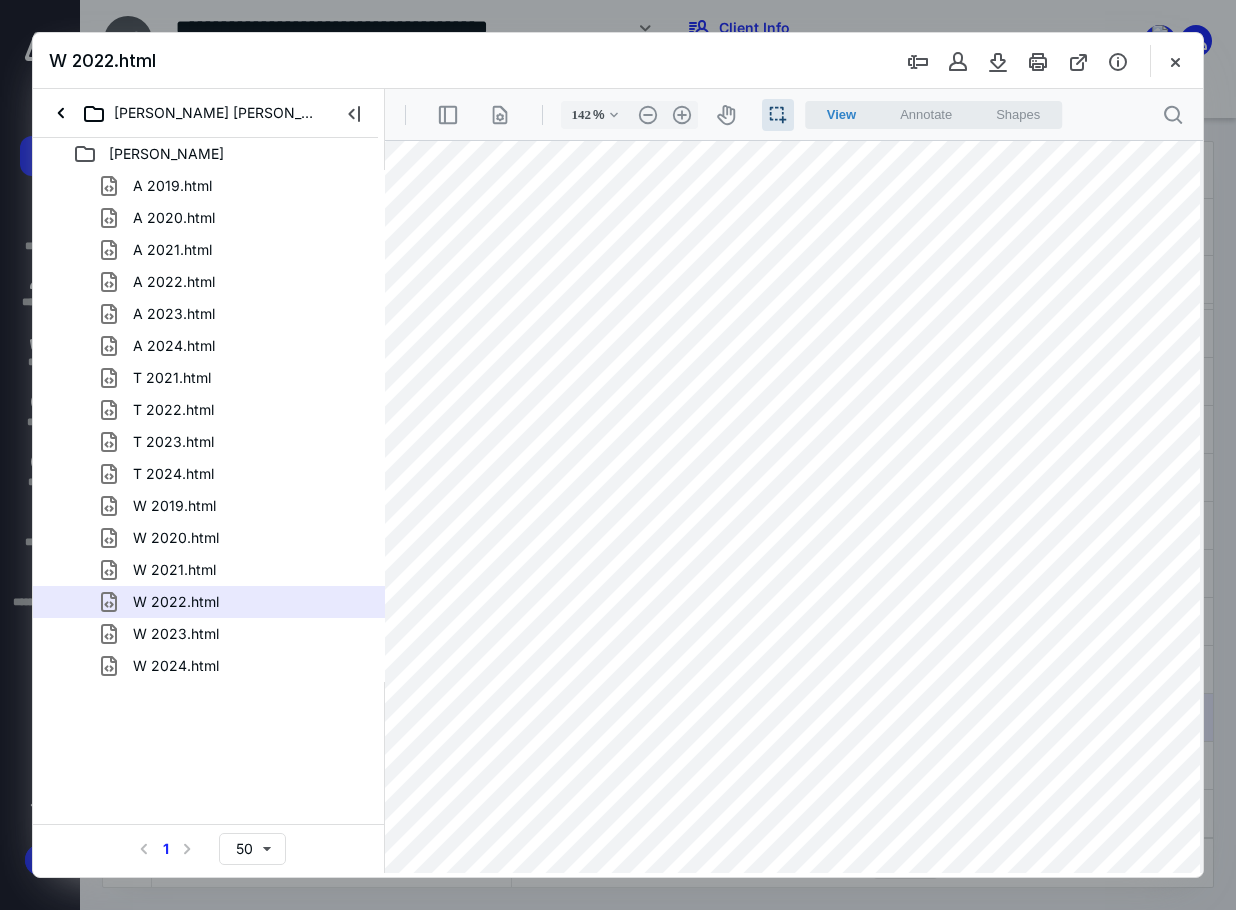 drag, startPoint x: 437, startPoint y: 283, endPoint x: 564, endPoint y: 282, distance: 127.00394 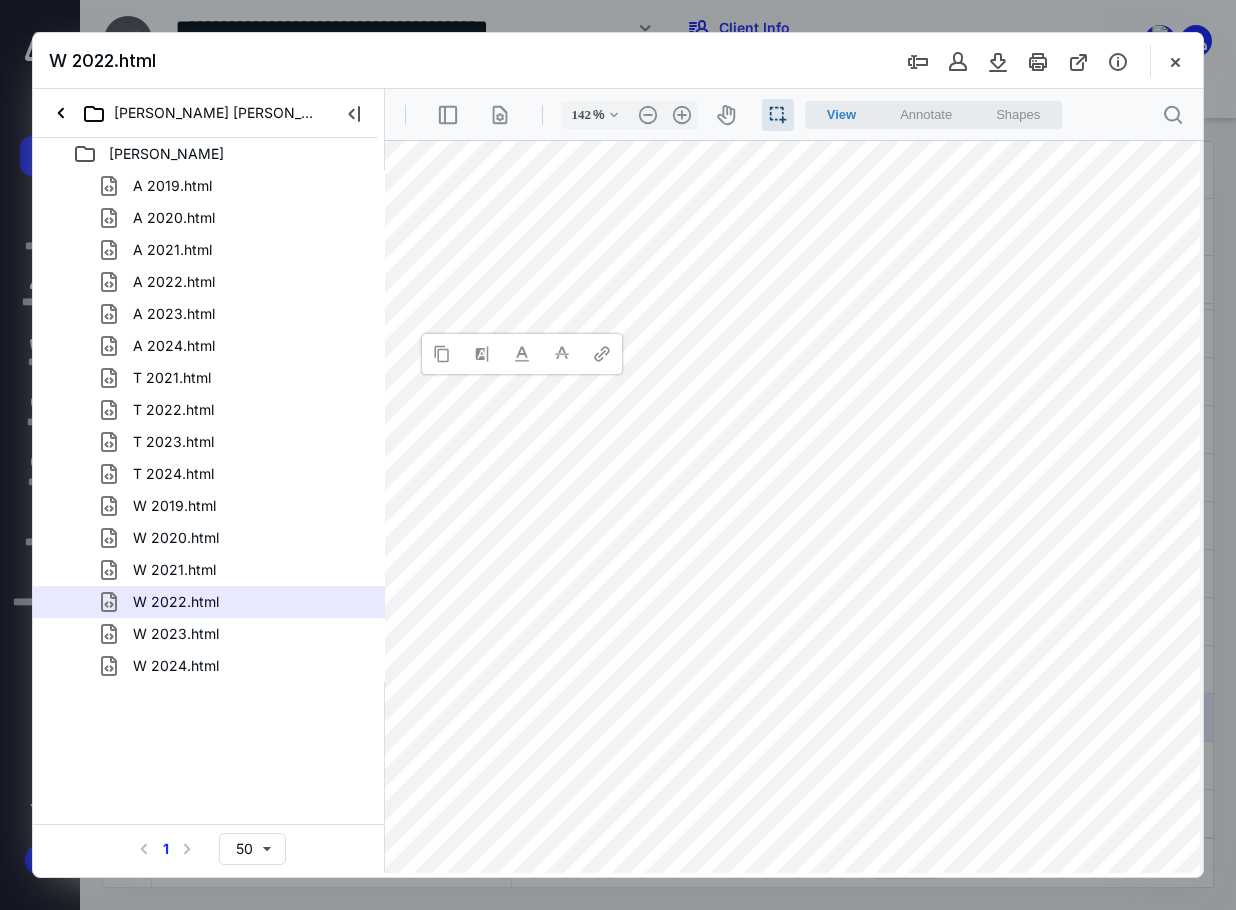 type 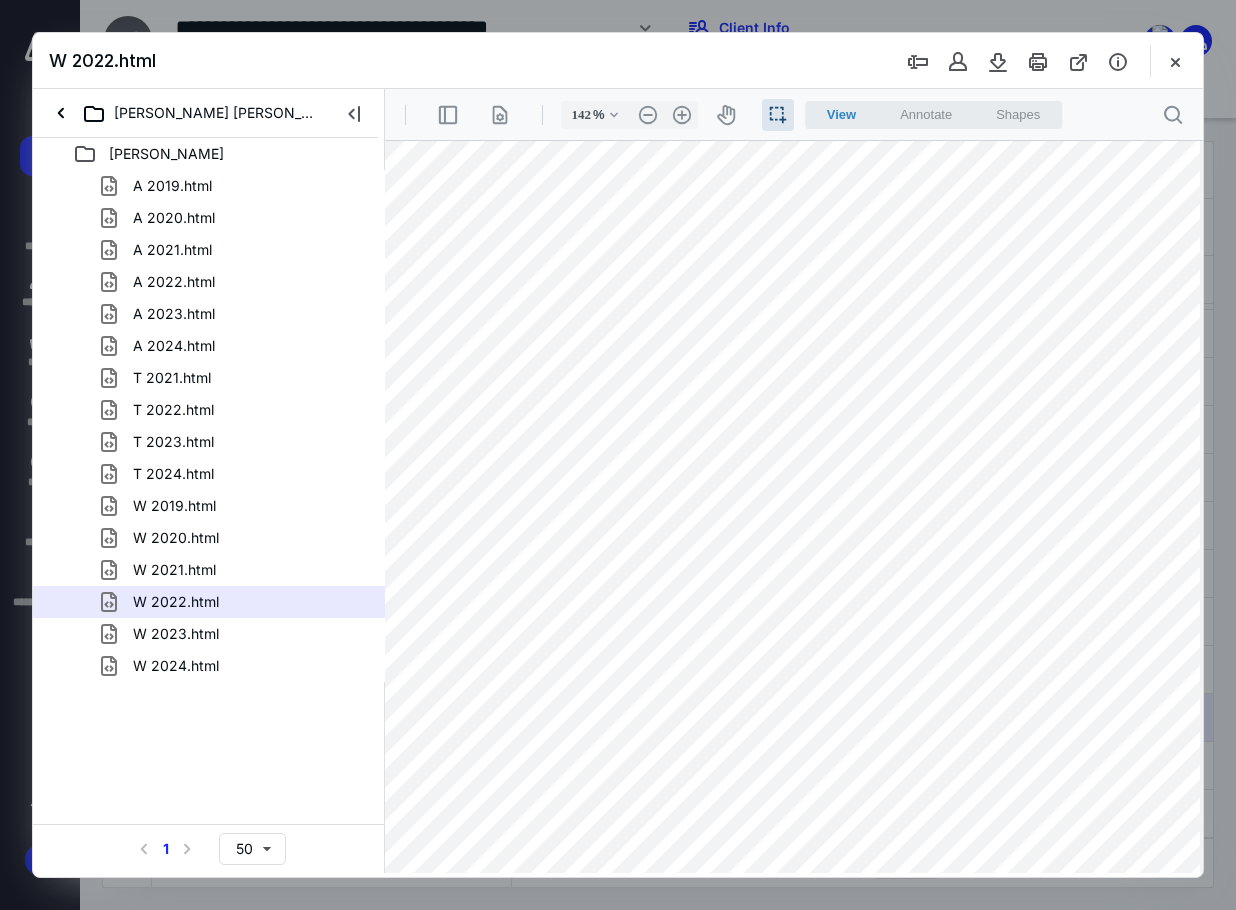drag, startPoint x: 498, startPoint y: 327, endPoint x: 432, endPoint y: 328, distance: 66.007576 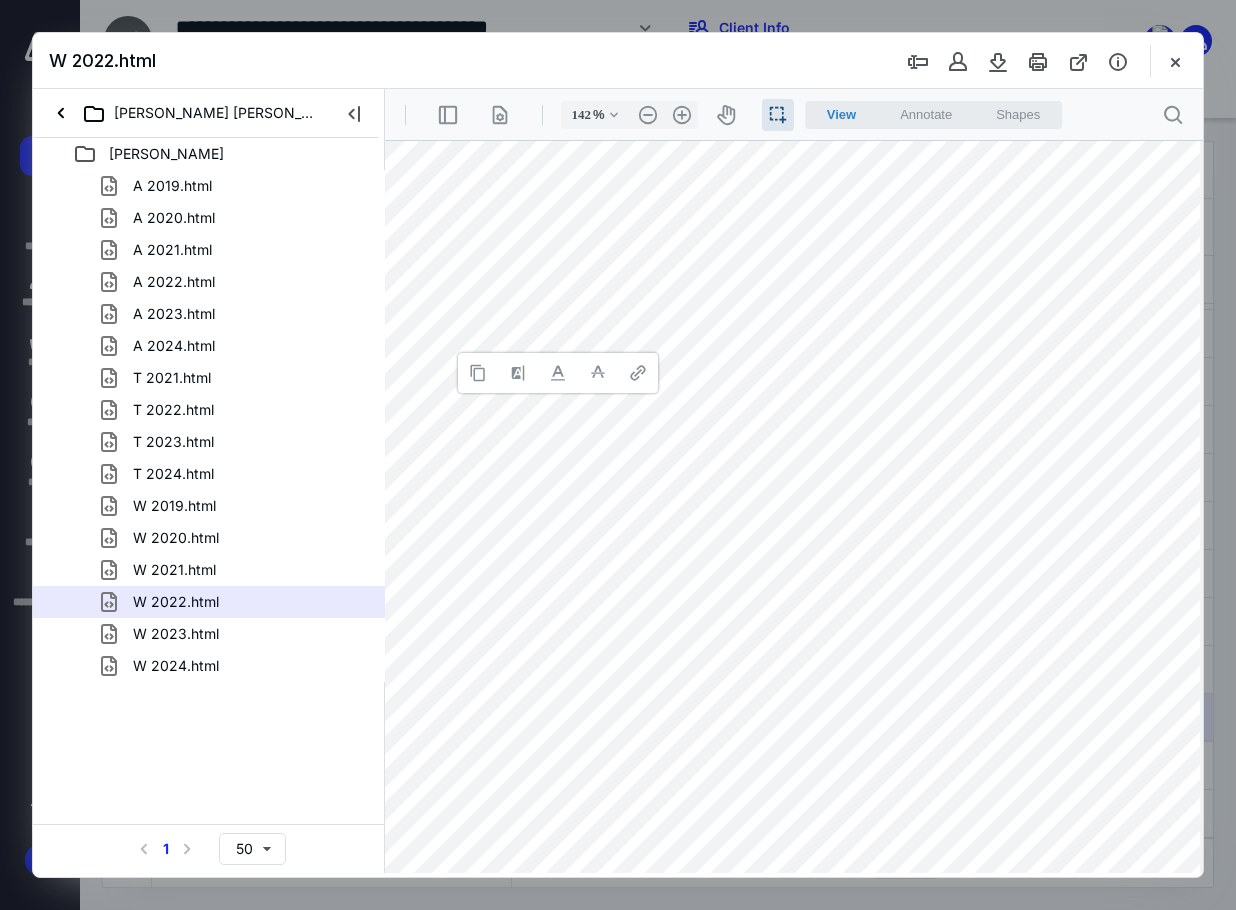 type 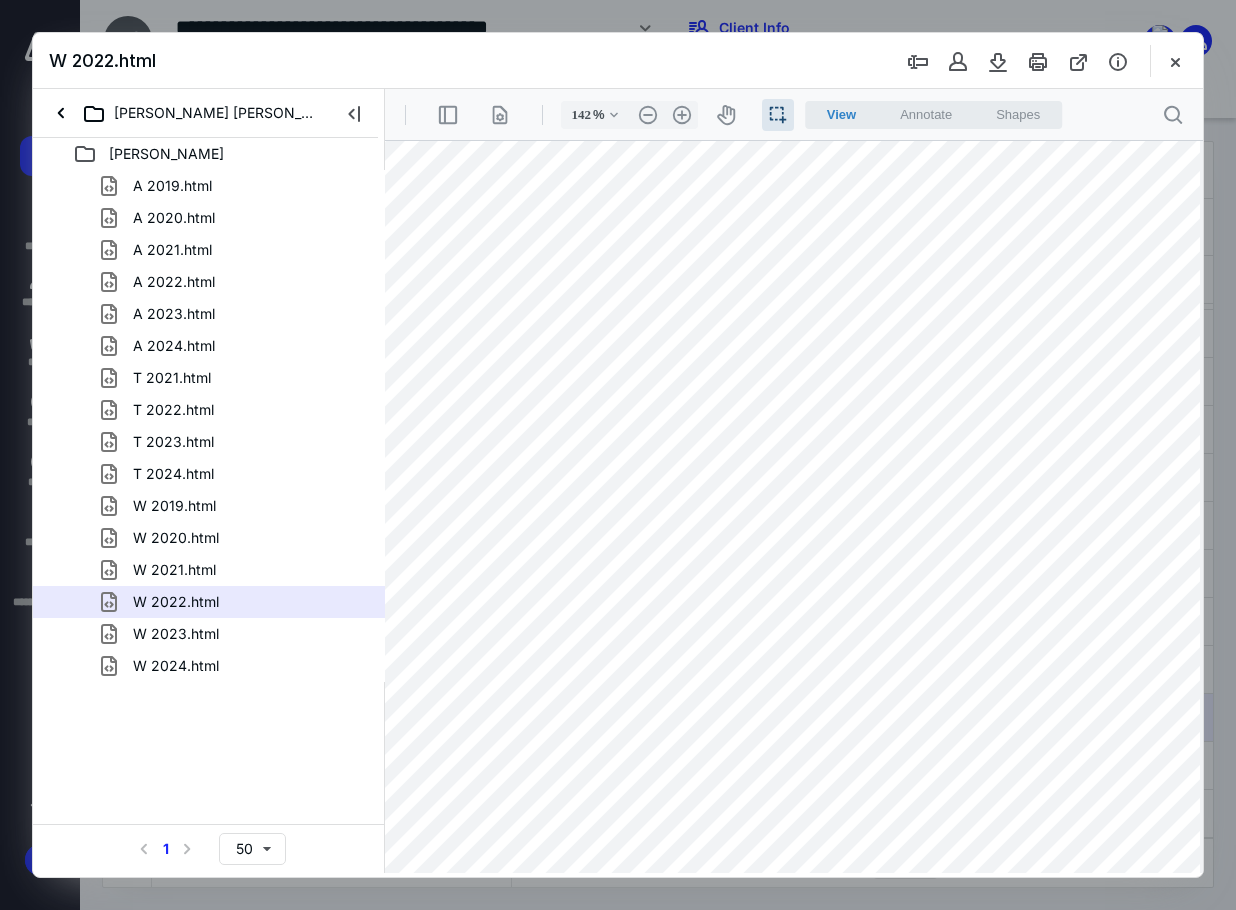 click at bounding box center (788, 435) 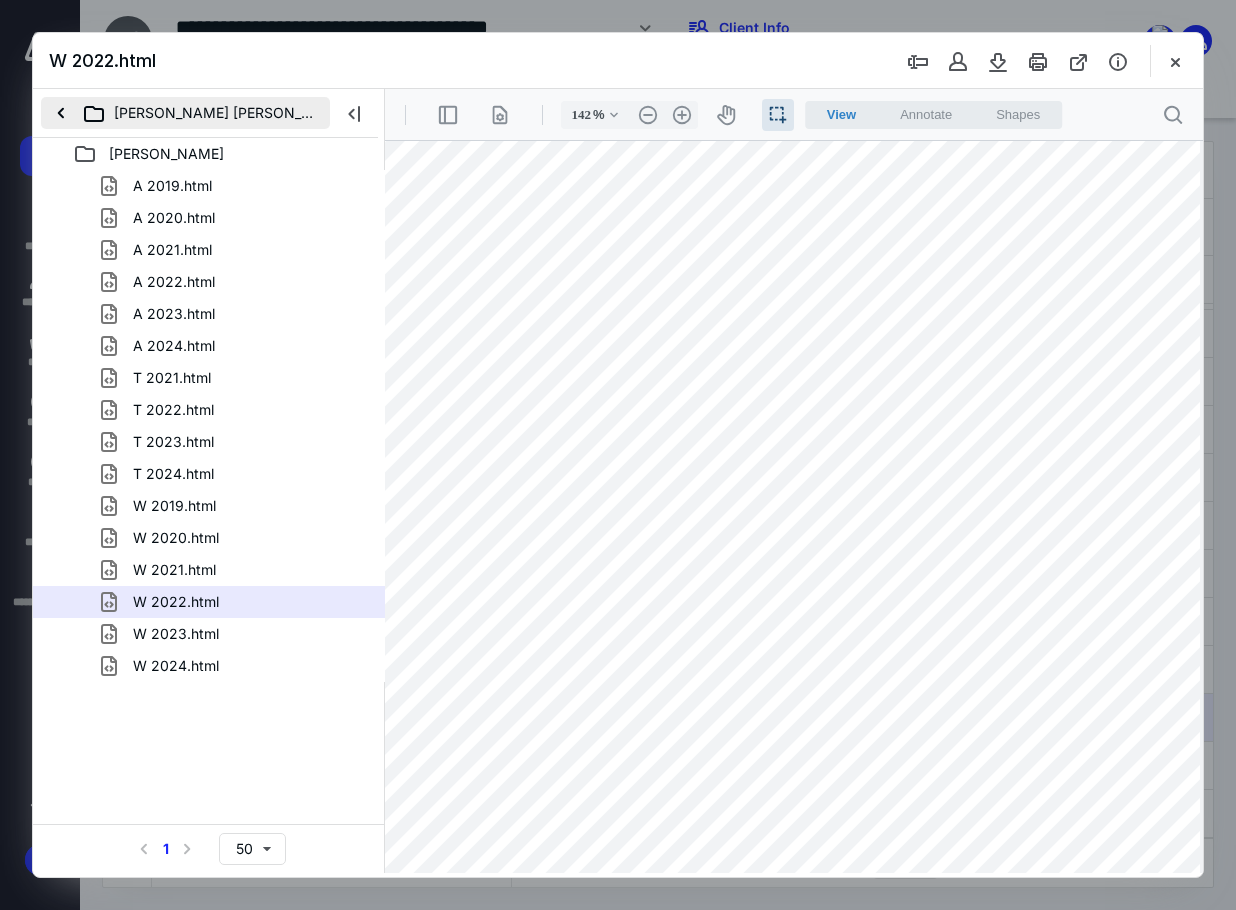 click on "[PERSON_NAME] [PERSON_NAME] -4670 ([PERSON_NAME] & SPA)" at bounding box center [185, 113] 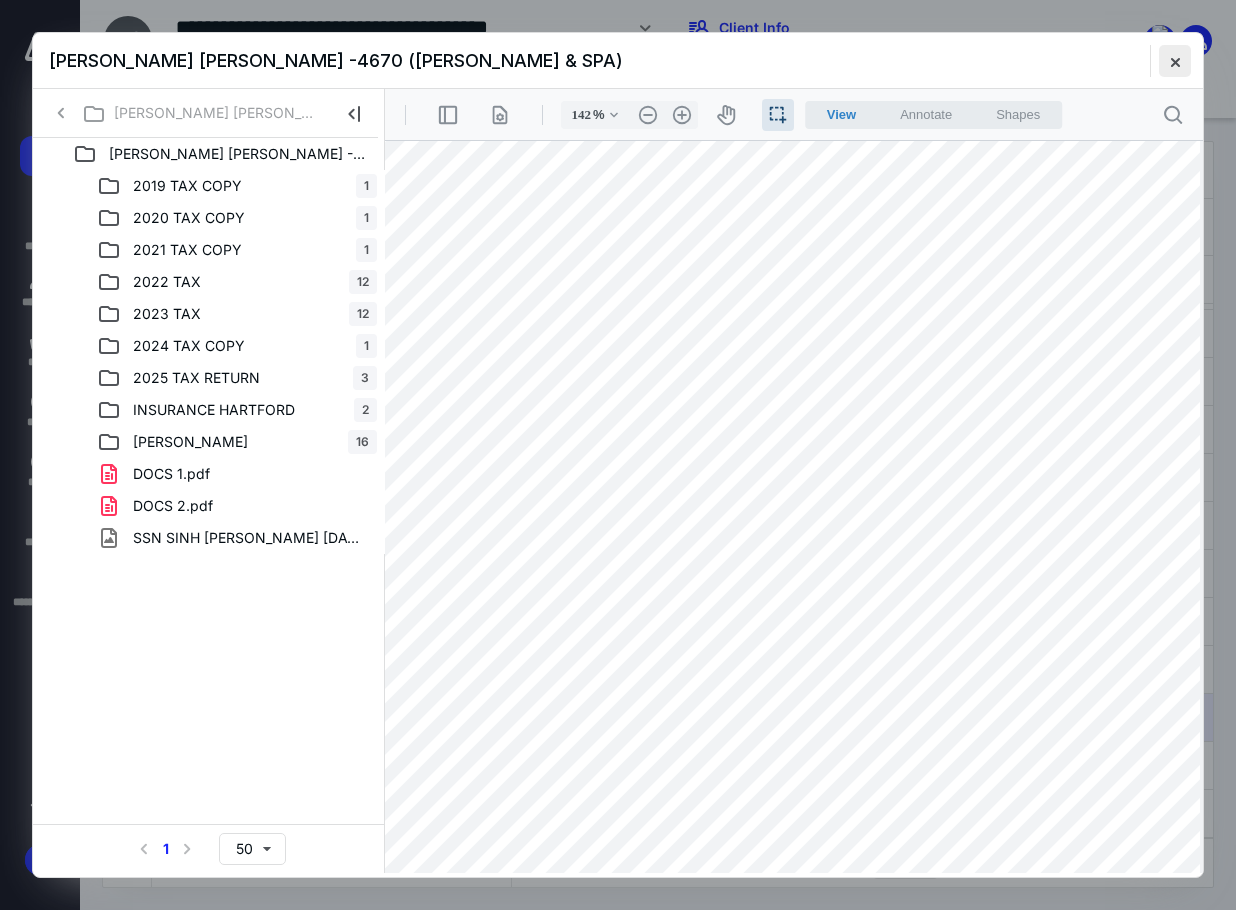 click at bounding box center [1175, 61] 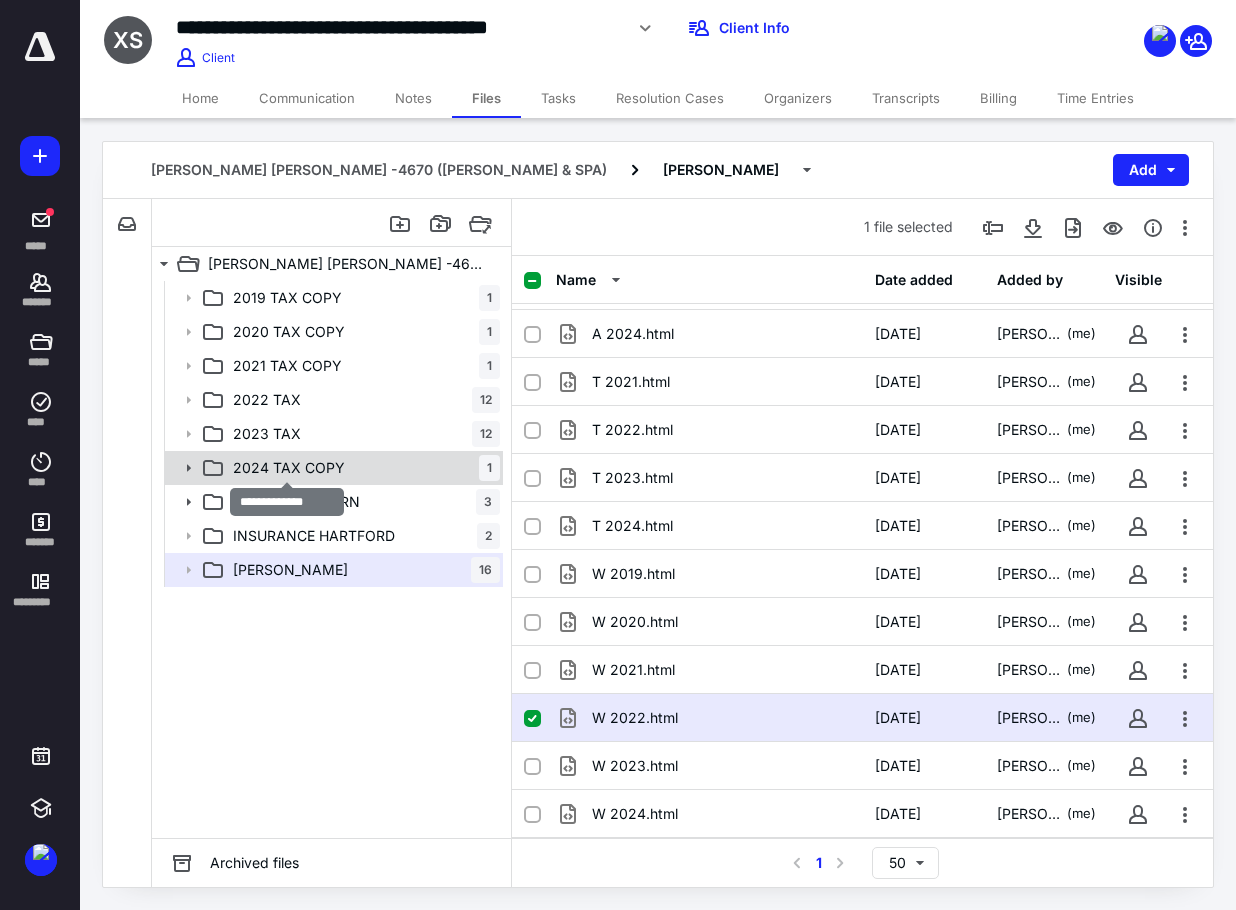 click on "2024 TAX COPY" at bounding box center (289, 468) 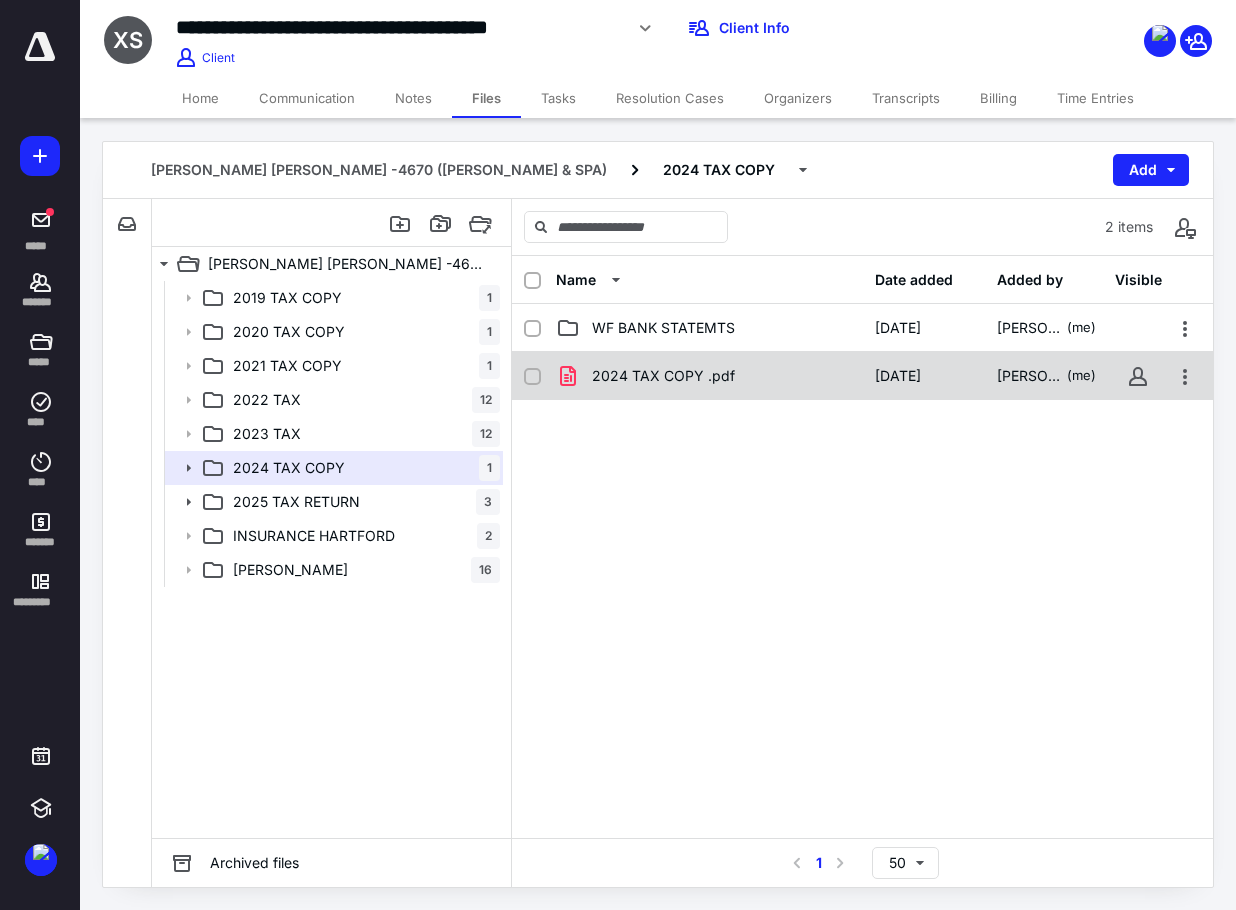 click on "2024 TAX COPY .pdf" at bounding box center (709, 376) 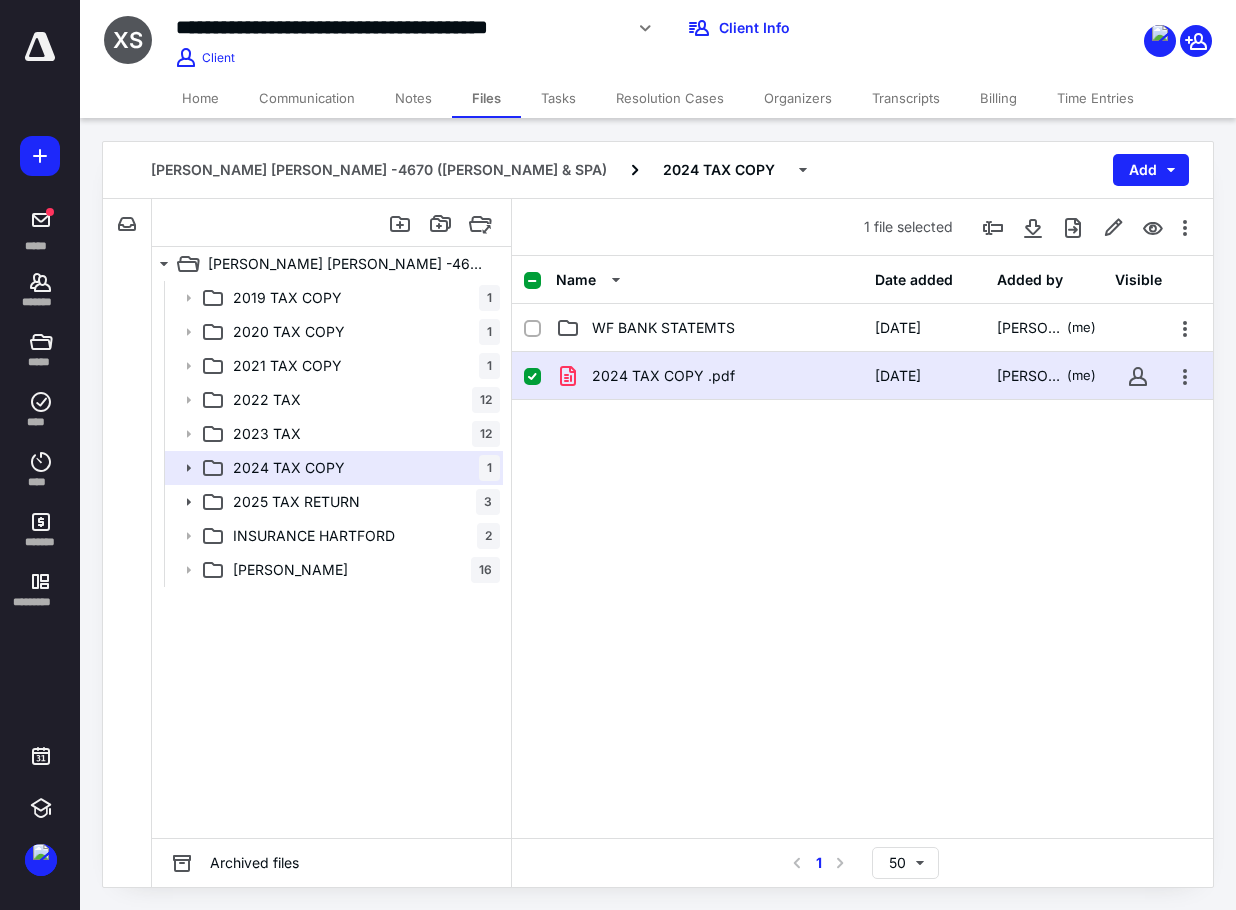 click on "2024 TAX COPY .pdf" at bounding box center (709, 376) 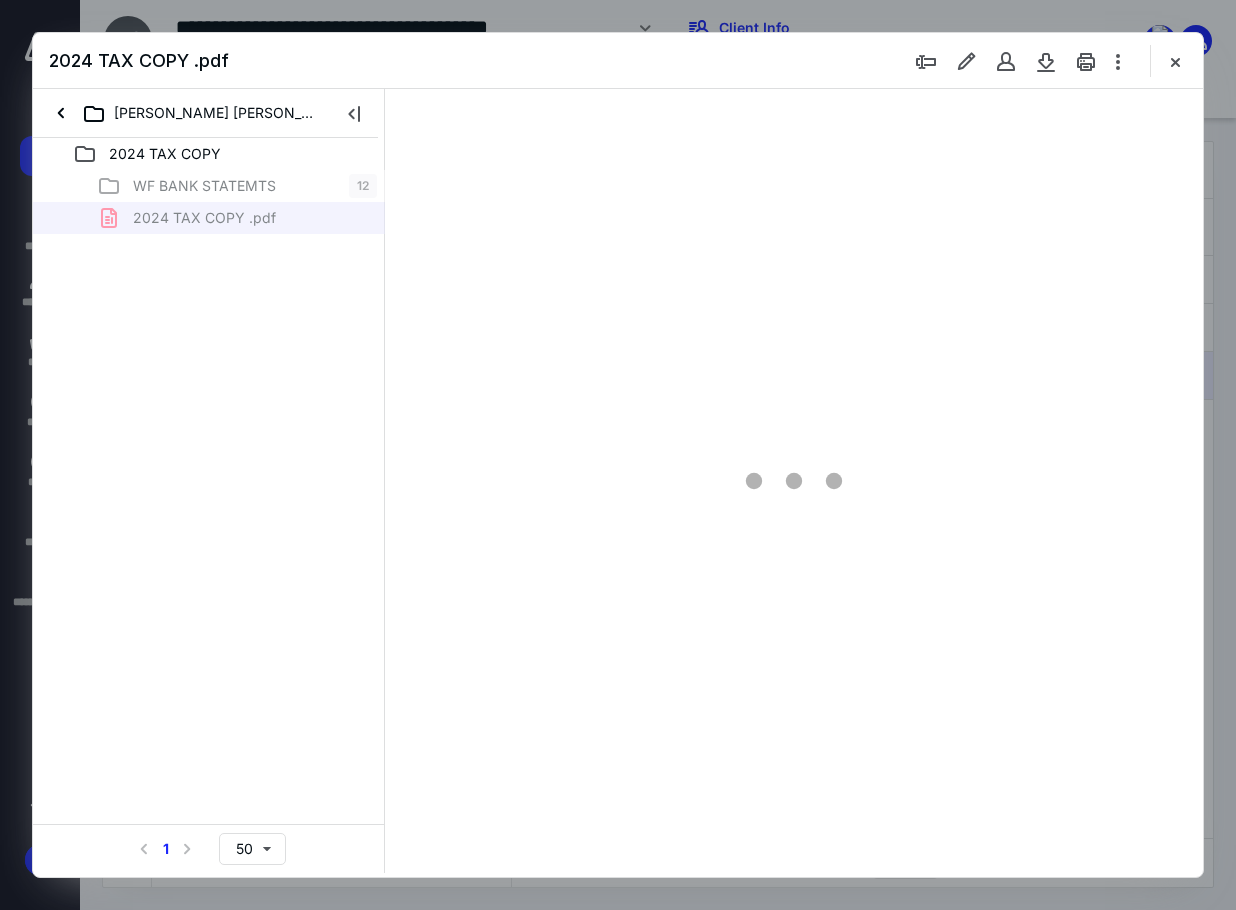 scroll, scrollTop: 0, scrollLeft: 0, axis: both 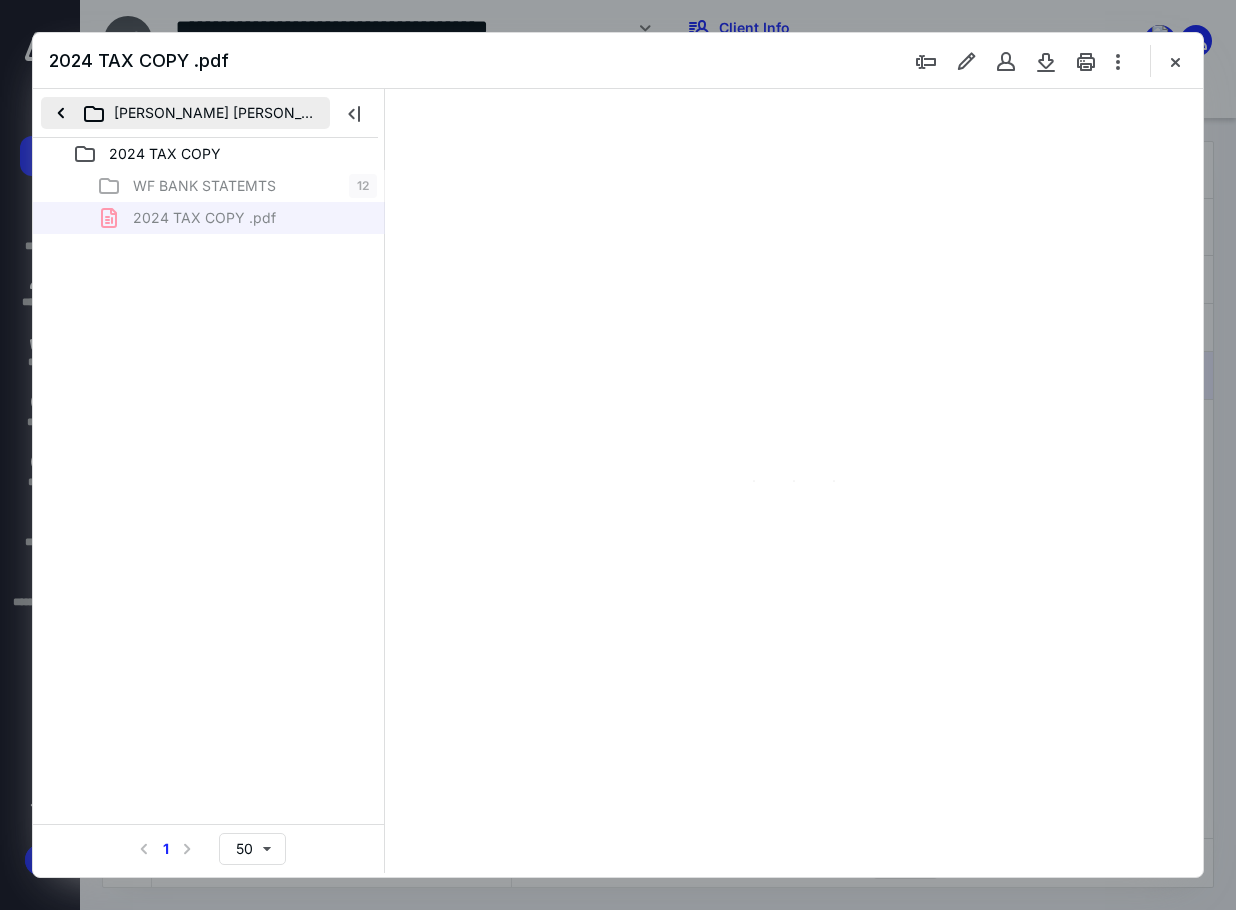click on "[PERSON_NAME] [PERSON_NAME] -4670 ([PERSON_NAME] & SPA)" at bounding box center (185, 113) 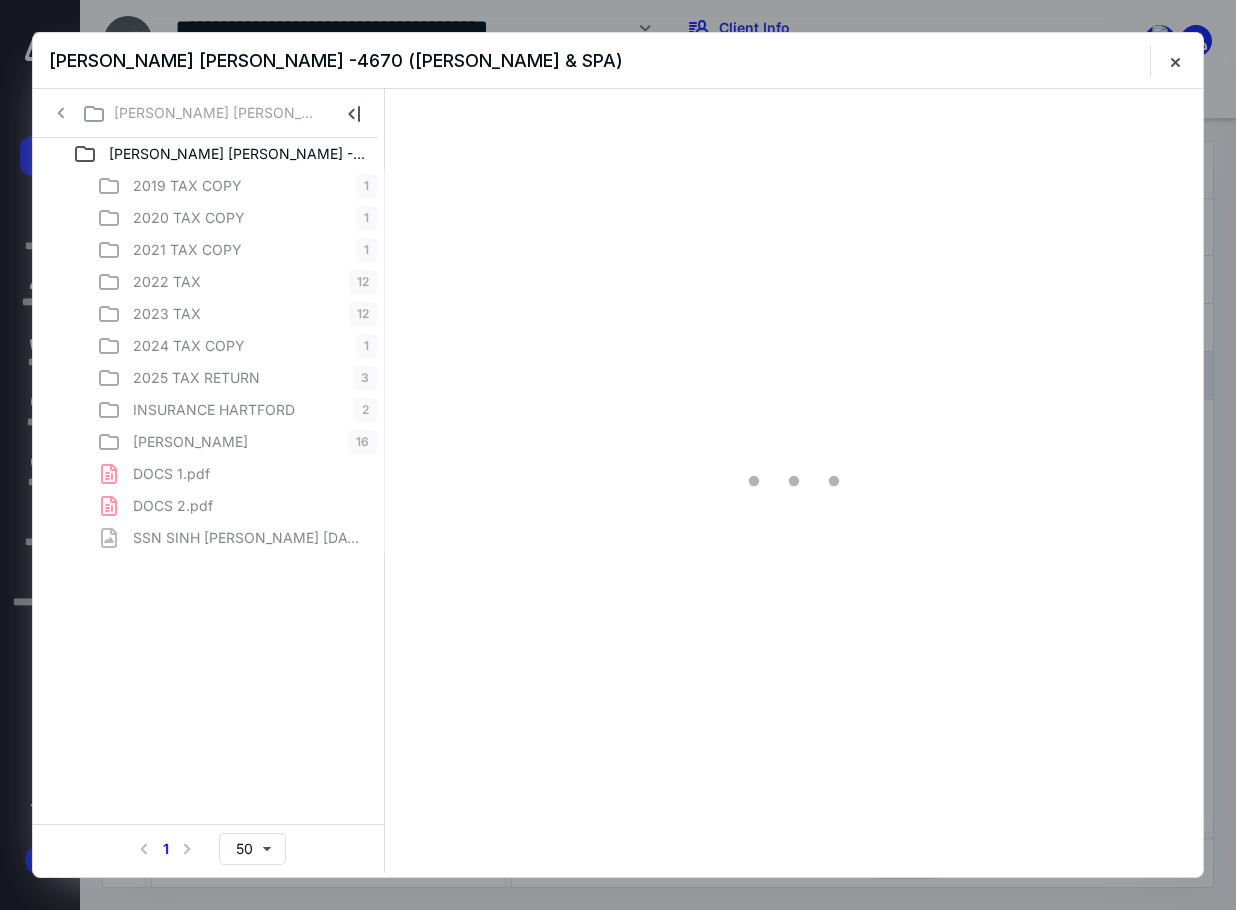 scroll, scrollTop: 107, scrollLeft: 0, axis: vertical 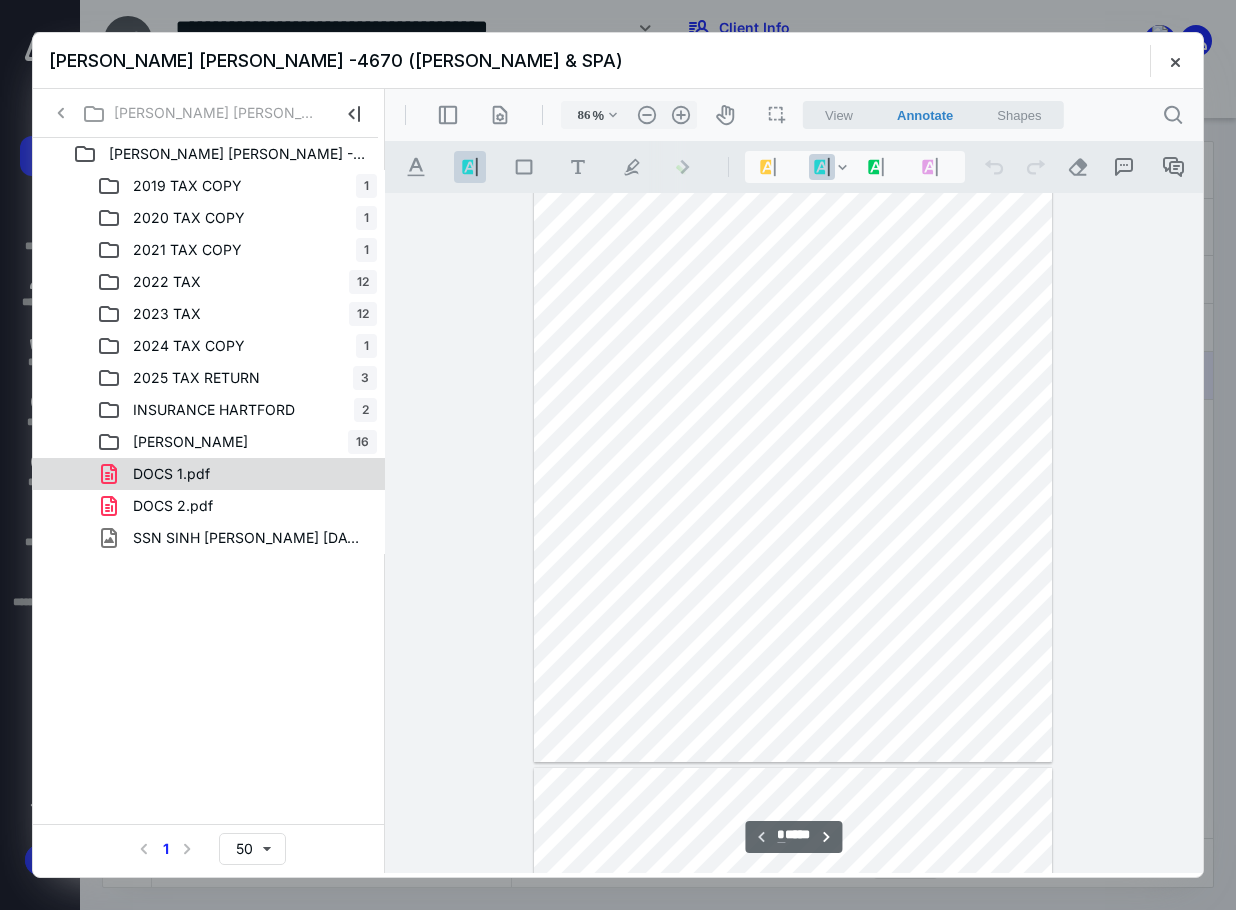click on "DOCS 1.pdf" at bounding box center (237, 474) 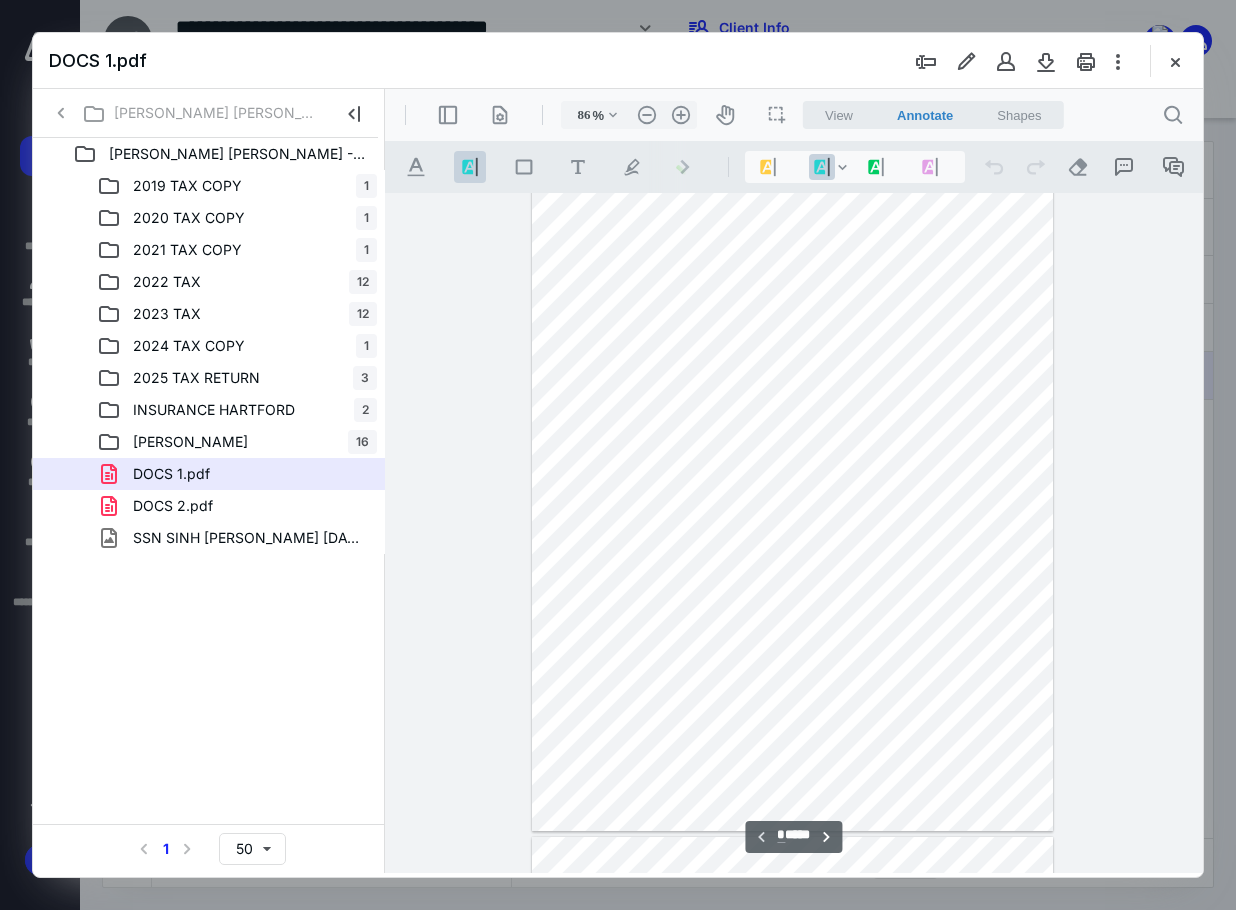 scroll, scrollTop: 0, scrollLeft: 0, axis: both 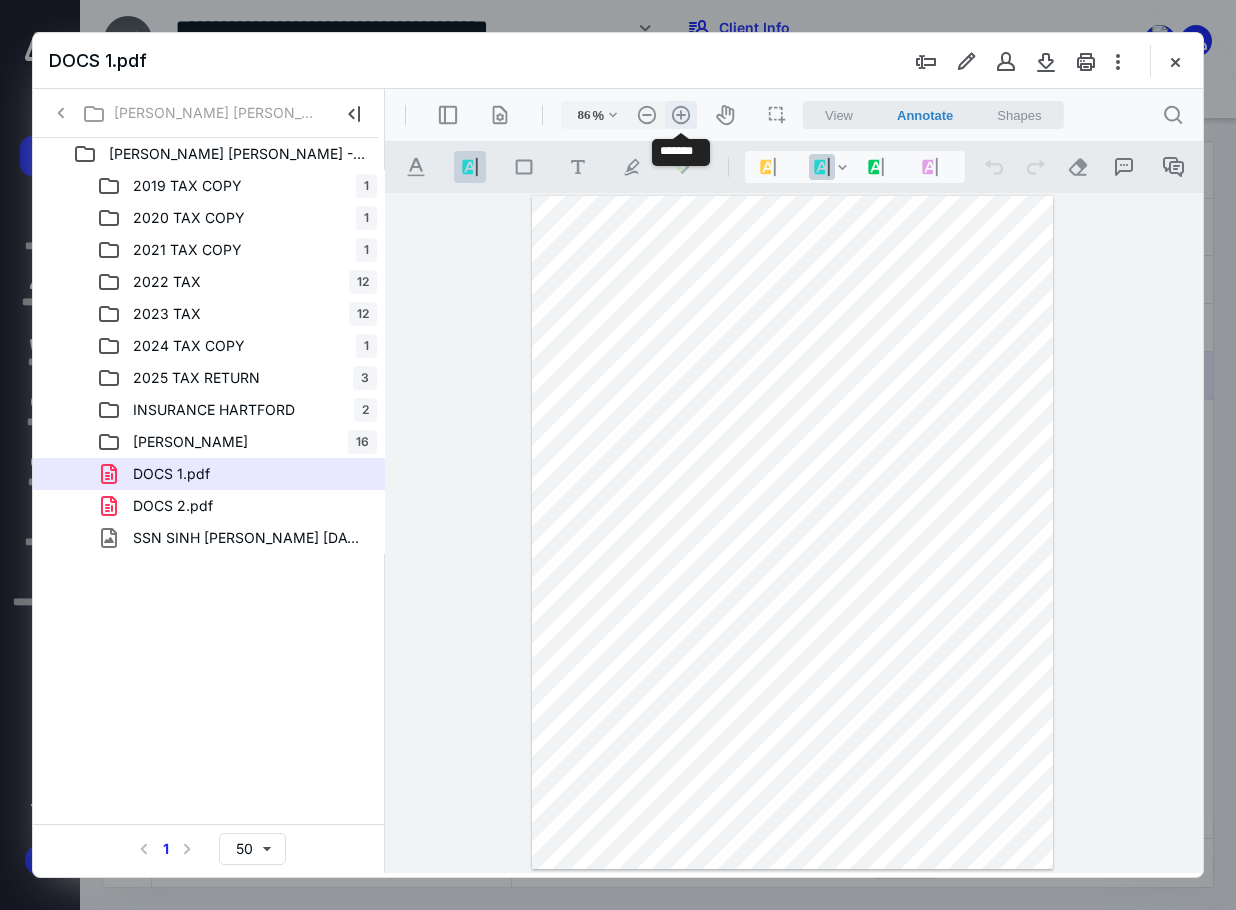 click on ".cls-1{fill:#abb0c4;} icon - header - zoom - in - line" at bounding box center (681, 115) 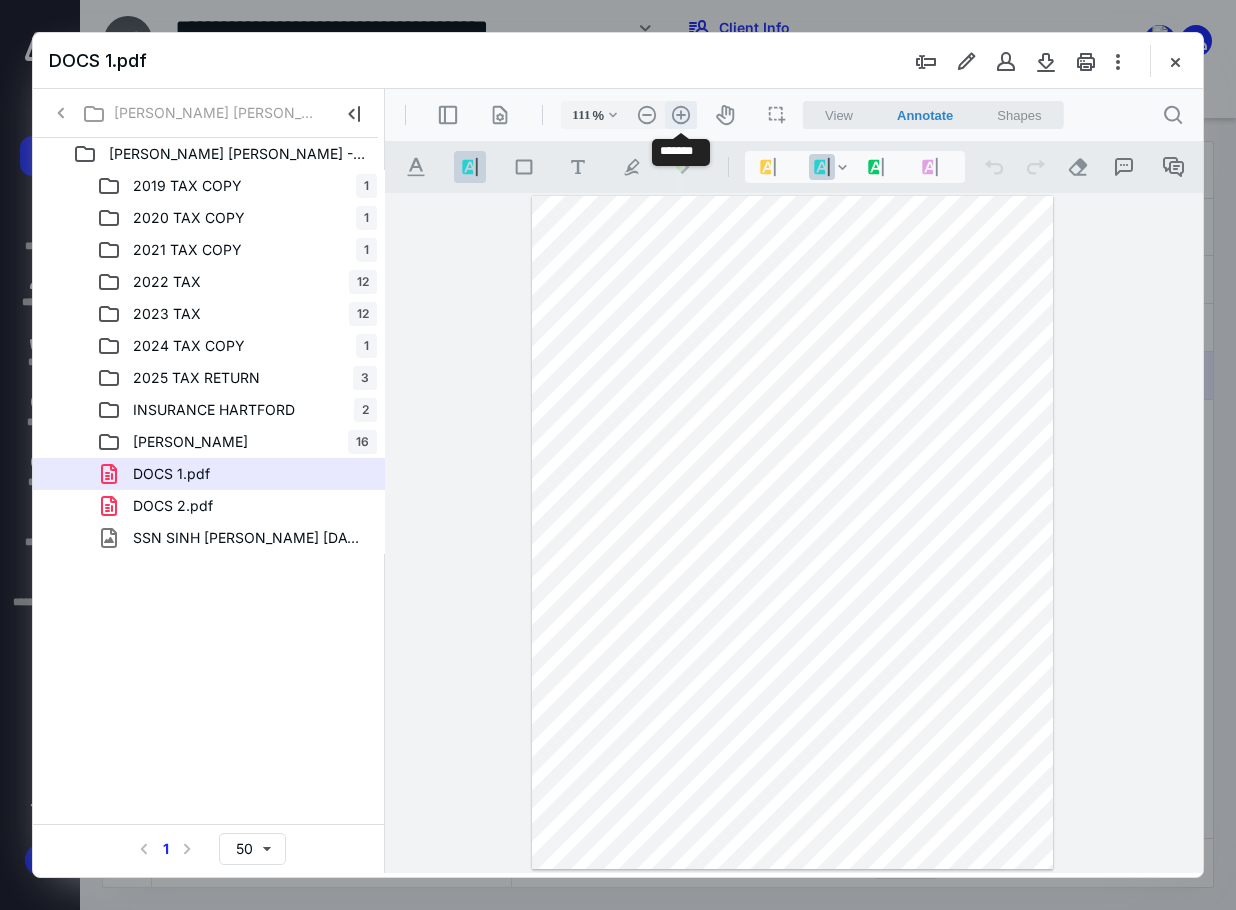 scroll, scrollTop: 84, scrollLeft: 0, axis: vertical 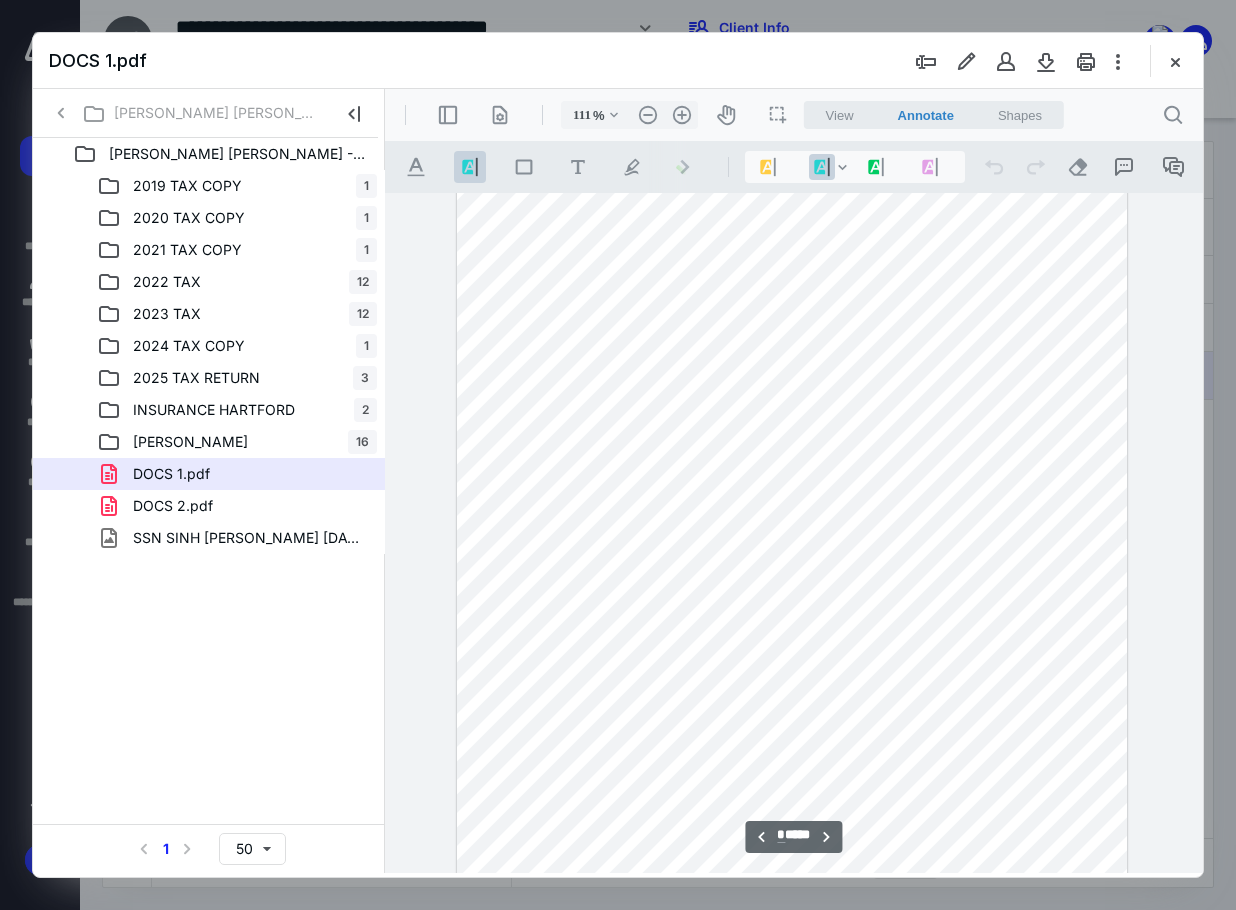 type on "*" 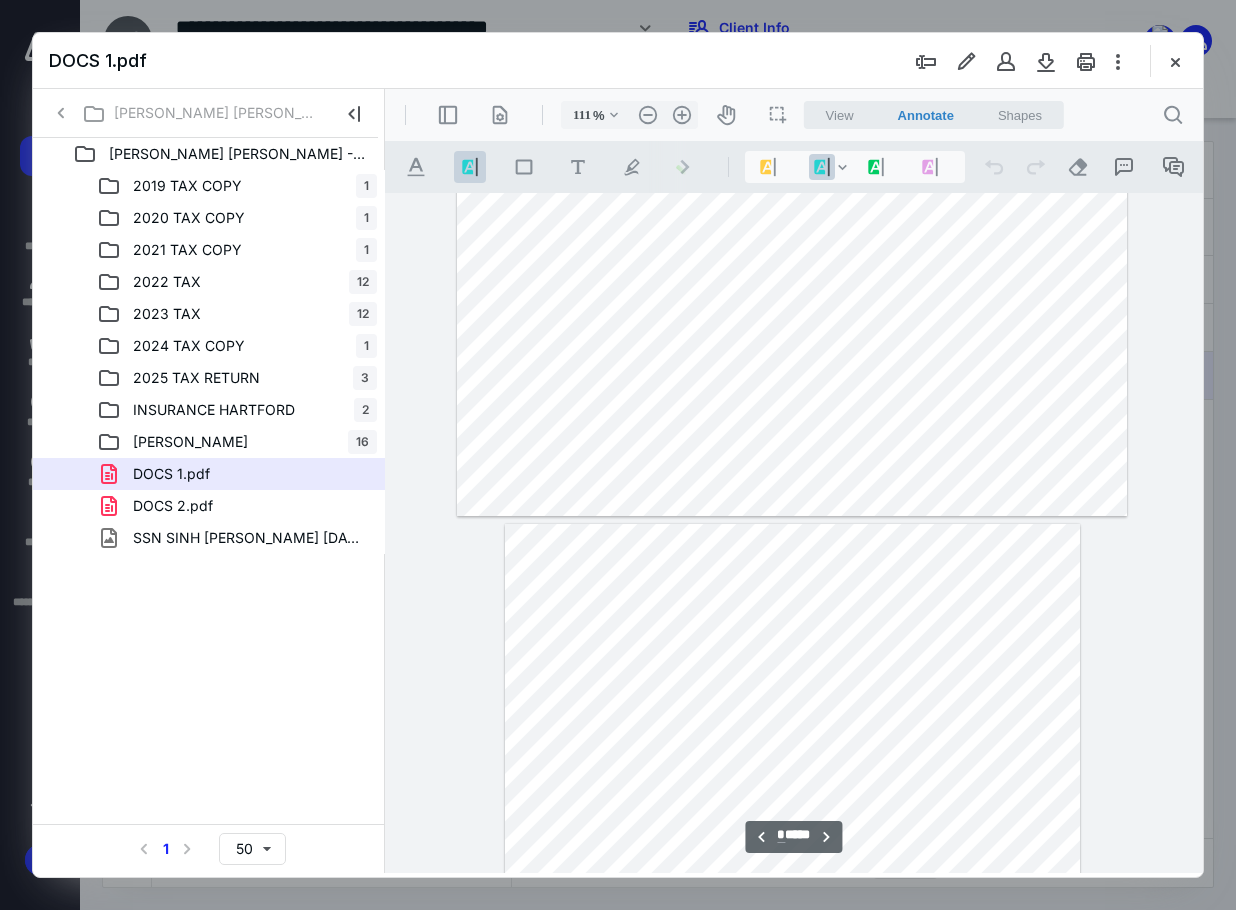 scroll, scrollTop: 4984, scrollLeft: 0, axis: vertical 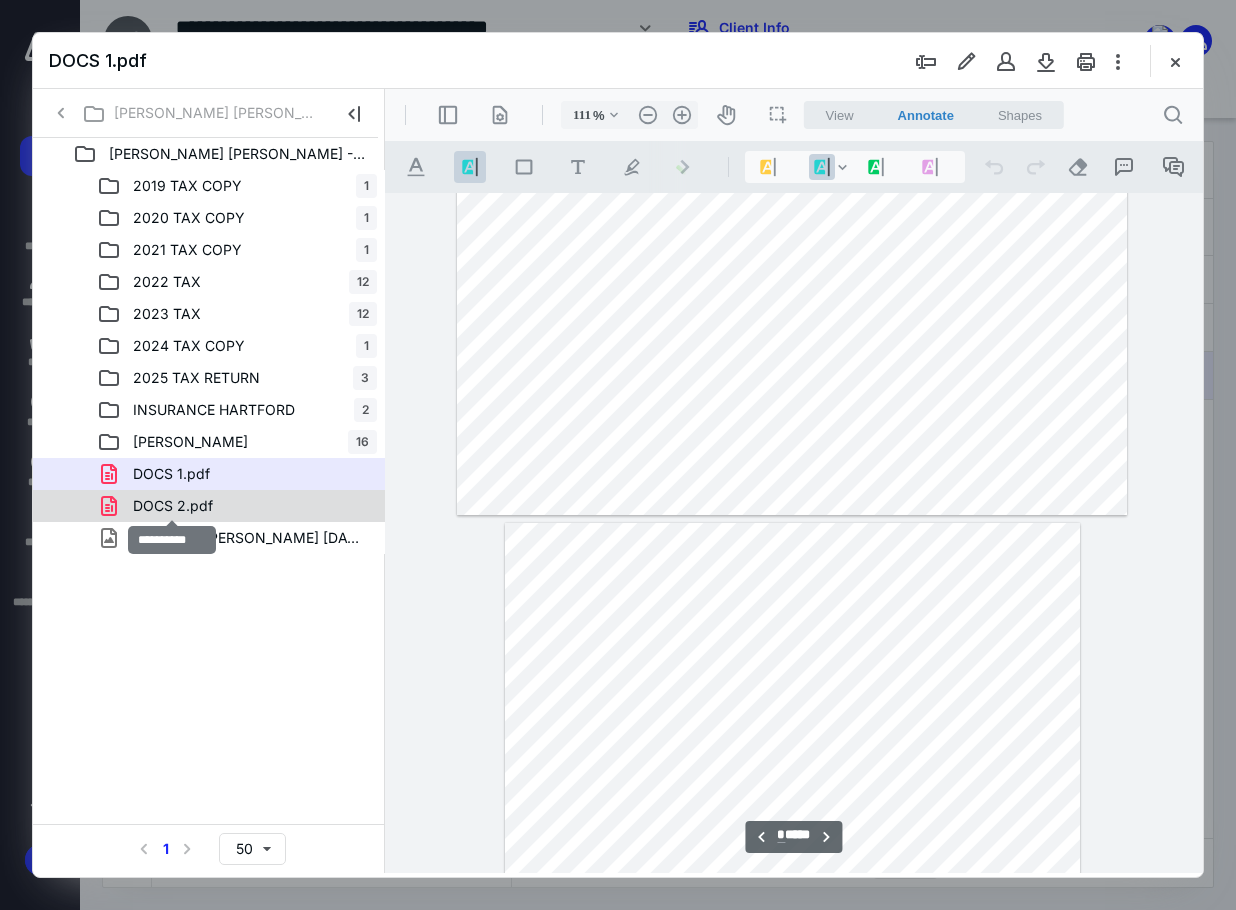 click on "DOCS 2.pdf" at bounding box center [173, 506] 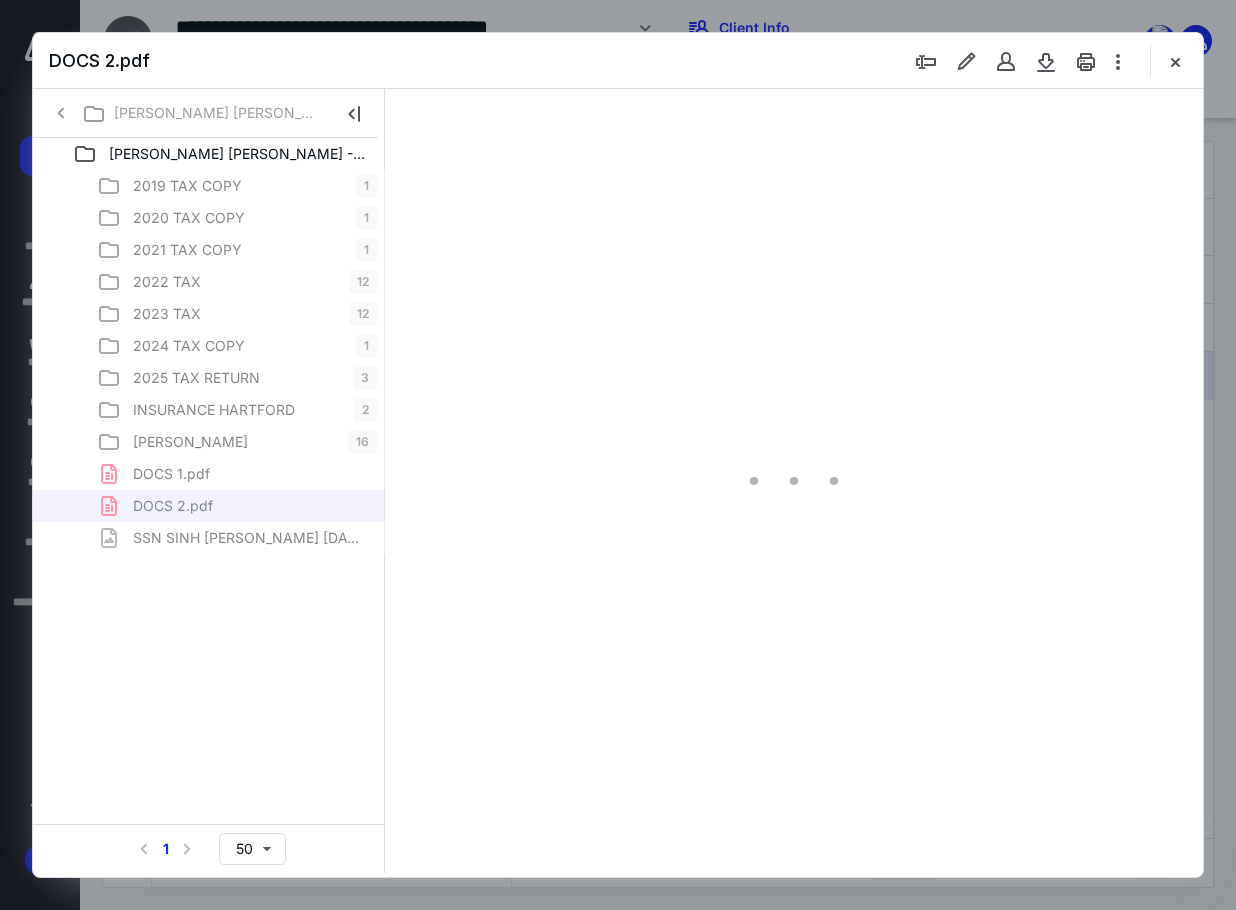 type on "102" 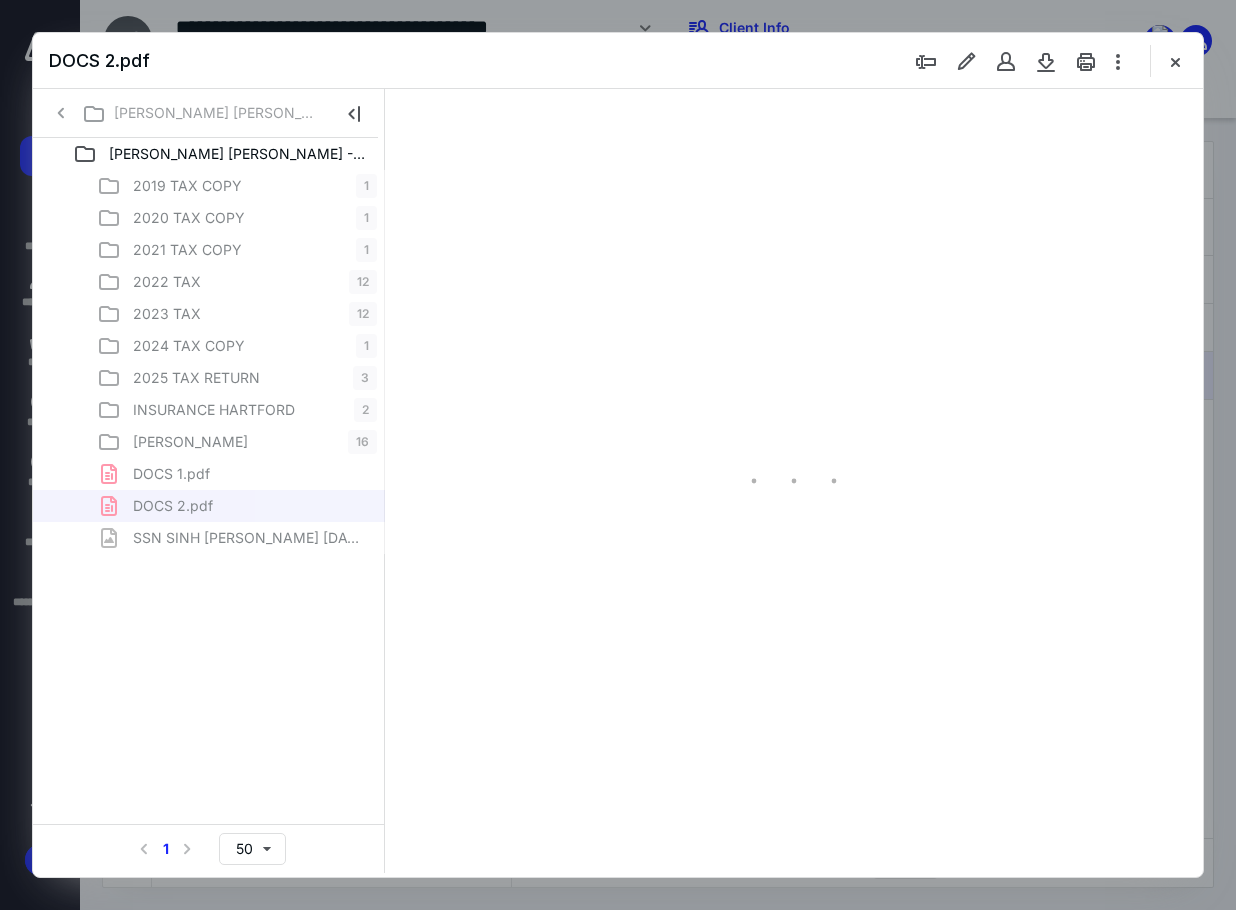 scroll, scrollTop: 108, scrollLeft: 2, axis: both 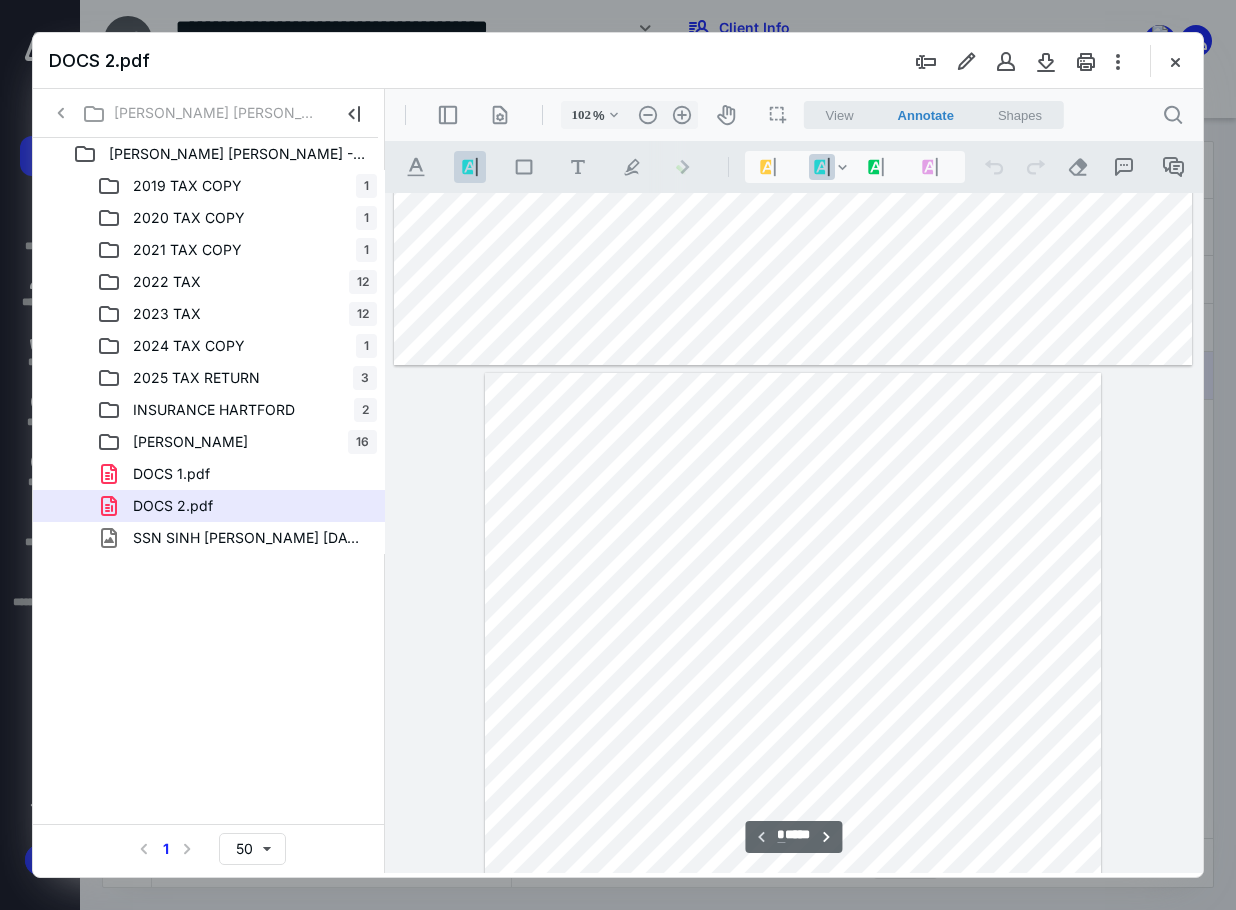type on "*" 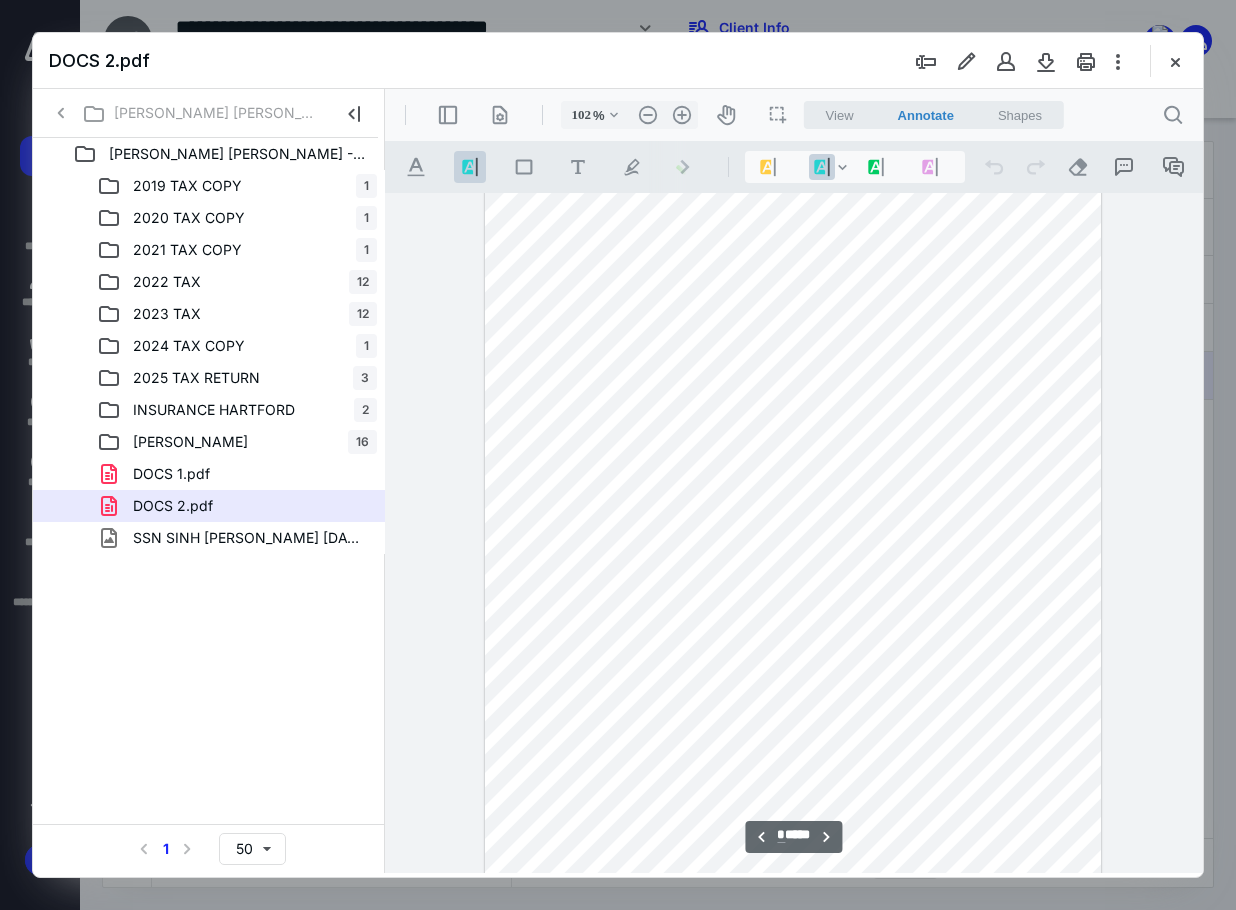 scroll, scrollTop: 708, scrollLeft: 2, axis: both 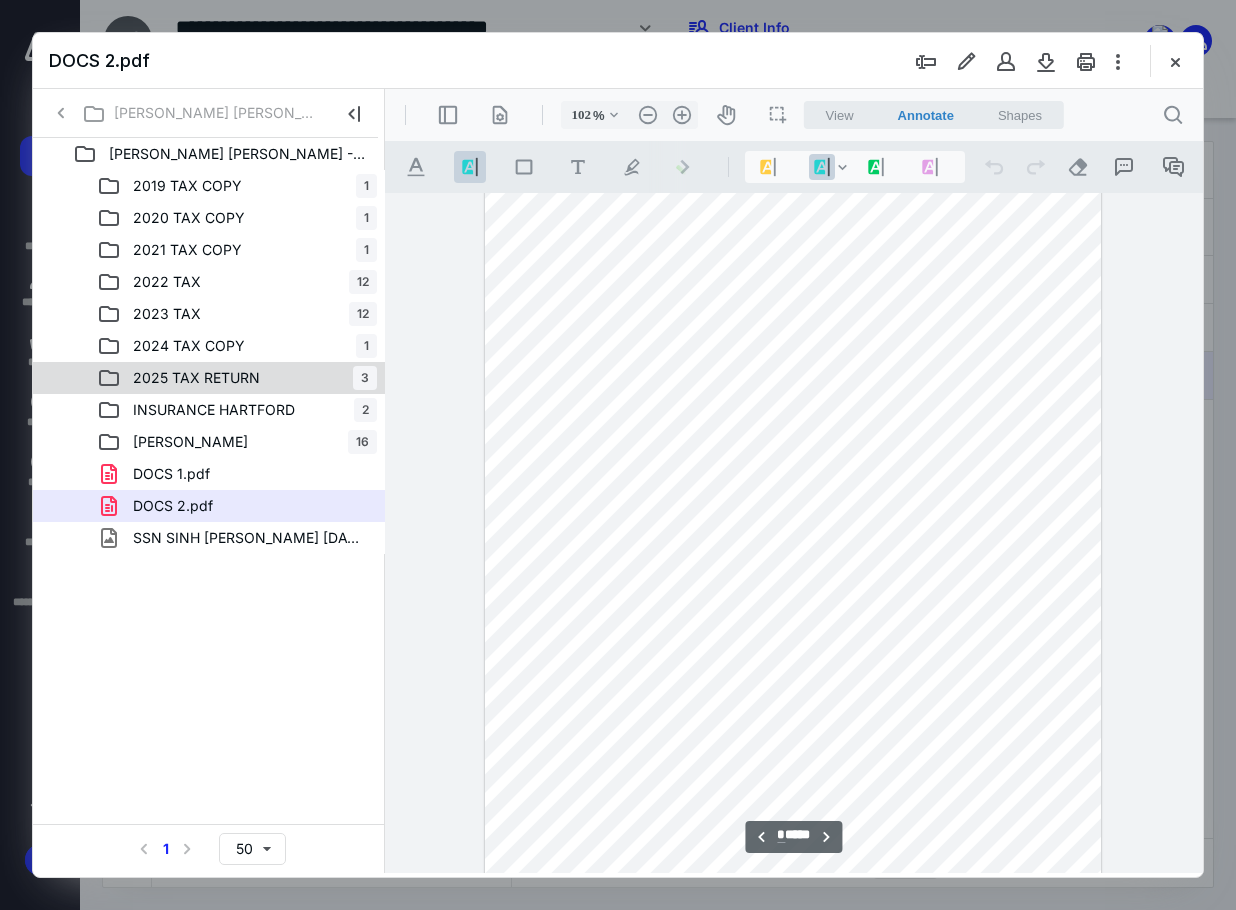 click on "2025 TAX RETURN" at bounding box center [196, 378] 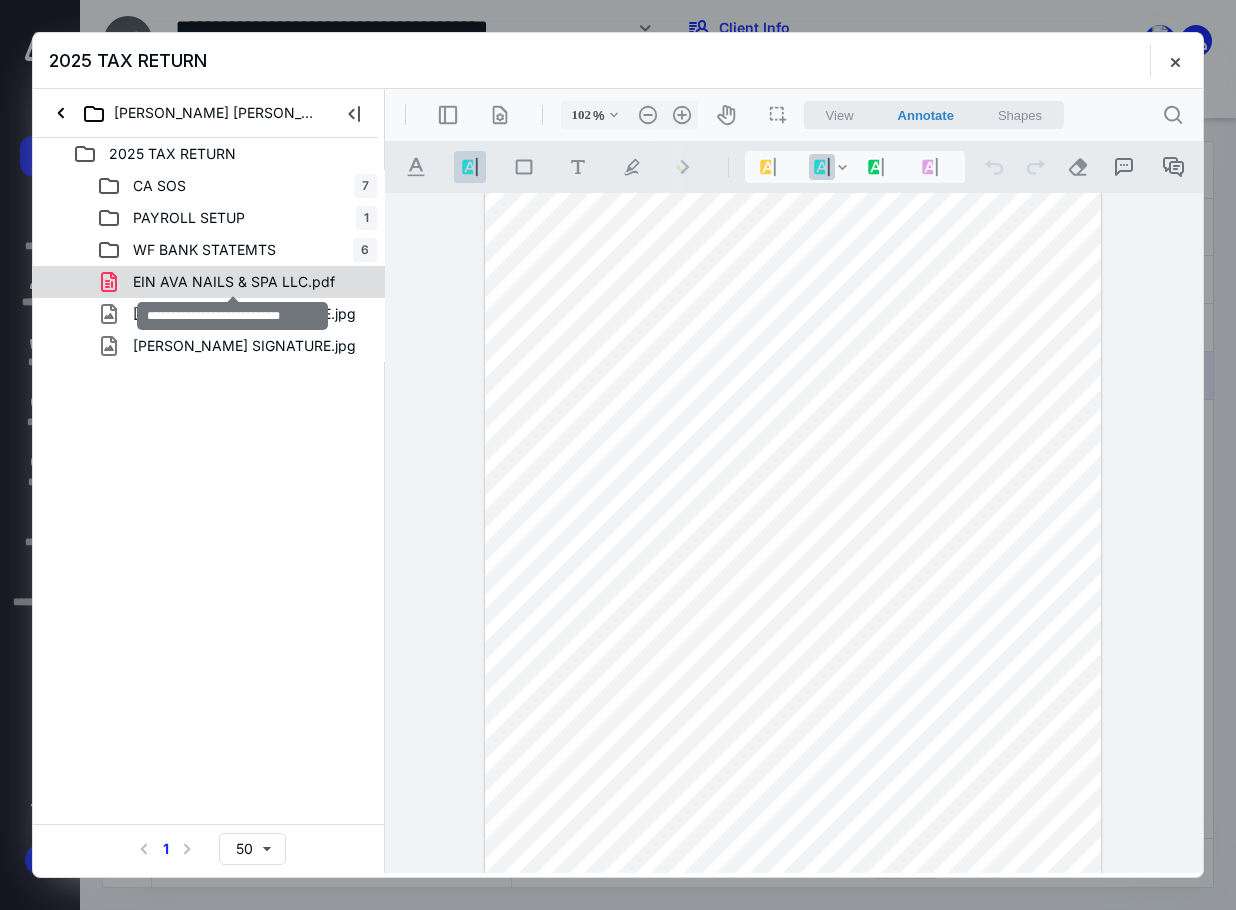 click on "EIN AVA NAILS & SPA LLC.pdf" at bounding box center (234, 282) 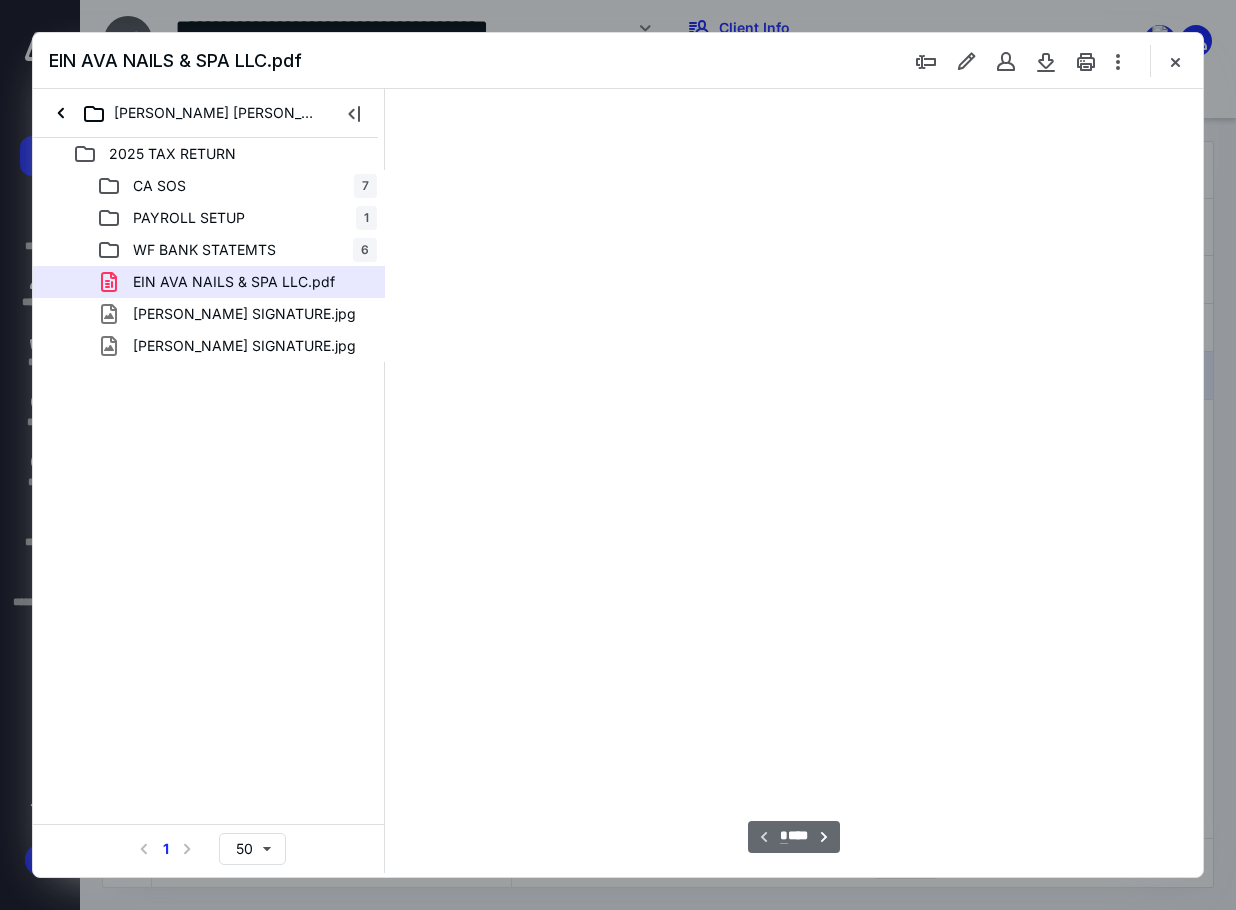 scroll, scrollTop: 107, scrollLeft: 0, axis: vertical 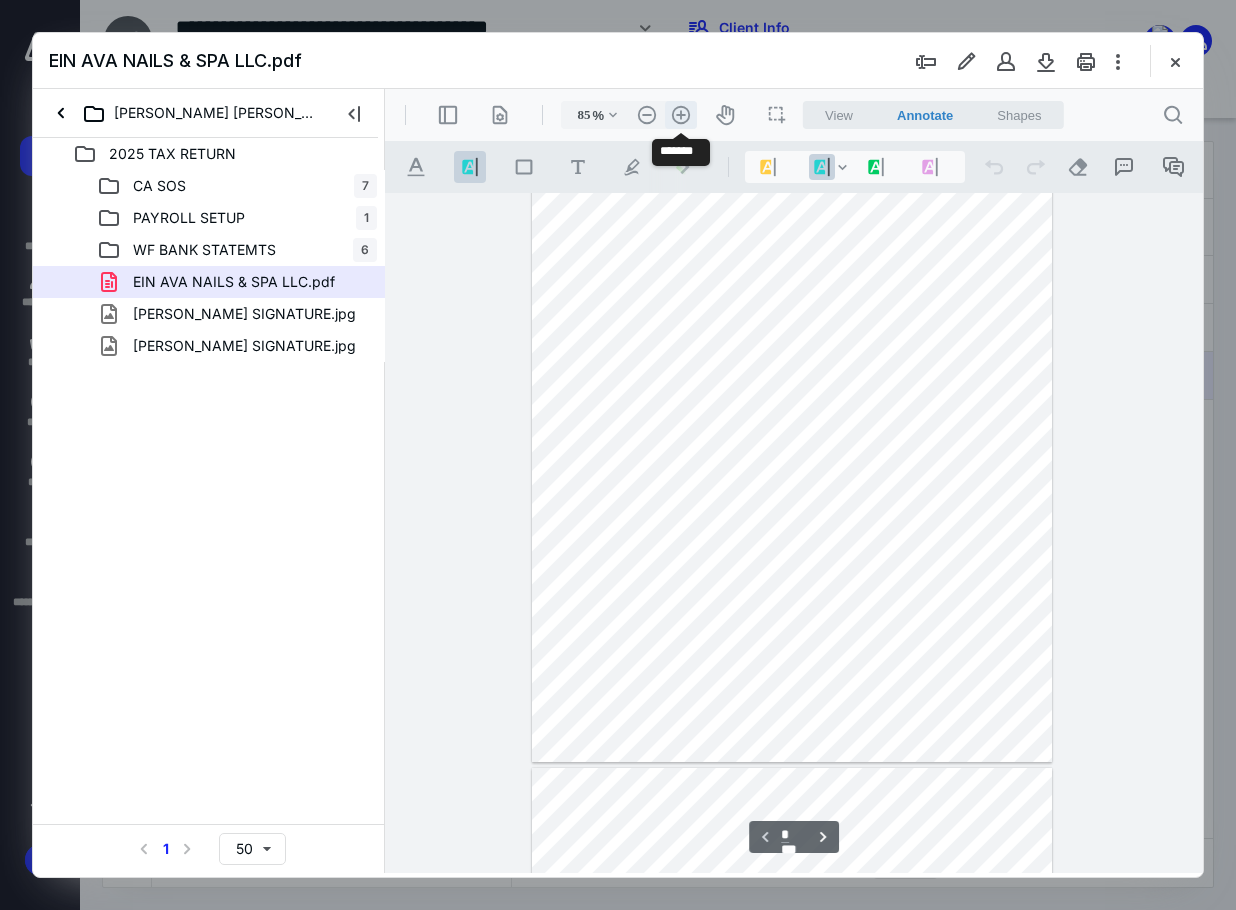 click on ".cls-1{fill:#abb0c4;} icon - header - zoom - in - line" at bounding box center (681, 115) 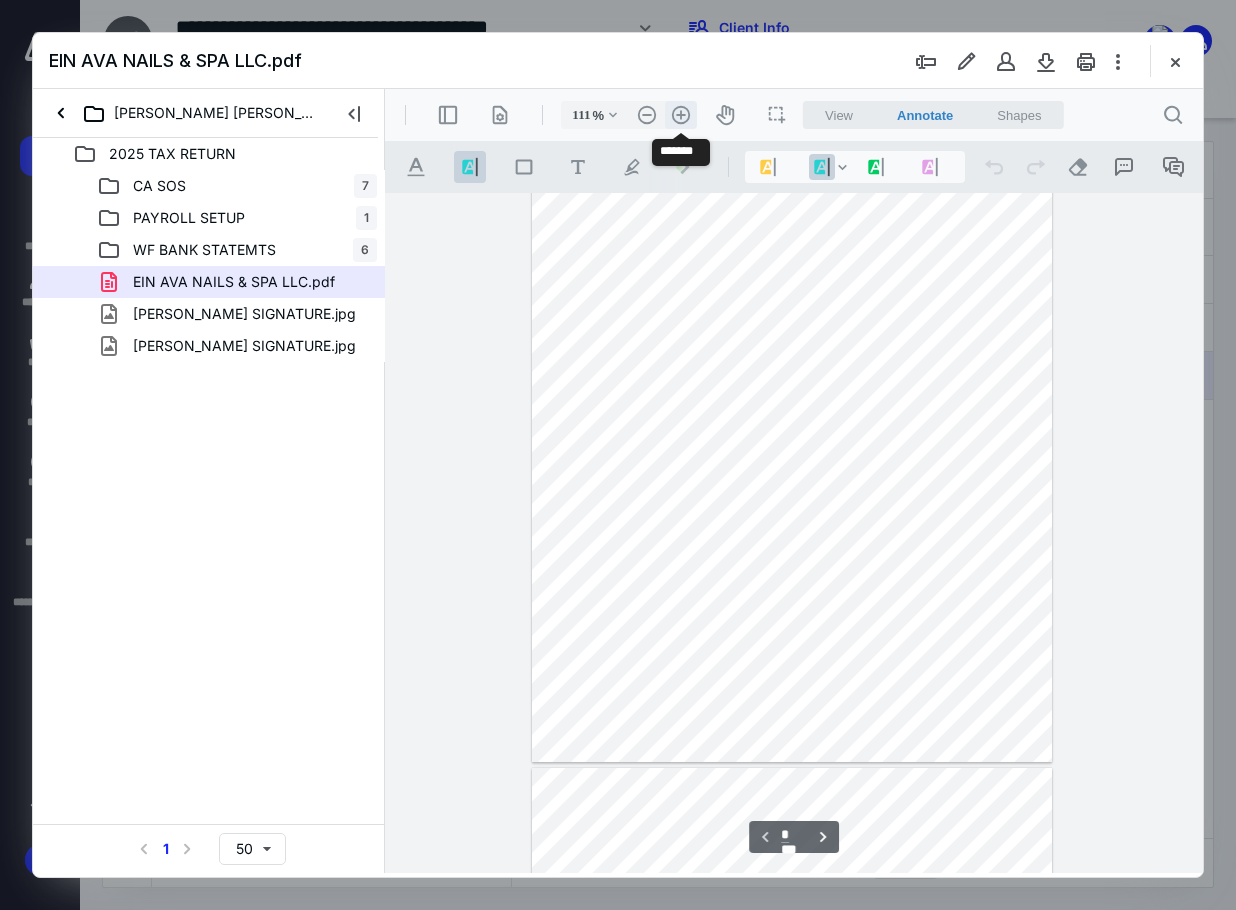 scroll, scrollTop: 223, scrollLeft: 0, axis: vertical 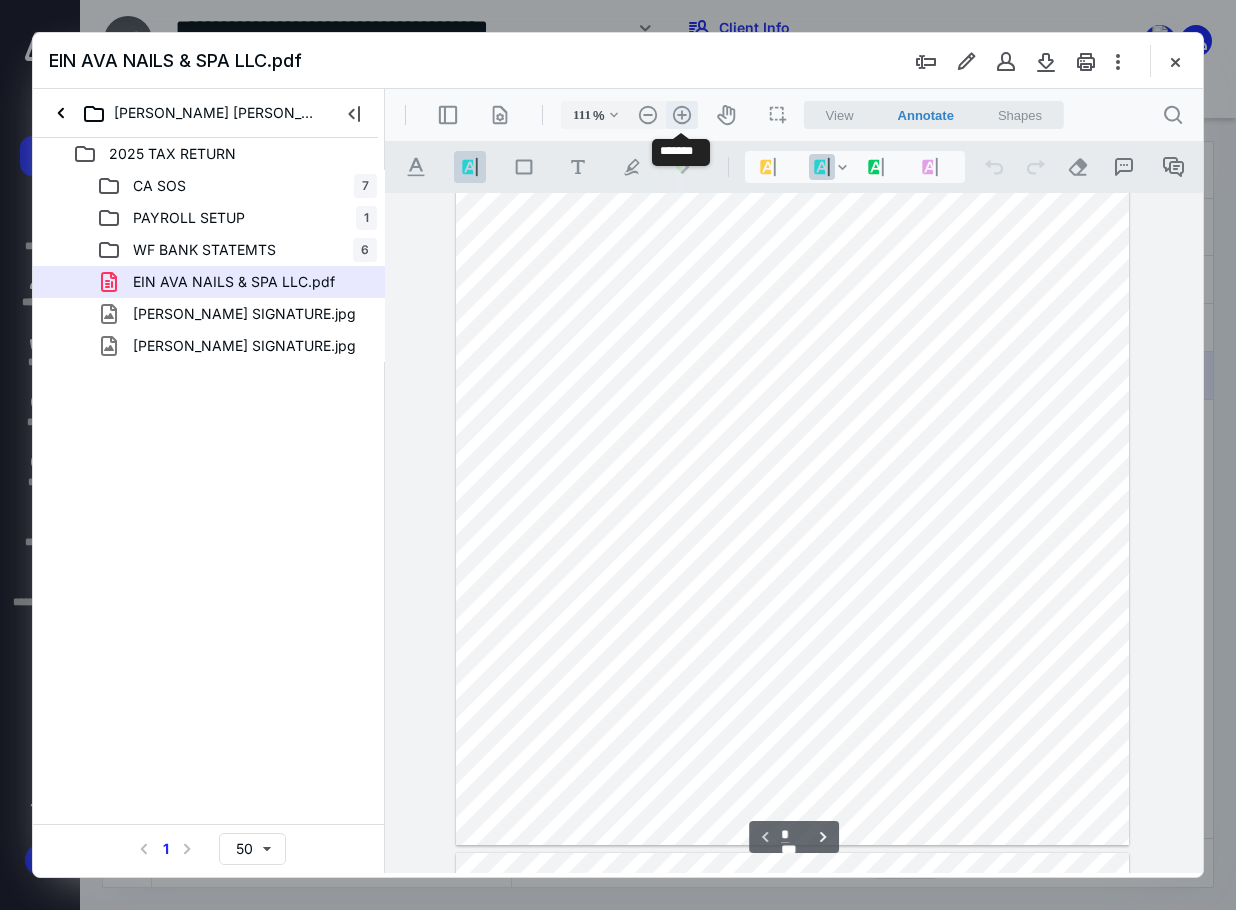 click on ".cls-1{fill:#abb0c4;} icon - header - zoom - in - line" at bounding box center [682, 115] 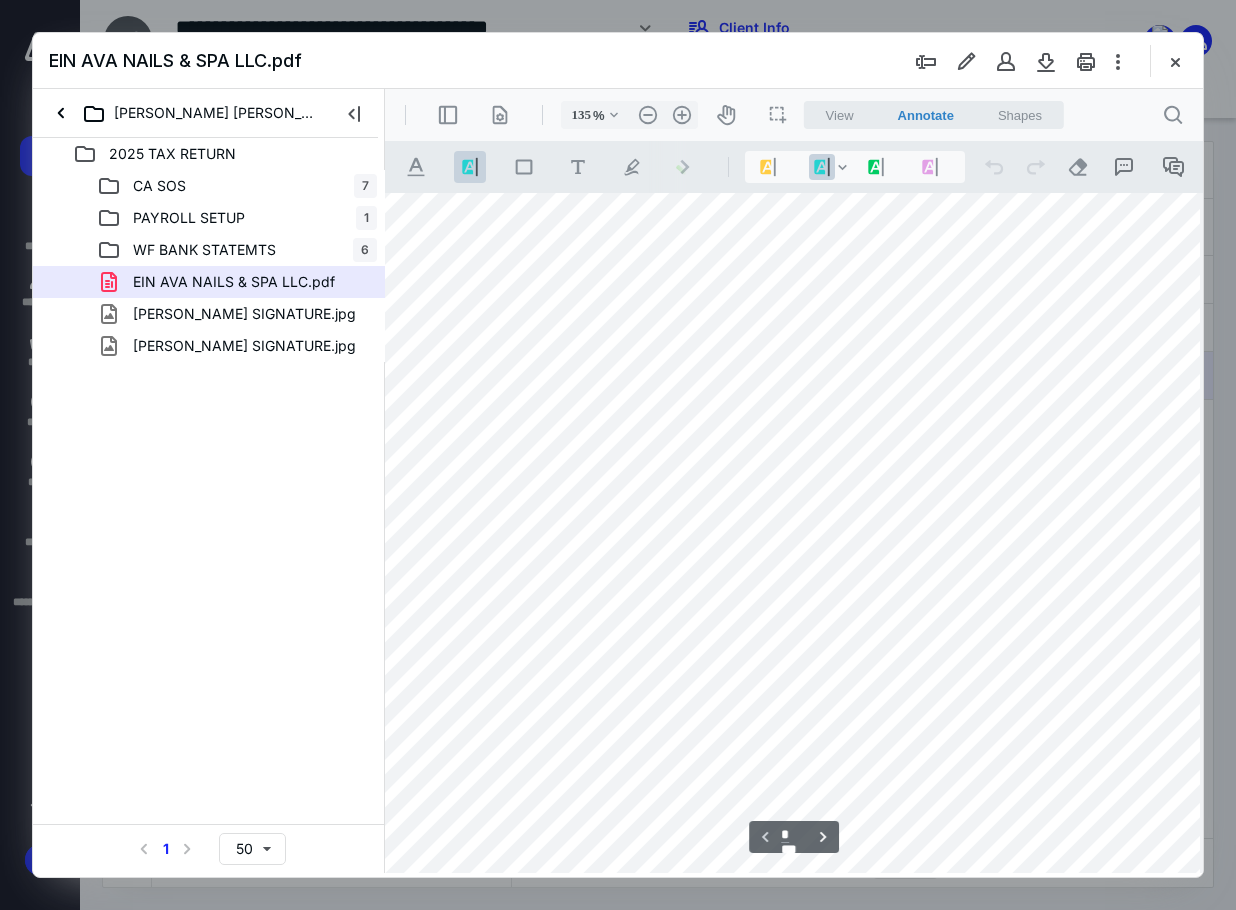 scroll, scrollTop: 0, scrollLeft: 16, axis: horizontal 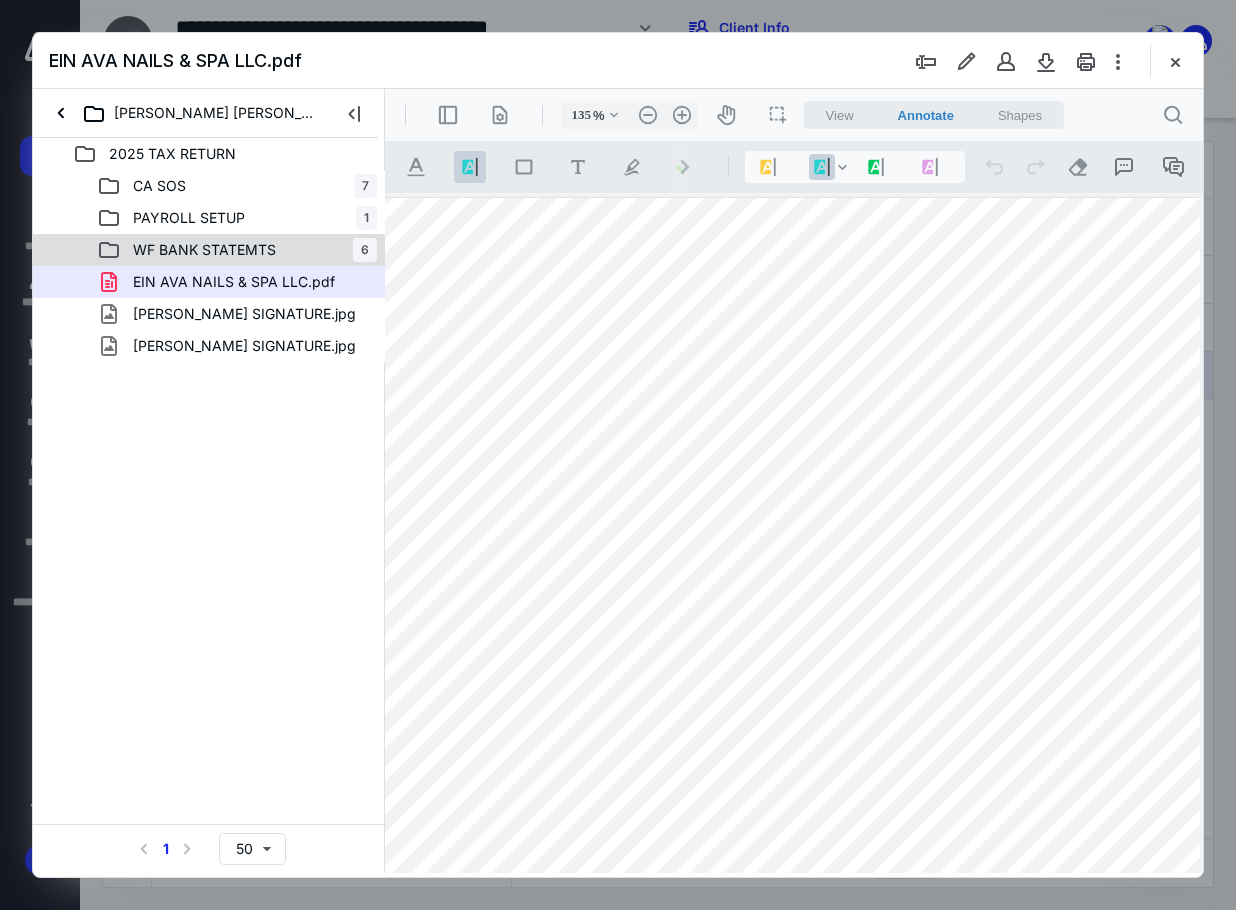 click on "WF BANK STATEMTS" at bounding box center (204, 250) 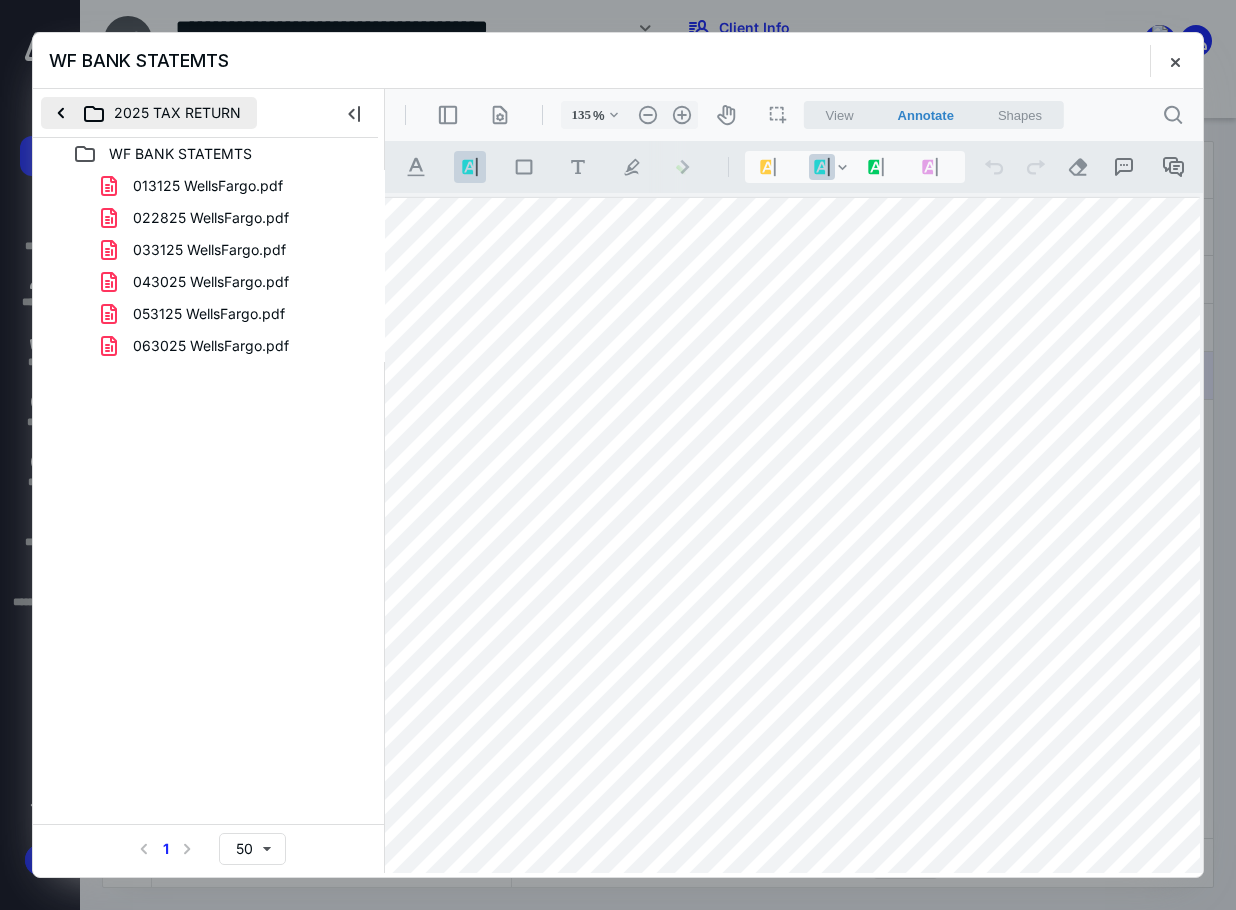click on "2025 TAX RETURN" at bounding box center (149, 113) 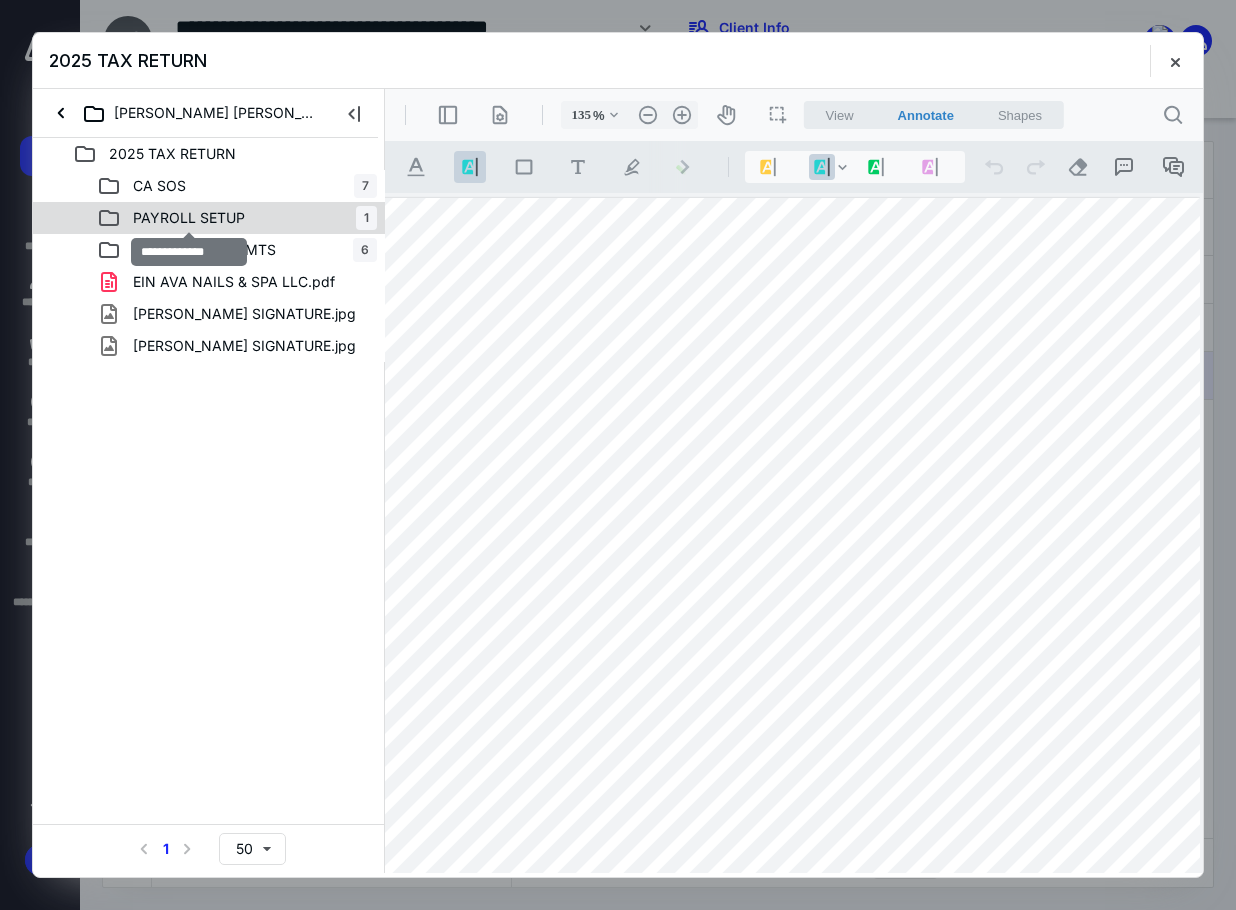 click on "PAYROLL SETUP" at bounding box center [189, 218] 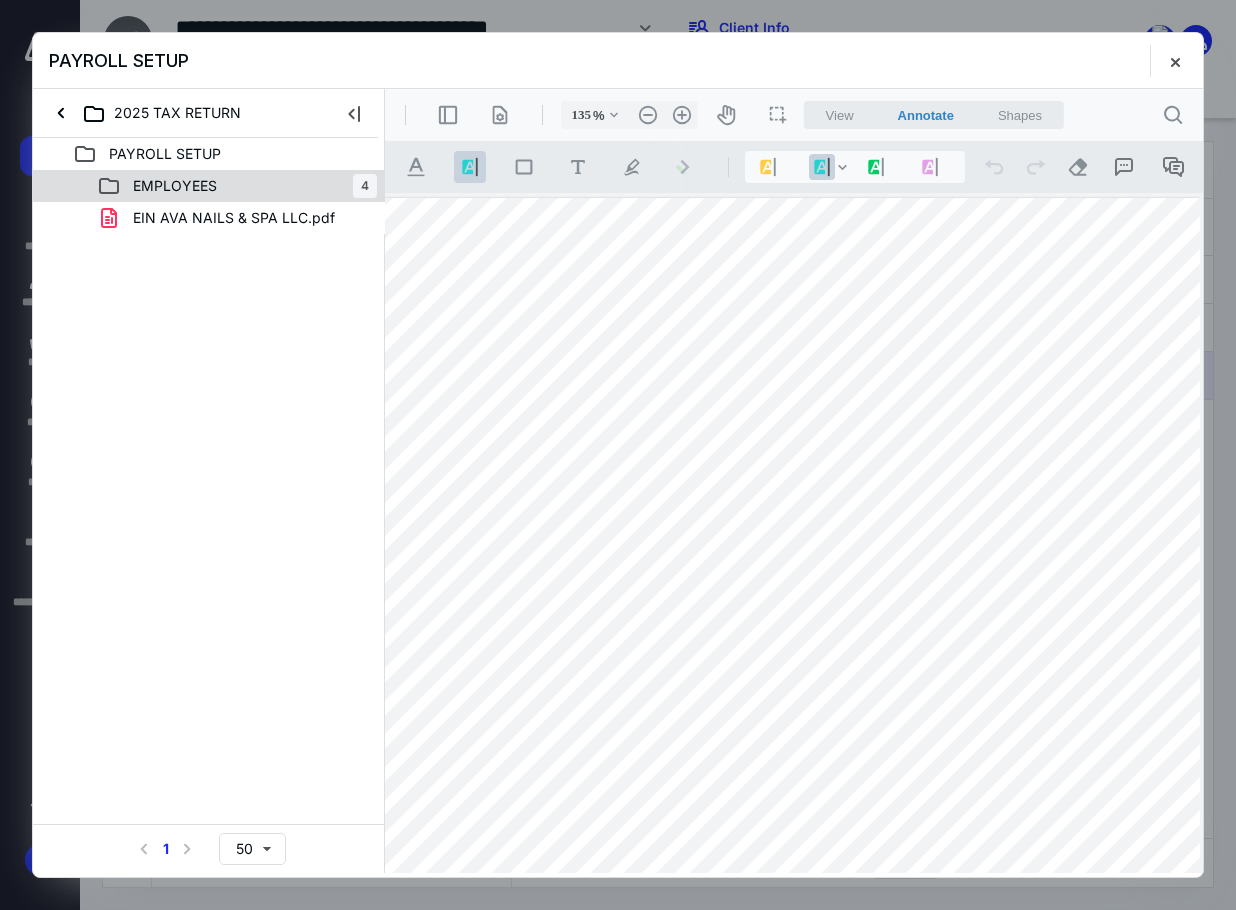 click on "EMPLOYEES 4" at bounding box center (237, 186) 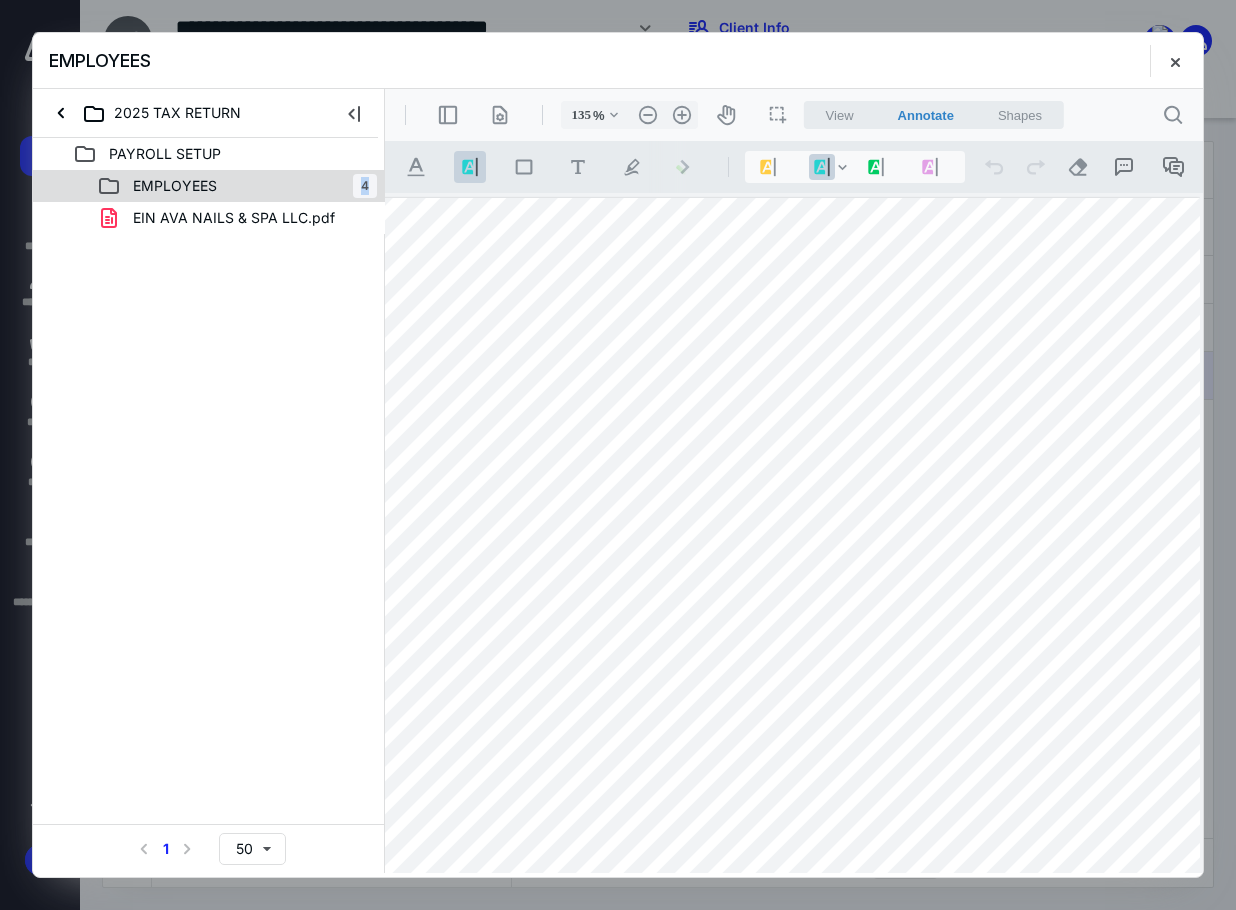 drag, startPoint x: 243, startPoint y: 184, endPoint x: 330, endPoint y: 196, distance: 87.823685 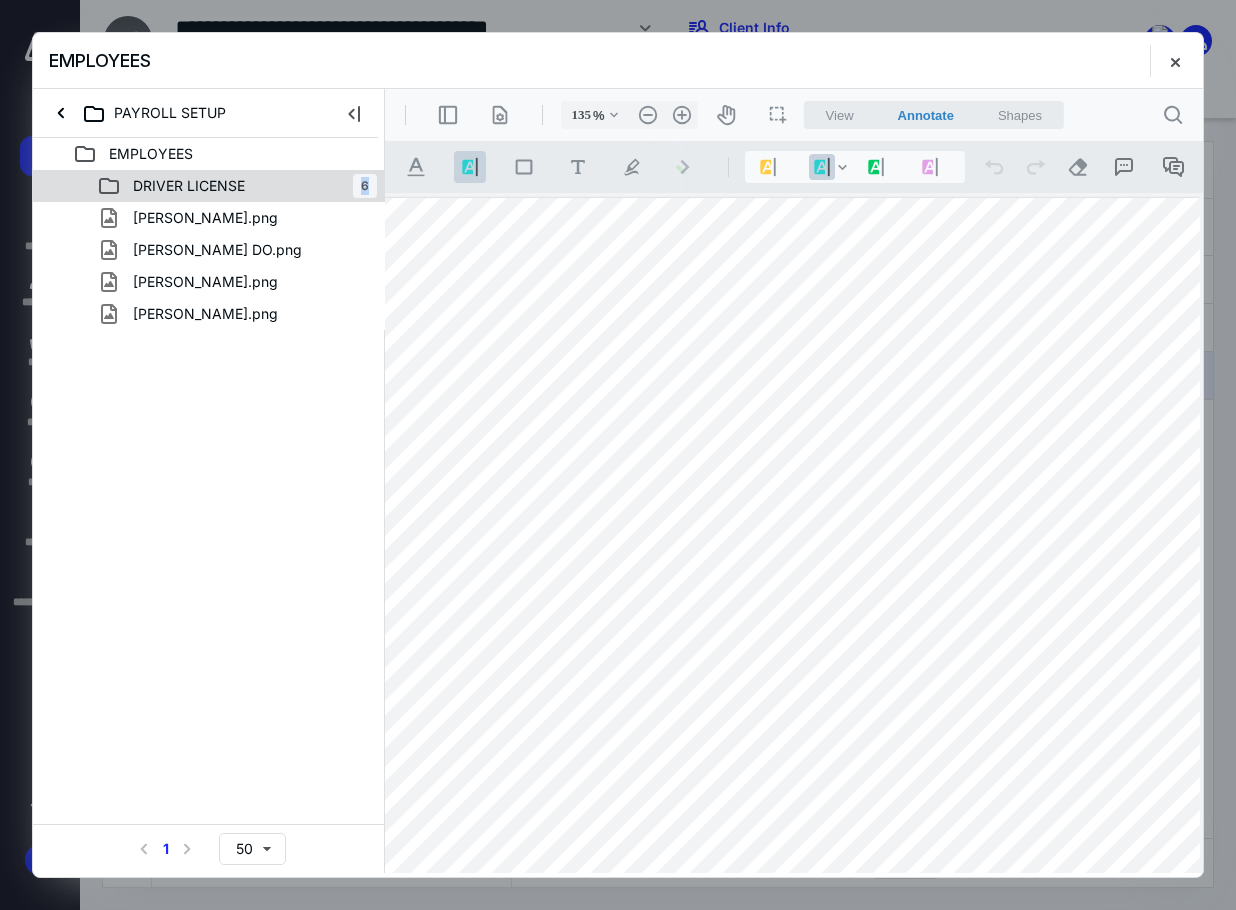 click on "DRIVER LICENSE 6" at bounding box center [237, 186] 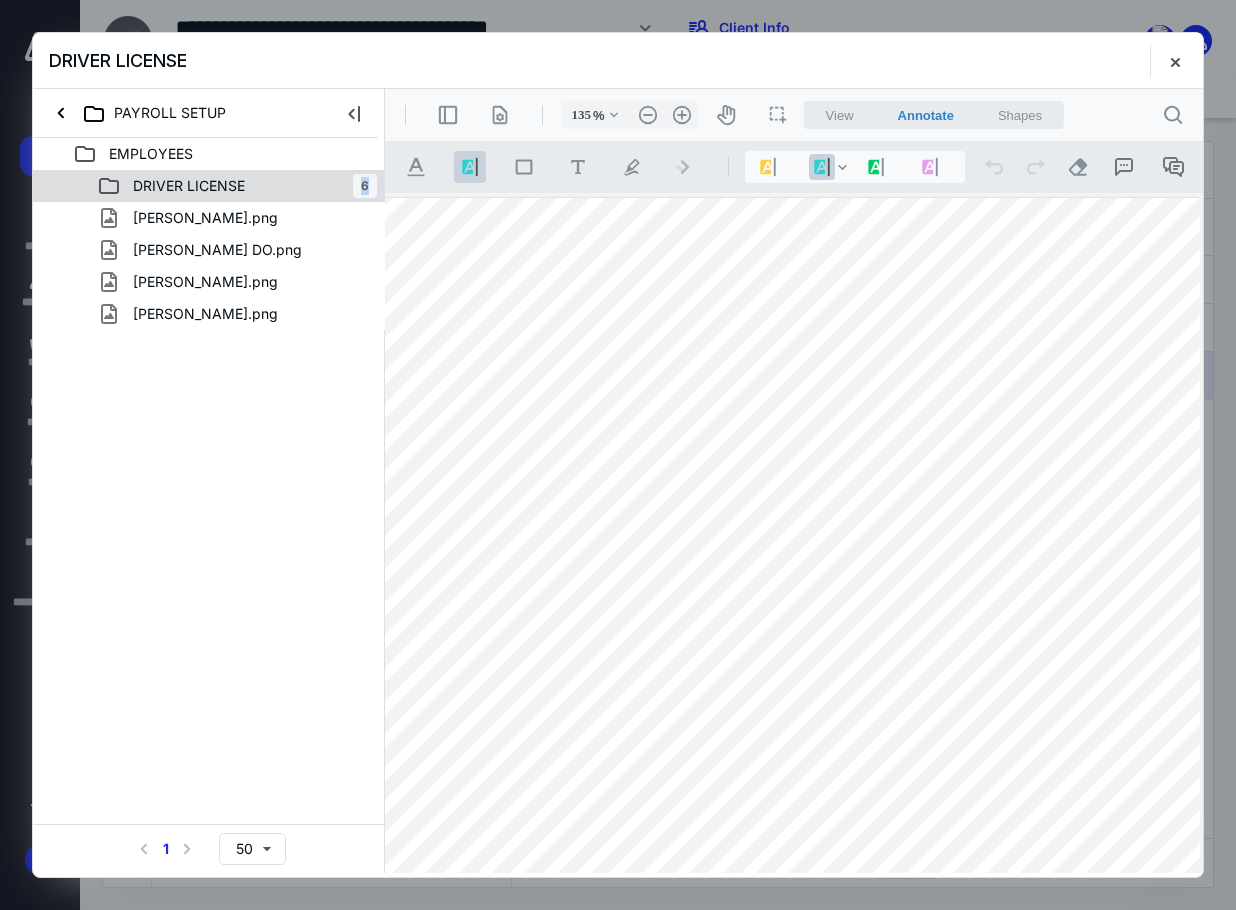 click on "DRIVER LICENSE 6" at bounding box center (237, 186) 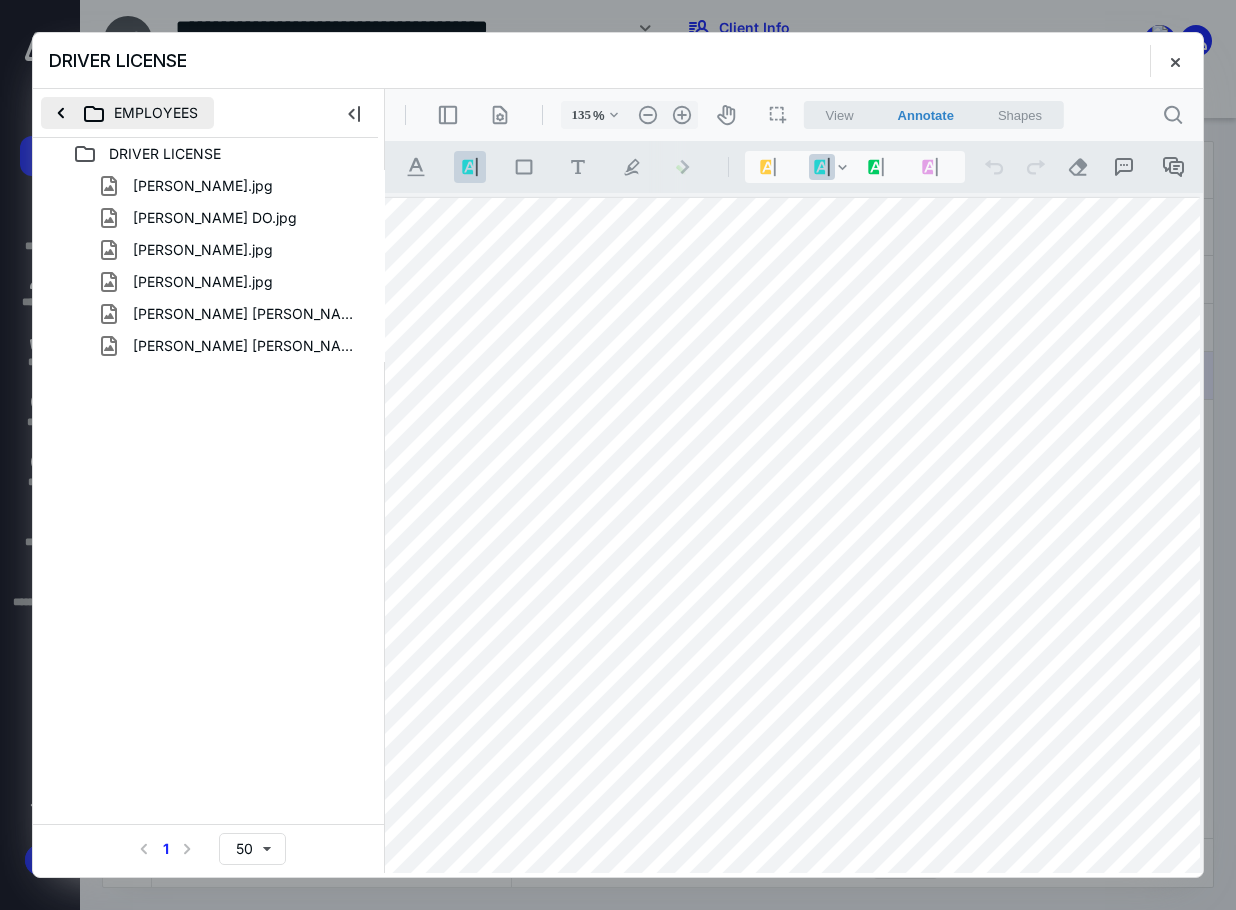 click on "EMPLOYEES" at bounding box center (127, 113) 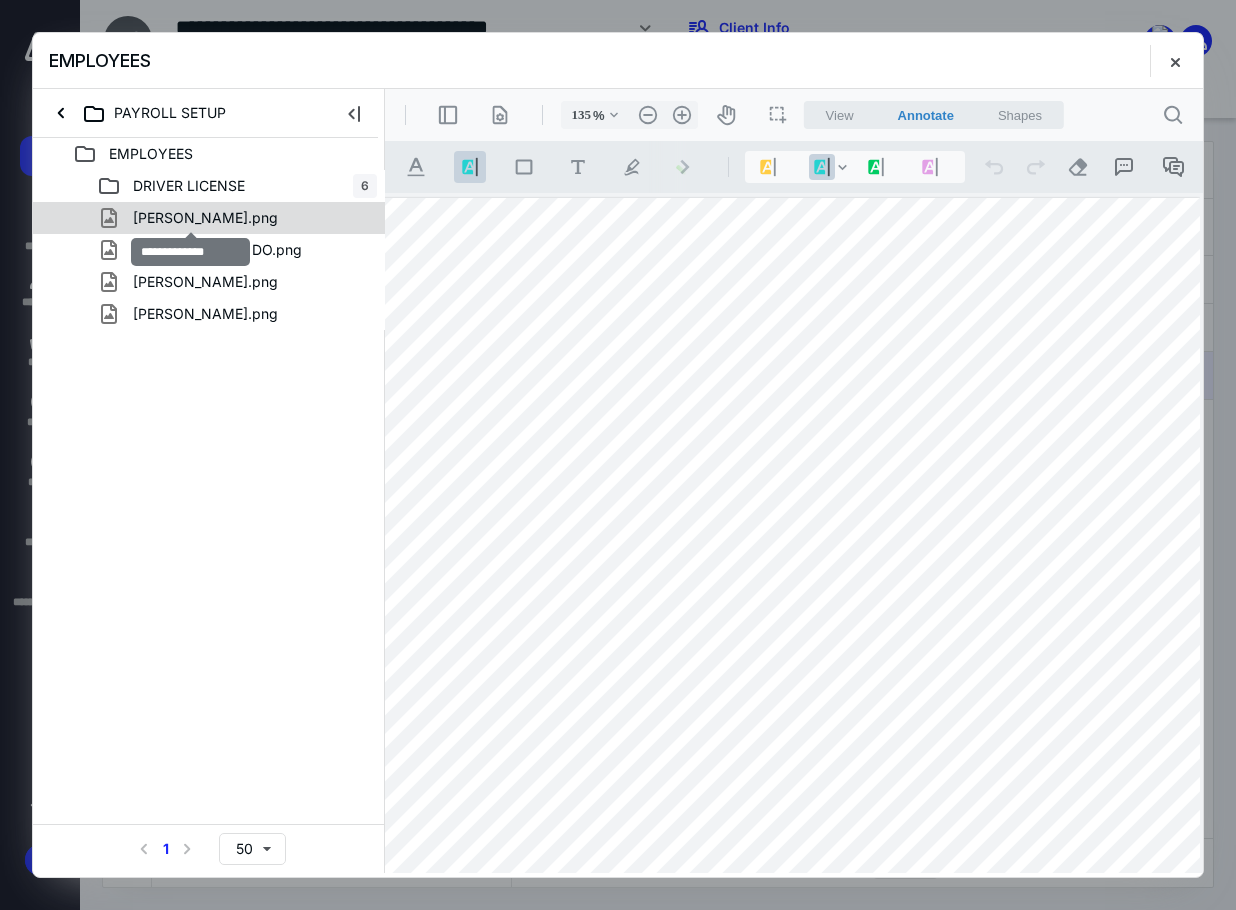 click on "[PERSON_NAME].png" at bounding box center (205, 218) 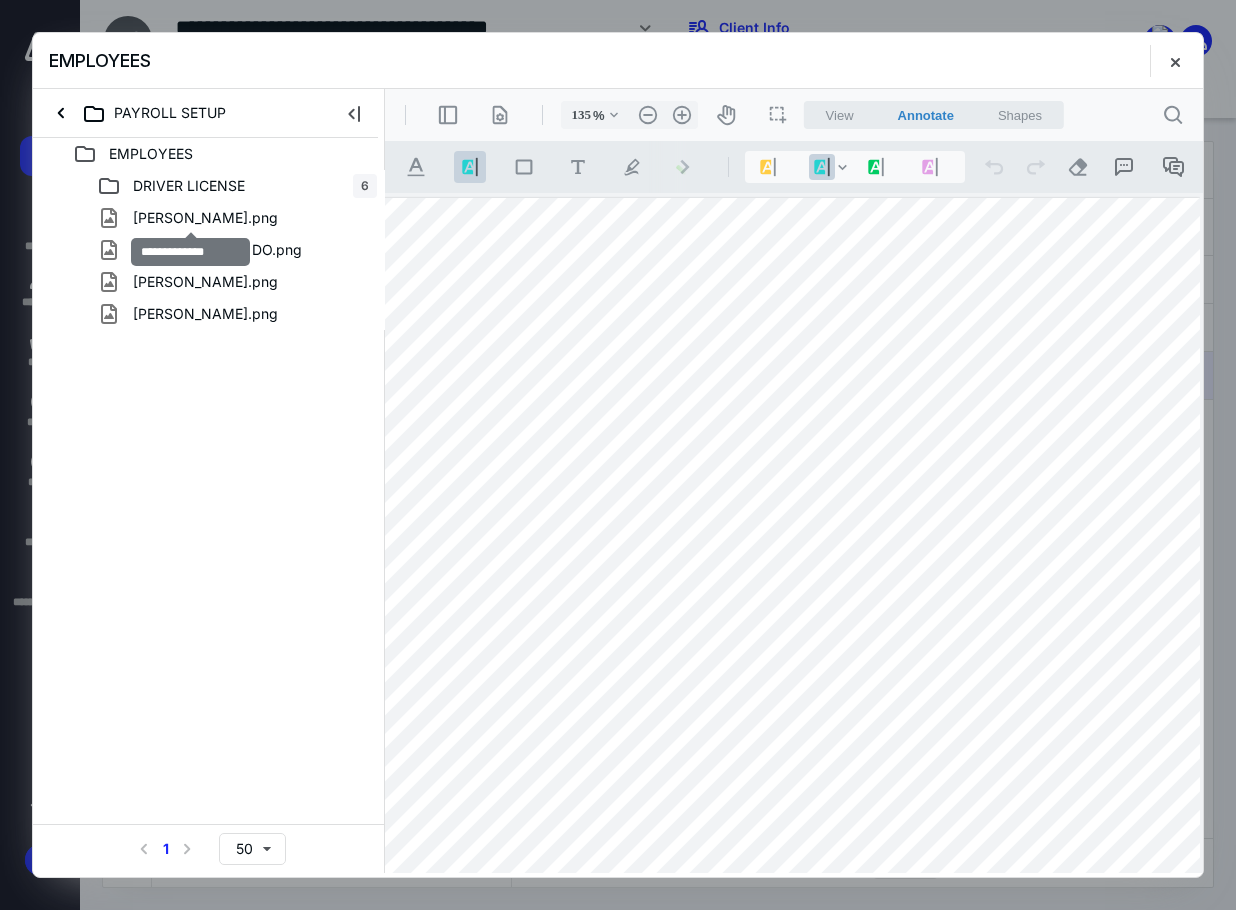 drag, startPoint x: 178, startPoint y: 218, endPoint x: 197, endPoint y: 214, distance: 19.416489 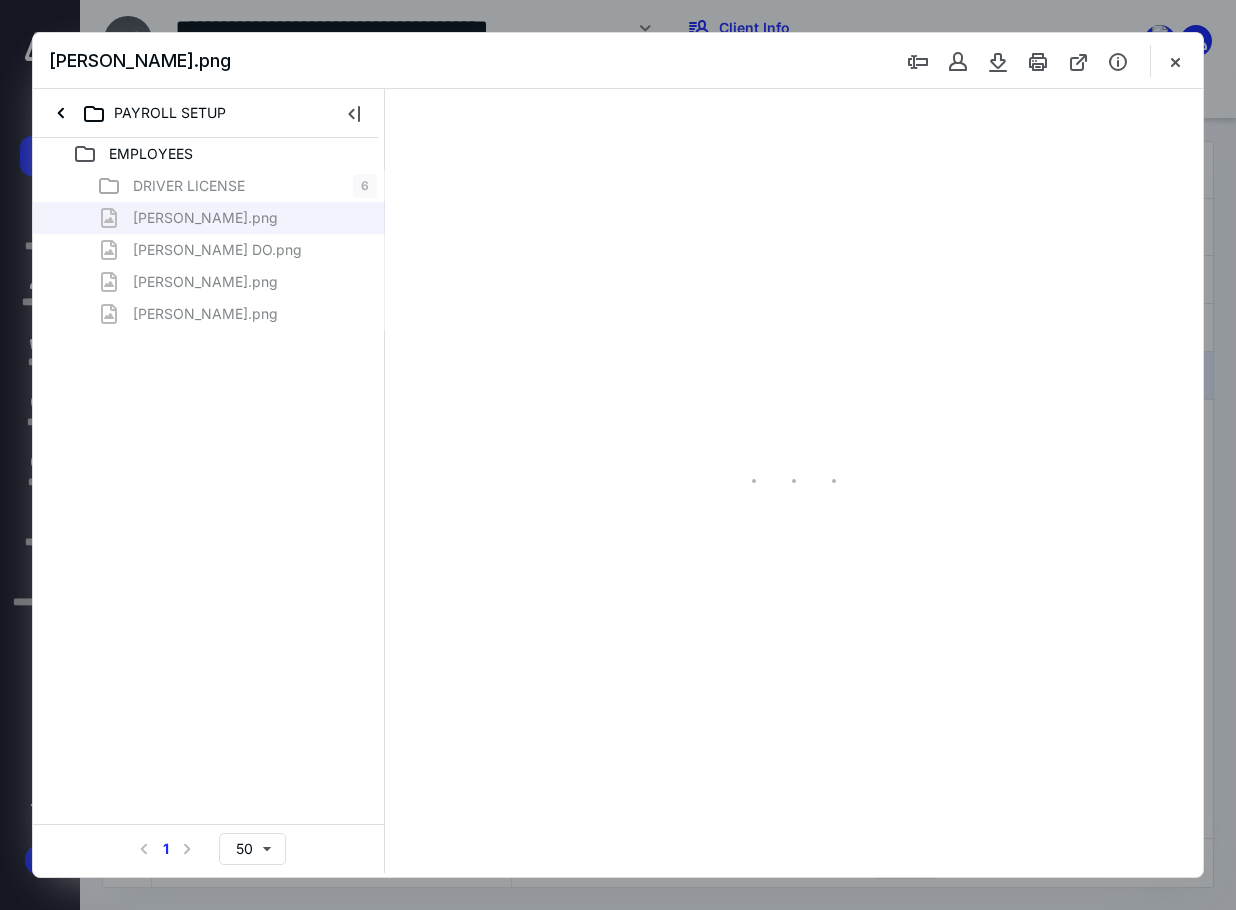 scroll, scrollTop: 0, scrollLeft: 0, axis: both 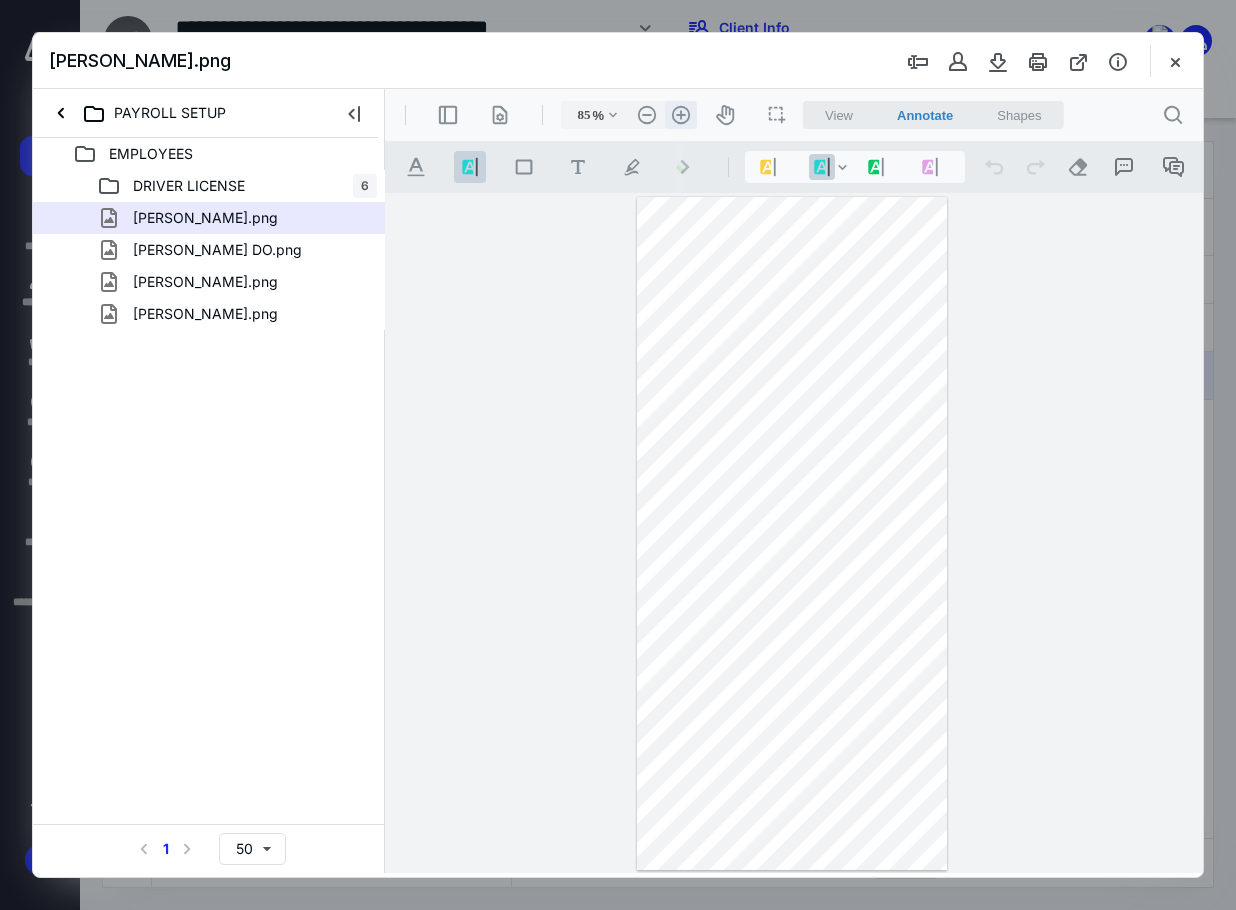 click on ".cls-1{fill:#abb0c4;} icon - header - zoom - in - line" at bounding box center (681, 115) 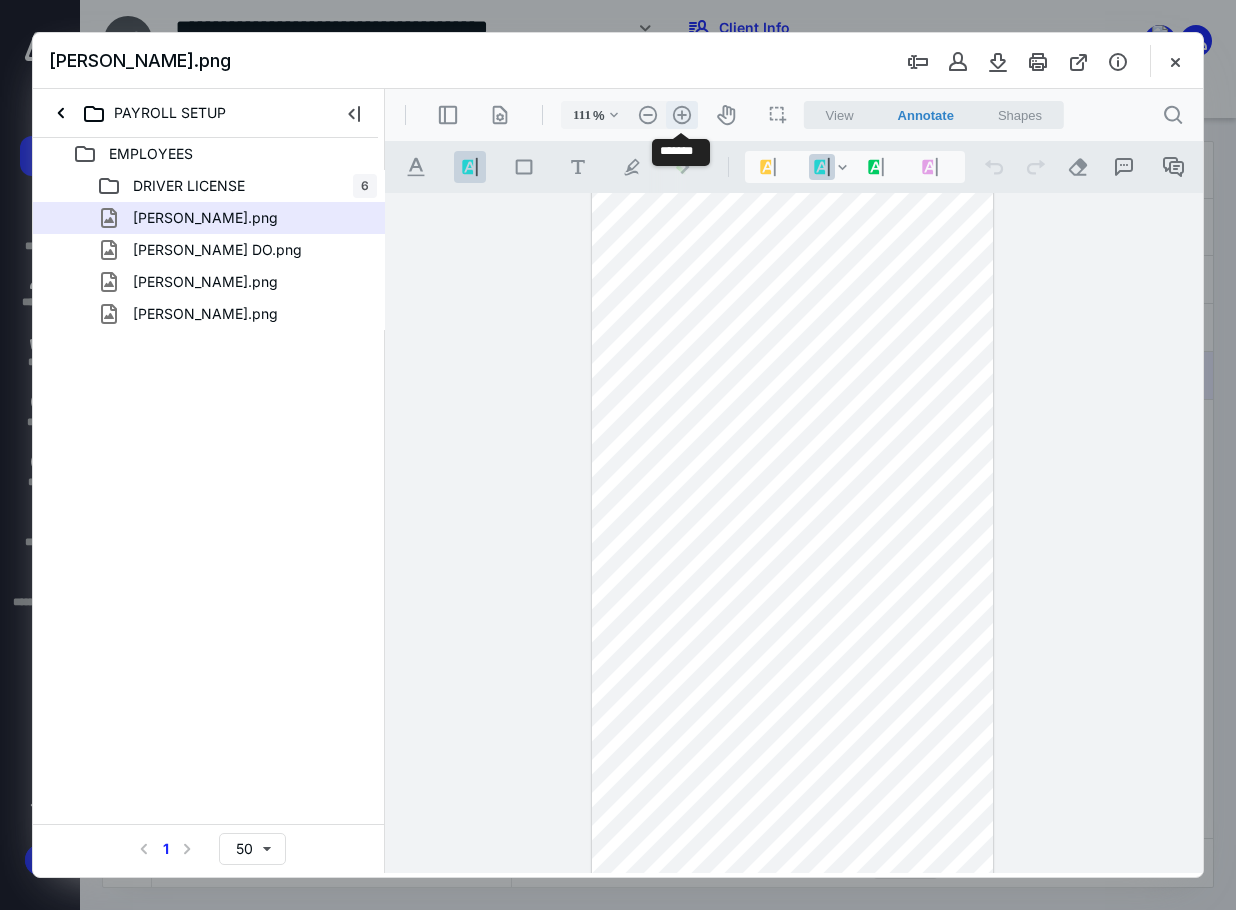 click on ".cls-1{fill:#abb0c4;} icon - header - zoom - in - line" at bounding box center [682, 115] 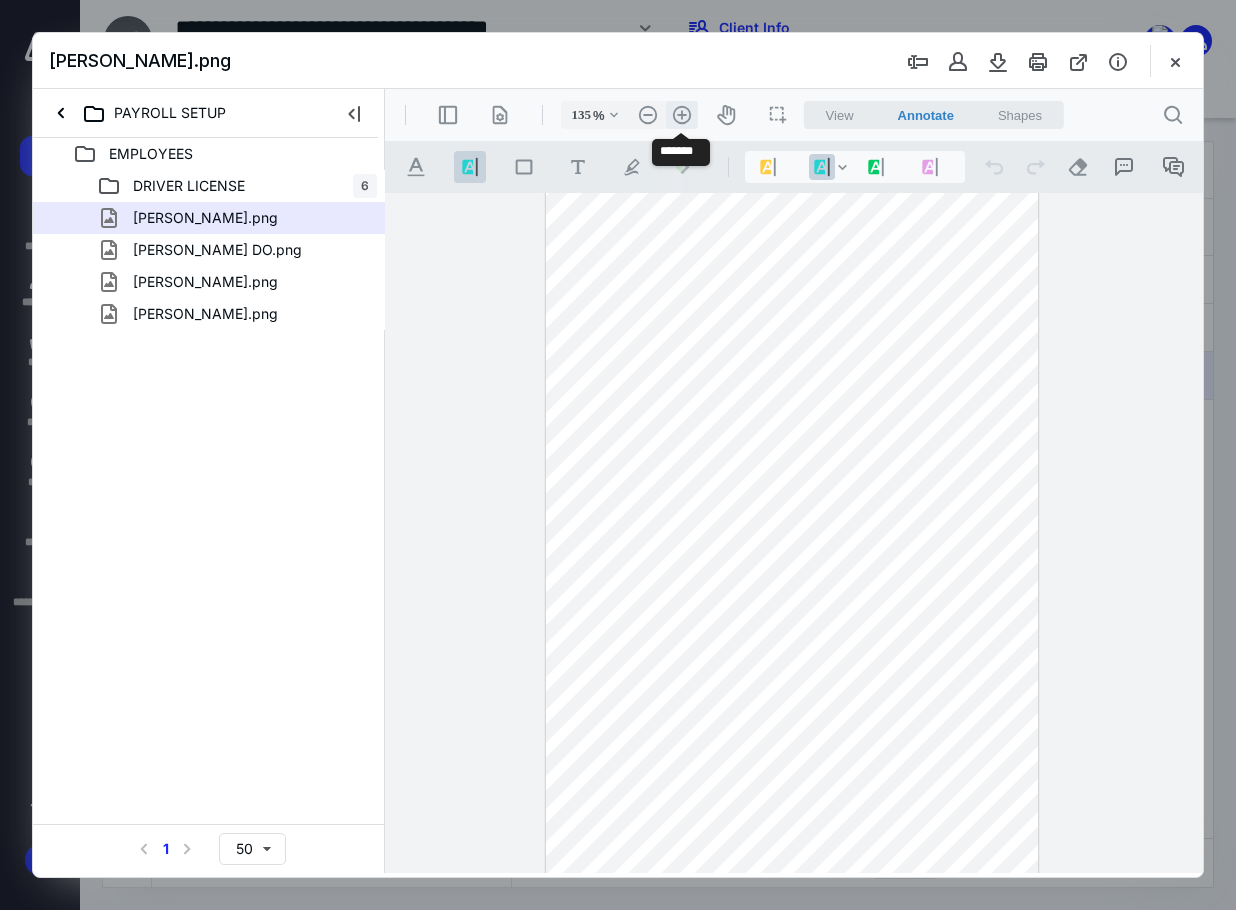 click on ".cls-1{fill:#abb0c4;} icon - header - zoom - in - line" at bounding box center [682, 115] 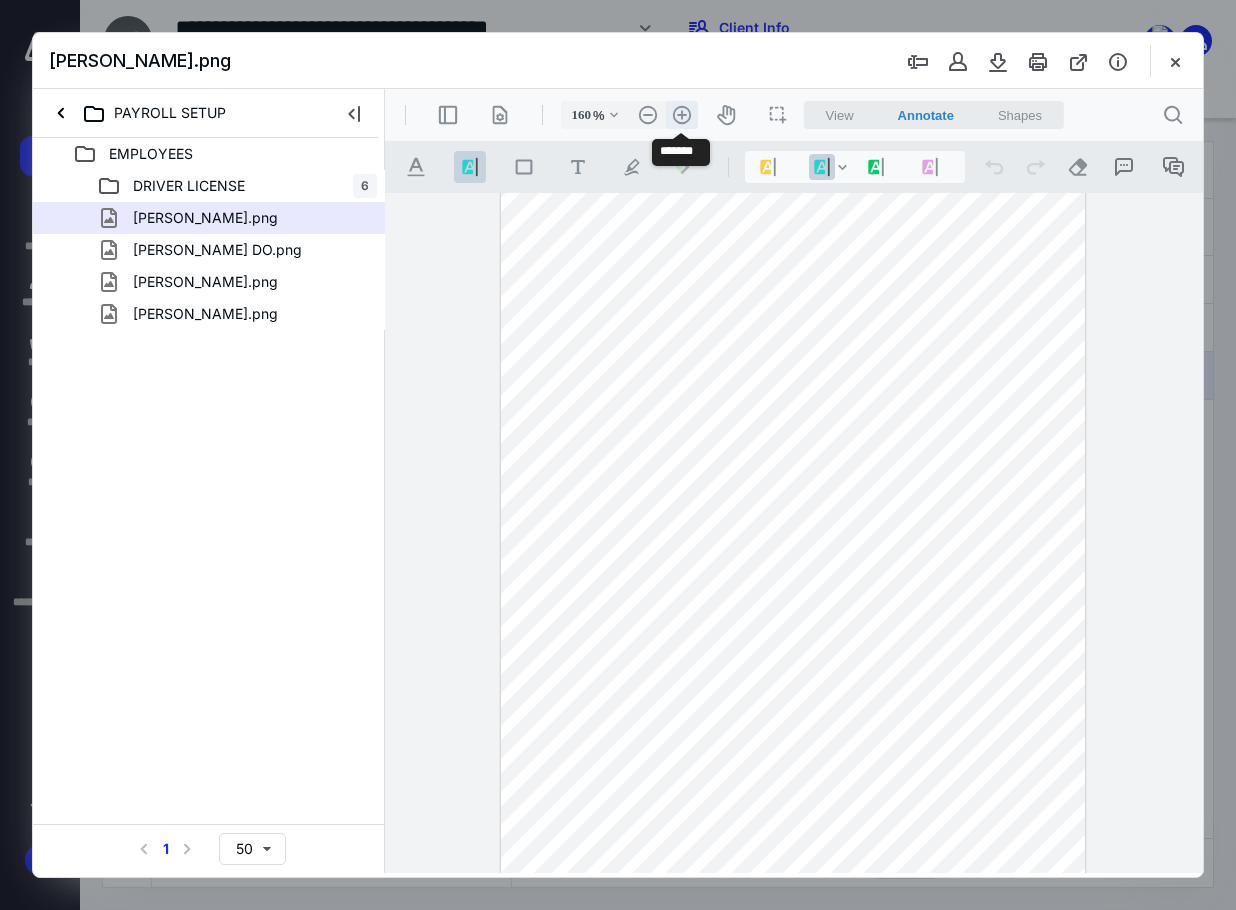 click on ".cls-1{fill:#abb0c4;} icon - header - zoom - in - line" at bounding box center [682, 115] 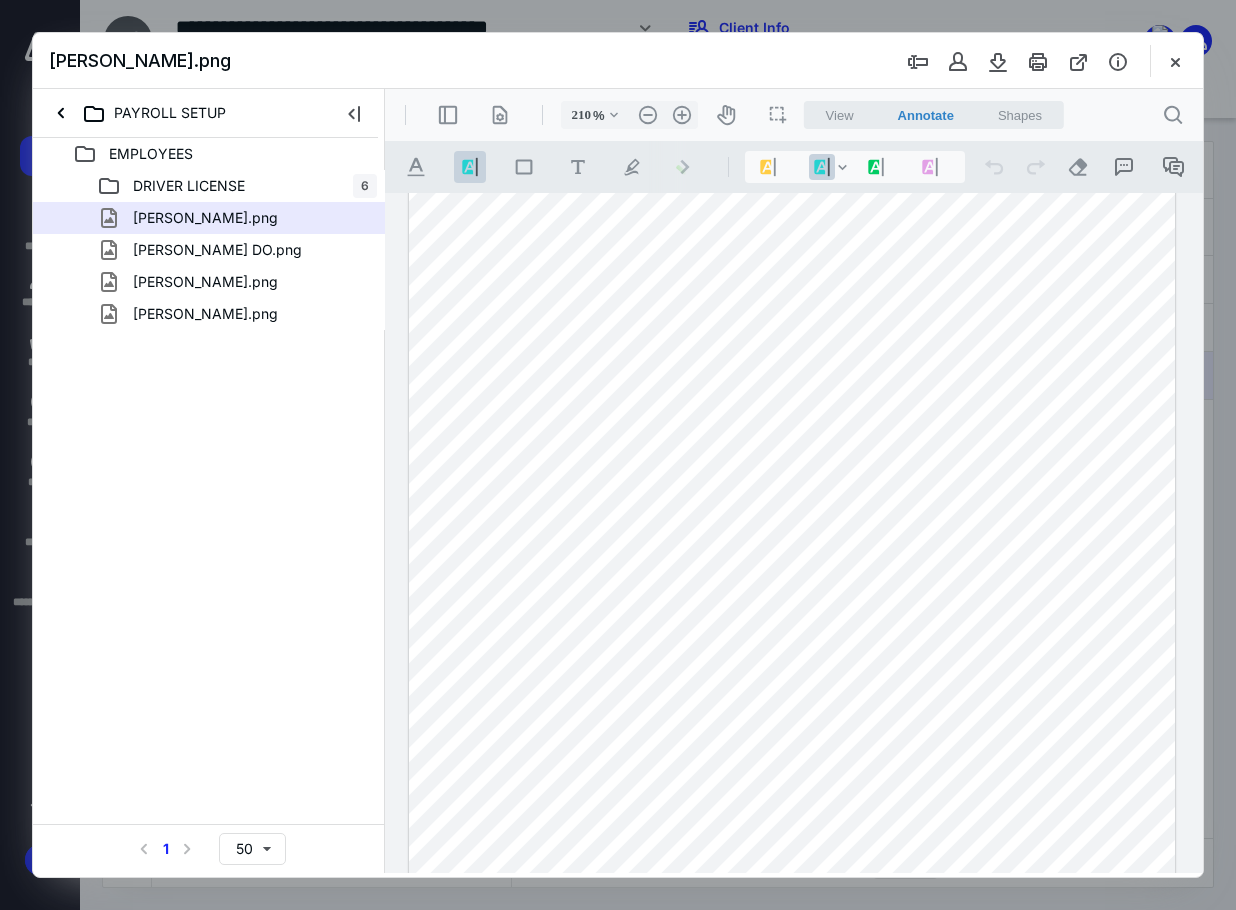 scroll, scrollTop: 999, scrollLeft: 0, axis: vertical 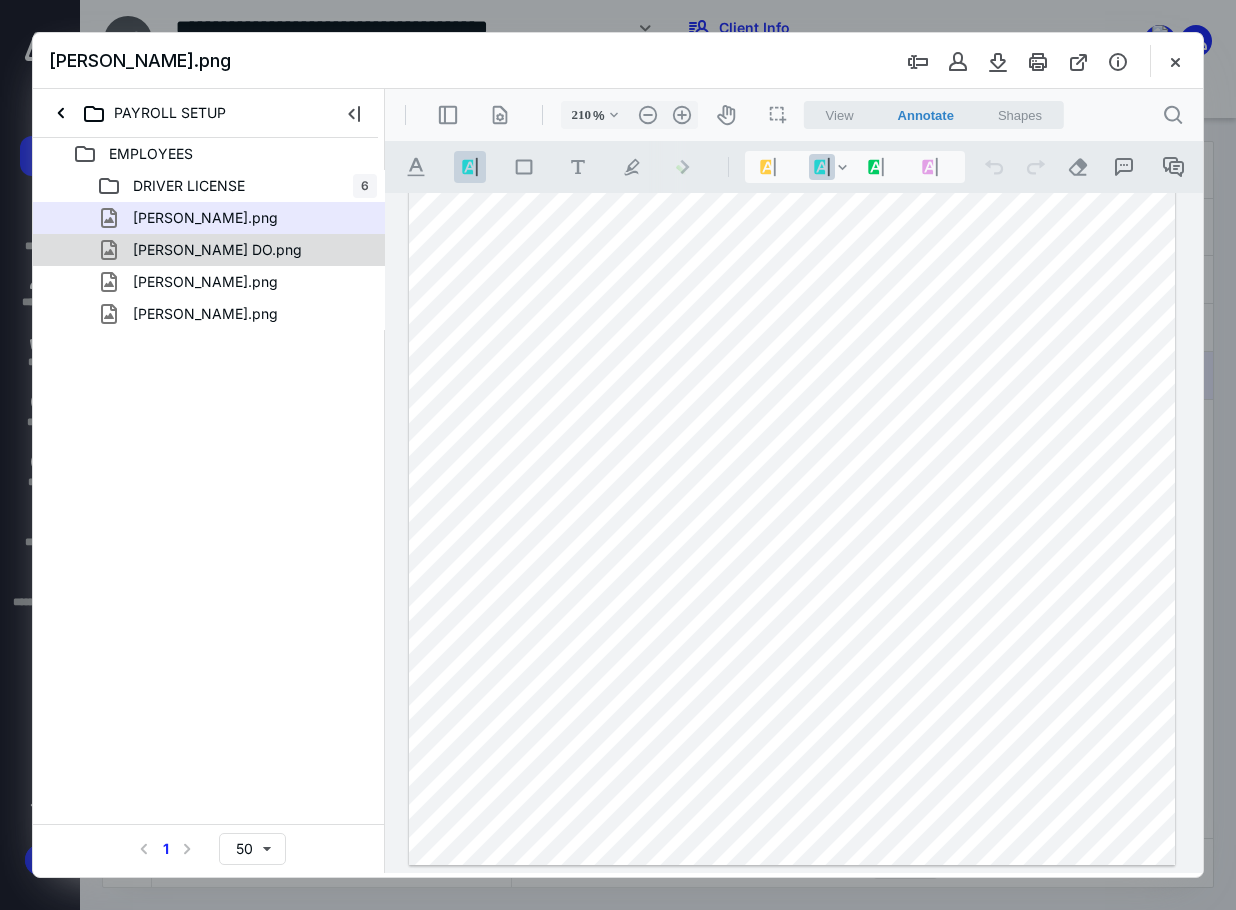 click on "[PERSON_NAME] DO.png" at bounding box center (217, 250) 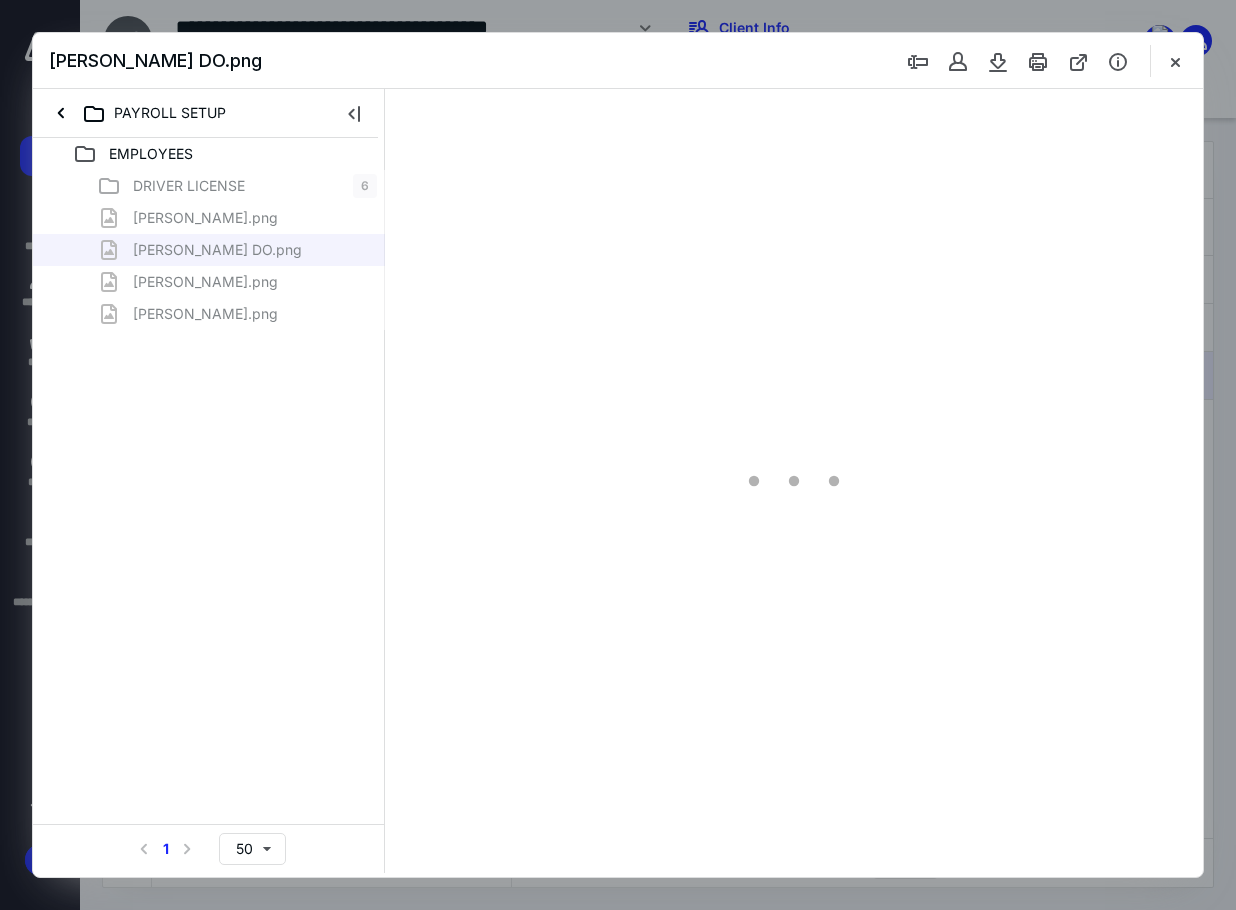 scroll, scrollTop: 0, scrollLeft: 0, axis: both 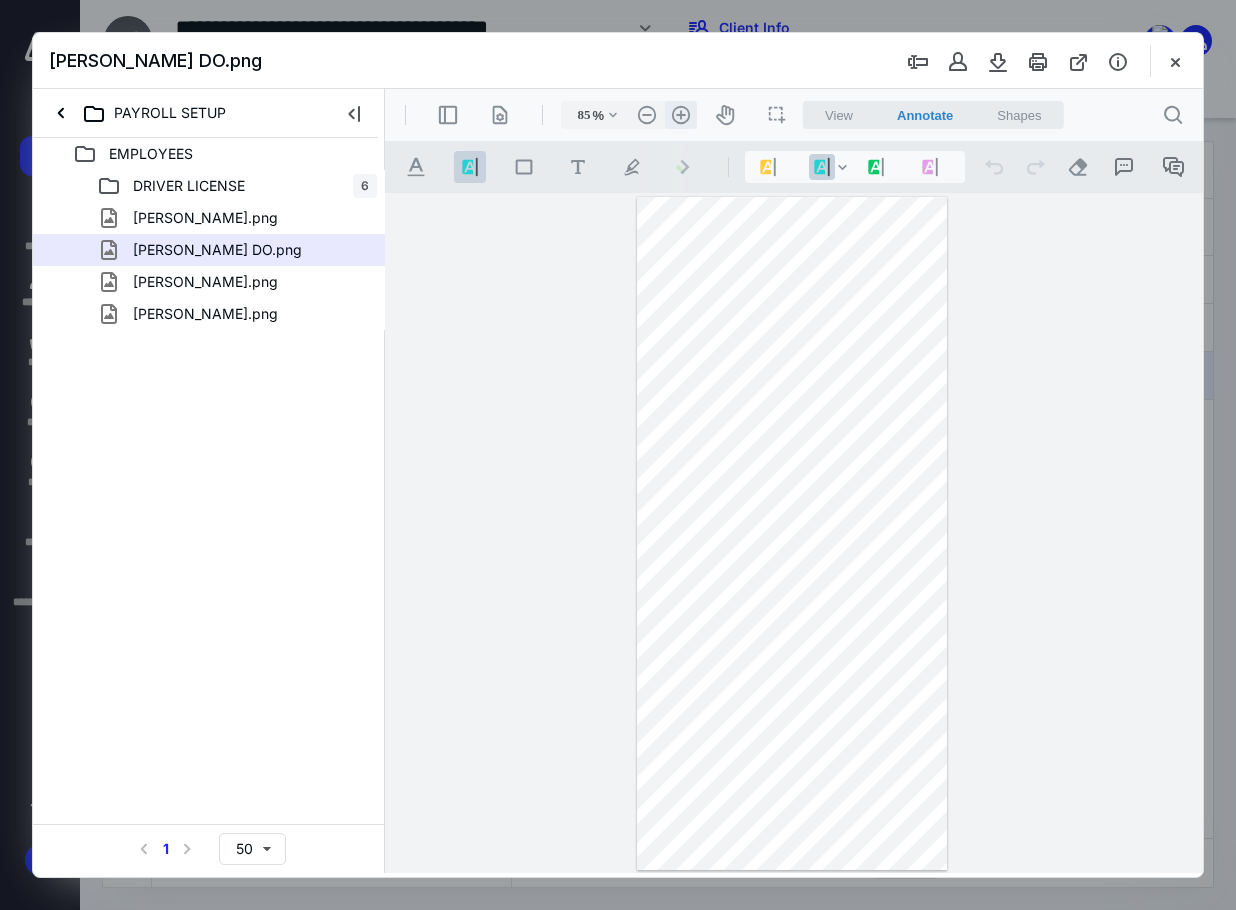 click on ".cls-1{fill:#abb0c4;} icon - header - zoom - in - line" at bounding box center [681, 115] 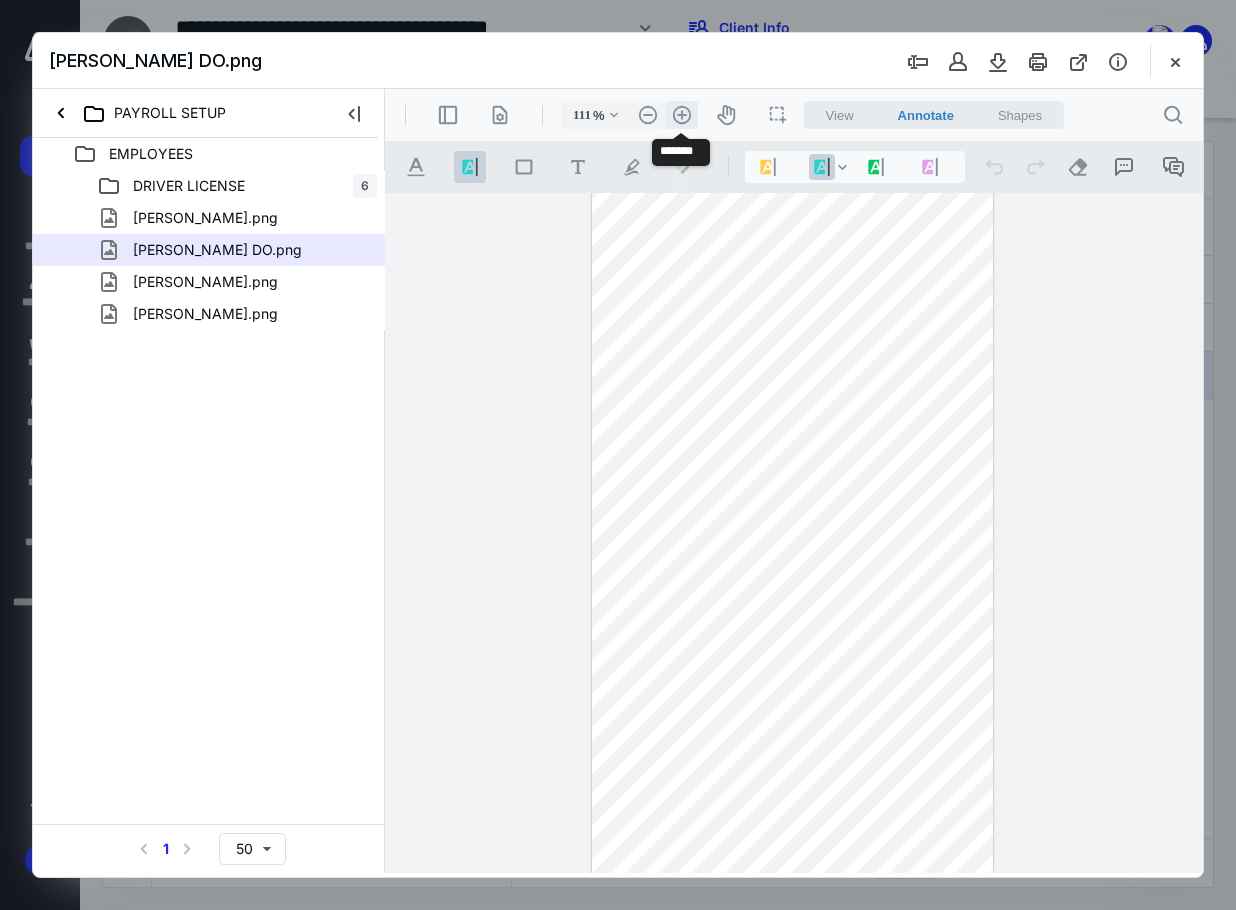 click on ".cls-1{fill:#abb0c4;} icon - header - zoom - in - line" at bounding box center [682, 115] 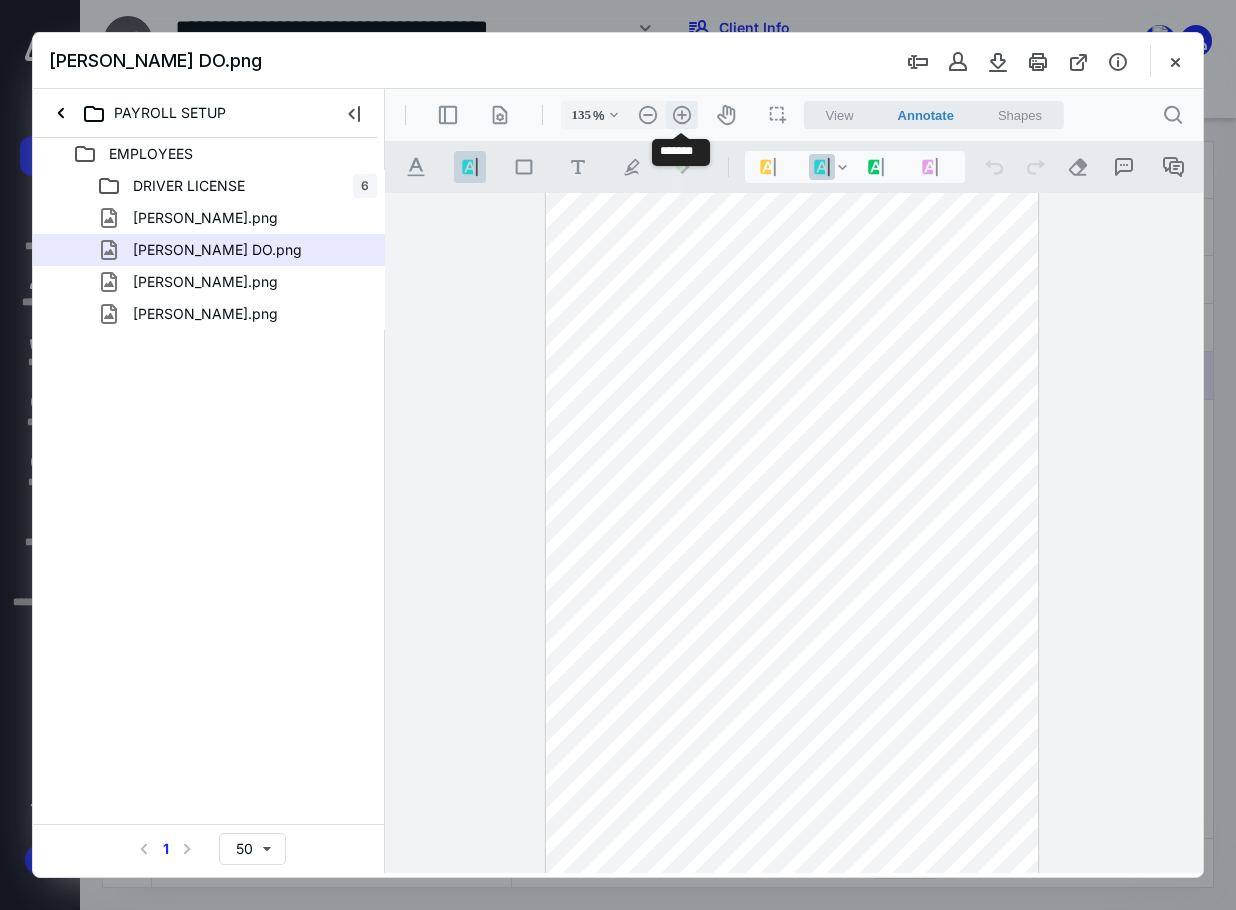 click on ".cls-1{fill:#abb0c4;} icon - header - zoom - in - line" at bounding box center [682, 115] 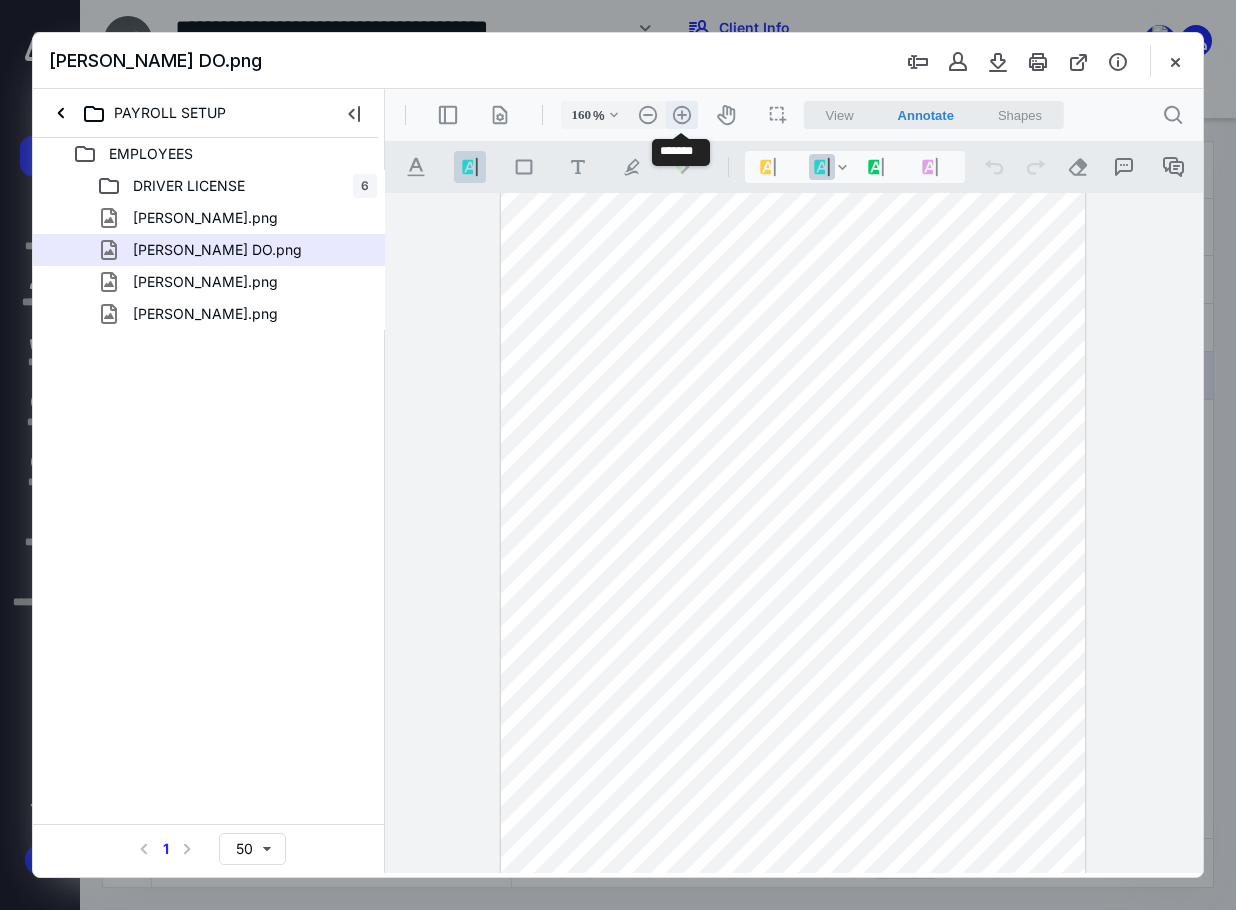 click on ".cls-1{fill:#abb0c4;} icon - header - zoom - in - line" at bounding box center (682, 115) 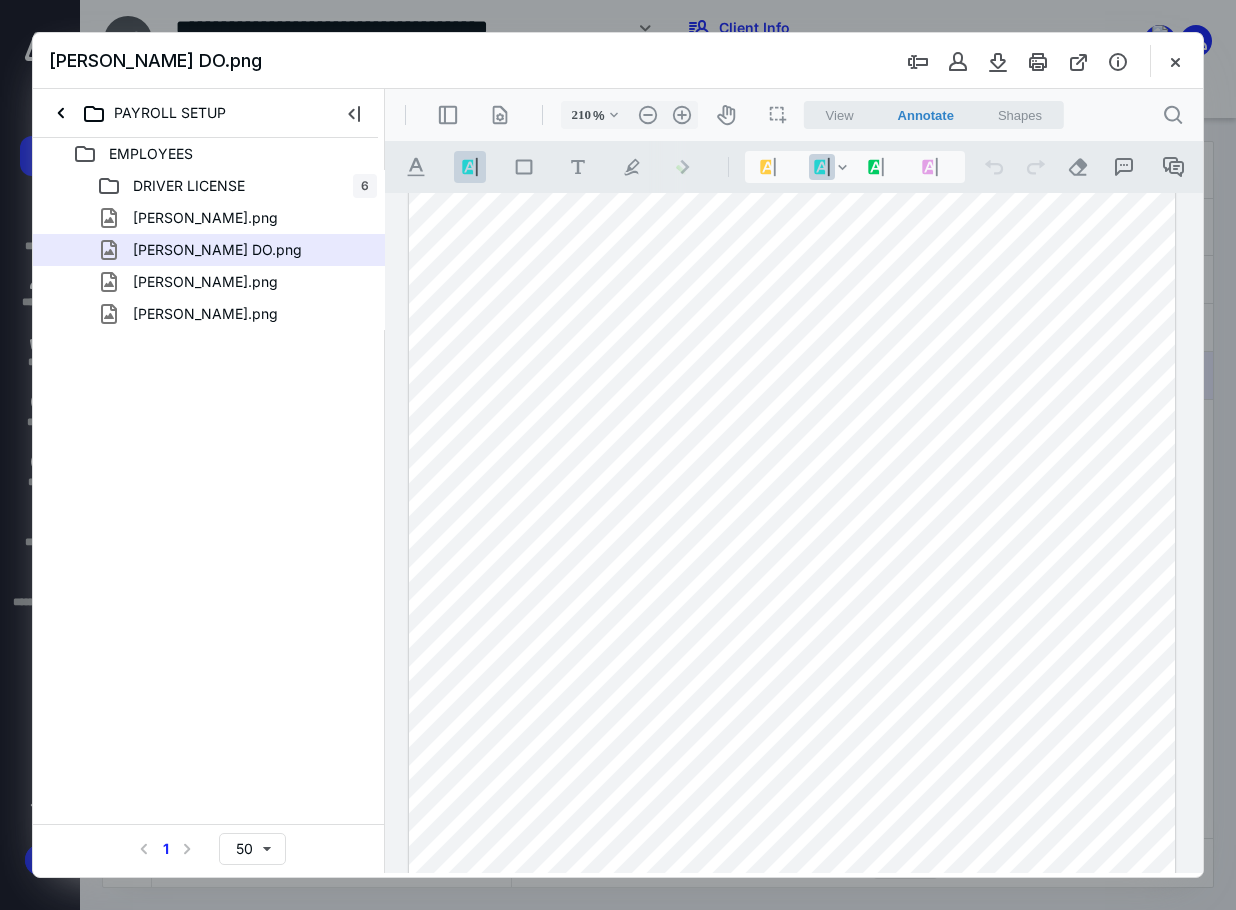 scroll, scrollTop: 999, scrollLeft: 0, axis: vertical 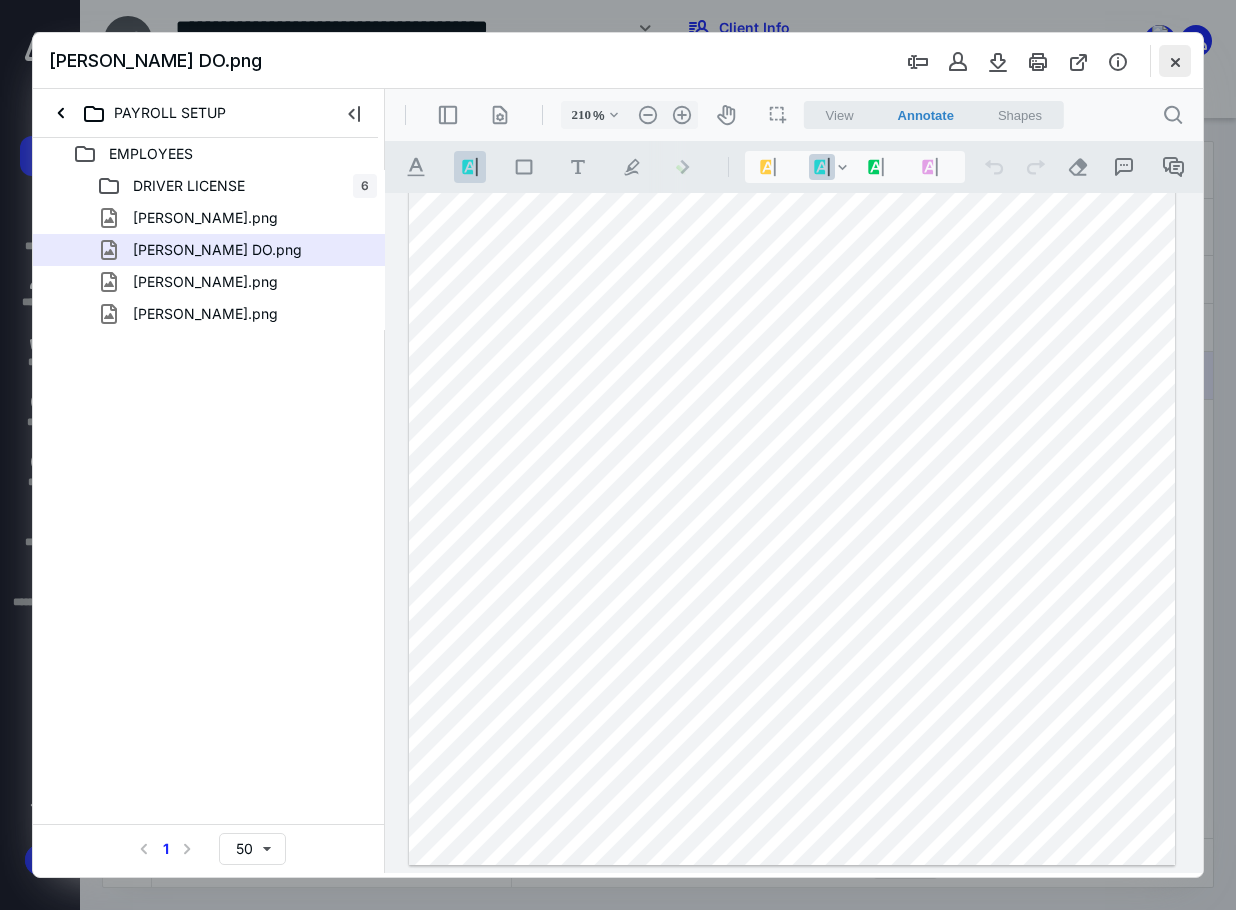 click at bounding box center (1175, 61) 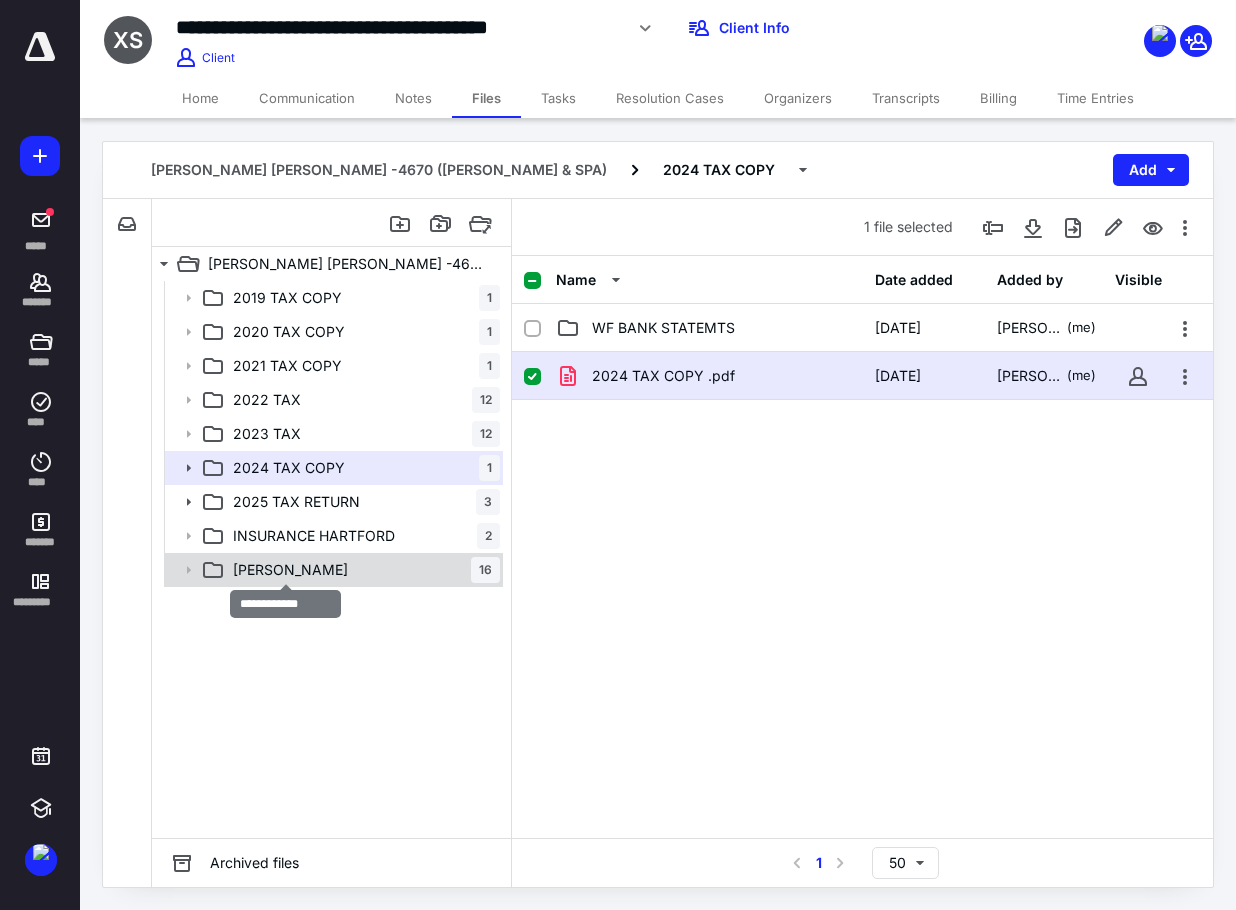click on "[PERSON_NAME]" at bounding box center (290, 570) 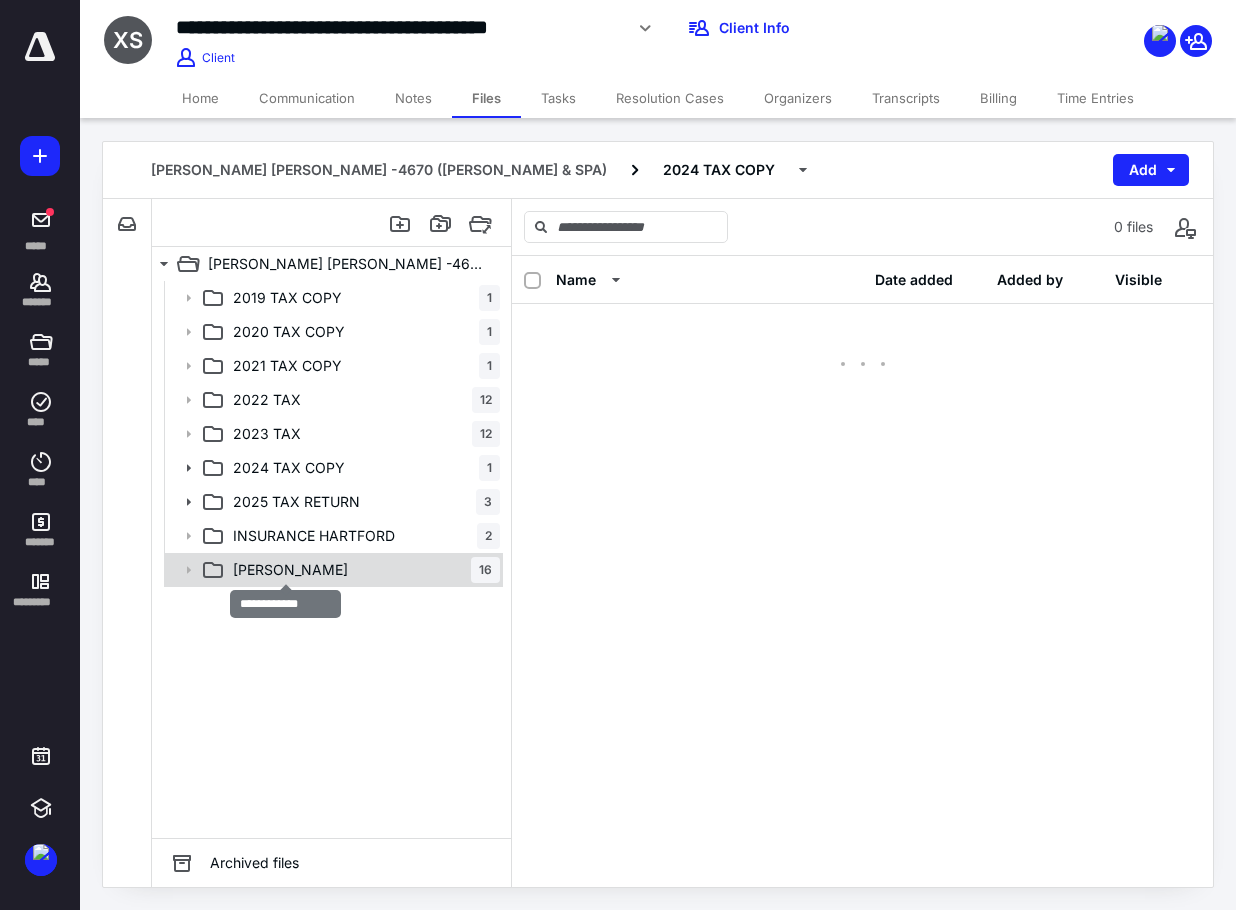 click on "[PERSON_NAME]" at bounding box center (290, 570) 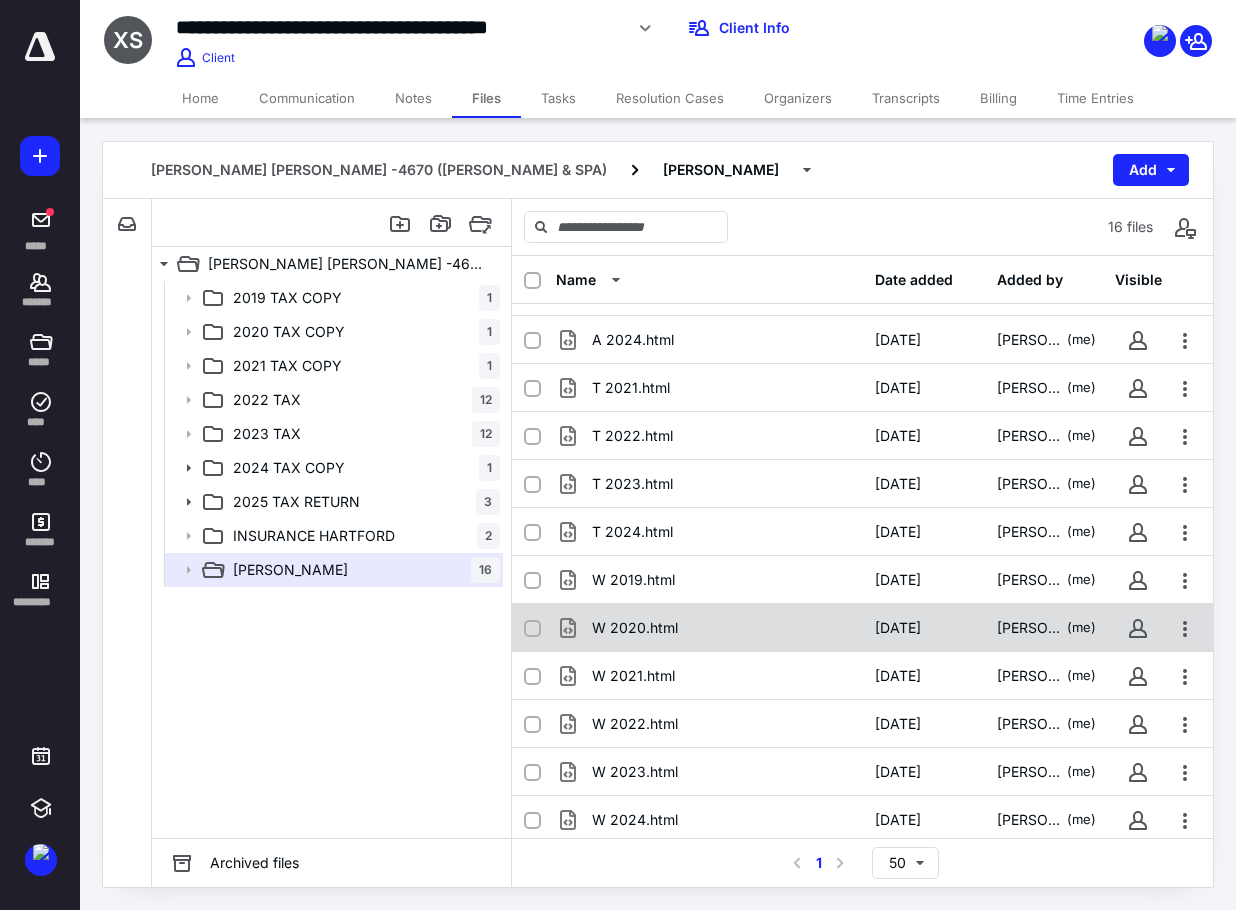 scroll, scrollTop: 234, scrollLeft: 0, axis: vertical 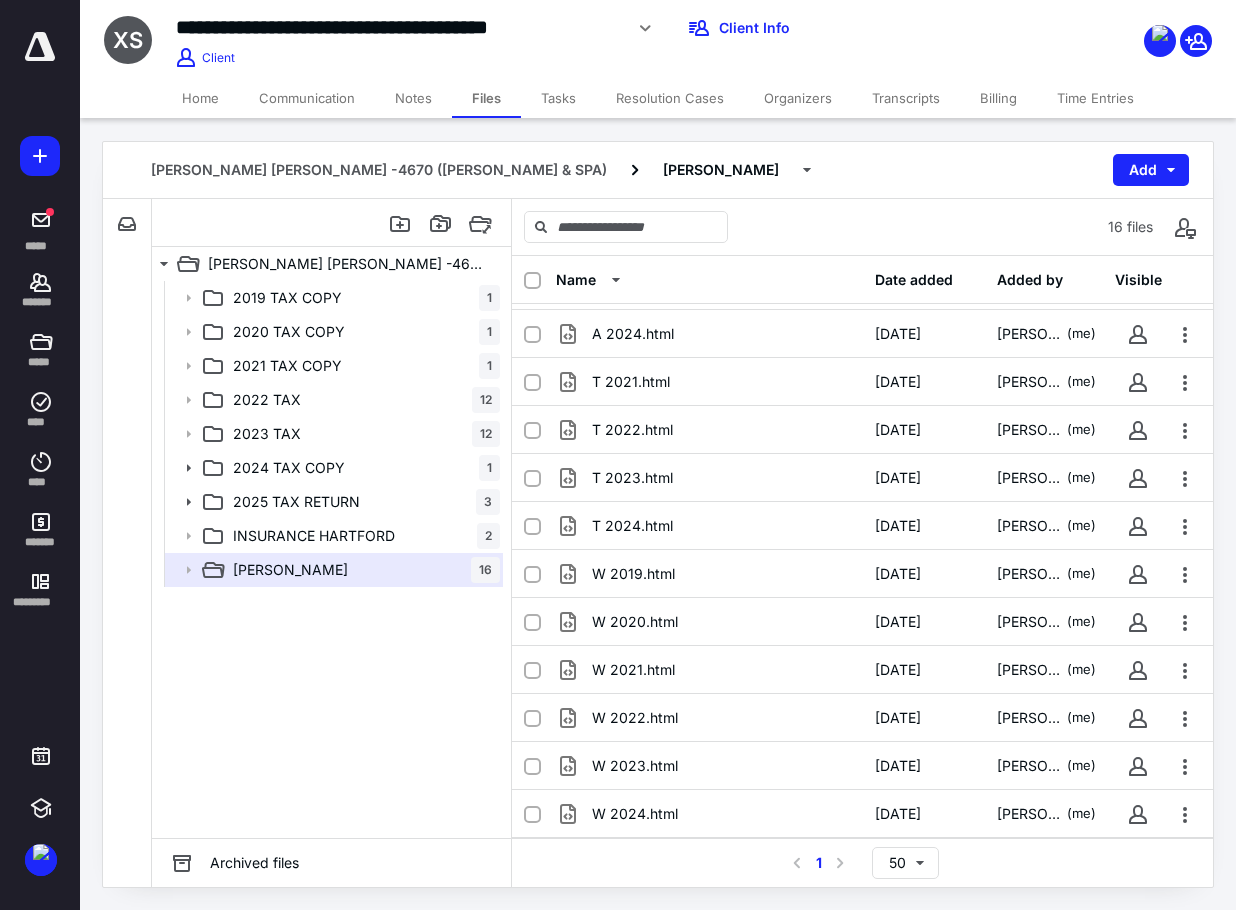 click on "16 files" at bounding box center [862, 227] 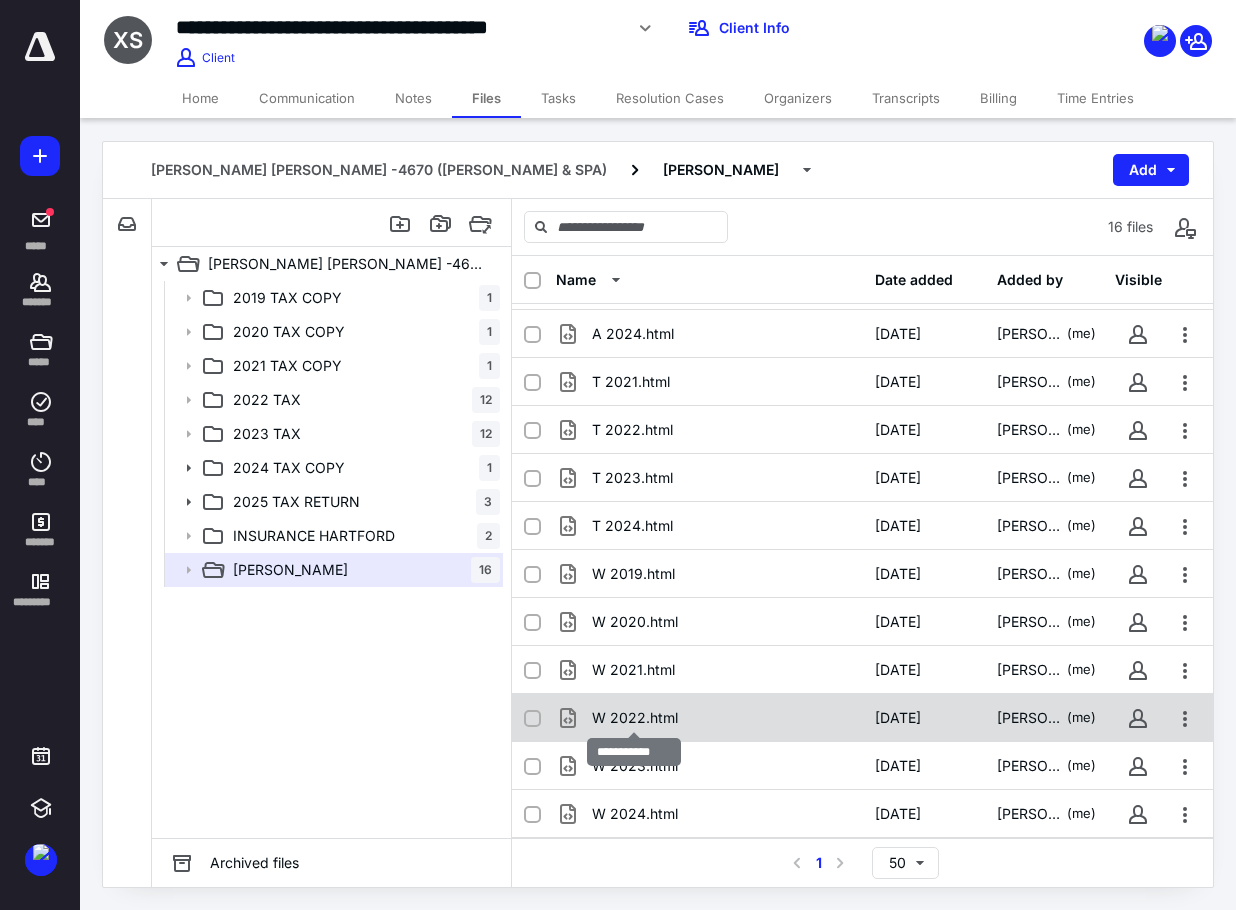 click on "W 2022.html" at bounding box center (635, 718) 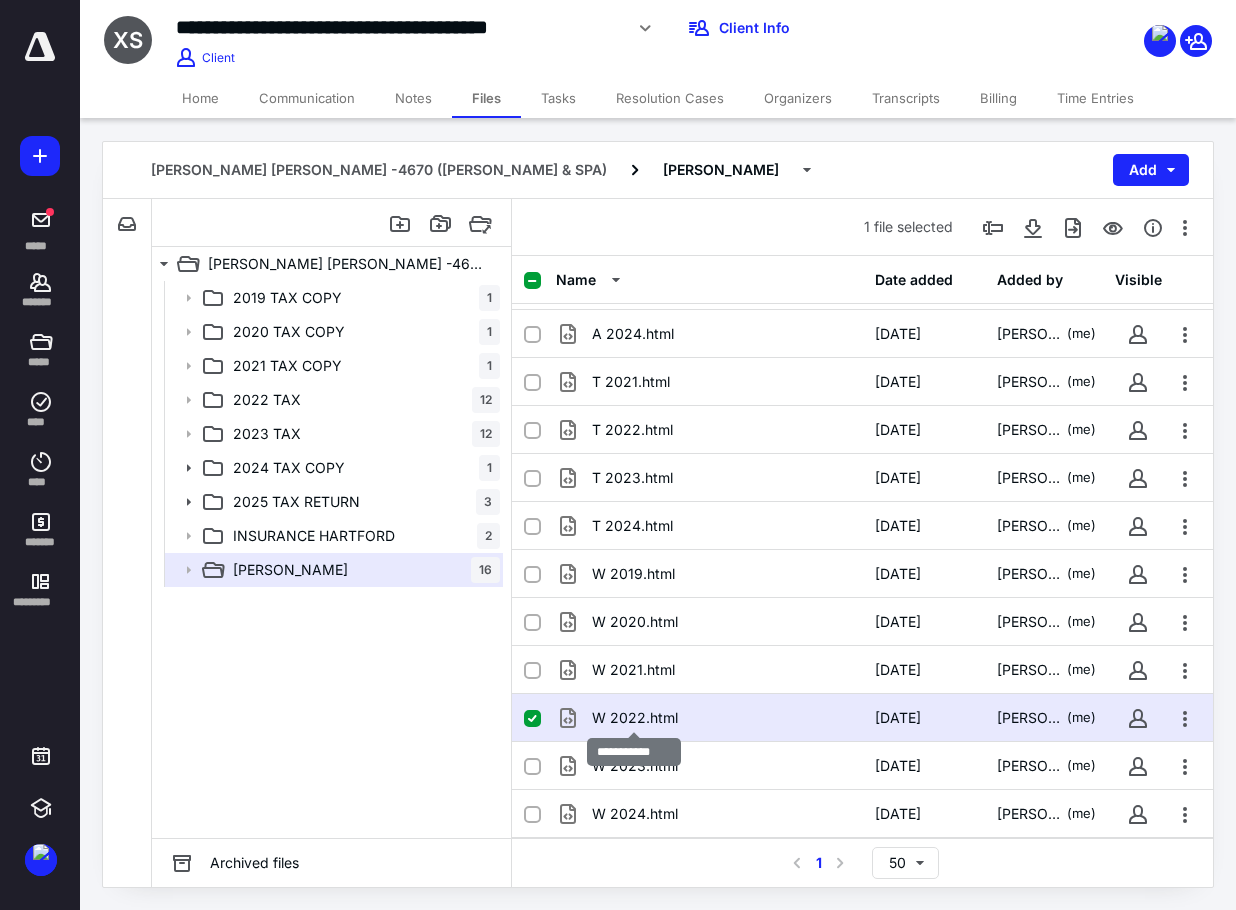 click on "W 2022.html" at bounding box center (635, 718) 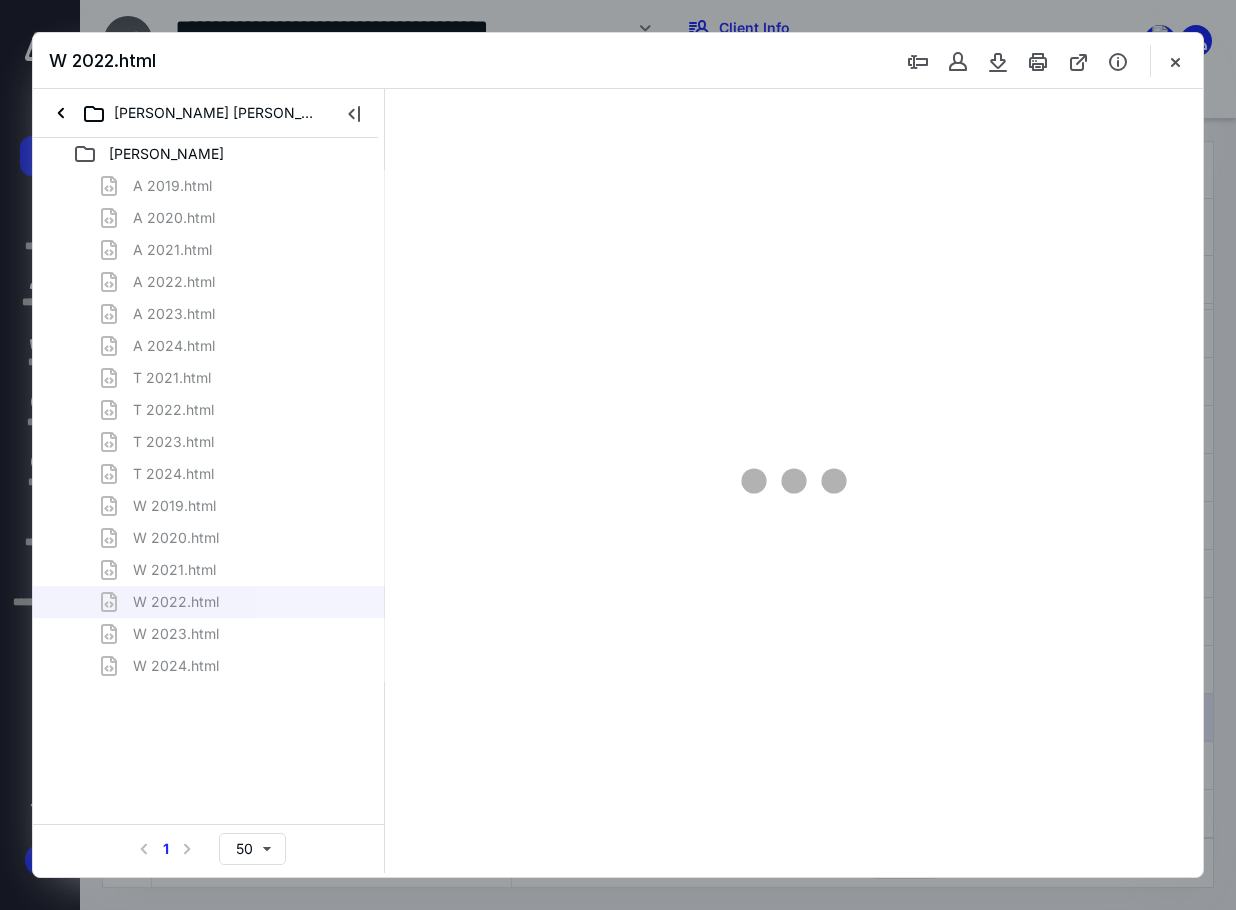 scroll, scrollTop: 0, scrollLeft: 0, axis: both 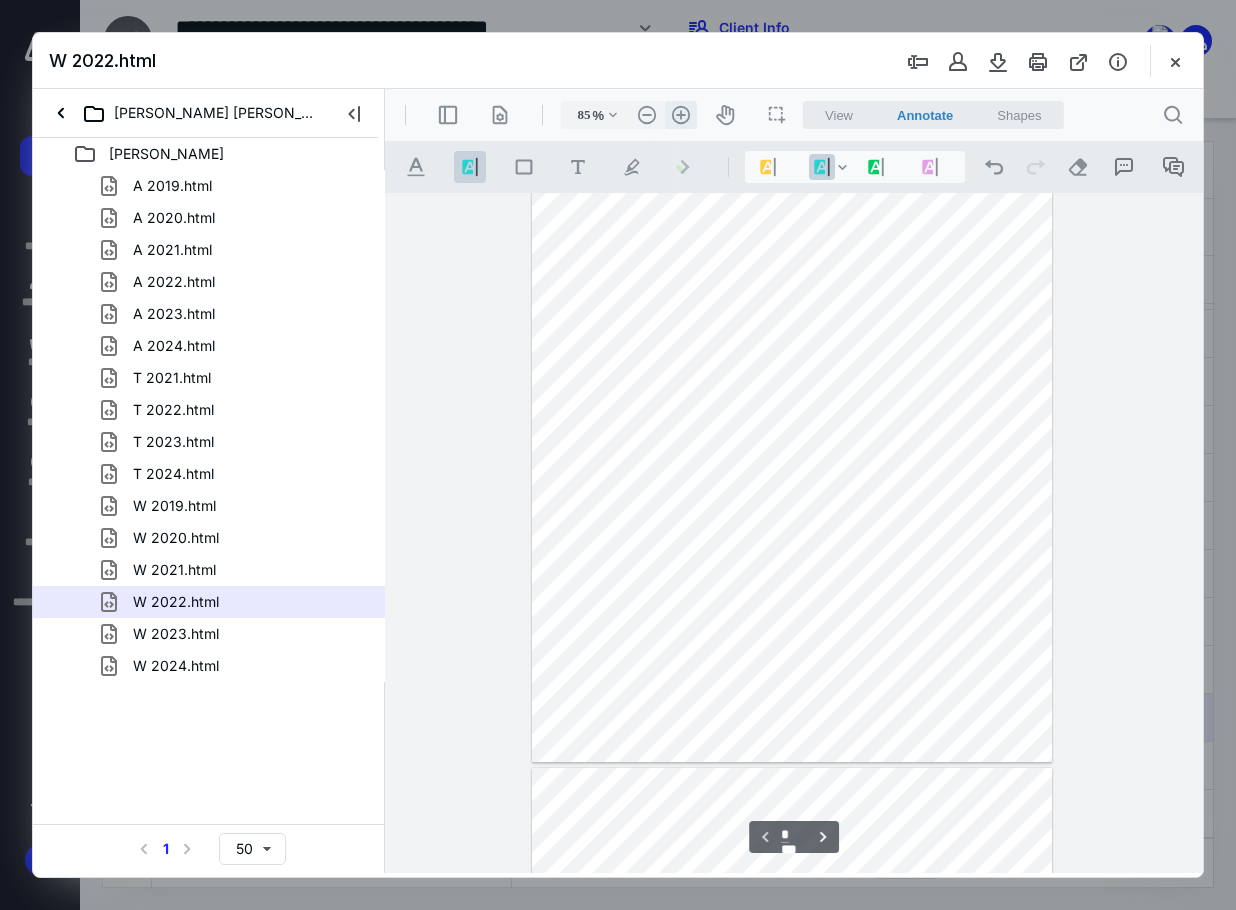 click on ".cls-1{fill:#abb0c4;} icon - header - zoom - in - line" at bounding box center [681, 115] 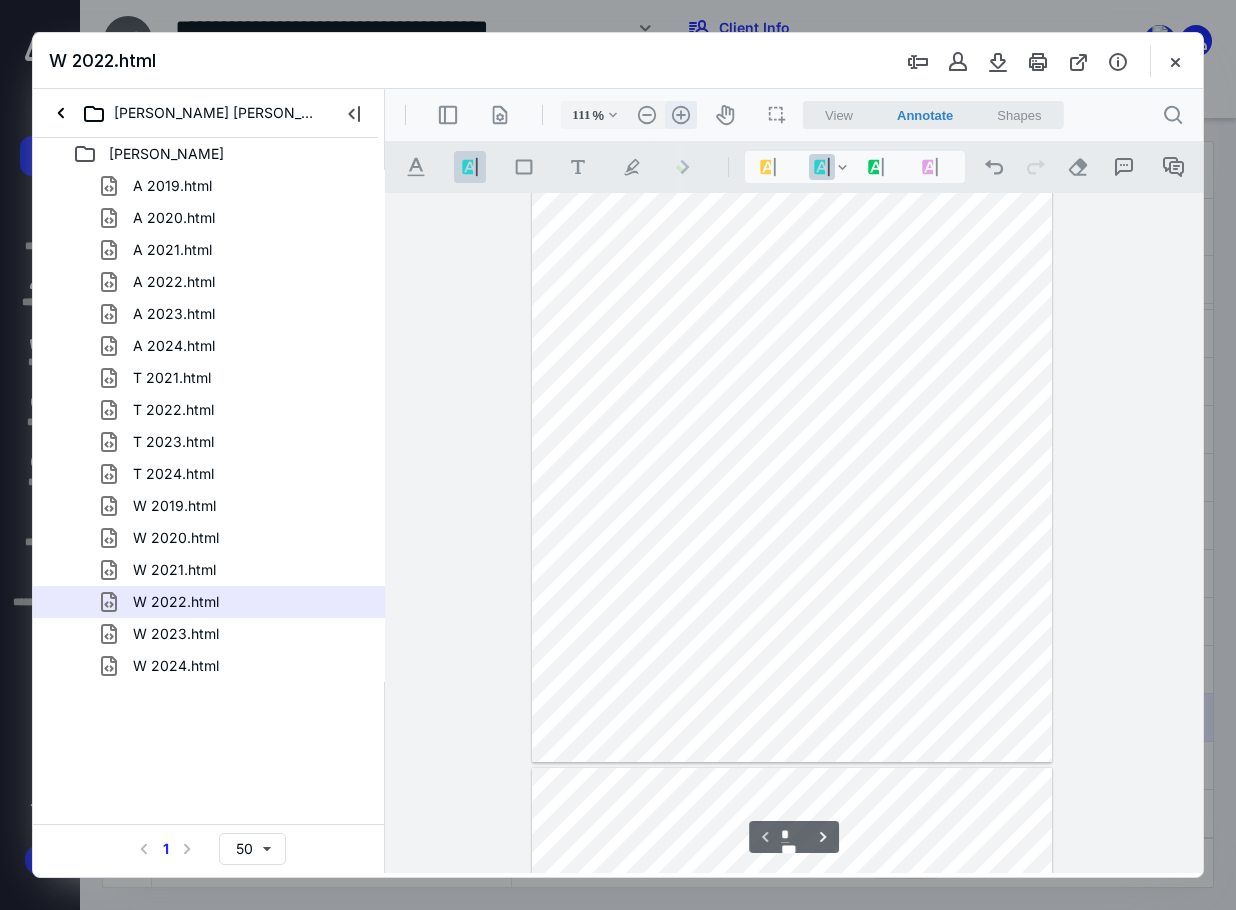 scroll, scrollTop: 223, scrollLeft: 0, axis: vertical 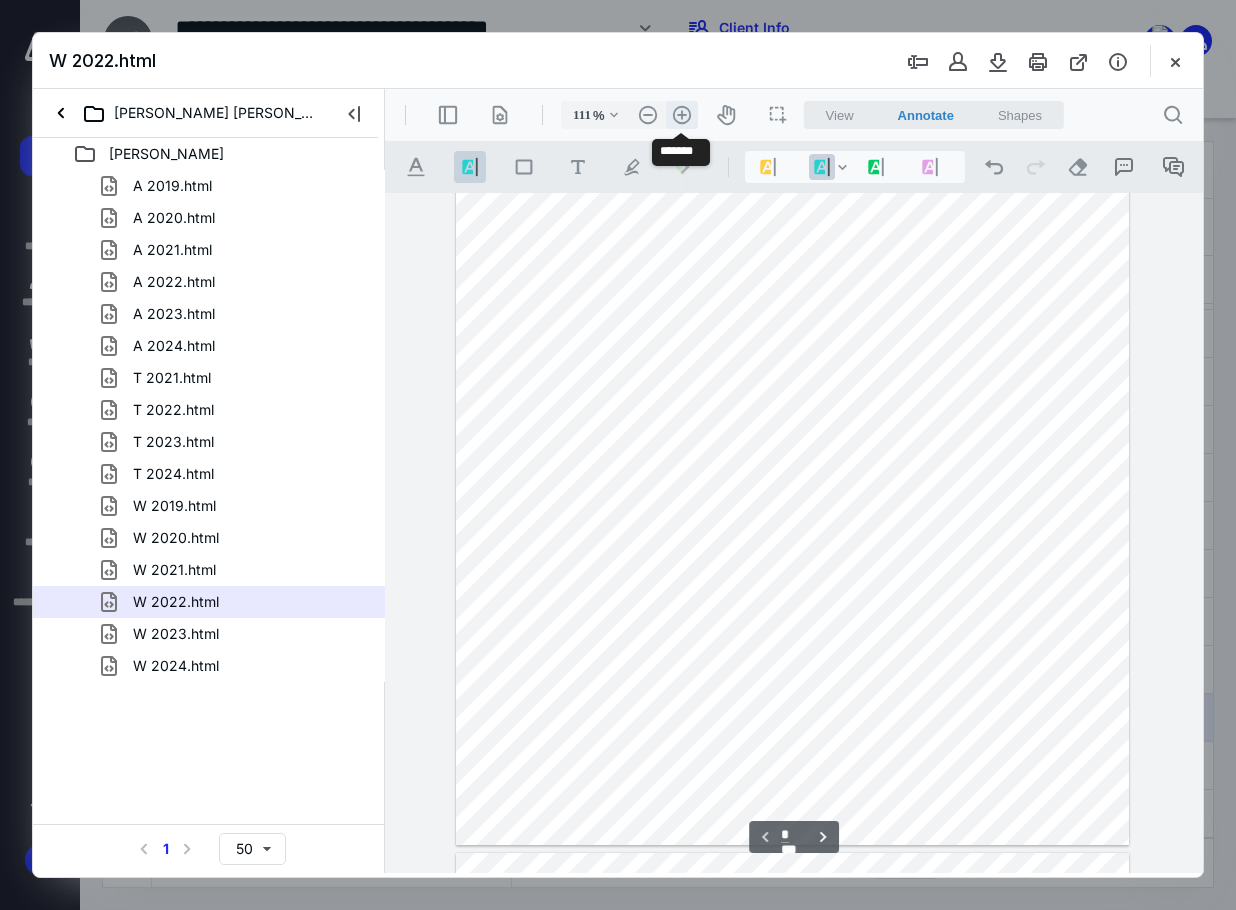 click on ".cls-1{fill:#abb0c4;} icon - header - zoom - in - line" at bounding box center [682, 115] 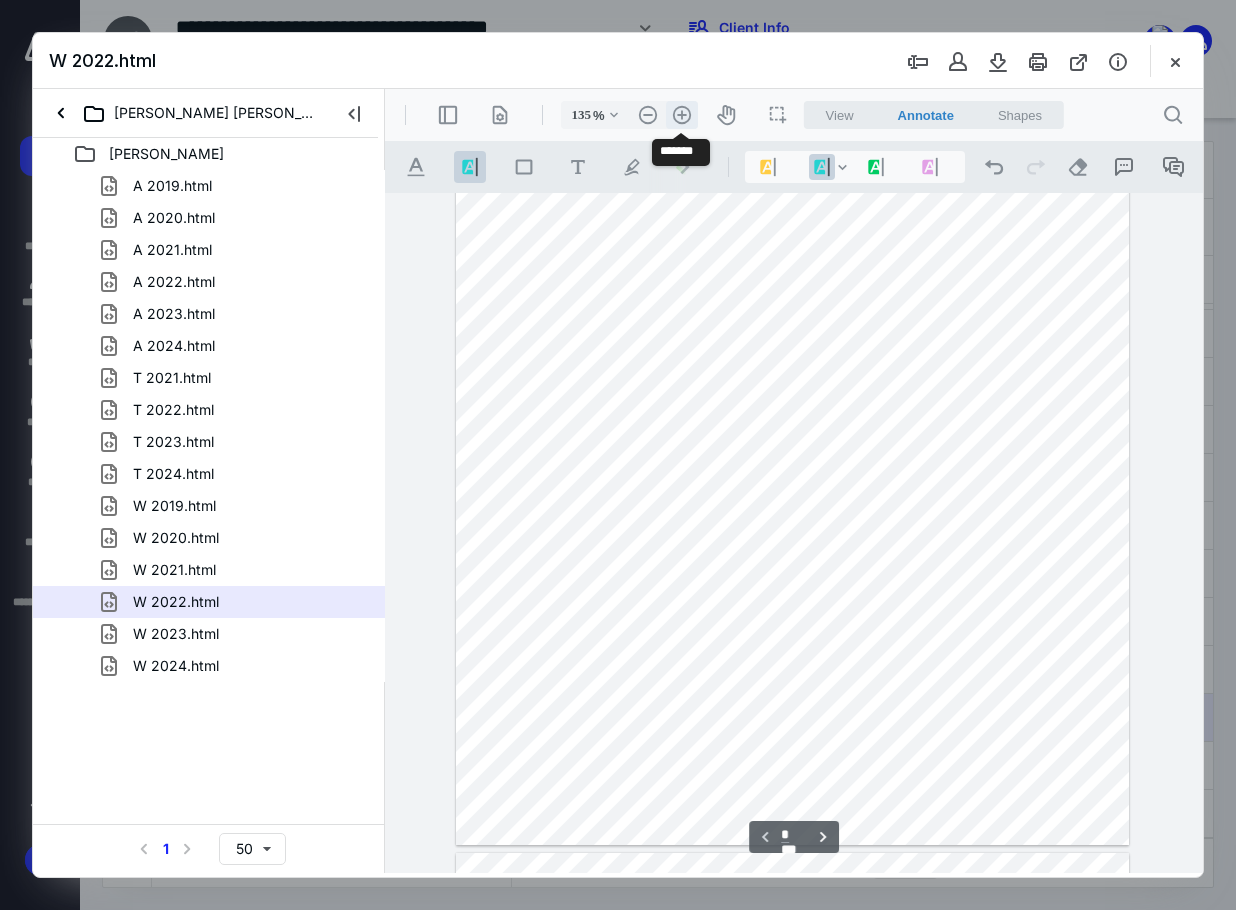 scroll, scrollTop: 339, scrollLeft: 16, axis: both 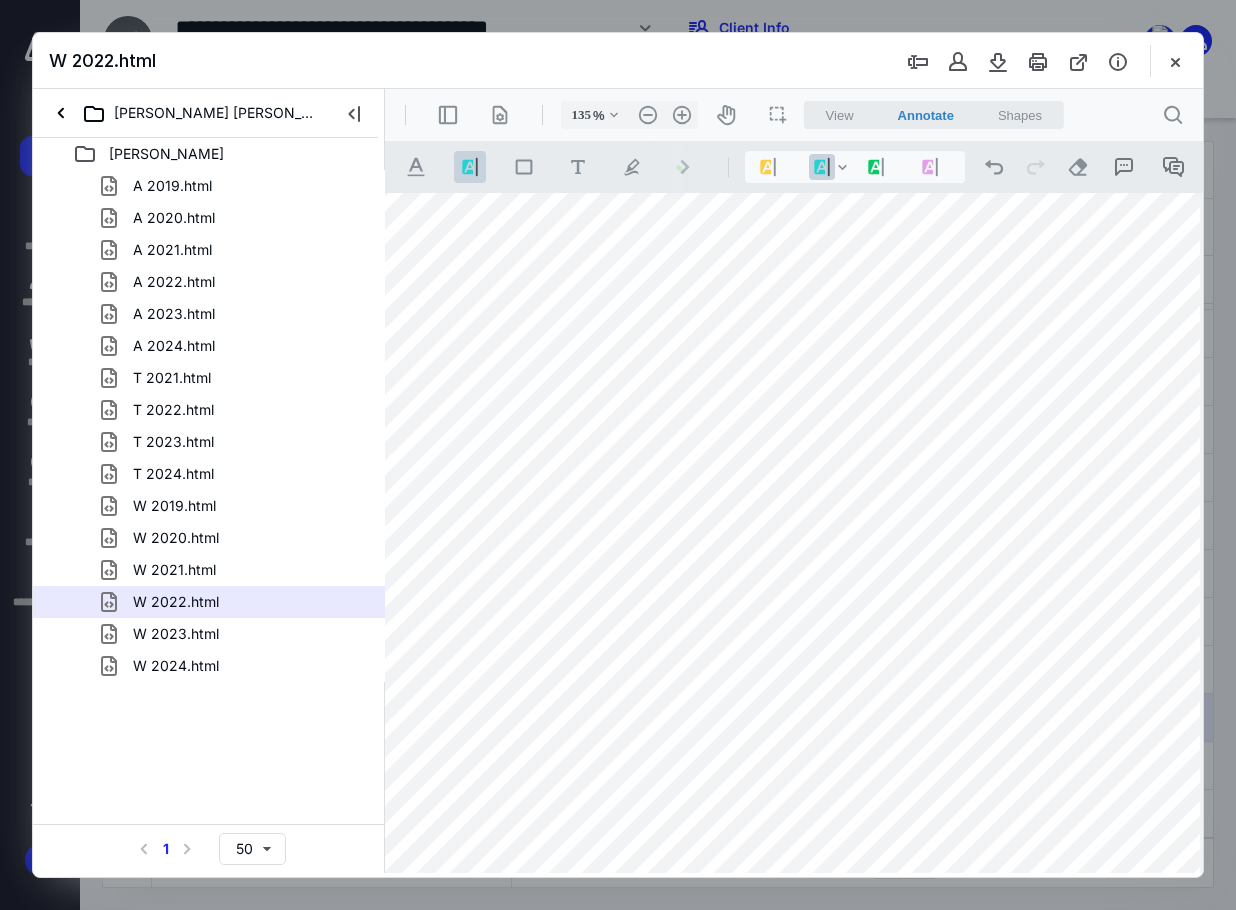 drag, startPoint x: 1059, startPoint y: 470, endPoint x: 1090, endPoint y: 469, distance: 31.016125 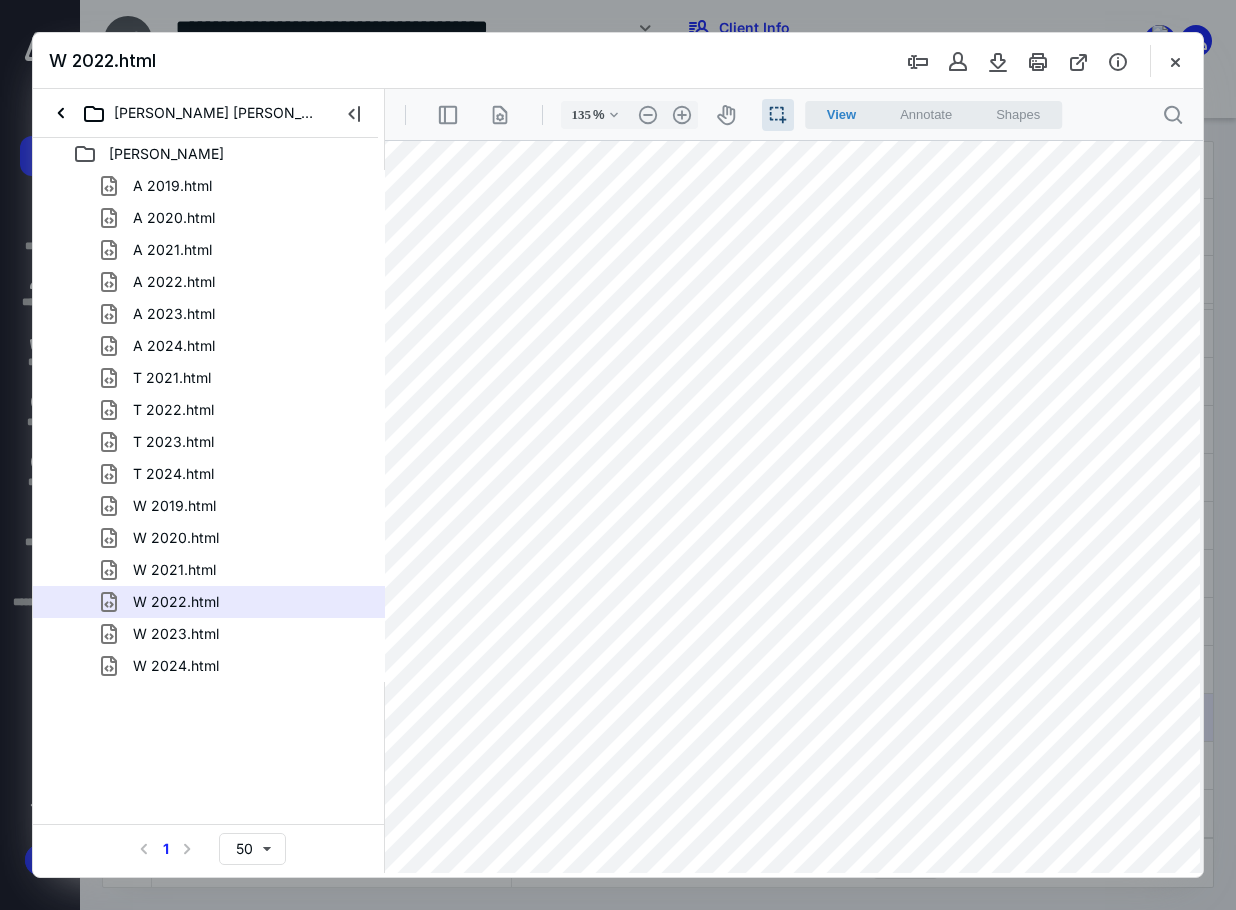drag, startPoint x: 1060, startPoint y: 419, endPoint x: 1088, endPoint y: 417, distance: 28.071337 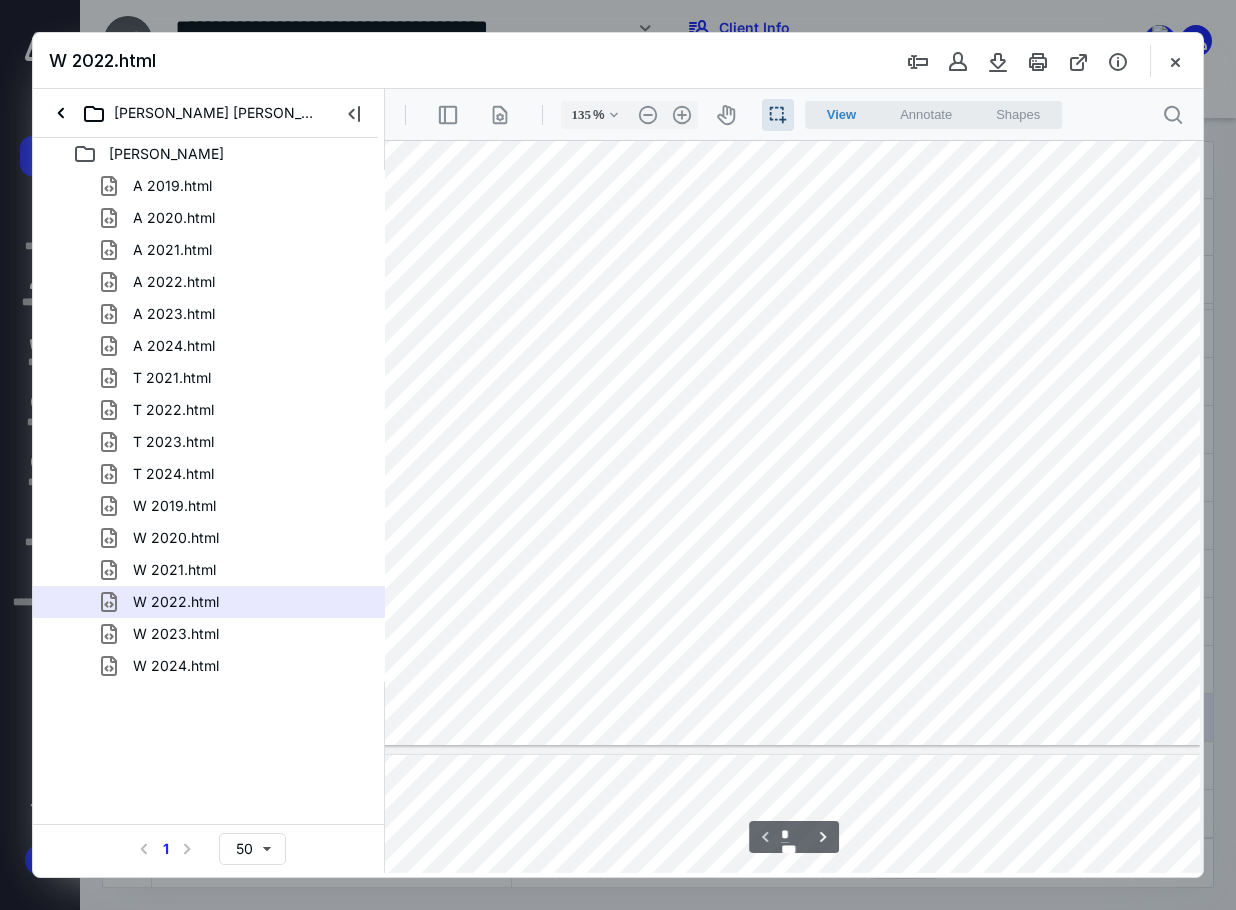 scroll, scrollTop: 439, scrollLeft: 16, axis: both 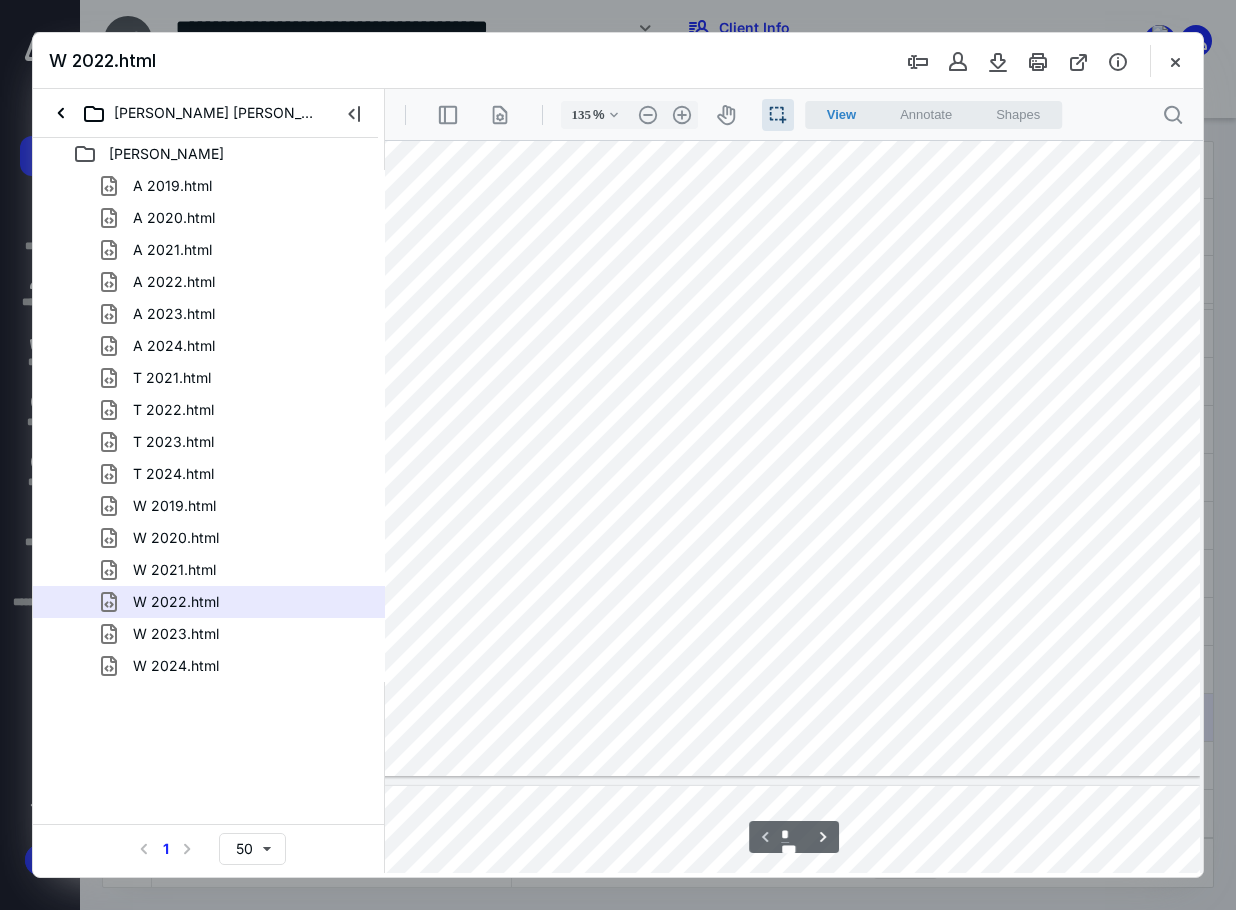 click at bounding box center (787, 241) 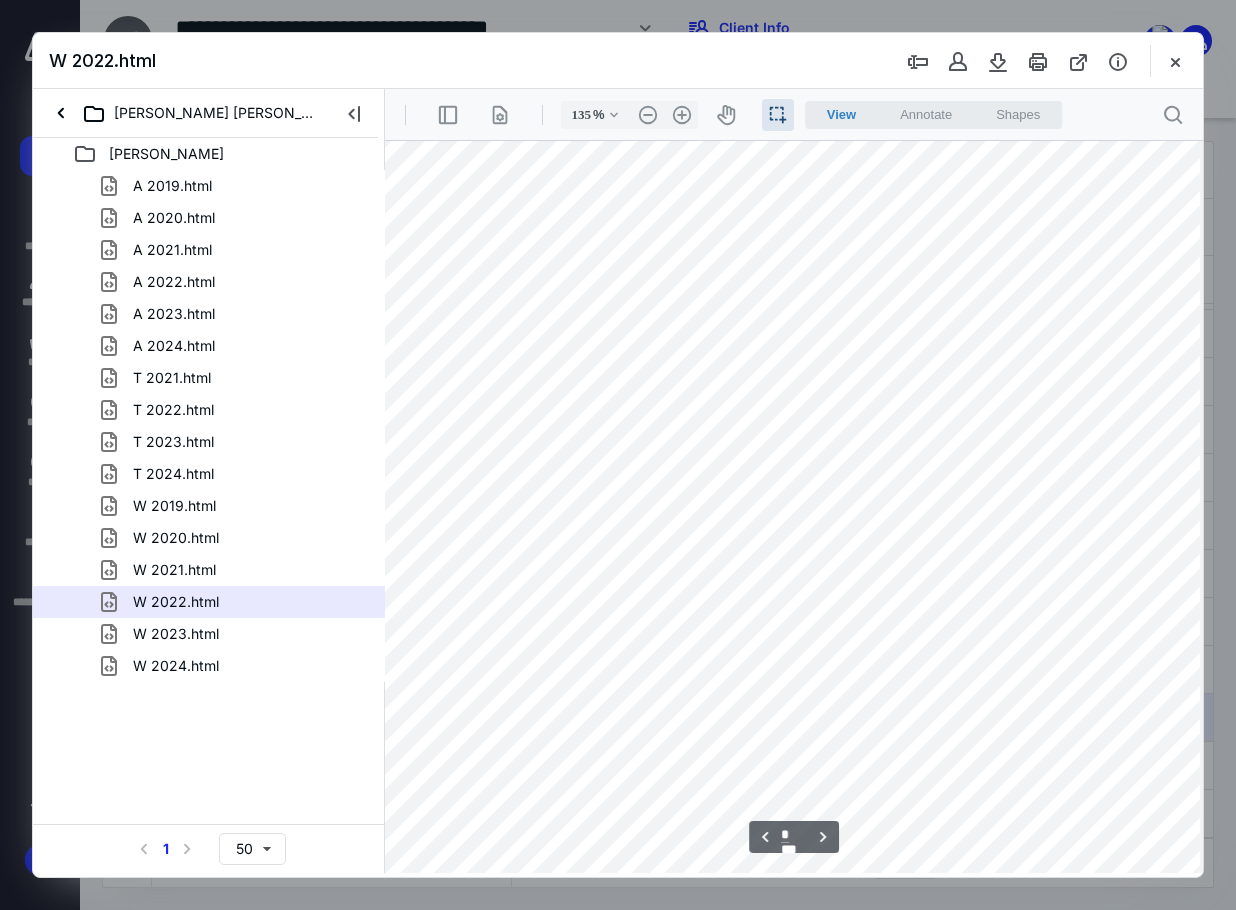 scroll, scrollTop: 1239, scrollLeft: 16, axis: both 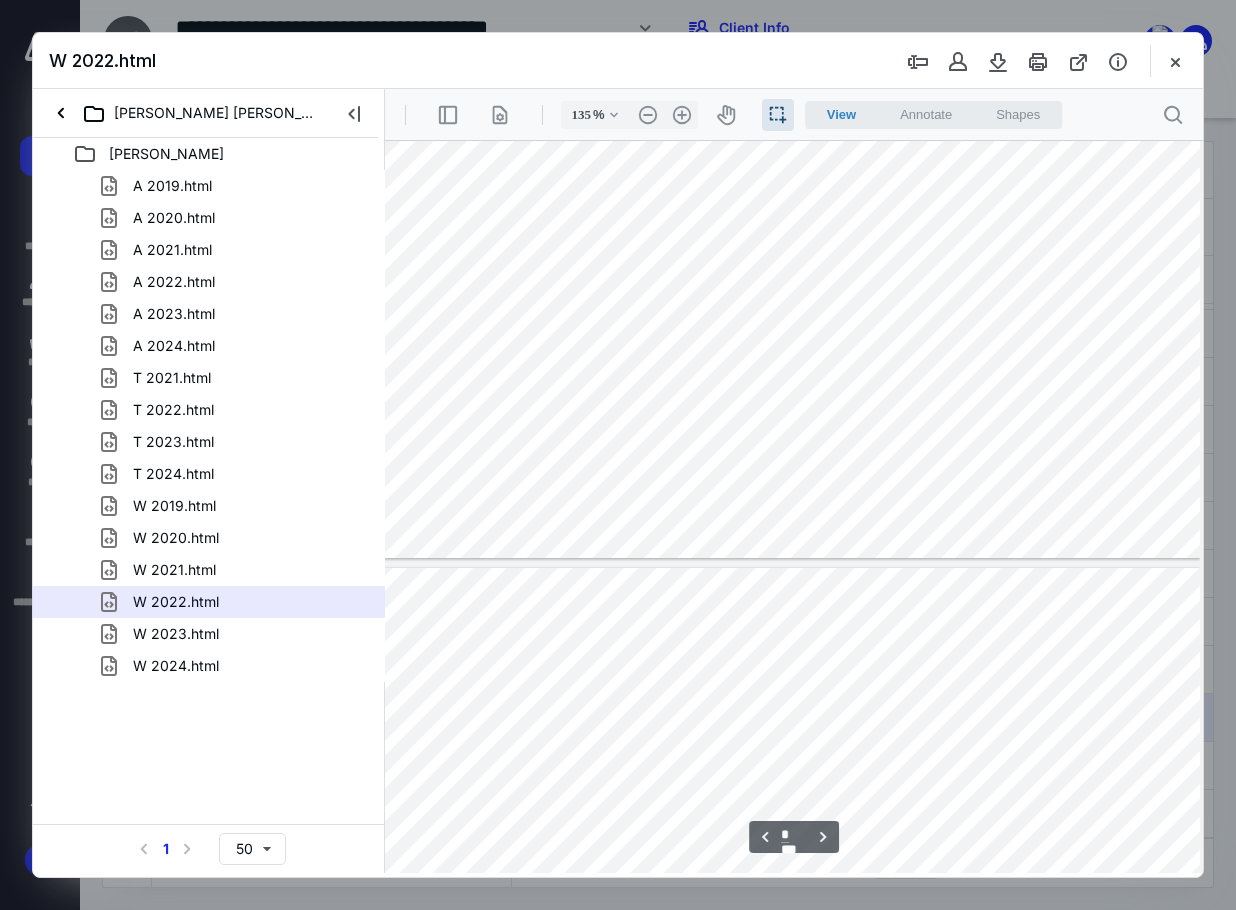 type on "*" 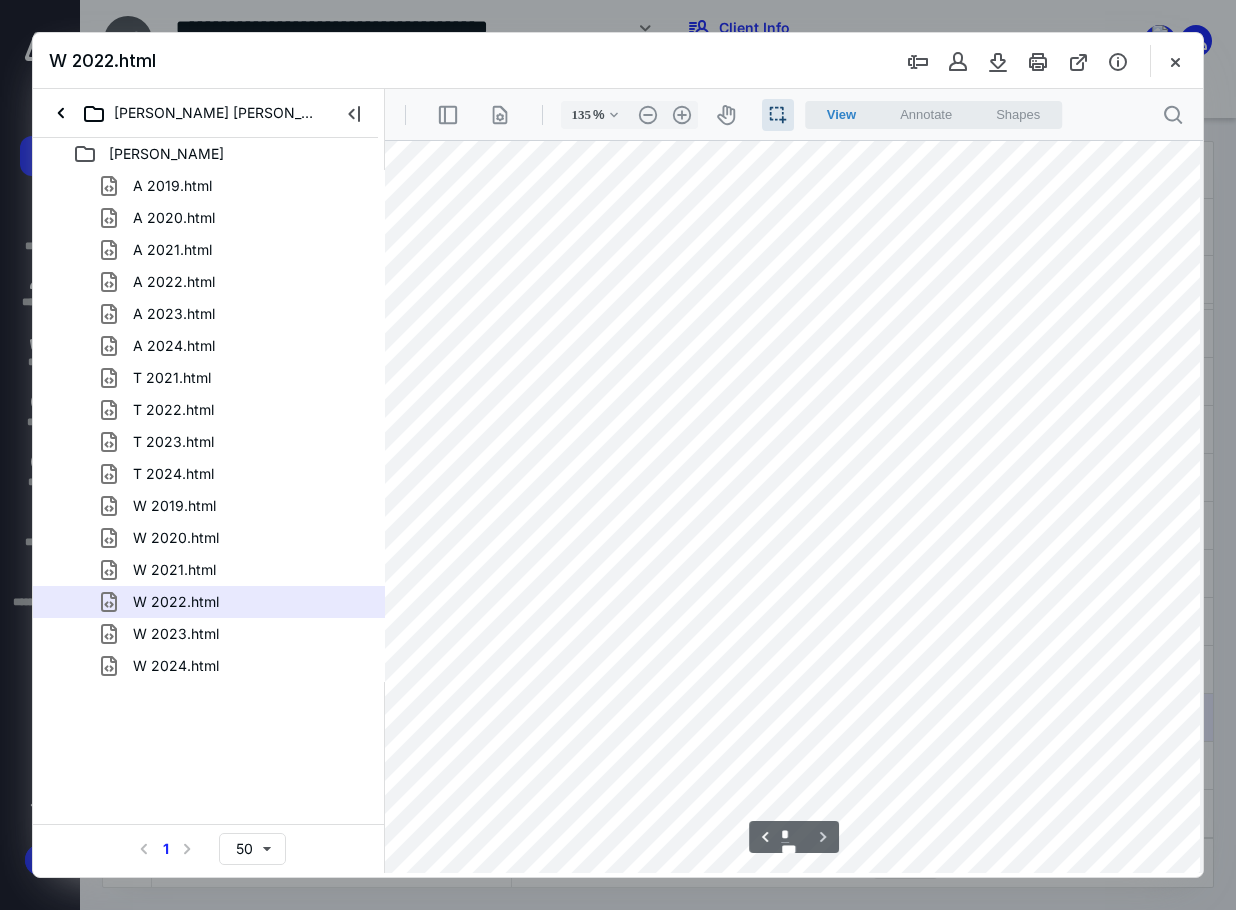 scroll, scrollTop: 2439, scrollLeft: 16, axis: both 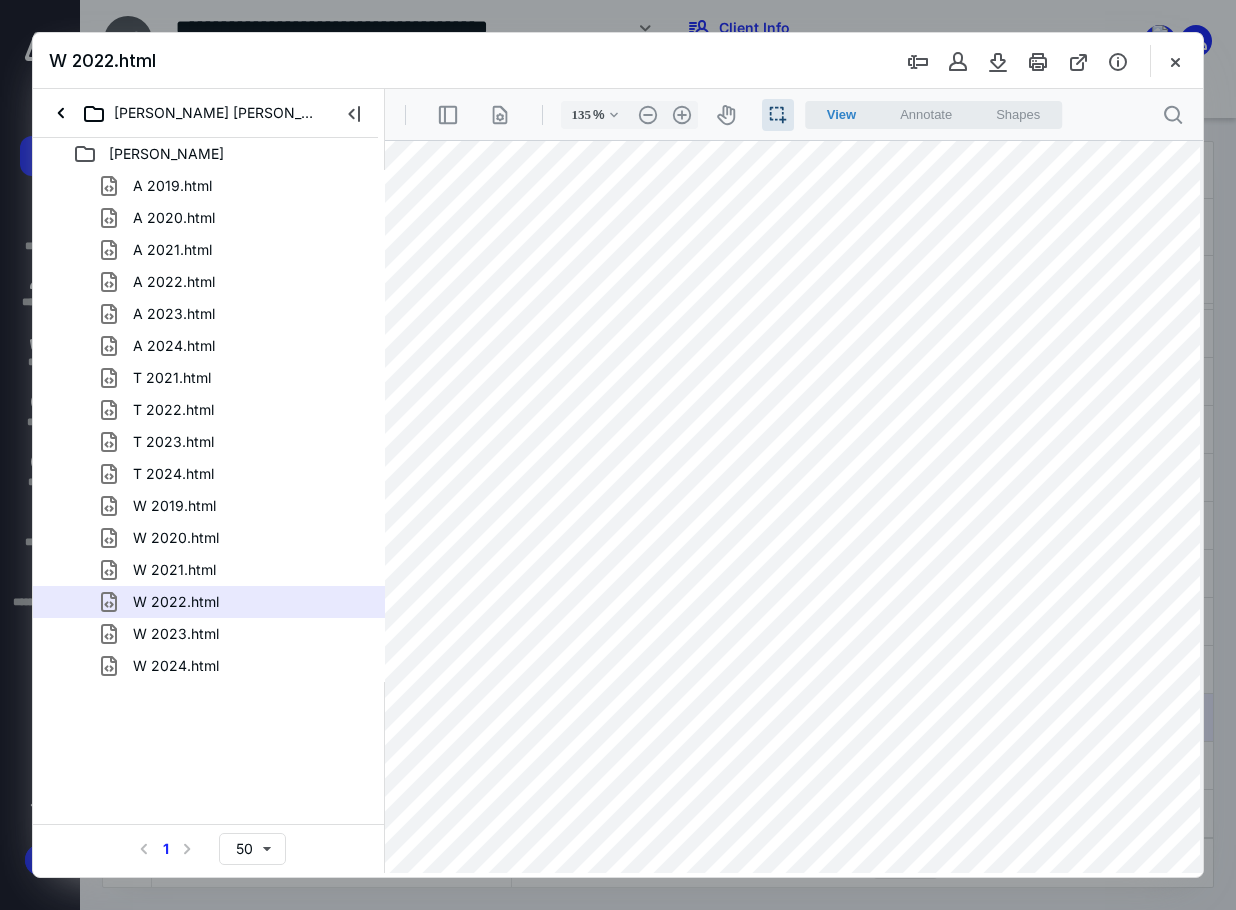 drag, startPoint x: 1059, startPoint y: 347, endPoint x: 1091, endPoint y: 346, distance: 32.01562 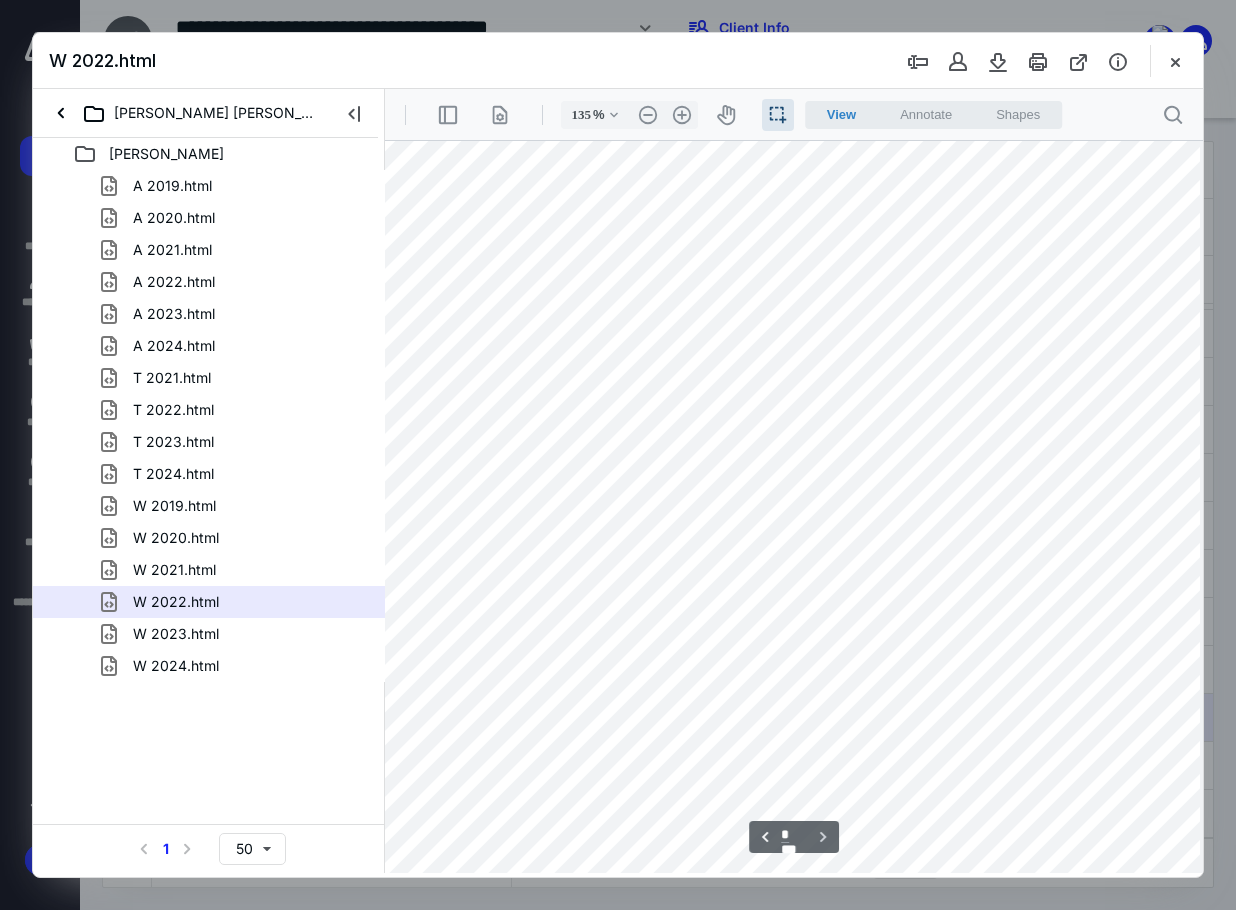 scroll, scrollTop: 1839, scrollLeft: 16, axis: both 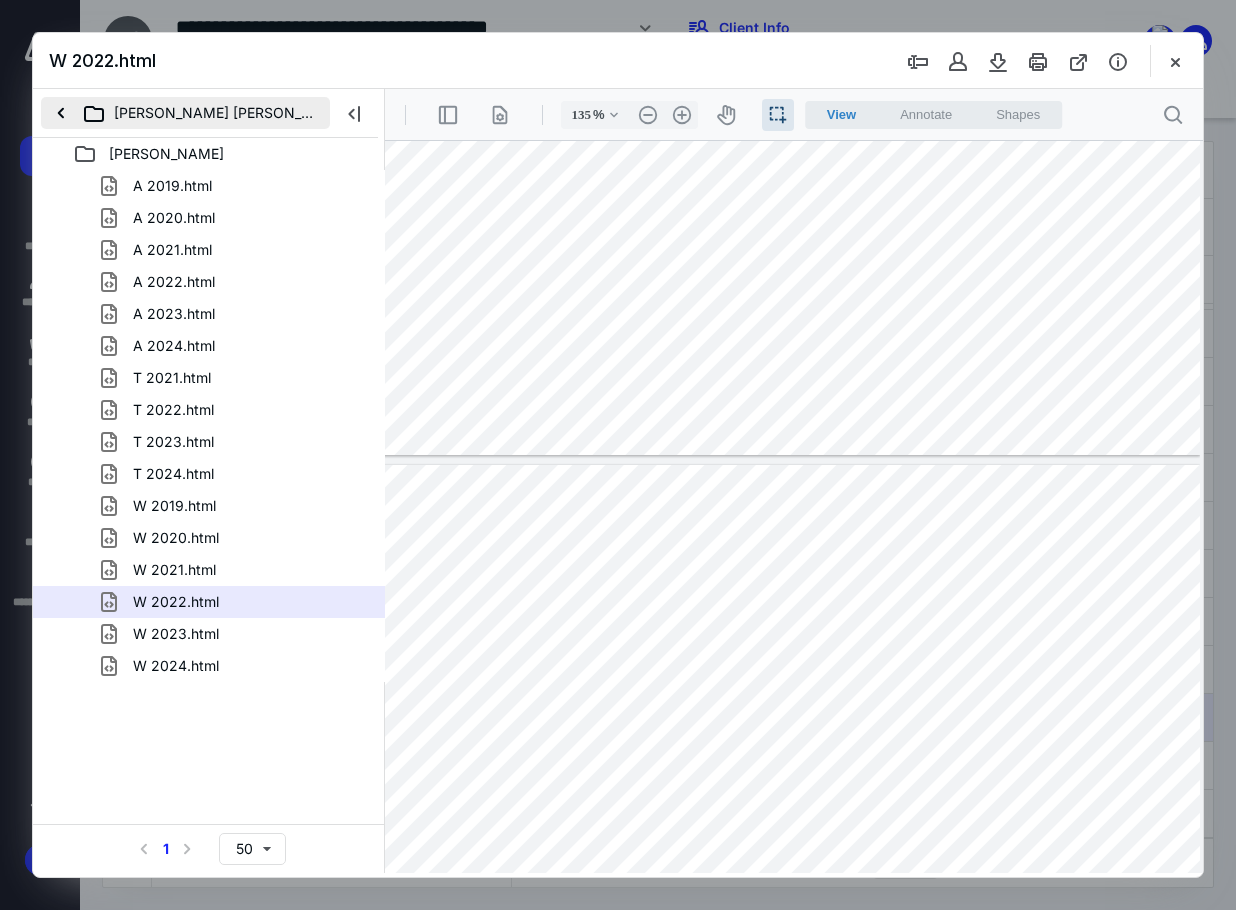 click on "[PERSON_NAME] [PERSON_NAME] -4670 ([PERSON_NAME] & SPA)" at bounding box center [185, 113] 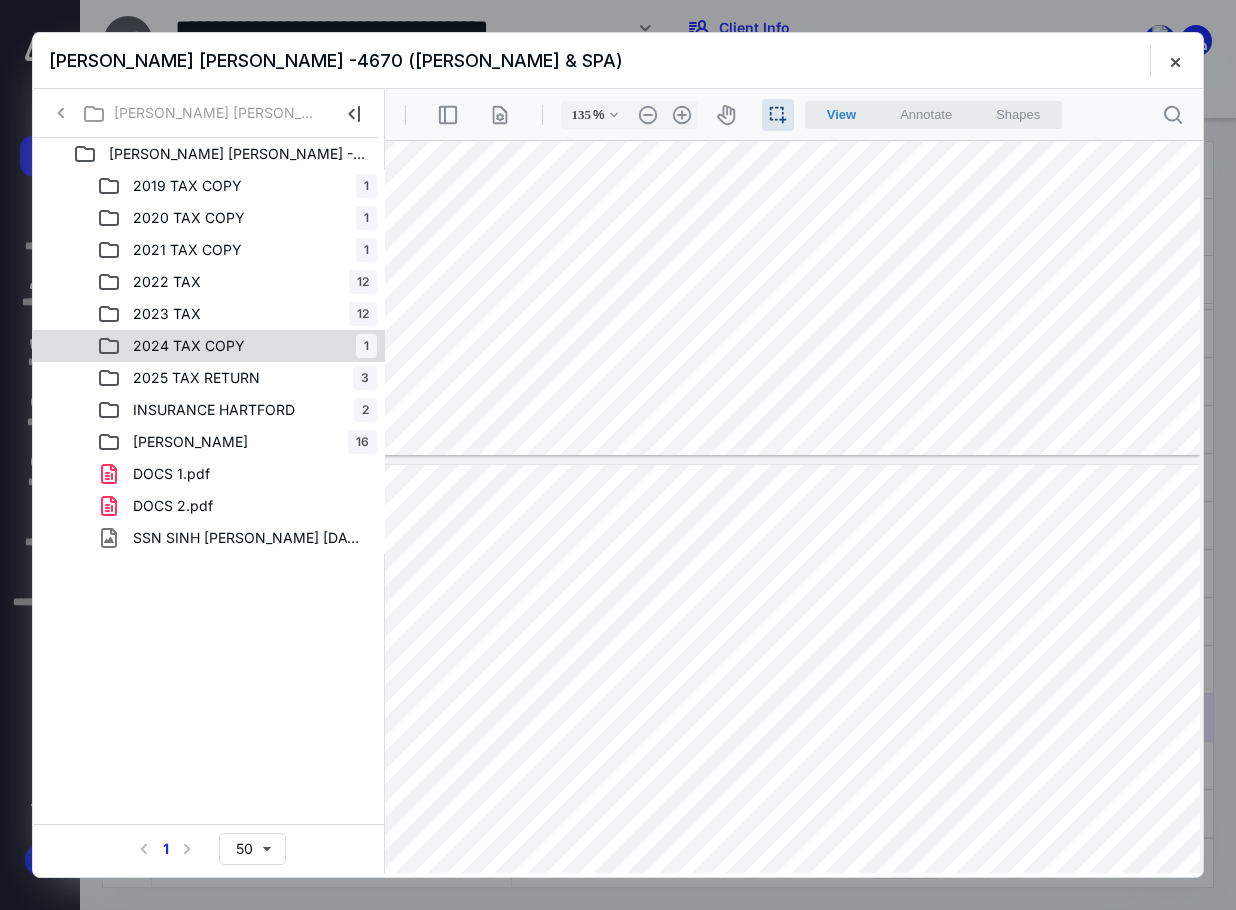 click on "2024 TAX COPY 1" at bounding box center (237, 346) 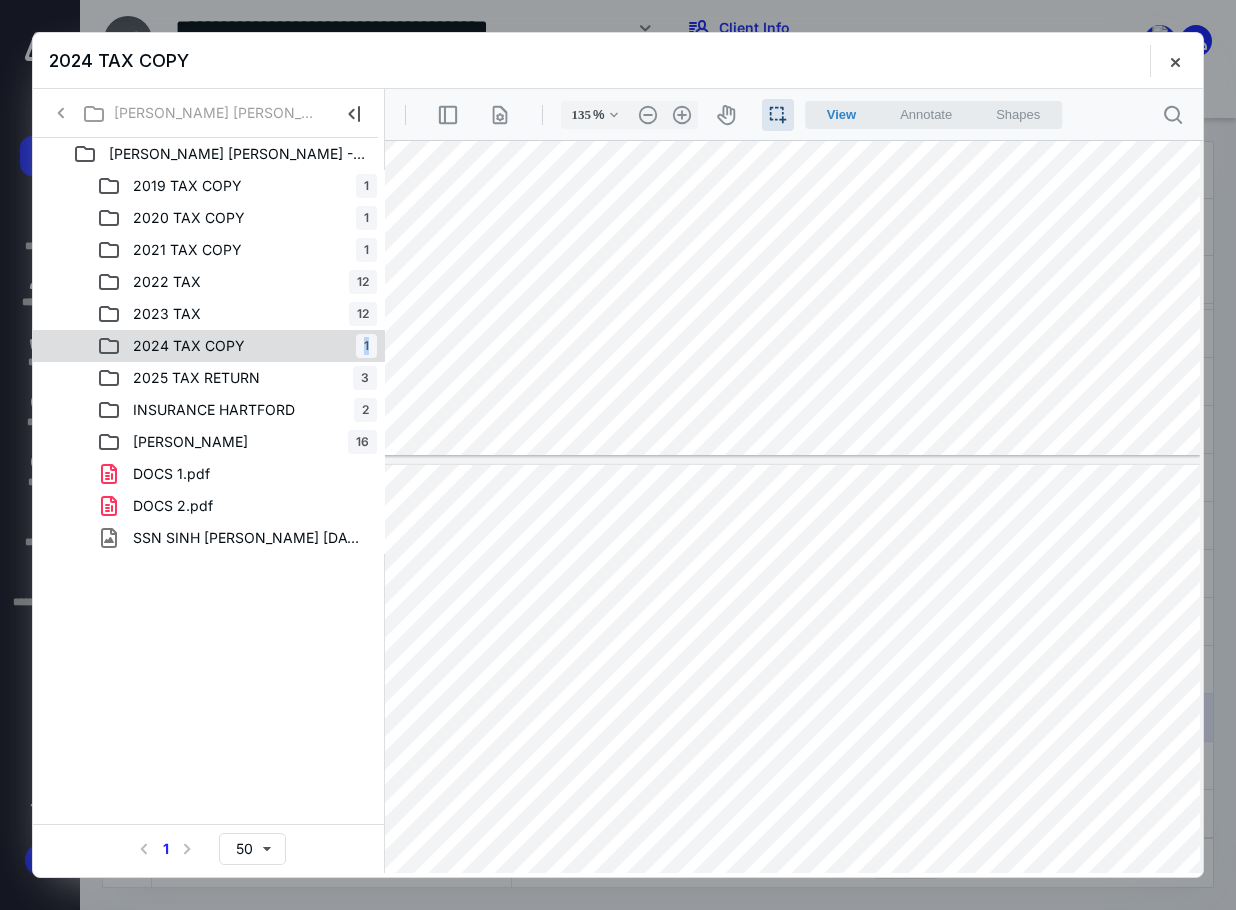 click on "2024 TAX COPY 1" at bounding box center [237, 346] 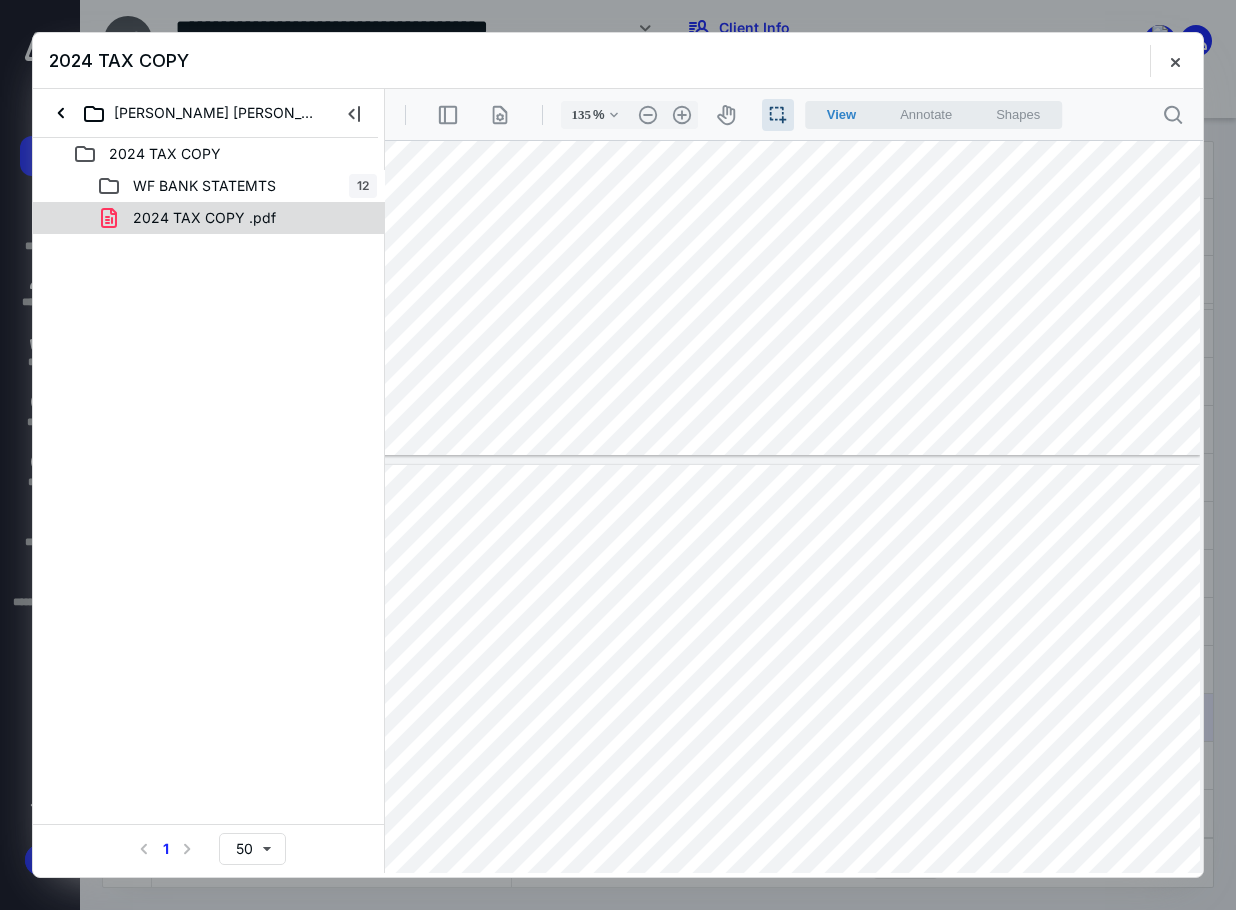 click on "2024 TAX COPY .pdf" at bounding box center [204, 218] 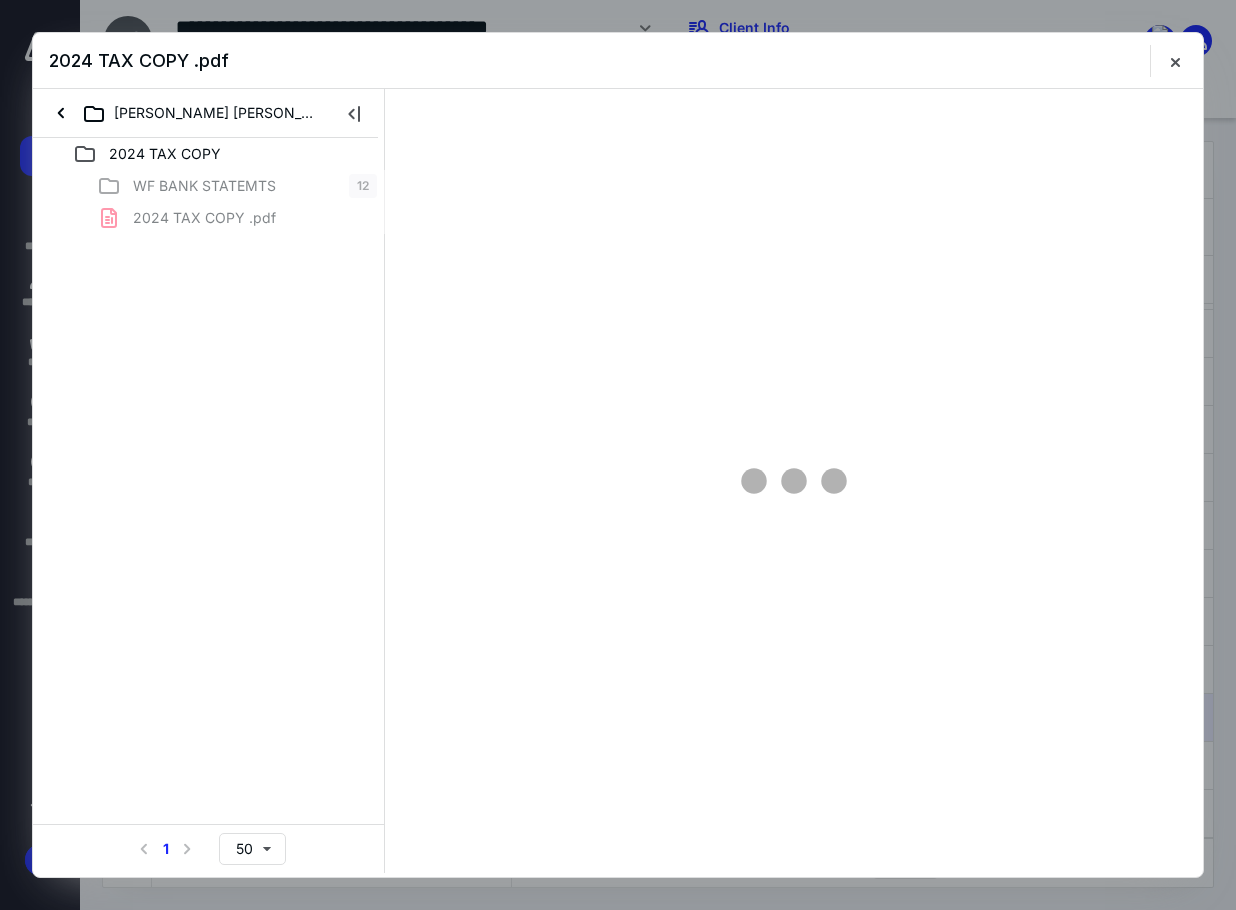 click on "WF BANK STATEMTS 12 2024 TAX COPY .pdf" at bounding box center (209, 202) 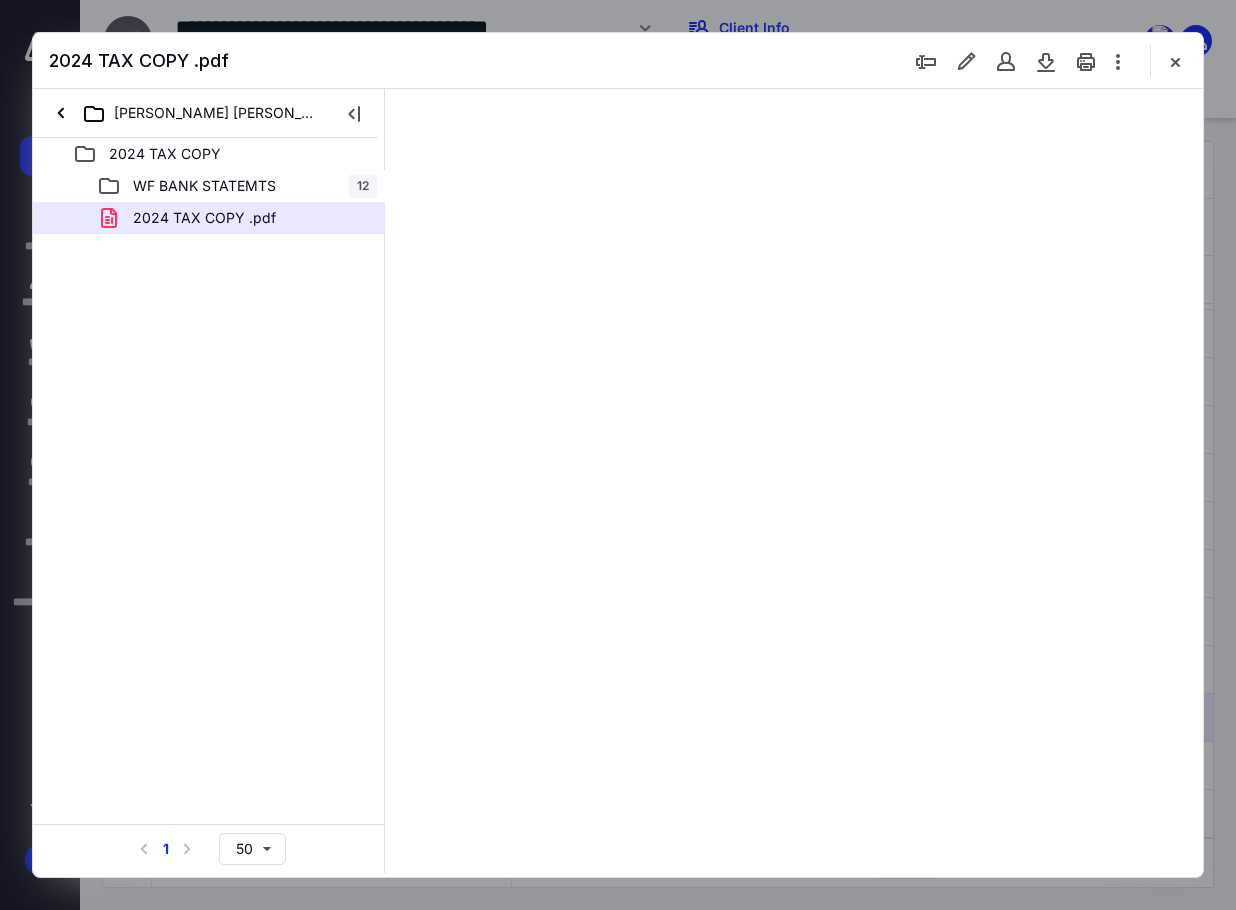 scroll, scrollTop: 0, scrollLeft: 0, axis: both 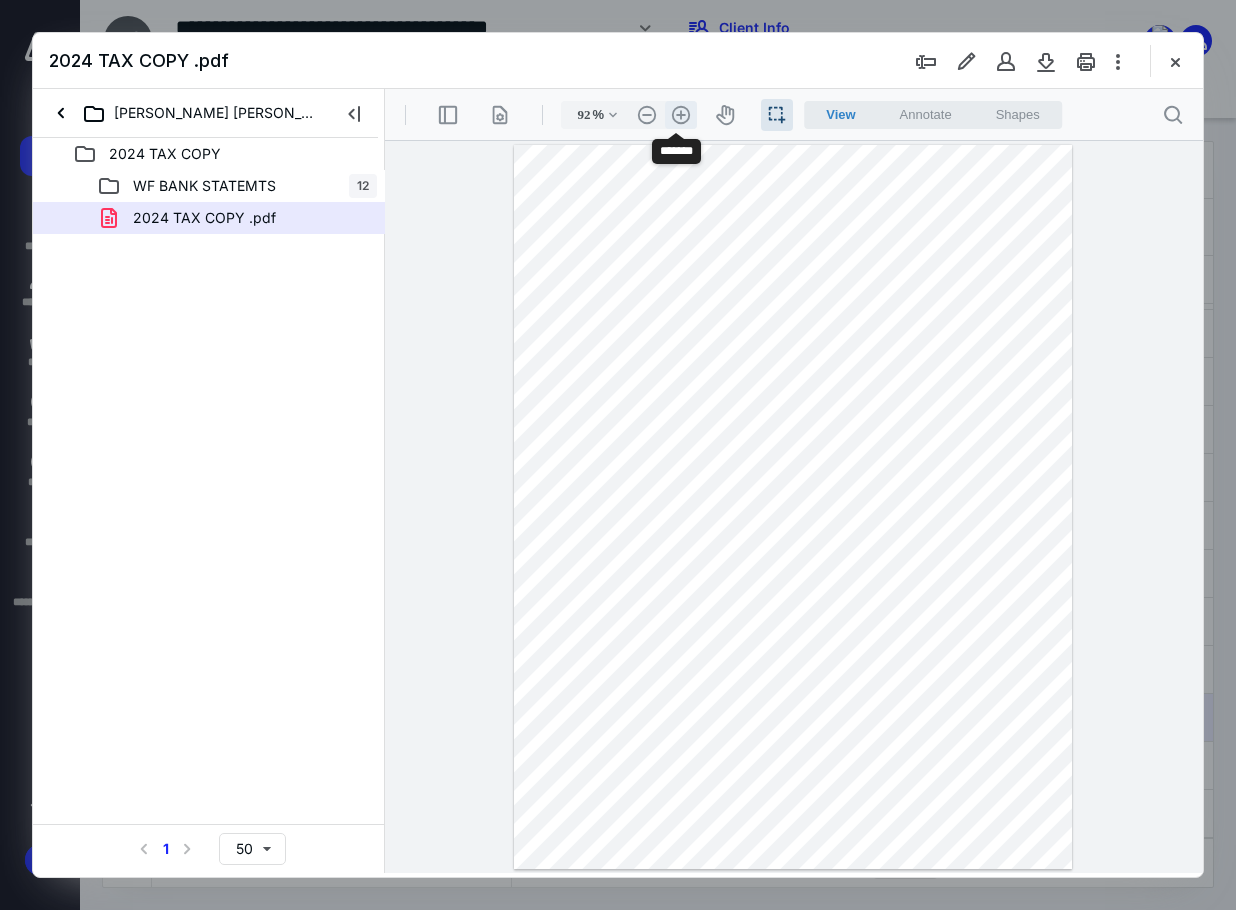 click on ".cls-1{fill:#abb0c4;} icon - header - zoom - in - line" at bounding box center [681, 115] 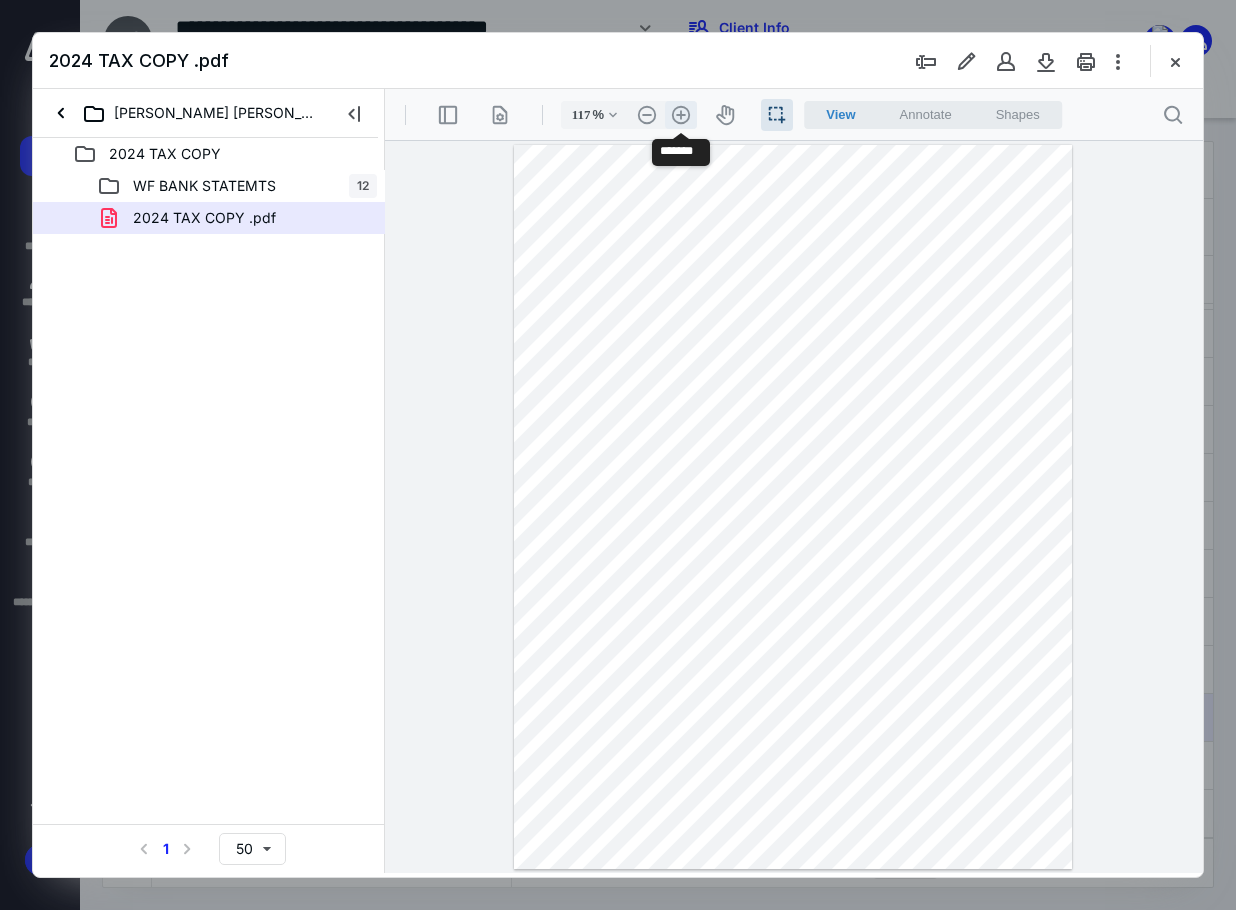 scroll, scrollTop: 93, scrollLeft: 0, axis: vertical 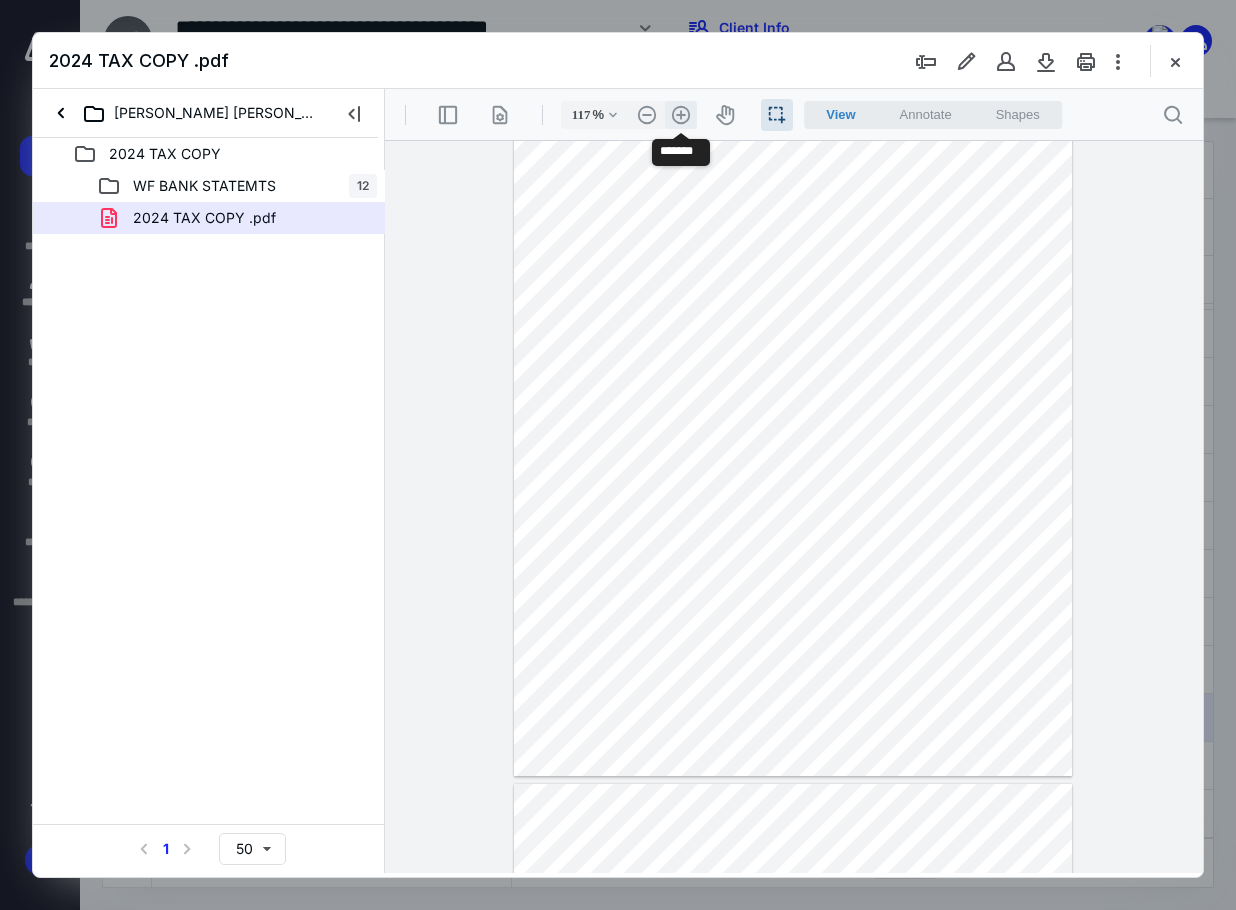 click on ".cls-1{fill:#abb0c4;} icon - header - zoom - in - line" at bounding box center (681, 115) 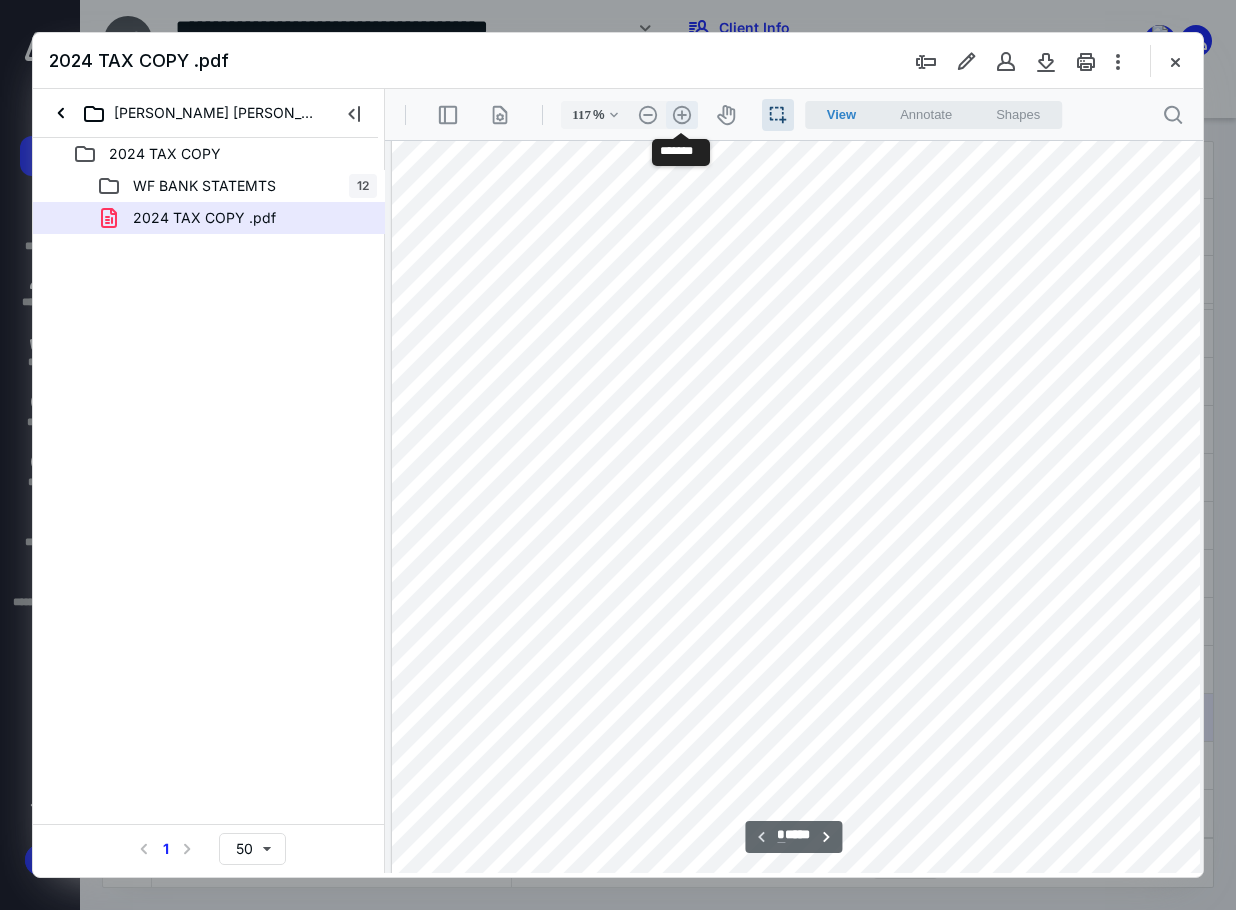 type on "142" 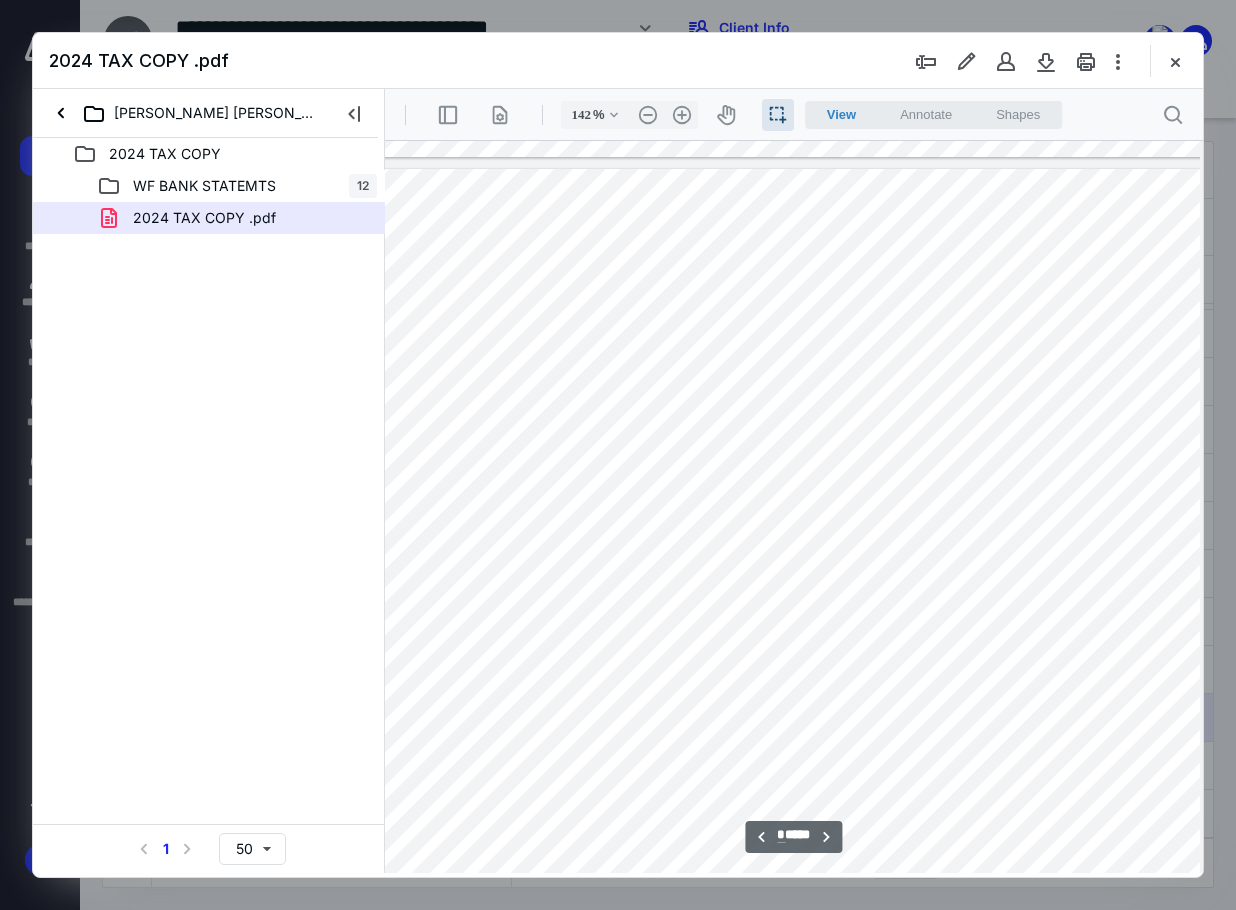 scroll, scrollTop: 6786, scrollLeft: 35, axis: both 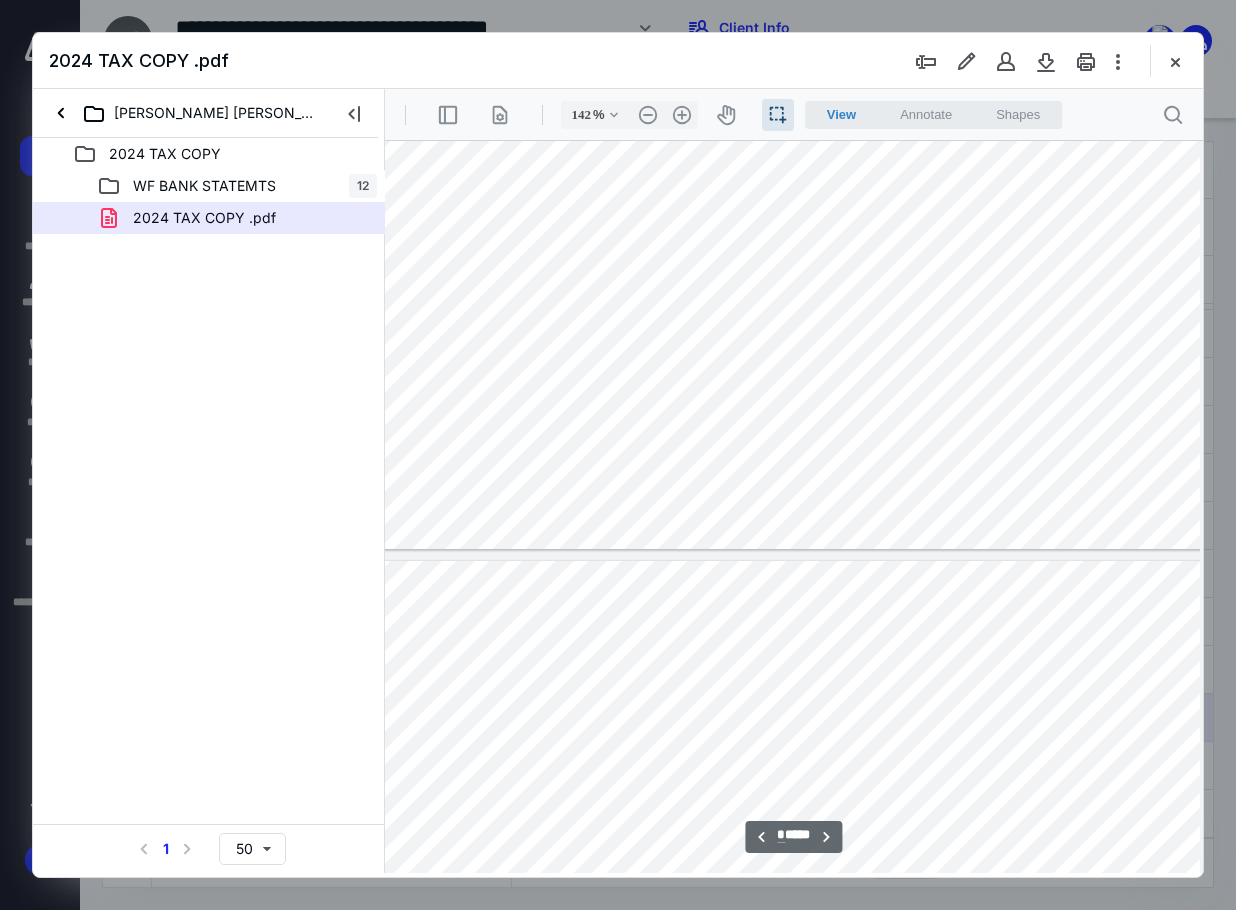 type on "**" 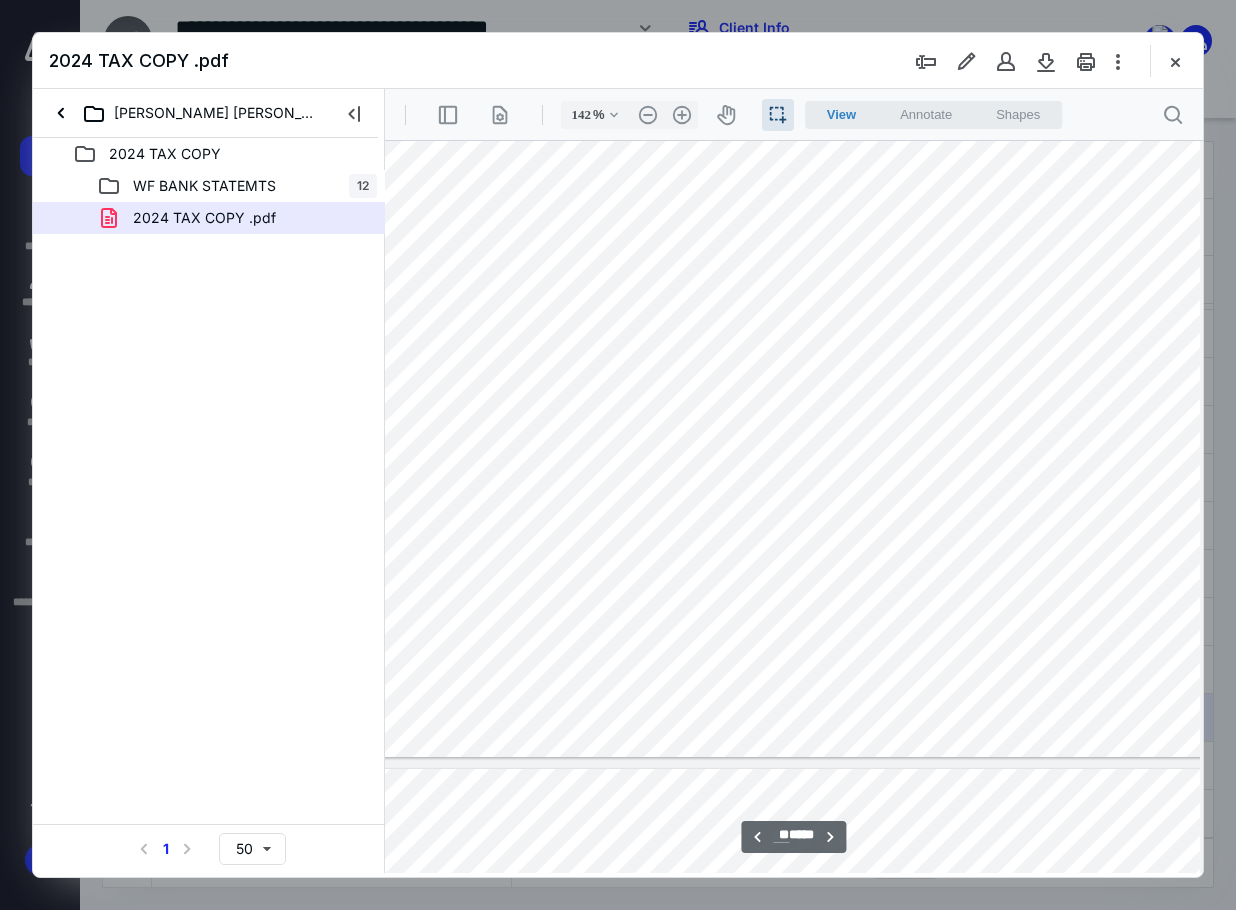 scroll, scrollTop: 10586, scrollLeft: 35, axis: both 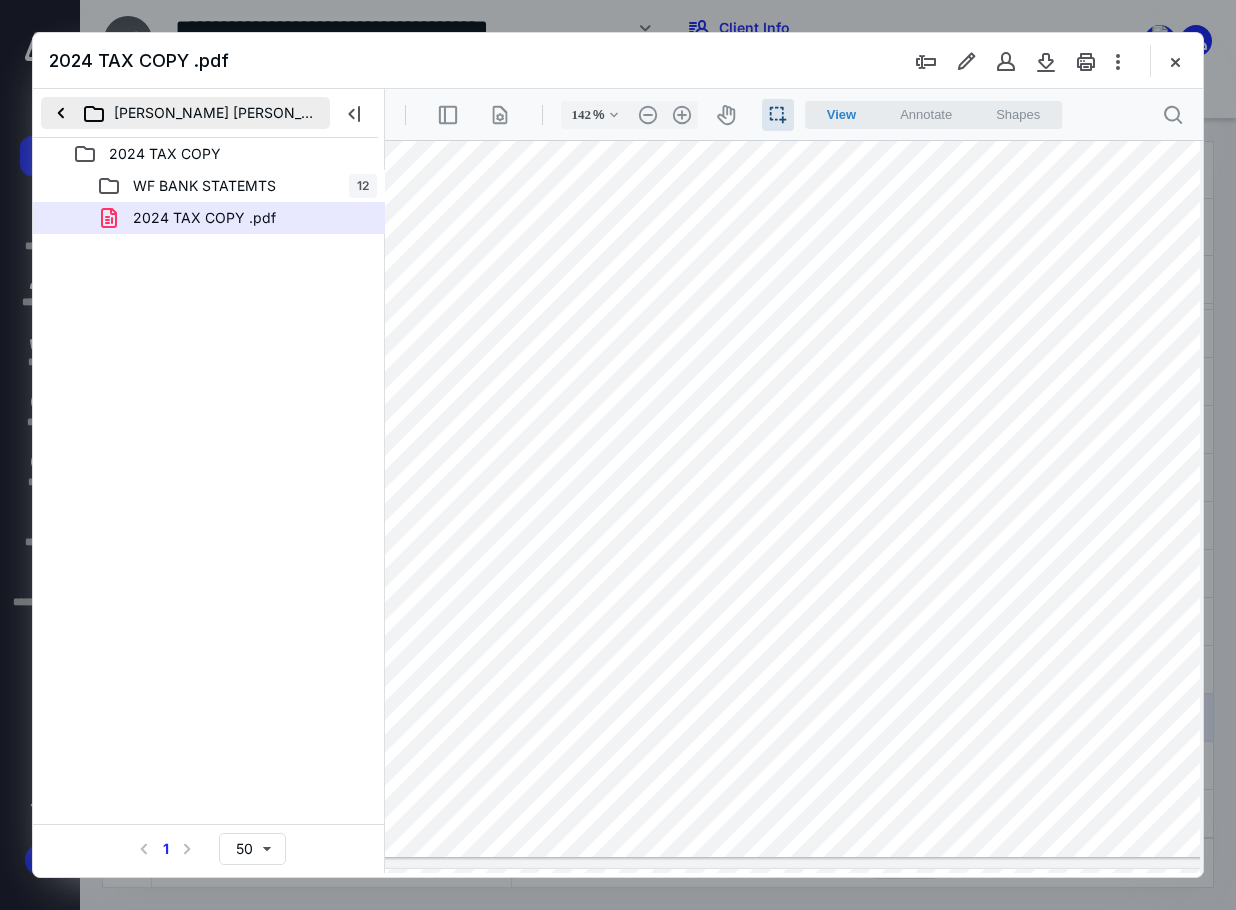click on "[PERSON_NAME] [PERSON_NAME] -4670 ([PERSON_NAME] & SPA)" at bounding box center (185, 113) 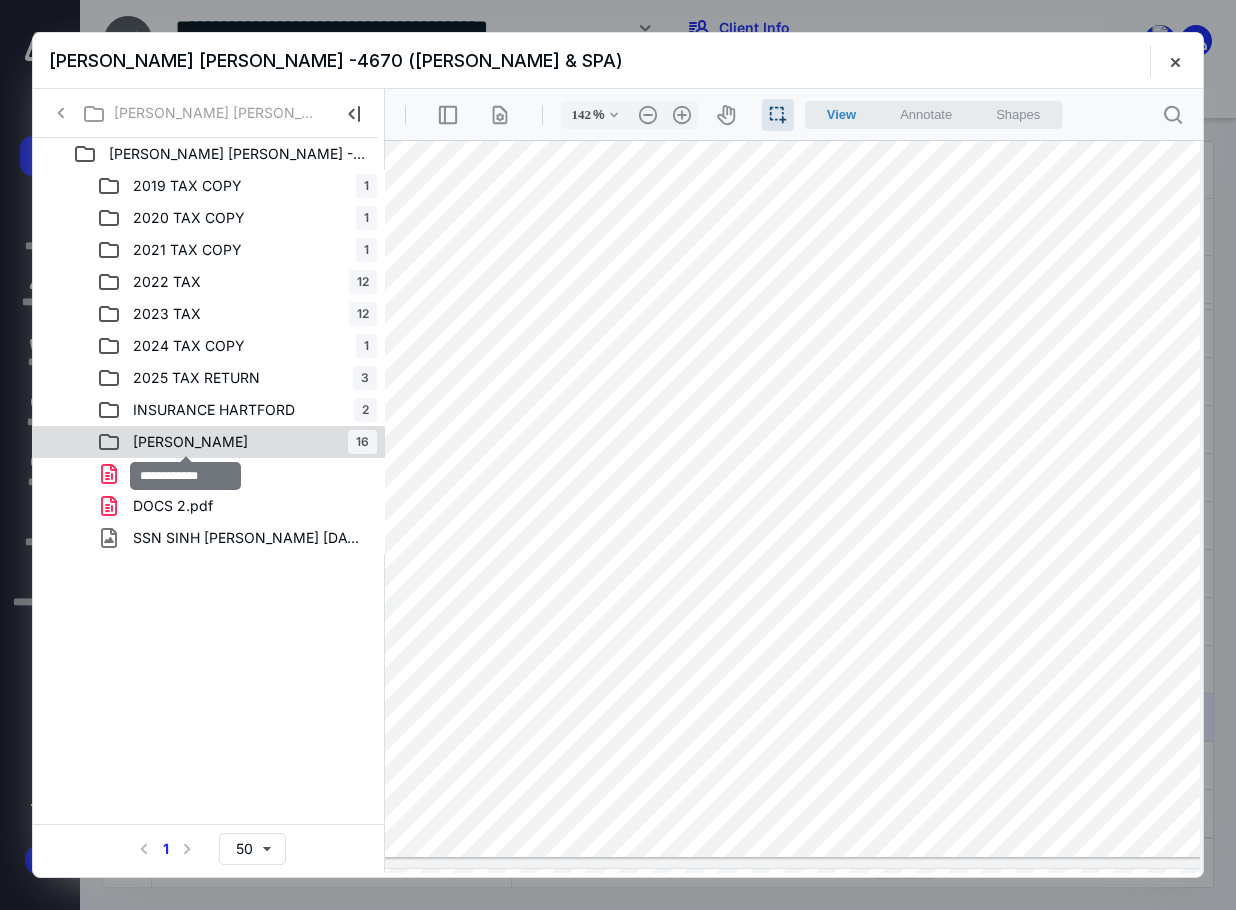 click on "[PERSON_NAME]" at bounding box center (190, 442) 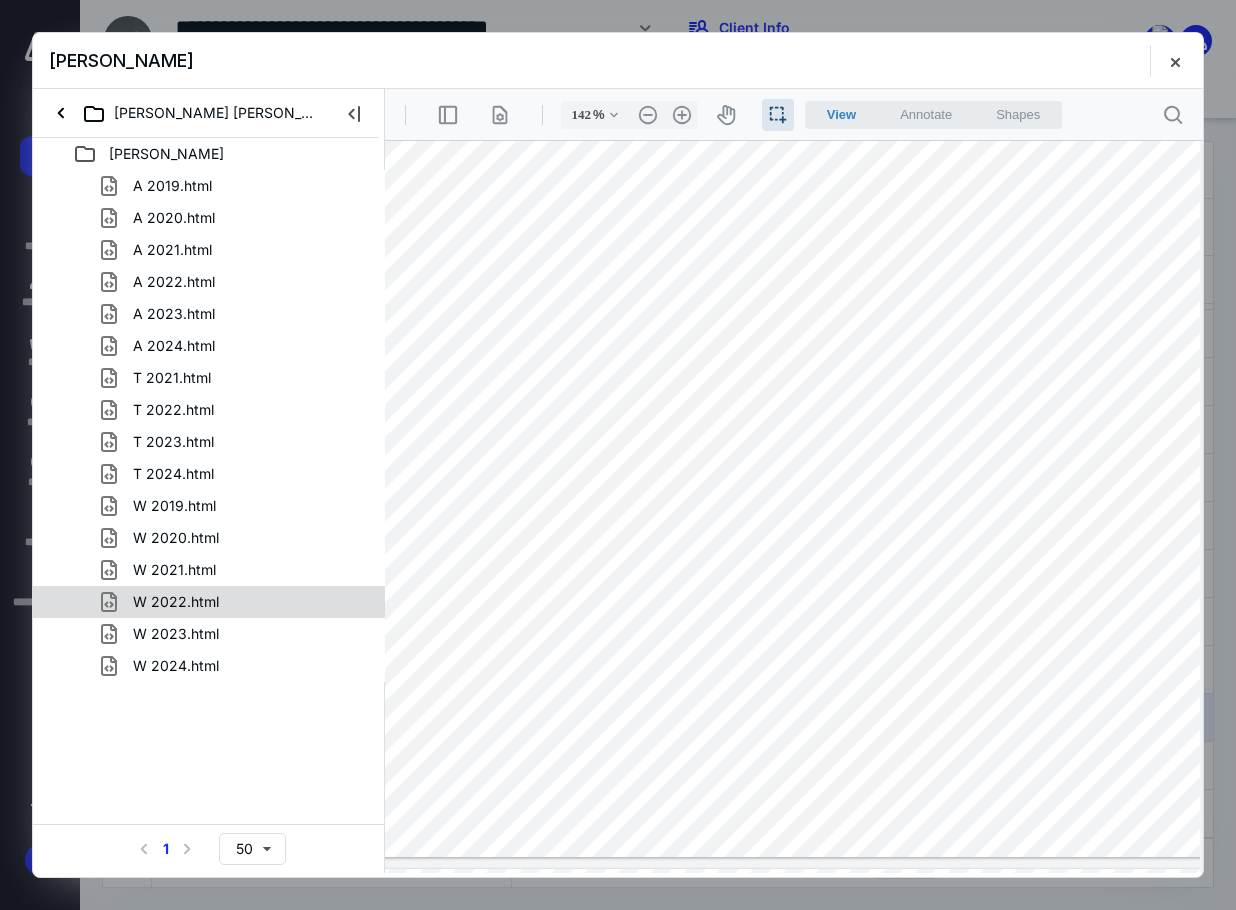 click on "W 2022.html" at bounding box center [237, 602] 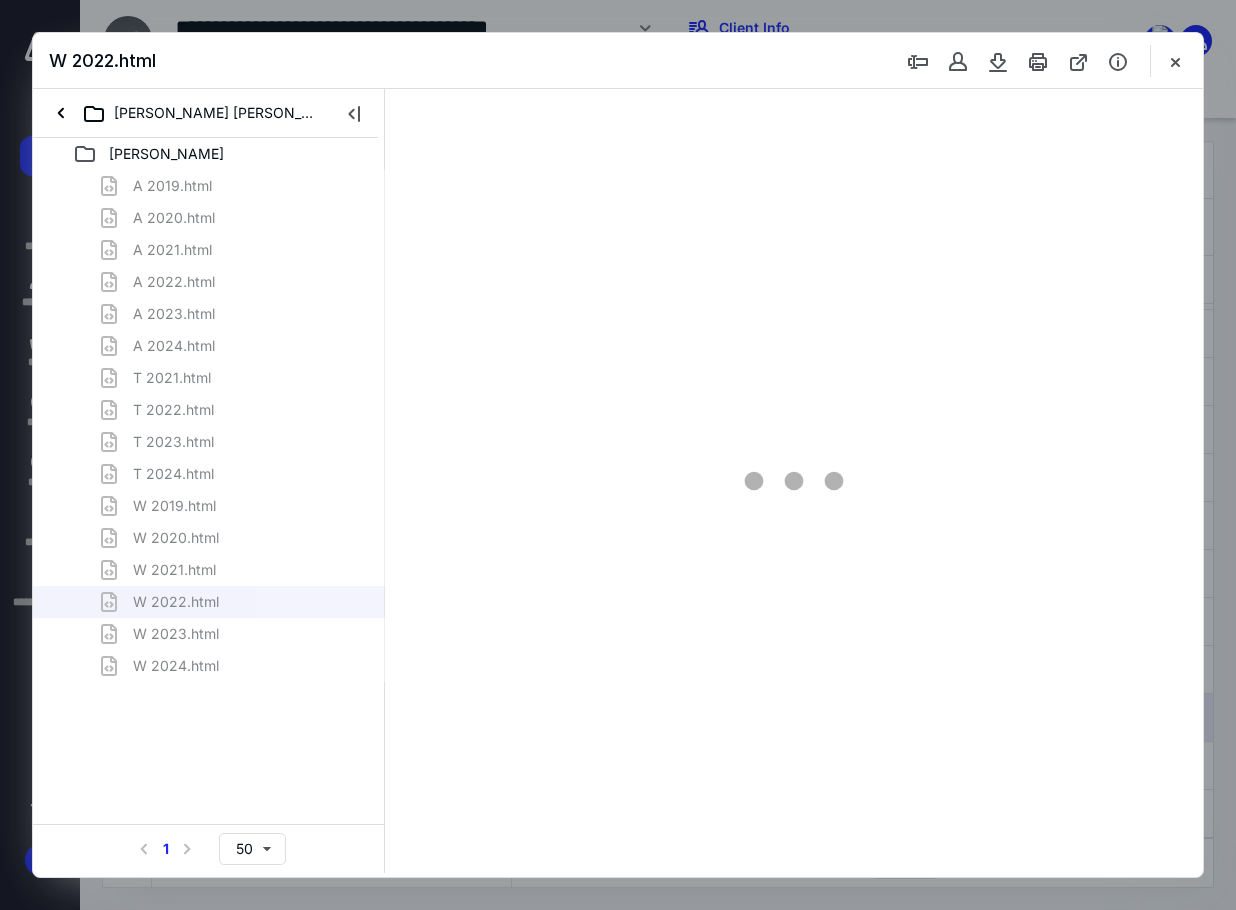 scroll, scrollTop: 56, scrollLeft: 0, axis: vertical 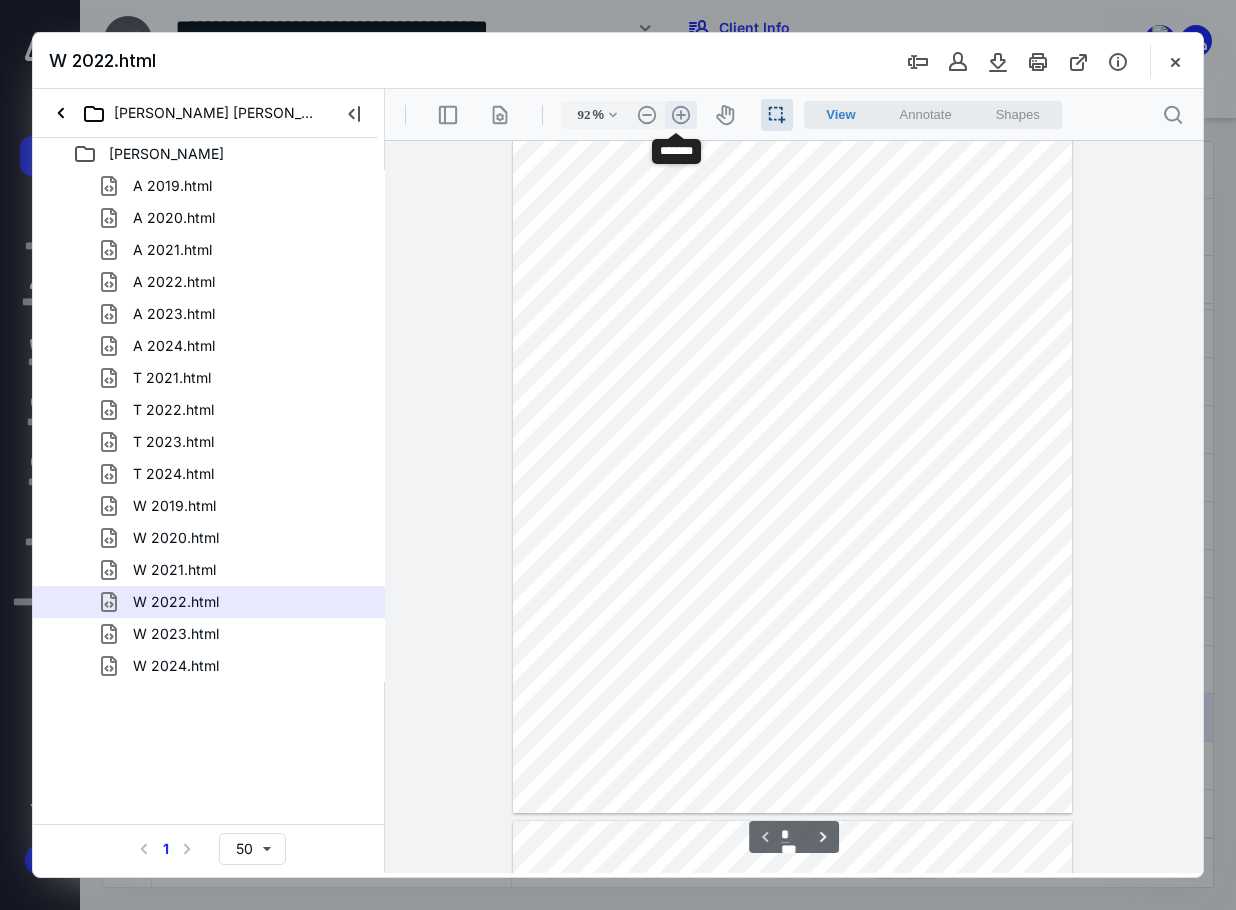 click on ".cls-1{fill:#abb0c4;} icon - header - zoom - in - line" at bounding box center (681, 115) 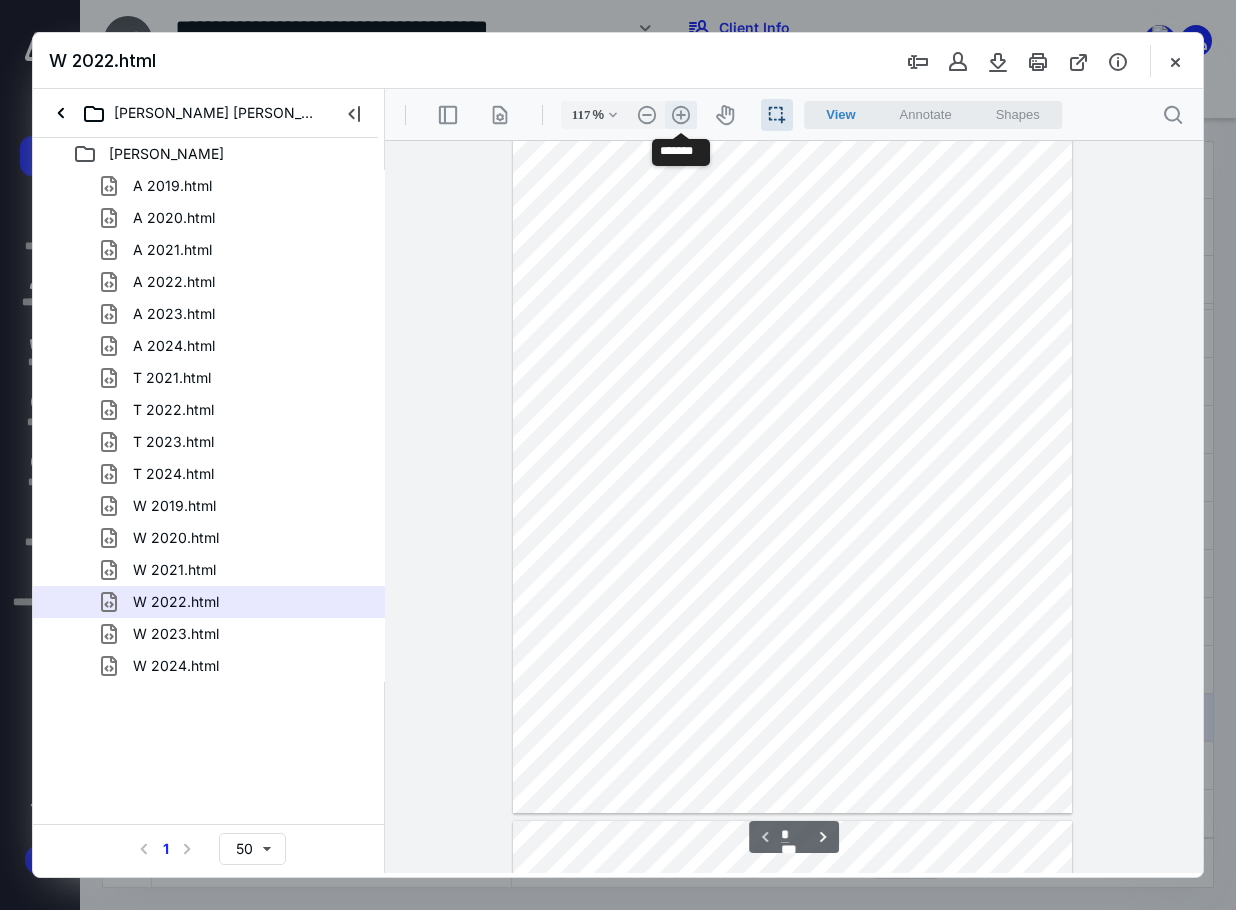 scroll, scrollTop: 164, scrollLeft: 0, axis: vertical 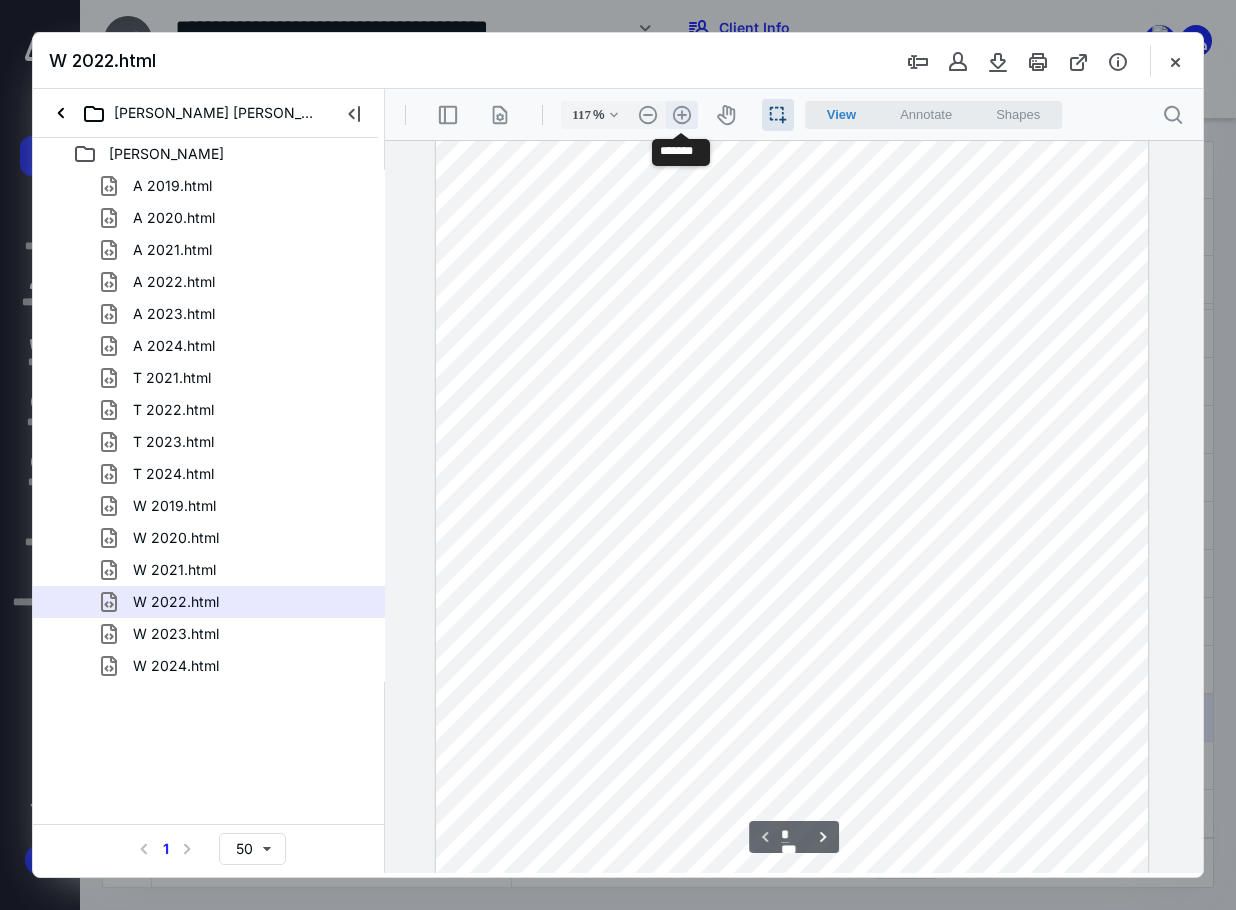 click on ".cls-1{fill:#abb0c4;} icon - header - zoom - in - line" at bounding box center [682, 115] 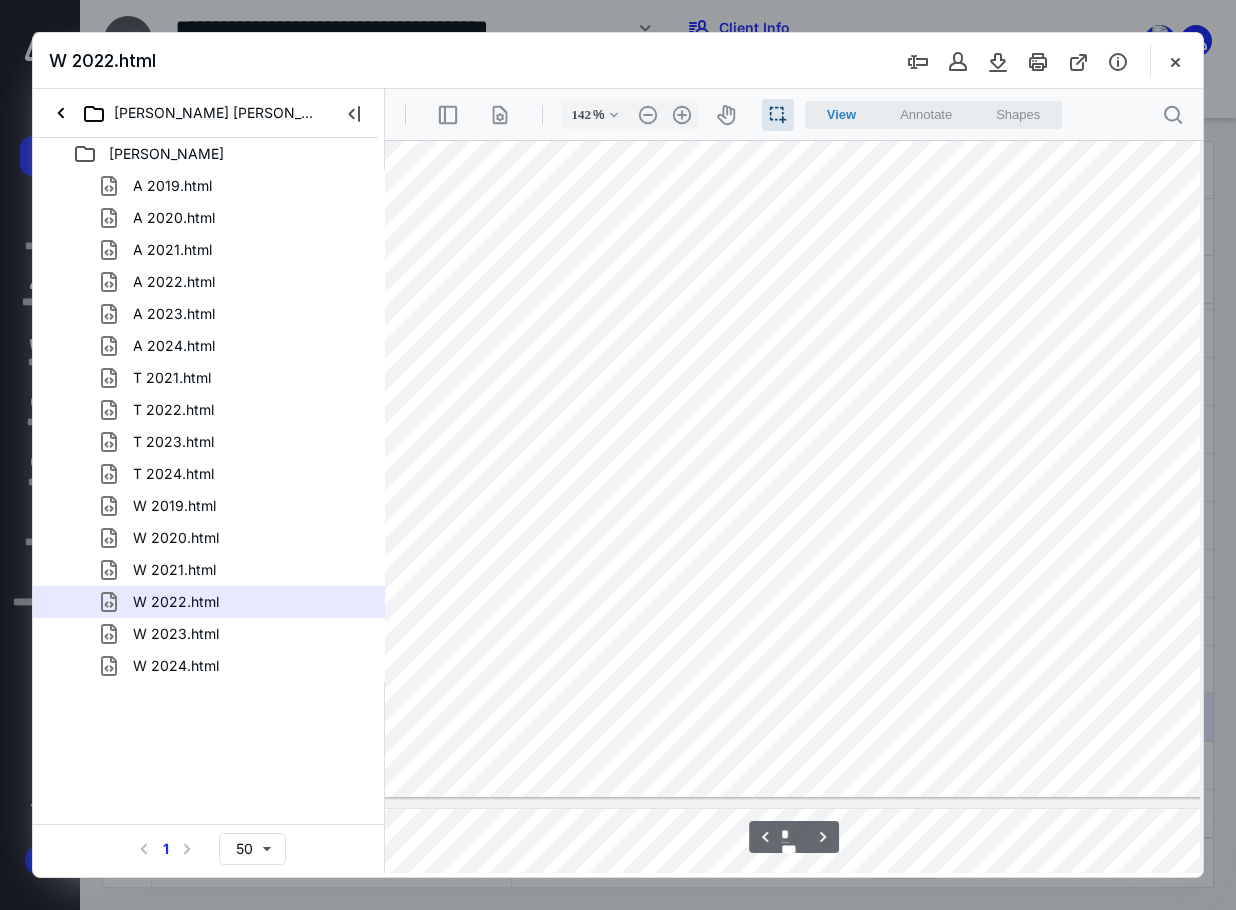 scroll, scrollTop: 1672, scrollLeft: 36, axis: both 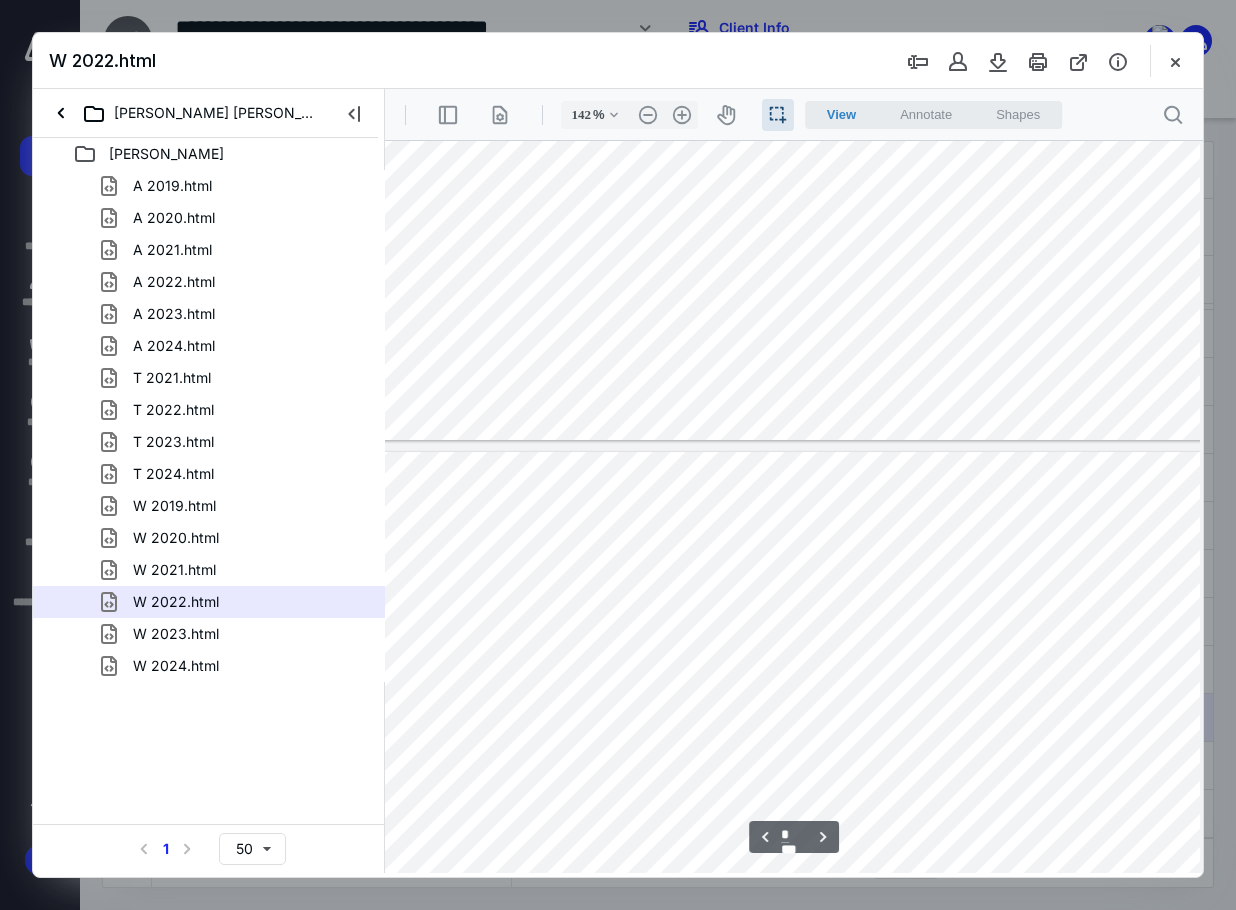 type on "*" 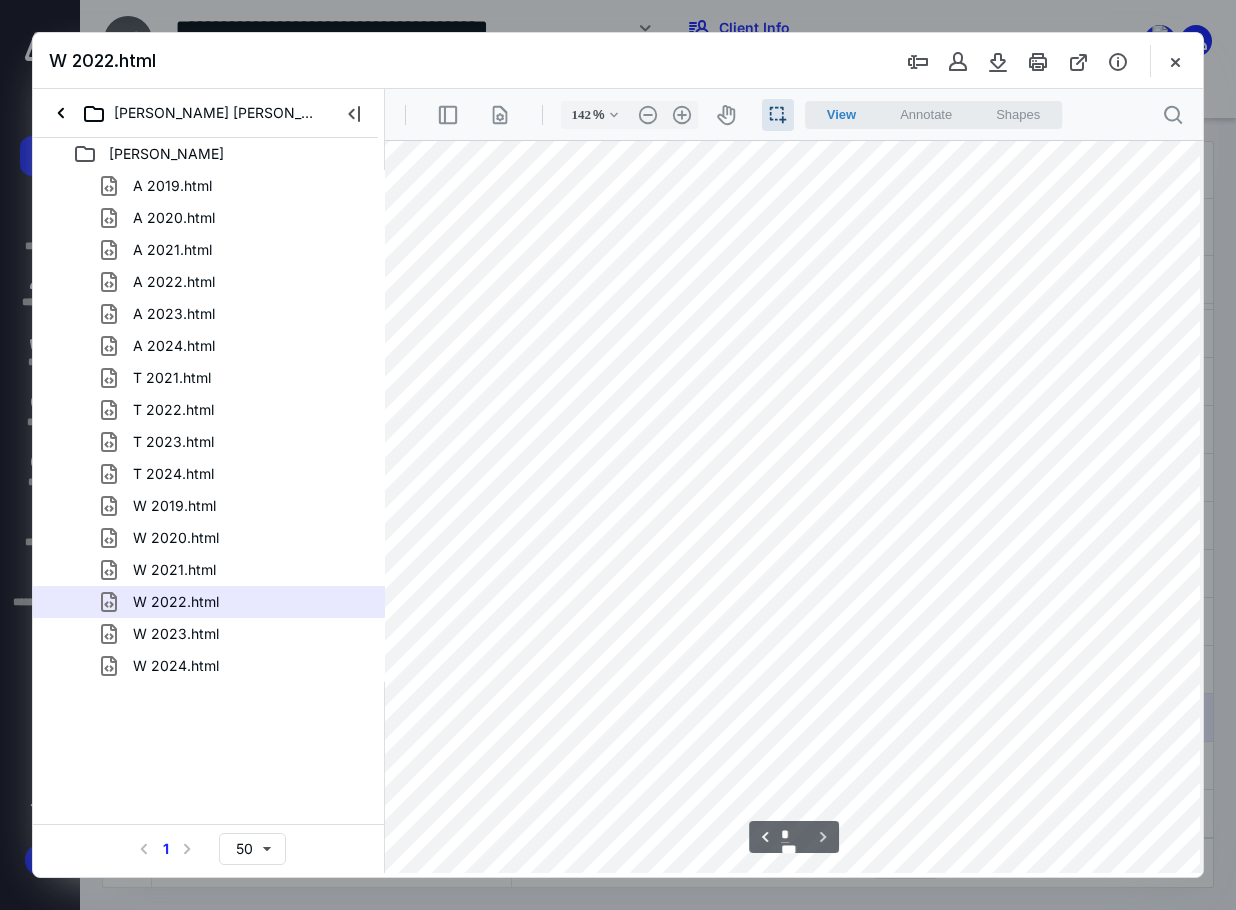 scroll, scrollTop: 2671, scrollLeft: 36, axis: both 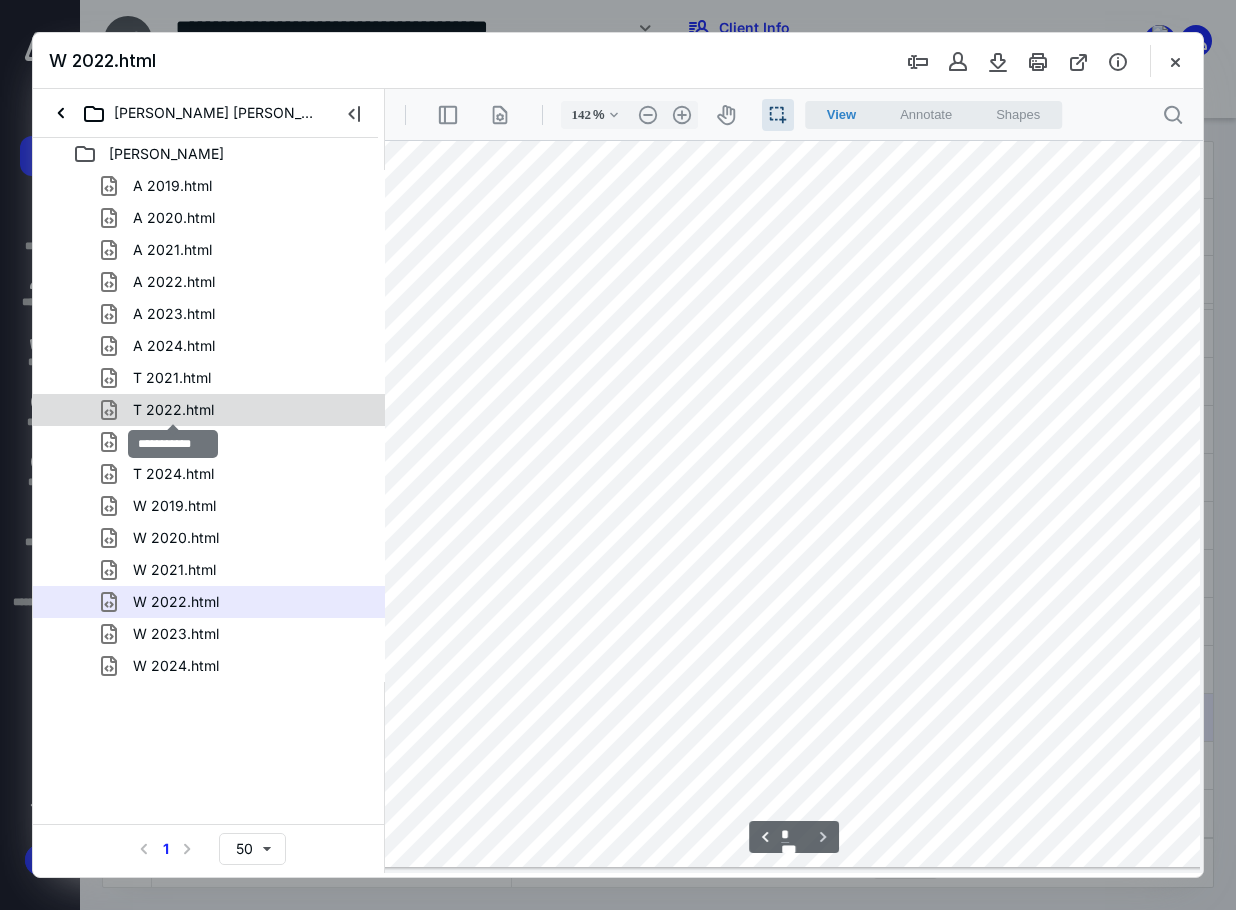 click on "T 2022.html" at bounding box center (173, 410) 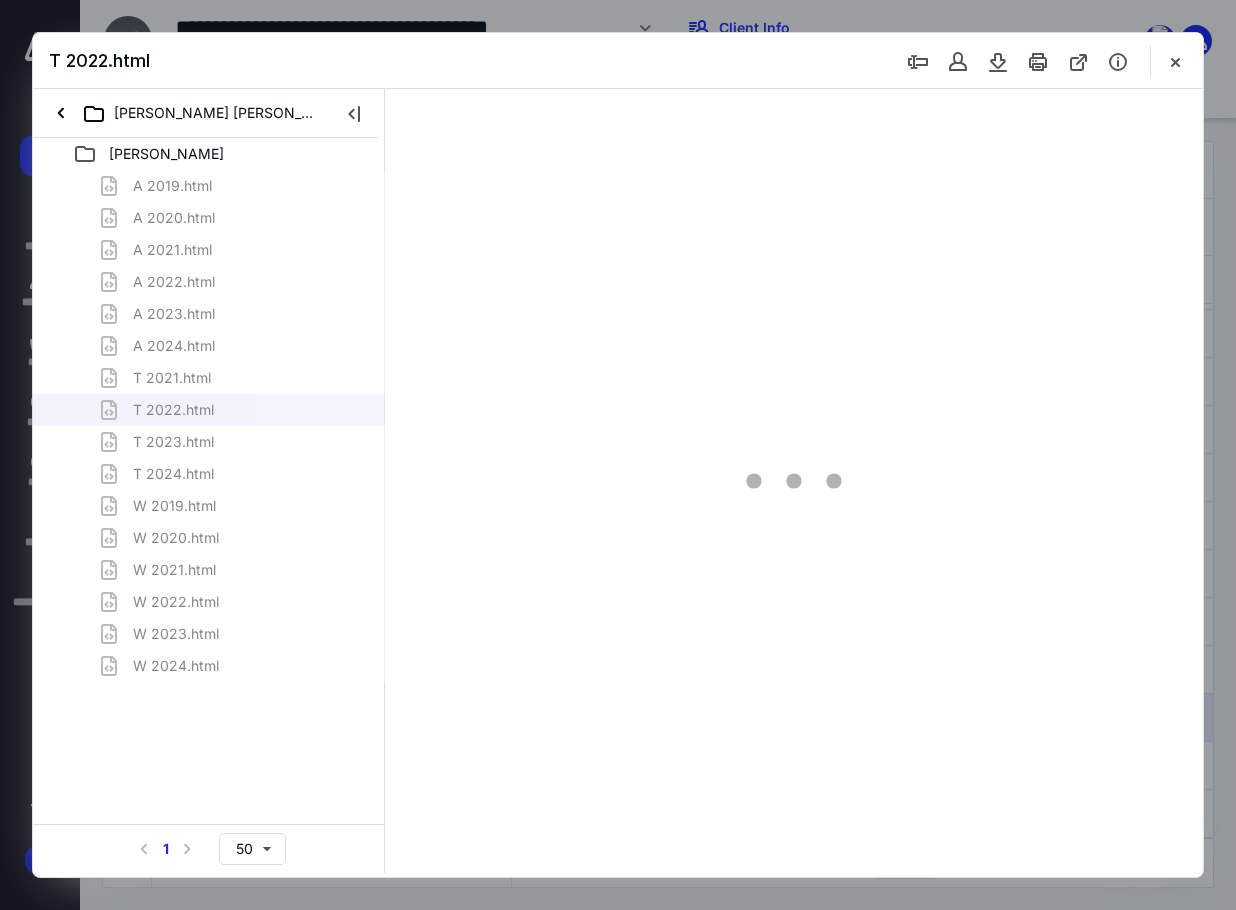 scroll, scrollTop: 56, scrollLeft: 0, axis: vertical 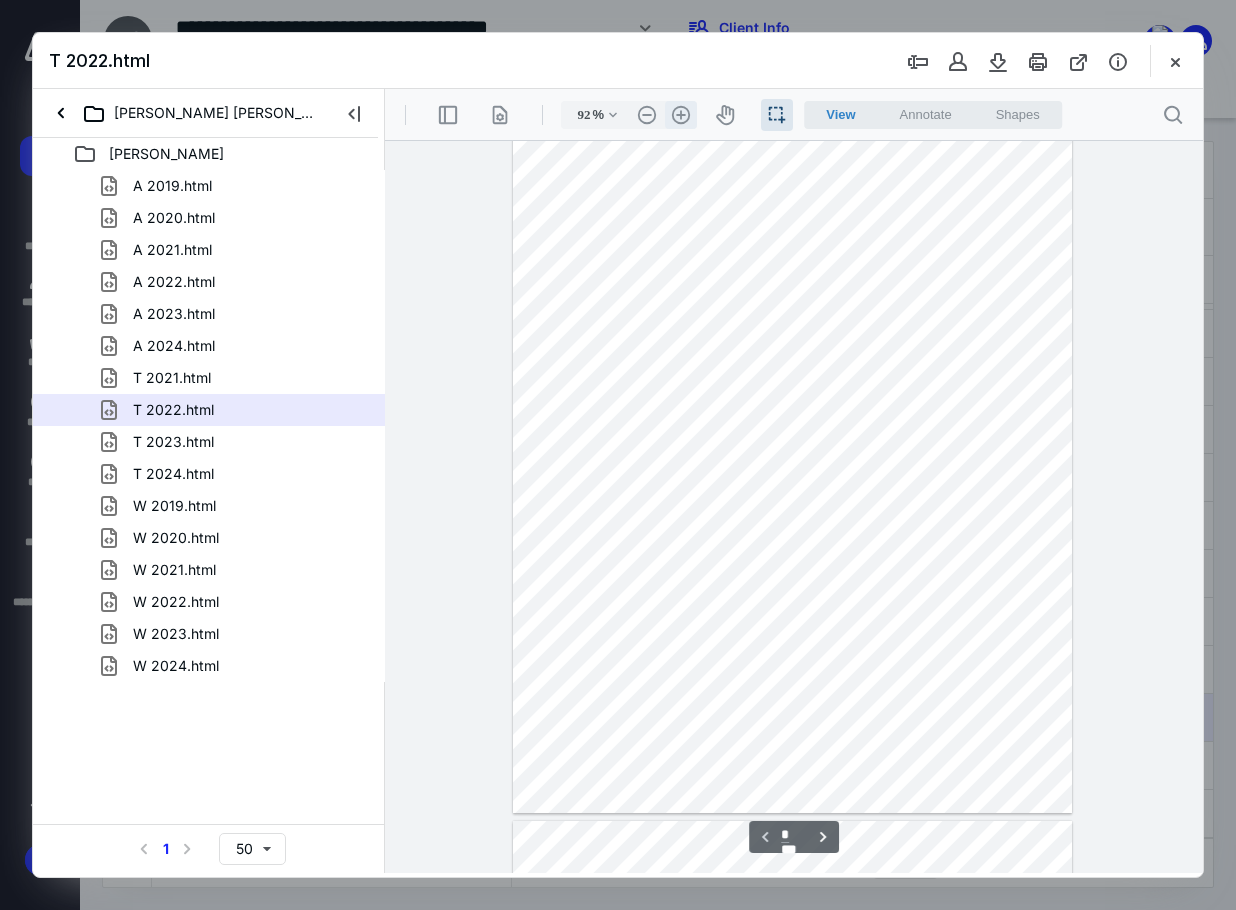 click on ".cls-1{fill:#abb0c4;} icon - header - zoom - in - line" at bounding box center [681, 115] 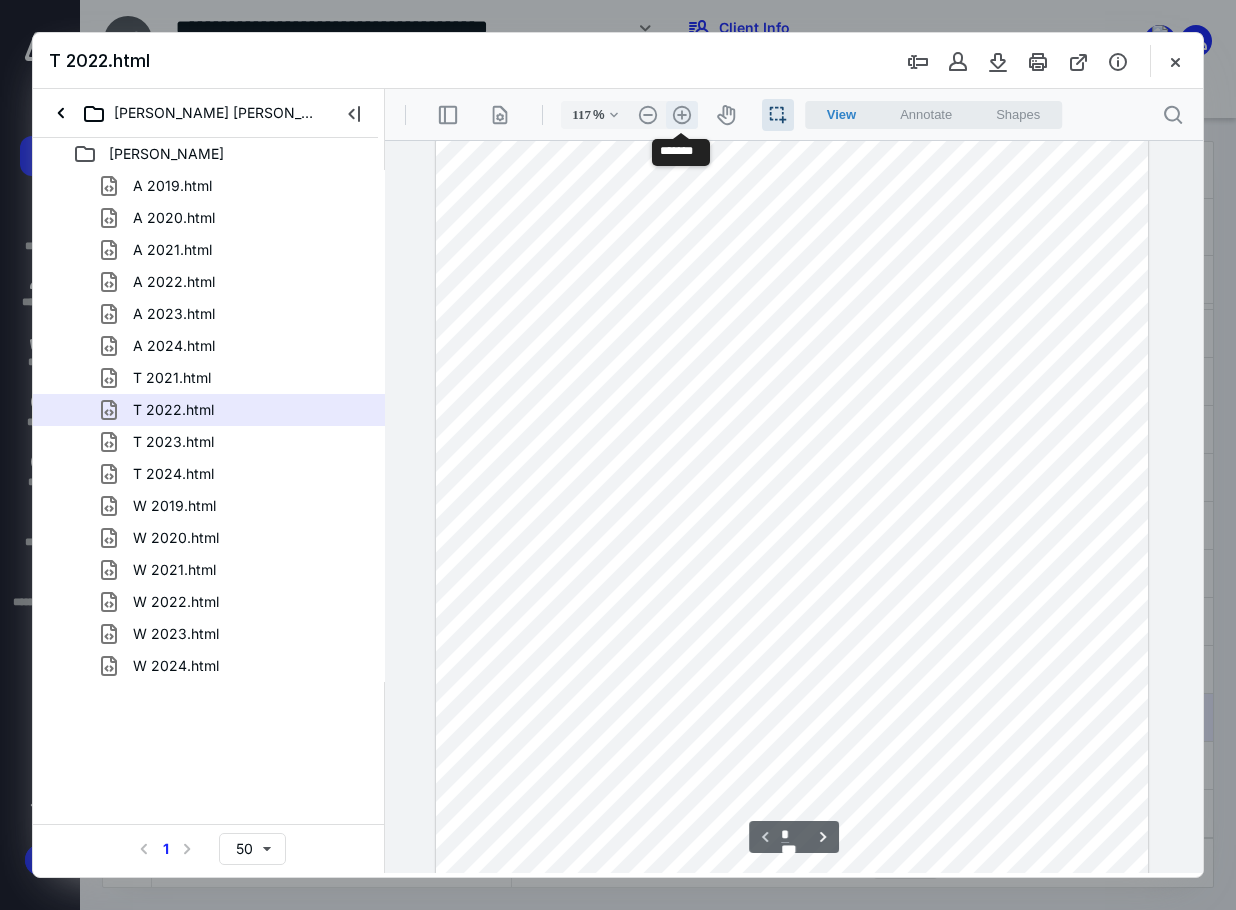 scroll, scrollTop: 164, scrollLeft: 0, axis: vertical 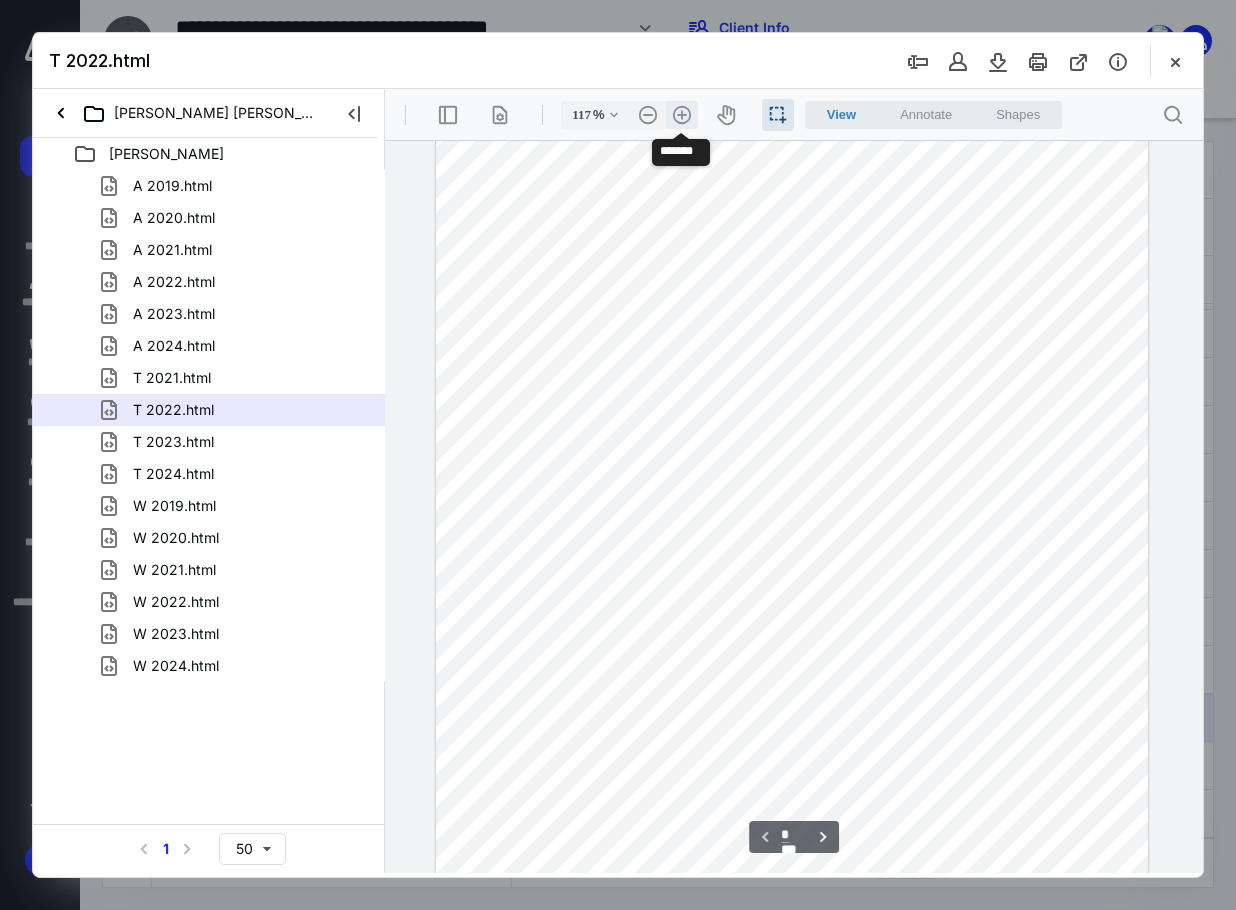 click on ".cls-1{fill:#abb0c4;} icon - header - zoom - in - line" at bounding box center [682, 115] 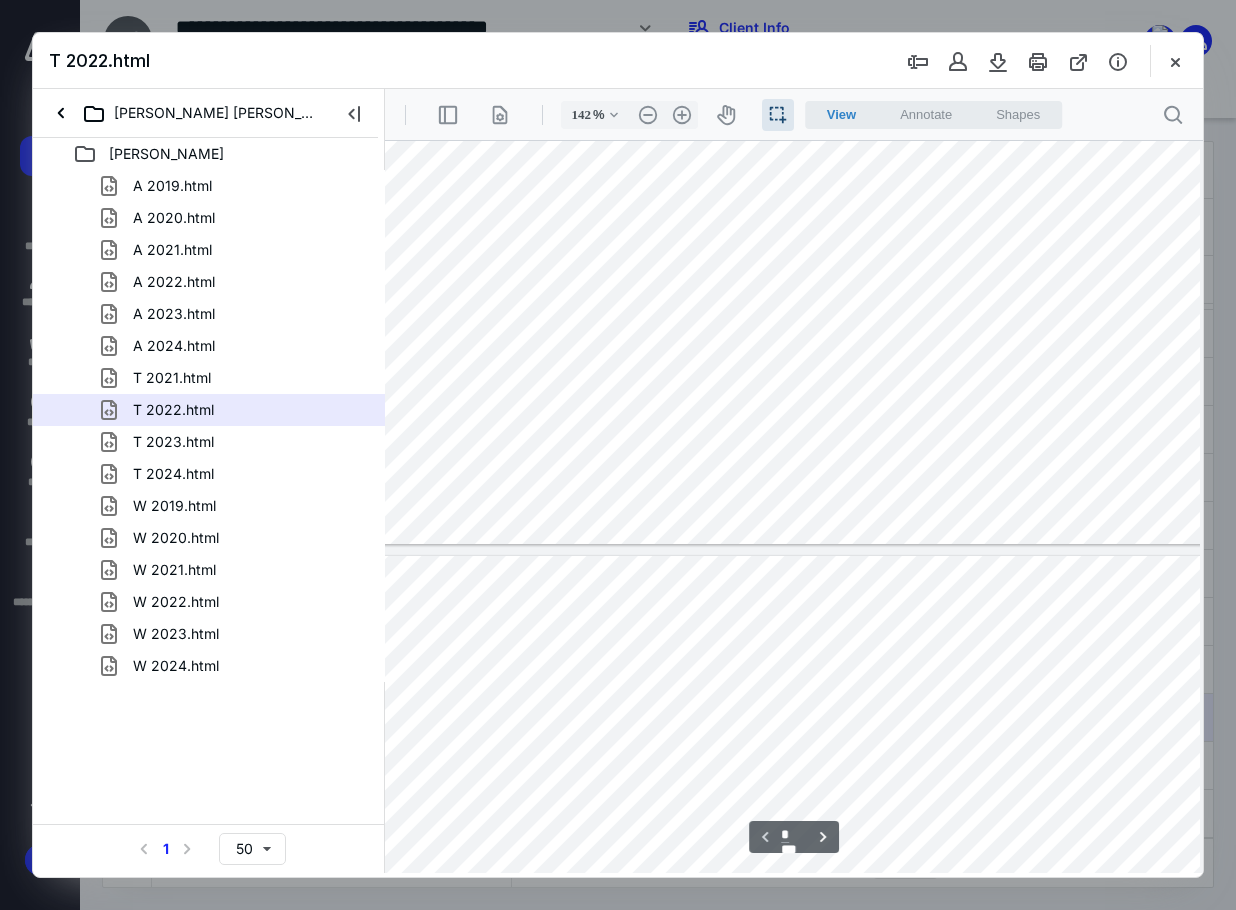 type on "*" 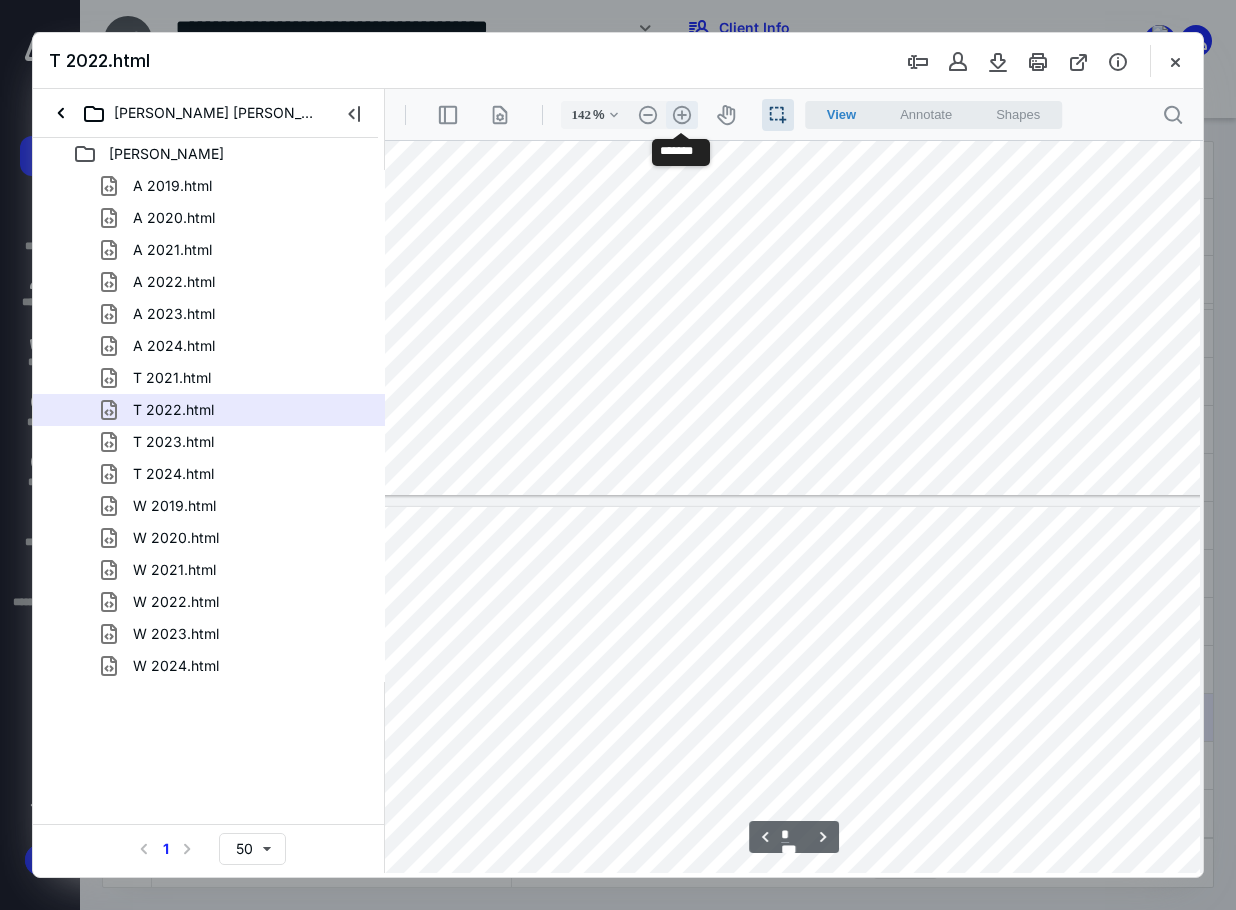 click on ".cls-1{fill:#abb0c4;} icon - header - zoom - in - line" at bounding box center (682, 115) 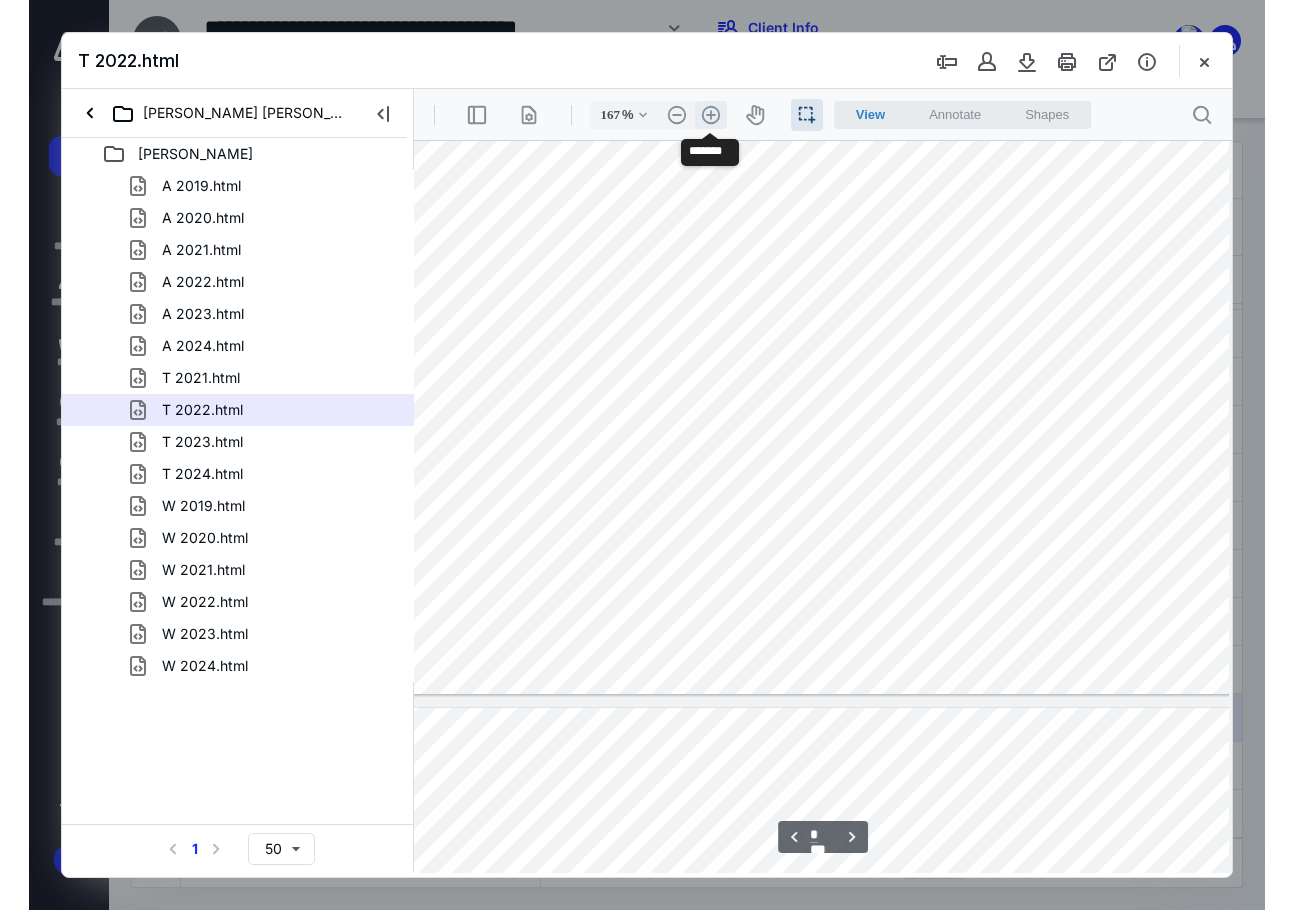 scroll, scrollTop: 968, scrollLeft: 115, axis: both 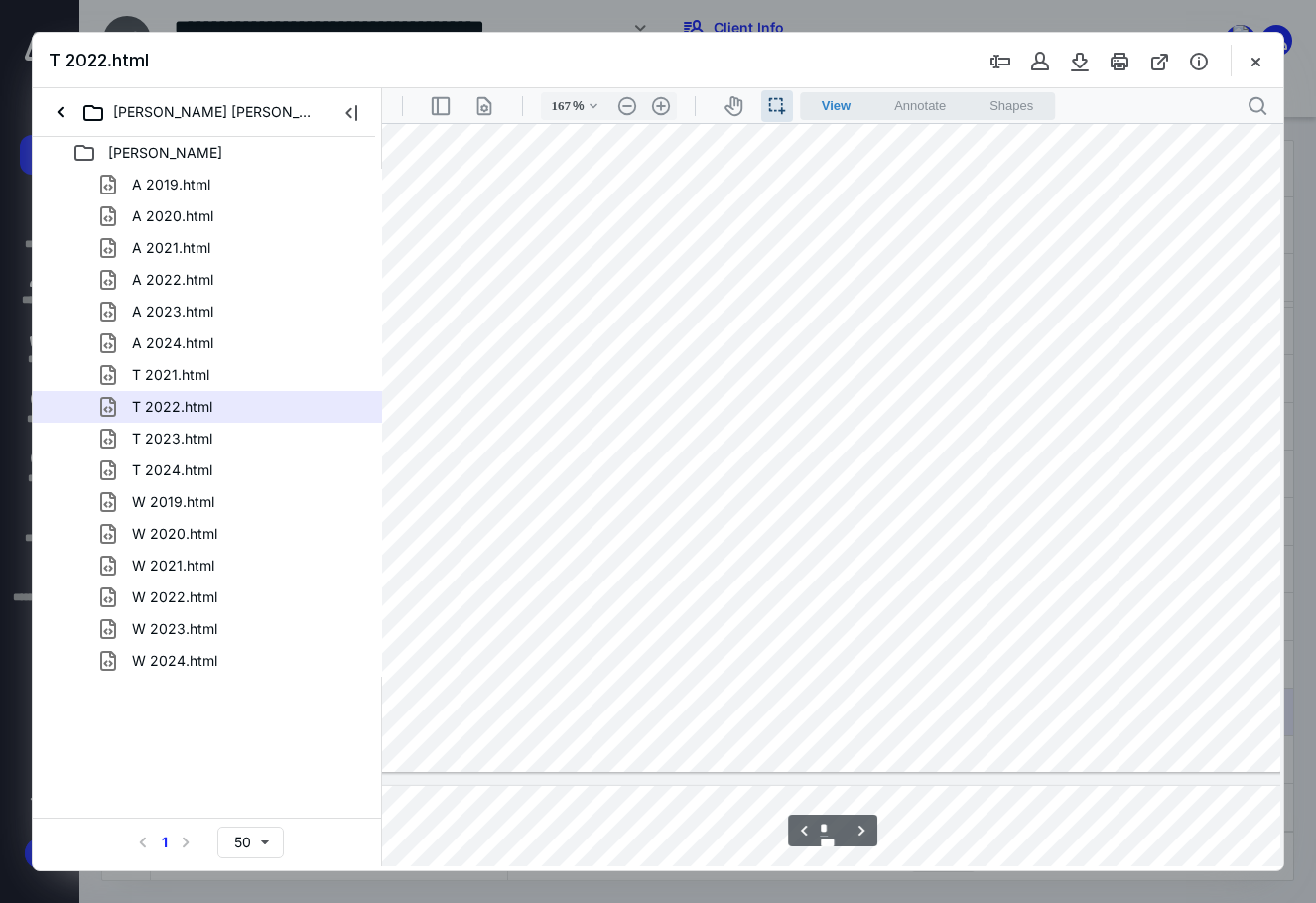 type on "*" 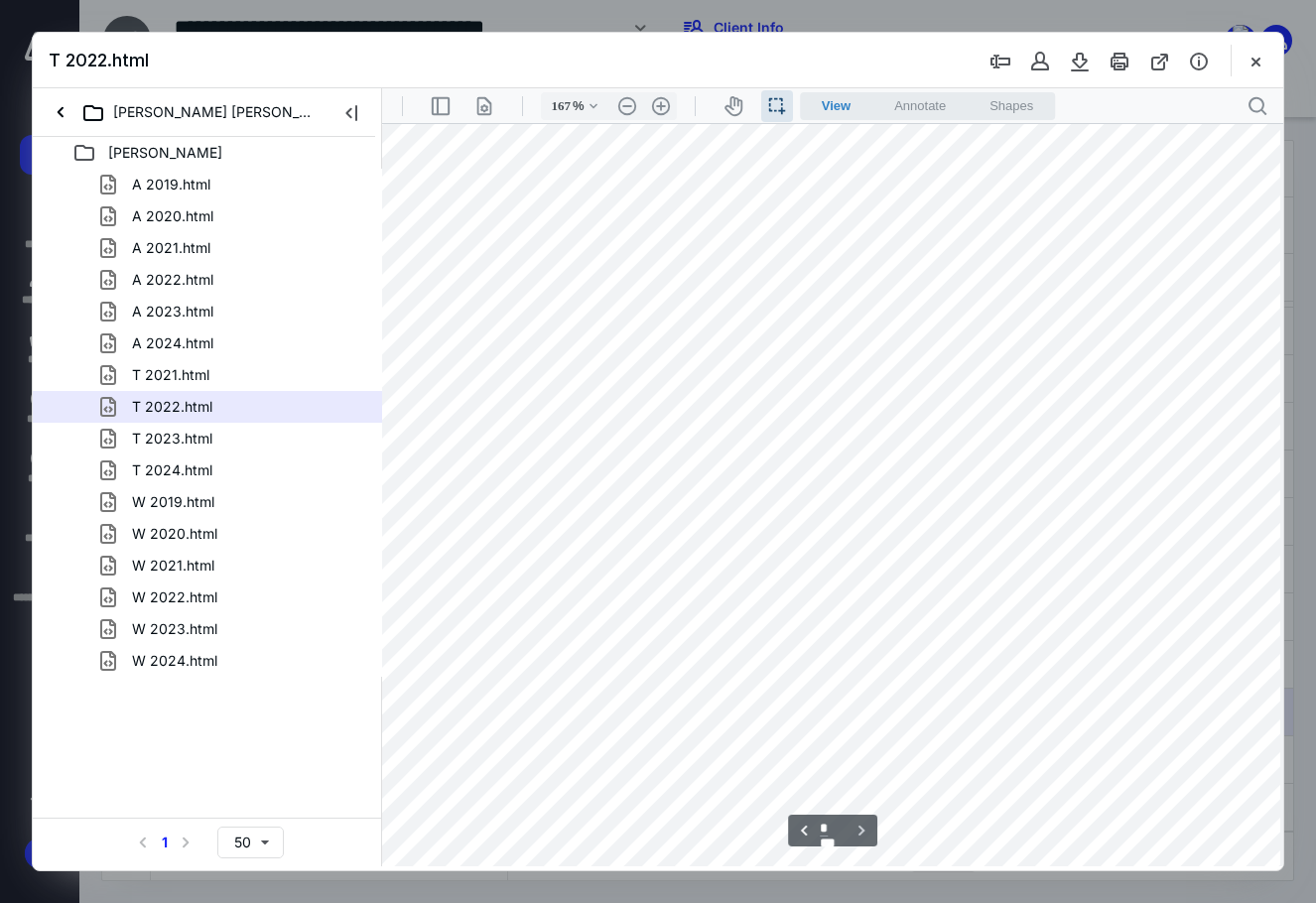 scroll, scrollTop: 5724, scrollLeft: 63, axis: both 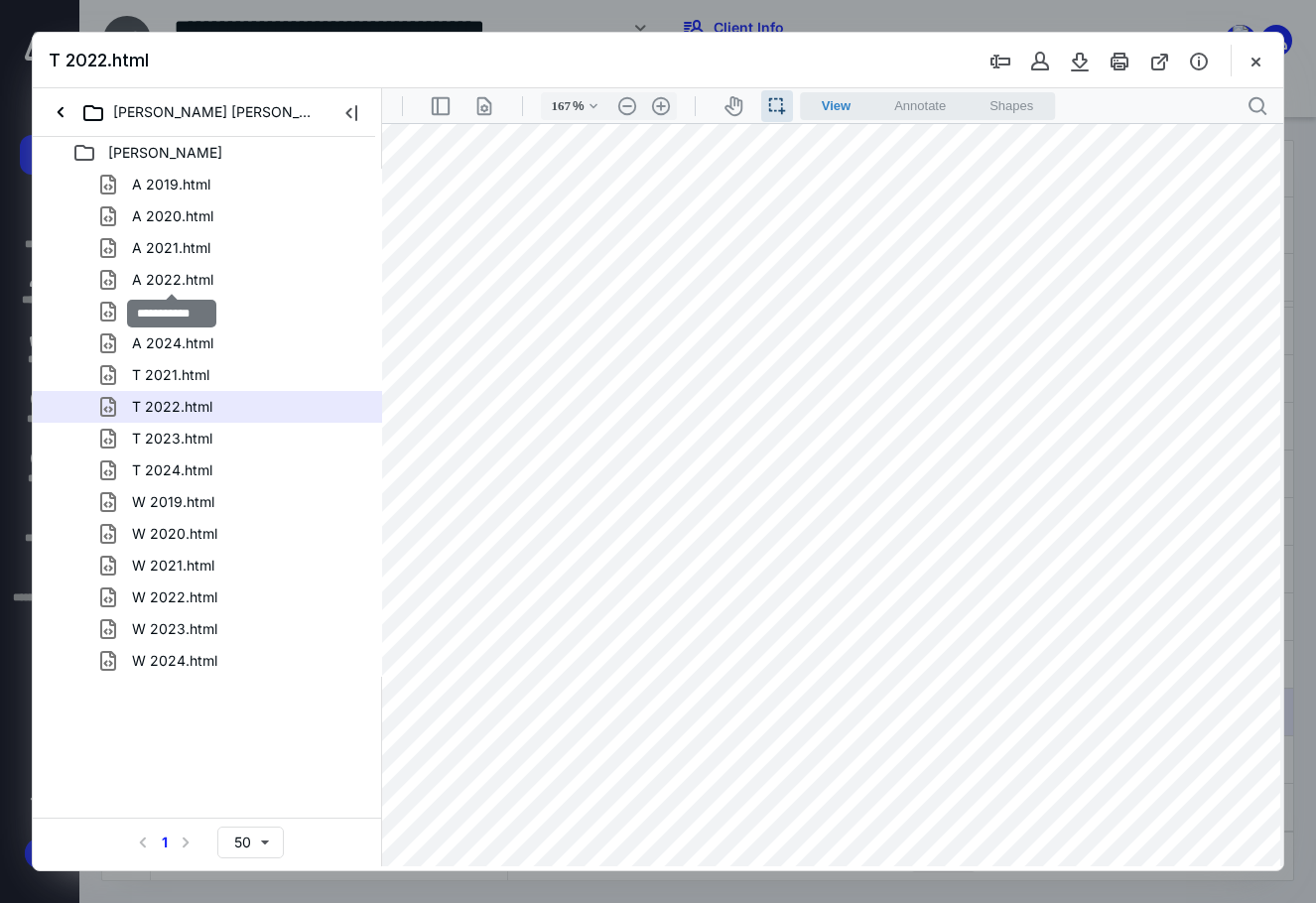 drag, startPoint x: 194, startPoint y: 271, endPoint x: 408, endPoint y: 302, distance: 216.2337 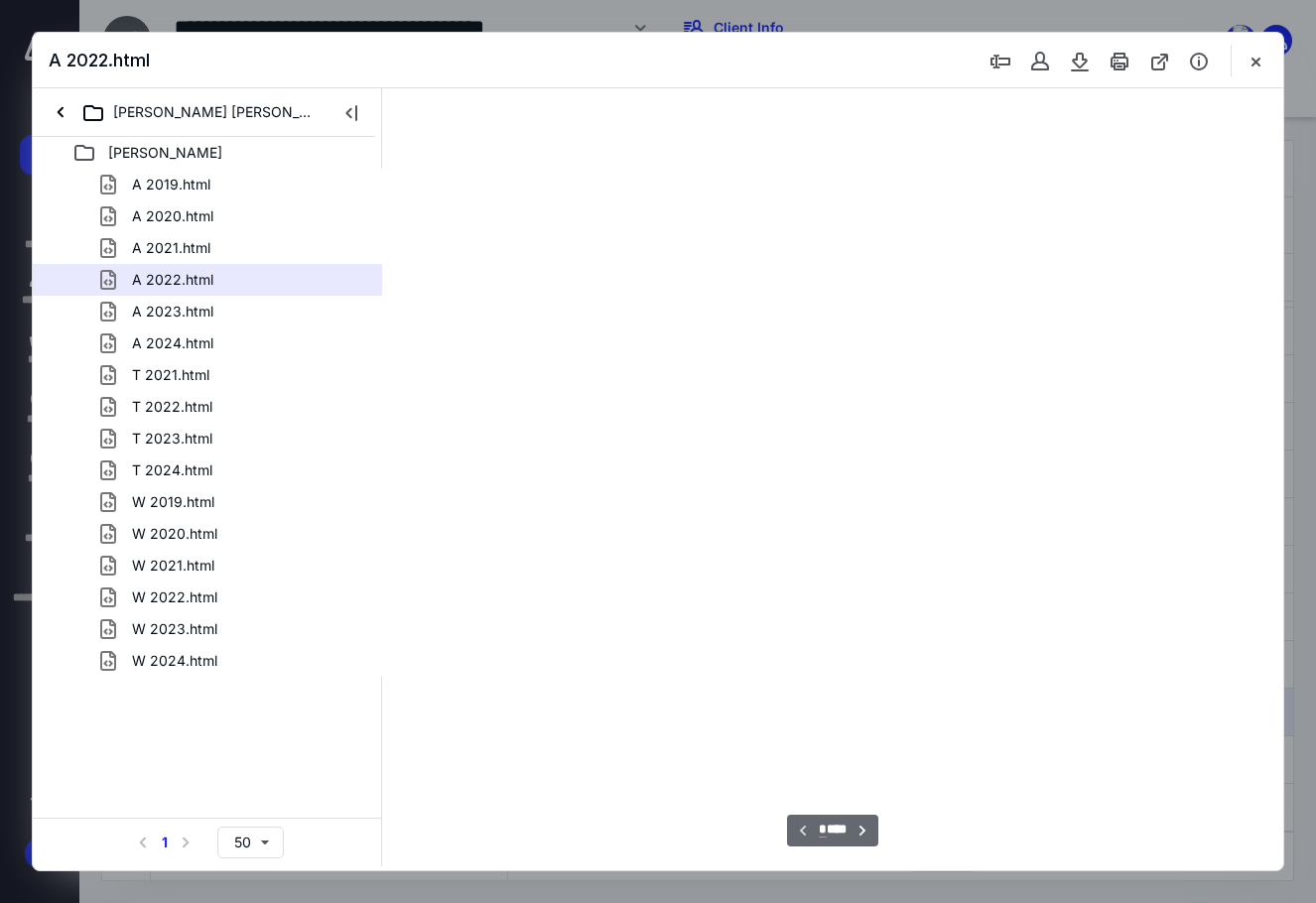 scroll, scrollTop: 40, scrollLeft: 0, axis: vertical 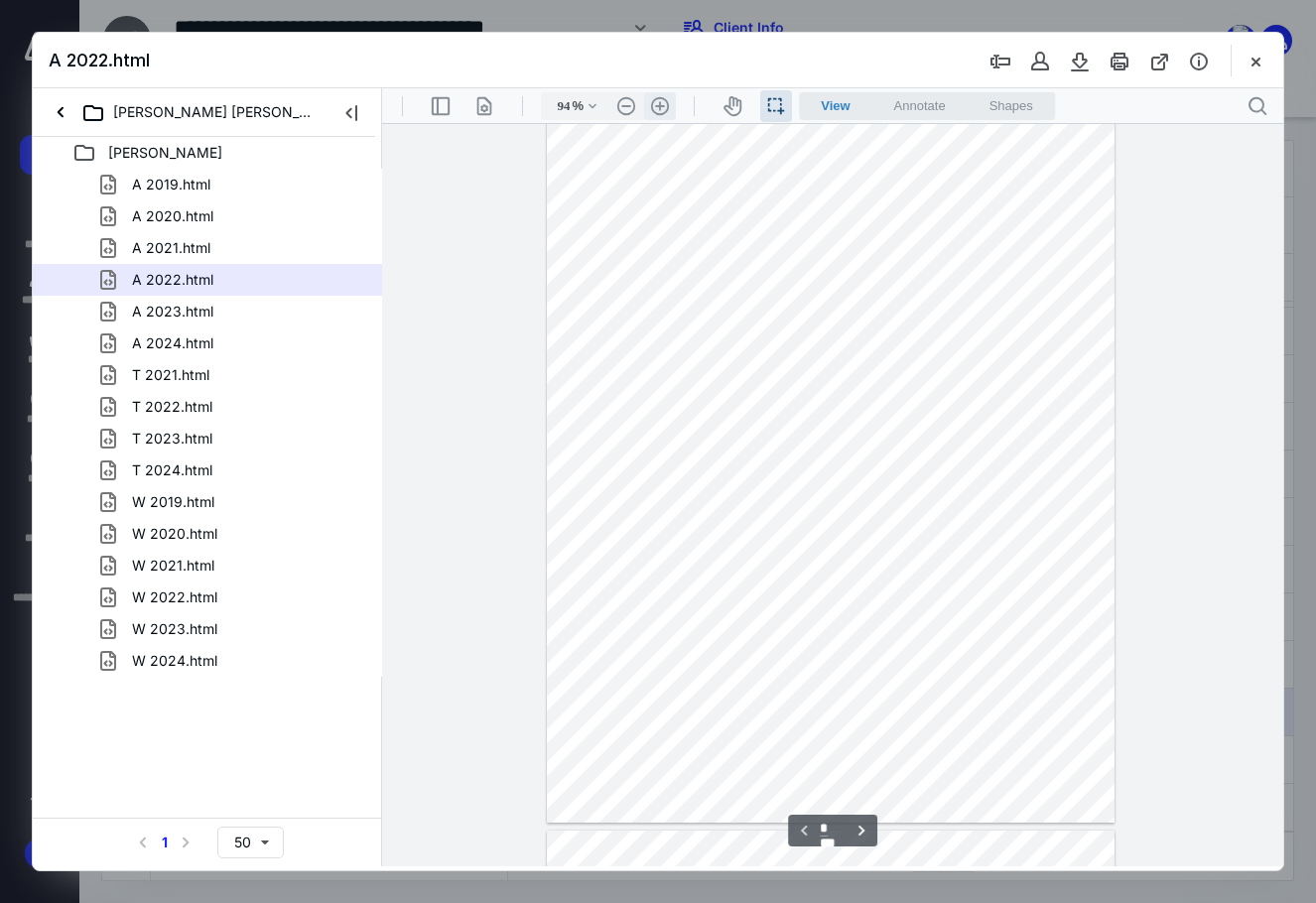 click on ".cls-1{fill:#abb0c4;} icon - header - zoom - in - line" at bounding box center (660, 106) 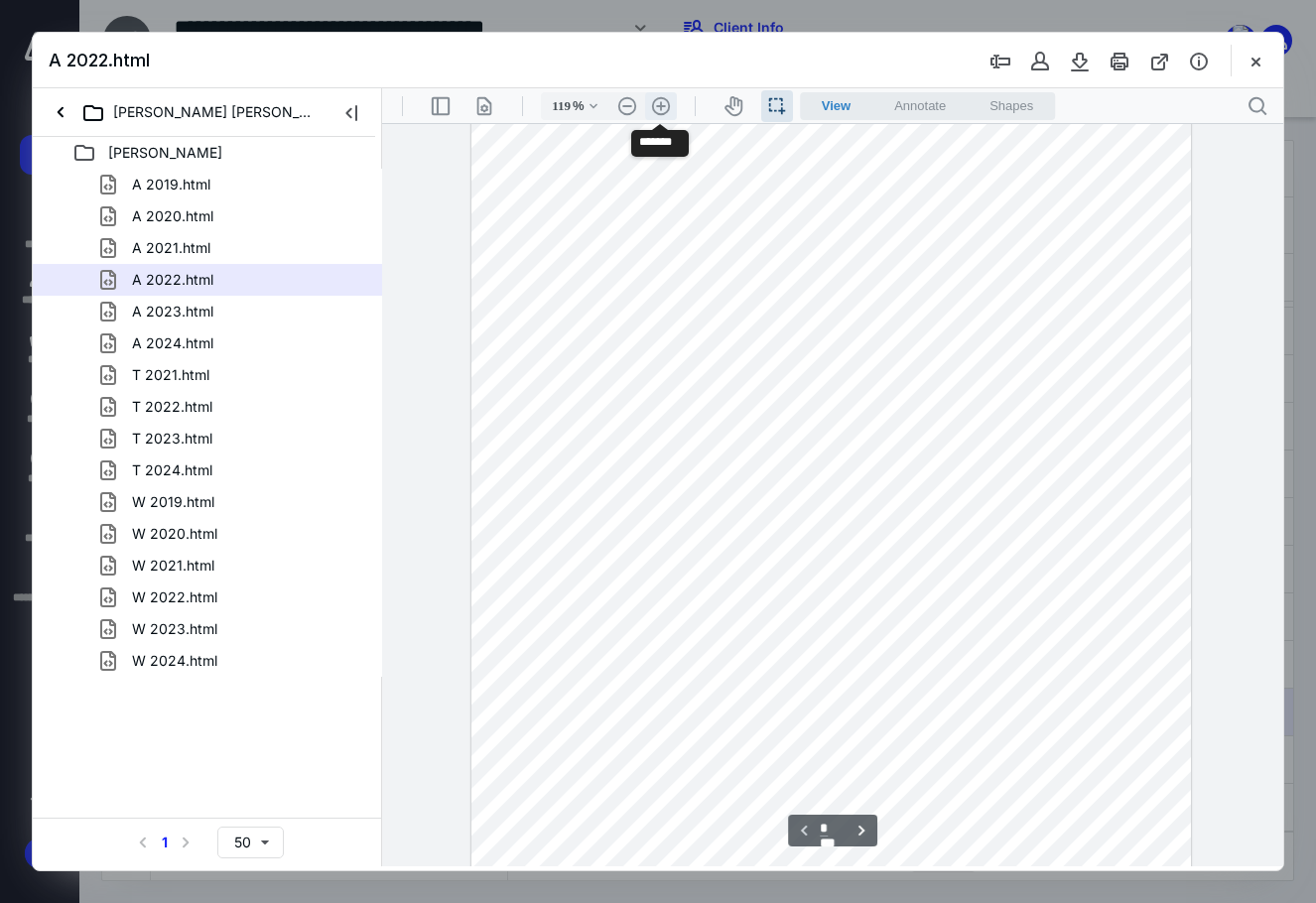 click on ".cls-1{fill:#abb0c4;} icon - header - zoom - in - line" at bounding box center (661, 106) 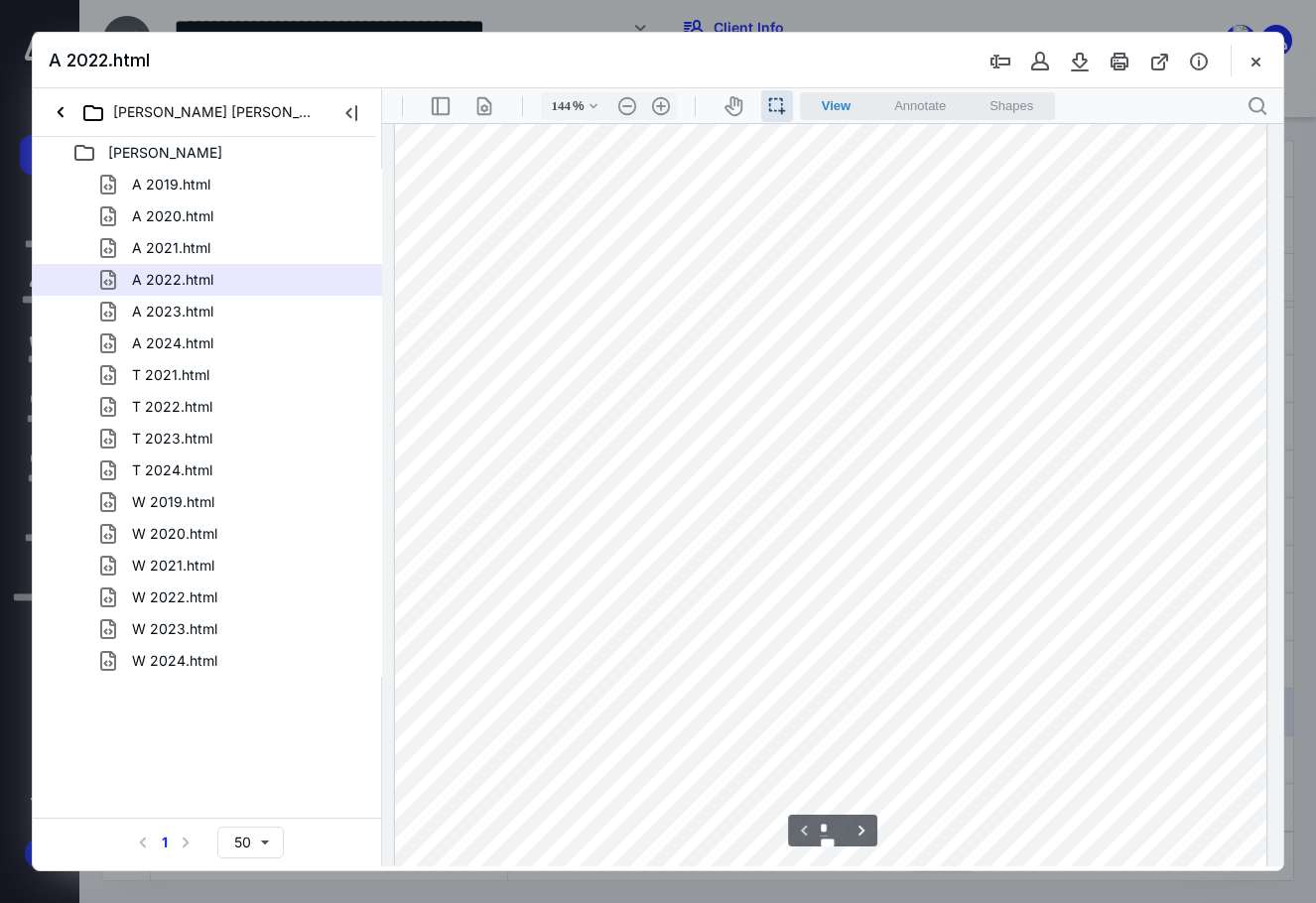 scroll, scrollTop: 349, scrollLeft: 0, axis: vertical 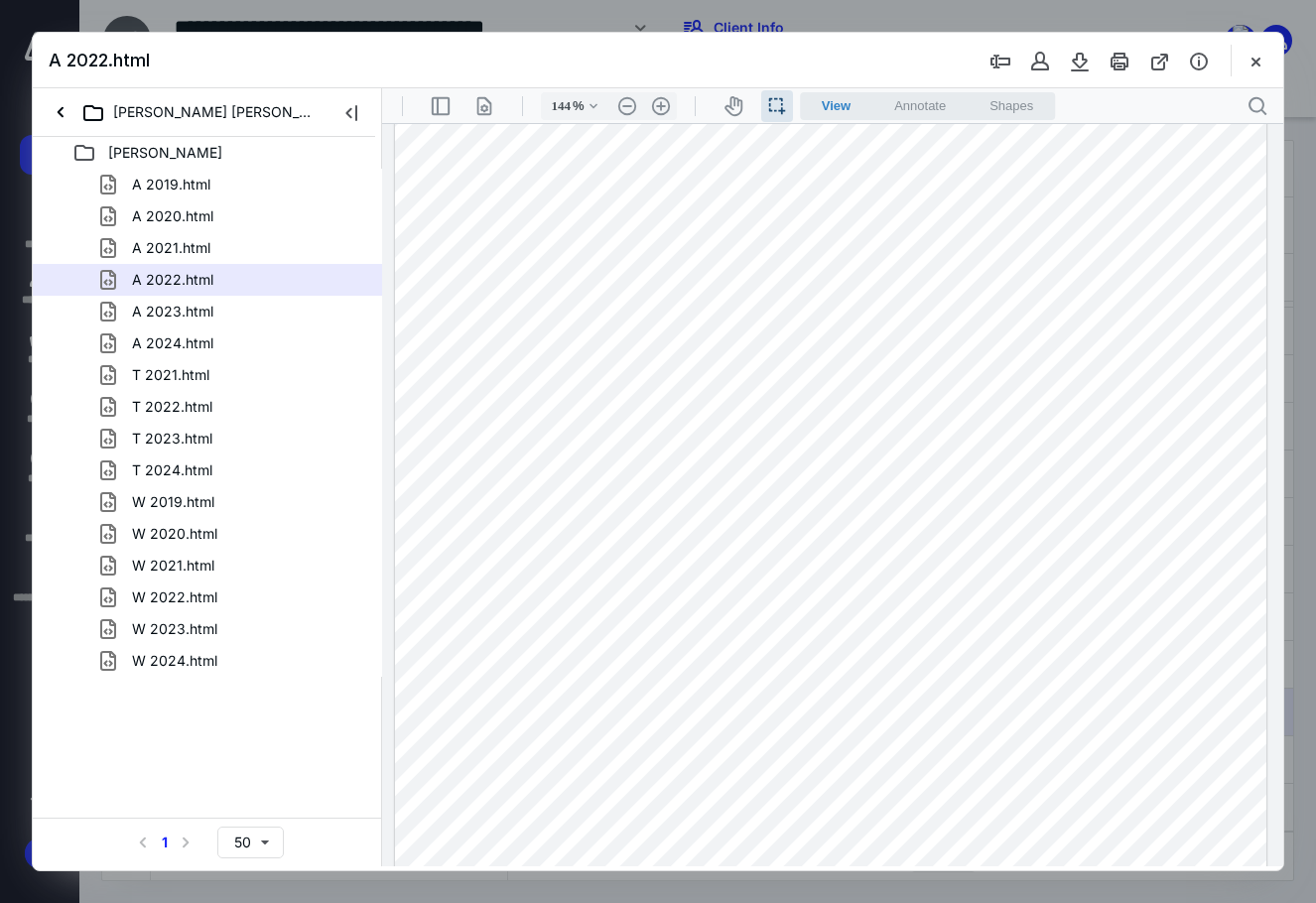 click at bounding box center (831, 344) 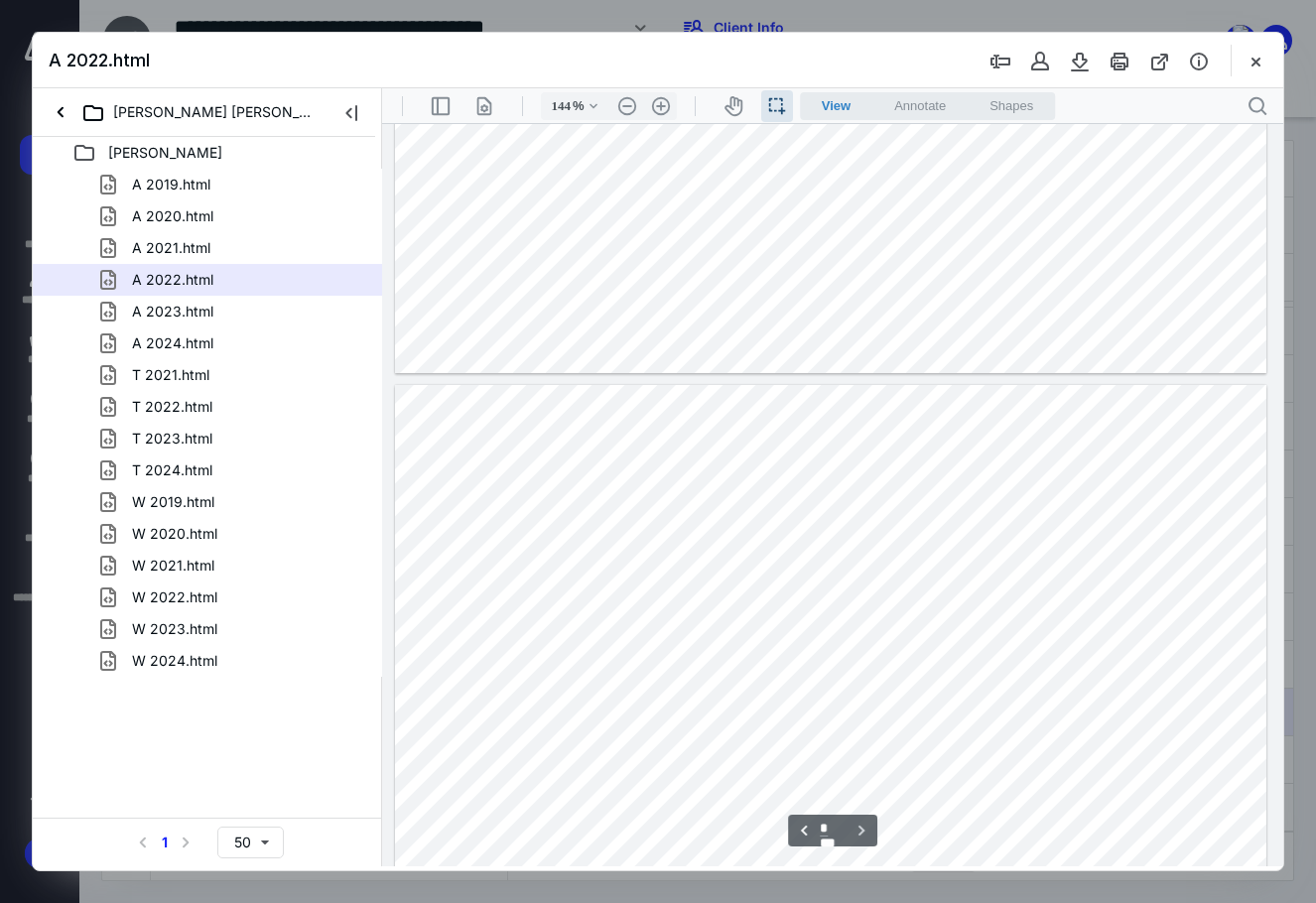 scroll, scrollTop: 845, scrollLeft: 0, axis: vertical 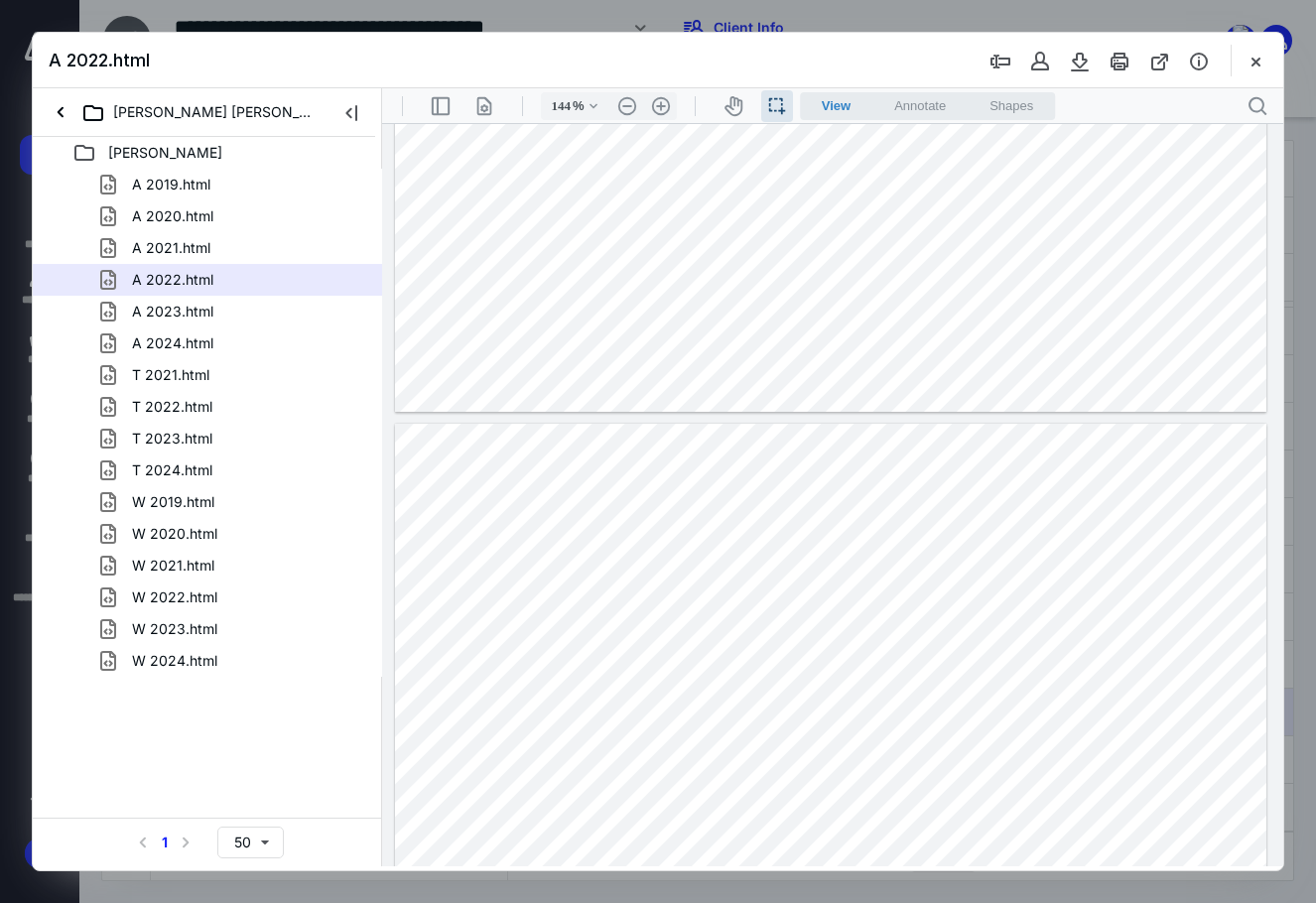 click at bounding box center [831, 987] 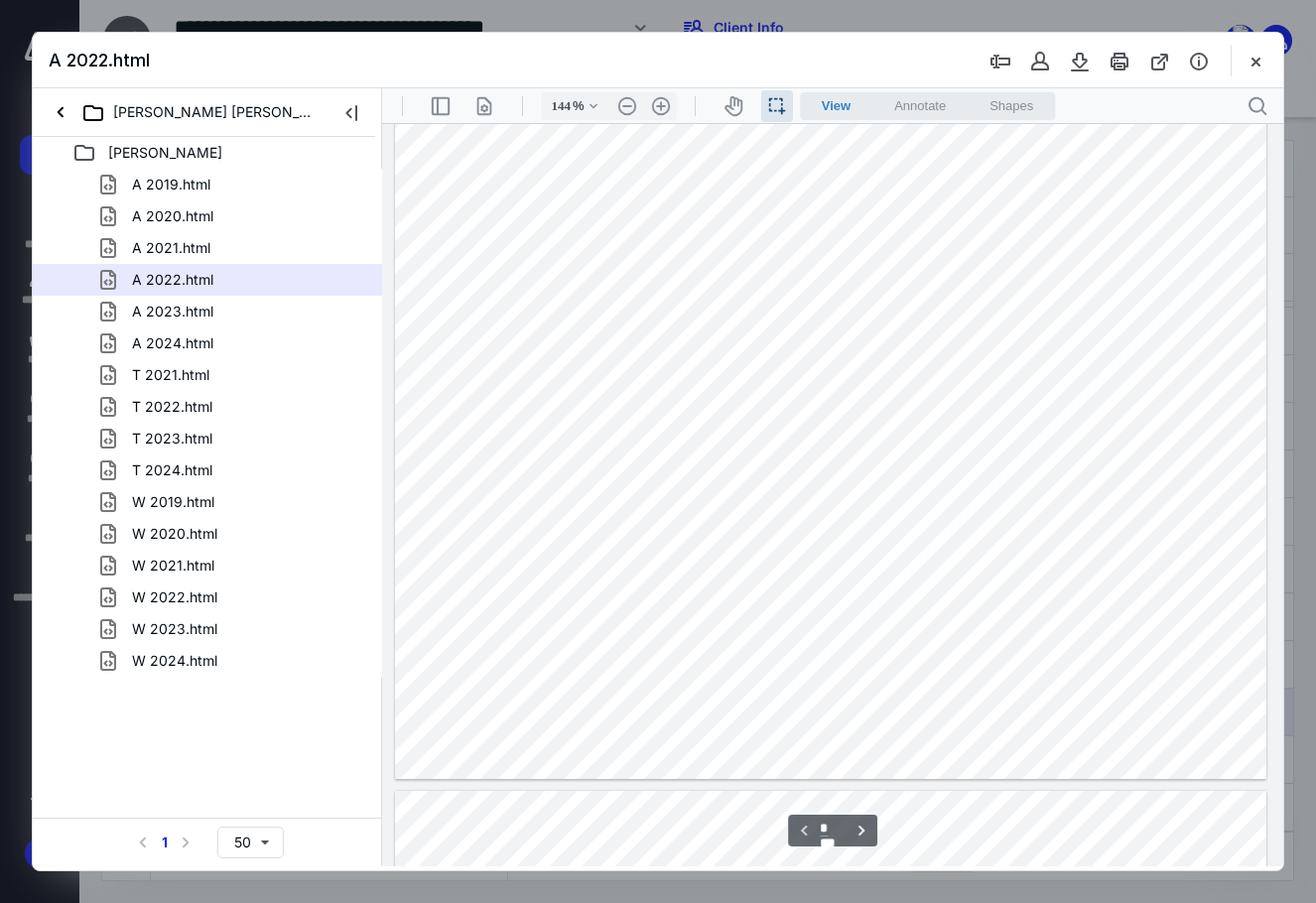 scroll, scrollTop: 449, scrollLeft: 0, axis: vertical 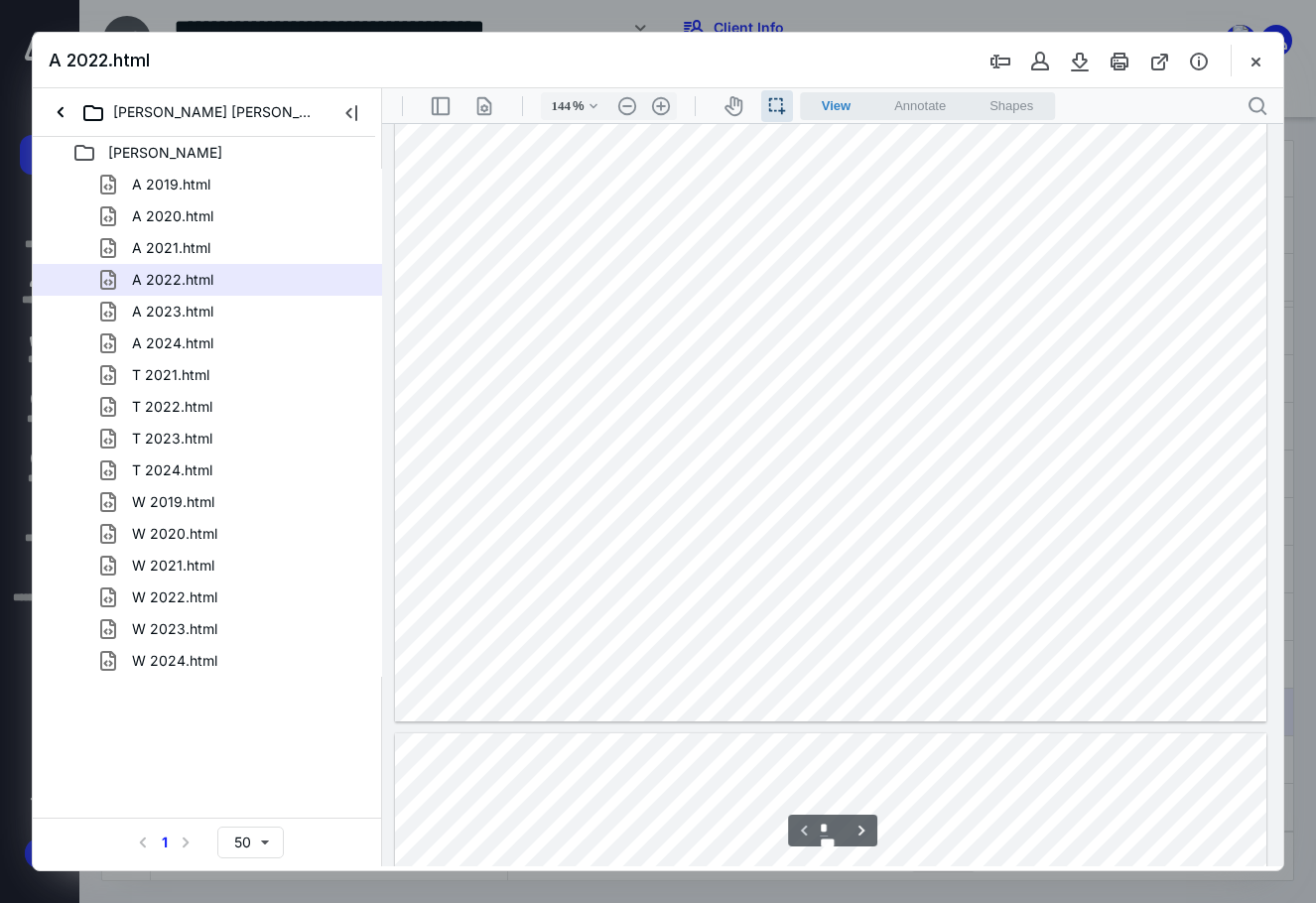 type on "*" 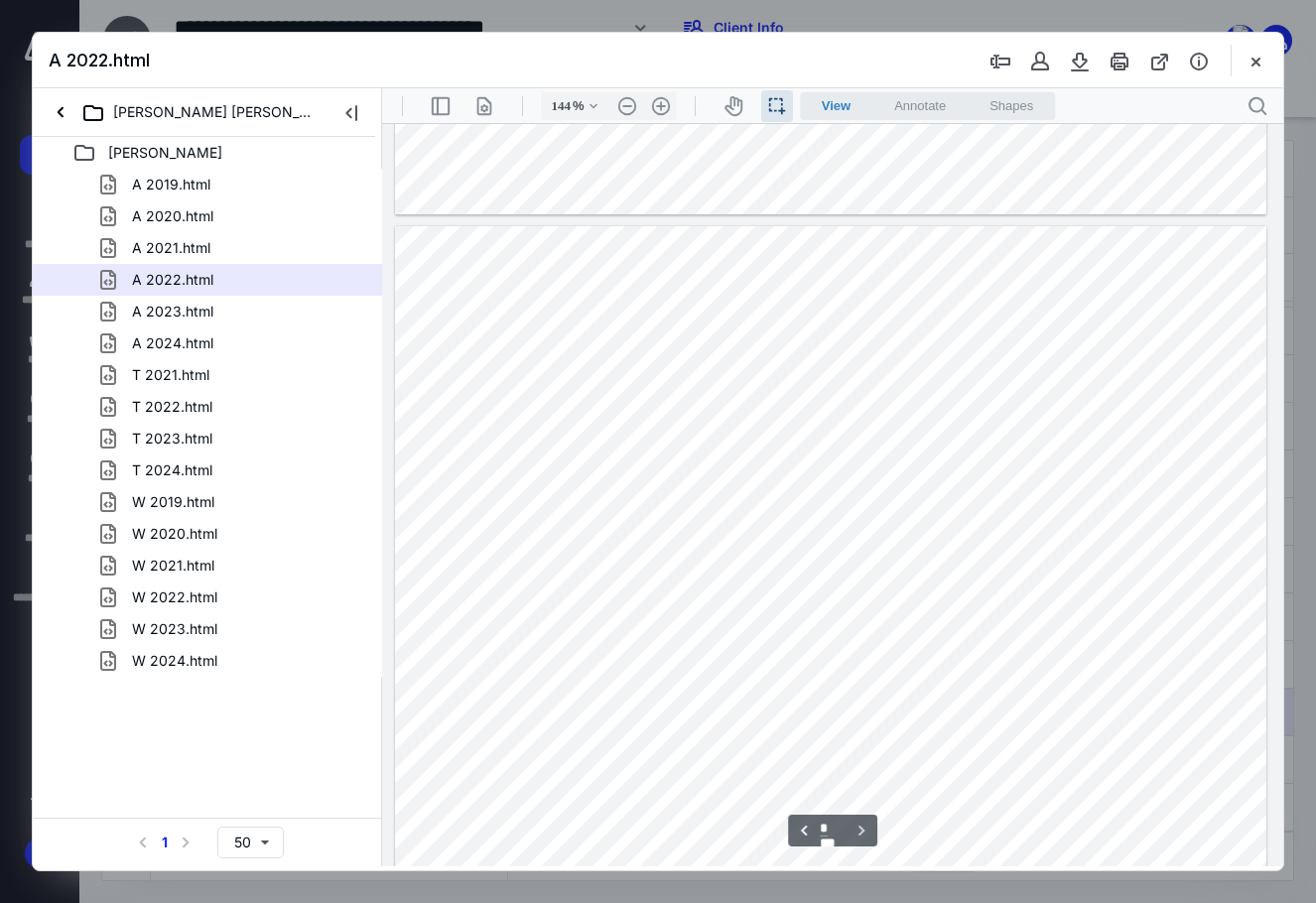 scroll, scrollTop: 1044, scrollLeft: 0, axis: vertical 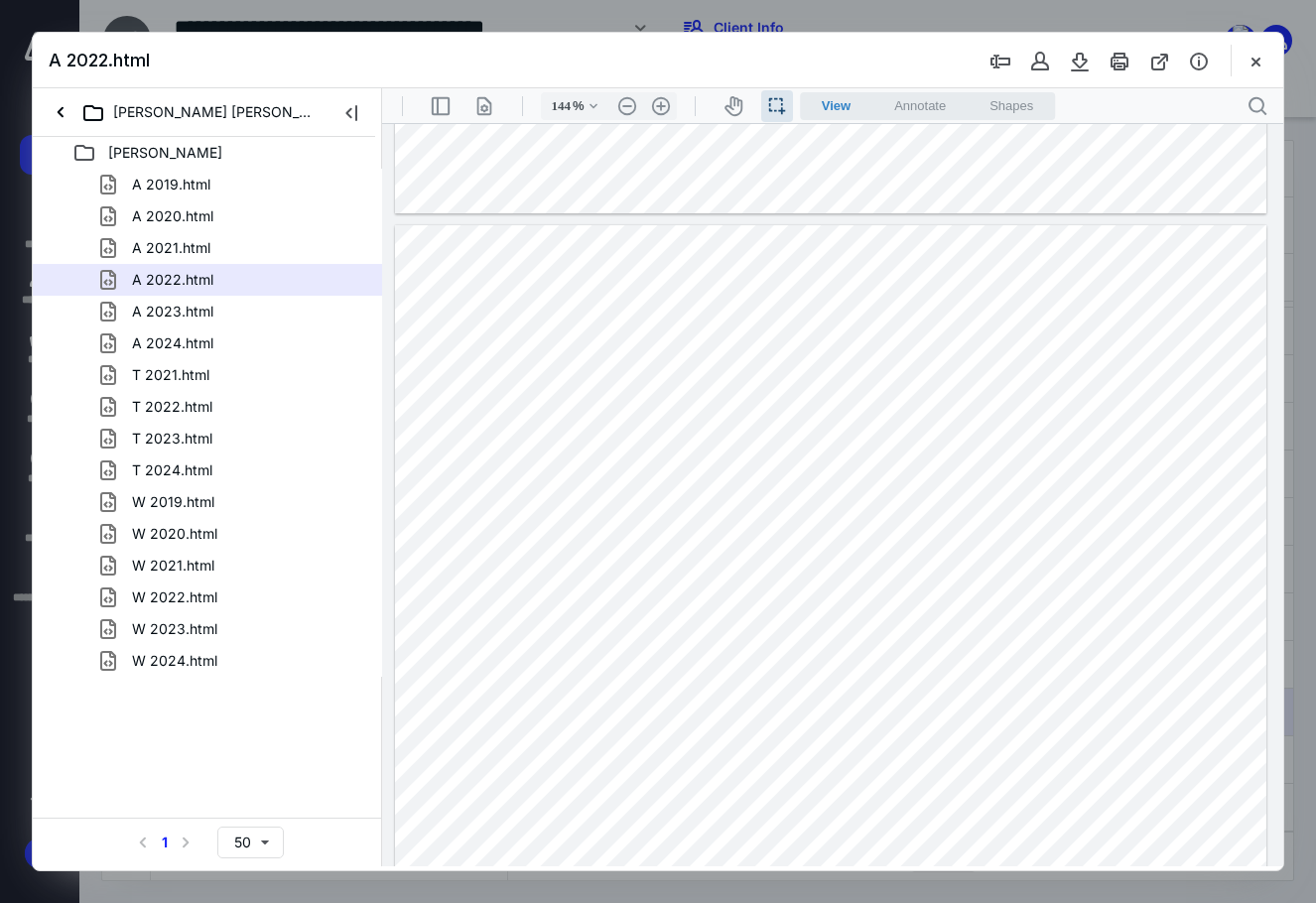 drag, startPoint x: 832, startPoint y: 603, endPoint x: 612, endPoint y: 716, distance: 247.32367 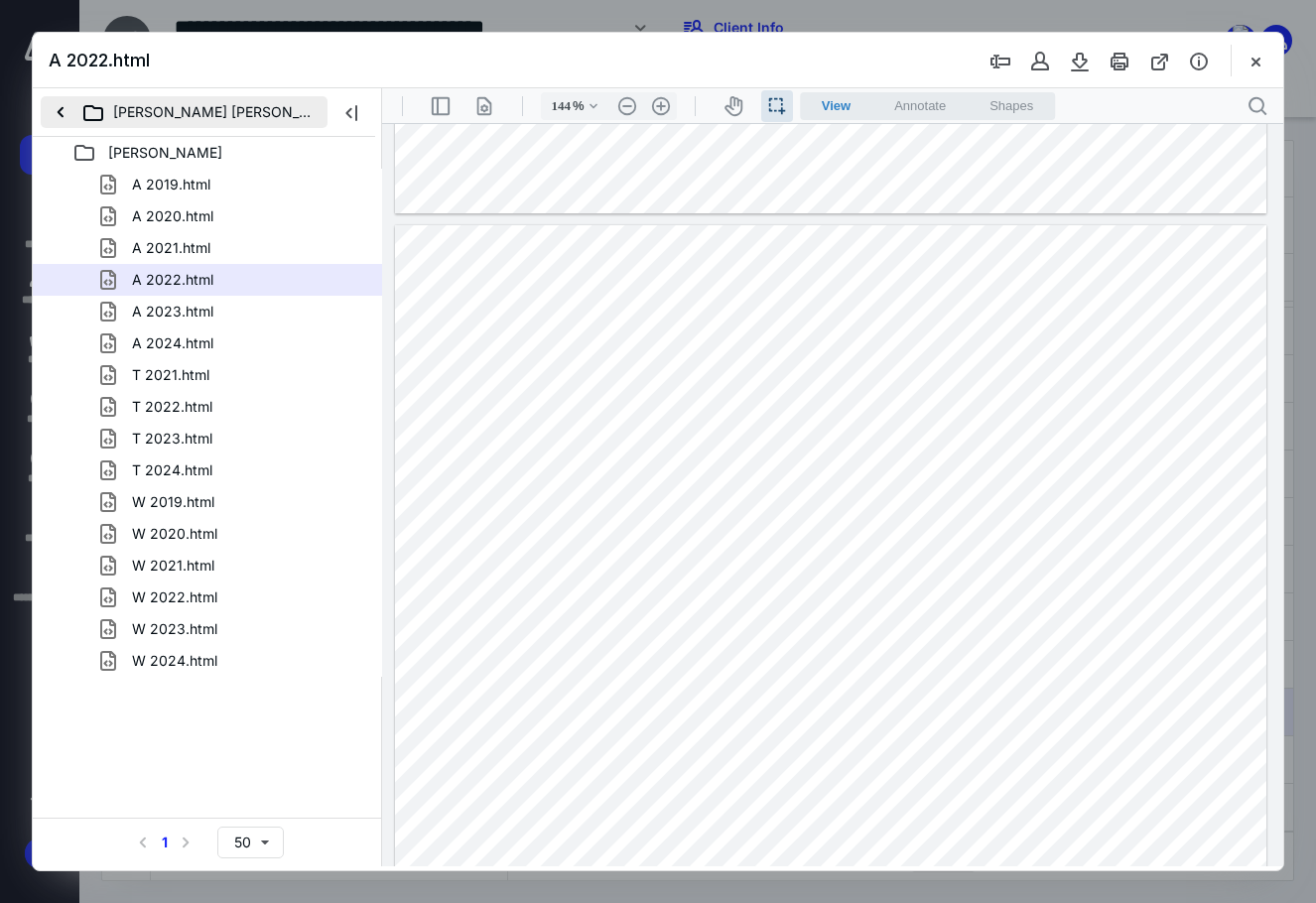 click on "[PERSON_NAME] [PERSON_NAME] -4670 ([PERSON_NAME] & SPA)" at bounding box center [184, 112] 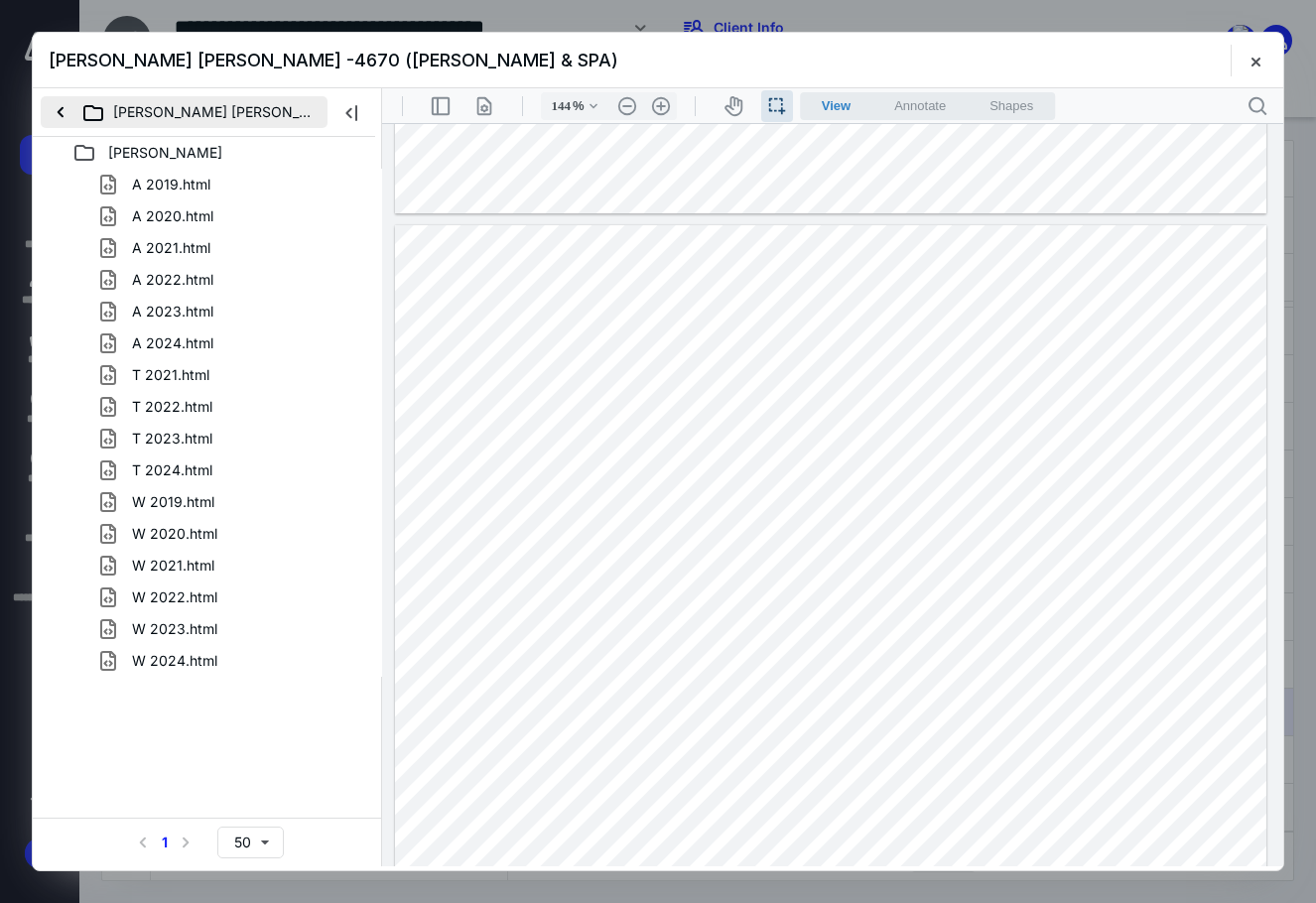 click on "[PERSON_NAME] [PERSON_NAME] -4670 ([PERSON_NAME] & SPA)" at bounding box center (184, 112) 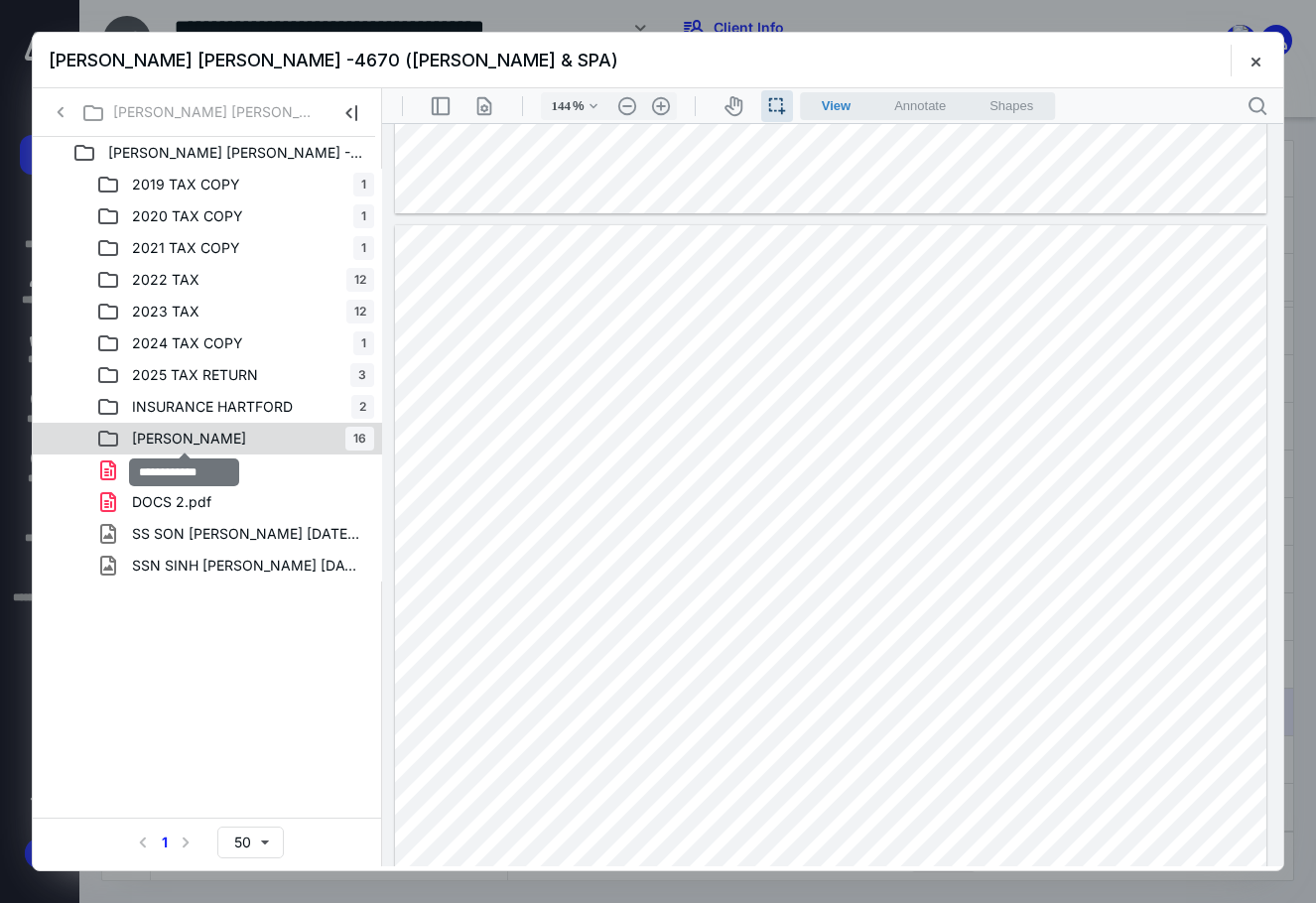 click on "[PERSON_NAME]" at bounding box center [189, 439] 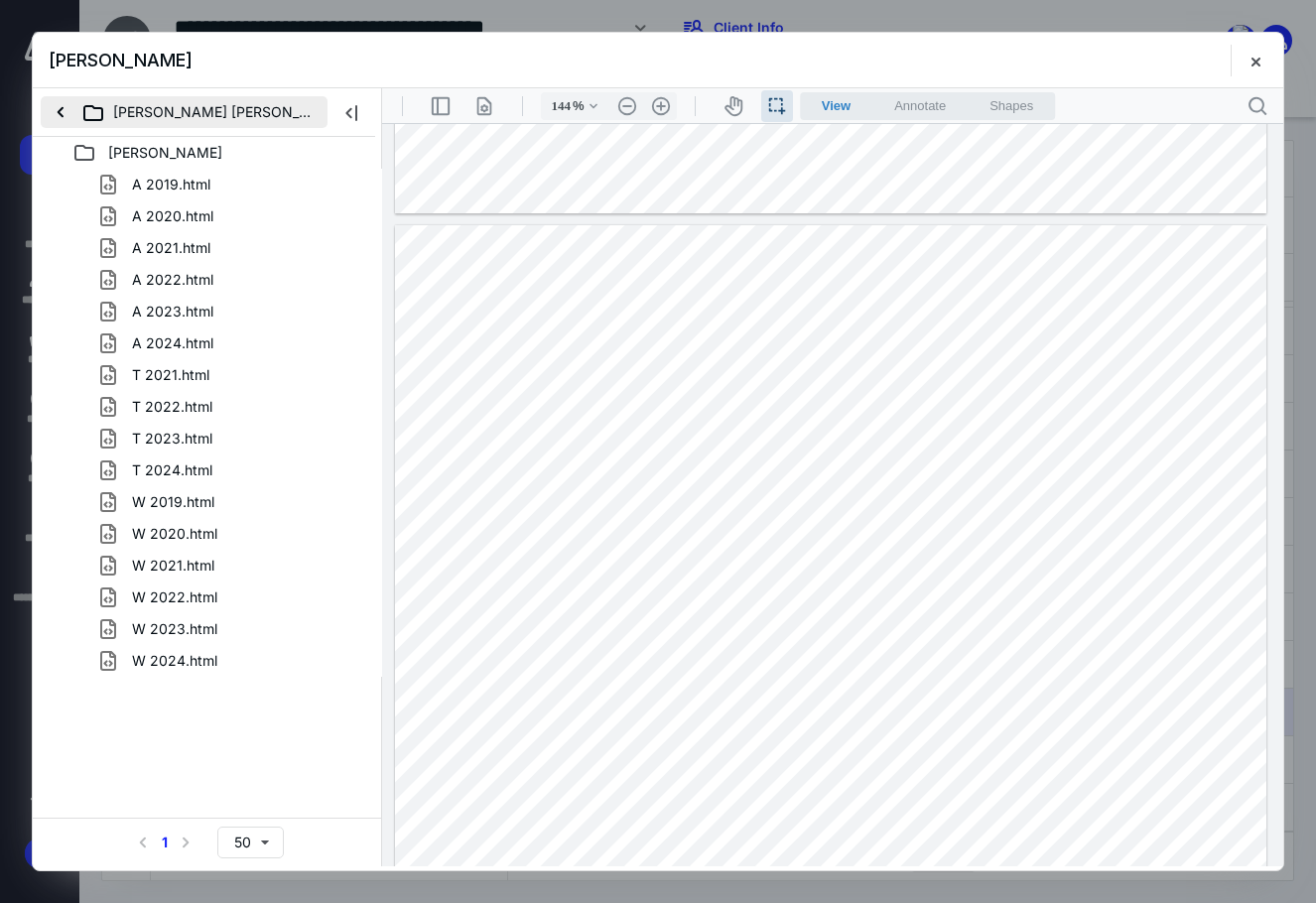 click on "[PERSON_NAME] [PERSON_NAME] -4670 ([PERSON_NAME] & SPA)" at bounding box center [184, 112] 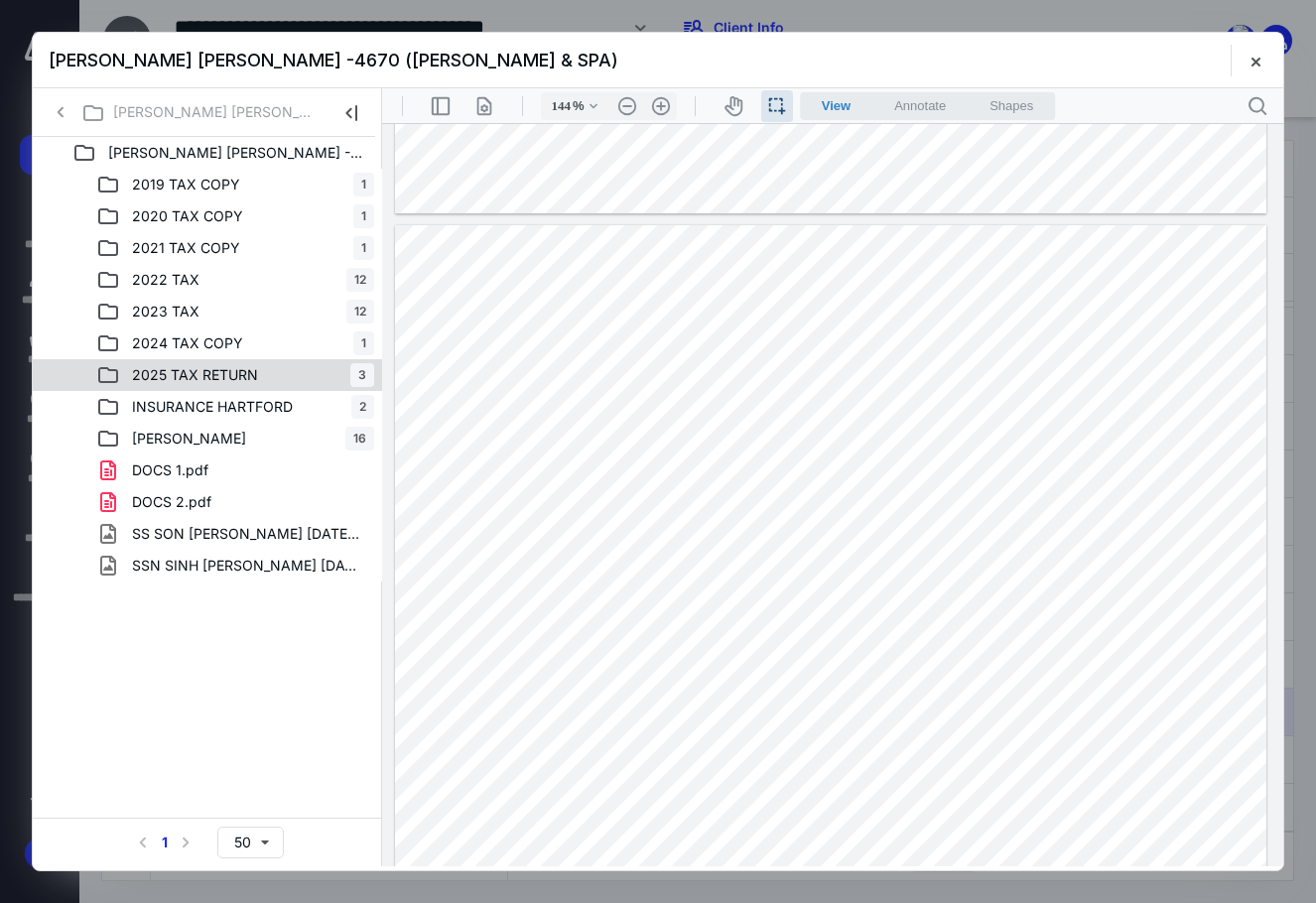 click on "2025 TAX RETURN" at bounding box center (195, 375) 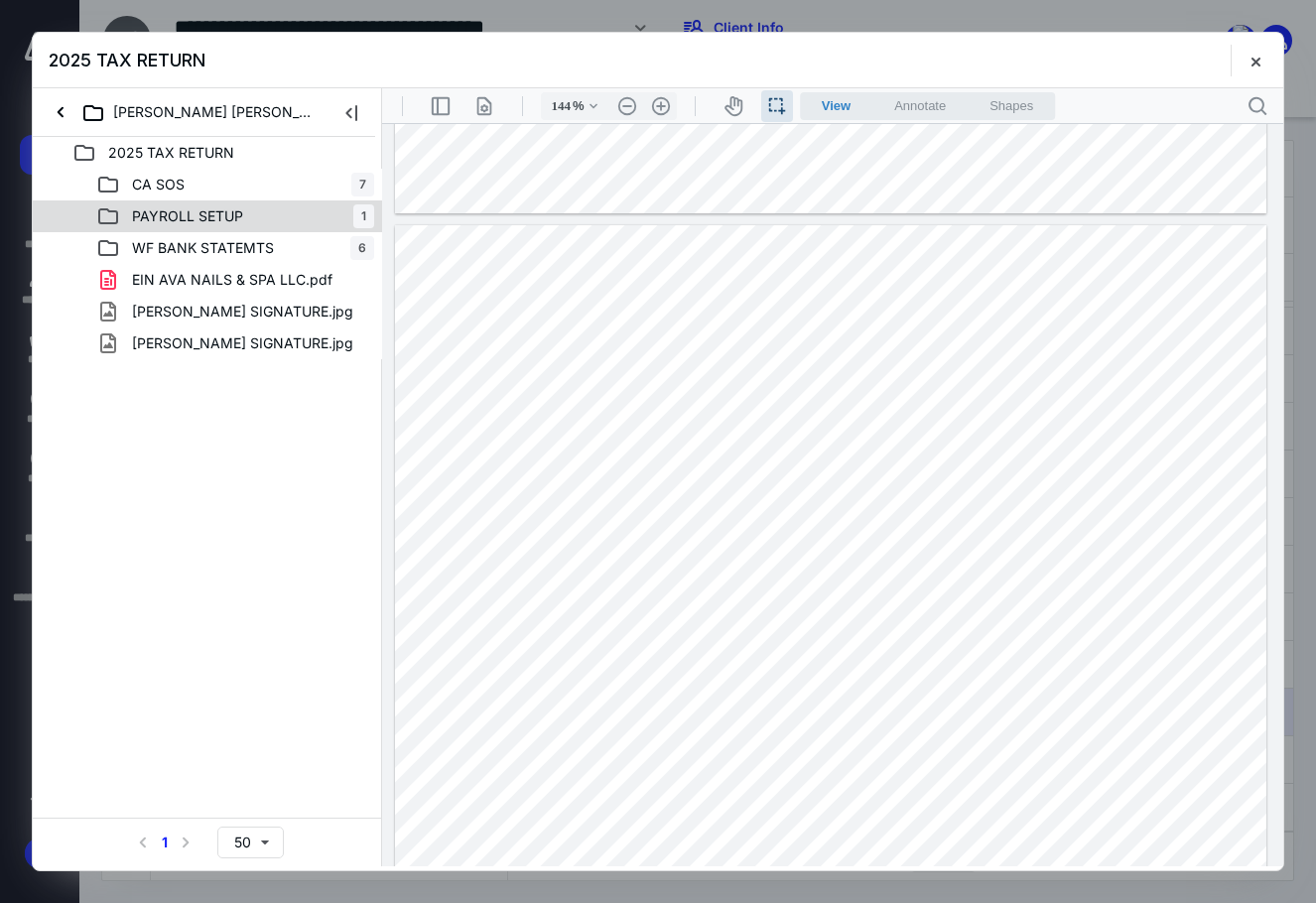 click on "PAYROLL SETUP 1" at bounding box center (235, 216) 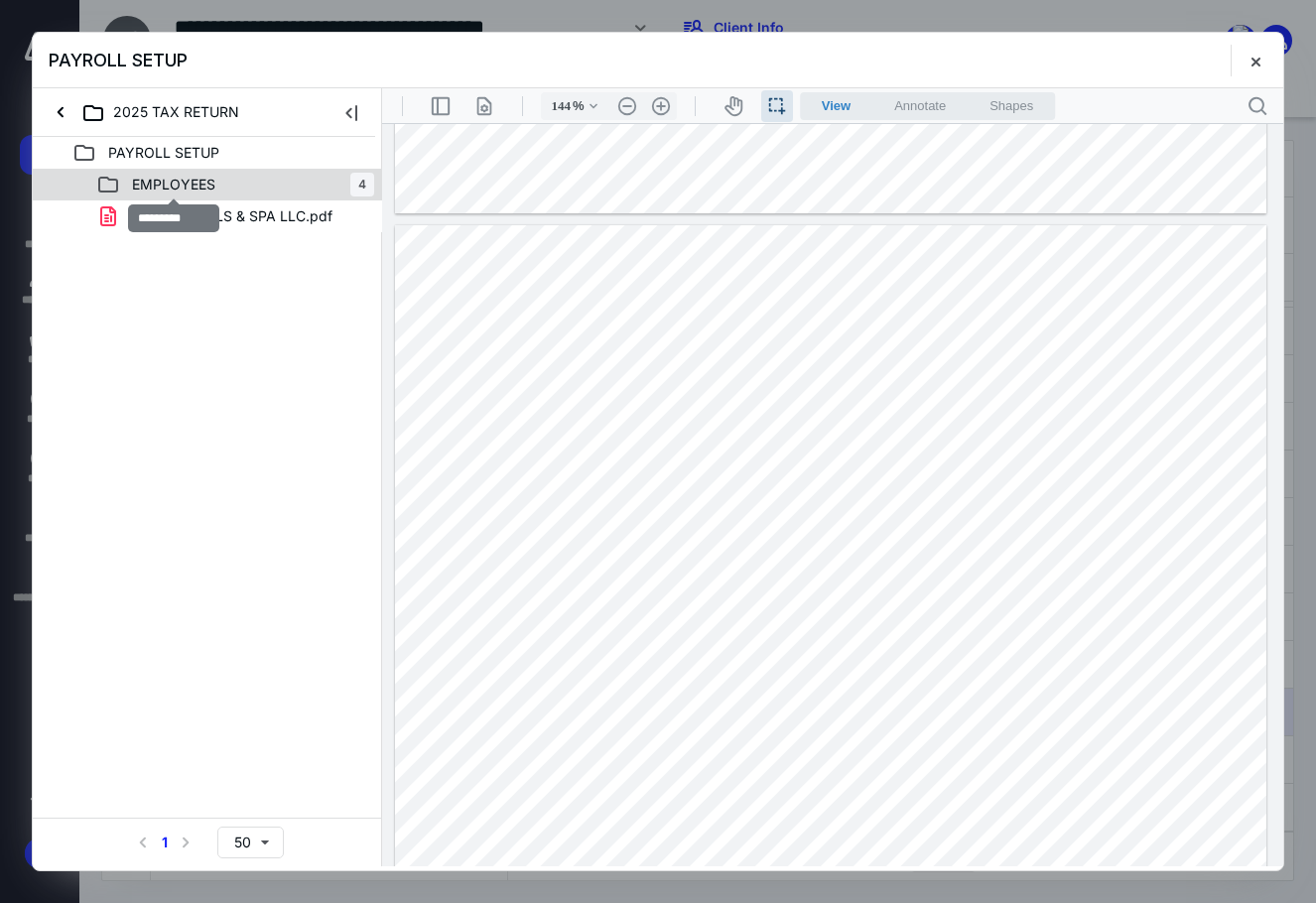 click on "EMPLOYEES" at bounding box center (174, 185) 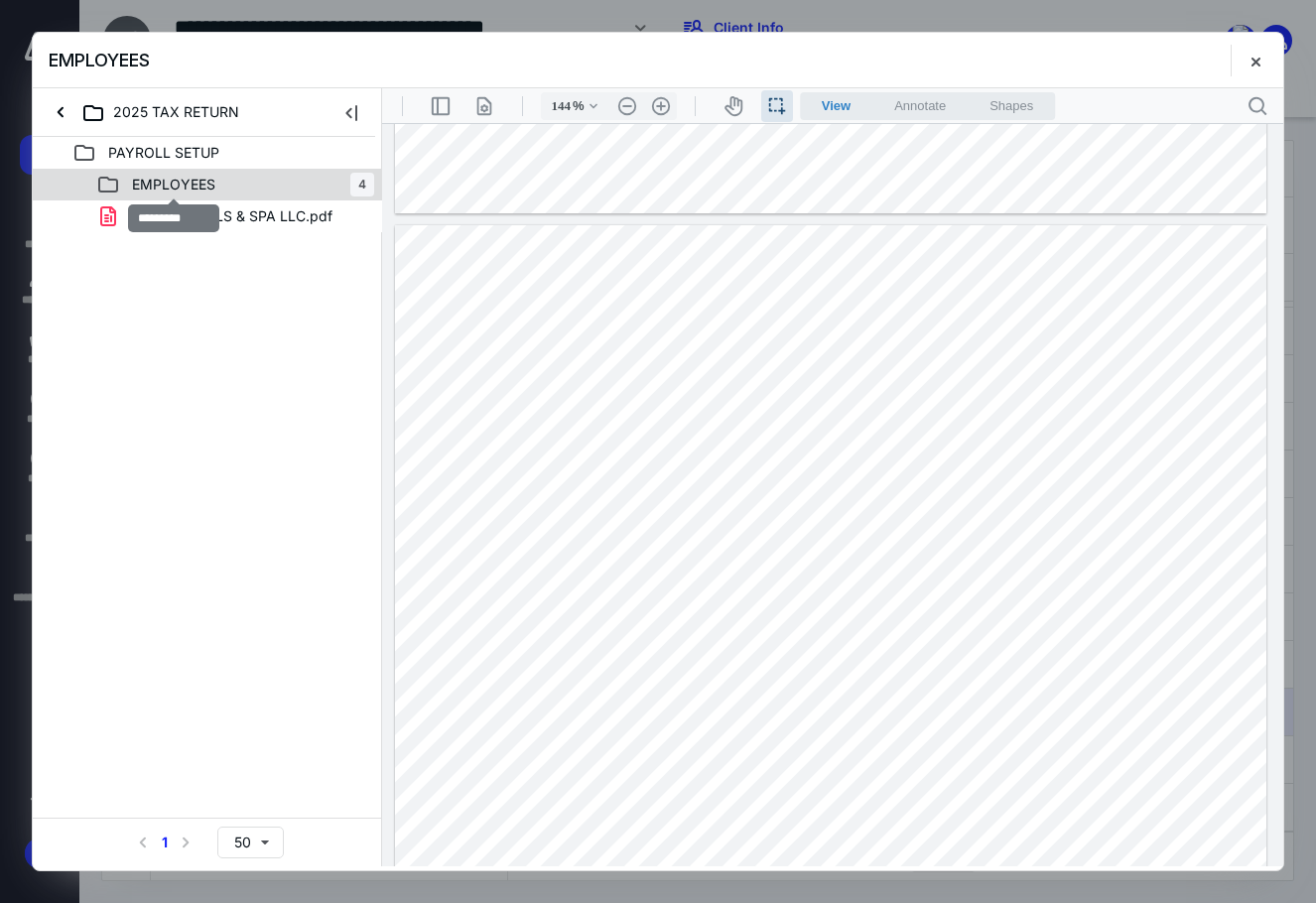 click on "EMPLOYEES" at bounding box center [174, 185] 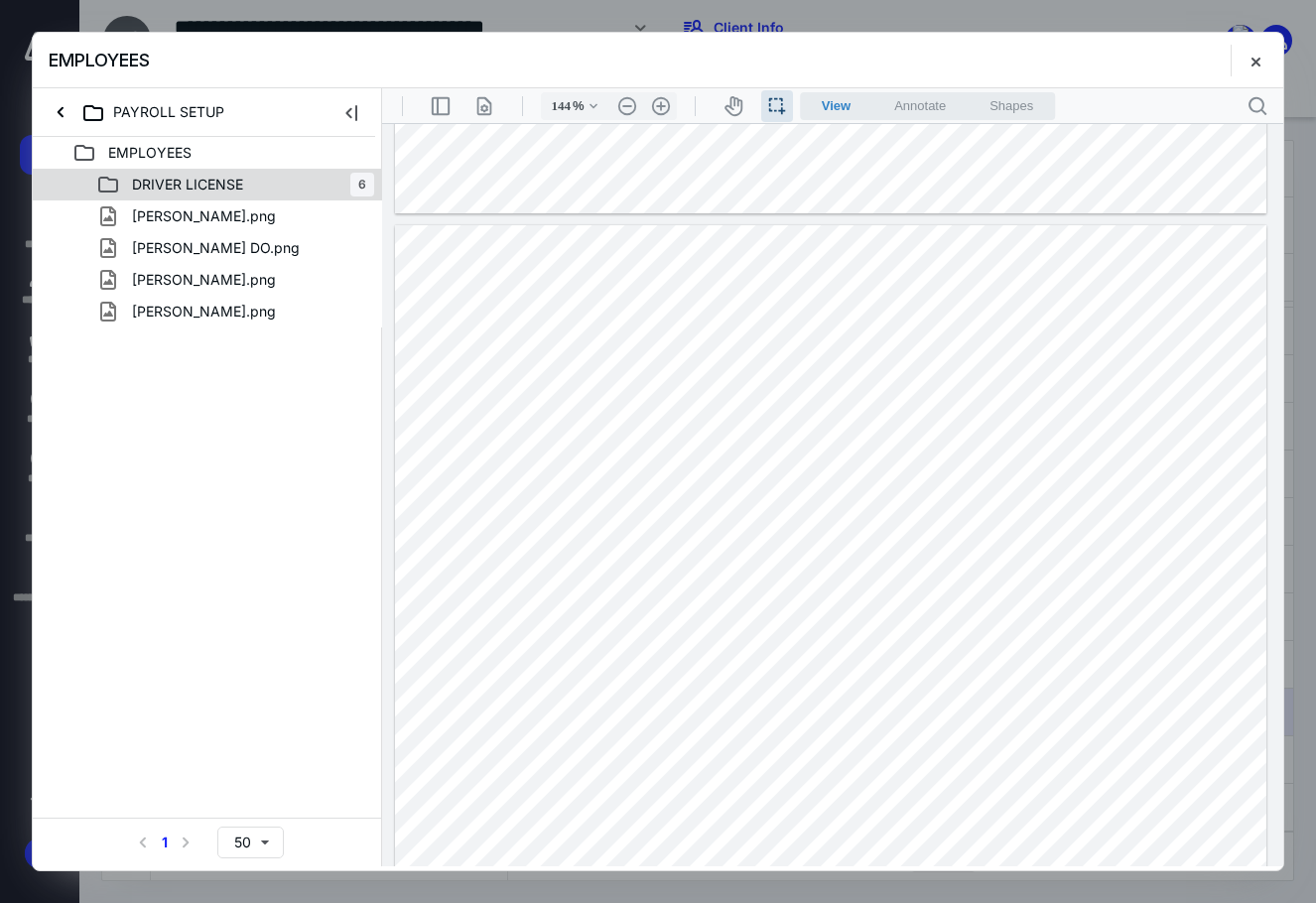click on "DRIVER LICENSE" at bounding box center (188, 185) 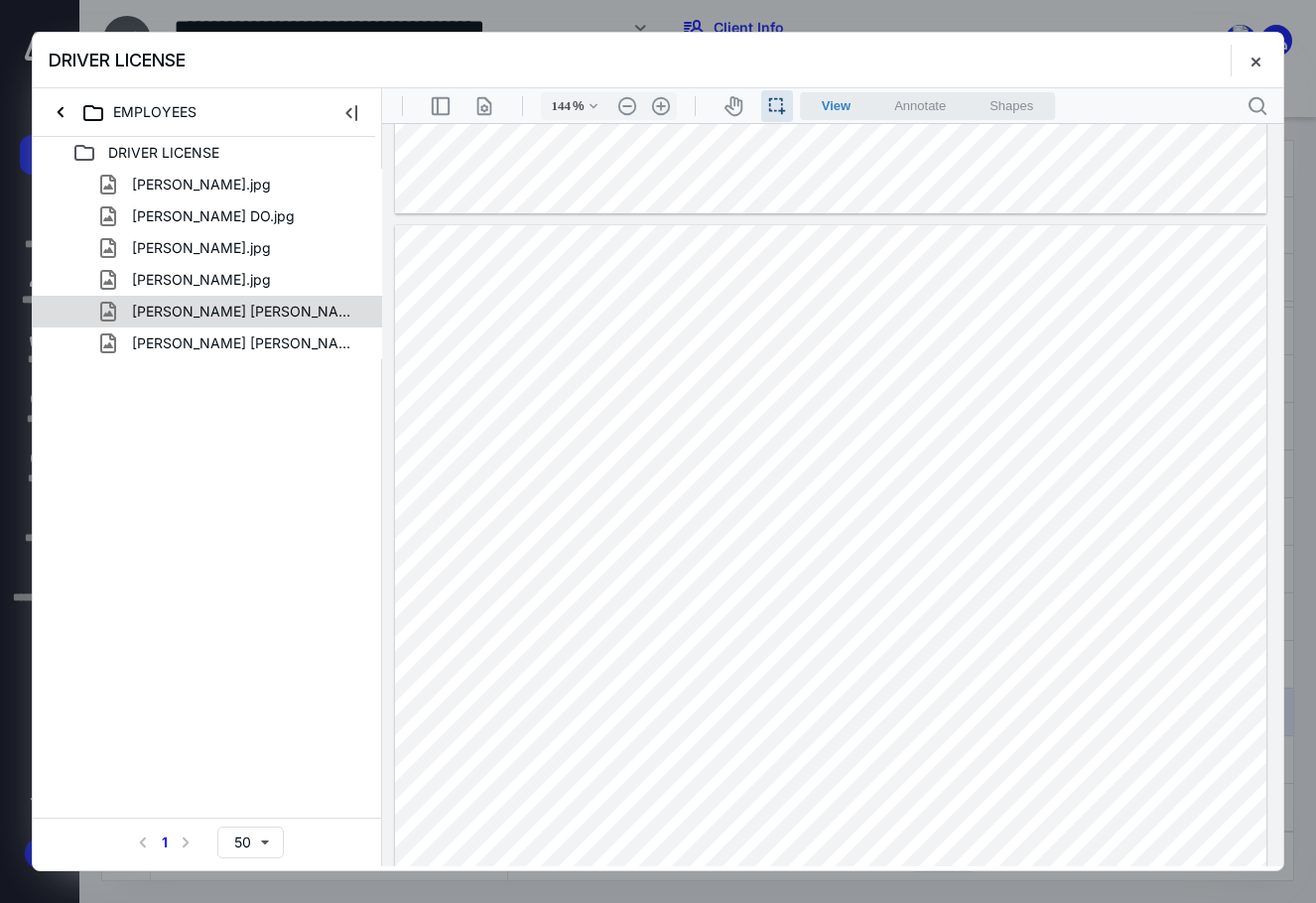 click on "[PERSON_NAME] [PERSON_NAME] .jpg" at bounding box center (247, 312) 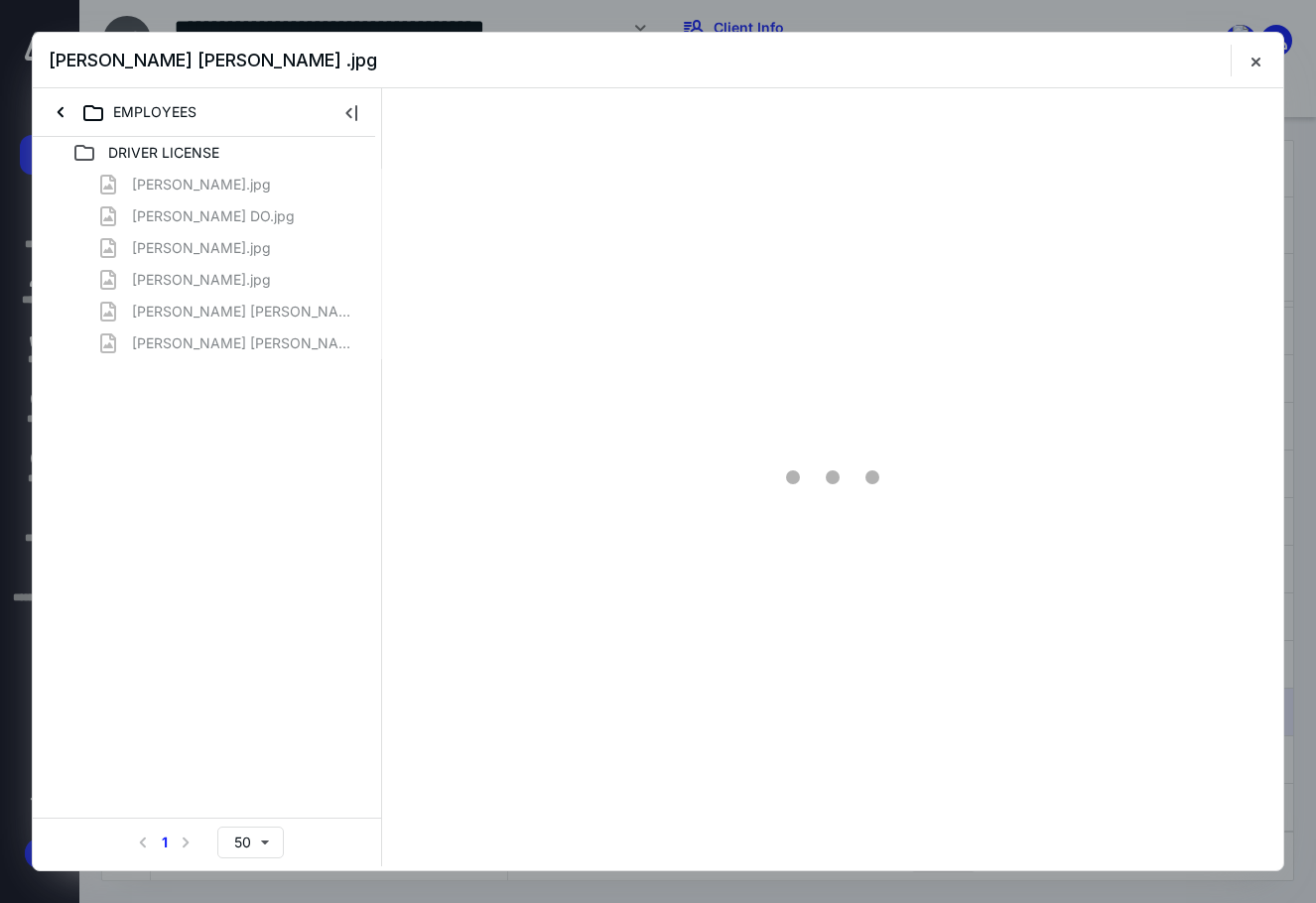click on "[PERSON_NAME].jpg [PERSON_NAME] DO.jpg [PERSON_NAME].jpg [PERSON_NAME].jpg [PERSON_NAME] [PERSON_NAME] .jpg [PERSON_NAME] [PERSON_NAME].jpg" at bounding box center (207, 264) 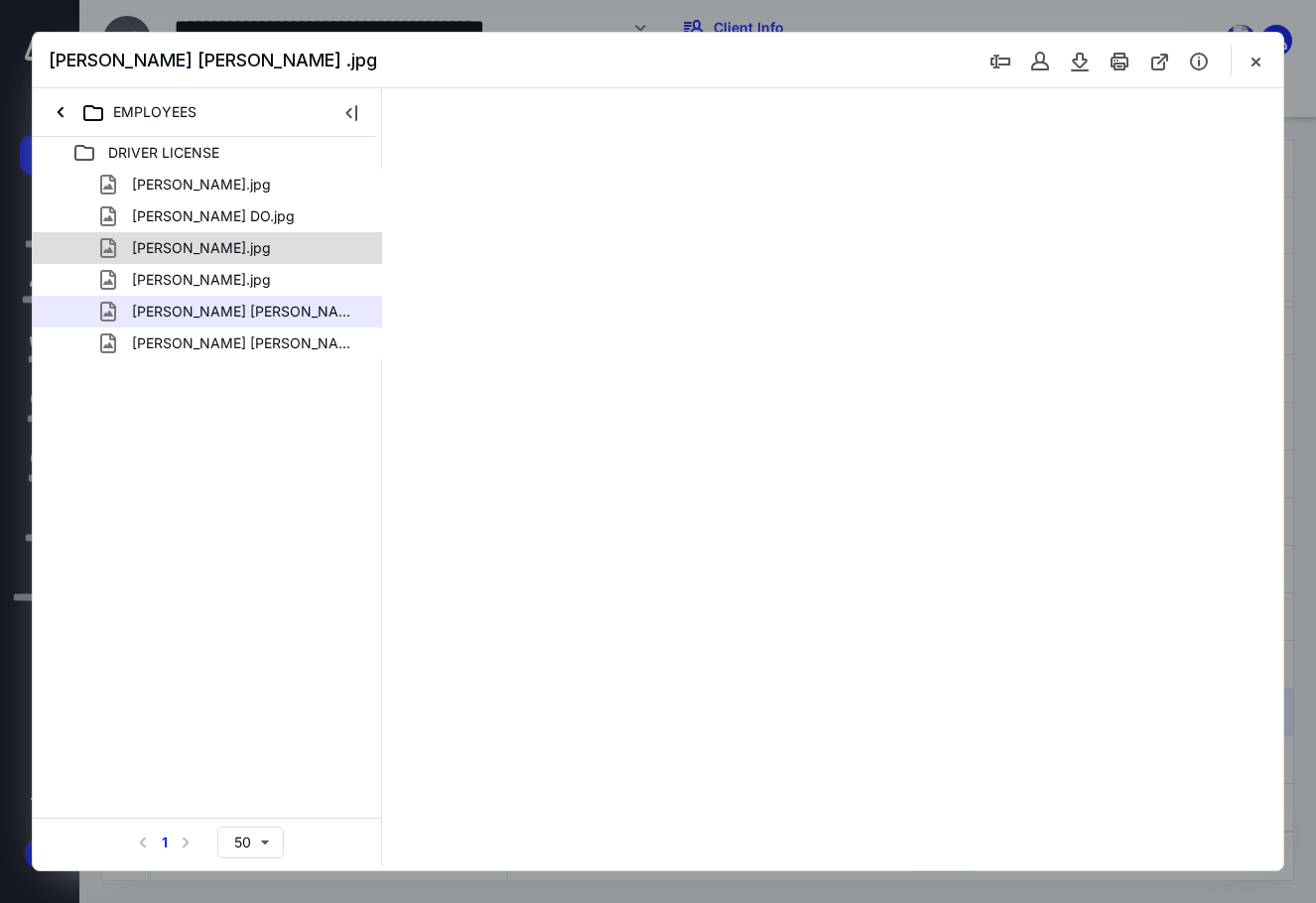 scroll, scrollTop: 0, scrollLeft: 0, axis: both 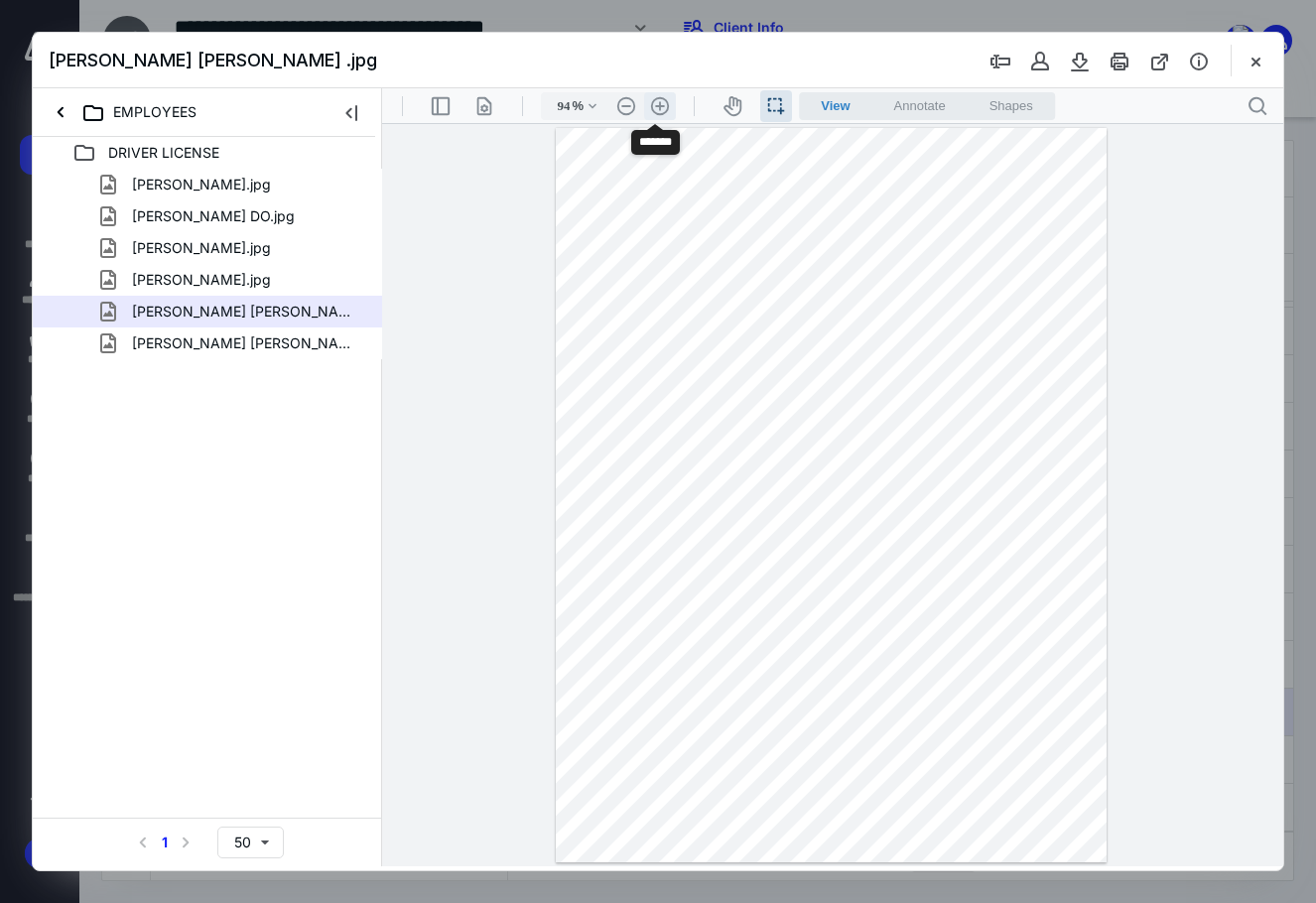 click on ".cls-1{fill:#abb0c4;} icon - header - zoom - in - line" at bounding box center [660, 106] 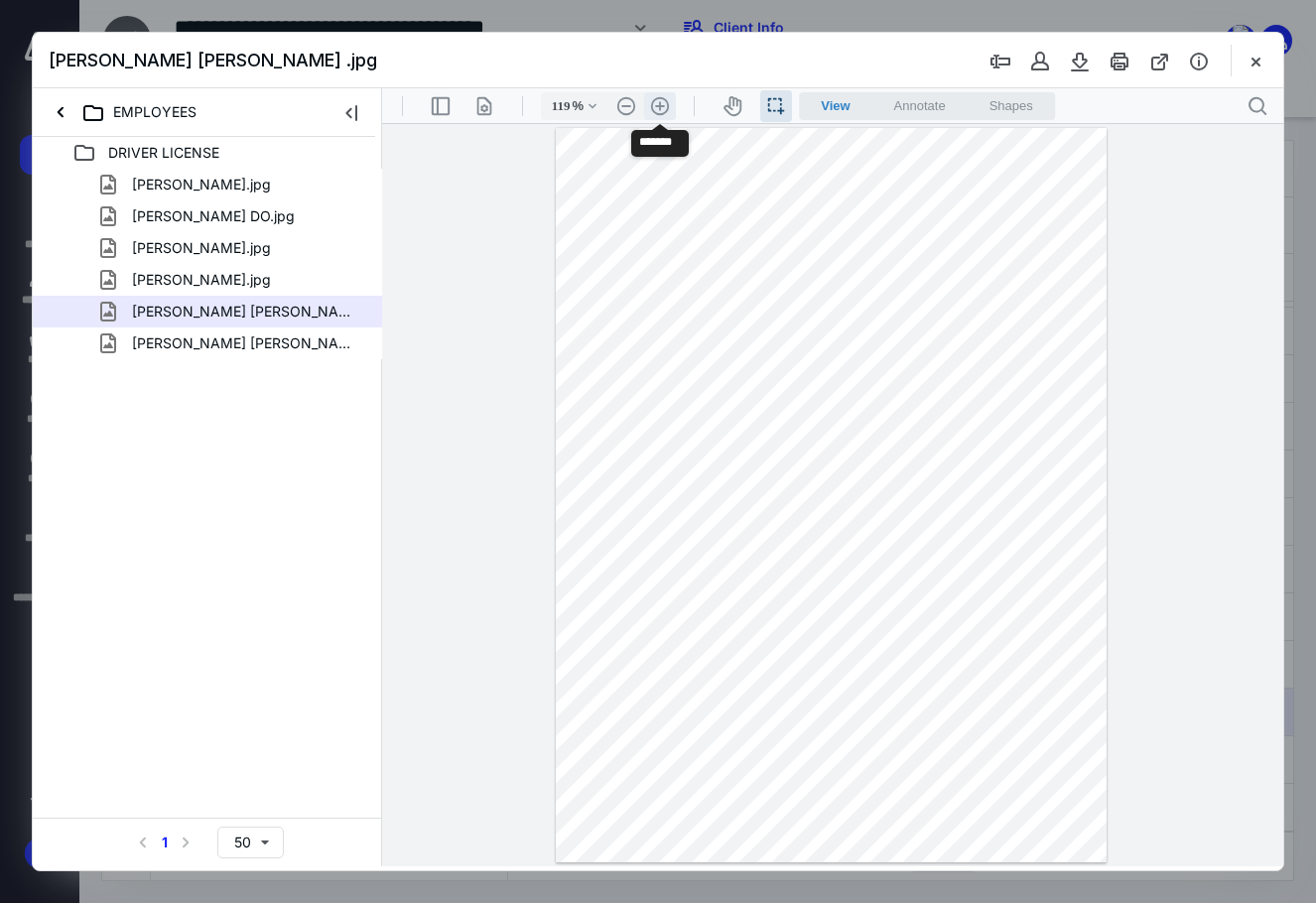 click on ".cls-1{fill:#abb0c4;} icon - header - zoom - in - line" at bounding box center (660, 106) 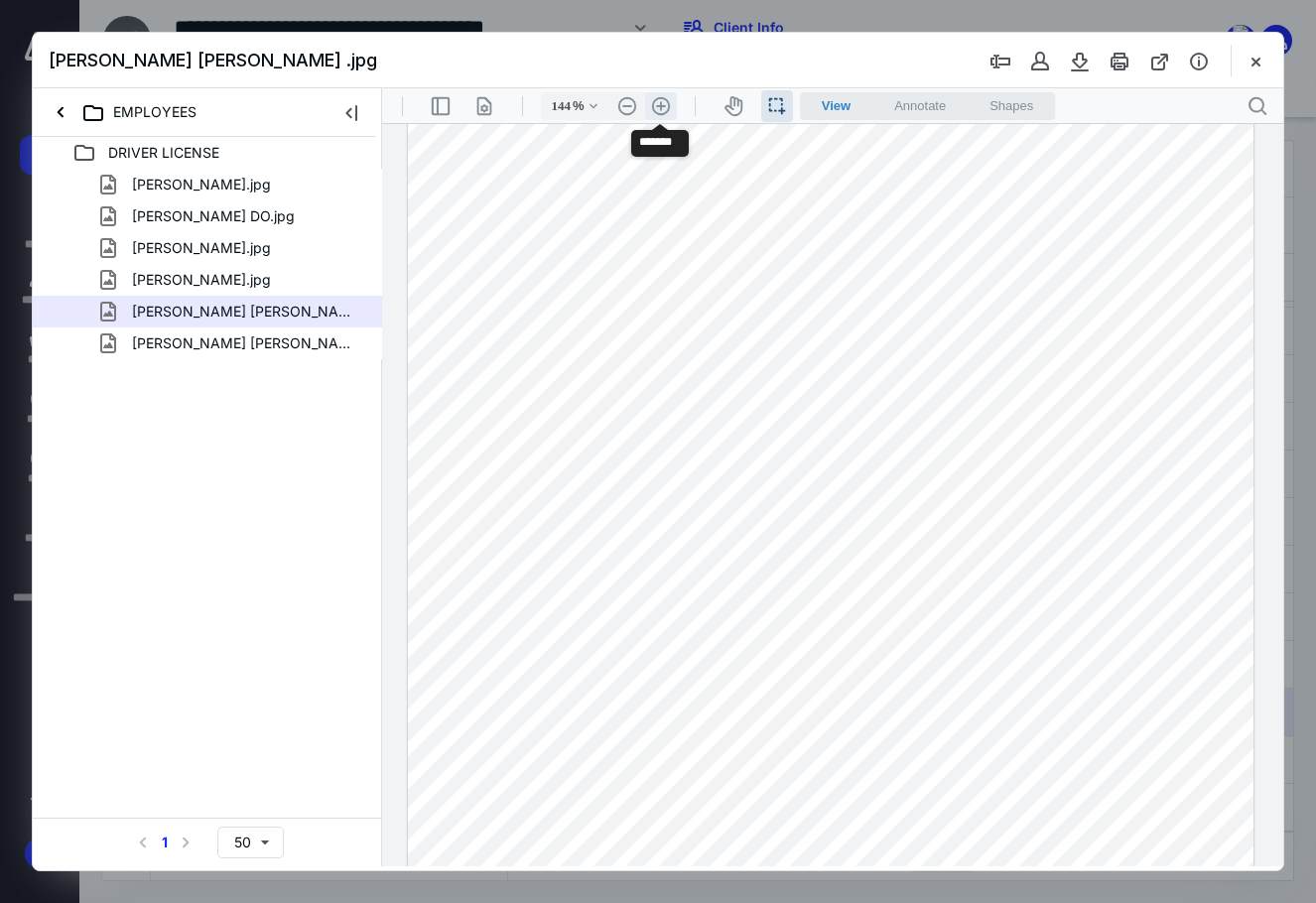 scroll, scrollTop: 189, scrollLeft: 0, axis: vertical 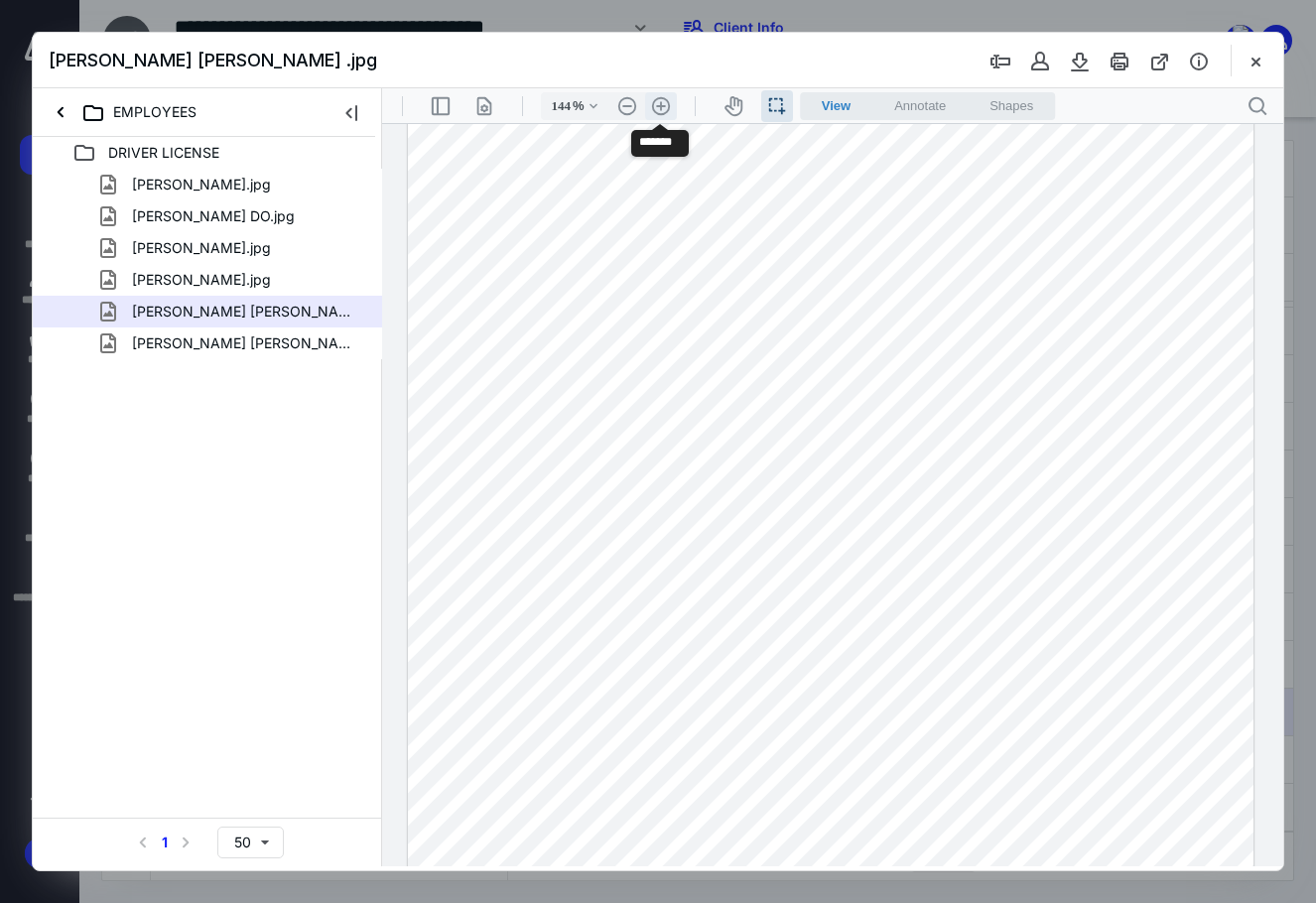 click on ".cls-1{fill:#abb0c4;} icon - header - zoom - in - line" at bounding box center [661, 106] 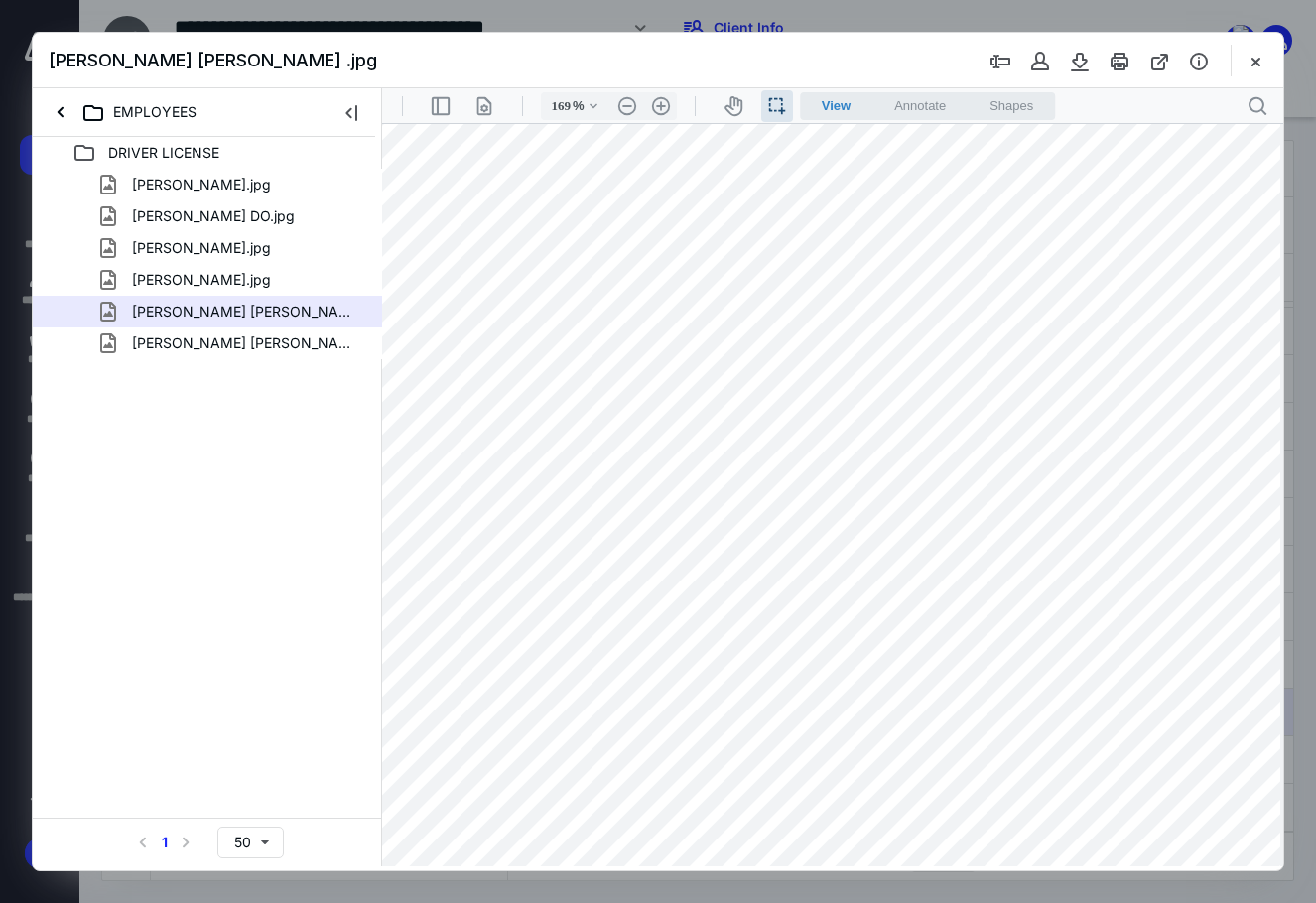 scroll, scrollTop: 0, scrollLeft: 59, axis: horizontal 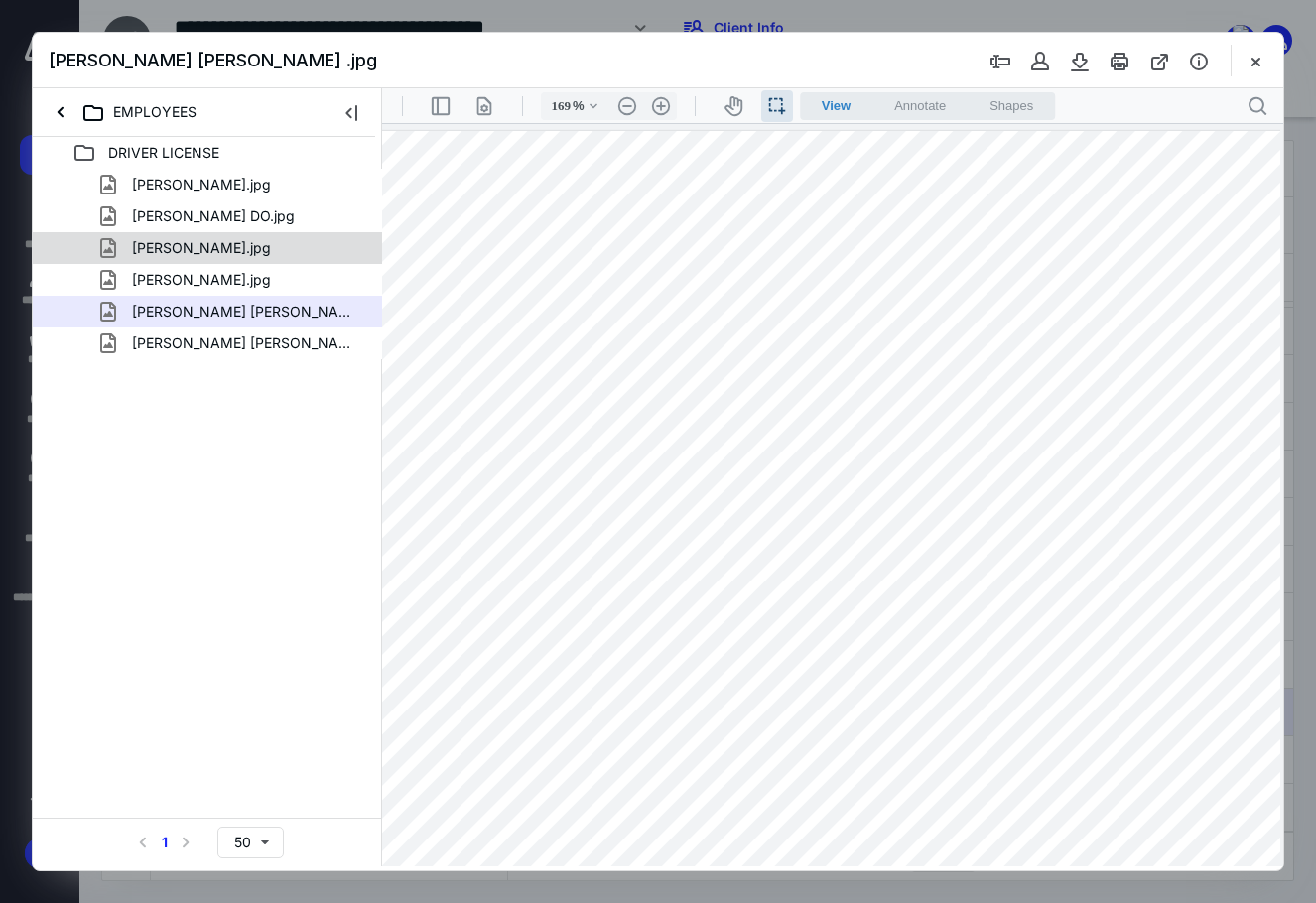 click on "[PERSON_NAME].jpg" at bounding box center (207, 248) 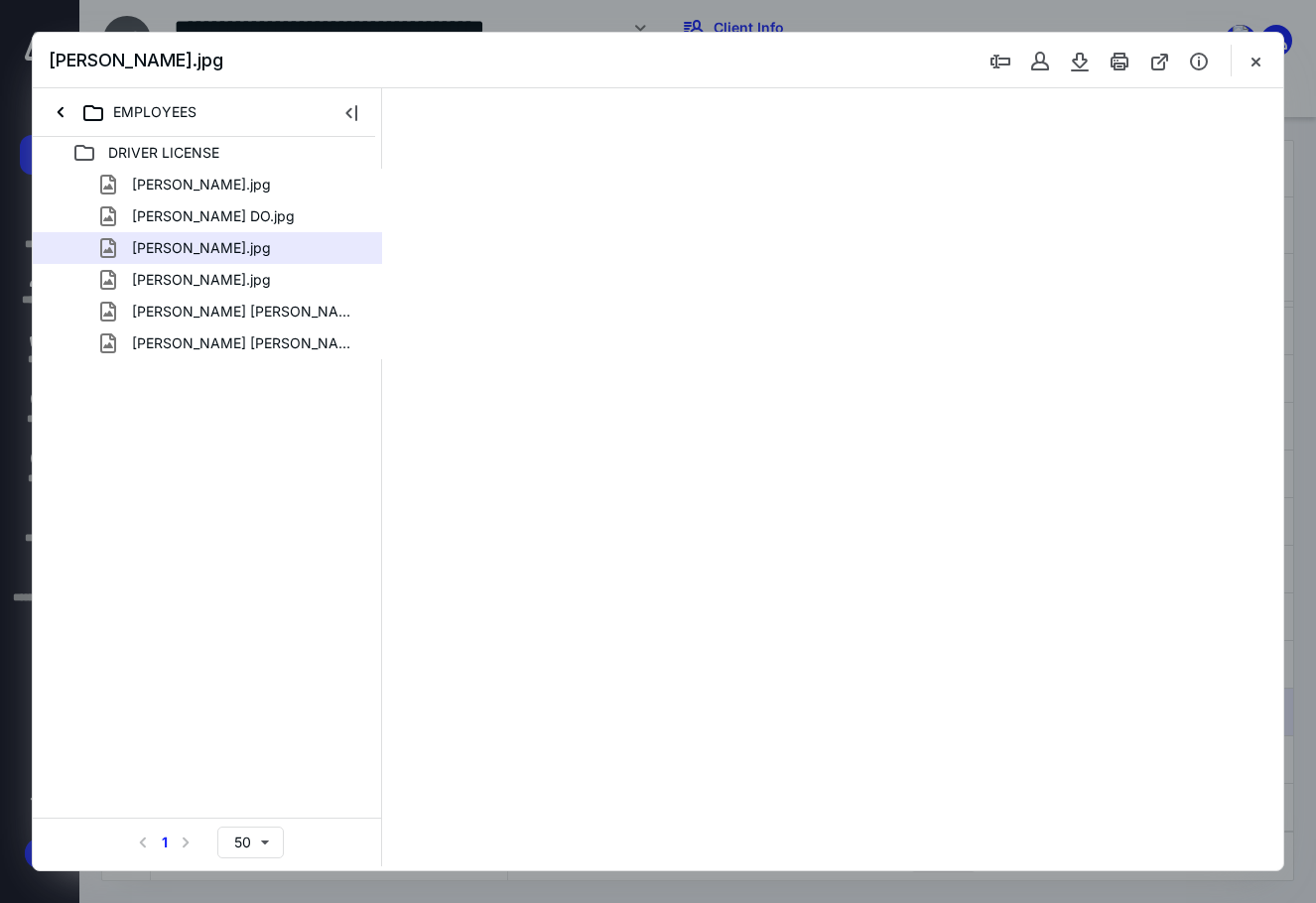 scroll, scrollTop: 0, scrollLeft: 0, axis: both 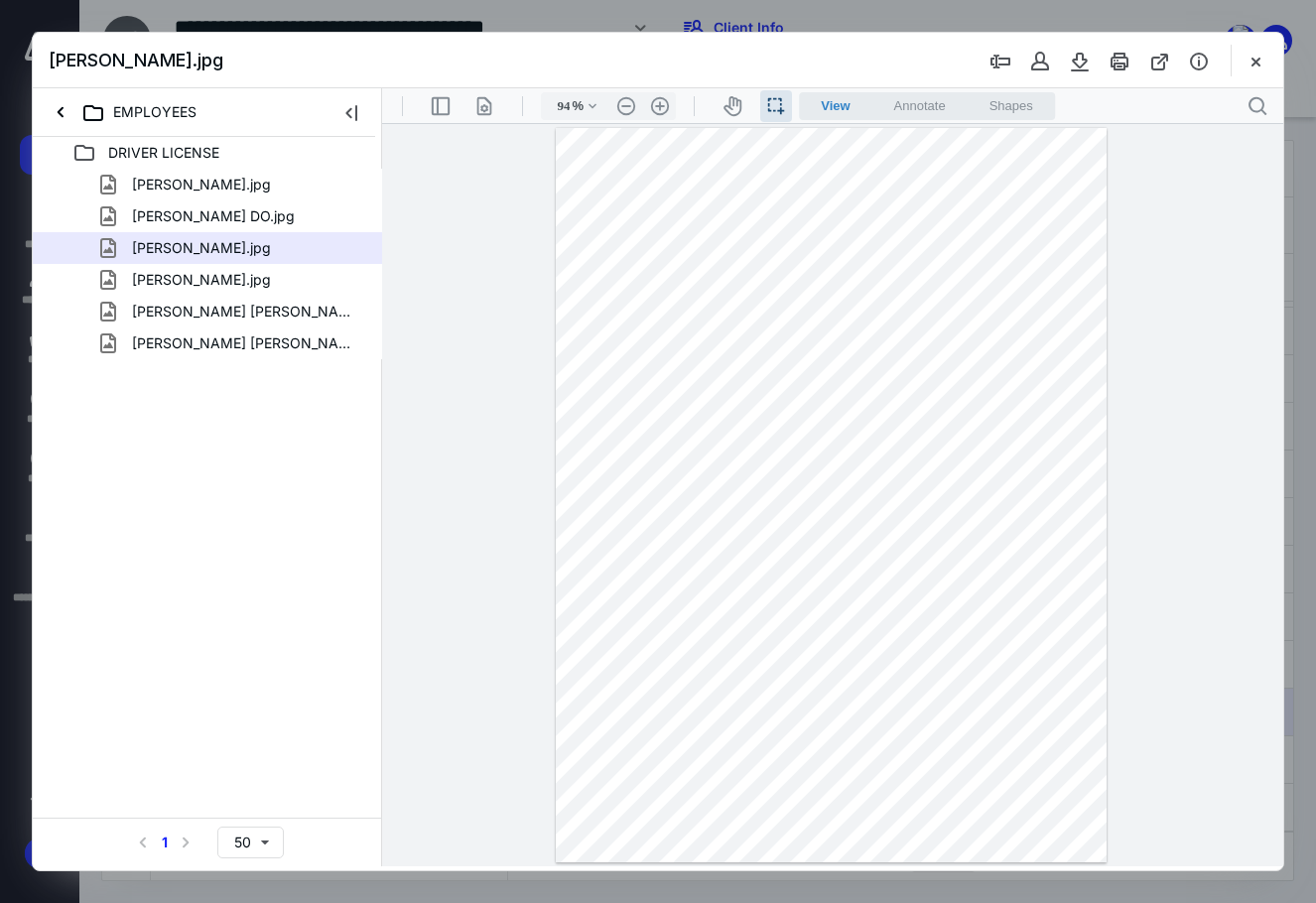 click on "94 % .cls-1{fill:#abb0c4;} icon - chevron - down .cls-1{fill:#abb0c4;} icon - header - zoom - out - line Current zoom is   94 % .cls-1{fill:#abb0c4;} icon - header - zoom - in - line" at bounding box center [608, 106] 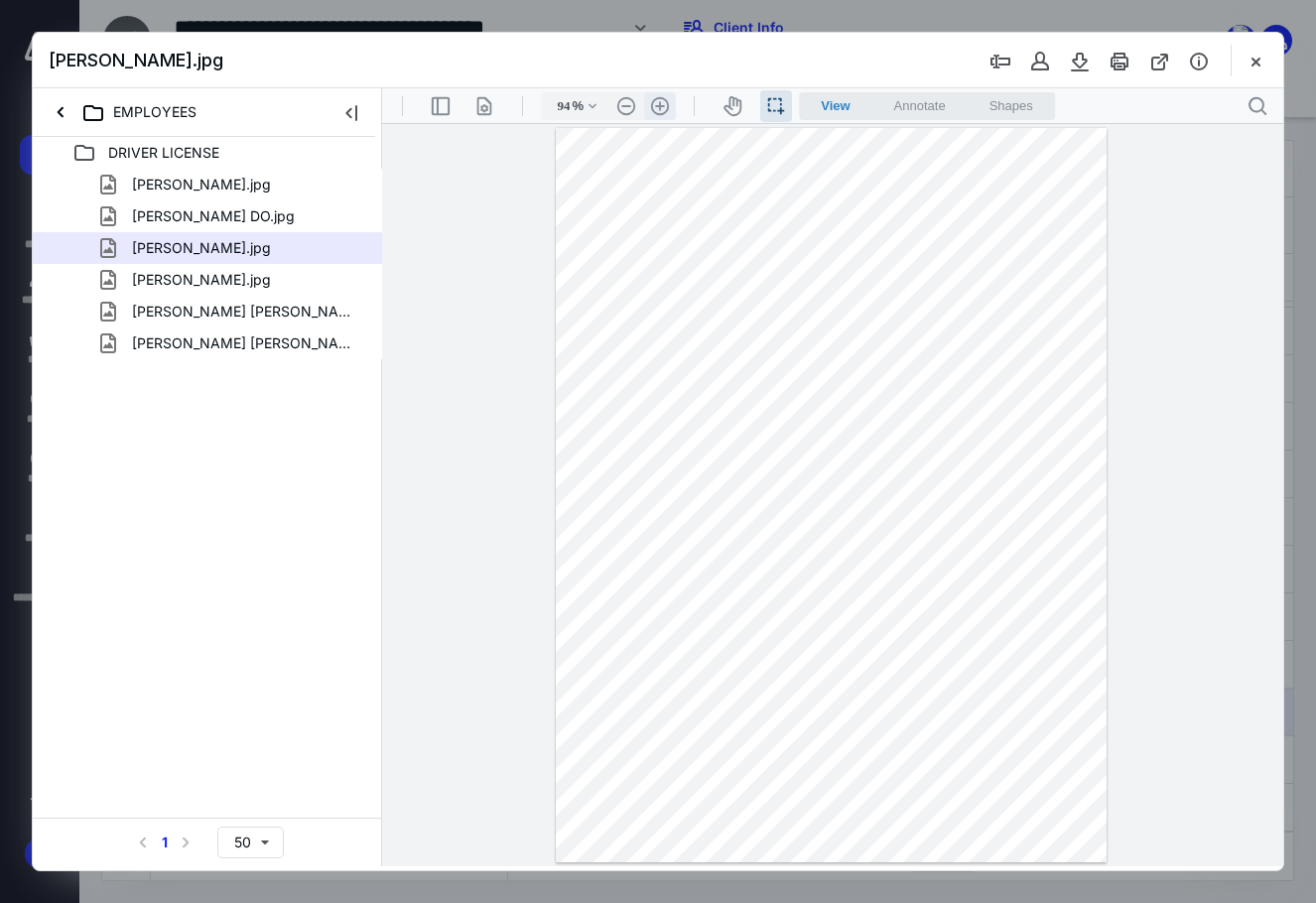 drag, startPoint x: 645, startPoint y: 109, endPoint x: 657, endPoint y: 109, distance: 12 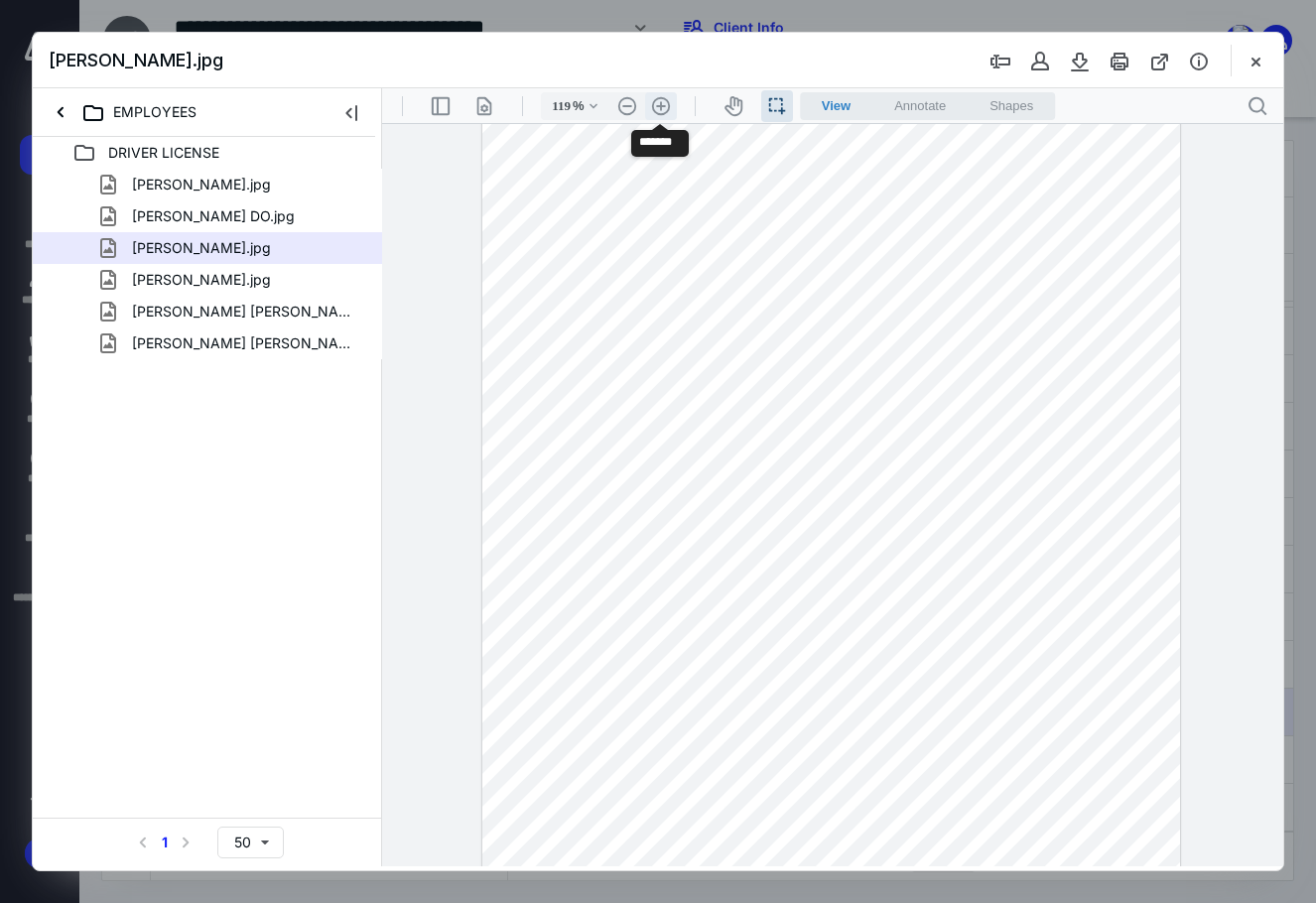 click on ".cls-1{fill:#abb0c4;} icon - header - zoom - in - line" at bounding box center [661, 106] 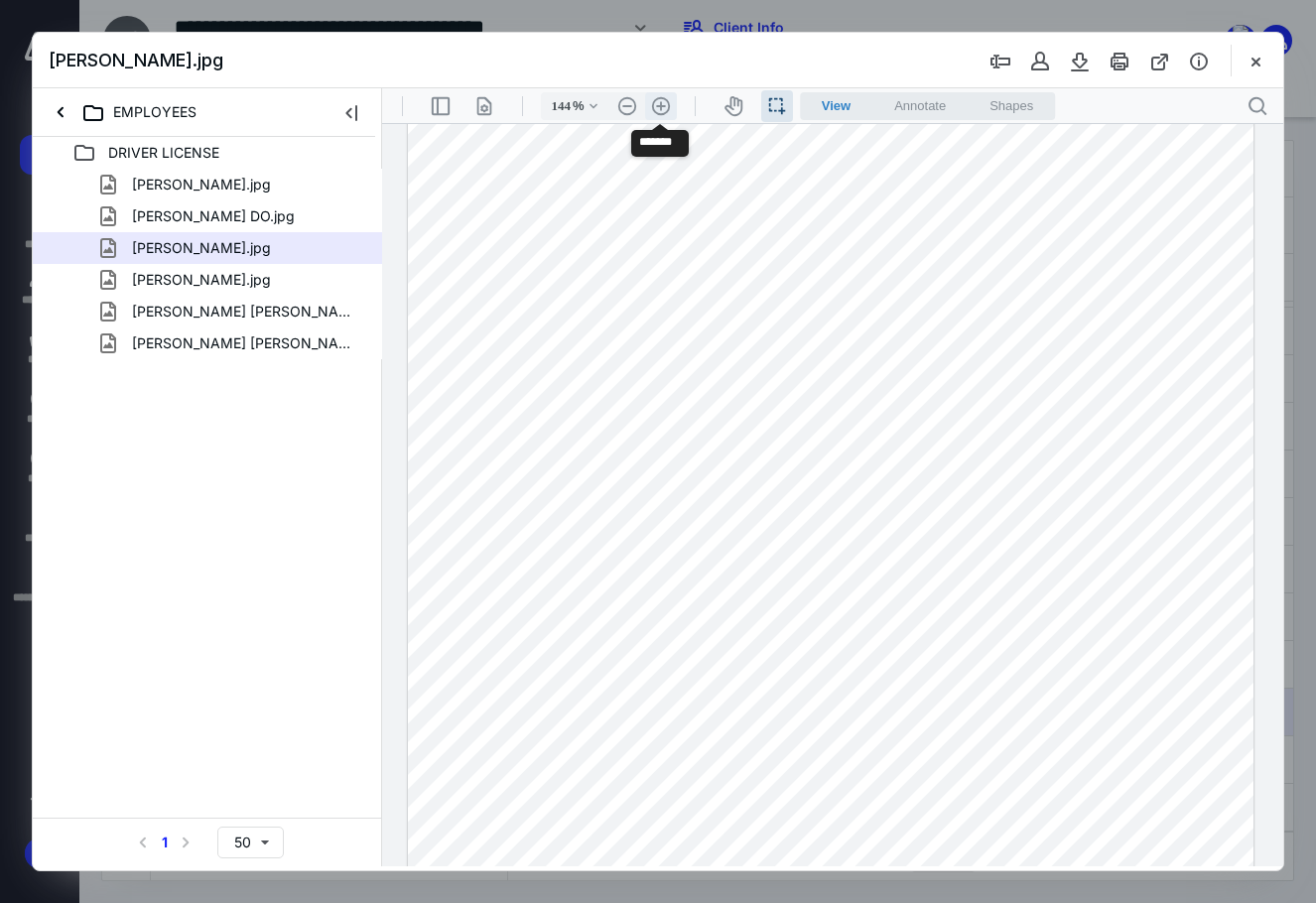 scroll, scrollTop: 189, scrollLeft: 0, axis: vertical 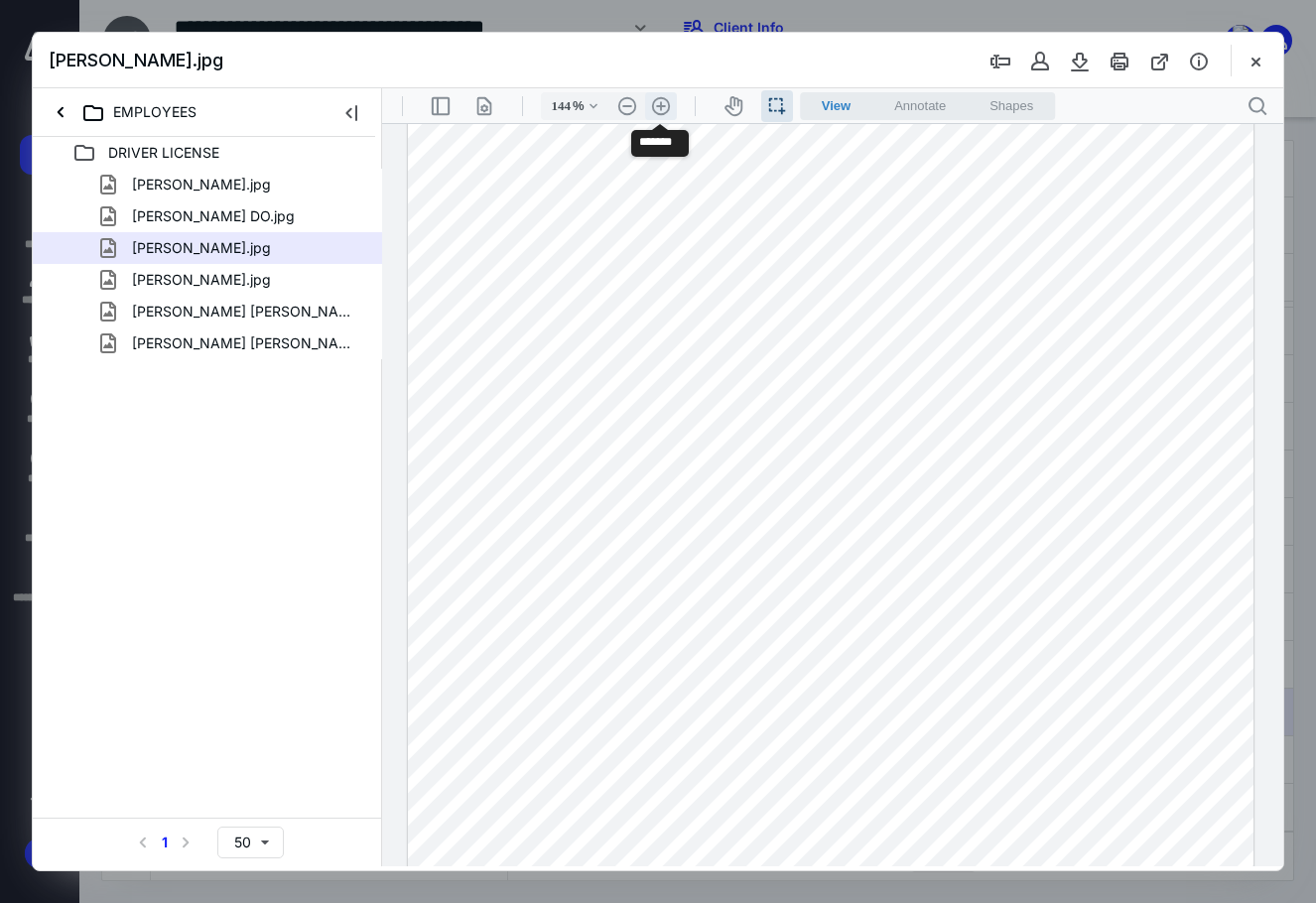 click on ".cls-1{fill:#abb0c4;} icon - header - zoom - in - line" at bounding box center (661, 106) 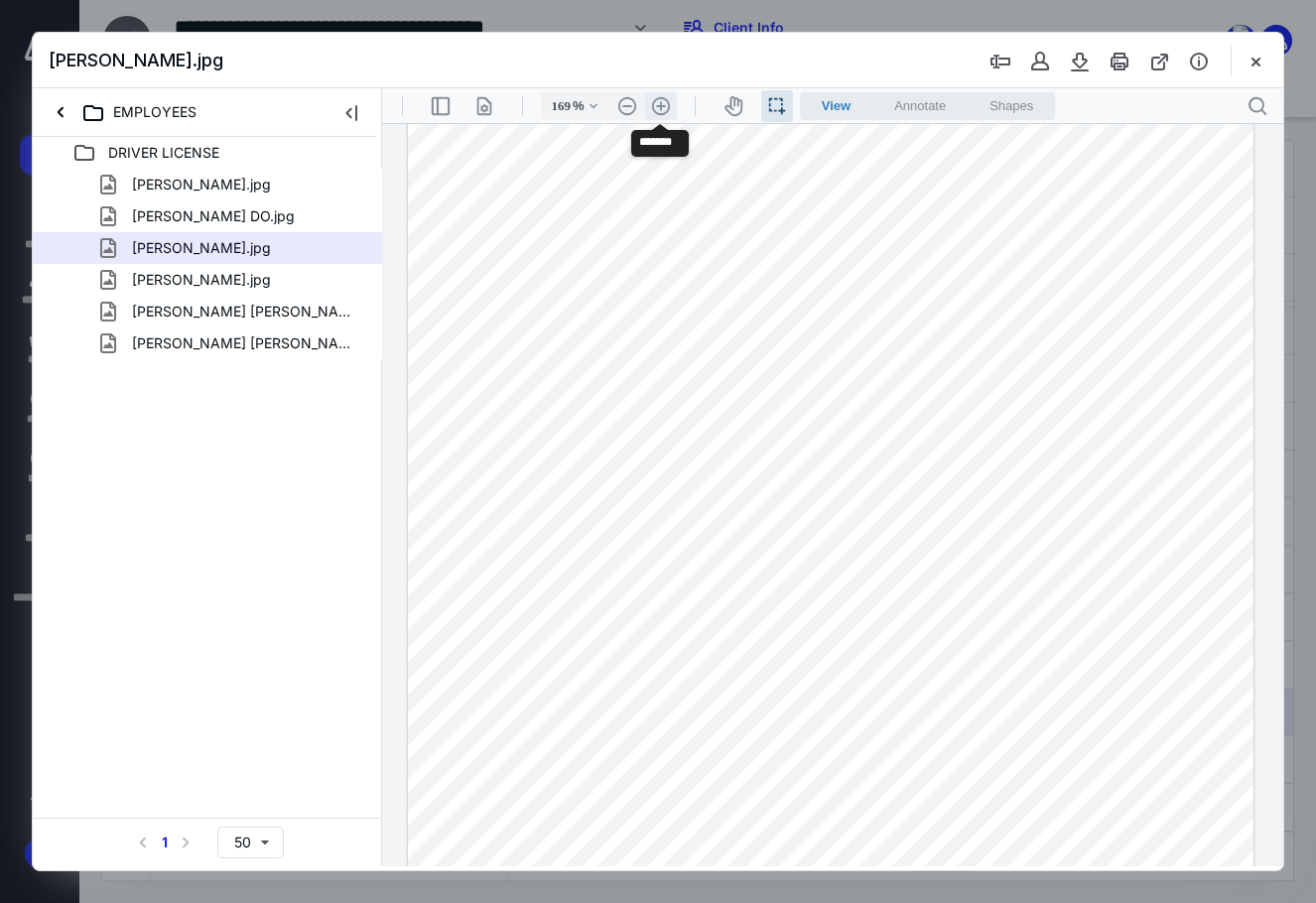 scroll, scrollTop: 283, scrollLeft: 59, axis: both 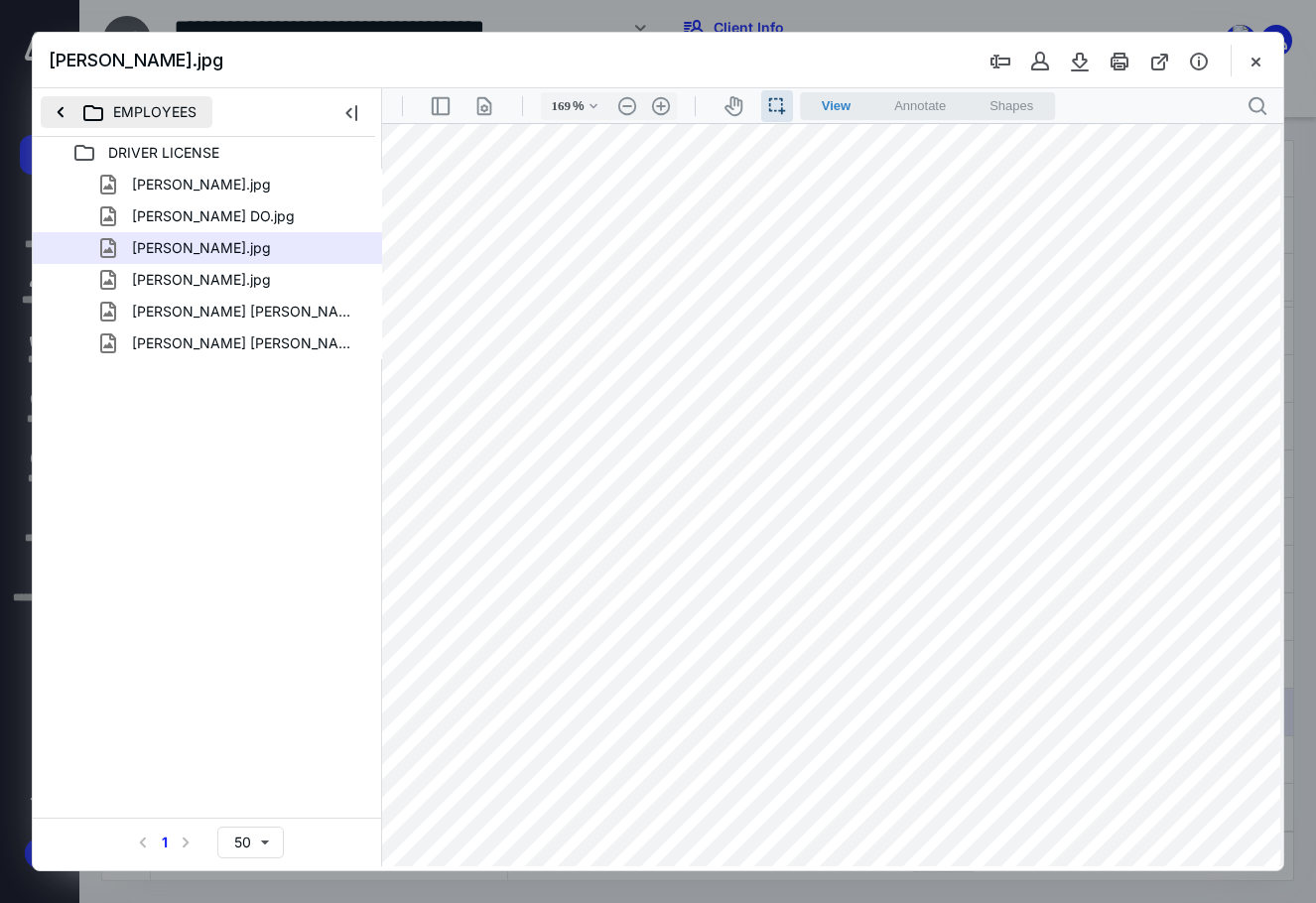 click on "EMPLOYEES" at bounding box center [126, 112] 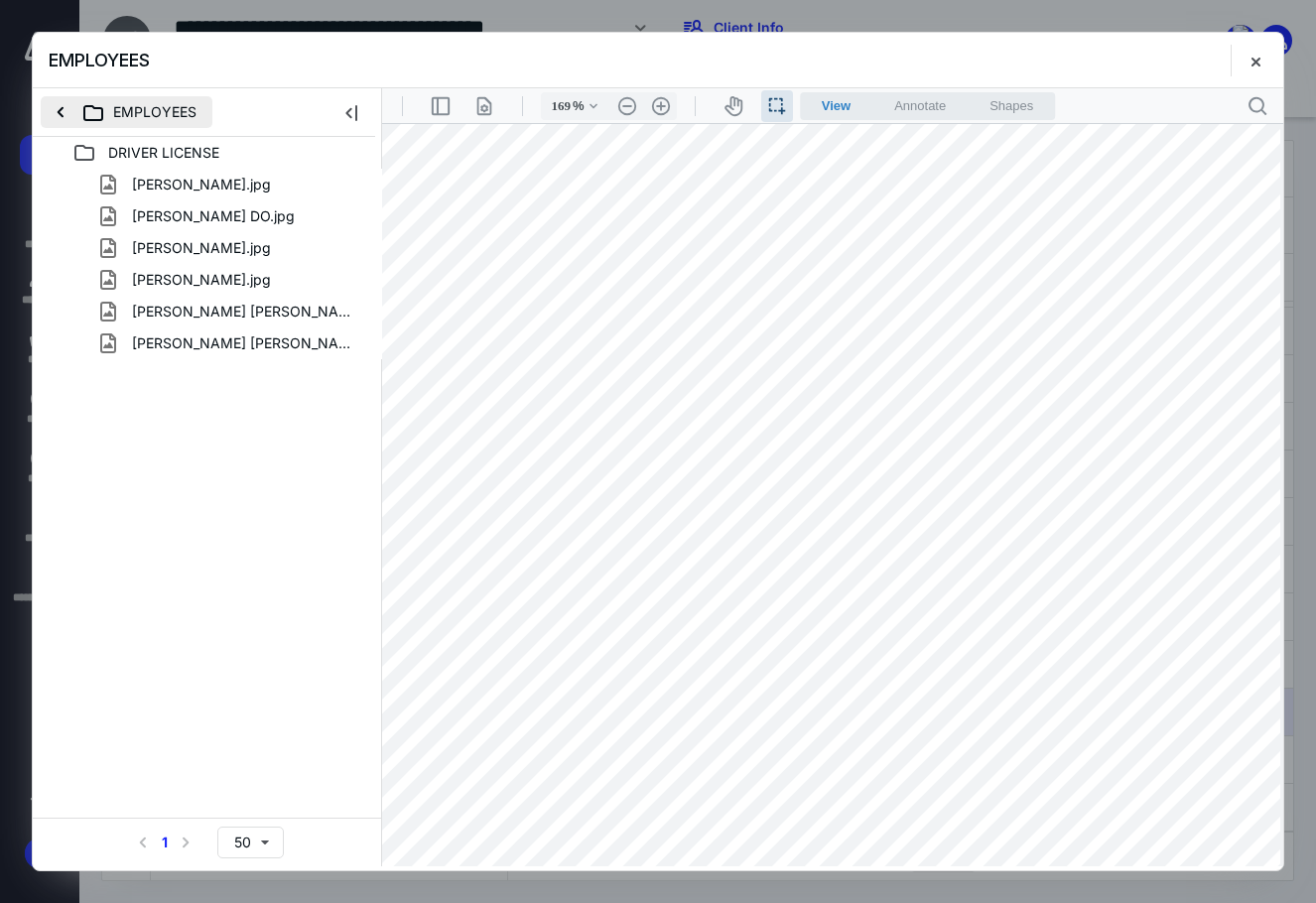 click on "EMPLOYEES" at bounding box center (126, 112) 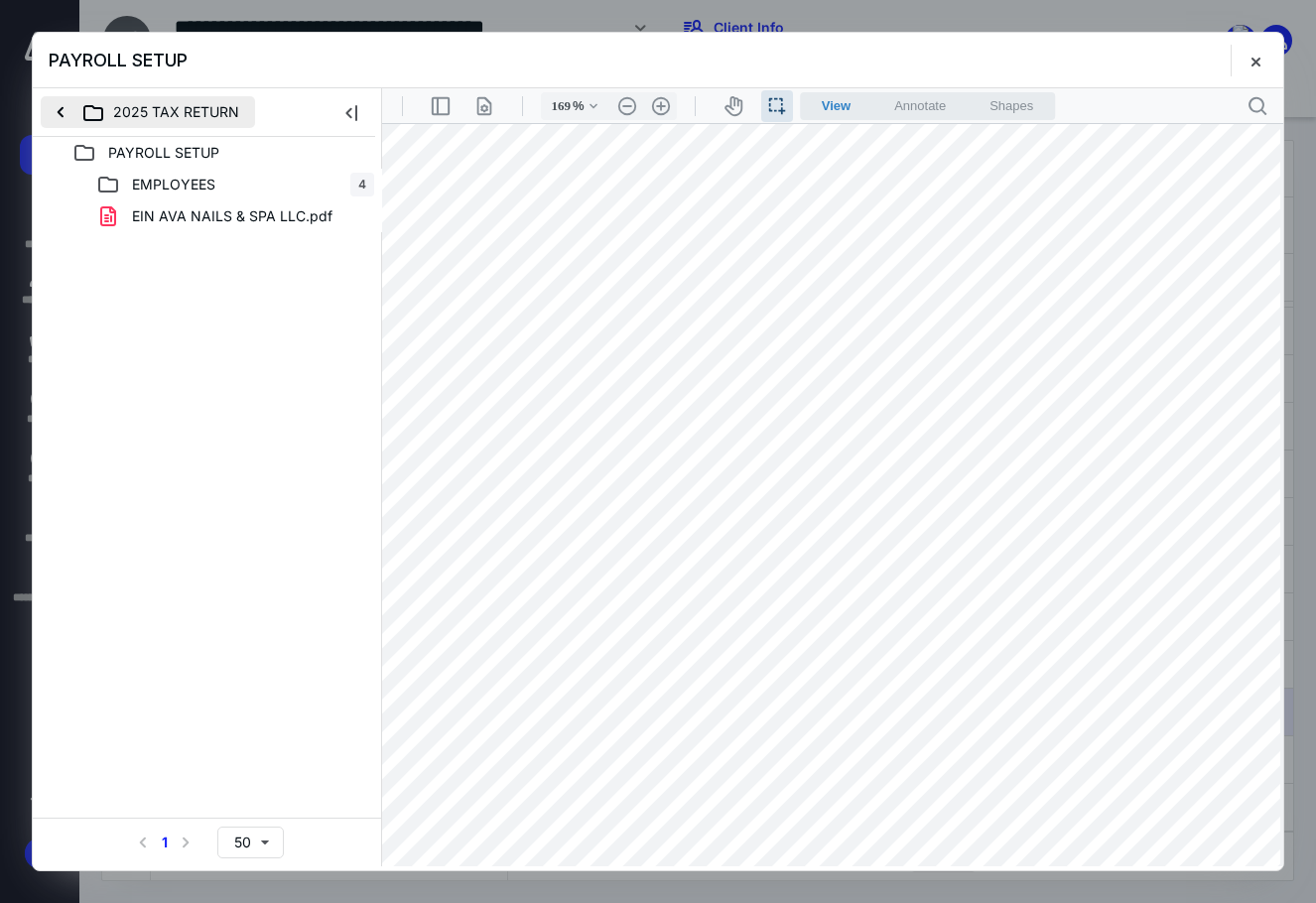 click on "2025 TAX RETURN" at bounding box center [148, 112] 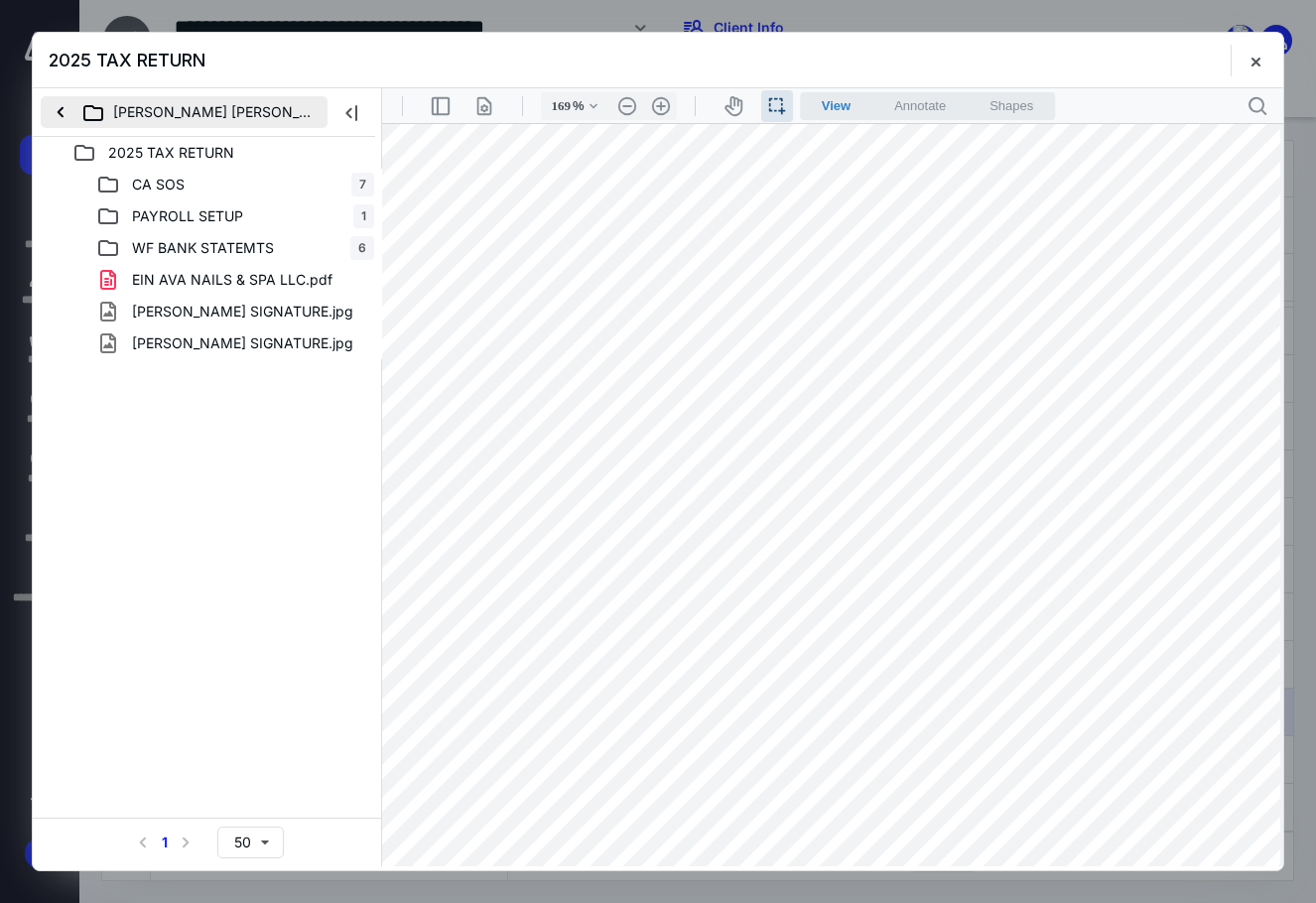 click on "[PERSON_NAME] [PERSON_NAME] -4670 ([PERSON_NAME] & SPA)" at bounding box center [184, 112] 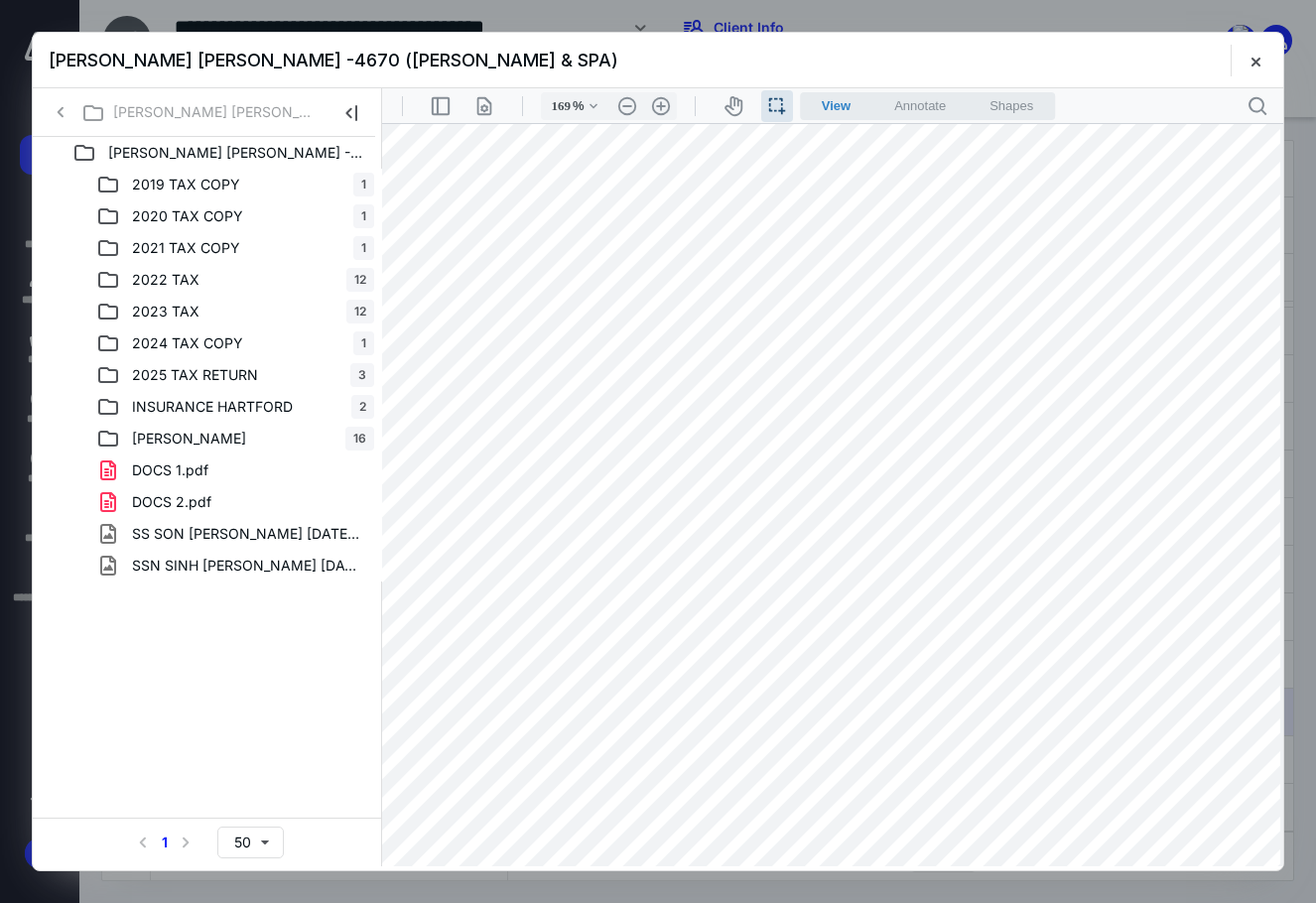 click 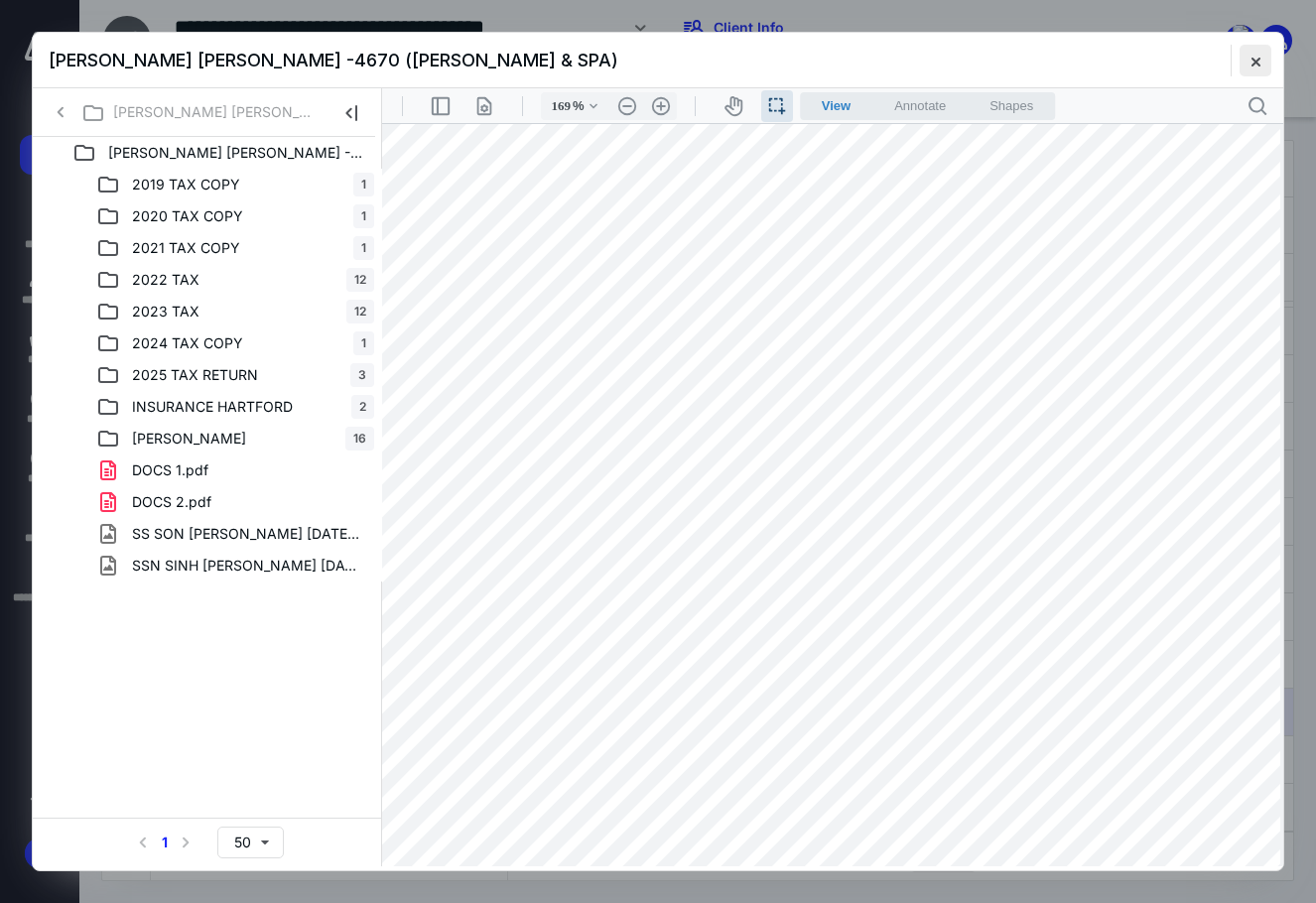 click at bounding box center (1255, 61) 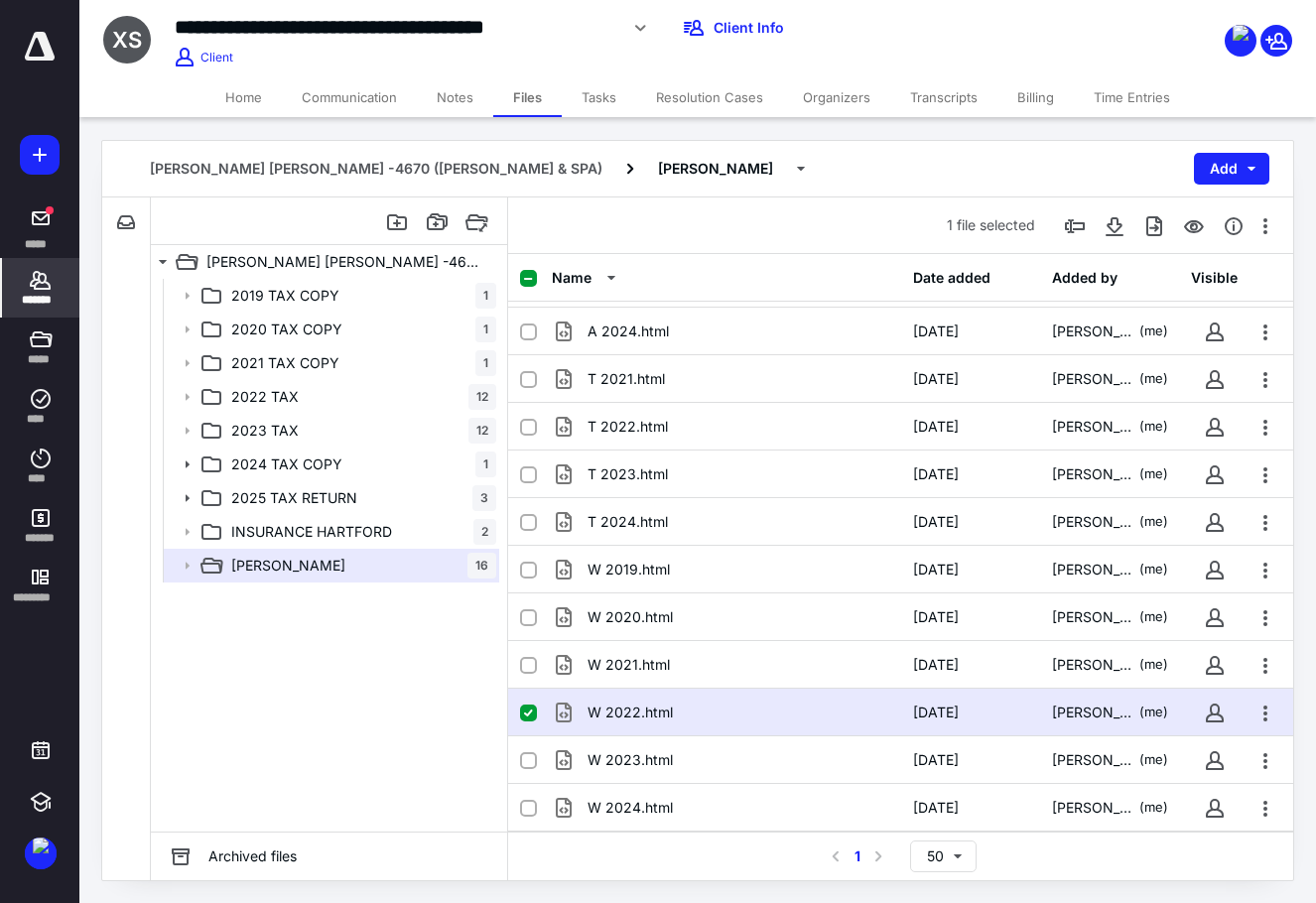 click on "*******" at bounding box center (41, 288) 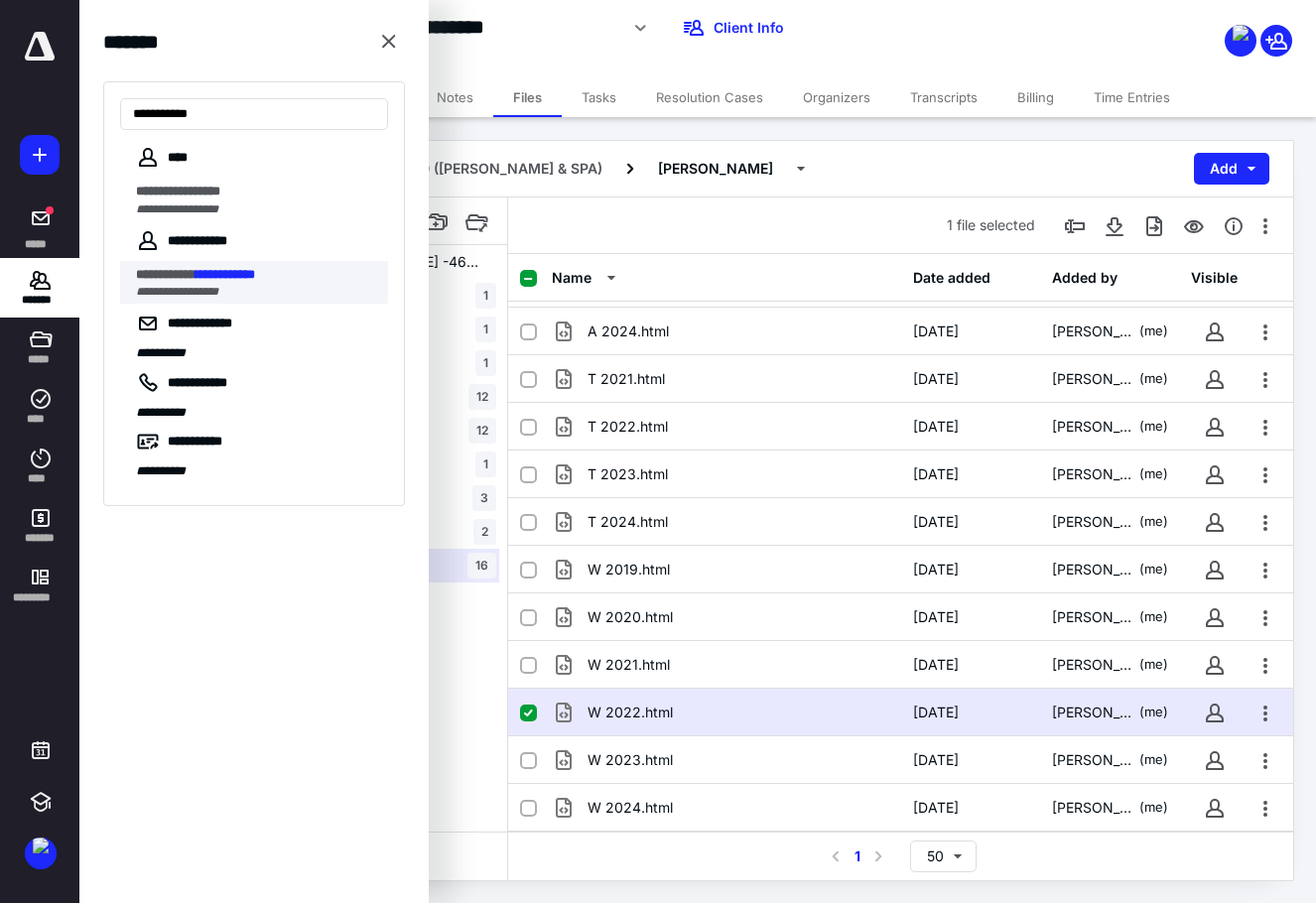 type on "**********" 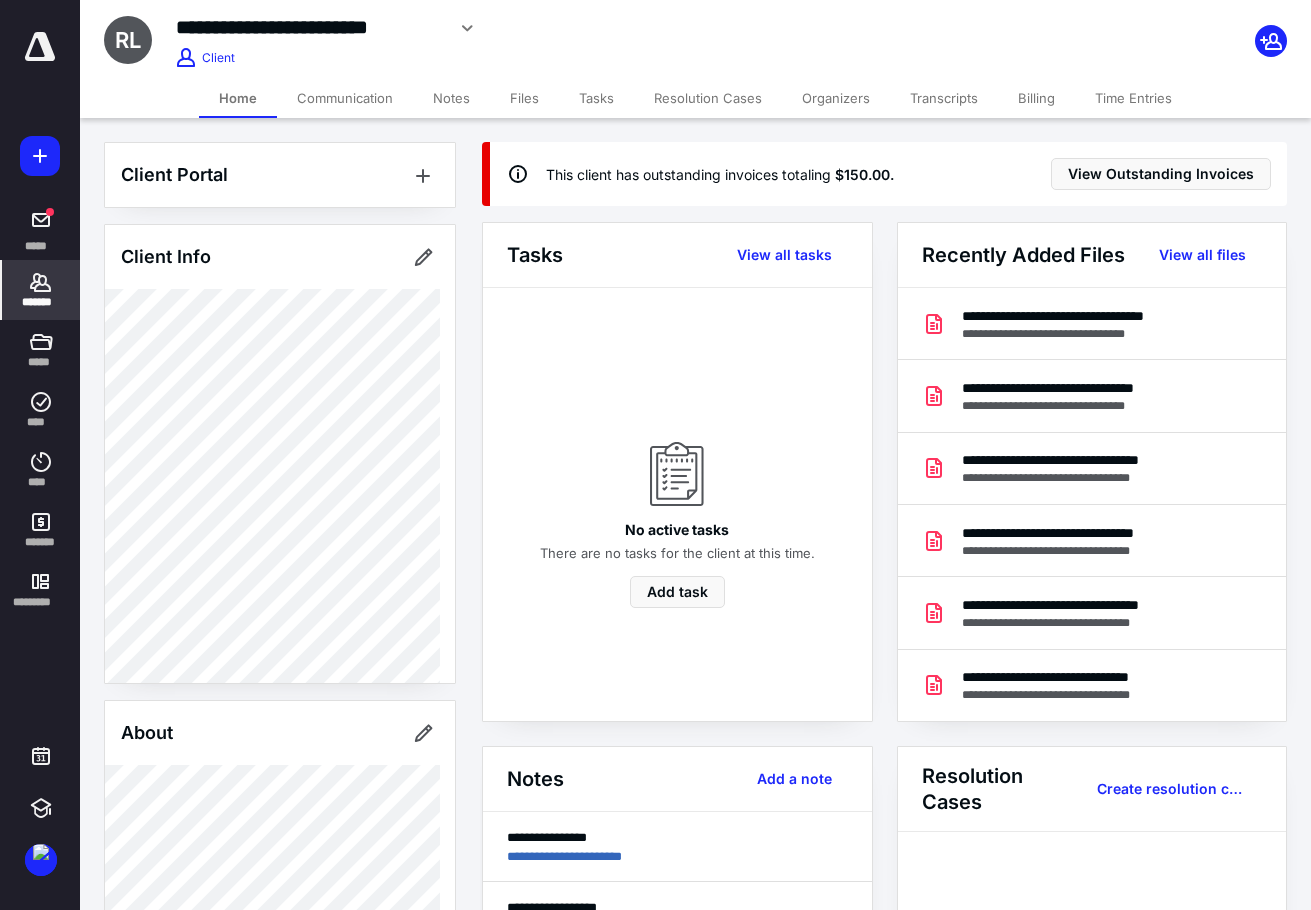 click on "Notes" at bounding box center (451, 98) 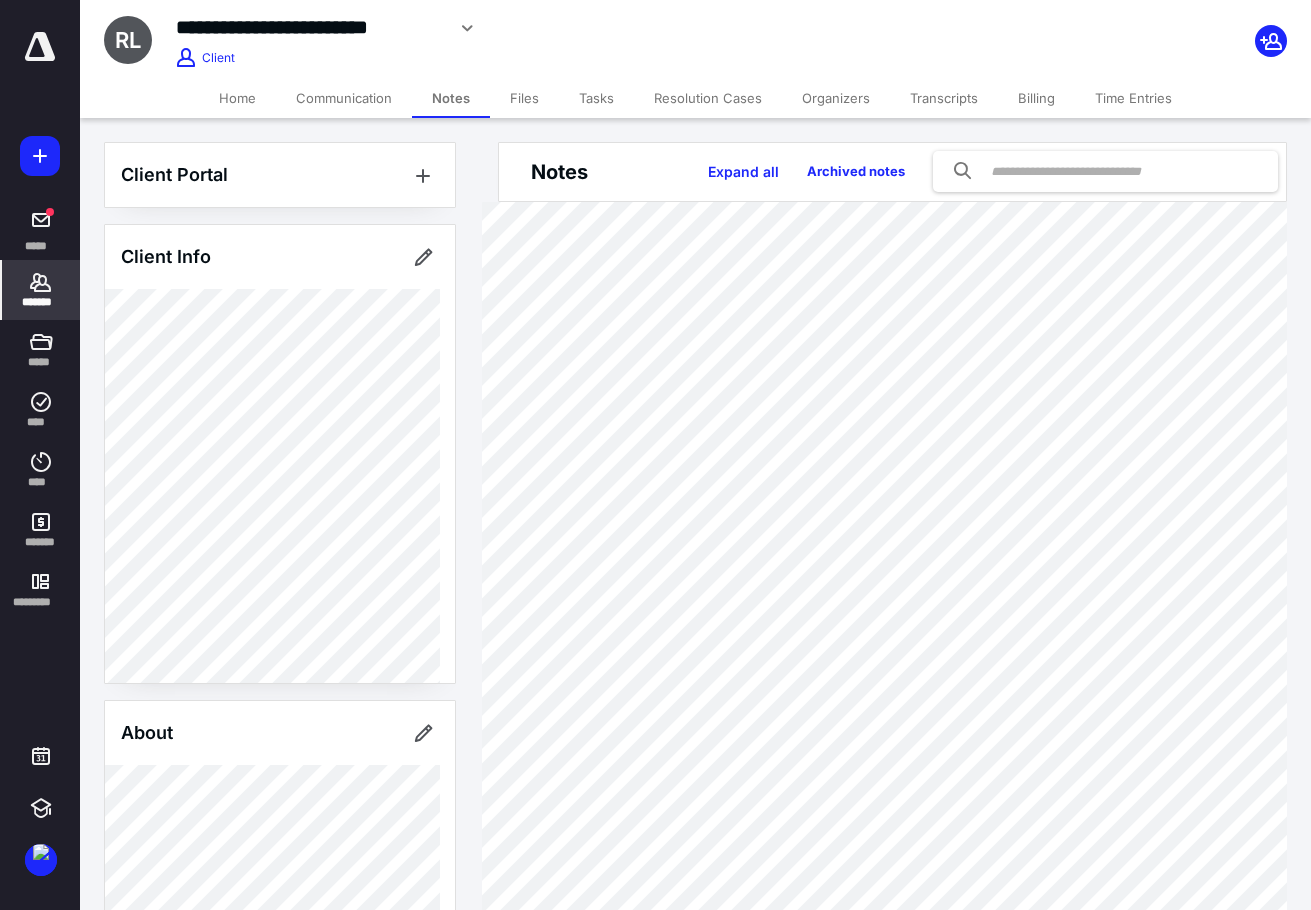 click on "Files" at bounding box center [524, 98] 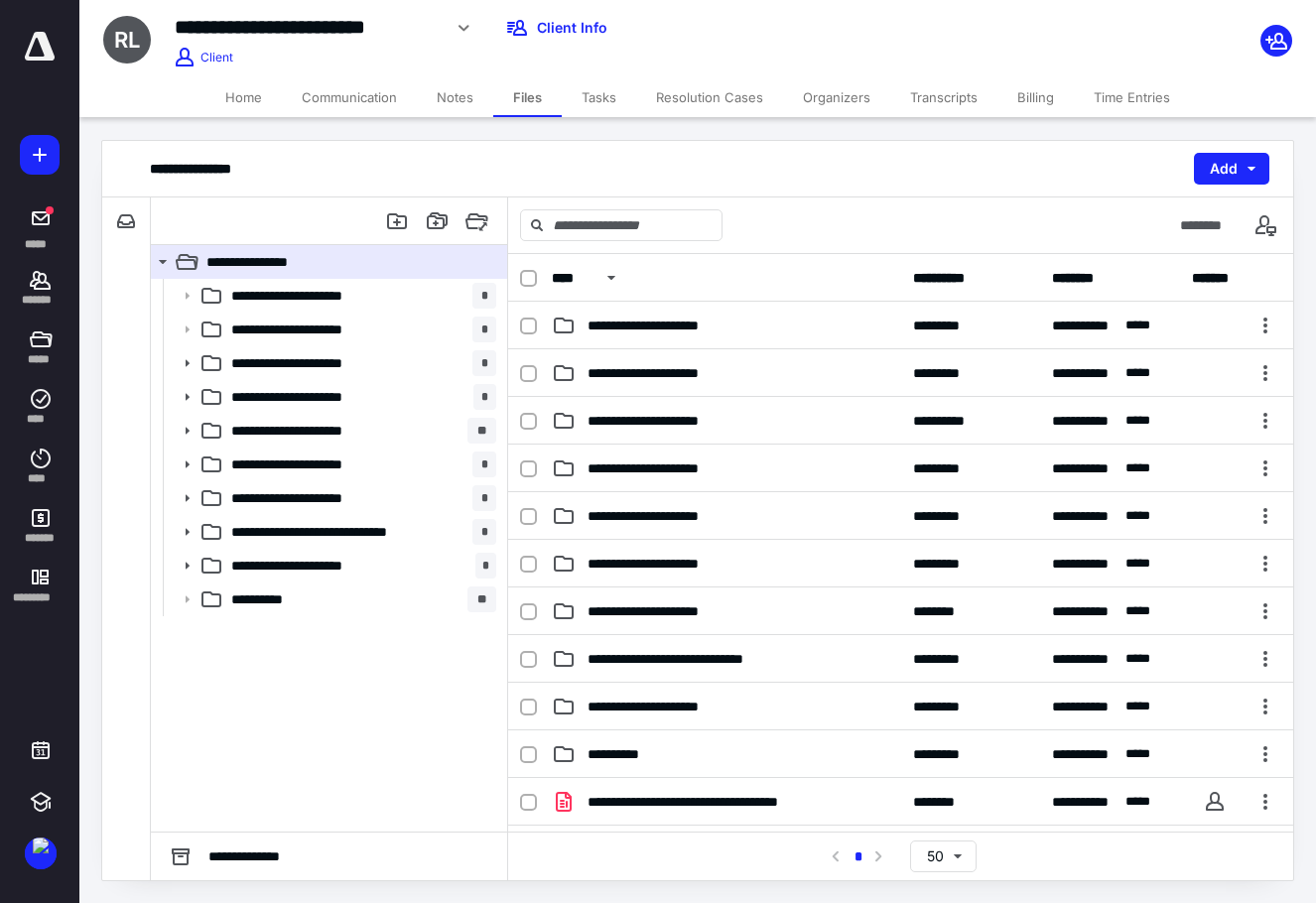 click on "**********" at bounding box center (359, 599) 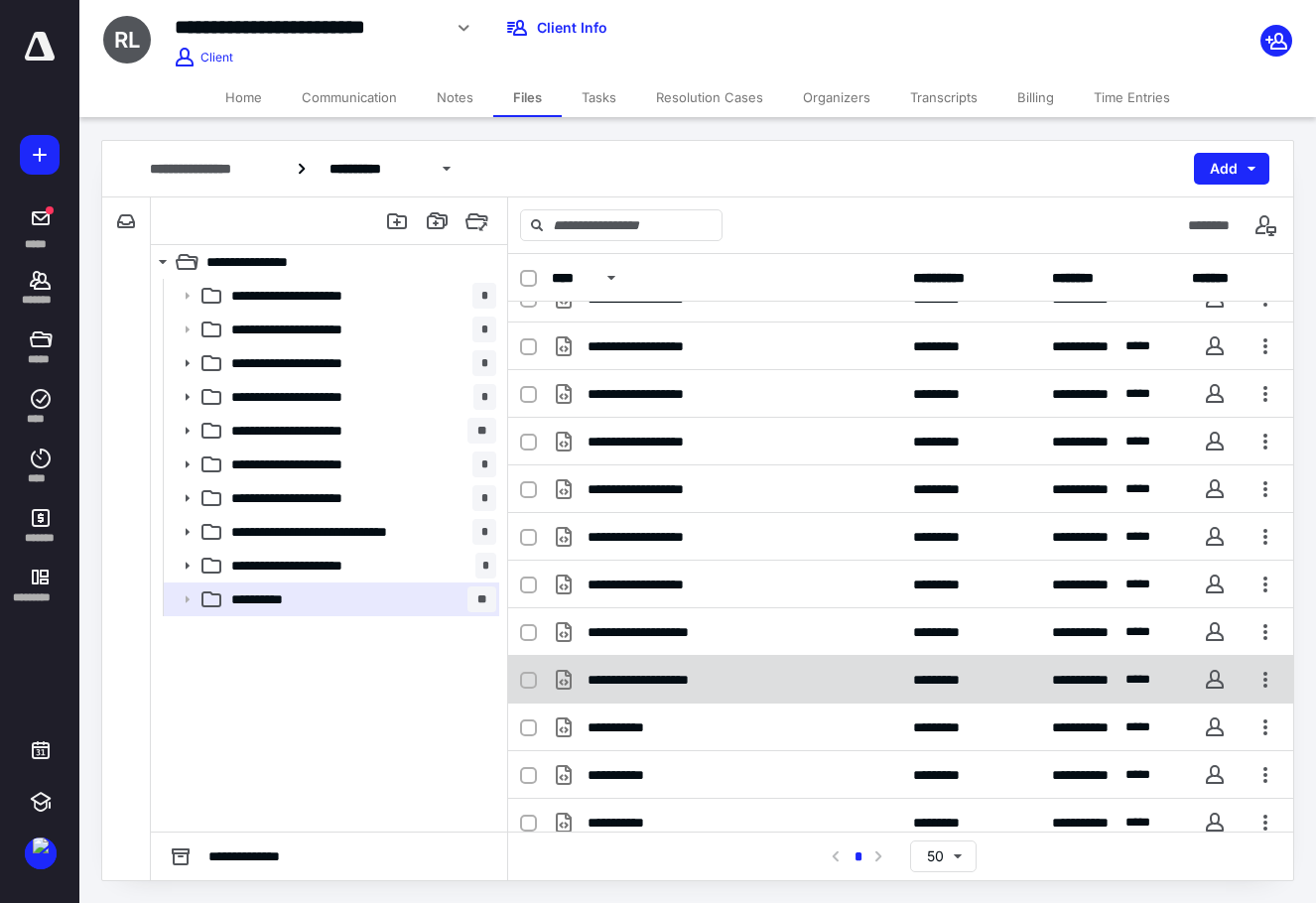 scroll, scrollTop: 42, scrollLeft: 0, axis: vertical 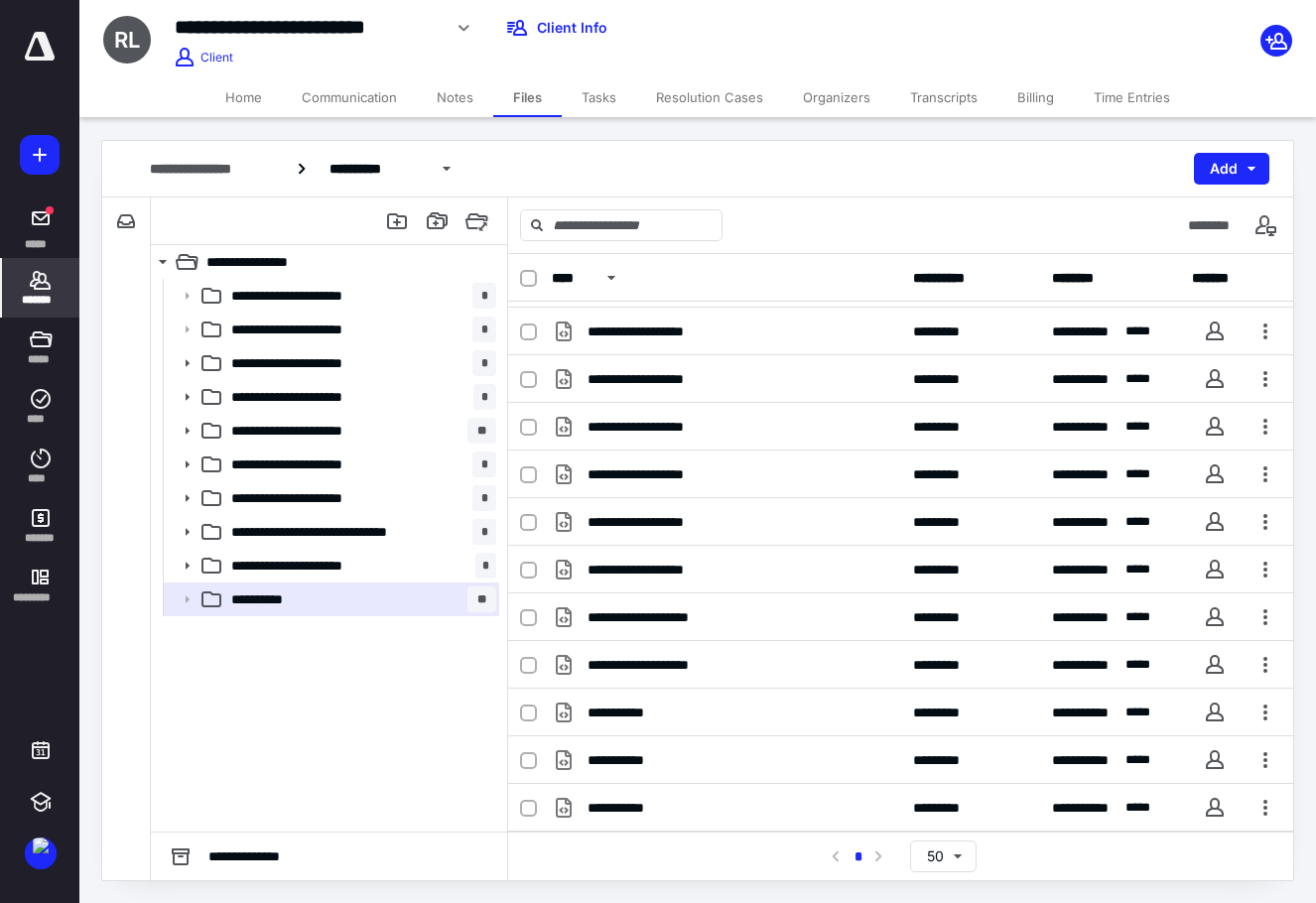 click 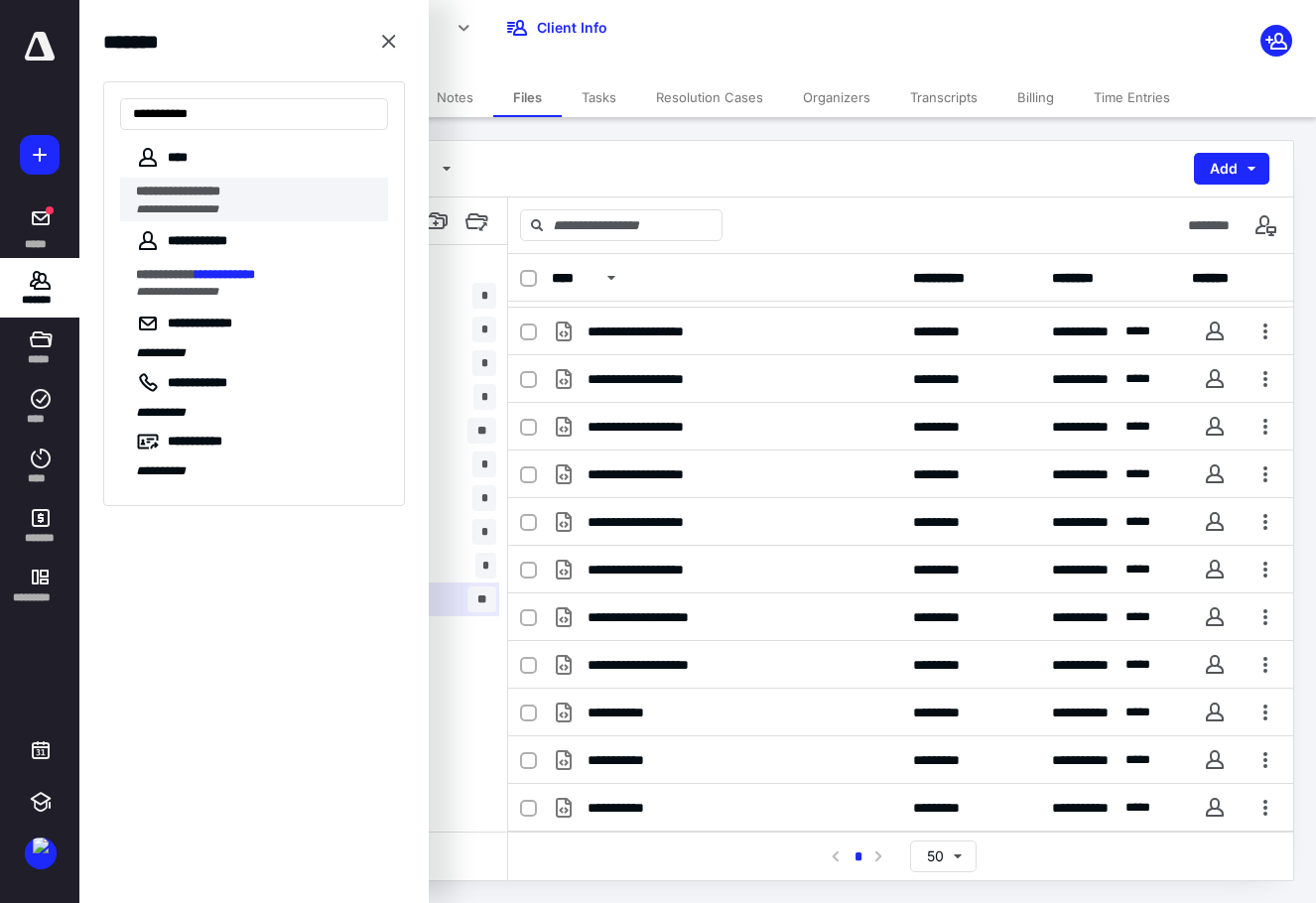 type on "**********" 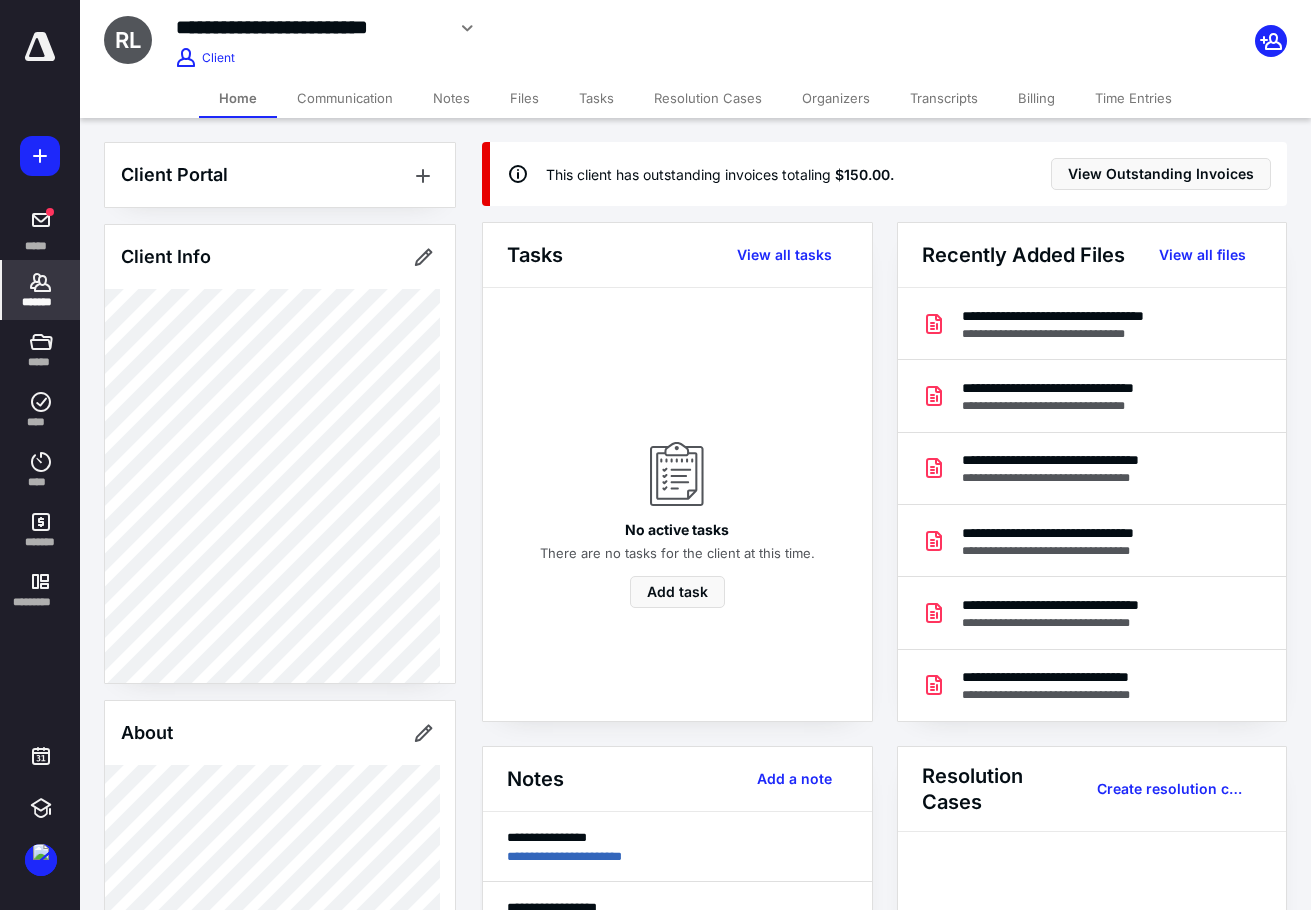 click on "Files" at bounding box center (524, 98) 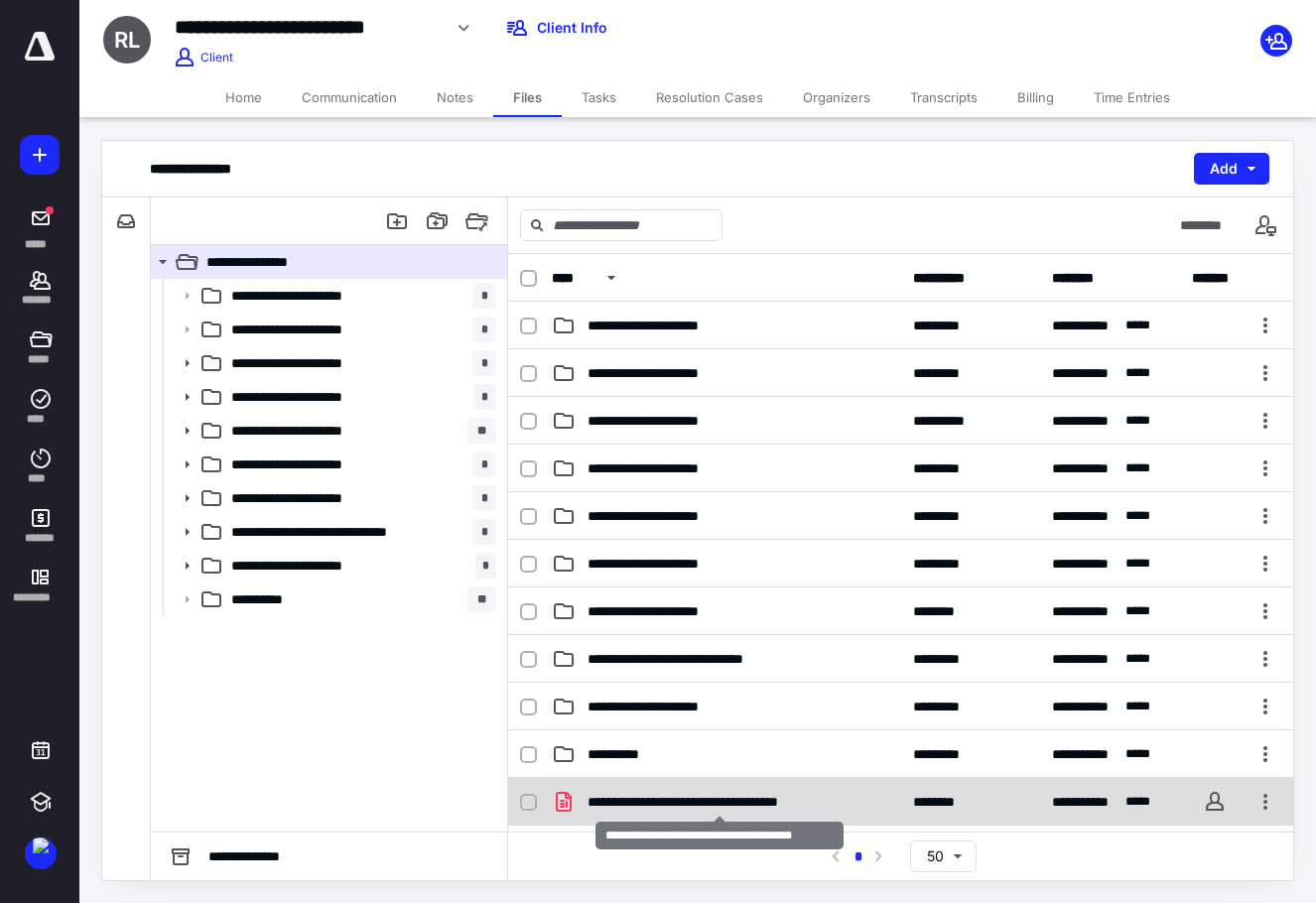 click on "**********" at bounding box center (720, 802) 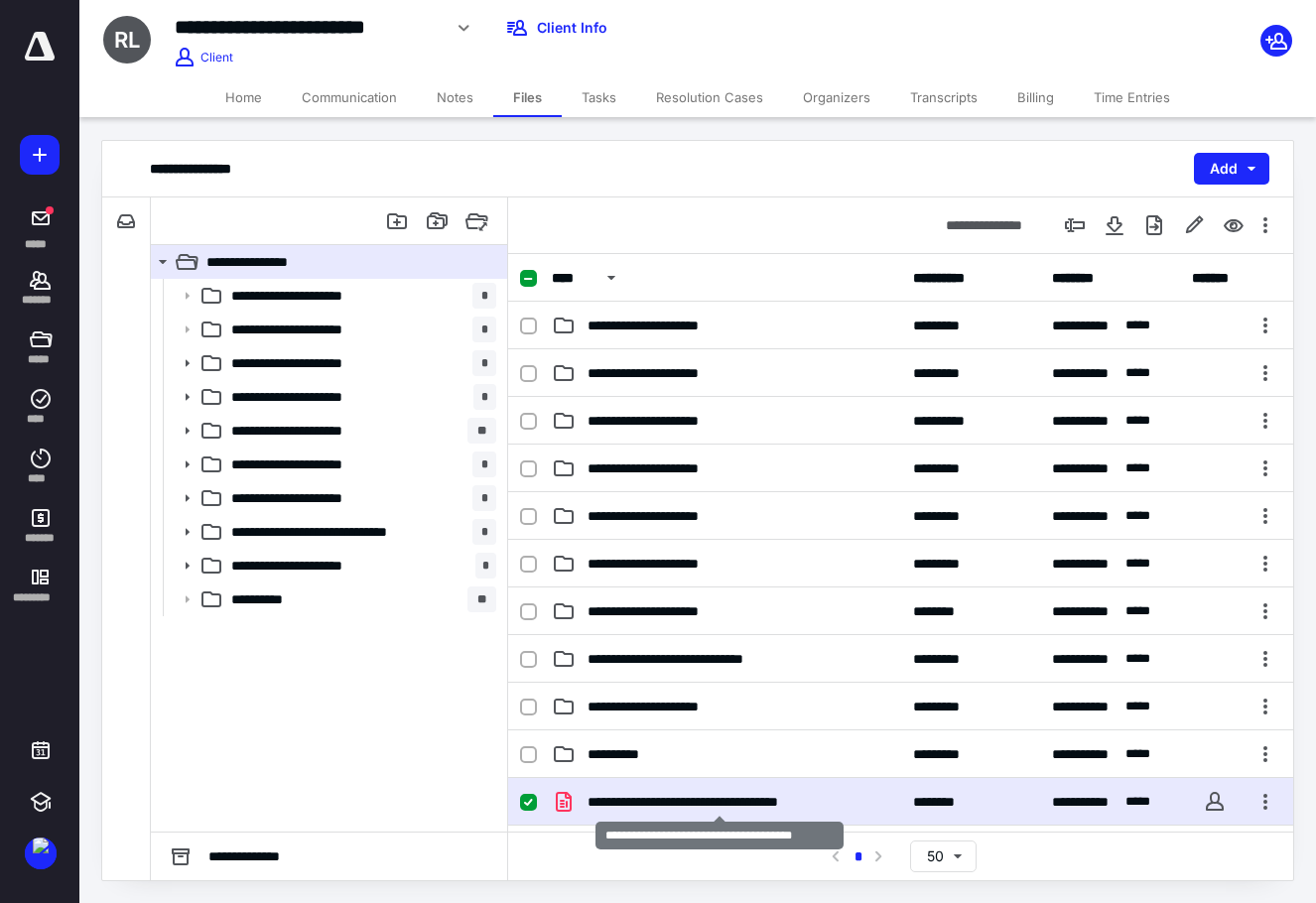 click on "**********" at bounding box center (720, 802) 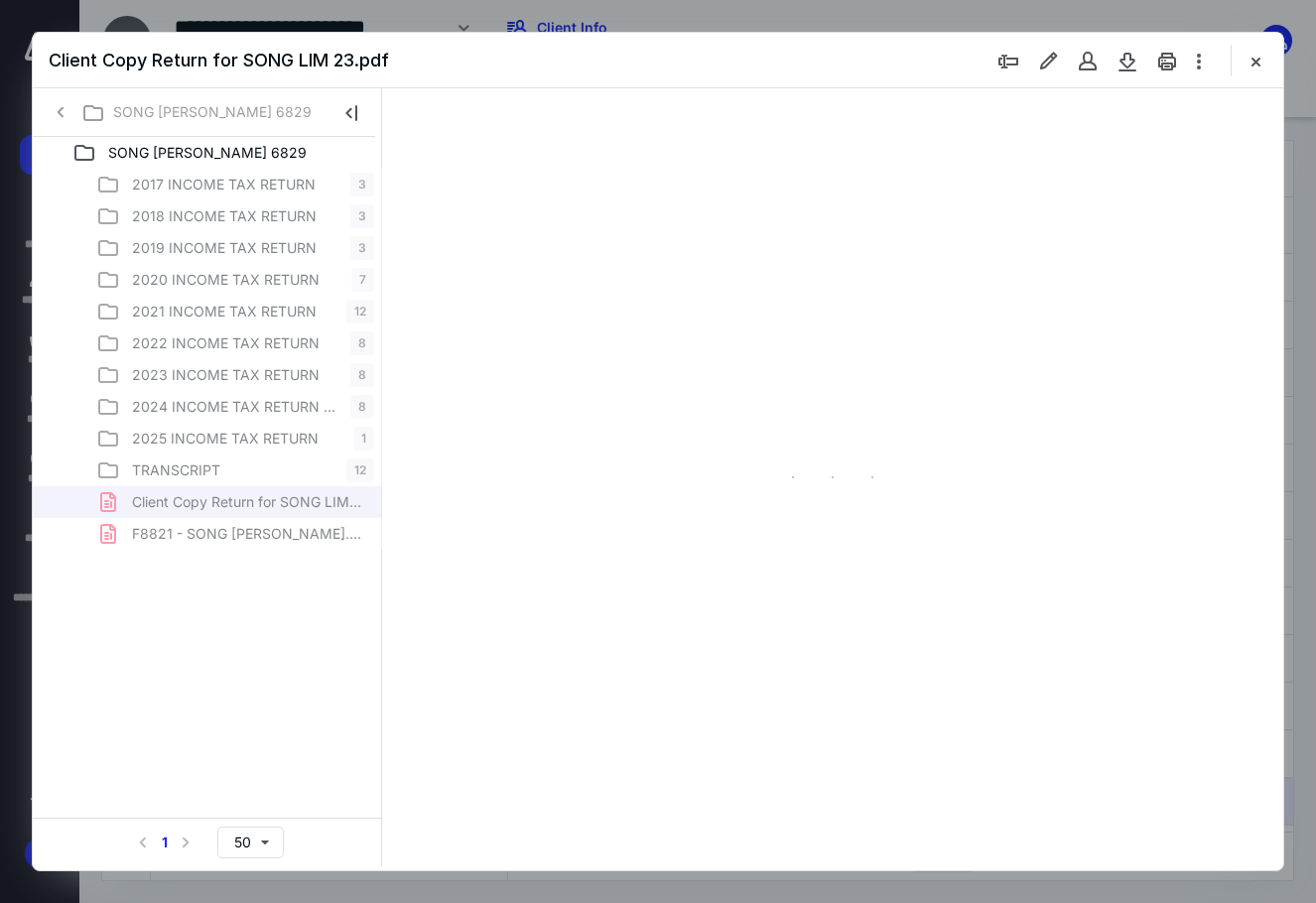 scroll, scrollTop: 0, scrollLeft: 0, axis: both 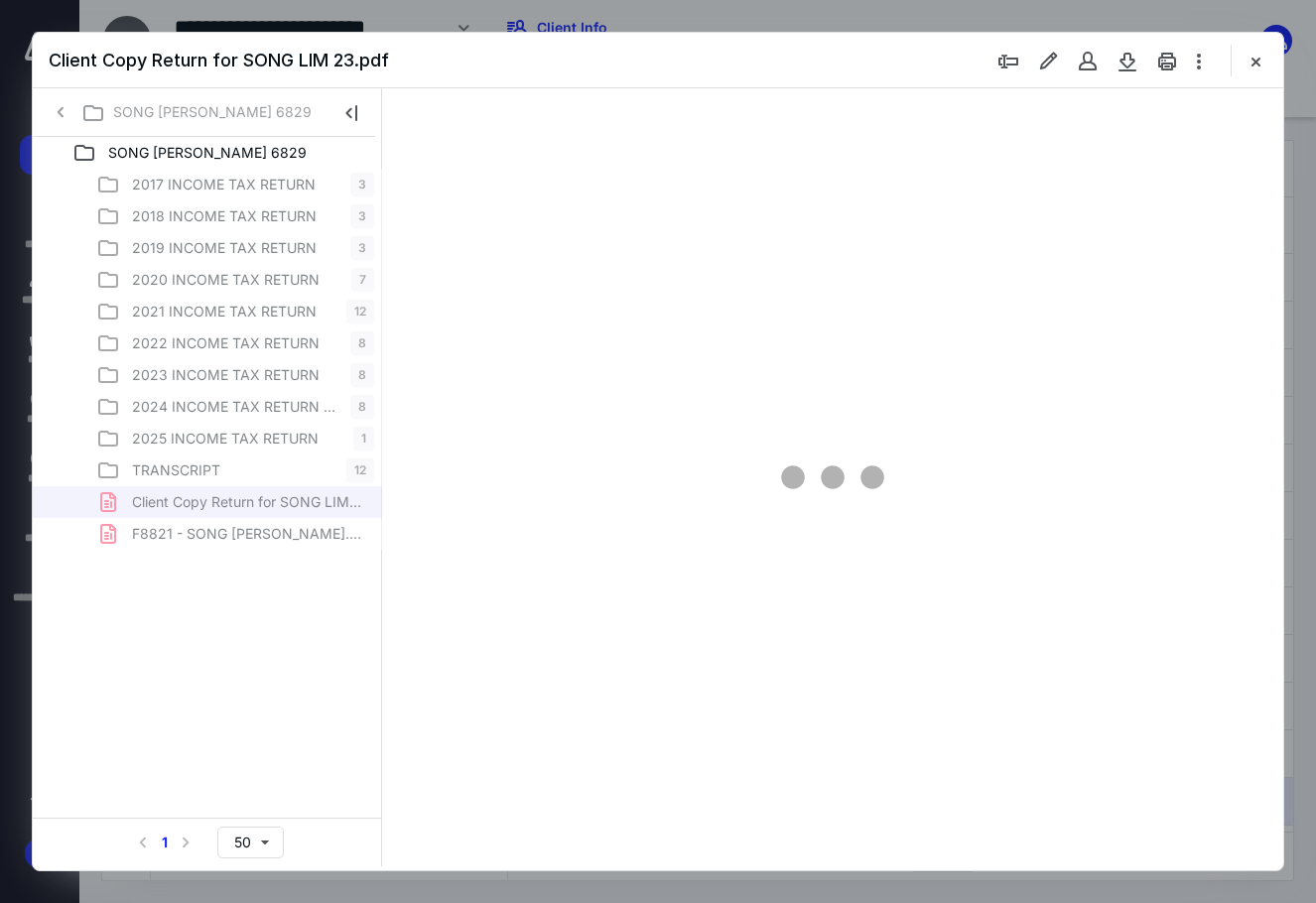 type on "89" 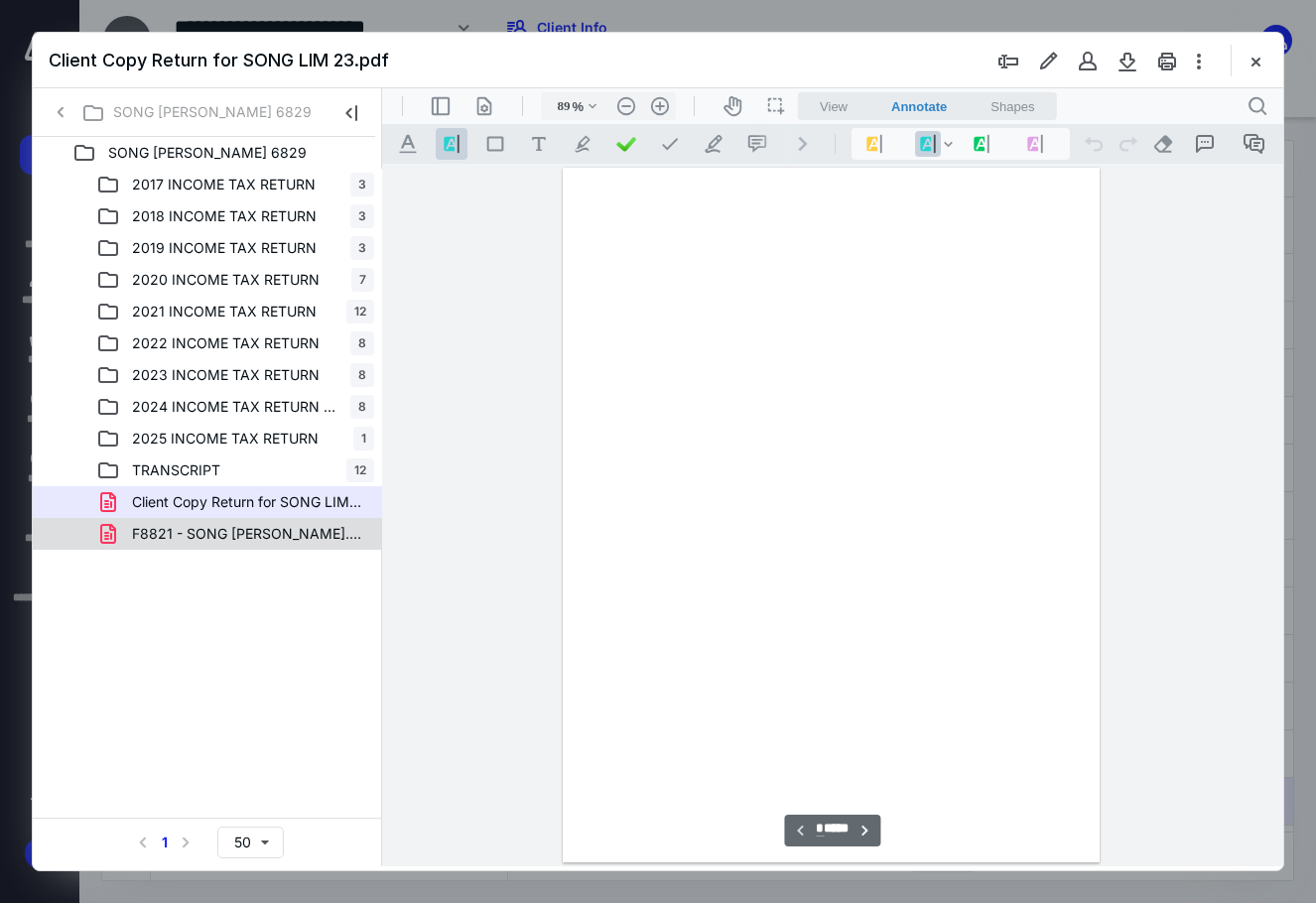 scroll, scrollTop: 79, scrollLeft: 0, axis: vertical 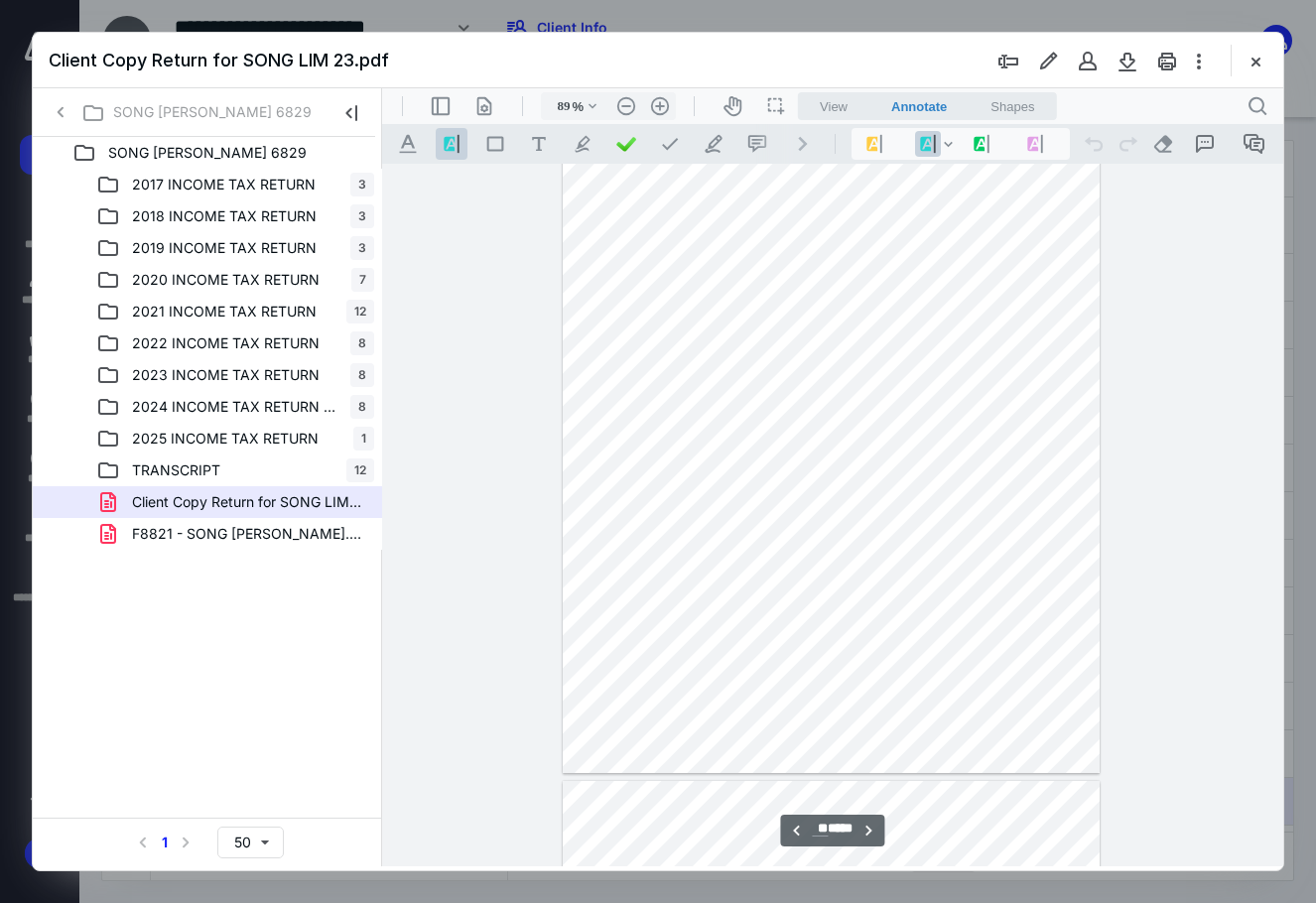 type on "**" 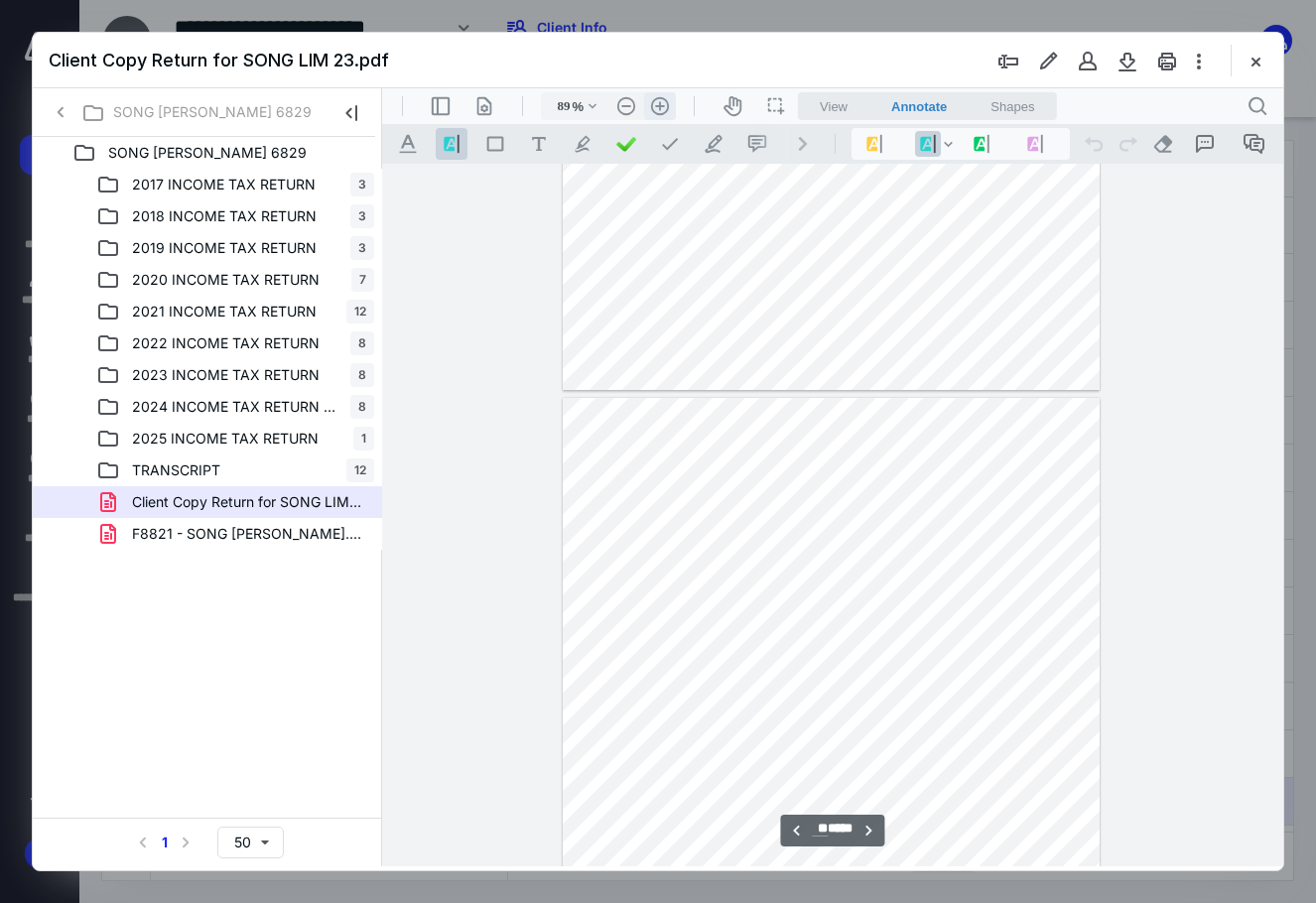 click on ".cls-1{fill:#abb0c4;} icon - header - zoom - in - line" at bounding box center (660, 106) 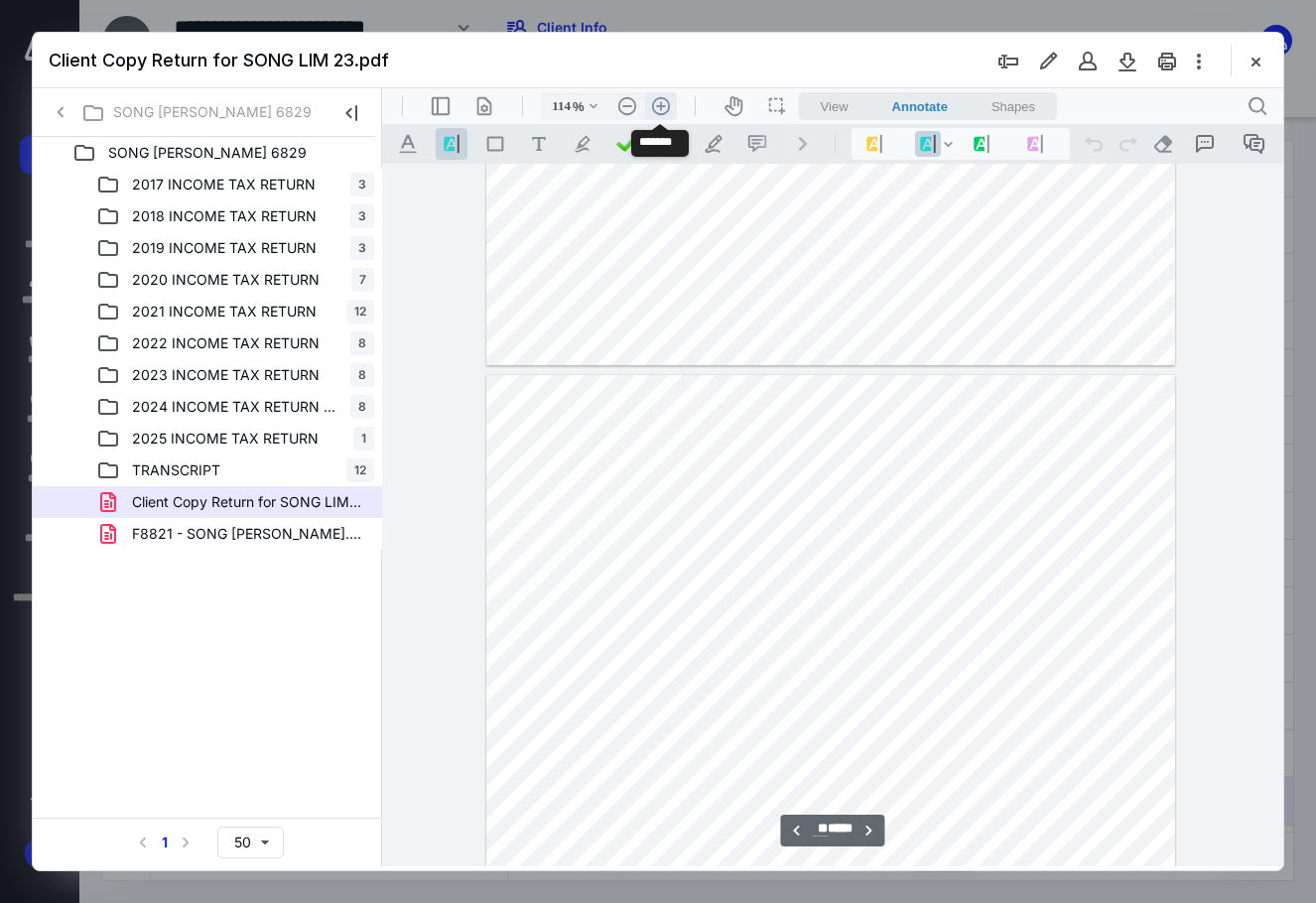 click on ".cls-1{fill:#abb0c4;} icon - header - zoom - in - line" at bounding box center [661, 106] 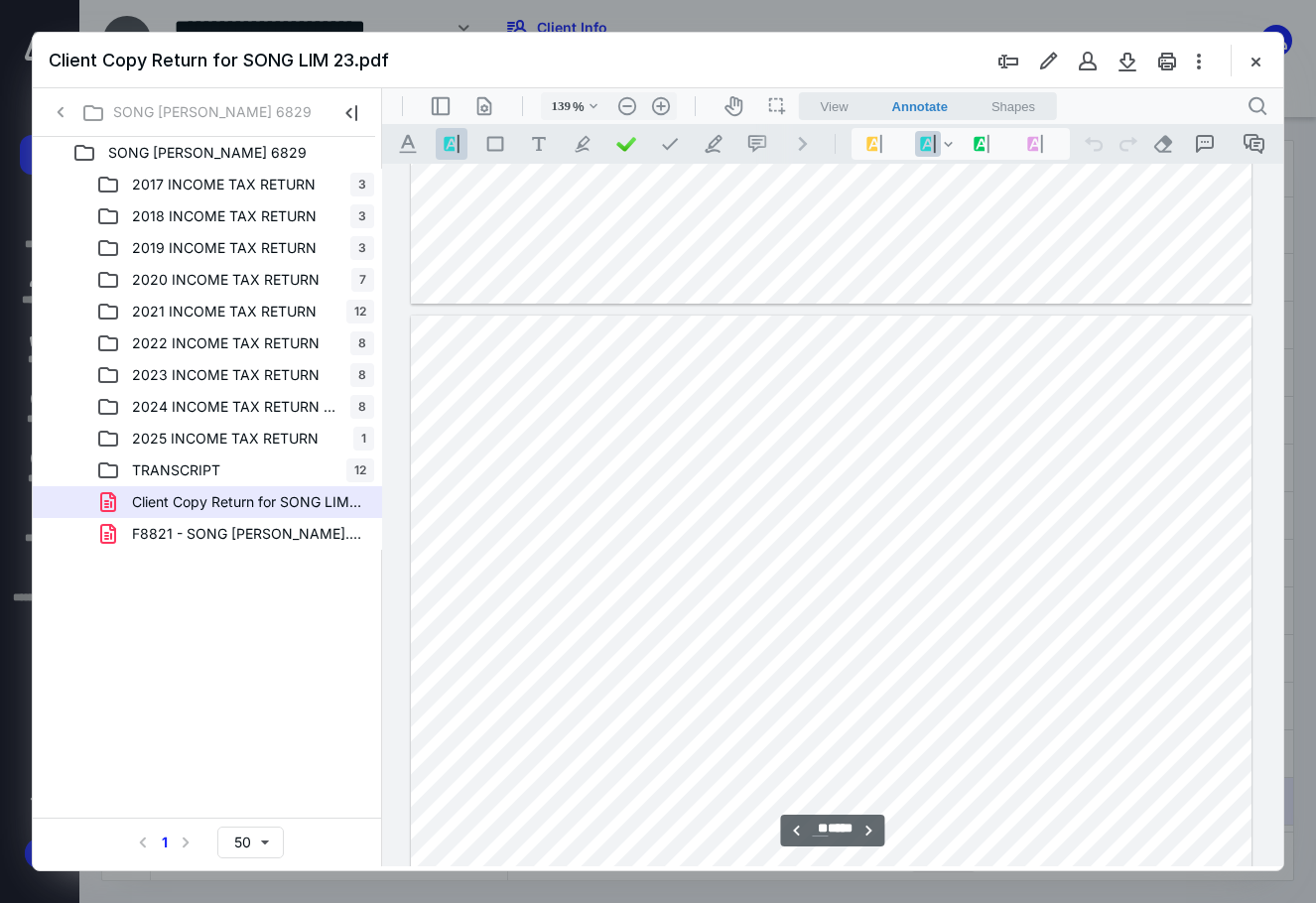 scroll, scrollTop: 21958, scrollLeft: 0, axis: vertical 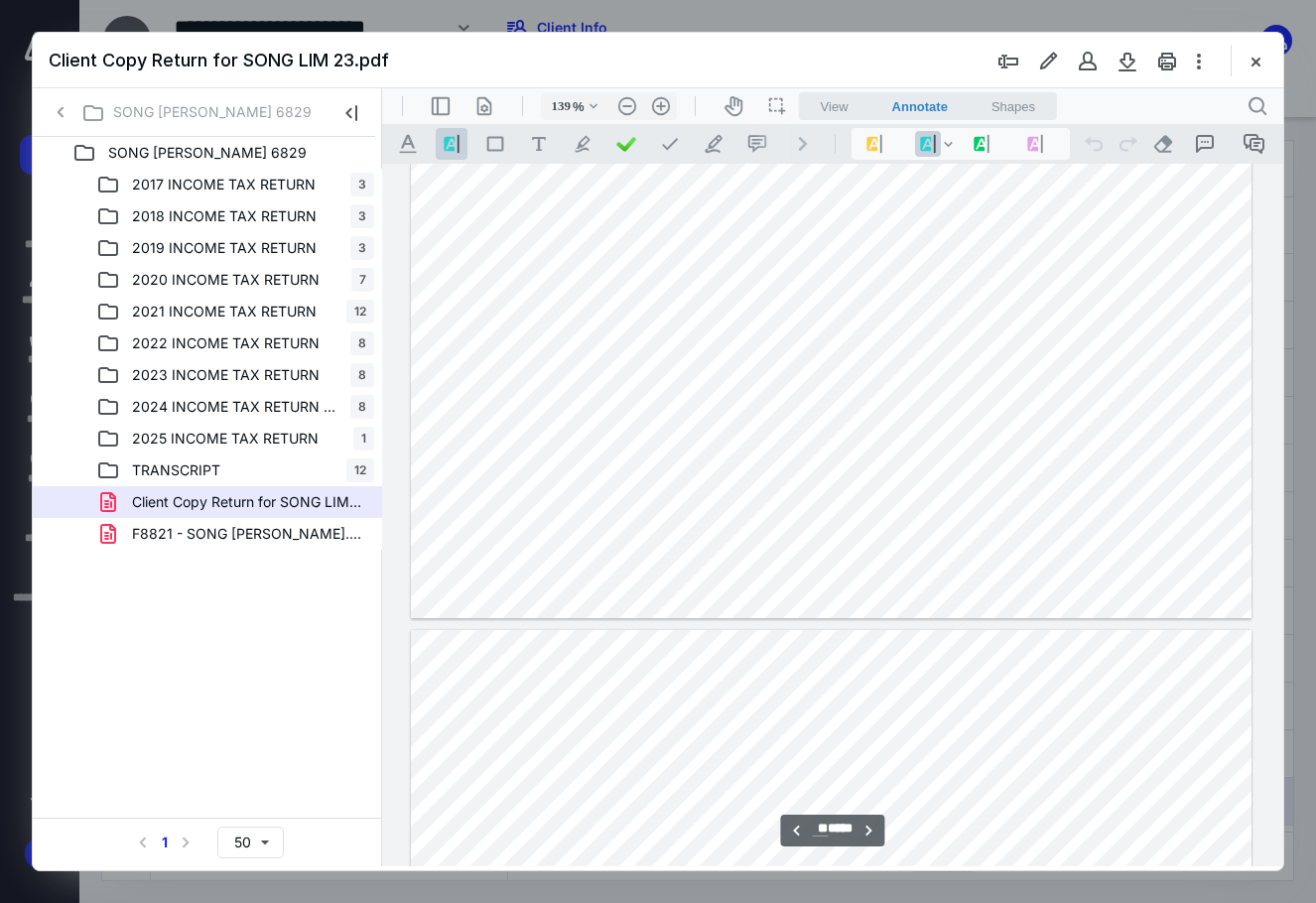 type on "**" 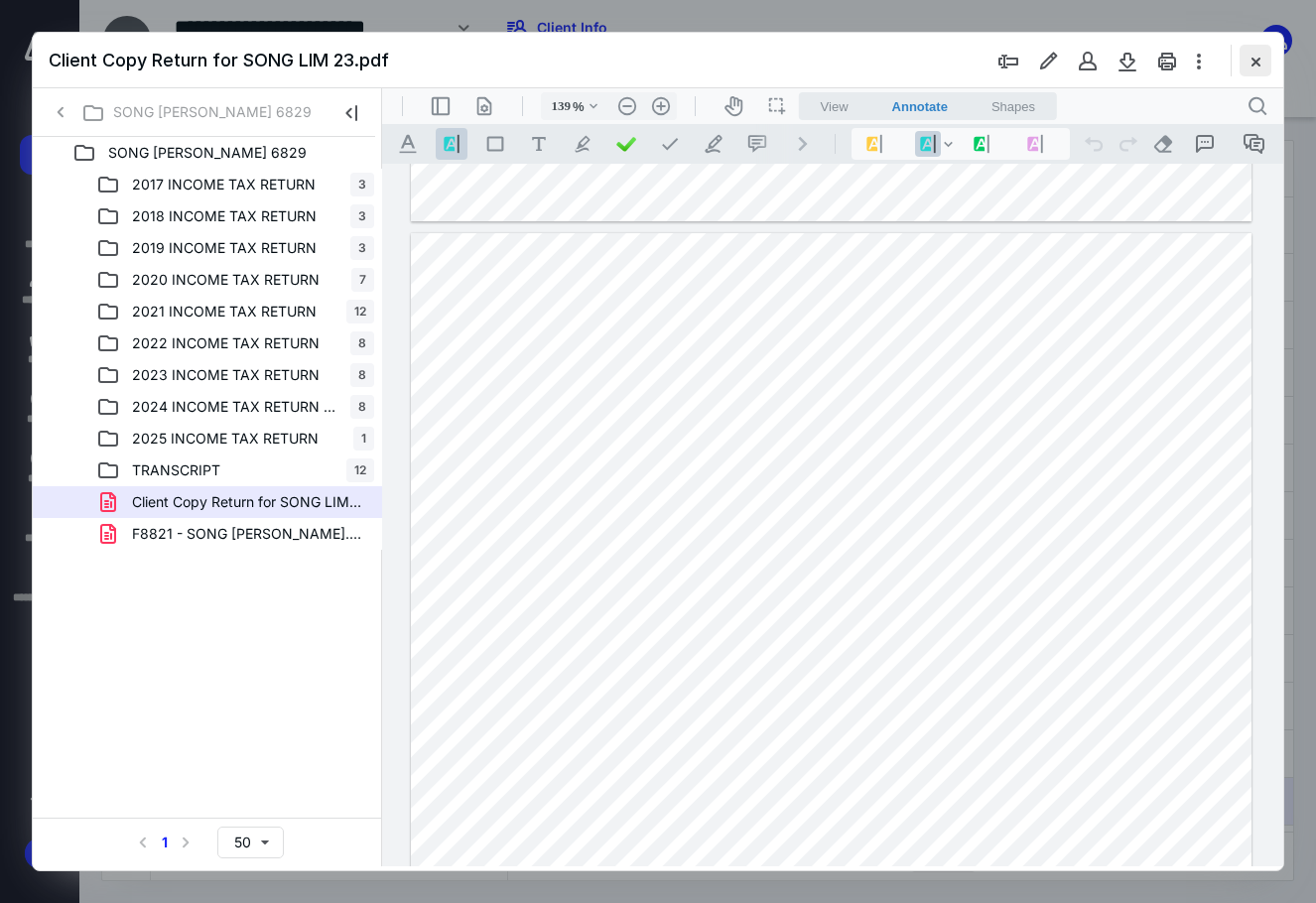 click at bounding box center (1255, 61) 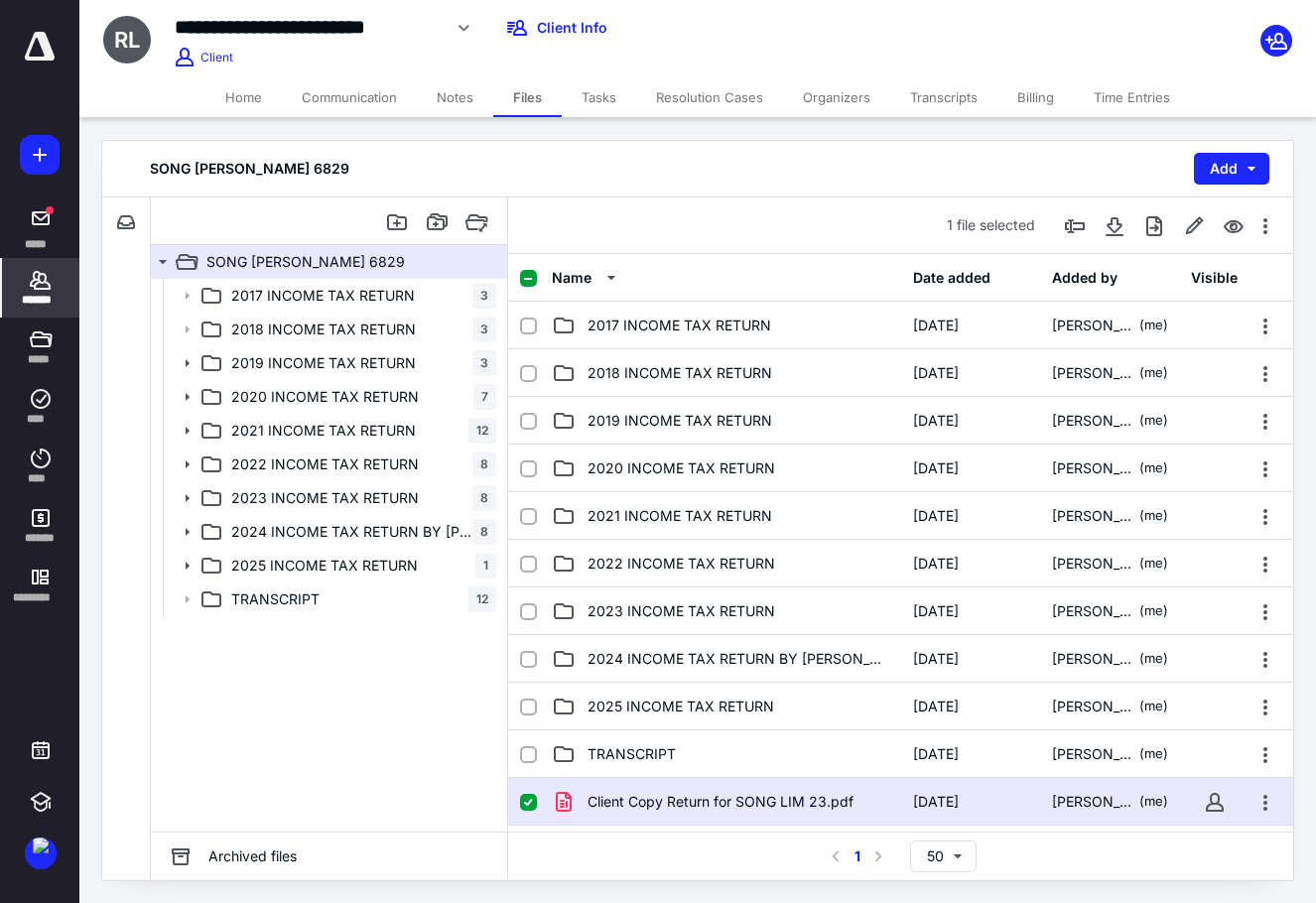 click on "*******" at bounding box center (41, 288) 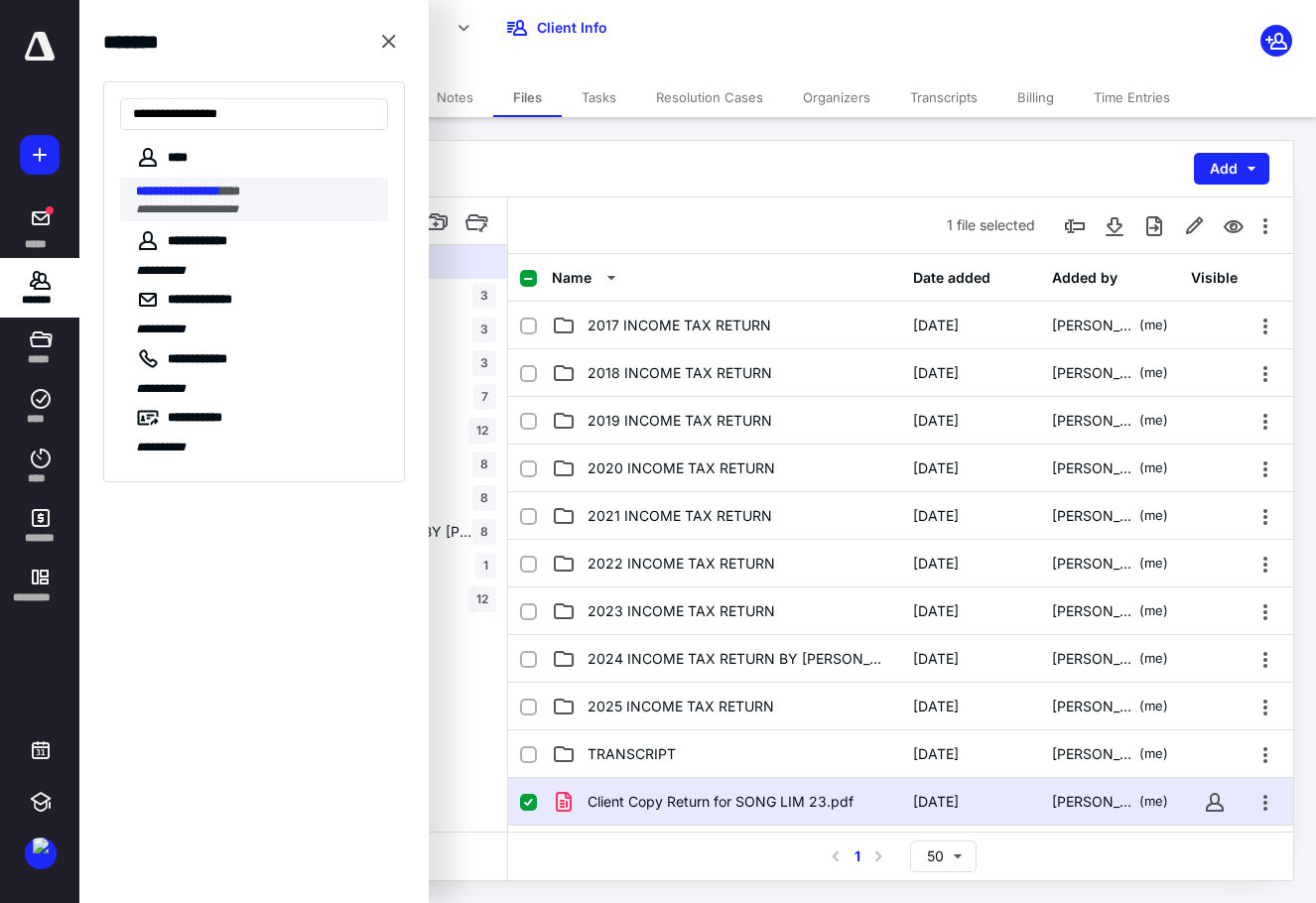 type on "**********" 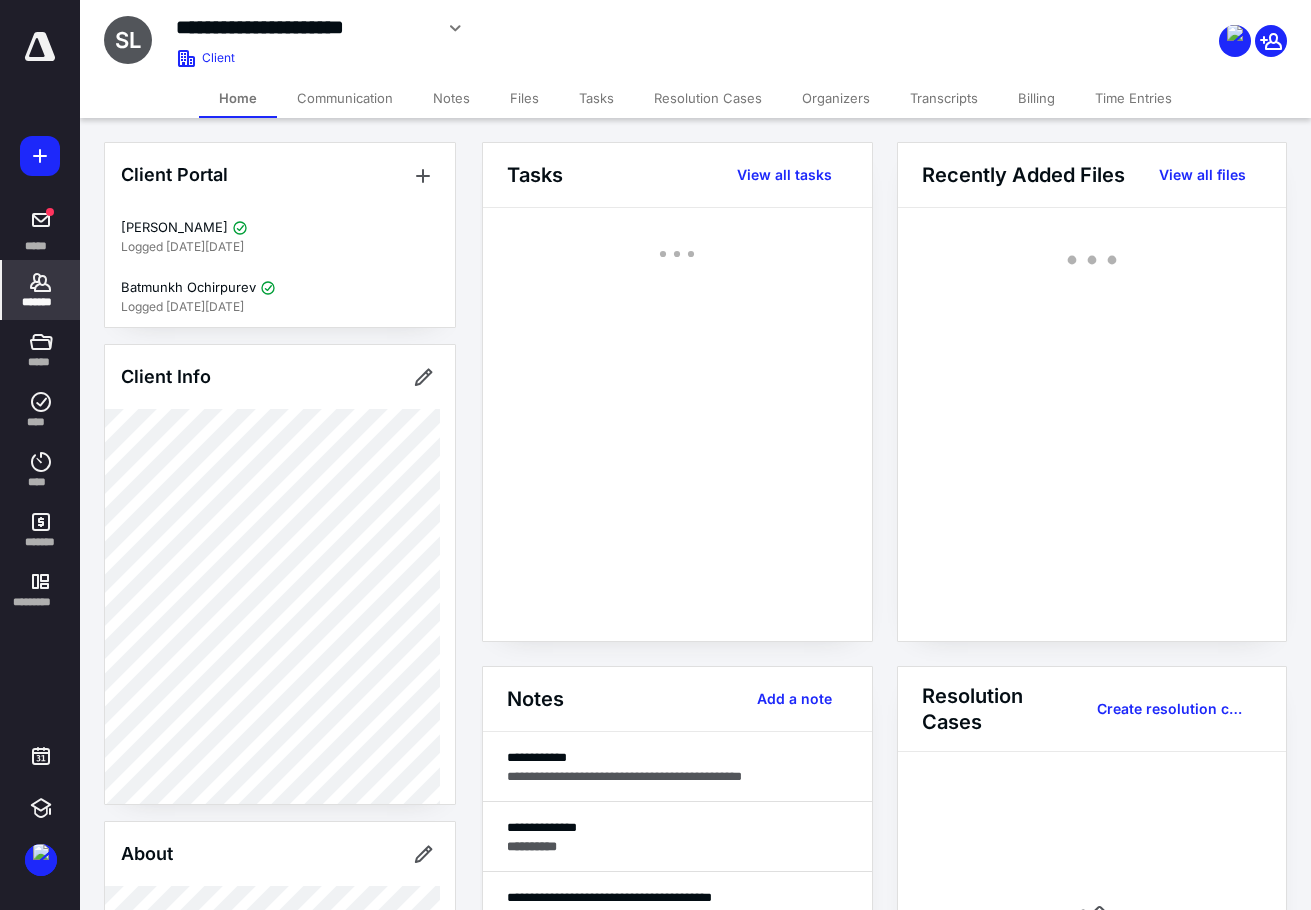 click on "Files" at bounding box center (524, 98) 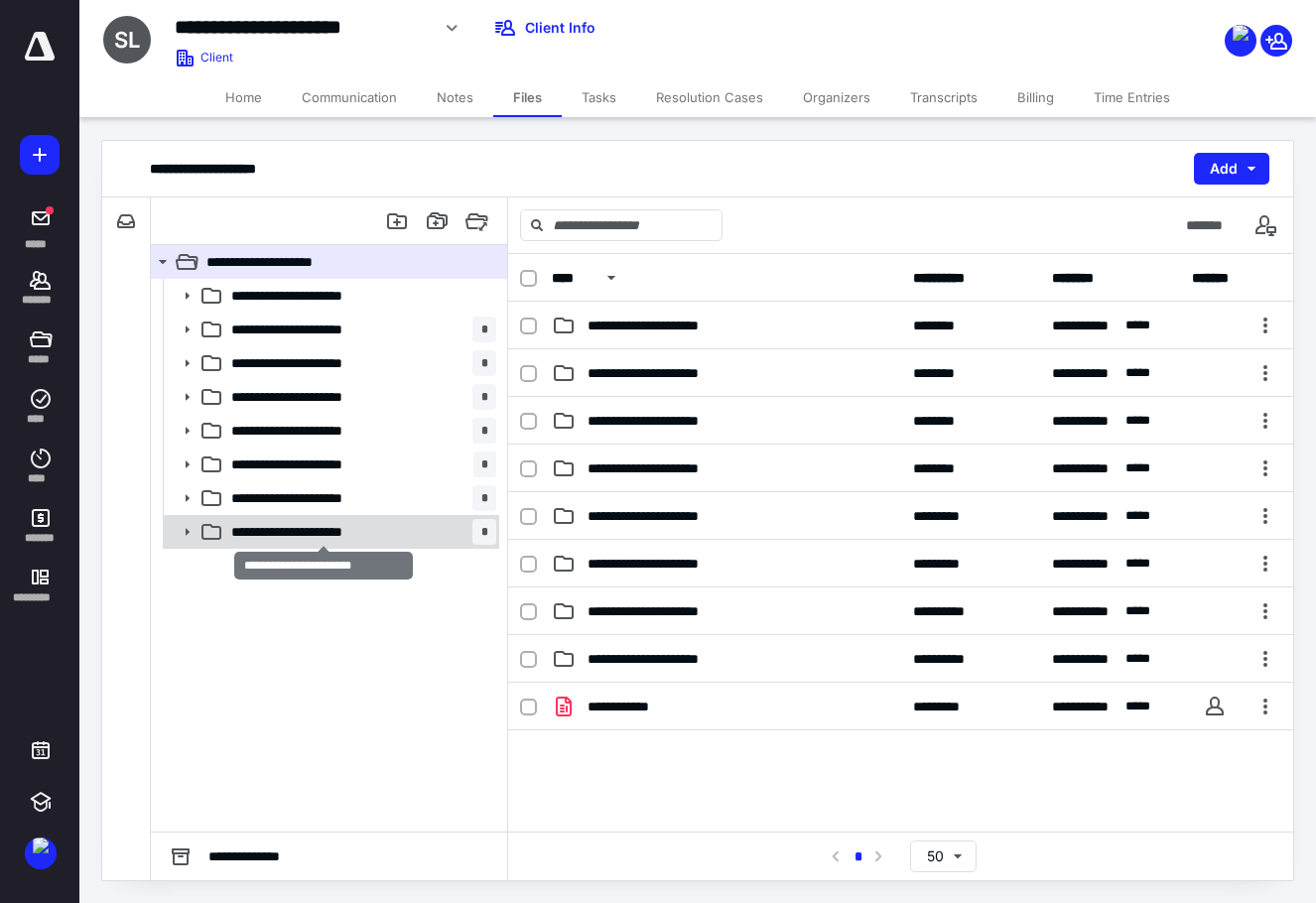 click on "**********" at bounding box center [324, 532] 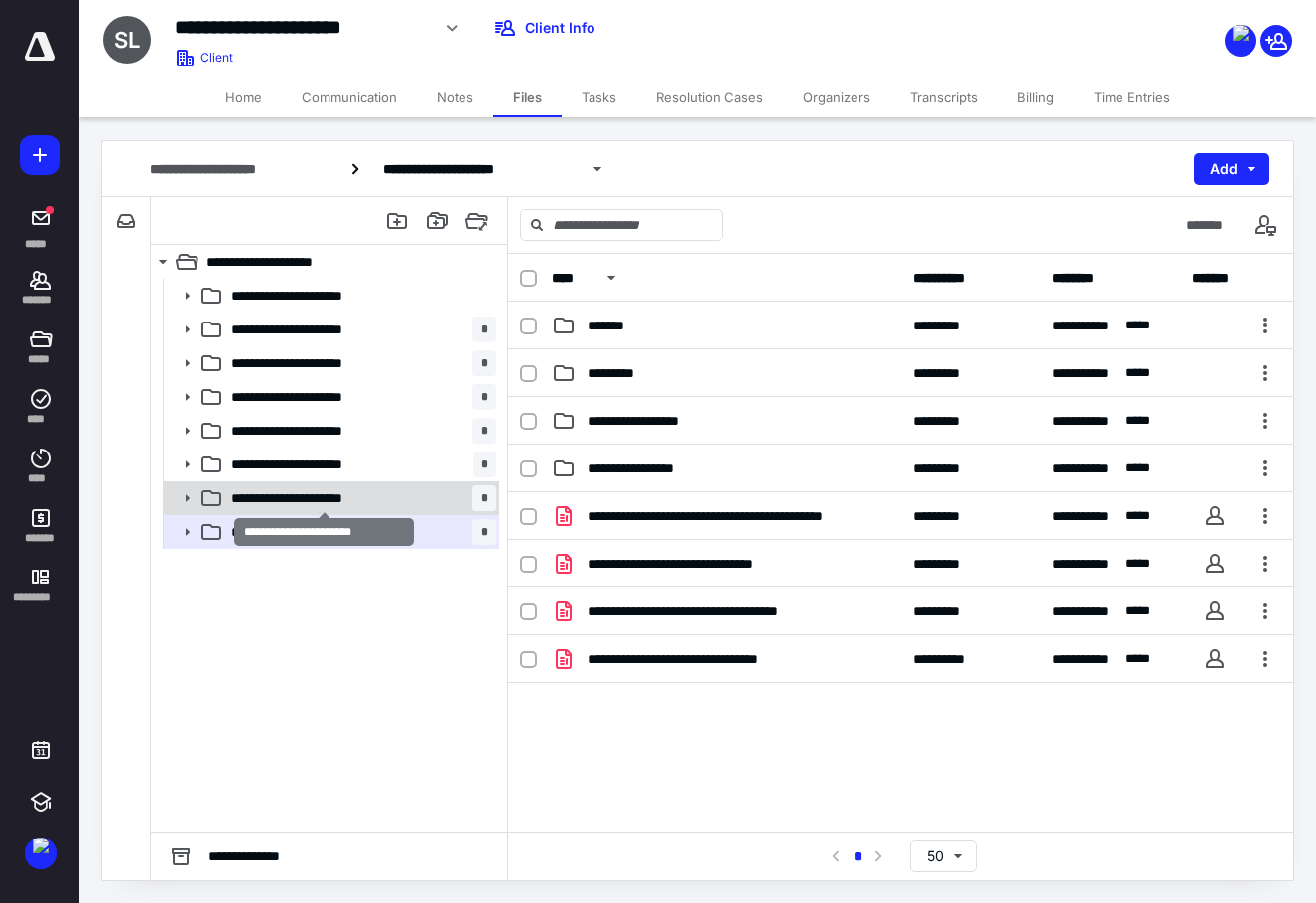 click on "**********" at bounding box center [324, 498] 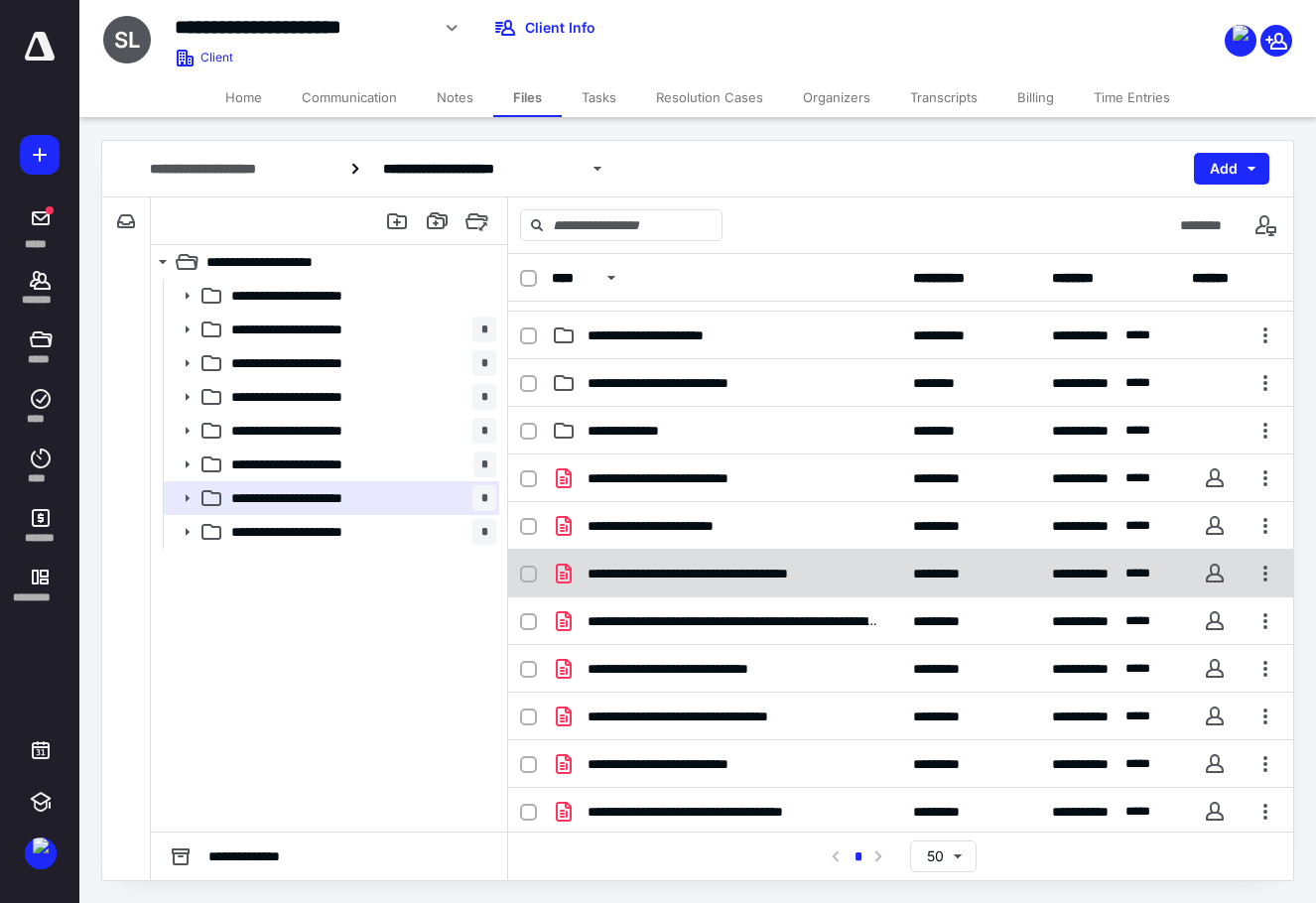 scroll, scrollTop: 185, scrollLeft: 0, axis: vertical 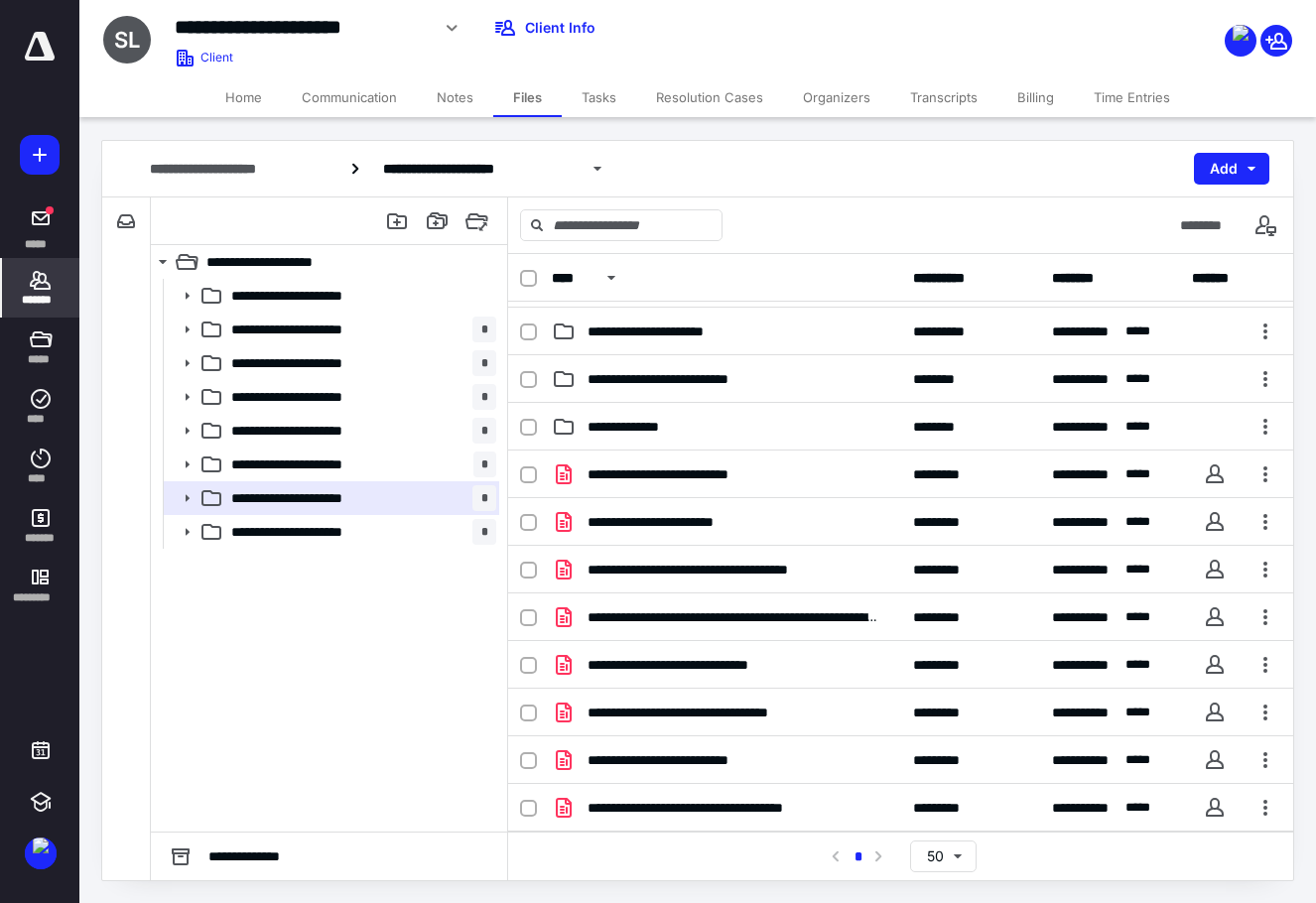 click on "*******" at bounding box center (41, 300) 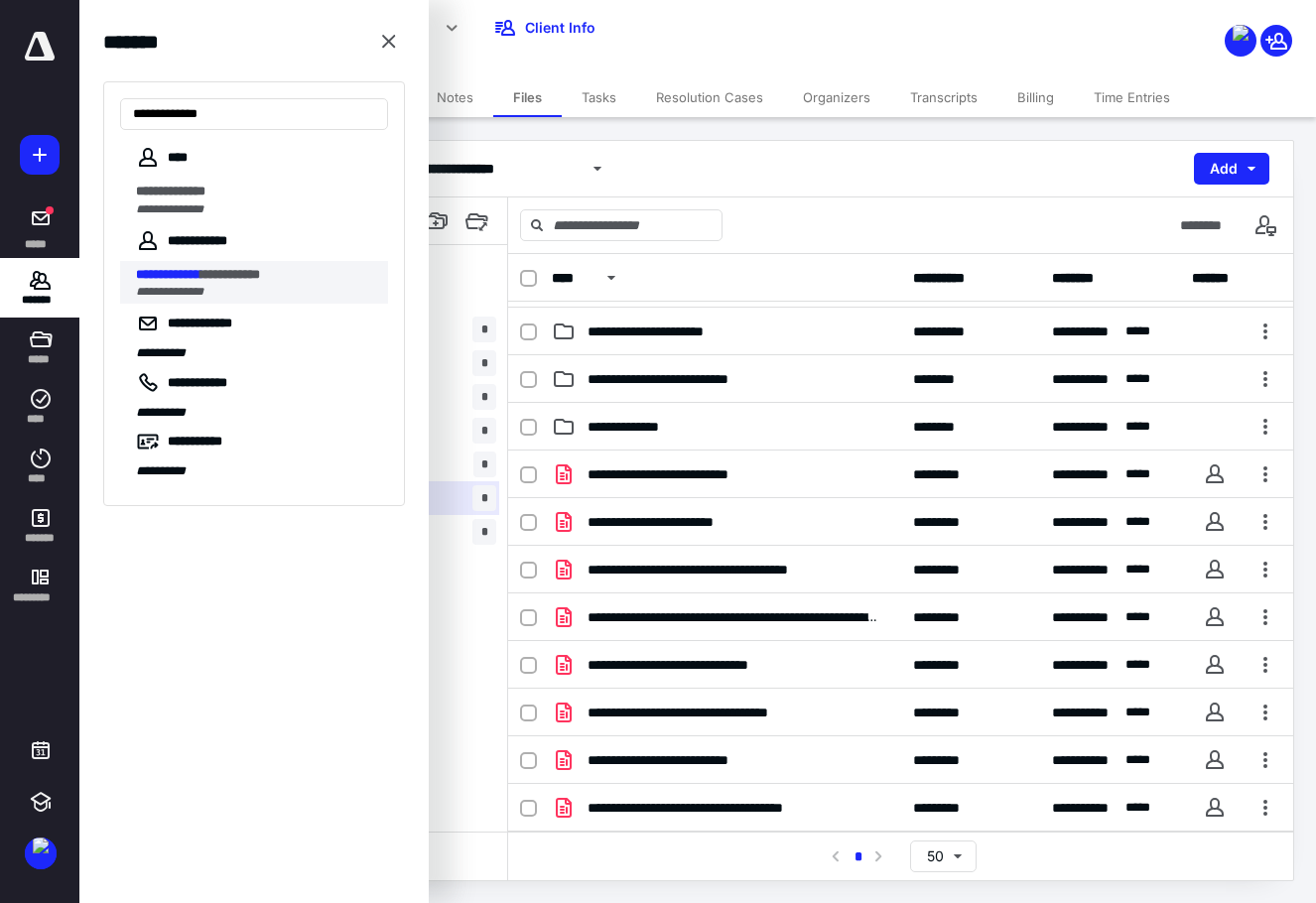 type on "**********" 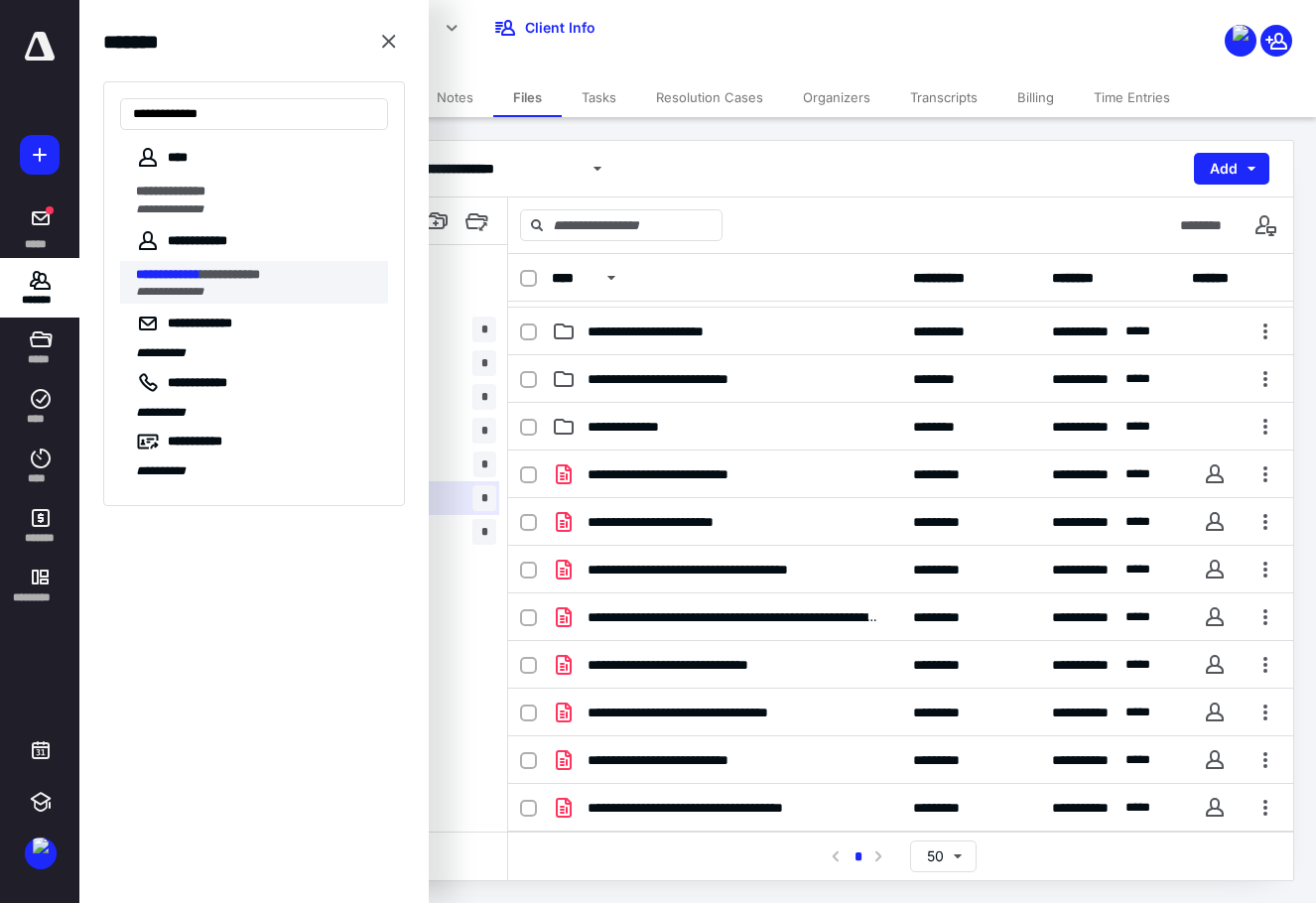 click on "**********" at bounding box center (230, 274) 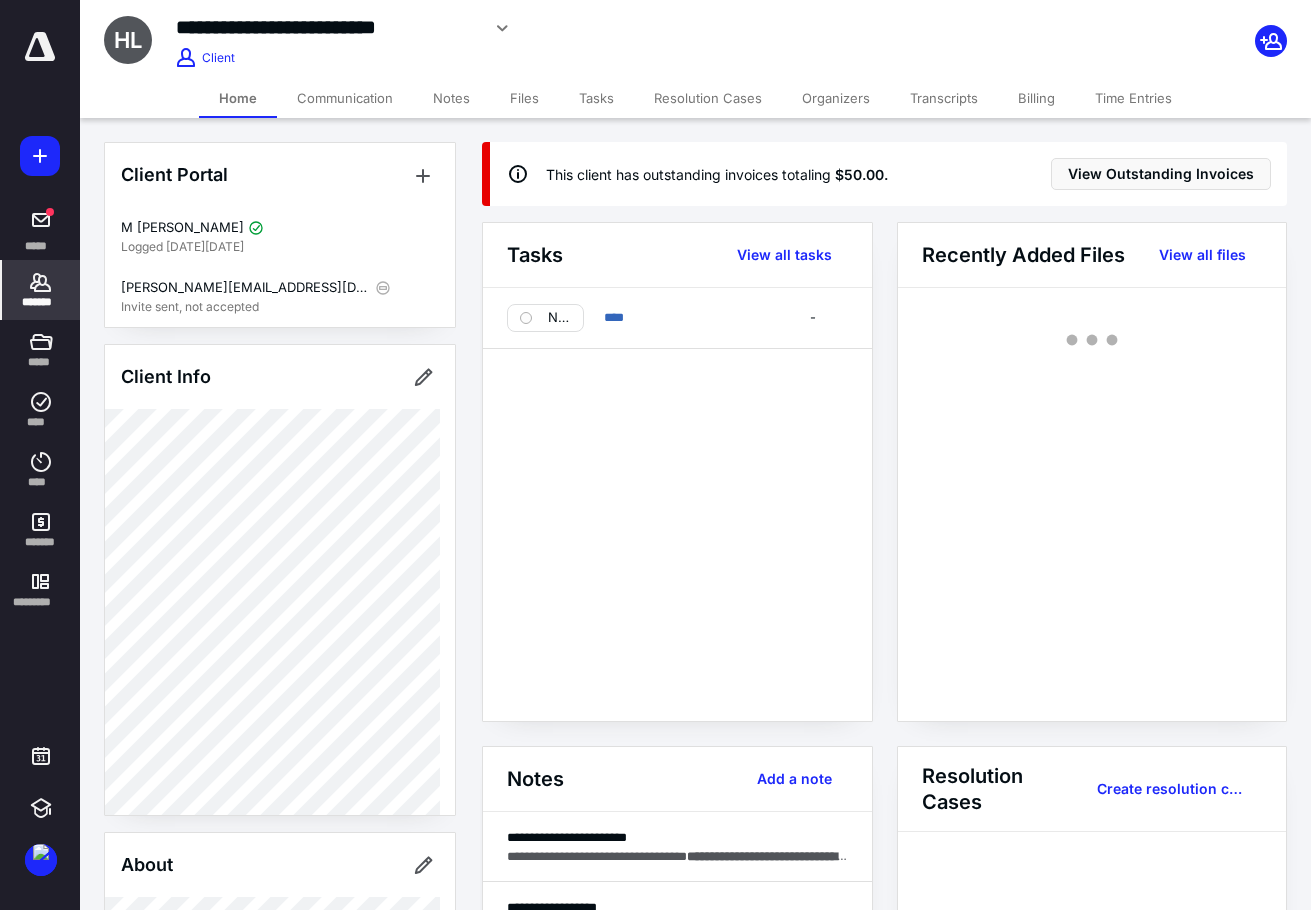 click on "Files" at bounding box center [524, 98] 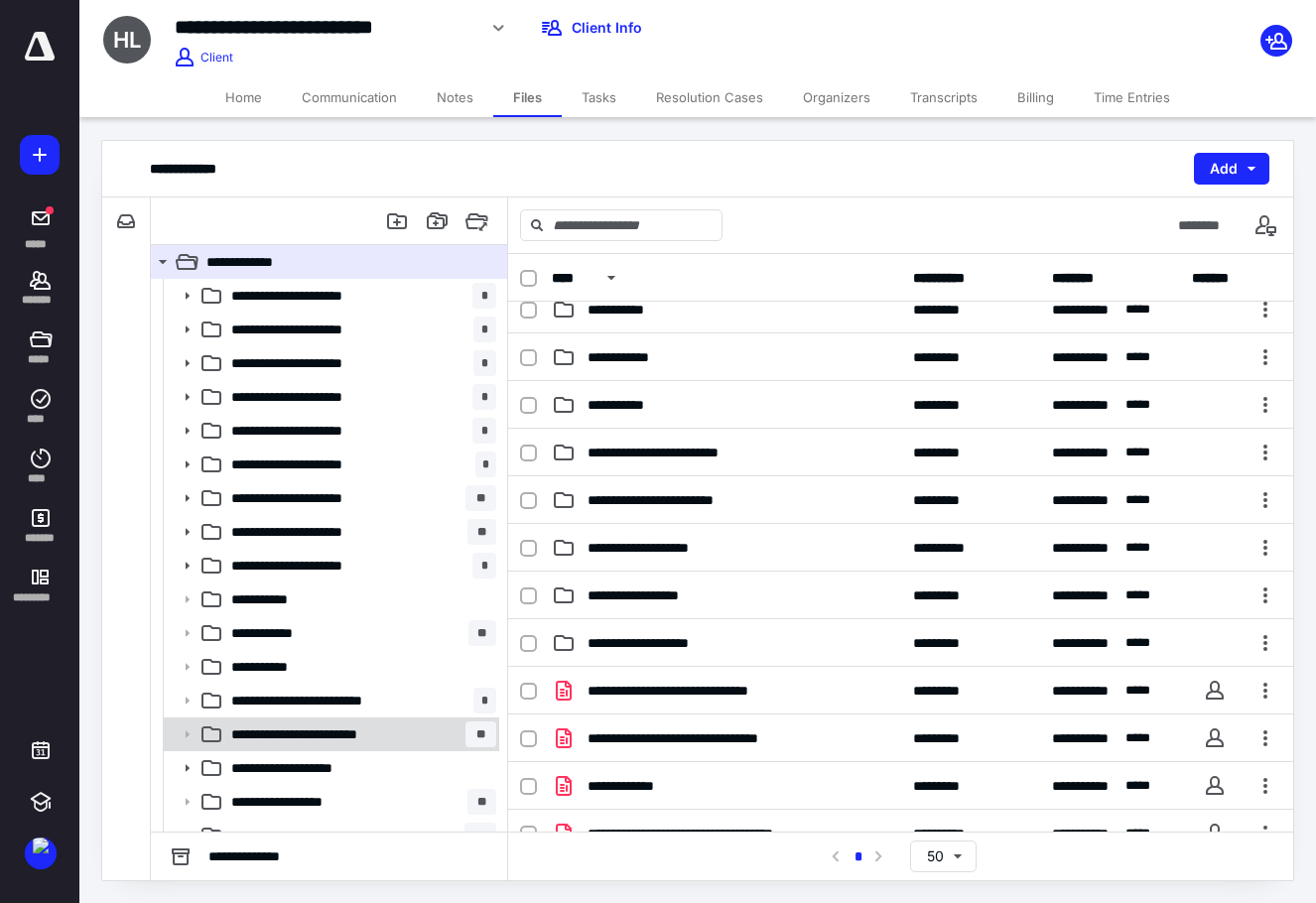 scroll, scrollTop: 496, scrollLeft: 0, axis: vertical 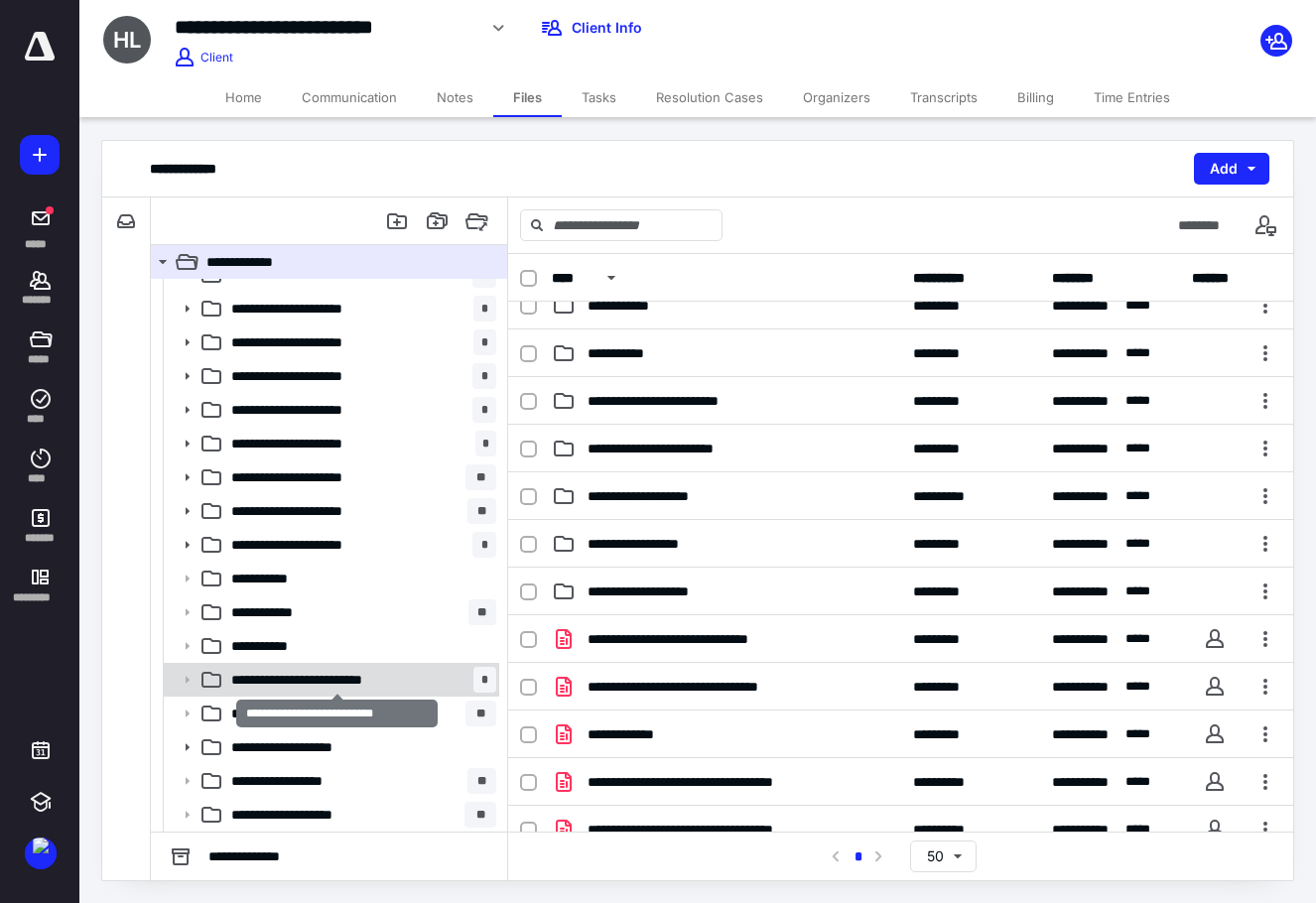 click on "**********" at bounding box center [336, 680] 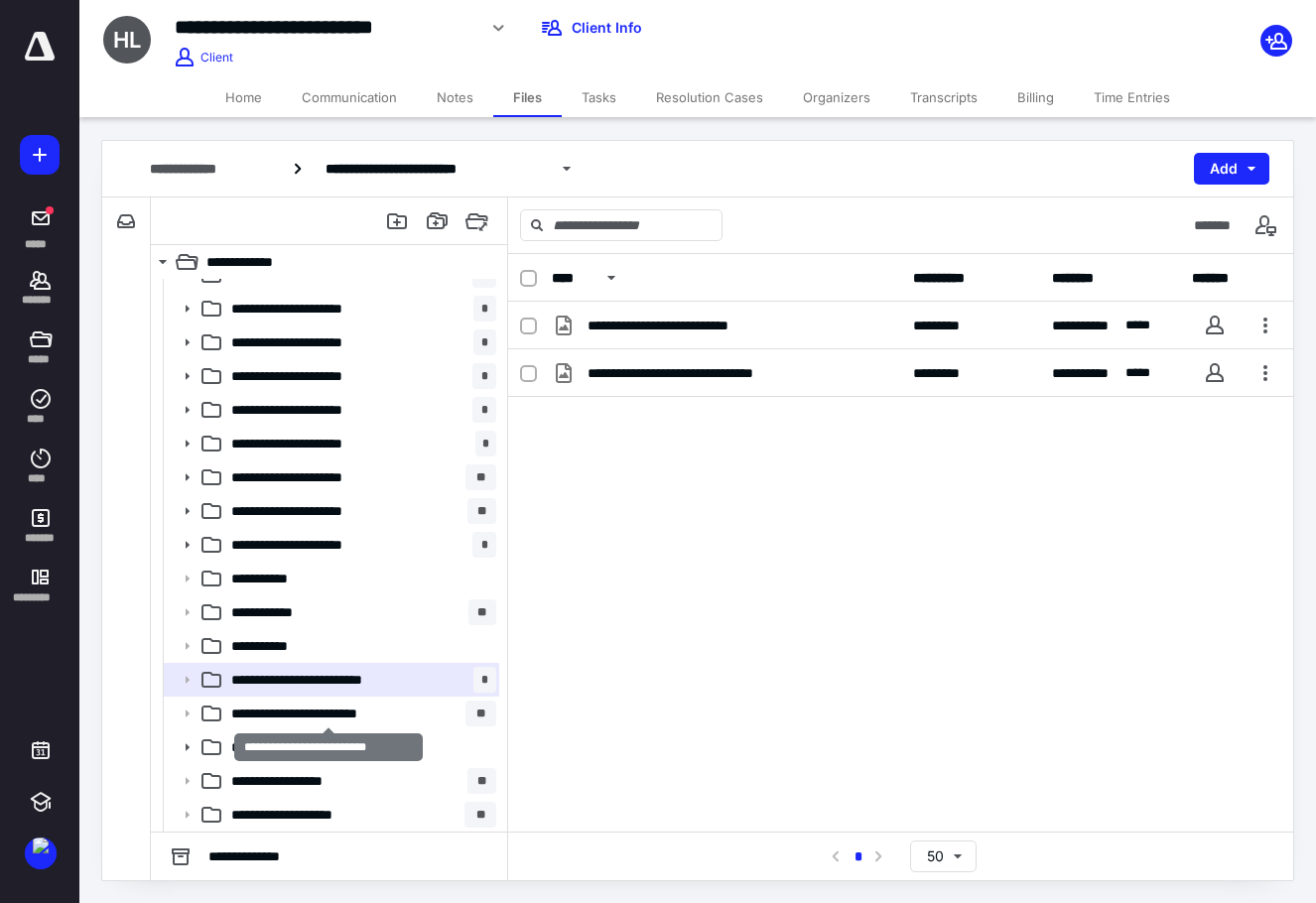 click on "**********" at bounding box center [329, 713] 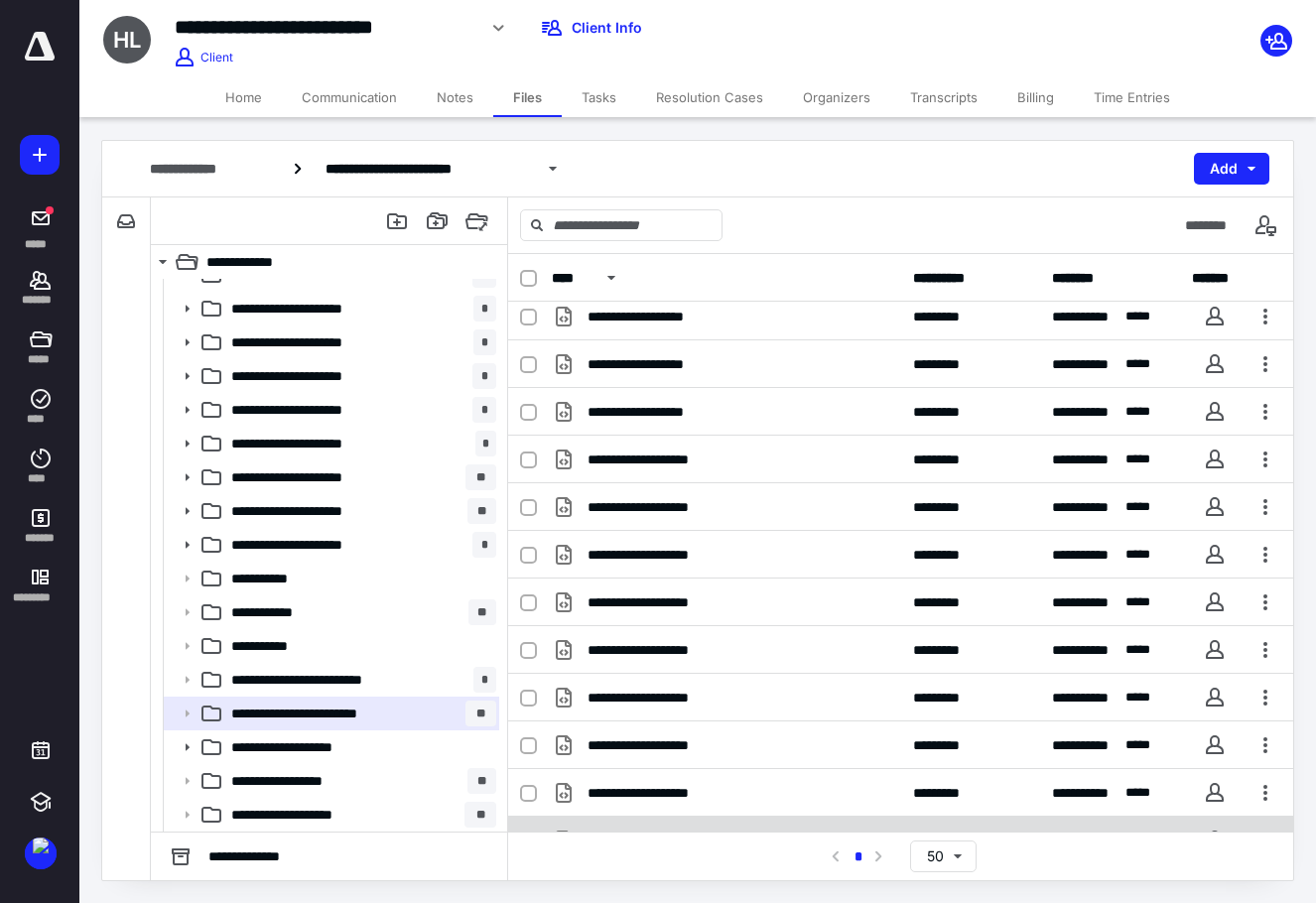 scroll, scrollTop: 397, scrollLeft: 0, axis: vertical 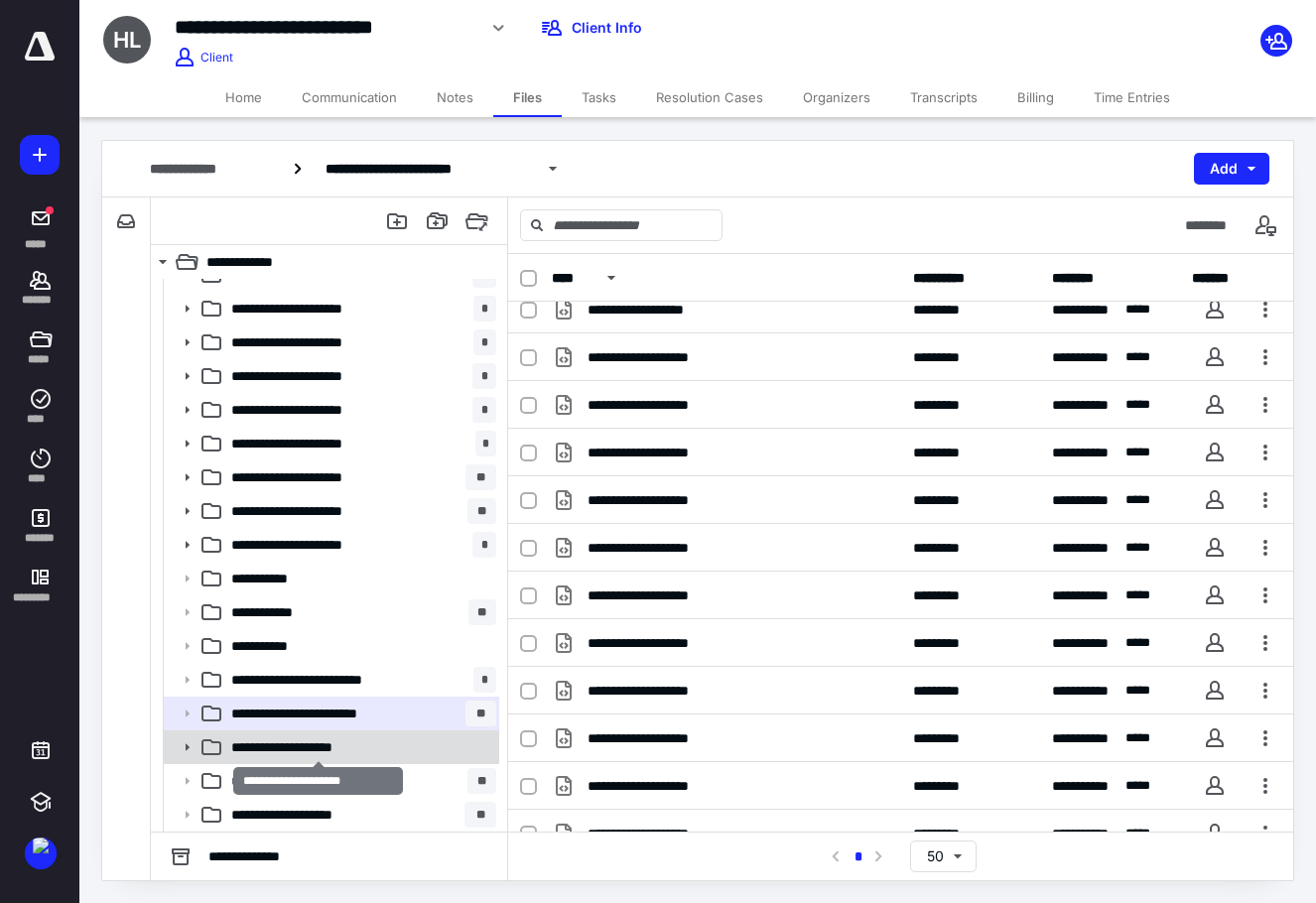 click on "**********" at bounding box center [318, 747] 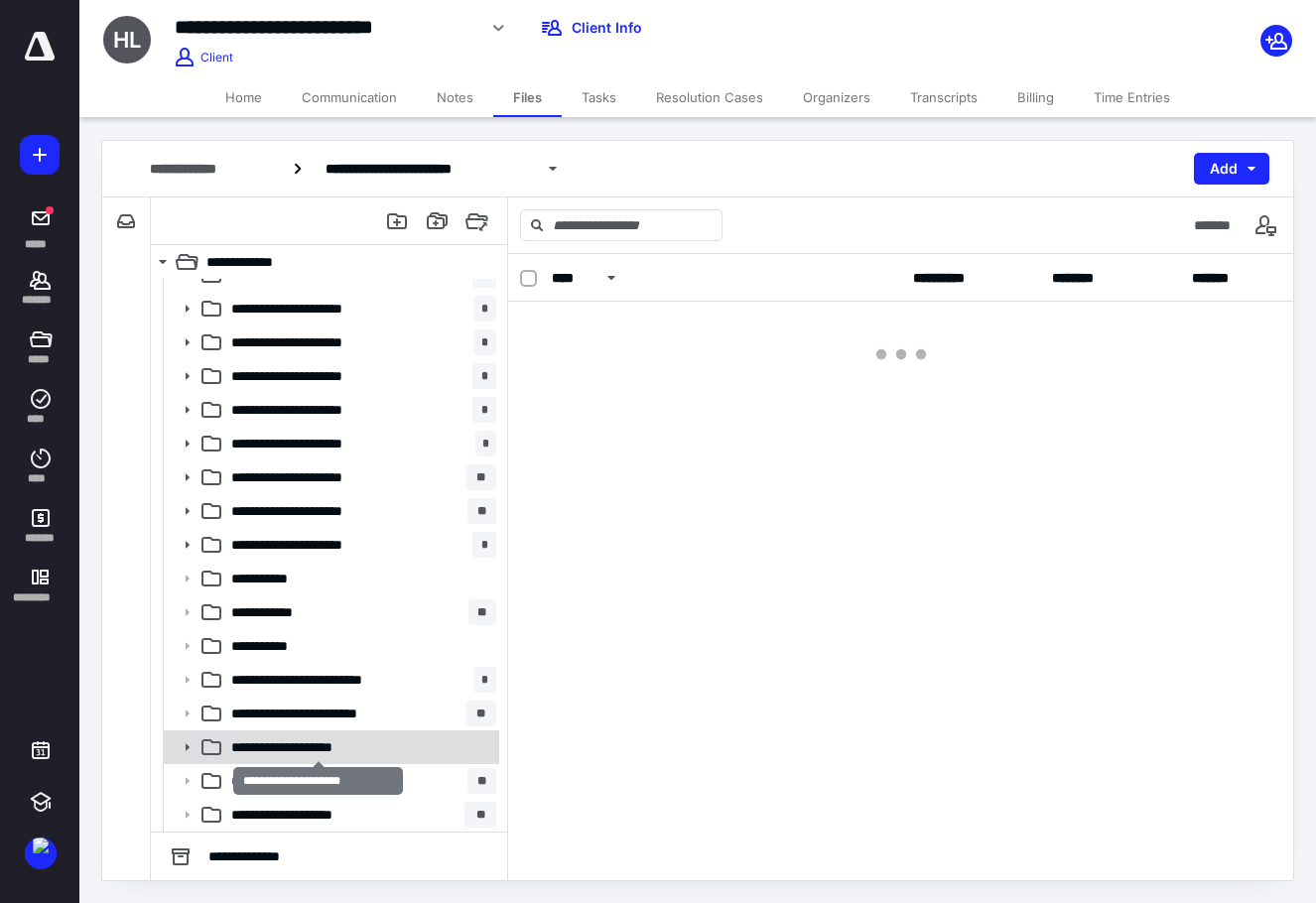 scroll, scrollTop: 0, scrollLeft: 0, axis: both 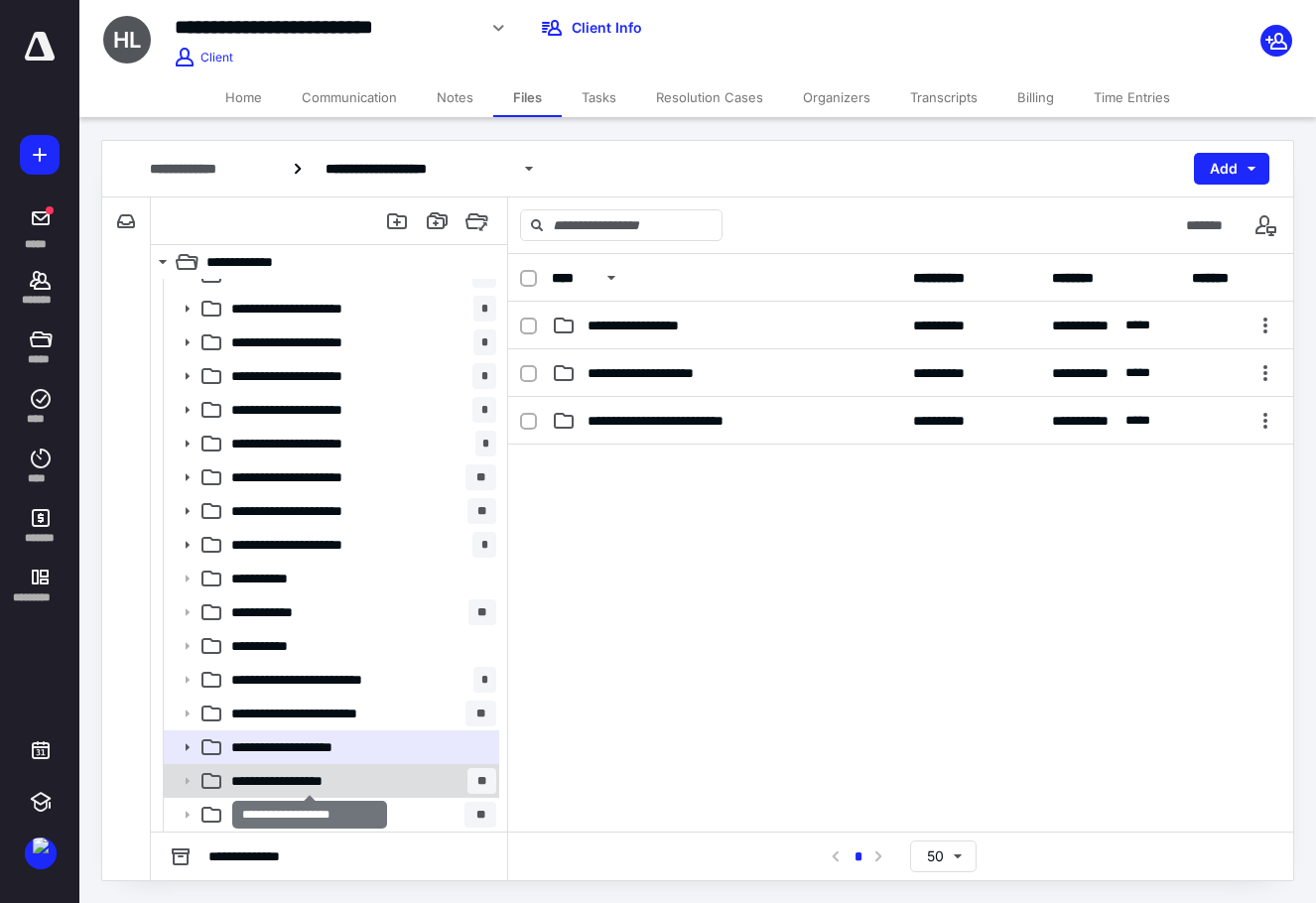 click on "**********" at bounding box center (310, 781) 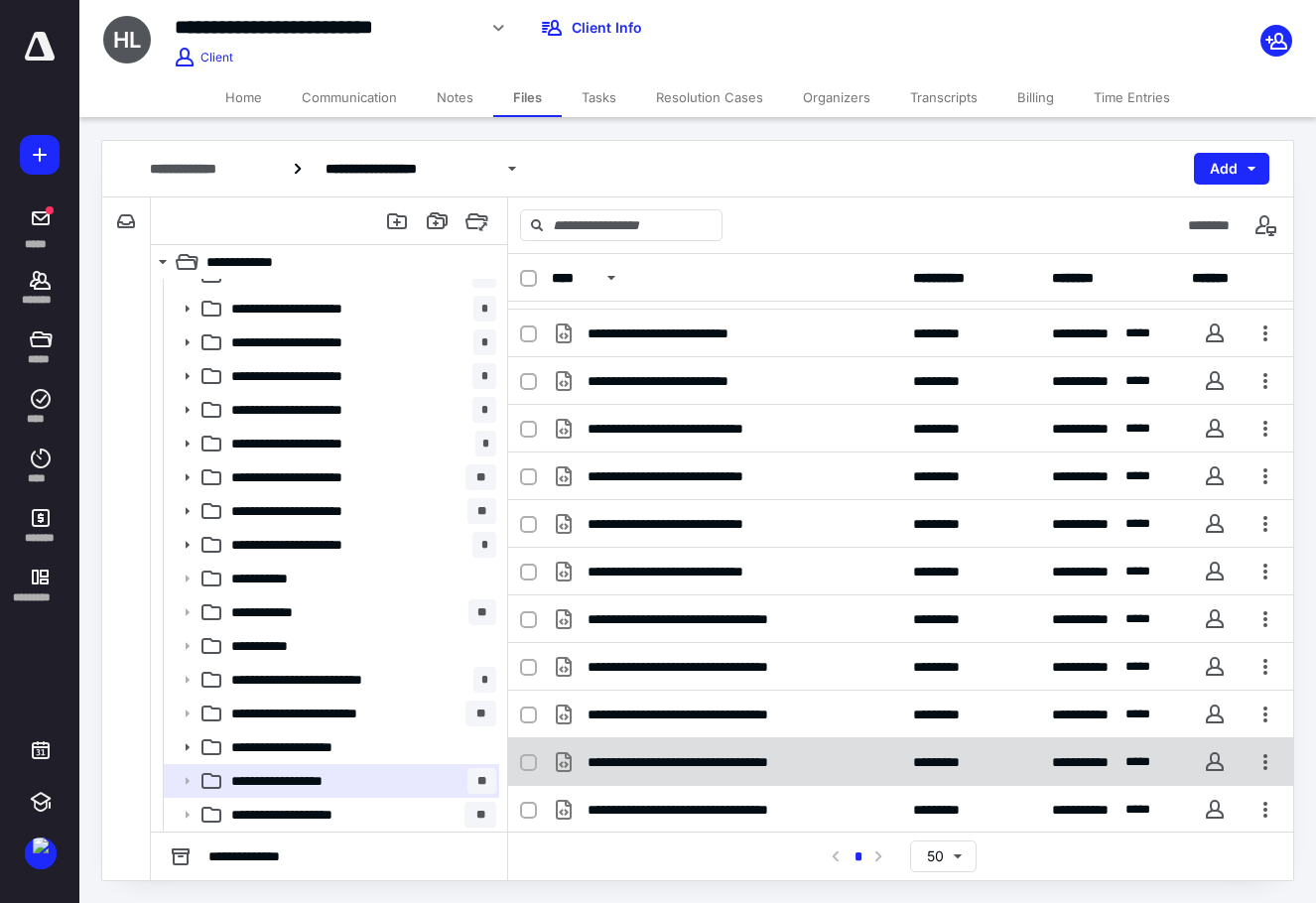 scroll, scrollTop: 137, scrollLeft: 0, axis: vertical 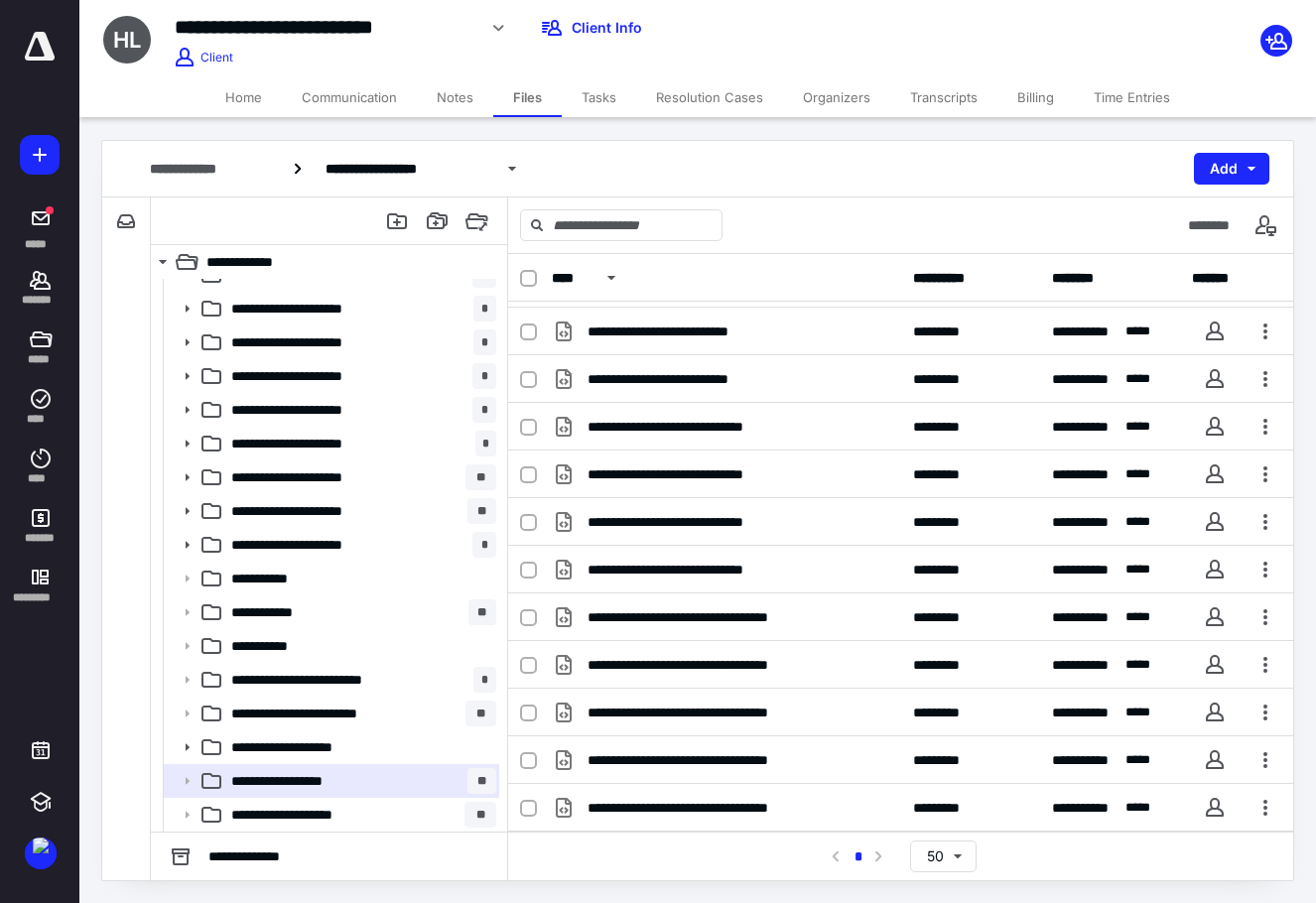 click on "**********" at bounding box center (316, 815) 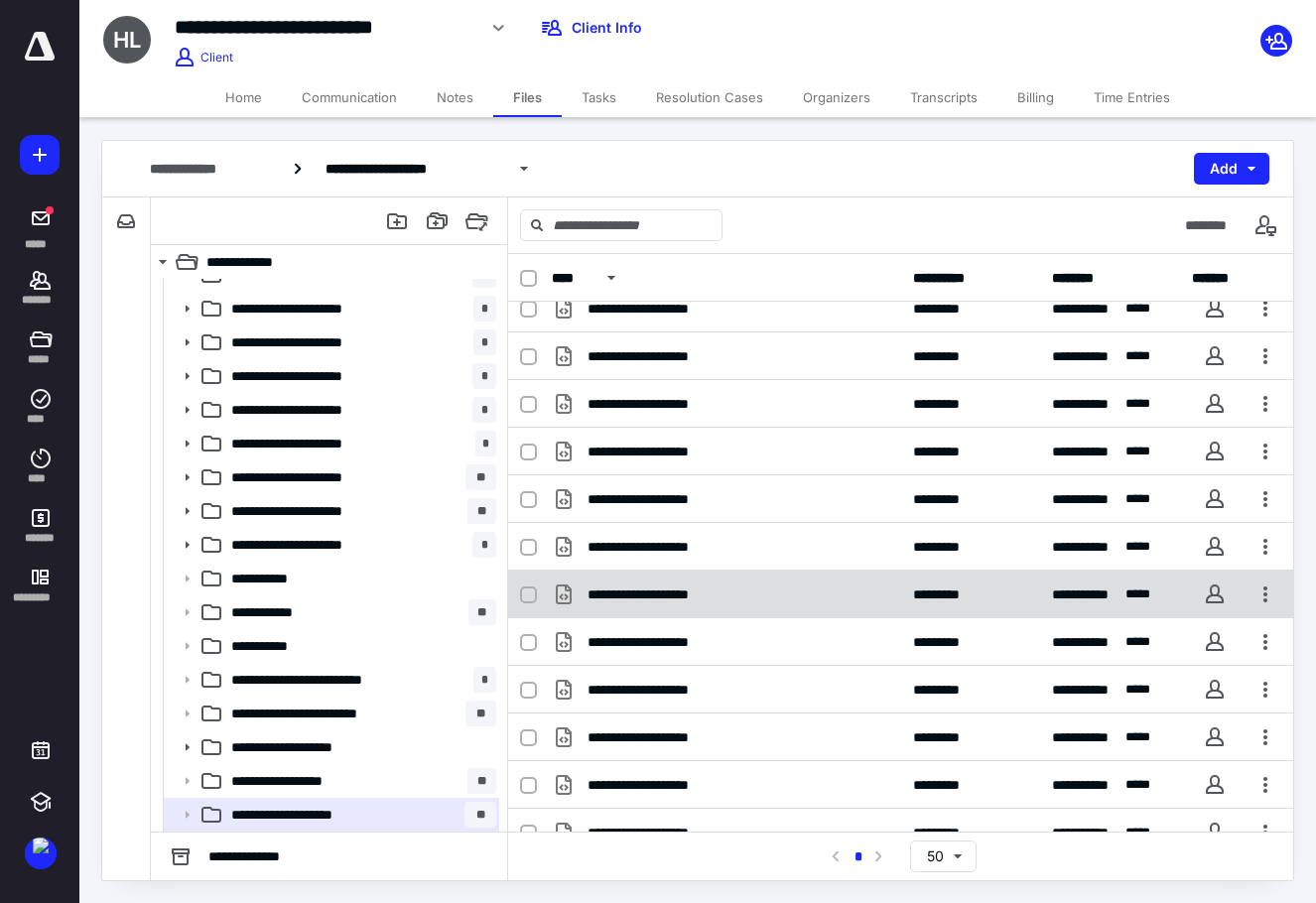 scroll, scrollTop: 1518, scrollLeft: 0, axis: vertical 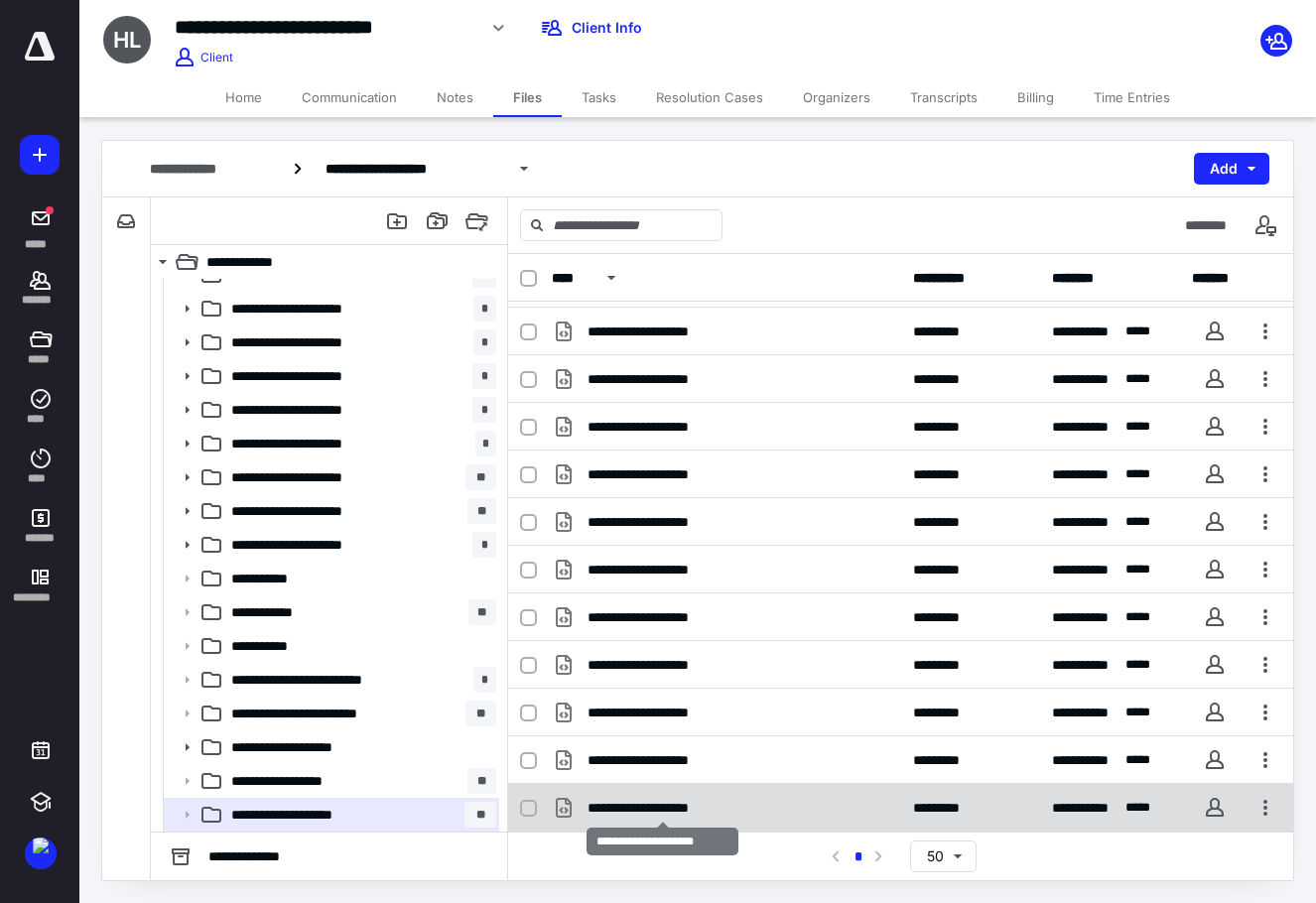 click on "**********" at bounding box center (663, 808) 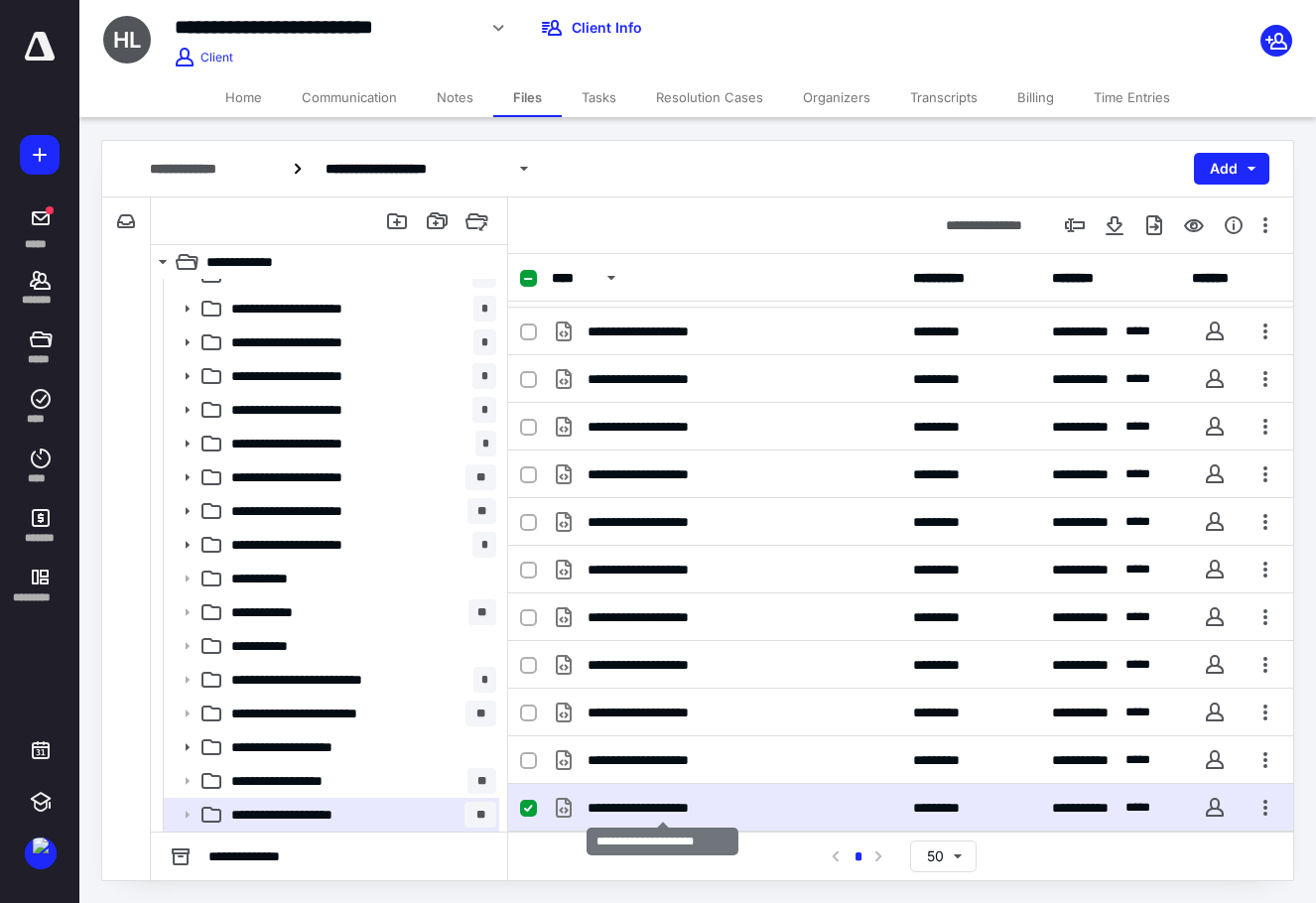 click on "**********" at bounding box center (663, 808) 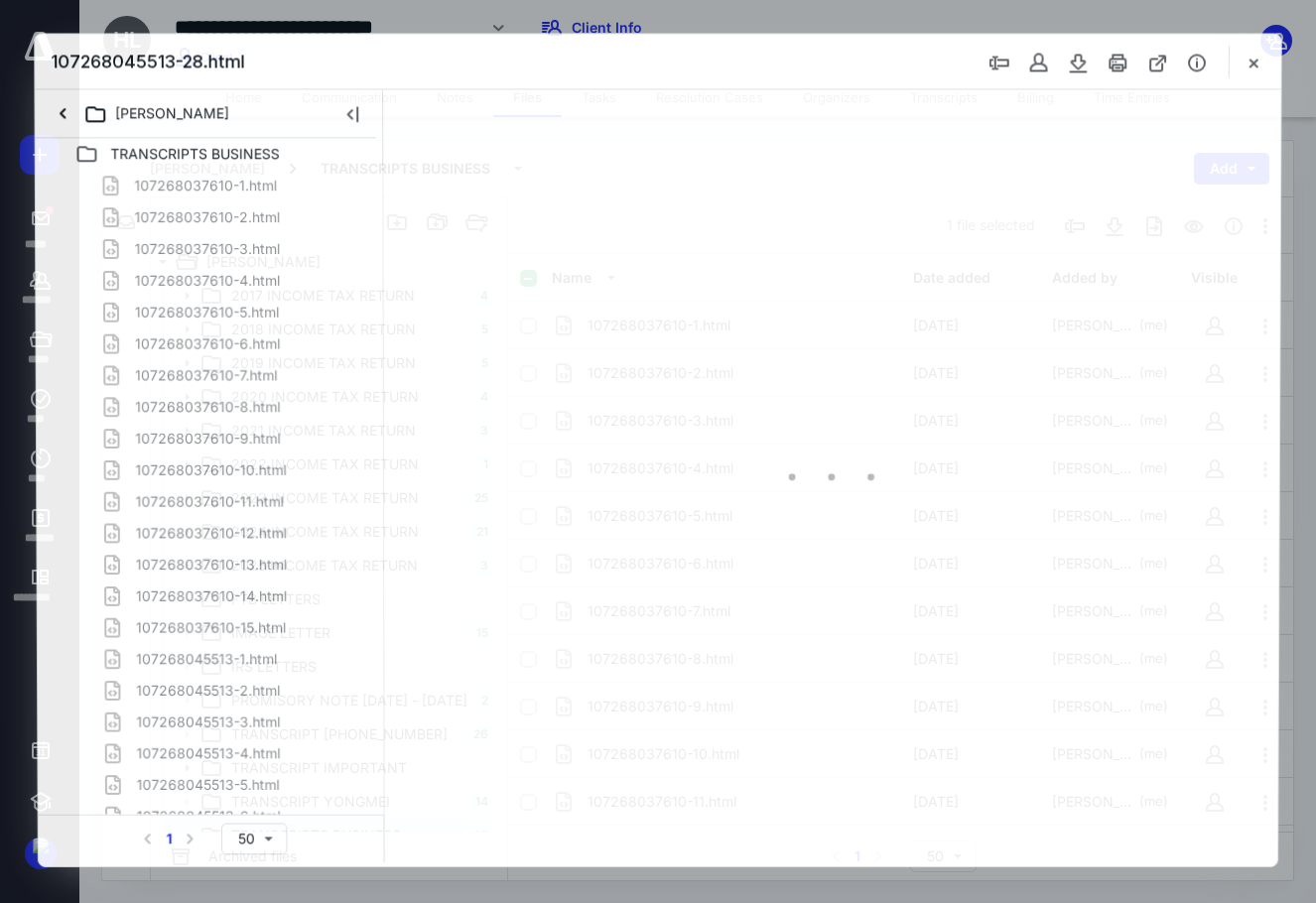 scroll, scrollTop: 21, scrollLeft: 0, axis: vertical 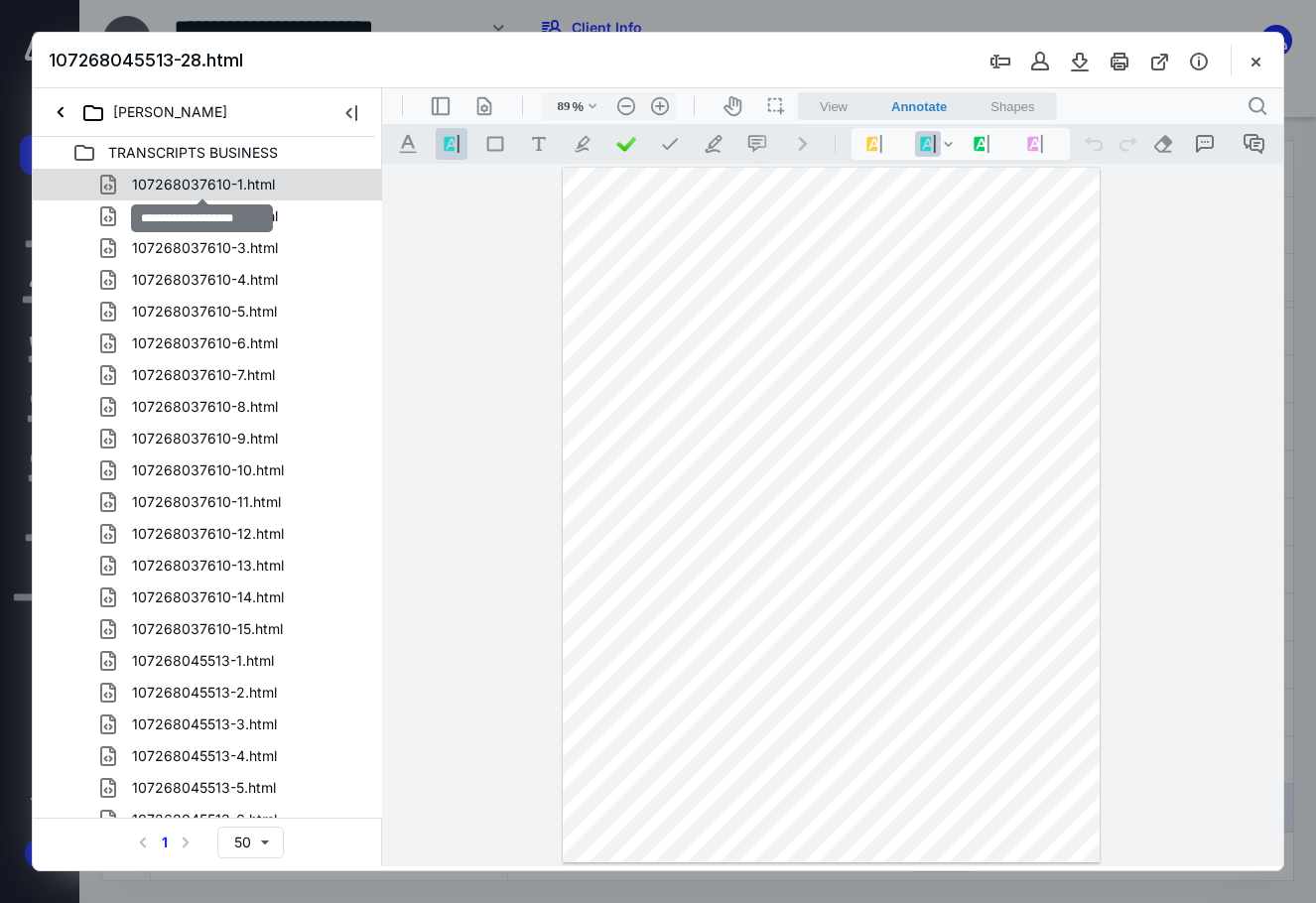 click on "107268037610-1.html" at bounding box center [203, 185] 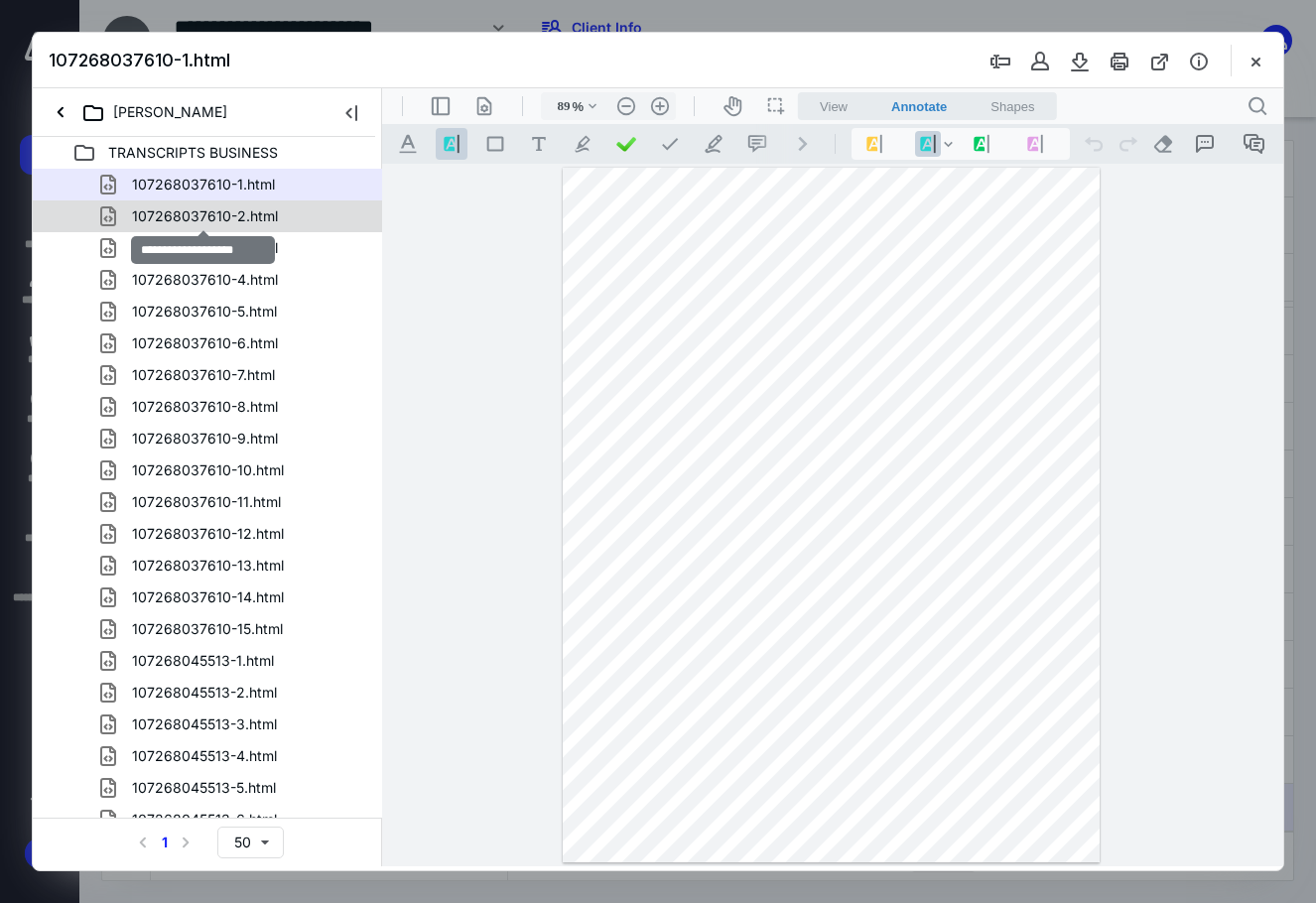 click on "107268037610-2.html" at bounding box center [204, 216] 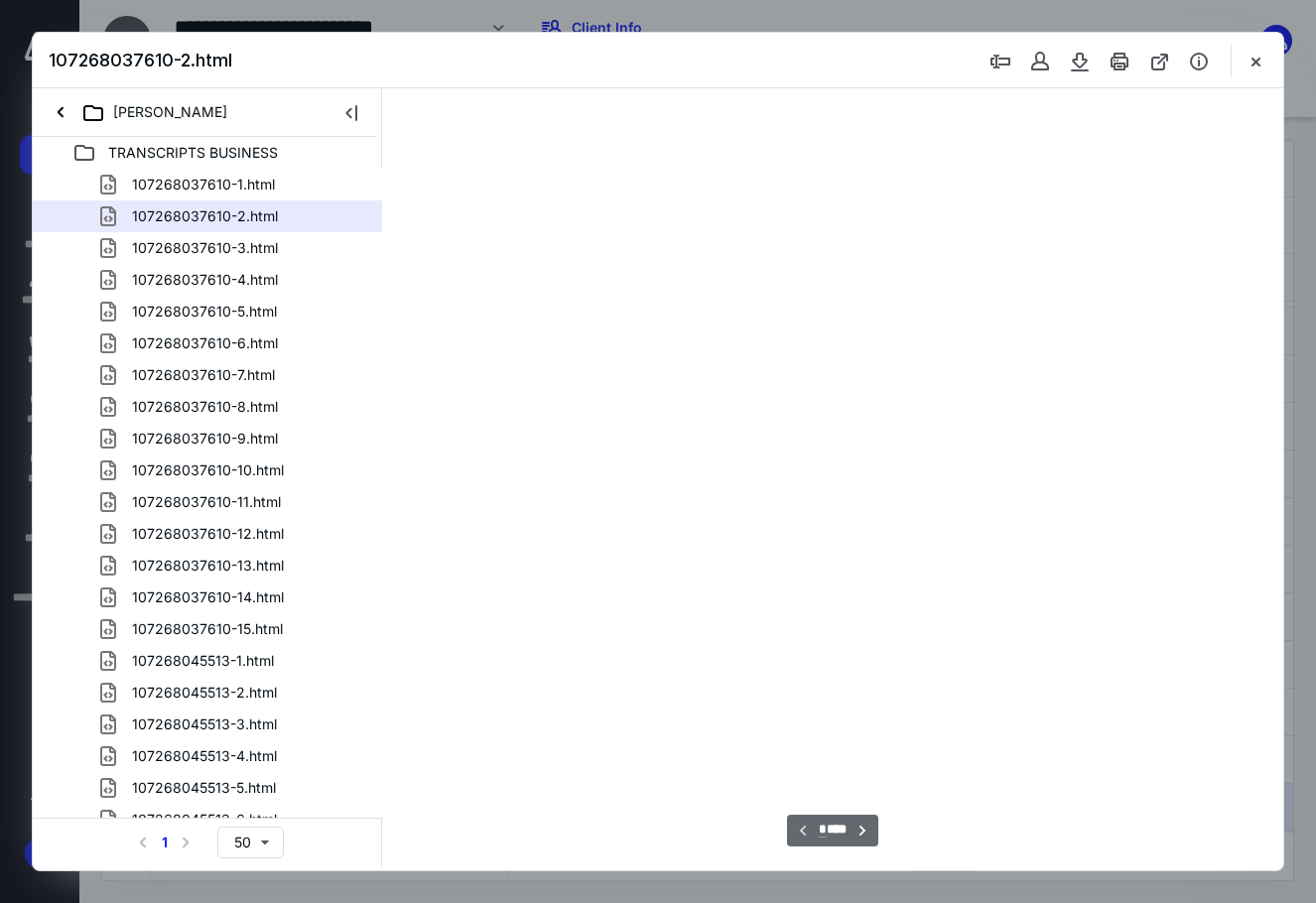 scroll, scrollTop: 79, scrollLeft: 0, axis: vertical 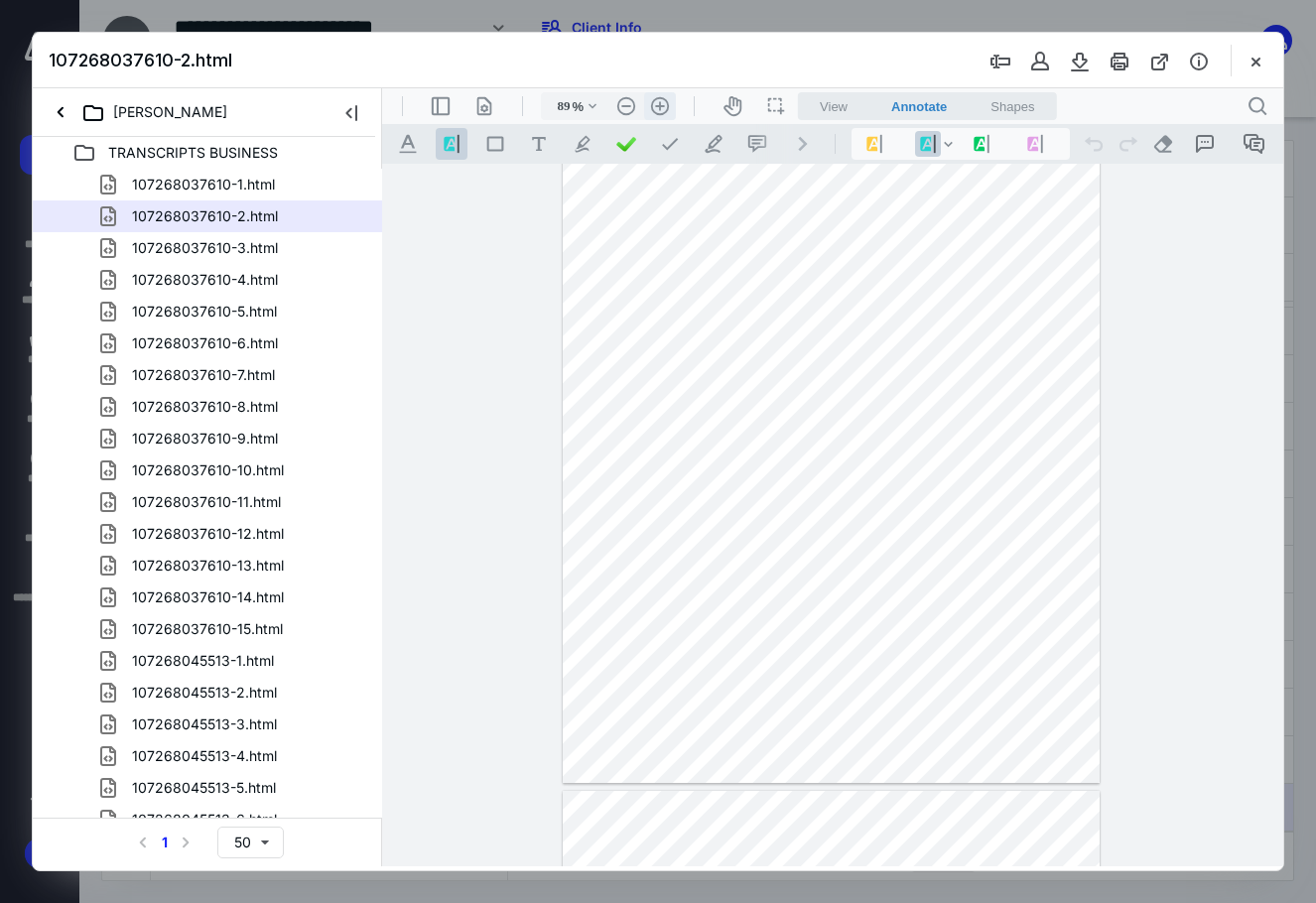 click on ".cls-1{fill:#abb0c4;} icon - header - zoom - in - line" at bounding box center [660, 106] 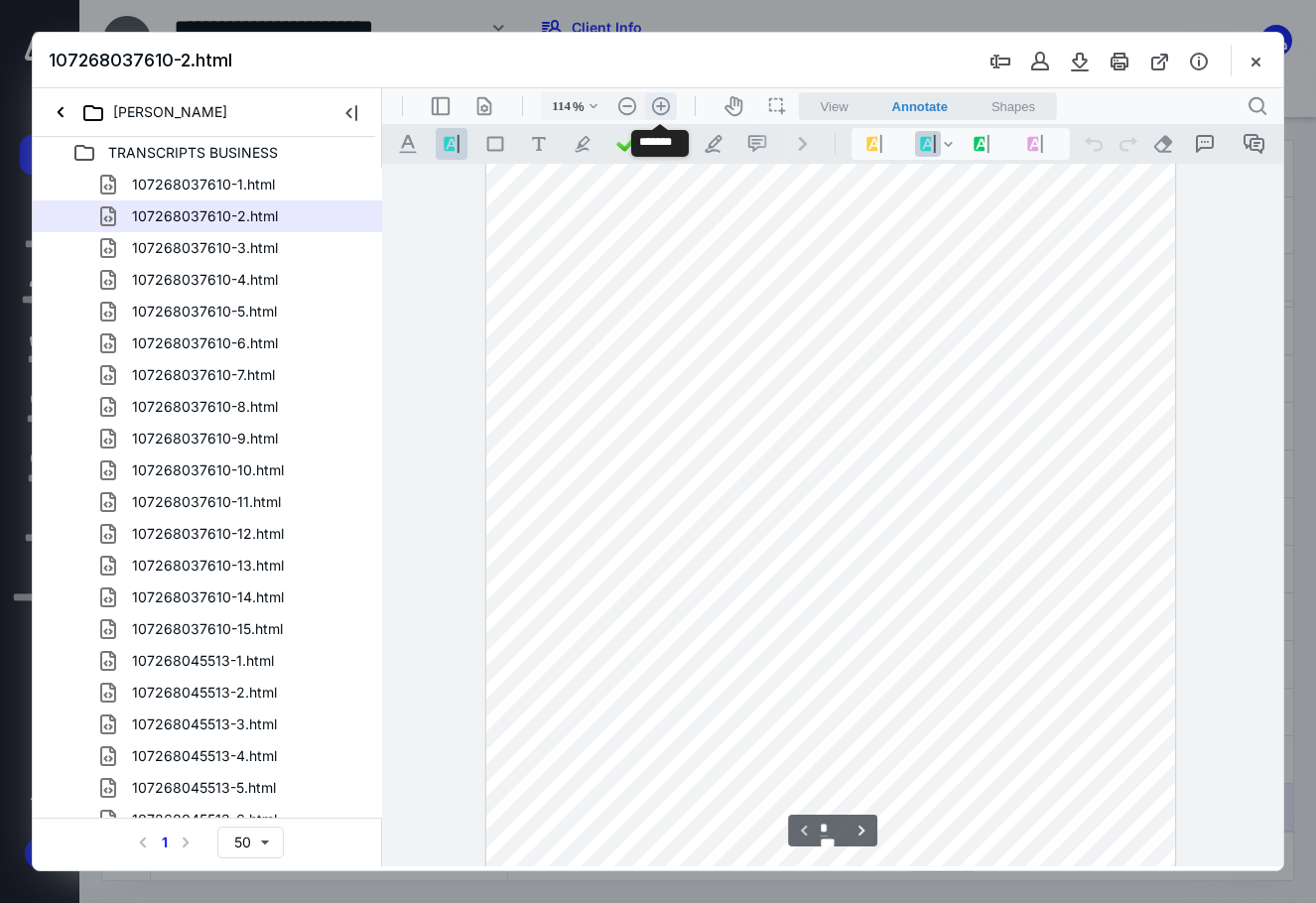 click on ".cls-1{fill:#abb0c4;} icon - header - zoom - in - line" at bounding box center (661, 106) 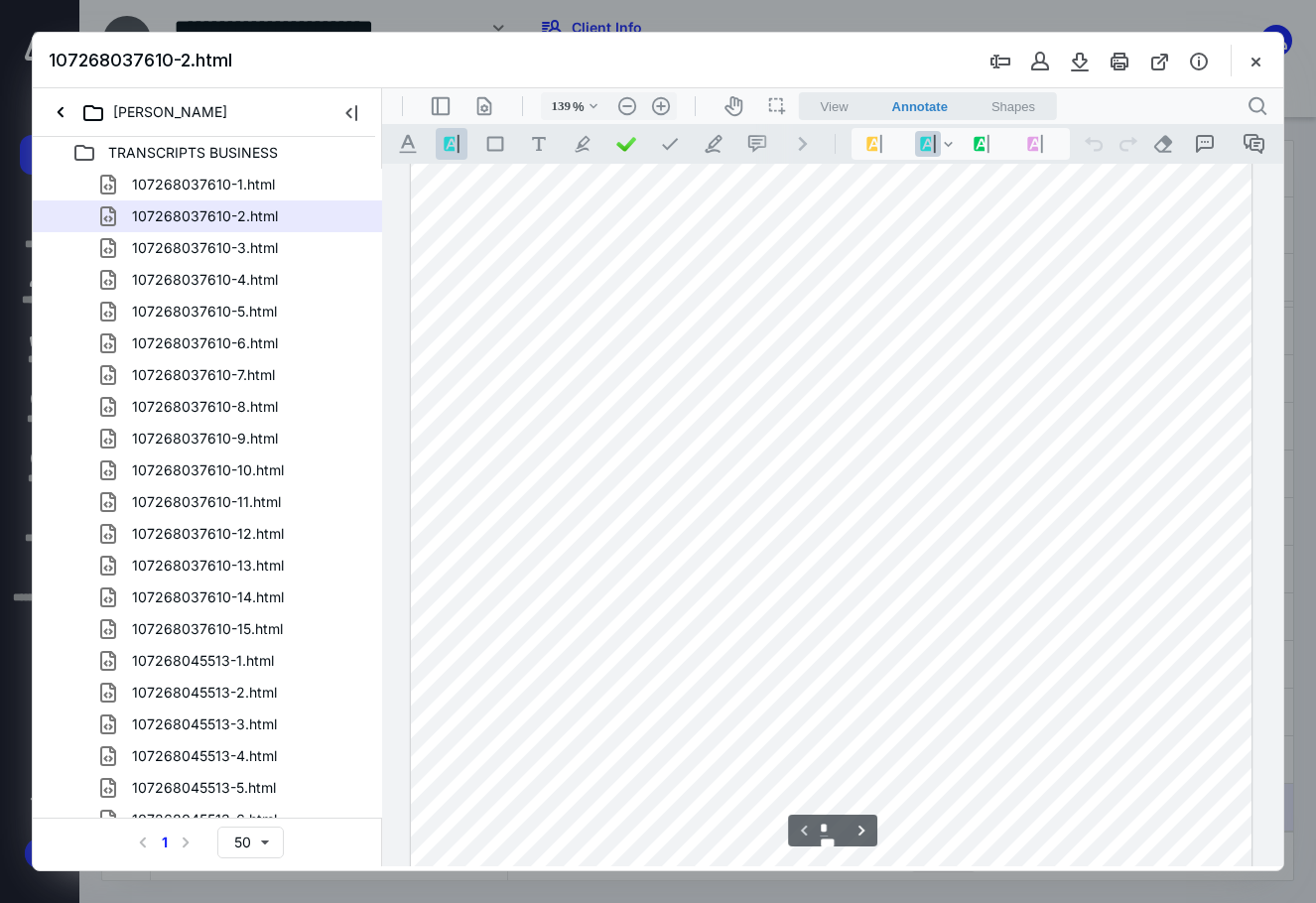 scroll, scrollTop: 599, scrollLeft: 0, axis: vertical 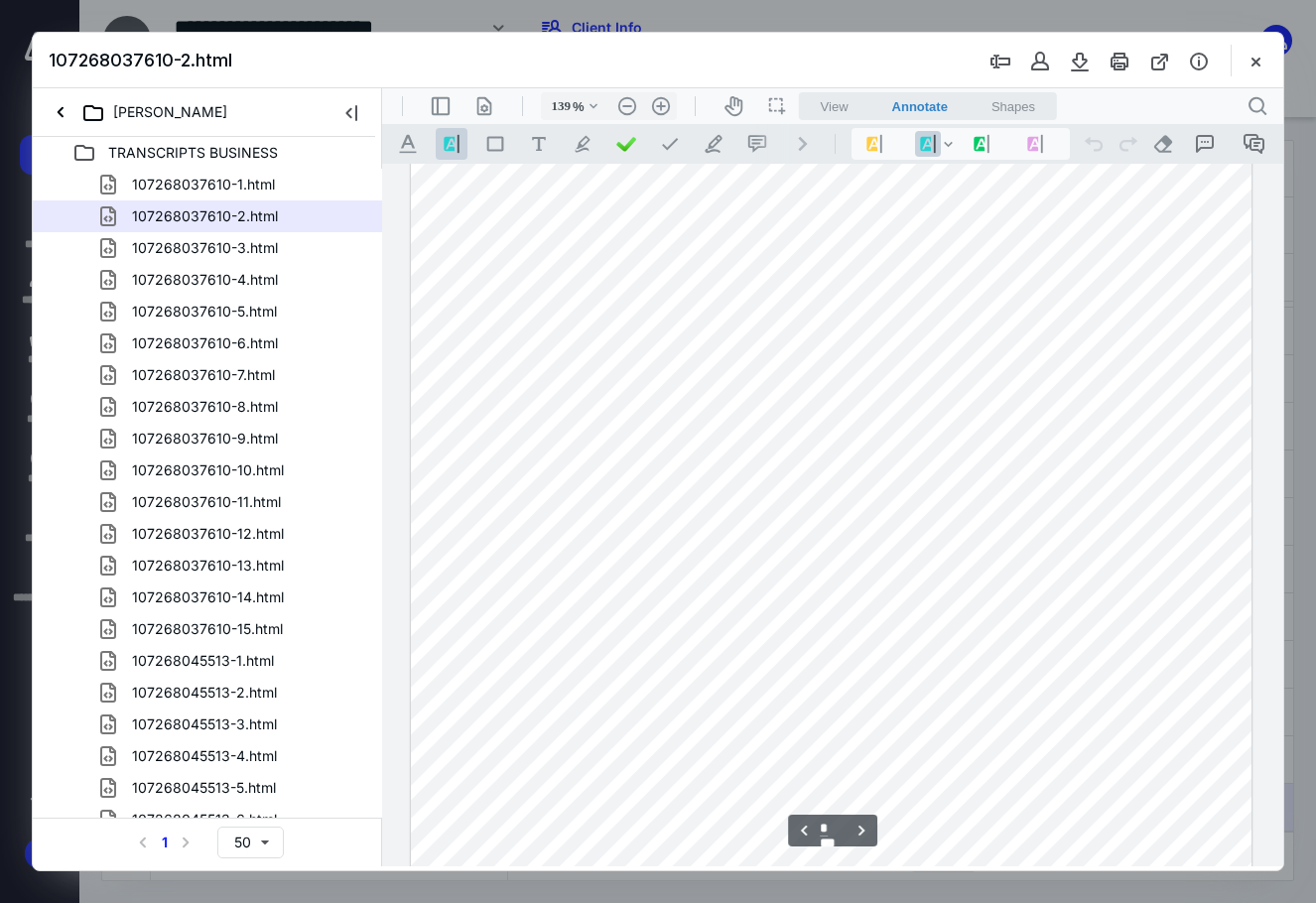 type on "*" 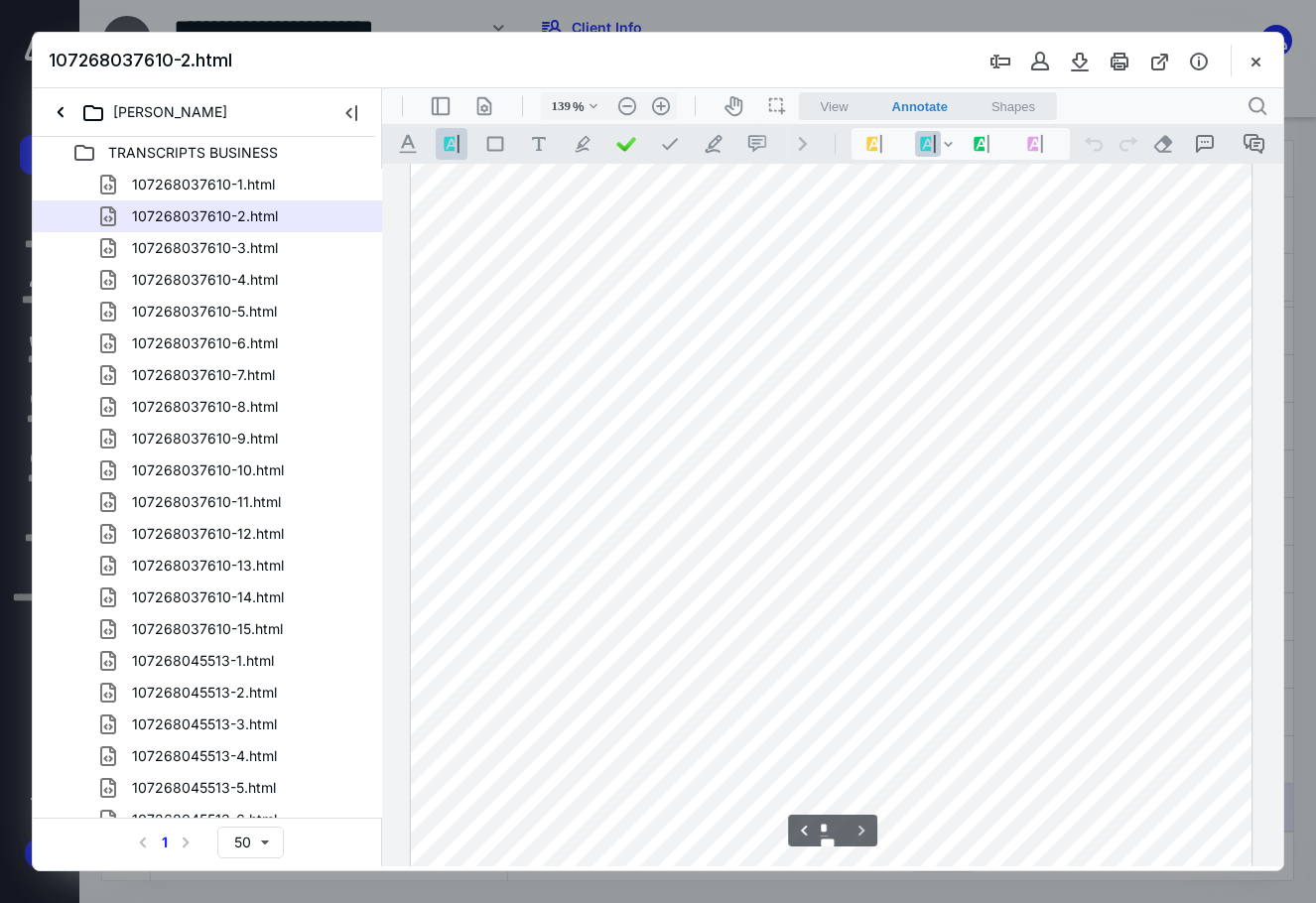 scroll, scrollTop: 3695, scrollLeft: 0, axis: vertical 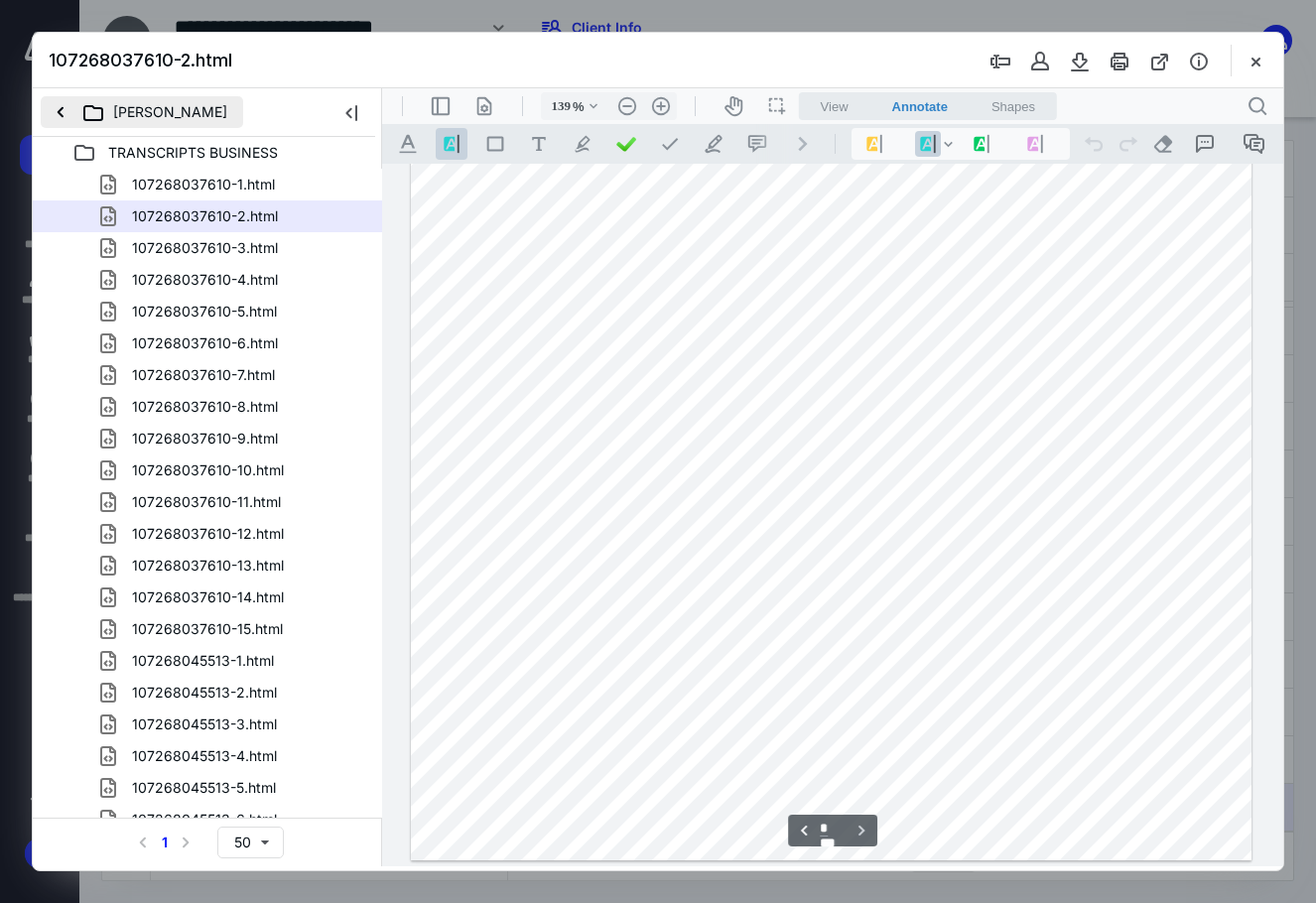 click on "[PERSON_NAME]" at bounding box center (142, 112) 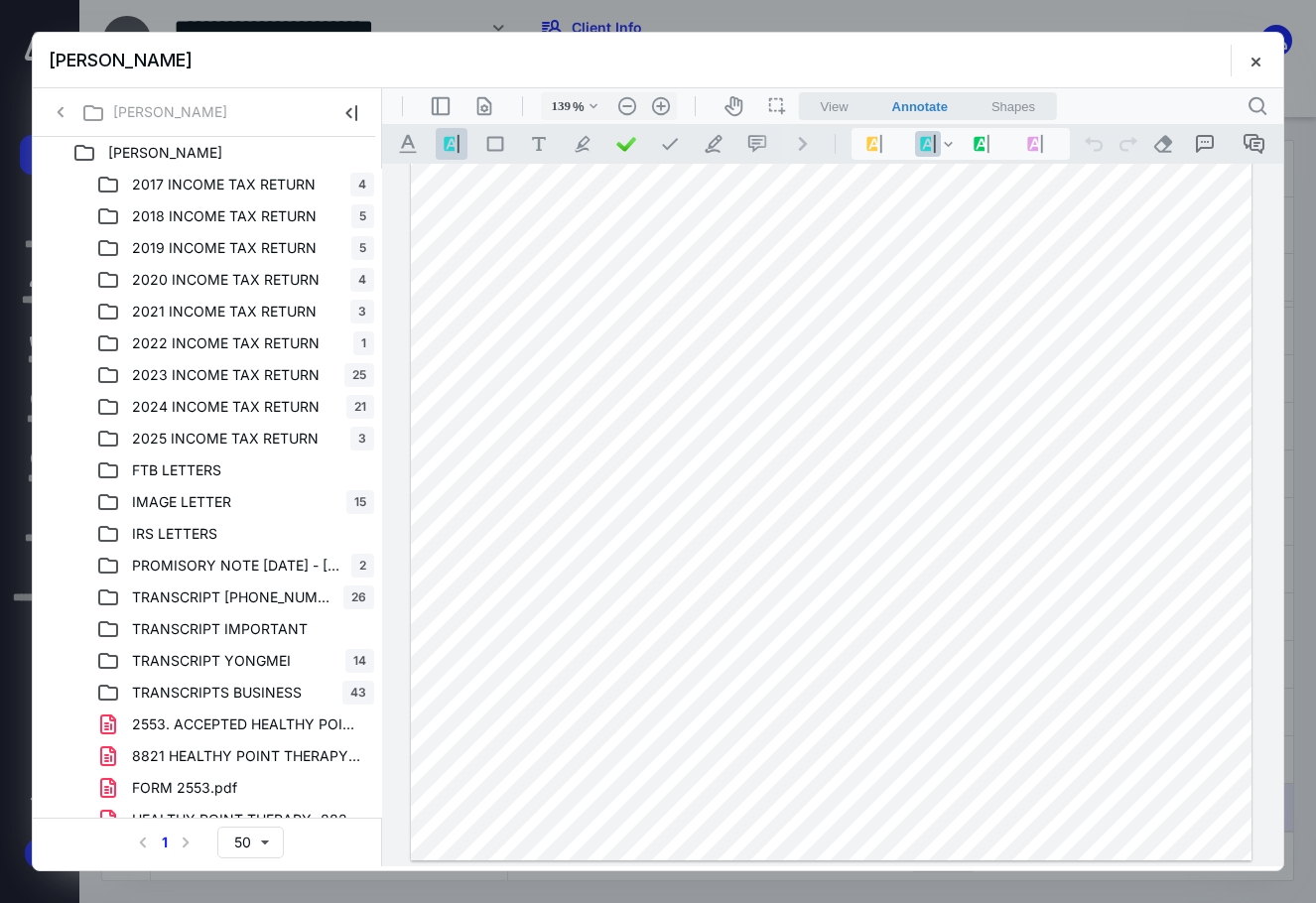 drag, startPoint x: 1250, startPoint y: 62, endPoint x: 1237, endPoint y: 68, distance: 14.317821 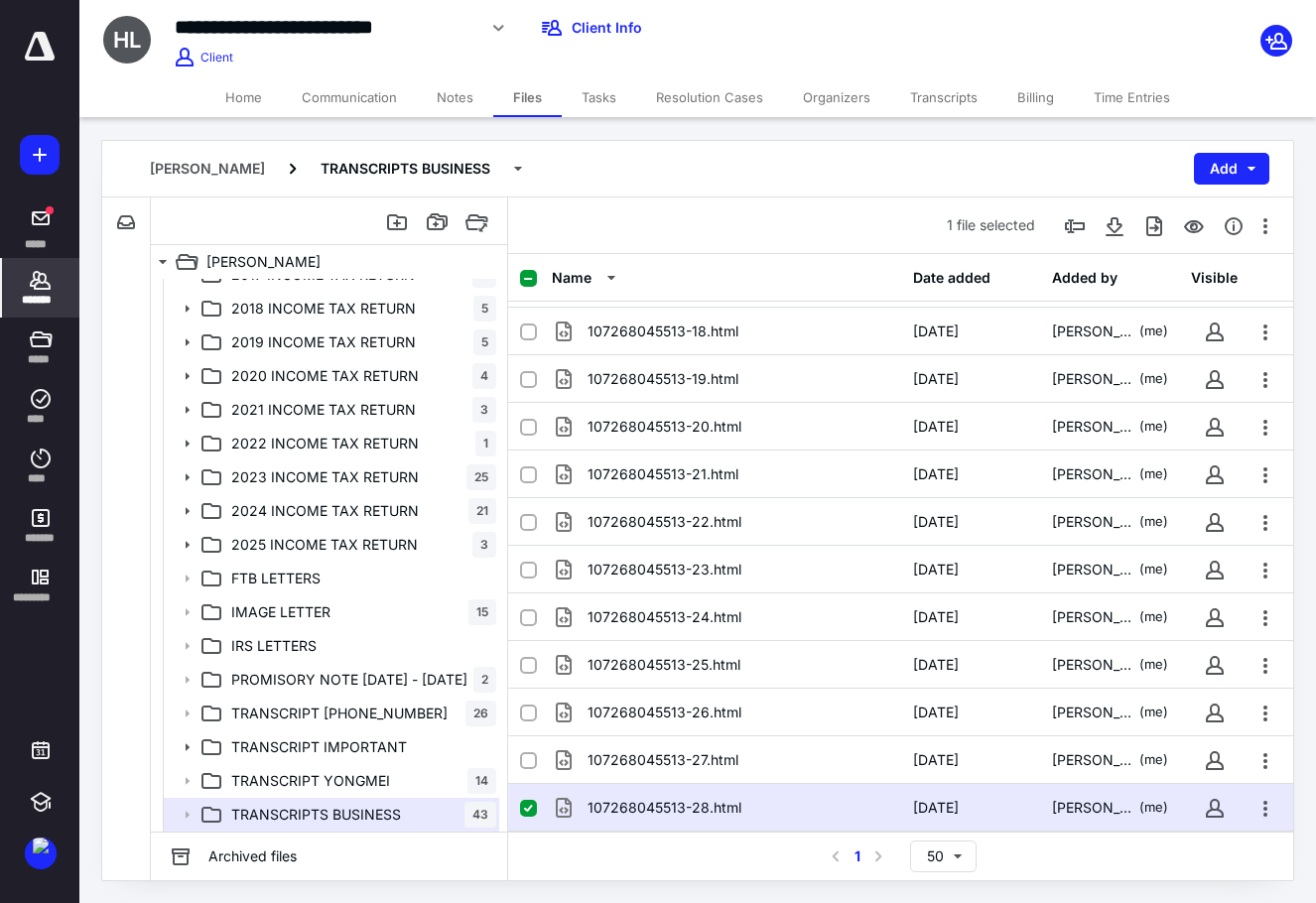 click on "*******" at bounding box center [41, 288] 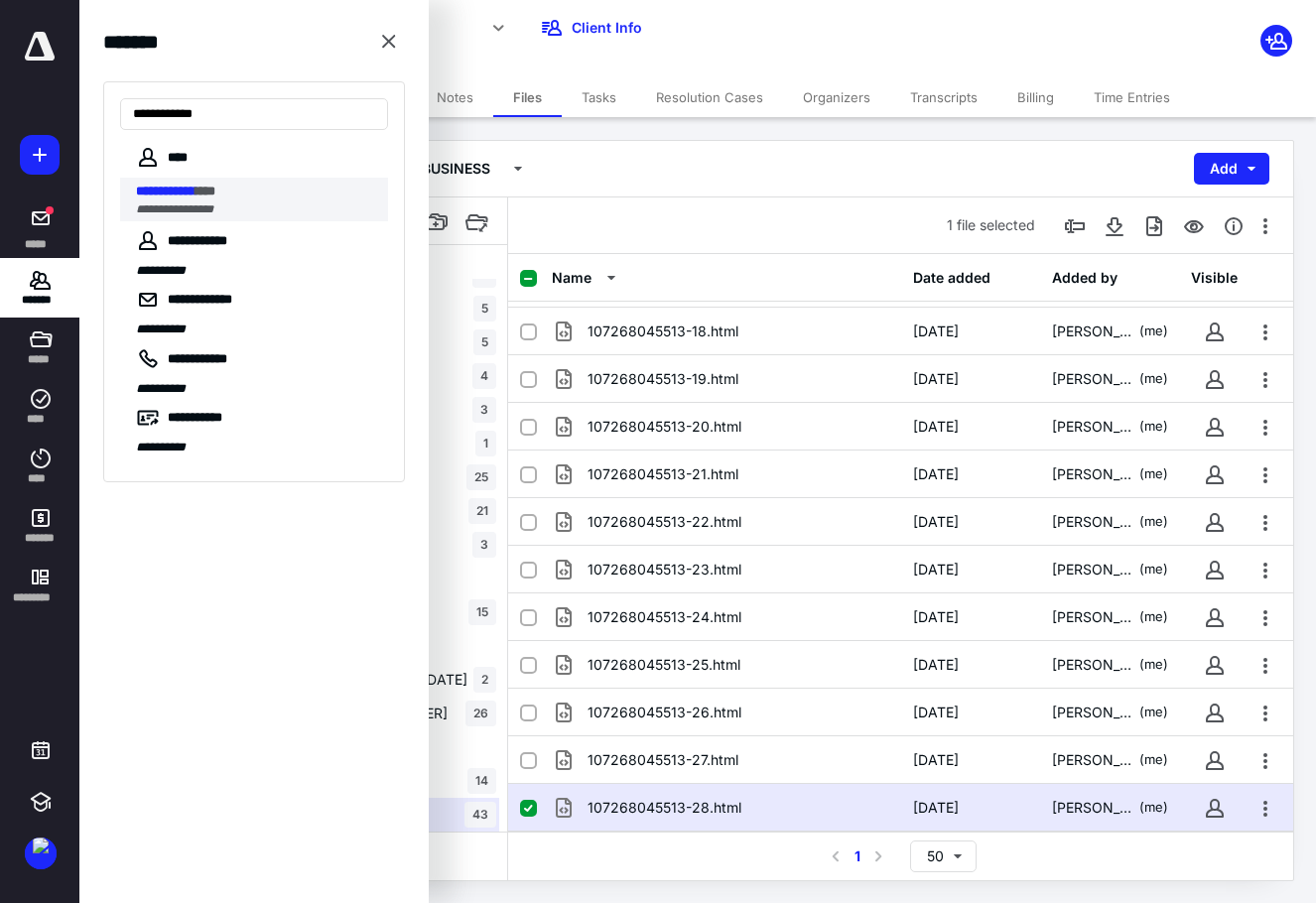 type on "**********" 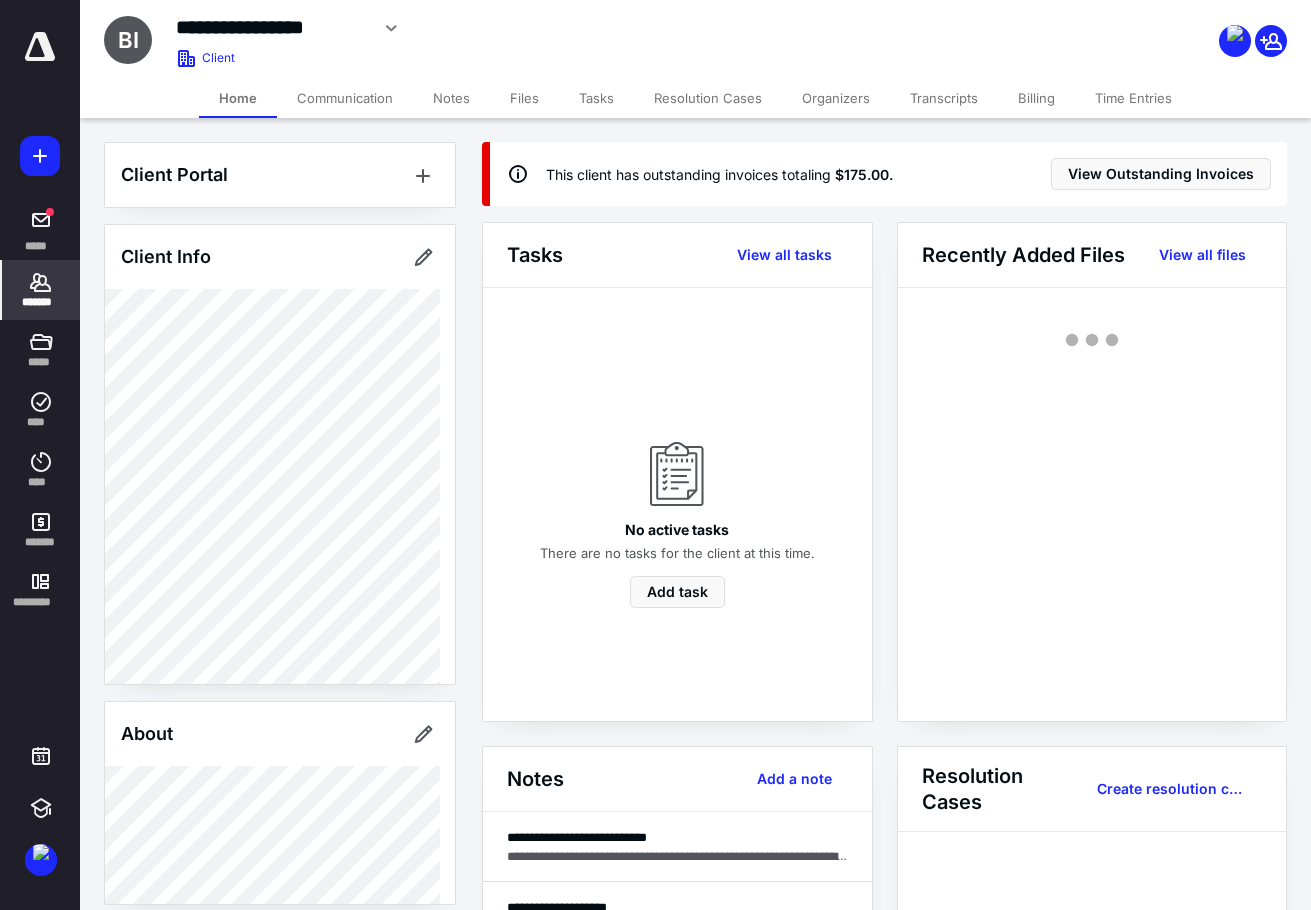 click on "Files" at bounding box center [524, 98] 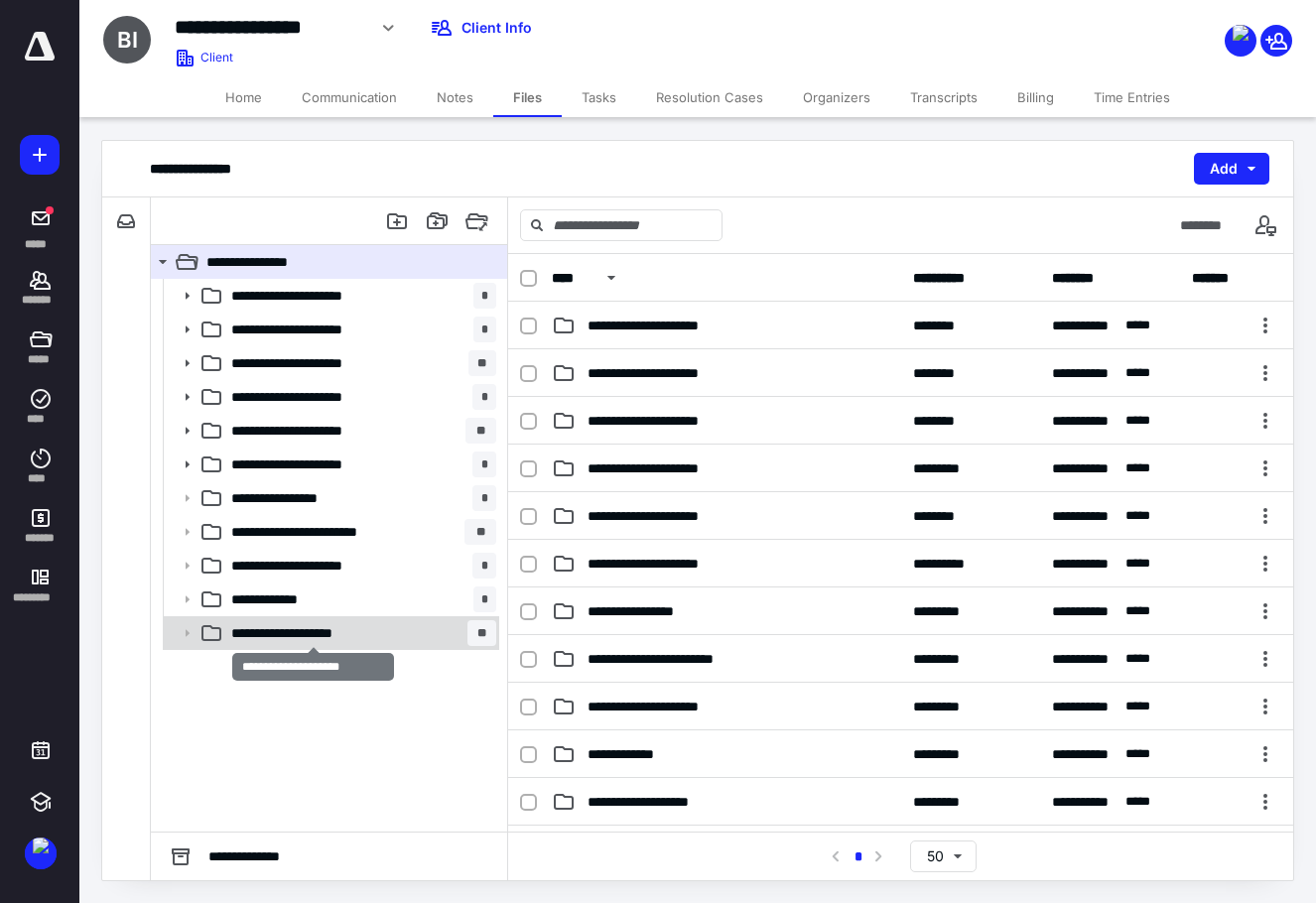 click on "**********" at bounding box center (314, 633) 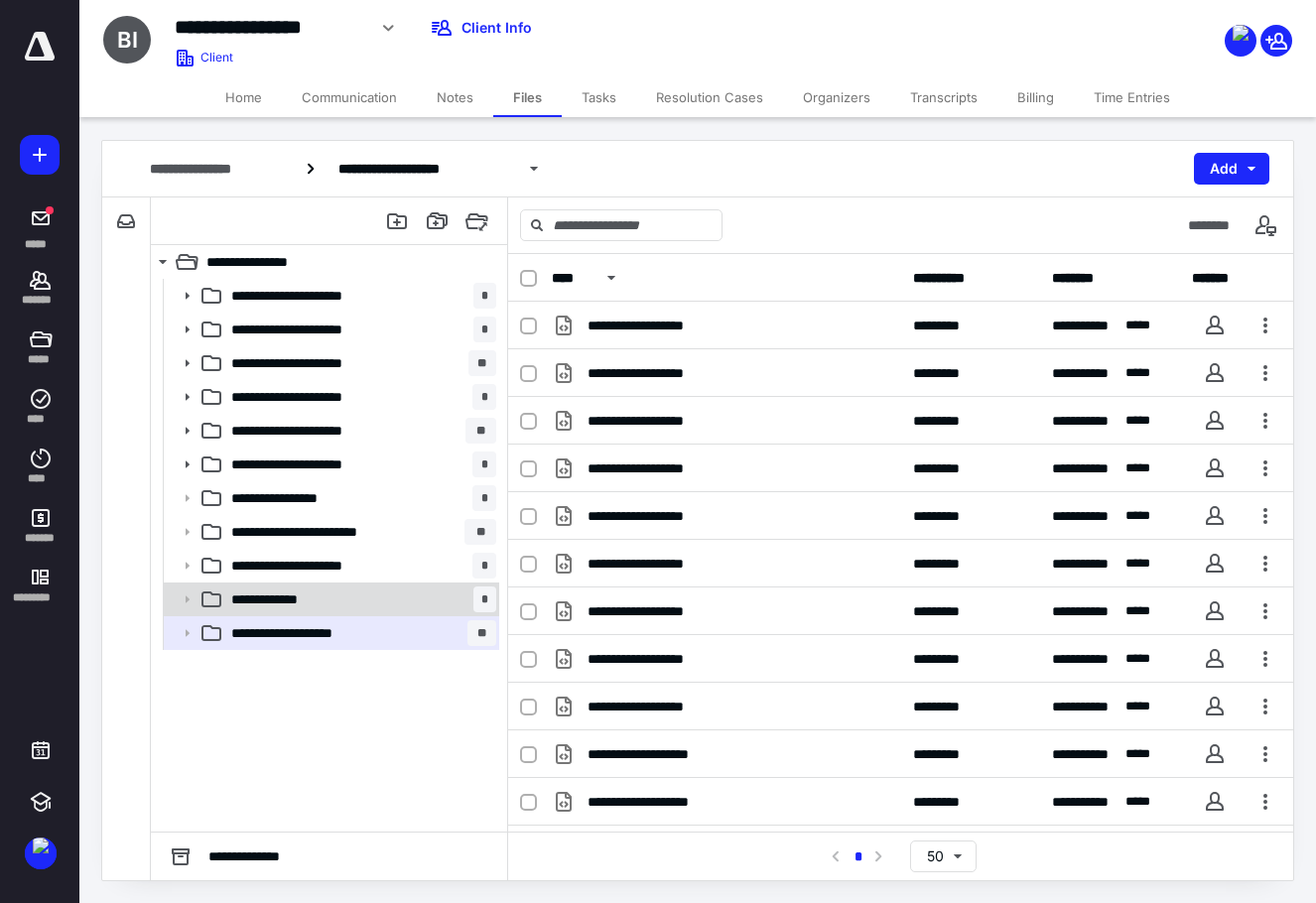 click on "**********" at bounding box center (359, 599) 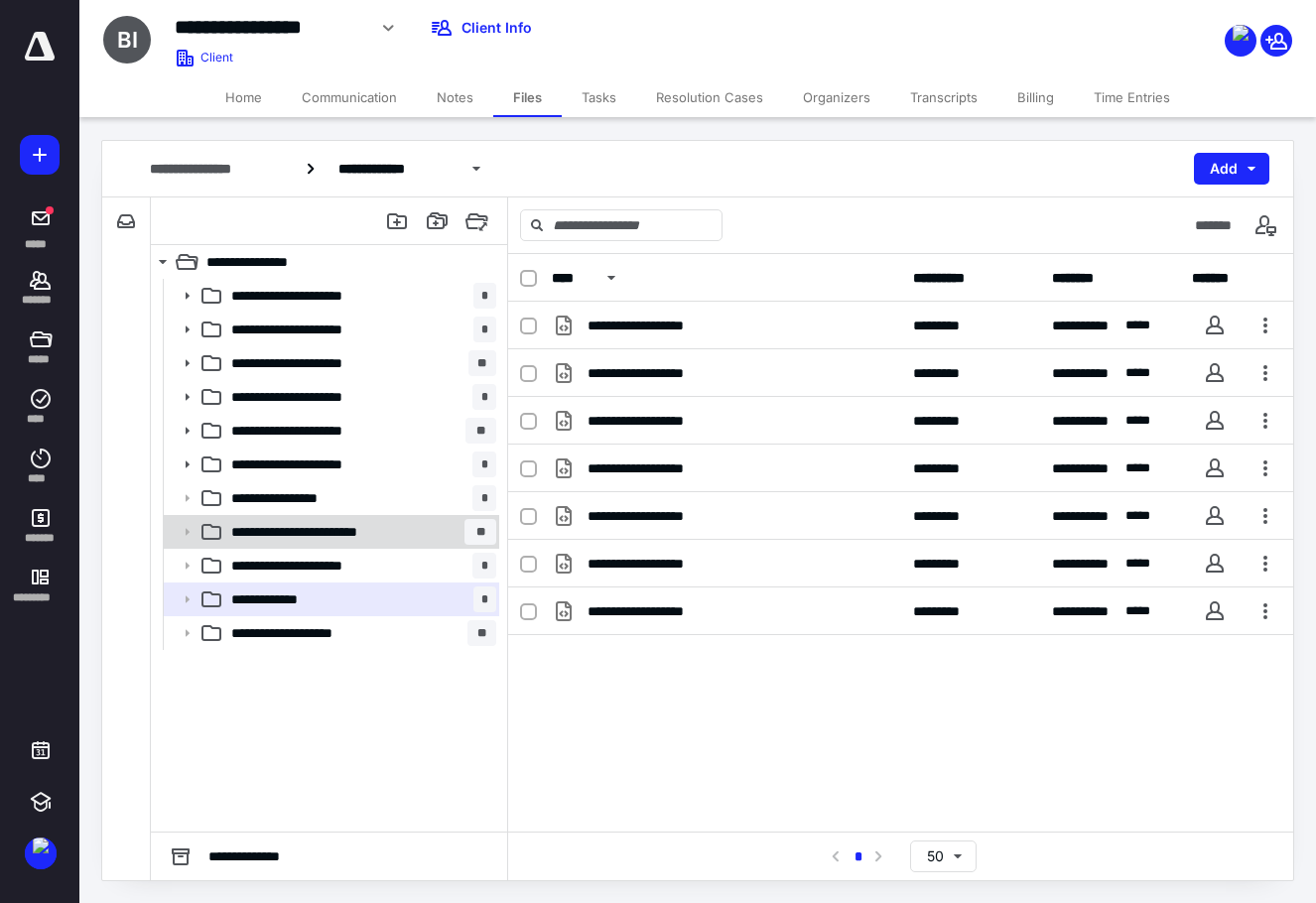 click on "**********" at bounding box center (329, 532) 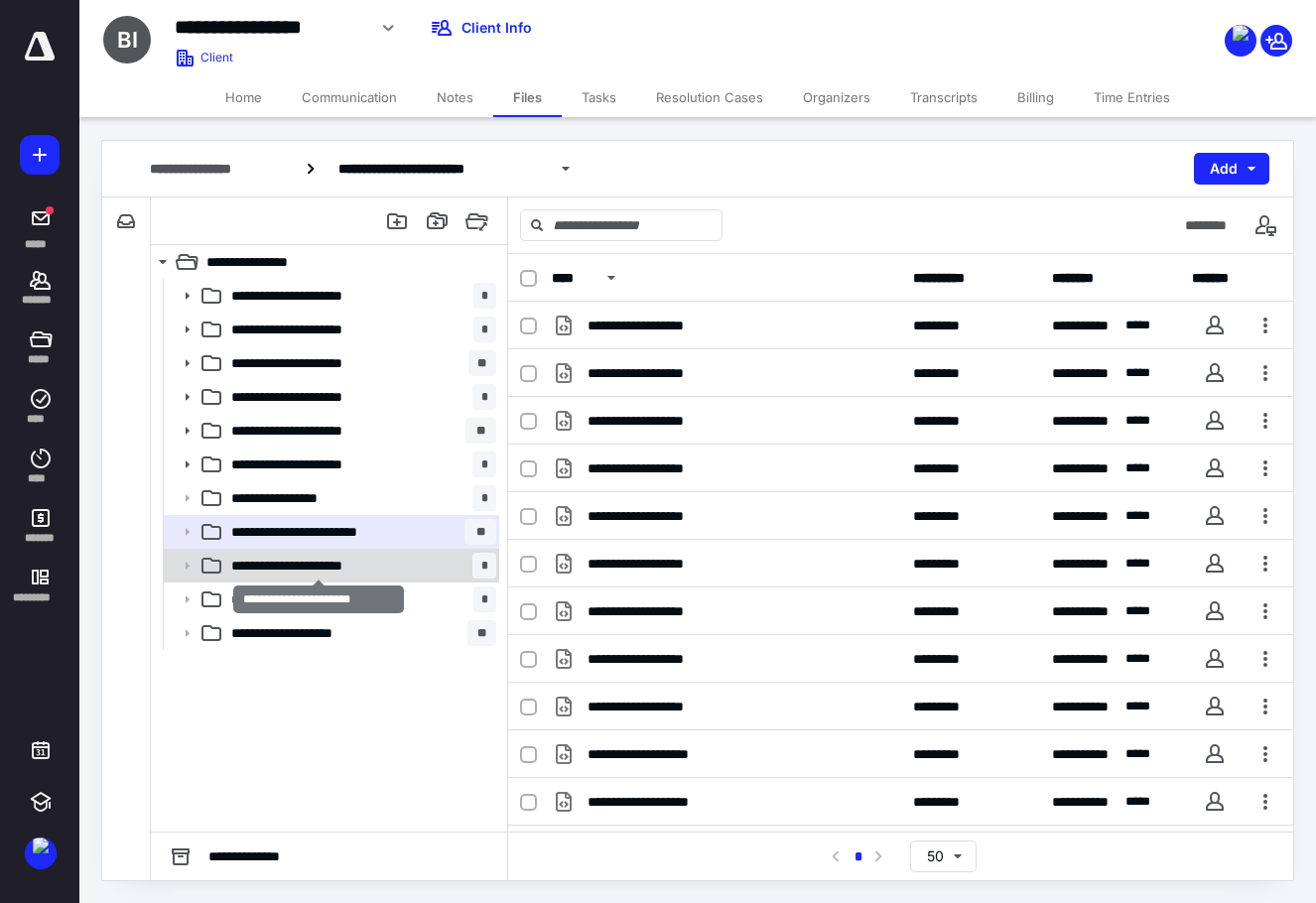 click on "**********" at bounding box center [319, 566] 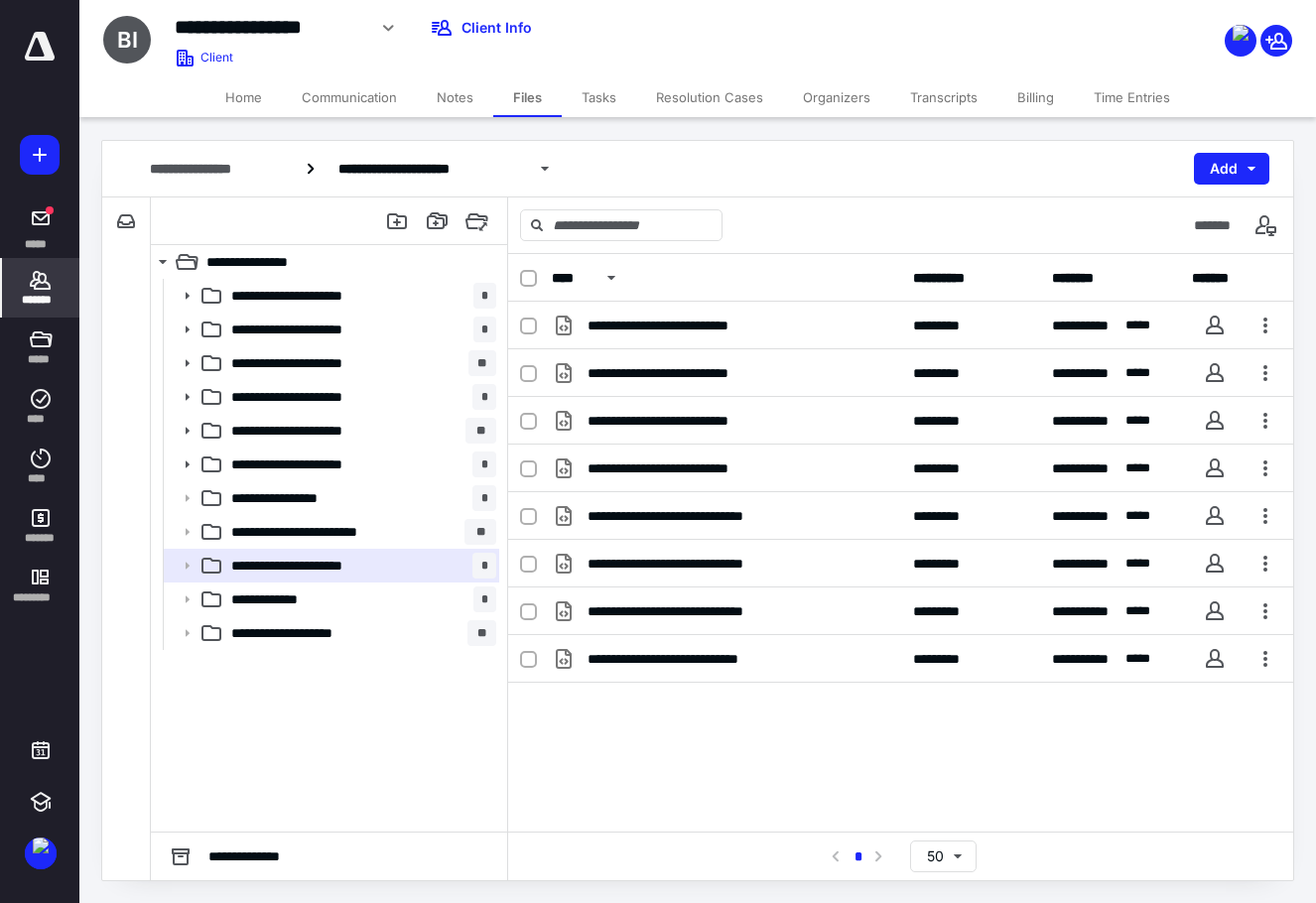 click on "*******" at bounding box center (41, 300) 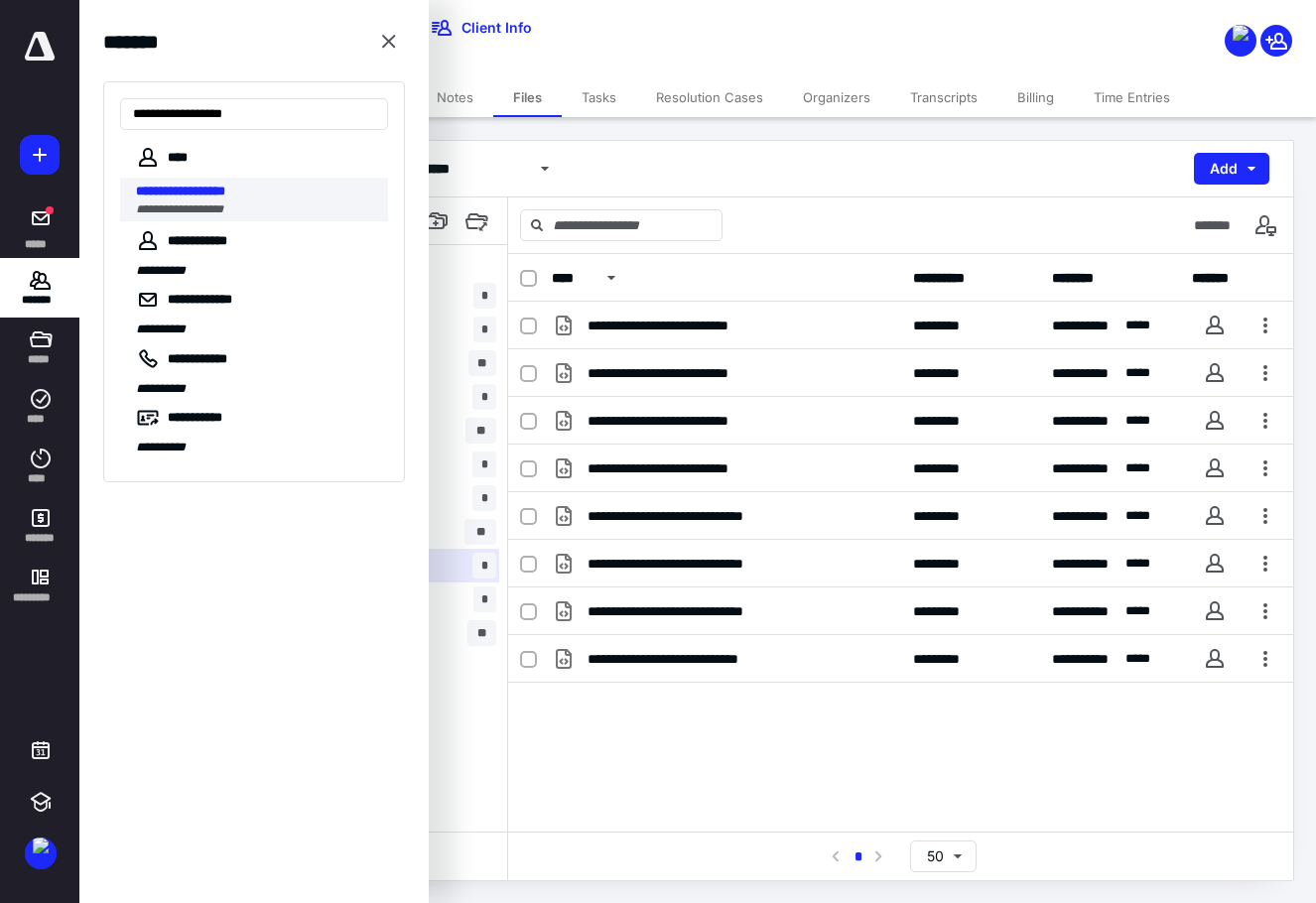 type on "**********" 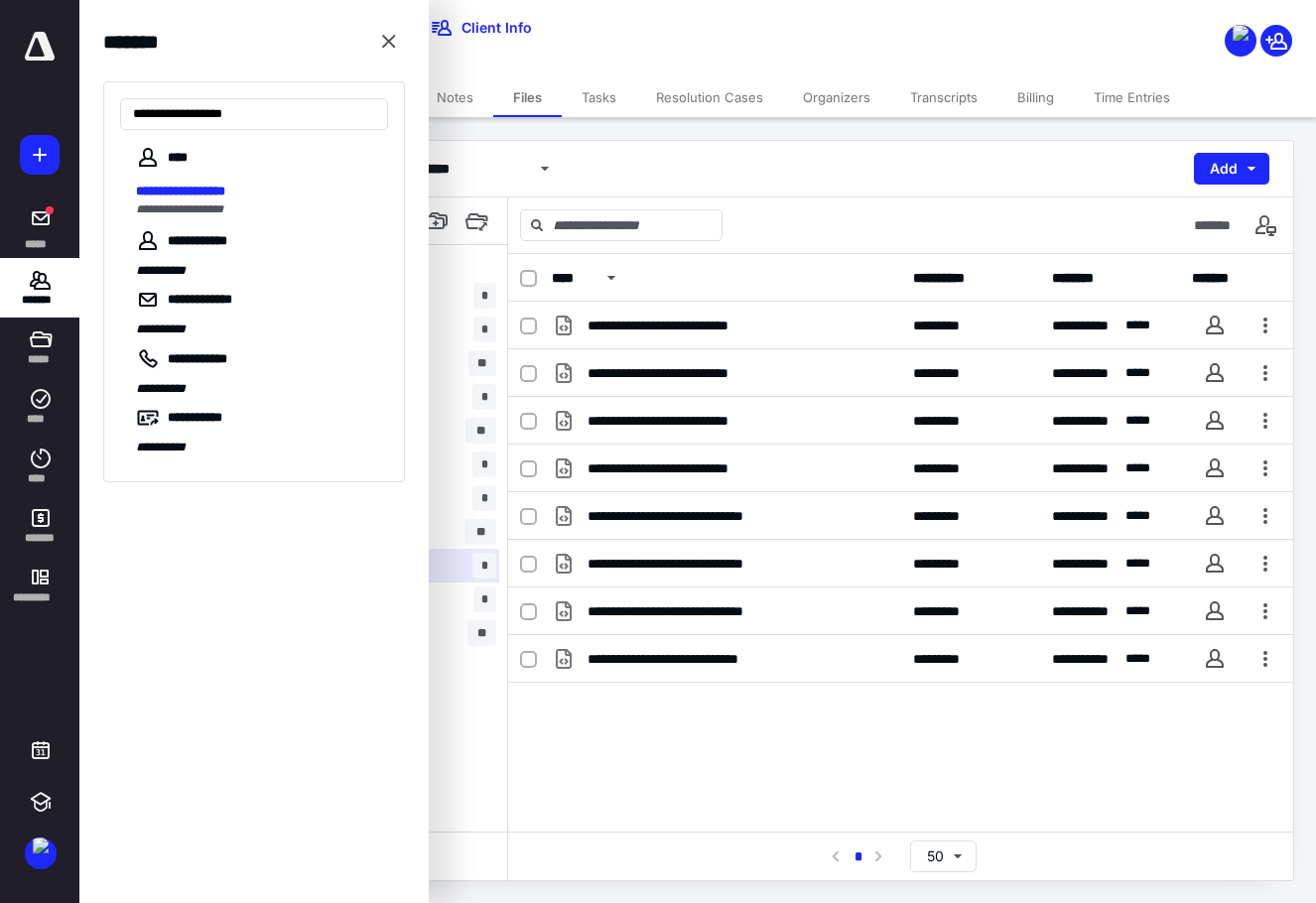 click on "**********" at bounding box center [181, 191] 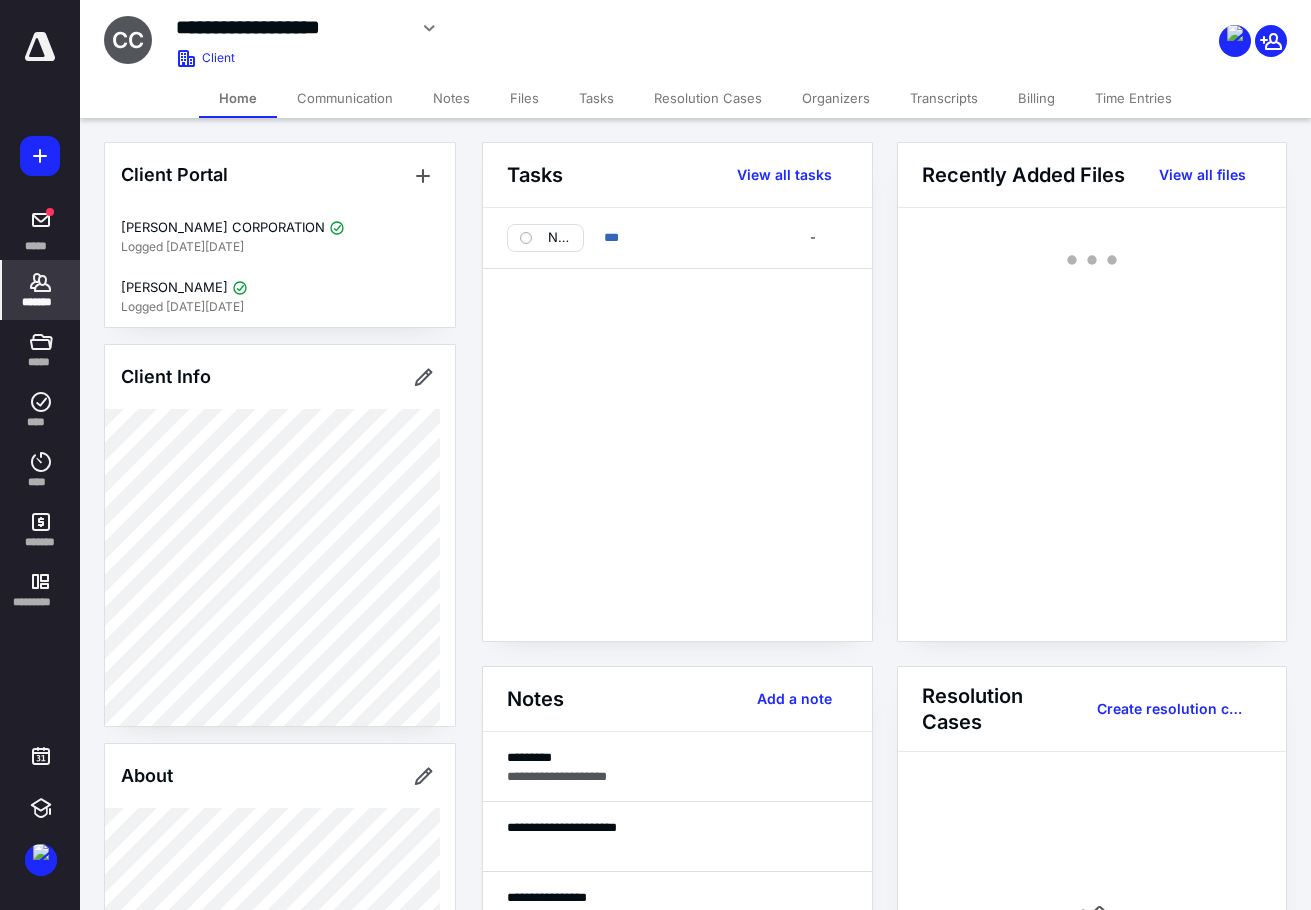 click on "Files" at bounding box center (524, 98) 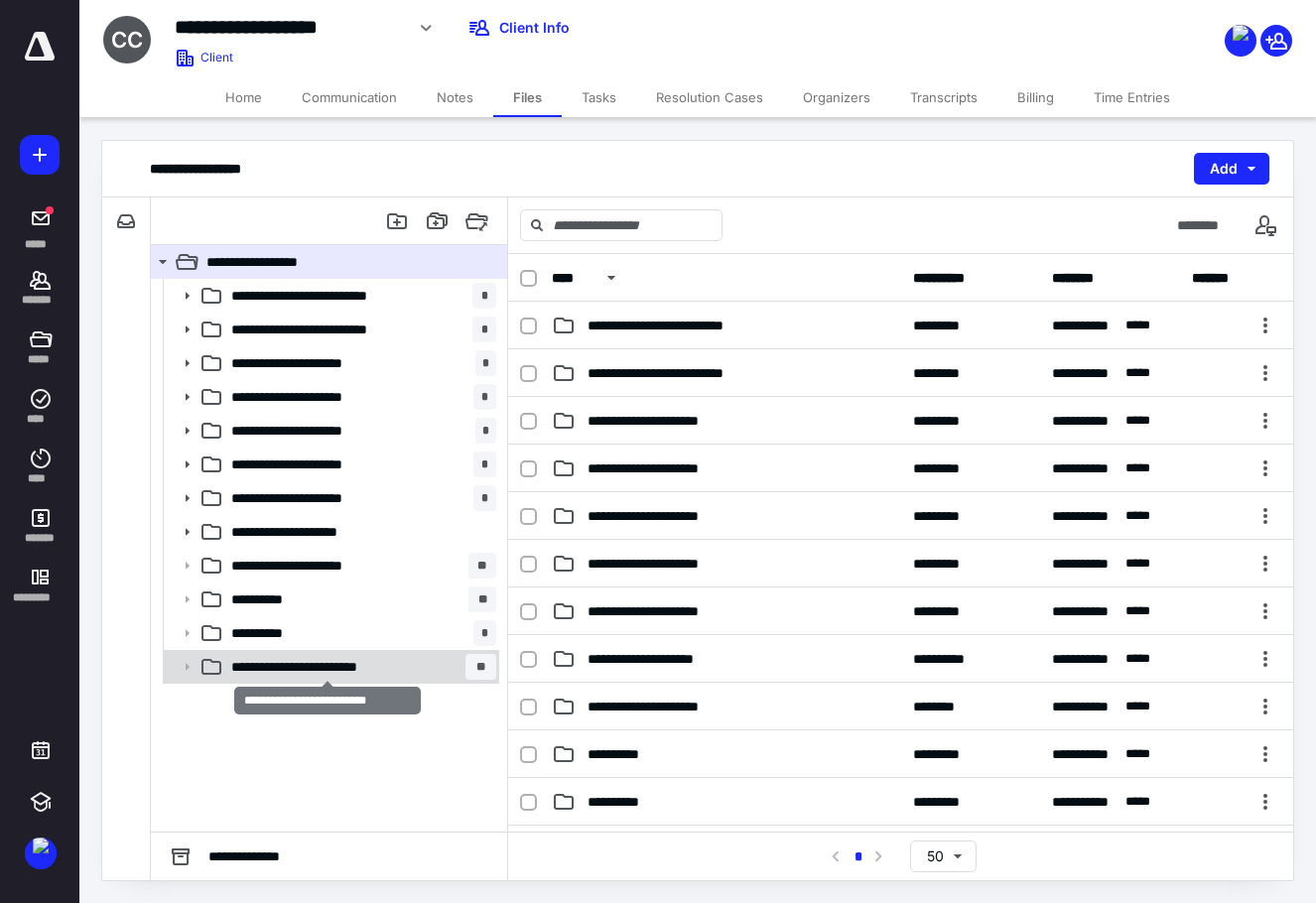click on "**********" at bounding box center (328, 667) 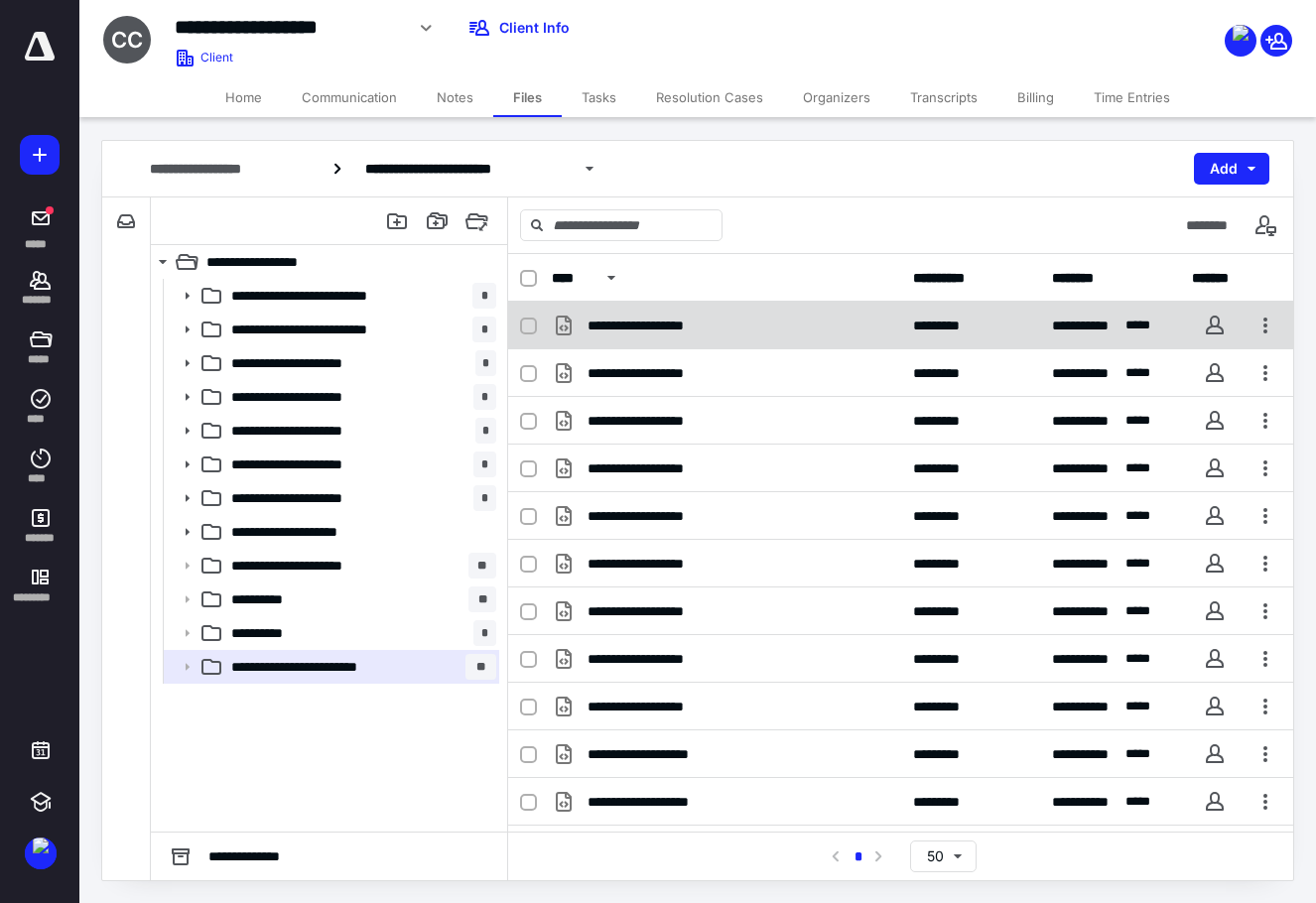 click on "**********" at bounding box center (726, 325) 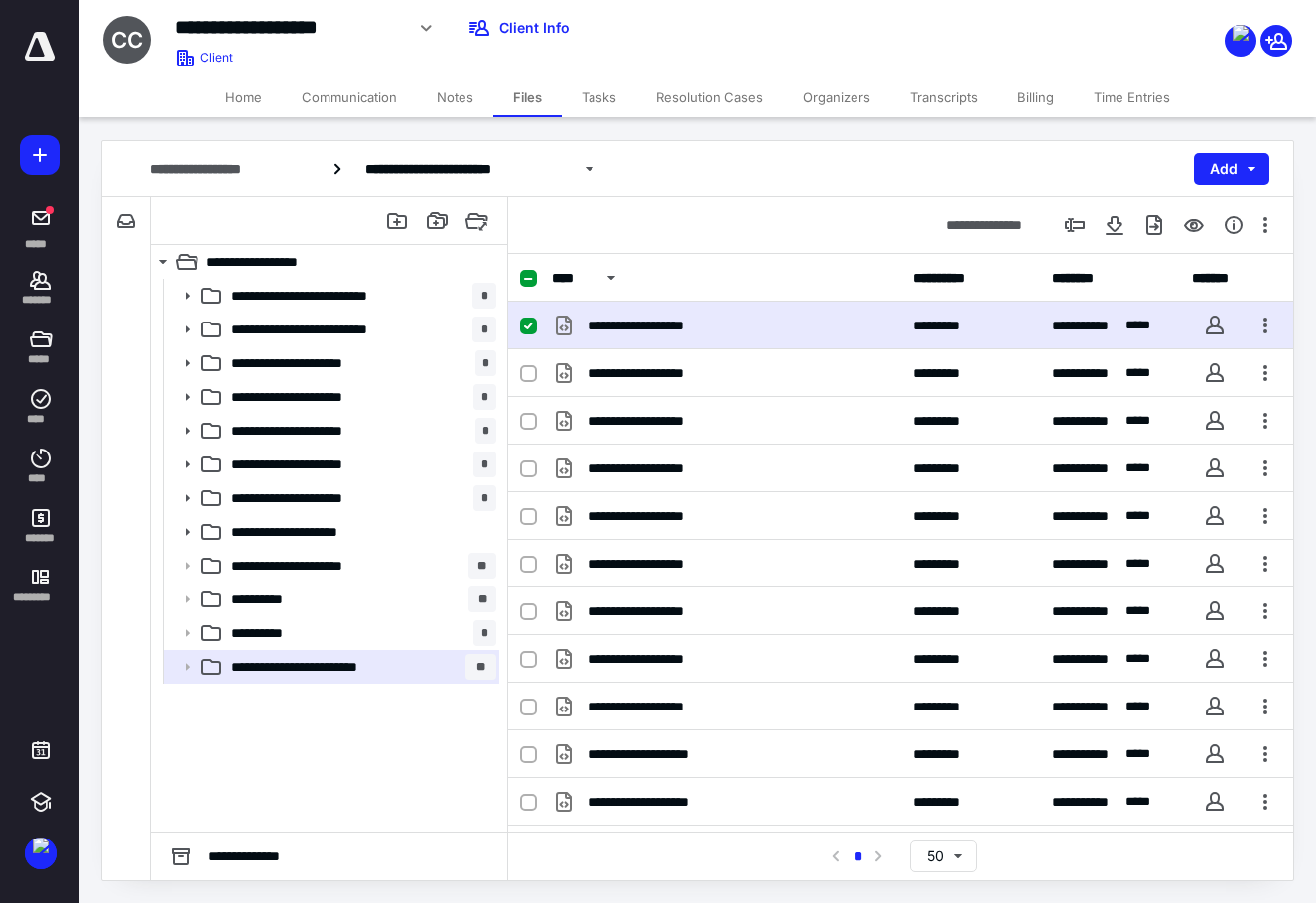 click on "**********" at bounding box center [726, 325] 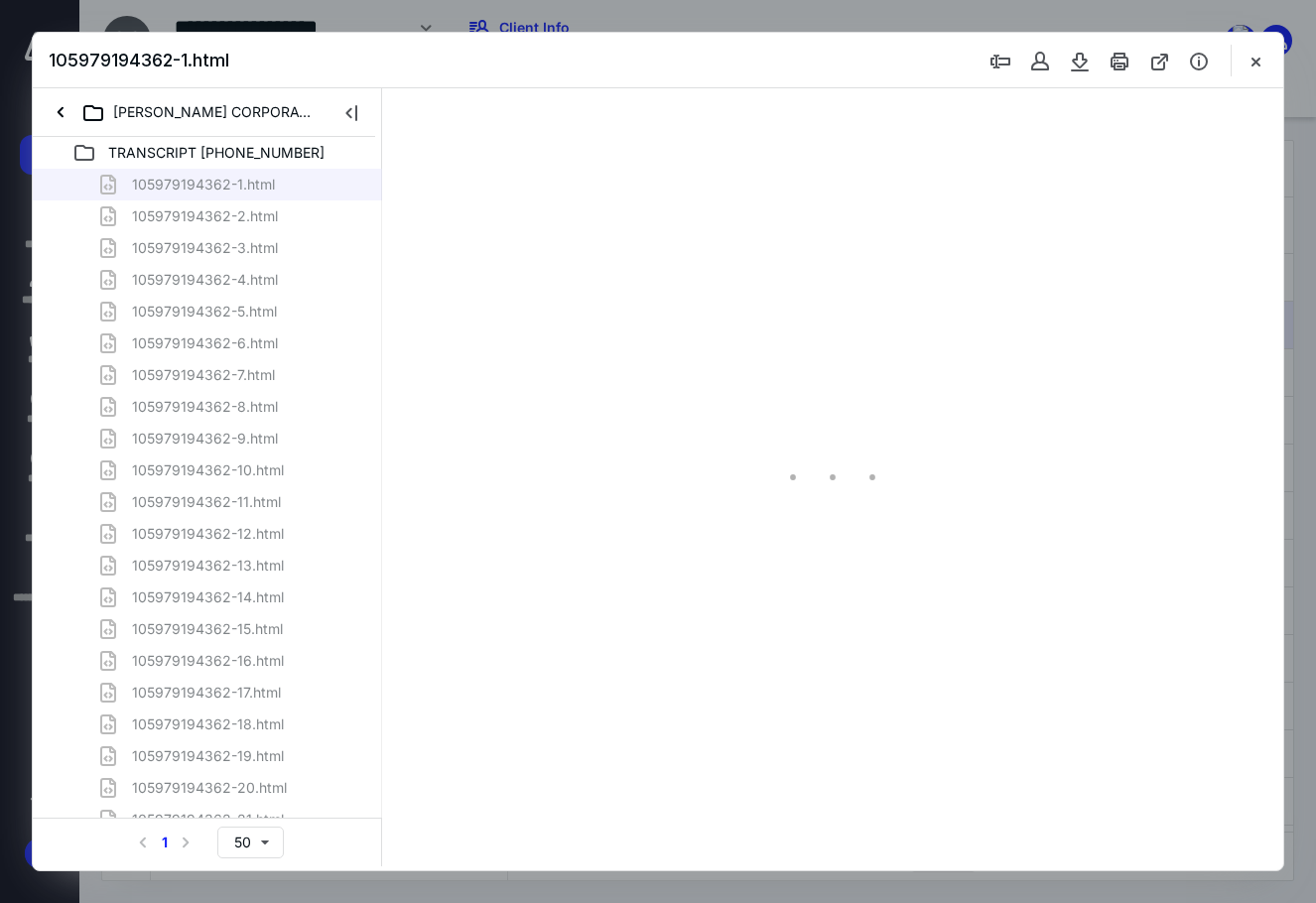 scroll, scrollTop: 0, scrollLeft: 0, axis: both 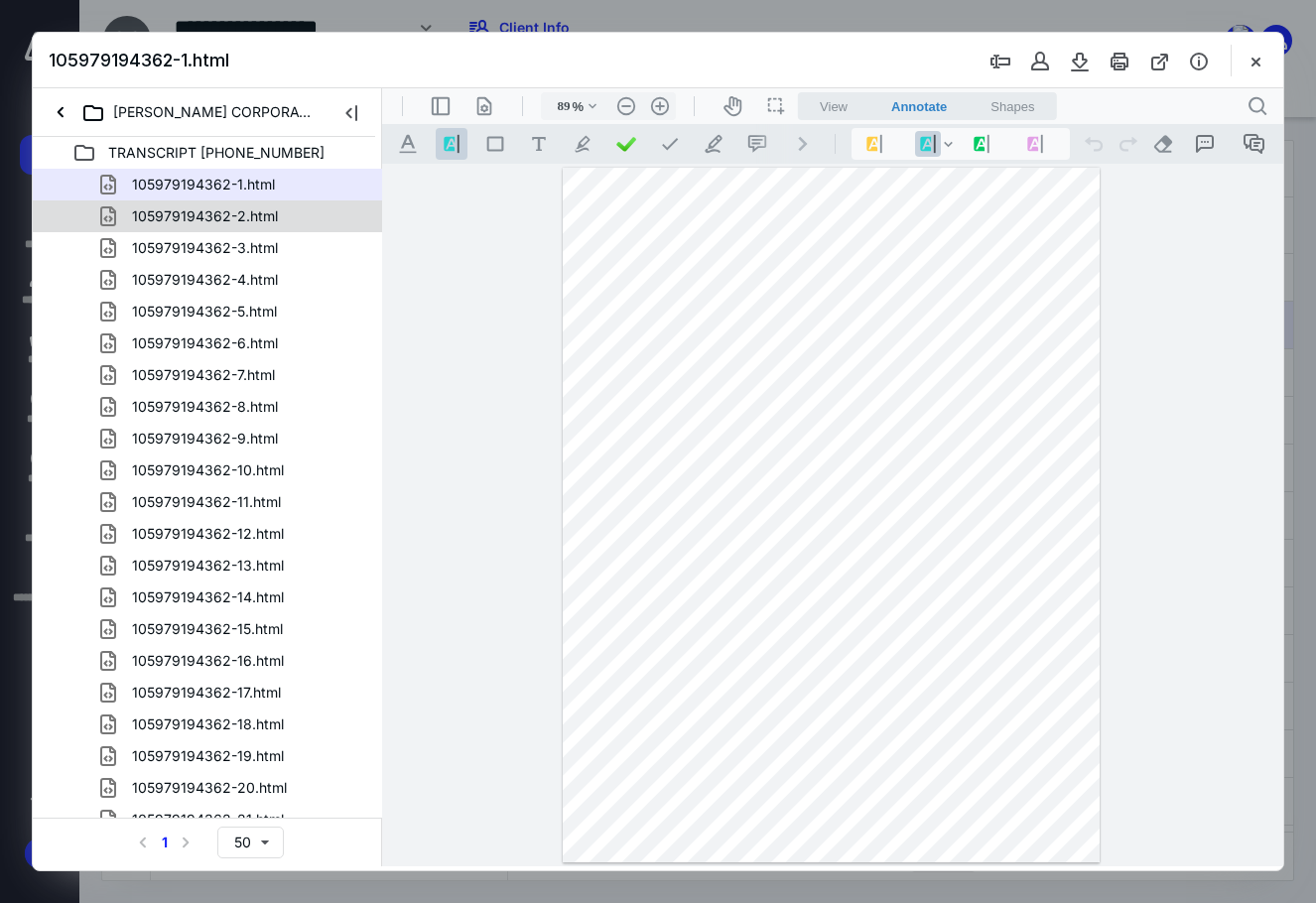 click on "105979194362-2.html" at bounding box center (204, 216) 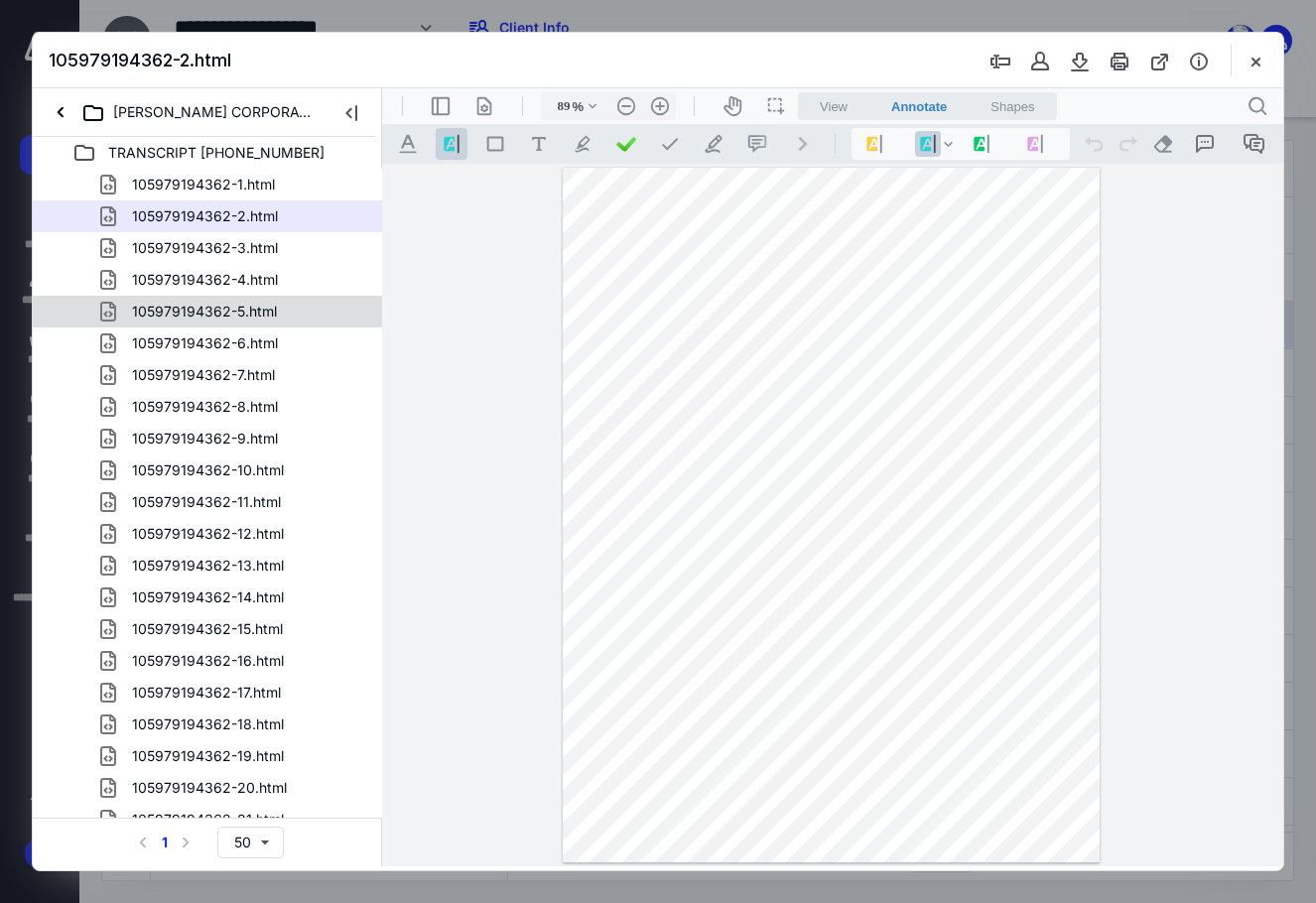 click on "105979194362-5.html" at bounding box center (193, 312) 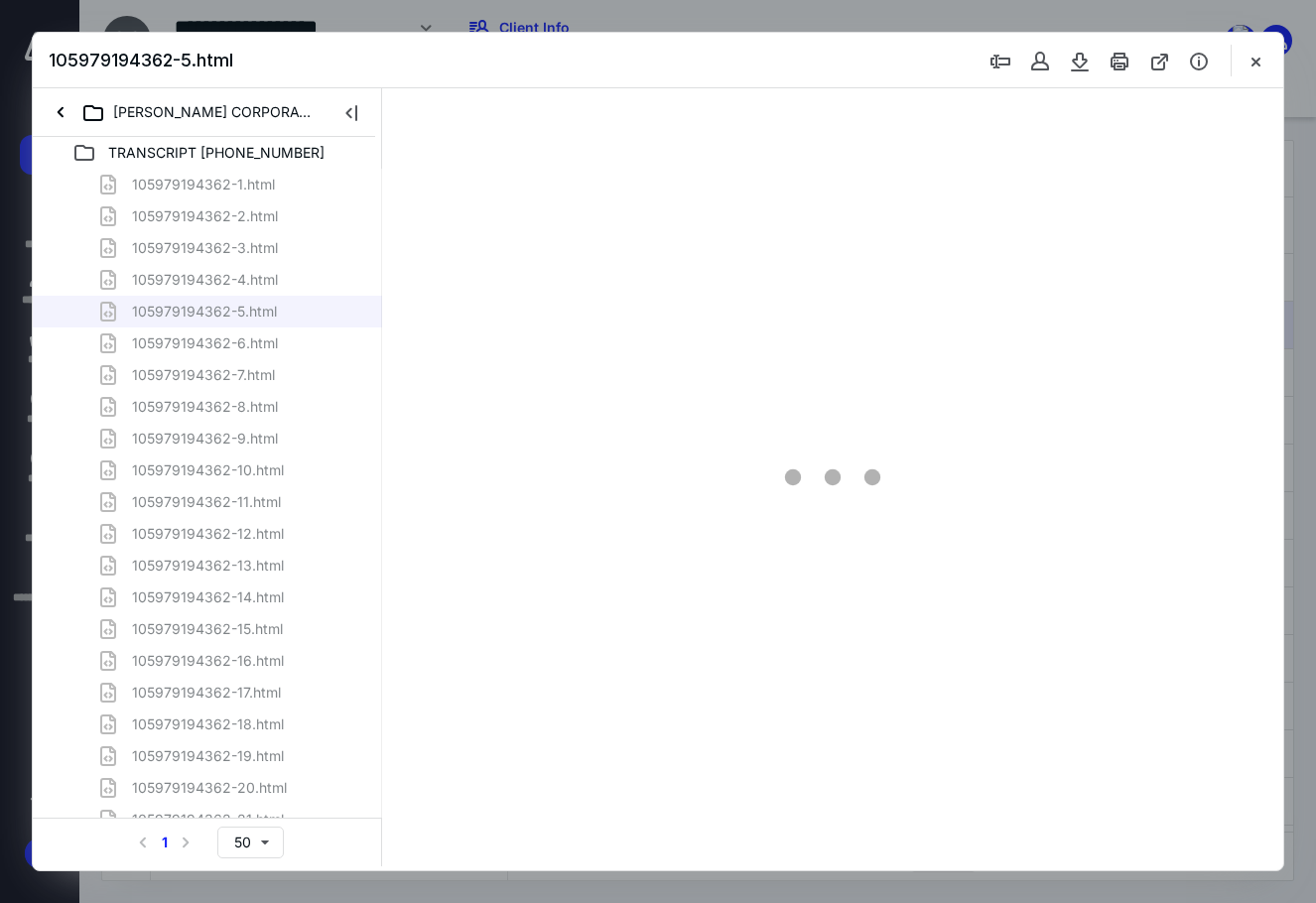 scroll, scrollTop: 79, scrollLeft: 0, axis: vertical 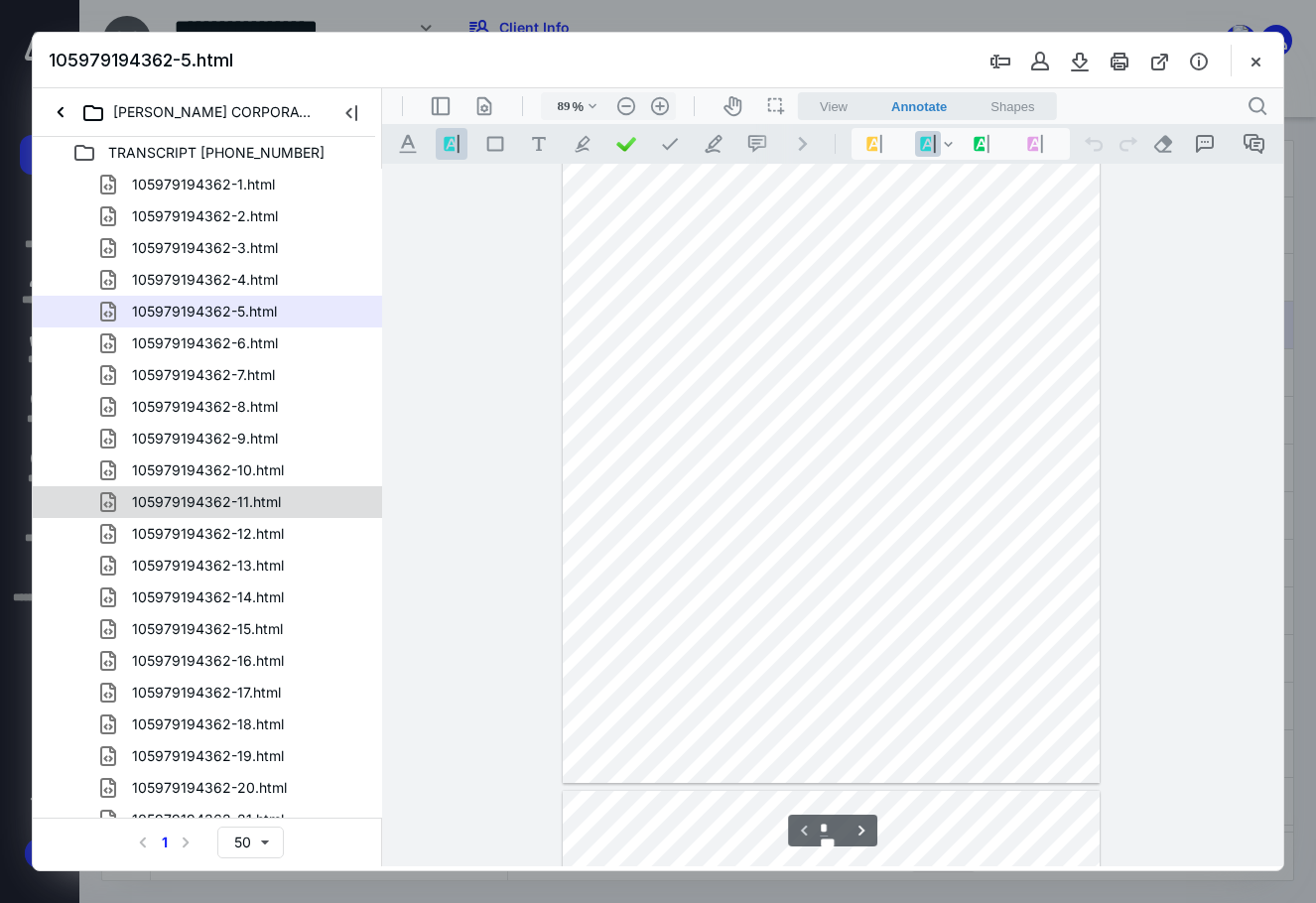 click on "105979194362-11.html" at bounding box center [207, 502] 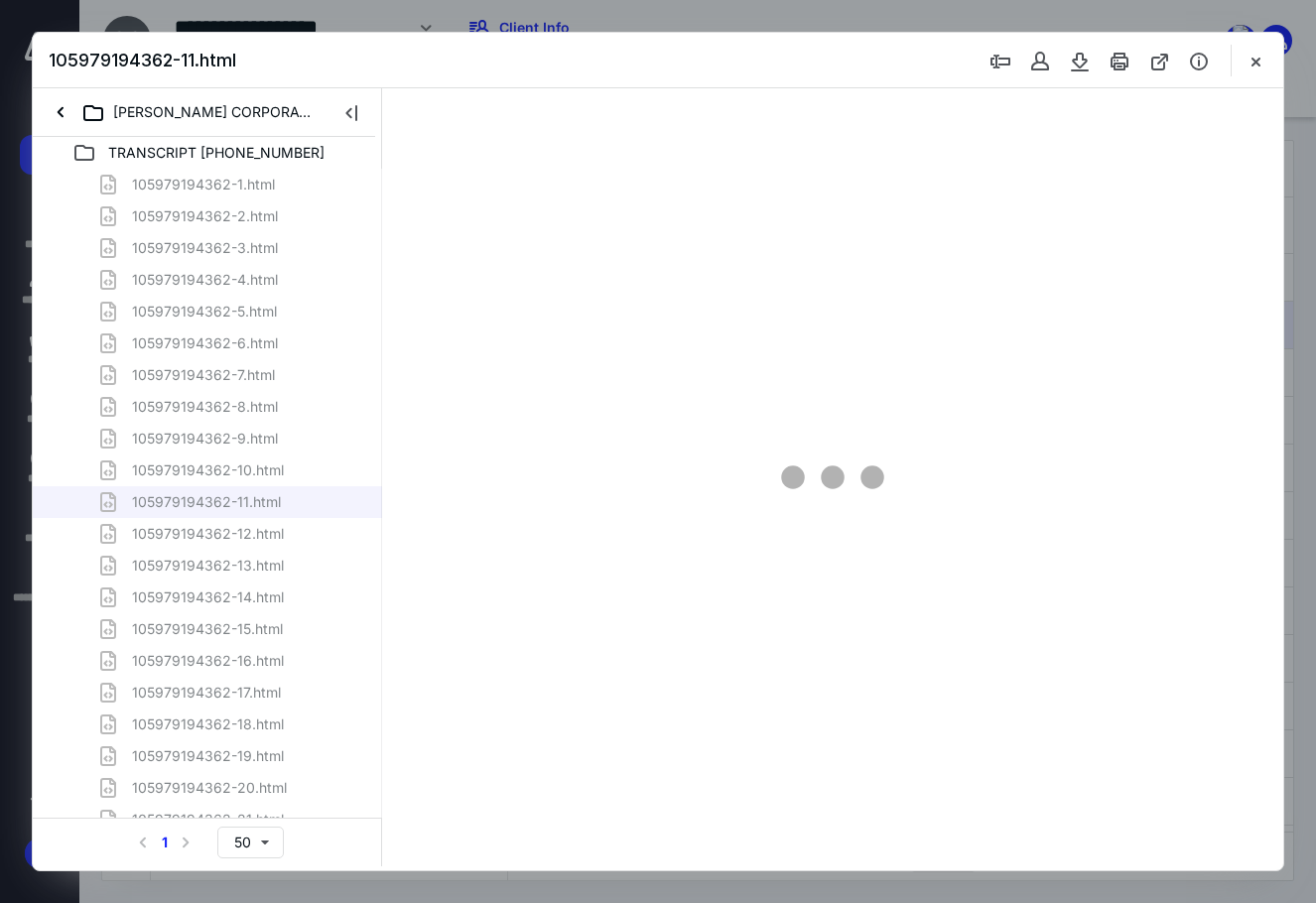 type on "89" 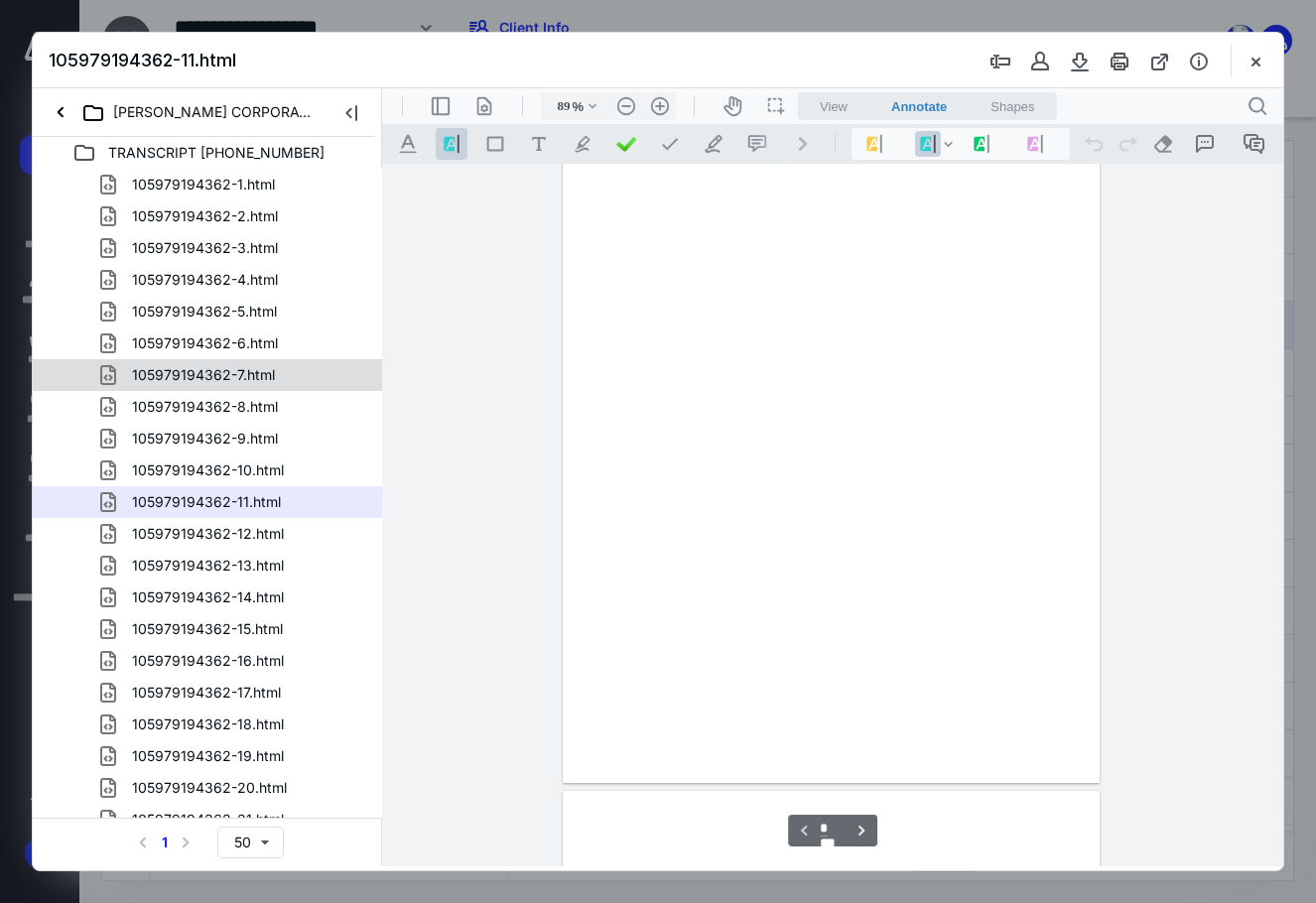 scroll, scrollTop: 79, scrollLeft: 0, axis: vertical 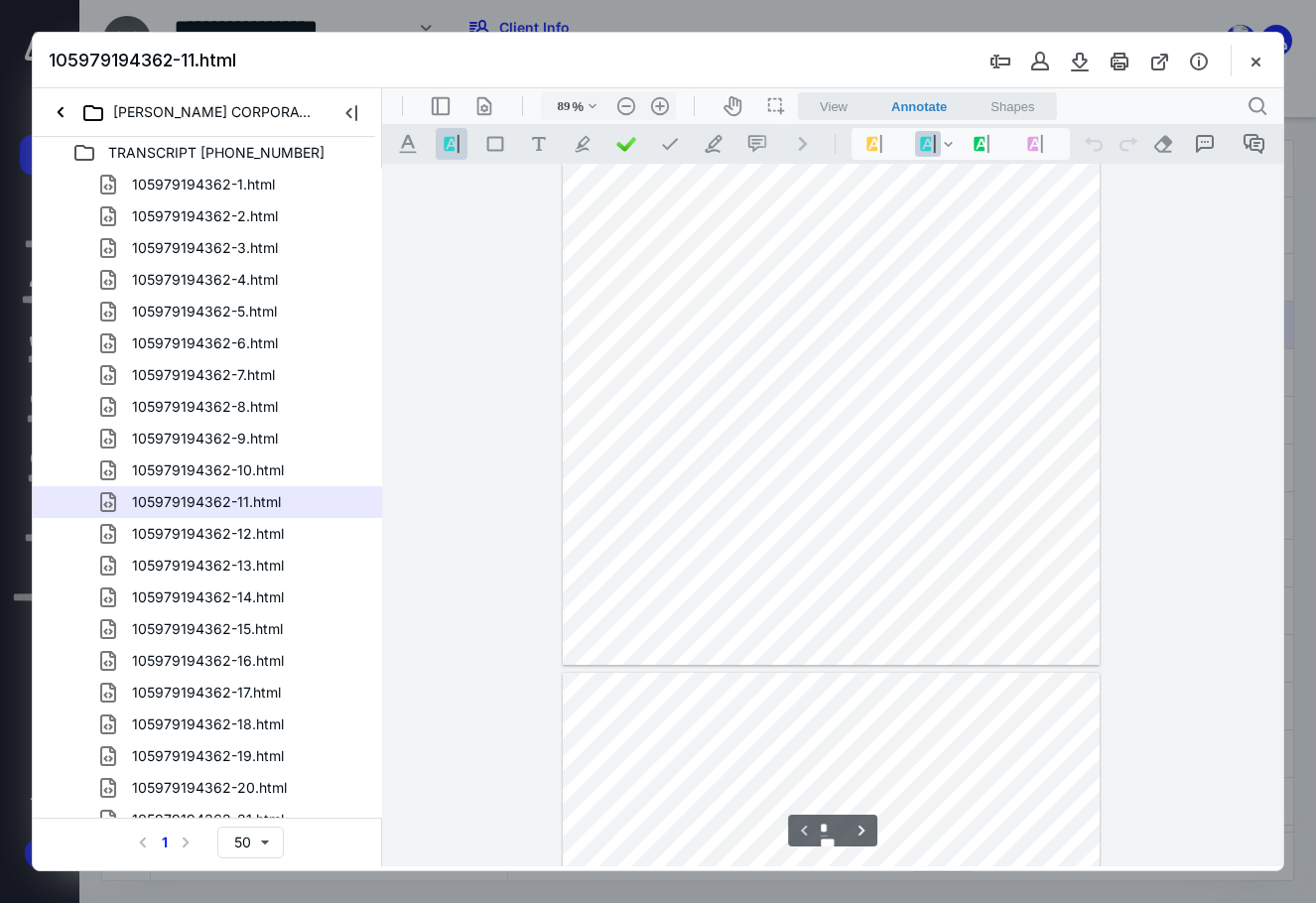 type on "*" 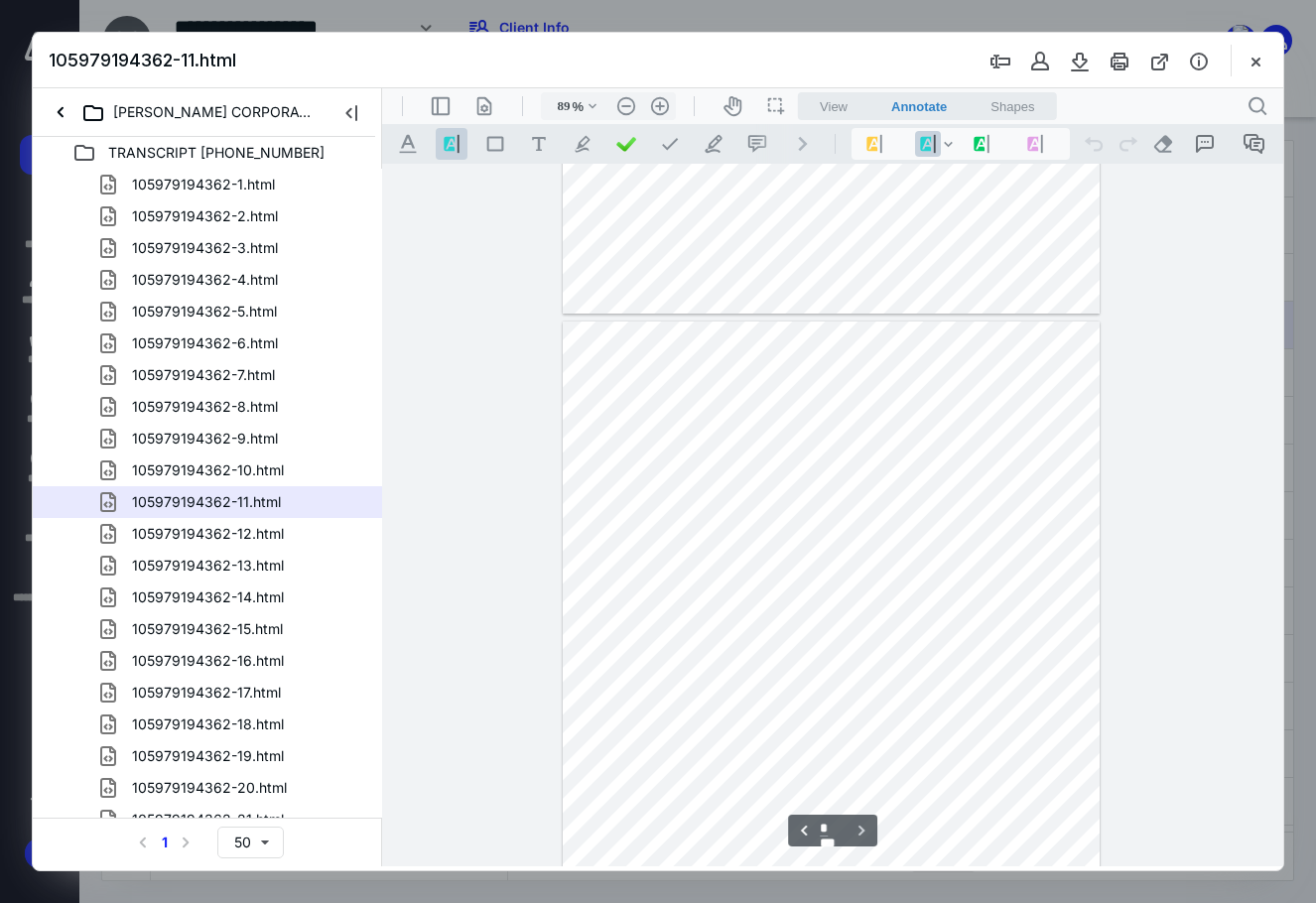 scroll, scrollTop: 576, scrollLeft: 0, axis: vertical 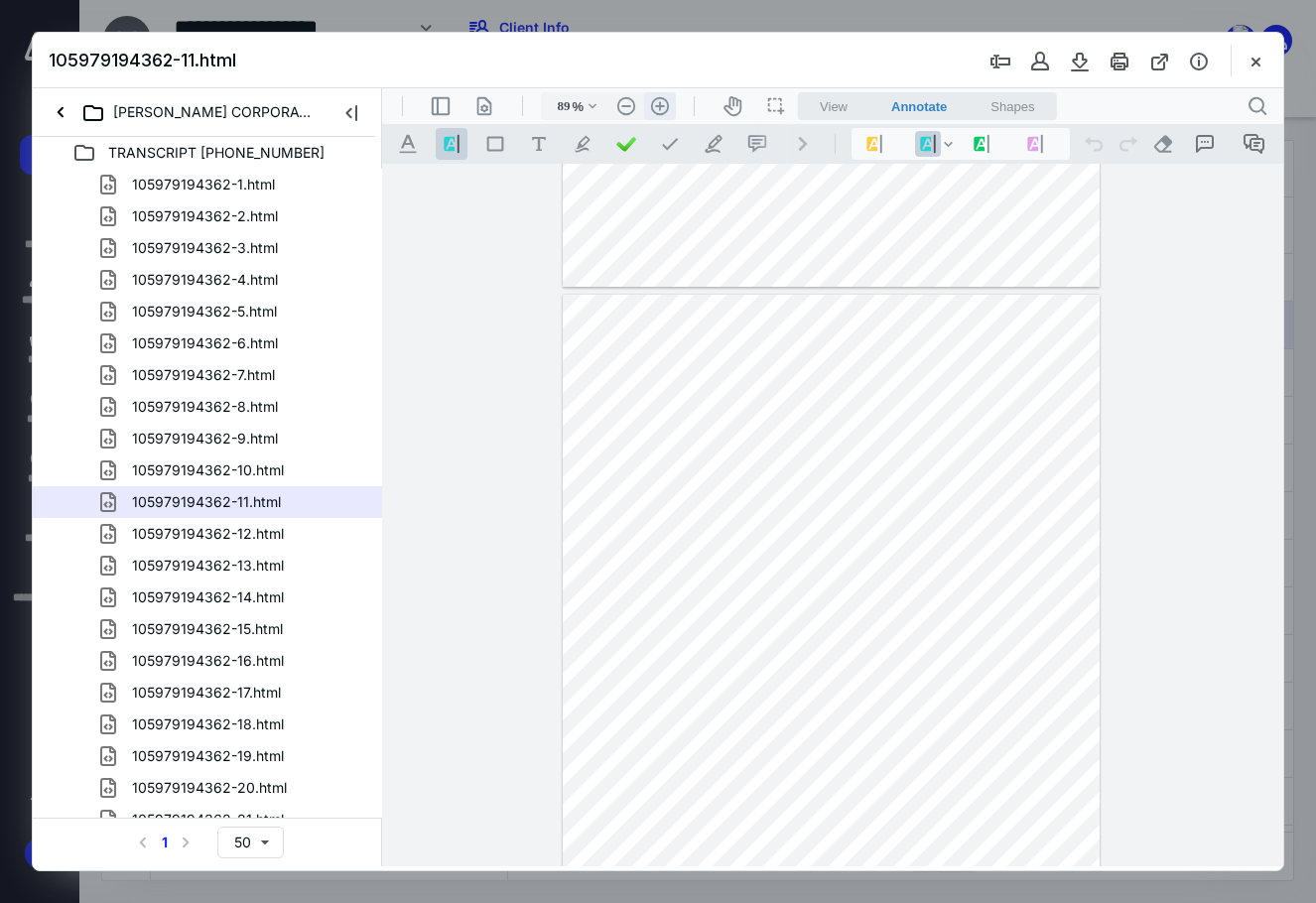 click on ".cls-1{fill:#abb0c4;} icon - header - zoom - in - line" at bounding box center (660, 106) 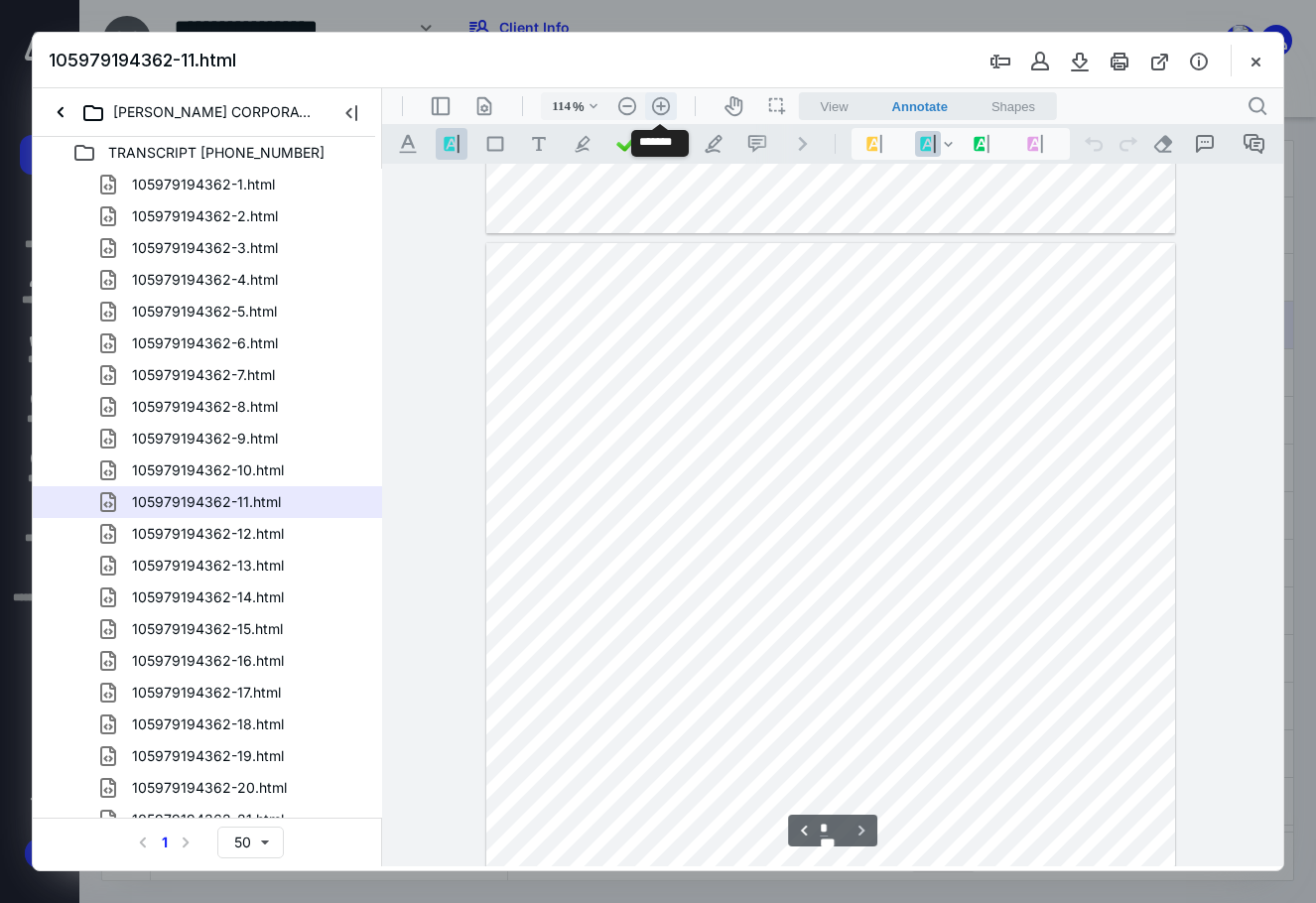click on ".cls-1{fill:#abb0c4;} icon - header - zoom - in - line" at bounding box center (661, 106) 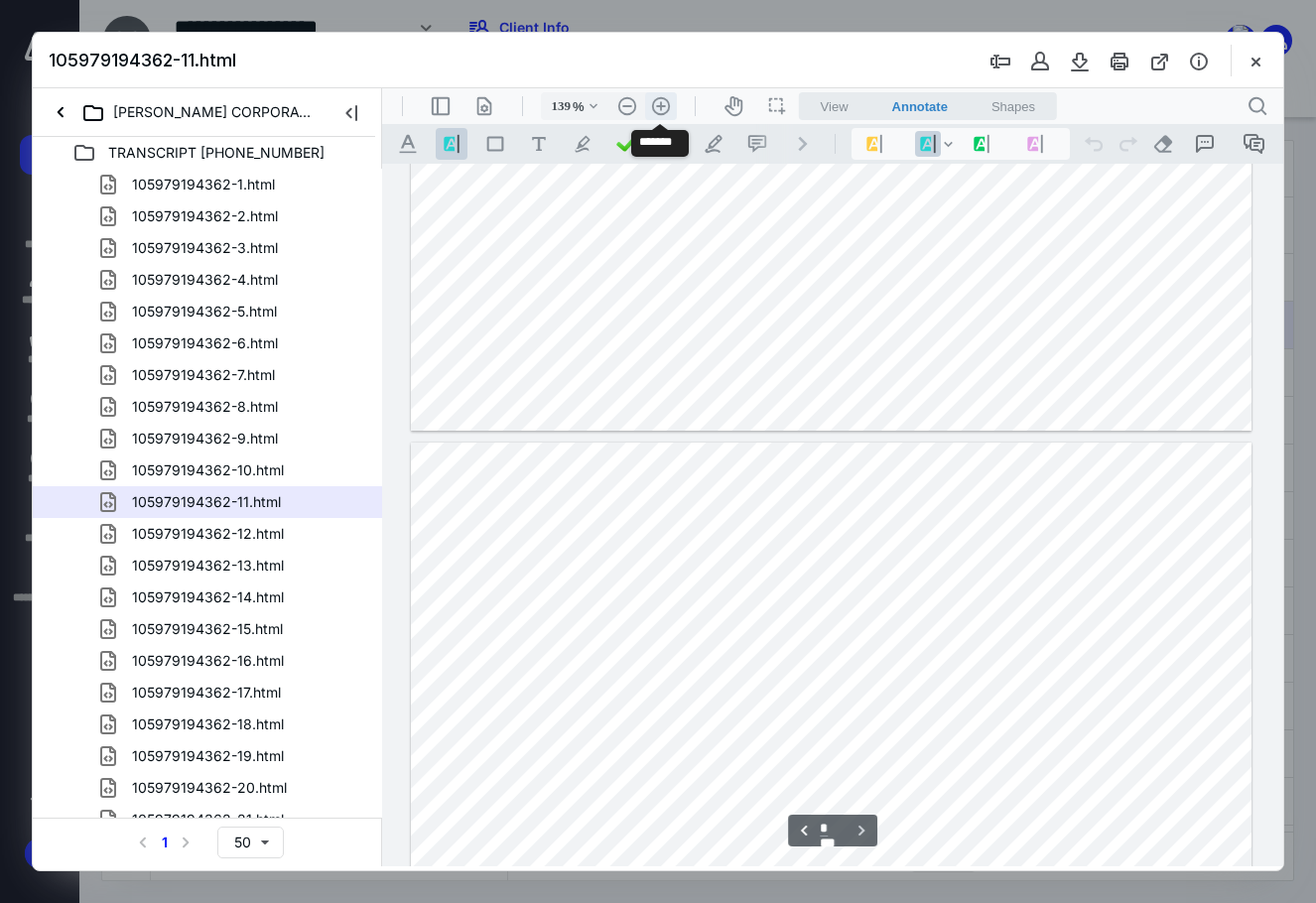 scroll, scrollTop: 1078, scrollLeft: 0, axis: vertical 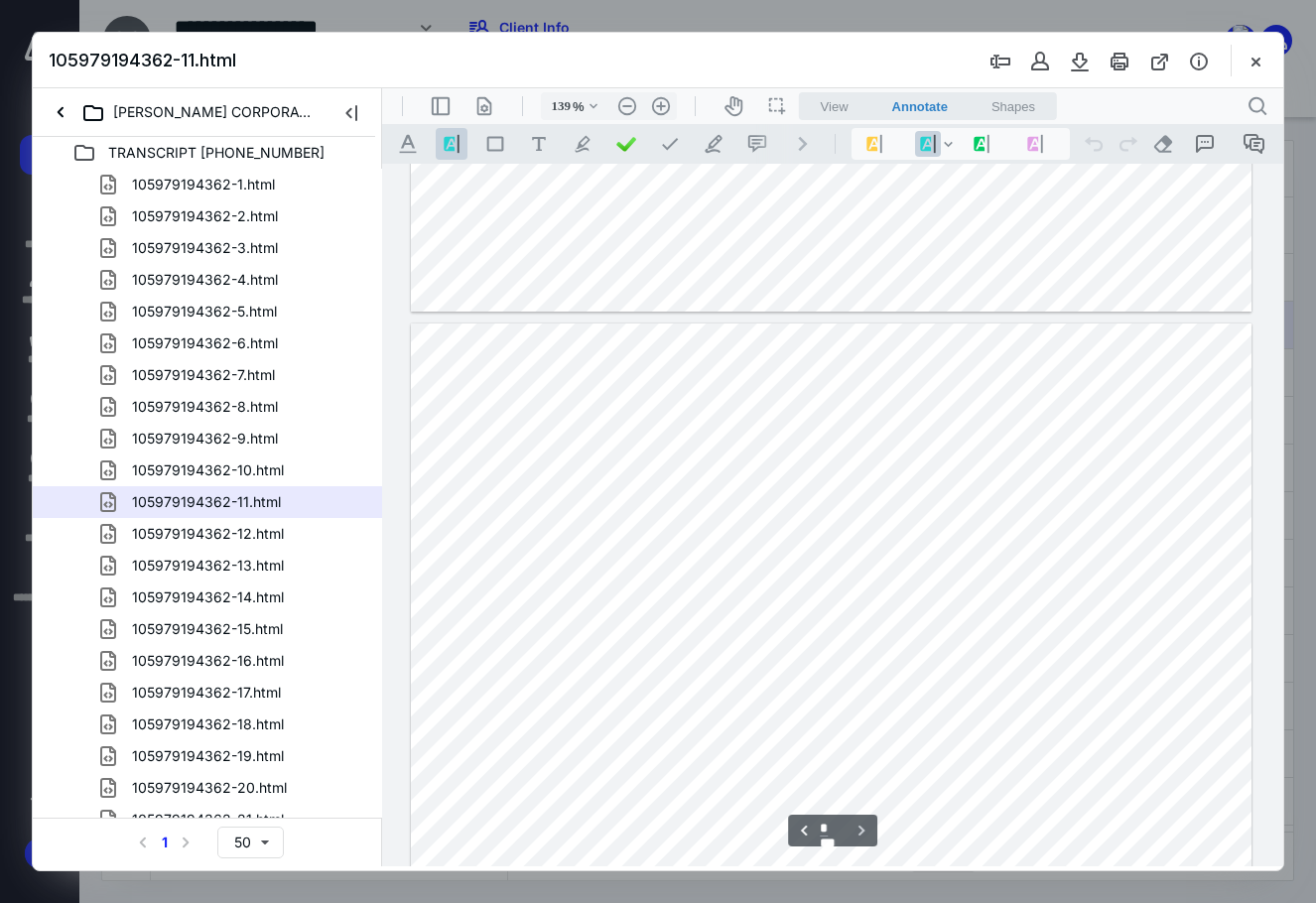 type on "*" 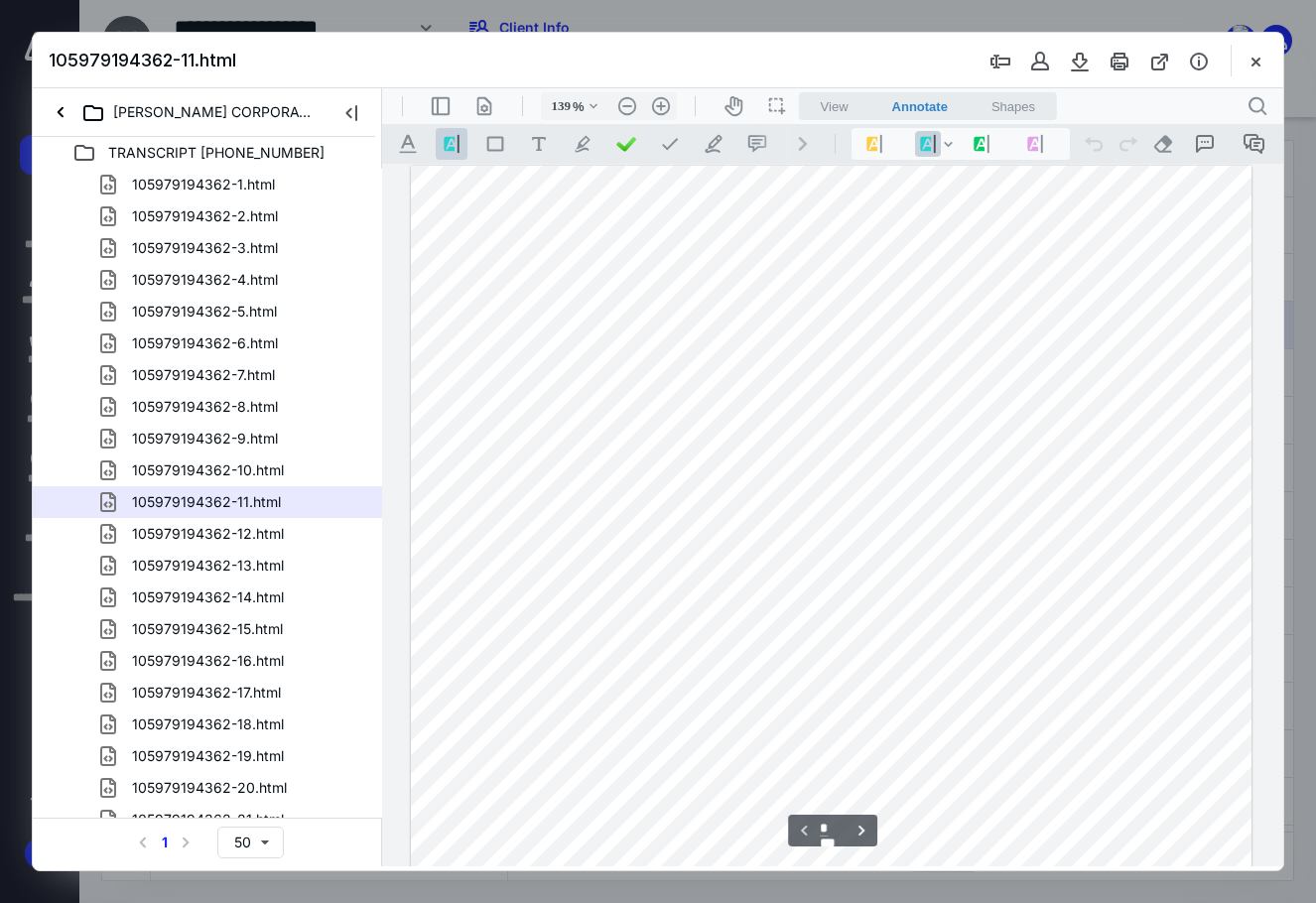 scroll, scrollTop: 0, scrollLeft: 0, axis: both 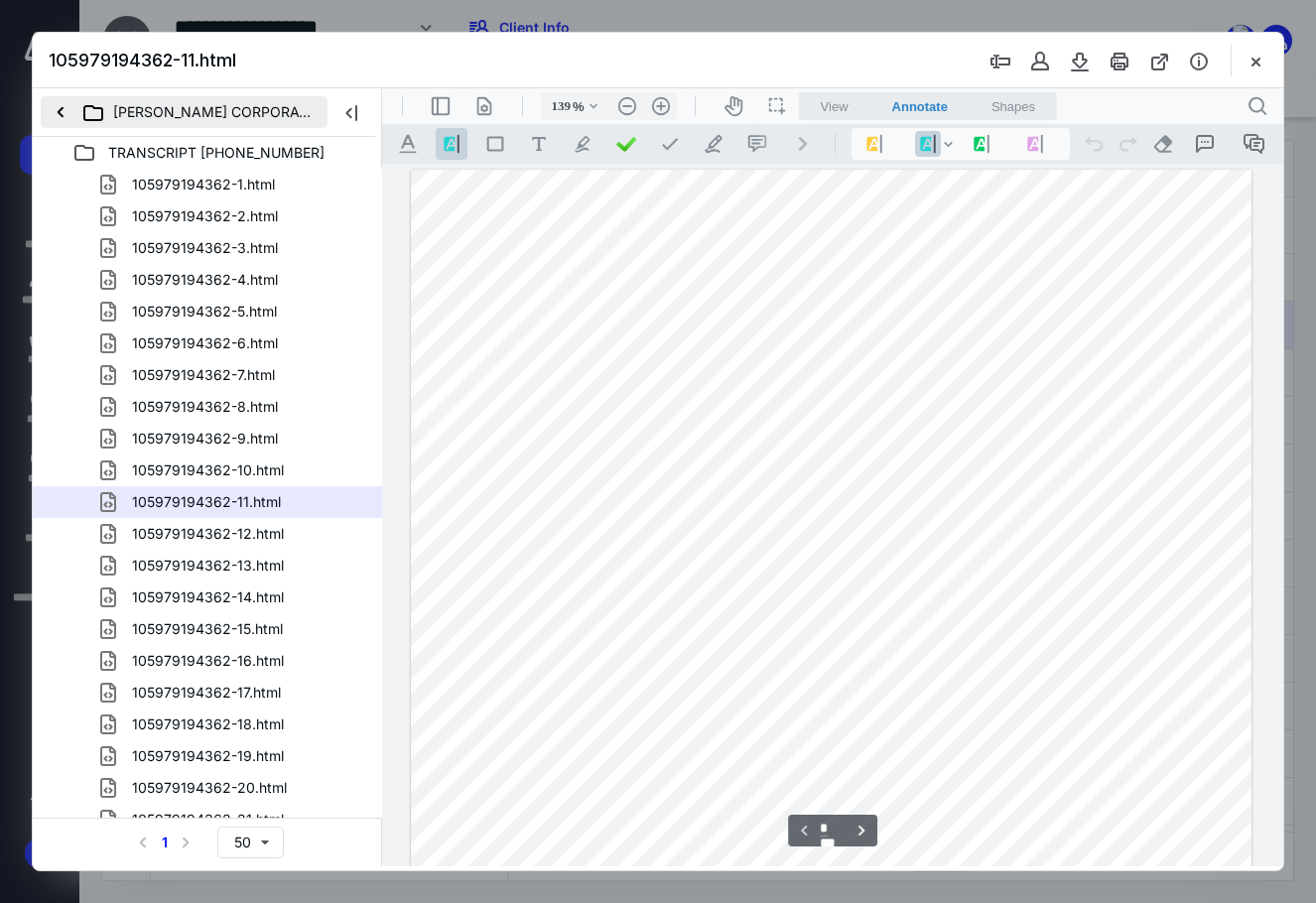 click on "[PERSON_NAME] CORPORATION" at bounding box center [184, 112] 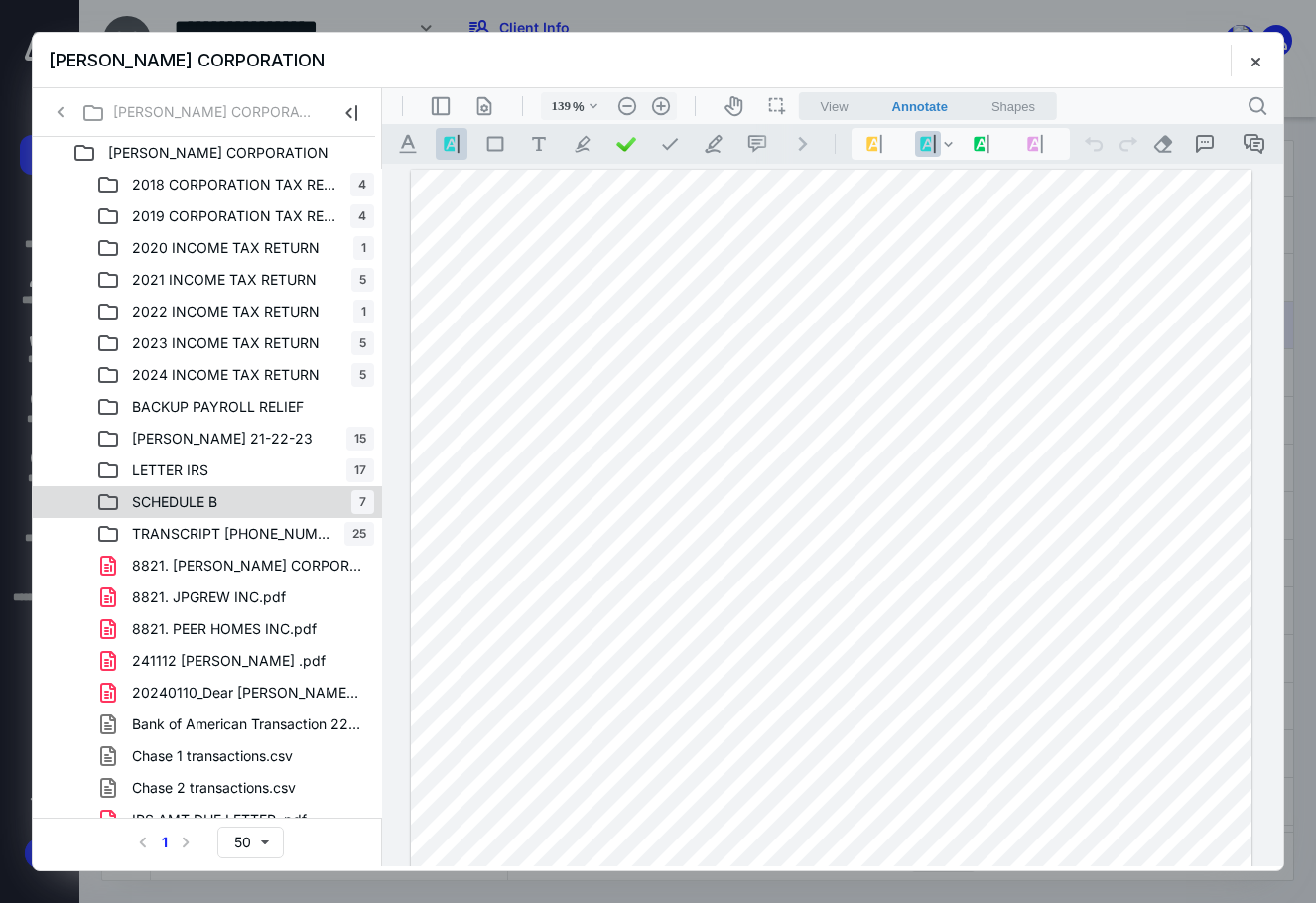 drag, startPoint x: 197, startPoint y: 487, endPoint x: 346, endPoint y: 487, distance: 149 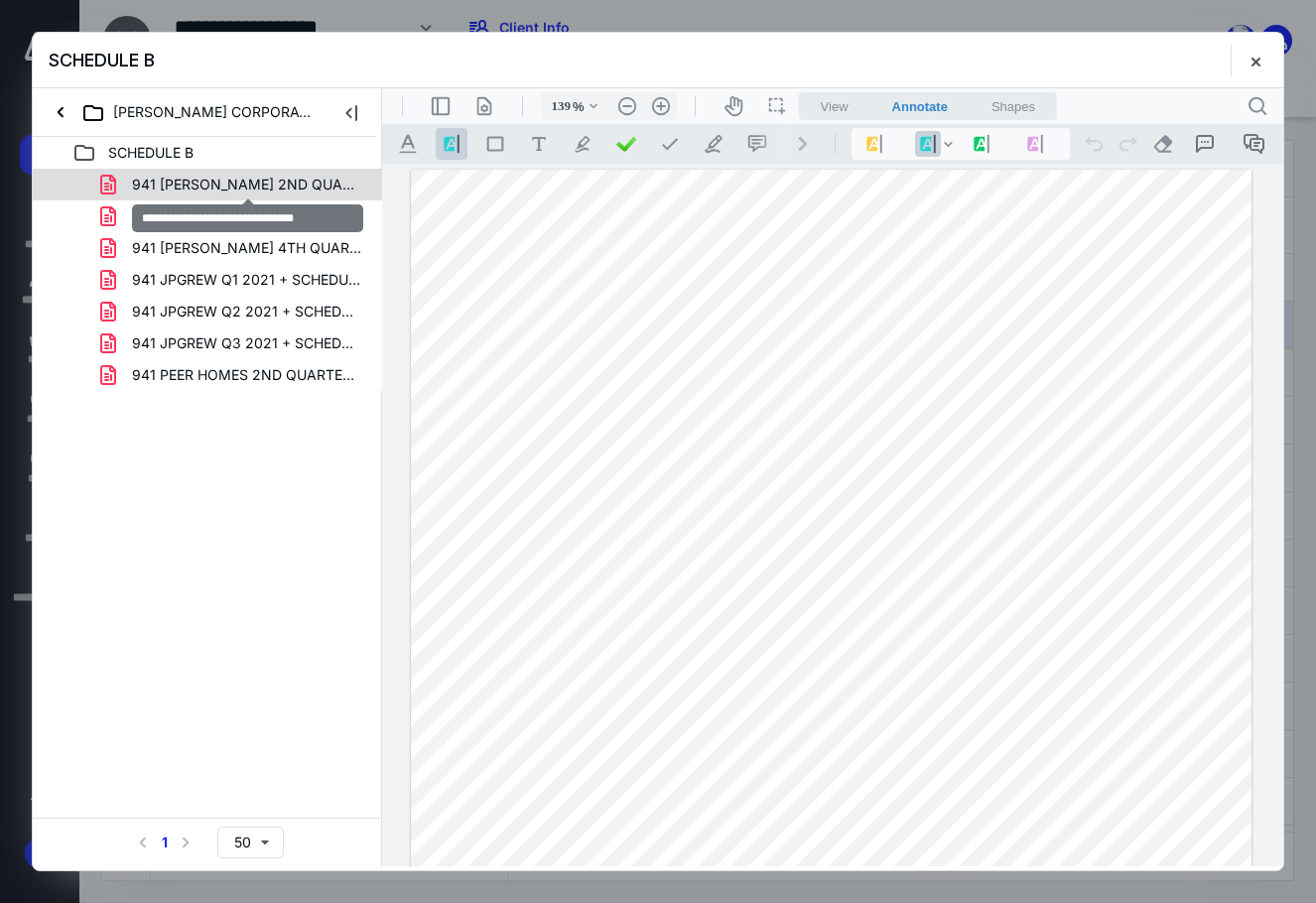 click on "941 [PERSON_NAME] 2ND QUARTER 2021.pdf" at bounding box center (247, 185) 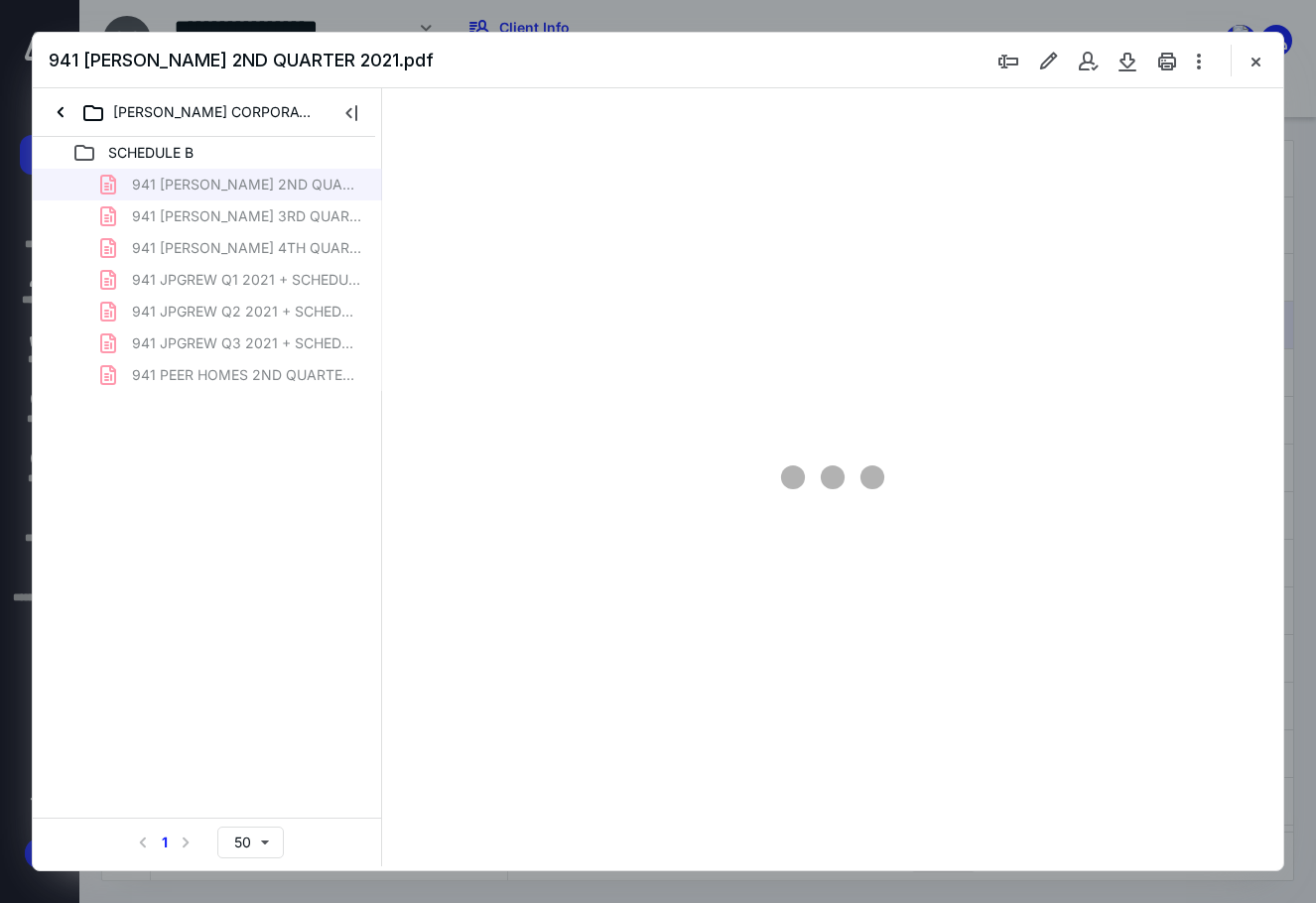 scroll, scrollTop: 79, scrollLeft: 0, axis: vertical 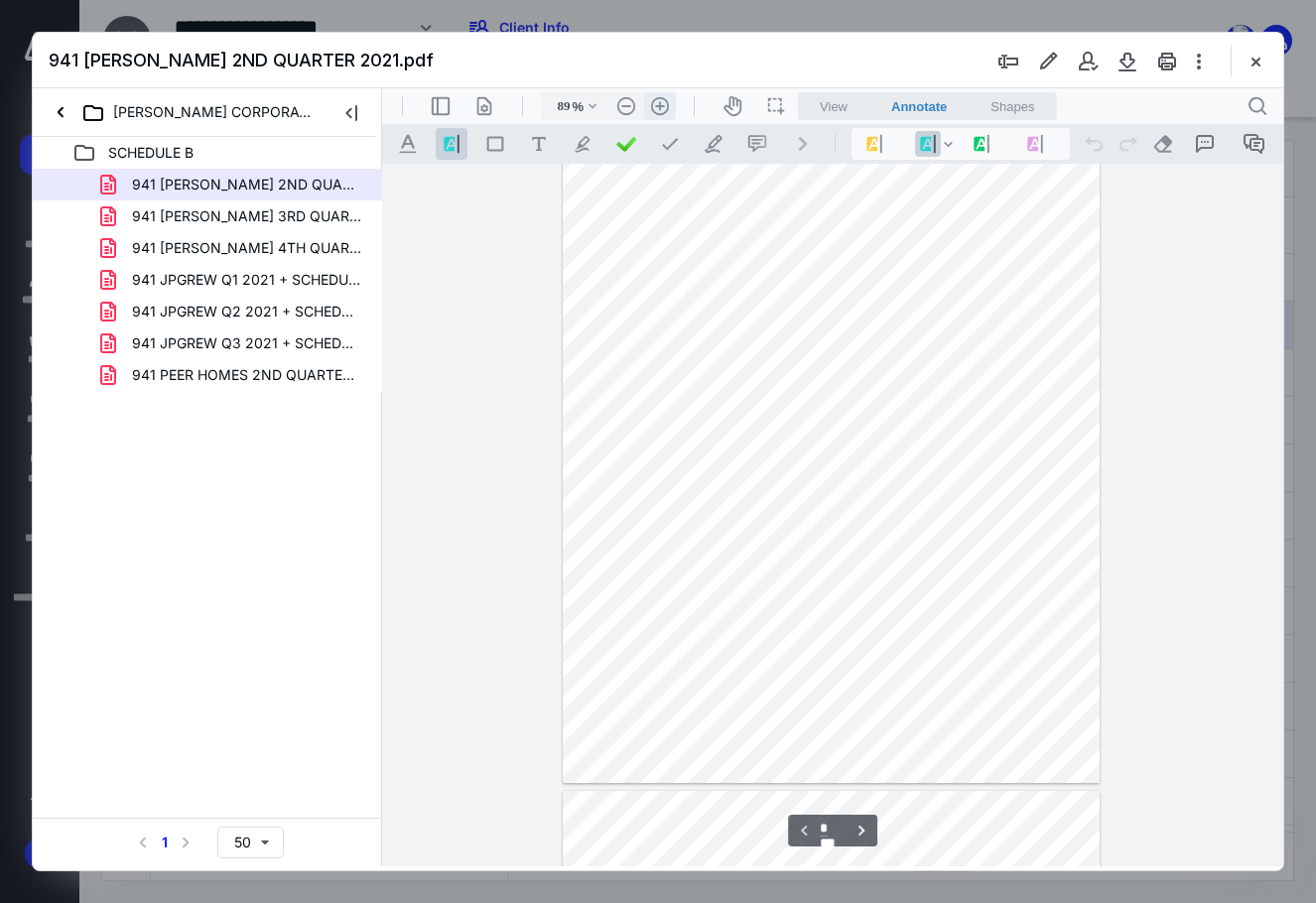 click on ".cls-1{fill:#abb0c4;} icon - header - zoom - in - line" at bounding box center [660, 106] 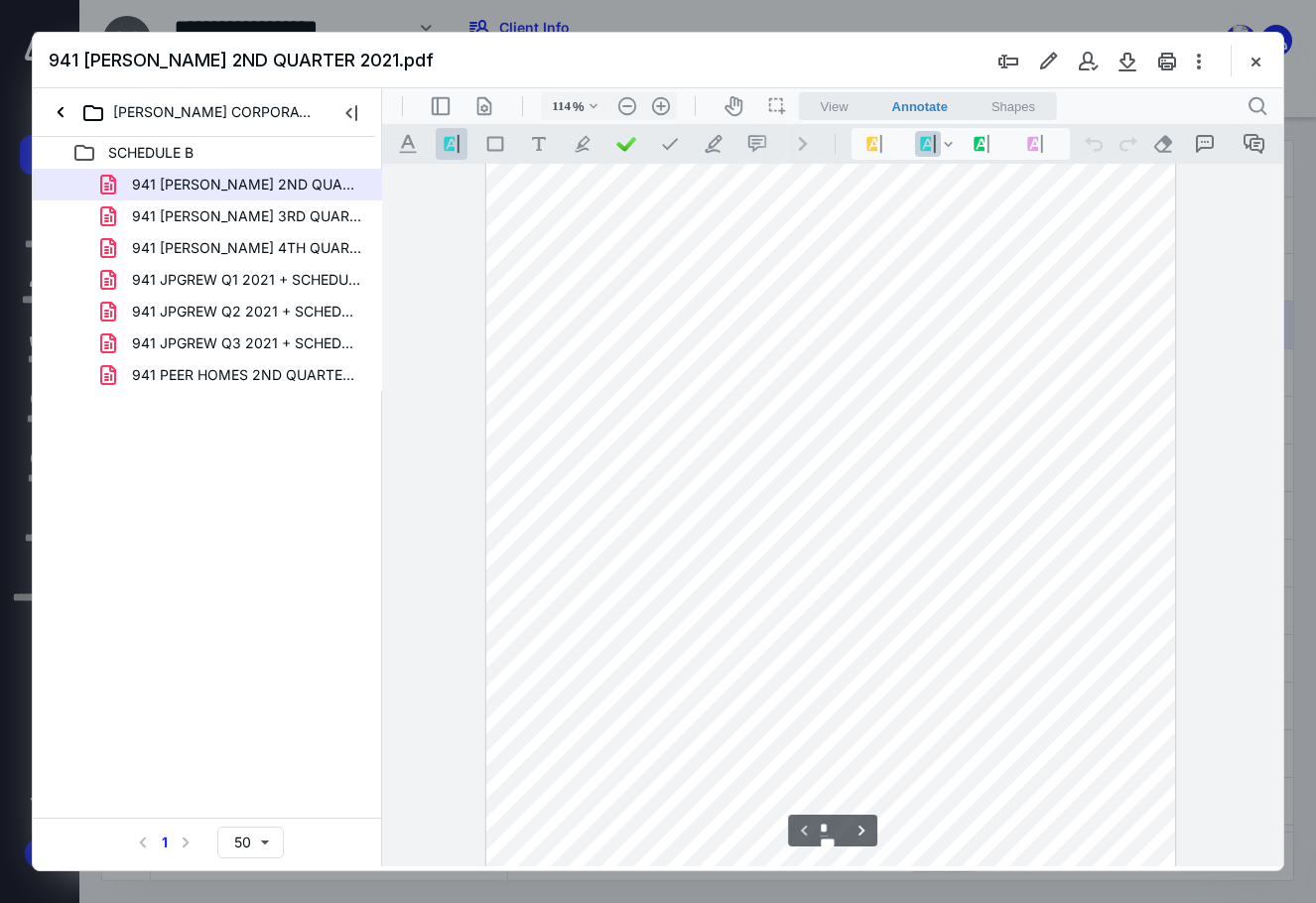scroll, scrollTop: 0, scrollLeft: 0, axis: both 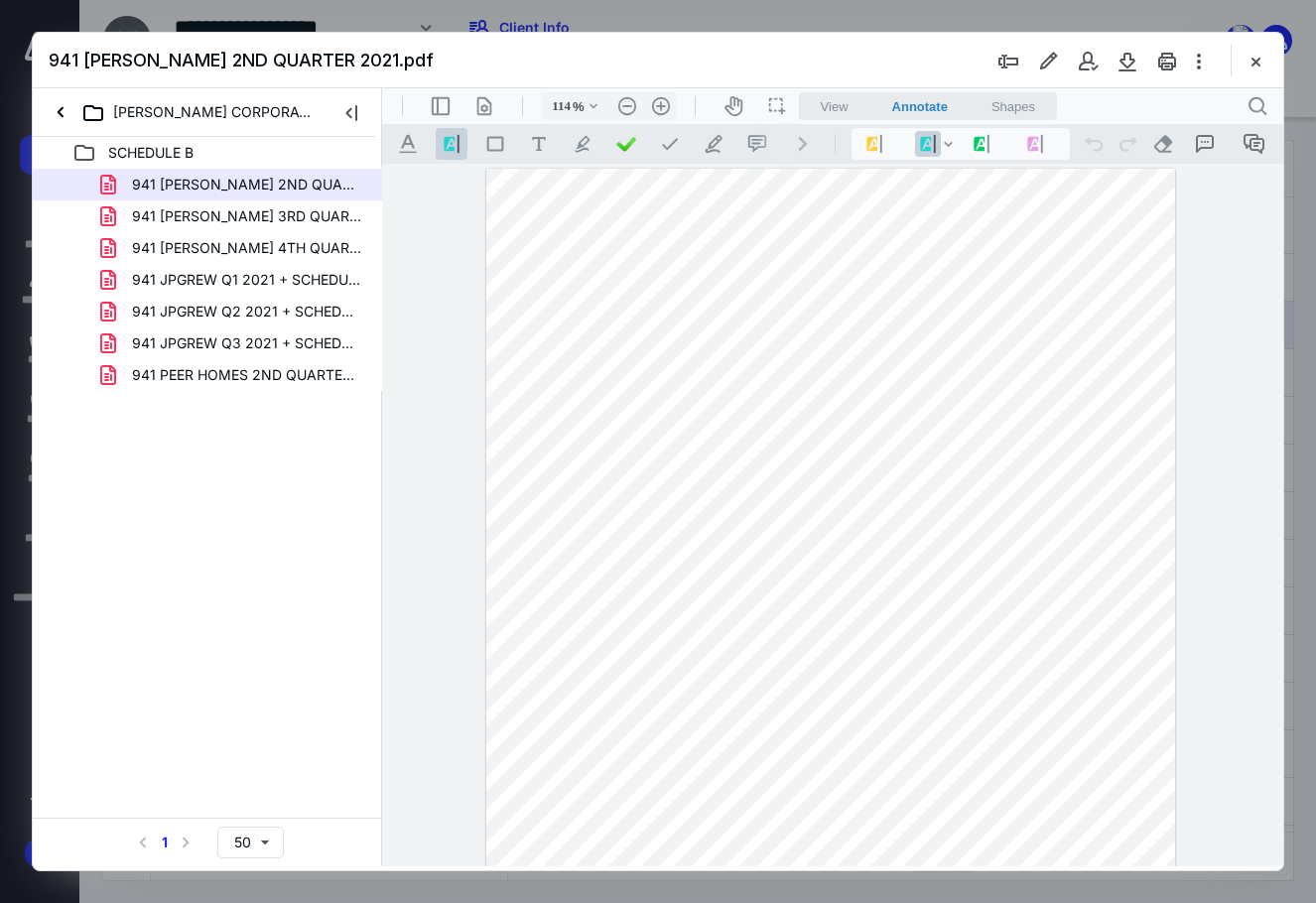 drag, startPoint x: 1263, startPoint y: 63, endPoint x: 1031, endPoint y: 84, distance: 232.9485 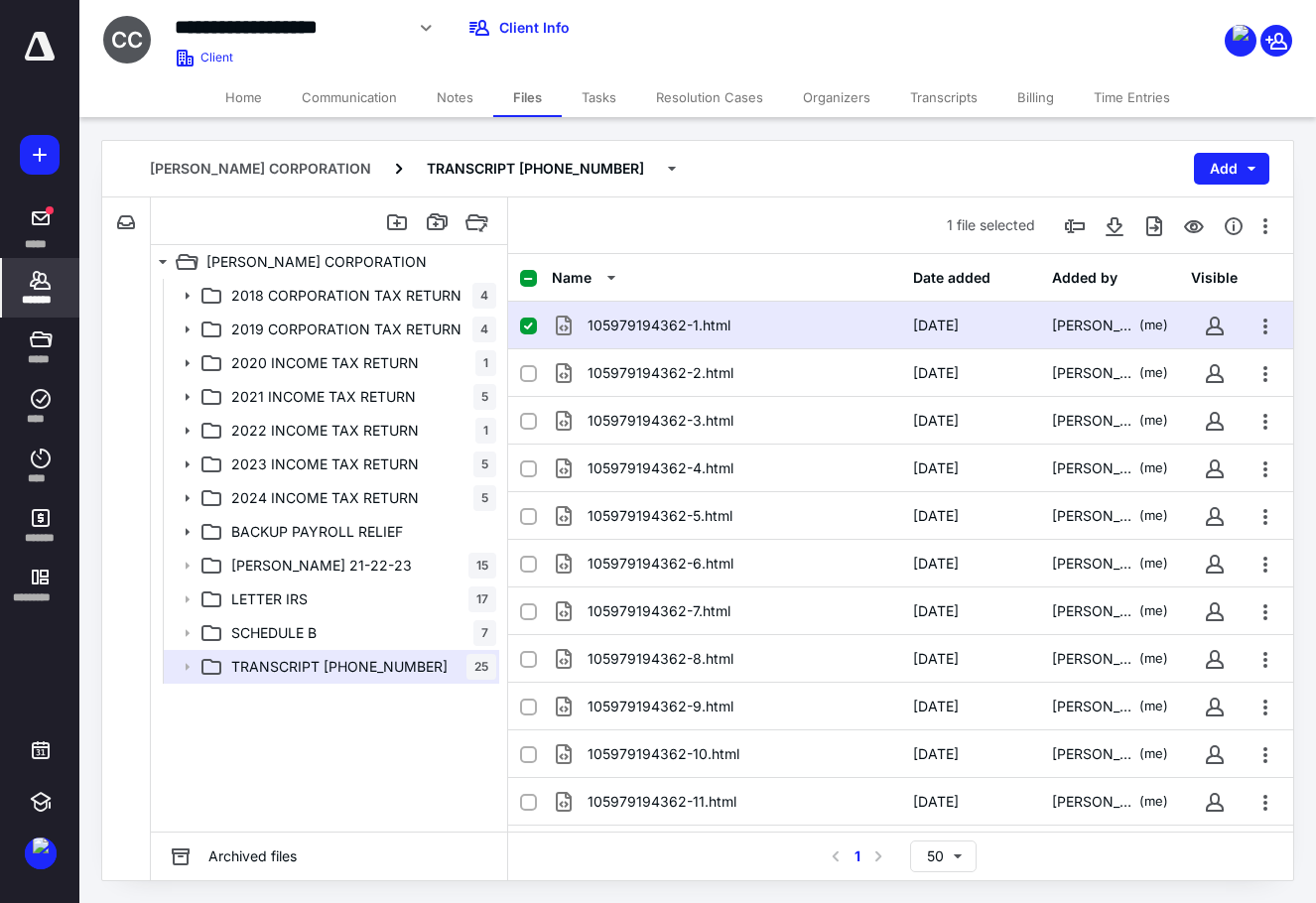 click 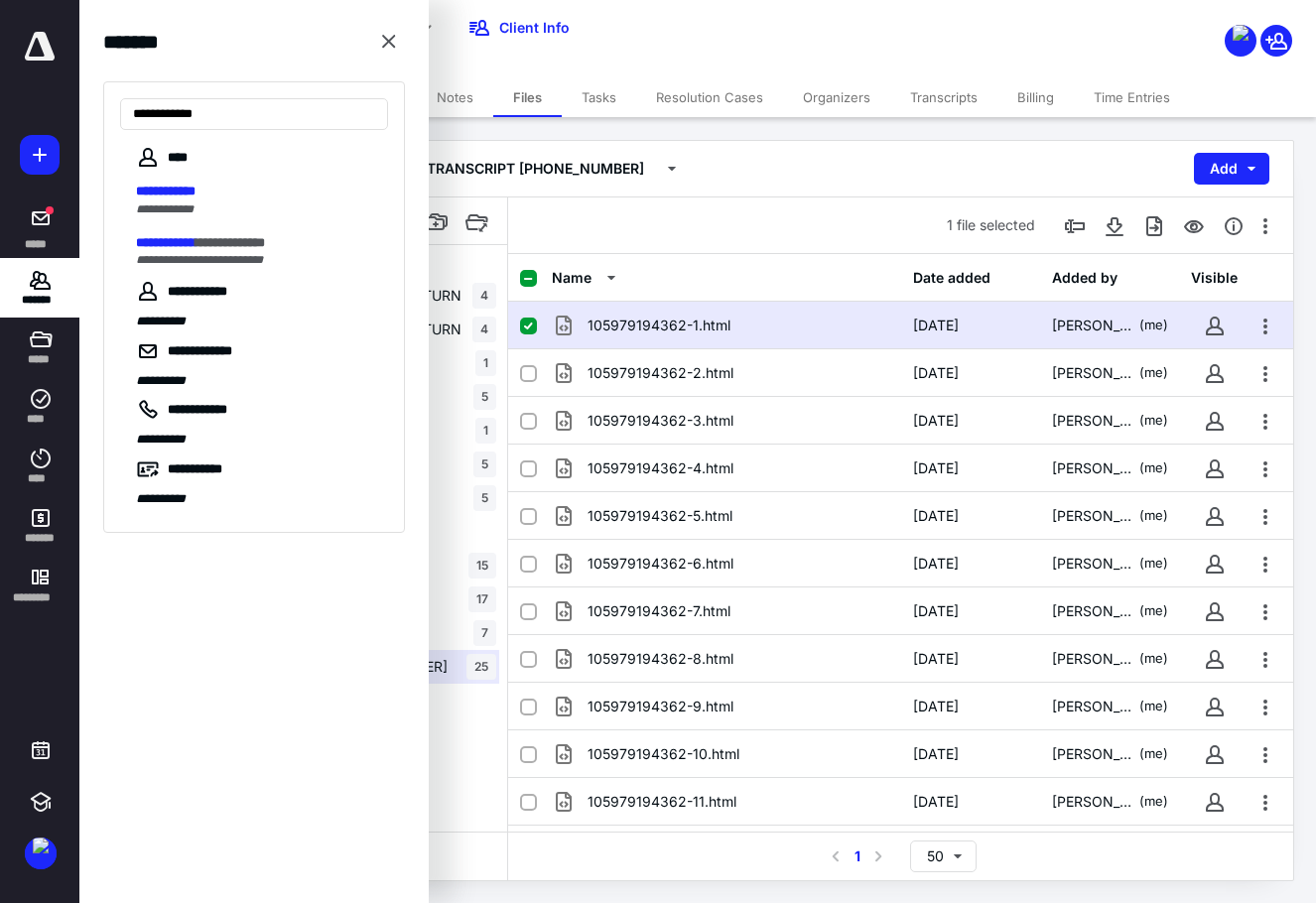 type on "**********" 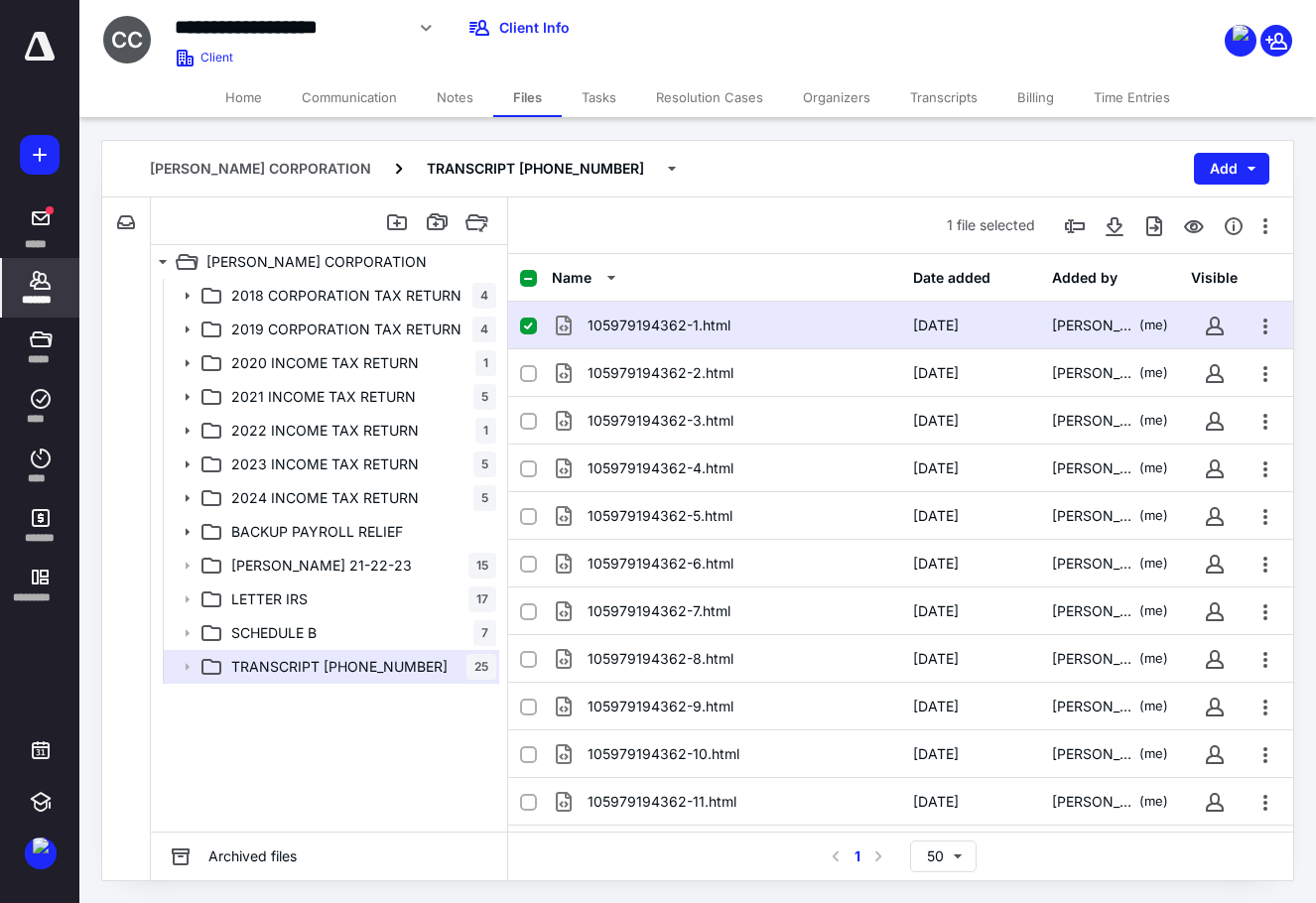 click on "*******" at bounding box center (41, 300) 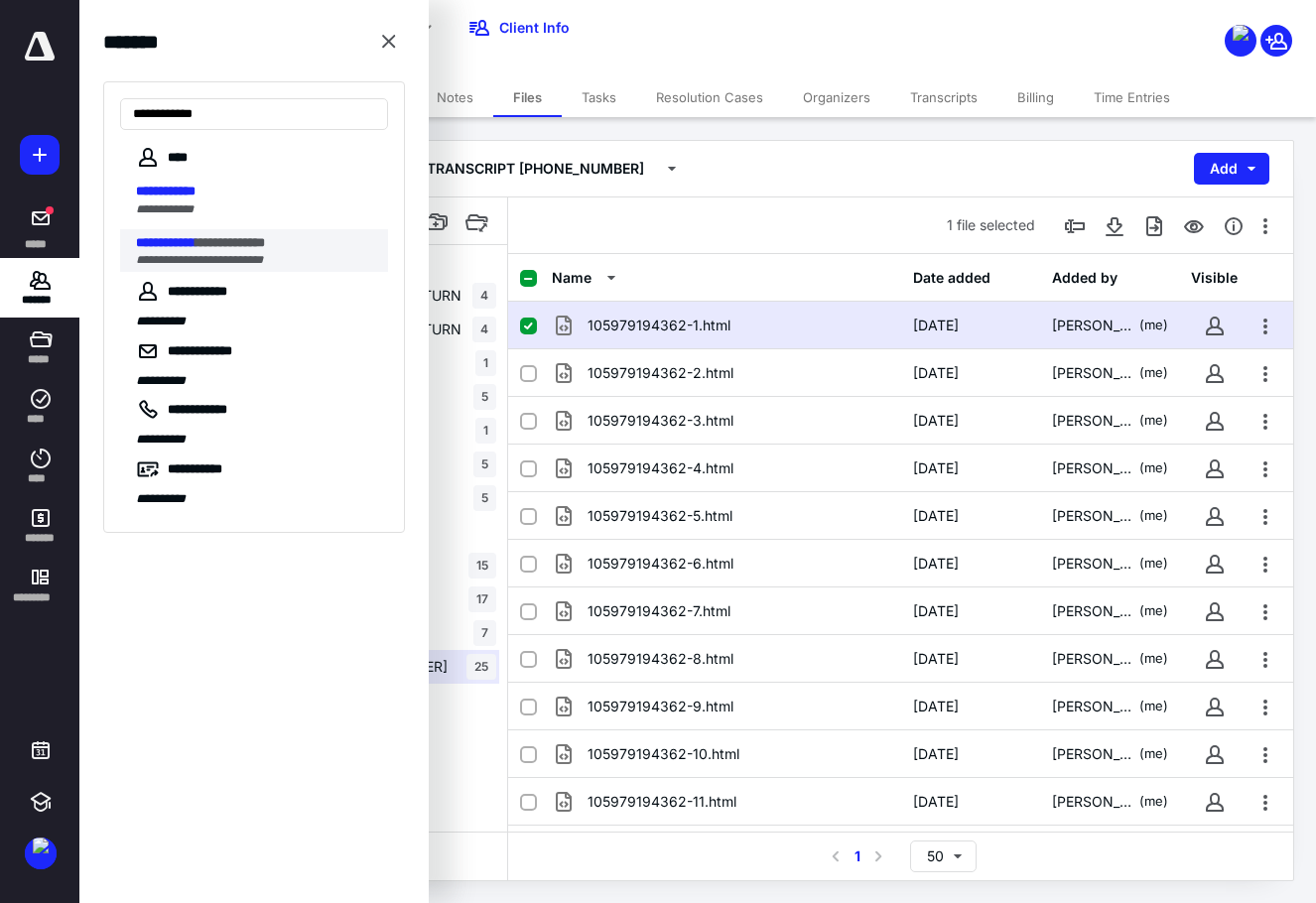 type on "**********" 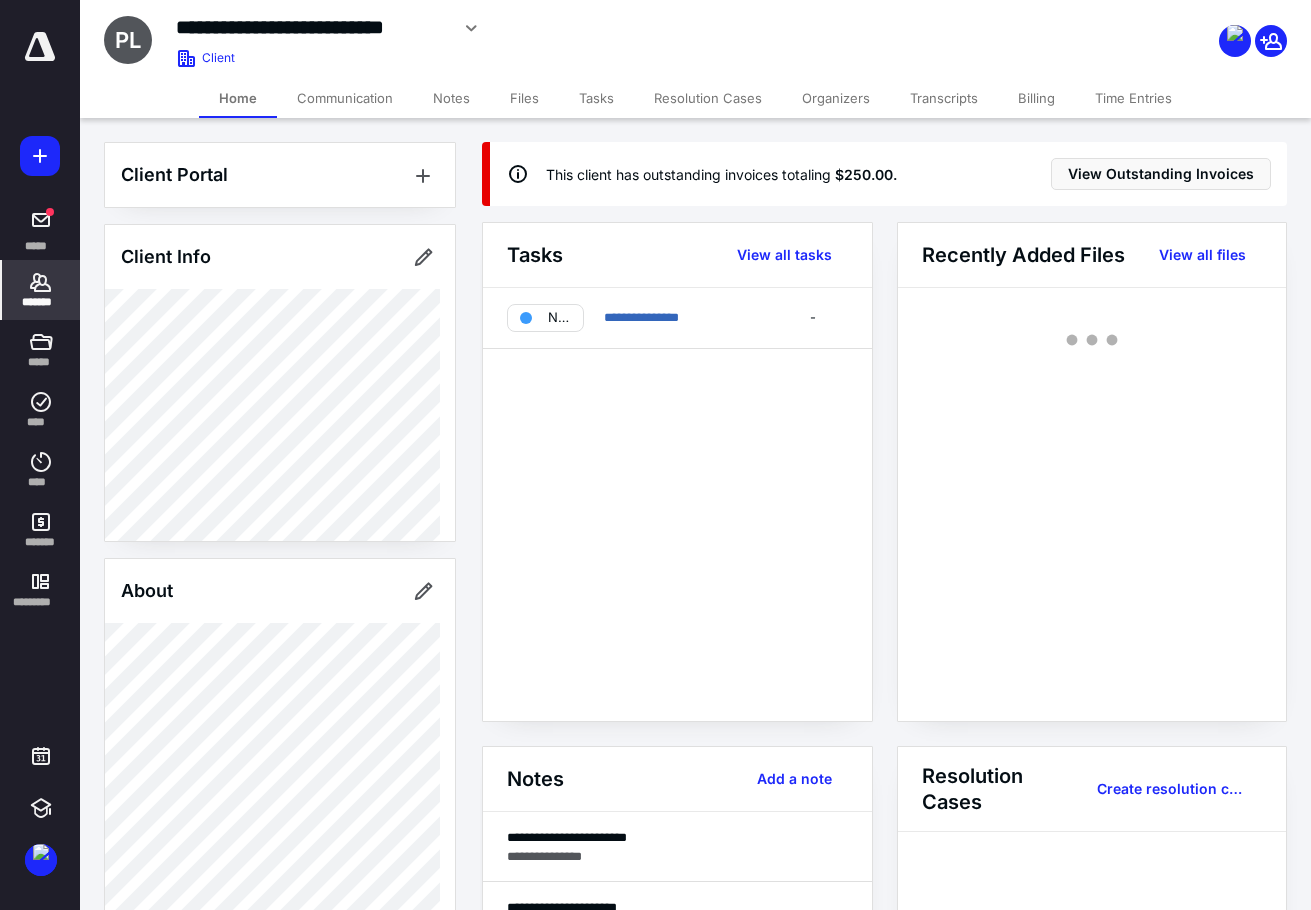 click on "Files" at bounding box center (524, 98) 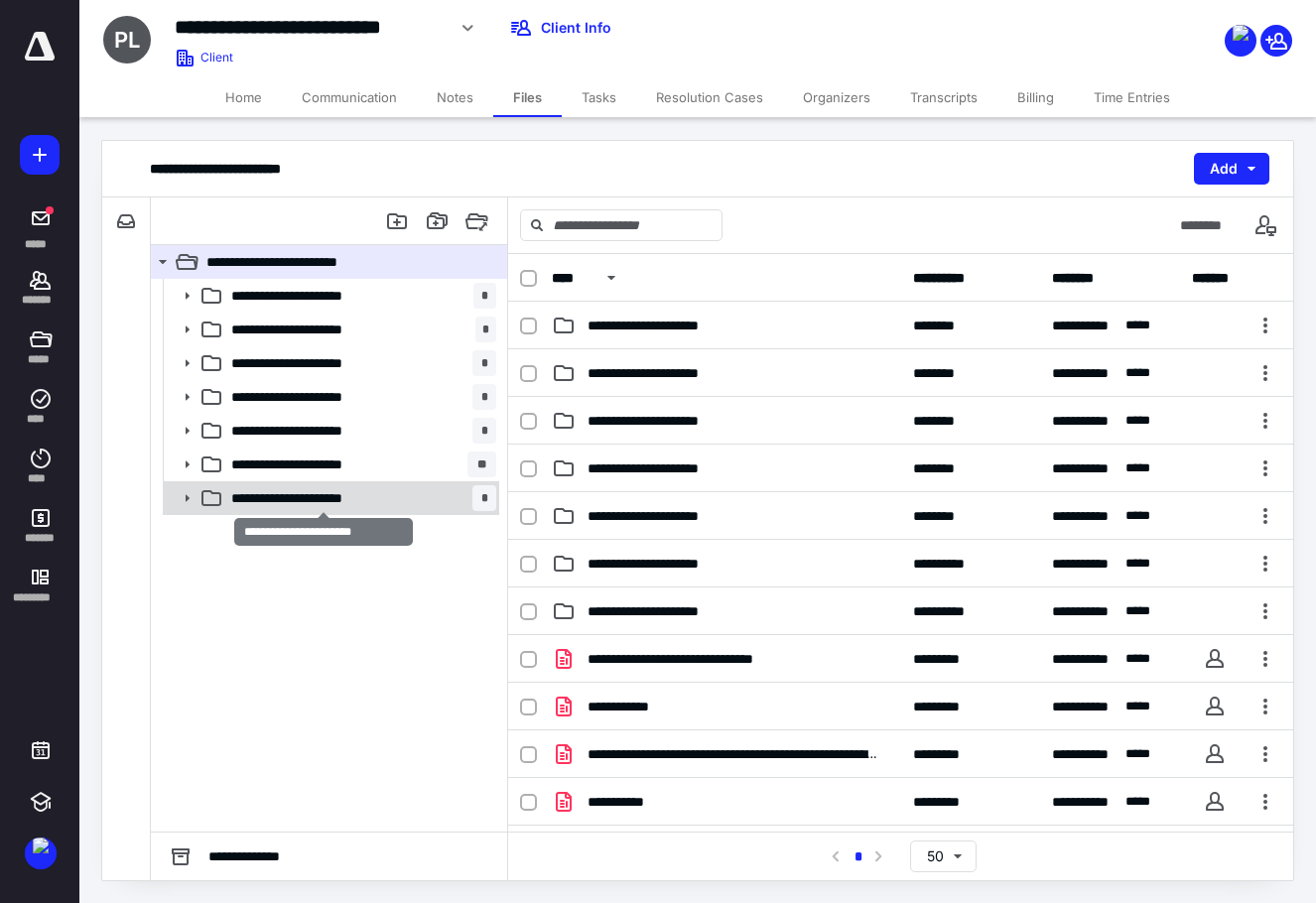 click on "**********" at bounding box center [324, 498] 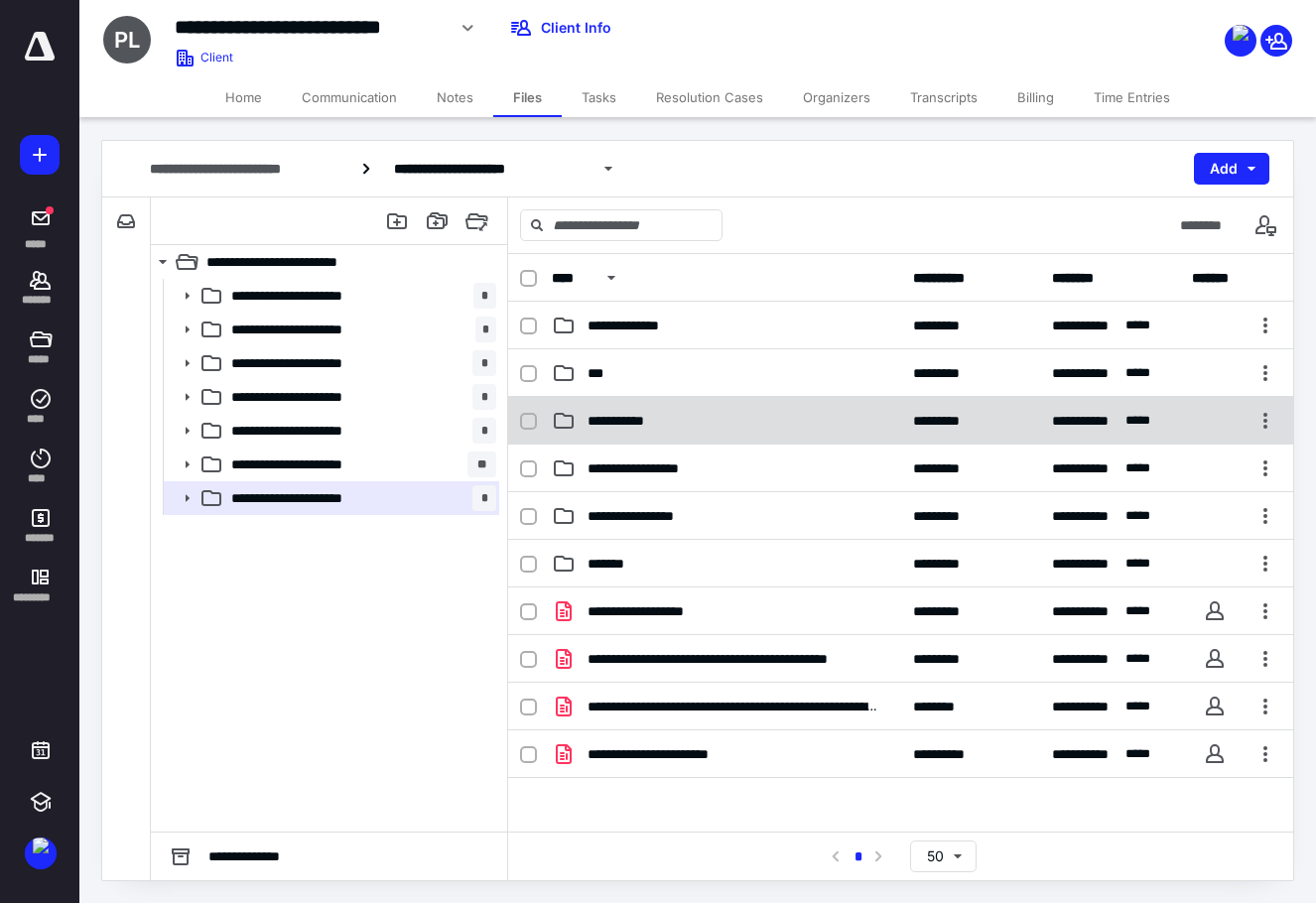 click on "**********" at bounding box center (726, 421) 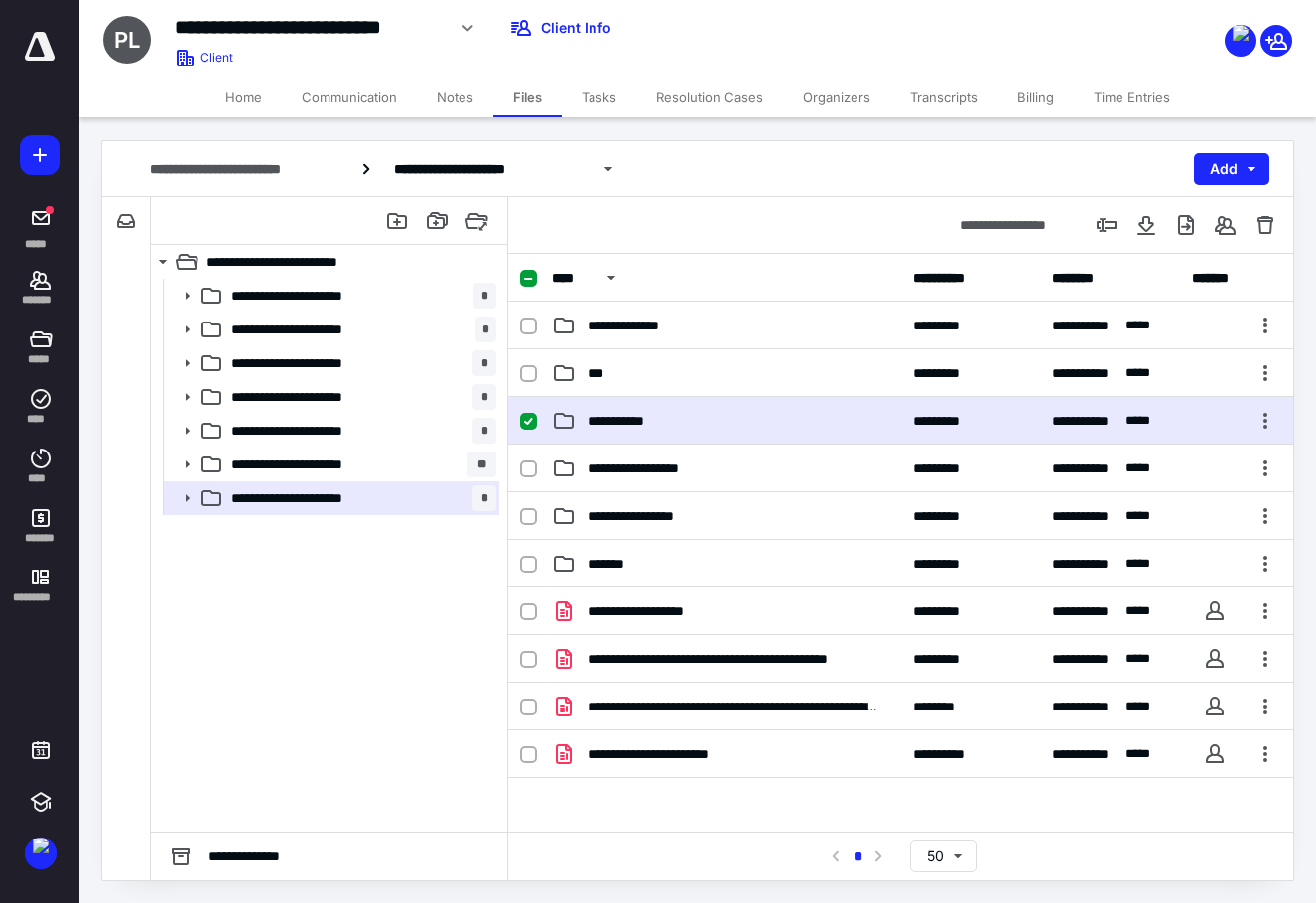 click on "**********" at bounding box center [726, 421] 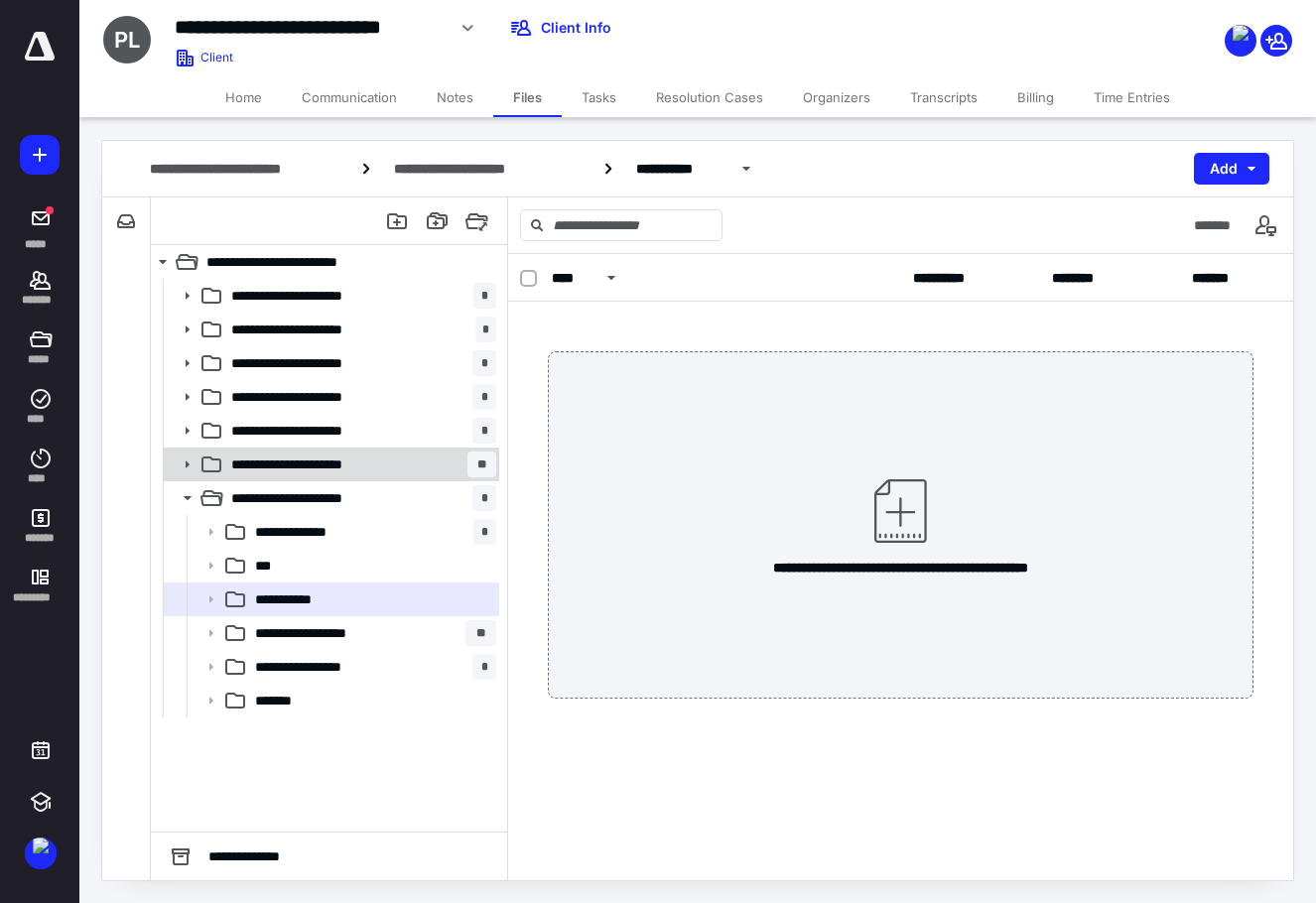 click on "**********" at bounding box center [324, 464] 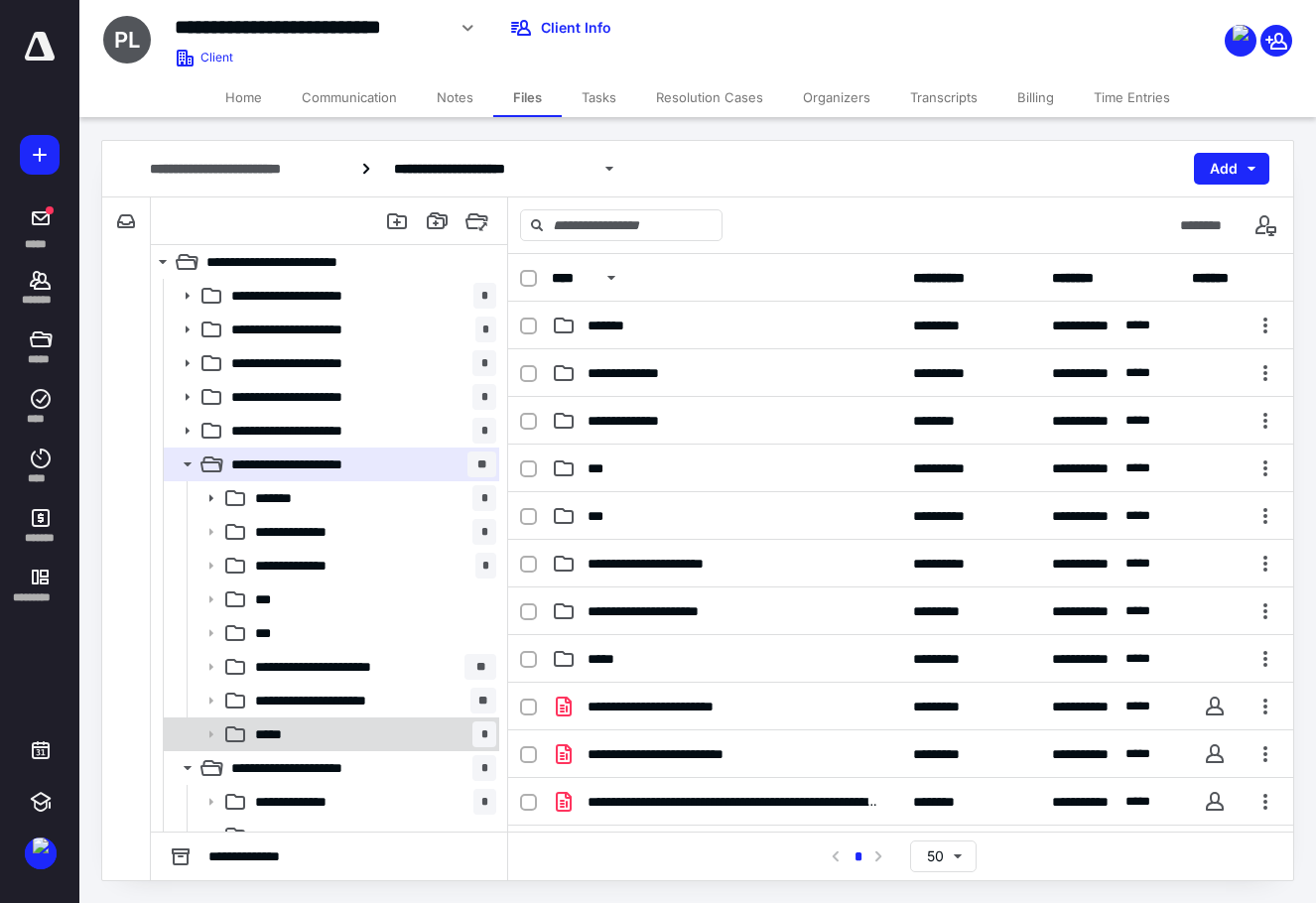 click on "***** *" at bounding box center (371, 734) 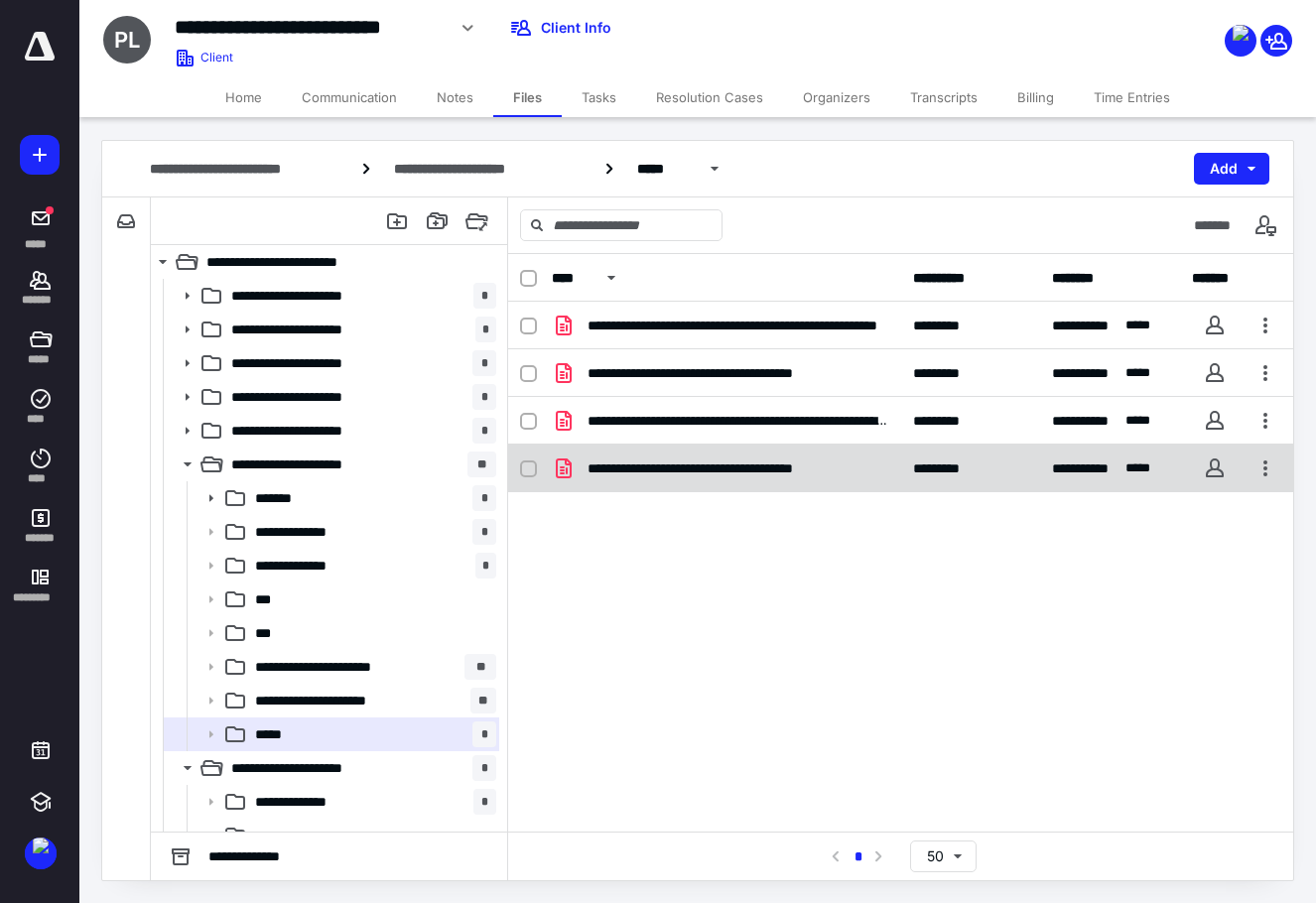 click on "**********" at bounding box center (726, 468) 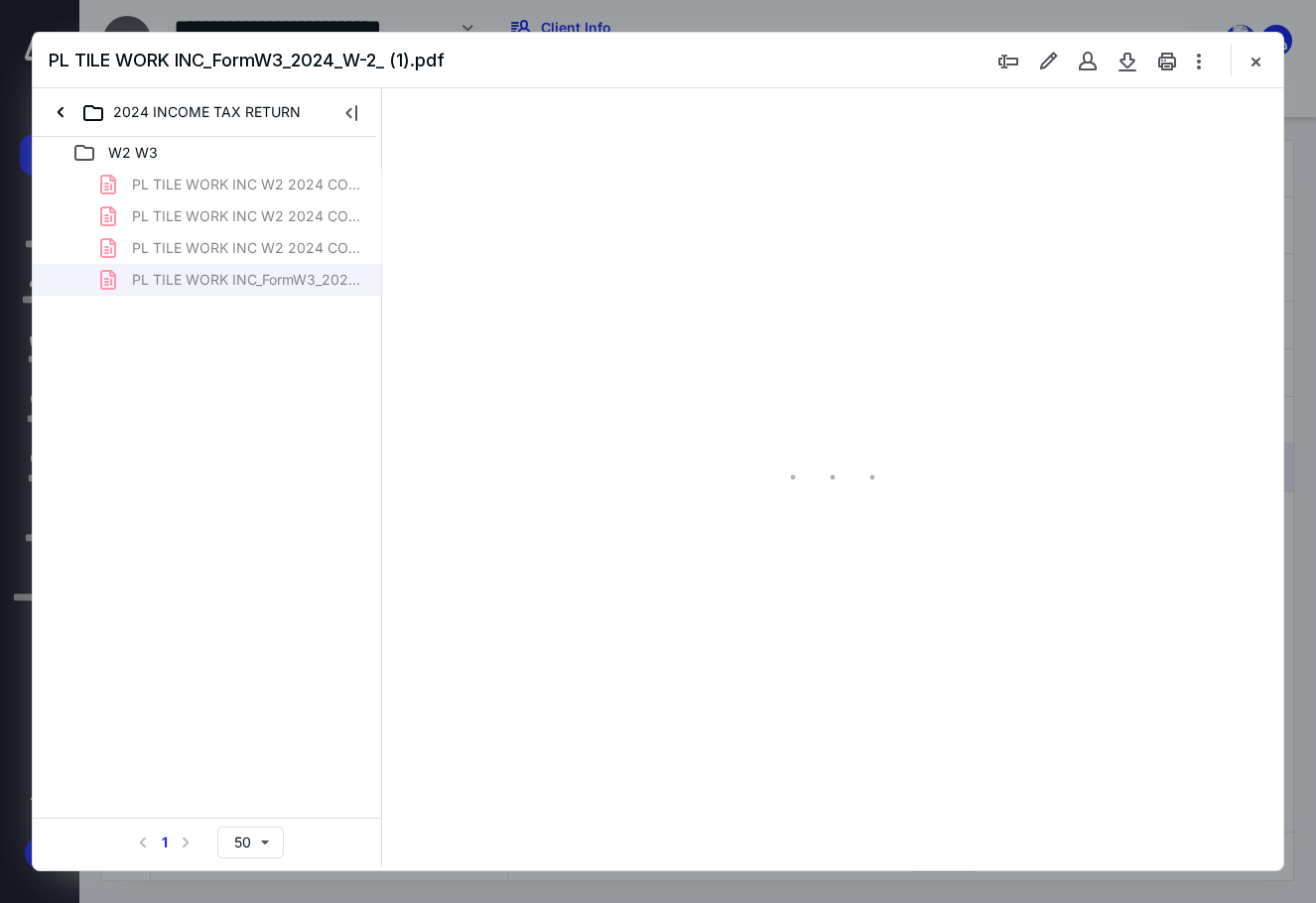 scroll, scrollTop: 0, scrollLeft: 0, axis: both 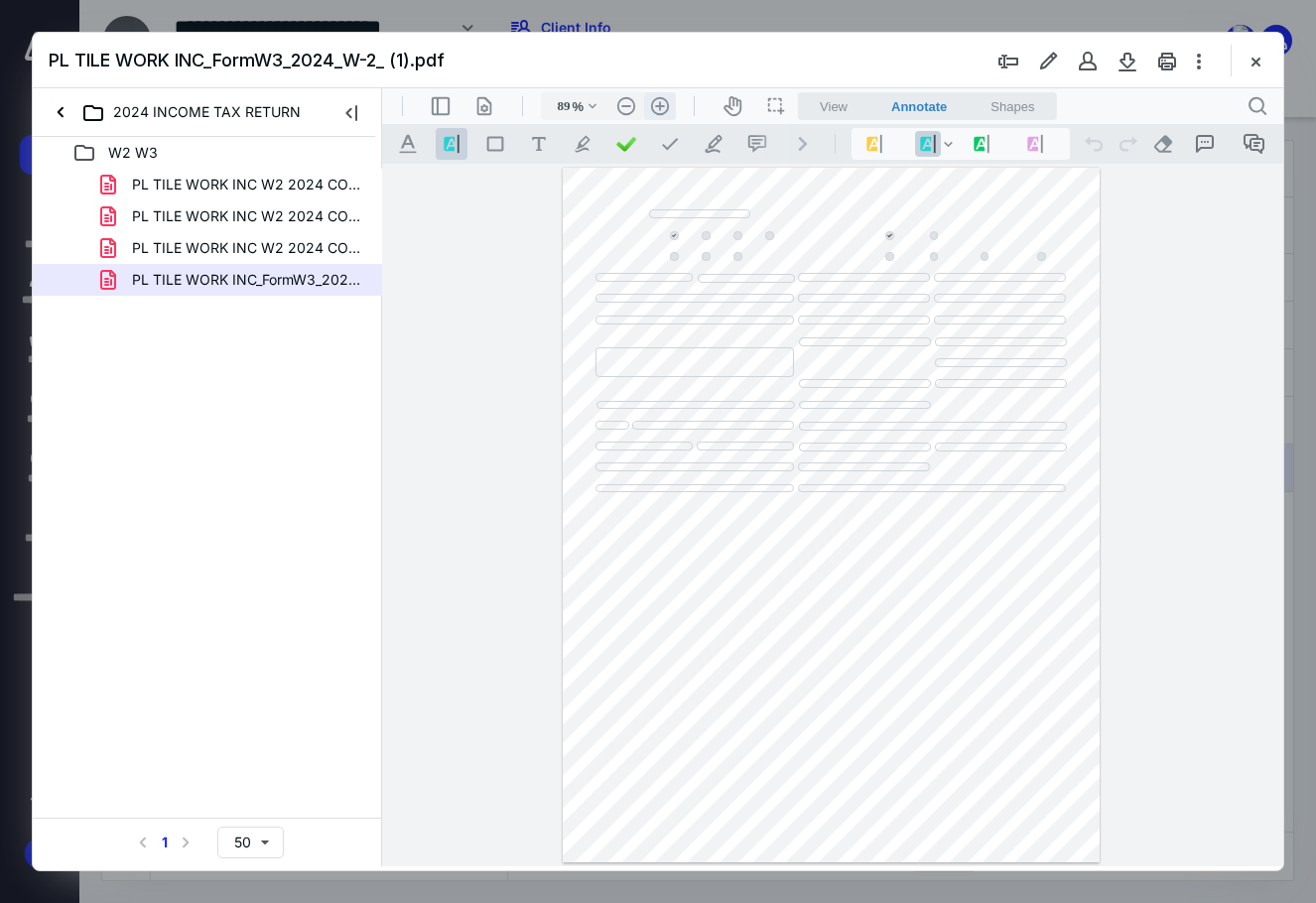 click on ".cls-1{fill:#abb0c4;} icon - header - zoom - in - line" at bounding box center [660, 106] 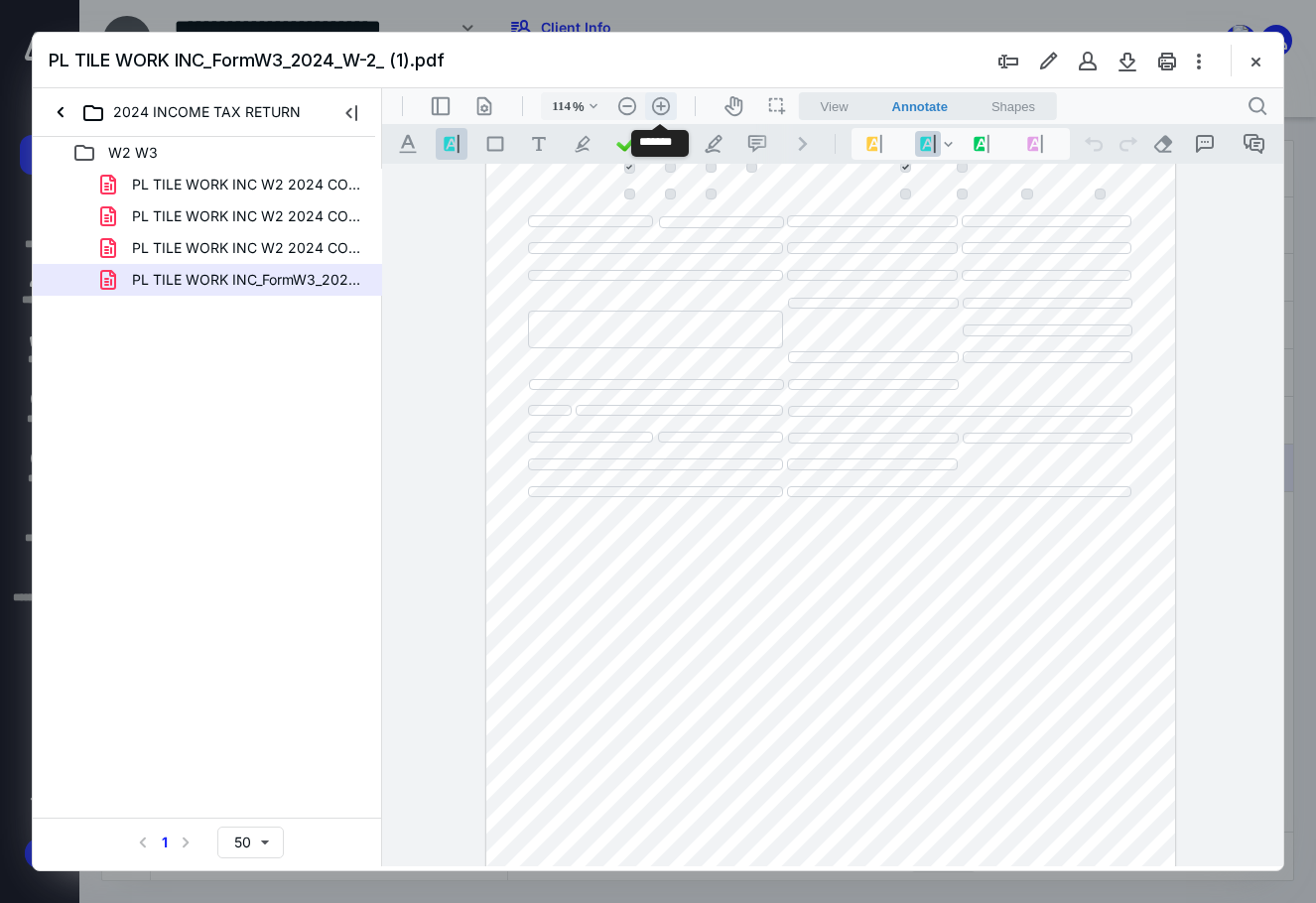 click on ".cls-1{fill:#abb0c4;} icon - header - zoom - in - line" at bounding box center (661, 106) 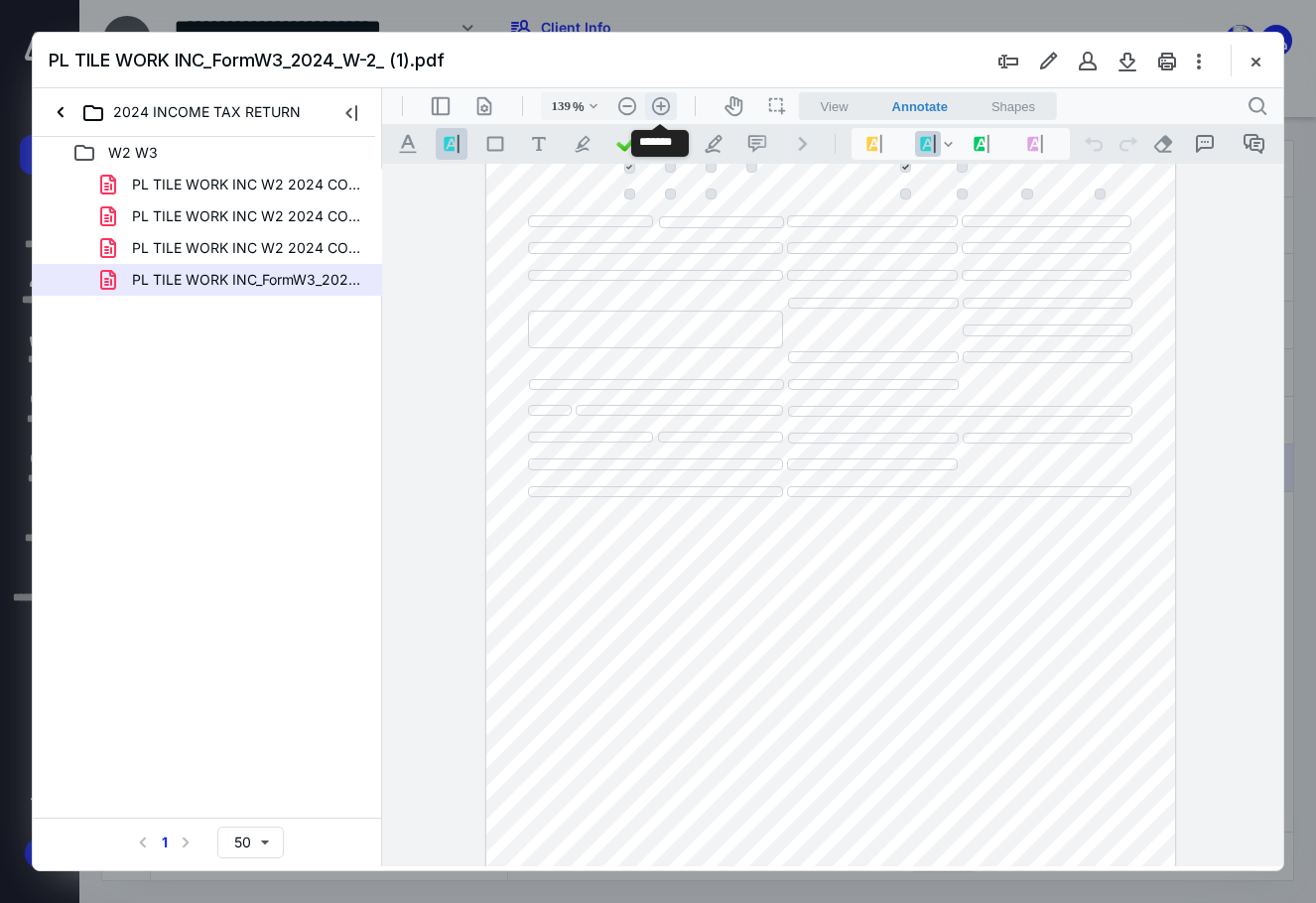 scroll, scrollTop: 177, scrollLeft: 0, axis: vertical 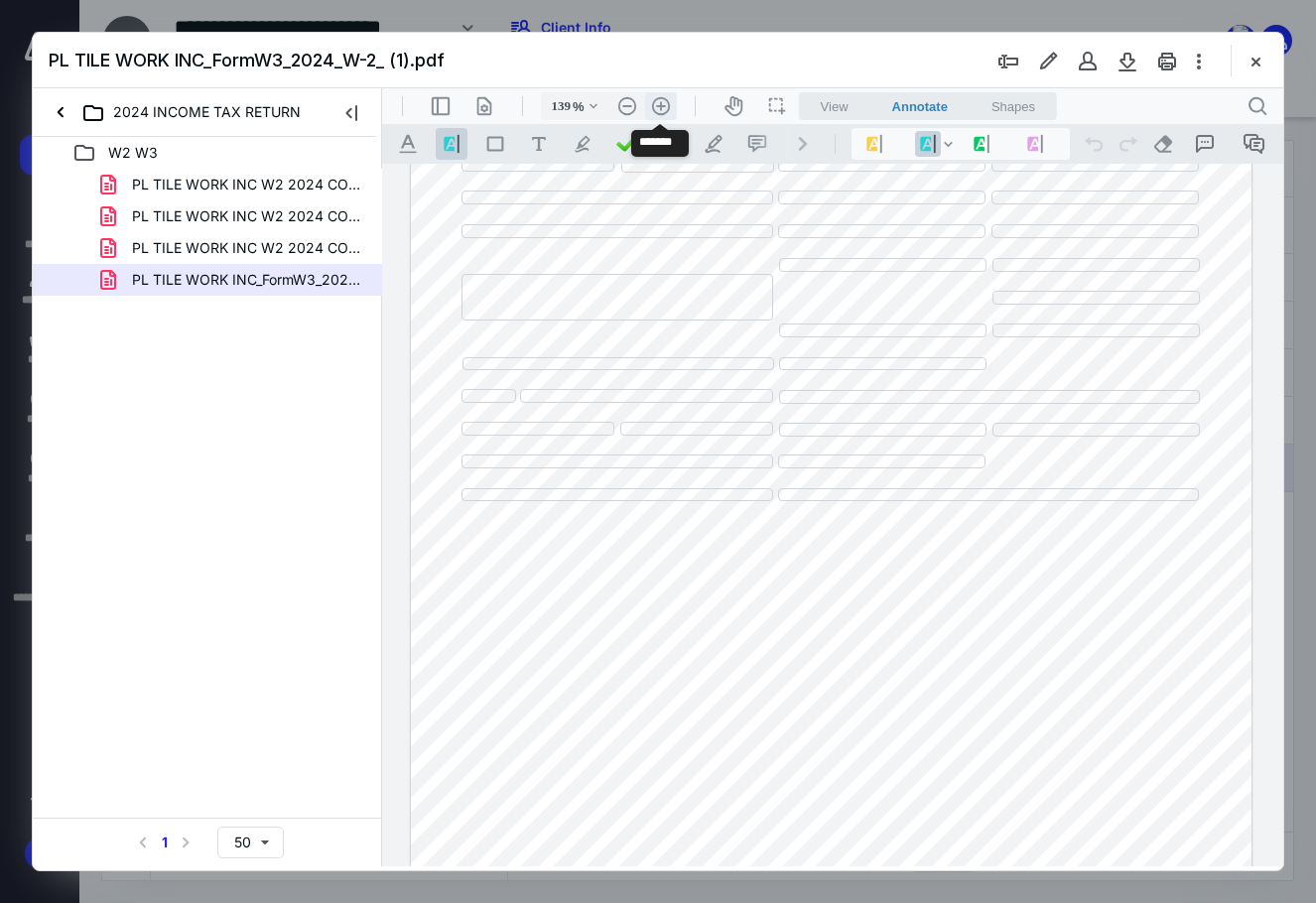 click on ".cls-1{fill:#abb0c4;} icon - header - zoom - in - line" at bounding box center (661, 106) 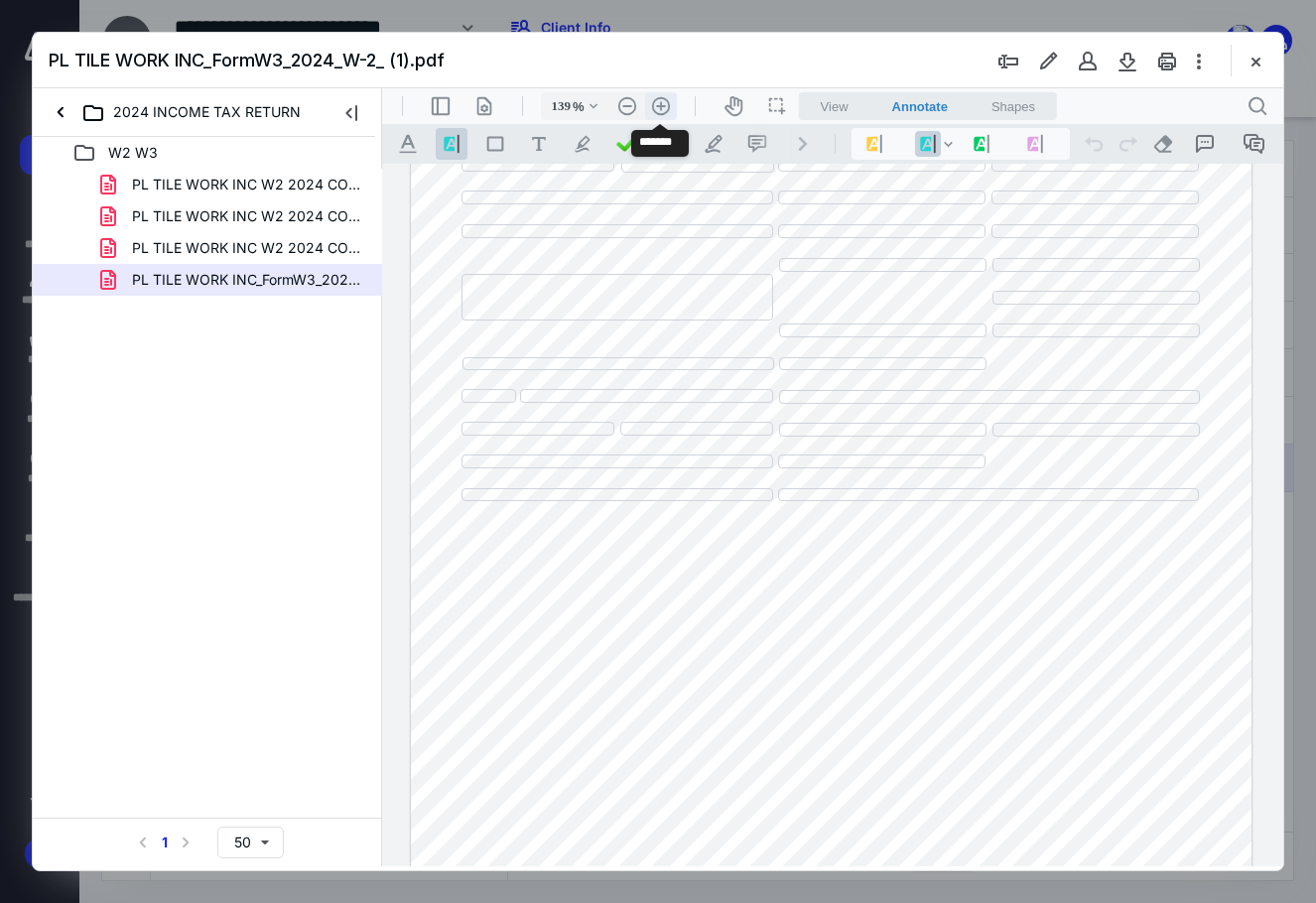 type on "164" 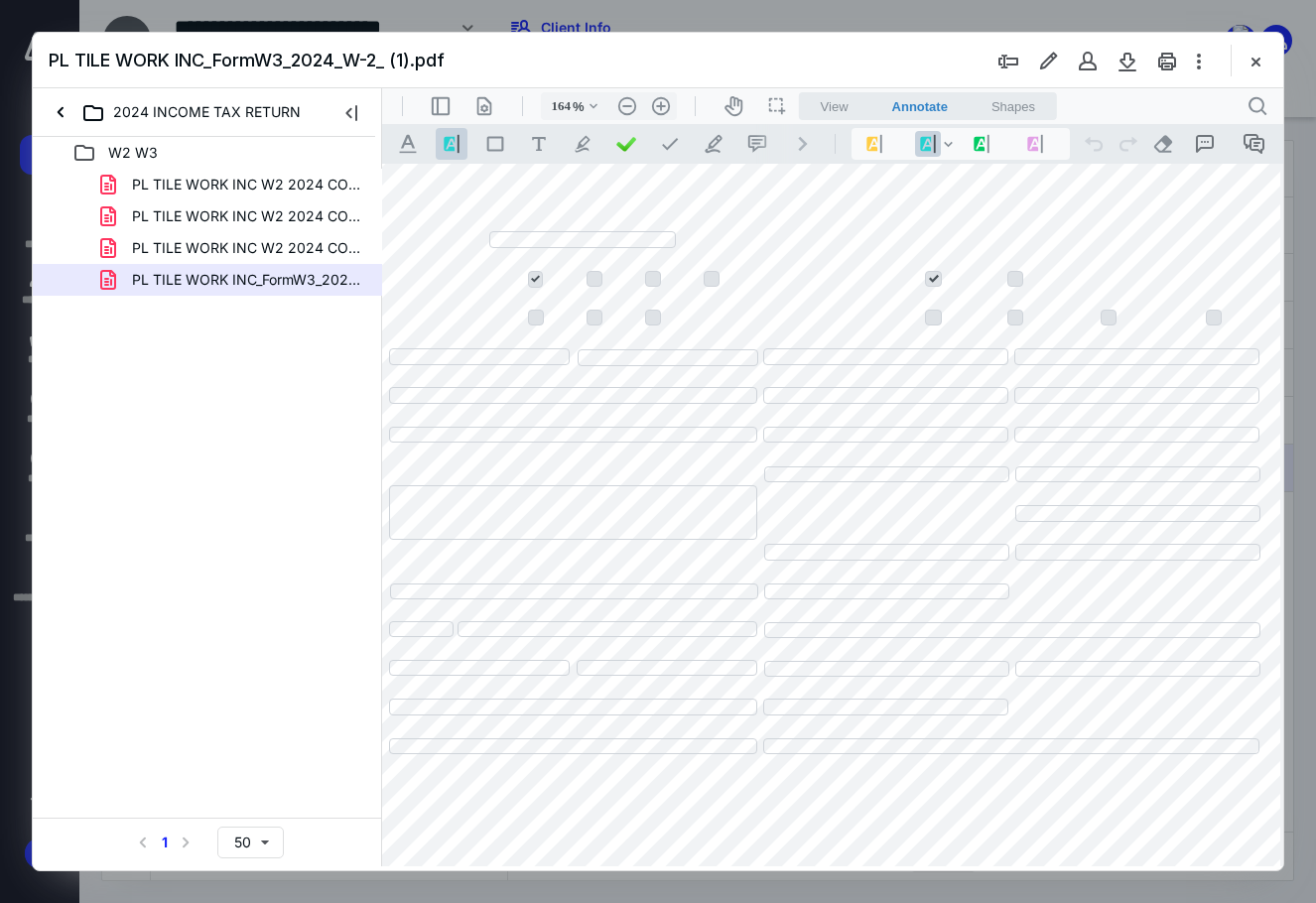 scroll, scrollTop: 0, scrollLeft: 60, axis: horizontal 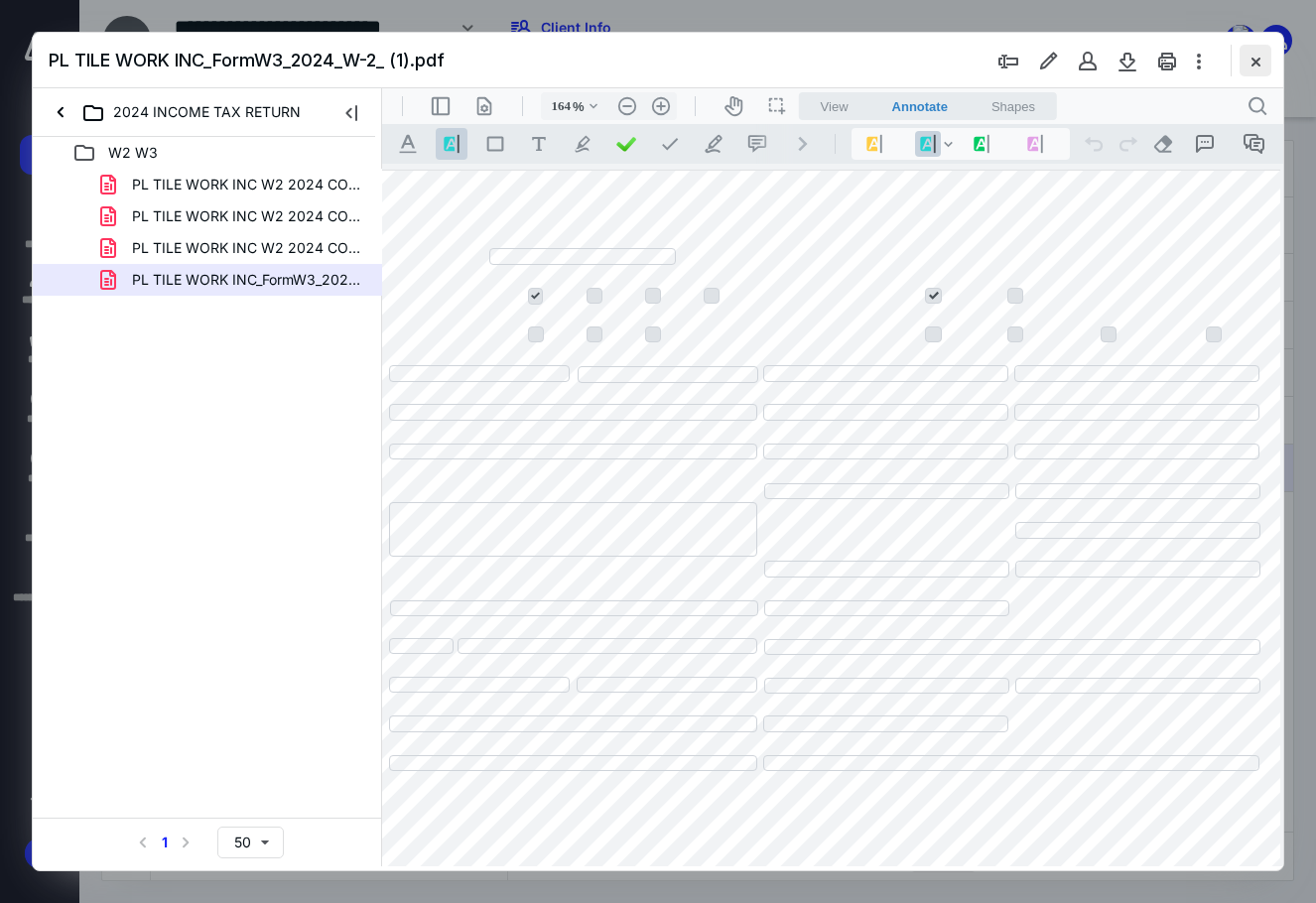 click at bounding box center (1255, 61) 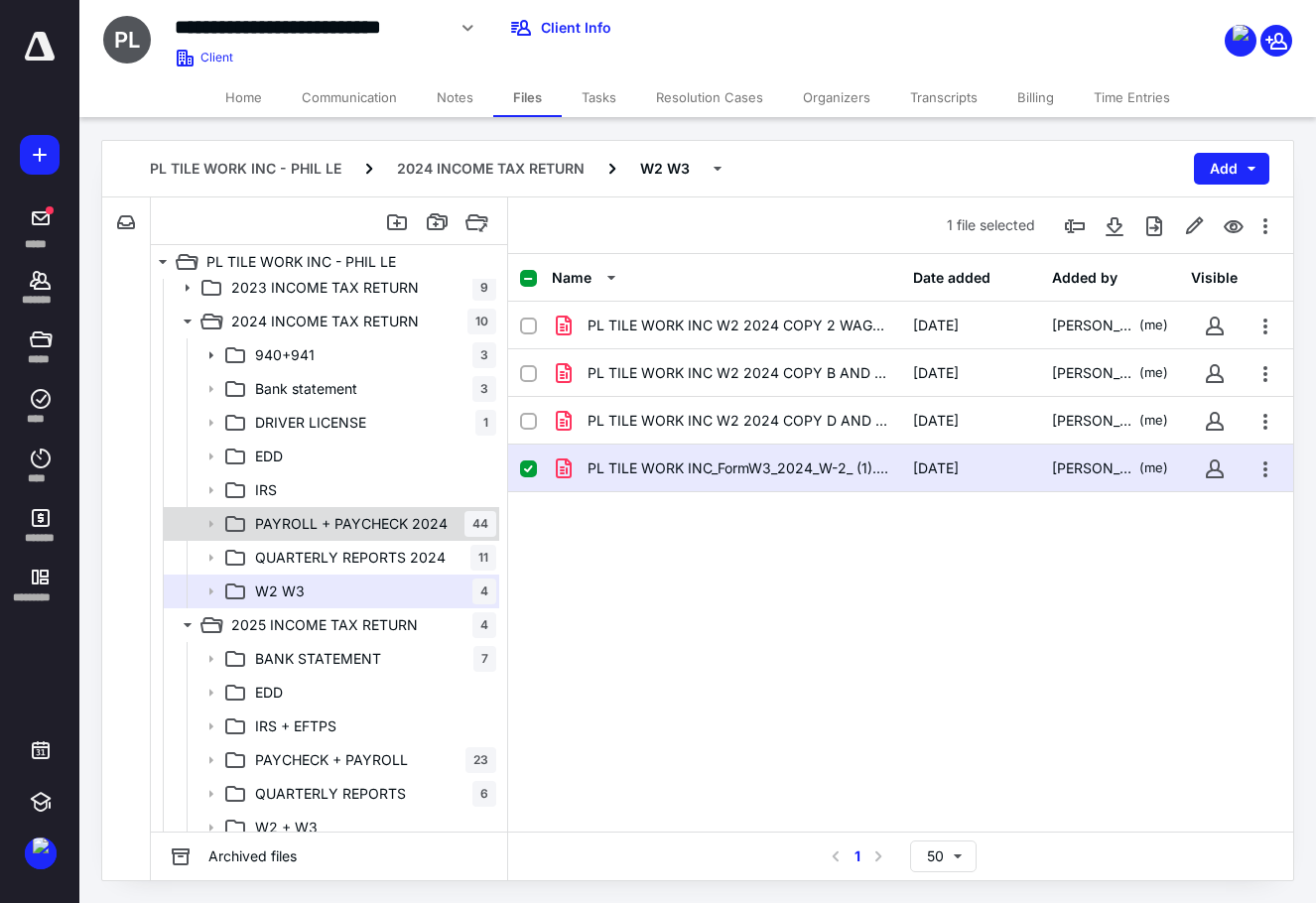 scroll, scrollTop: 156, scrollLeft: 0, axis: vertical 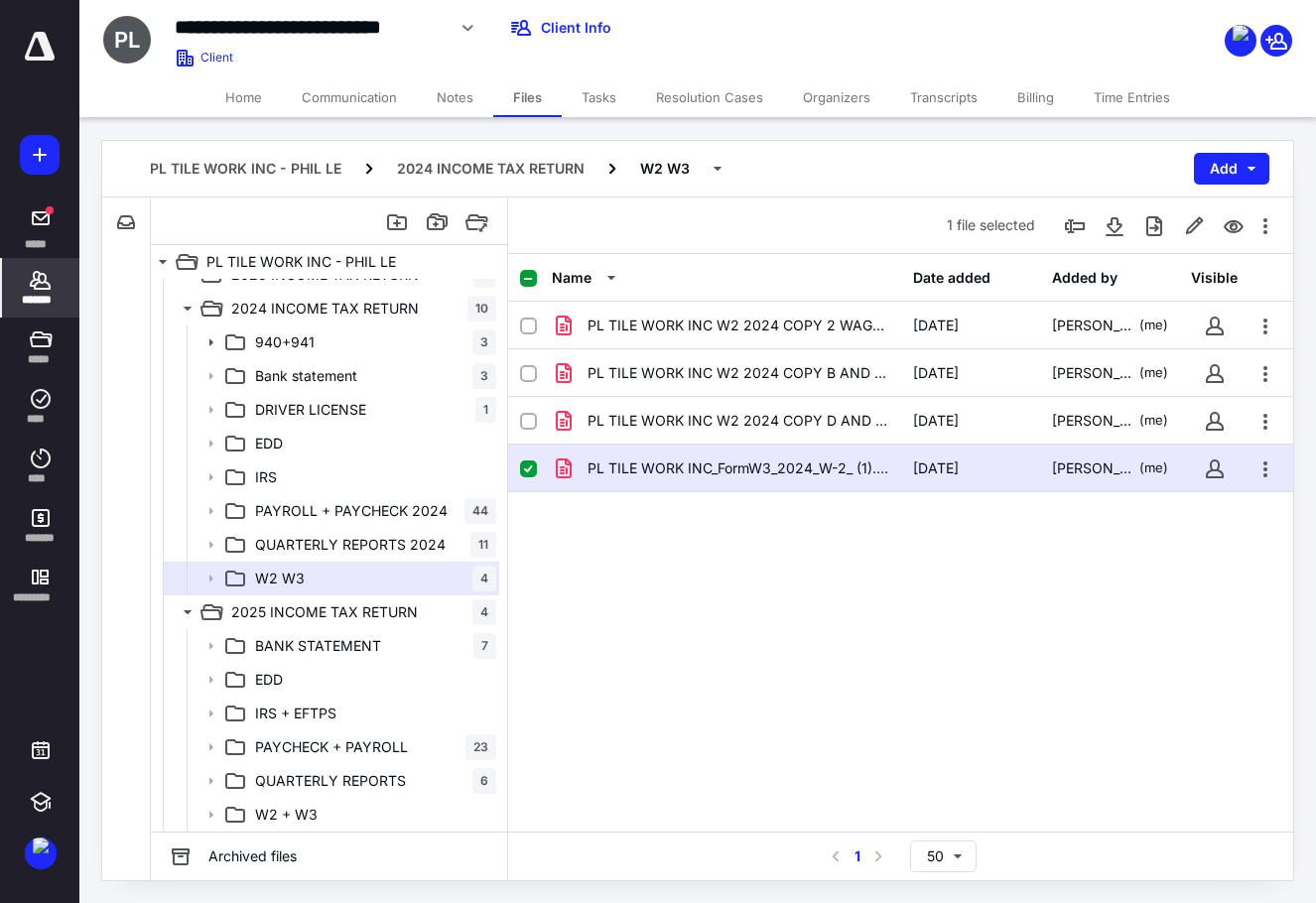 click 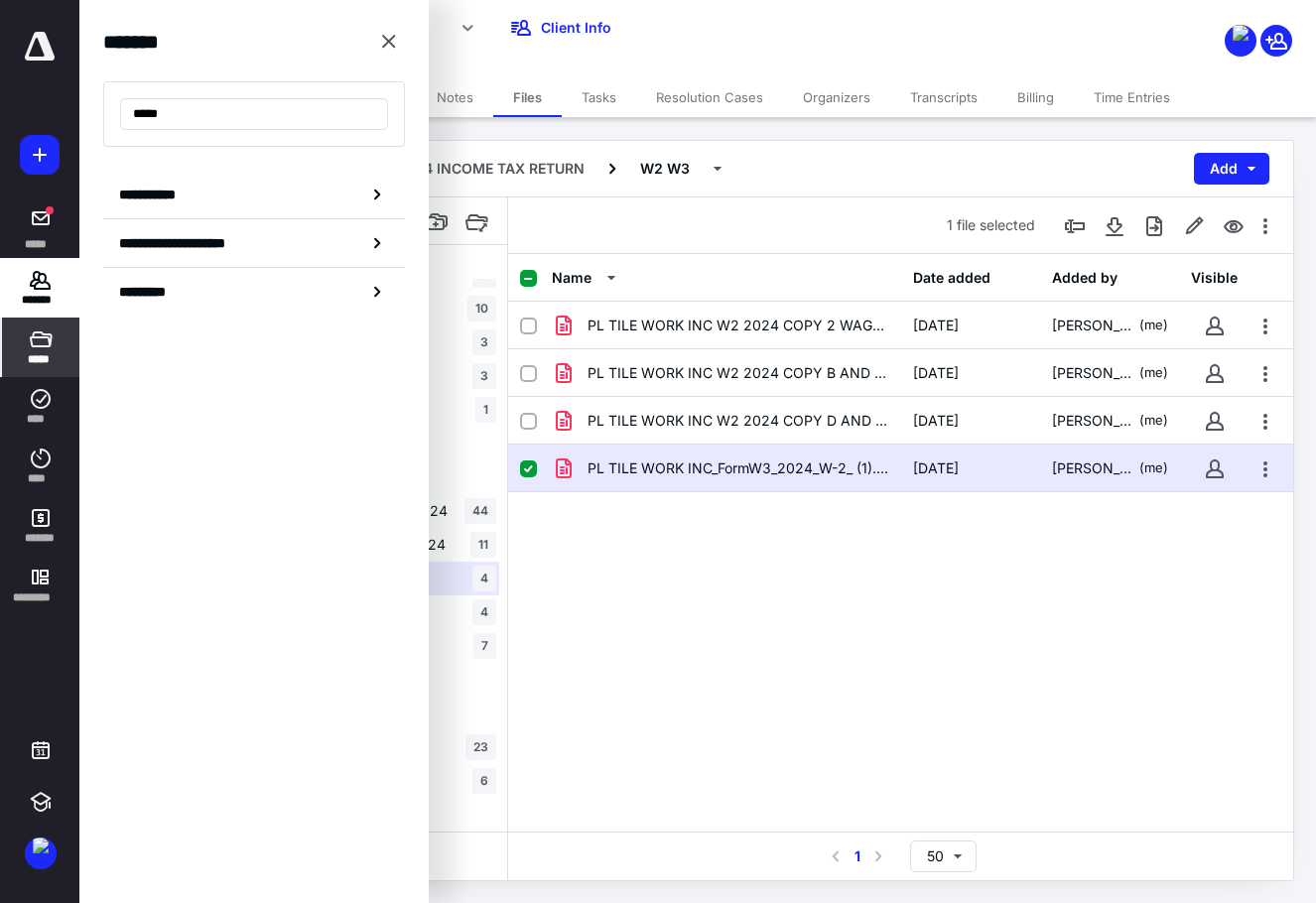 type on "*****" 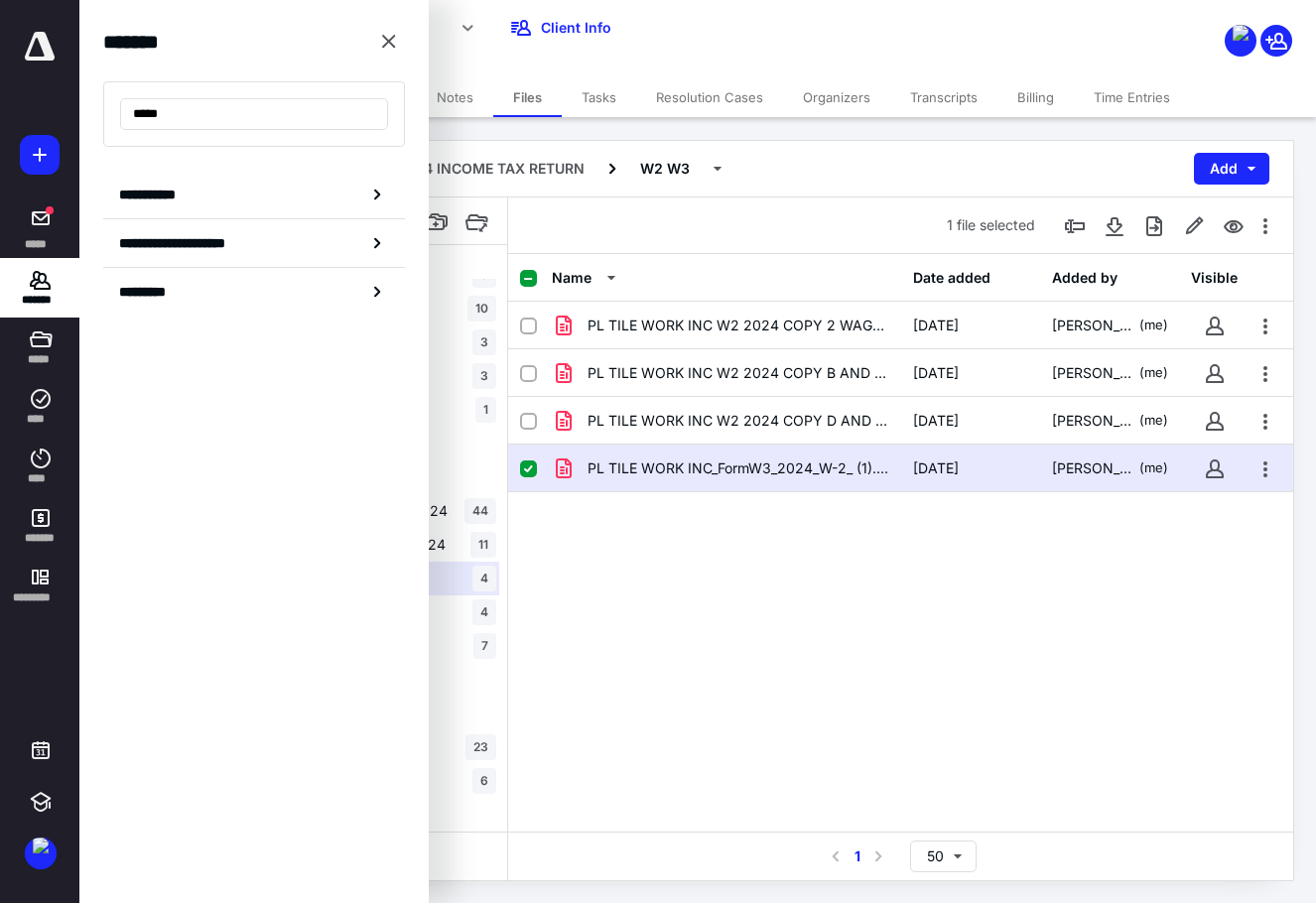 drag, startPoint x: 888, startPoint y: 600, endPoint x: 773, endPoint y: 551, distance: 125.004 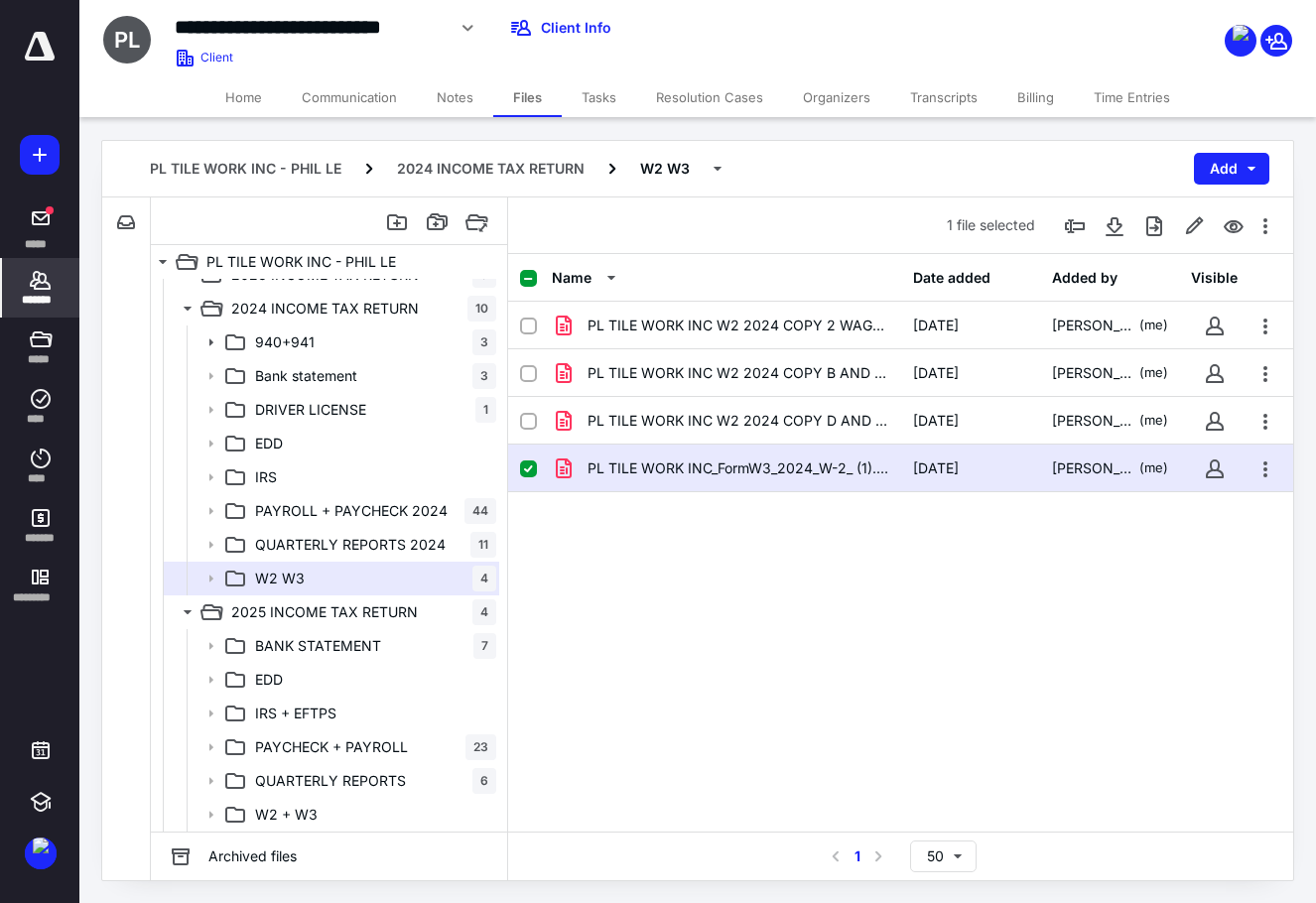 click 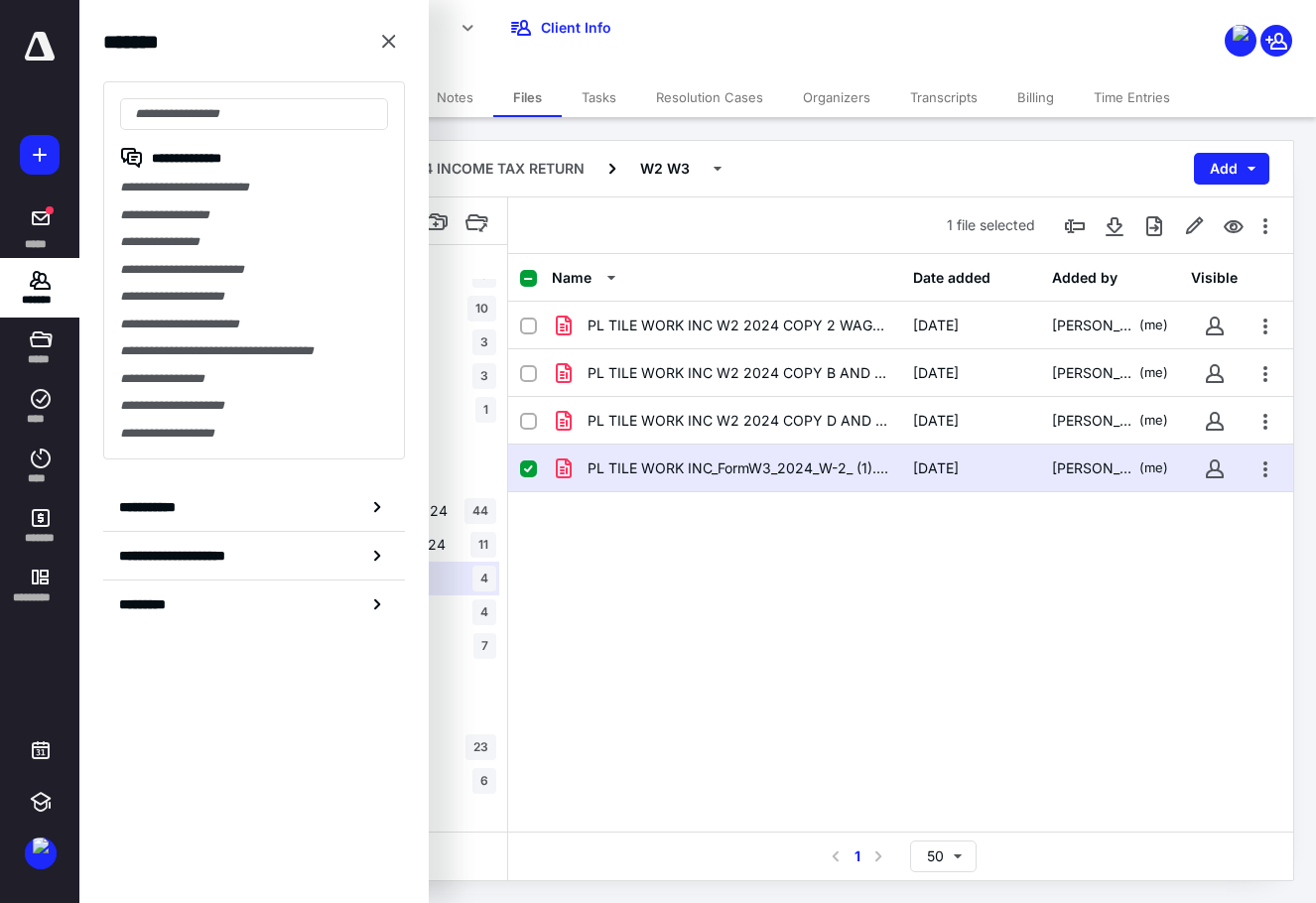 click on "PL TILE WORK INC W2 2024 COPY 2 WAGE AND TAX STSTEMENT.pdf [DATE] [PERSON_NAME]  (me) PL TILE WORK INC W2 2024 COPY B AND C.pdf [DATE] [PERSON_NAME]  (me) PL TILE WORK INC W2 2024 COPY D AND W3 TRANSMITAL OF WAGES.pdf [DATE] [PERSON_NAME]  (me) PL TILE WORK INC_FormW3_2024_W-2_ (1).pdf [DATE] [PERSON_NAME]  (me)" at bounding box center (900, 451) 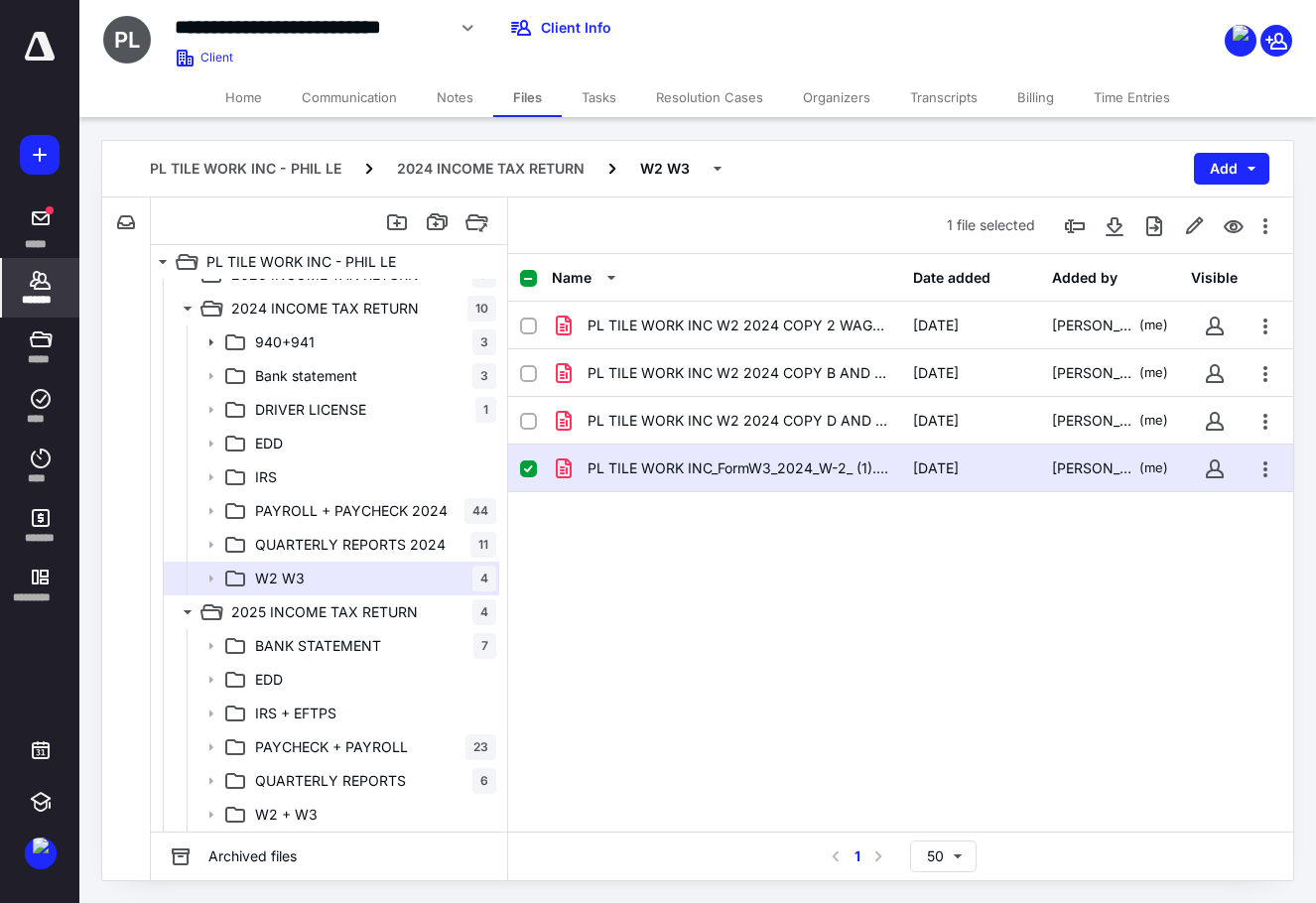 click on "*******" at bounding box center [41, 300] 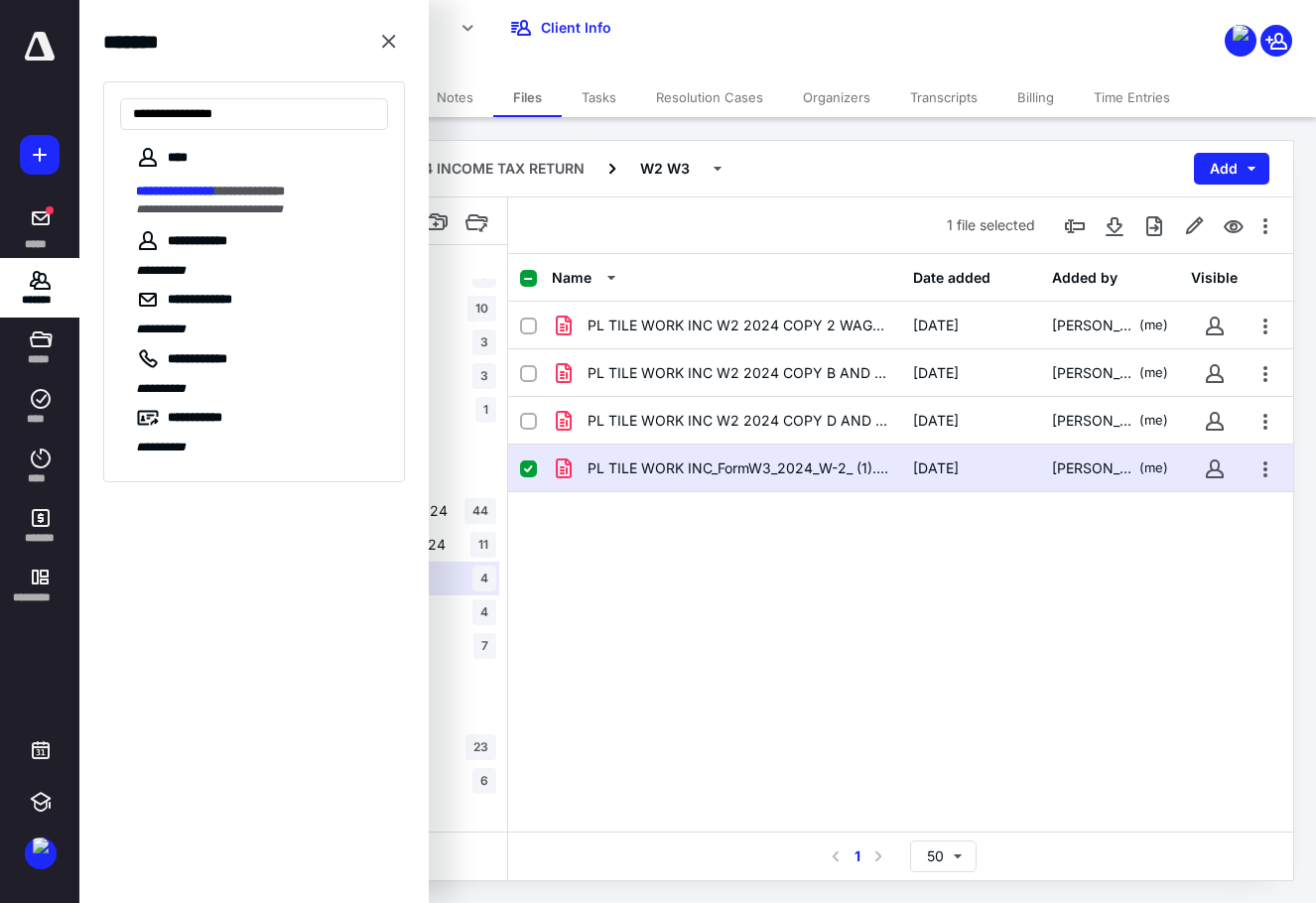 type on "**********" 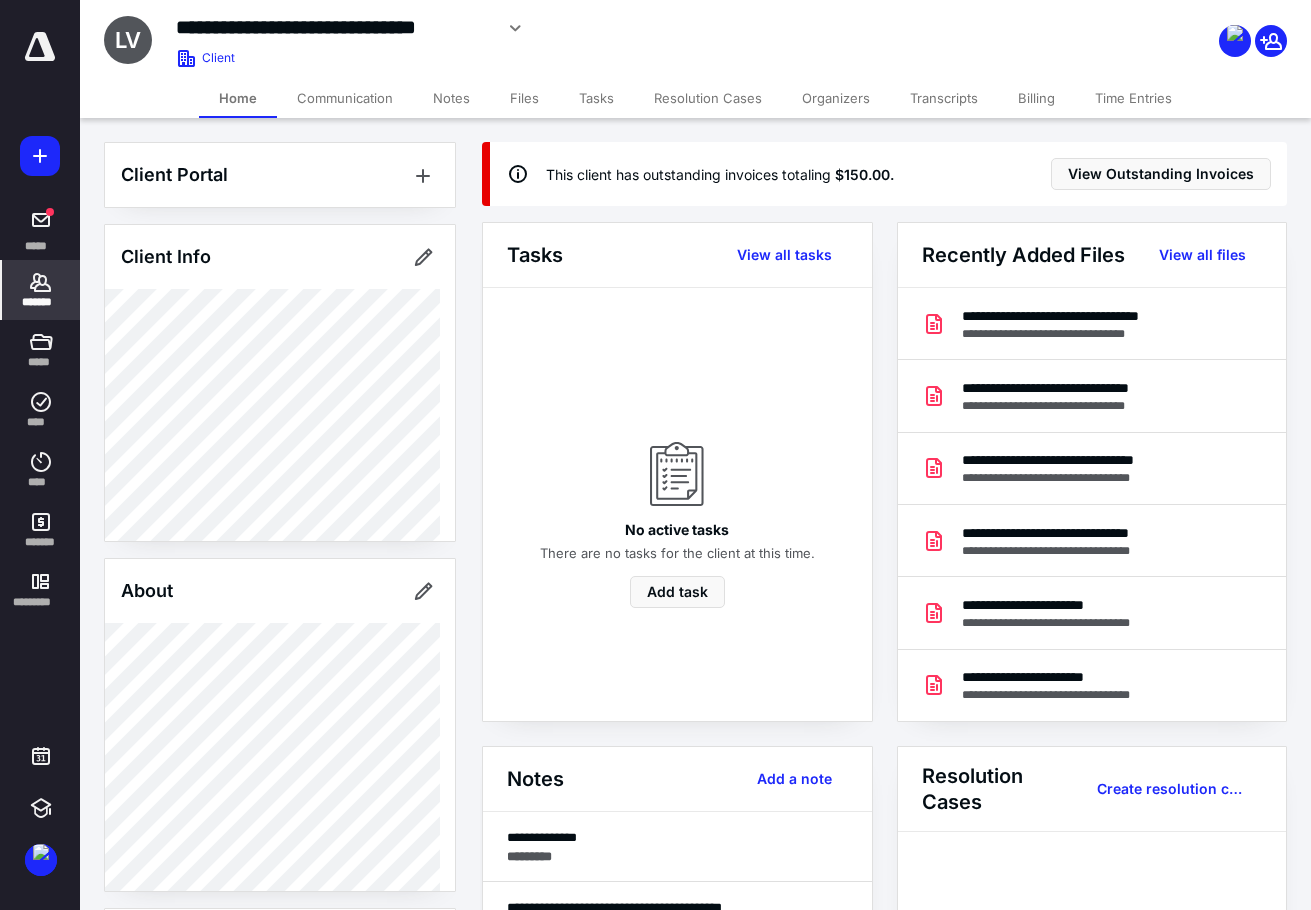click on "Files" at bounding box center [524, 98] 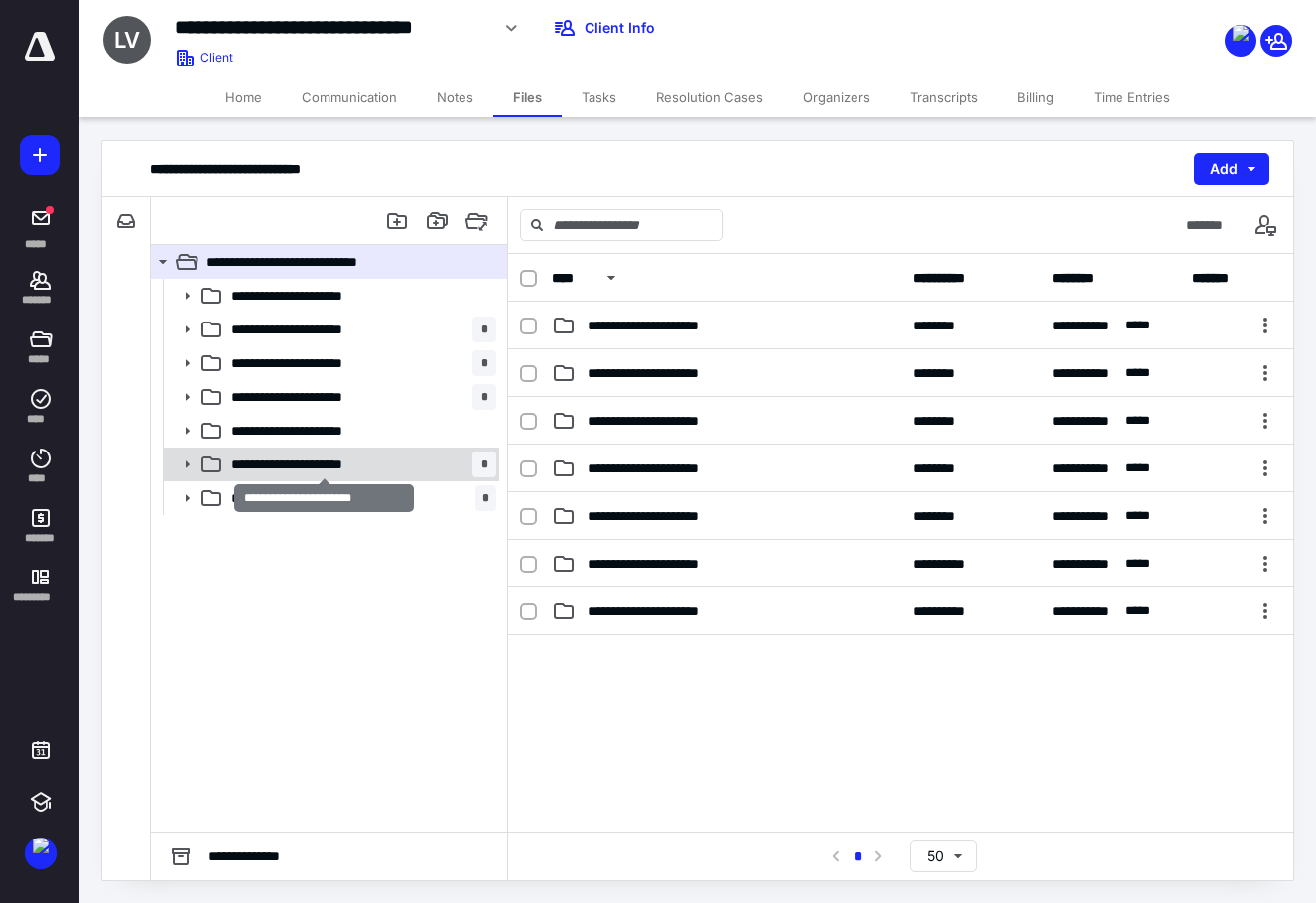 click on "**********" at bounding box center (324, 464) 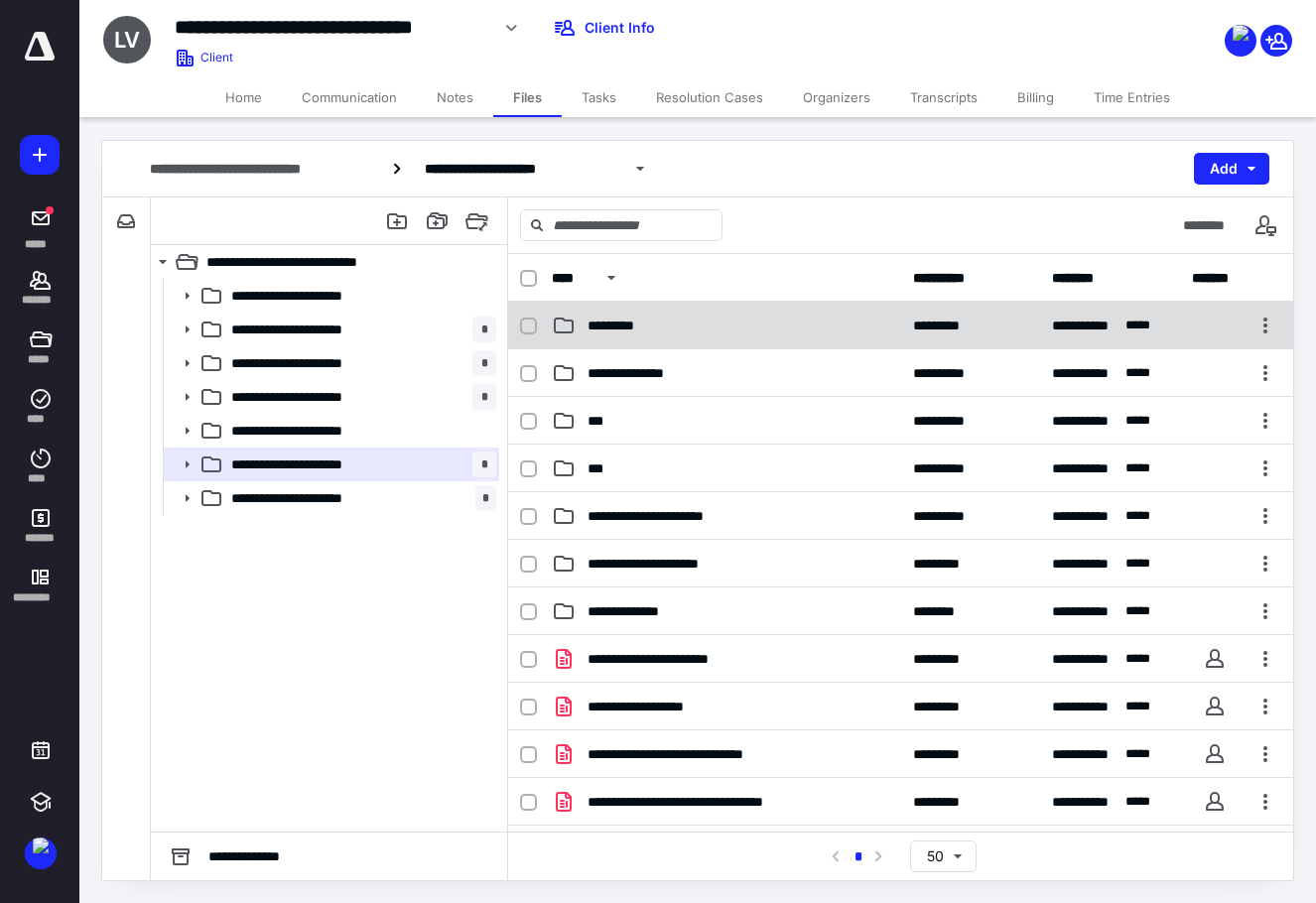 click on "*********" at bounding box center (726, 325) 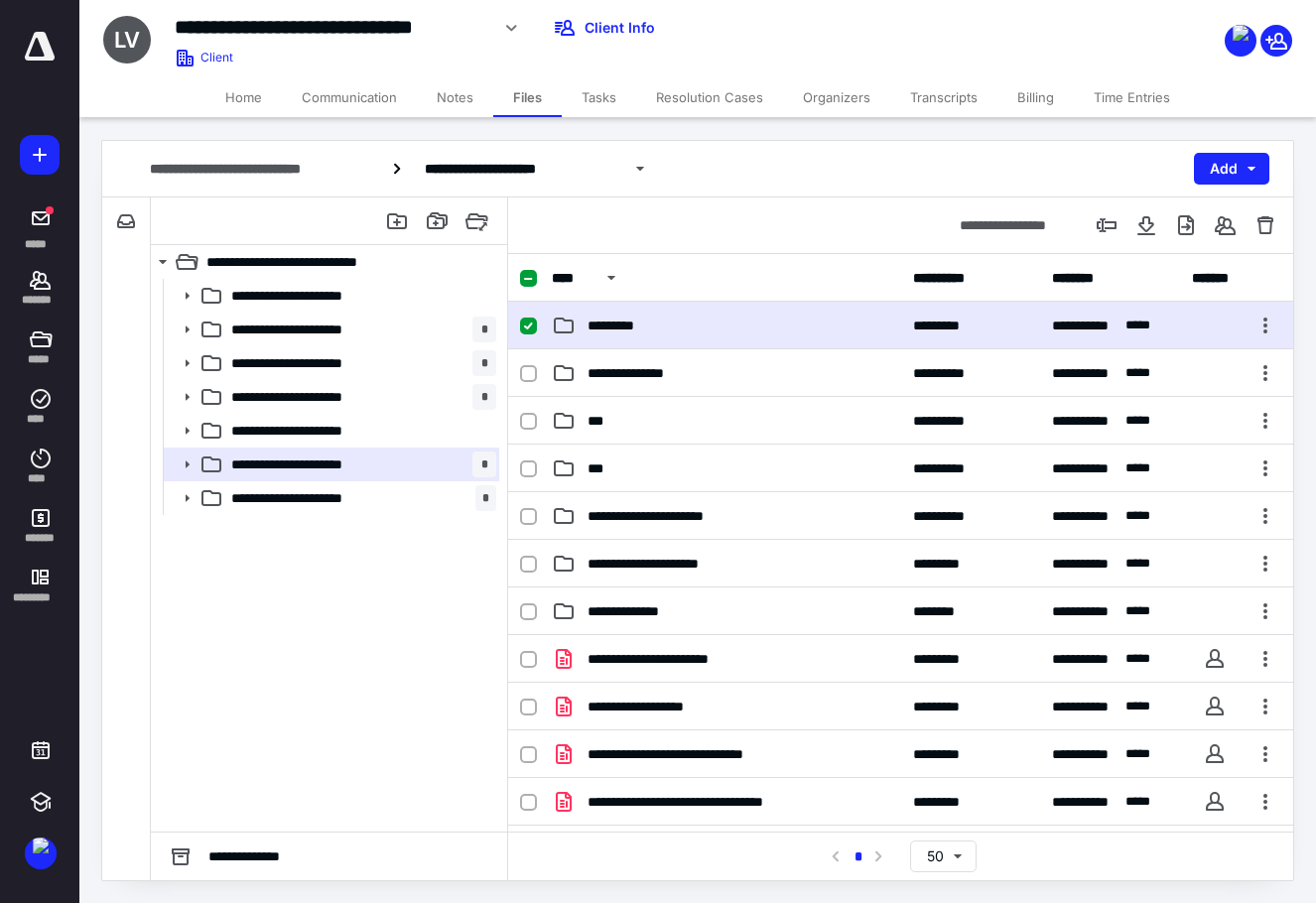 click on "*********" at bounding box center (726, 325) 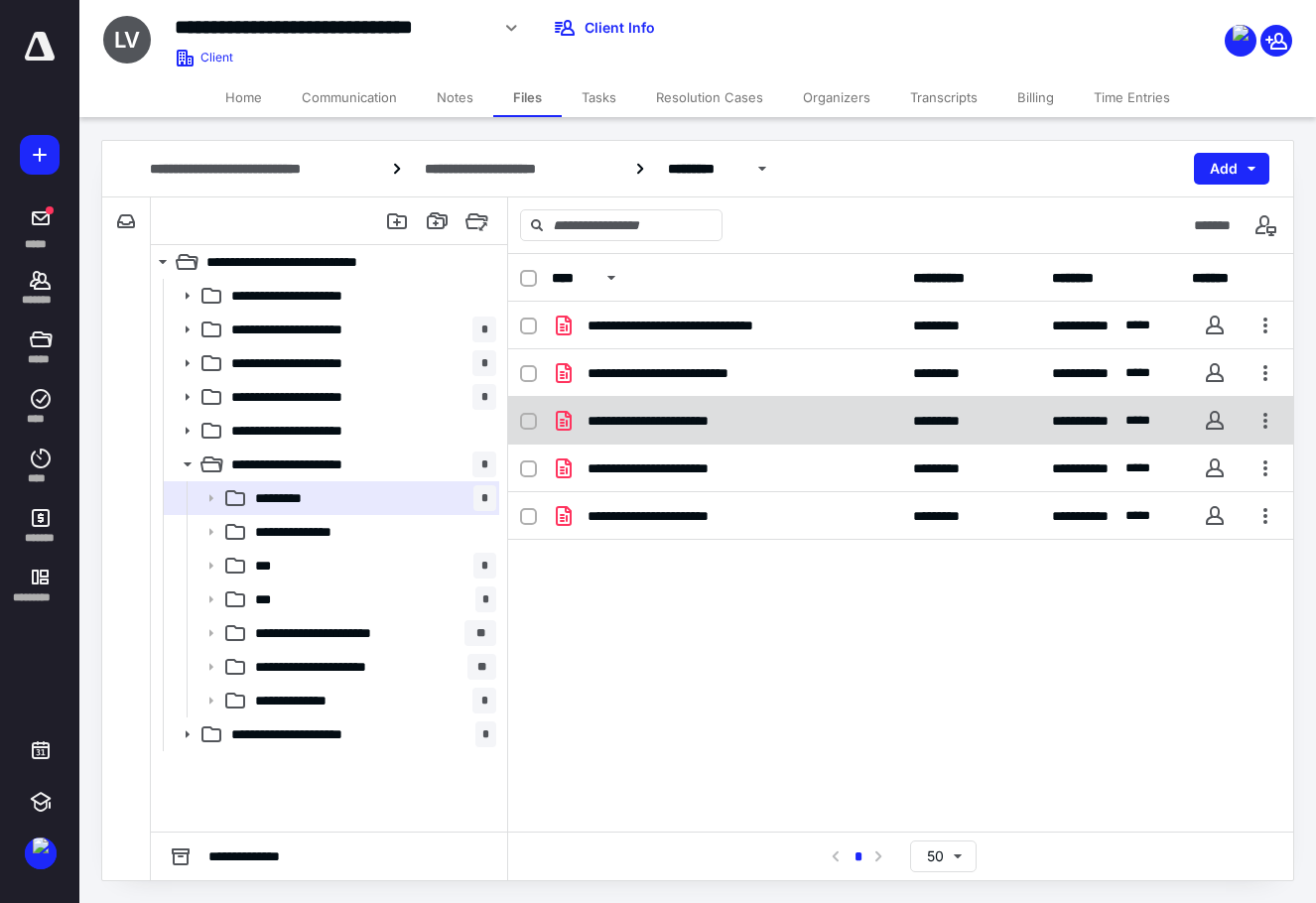 click on "**********" at bounding box center [677, 421] 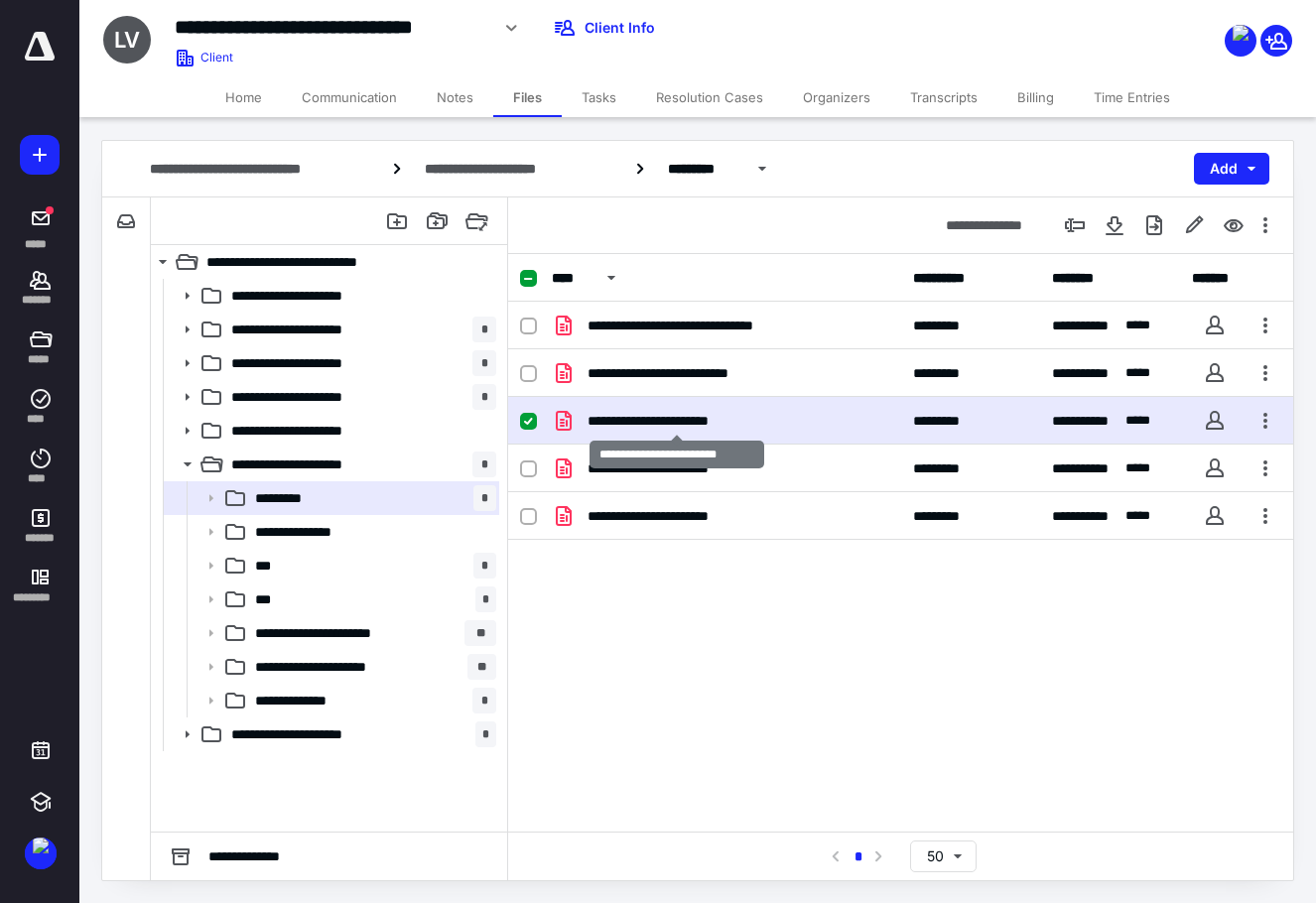 click on "**********" at bounding box center [677, 421] 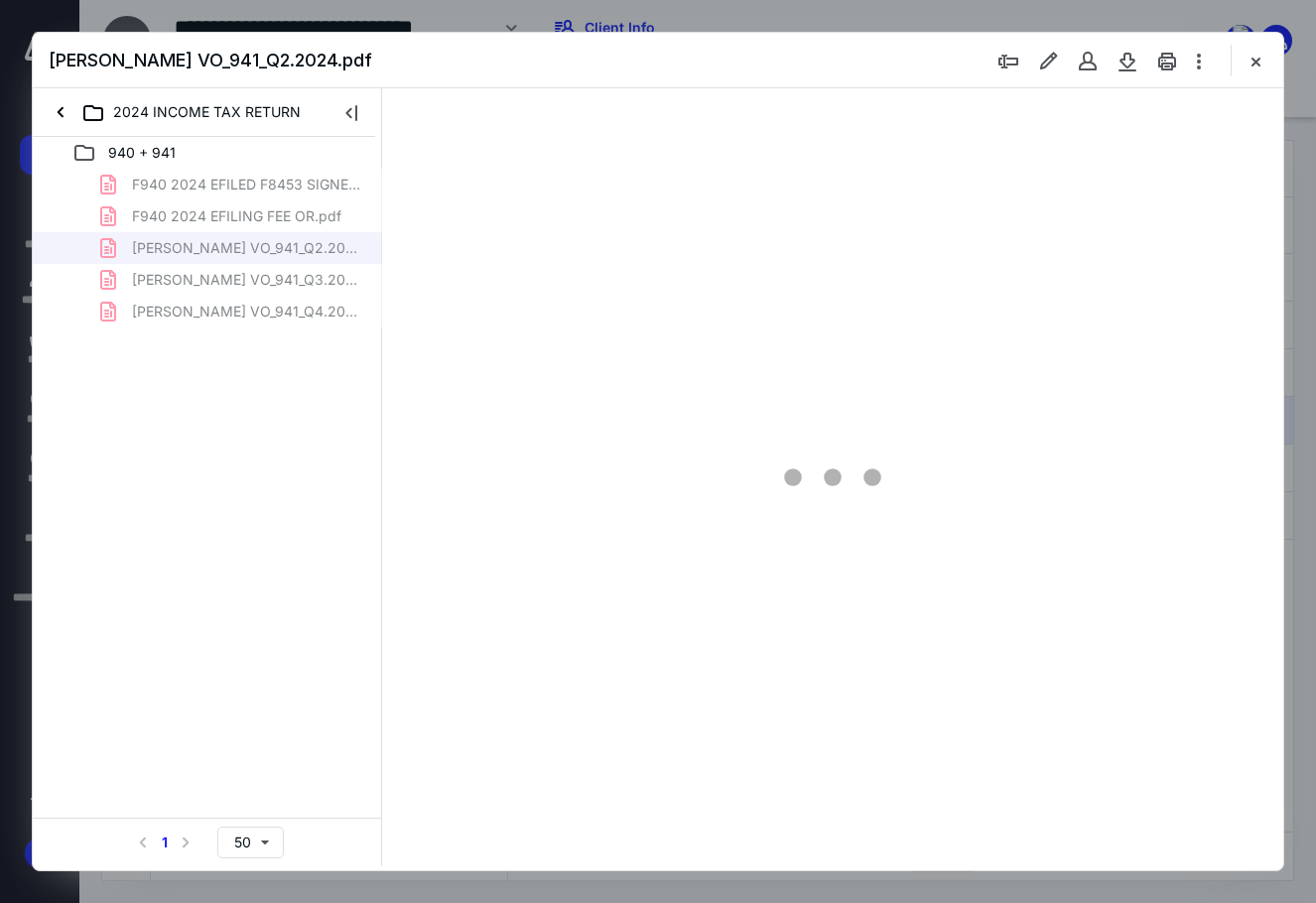 scroll, scrollTop: 0, scrollLeft: 0, axis: both 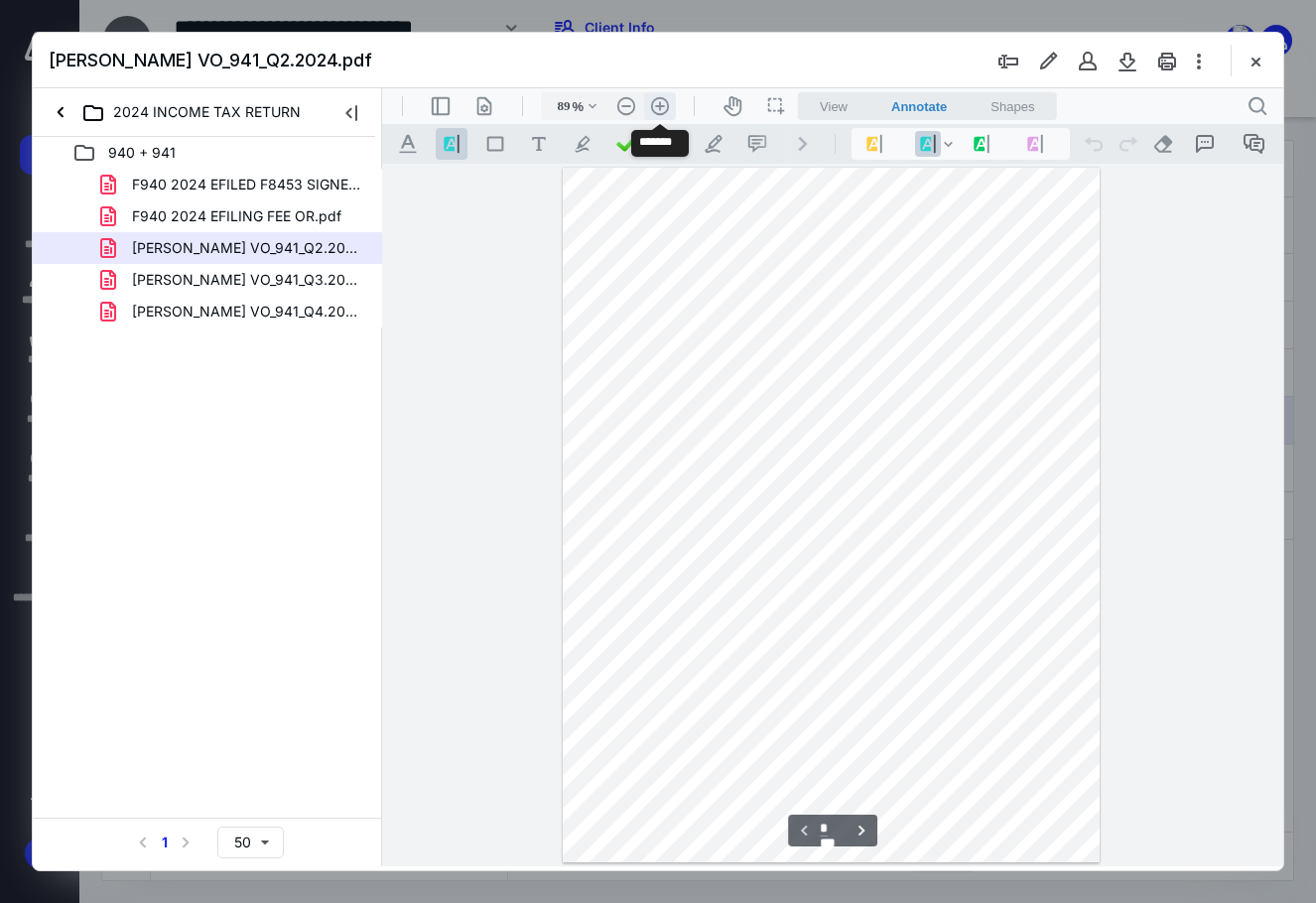 click on ".cls-1{fill:#abb0c4;} icon - header - zoom - in - line" at bounding box center (660, 106) 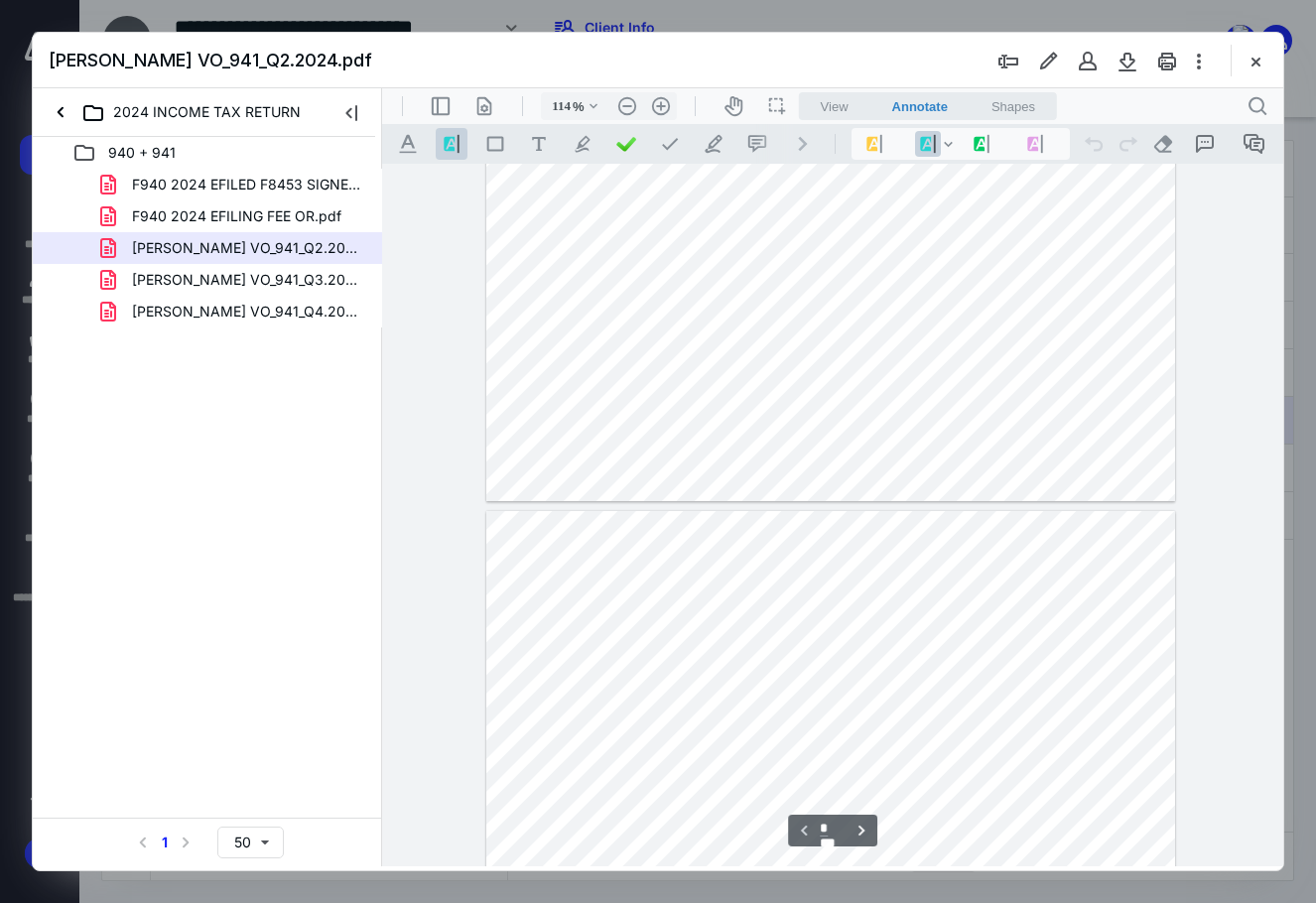 type on "*" 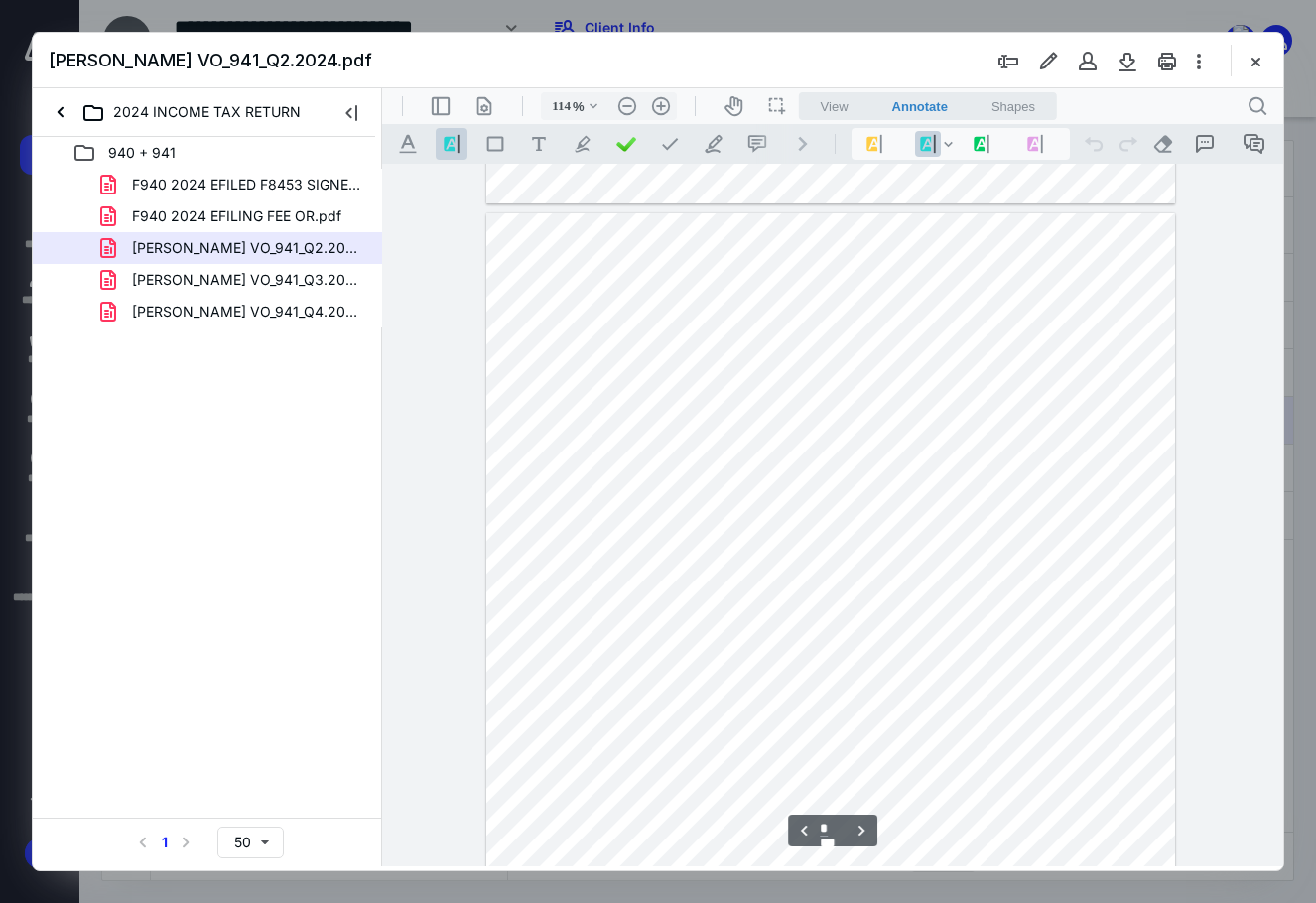 scroll, scrollTop: 882, scrollLeft: 0, axis: vertical 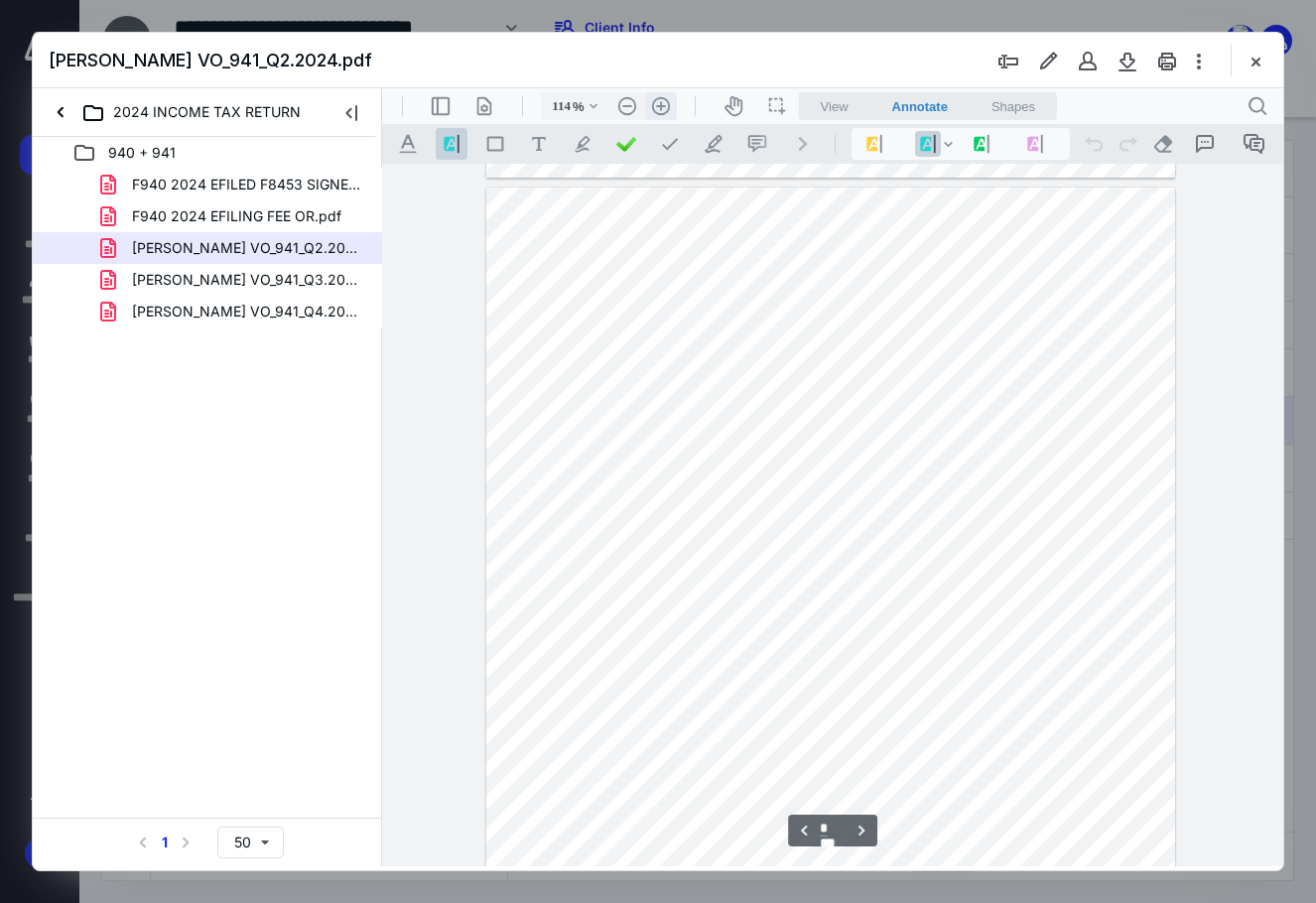 click on ".cls-1{fill:#abb0c4;} icon - header - zoom - in - line" at bounding box center [661, 106] 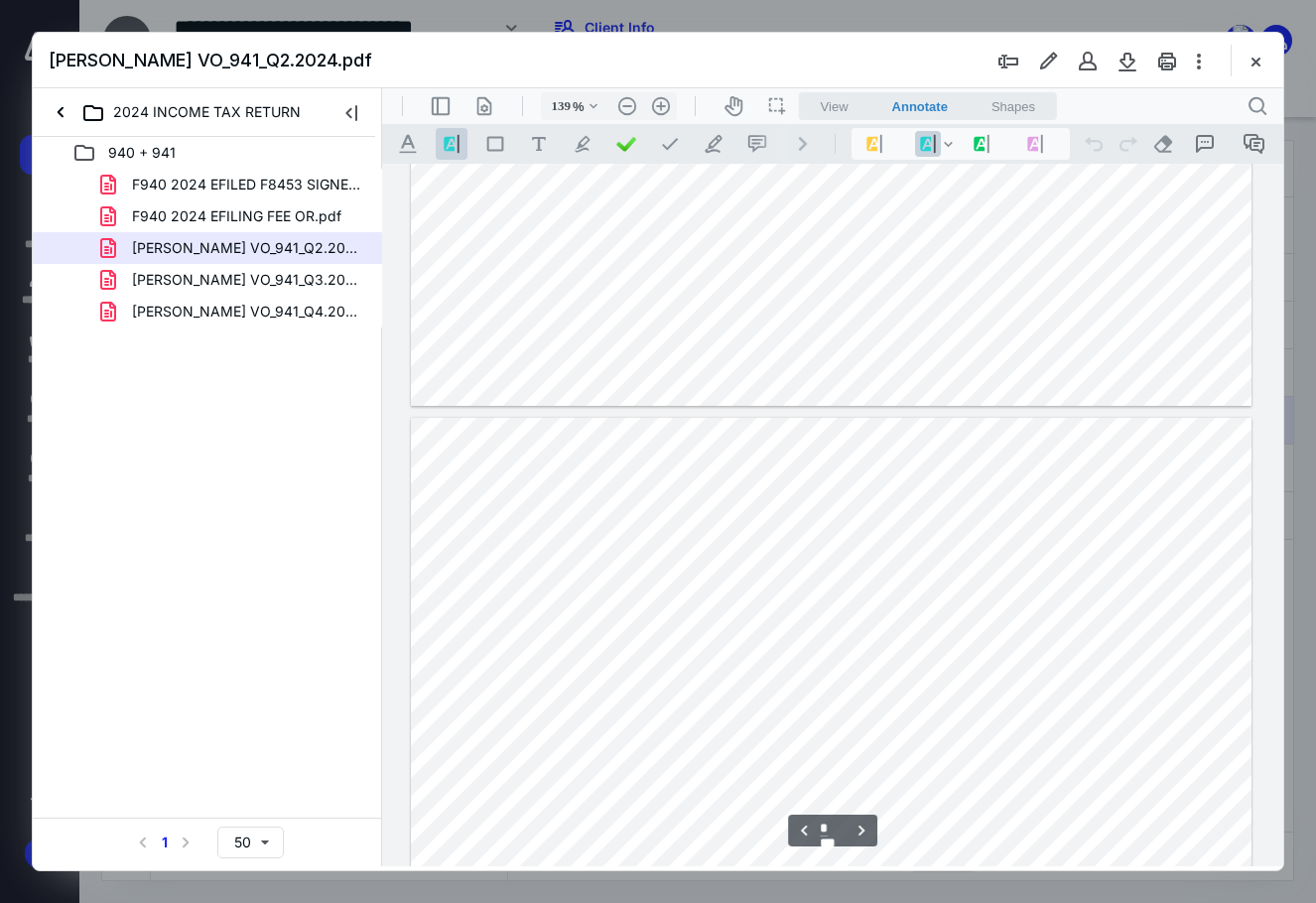 scroll, scrollTop: 847, scrollLeft: 0, axis: vertical 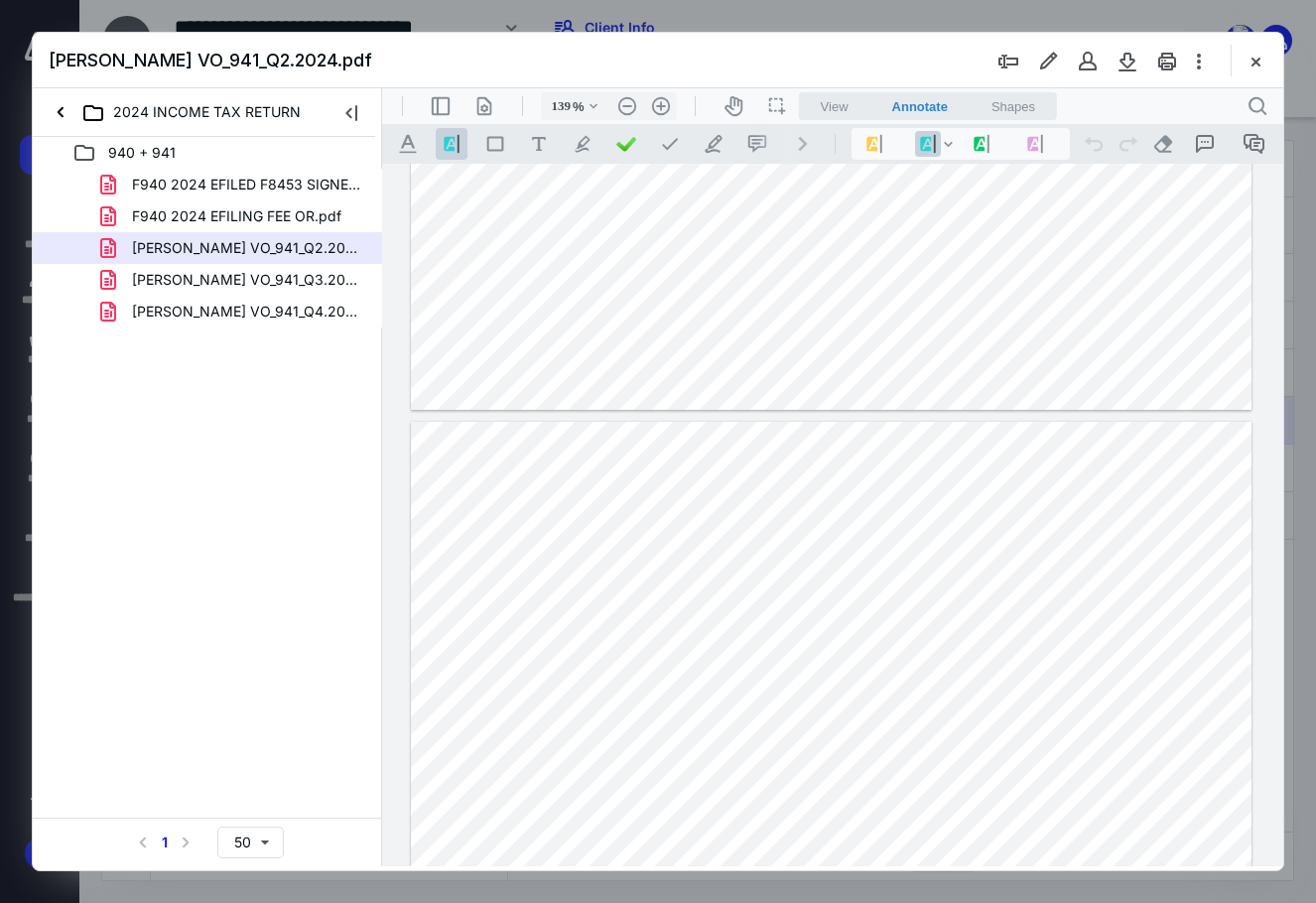 click on "940 + 941 F940 2024 EFILED F8453 SIGNED.pdf F940 2024 EFILING FEE OR.pdf [PERSON_NAME] VO_941_Q2.2024.pdf [PERSON_NAME] VO_941_Q3.2024.pdf [PERSON_NAME] VO_941_Q4.2024.pdf Select a page number for more results 1 50" at bounding box center (207, 501) 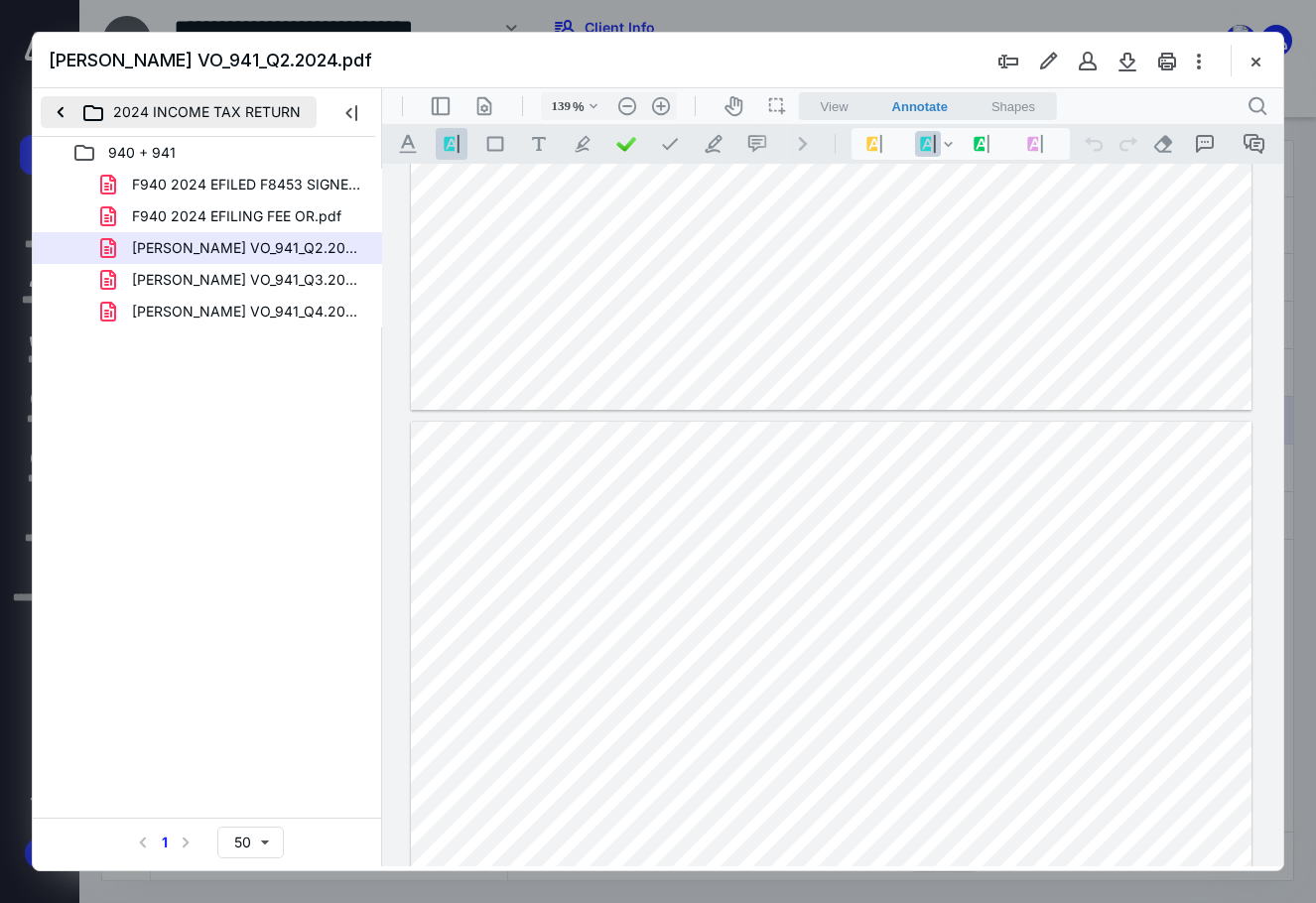 click on "2024 INCOME TAX RETURN" at bounding box center [179, 112] 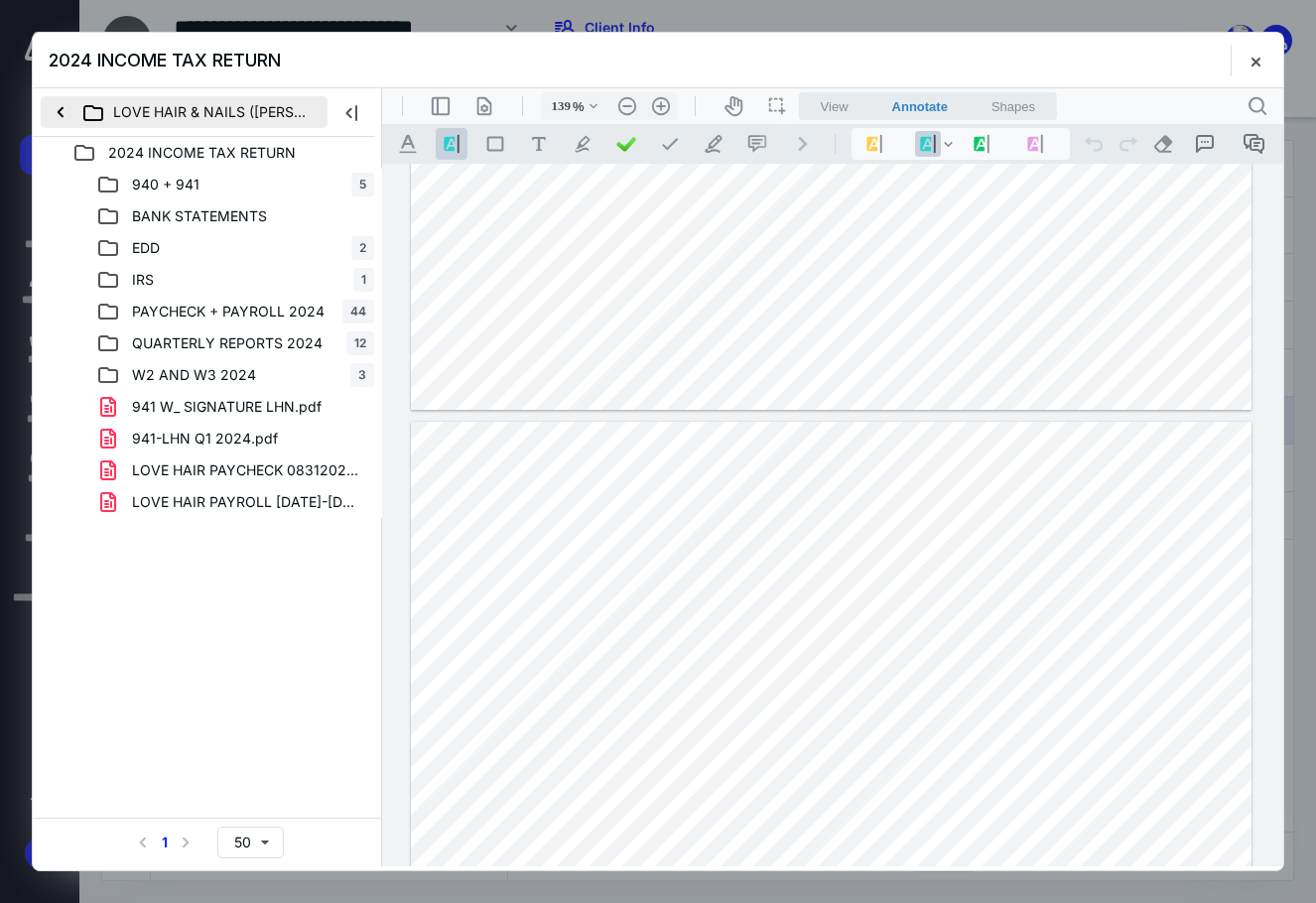 click on "LOVE HAIR & NAILS ([PERSON_NAME])" at bounding box center [184, 112] 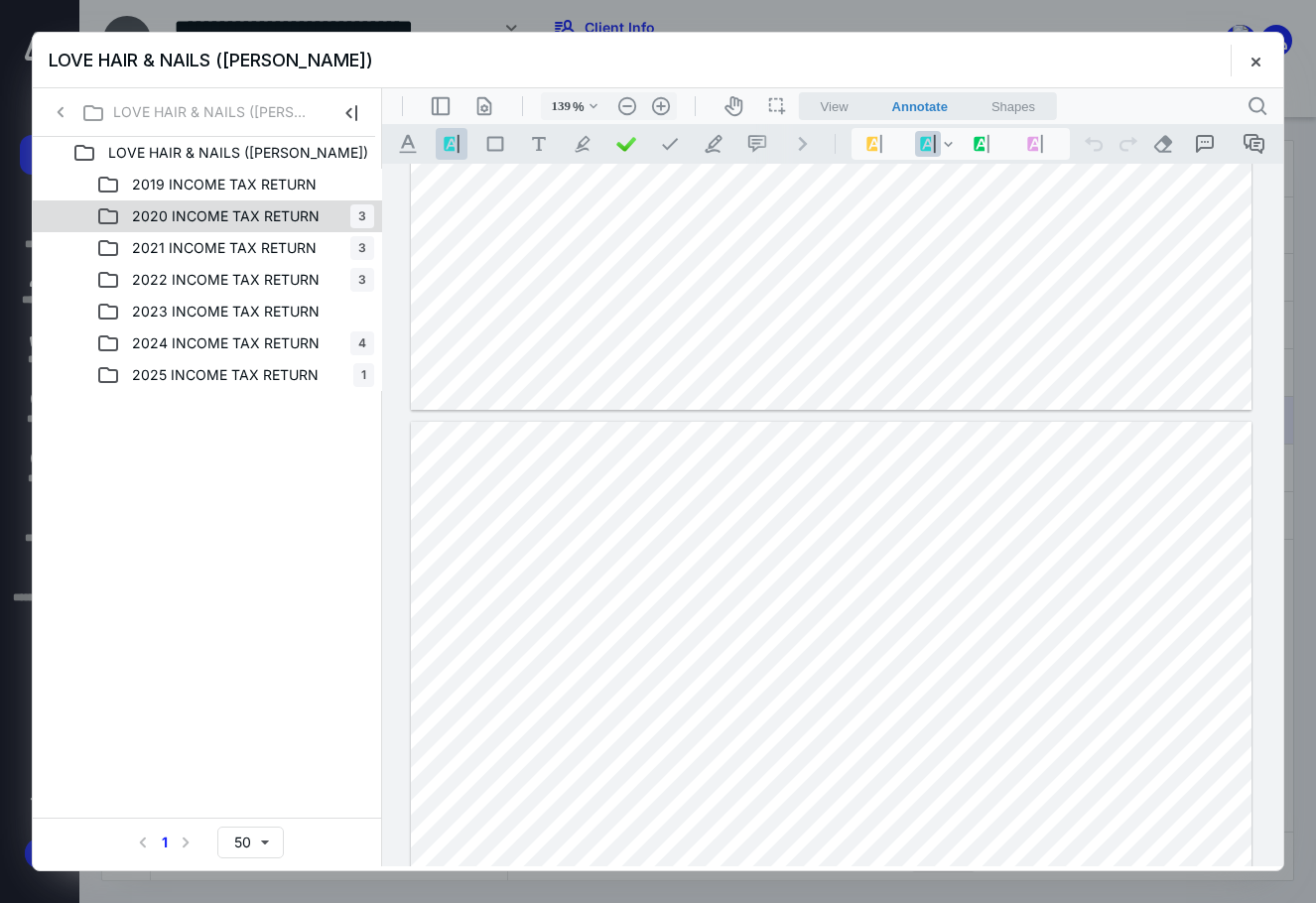click on "2020 INCOME TAX RETURN" at bounding box center (225, 216) 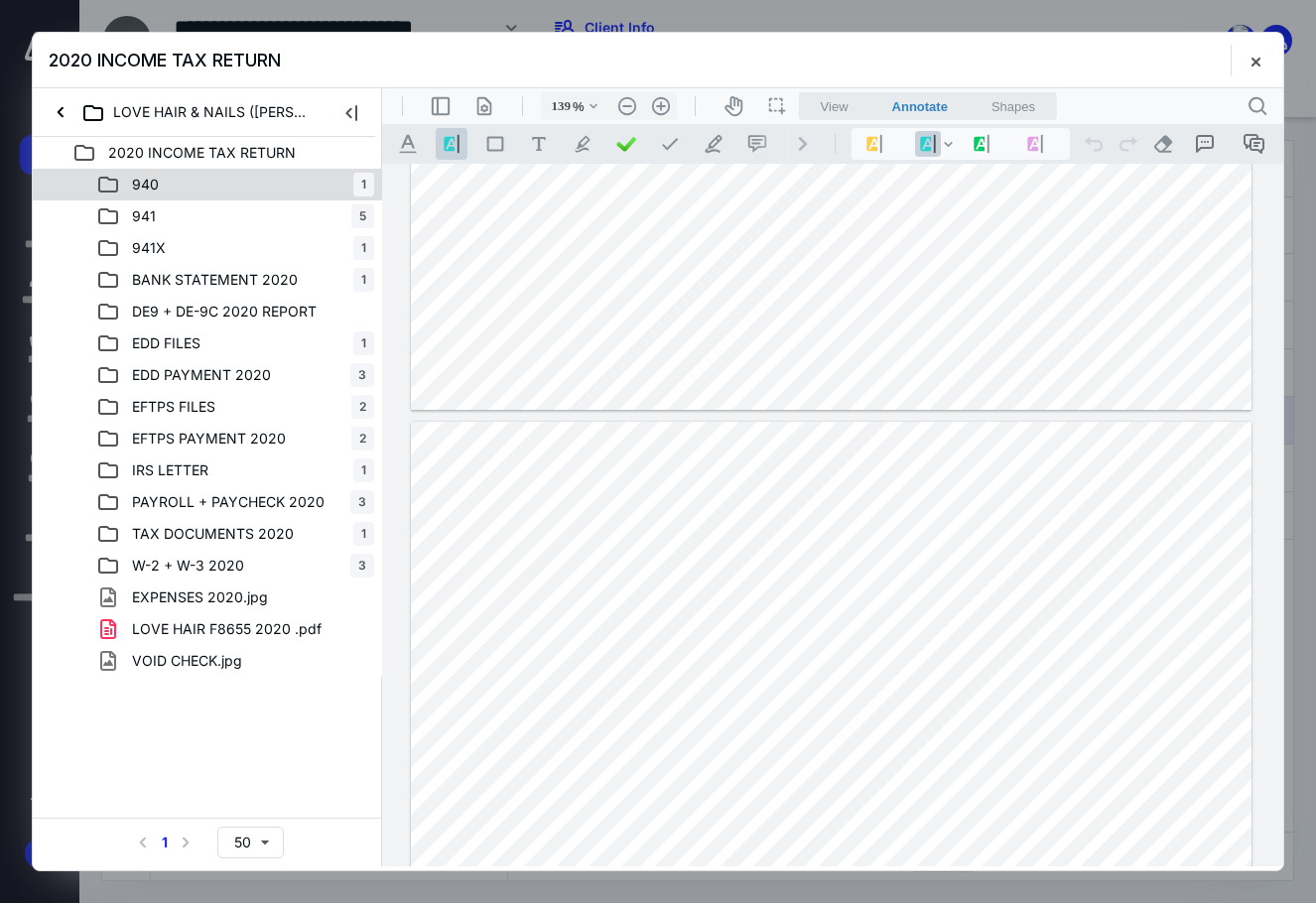 click on "940 1" at bounding box center (235, 185) 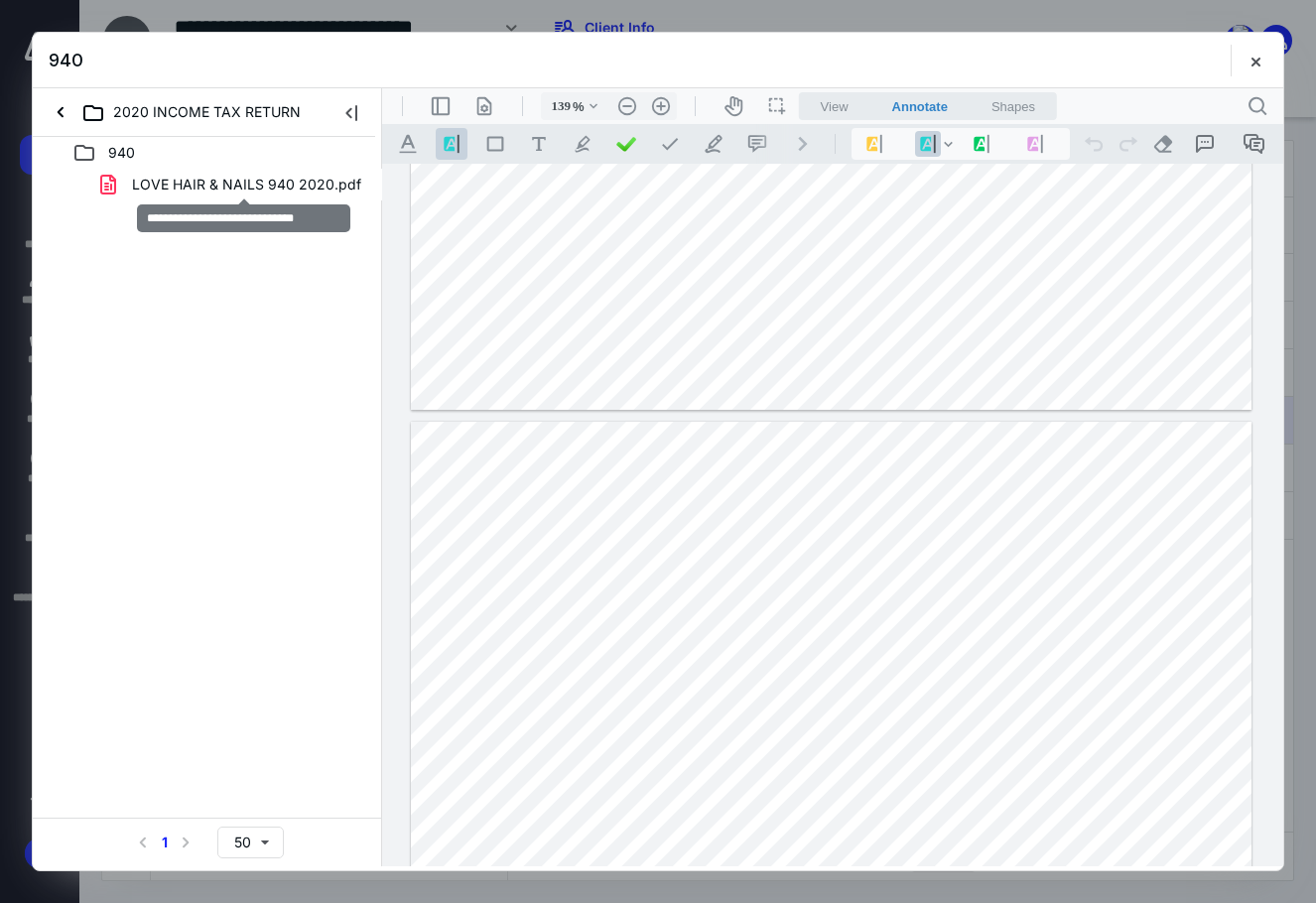 click on "LOVE HAIR & NAILS 940 2020.pdf" at bounding box center (246, 185) 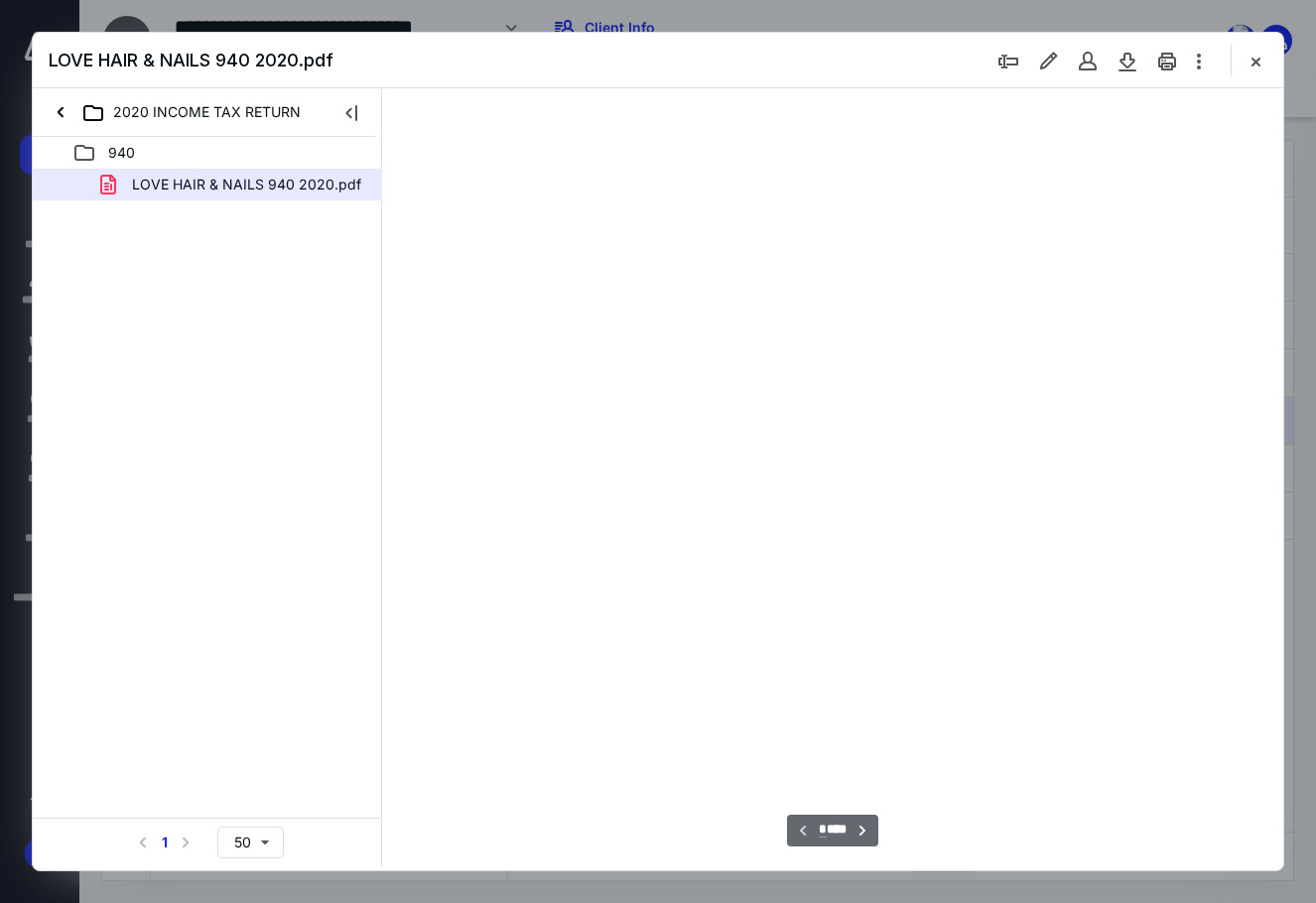 type on "89" 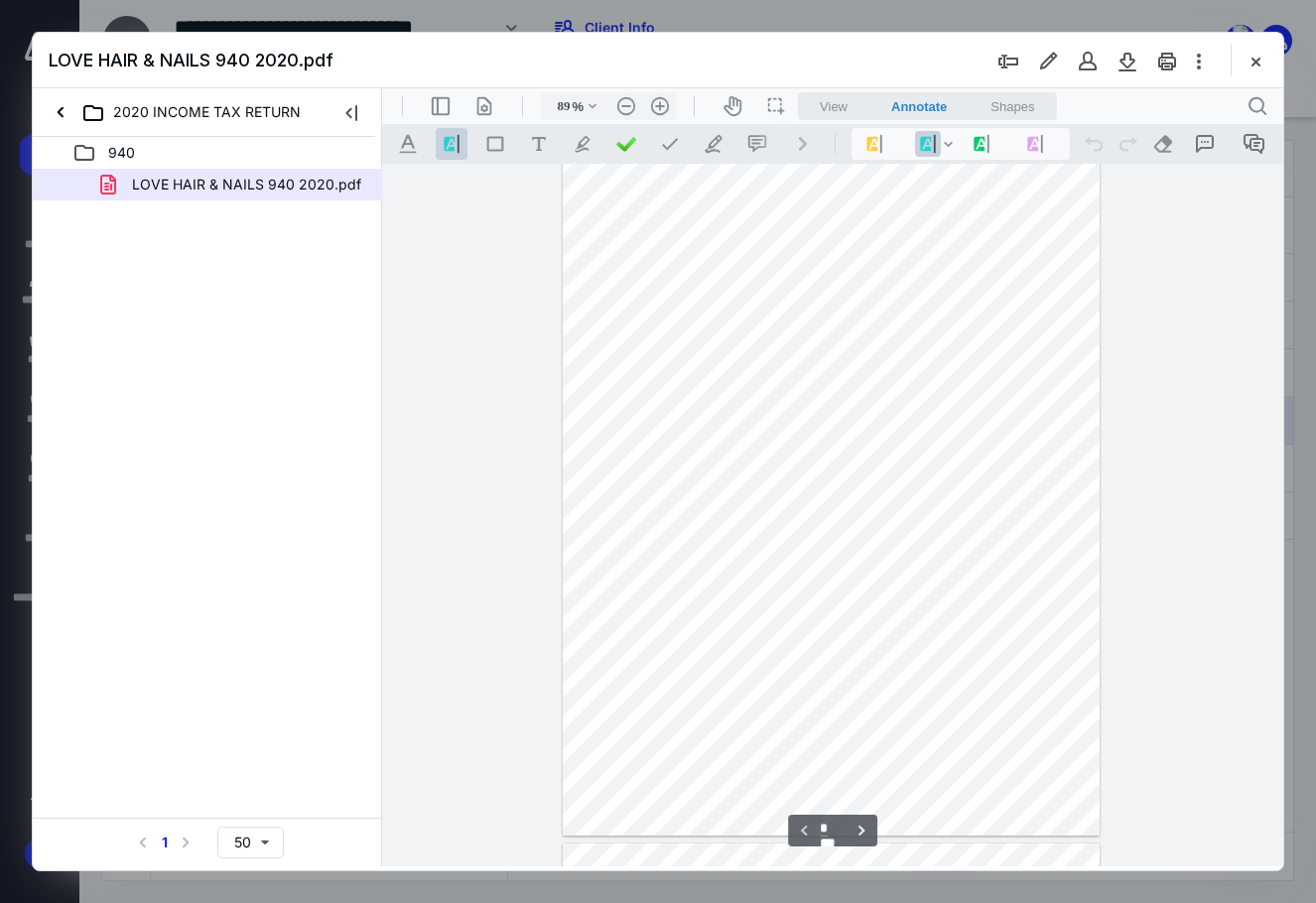 scroll, scrollTop: 0, scrollLeft: 0, axis: both 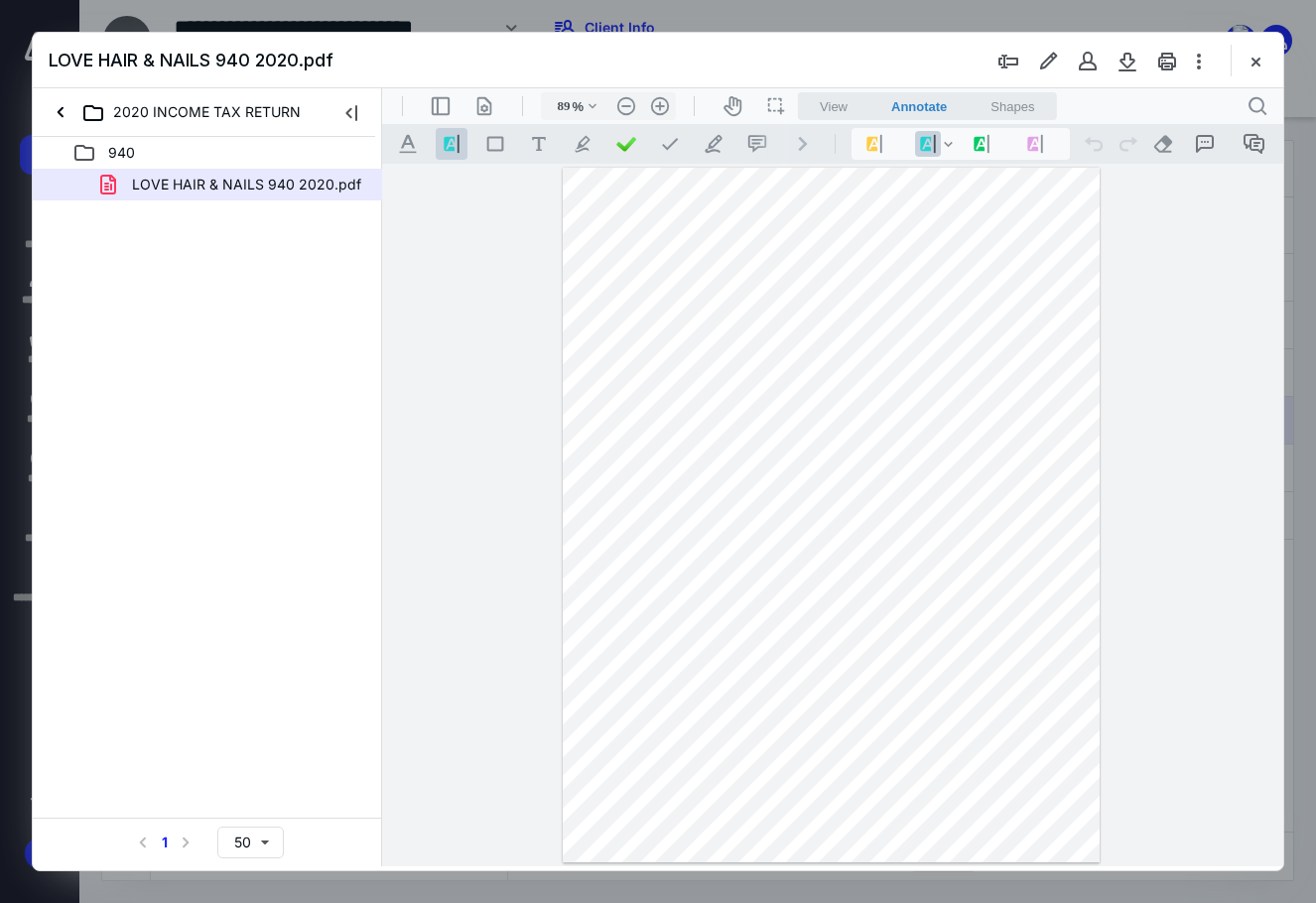 drag, startPoint x: 1253, startPoint y: 62, endPoint x: 1233, endPoint y: 62, distance: 20 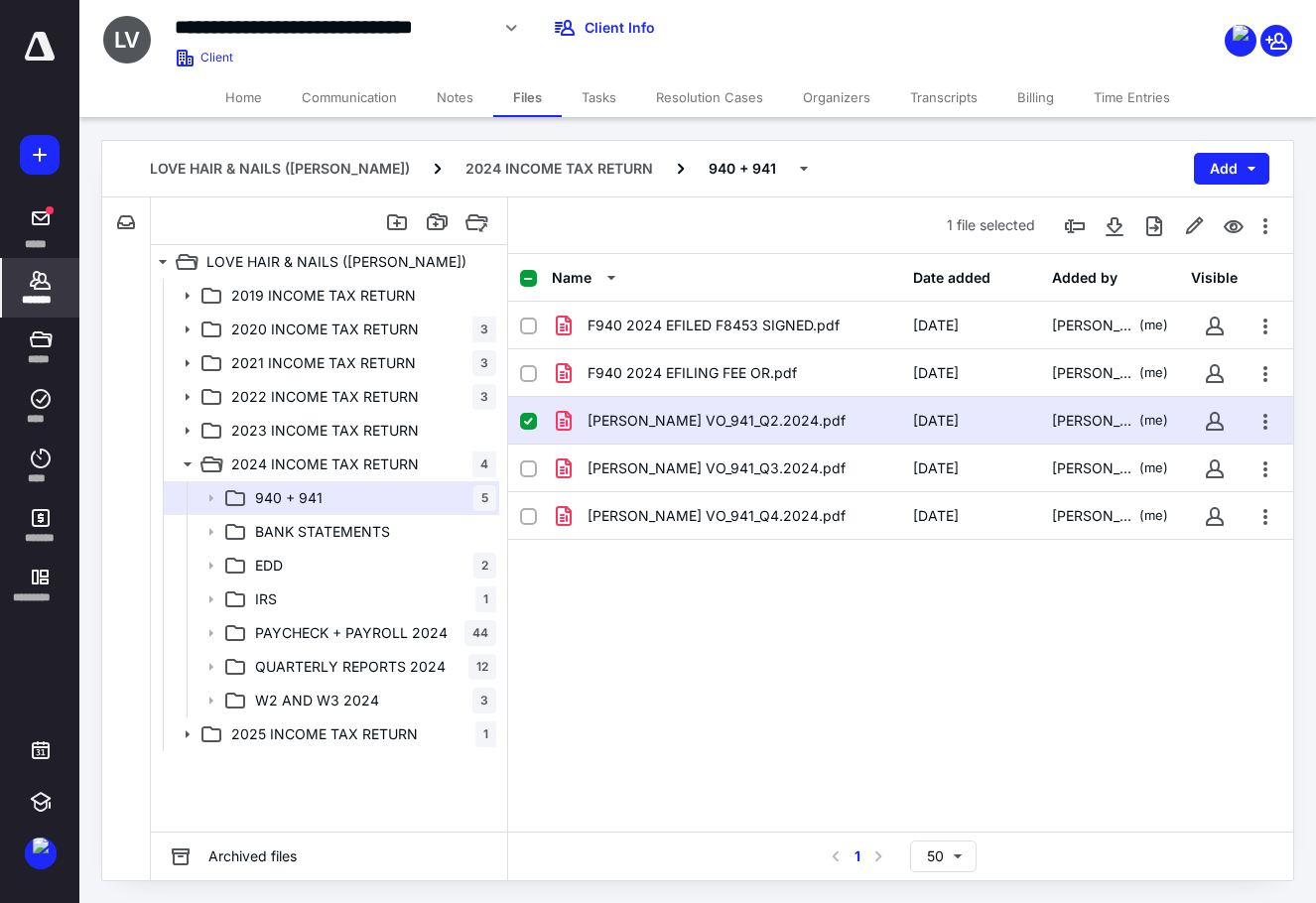 click on "*******" at bounding box center [41, 300] 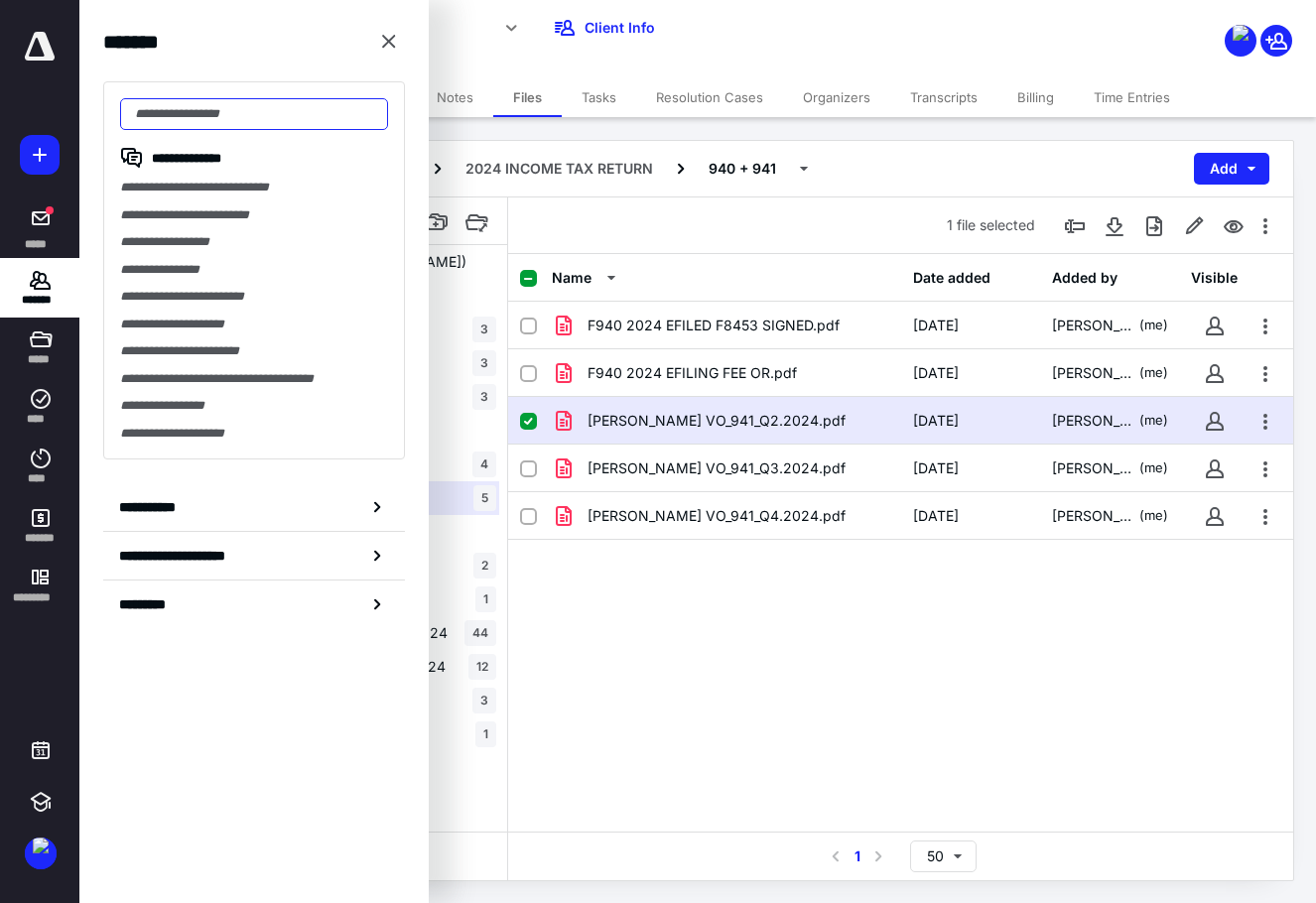 click at bounding box center (254, 114) 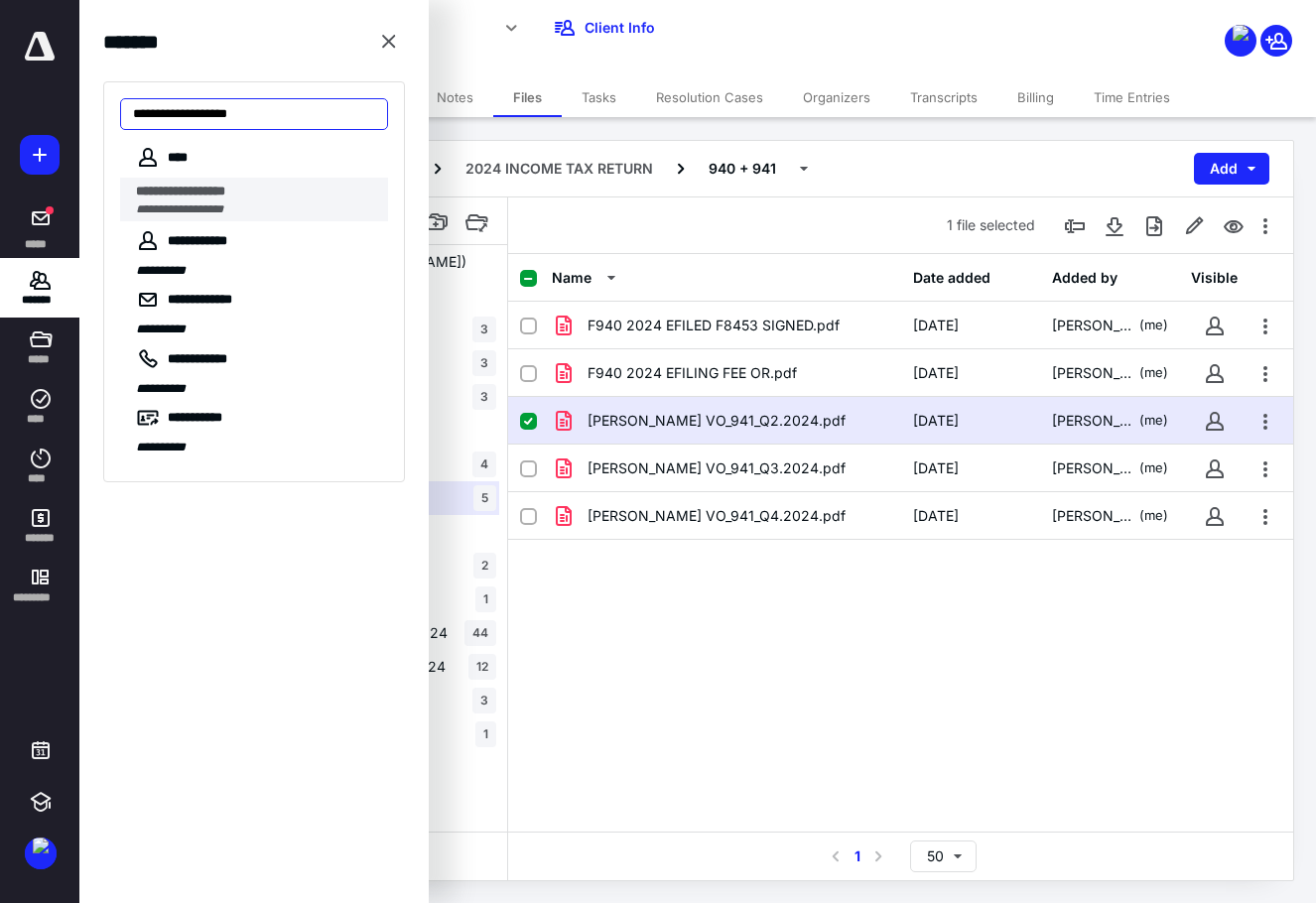 type on "**********" 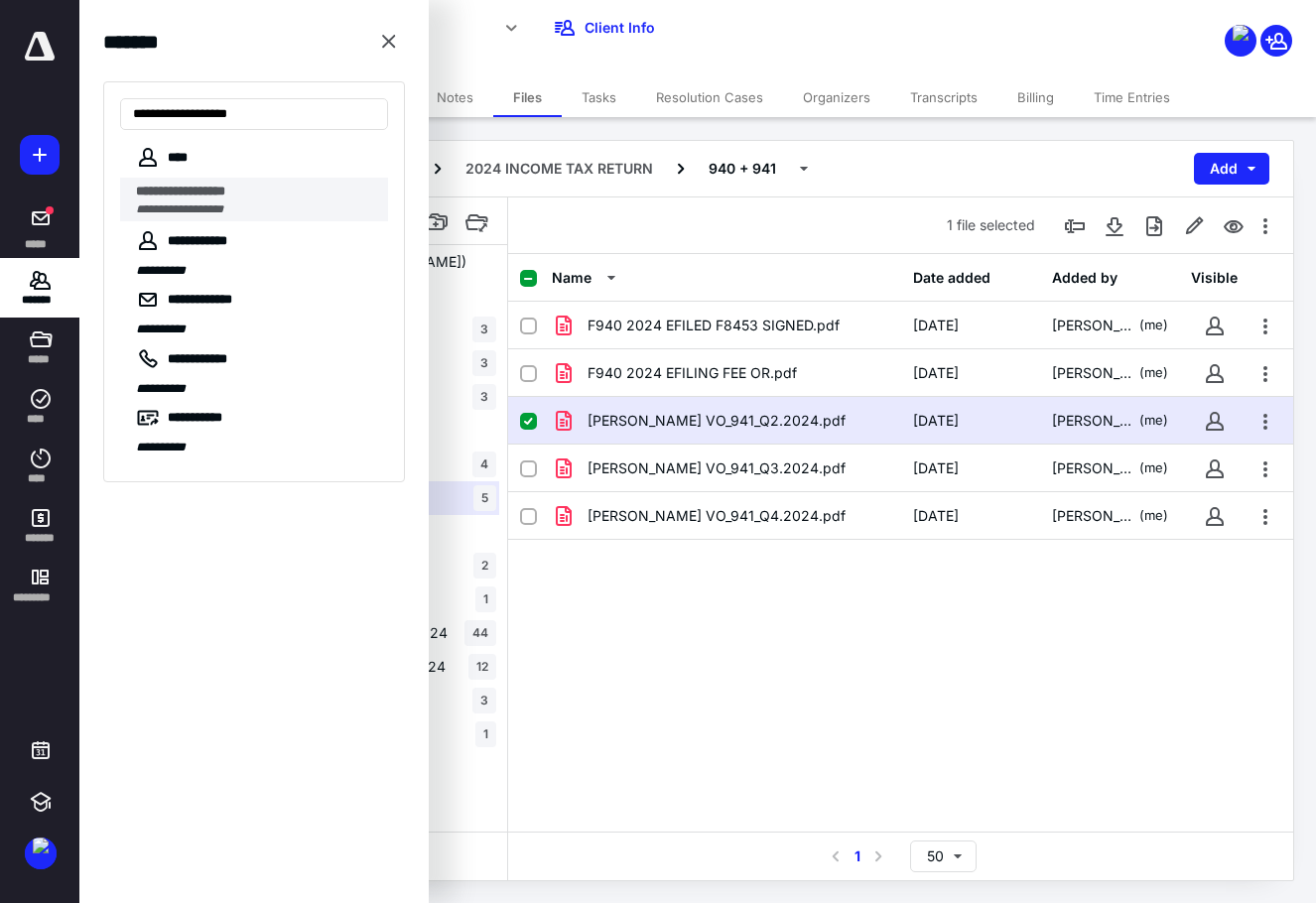 click on "**********" at bounding box center [181, 191] 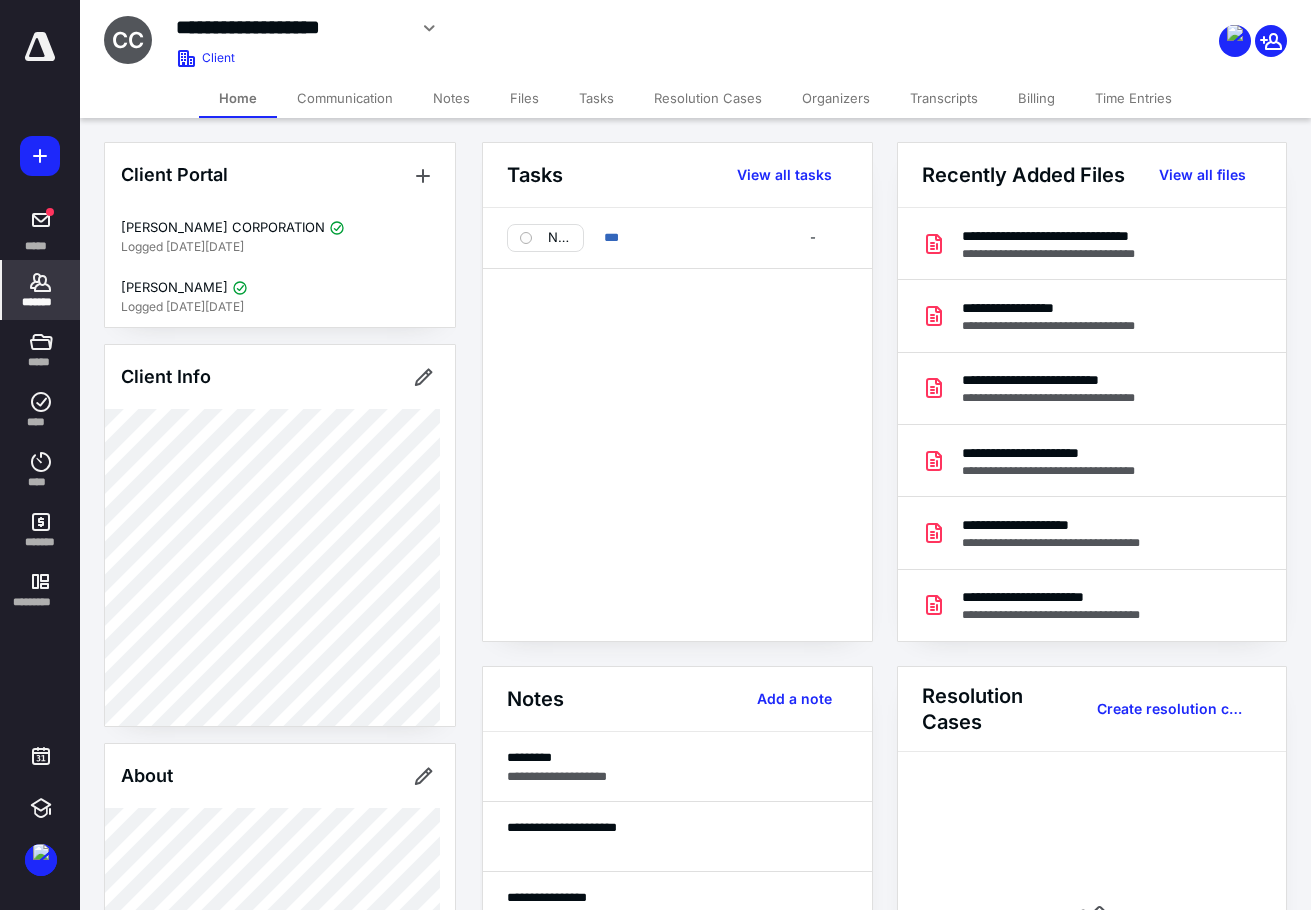 click on "Files" at bounding box center [524, 98] 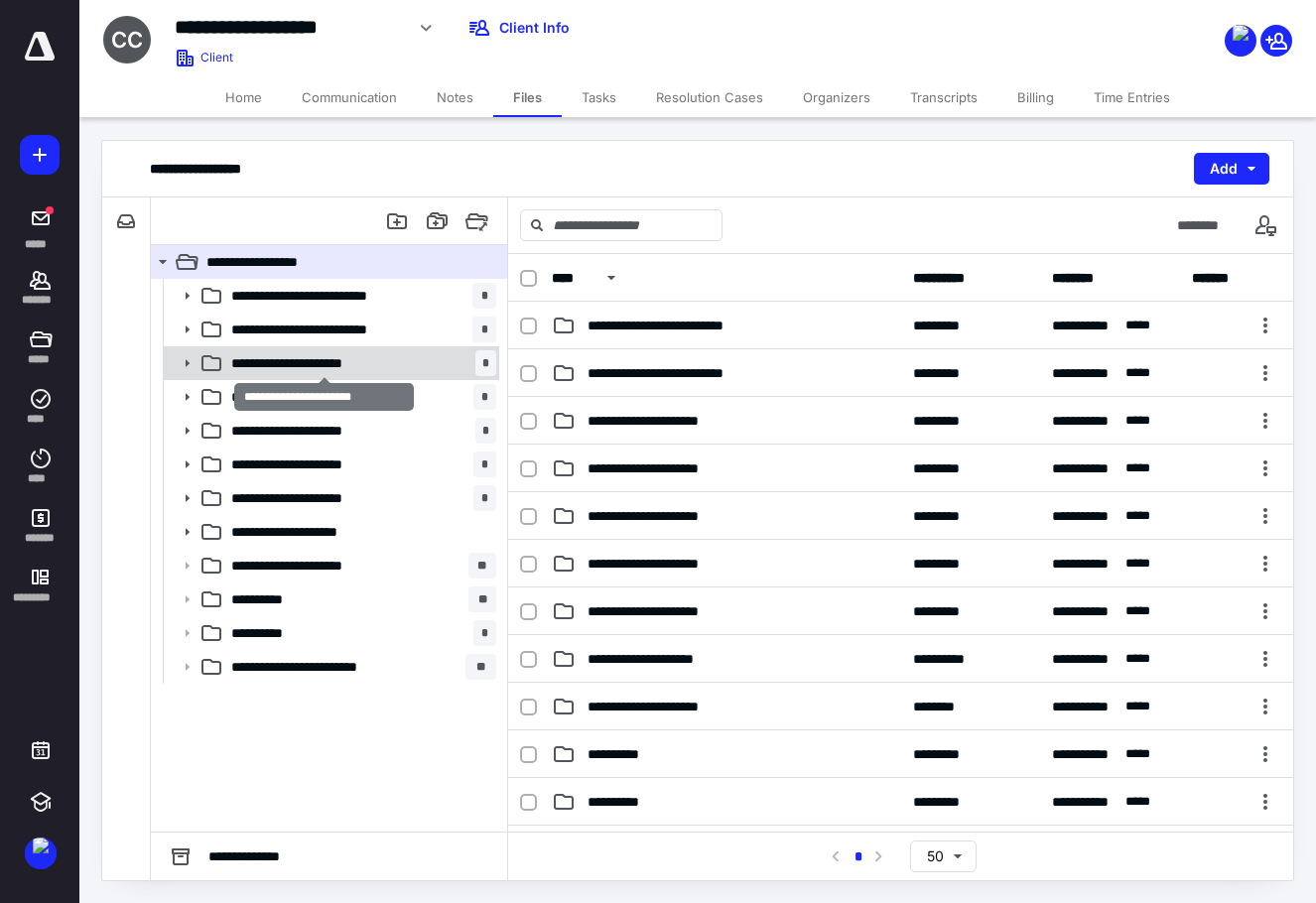 click on "**********" at bounding box center (324, 363) 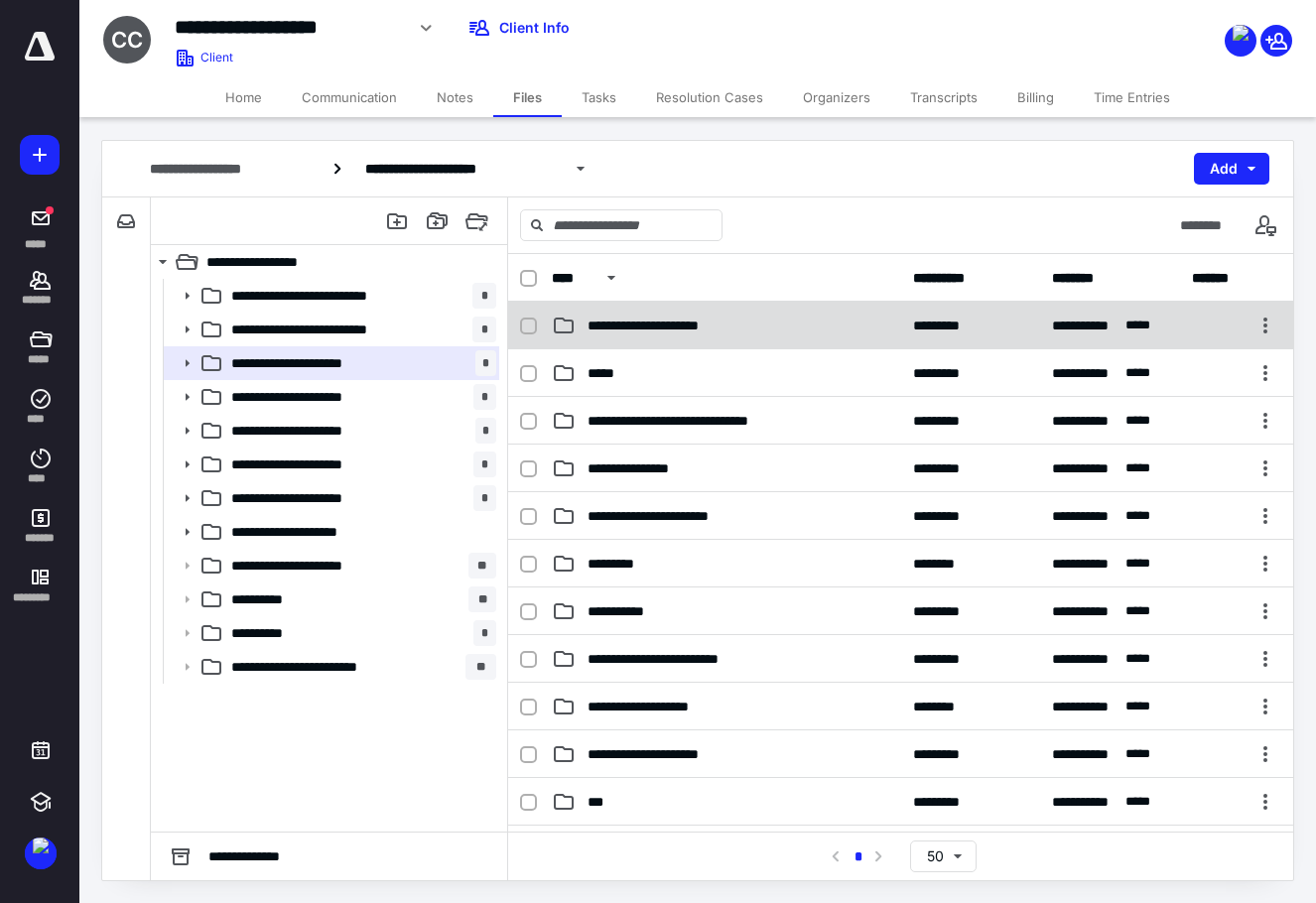click on "**********" at bounding box center [670, 325] 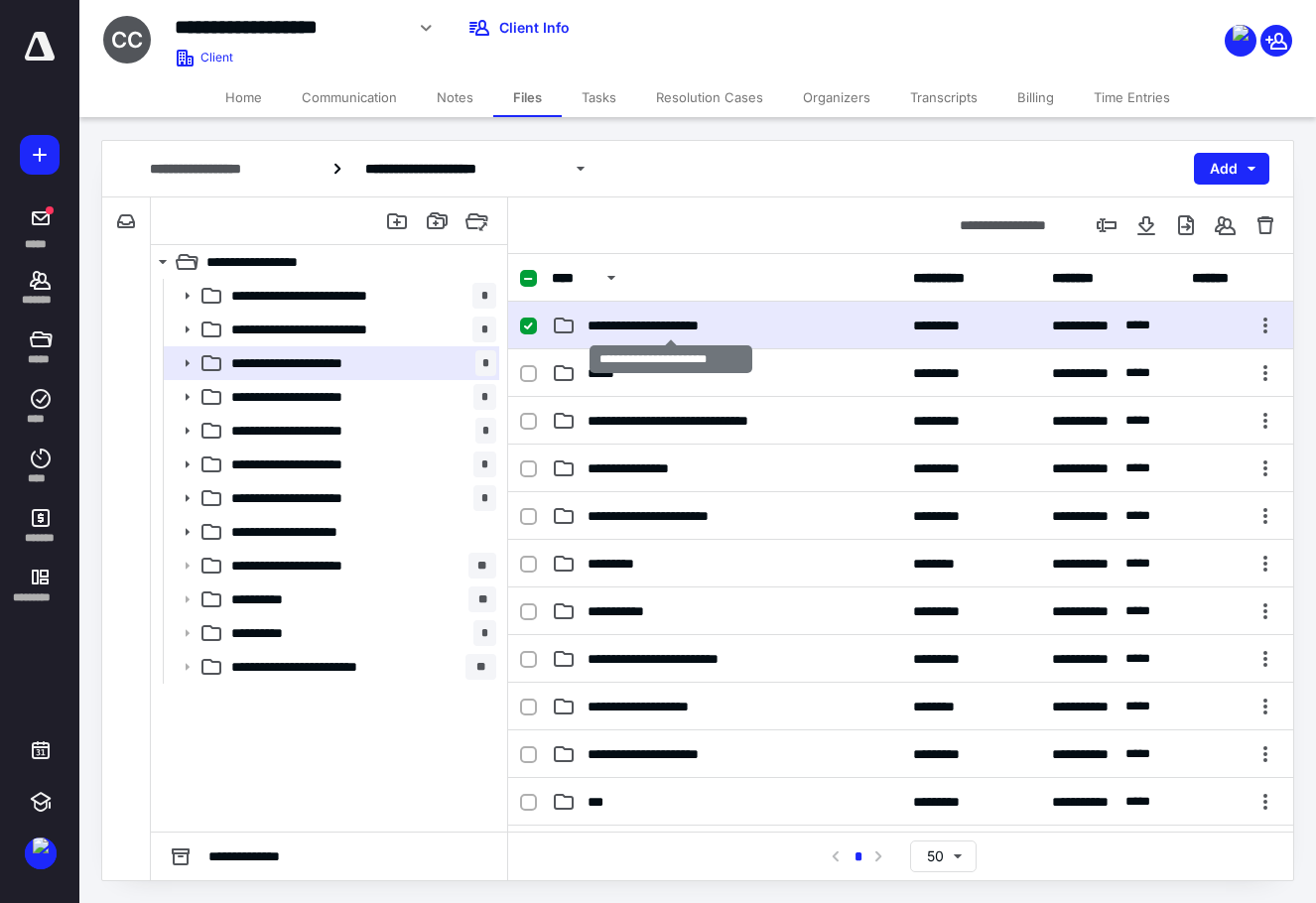 click on "**********" at bounding box center [670, 325] 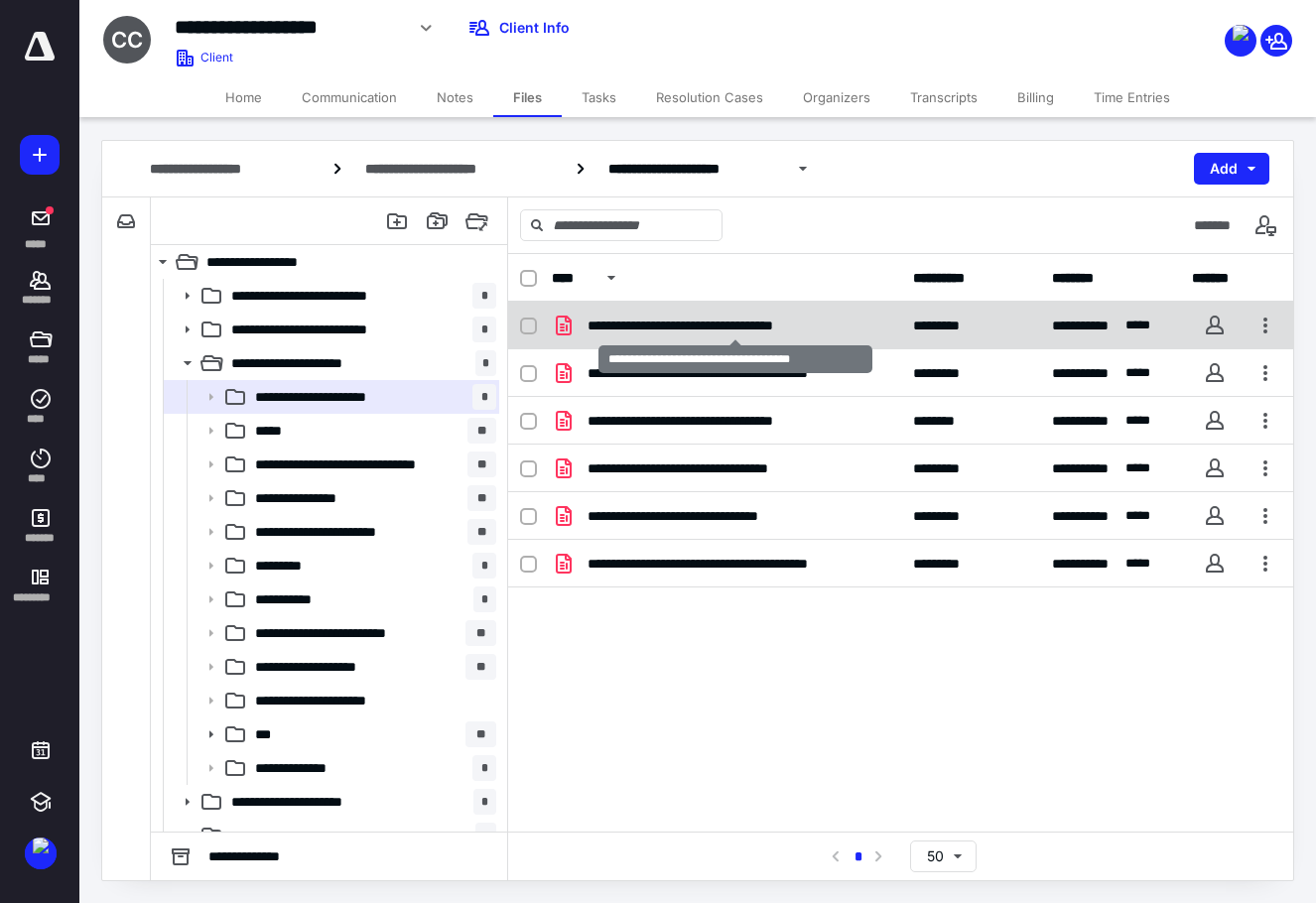 click on "**********" at bounding box center [734, 325] 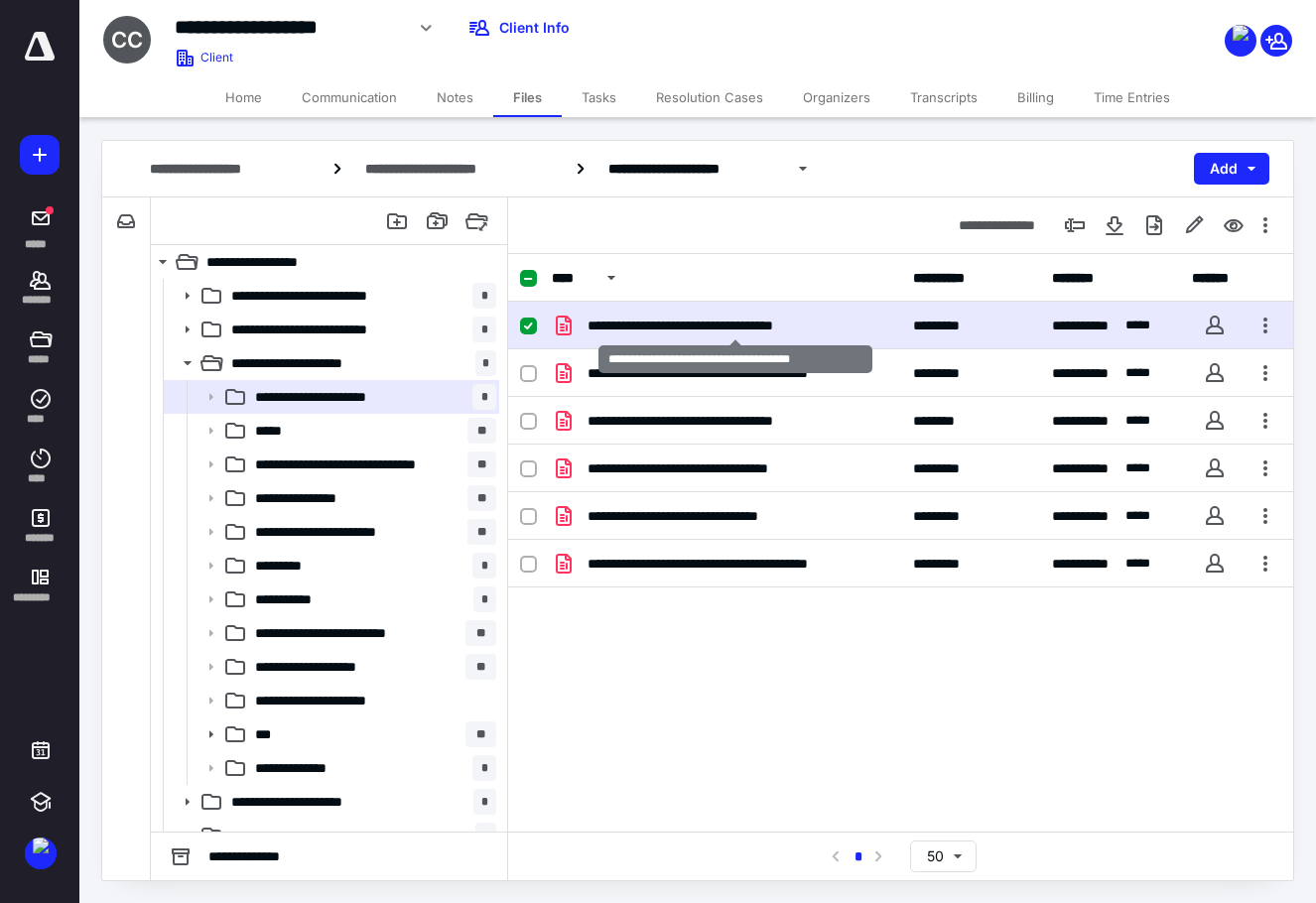 checkbox on "true" 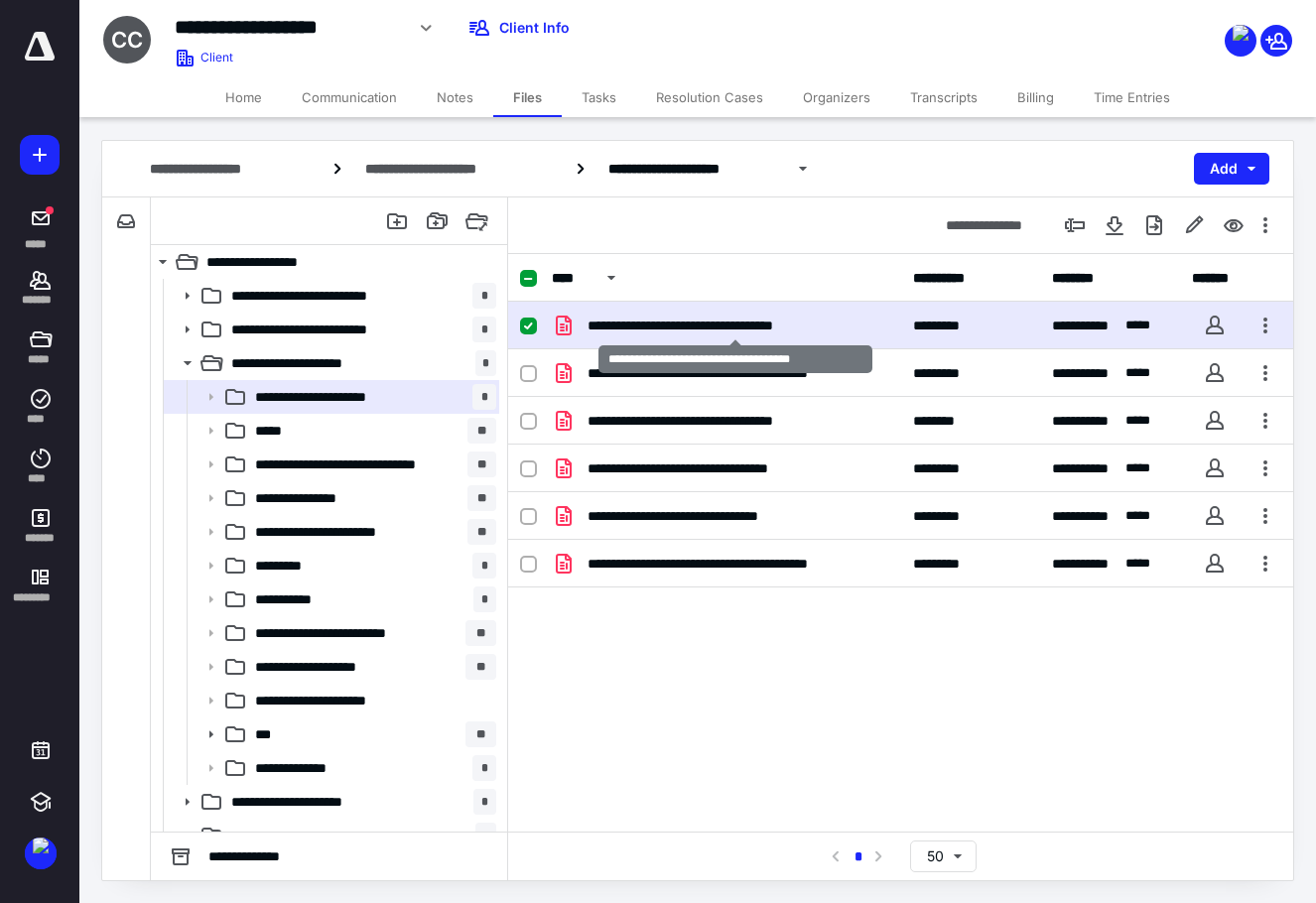 click on "**********" at bounding box center [734, 325] 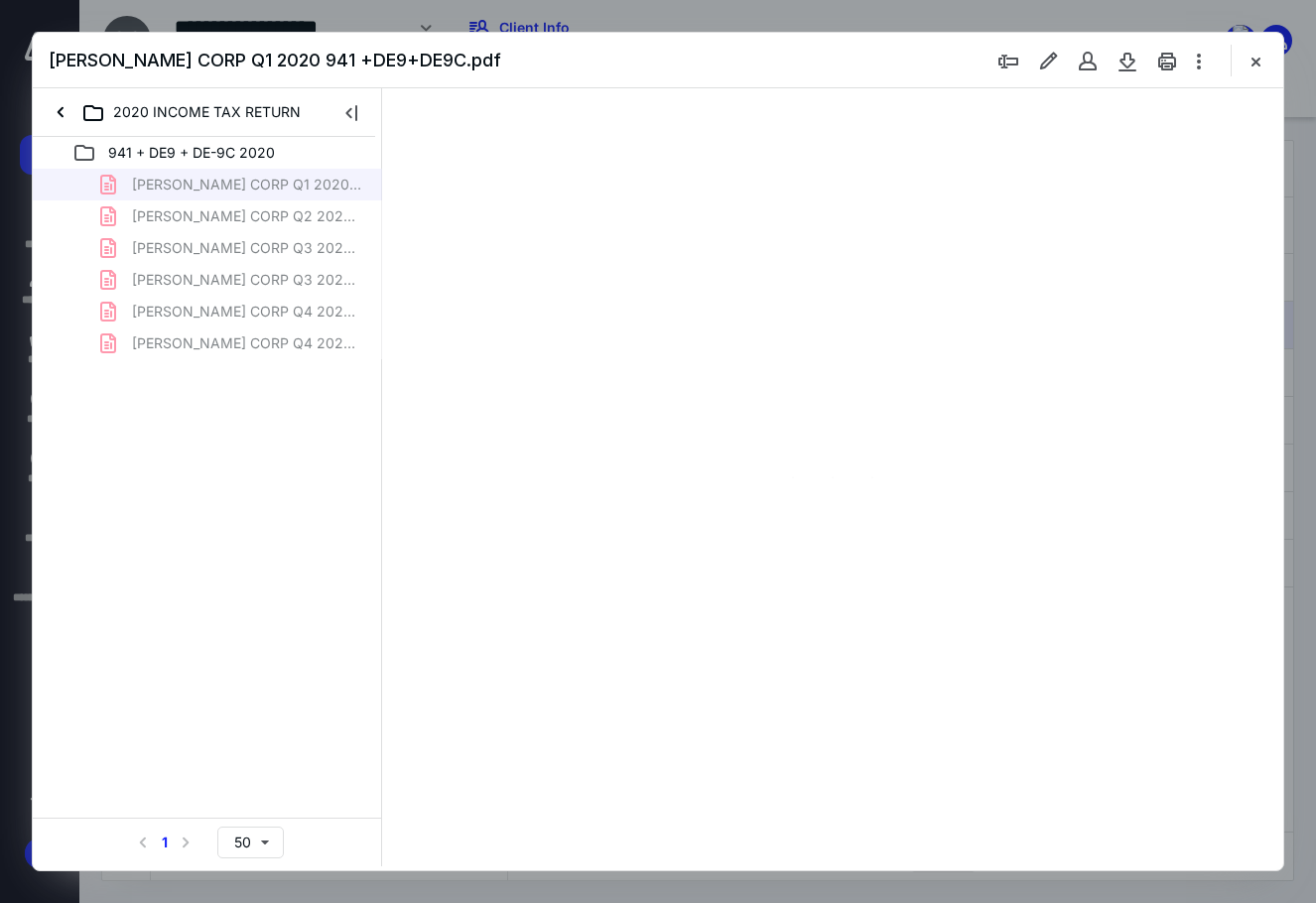 scroll, scrollTop: 0, scrollLeft: 0, axis: both 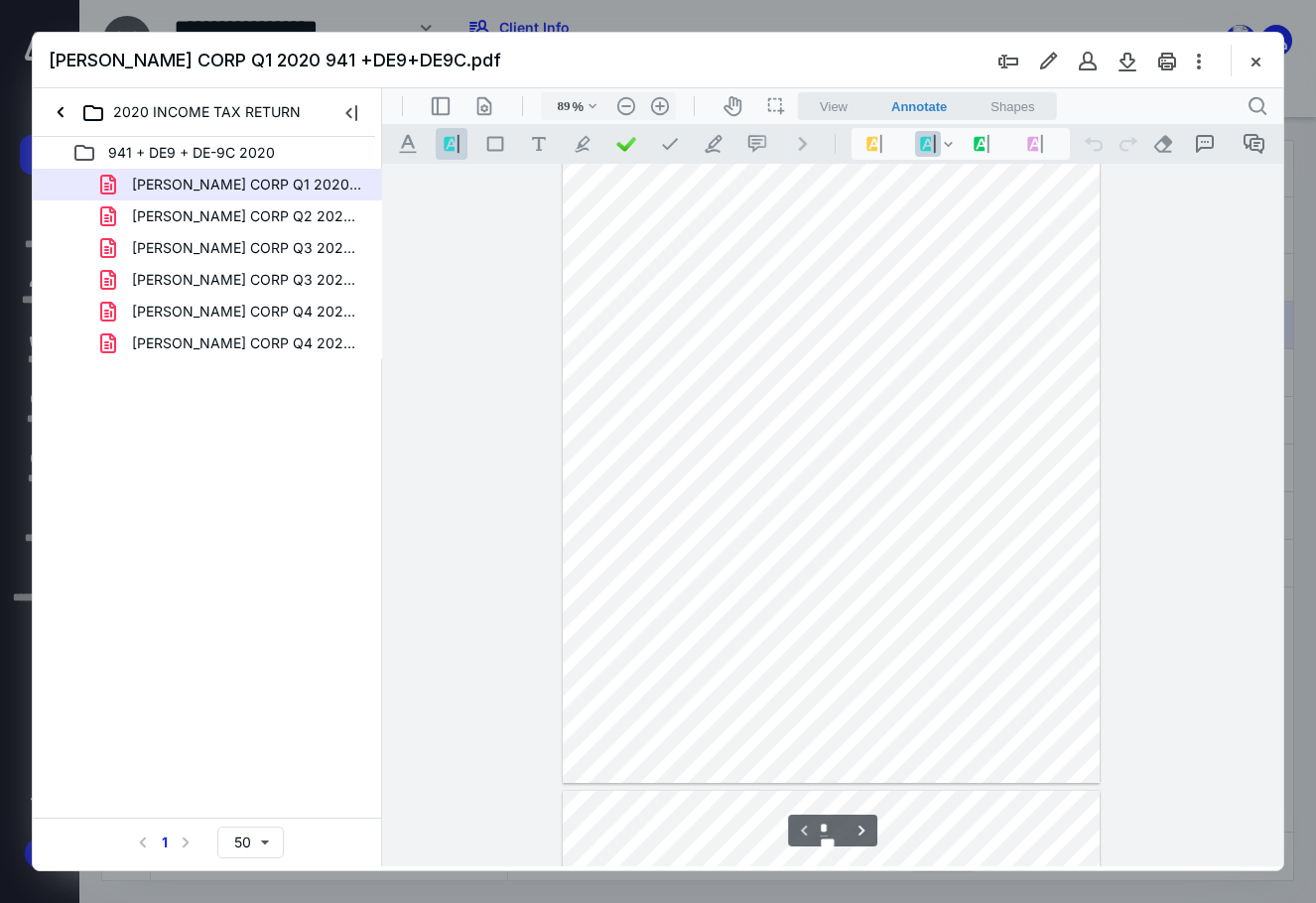drag, startPoint x: 1206, startPoint y: 424, endPoint x: 970, endPoint y: 251, distance: 292.617 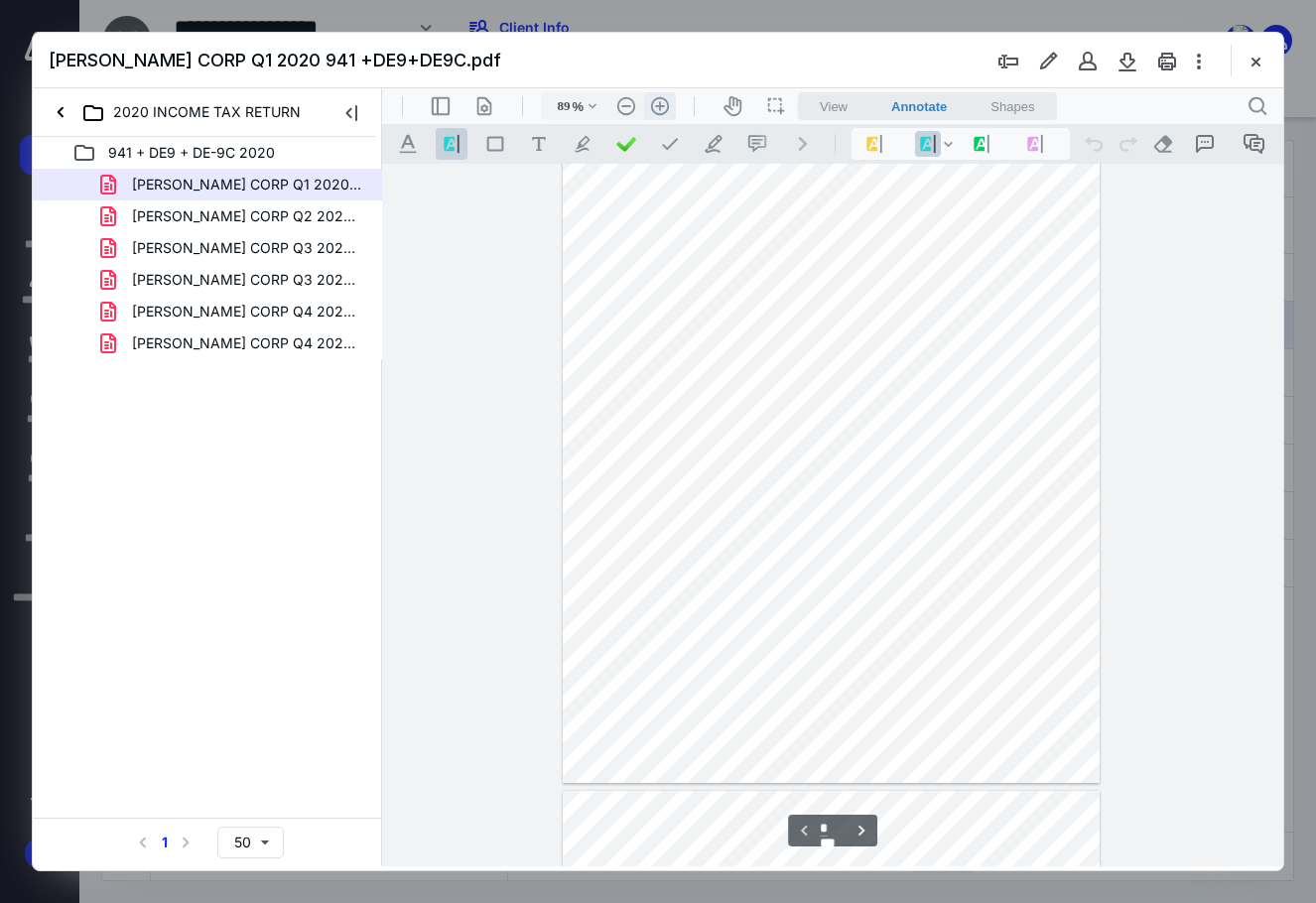 click on ".cls-1{fill:#abb0c4;} icon - header - zoom - in - line" at bounding box center [660, 106] 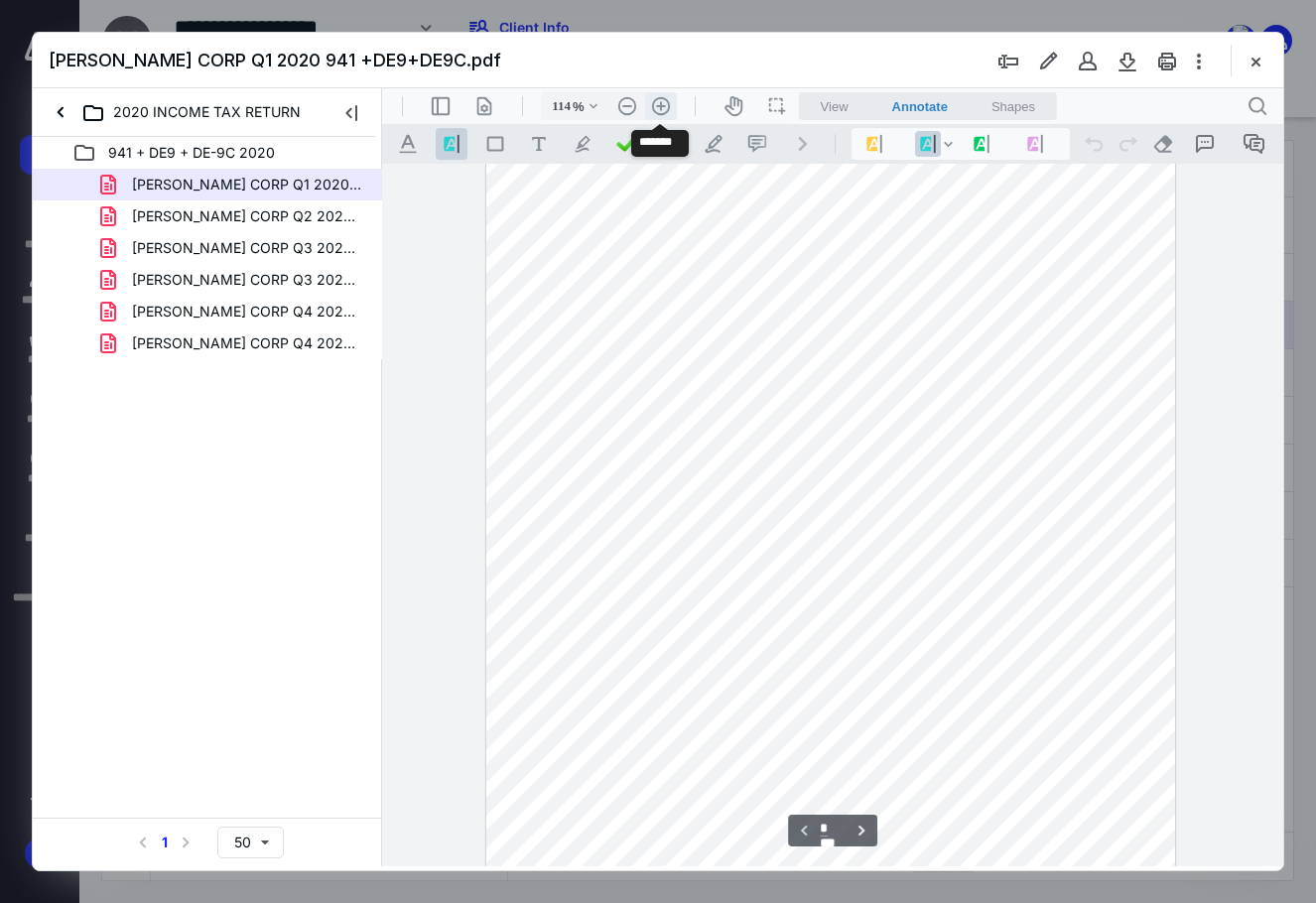 click on ".cls-1{fill:#abb0c4;} icon - header - zoom - in - line" at bounding box center [661, 106] 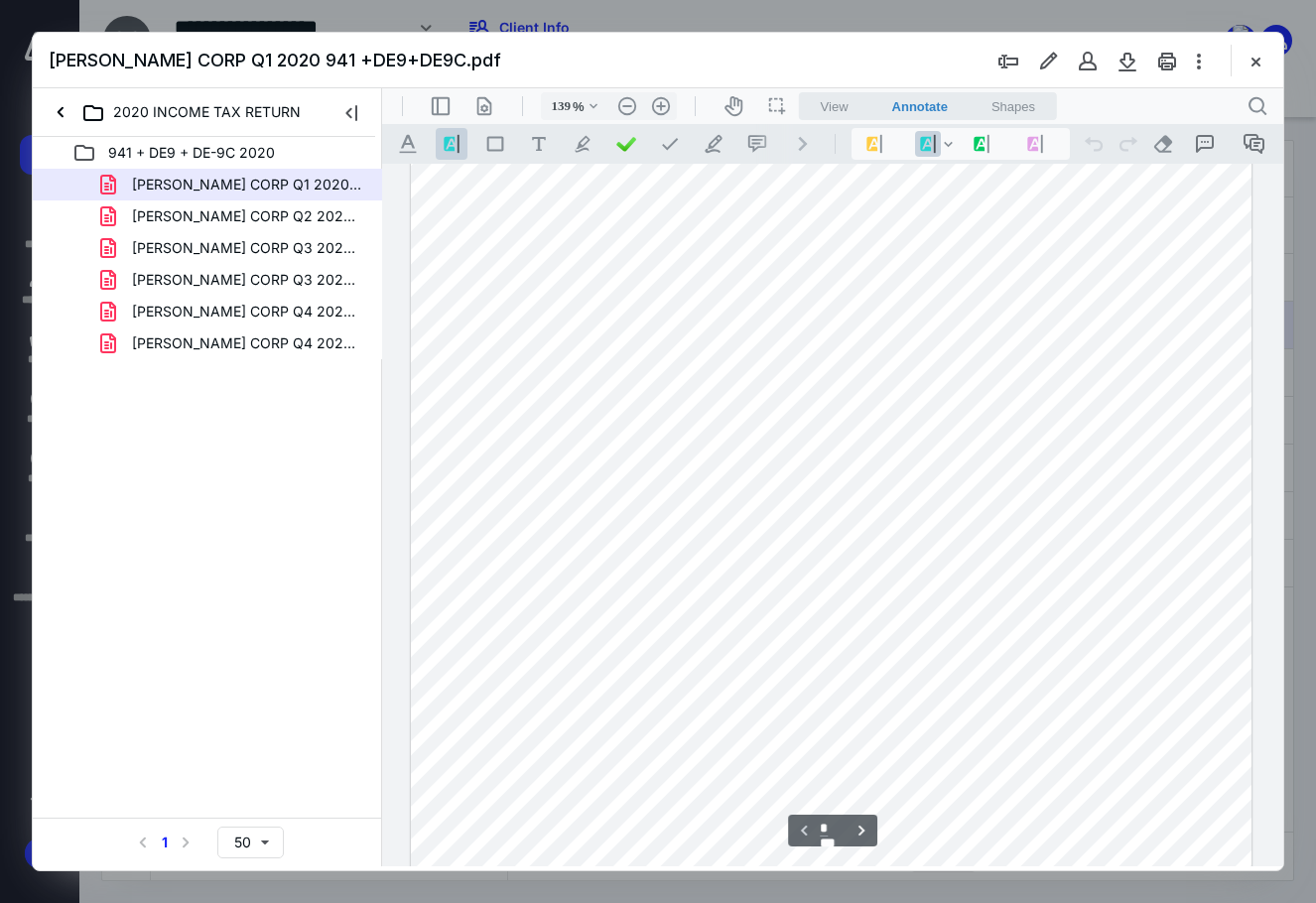 scroll, scrollTop: 0, scrollLeft: 0, axis: both 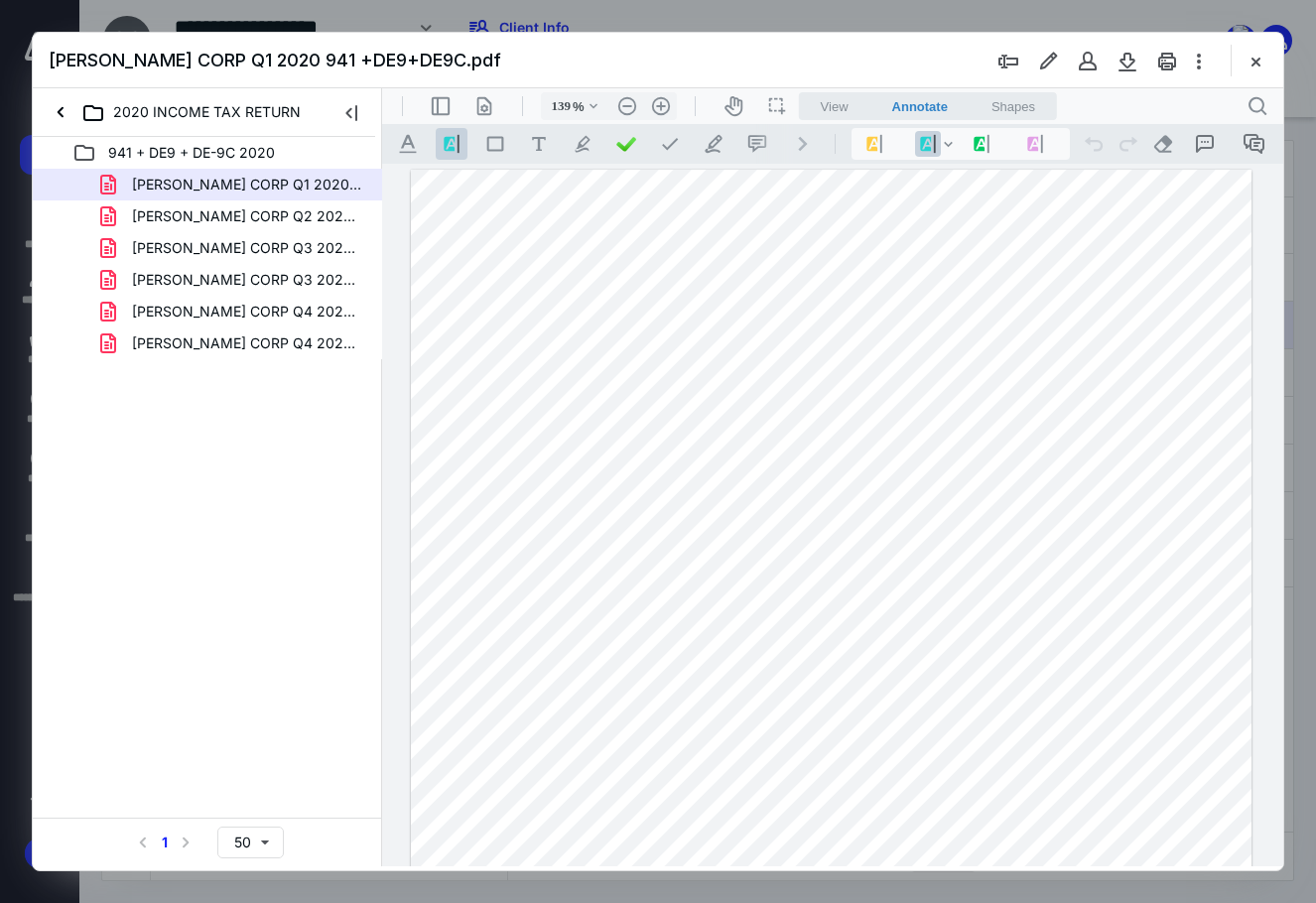click at bounding box center (1255, 61) 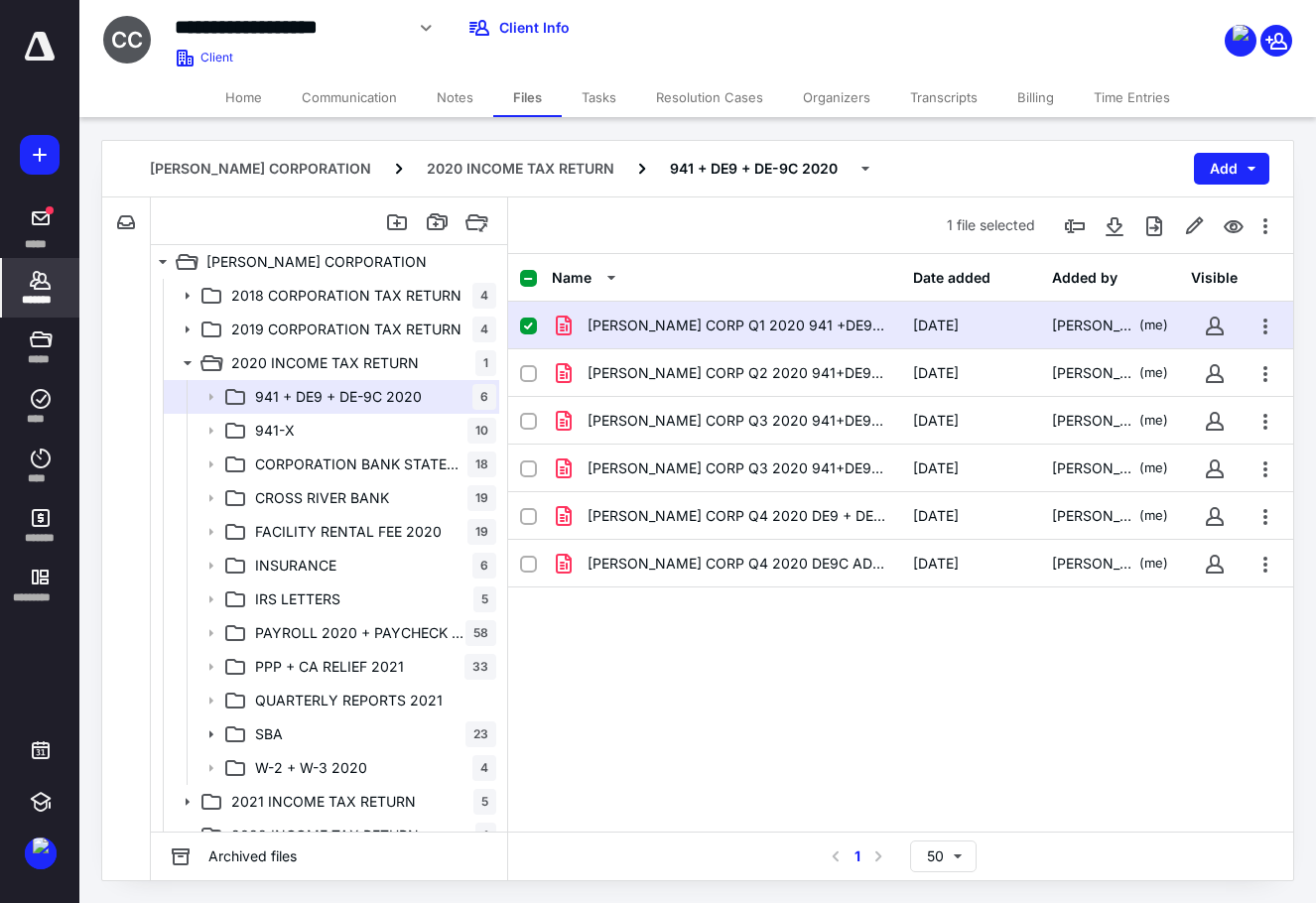 click 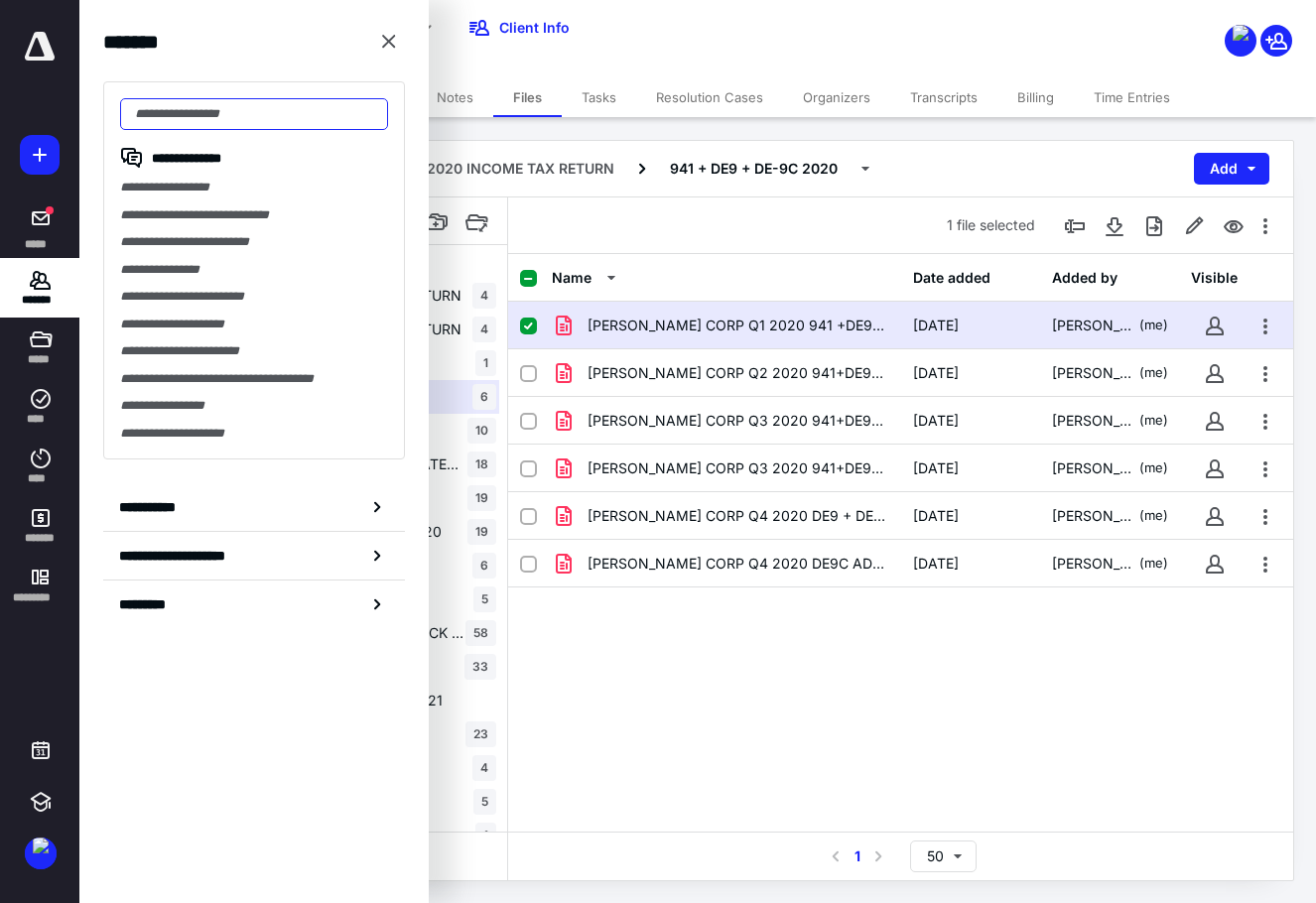 click at bounding box center (254, 114) 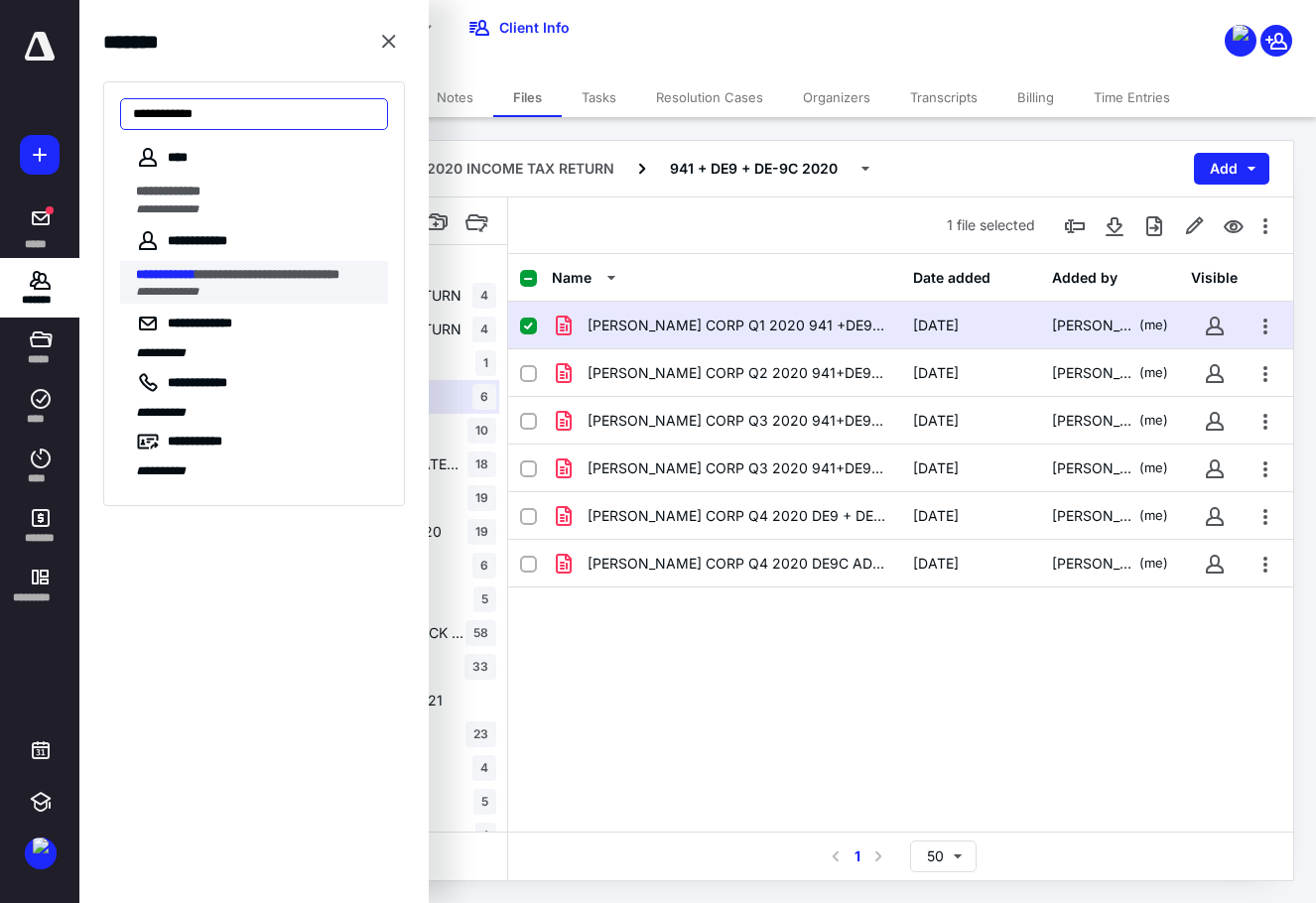 type on "**********" 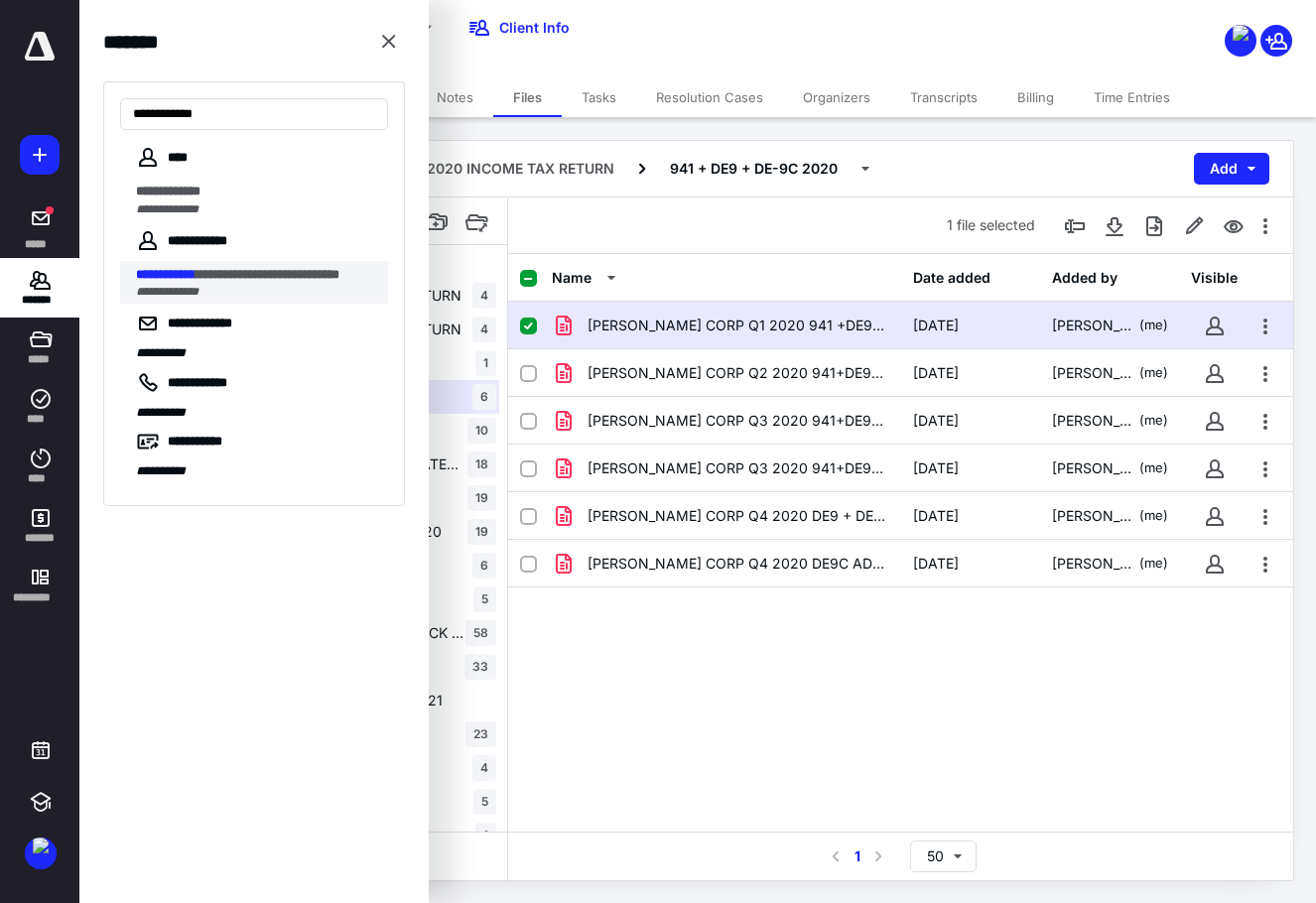 click on "**********" at bounding box center [166, 274] 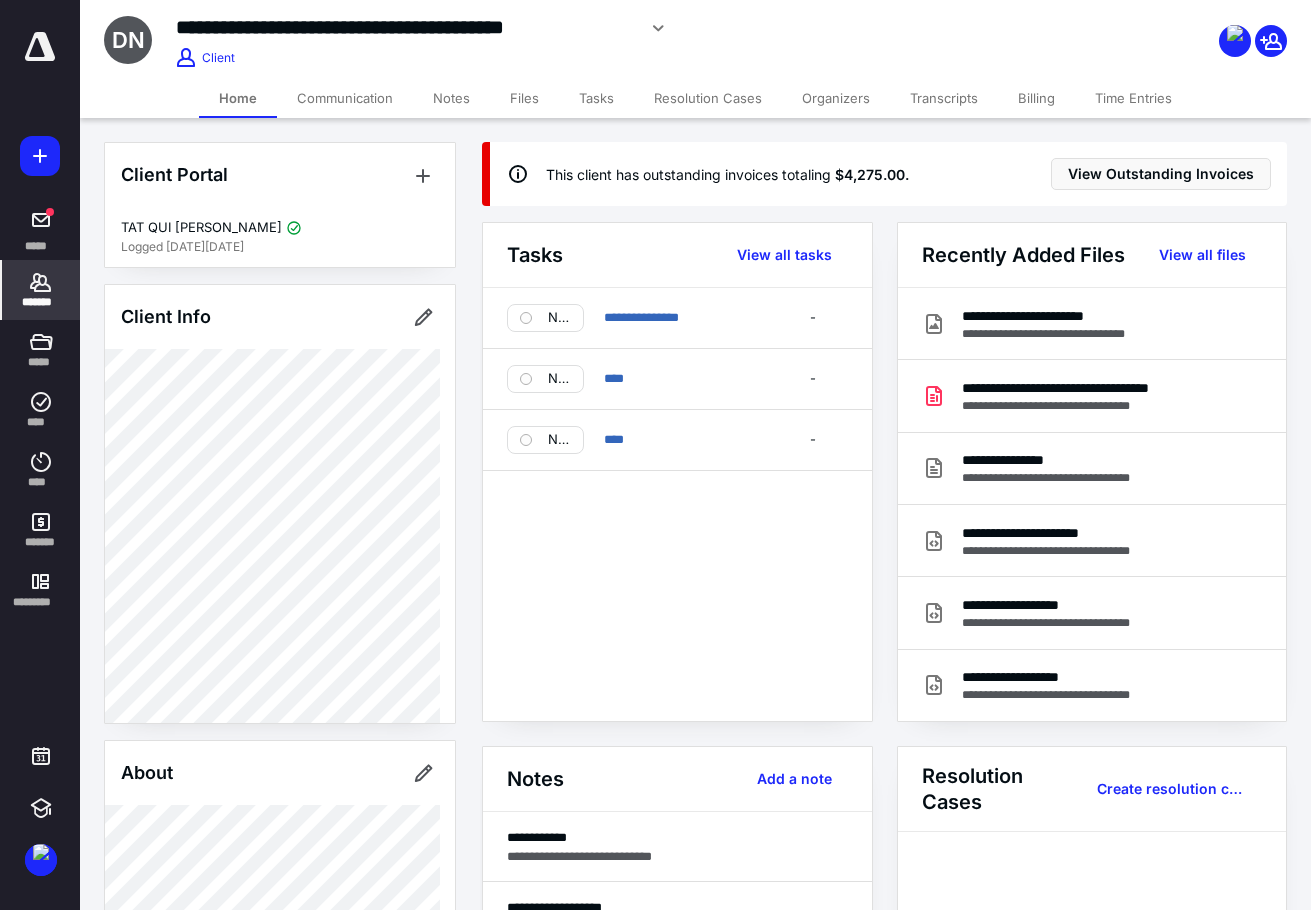 click on "Files" at bounding box center [524, 98] 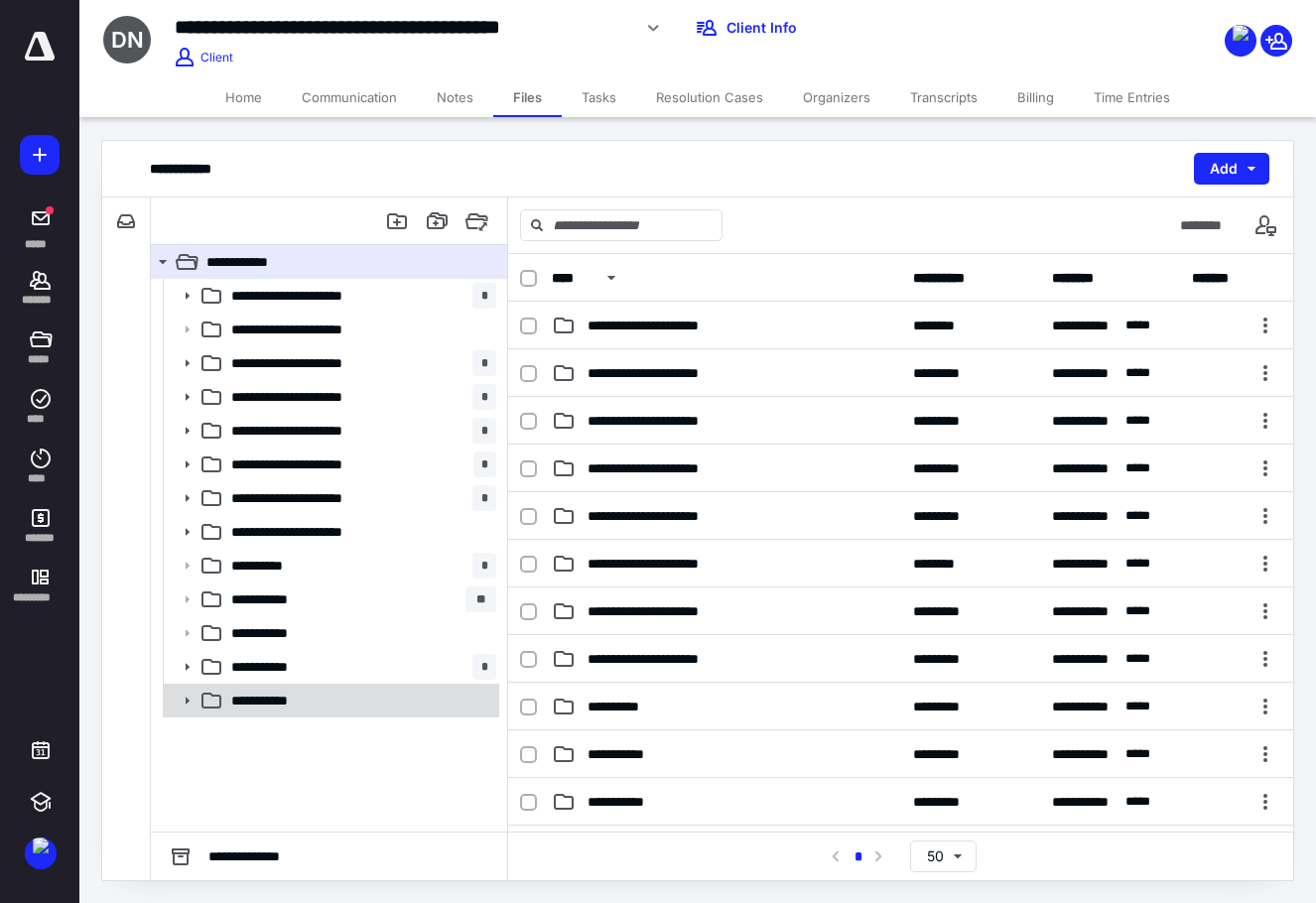 click on "**********" at bounding box center (359, 701) 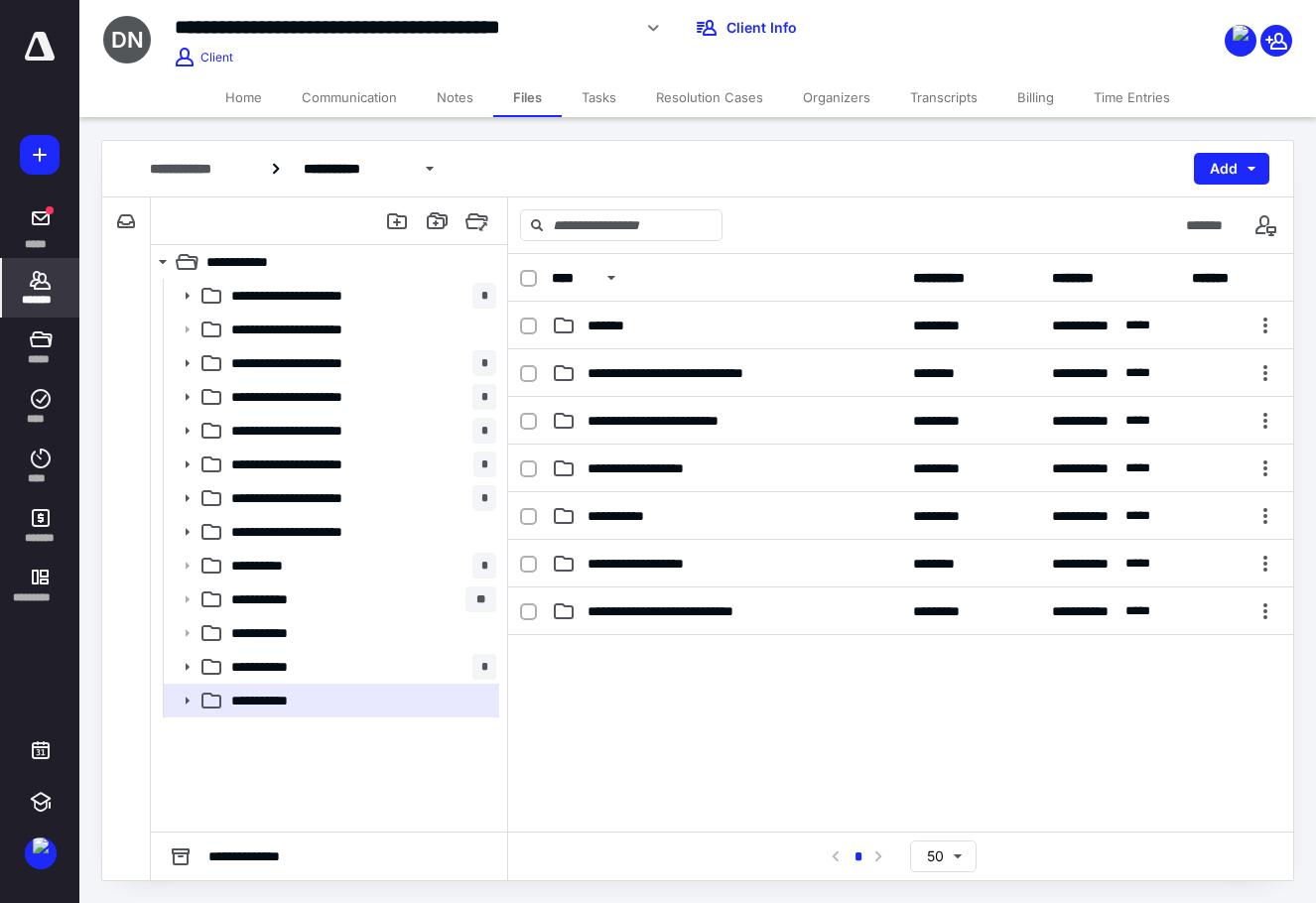click 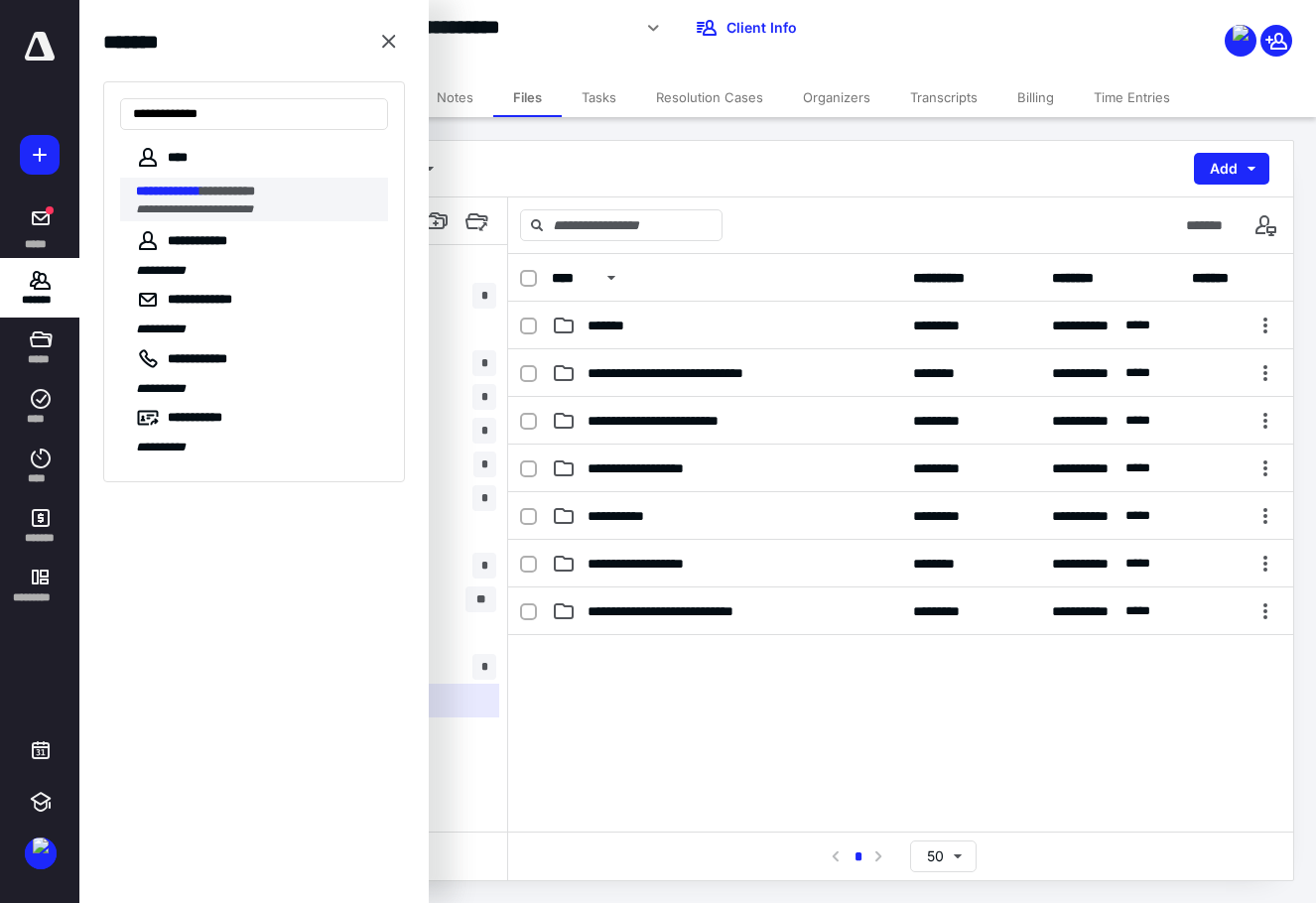 type on "**********" 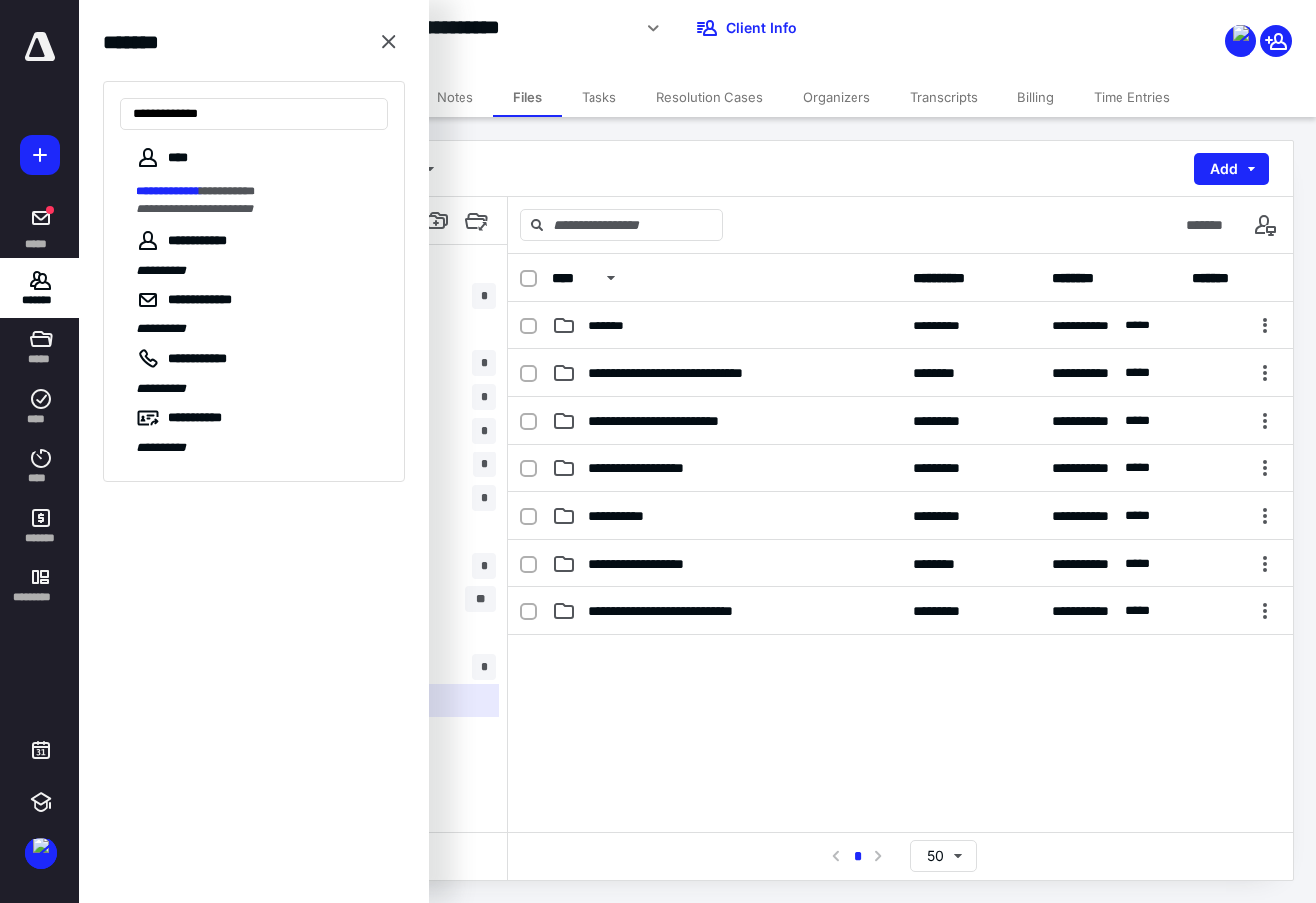 click at bounding box center [900, 784] 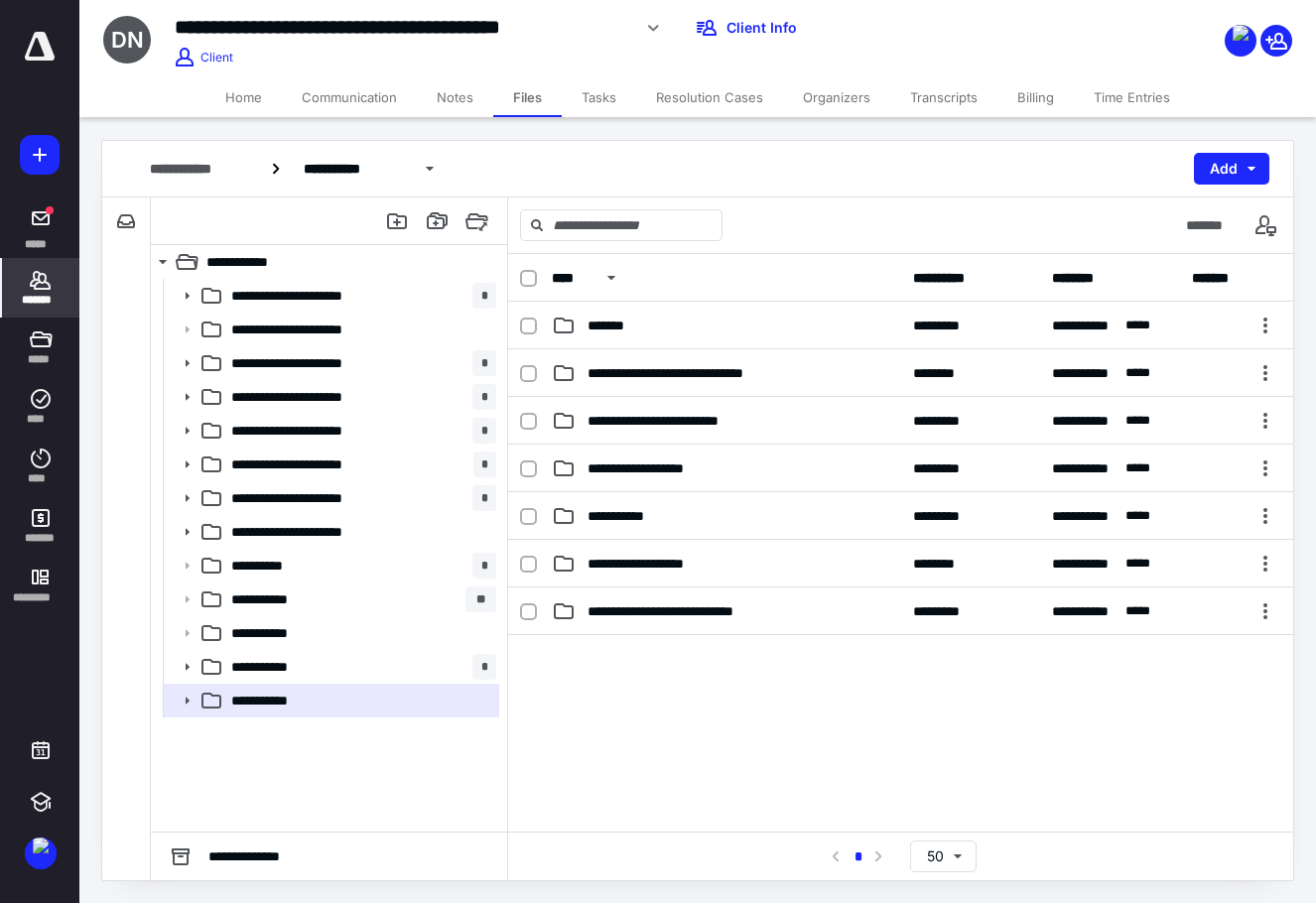 click 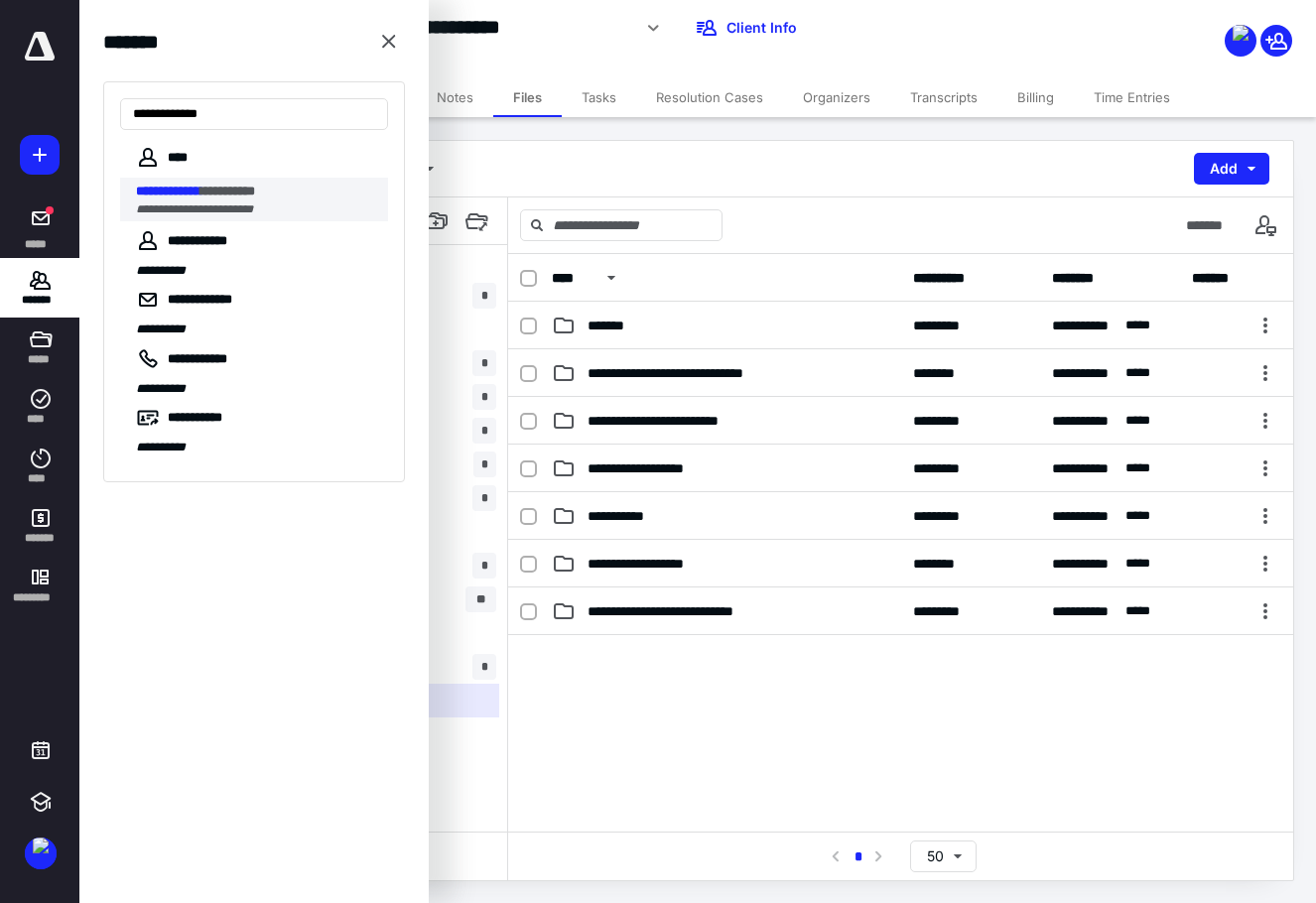 type on "**********" 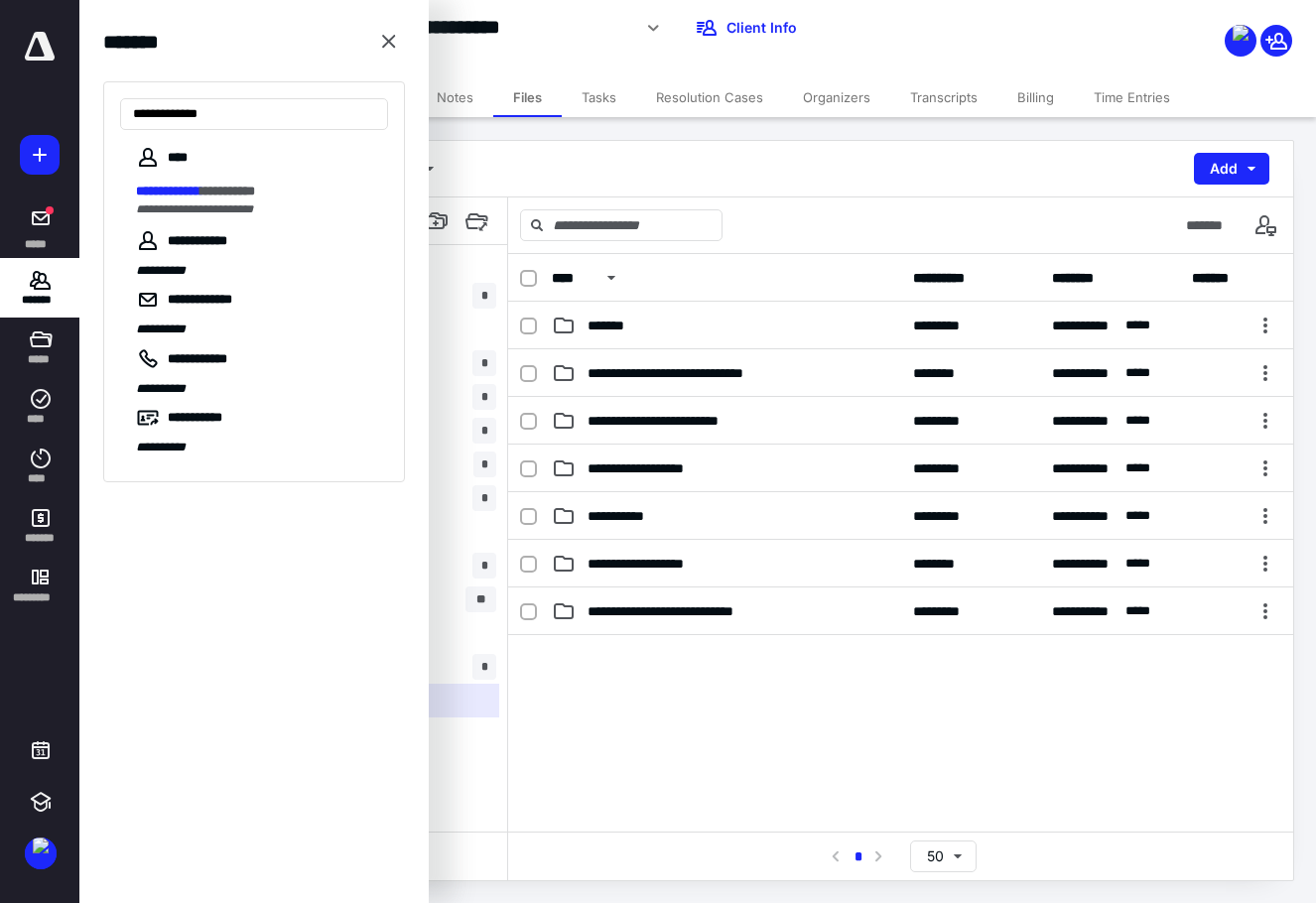 drag, startPoint x: 220, startPoint y: 202, endPoint x: 439, endPoint y: 142, distance: 227.07047 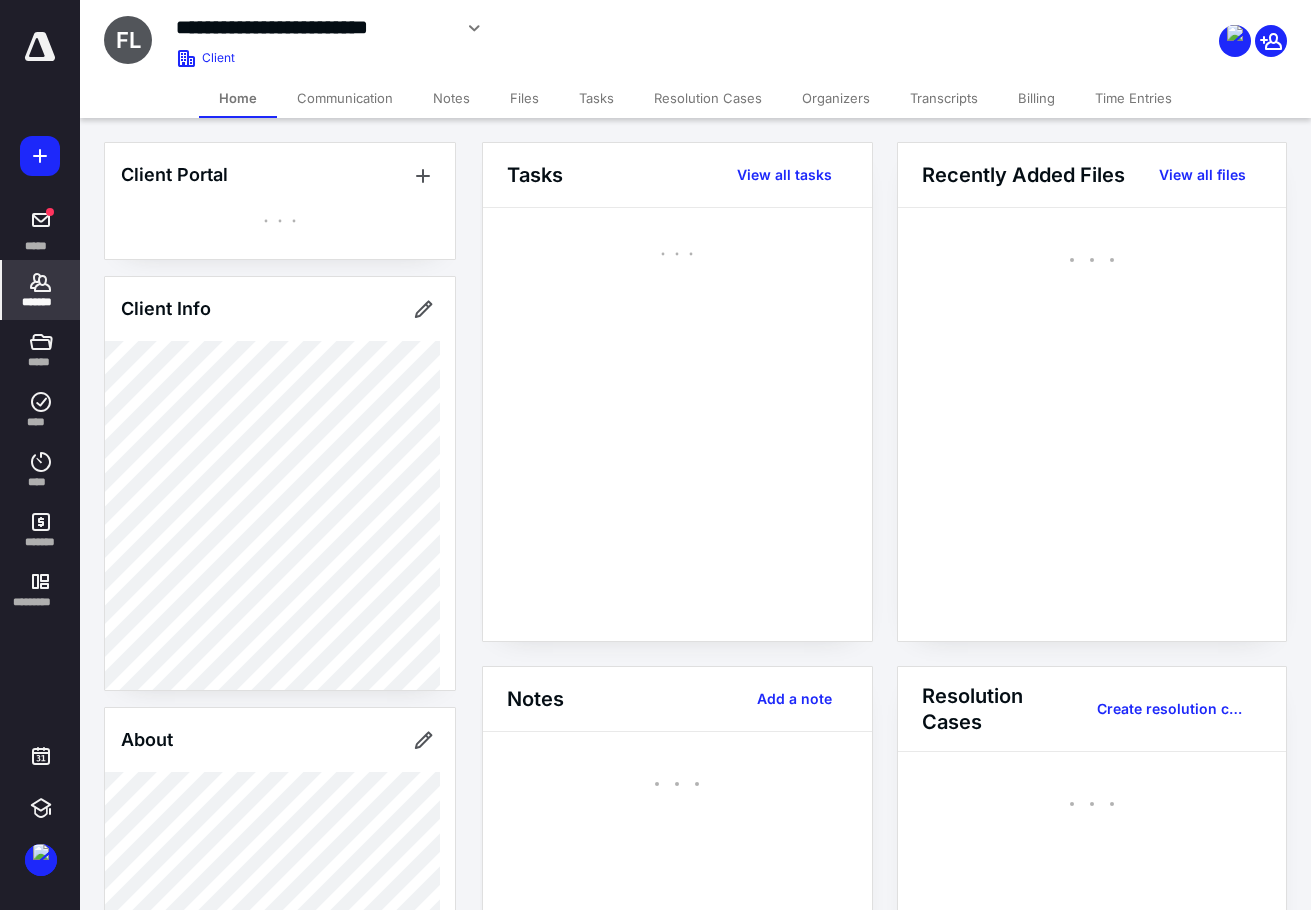 click on "Files" at bounding box center (524, 98) 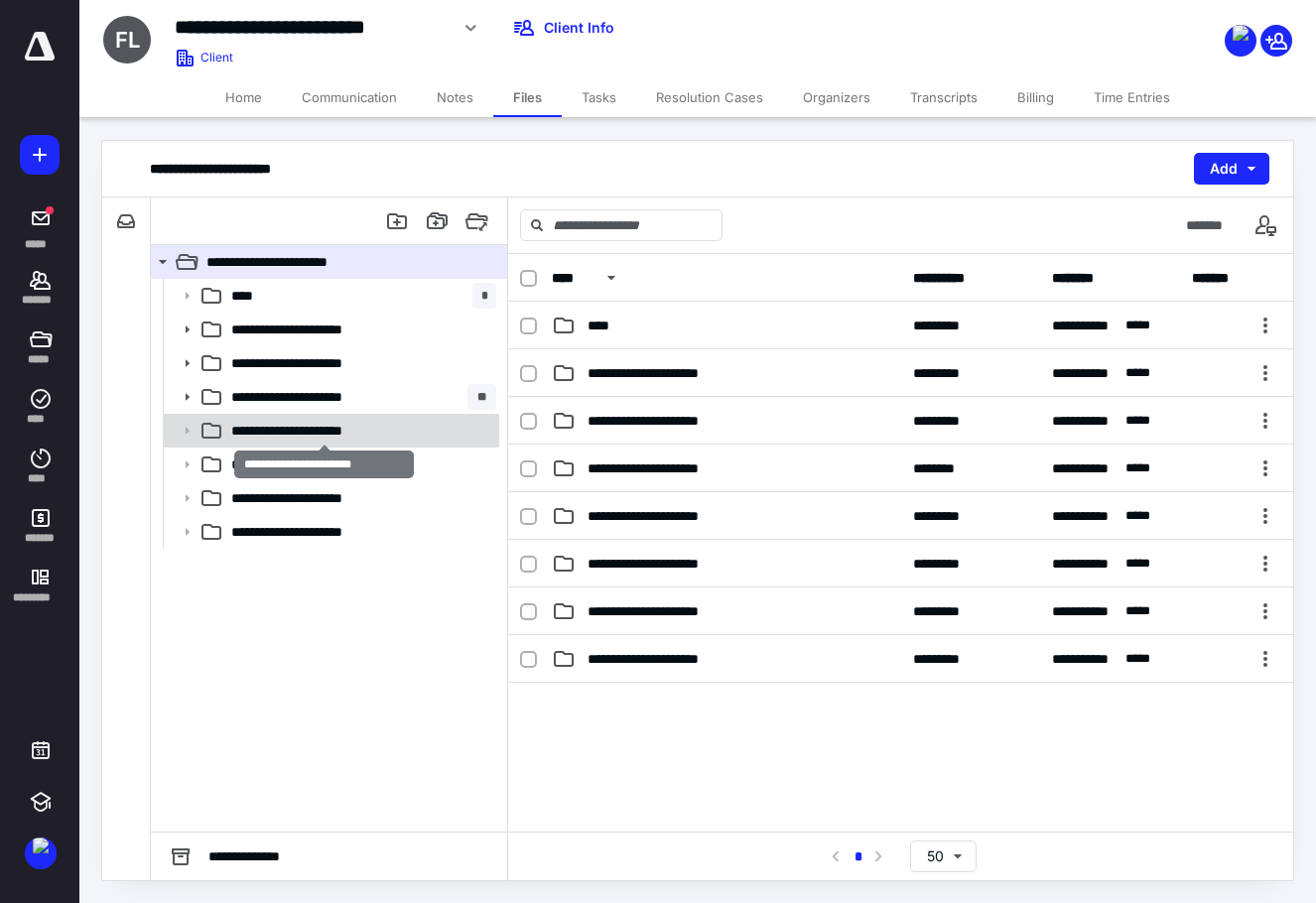 click on "**********" at bounding box center (324, 431) 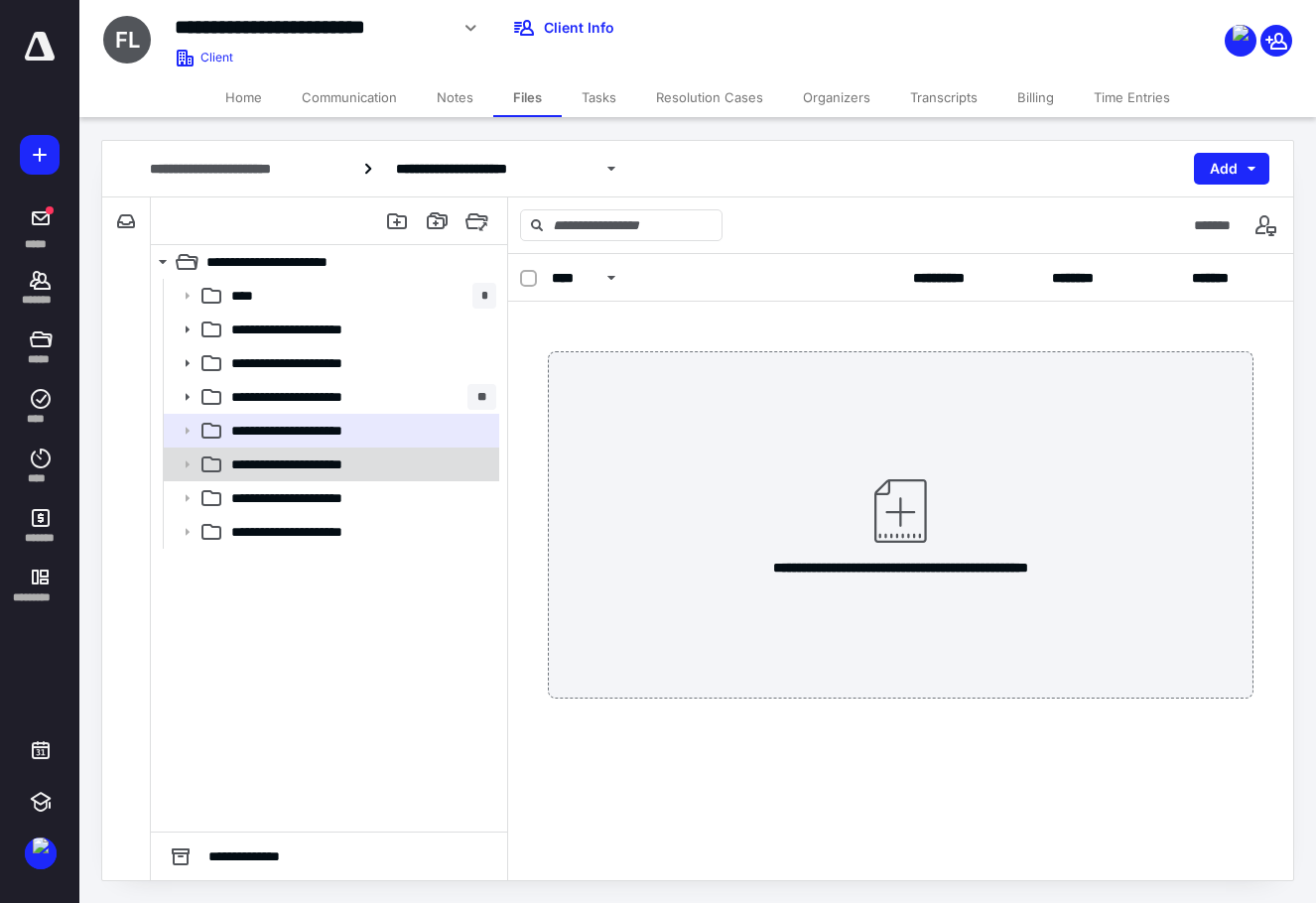 click on "**********" at bounding box center [329, 464] 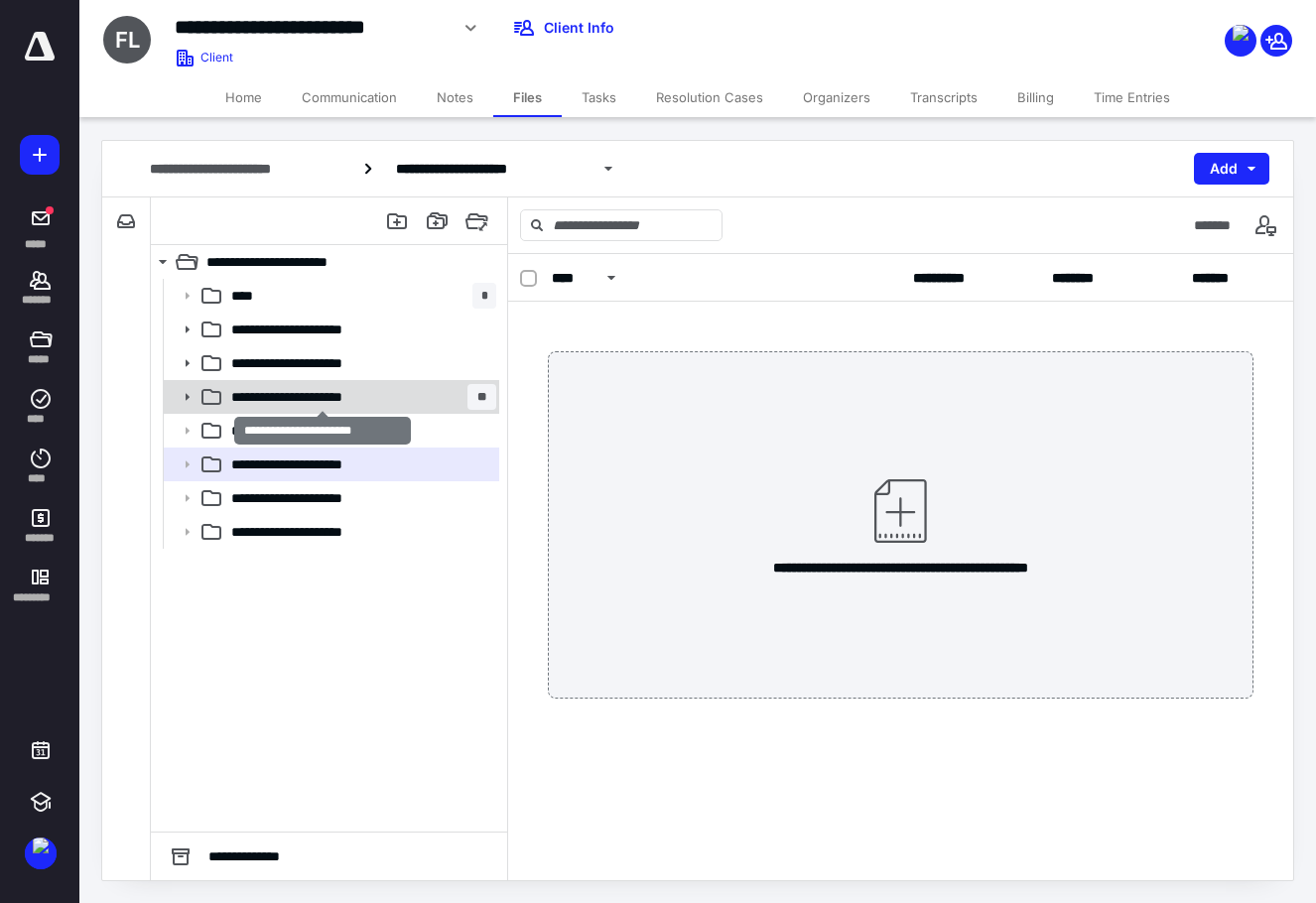 click on "**********" at bounding box center [322, 397] 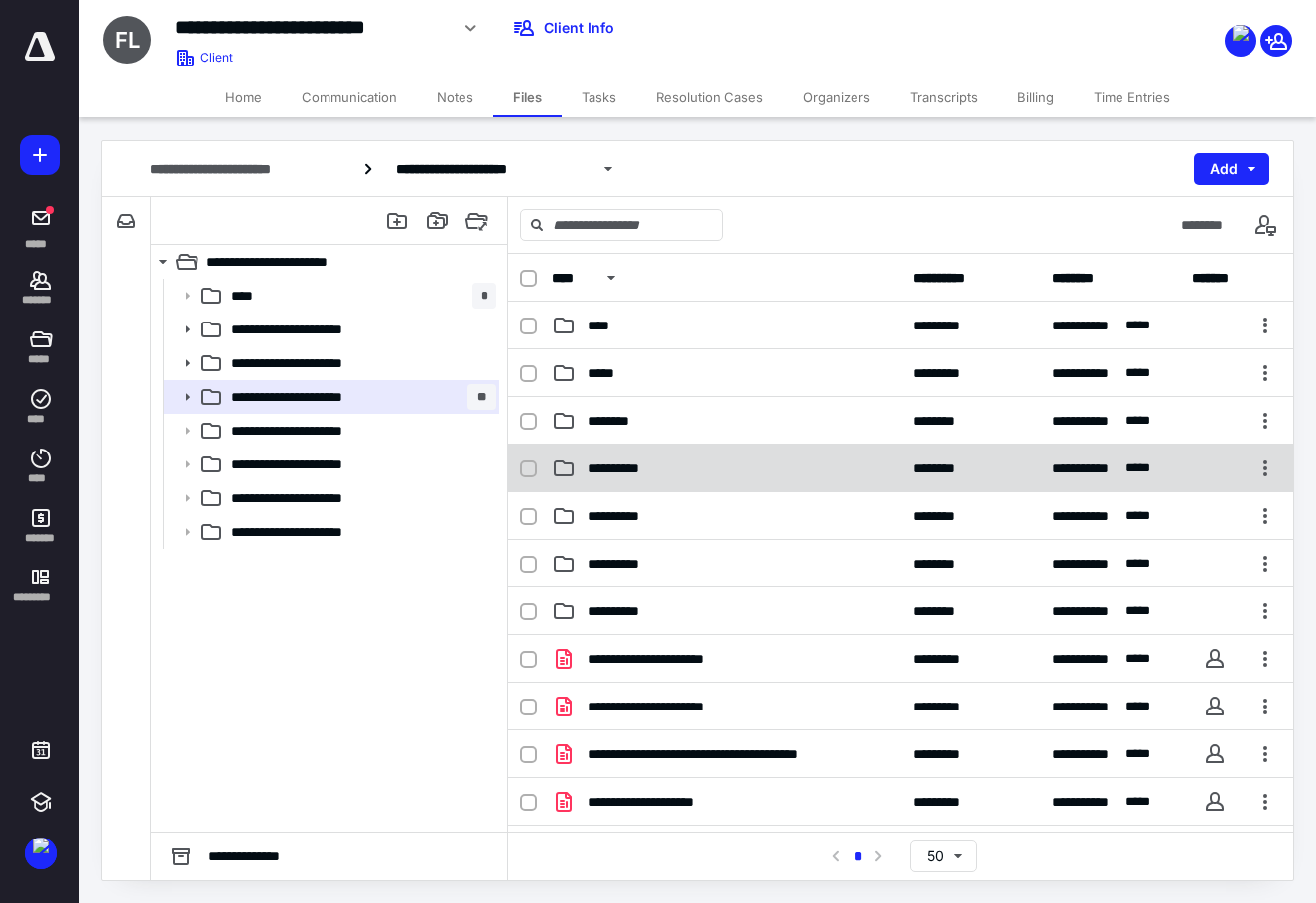 click on "**********" at bounding box center [726, 468] 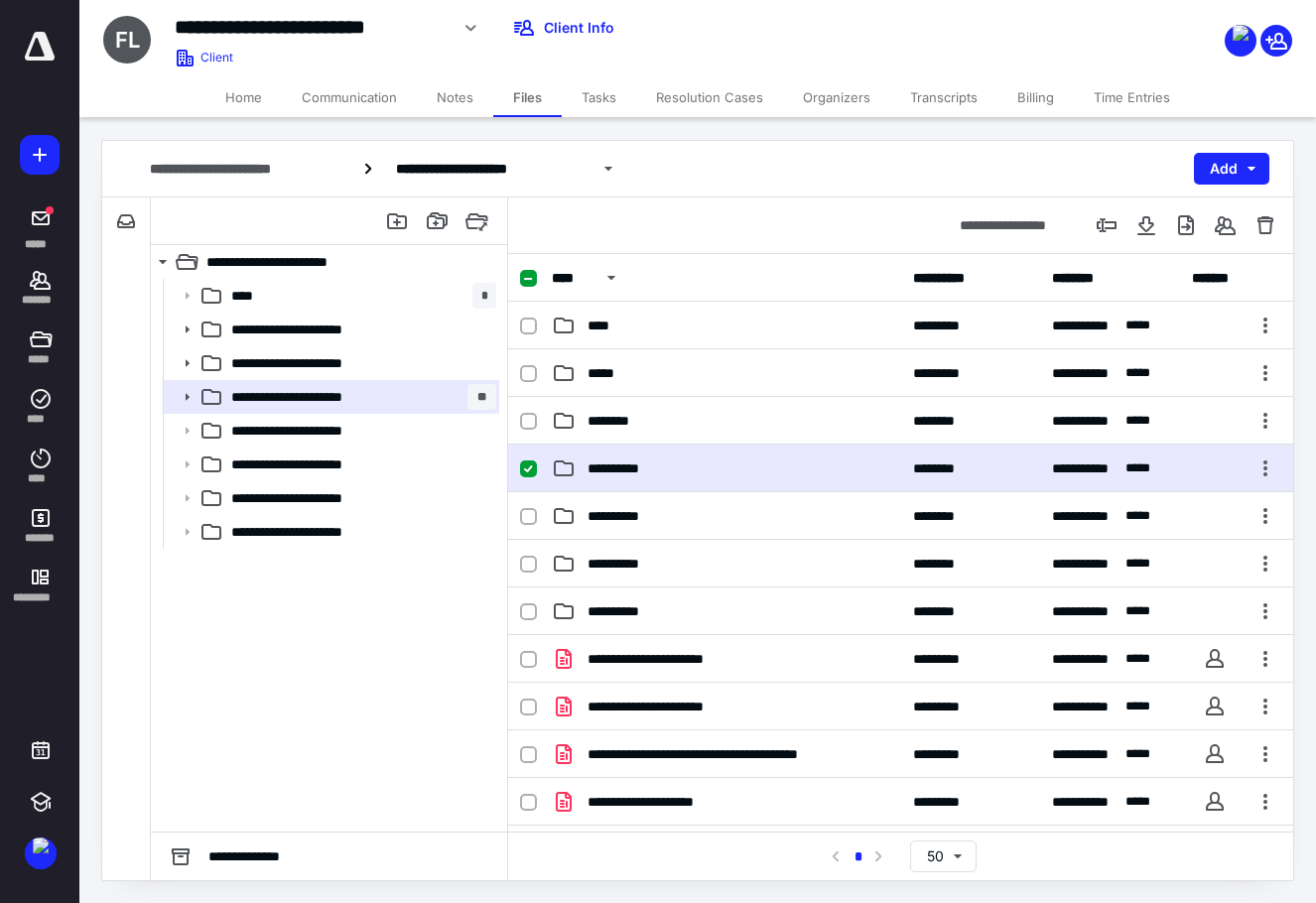 click on "**********" at bounding box center (726, 468) 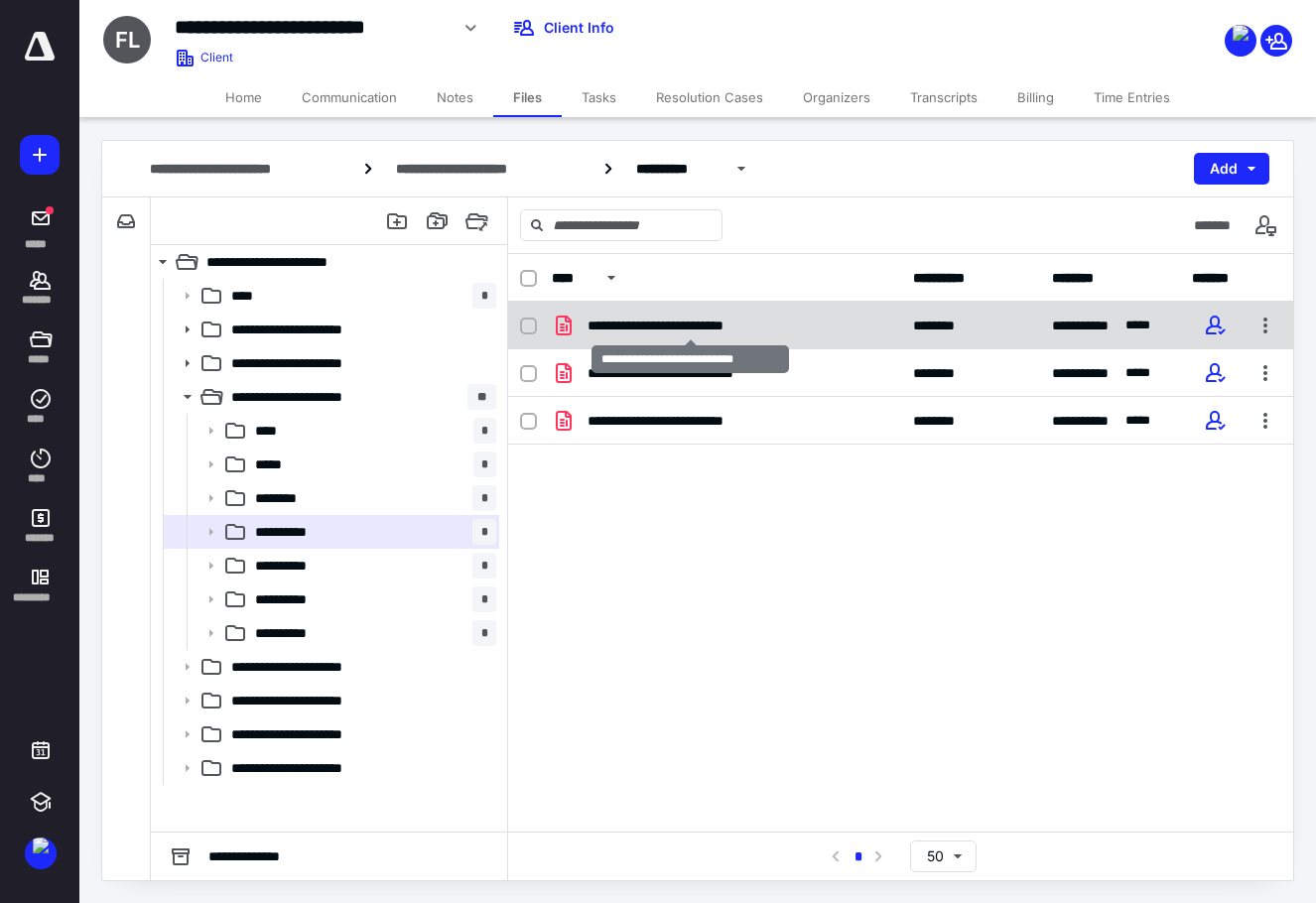 click on "**********" at bounding box center (690, 325) 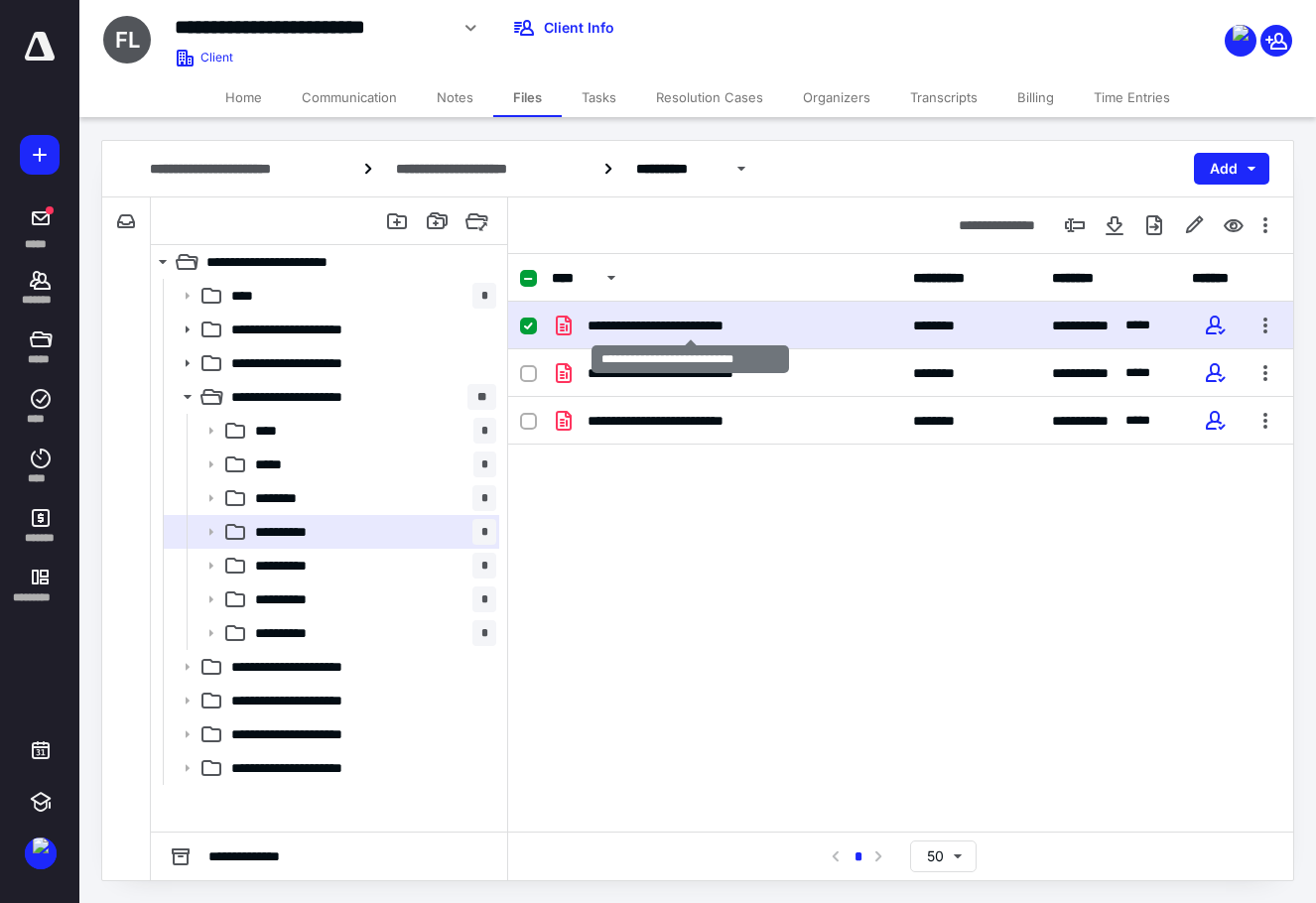 click on "**********" at bounding box center [690, 325] 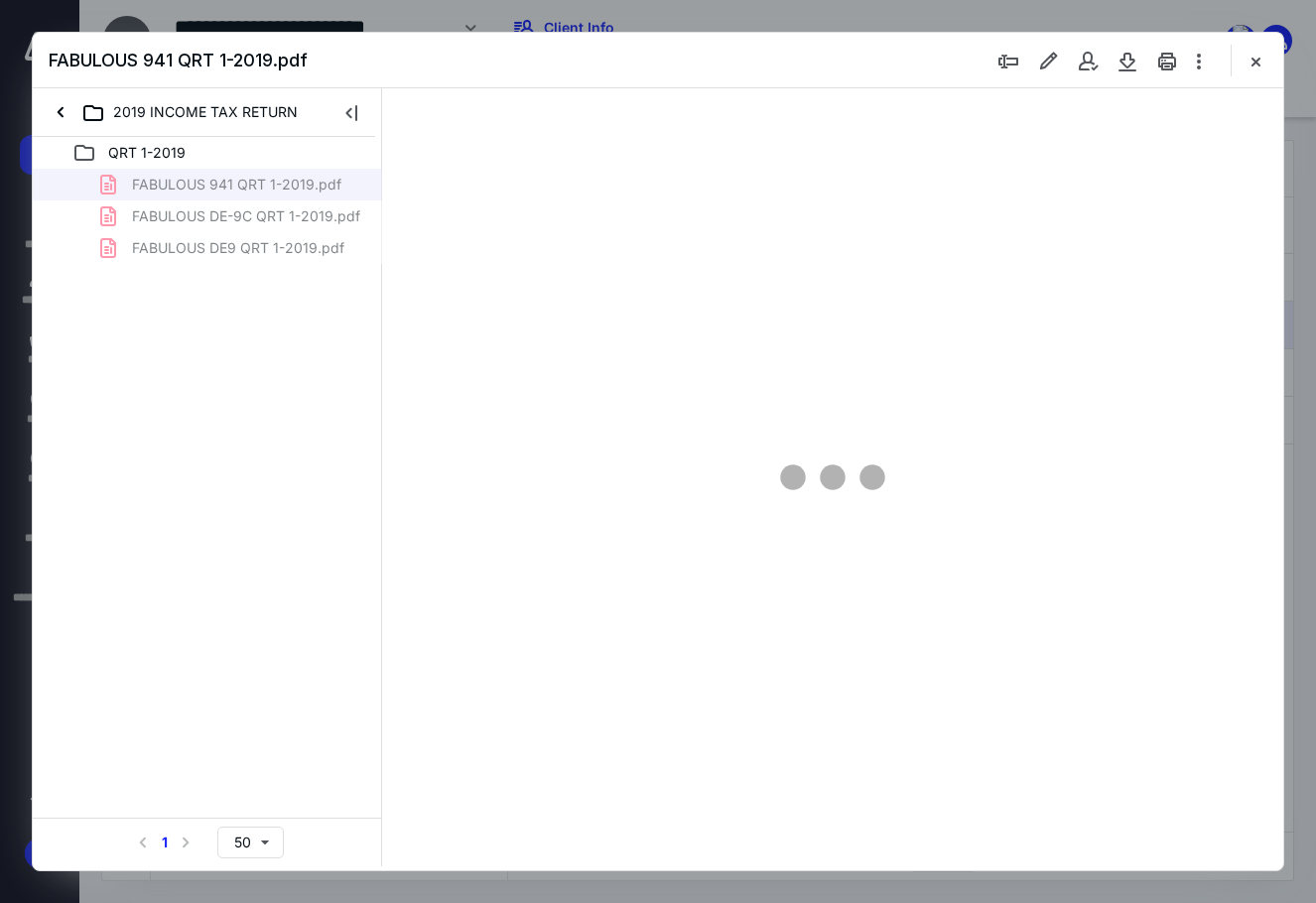 scroll, scrollTop: 0, scrollLeft: 0, axis: both 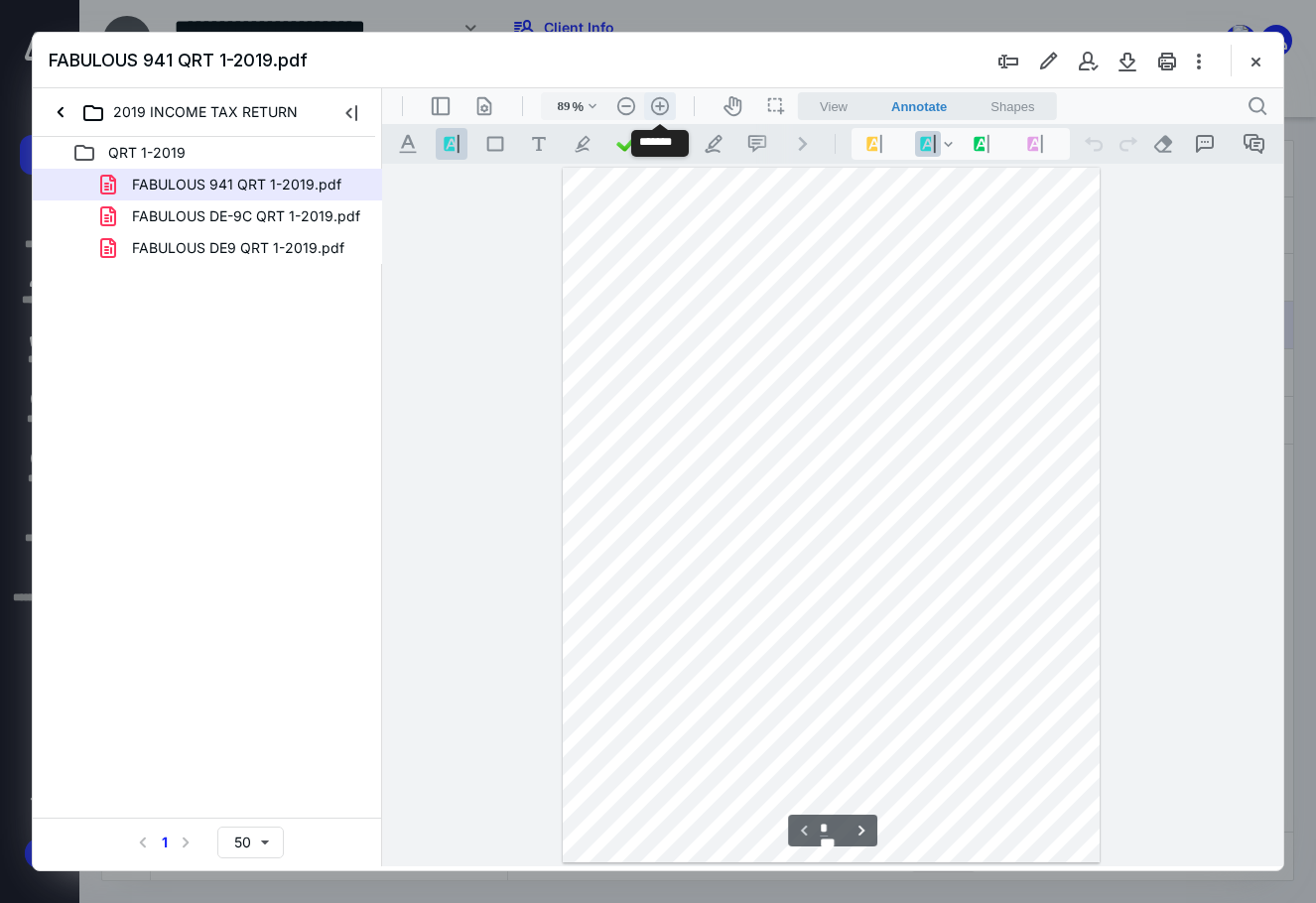 click on ".cls-1{fill:#abb0c4;} icon - header - zoom - in - line" at bounding box center [660, 106] 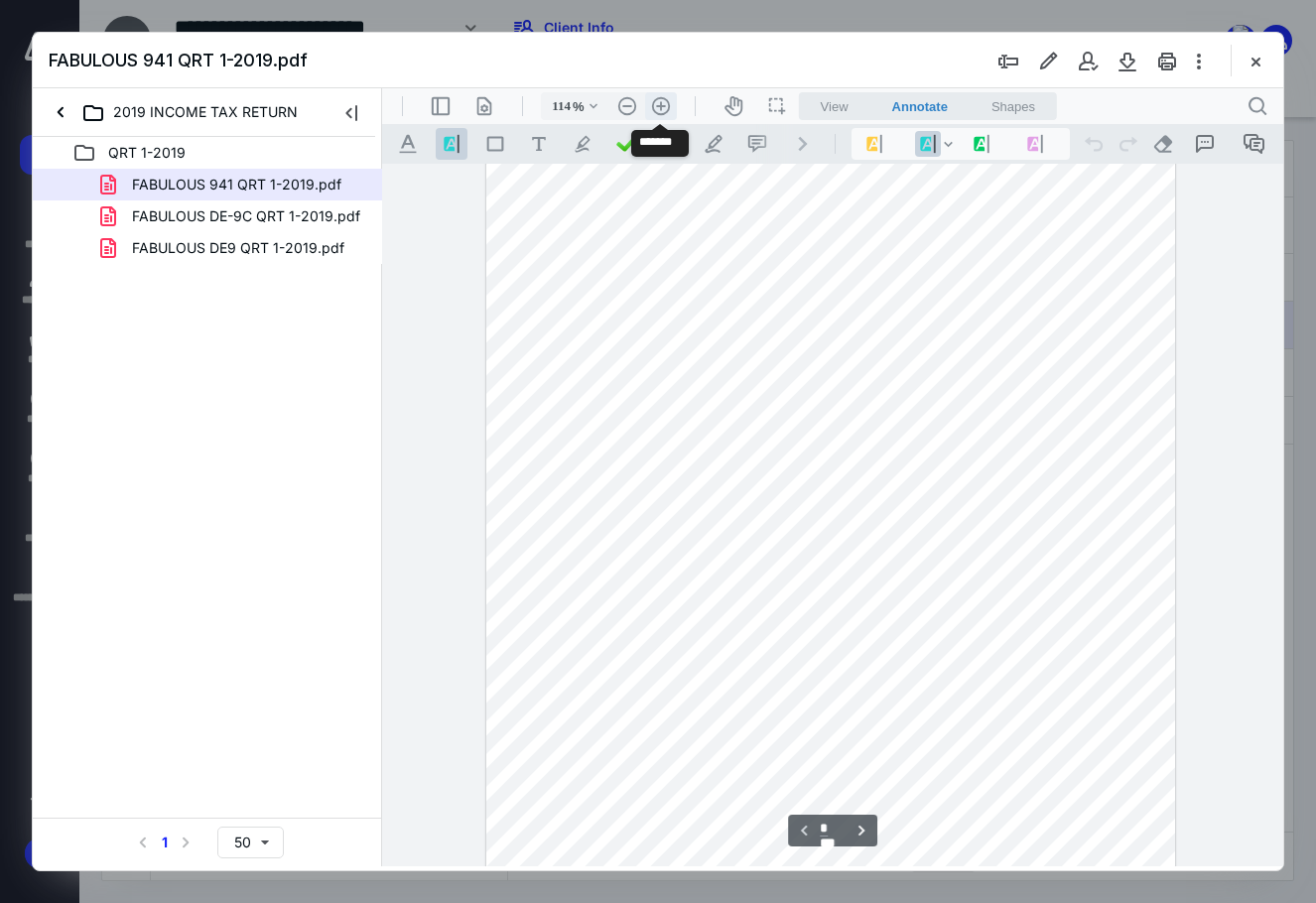 click on ".cls-1{fill:#abb0c4;} icon - header - zoom - in - line" at bounding box center (661, 106) 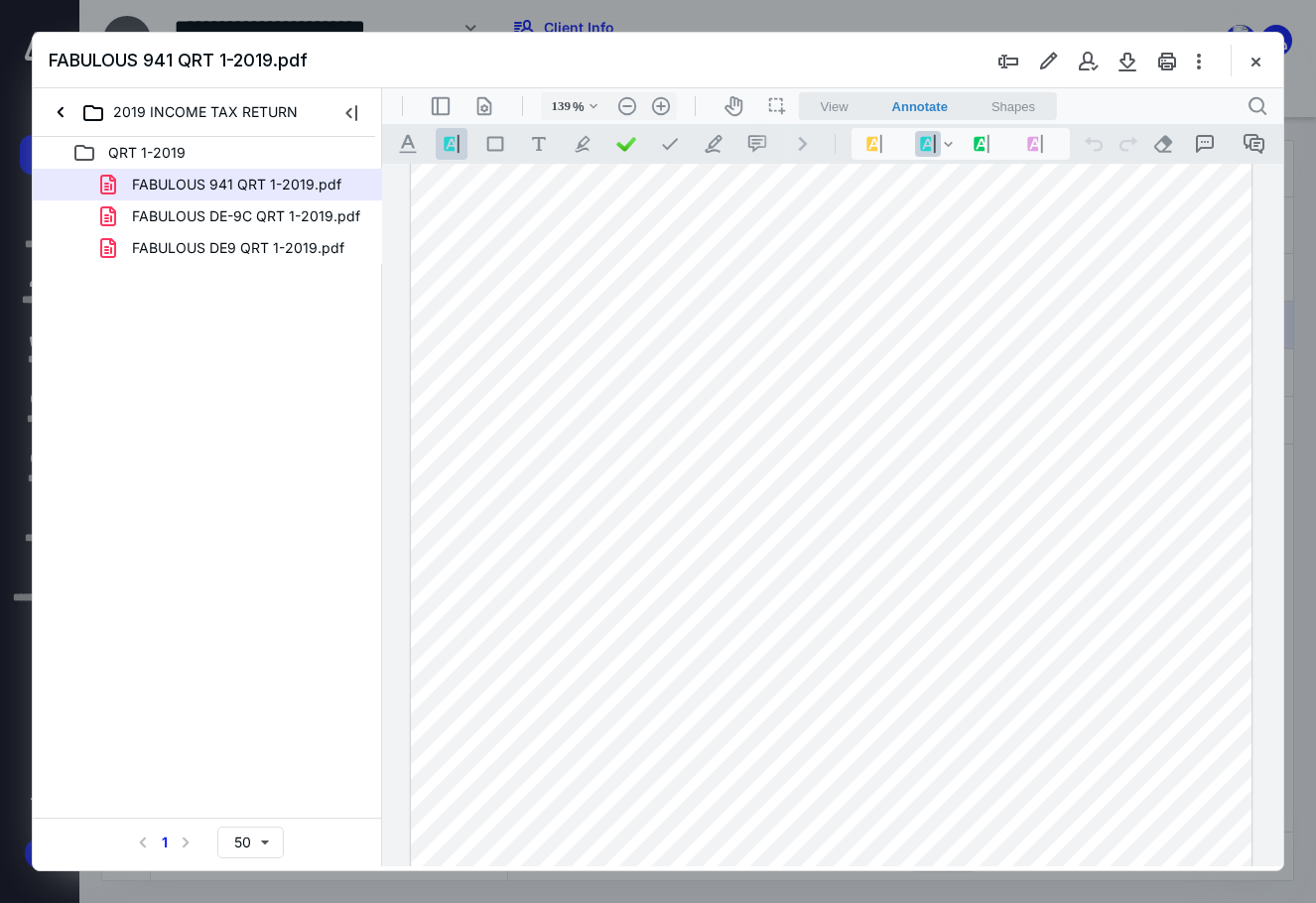 scroll, scrollTop: 77, scrollLeft: 0, axis: vertical 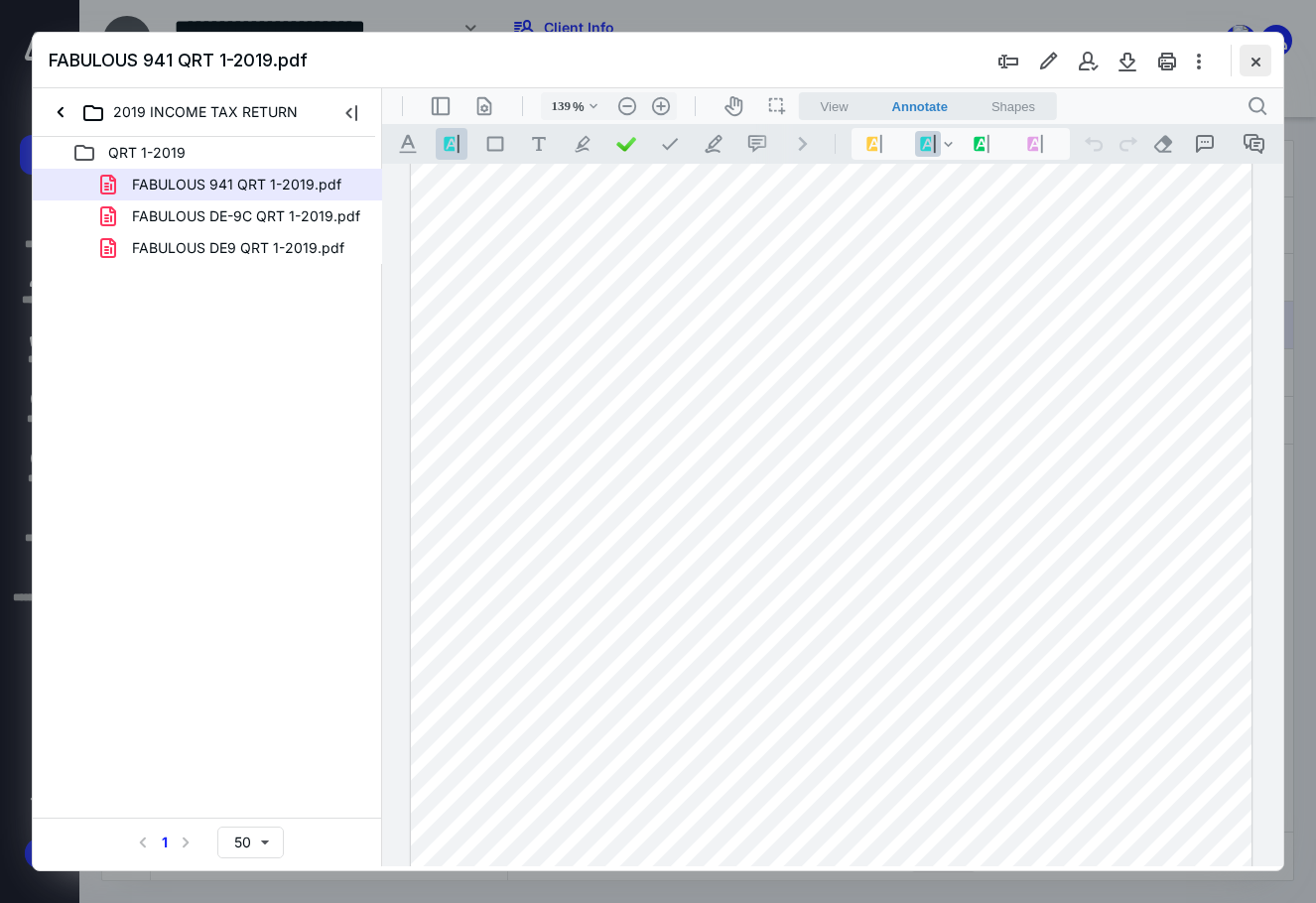 click at bounding box center (1255, 61) 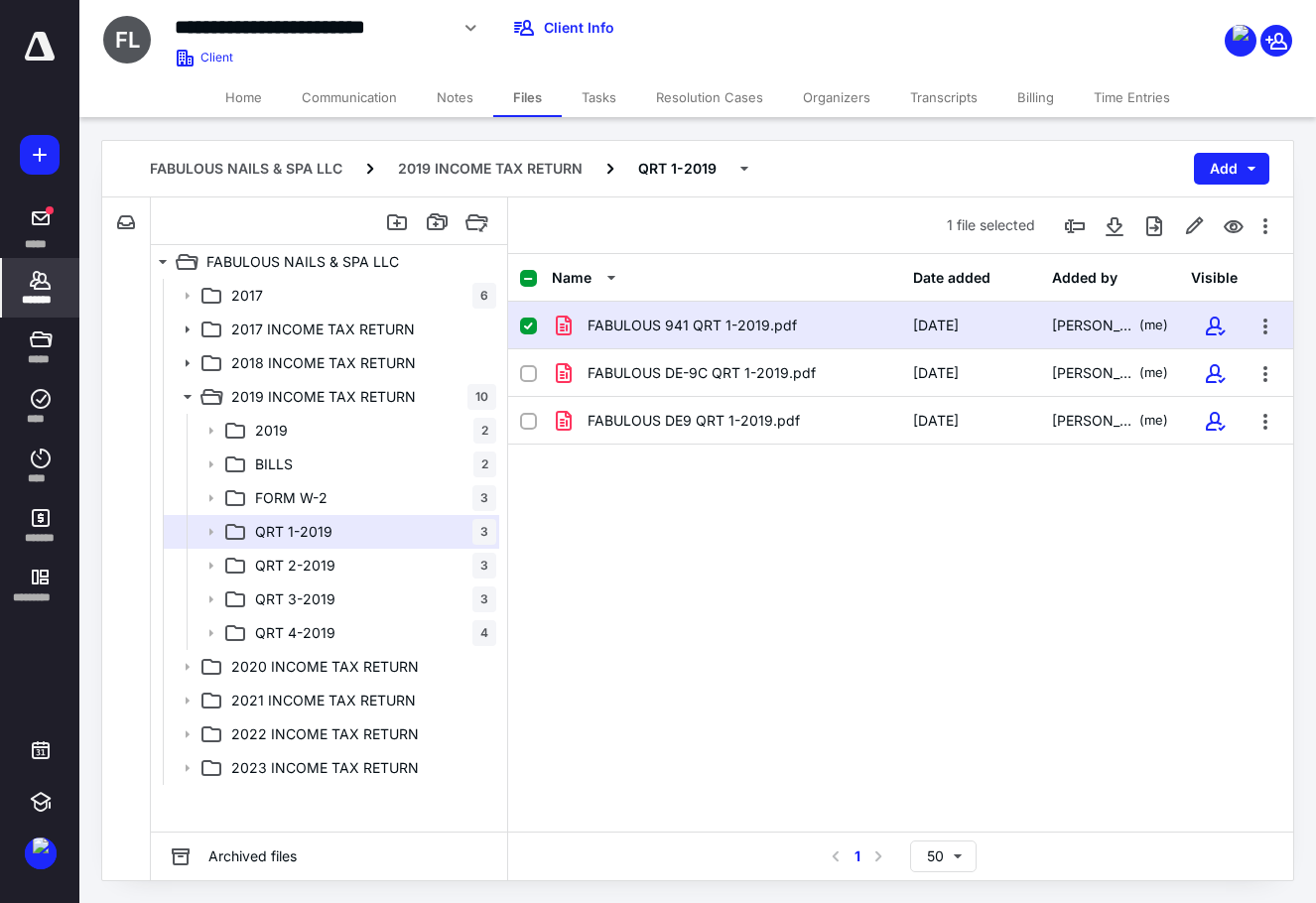 click 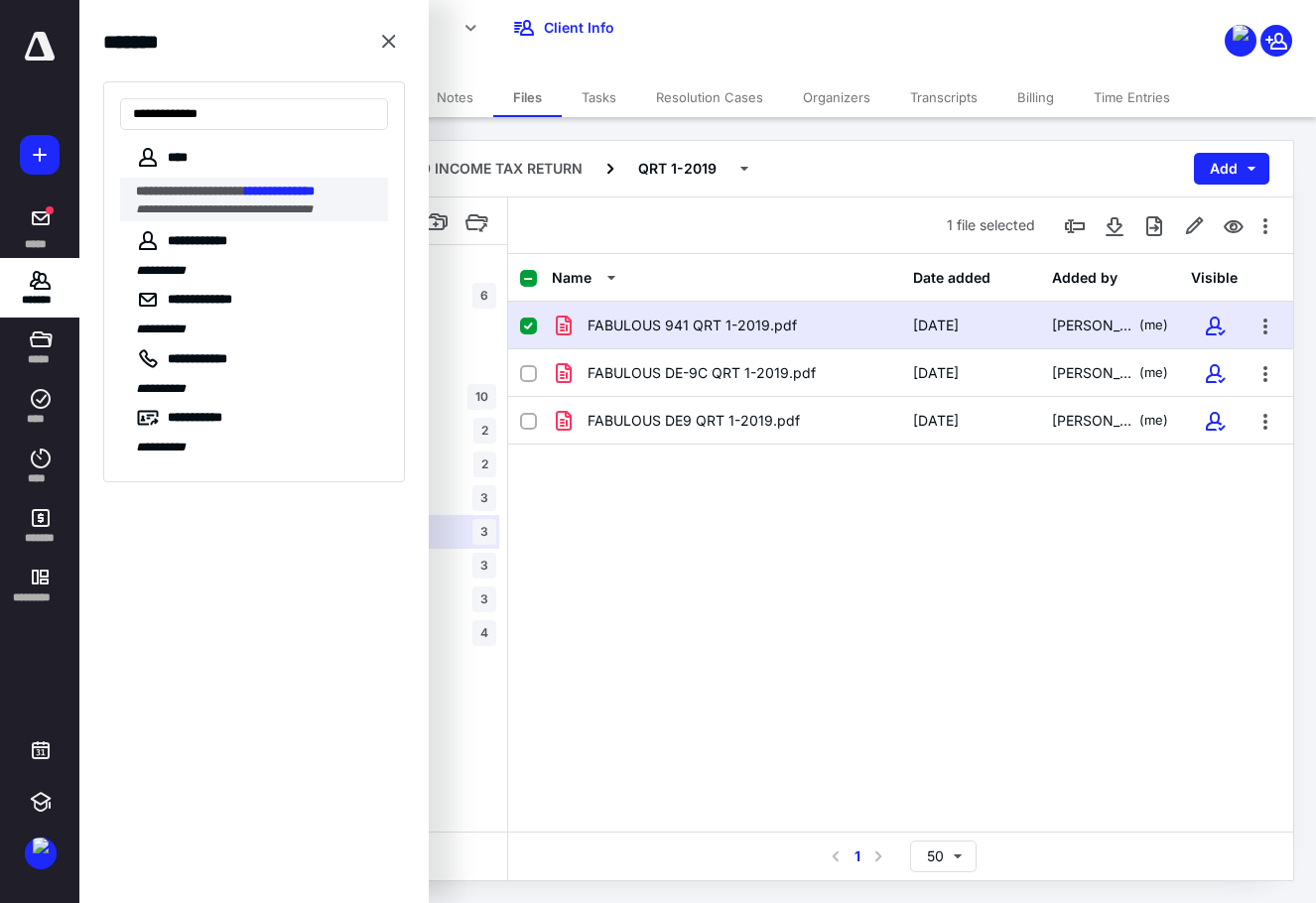 type on "**********" 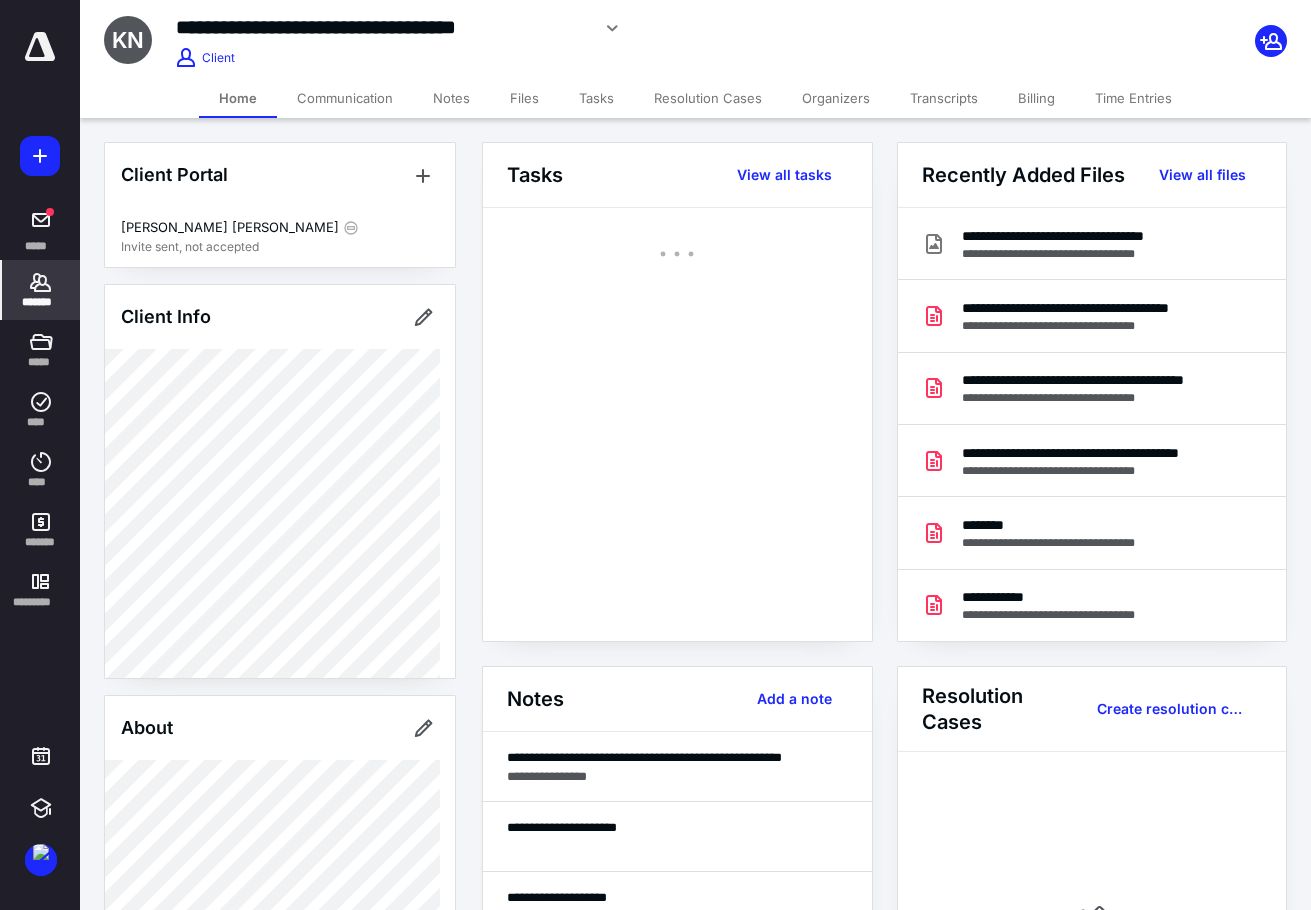 click on "Files" at bounding box center (524, 98) 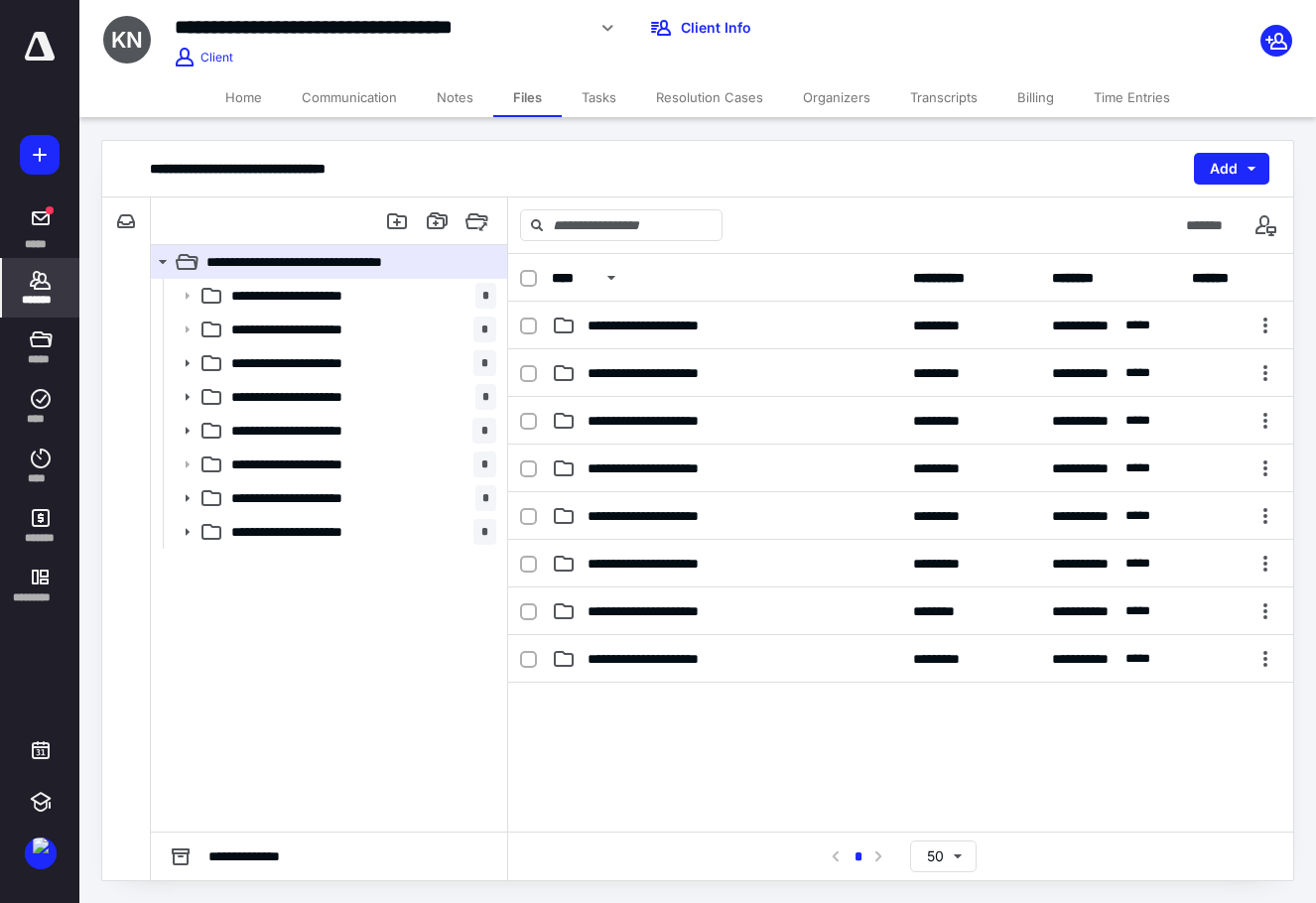 click 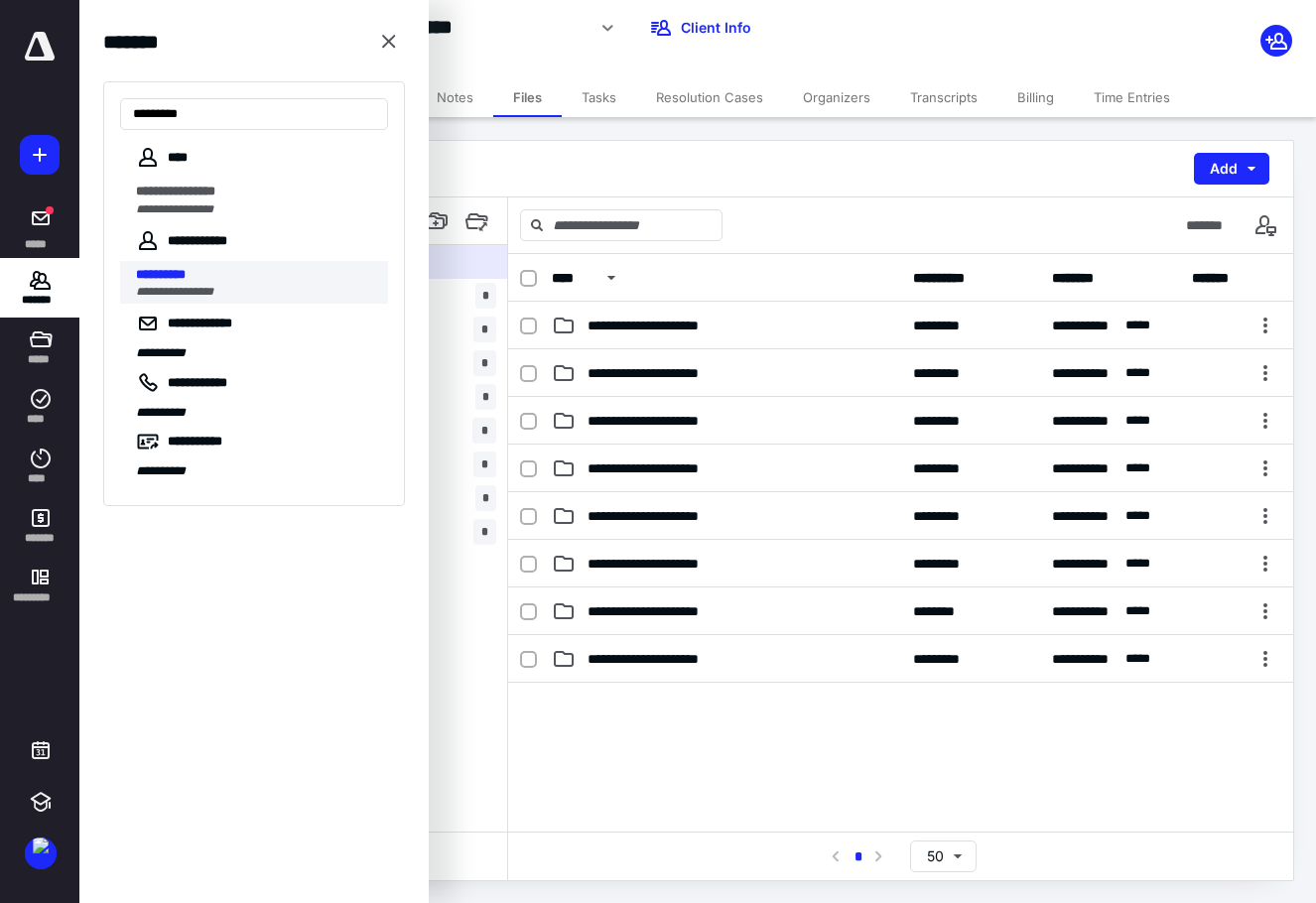 type on "*********" 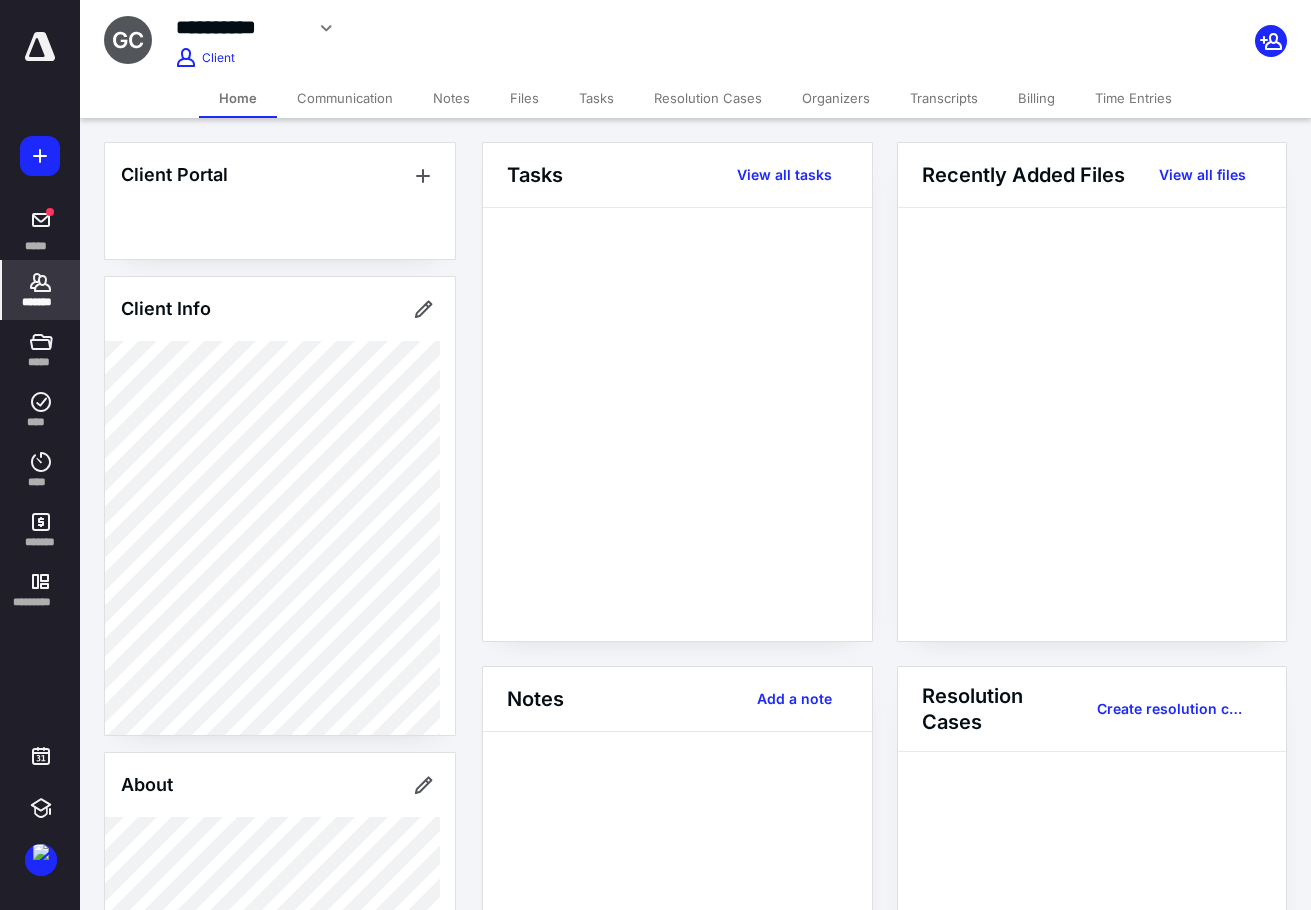 click on "Files" at bounding box center (524, 98) 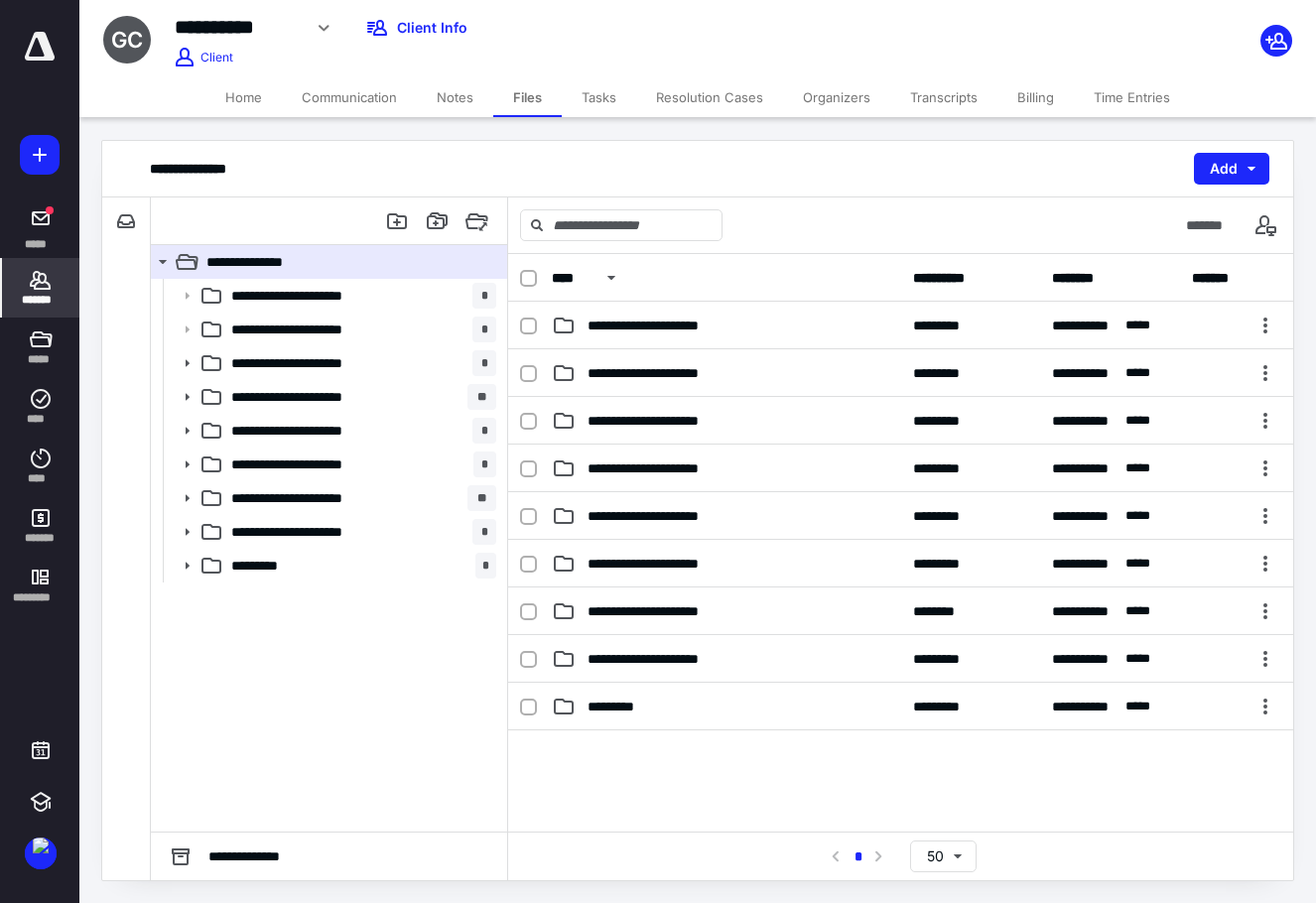 click on "*******" at bounding box center (41, 300) 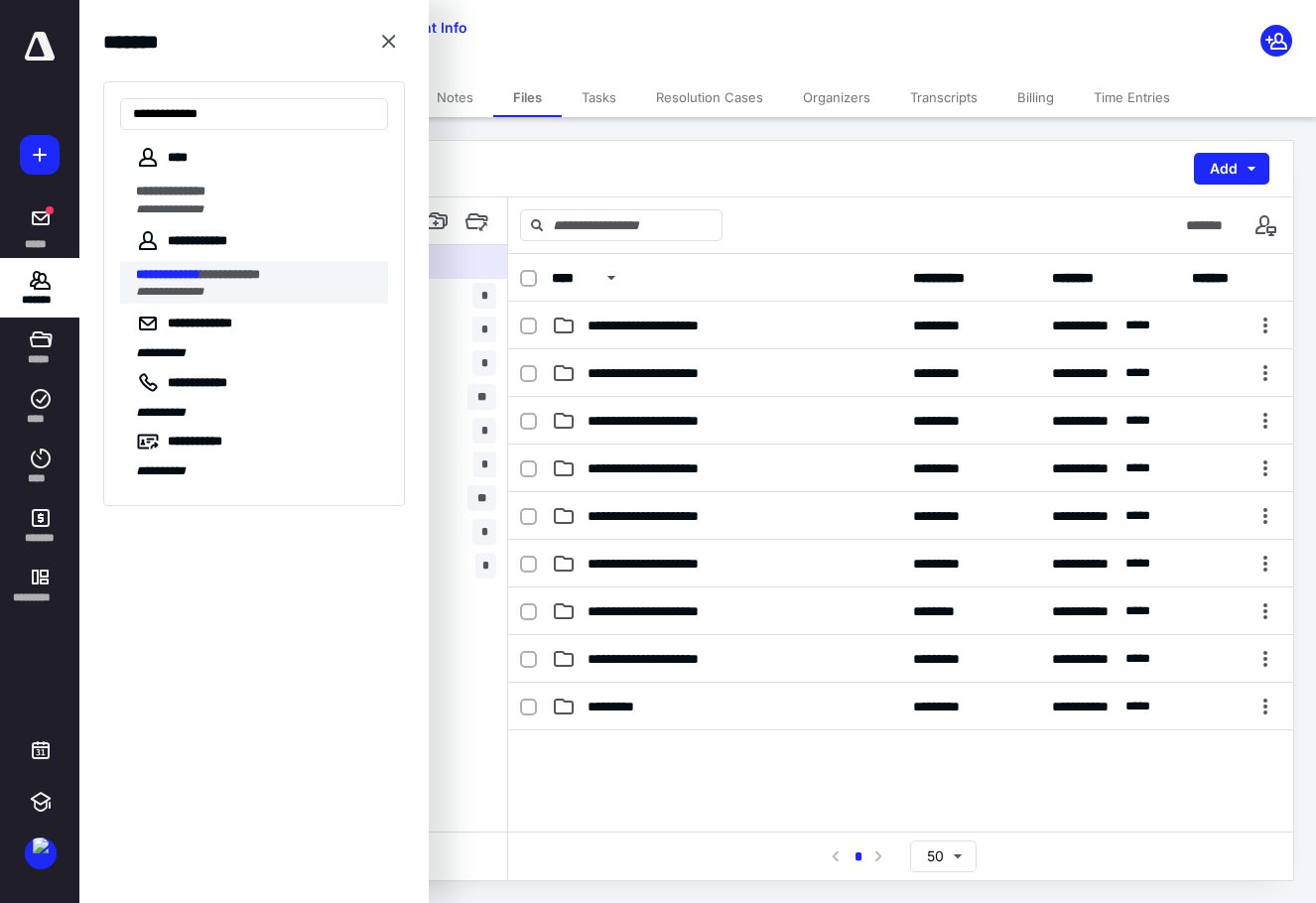 type on "**********" 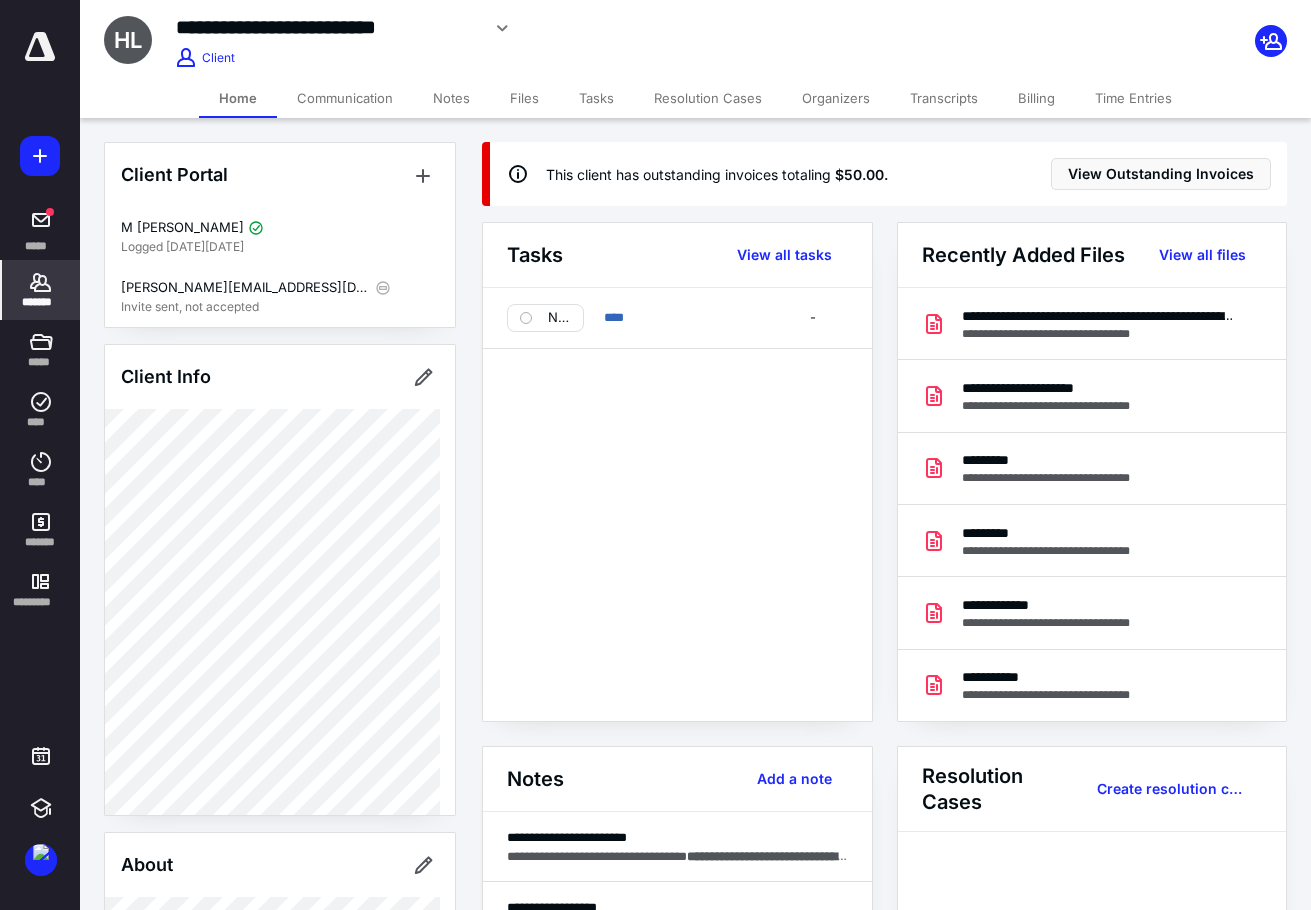 click on "Files" at bounding box center (524, 98) 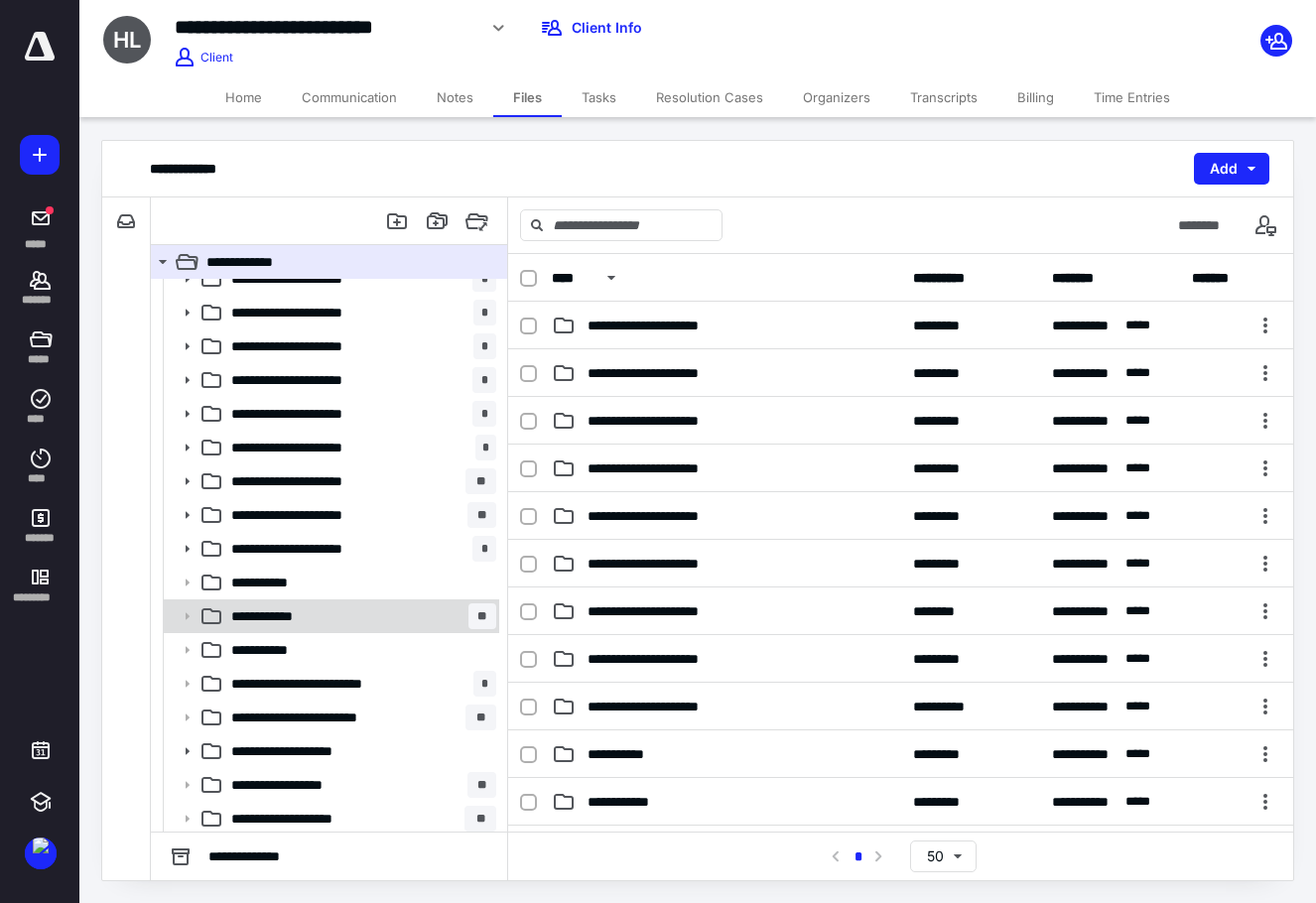 scroll, scrollTop: 21, scrollLeft: 0, axis: vertical 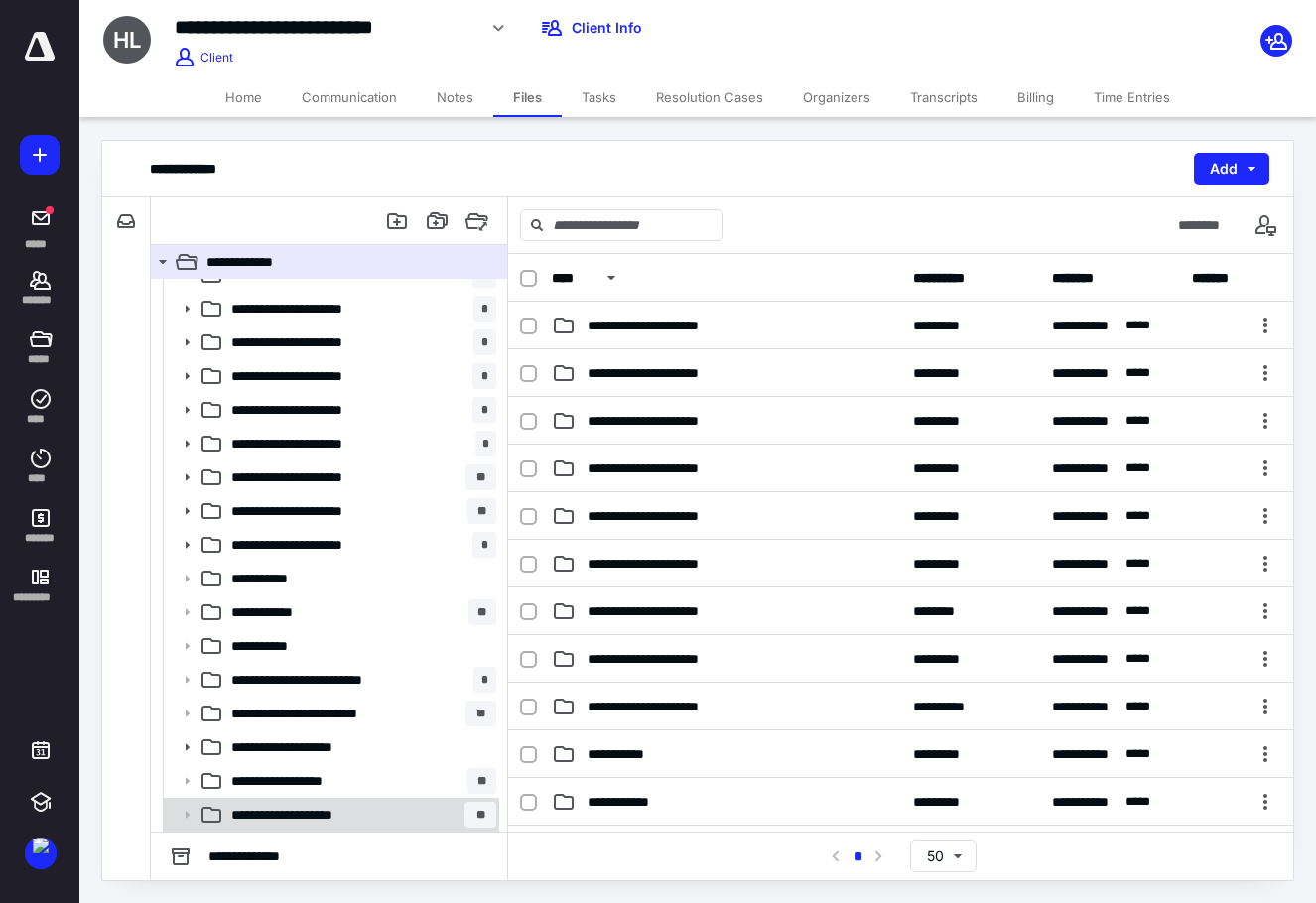 click on "**********" at bounding box center (359, 815) 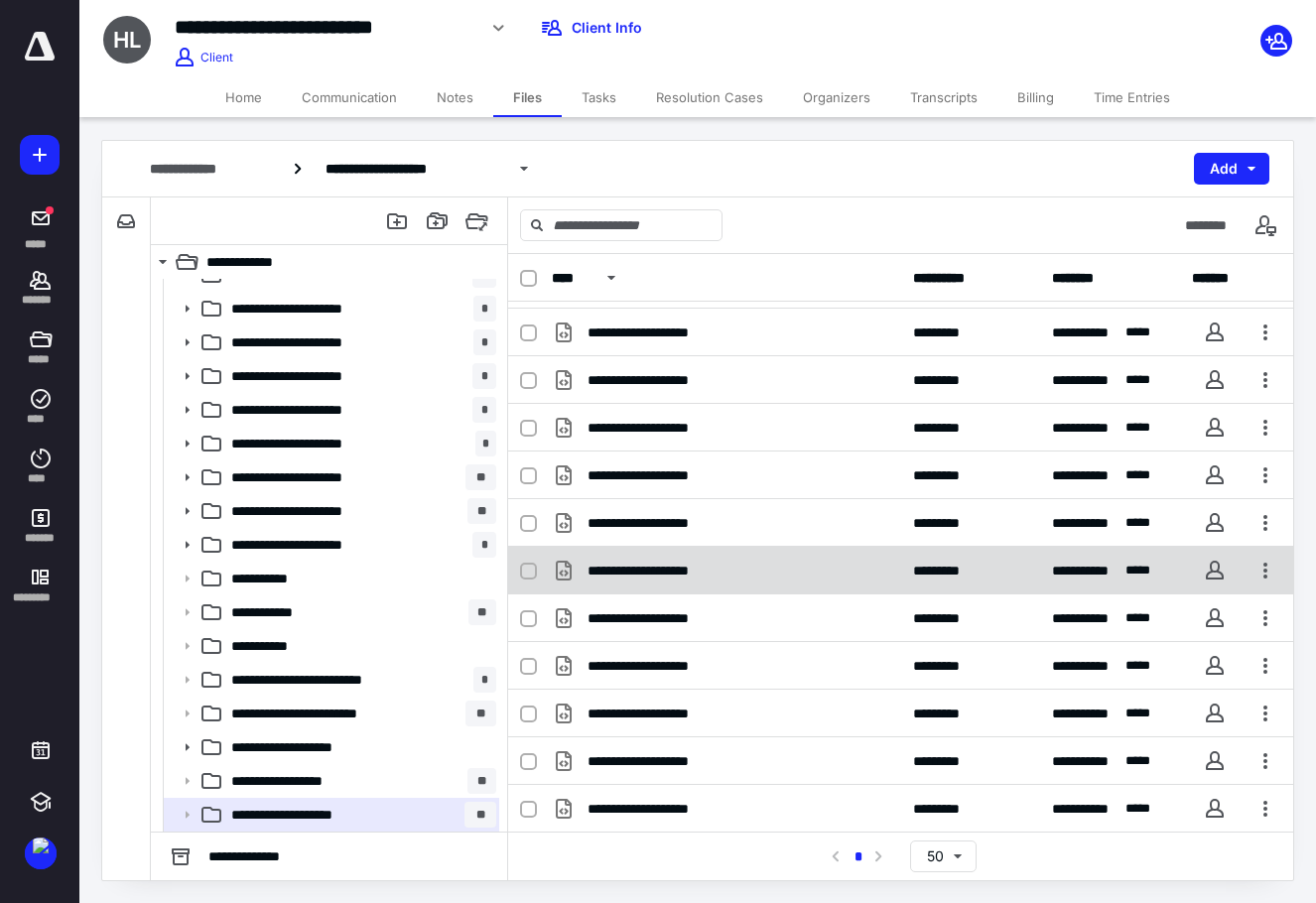 scroll, scrollTop: 1518, scrollLeft: 0, axis: vertical 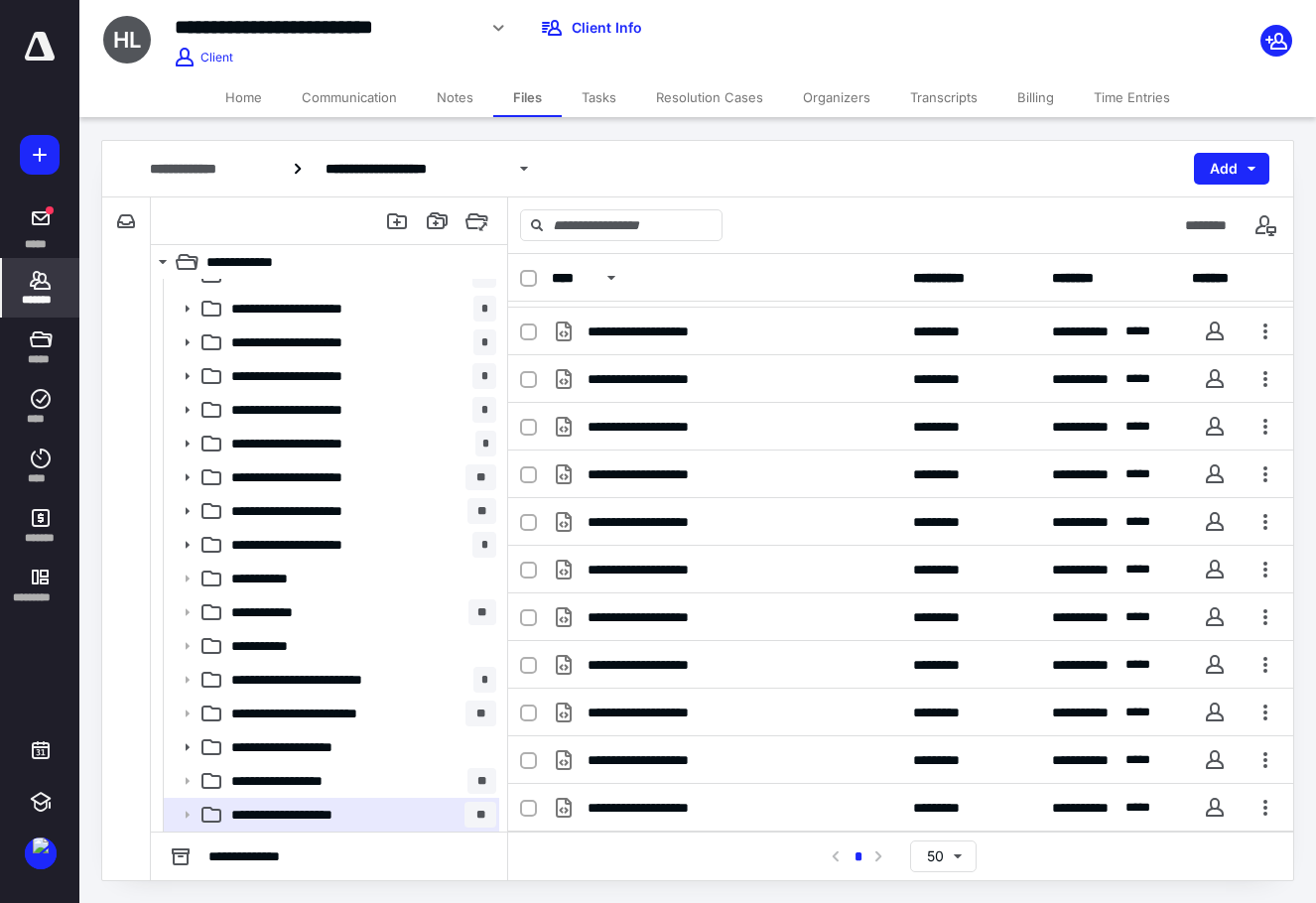click 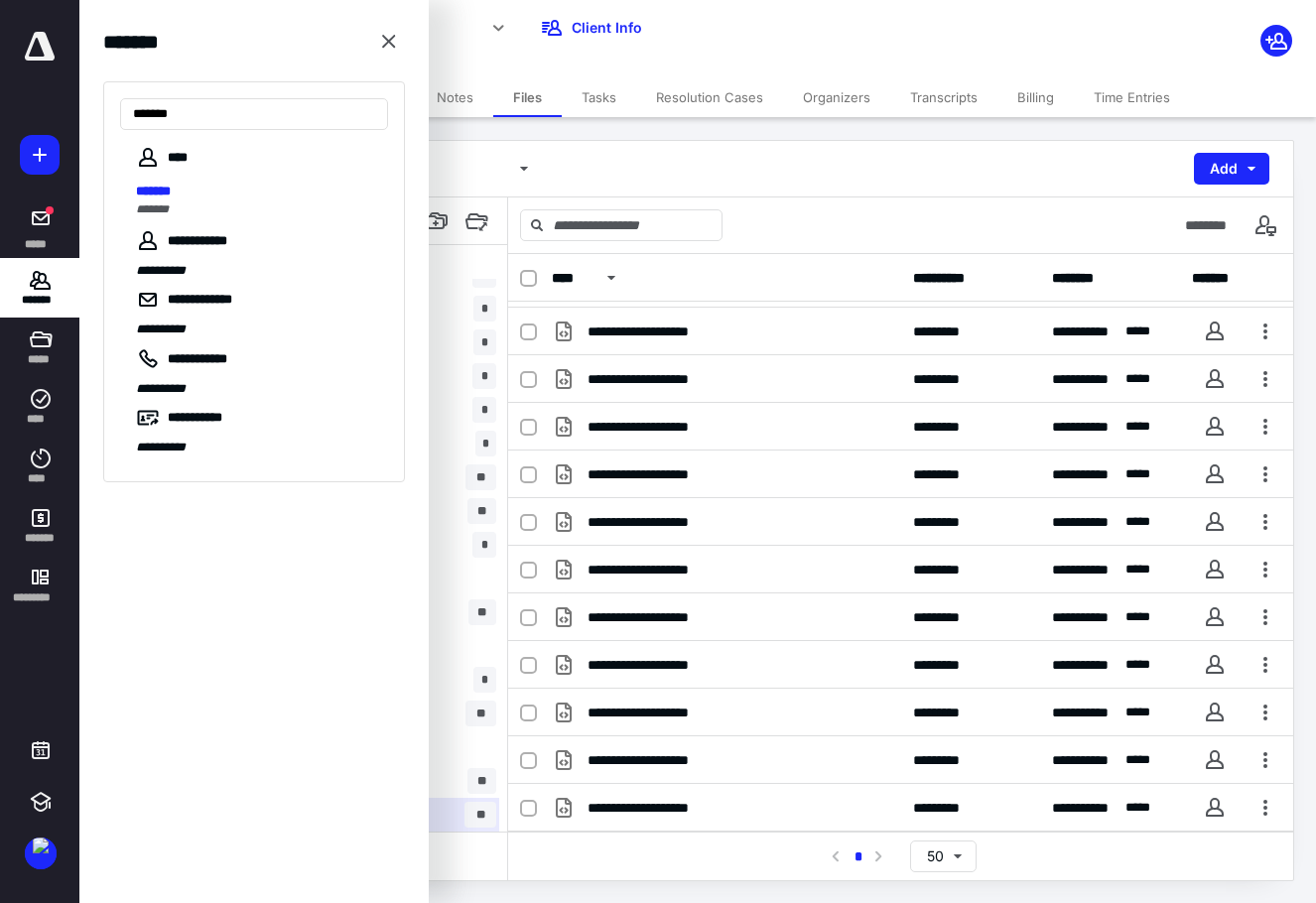 type on "*******" 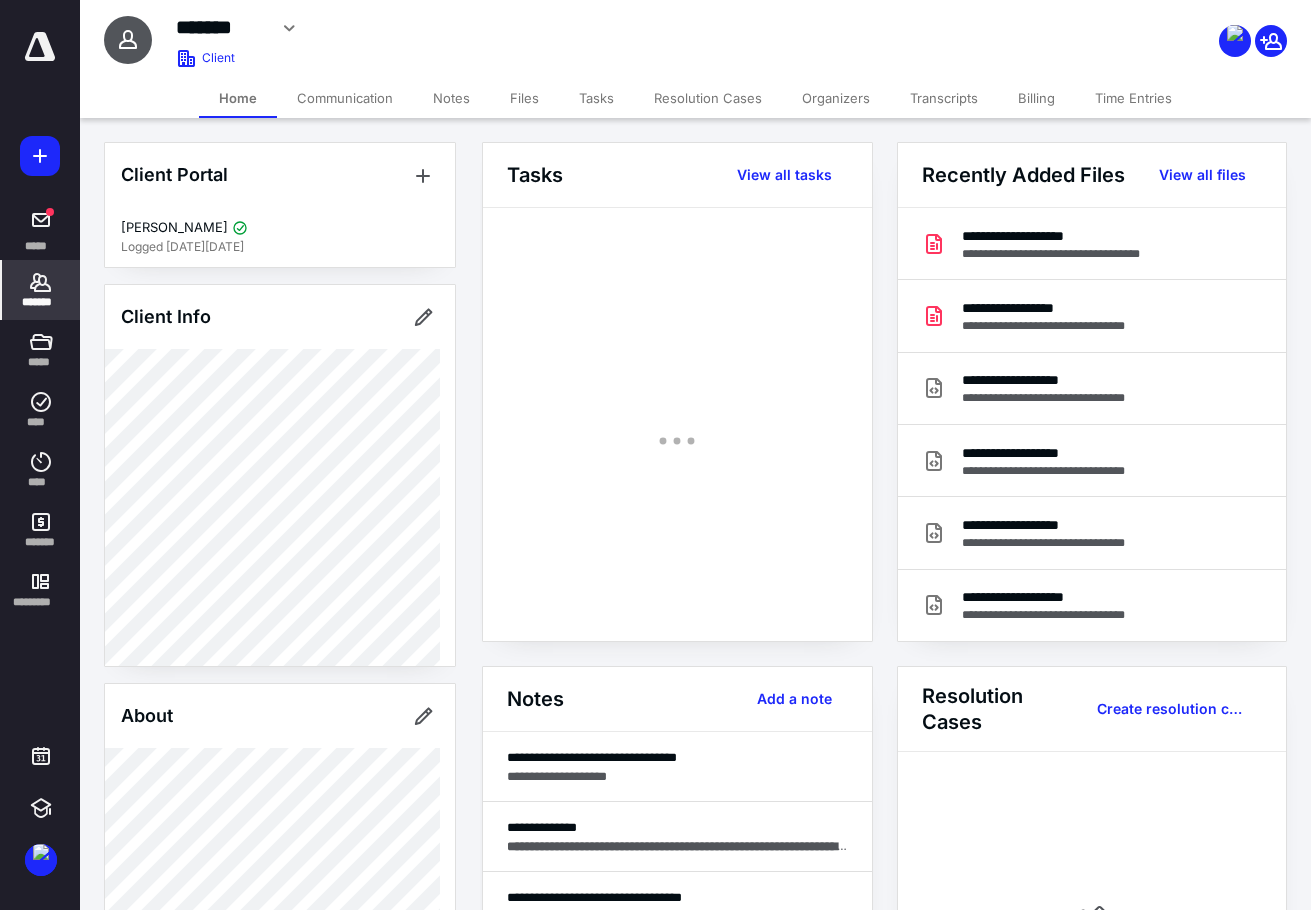 click on "Files" at bounding box center [524, 98] 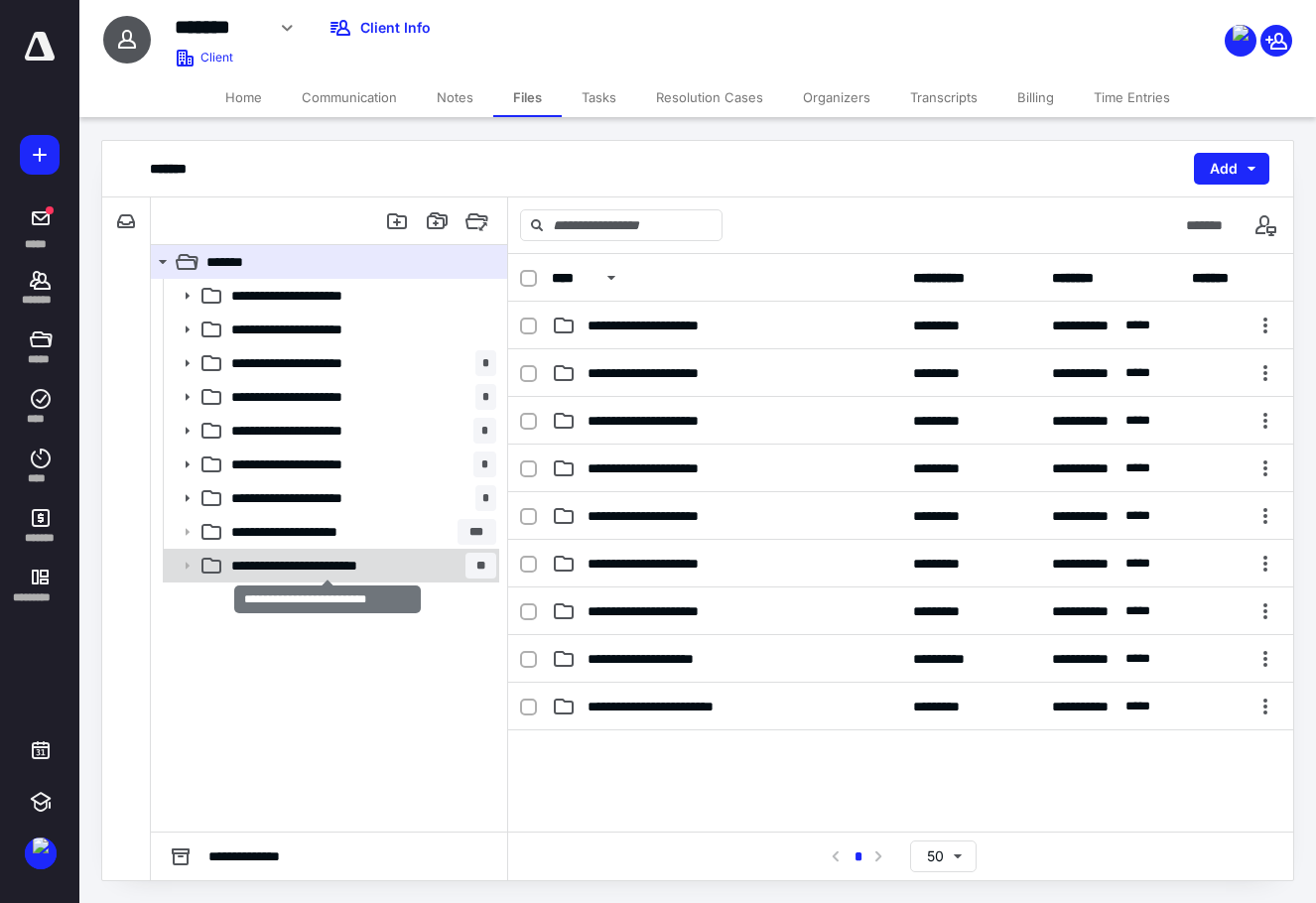 click on "**********" at bounding box center [328, 566] 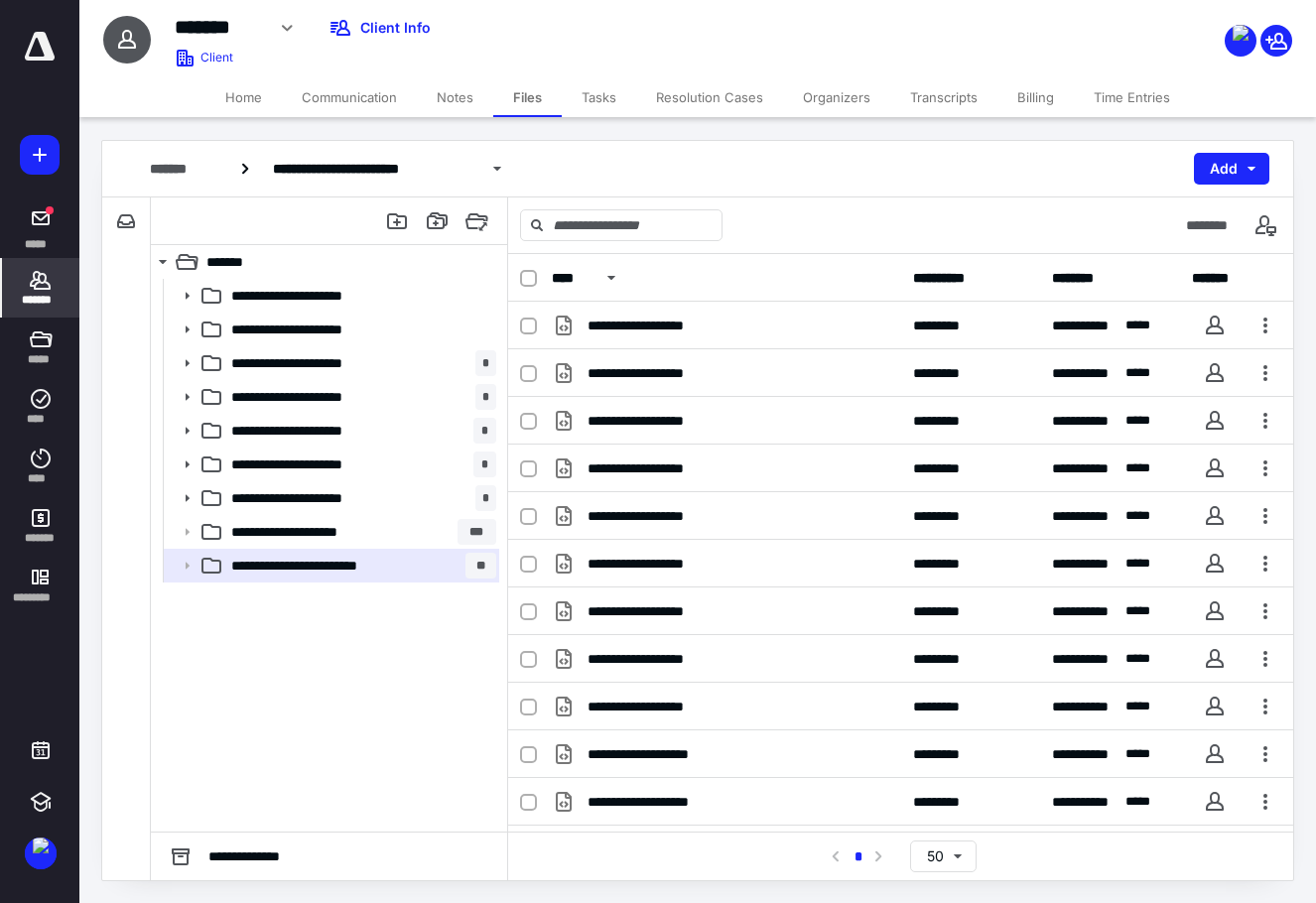 click on "*******" at bounding box center [41, 288] 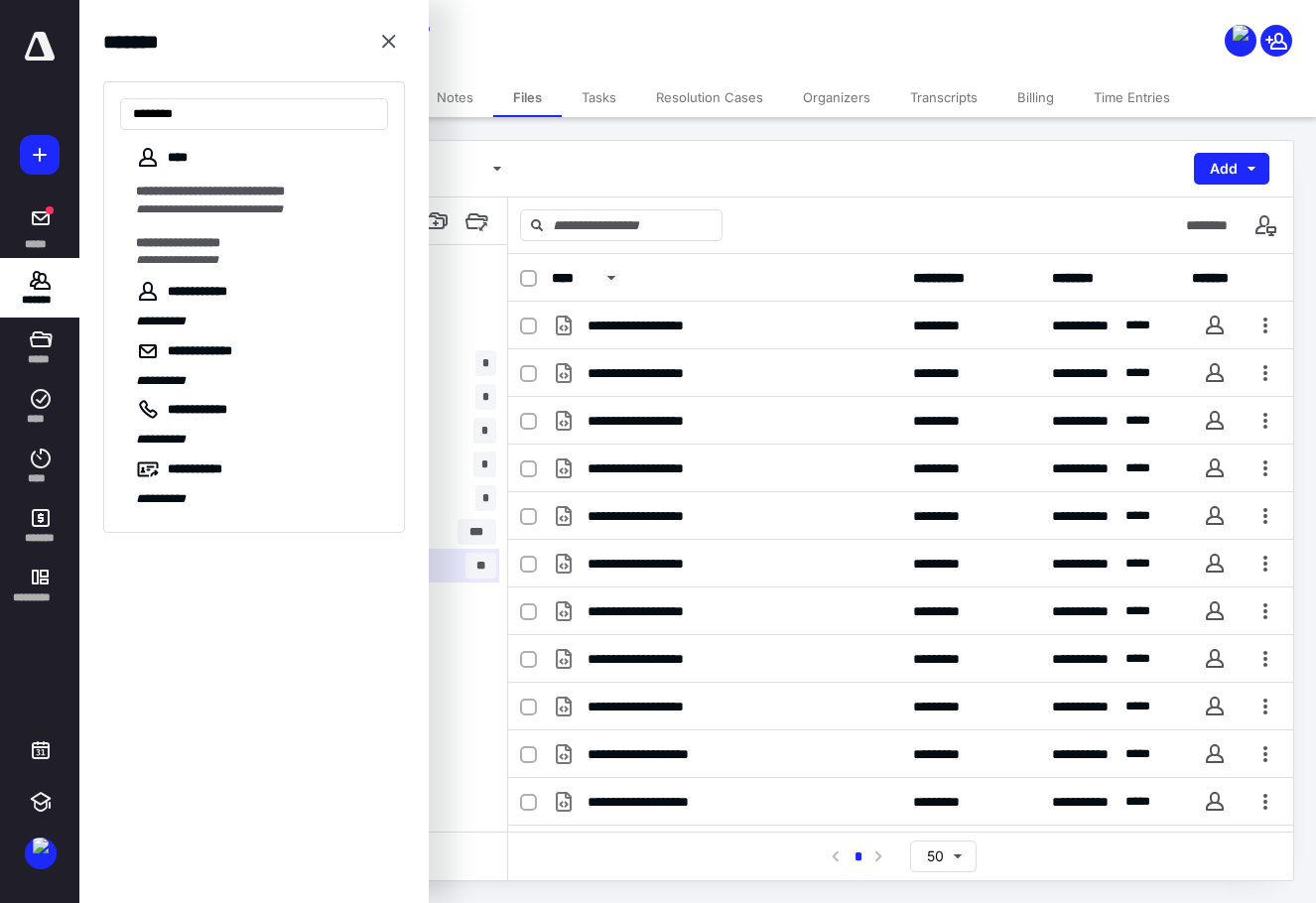 type on "********" 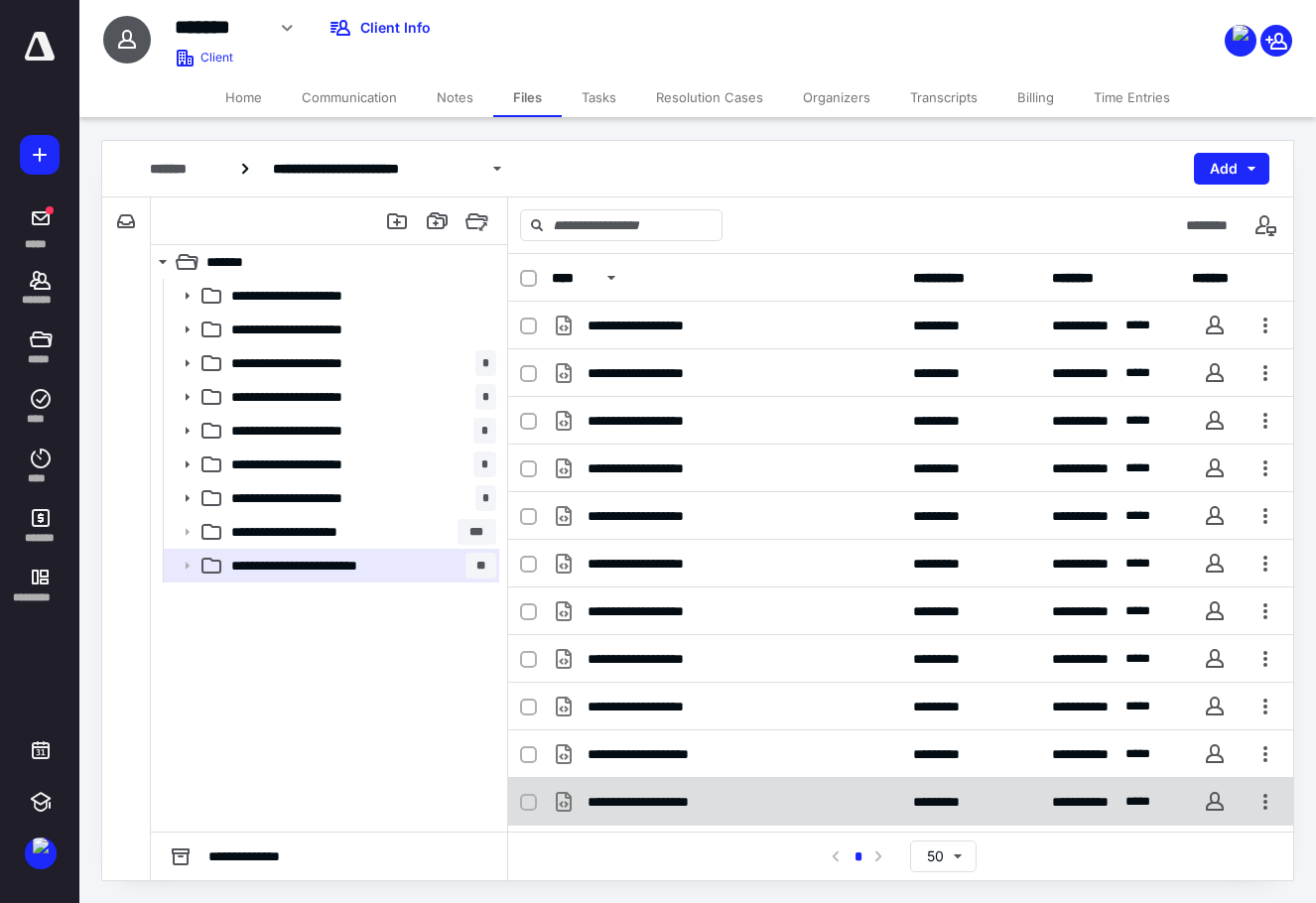 click on "**********" at bounding box center (726, 802) 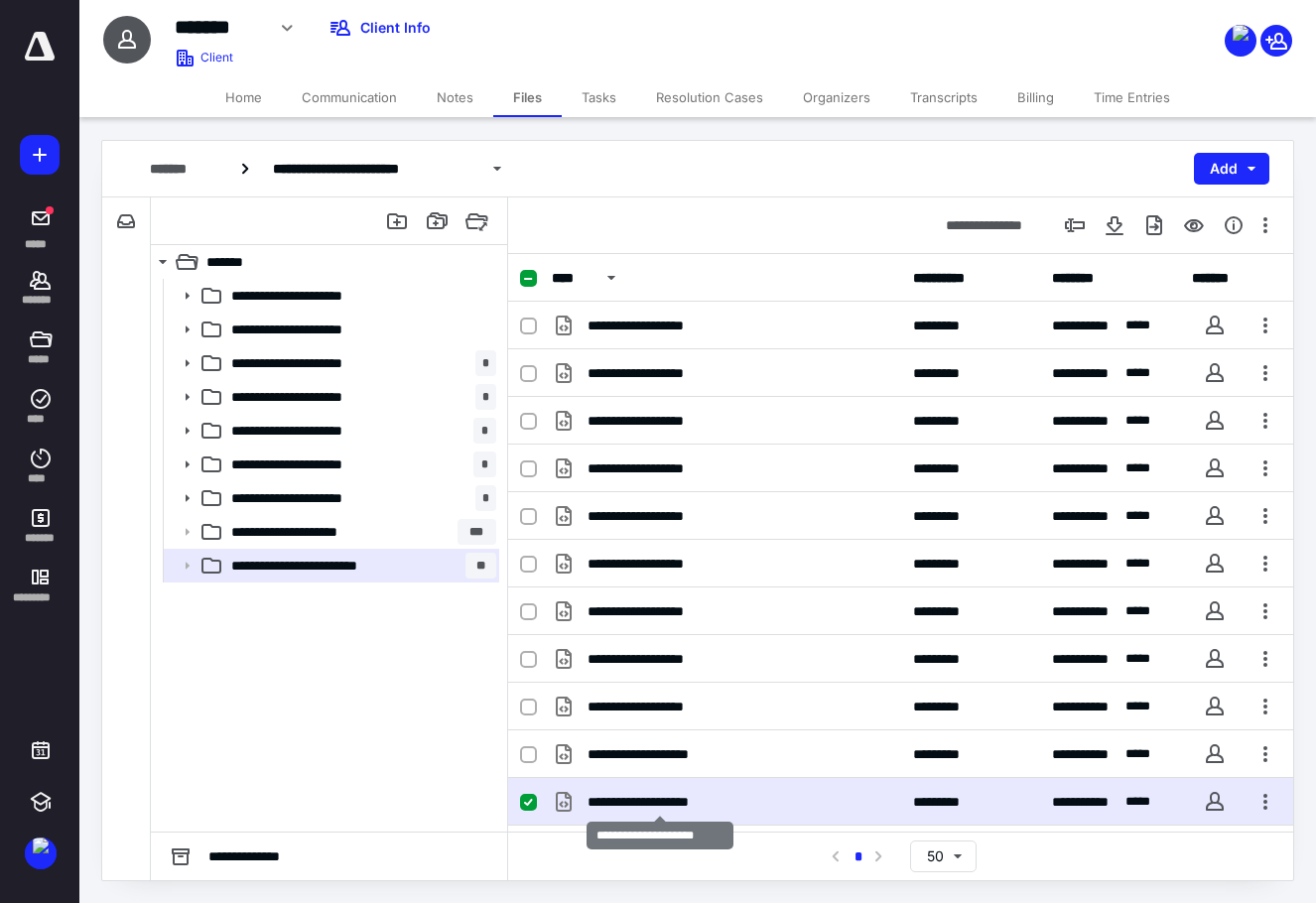 click on "**********" at bounding box center [660, 802] 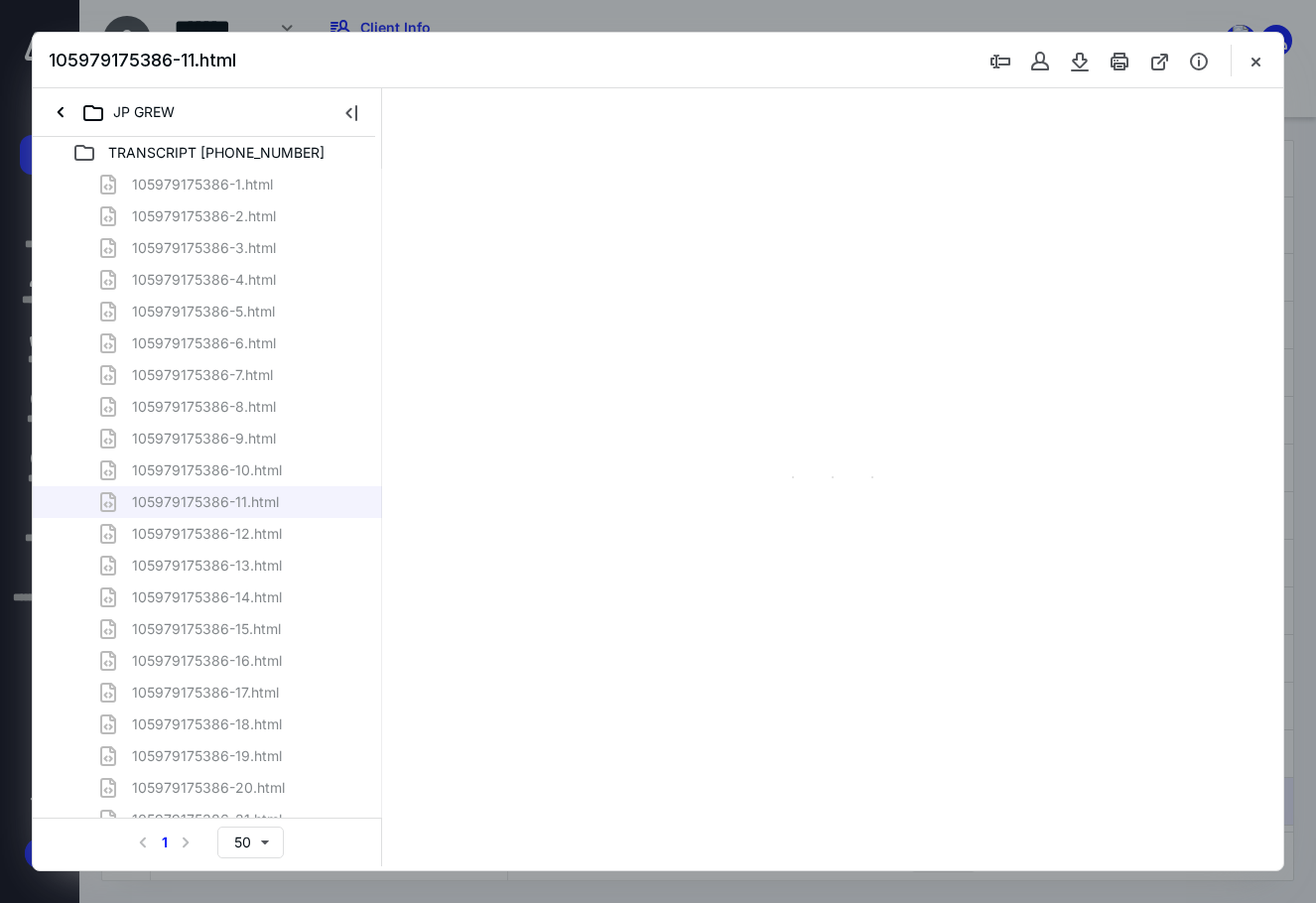 scroll, scrollTop: 0, scrollLeft: 0, axis: both 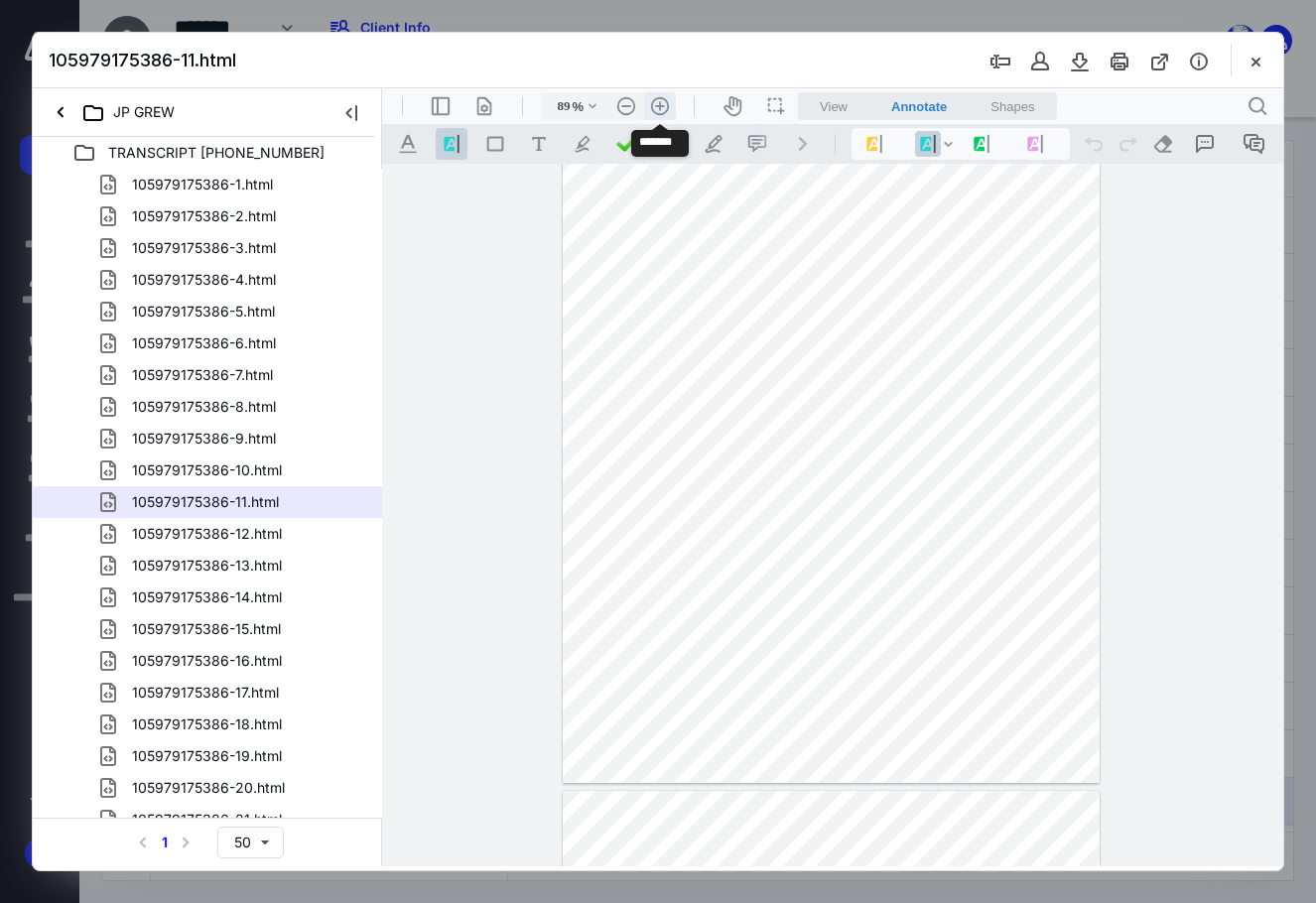 click on ".cls-1{fill:#abb0c4;} icon - header - zoom - in - line" at bounding box center [660, 106] 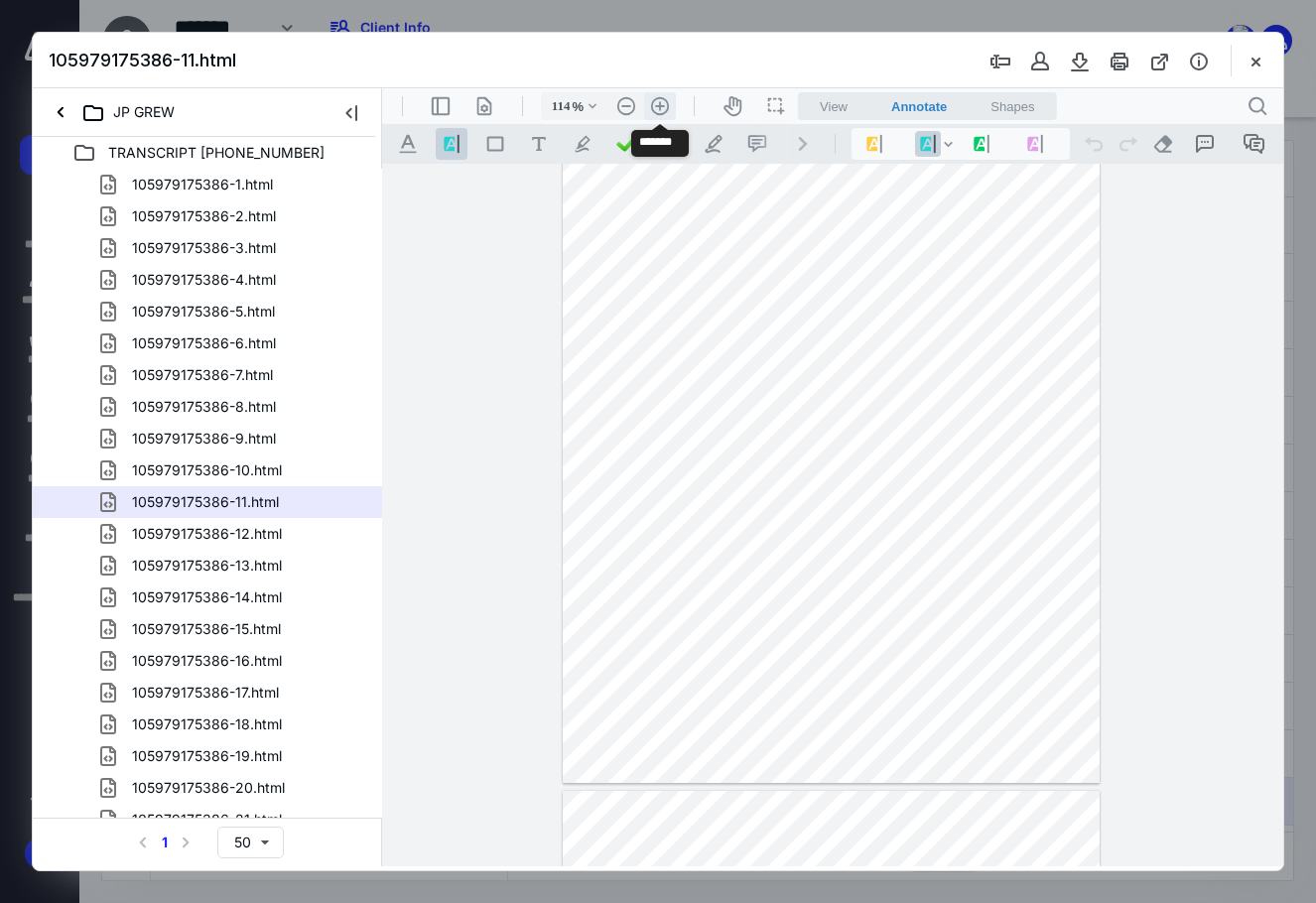 scroll, scrollTop: 191, scrollLeft: 0, axis: vertical 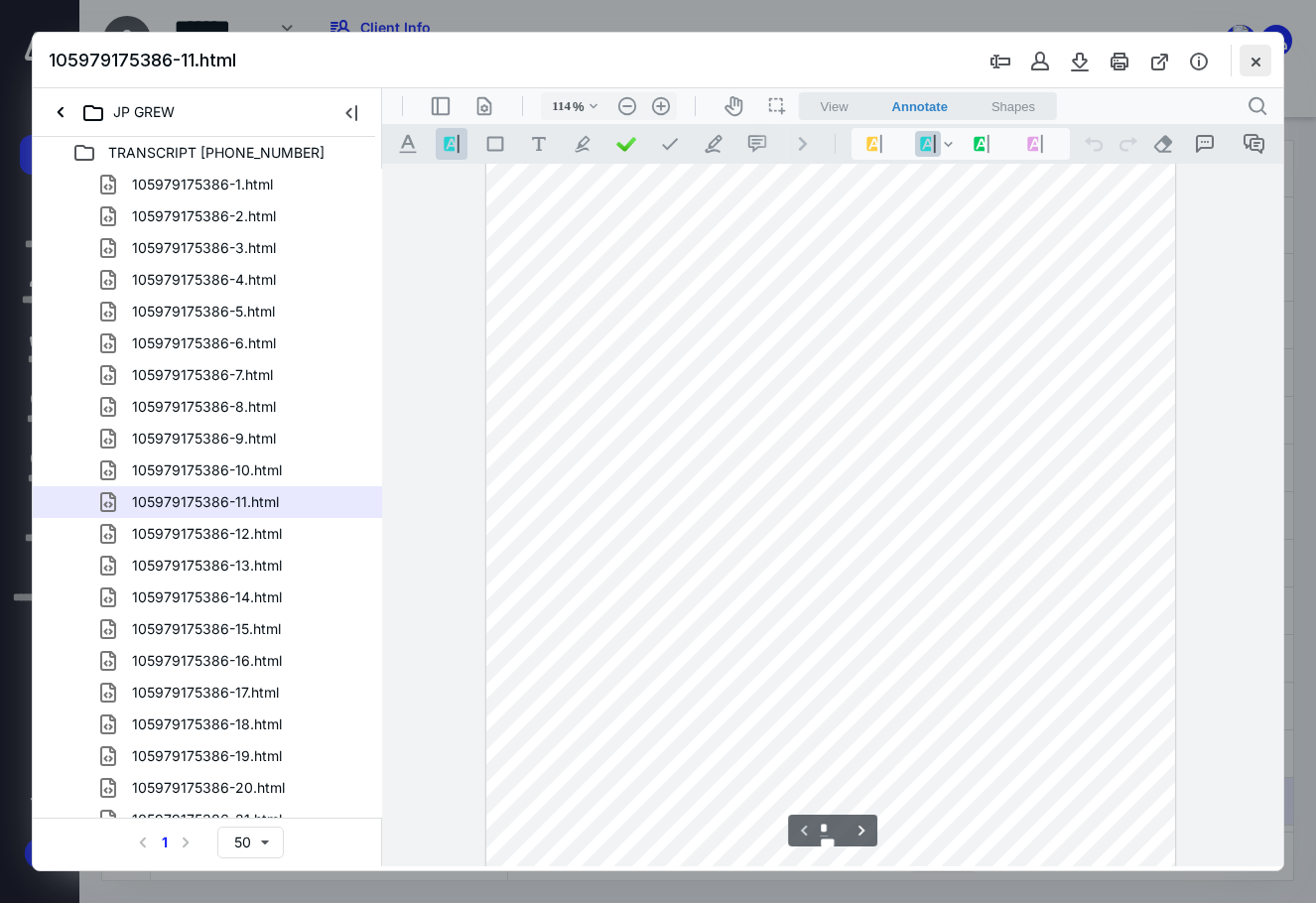 click at bounding box center [1255, 61] 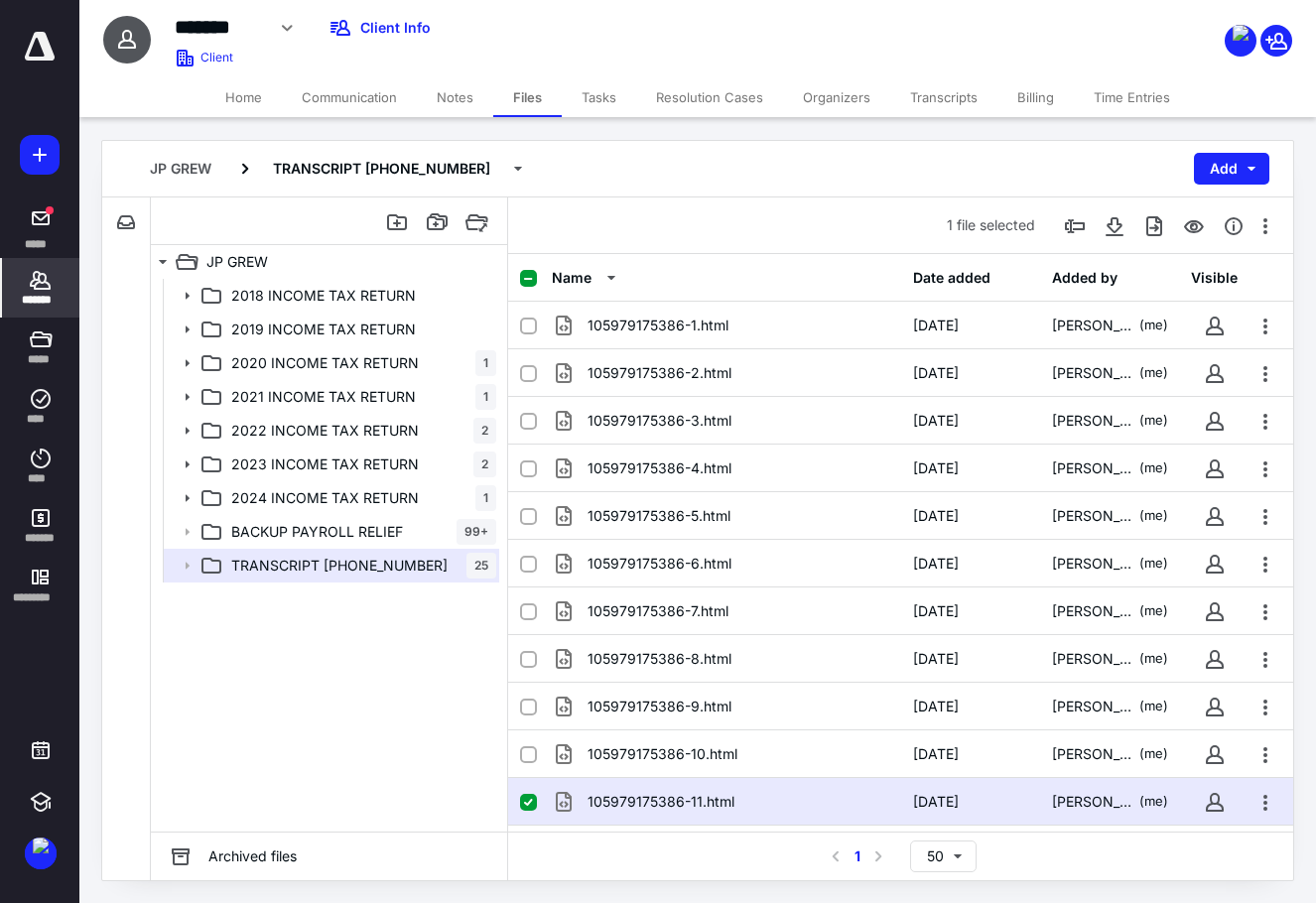 click on "*******" at bounding box center [41, 300] 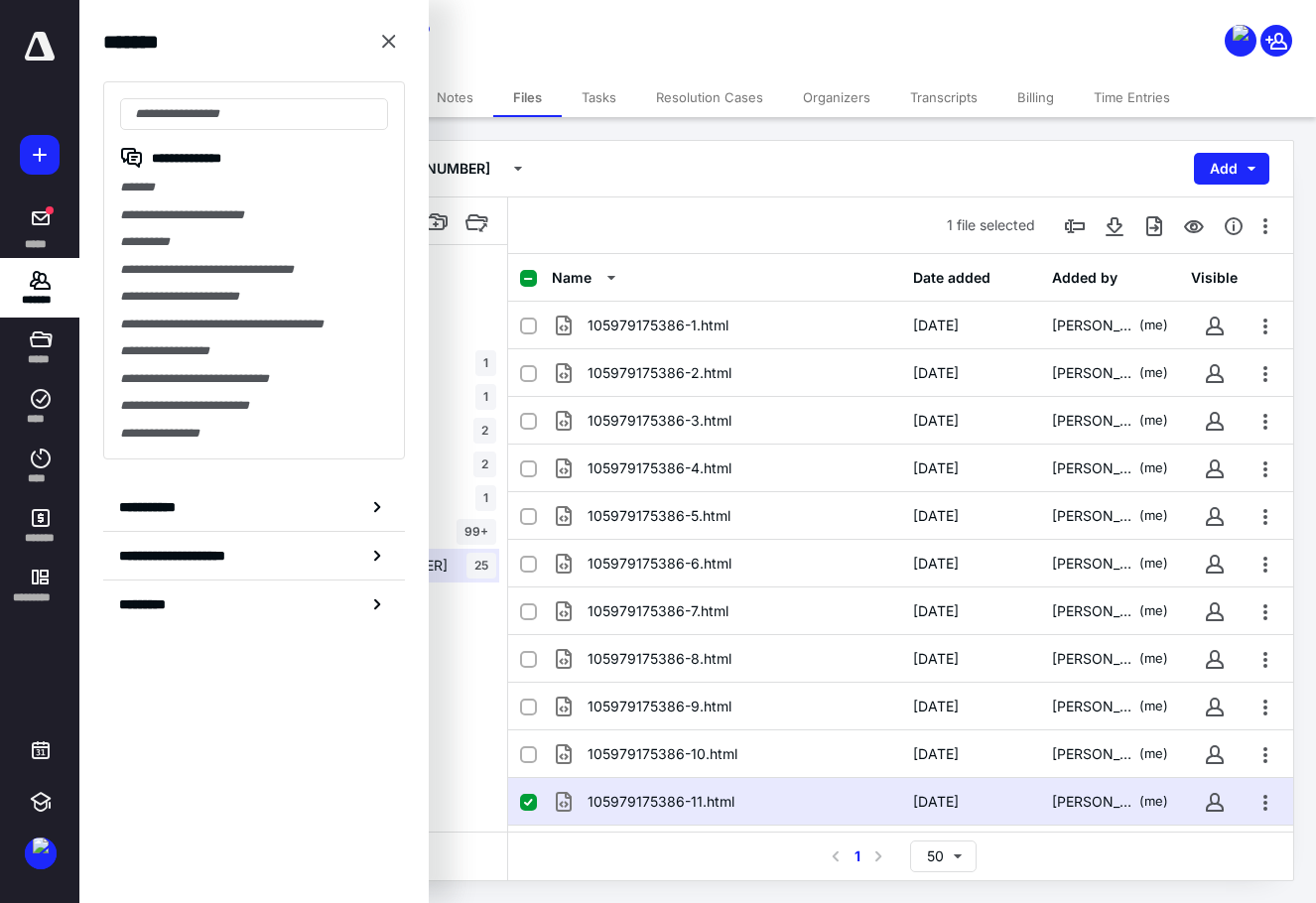 drag, startPoint x: 220, startPoint y: 380, endPoint x: 284, endPoint y: 346, distance: 72.47068 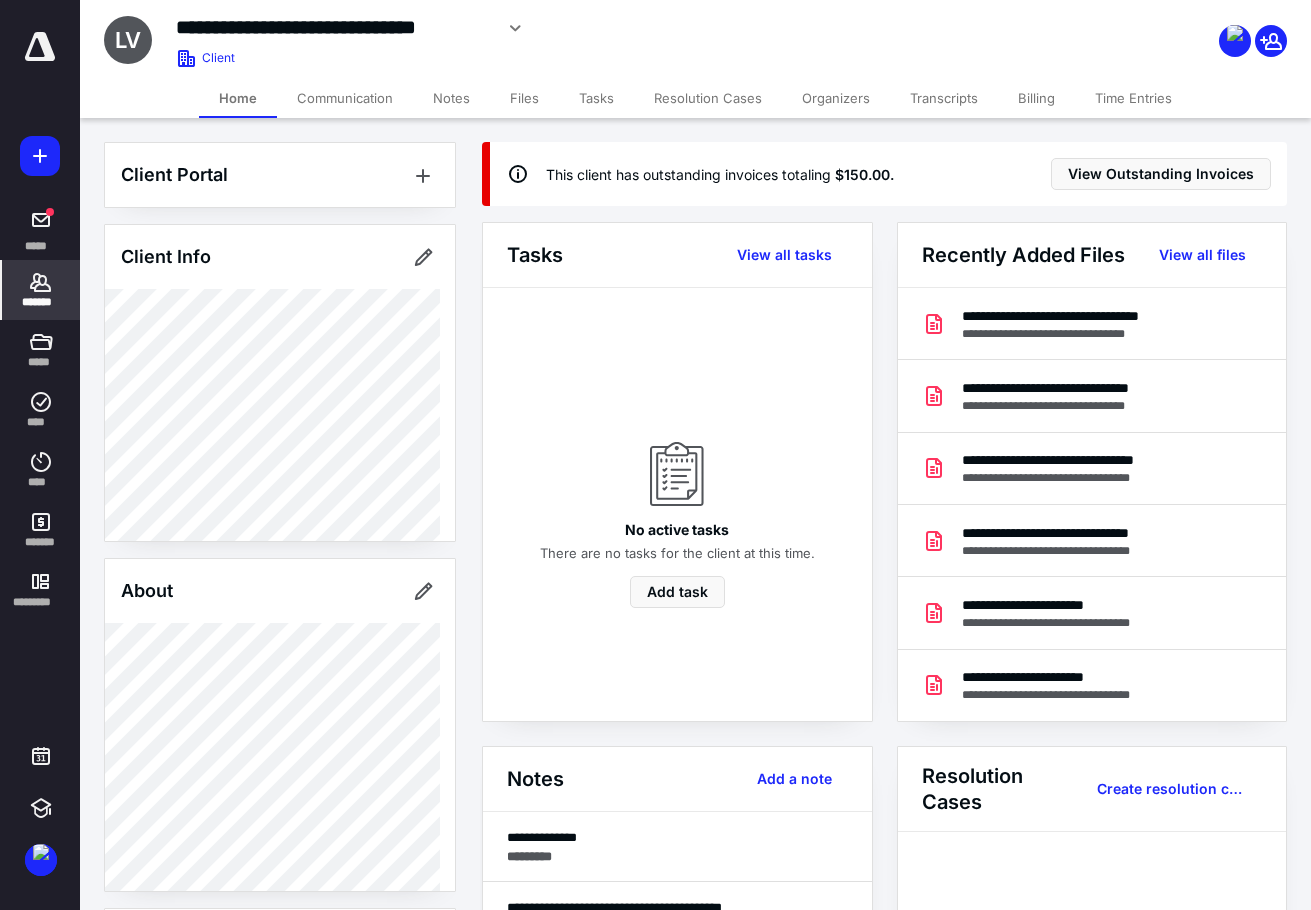 click on "Files" at bounding box center (524, 98) 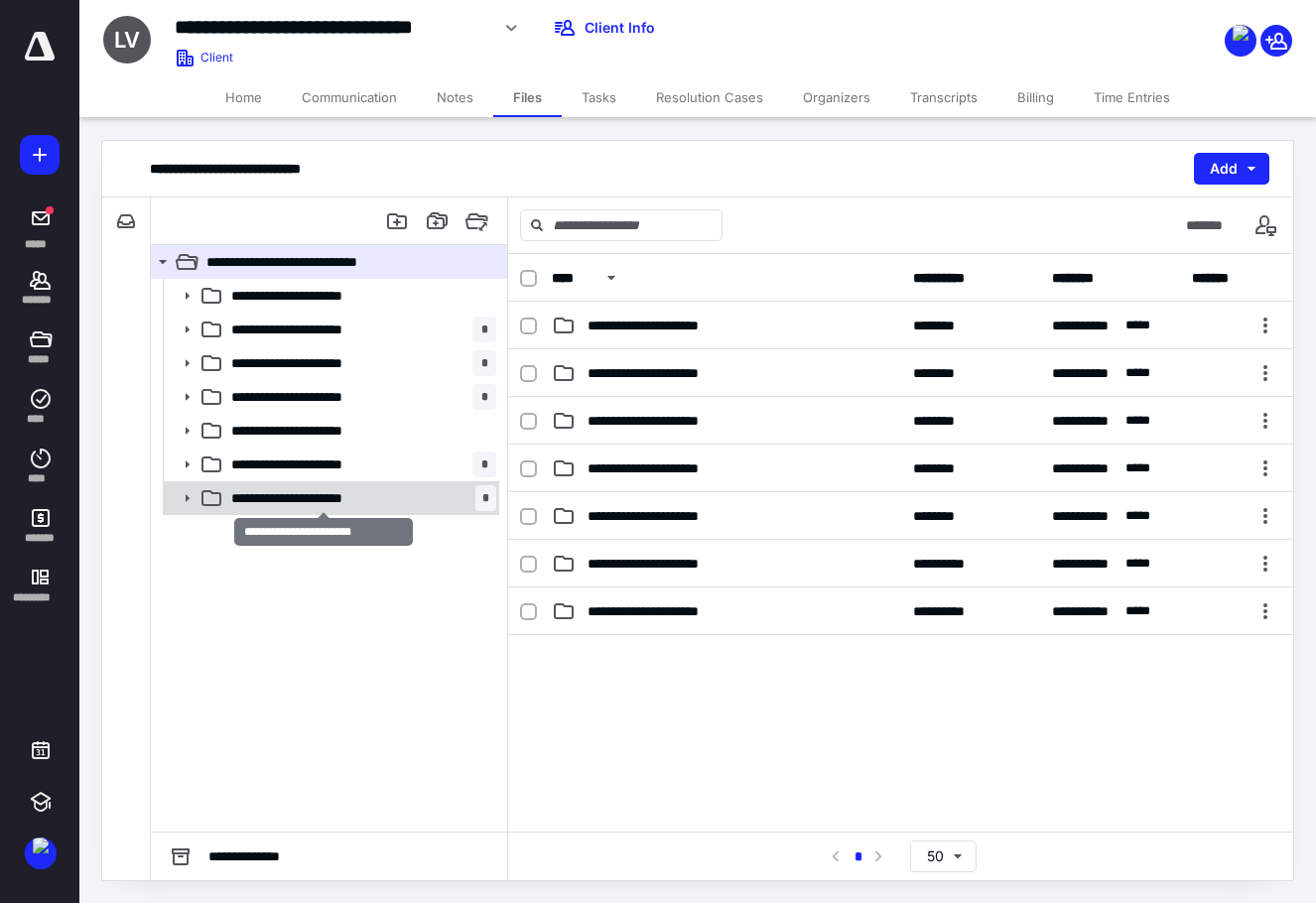 click on "**********" at bounding box center [324, 498] 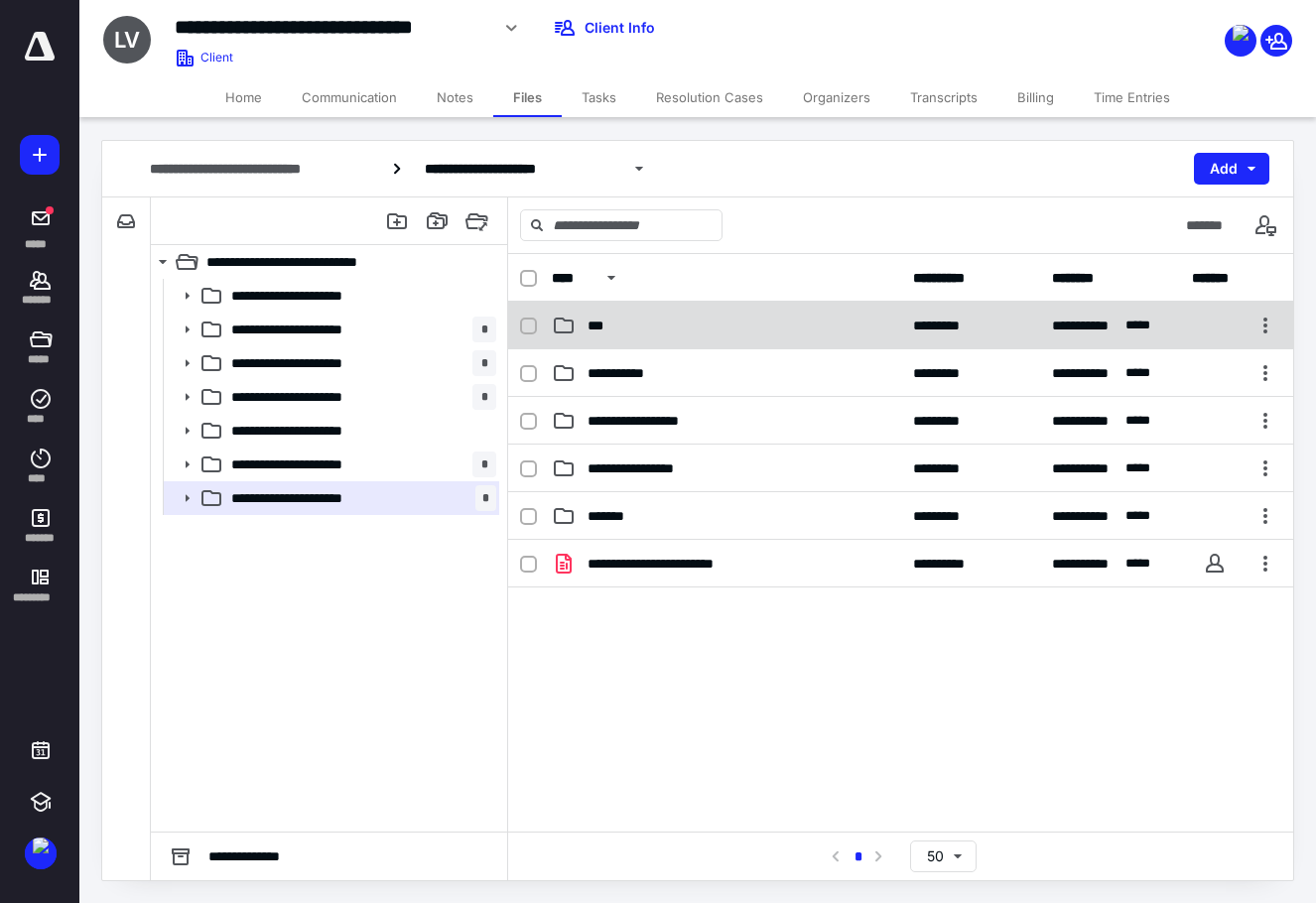 click on "***" at bounding box center [726, 325] 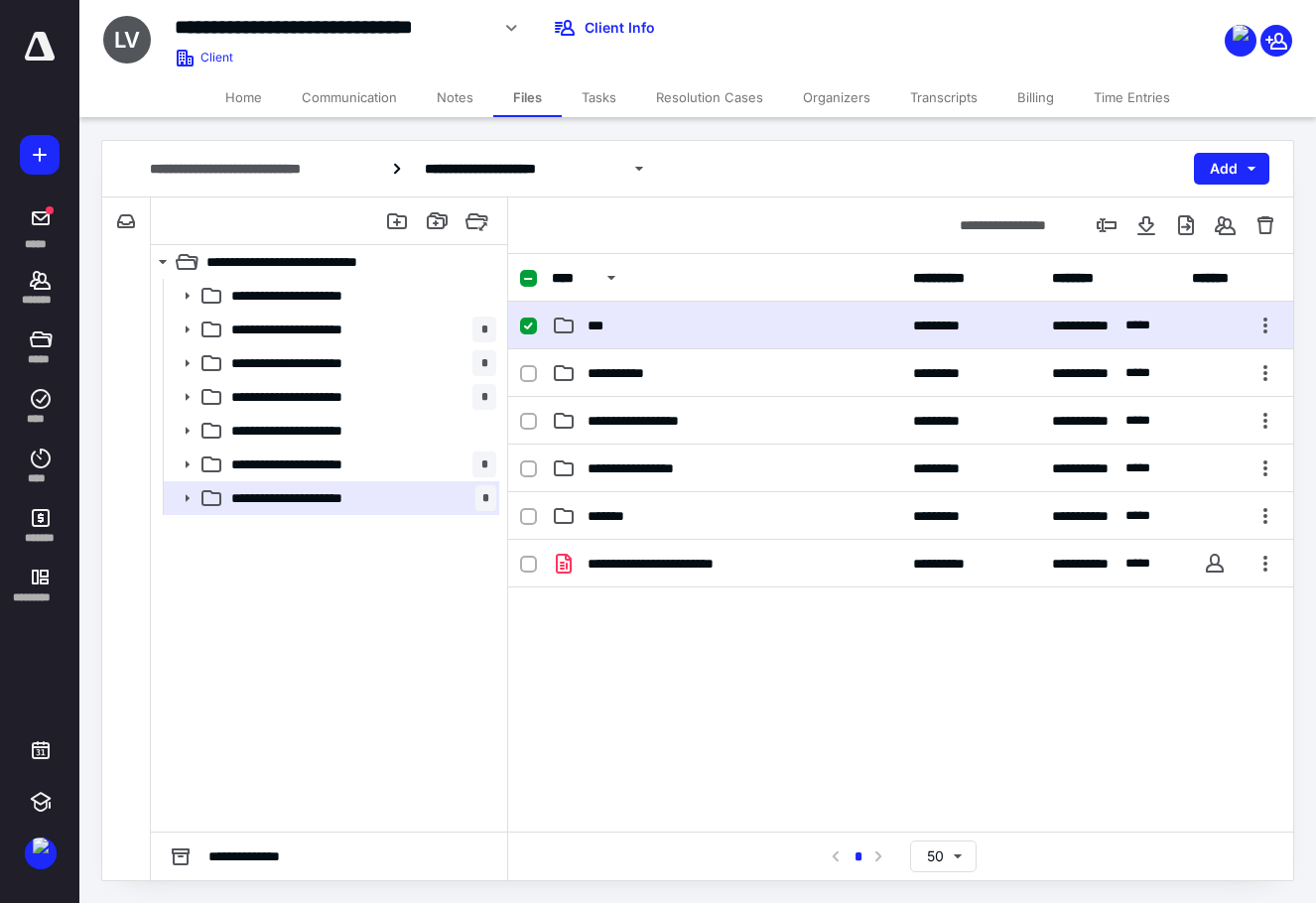 click on "***" at bounding box center [726, 325] 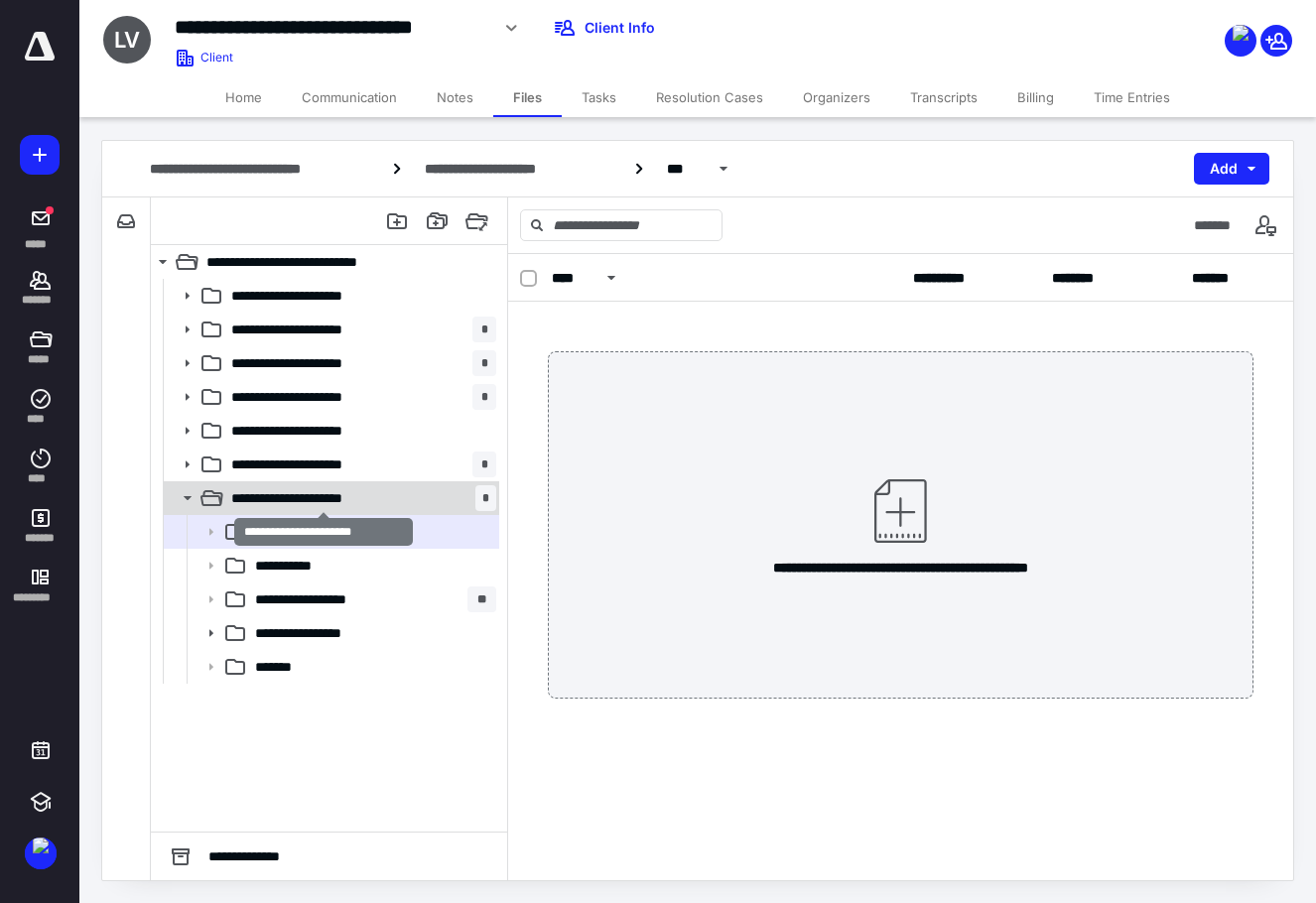 click on "**********" at bounding box center (324, 498) 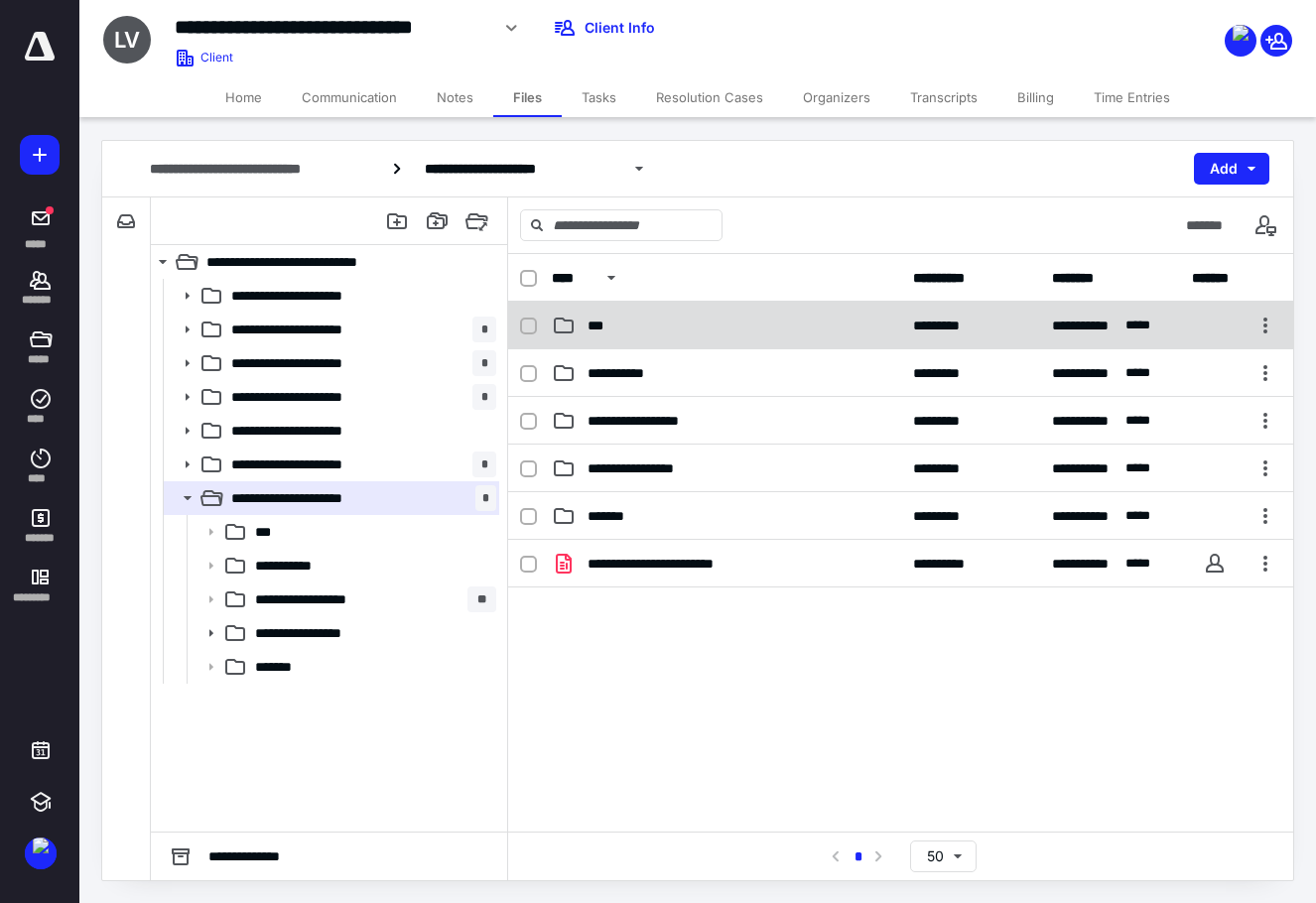 click on "***" at bounding box center (726, 325) 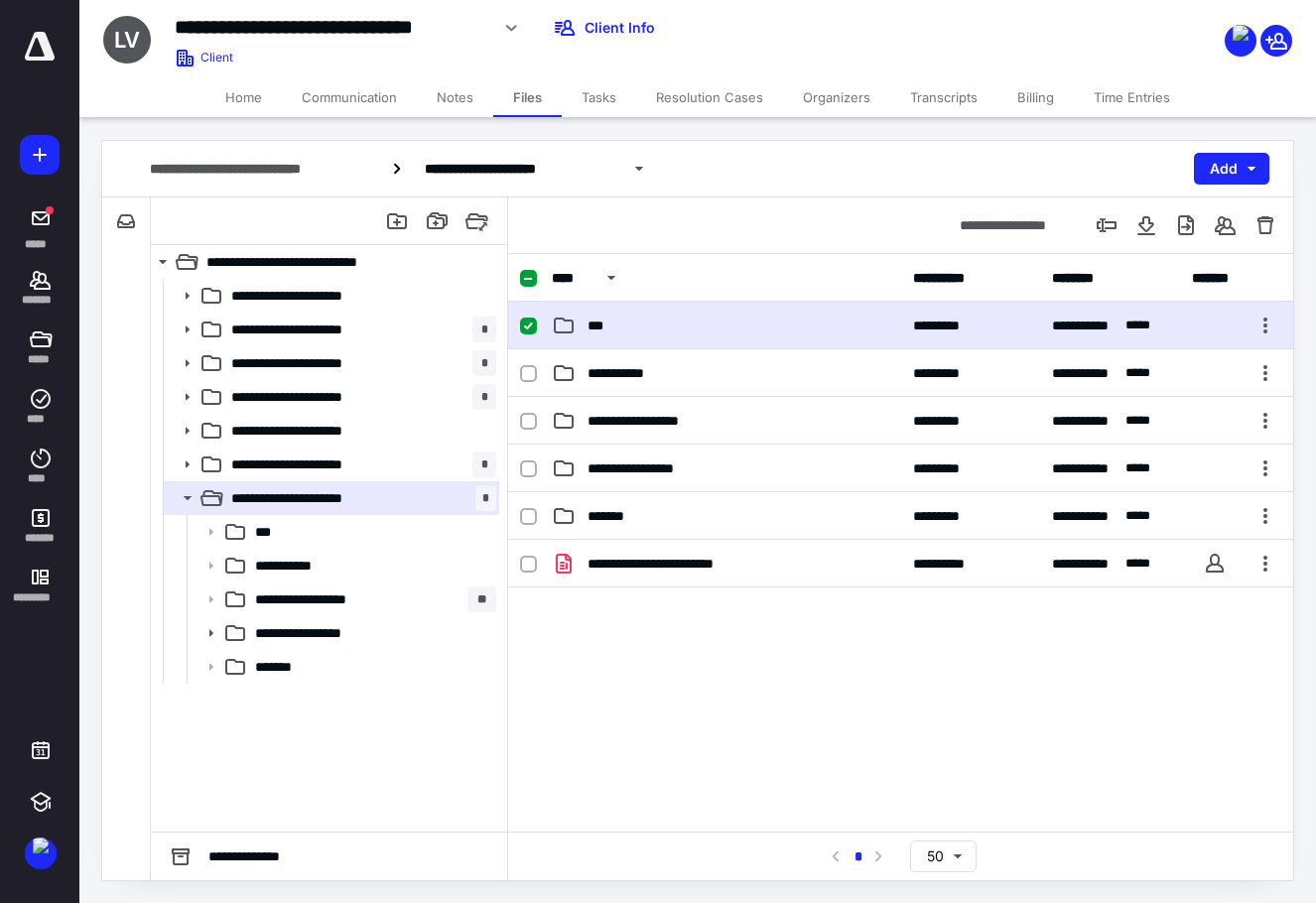 click on "***" at bounding box center (726, 325) 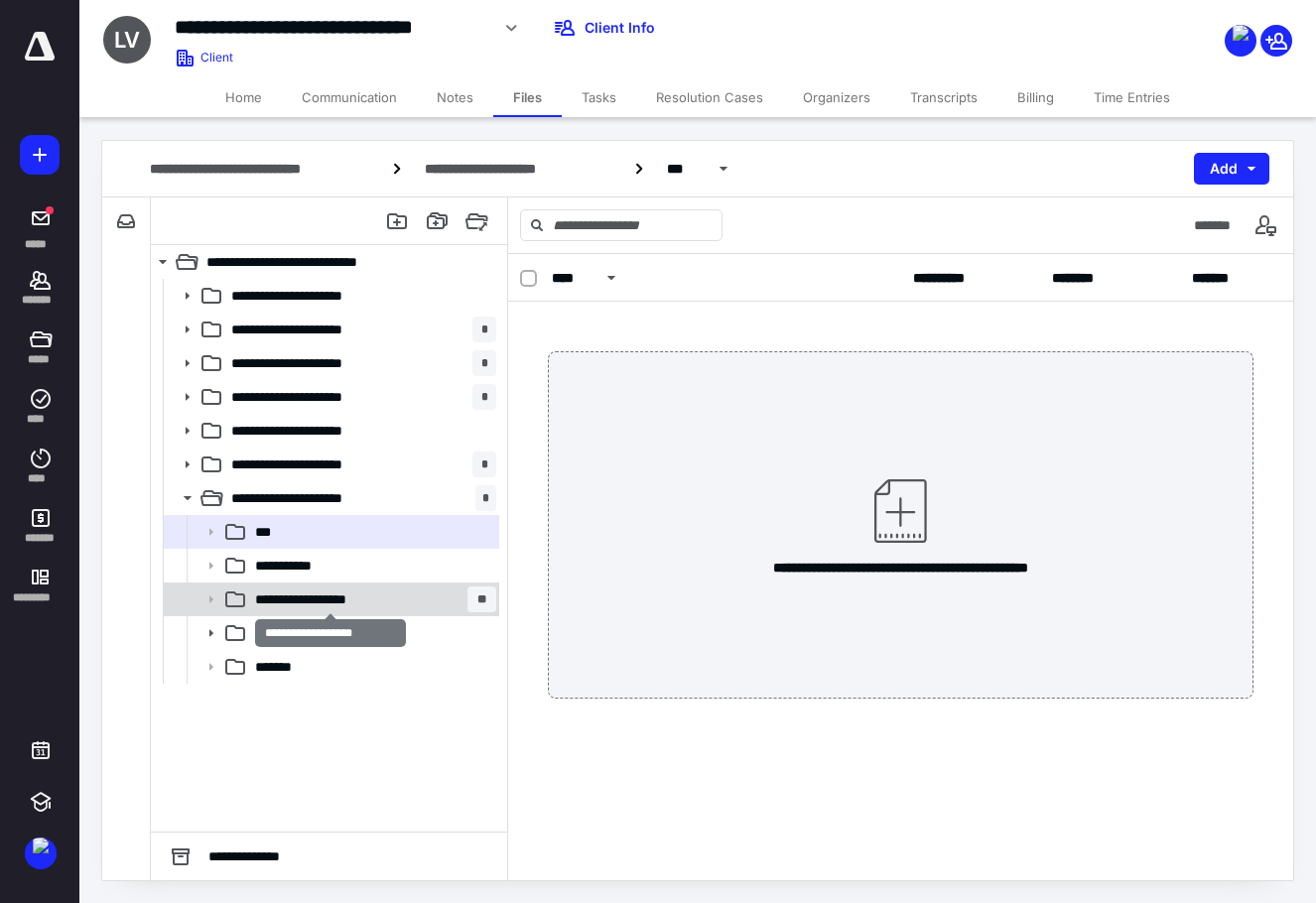 click on "**********" at bounding box center (330, 599) 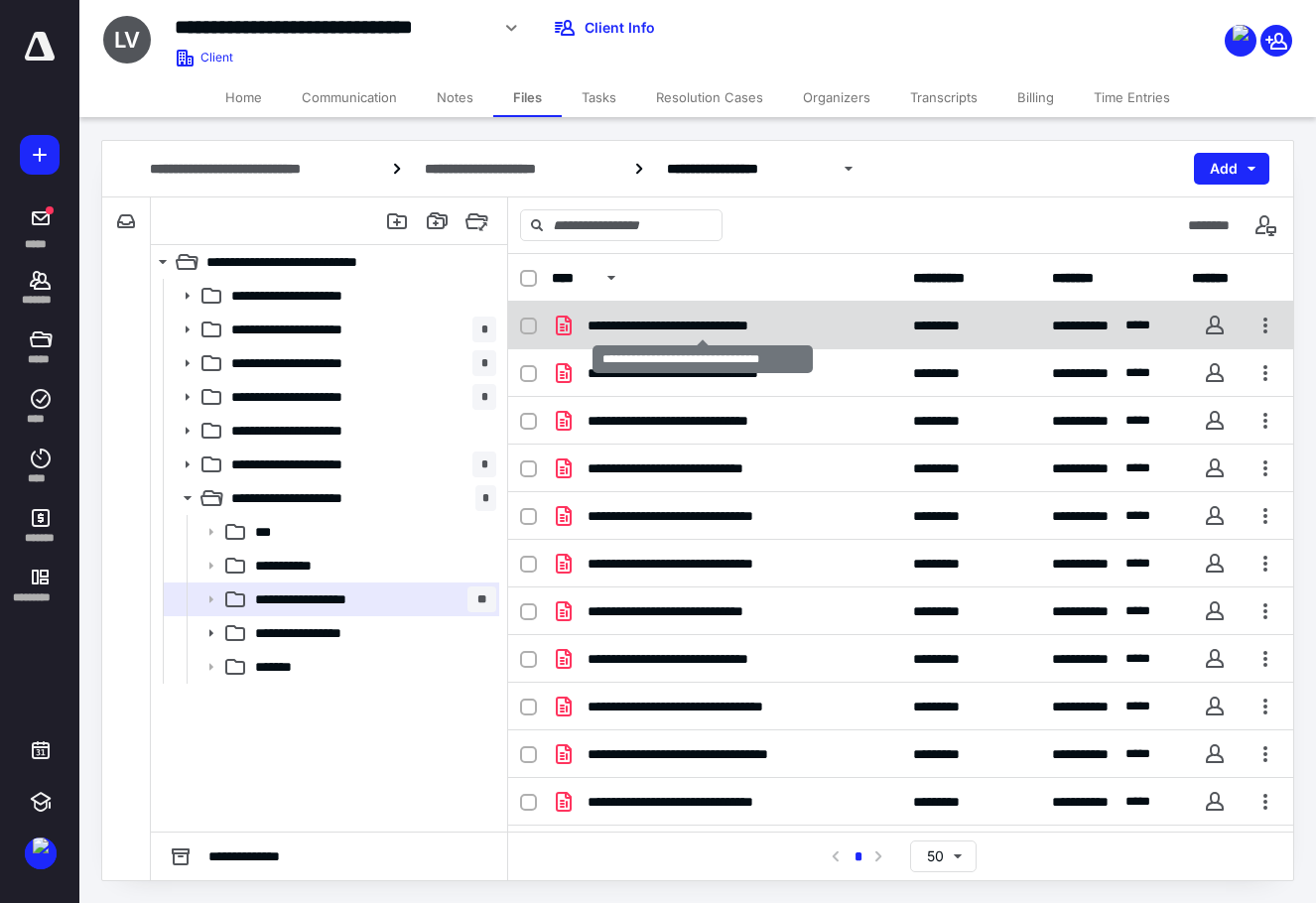 click on "**********" at bounding box center (703, 325) 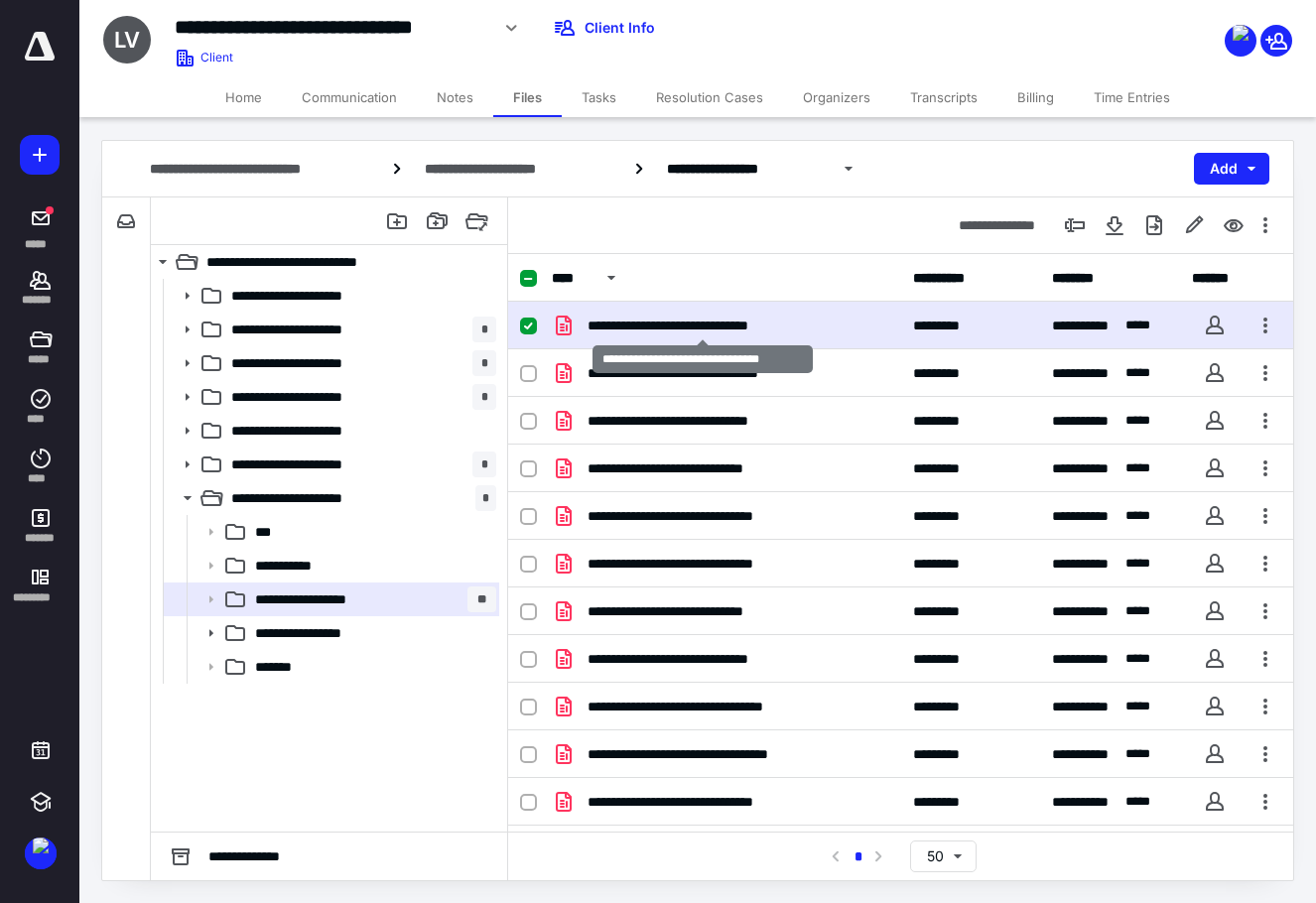 click on "**********" at bounding box center (703, 325) 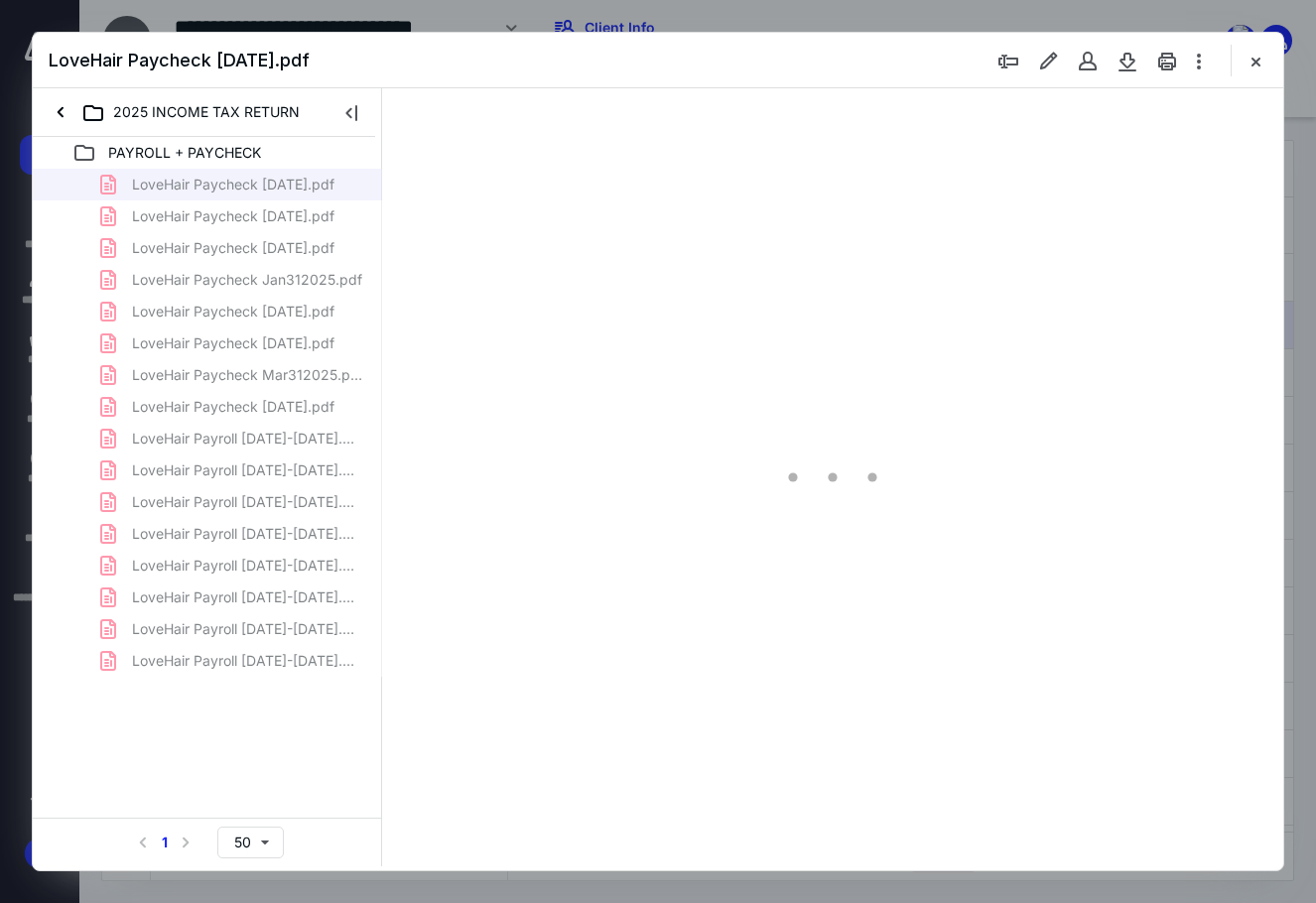 scroll, scrollTop: 0, scrollLeft: 0, axis: both 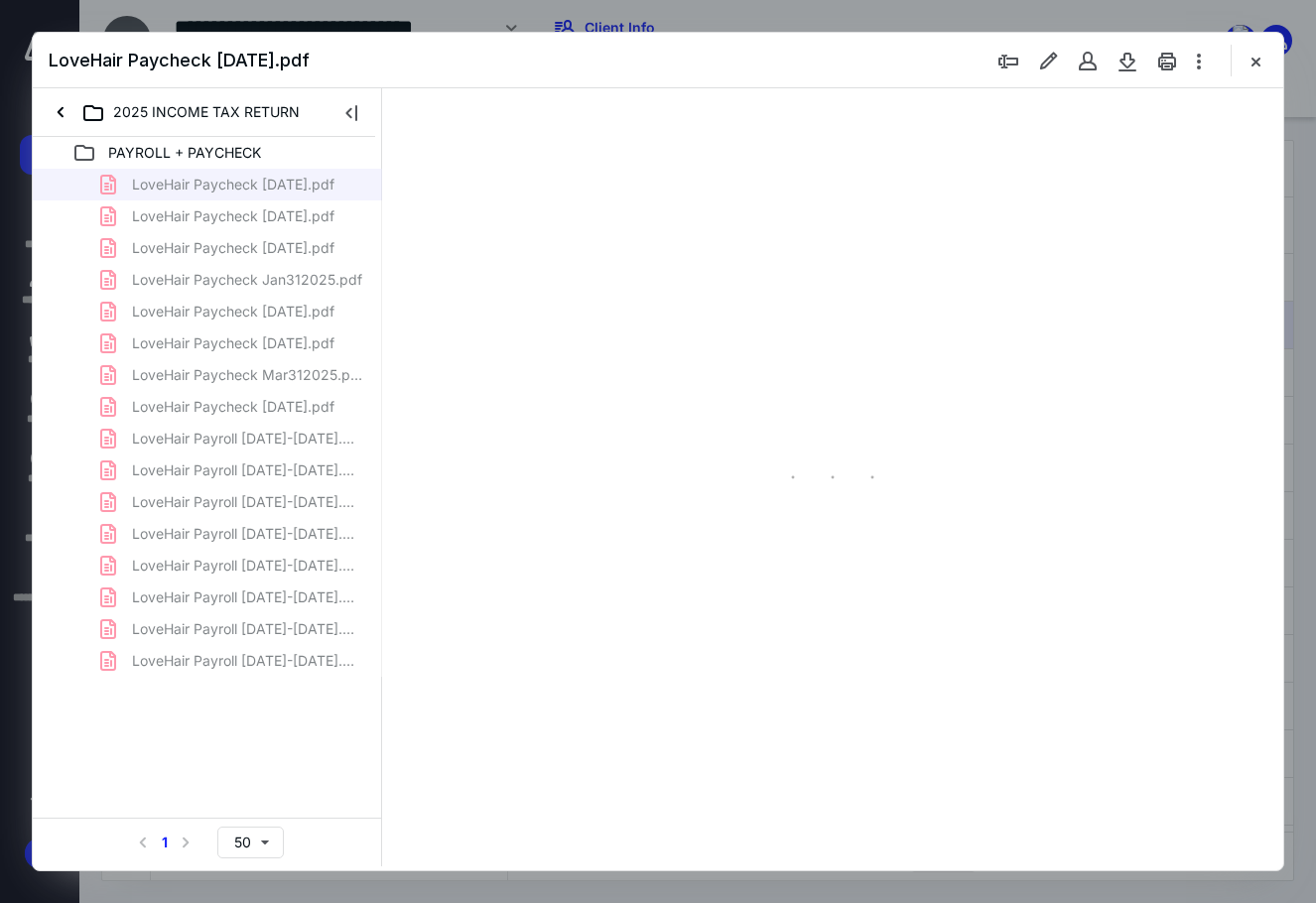 type on "89" 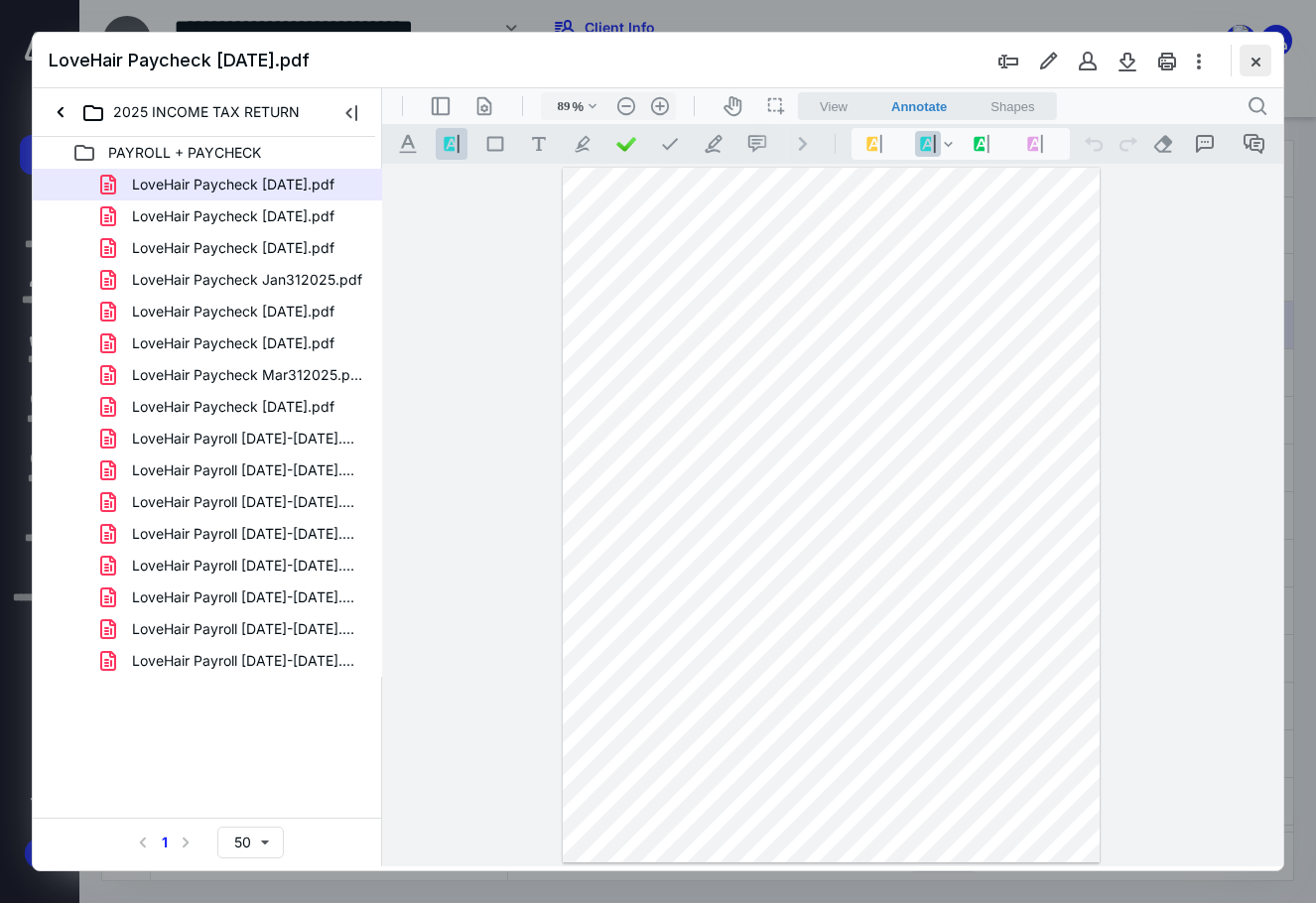 click at bounding box center [1255, 61] 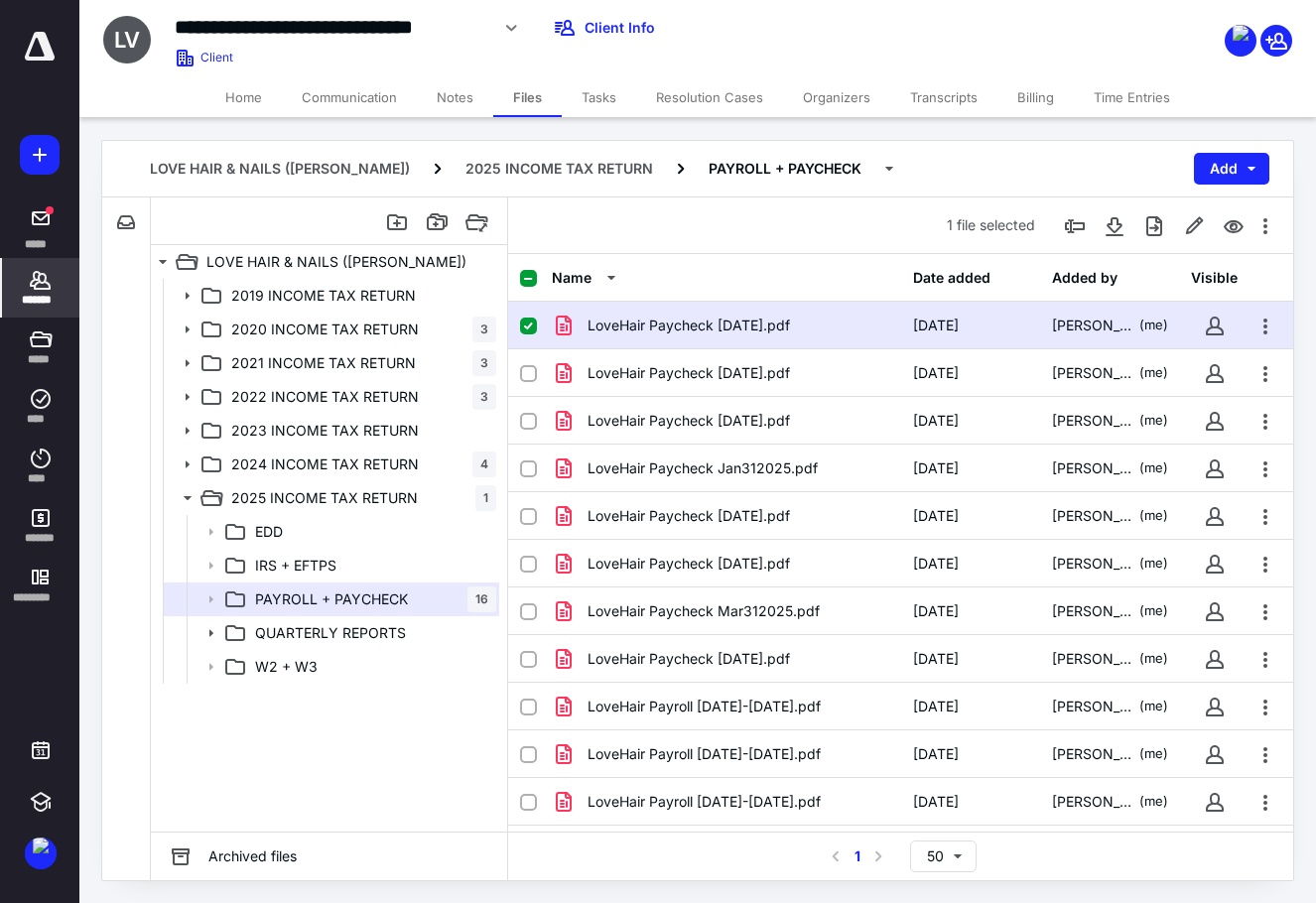 click on "*******" at bounding box center (41, 300) 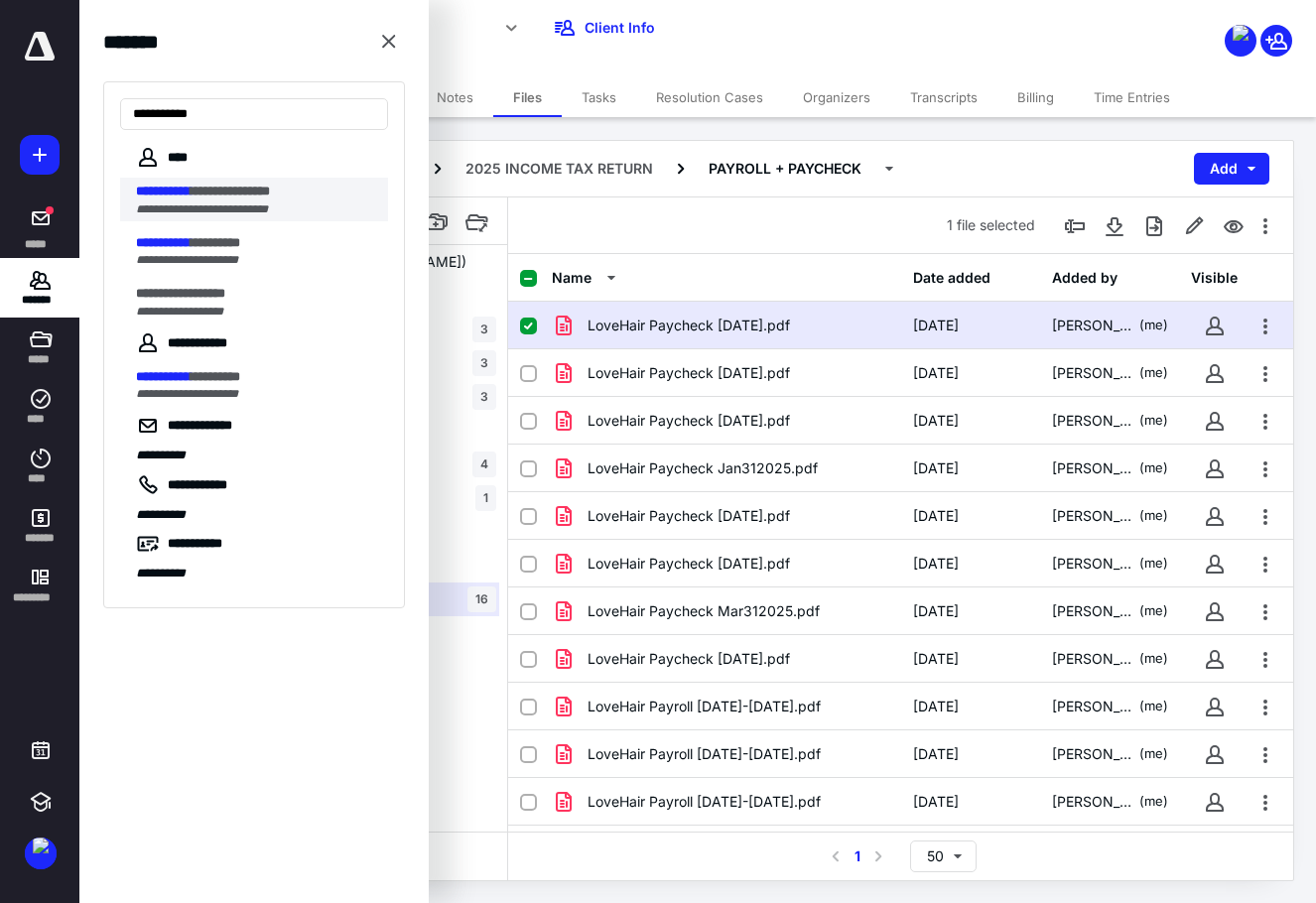 type on "**********" 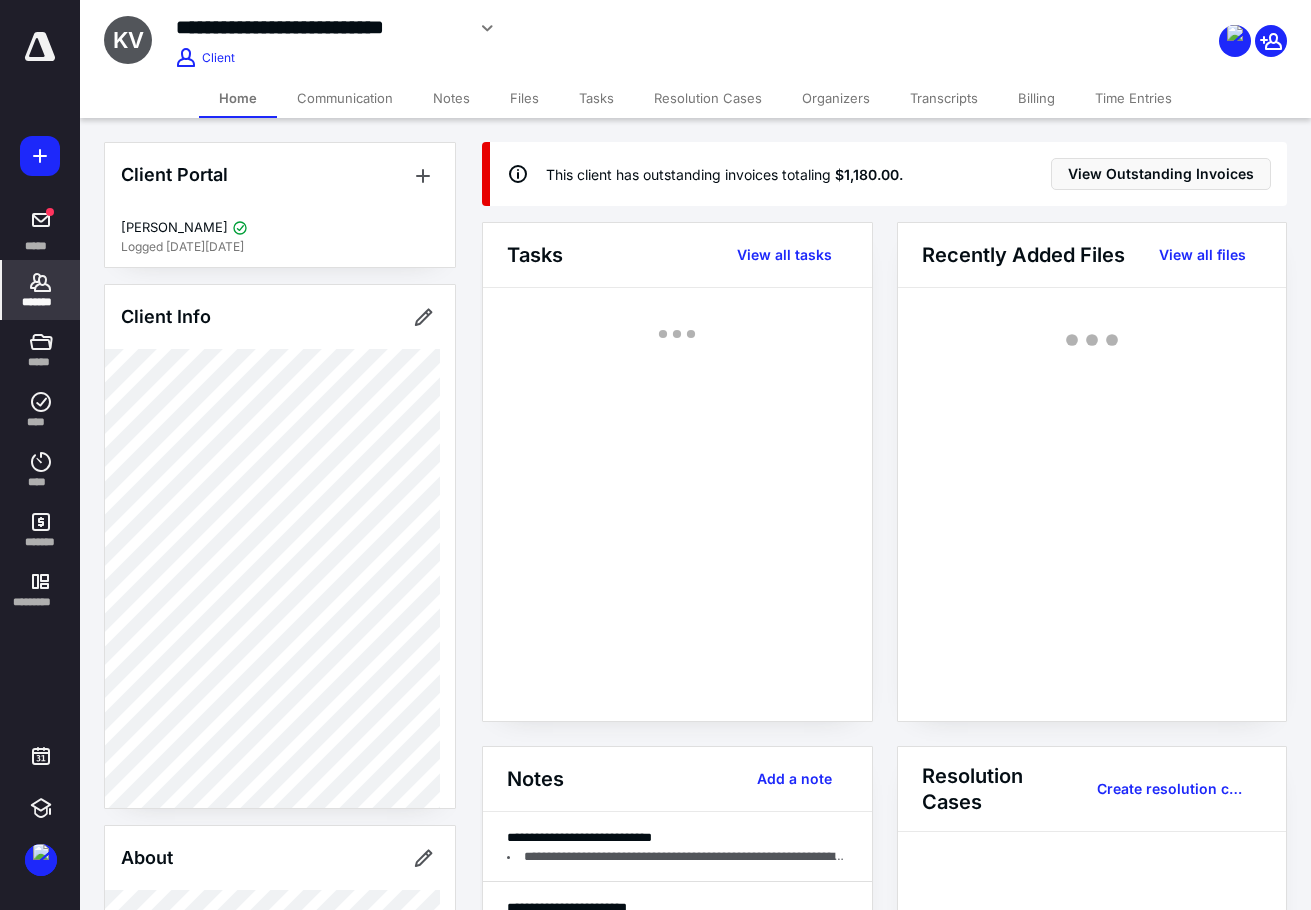 click on "Files" at bounding box center (524, 98) 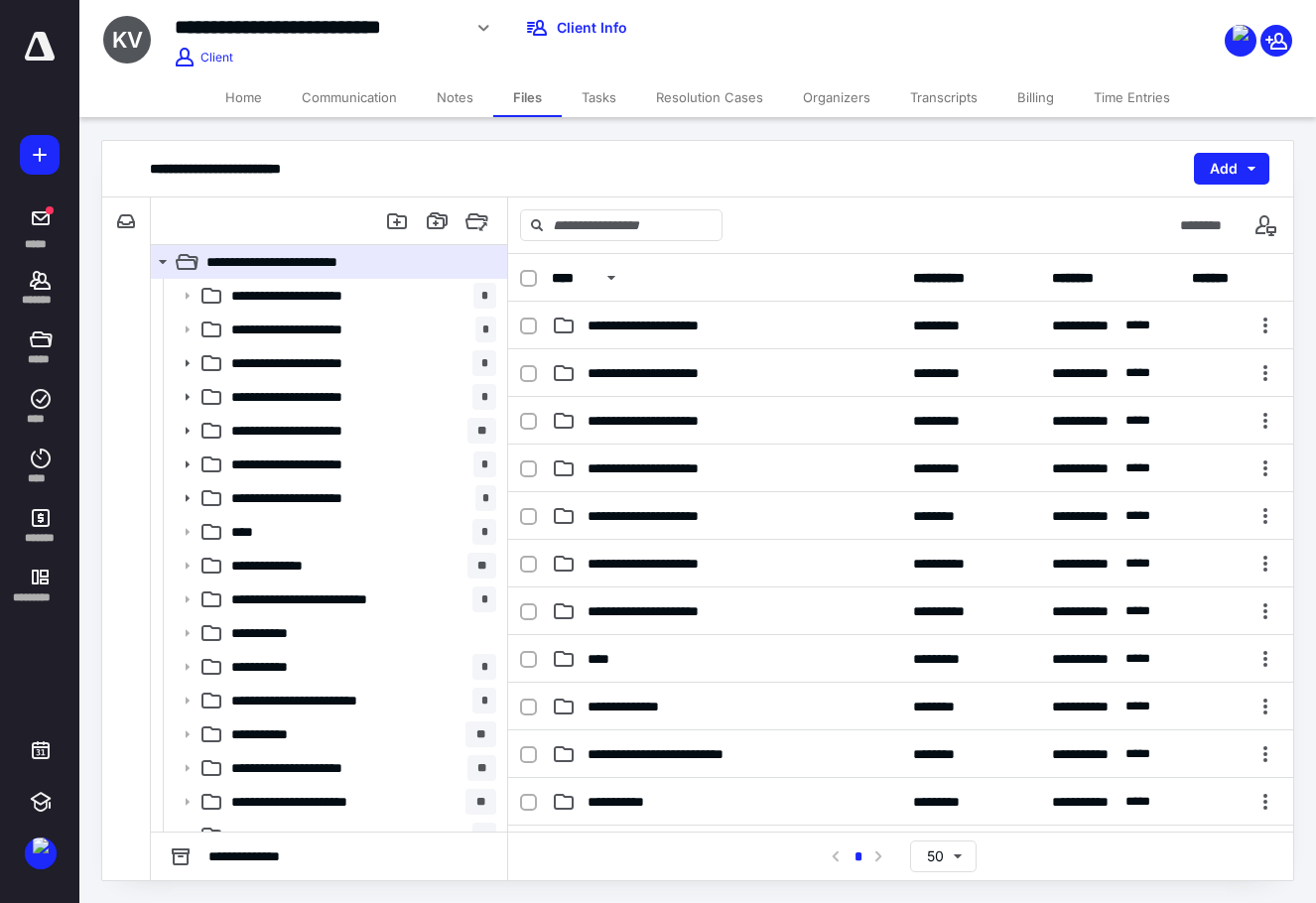 scroll, scrollTop: 55, scrollLeft: 0, axis: vertical 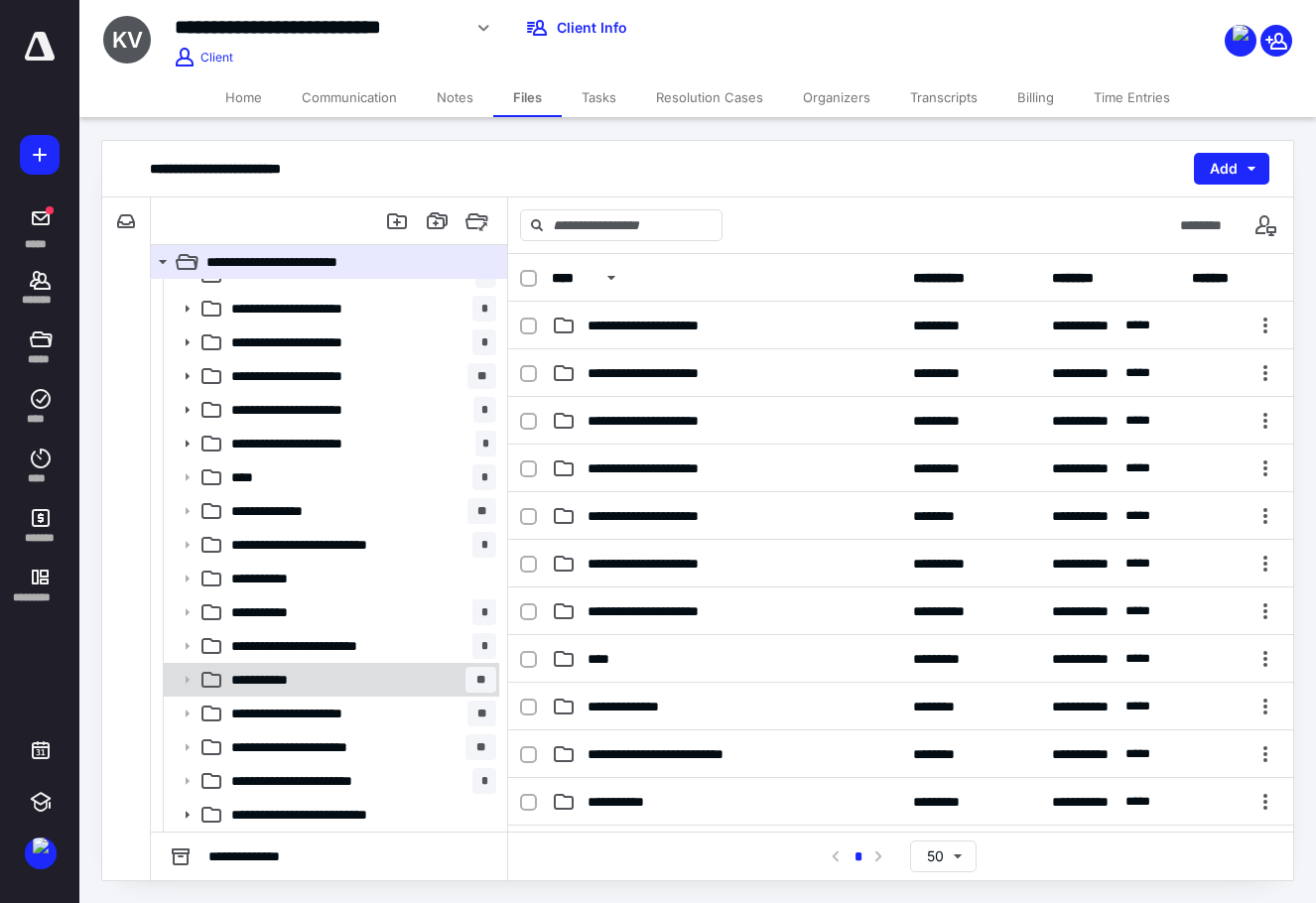 click on "**********" at bounding box center [359, 680] 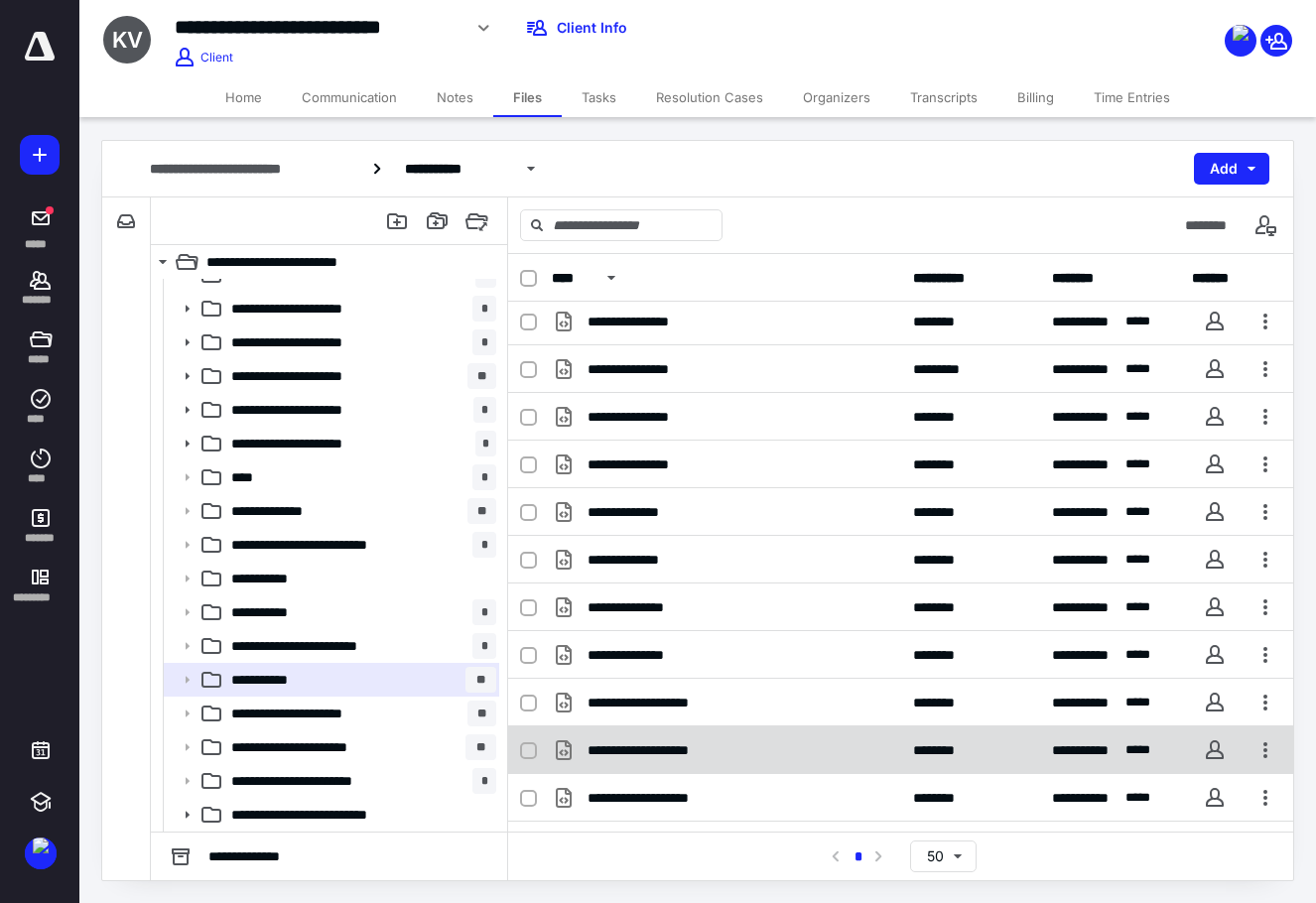 scroll, scrollTop: 566, scrollLeft: 0, axis: vertical 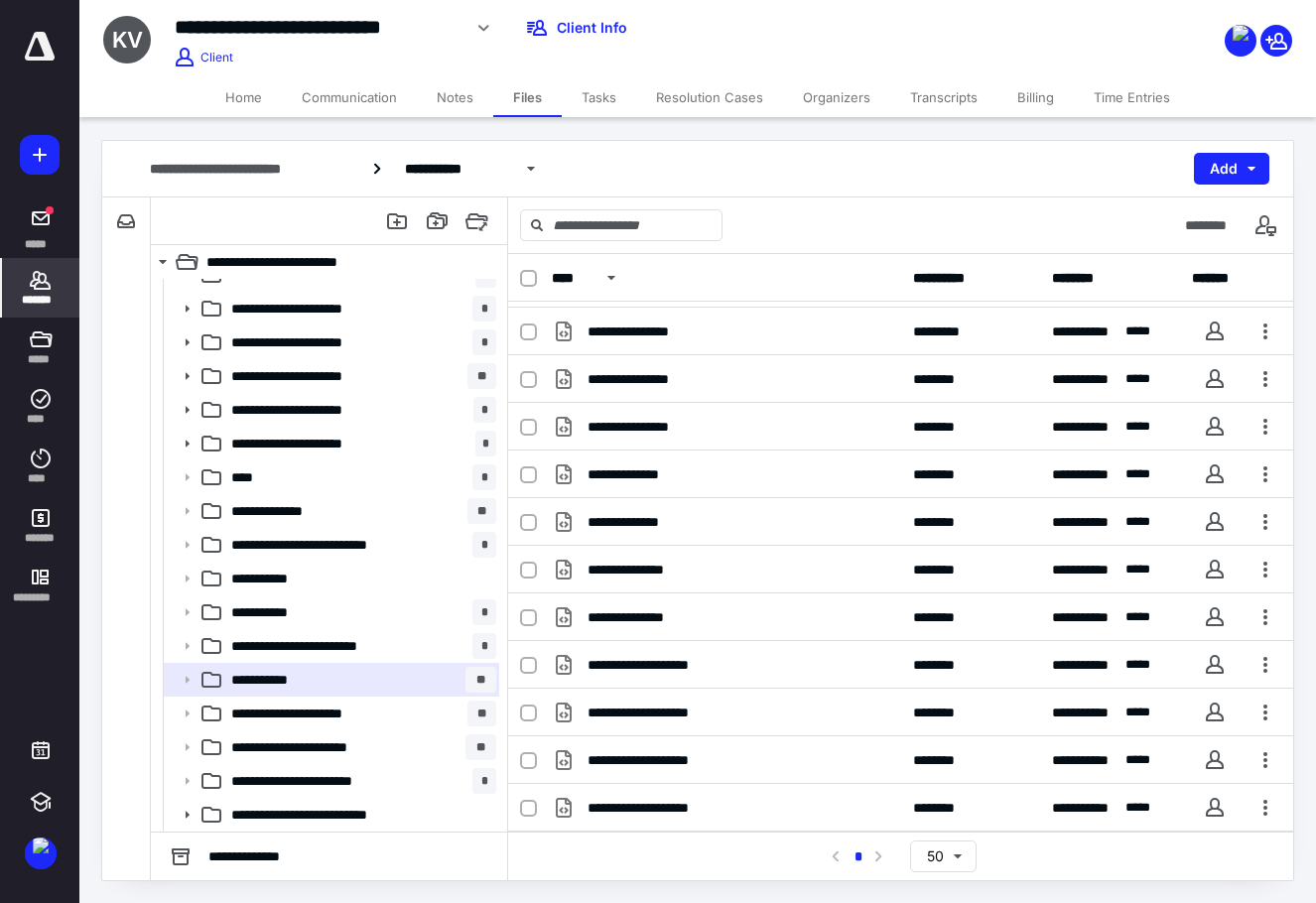 click on "*******" at bounding box center (41, 300) 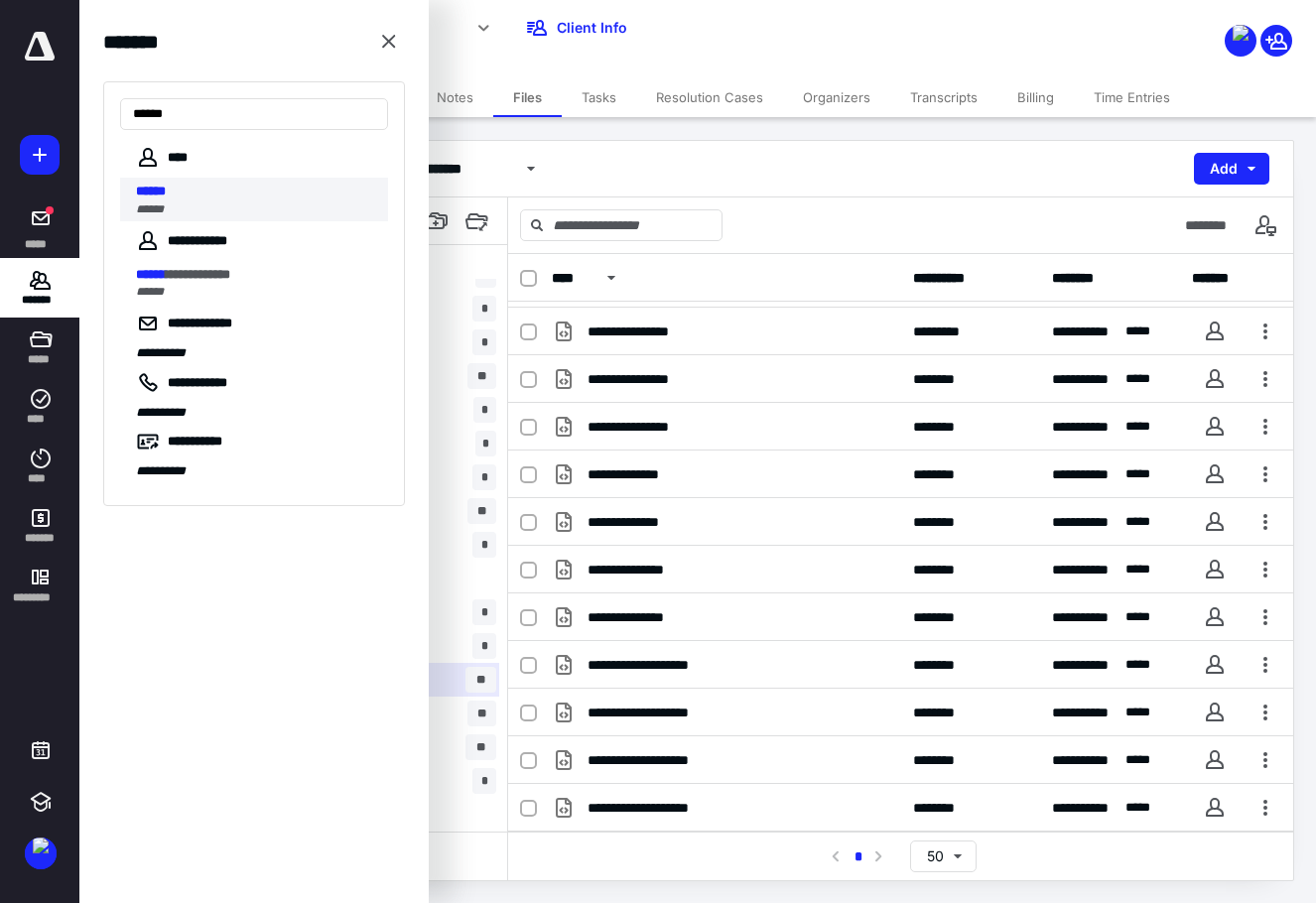 type on "******" 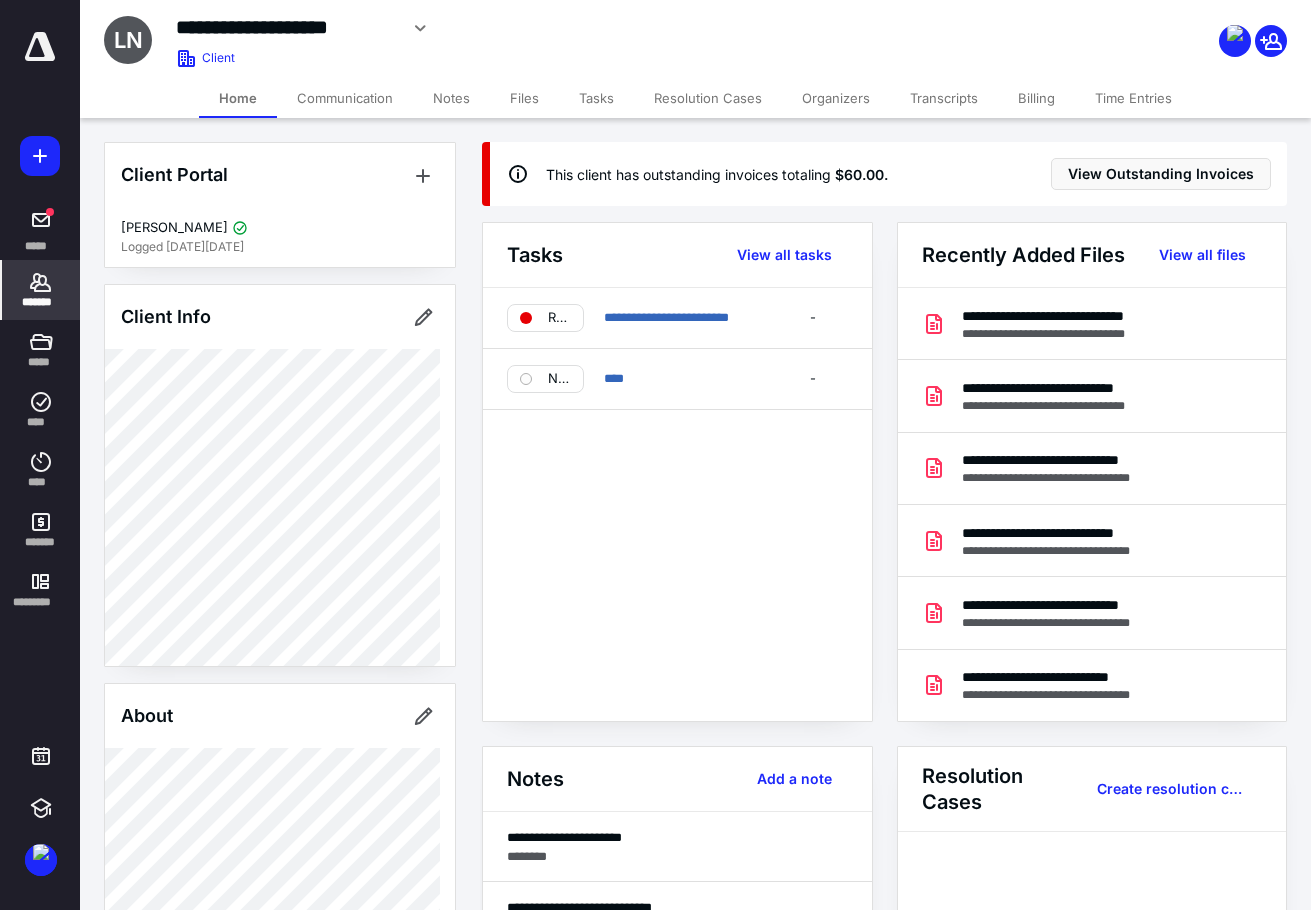click on "Files" at bounding box center [524, 98] 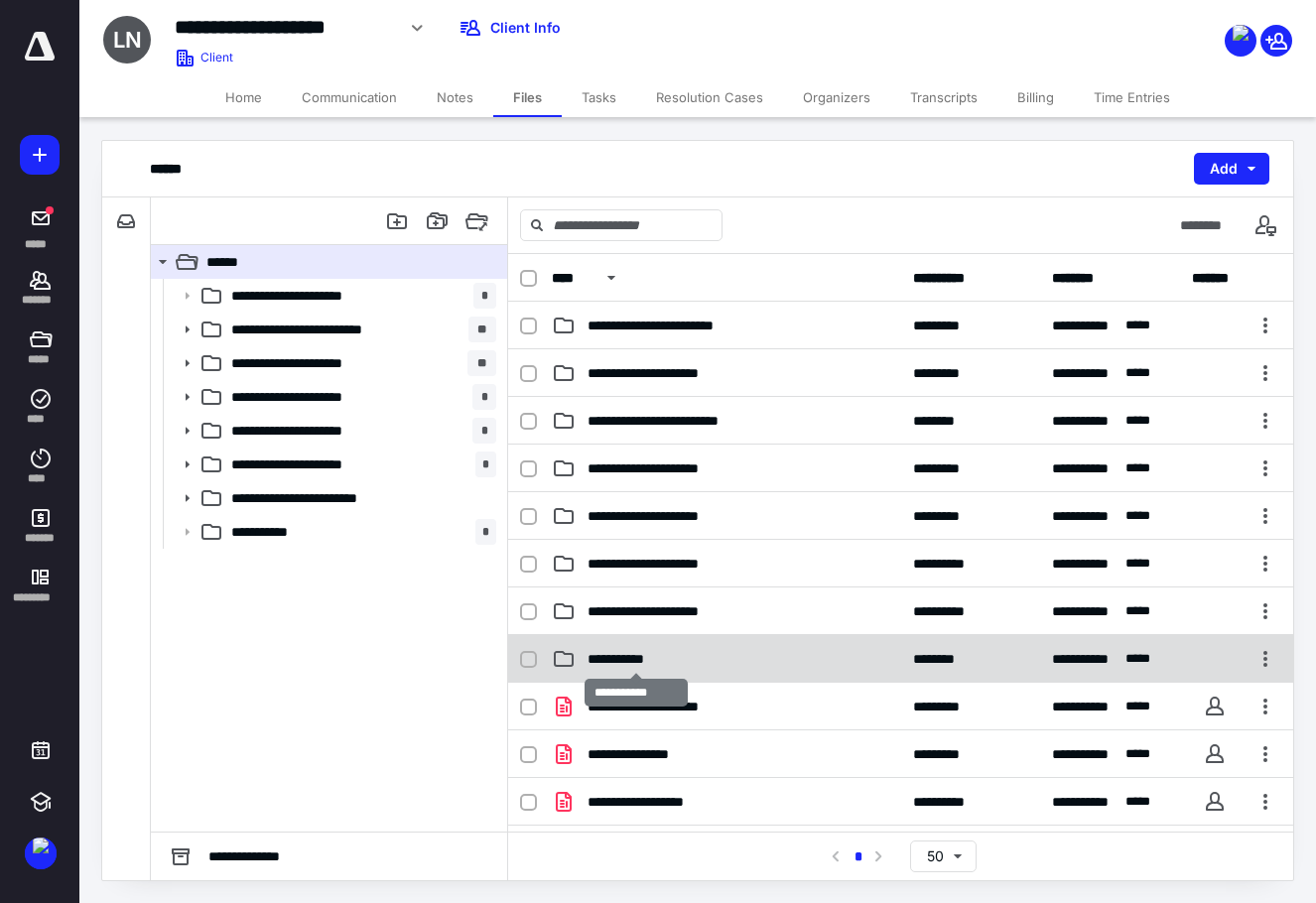 click on "**********" at bounding box center (635, 659) 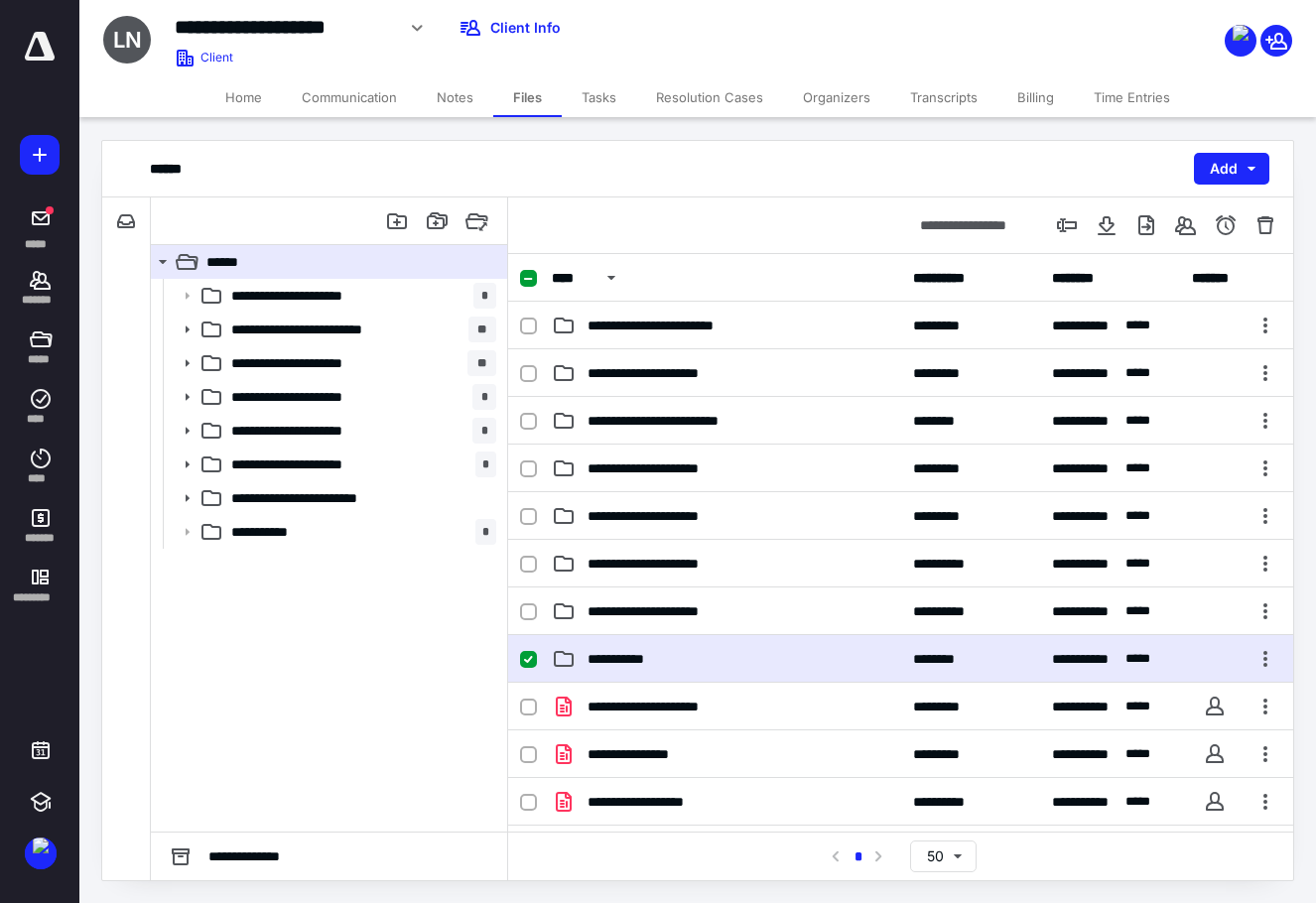 click on "**********" at bounding box center [900, 659] 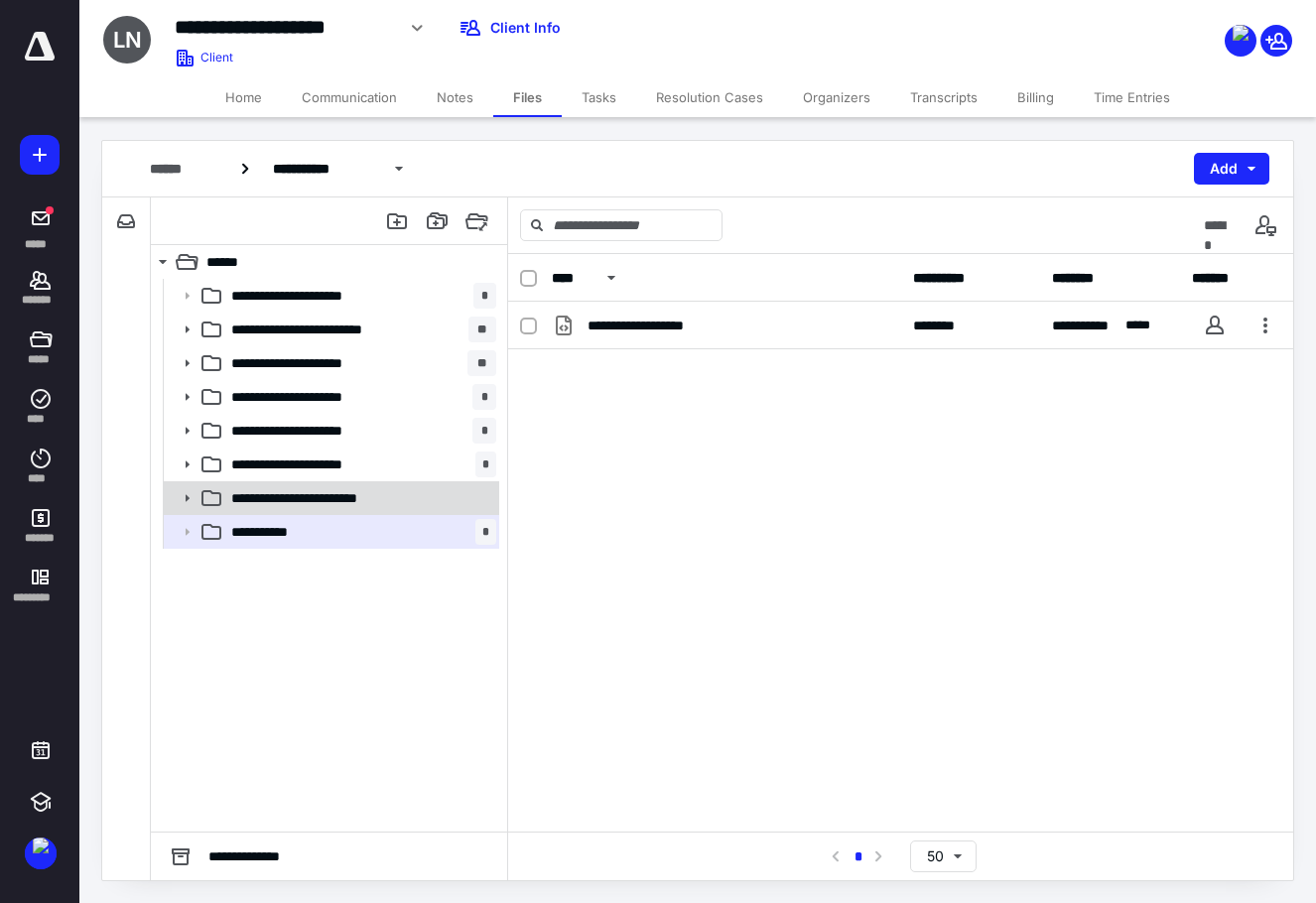 click on "**********" at bounding box center [322, 498] 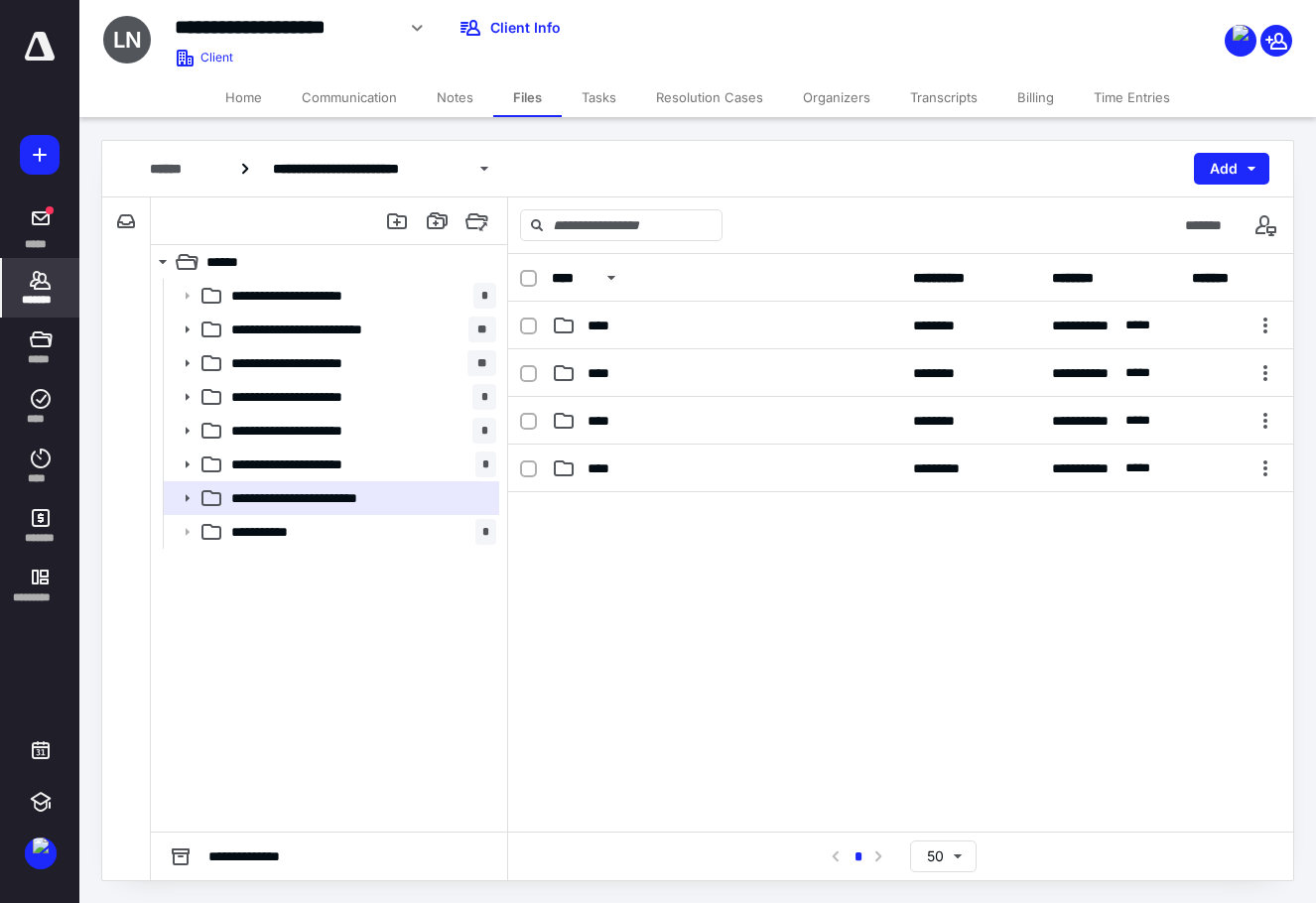 click on "*******" at bounding box center [41, 300] 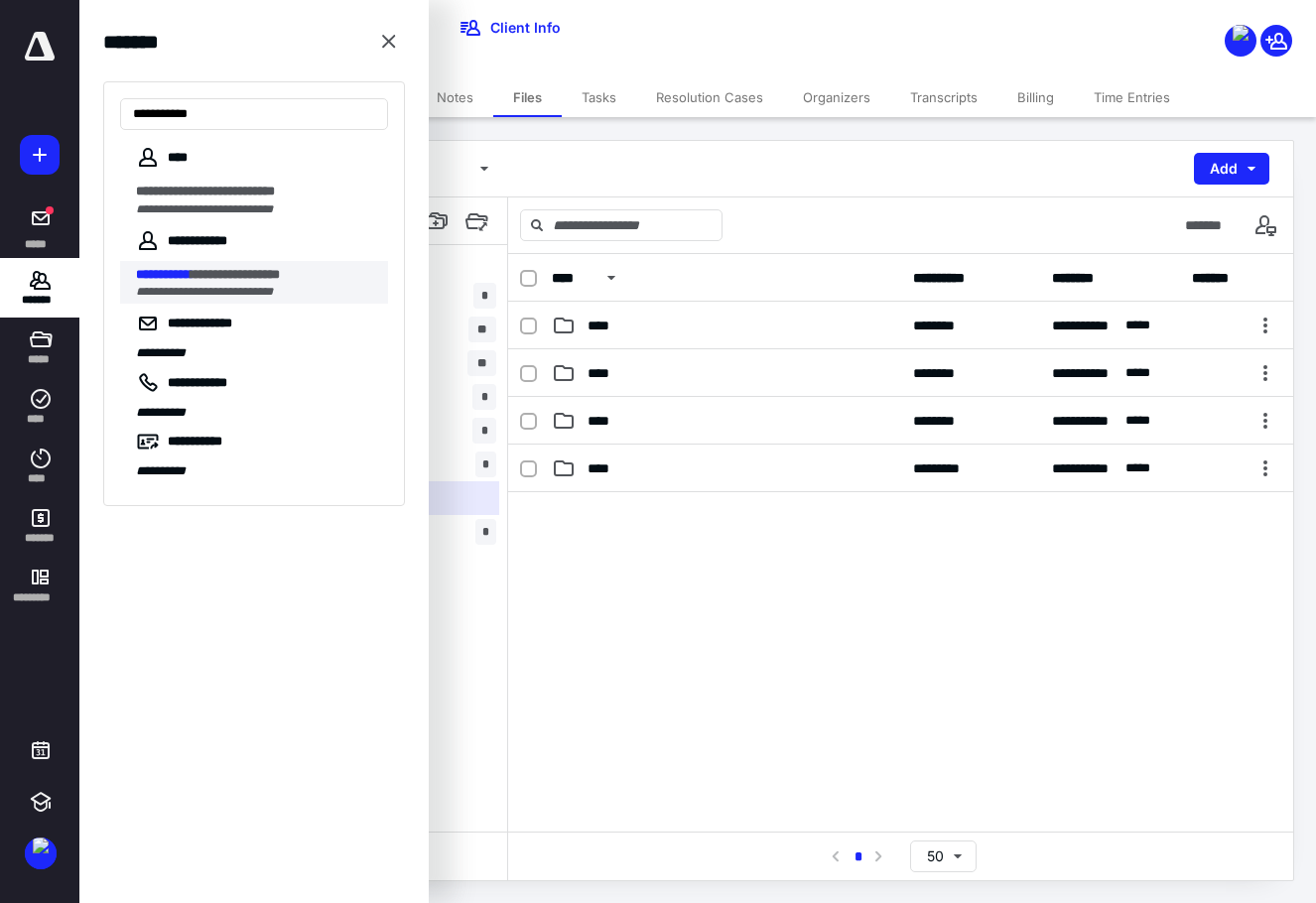 type on "**********" 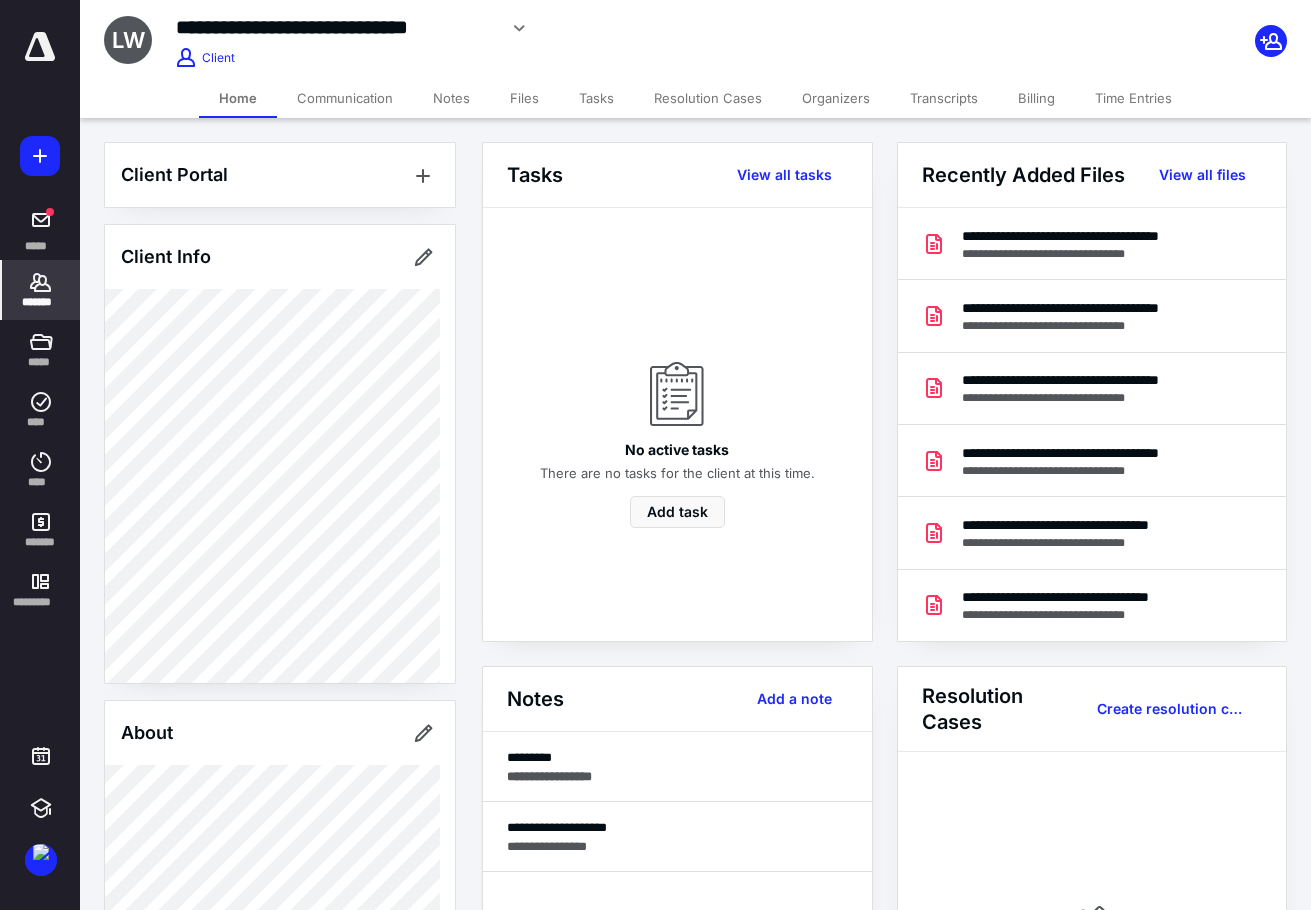 click on "Notes" at bounding box center (451, 98) 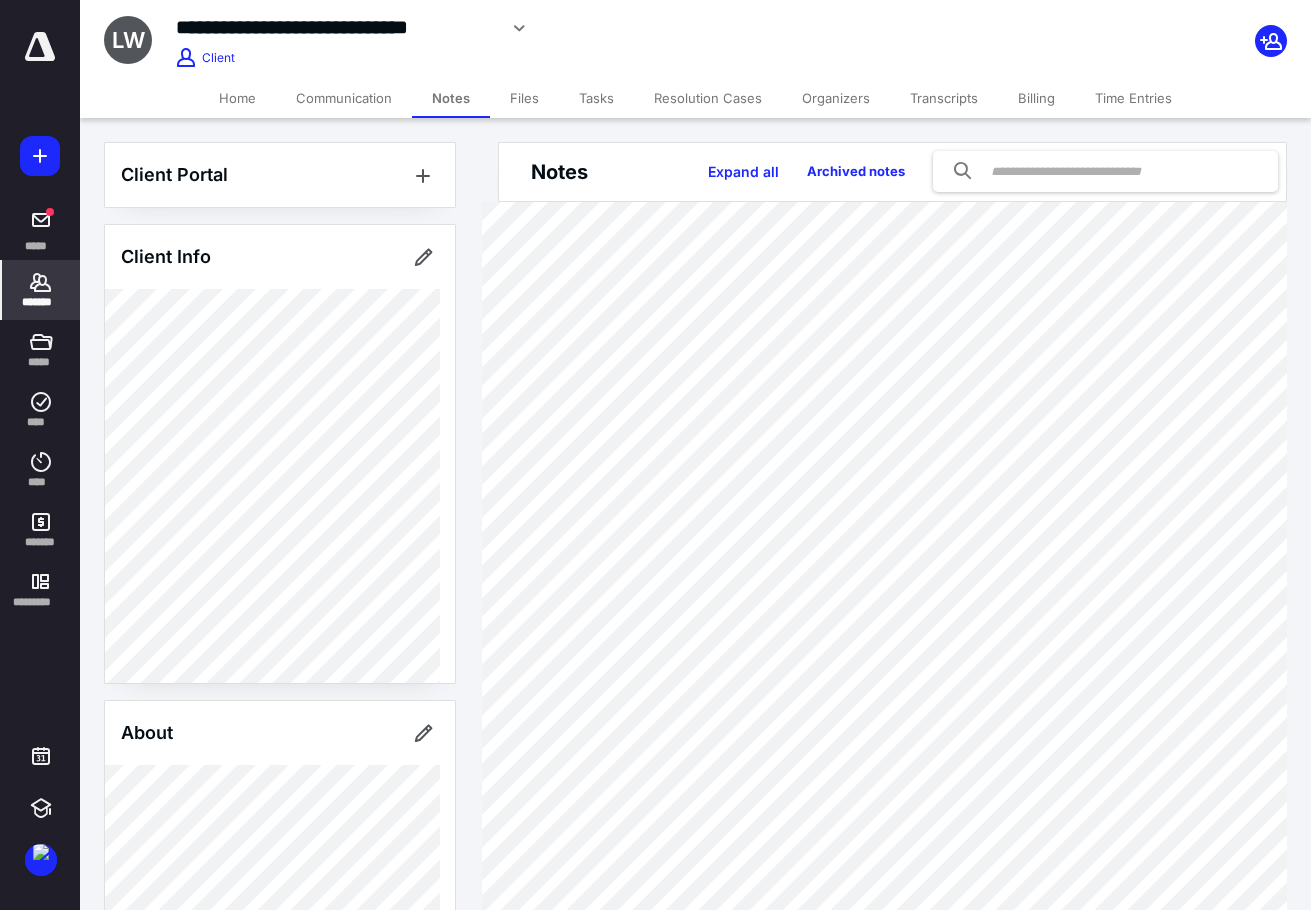 click on "Files" at bounding box center (524, 98) 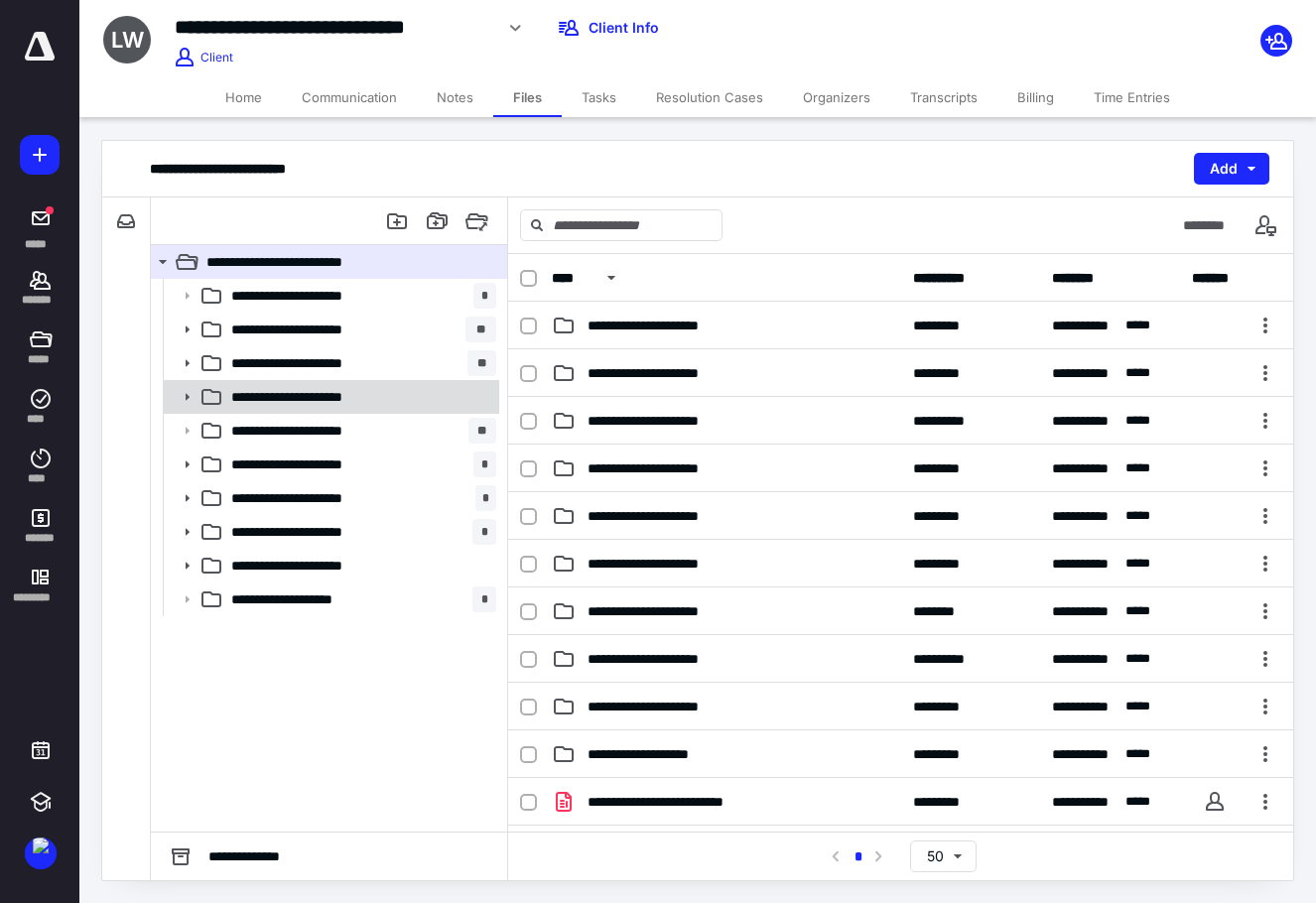 click on "**********" at bounding box center [324, 397] 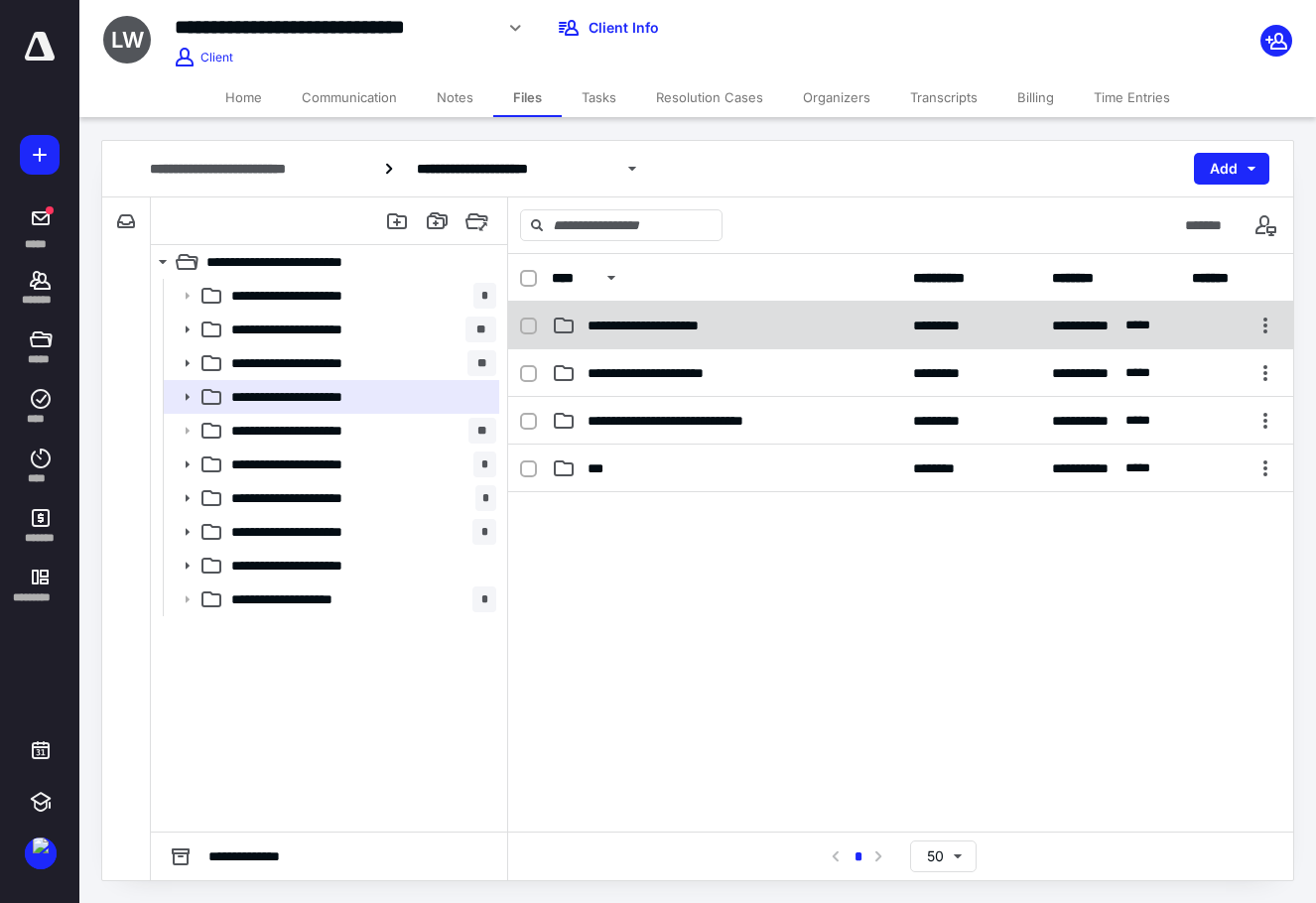 click on "**********" at bounding box center [670, 325] 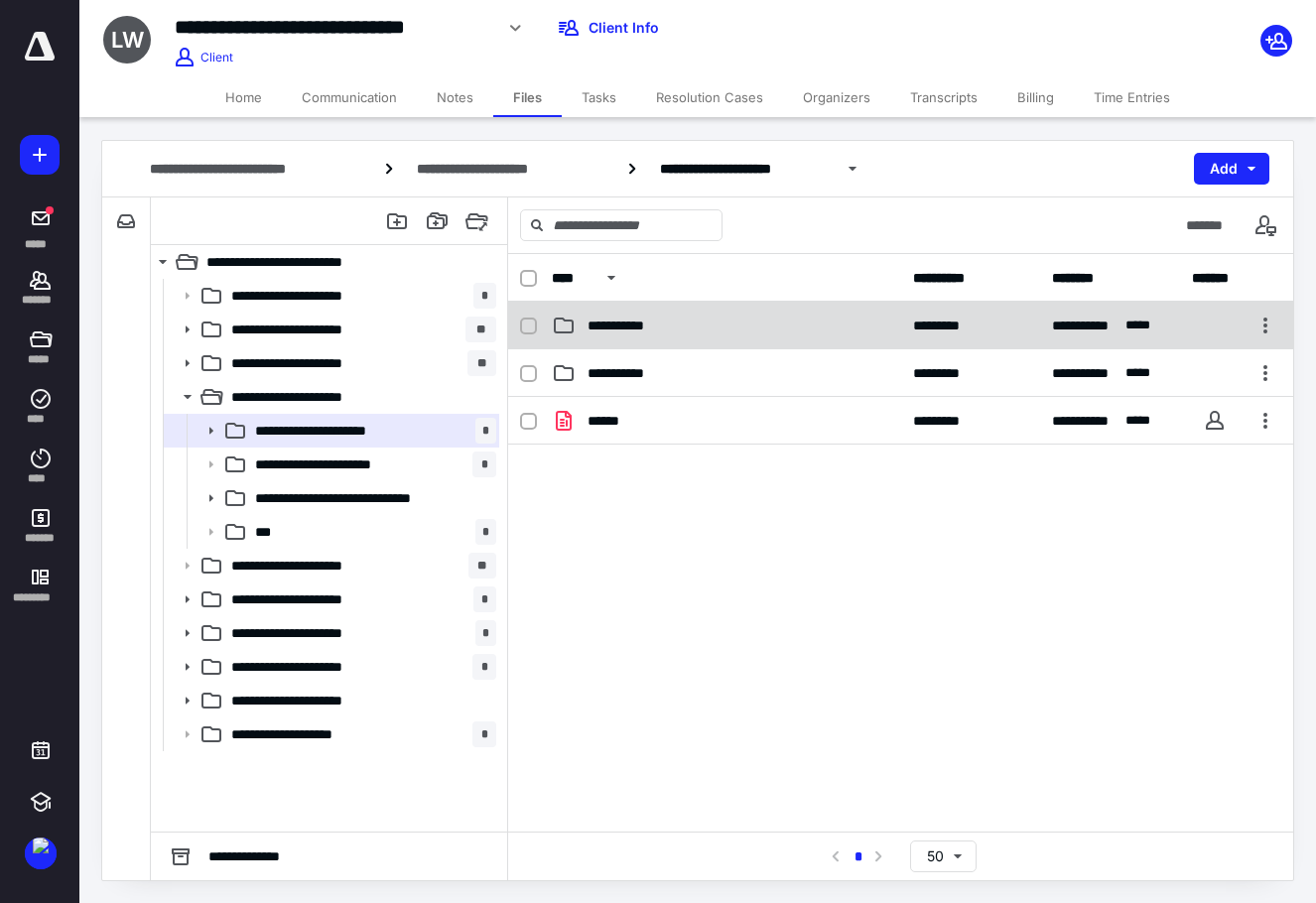 click on "**********" at bounding box center [726, 325] 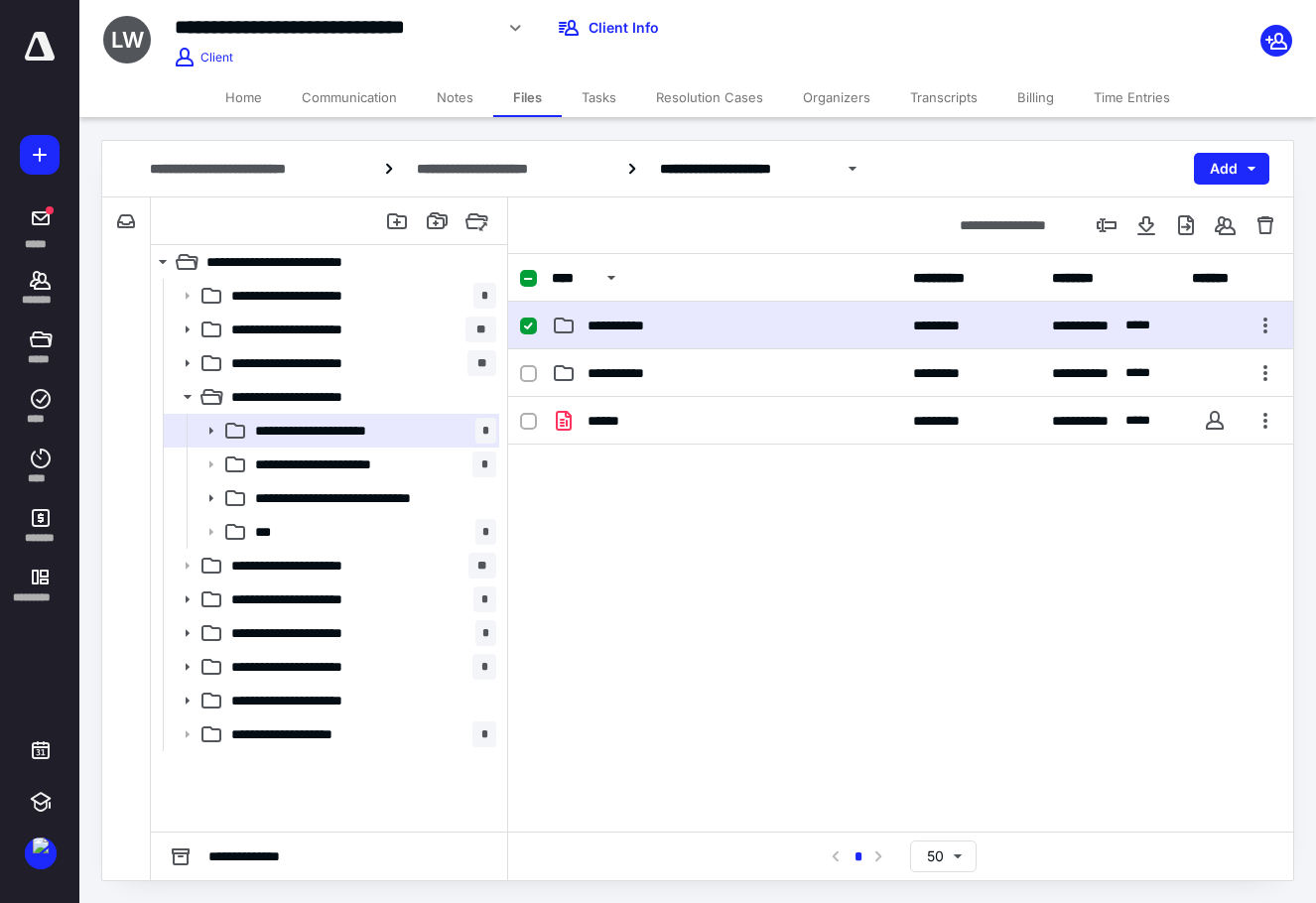 click on "**********" at bounding box center (726, 325) 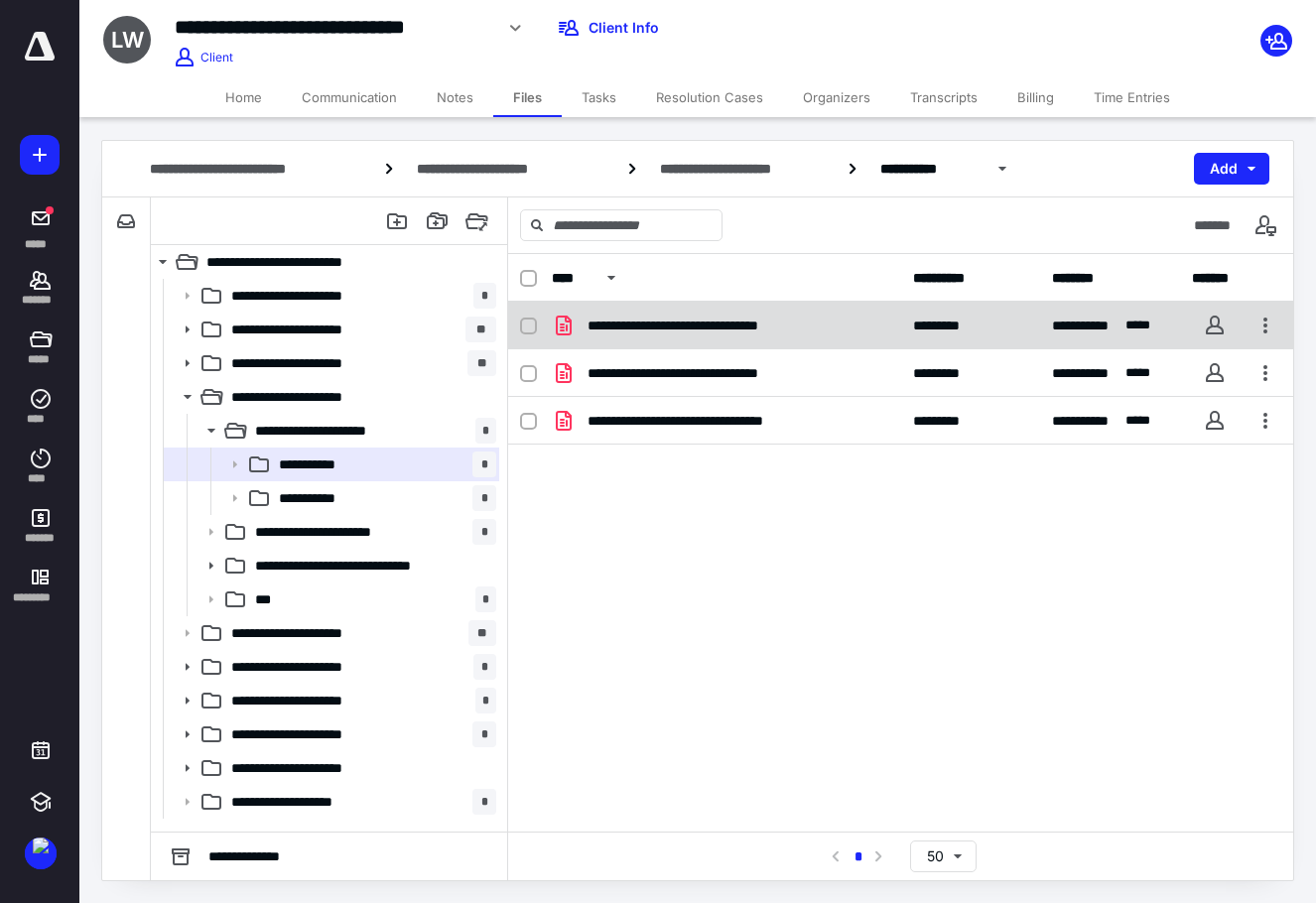 click on "**********" at bounding box center [715, 325] 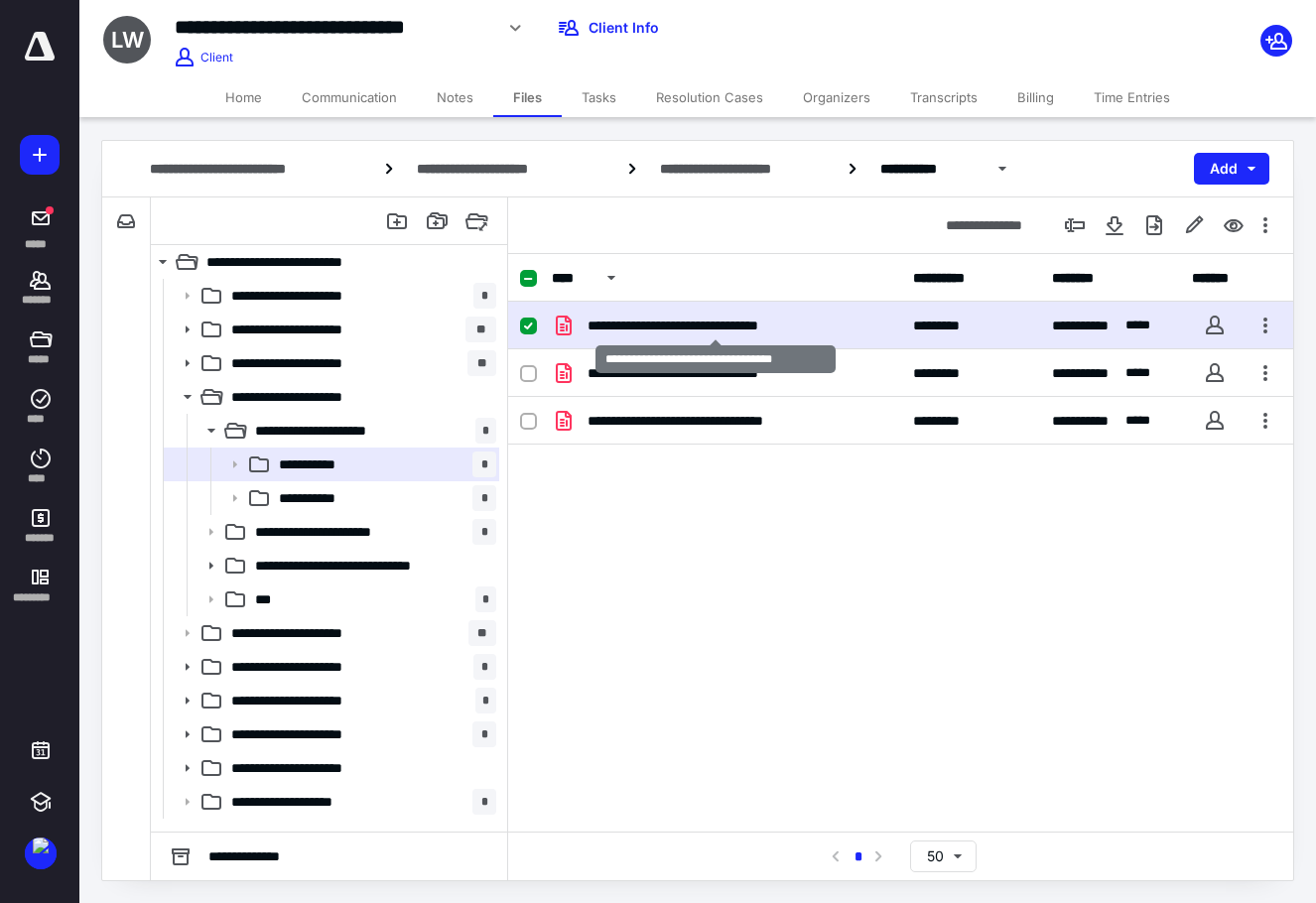 click on "**********" at bounding box center [715, 325] 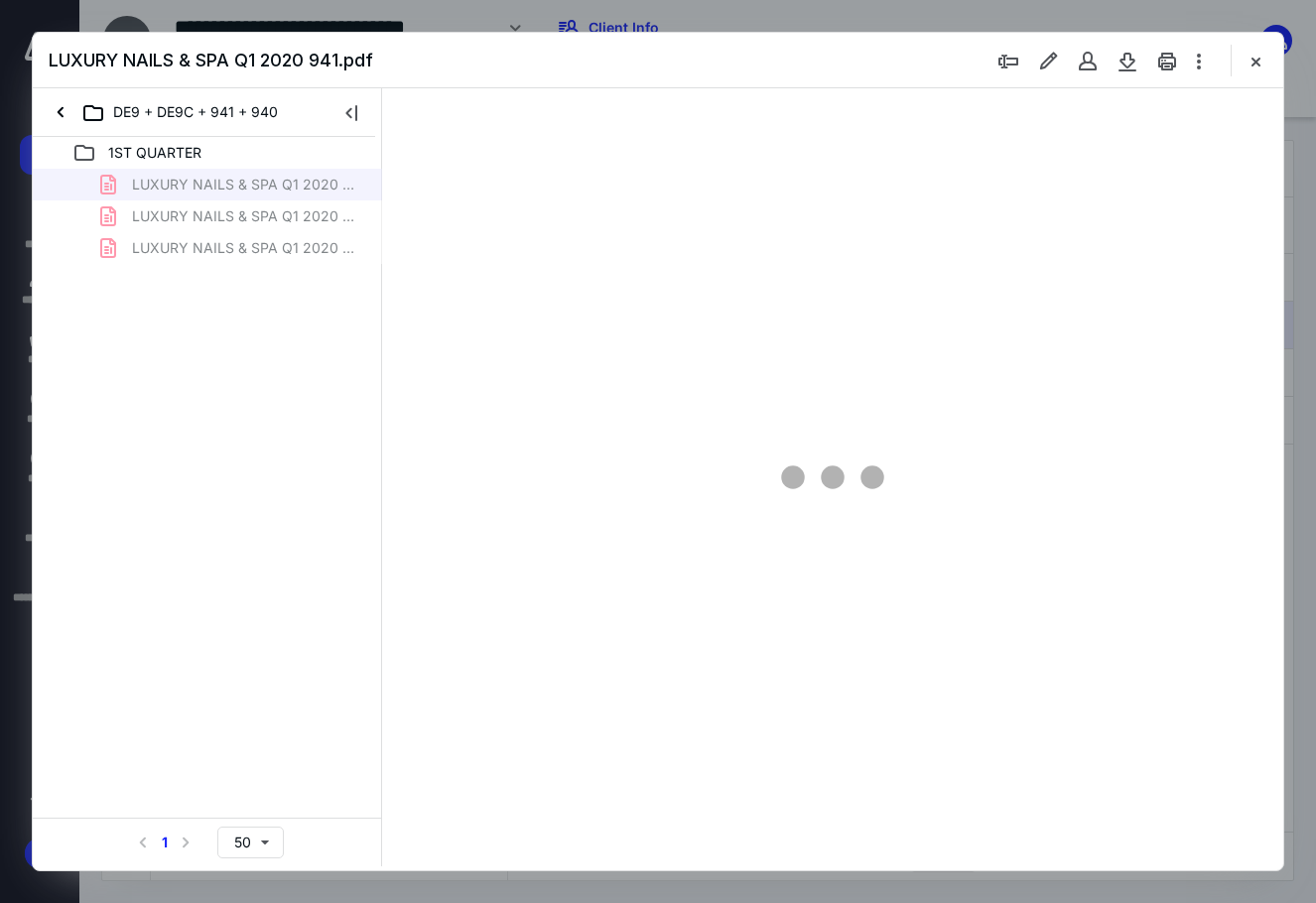 scroll, scrollTop: 0, scrollLeft: 0, axis: both 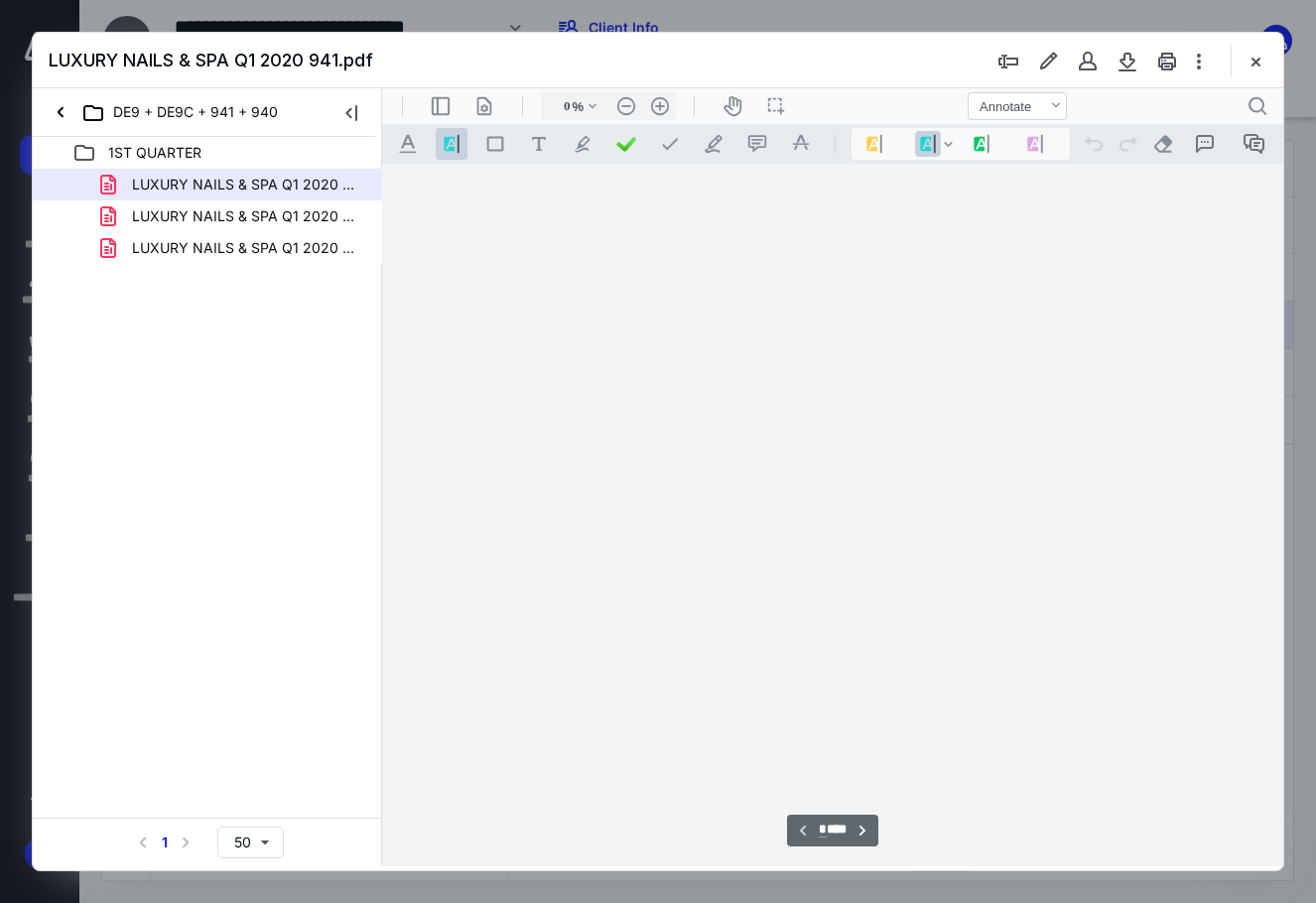 type on "89" 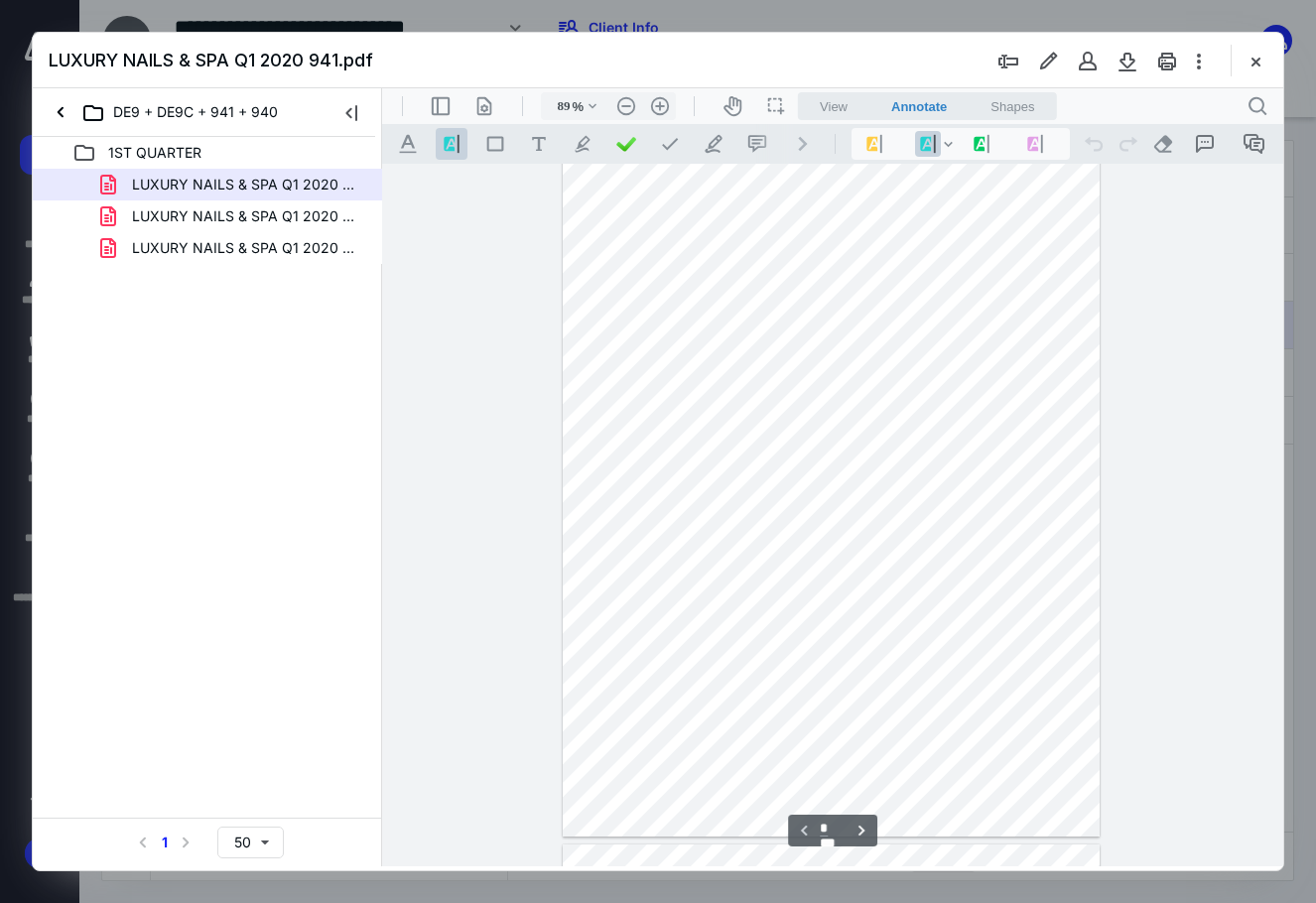 scroll, scrollTop: 0, scrollLeft: 0, axis: both 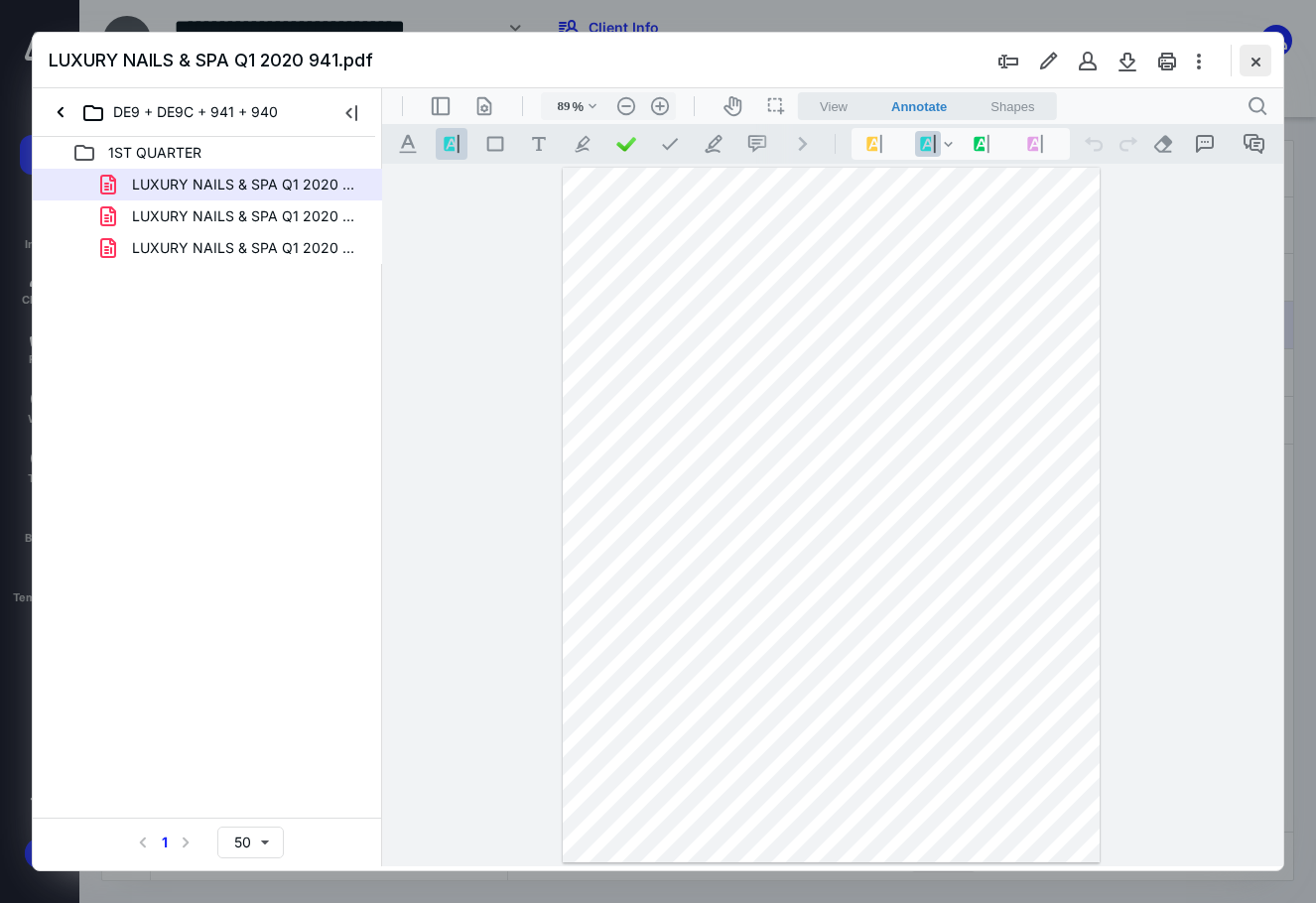 click at bounding box center (1255, 61) 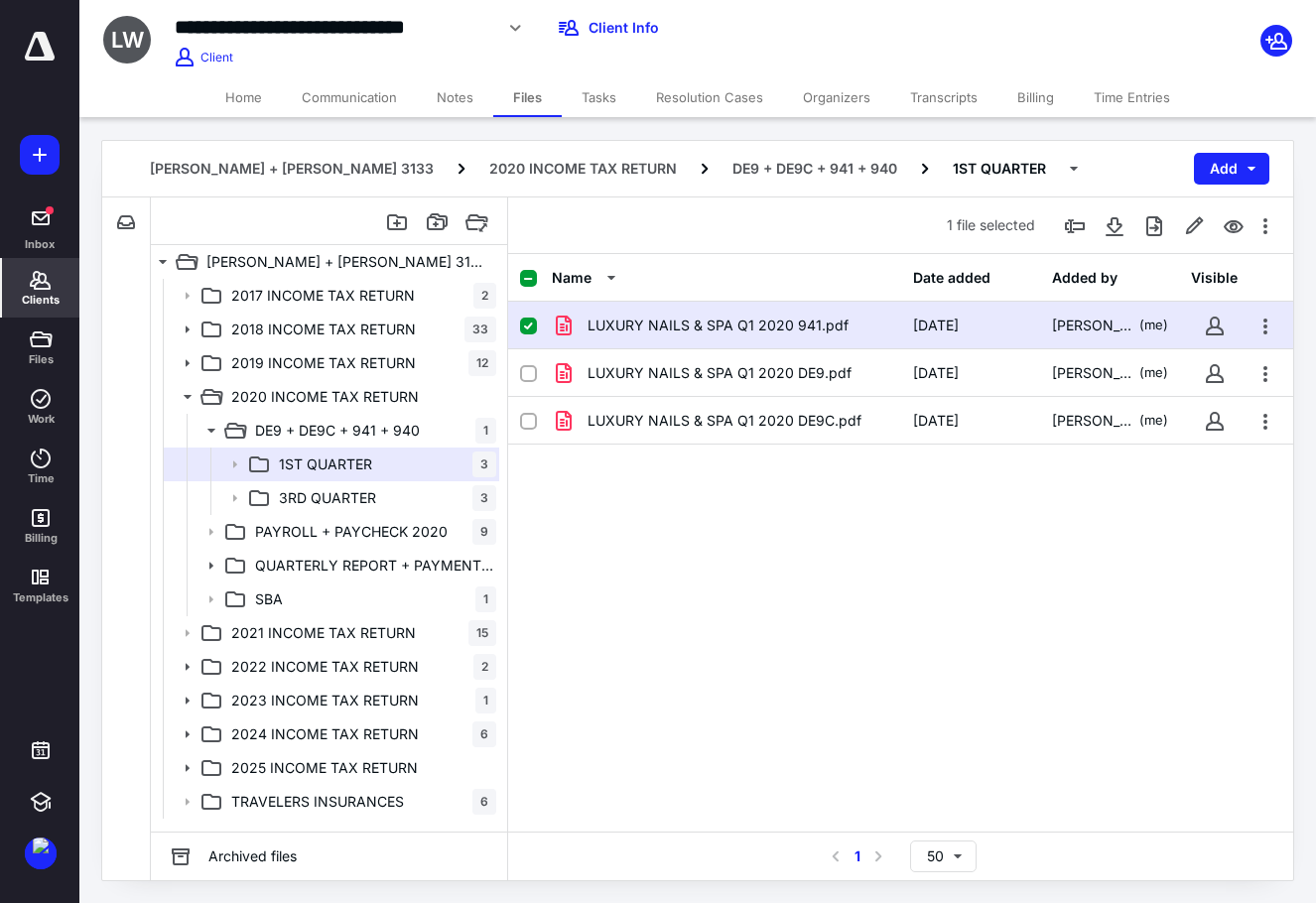 click on "Clients" at bounding box center (41, 288) 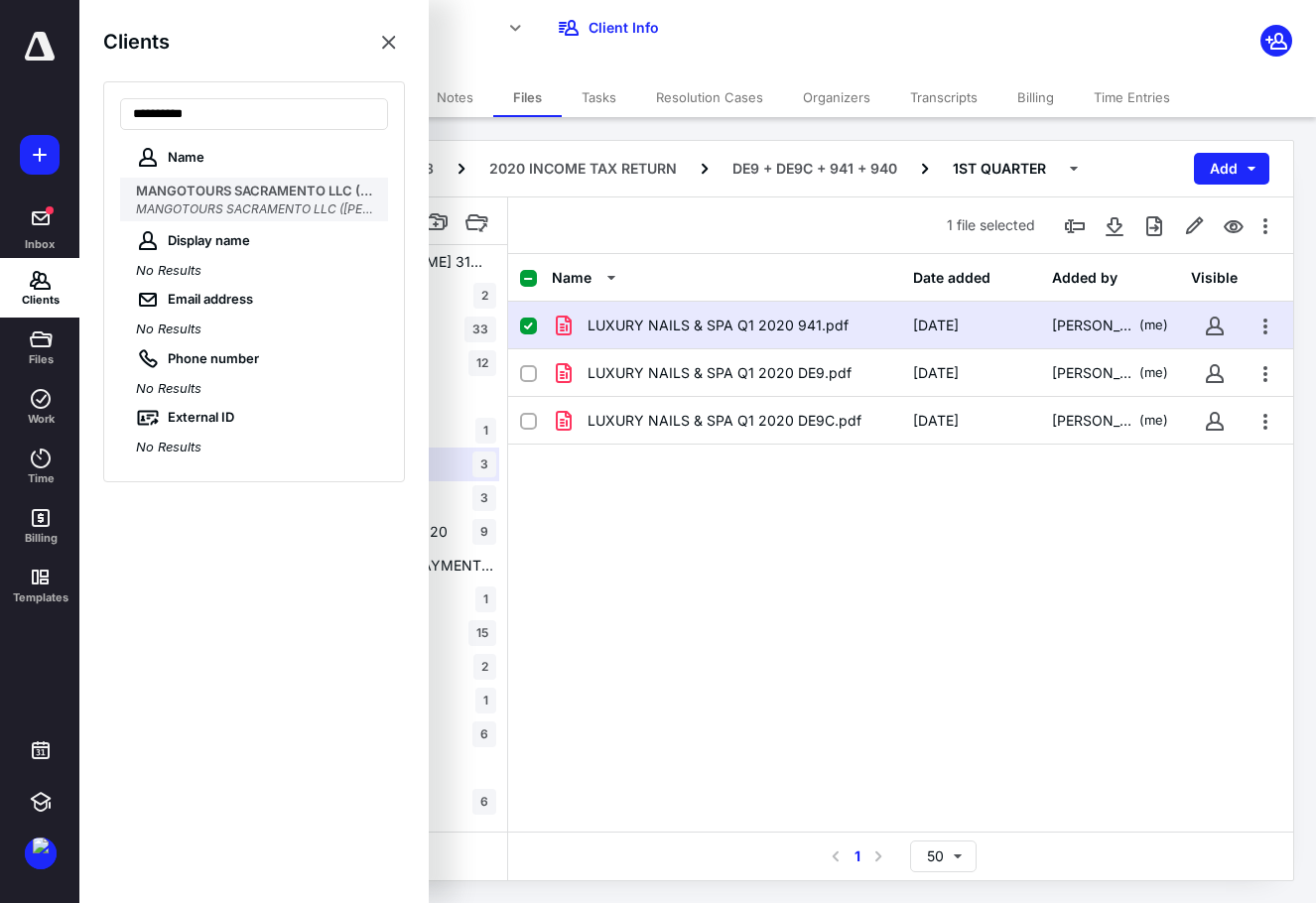 type on "**********" 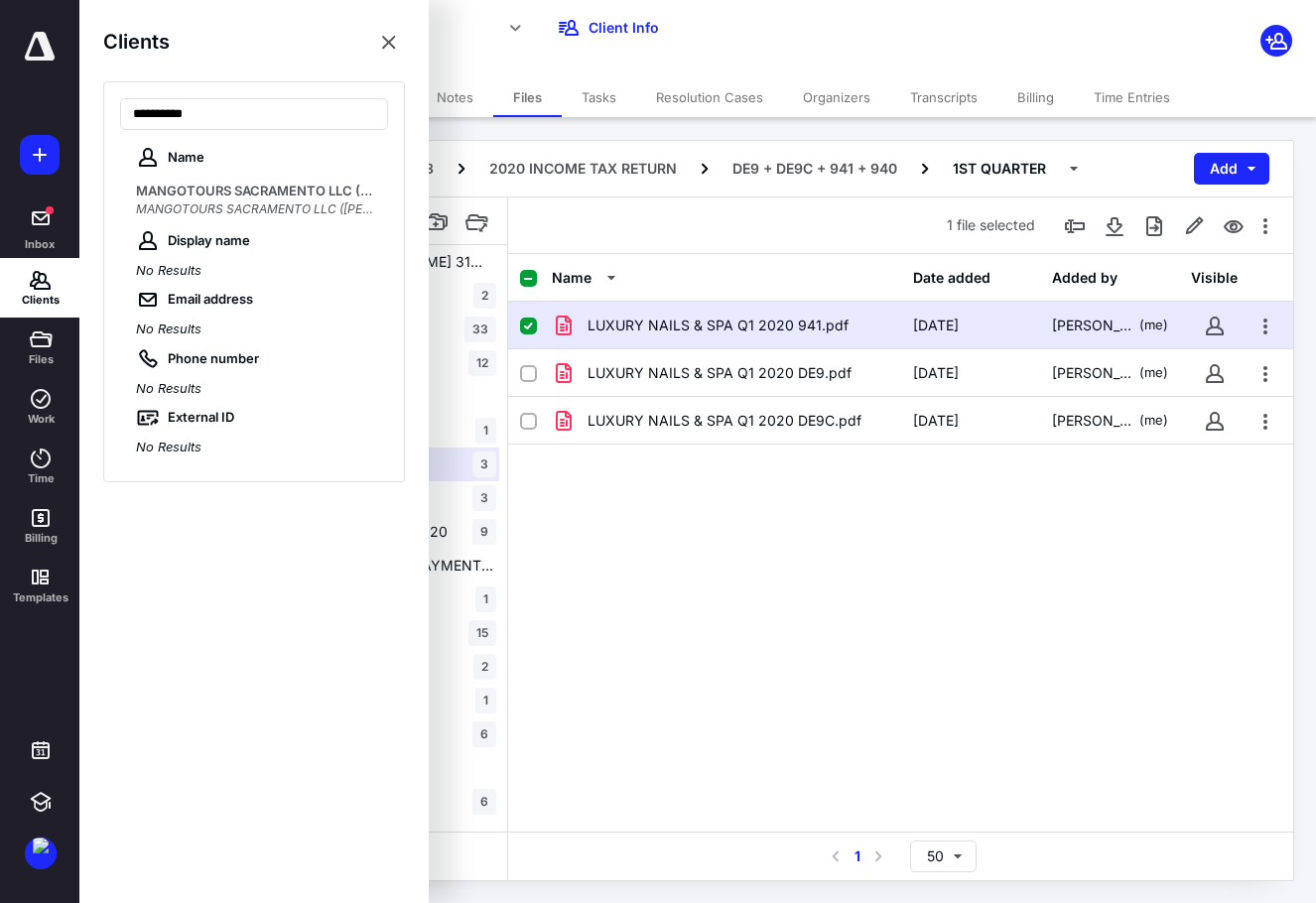 drag, startPoint x: 233, startPoint y: 205, endPoint x: 281, endPoint y: 208, distance: 48.09366 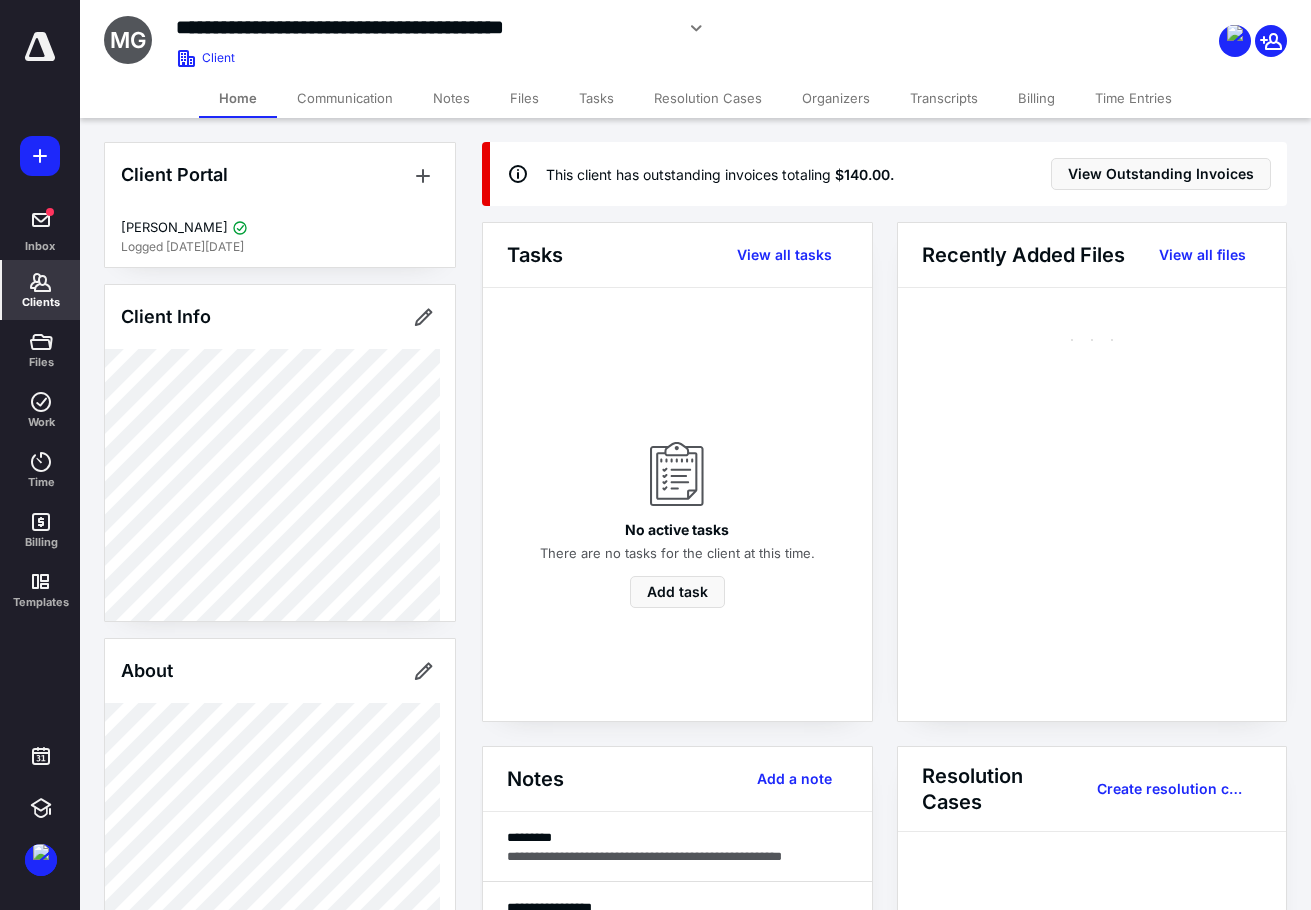 click on "Files" at bounding box center (524, 98) 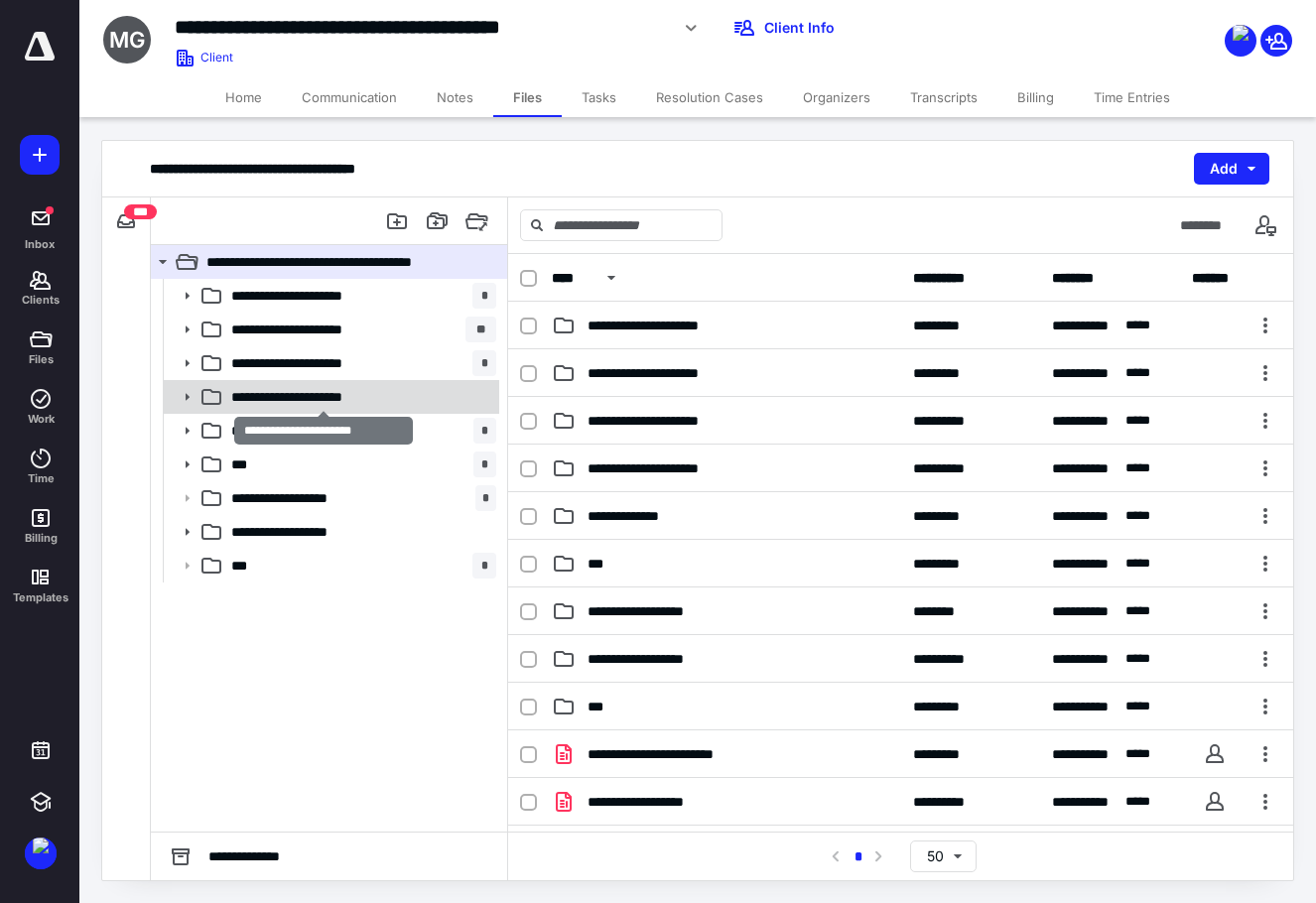 click on "**********" at bounding box center [324, 397] 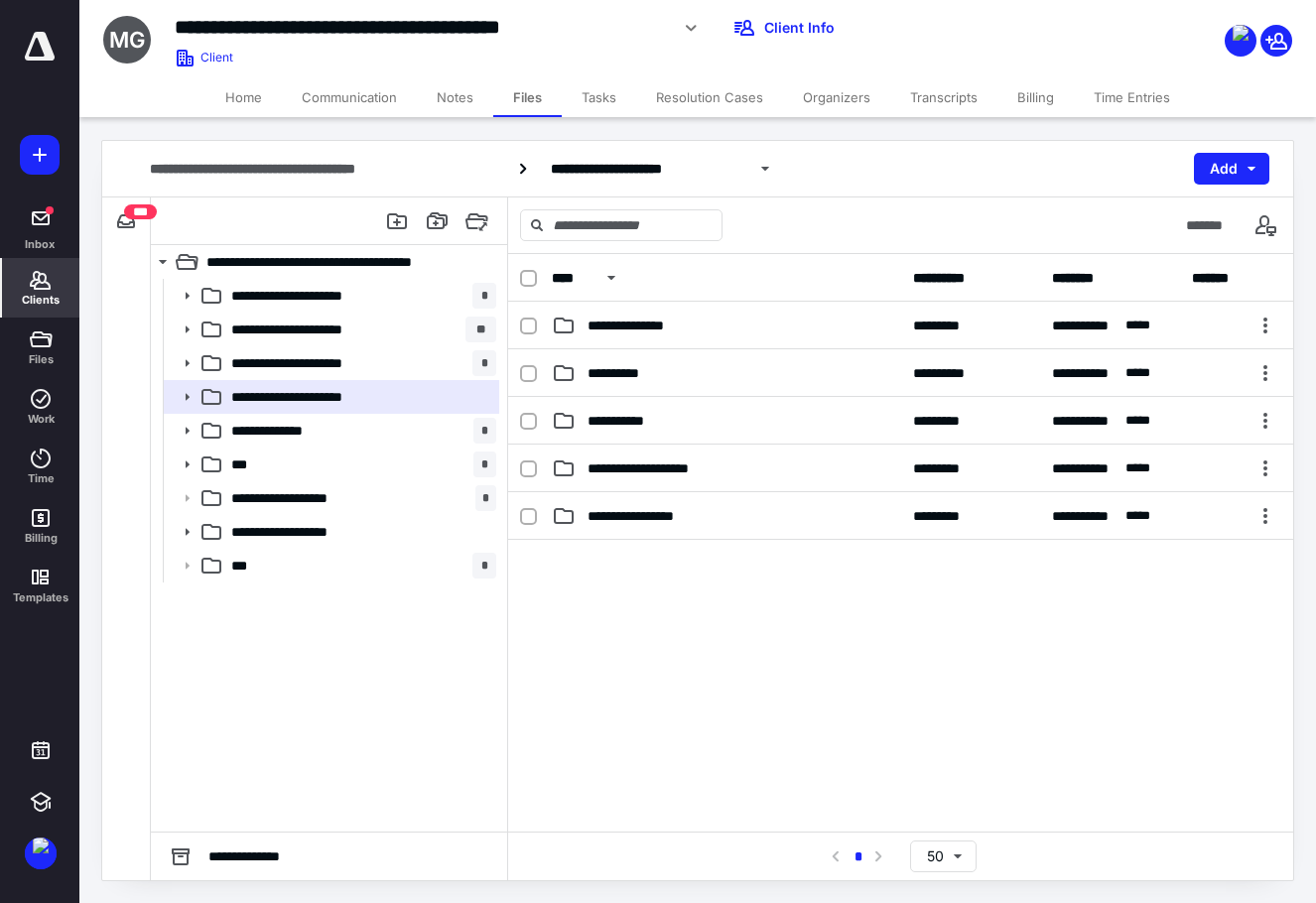 click on "Clients" at bounding box center [41, 300] 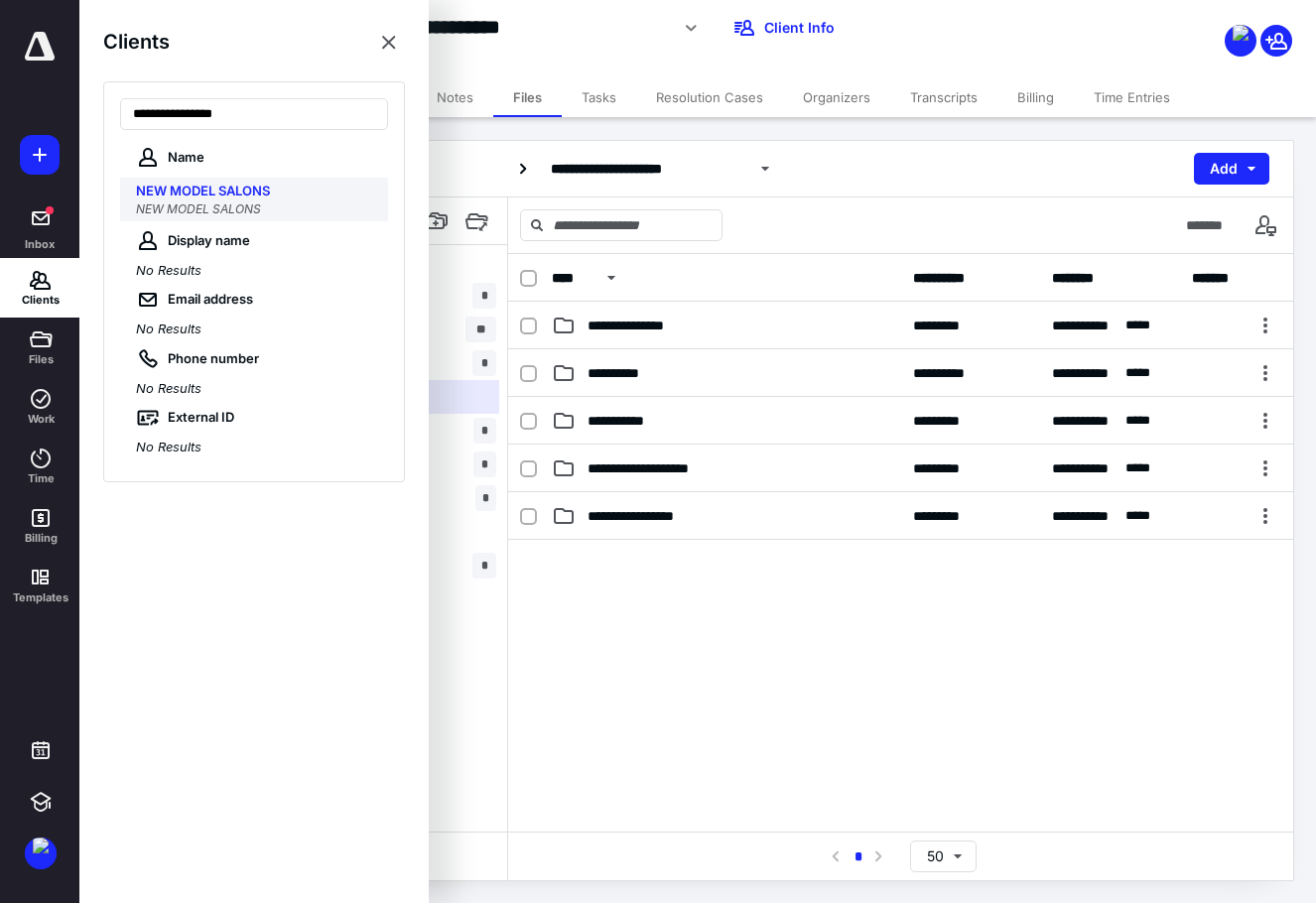 type on "**********" 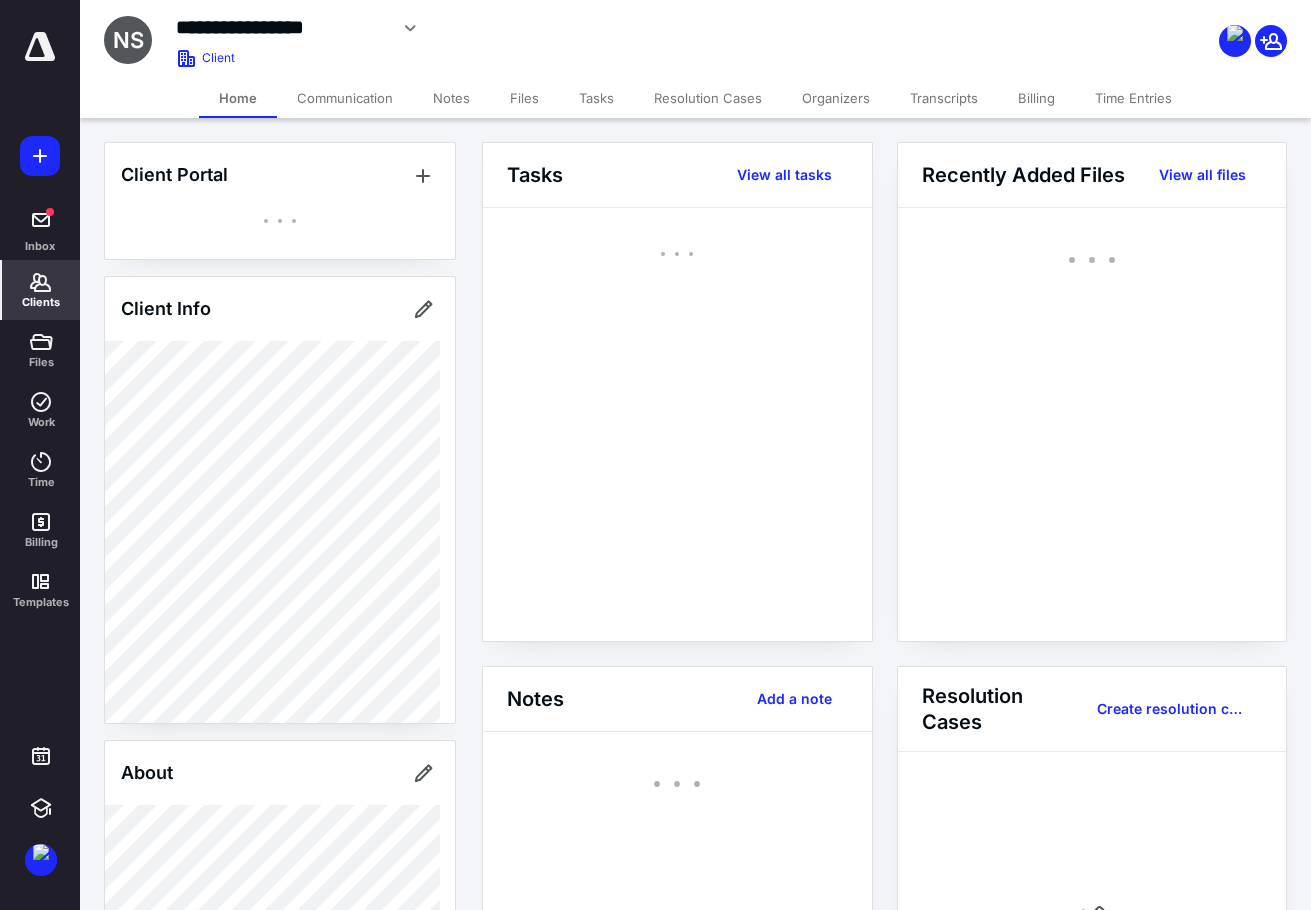 click on "Files" at bounding box center (524, 98) 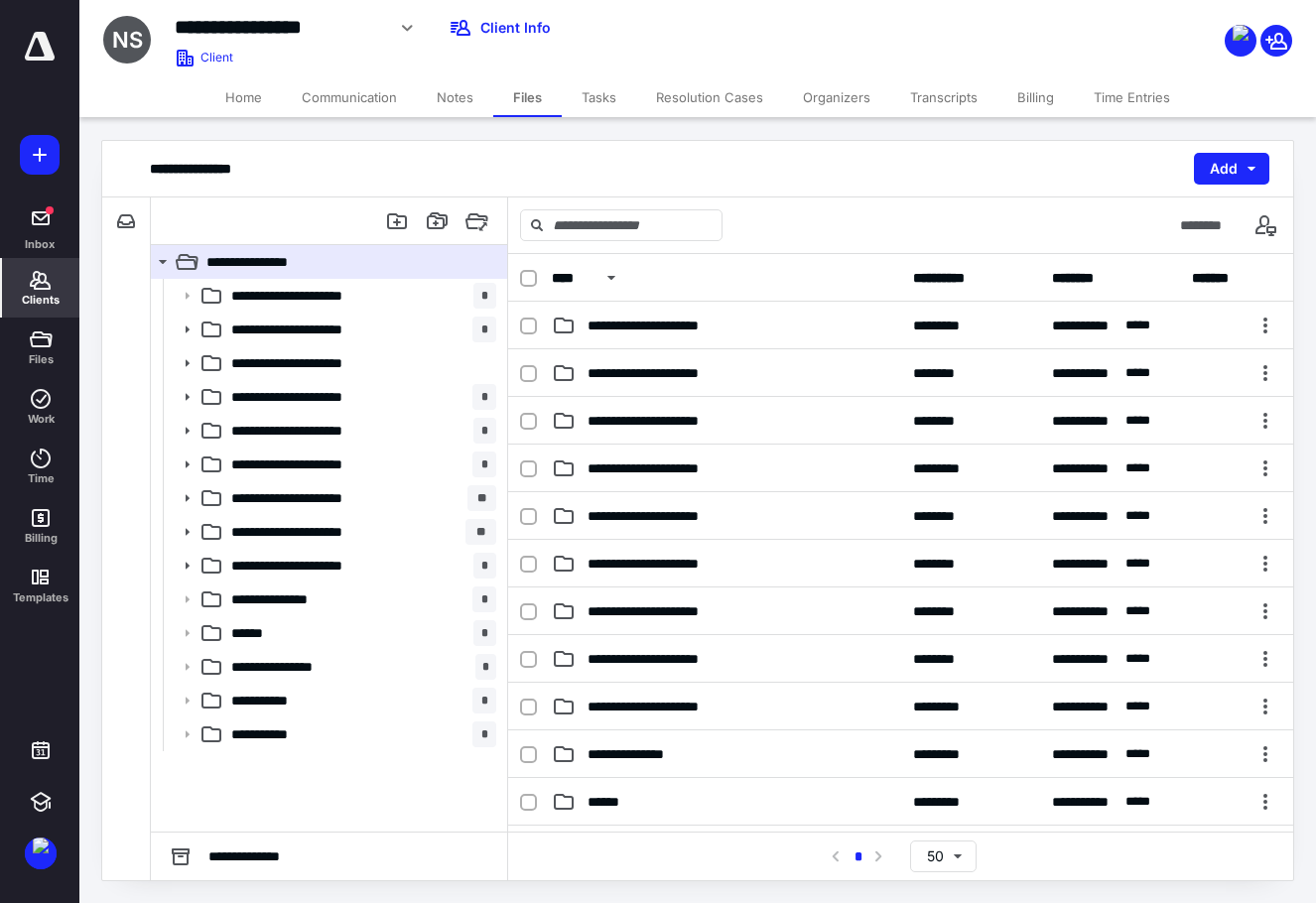 click on "Clients" at bounding box center [41, 288] 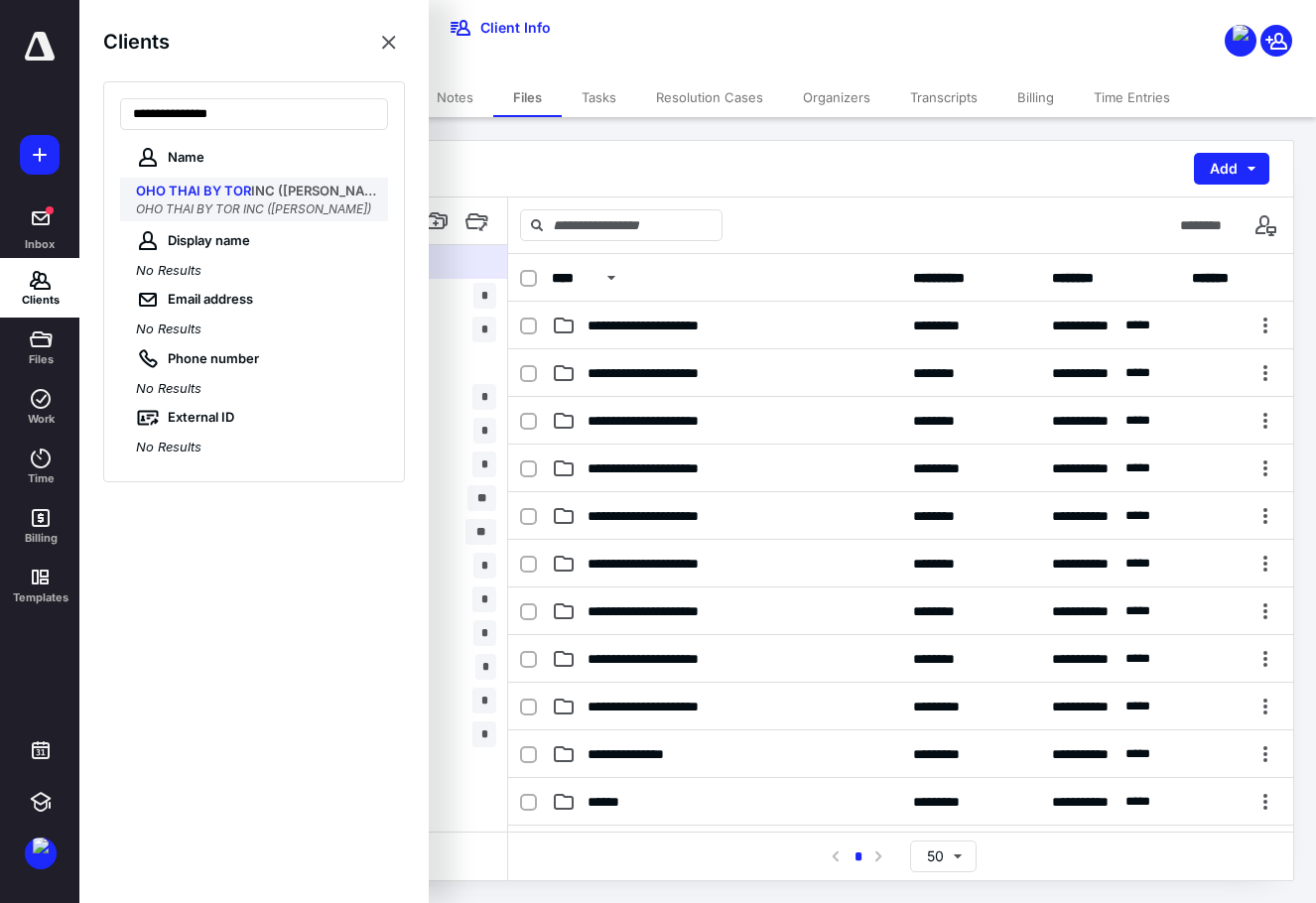 type on "**********" 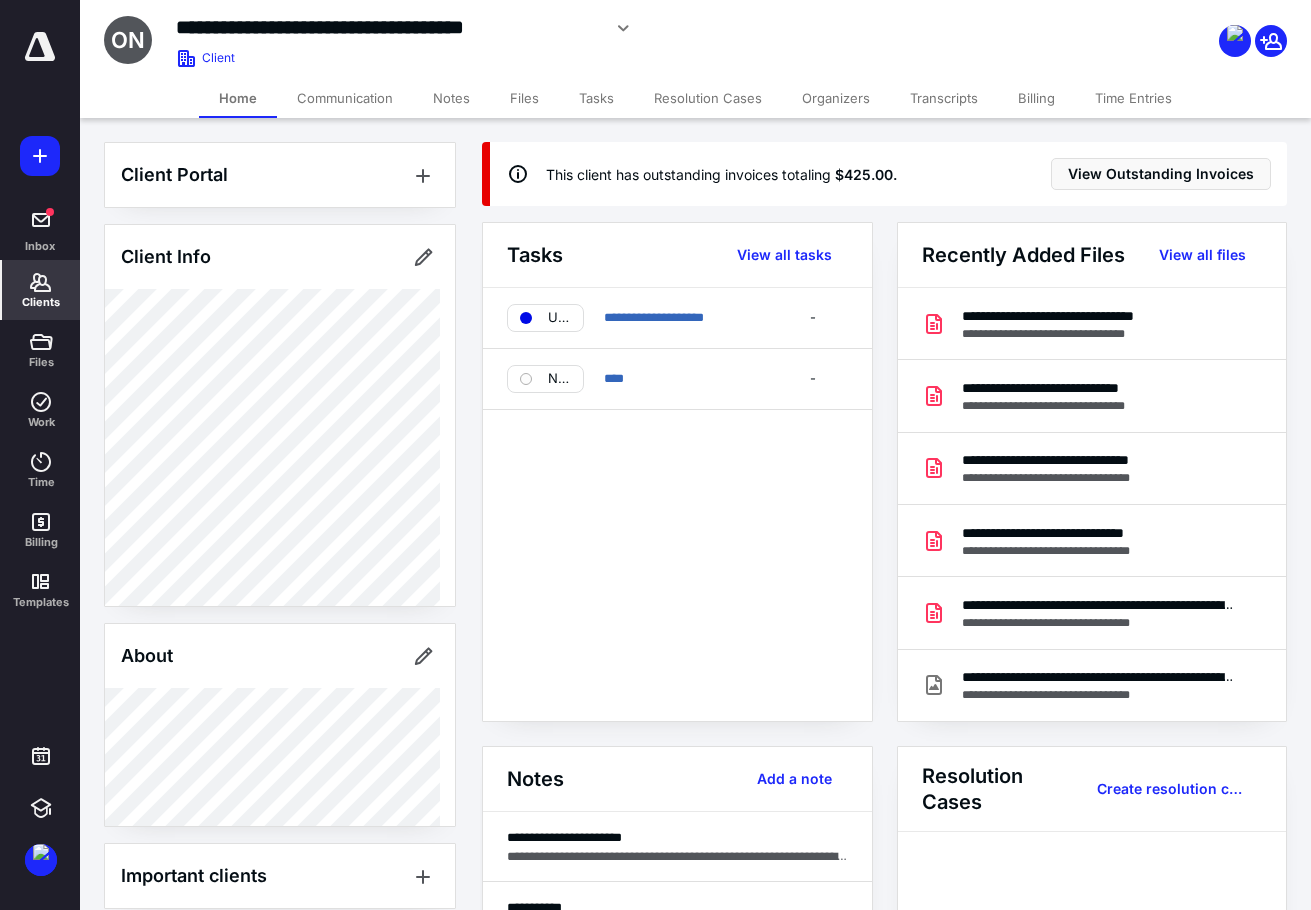 click on "Files" at bounding box center [524, 98] 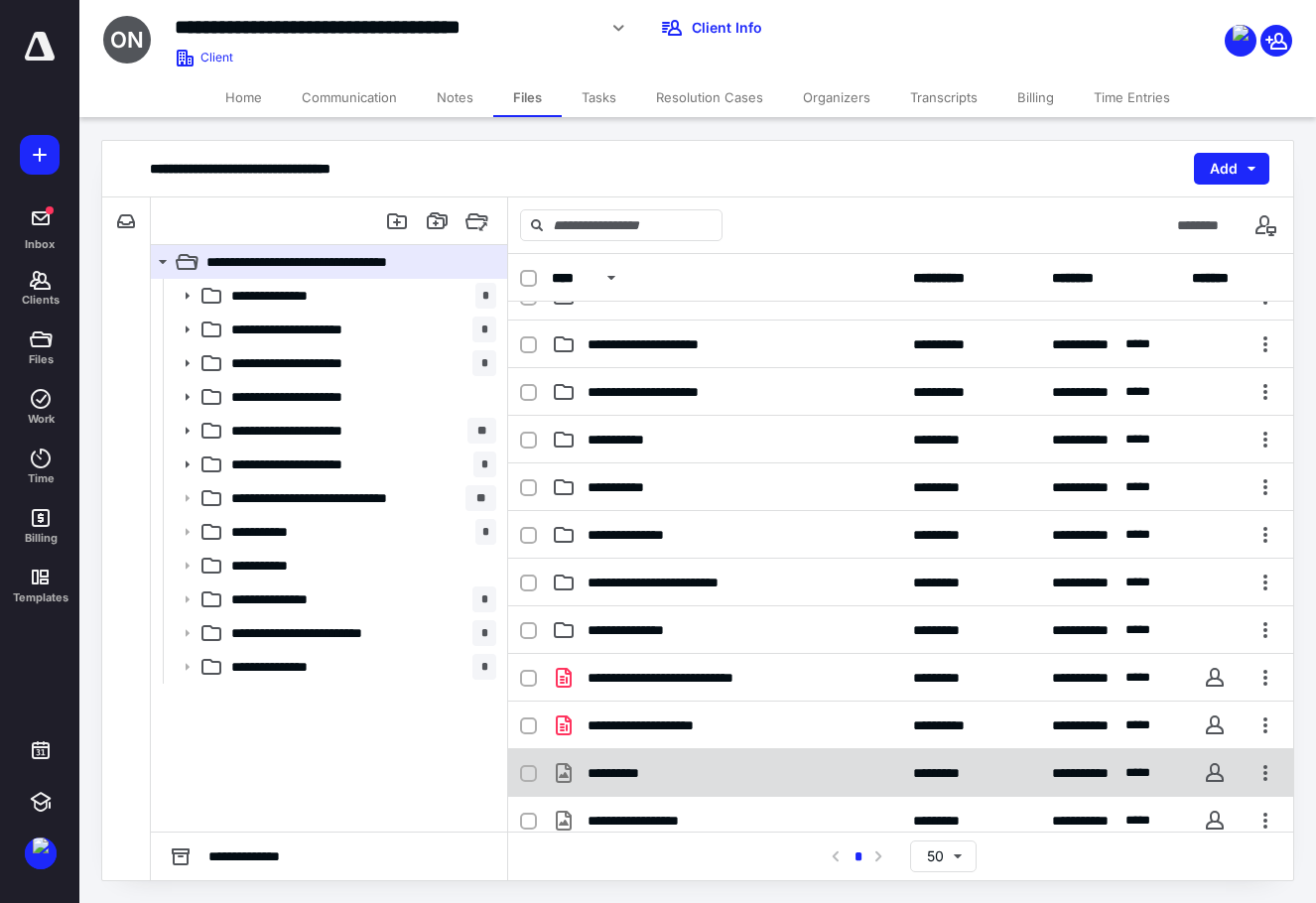 scroll, scrollTop: 298, scrollLeft: 0, axis: vertical 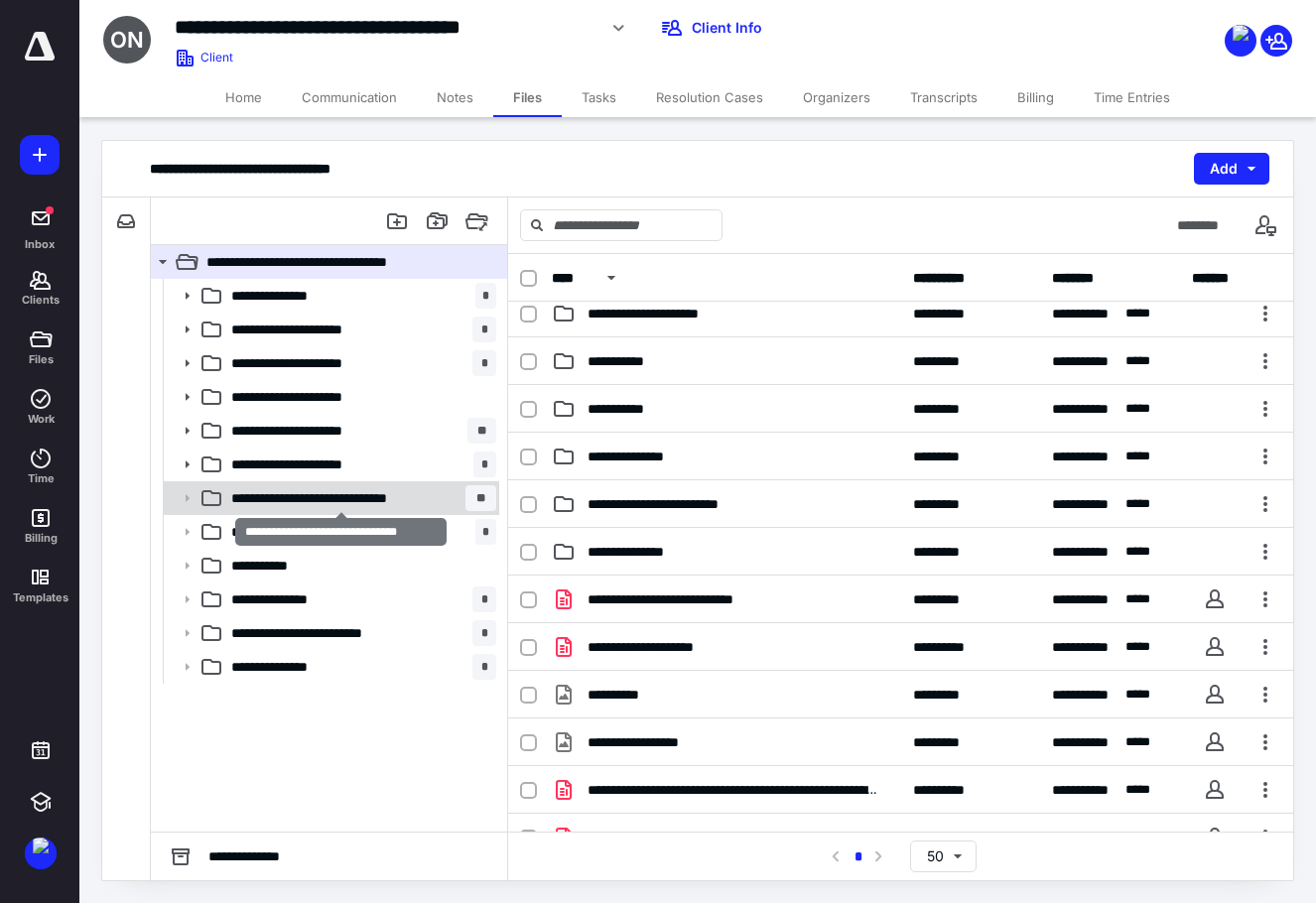 click on "**********" at bounding box center [341, 498] 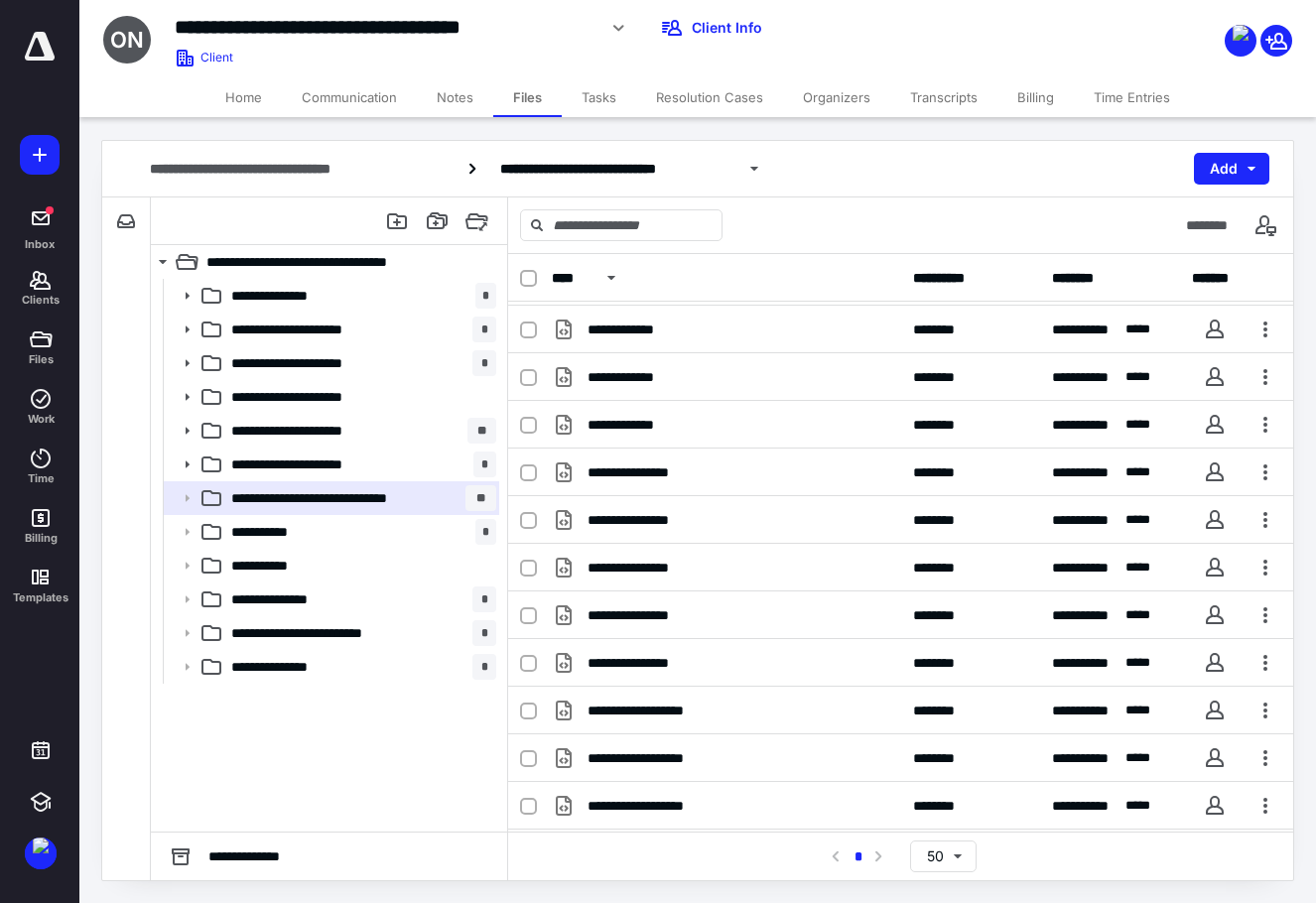 scroll, scrollTop: 65, scrollLeft: 0, axis: vertical 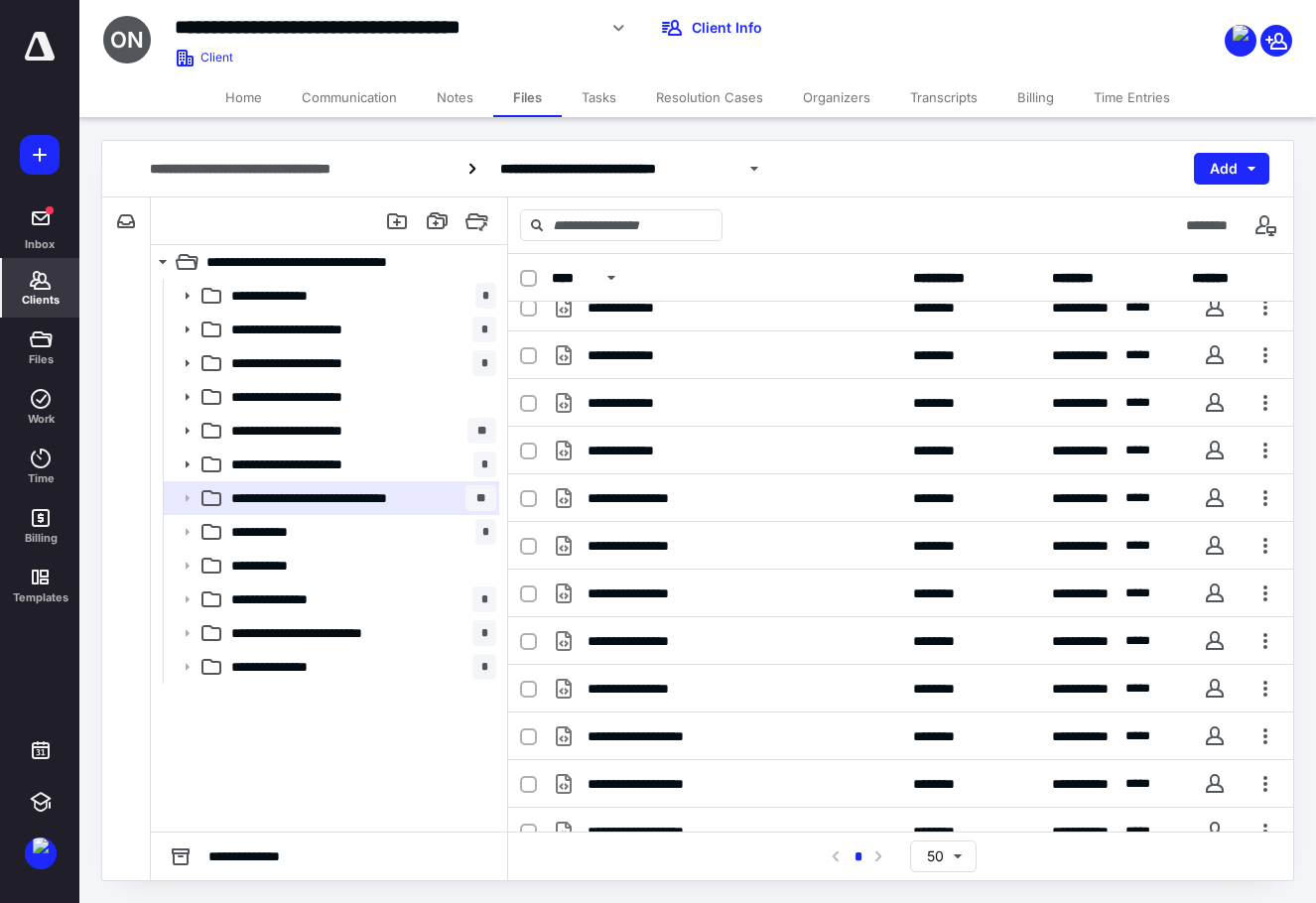 click on "Clients" at bounding box center (41, 300) 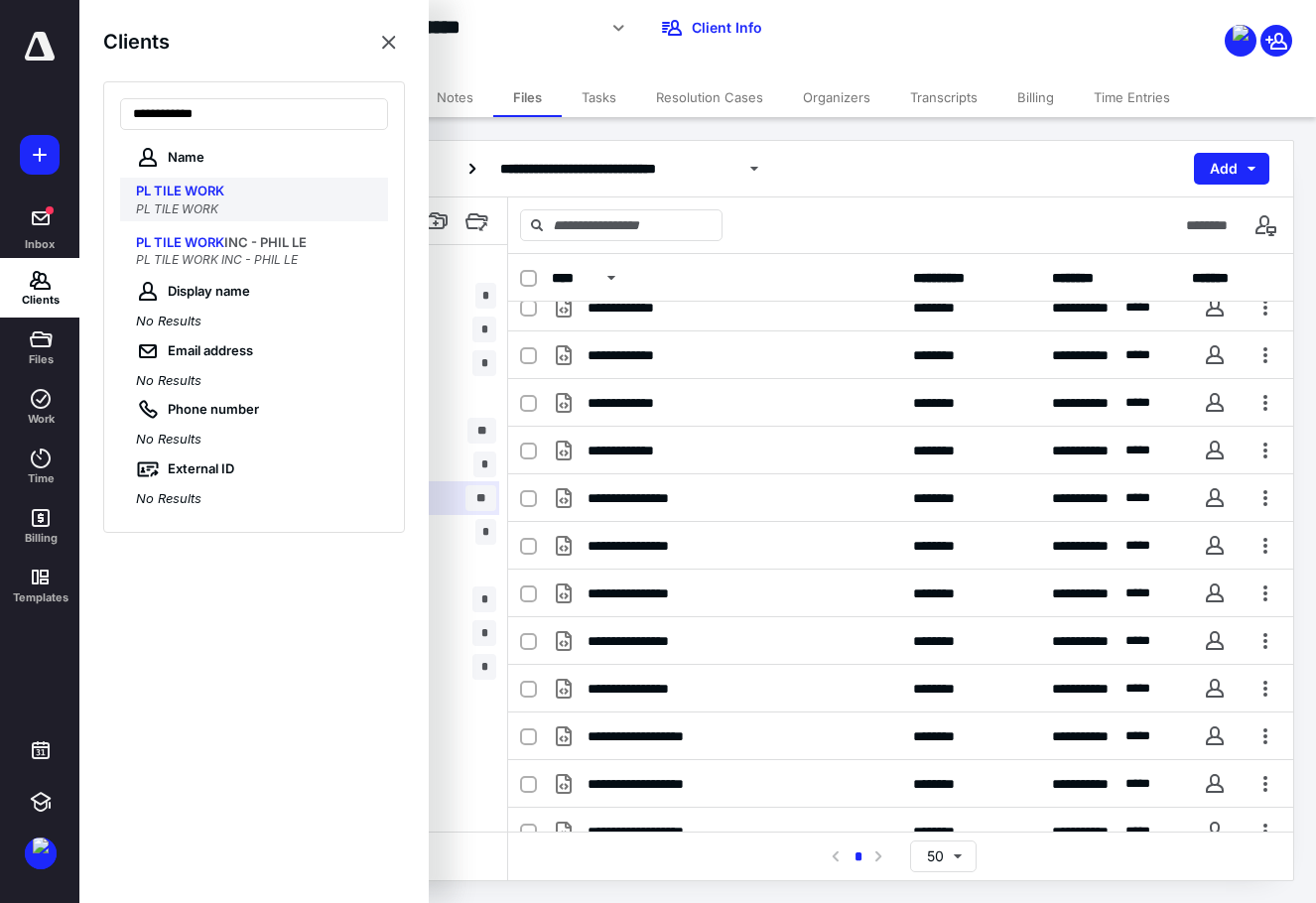 type on "**********" 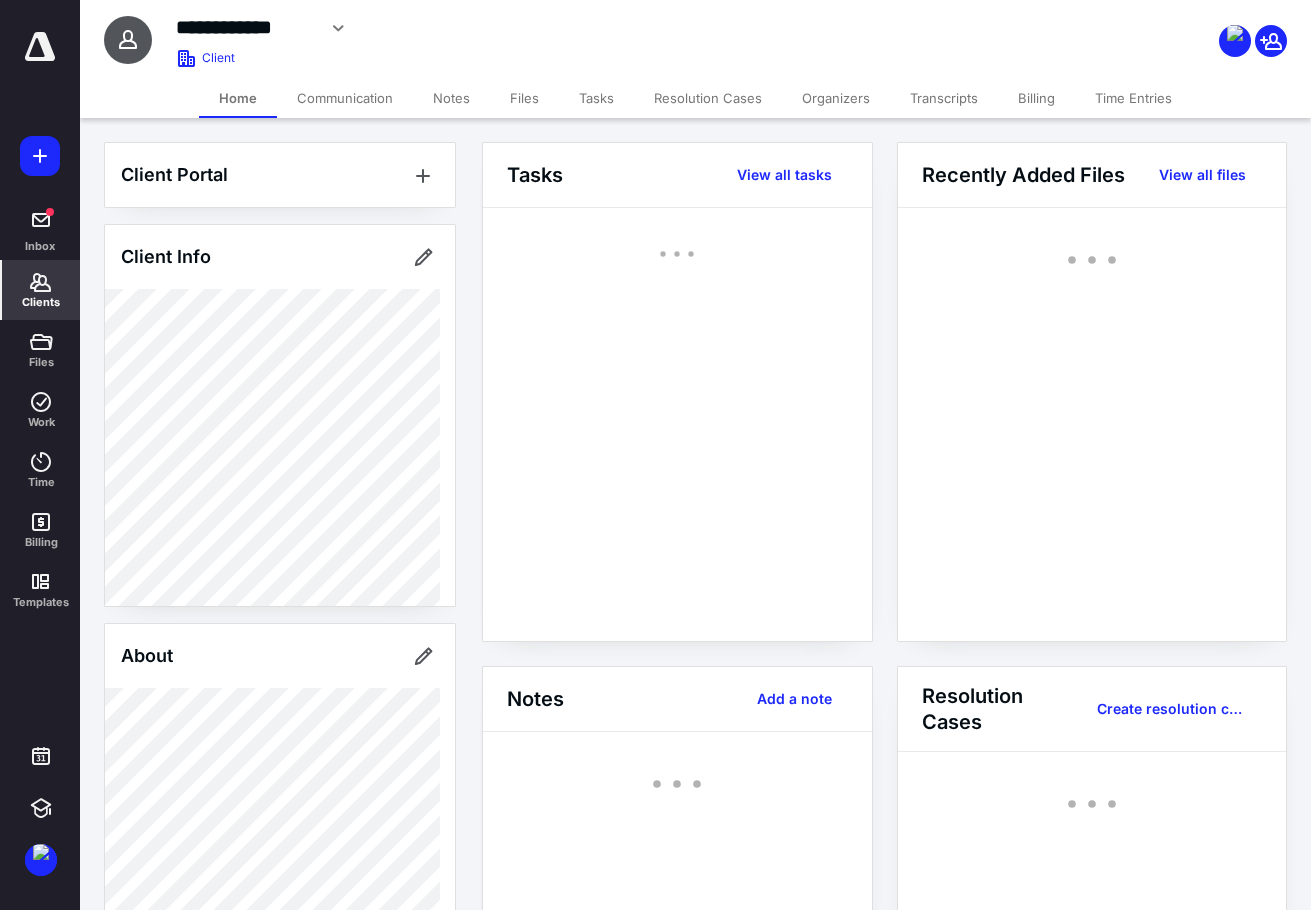 click on "Files" at bounding box center [524, 98] 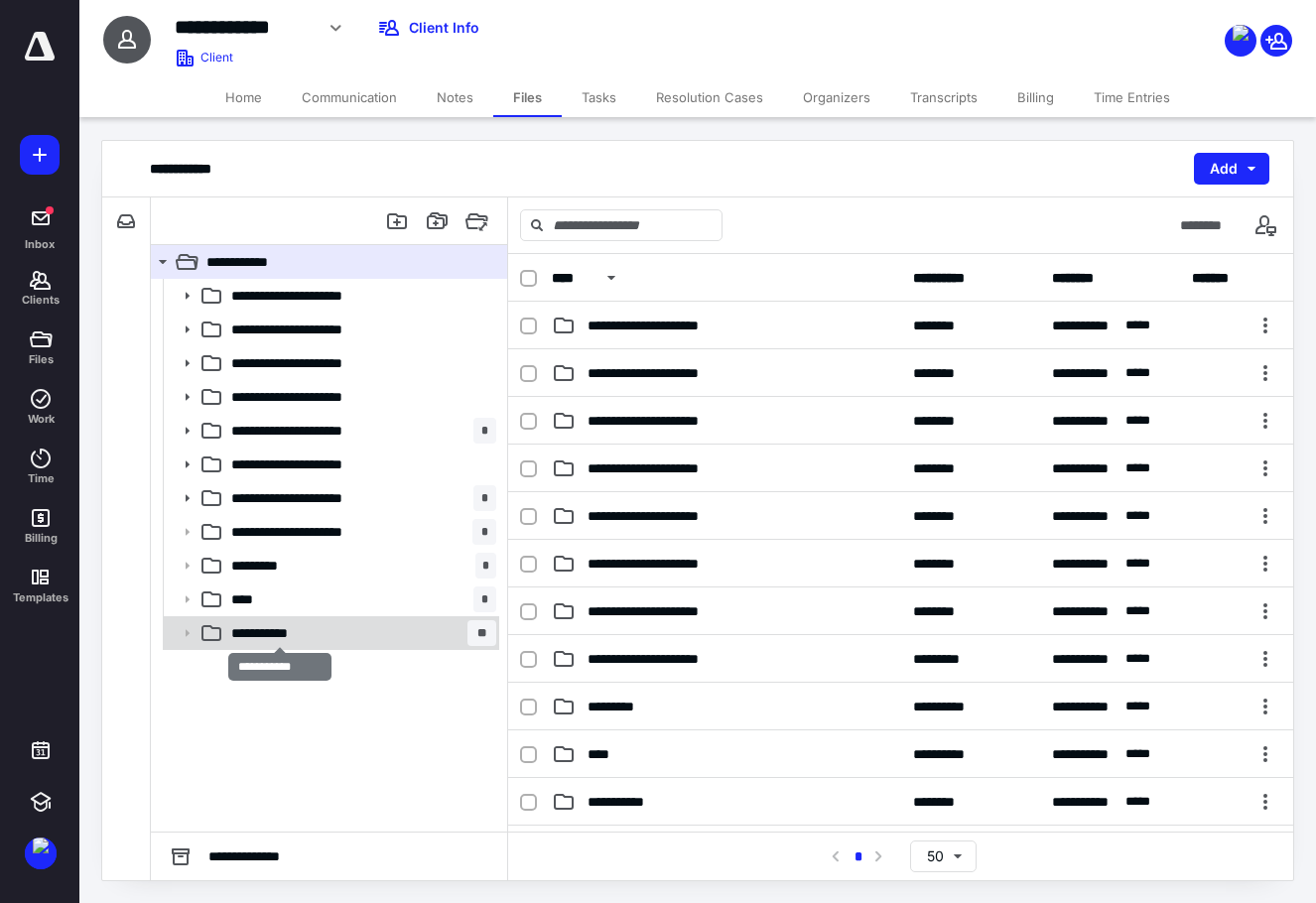 drag, startPoint x: 298, startPoint y: 633, endPoint x: 309, endPoint y: 626, distance: 13.038405 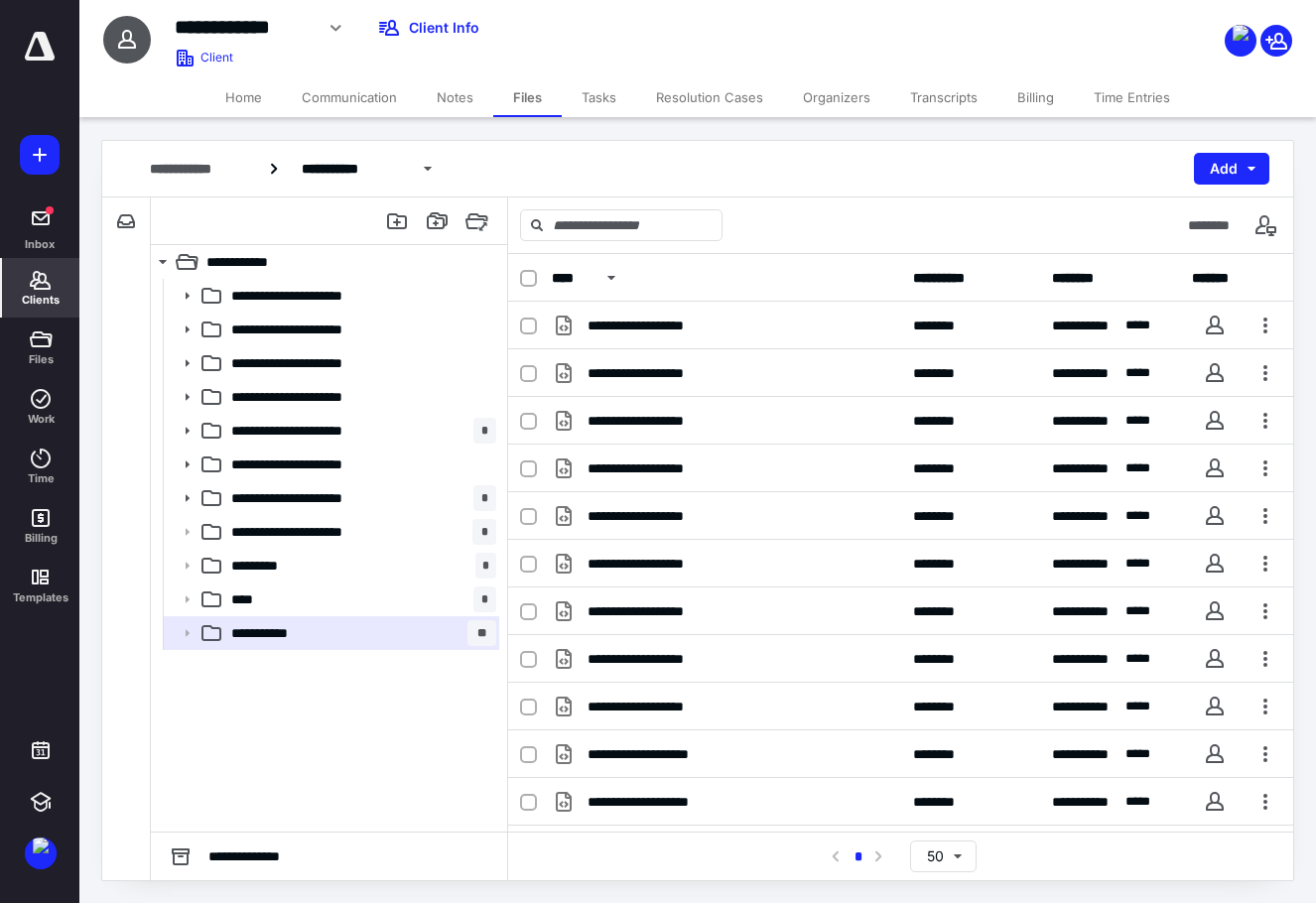 click on "Clients" at bounding box center [41, 300] 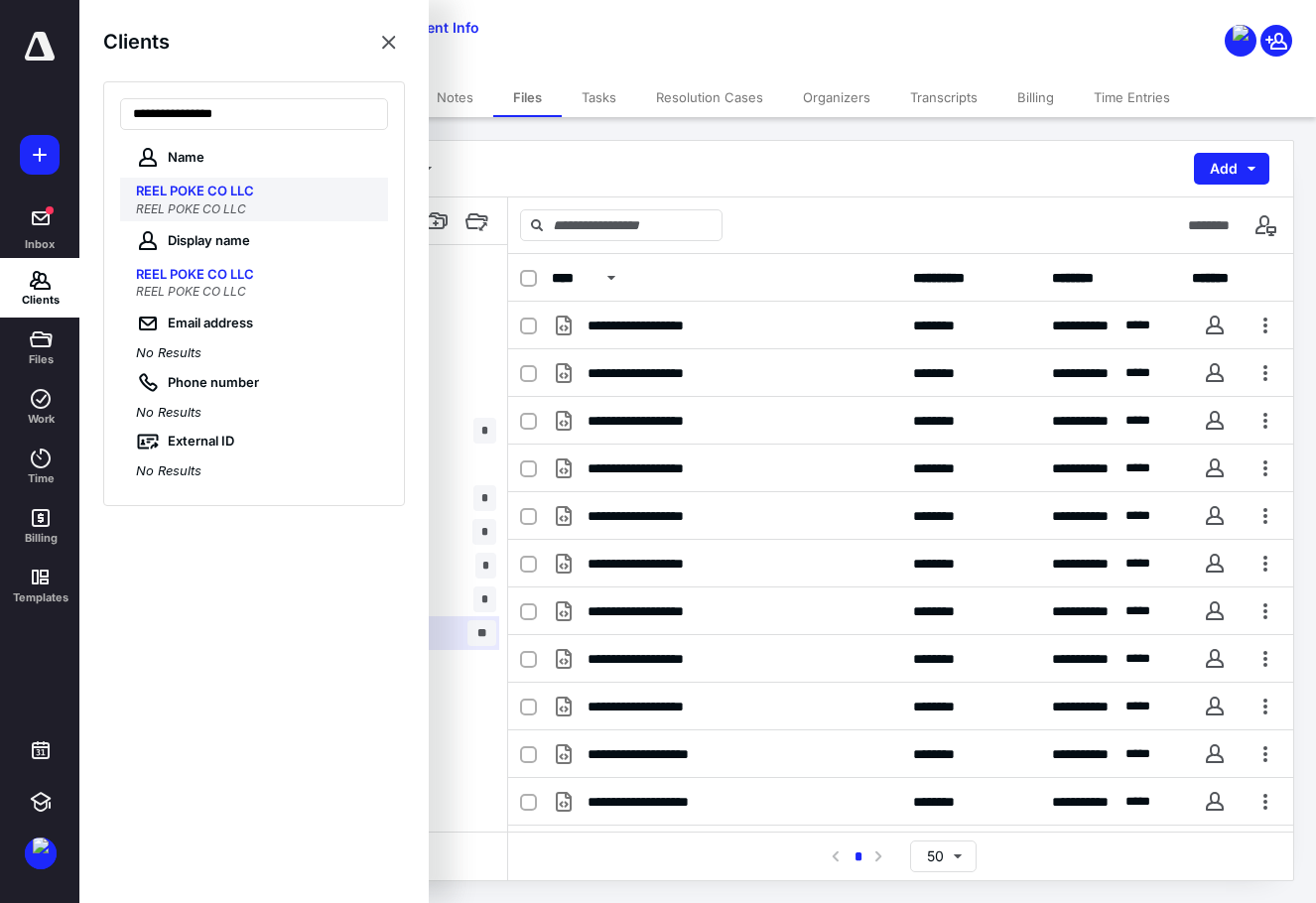 type on "**********" 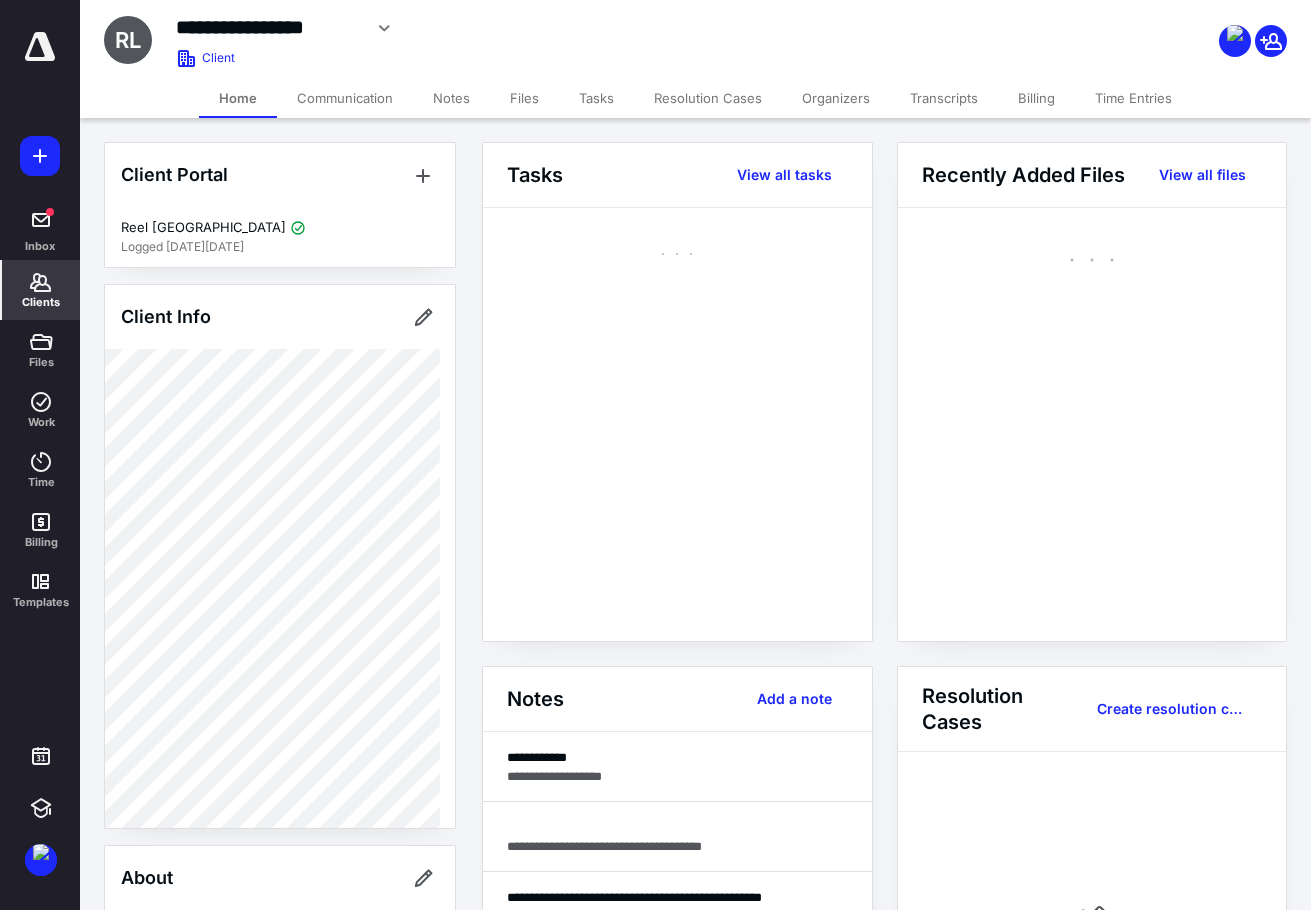 click on "Files" at bounding box center [524, 98] 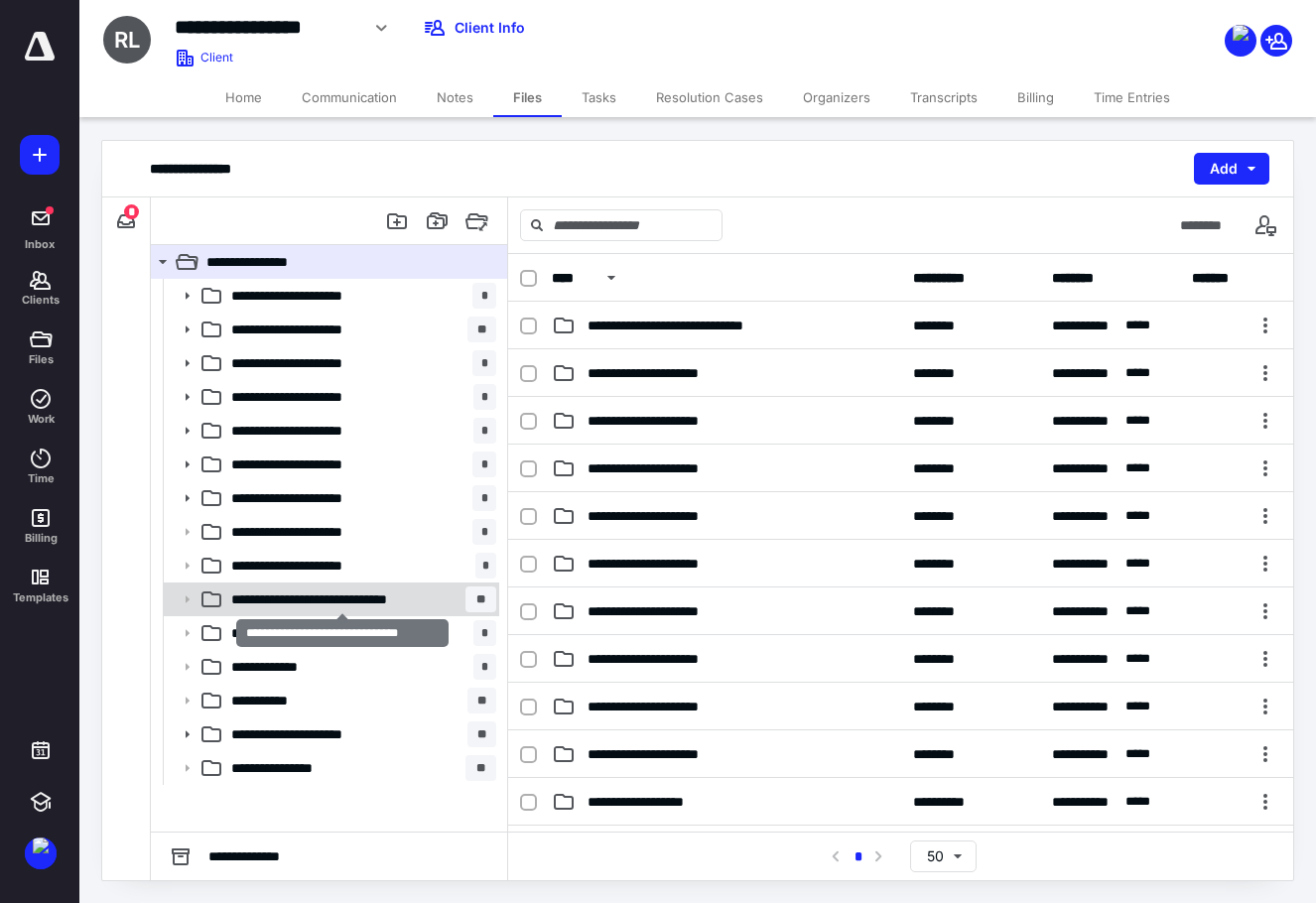 click on "**********" at bounding box center (341, 599) 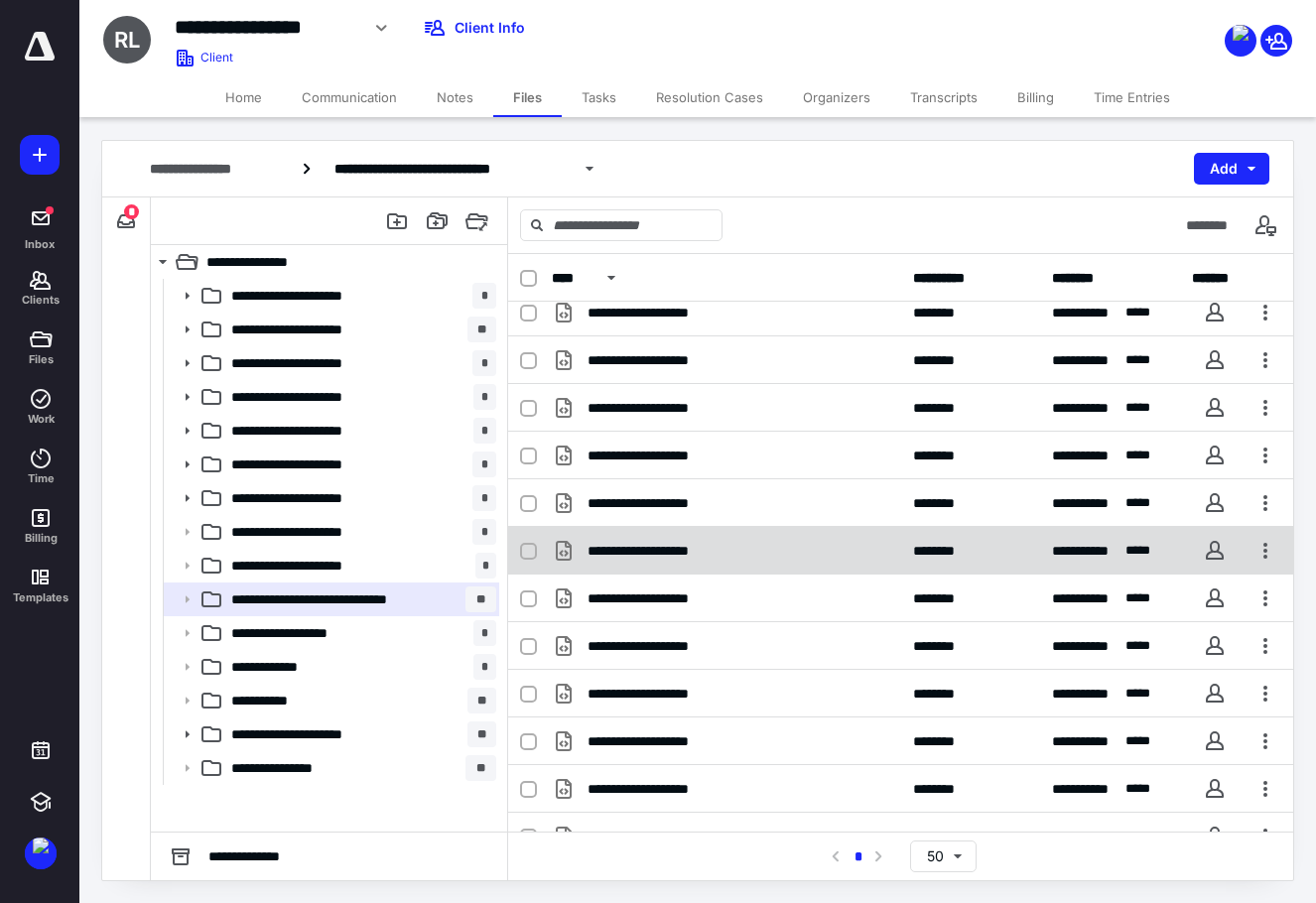 scroll, scrollTop: 661, scrollLeft: 0, axis: vertical 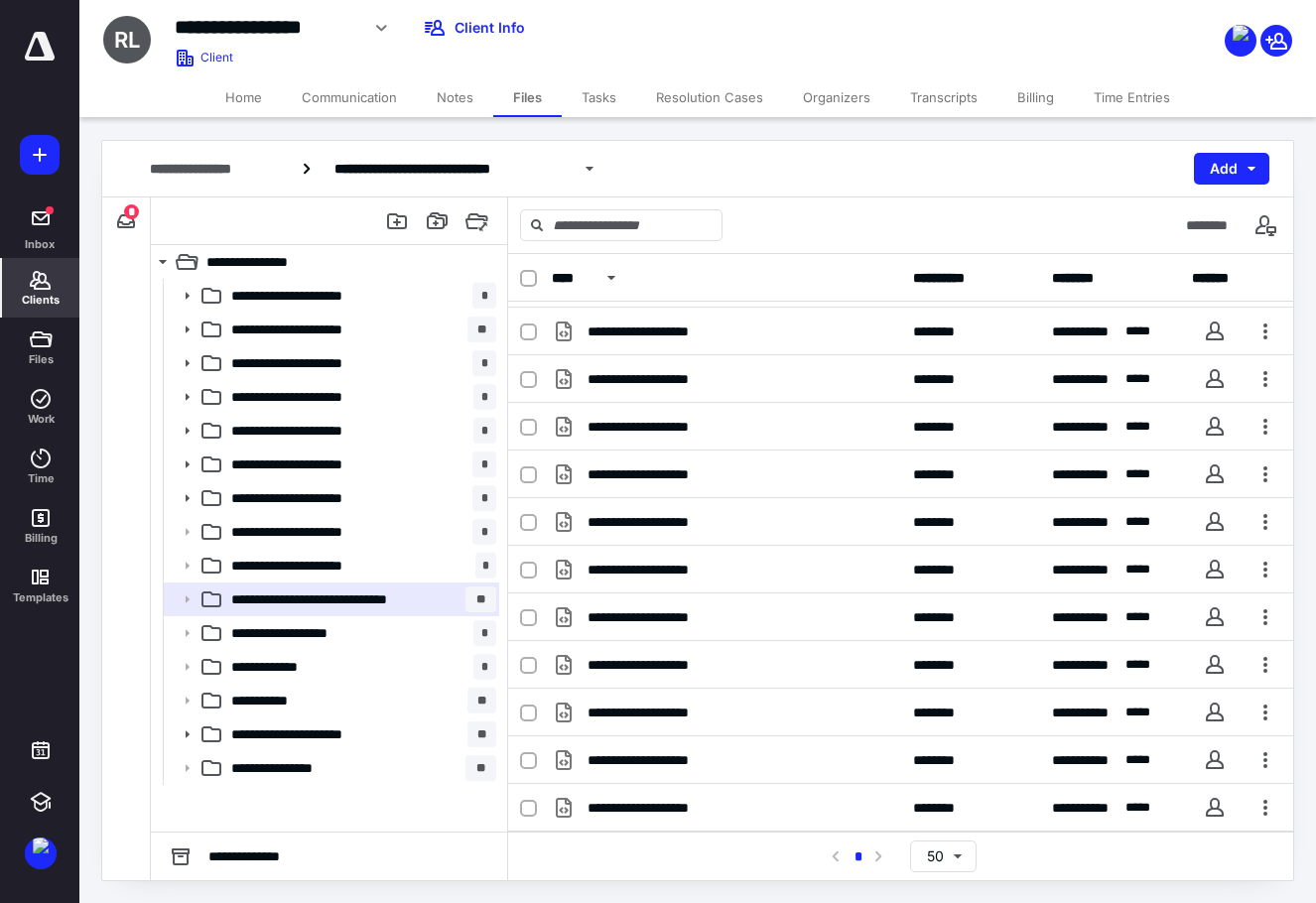 click 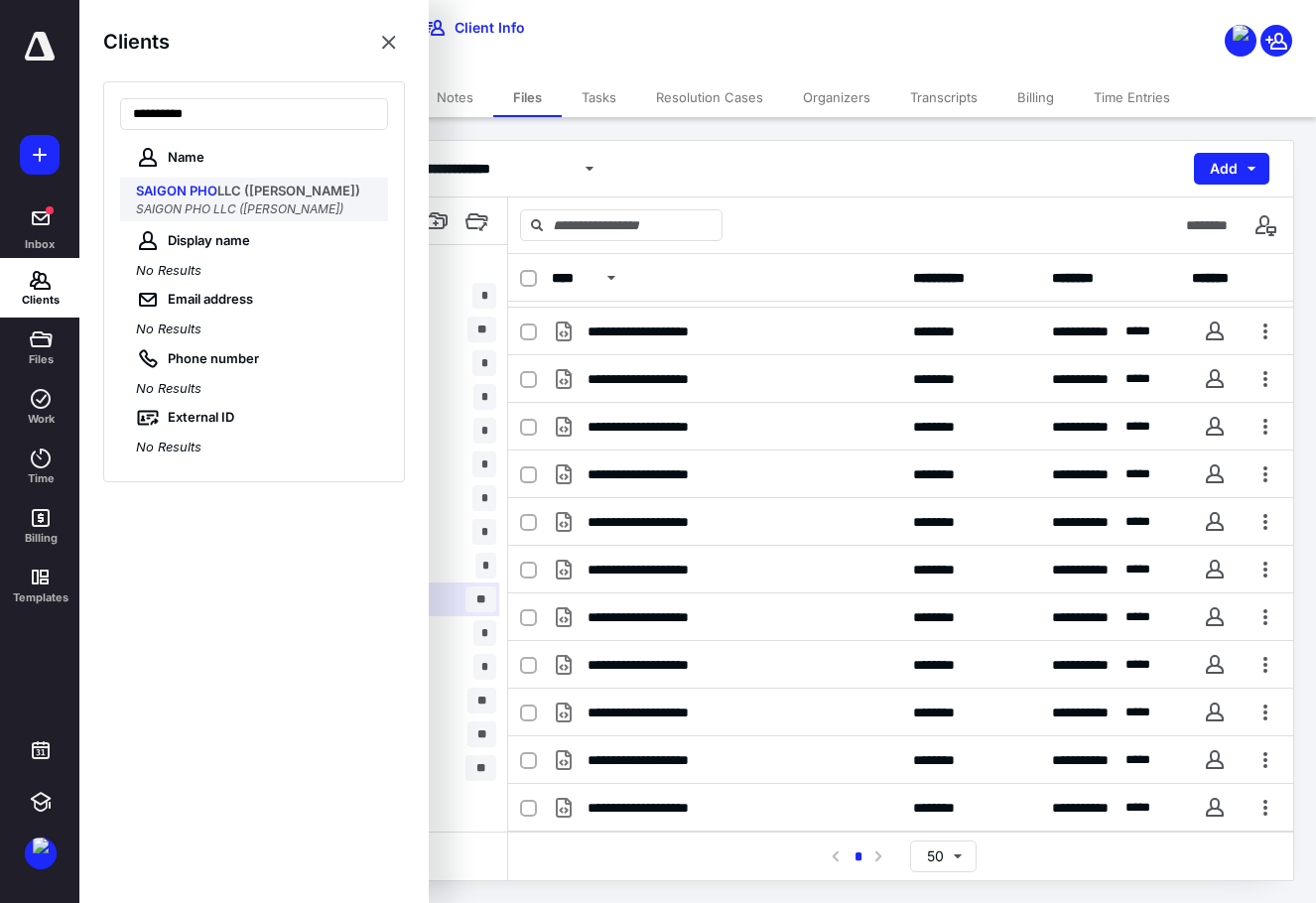 type on "**********" 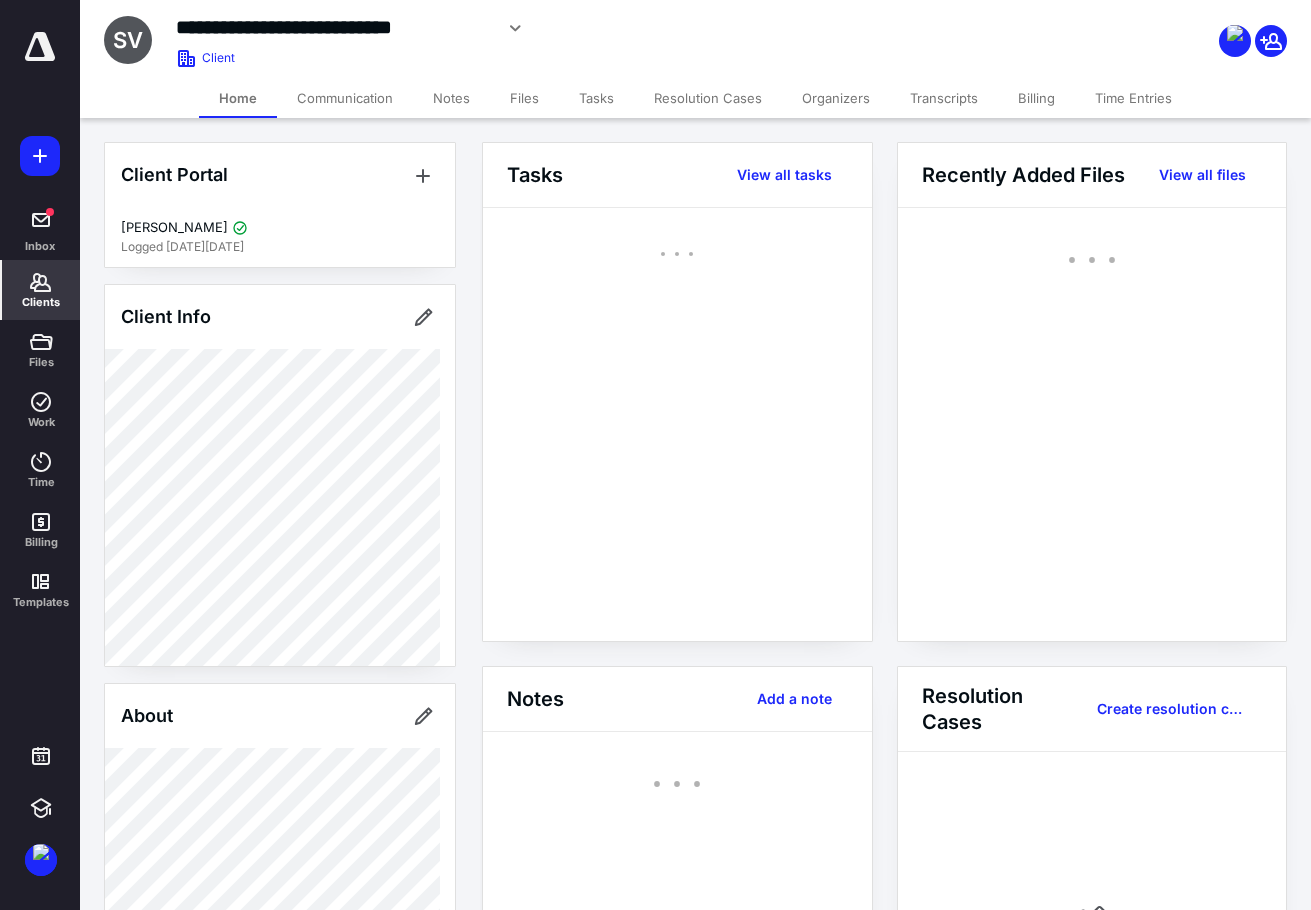 click on "Files" at bounding box center [524, 98] 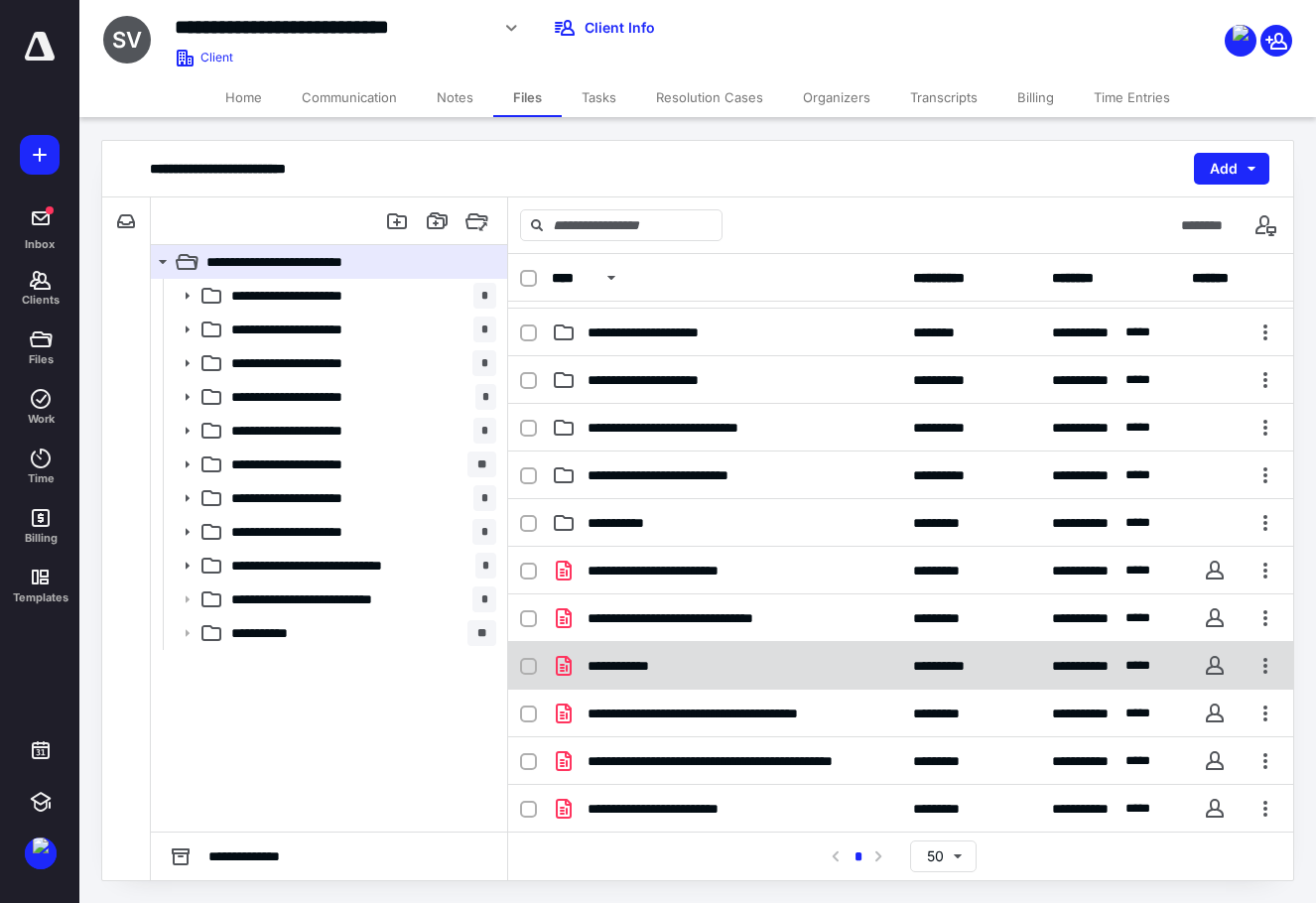 scroll, scrollTop: 292, scrollLeft: 0, axis: vertical 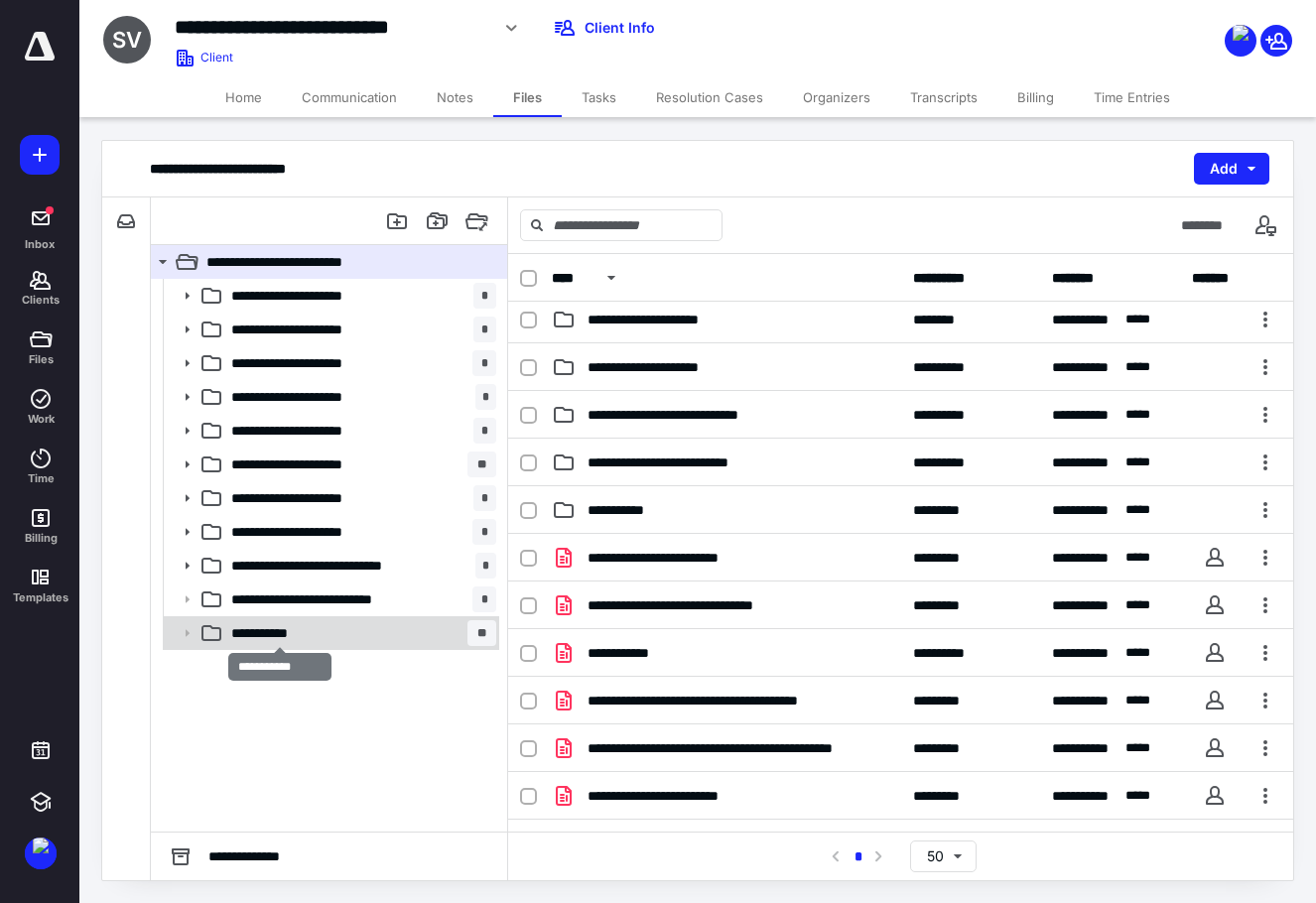 click on "**********" at bounding box center [279, 633] 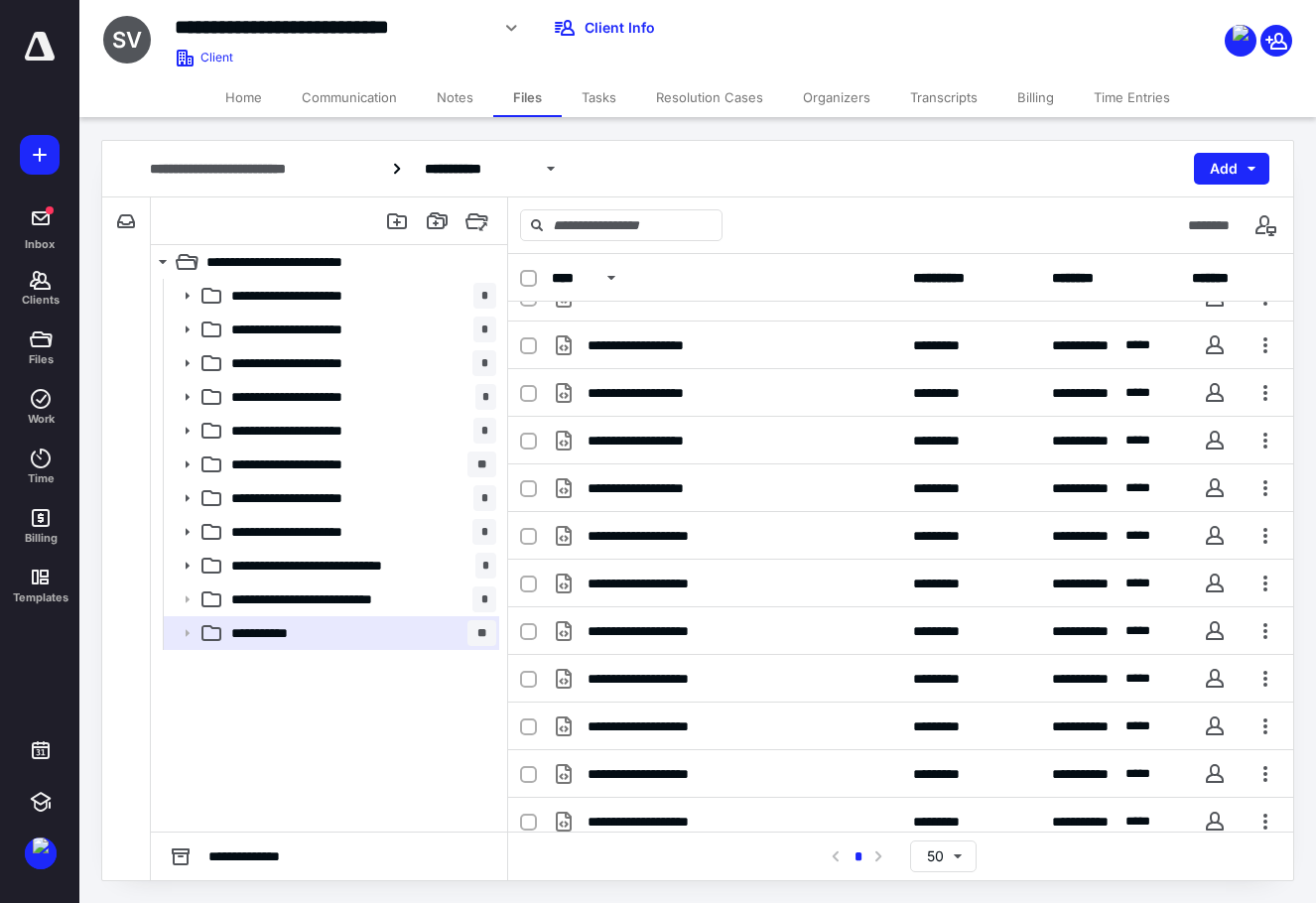 scroll, scrollTop: 947, scrollLeft: 0, axis: vertical 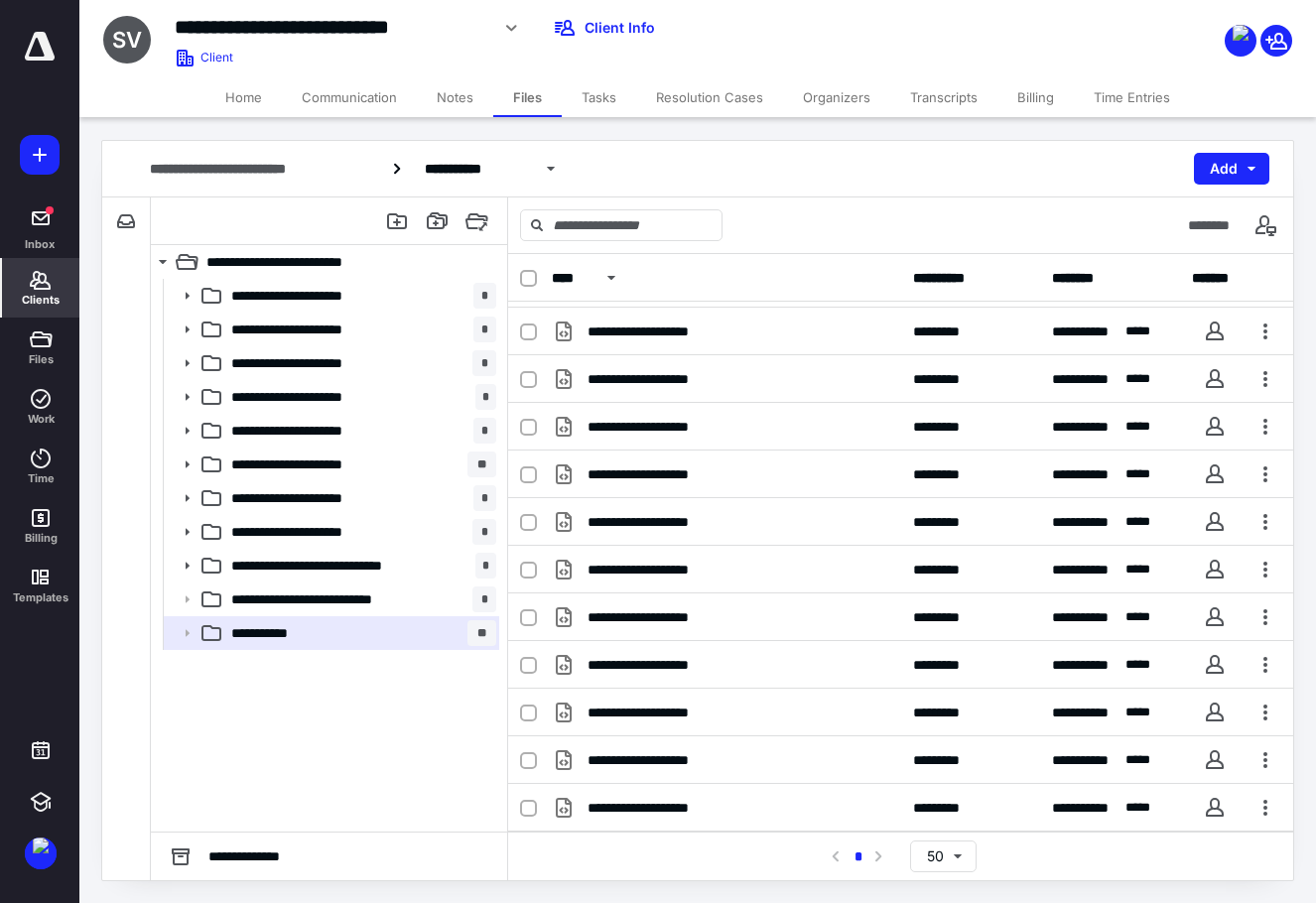 click on "Clients" at bounding box center (41, 288) 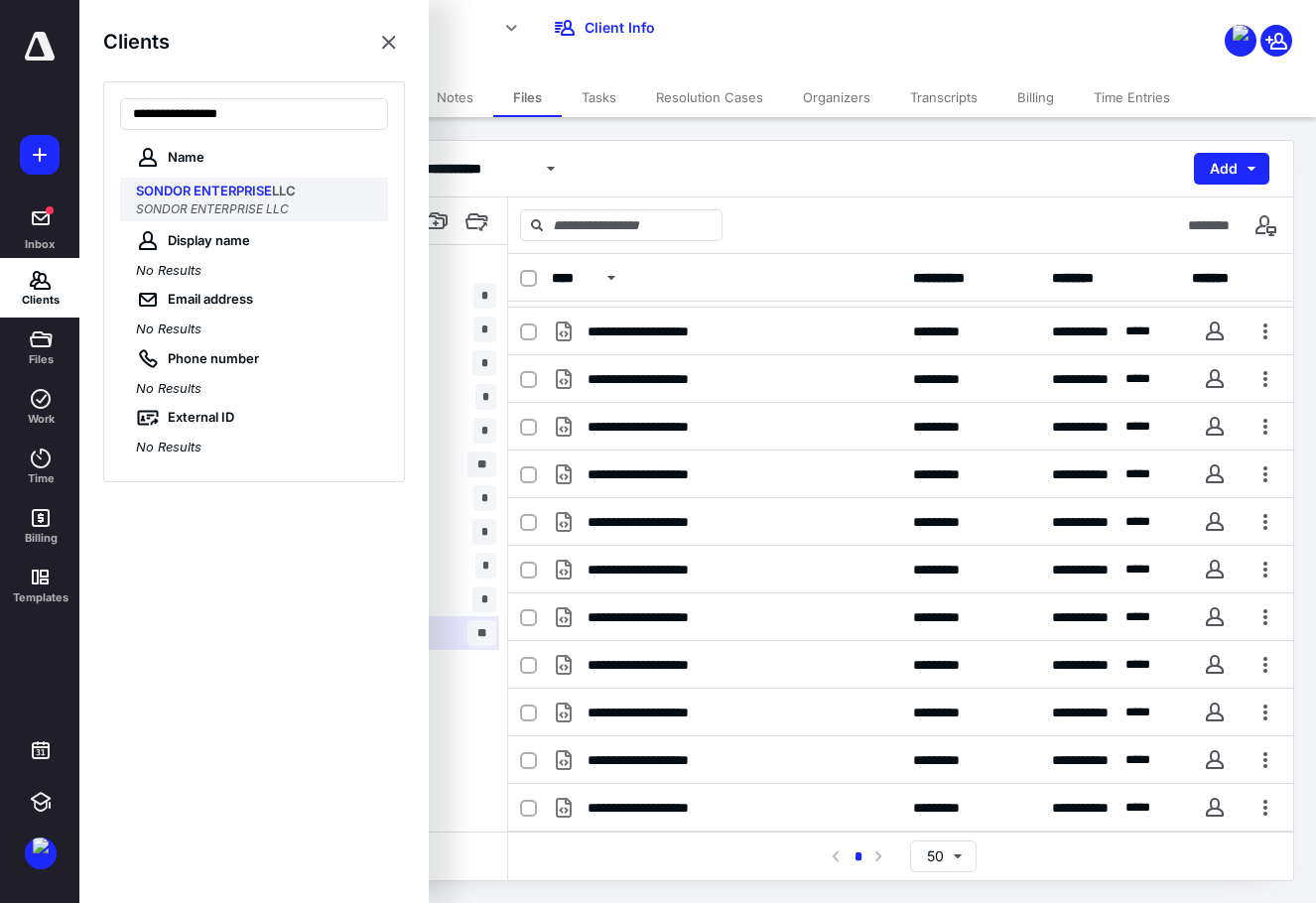 type on "**********" 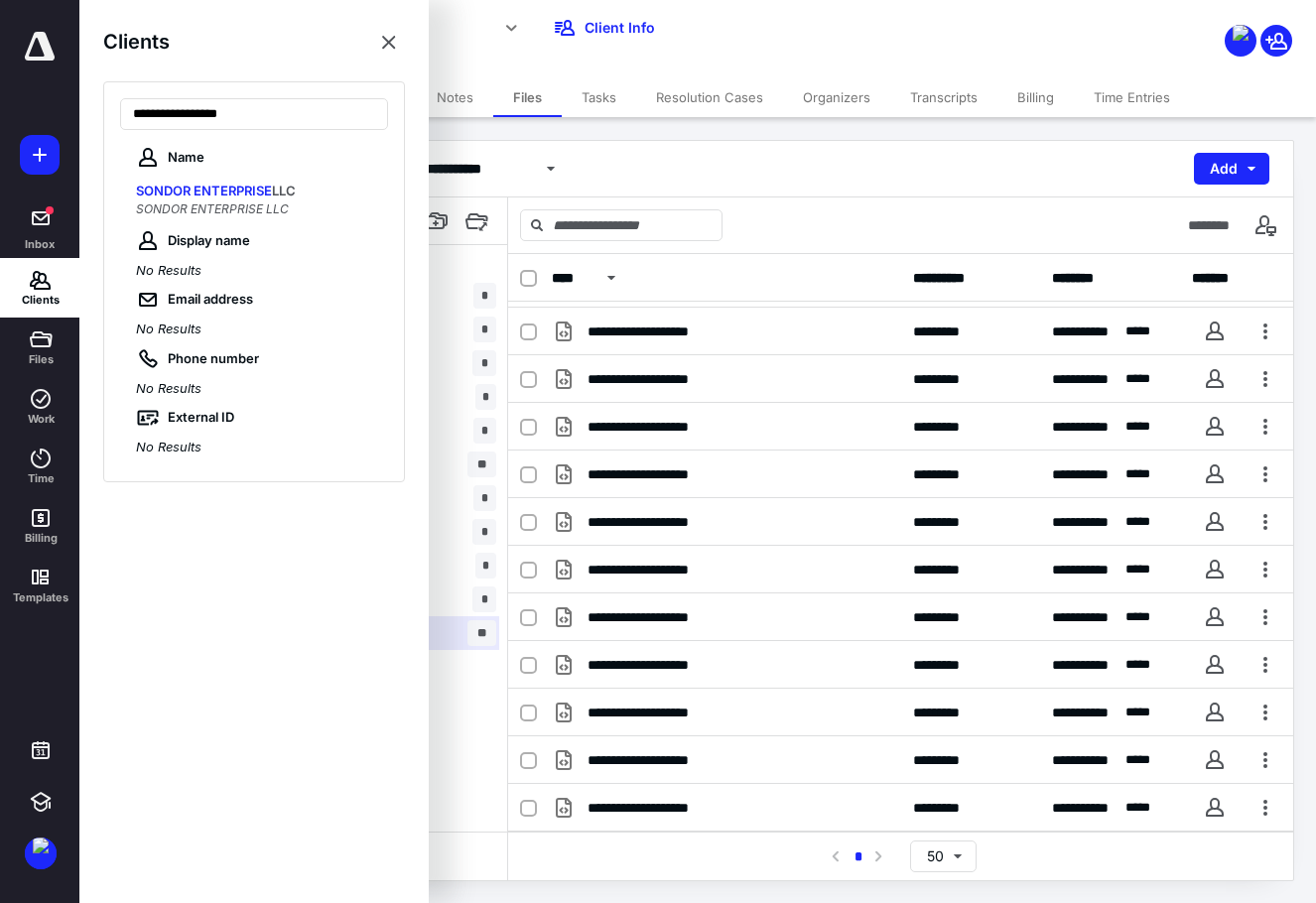 click on "SONDOR ENTERPRISE LLC" at bounding box center (212, 208) 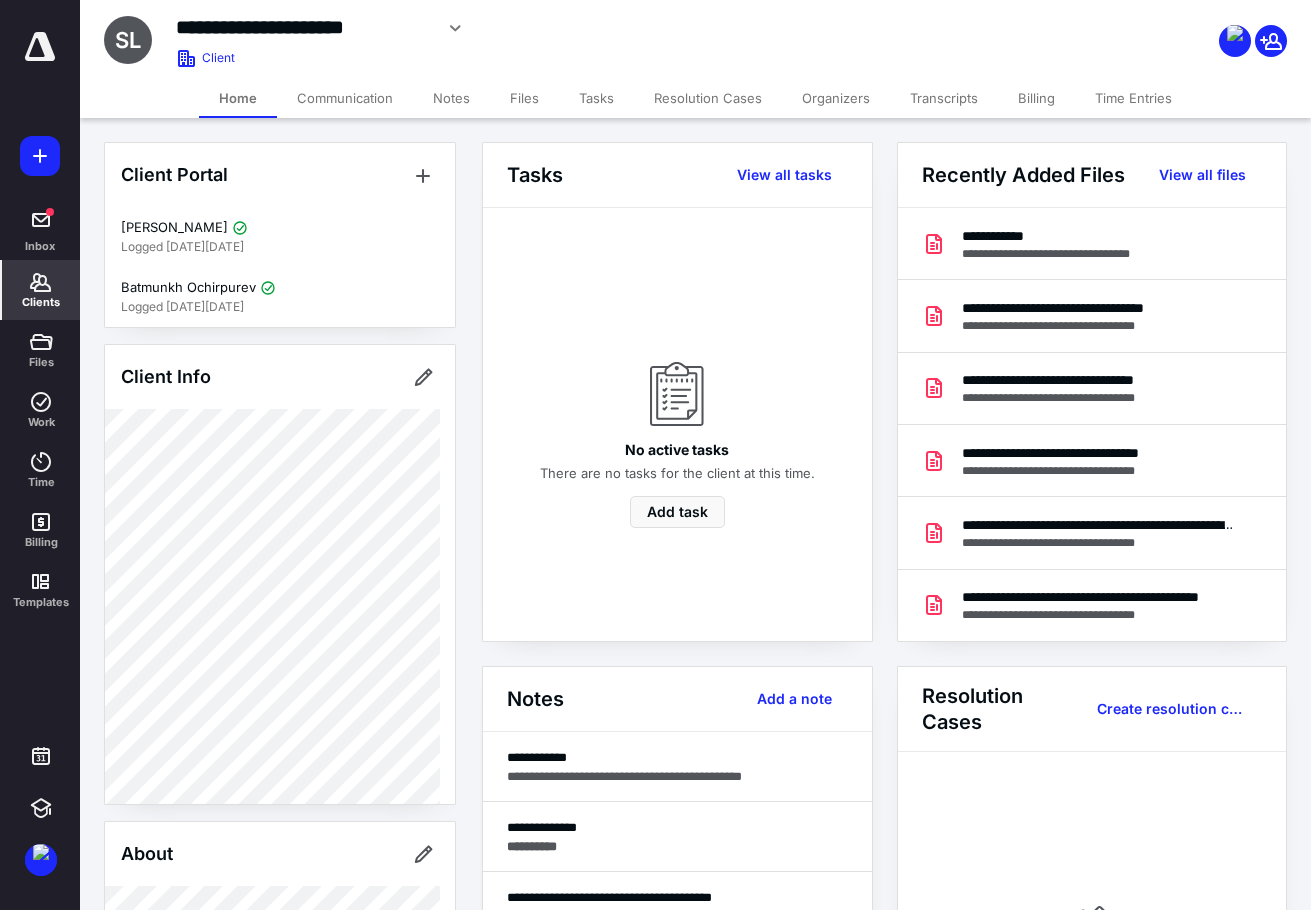 click on "Files" at bounding box center [524, 98] 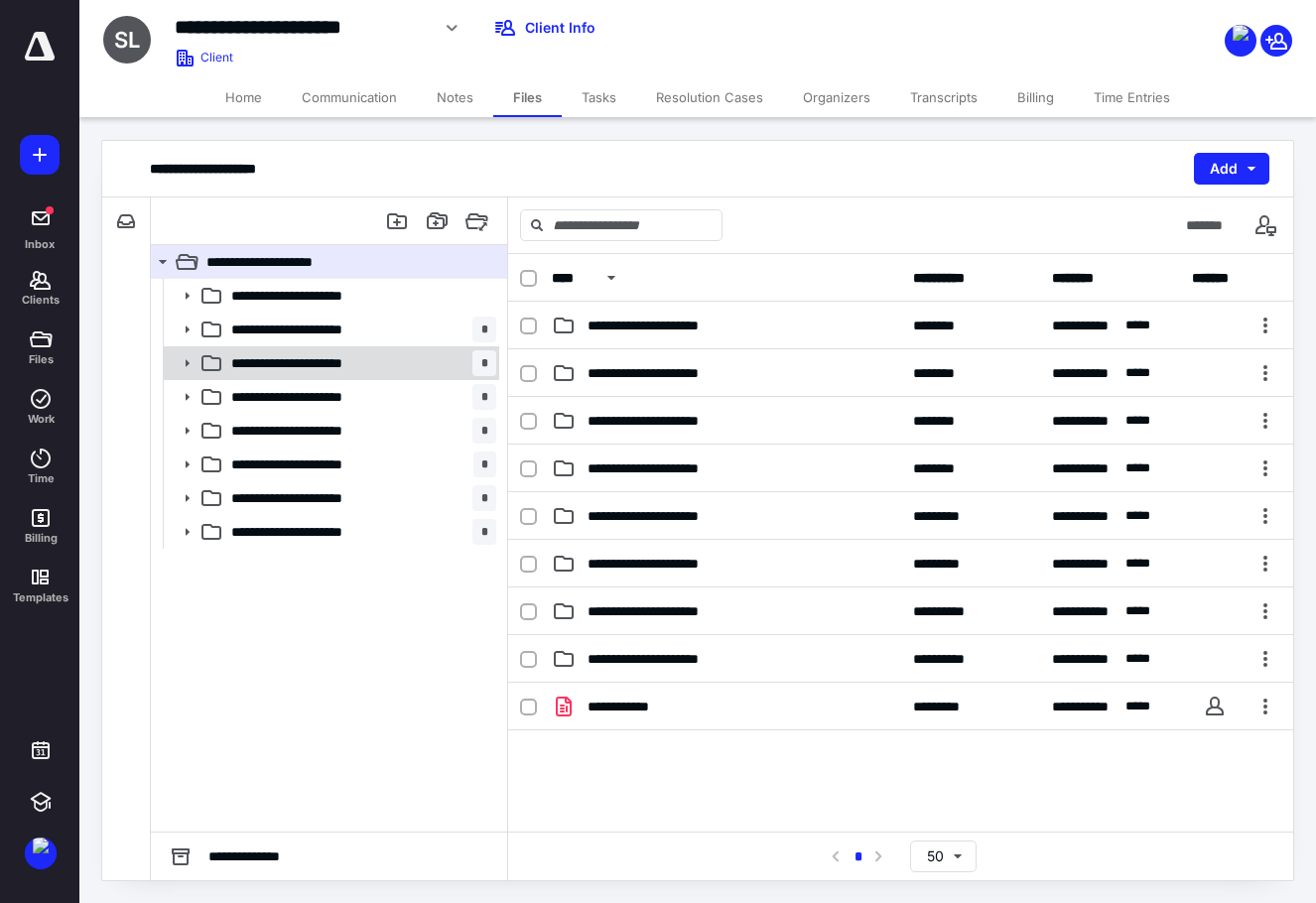 click on "**********" at bounding box center [324, 363] 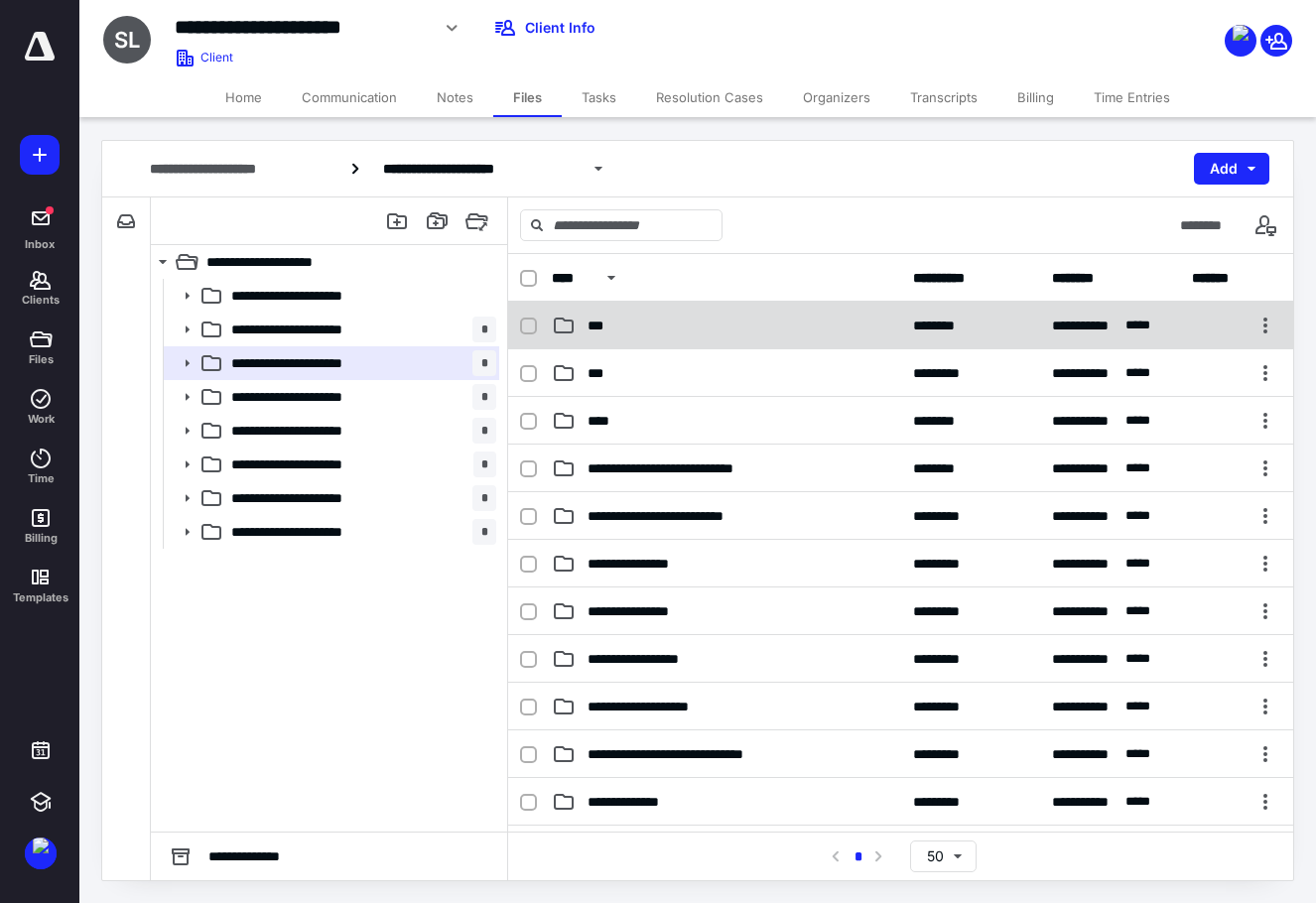 click on "***" at bounding box center (726, 325) 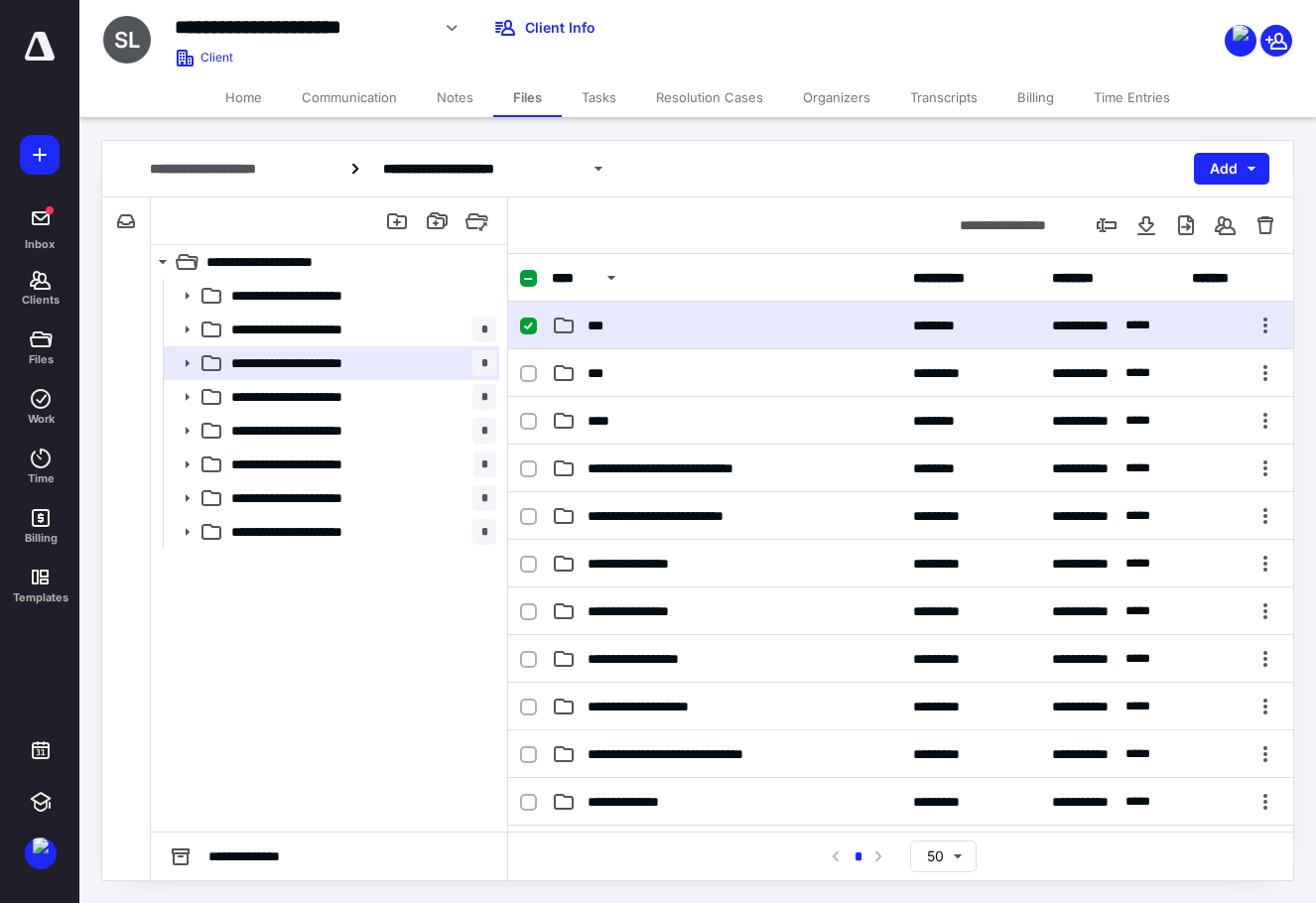click on "***" at bounding box center (726, 325) 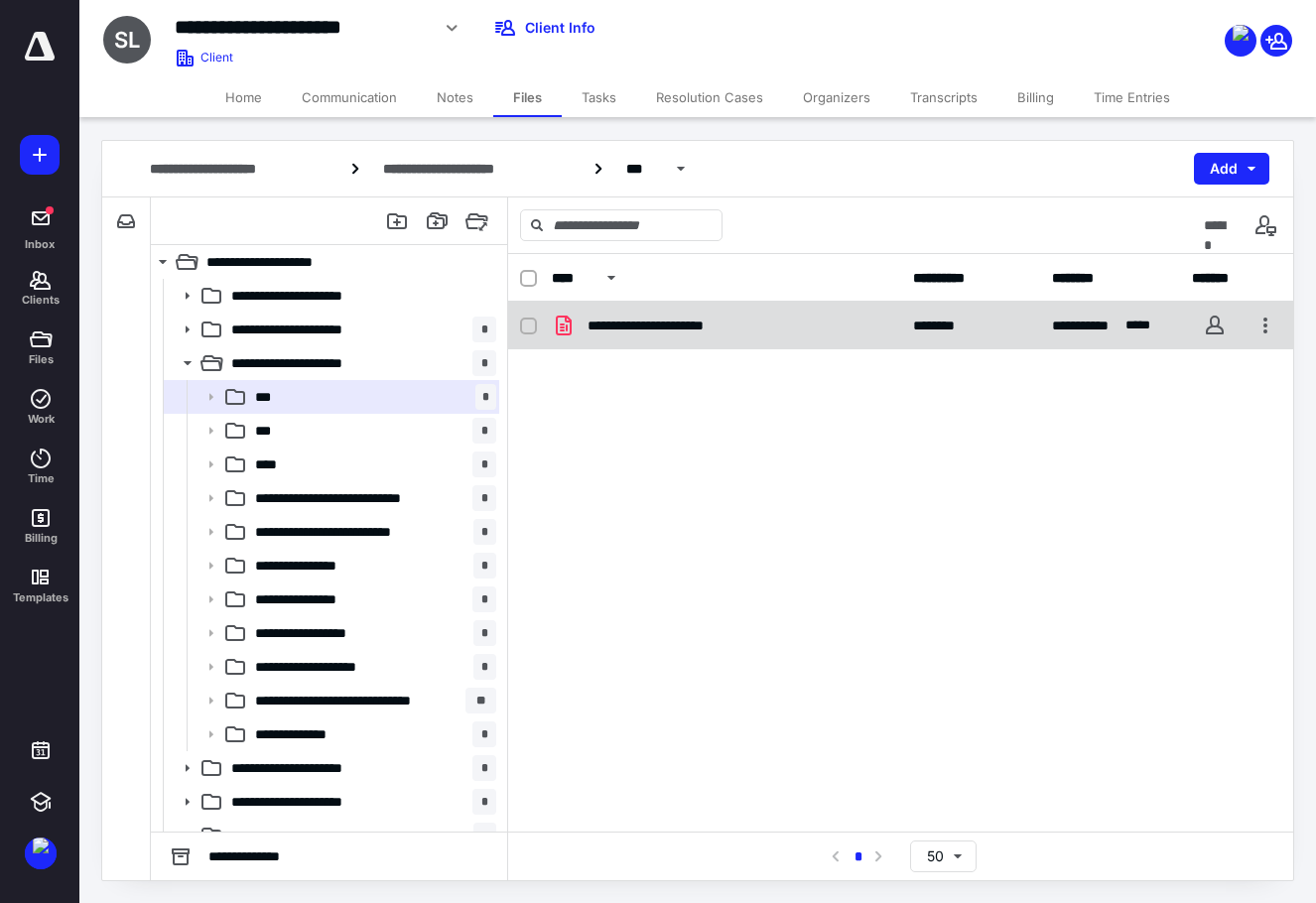 click on "**********" at bounding box center [680, 325] 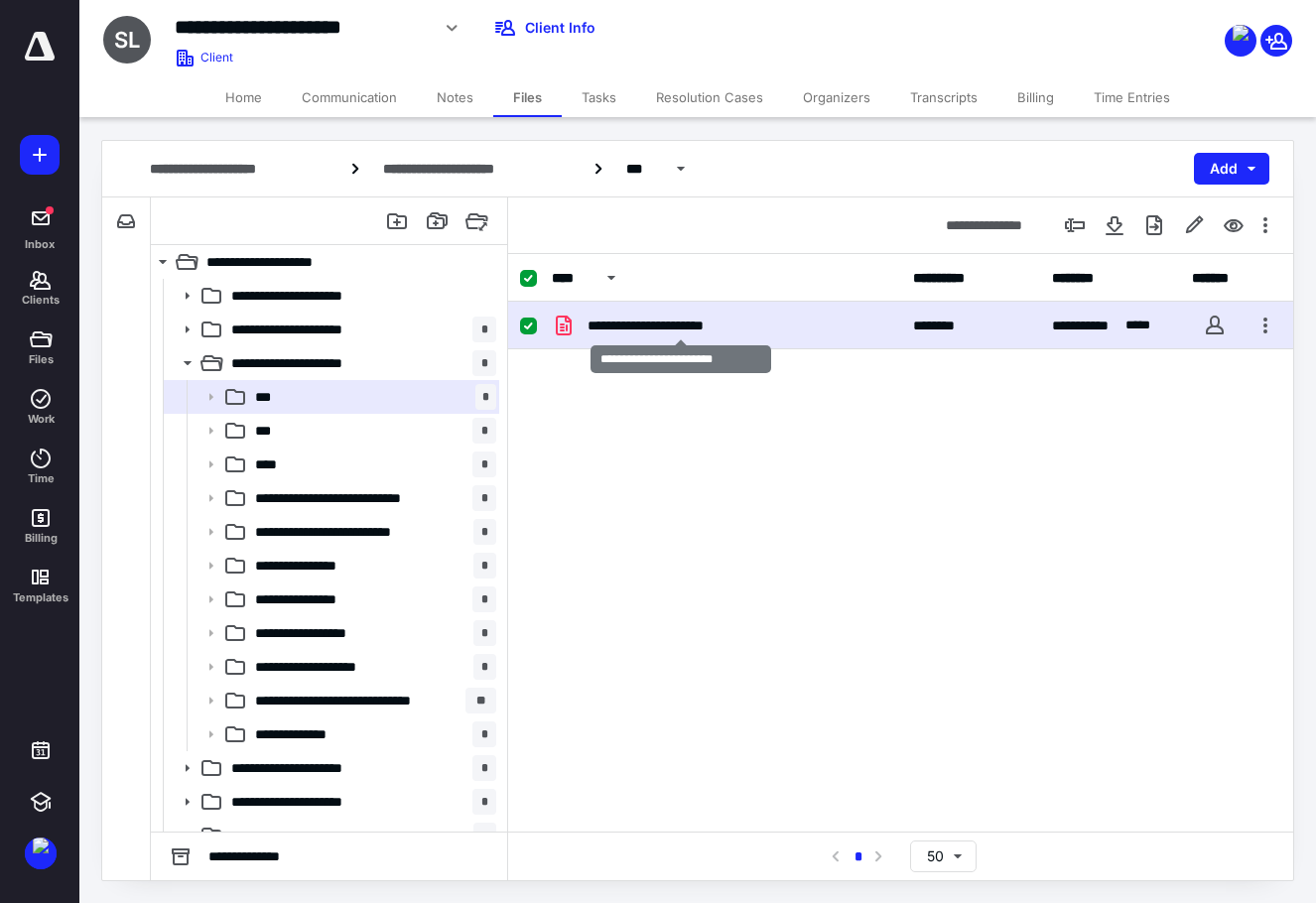 click on "**********" at bounding box center (680, 325) 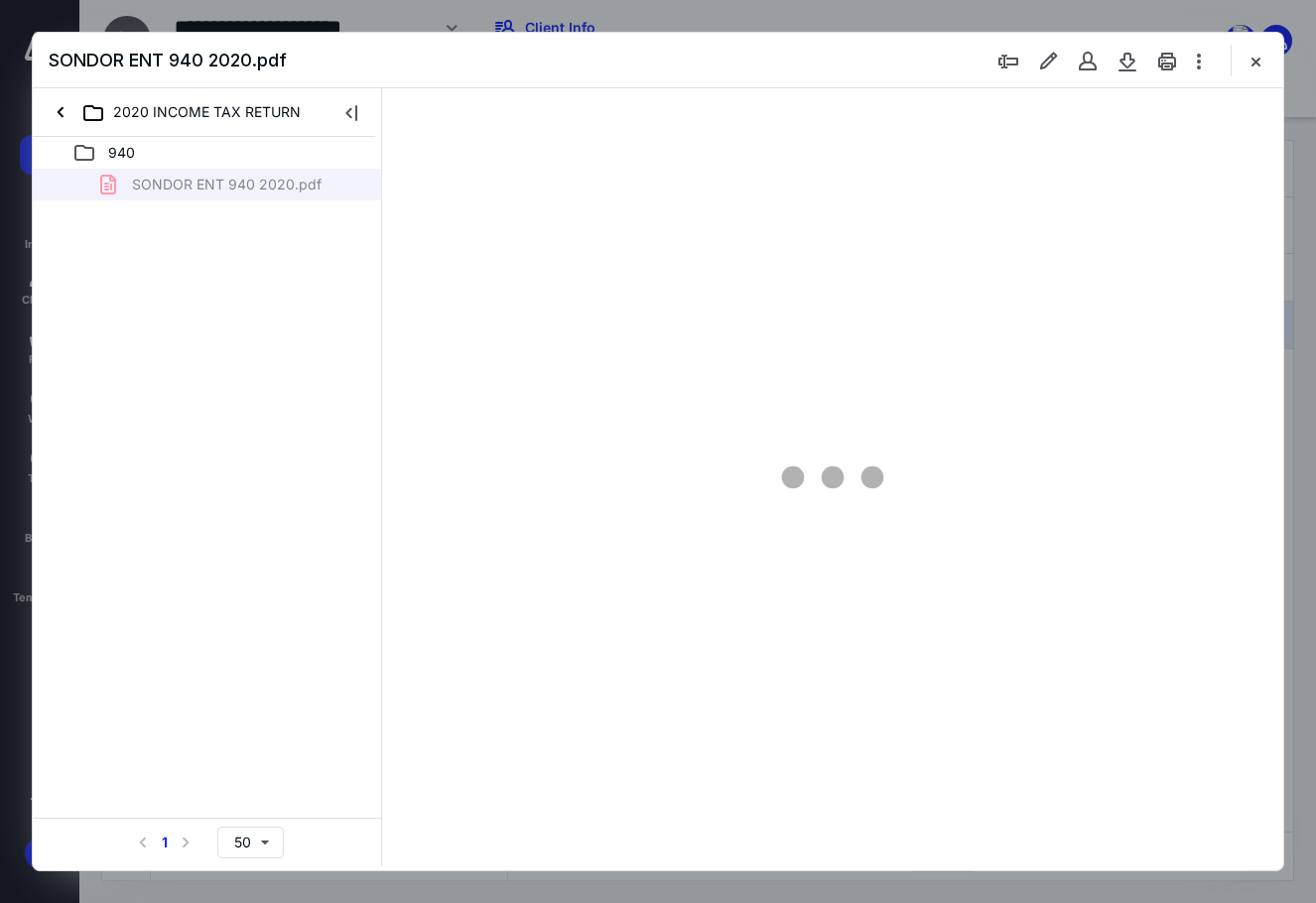 scroll, scrollTop: 0, scrollLeft: 0, axis: both 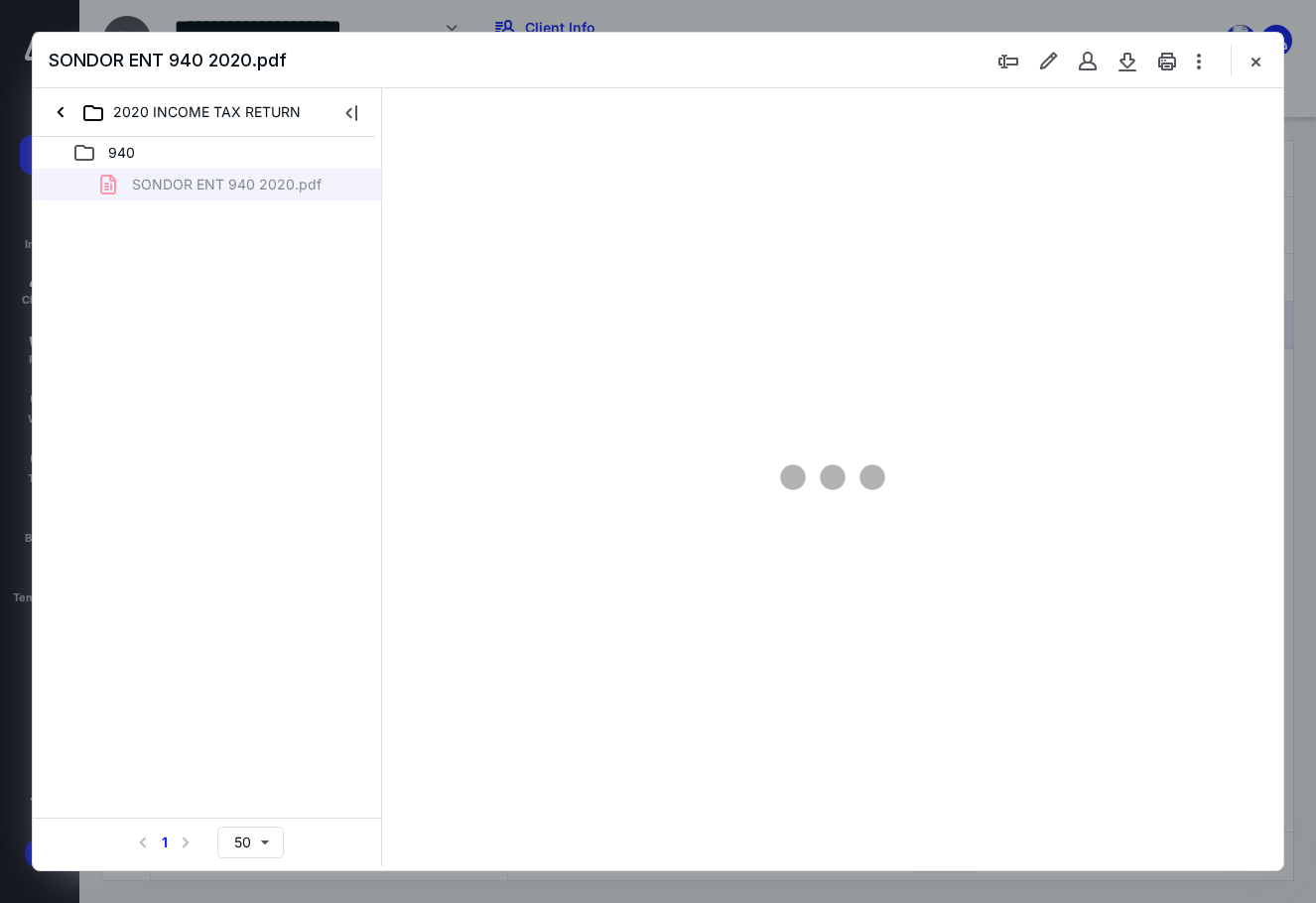 type on "89" 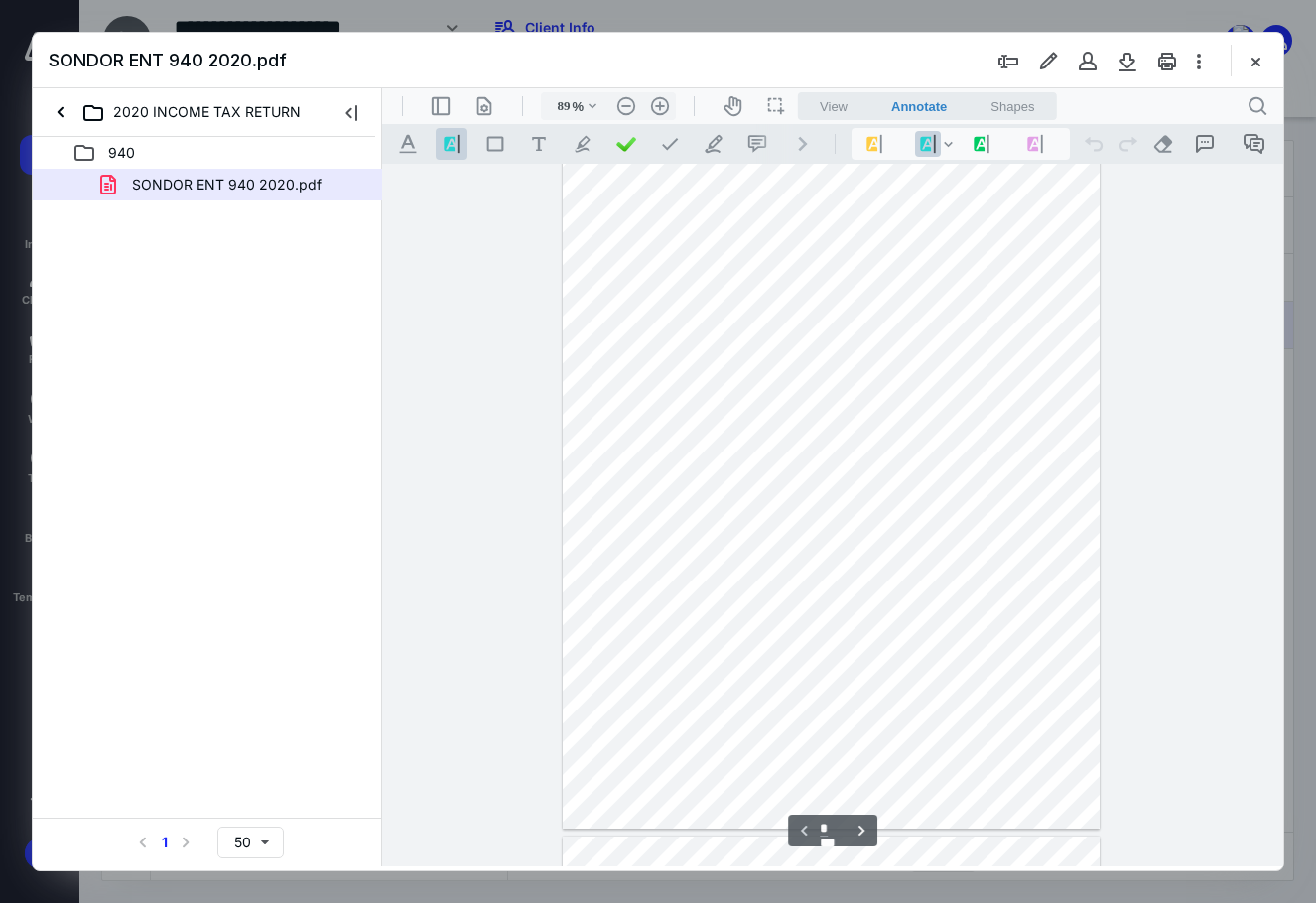 scroll, scrollTop: 0, scrollLeft: 0, axis: both 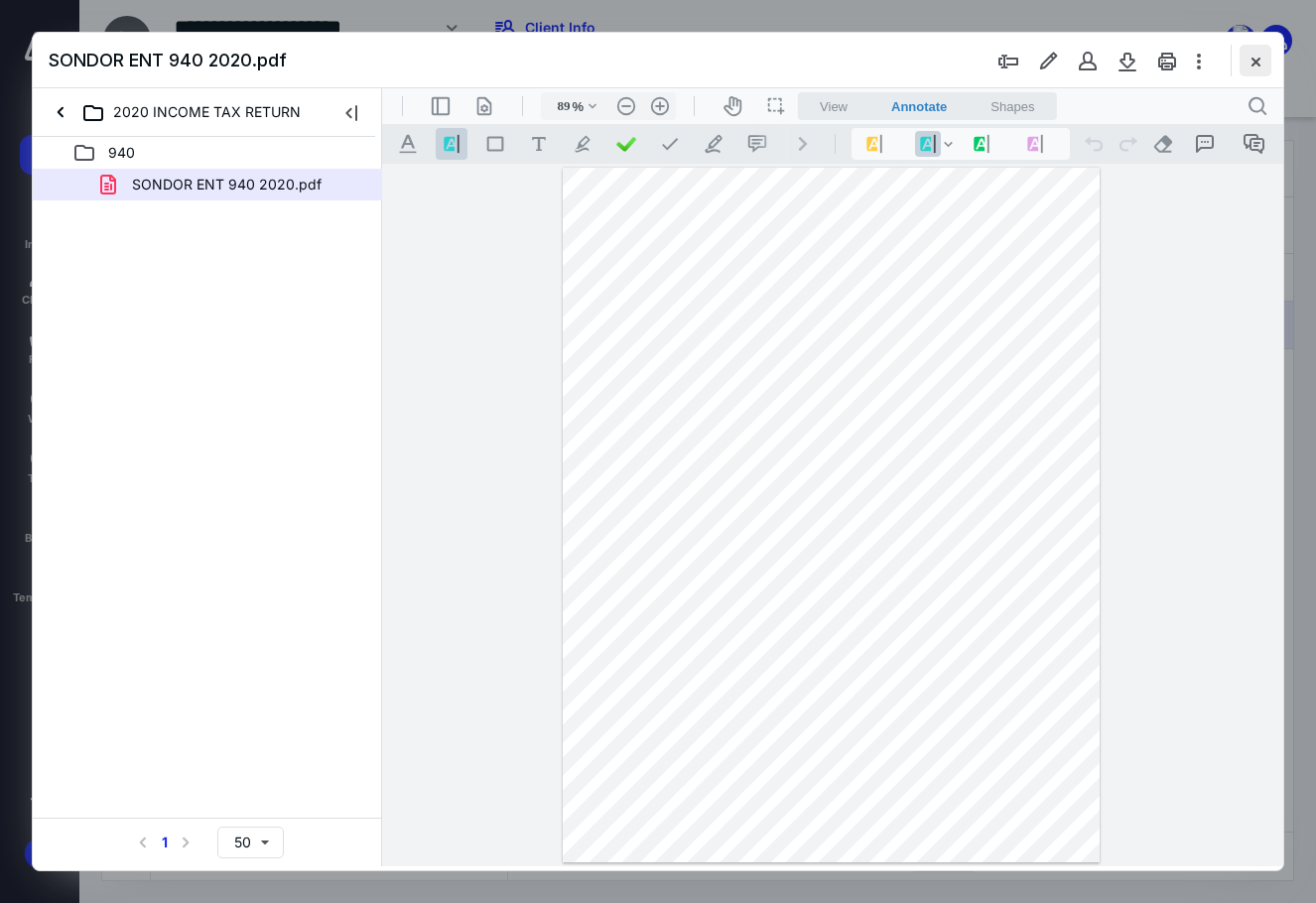 click at bounding box center (1255, 61) 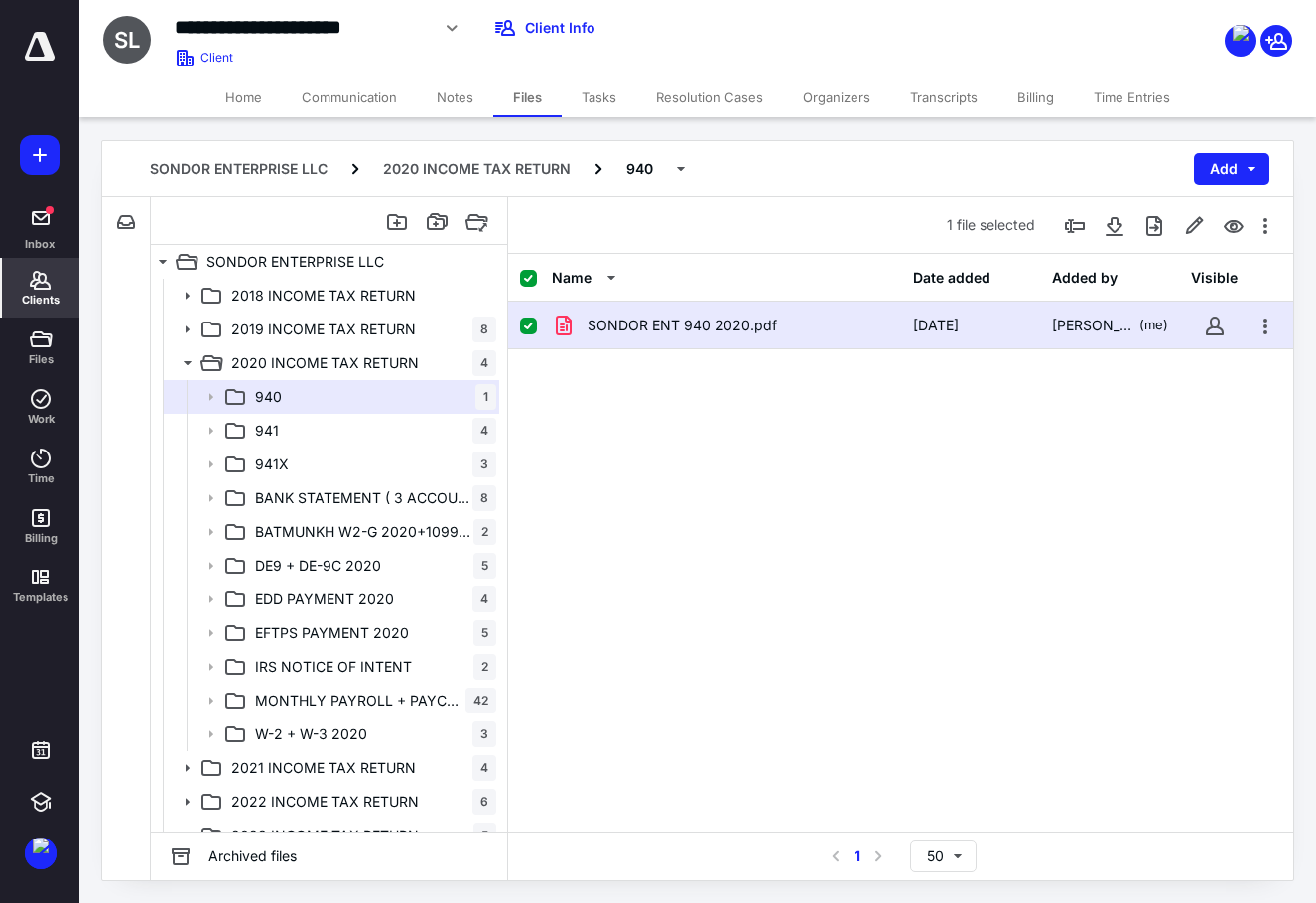 click 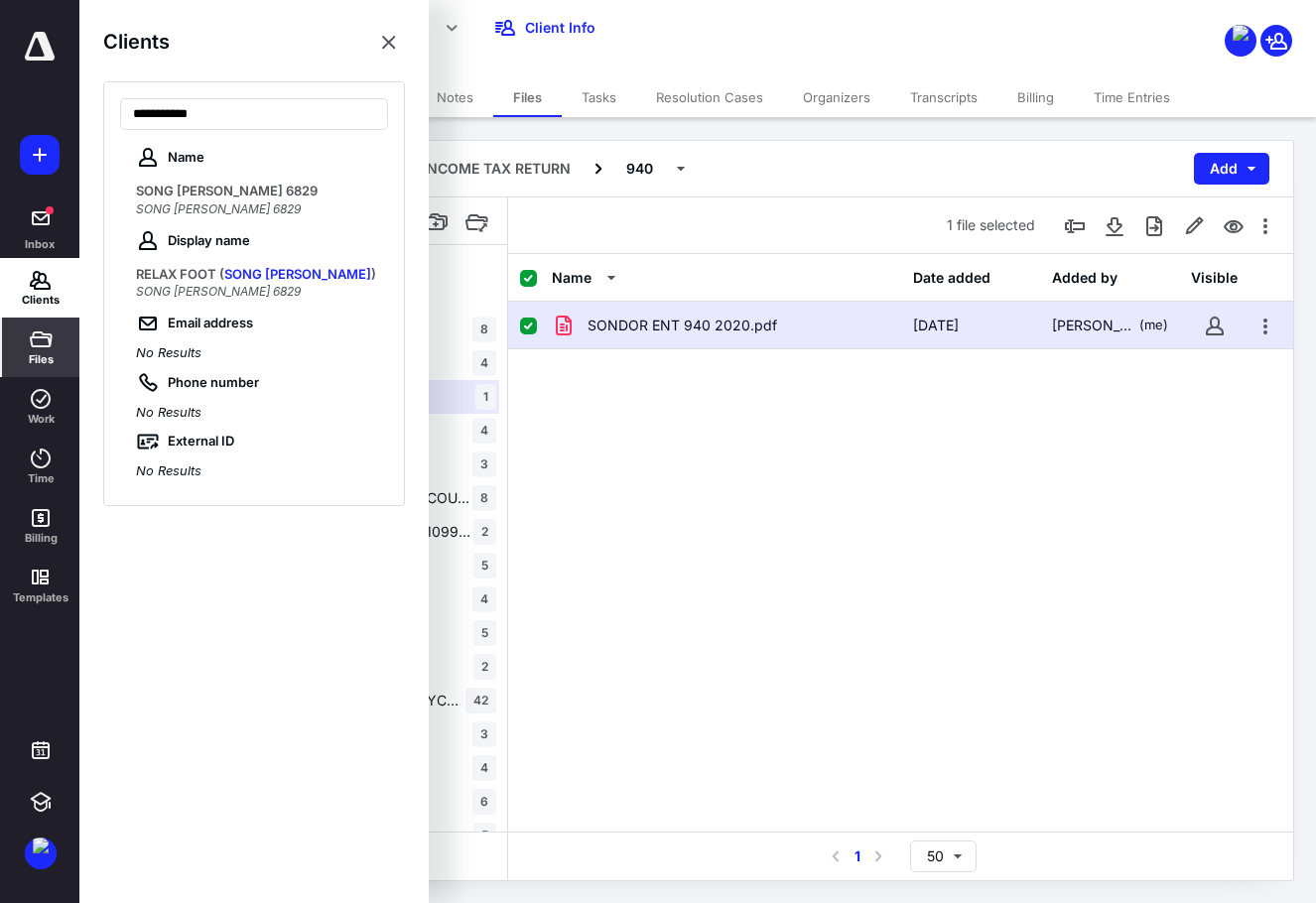 type on "**********" 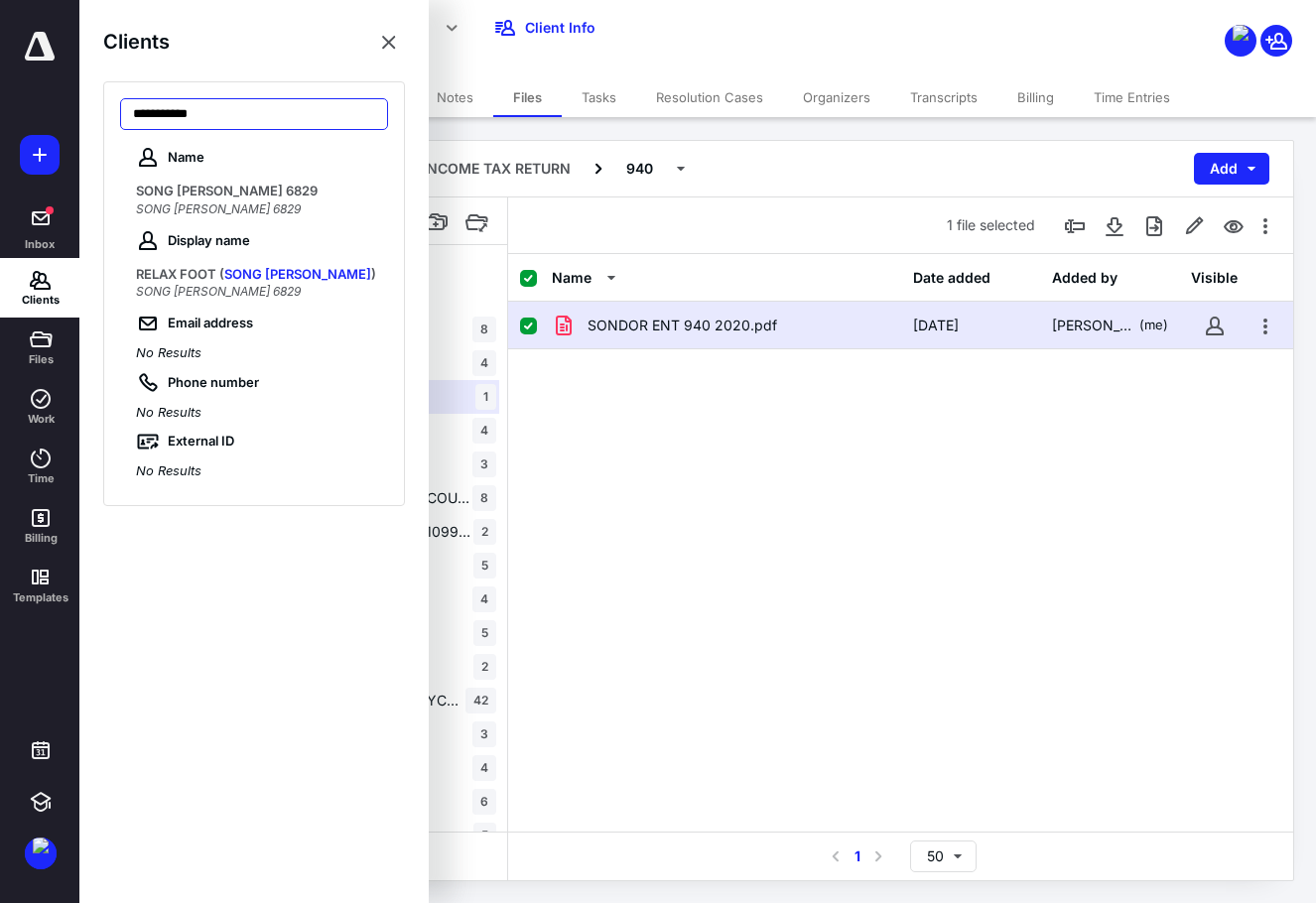 drag, startPoint x: 294, startPoint y: 129, endPoint x: 54, endPoint y: 129, distance: 240 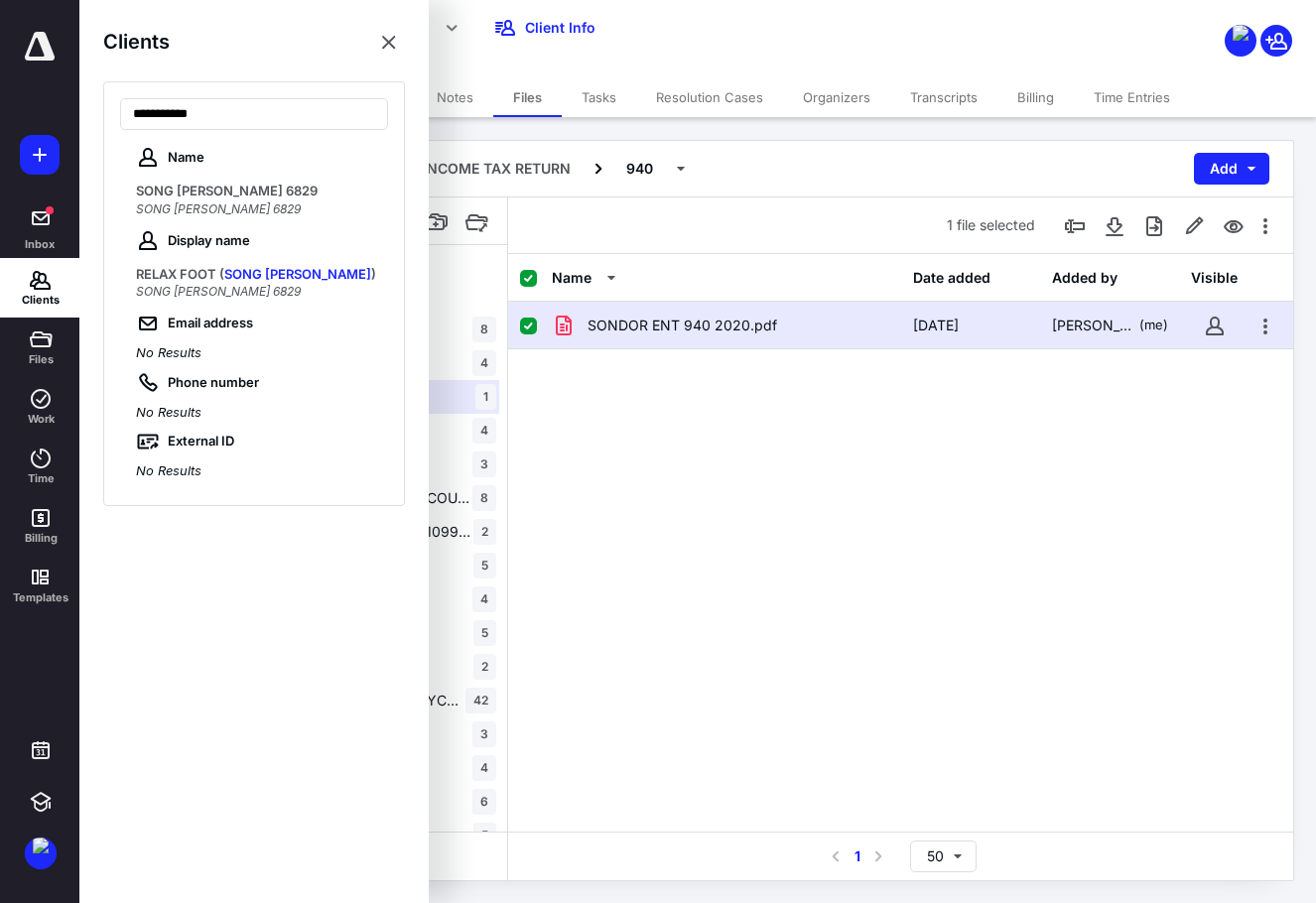 click on "**********" at bounding box center [658, 0] 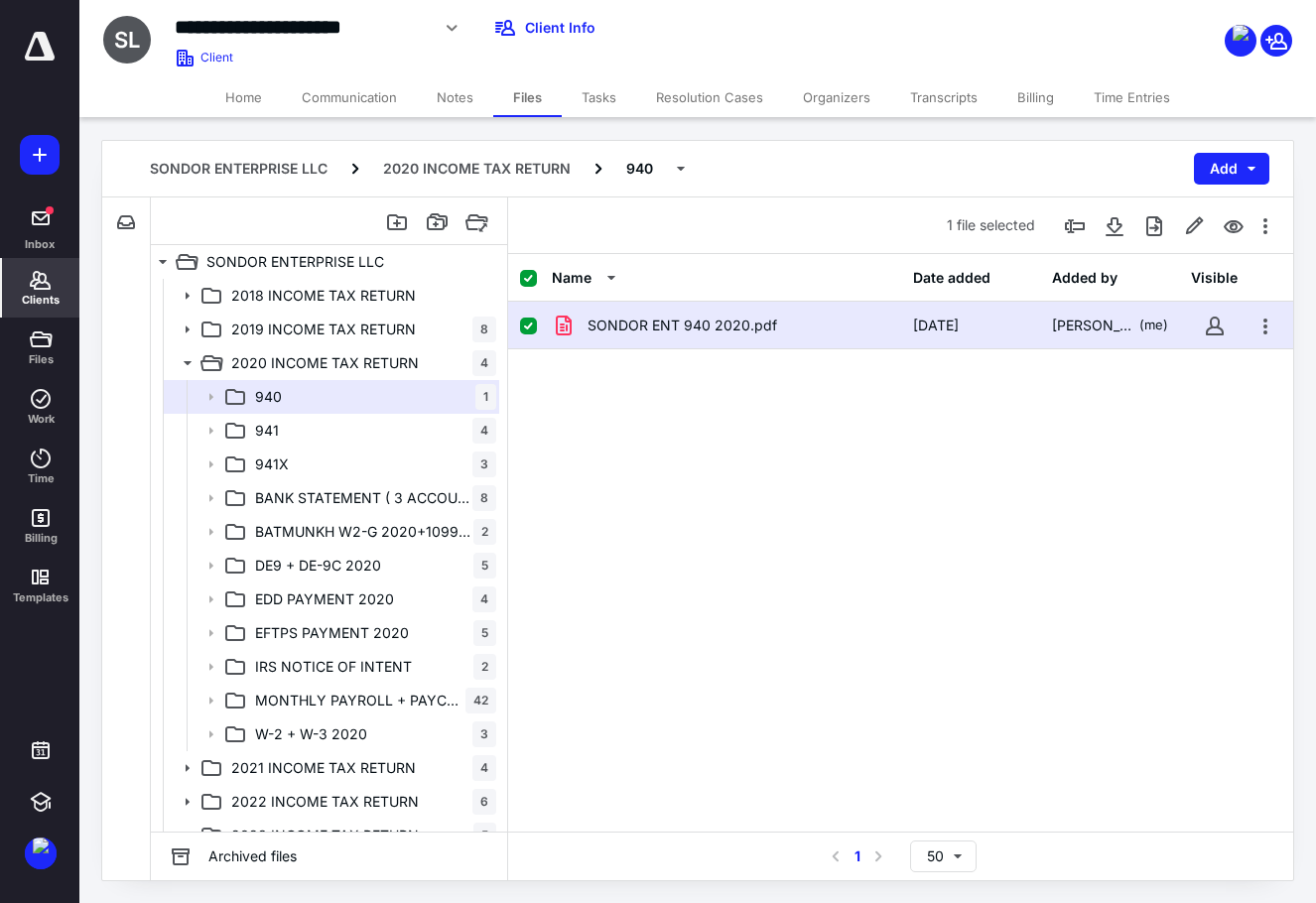 click 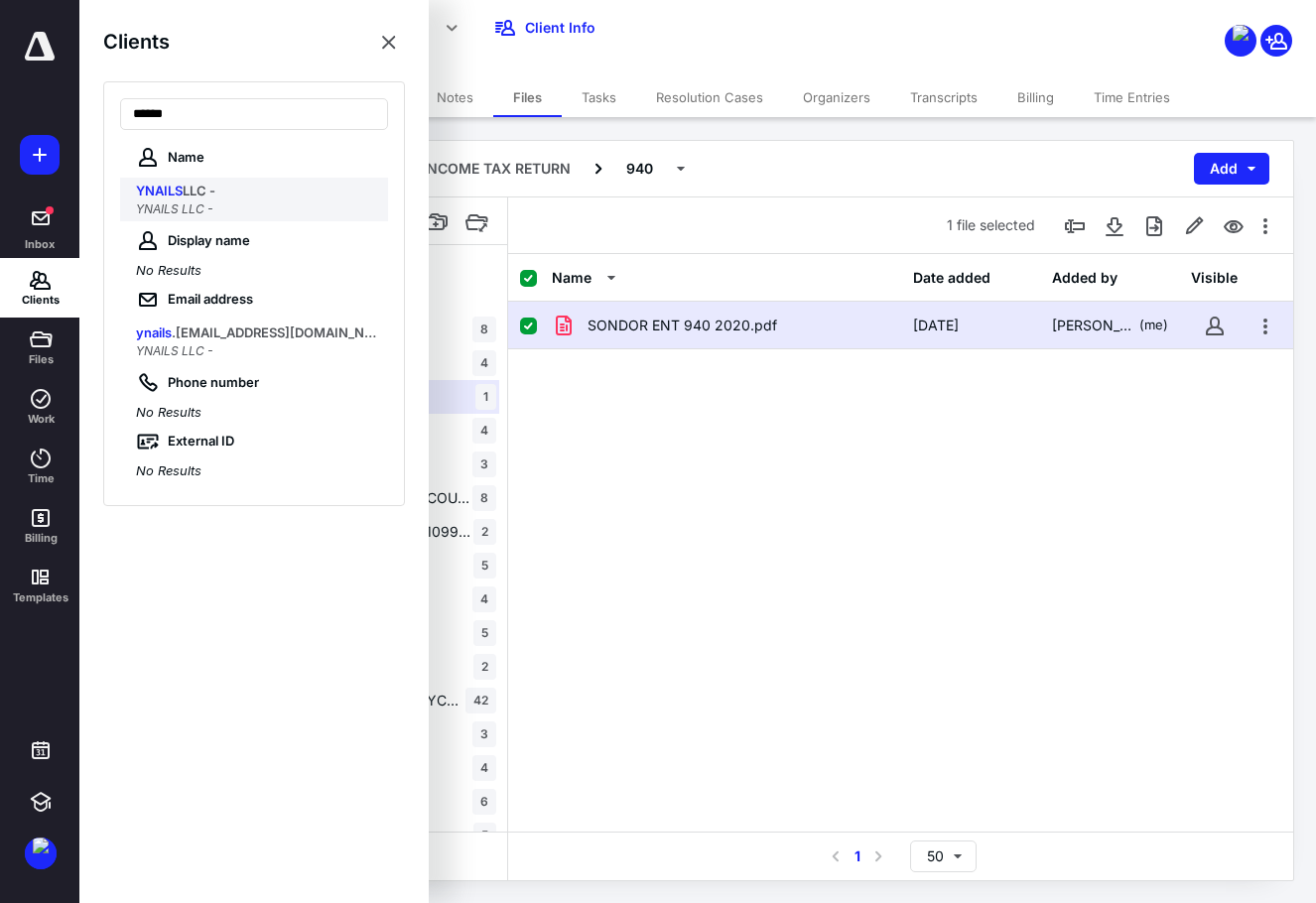 type on "******" 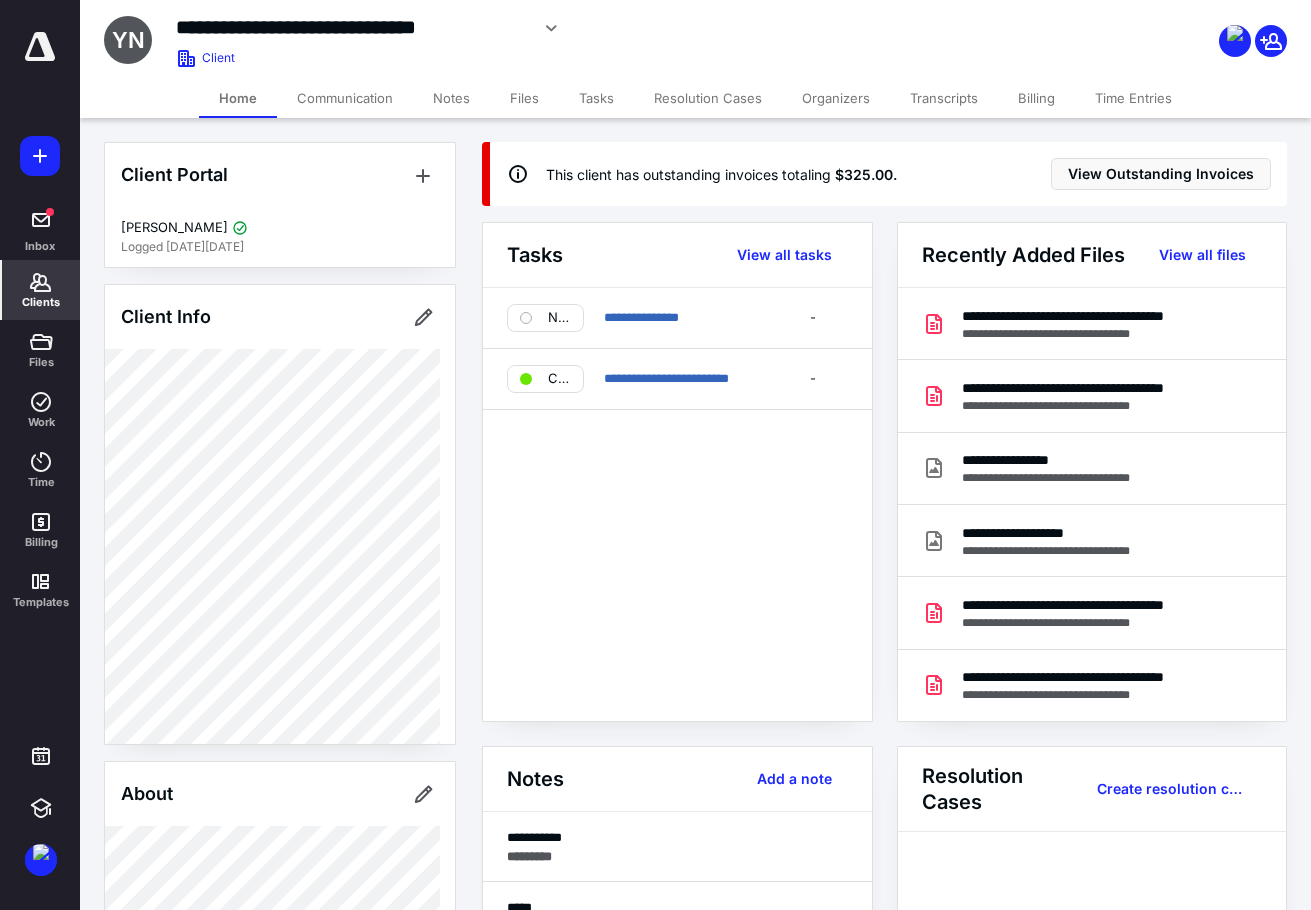 click on "Files" at bounding box center [524, 98] 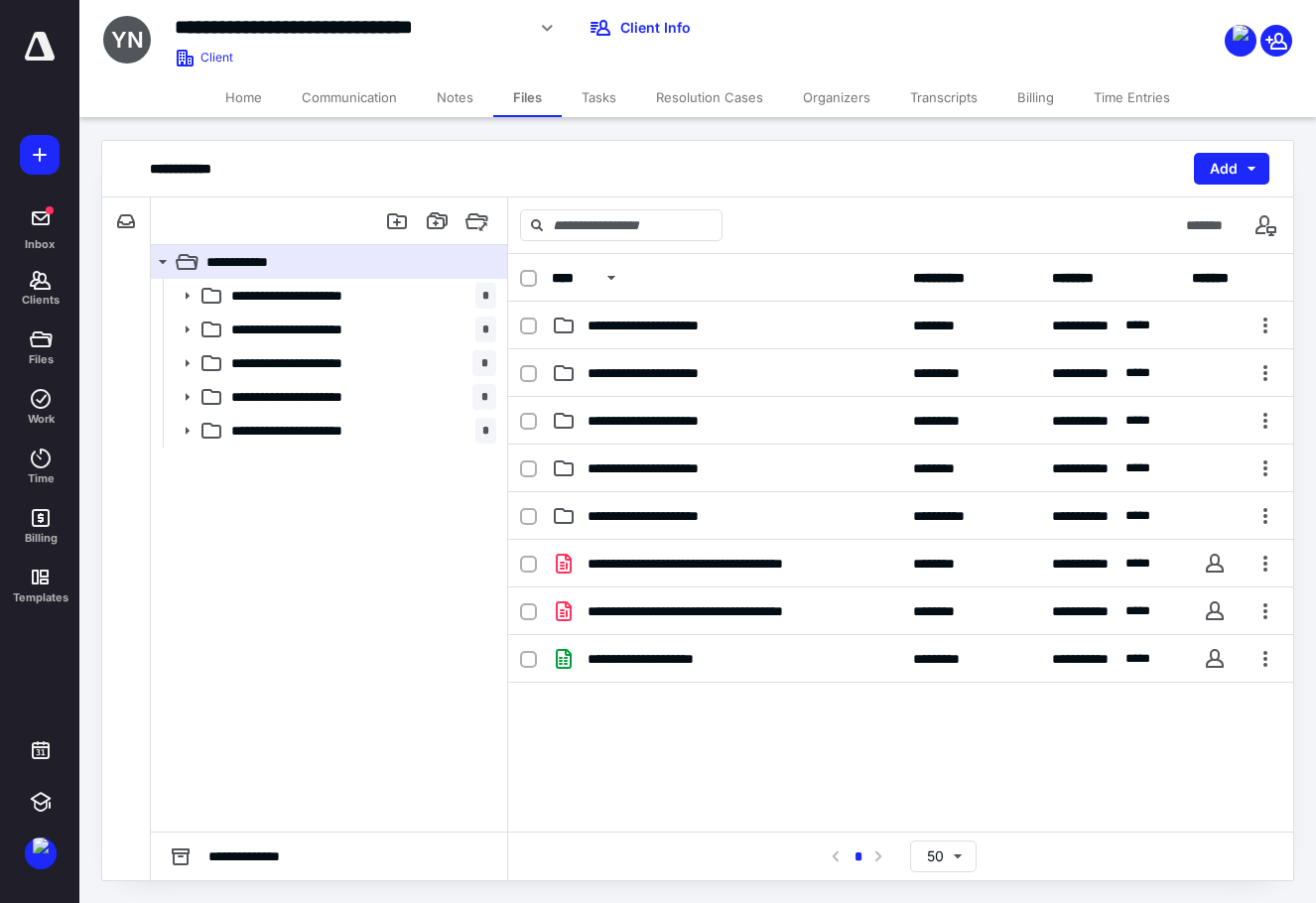 drag, startPoint x: 833, startPoint y: 768, endPoint x: 721, endPoint y: 699, distance: 131.54847 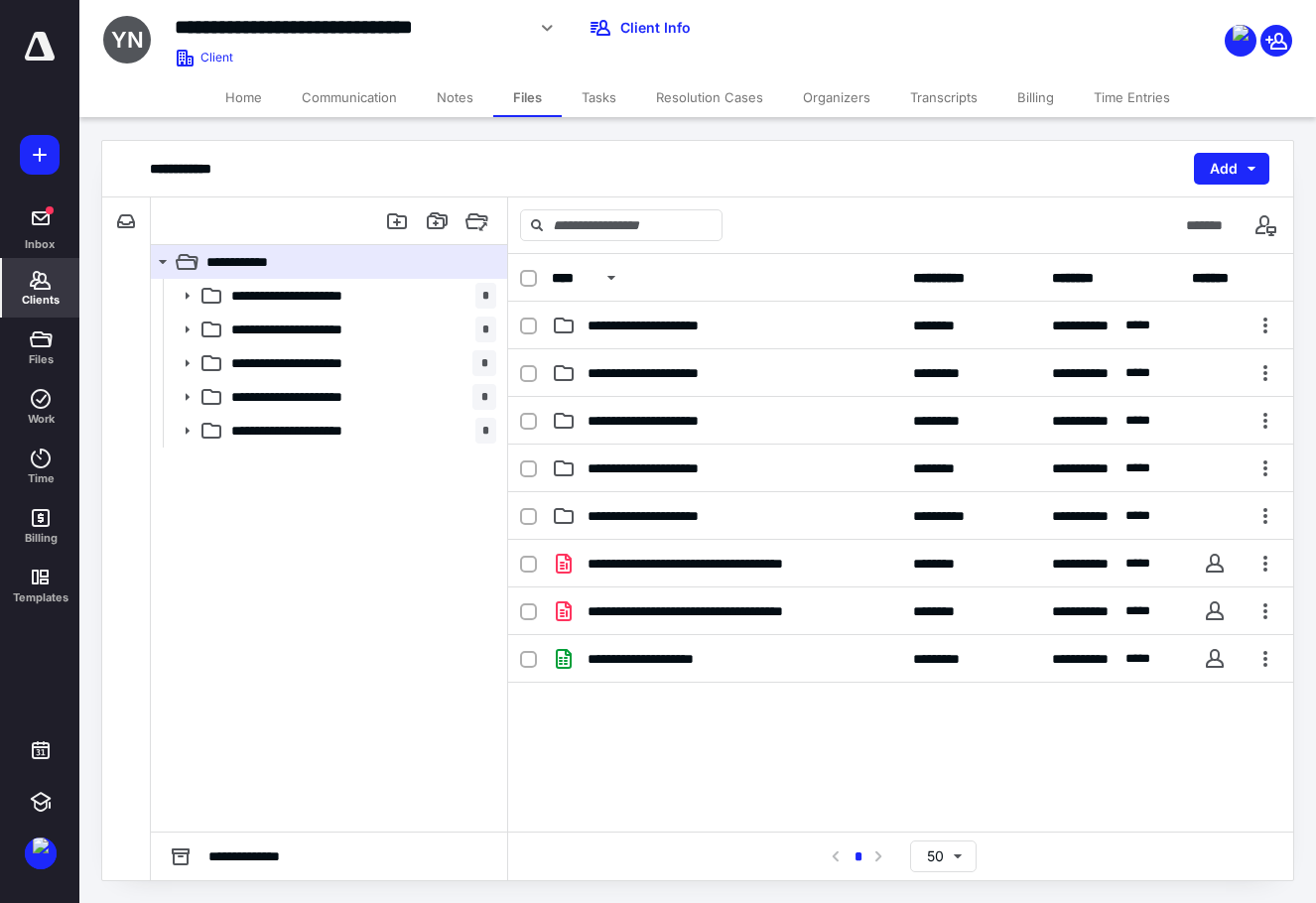 click 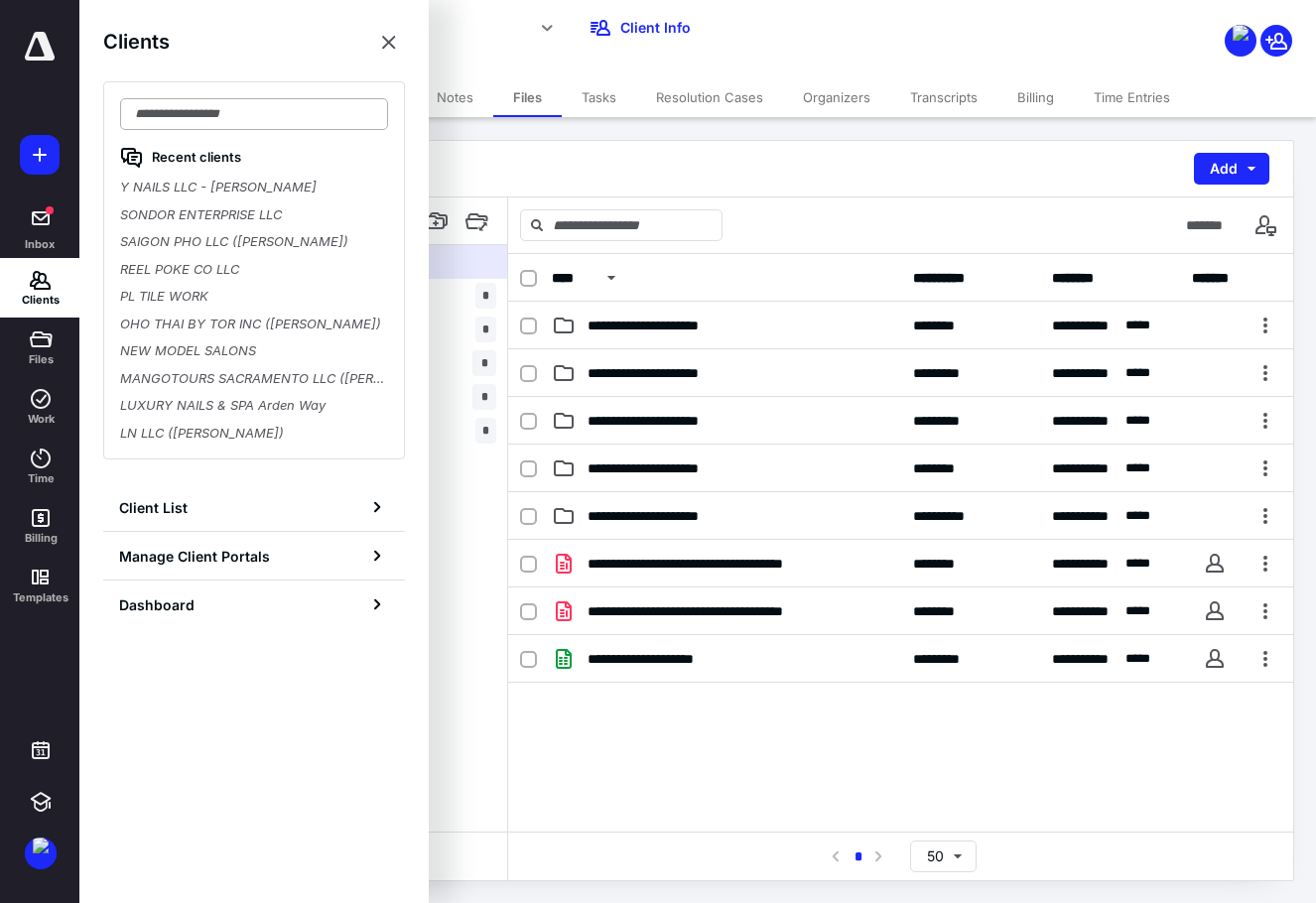 click at bounding box center (254, 114) 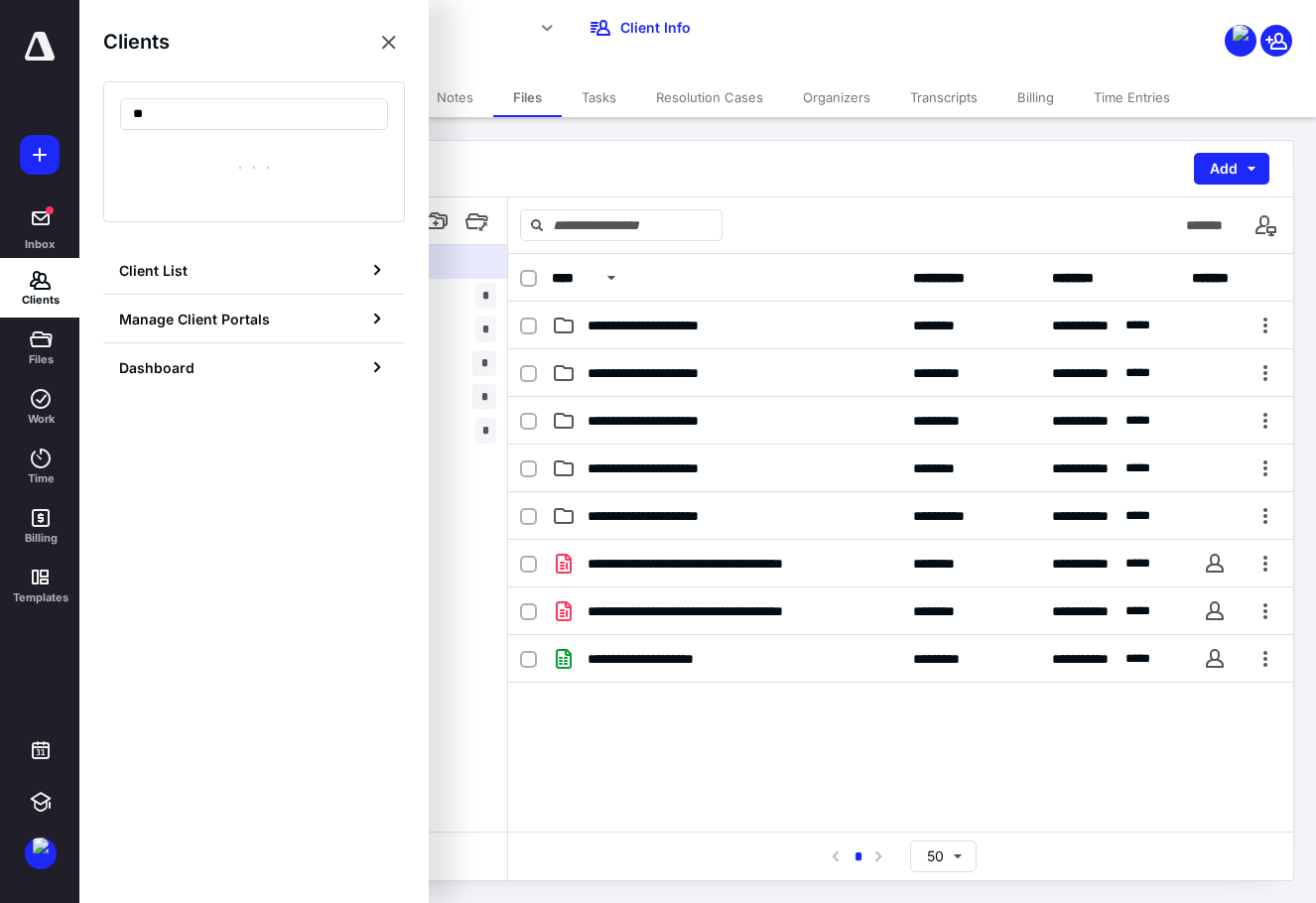 type on "*" 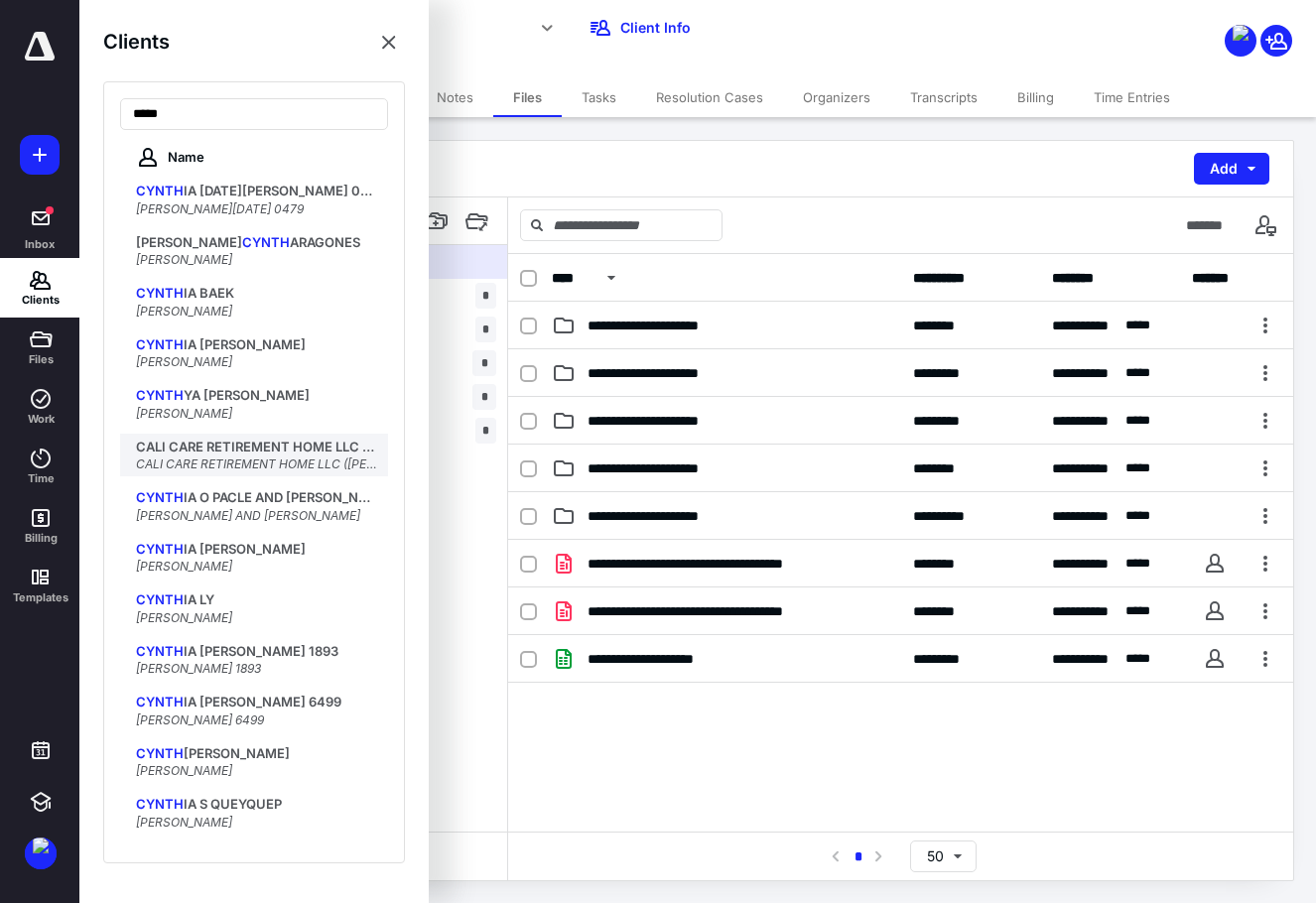 type on "*****" 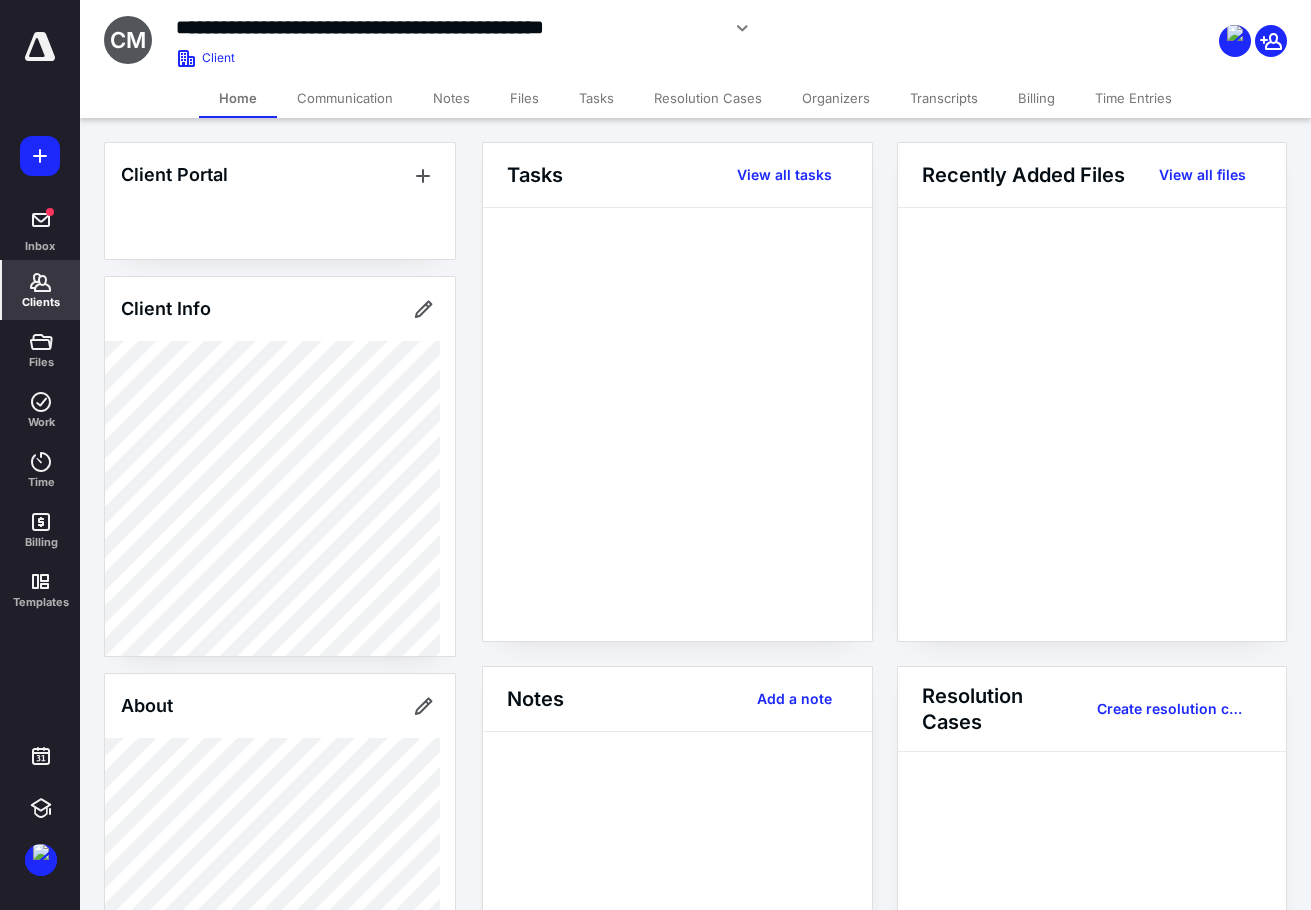 click on "Files" at bounding box center [524, 98] 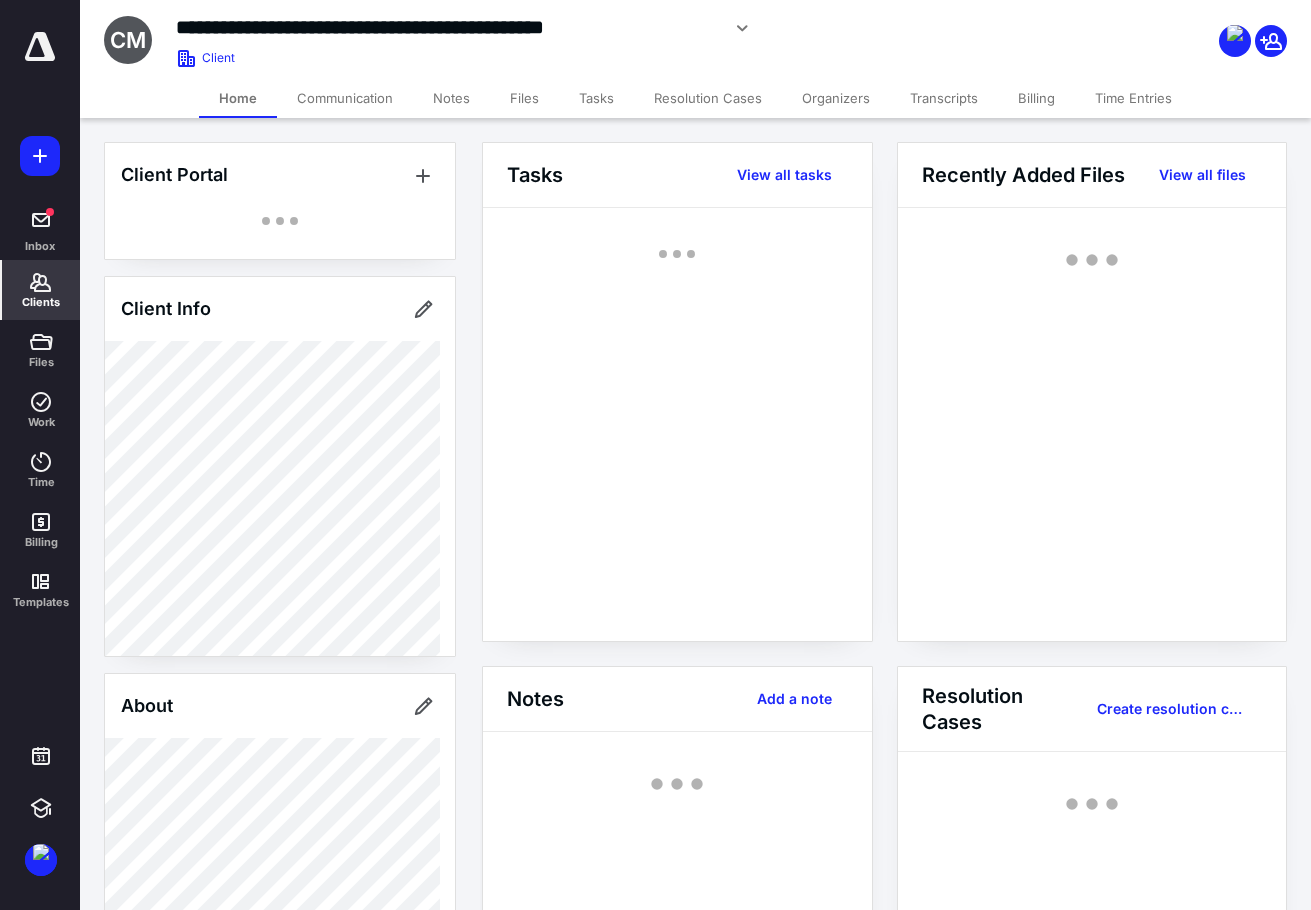 click on "Files" at bounding box center (524, 98) 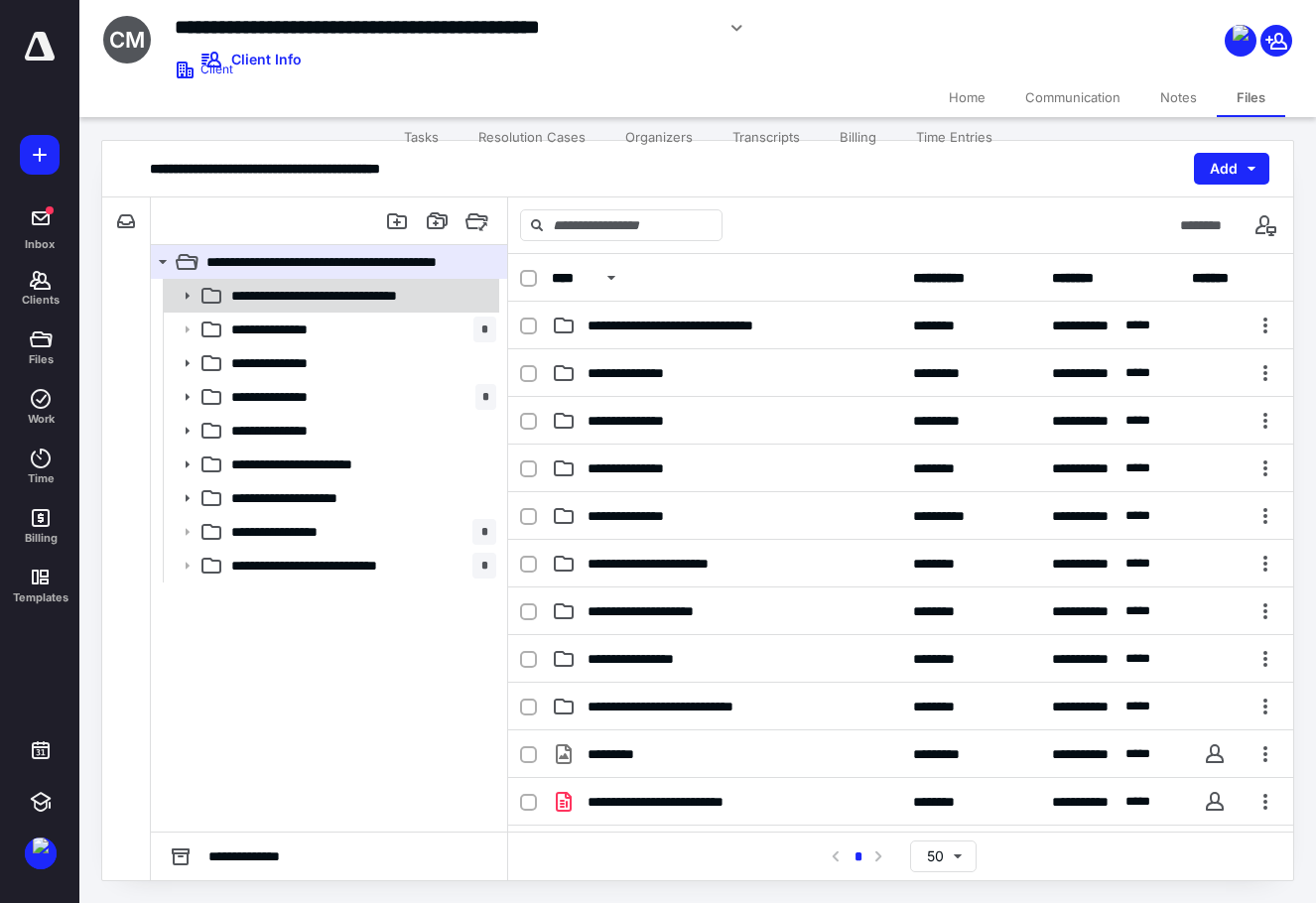 click on "**********" at bounding box center (363, 296) 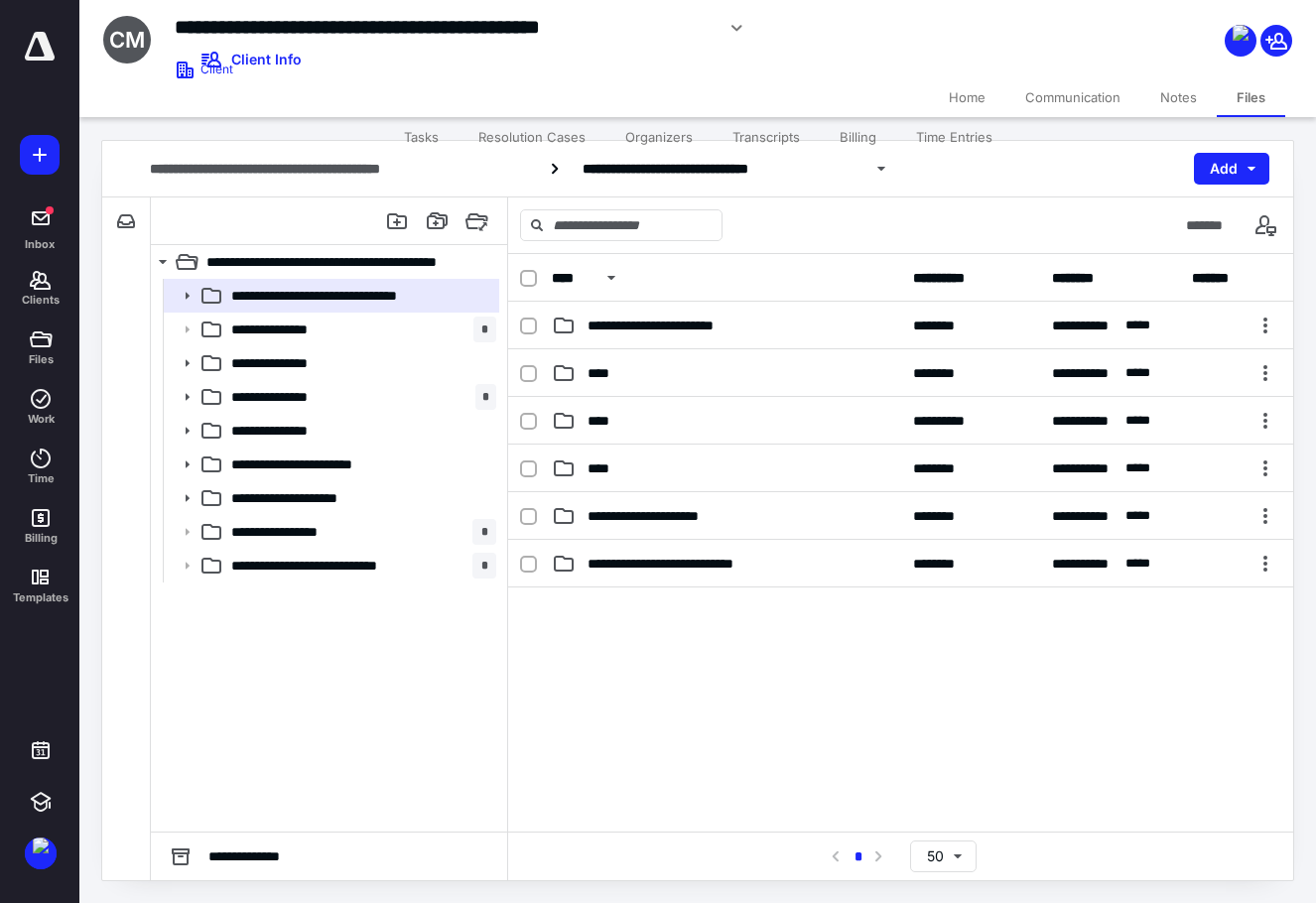click at bounding box center [900, 736] 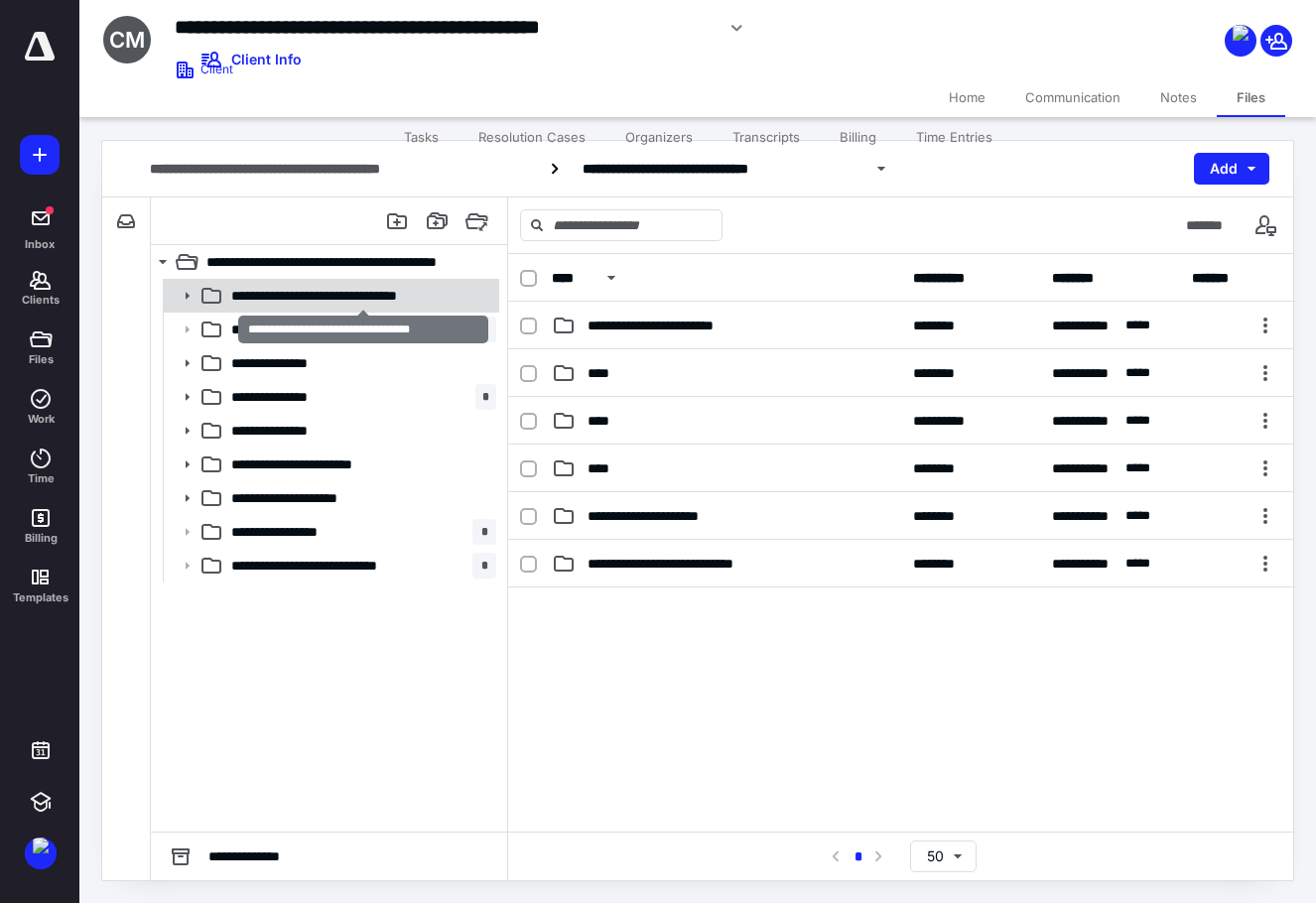 click on "**********" at bounding box center (363, 296) 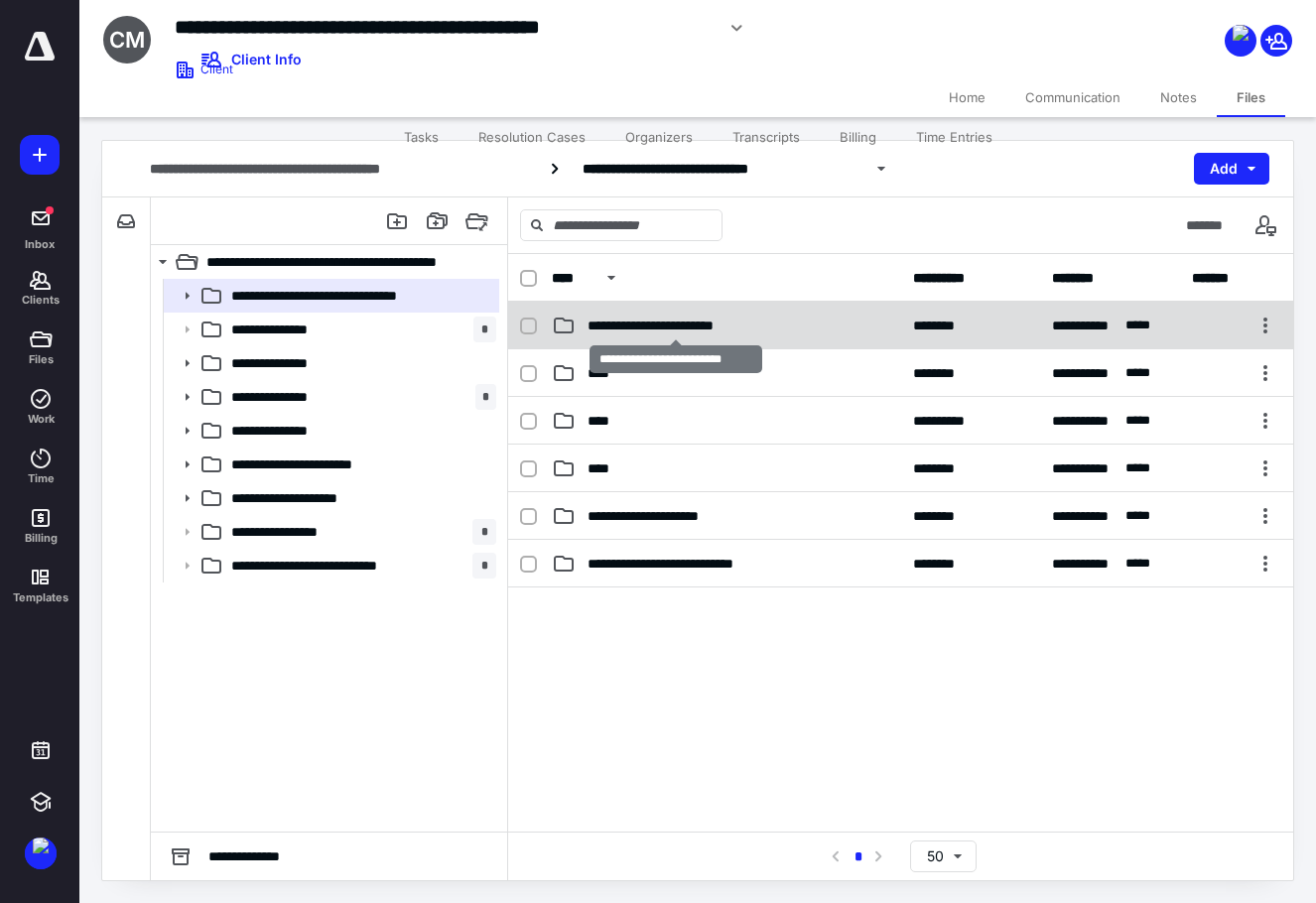 click on "**********" at bounding box center [676, 325] 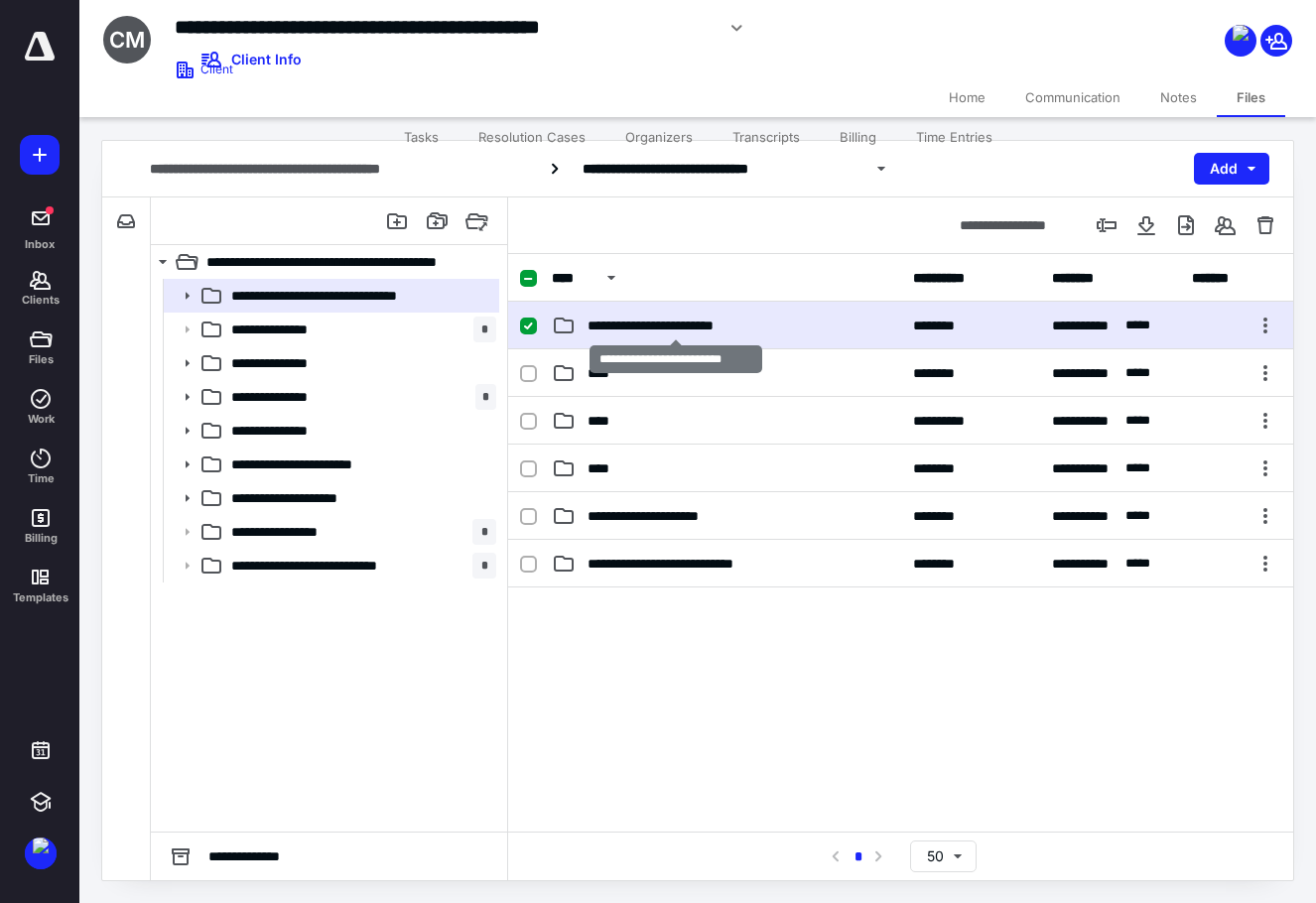 click on "**********" at bounding box center [676, 325] 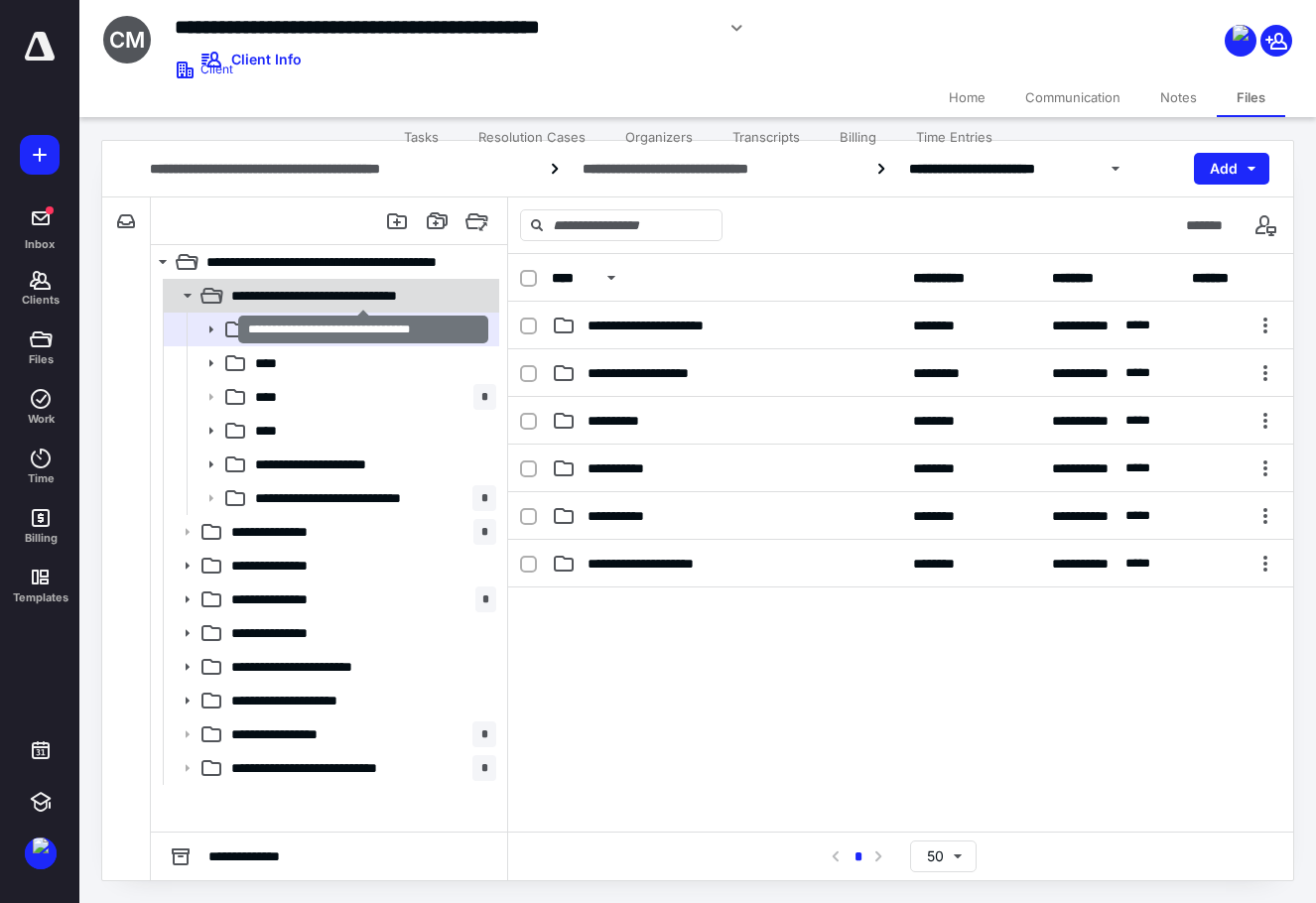 click on "**********" at bounding box center (363, 296) 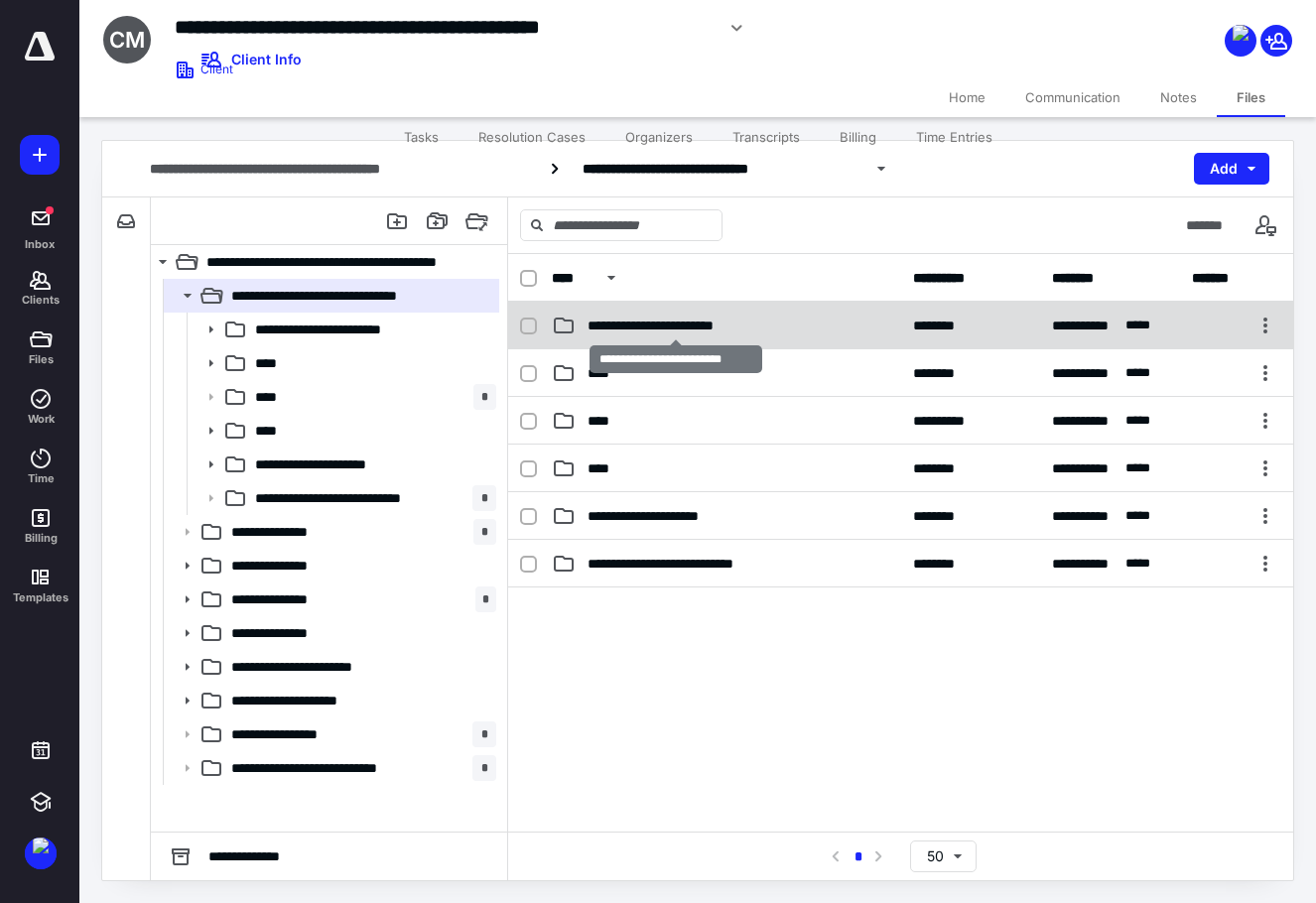 click on "**********" at bounding box center (676, 325) 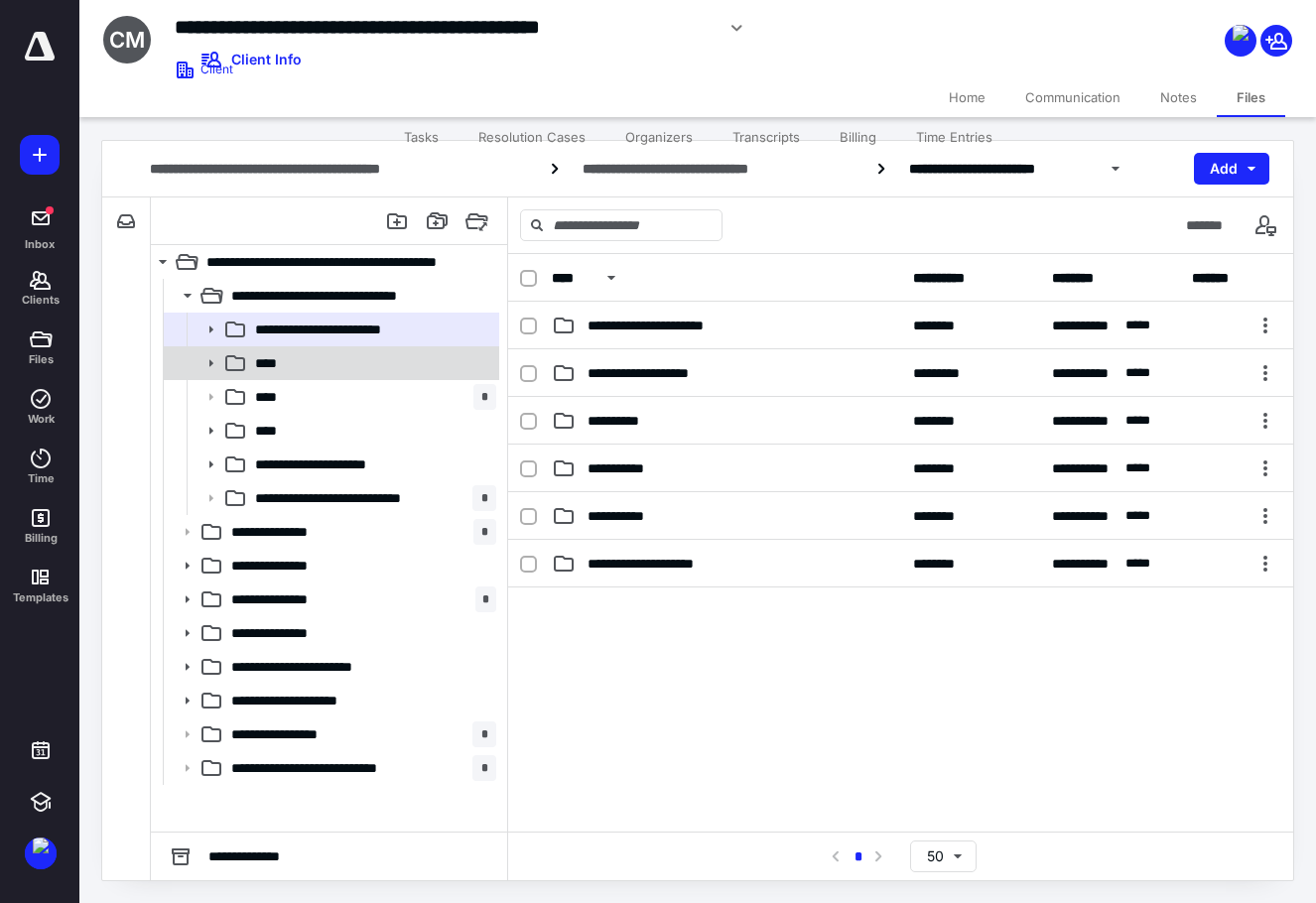 click on "****" at bounding box center [371, 363] 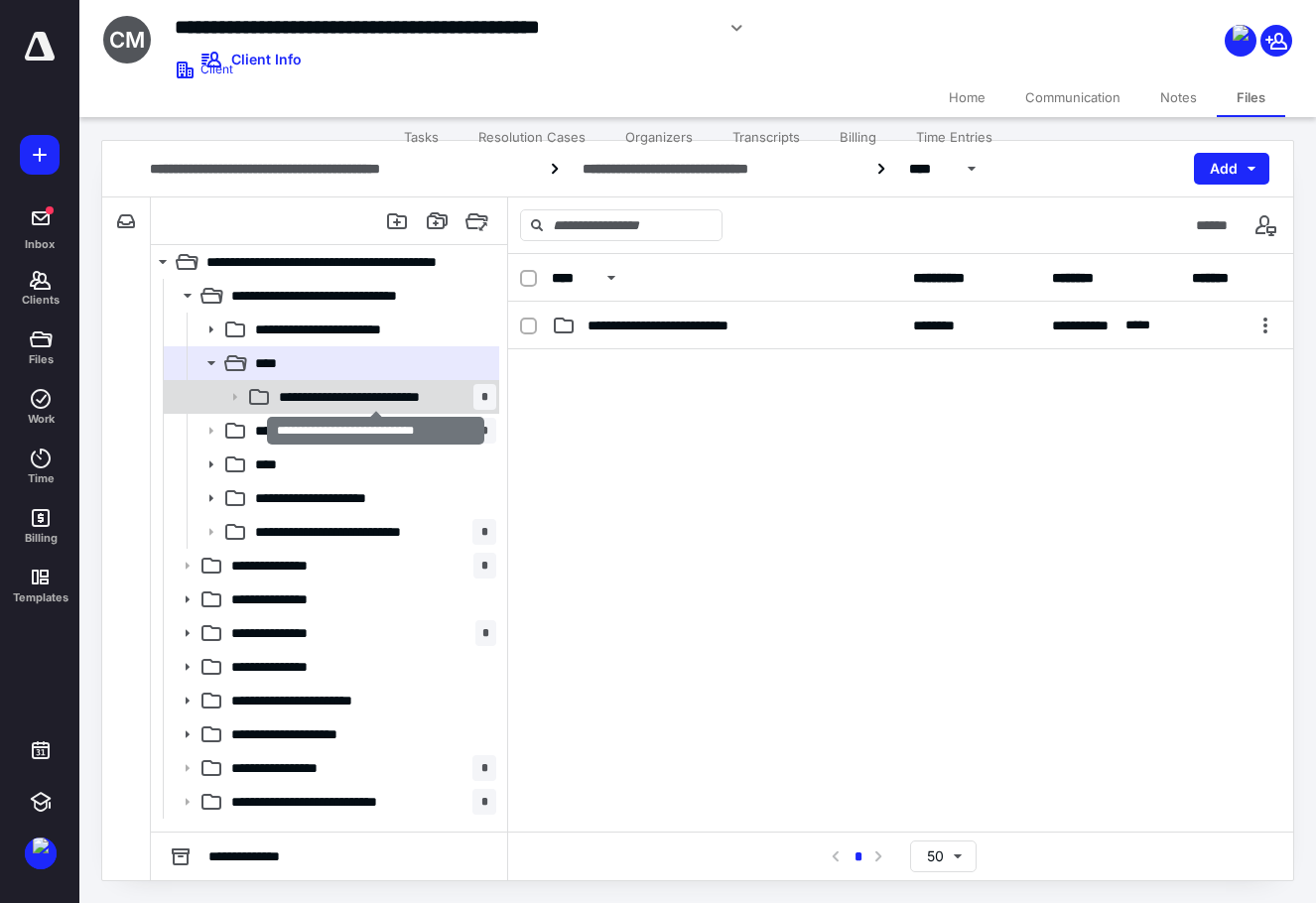 click on "**********" at bounding box center (376, 397) 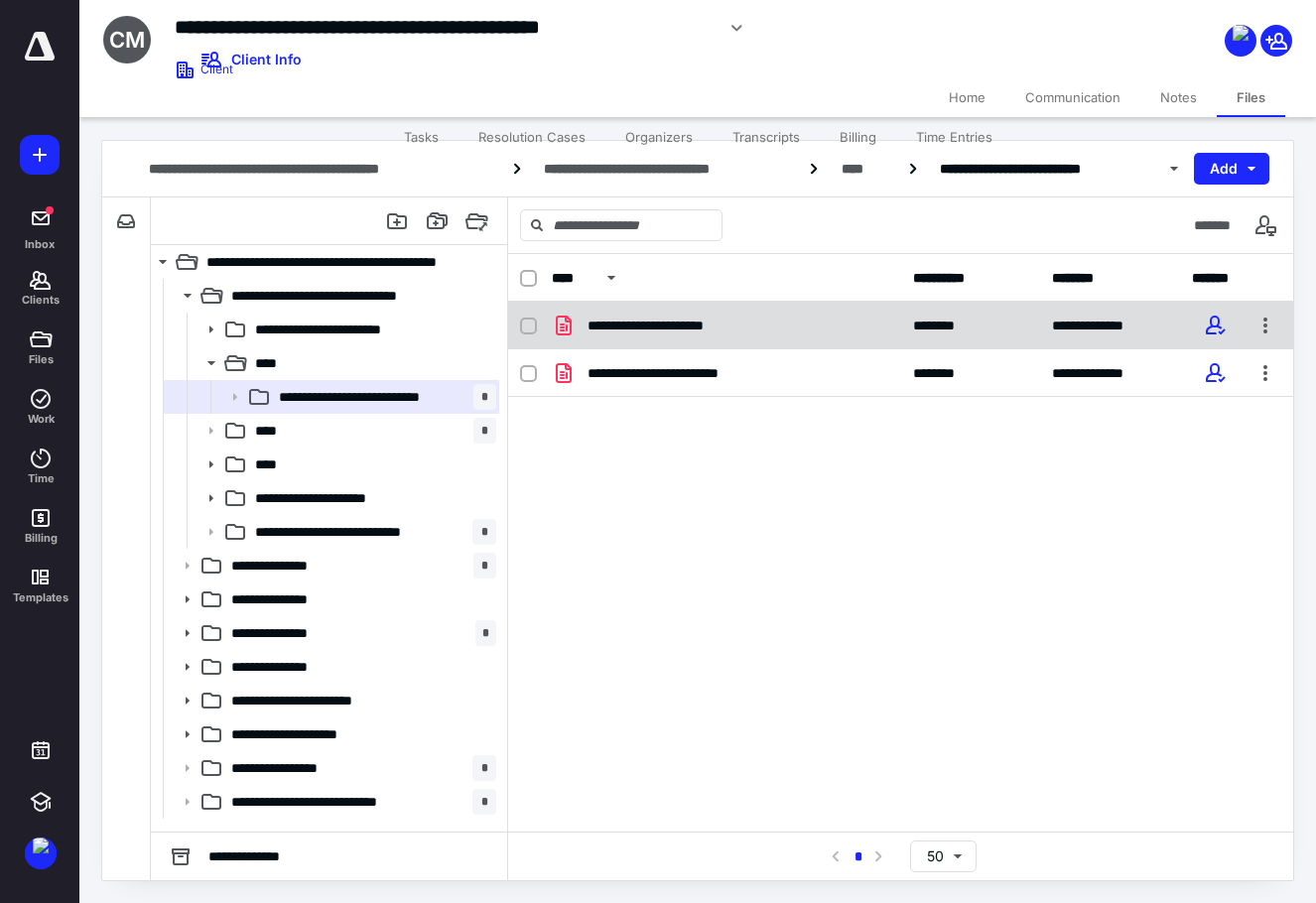 click on "**********" at bounding box center (680, 325) 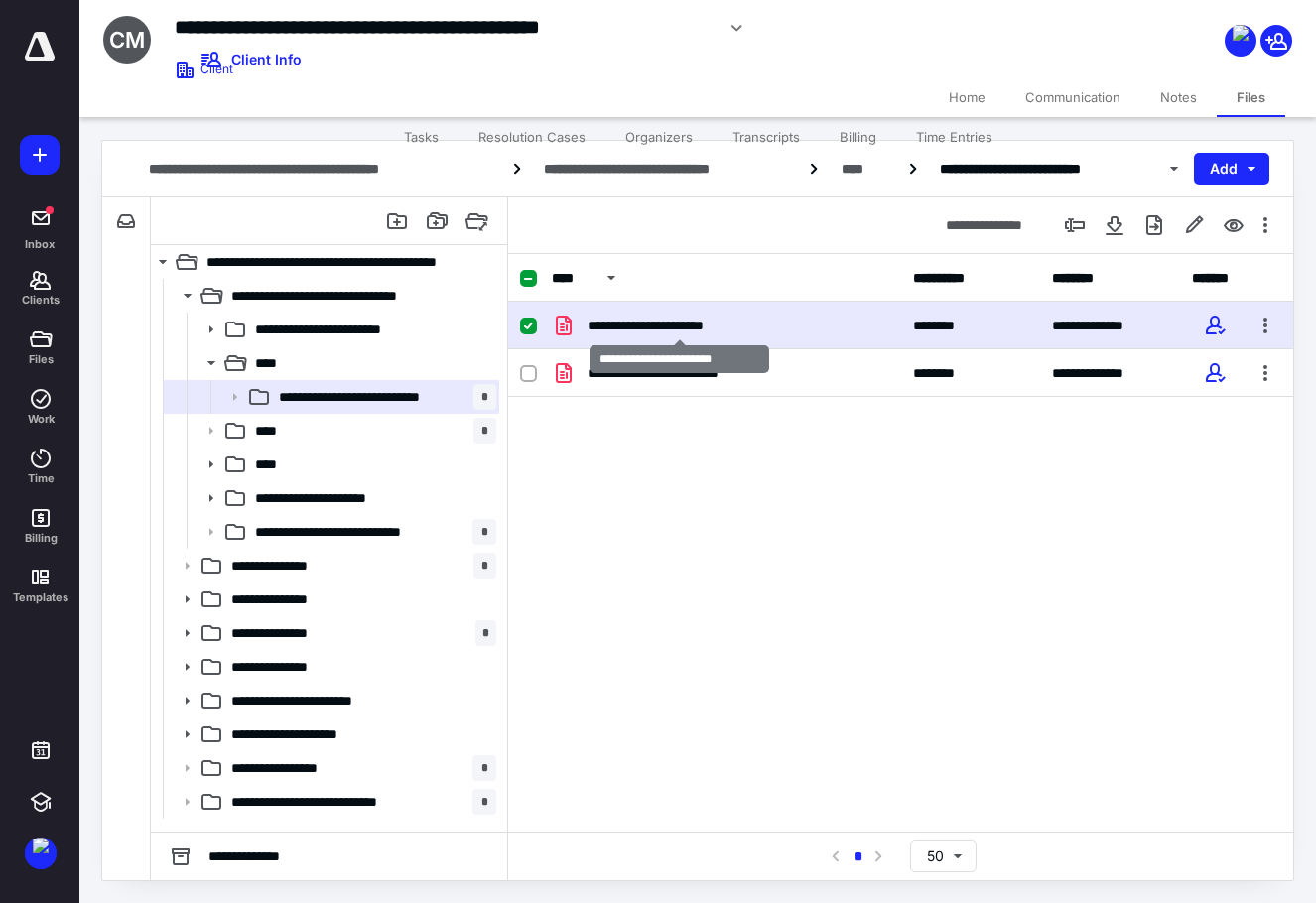 click on "**********" at bounding box center (680, 325) 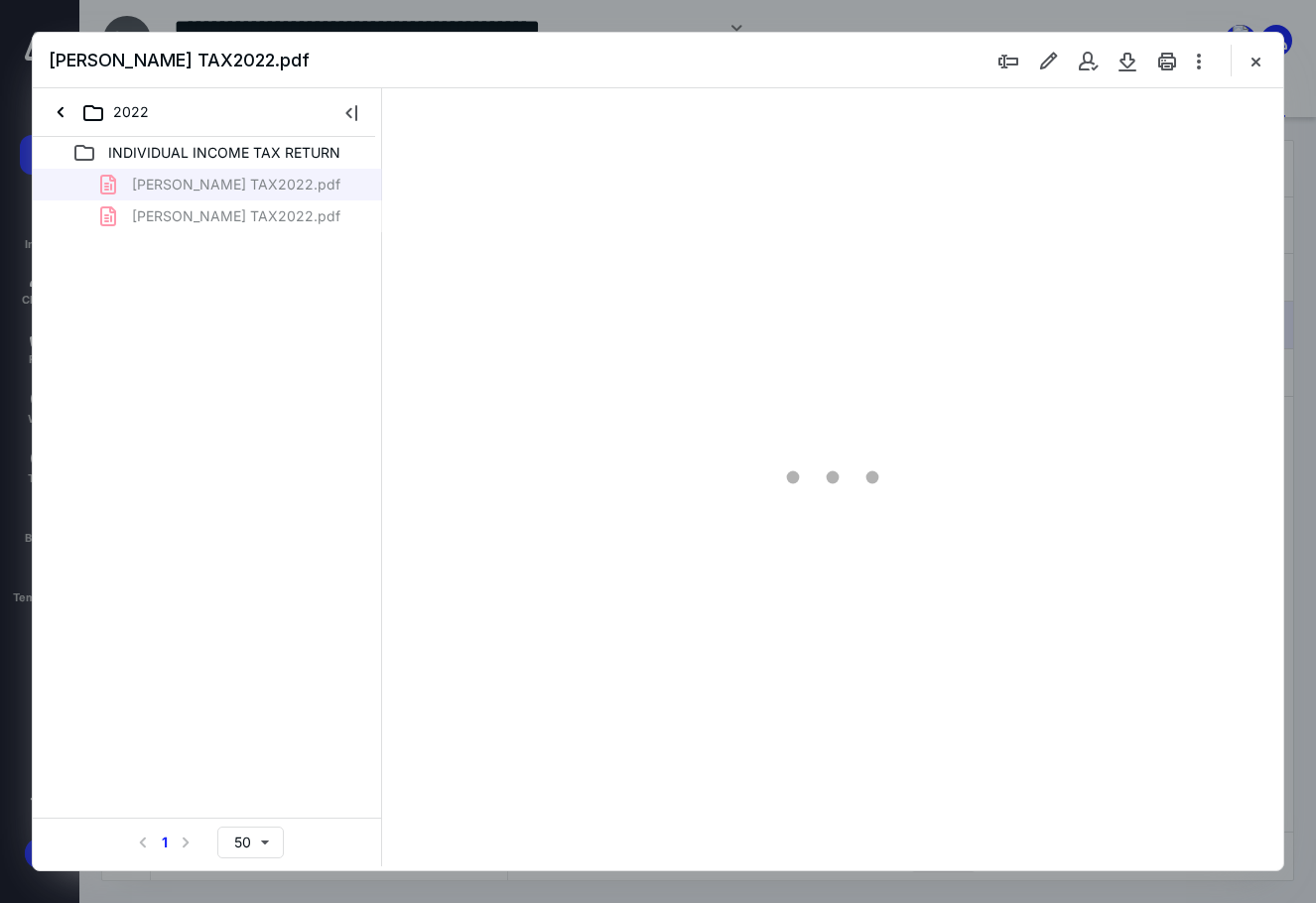 scroll, scrollTop: 0, scrollLeft: 0, axis: both 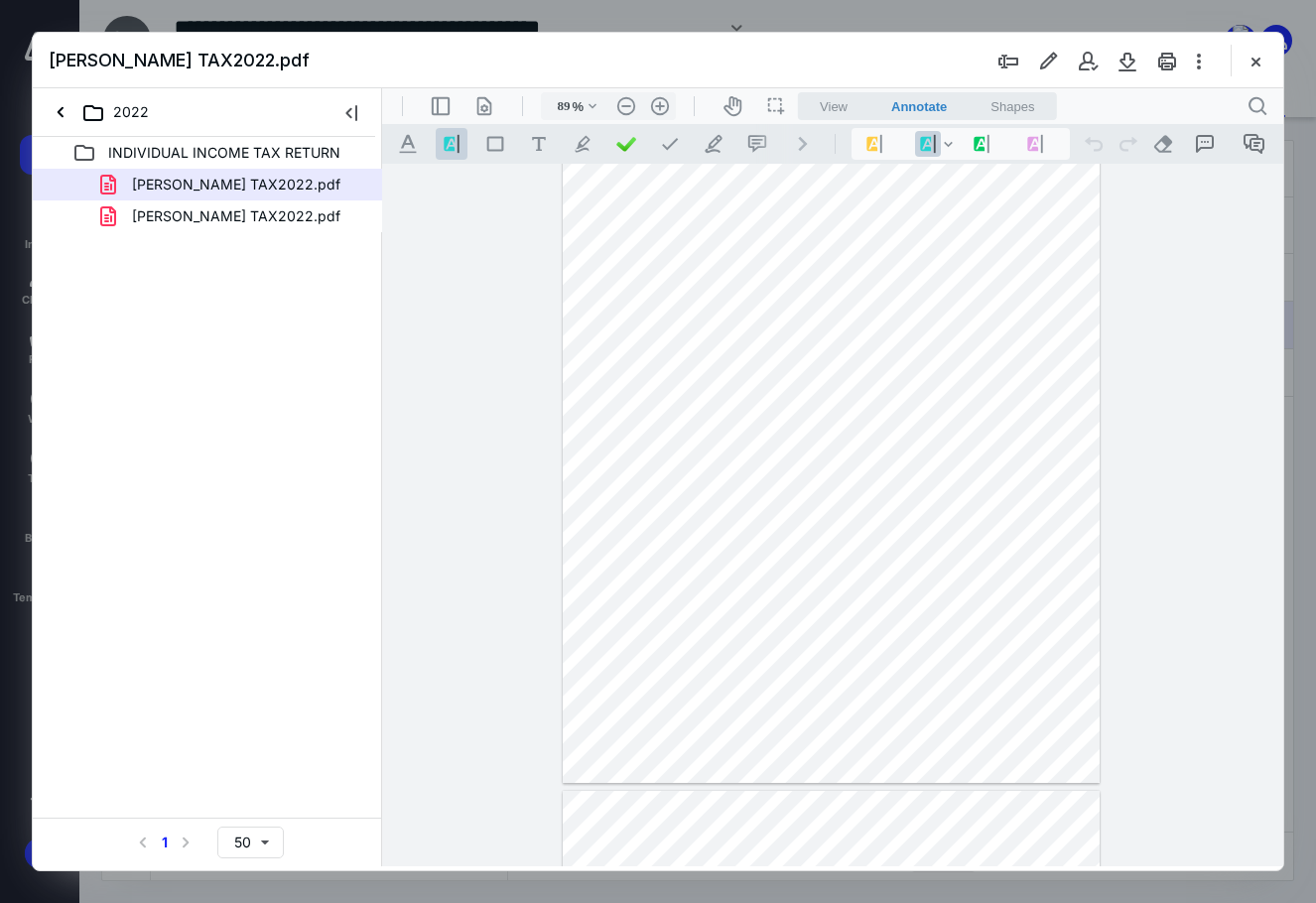 click at bounding box center [833, 515] 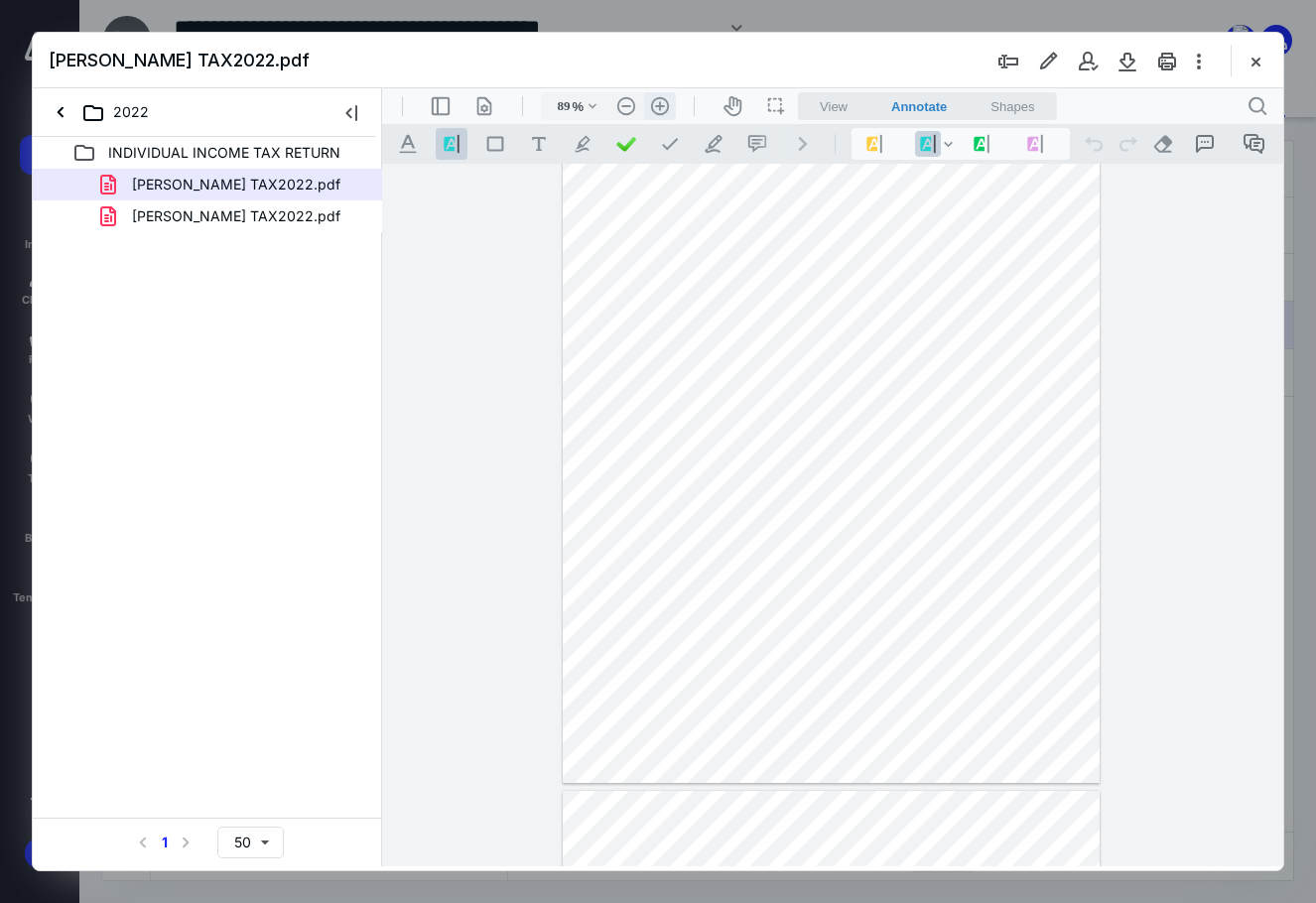 click on ".cls-1{fill:#abb0c4;} icon - header - zoom - in - line" at bounding box center (660, 106) 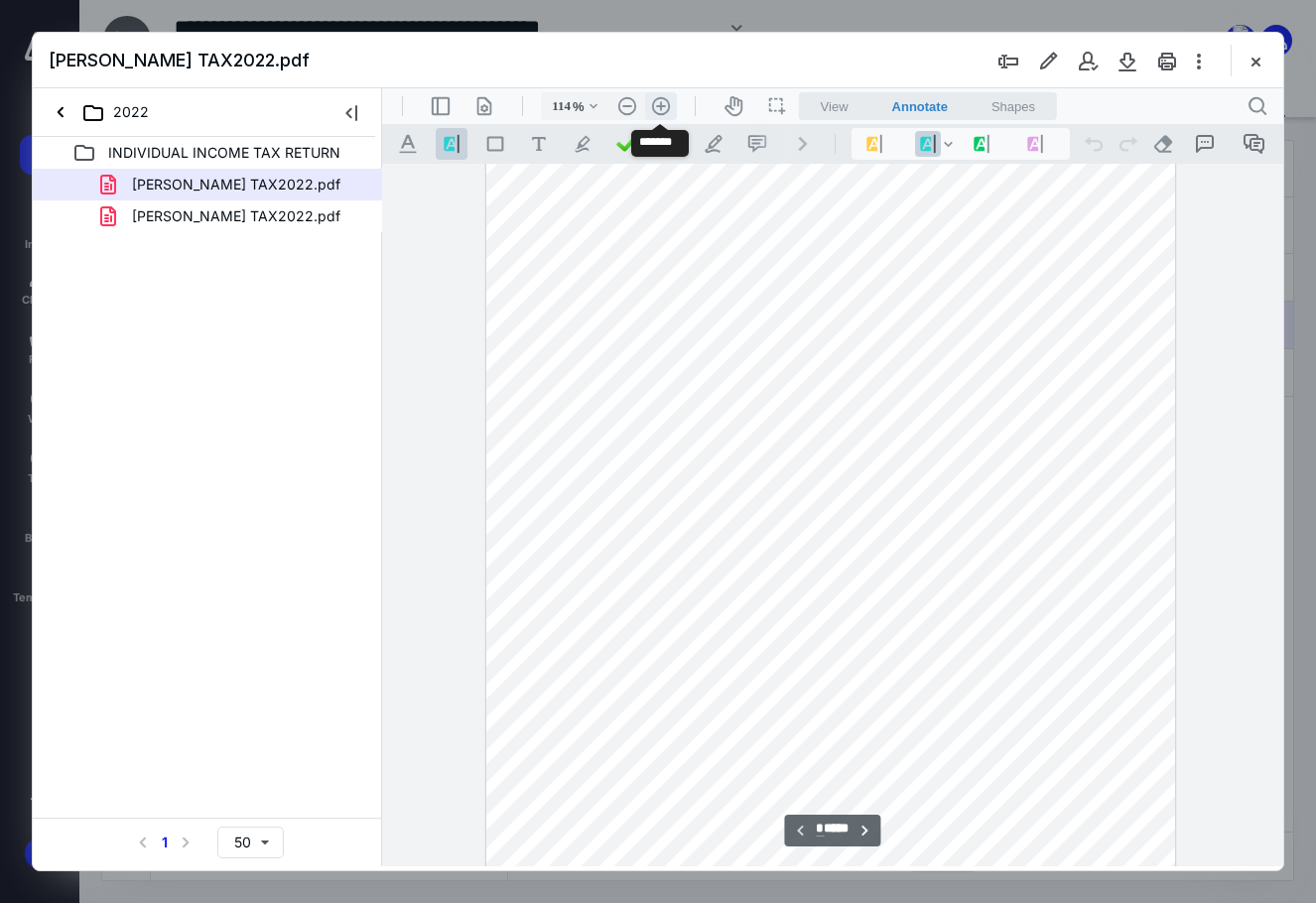 click on ".cls-1{fill:#abb0c4;} icon - header - zoom - in - line" at bounding box center (661, 106) 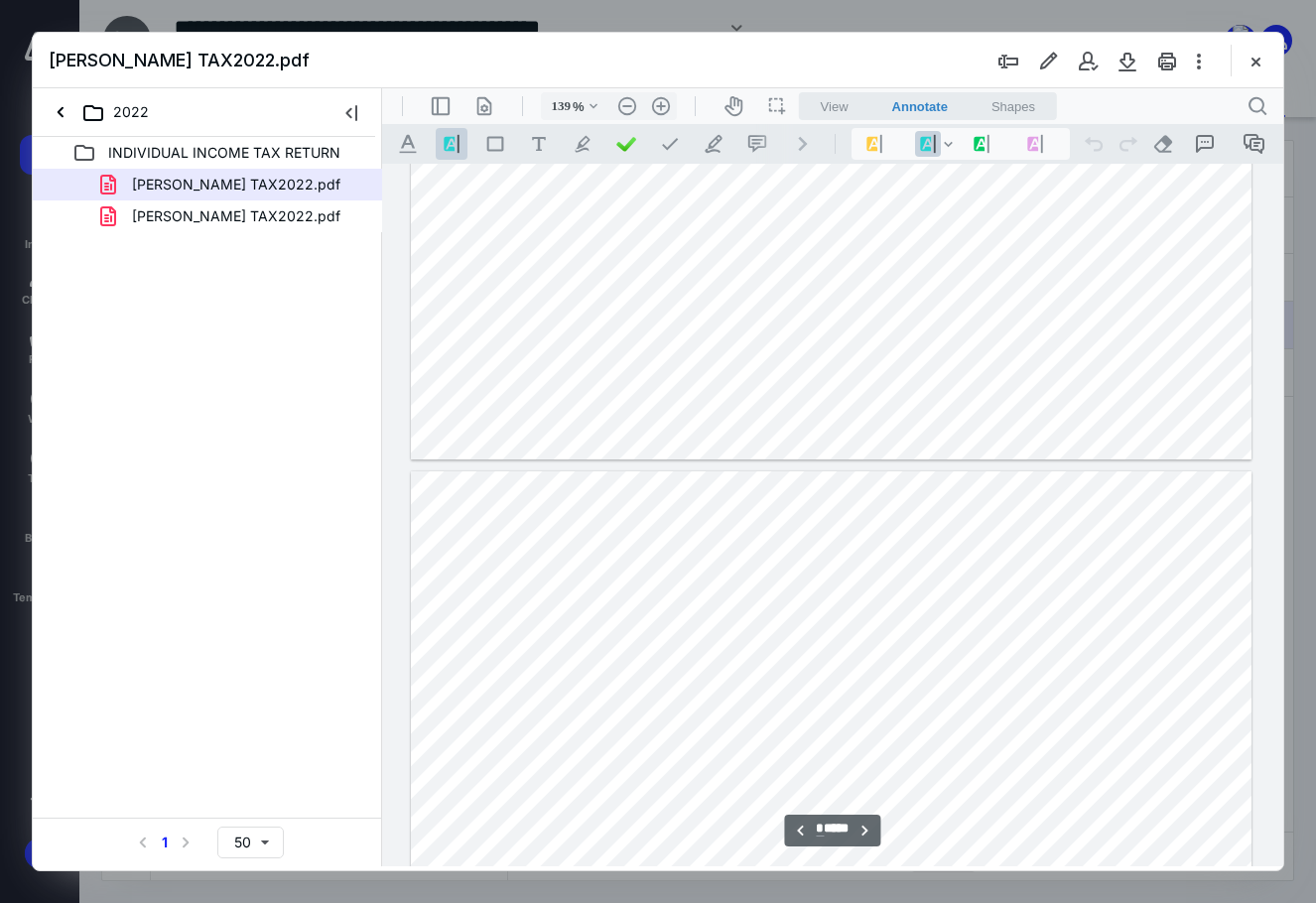 scroll, scrollTop: 1294, scrollLeft: 0, axis: vertical 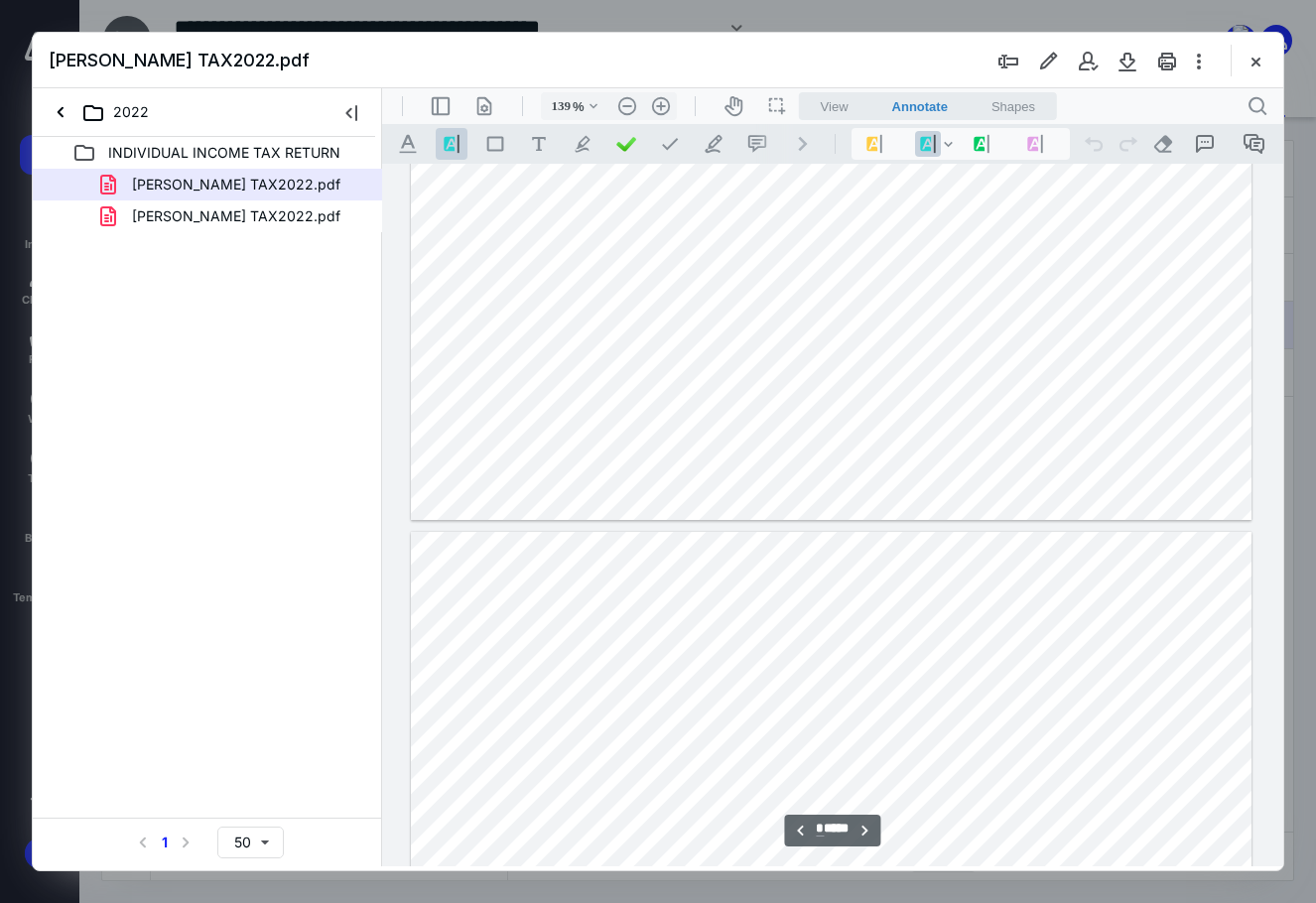 type on "*" 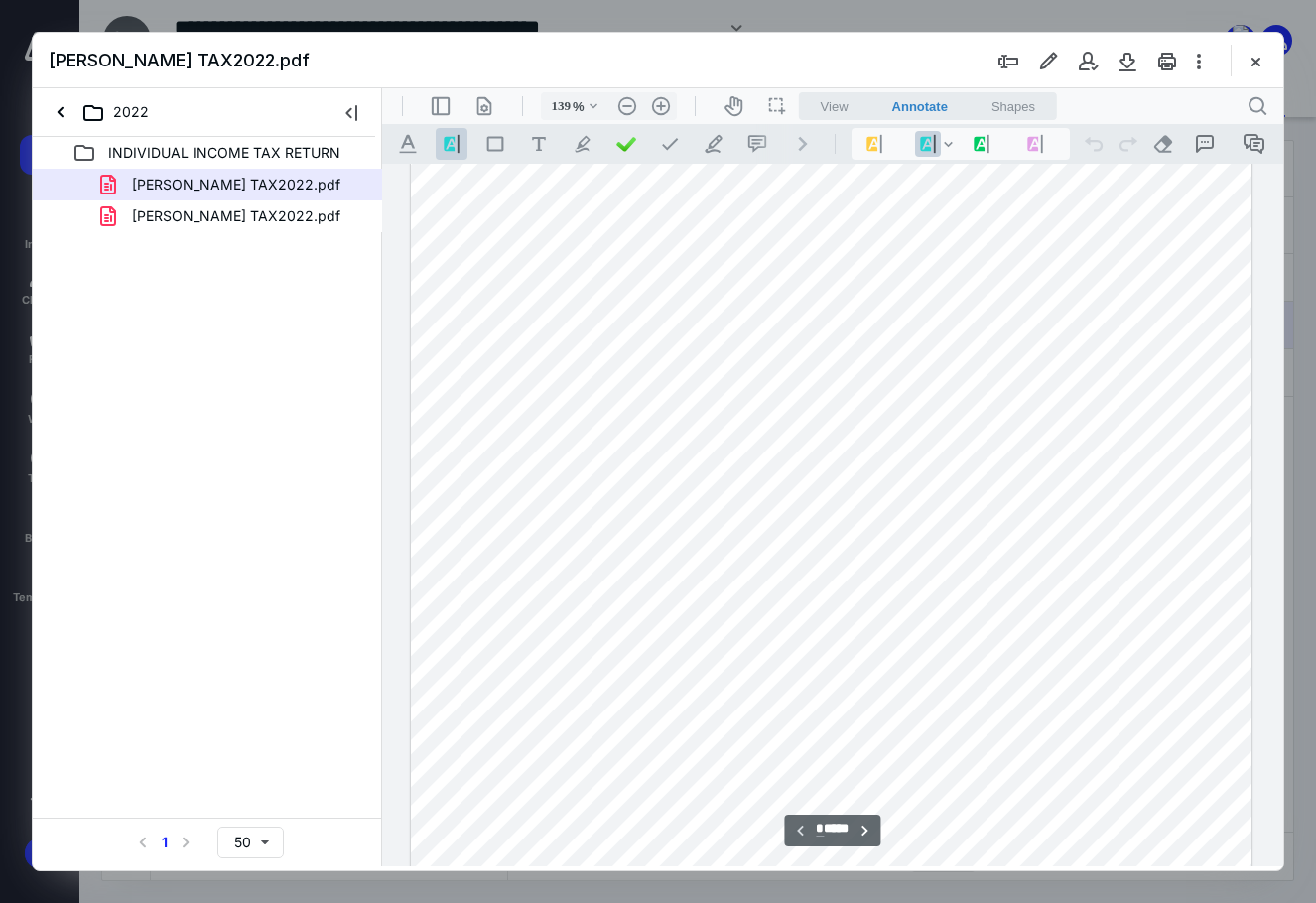 scroll, scrollTop: 0, scrollLeft: 0, axis: both 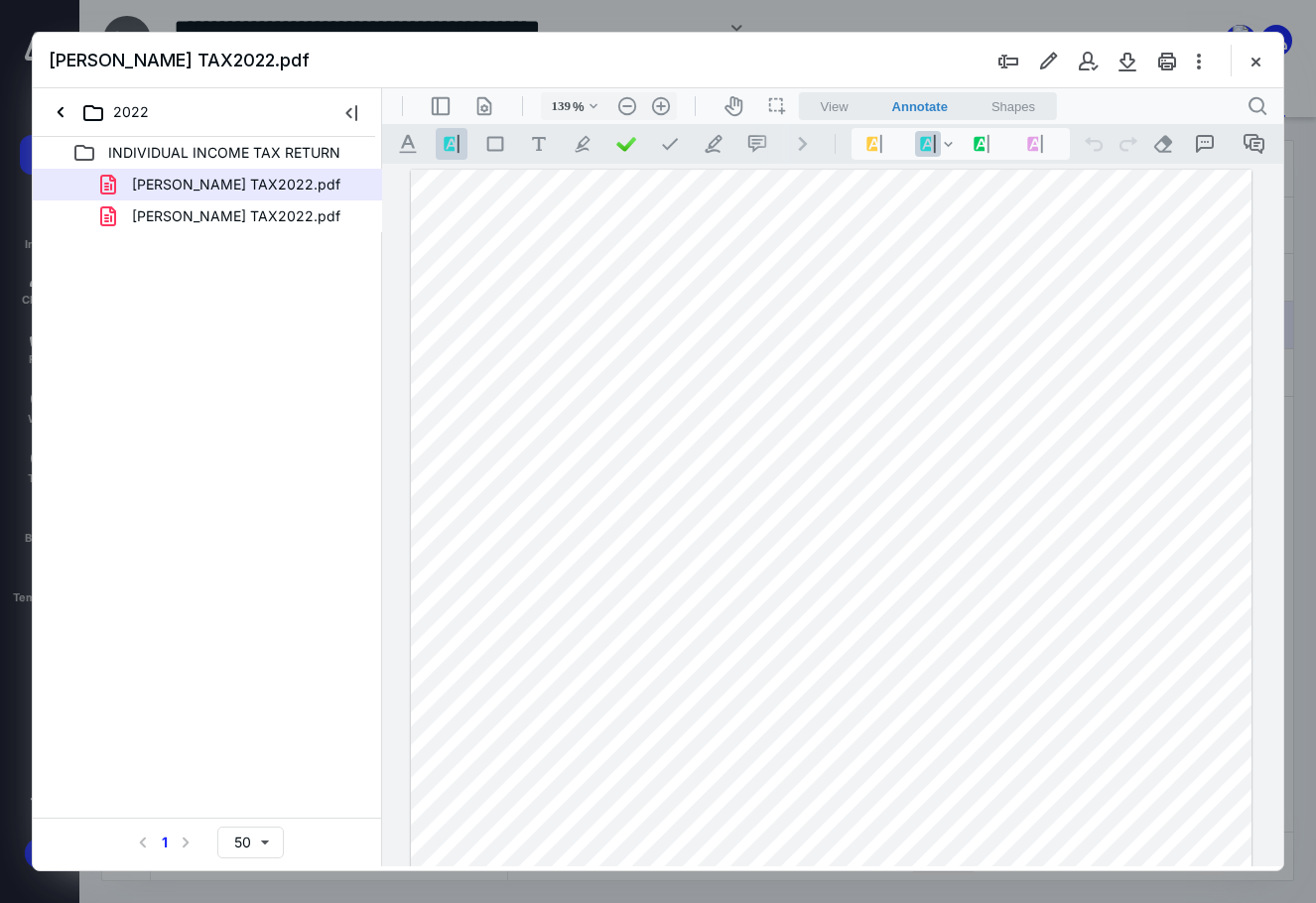 click on "View" at bounding box center [835, 106] 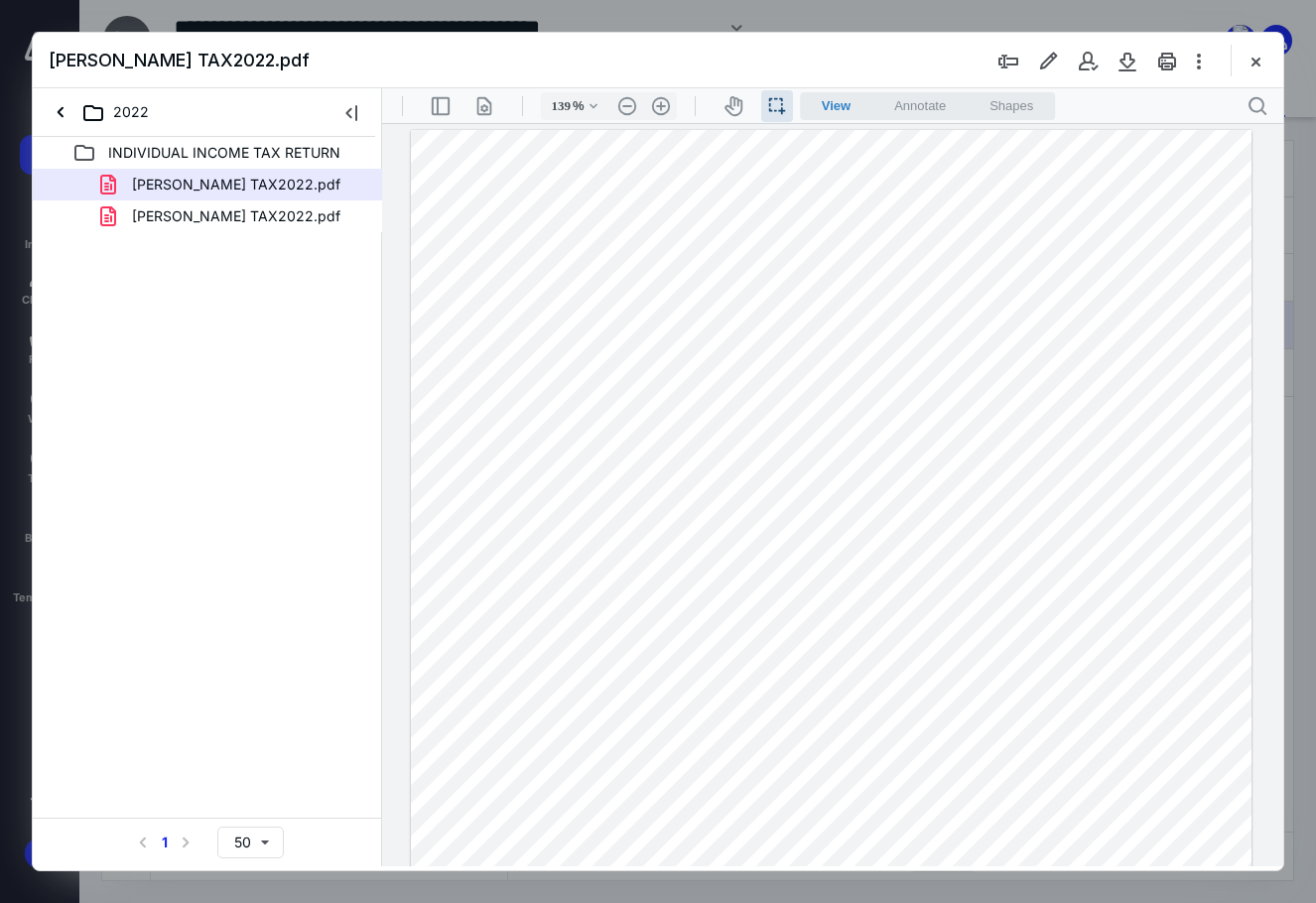 drag, startPoint x: 1069, startPoint y: 311, endPoint x: 1144, endPoint y: 308, distance: 75.05998 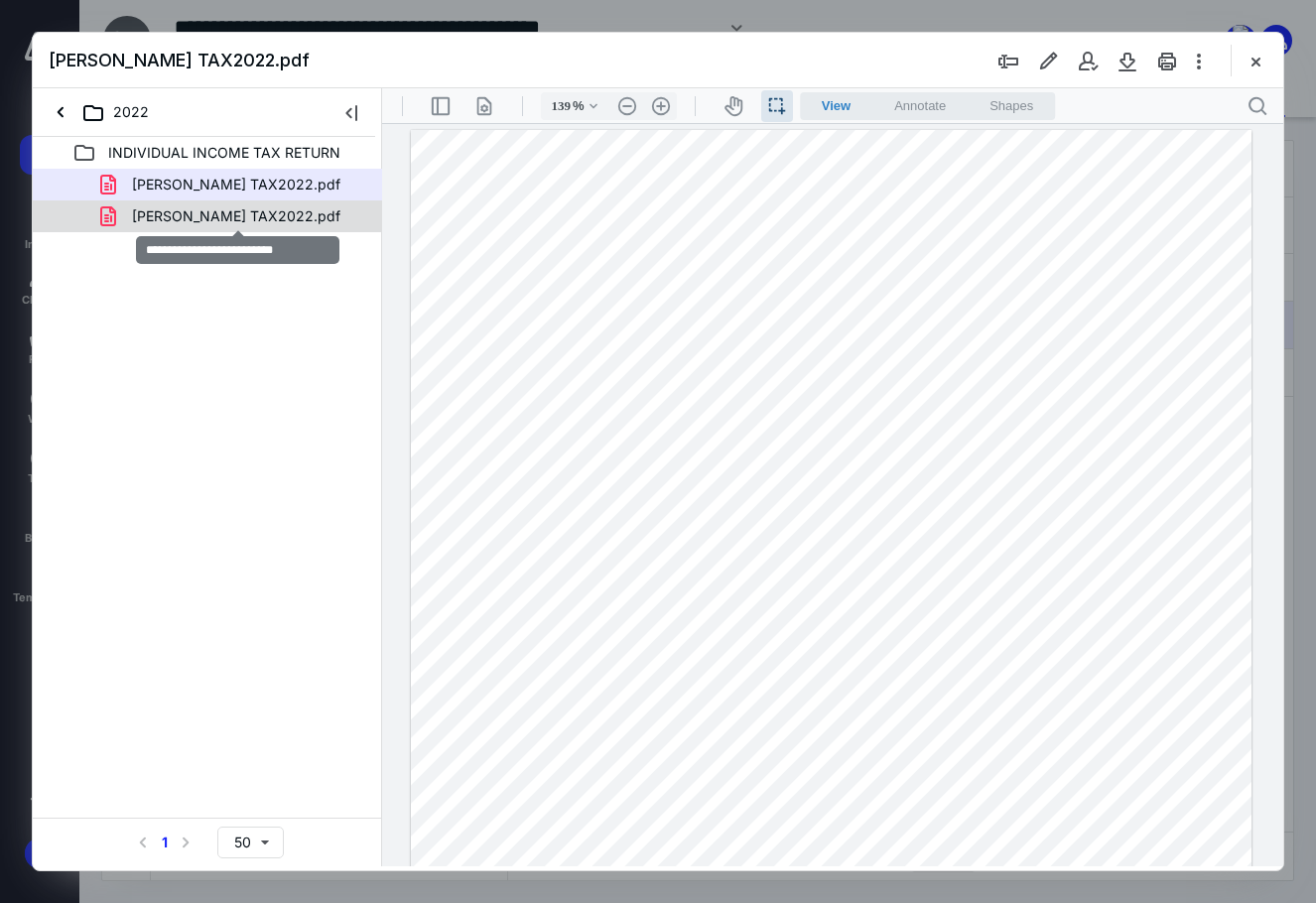 click on "CYNTHIA MOJICA TAX2022.pdf" at bounding box center [236, 216] 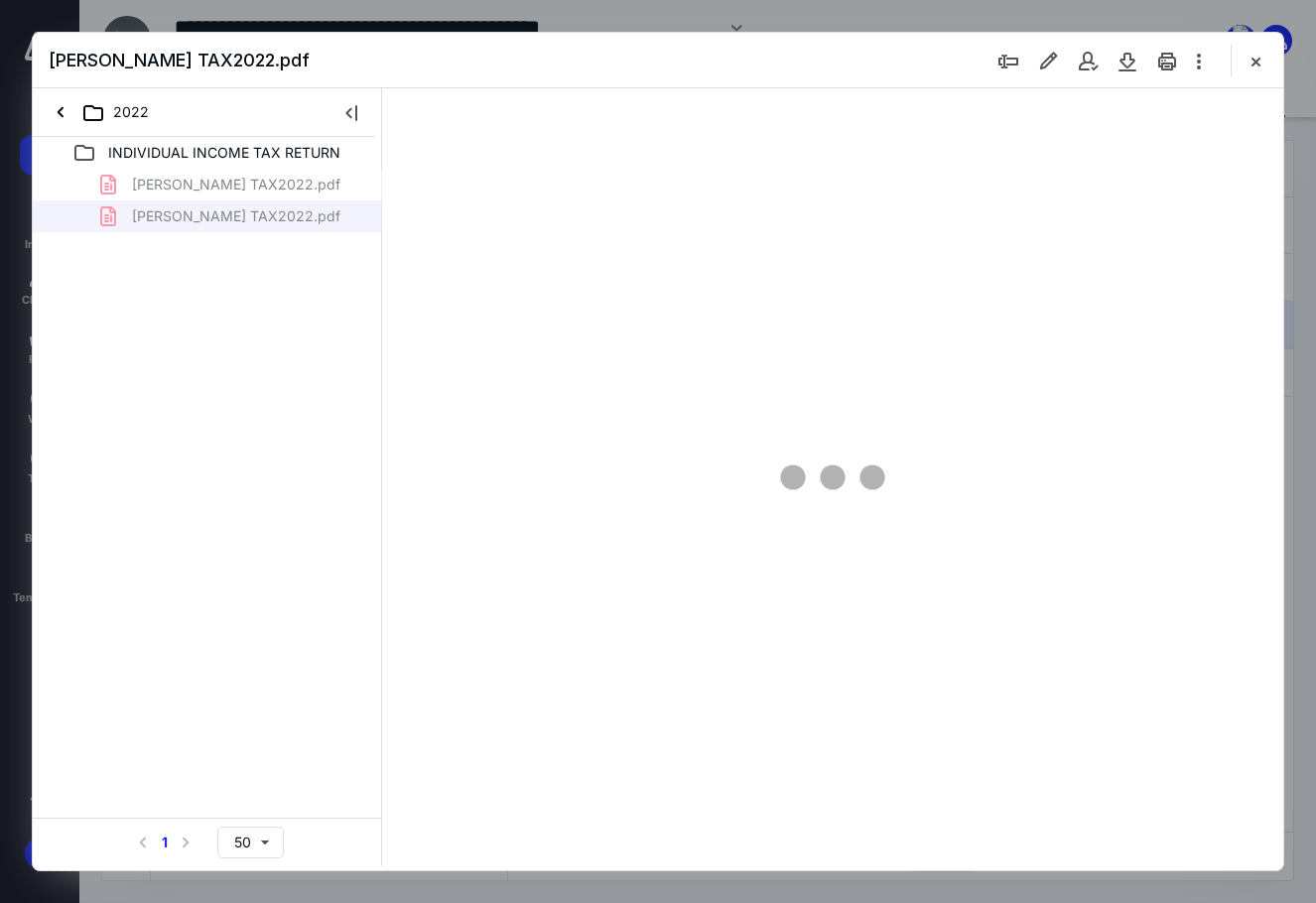 click at bounding box center [833, 477] 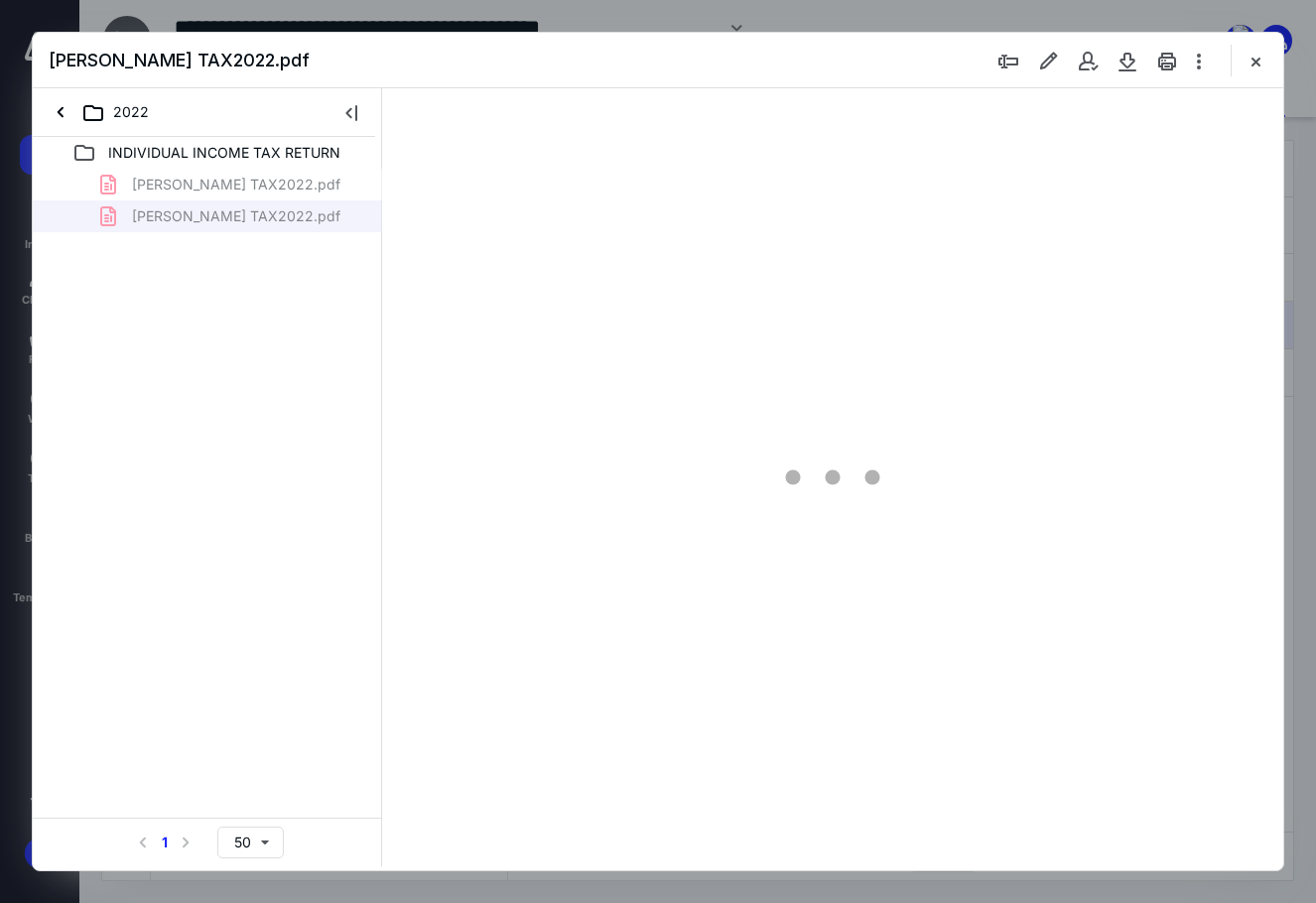 click on "BUCK HARRIS TAX2022.pdf CYNTHIA MOJICA TAX2022.pdf" at bounding box center (207, 200) 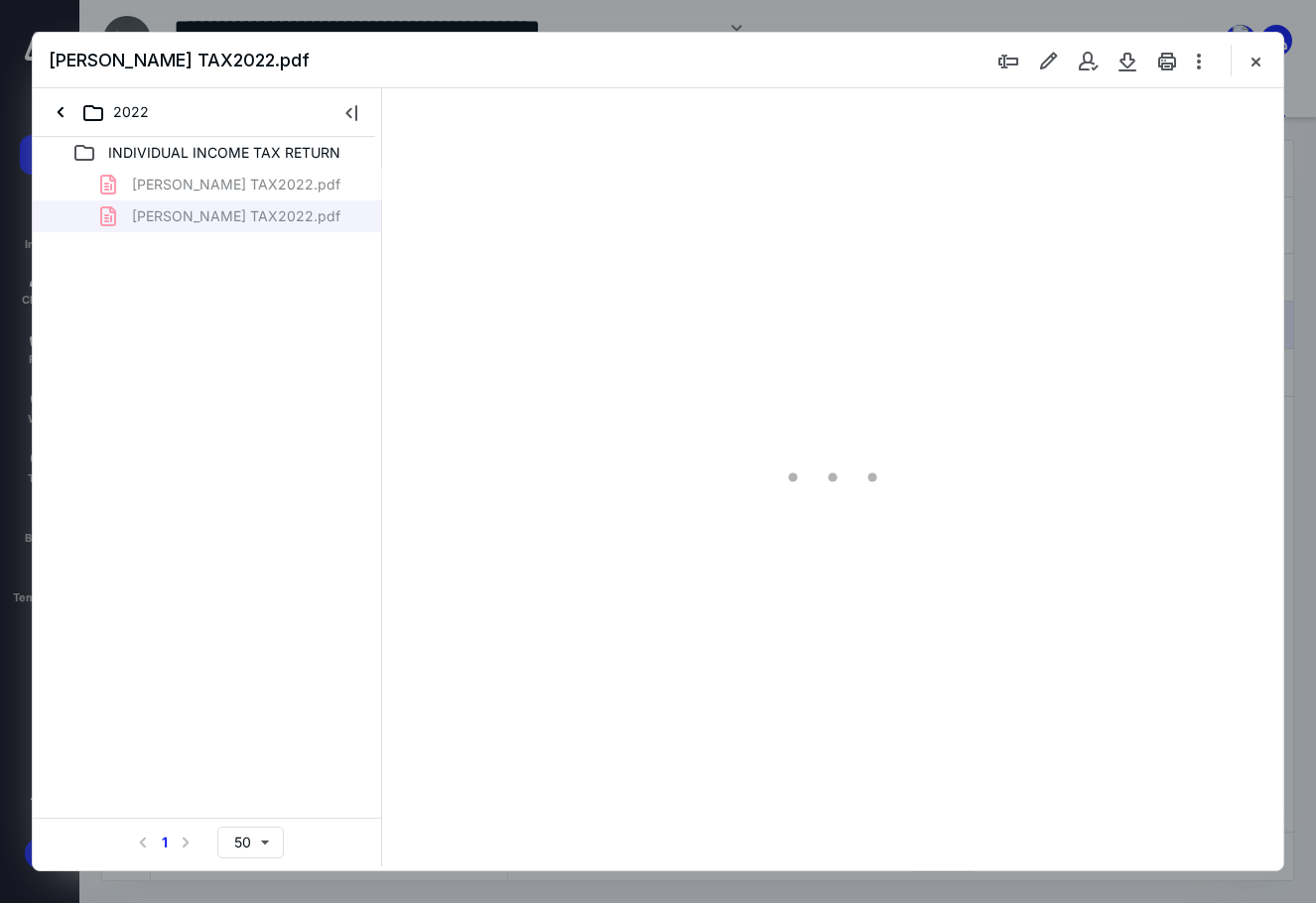 click on "BUCK HARRIS TAX2022.pdf CYNTHIA MOJICA TAX2022.pdf" at bounding box center [207, 200] 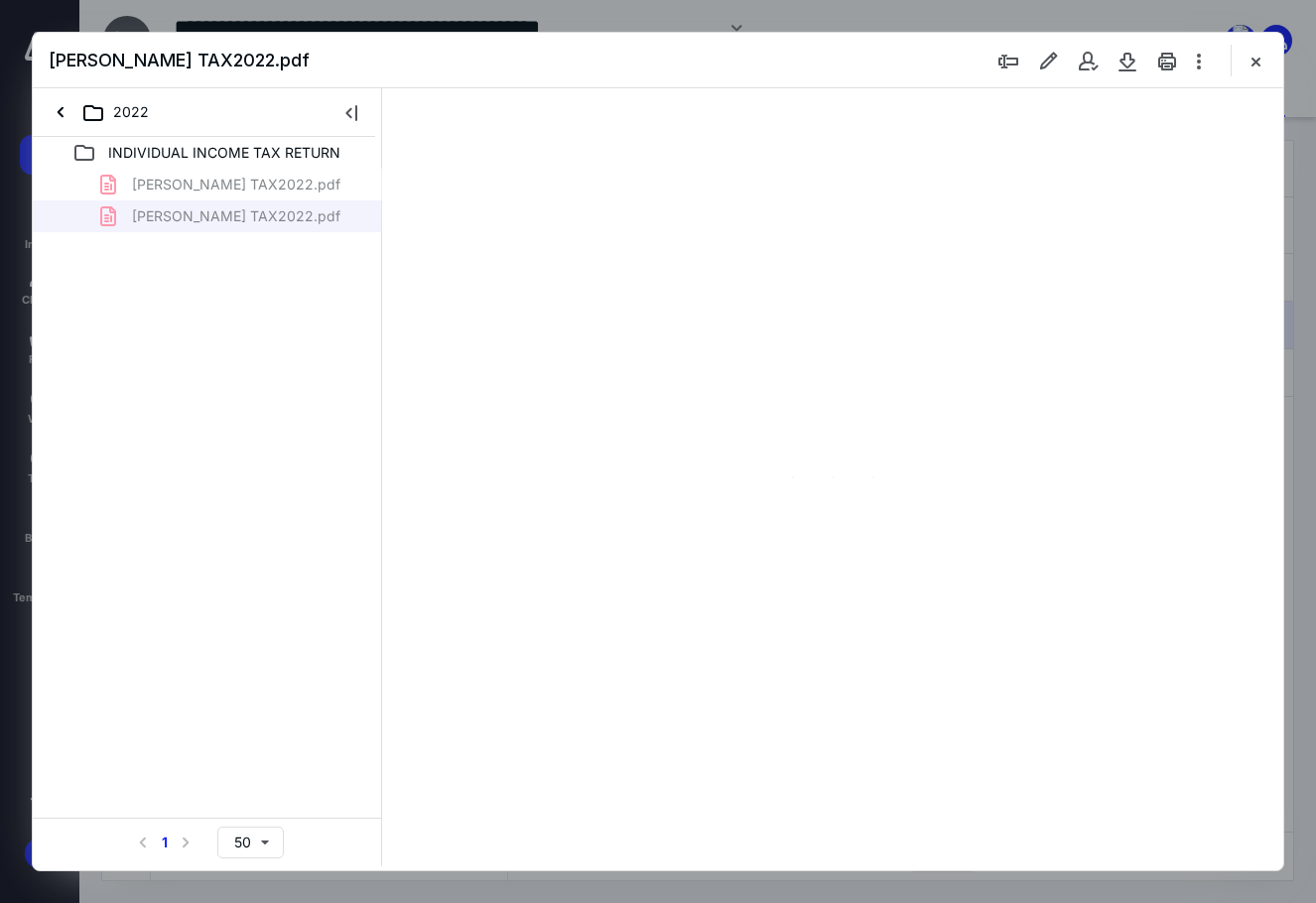 drag, startPoint x: 349, startPoint y: 374, endPoint x: 365, endPoint y: 381, distance: 17.464249 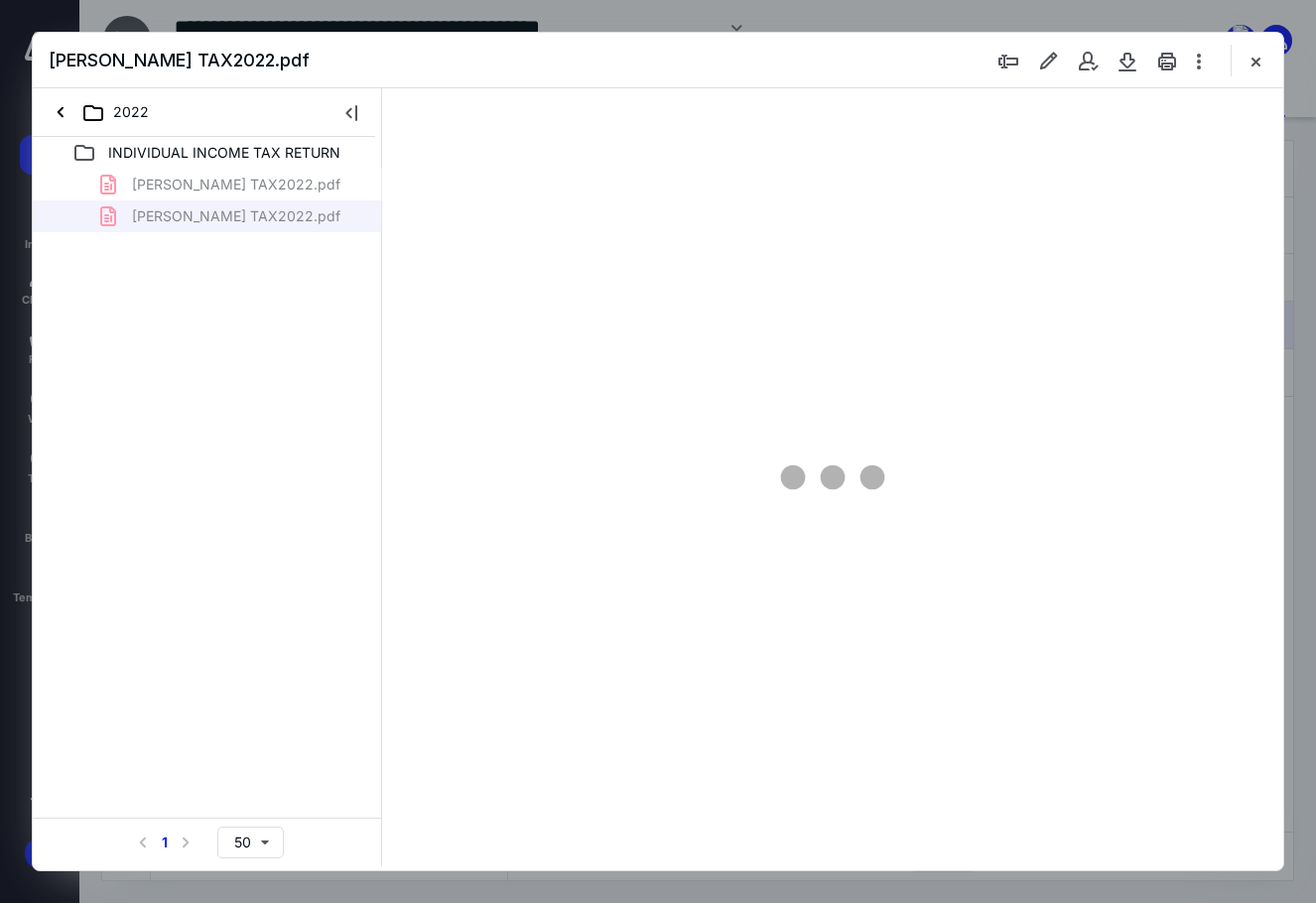 click on "INDIVIDUAL INCOME TAX RETURN BUCK HARRIS TAX2022.pdf CYNTHIA MOJICA TAX2022.pdf Select a page number for more results 1 50" at bounding box center (207, 501) 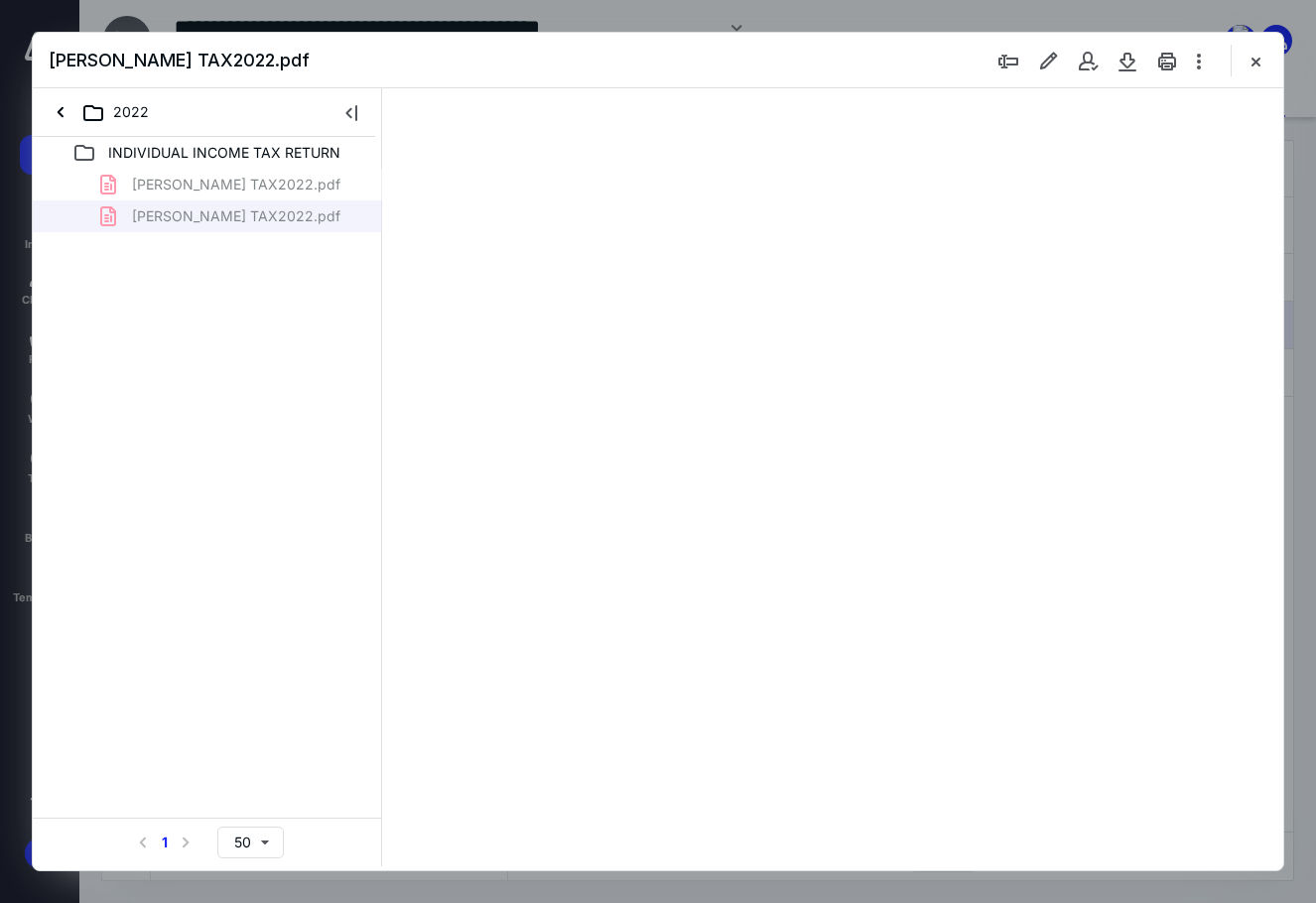 click at bounding box center (833, 477) 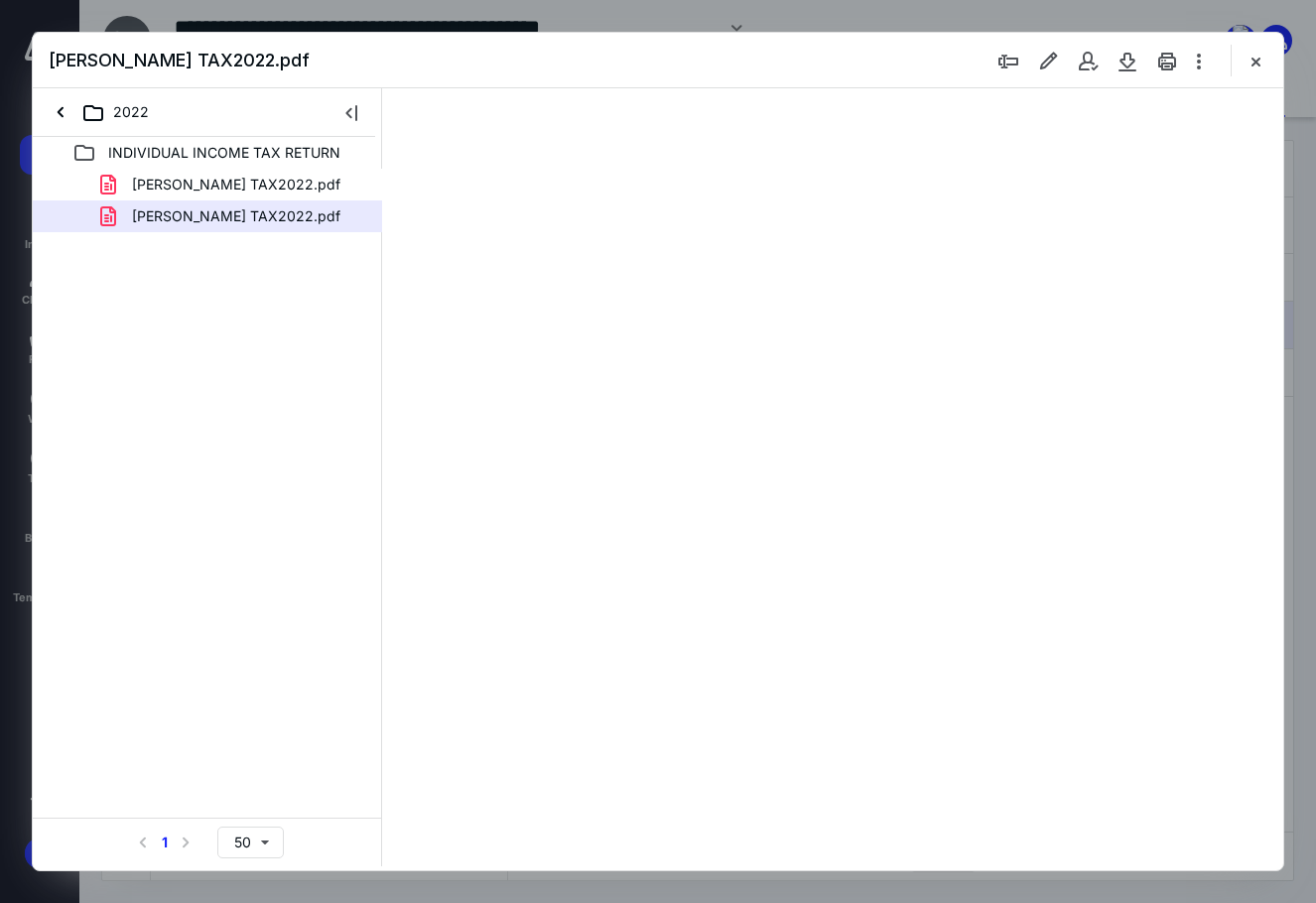 scroll, scrollTop: 40, scrollLeft: 0, axis: vertical 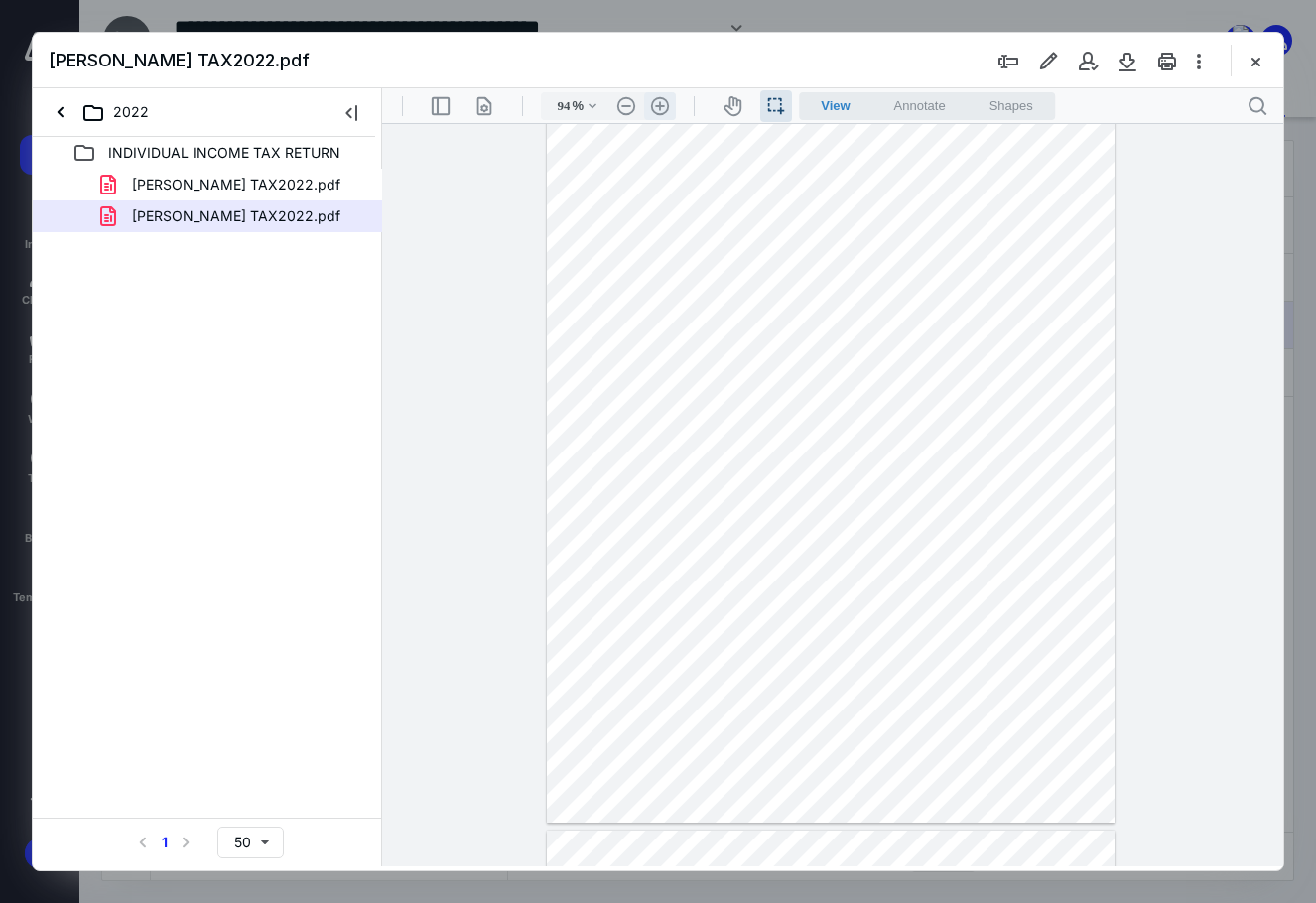 click on ".cls-1{fill:#abb0c4;} icon - header - zoom - in - line" at bounding box center (660, 106) 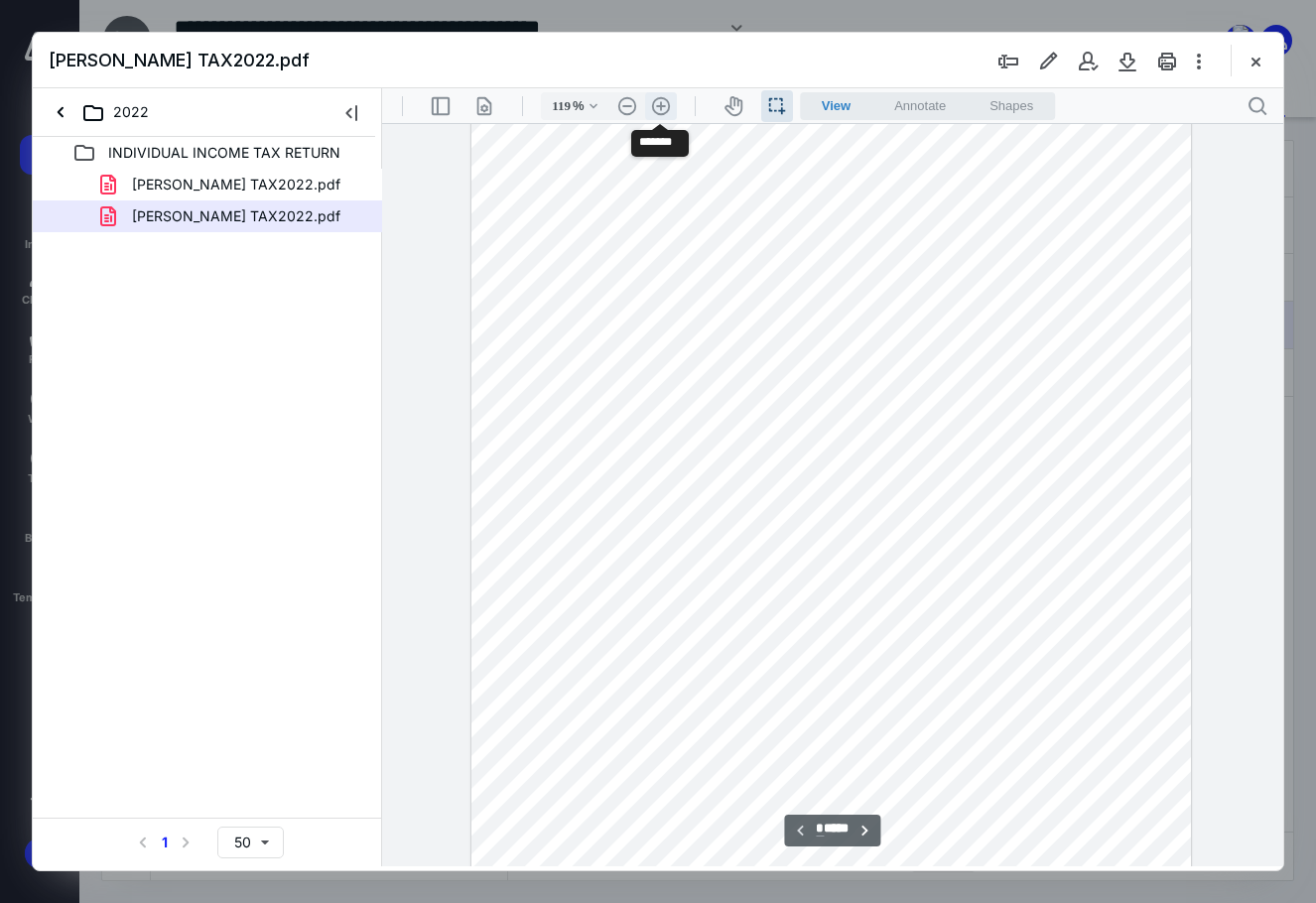 click on ".cls-1{fill:#abb0c4;} icon - header - zoom - in - line" at bounding box center (661, 106) 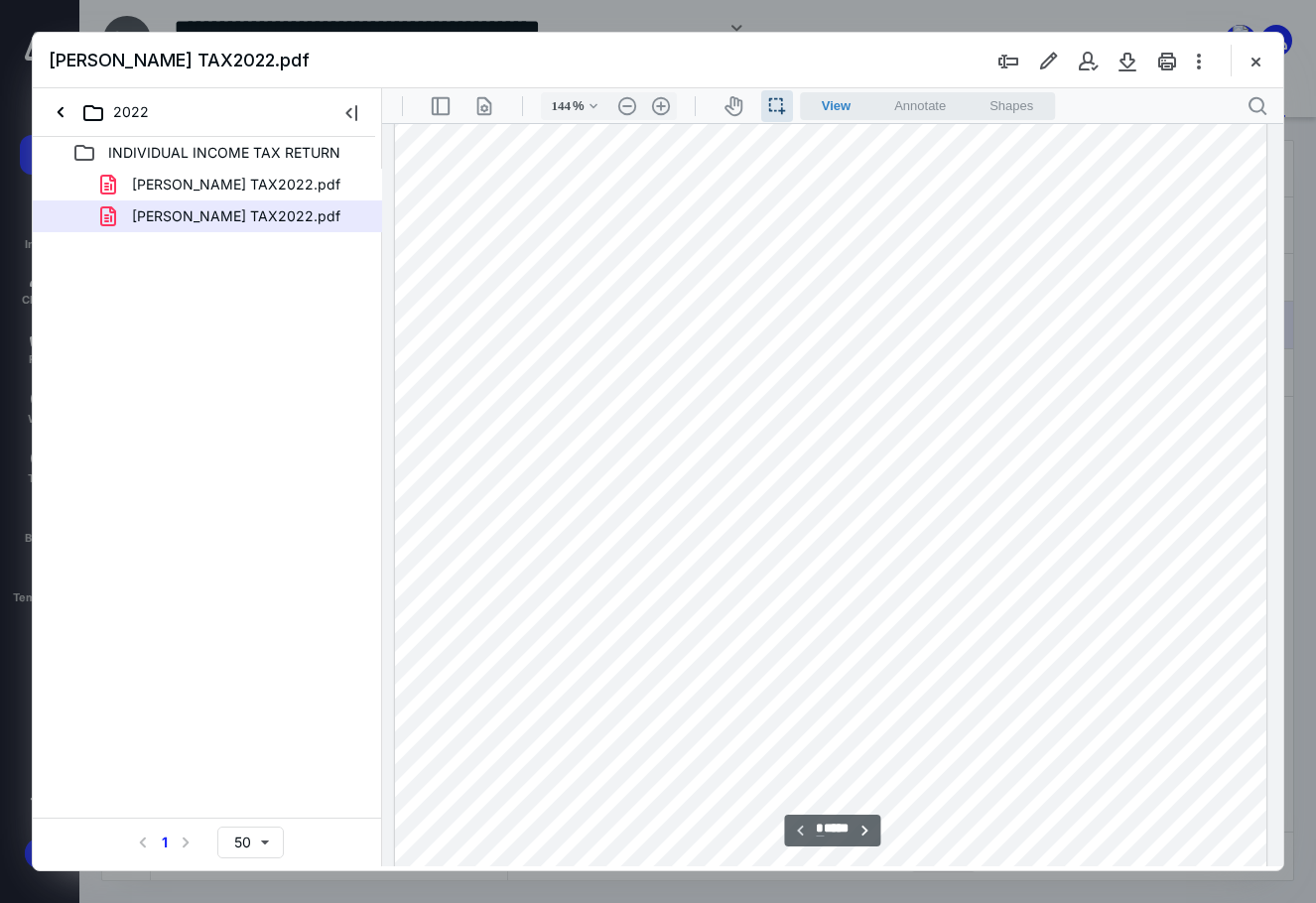 scroll, scrollTop: 0, scrollLeft: 0, axis: both 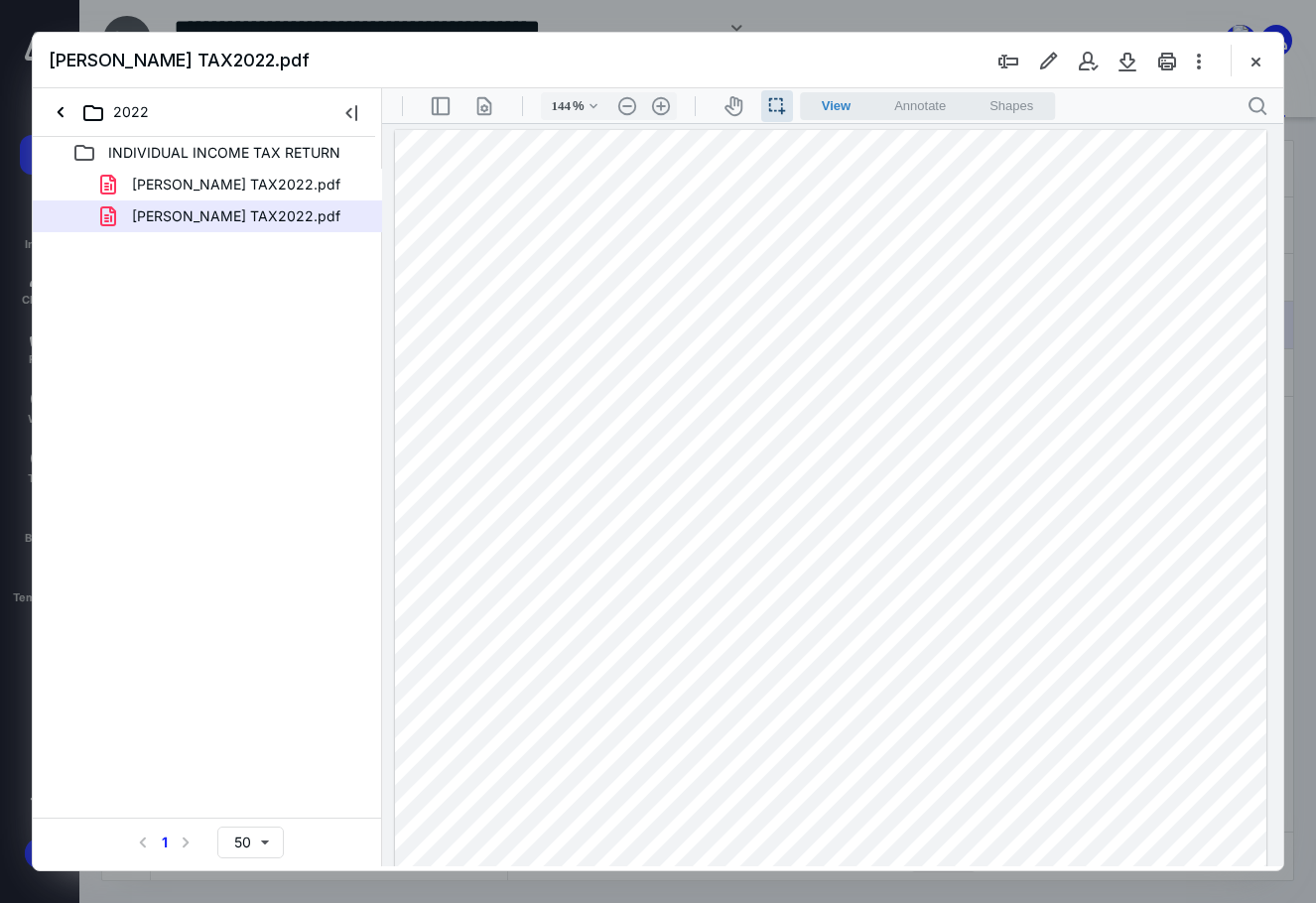 drag, startPoint x: 1259, startPoint y: 55, endPoint x: 1149, endPoint y: 89, distance: 115.1347 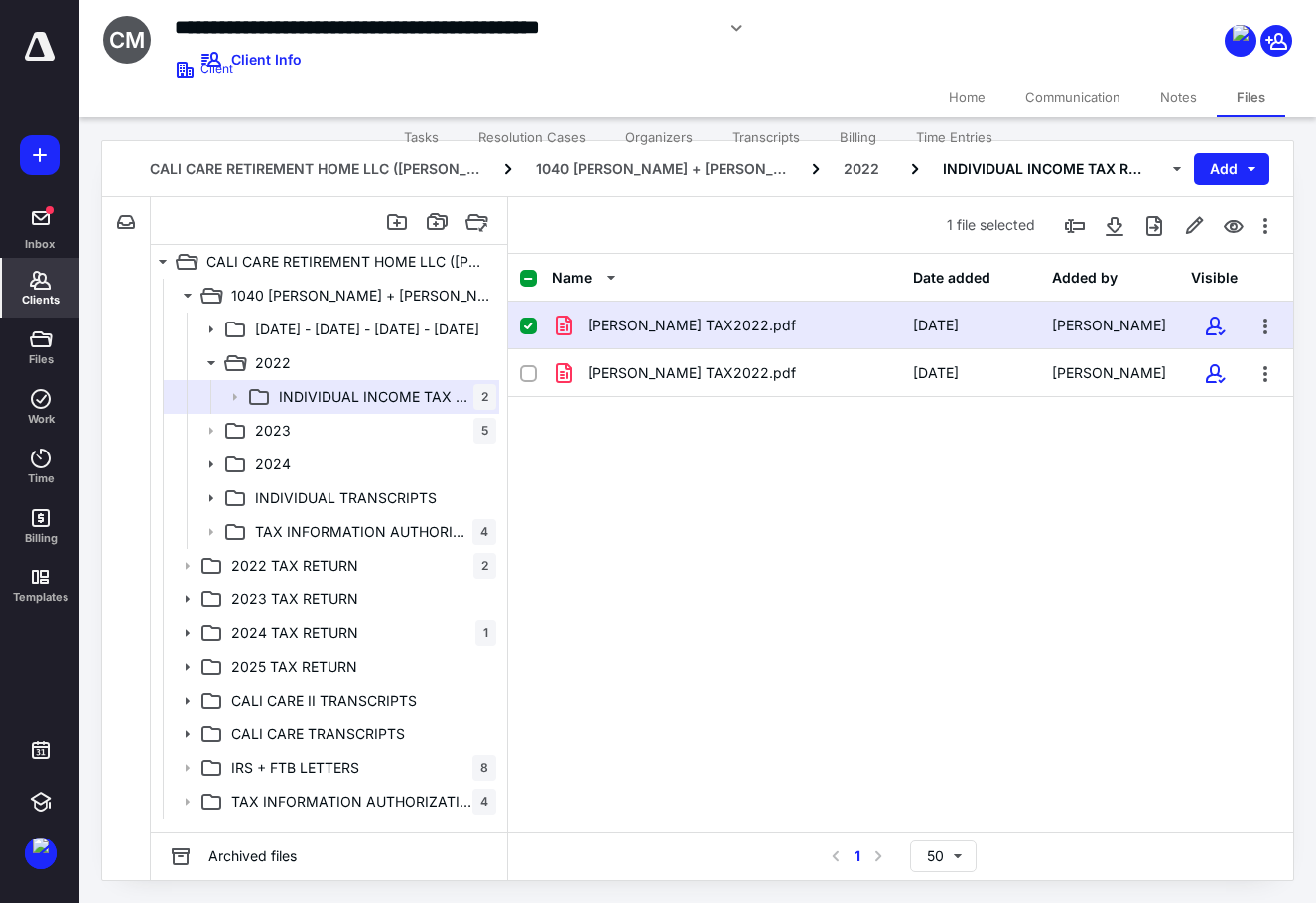 click 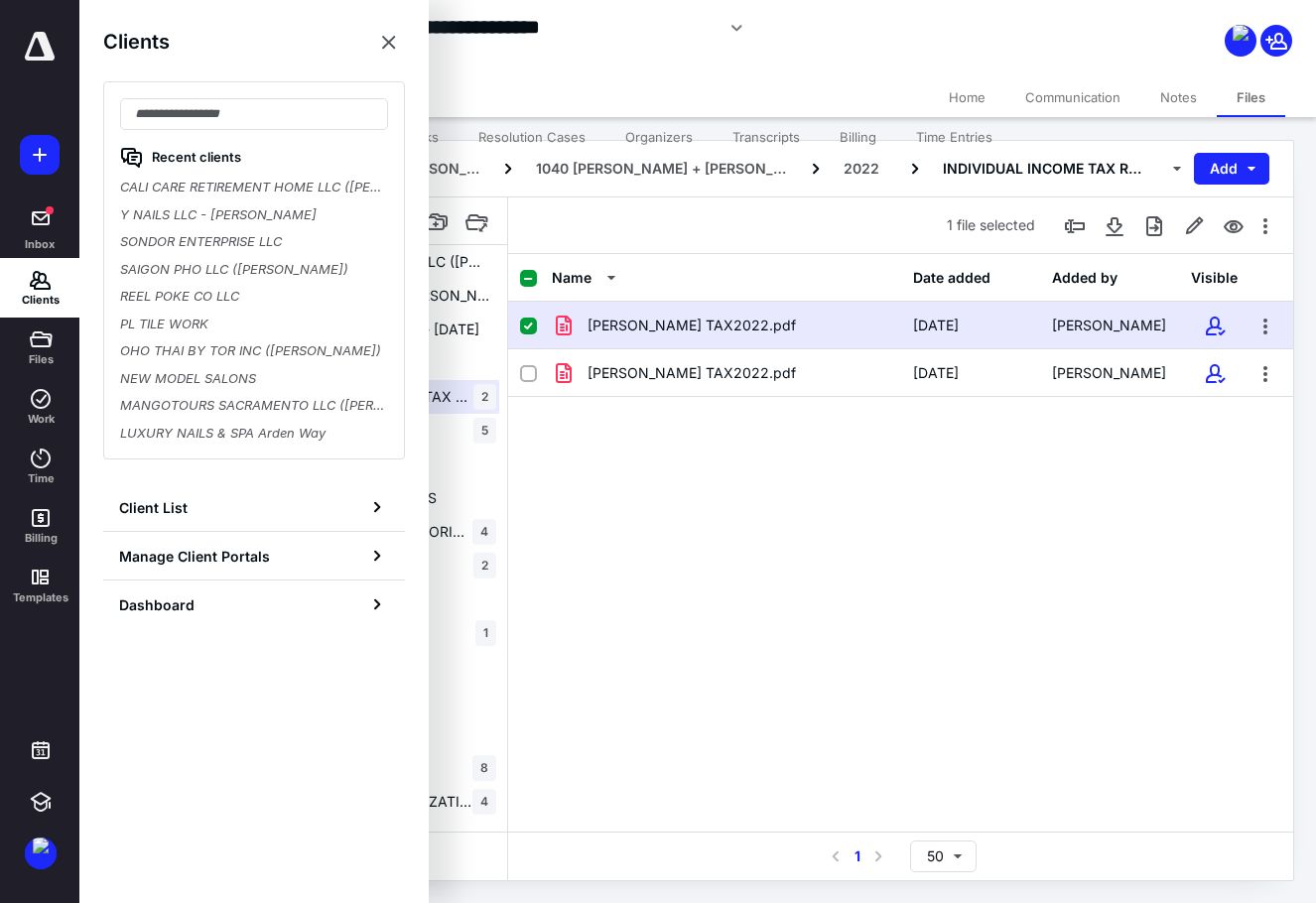 click on "Name Date added Added by Visible BUCK HARRIS TAX2022.pdf 1/5/2024 Cynthia Mojica CYNTHIA MOJICA TAX2022.pdf 1/5/2024 Cynthia Mojica" at bounding box center [900, 543] 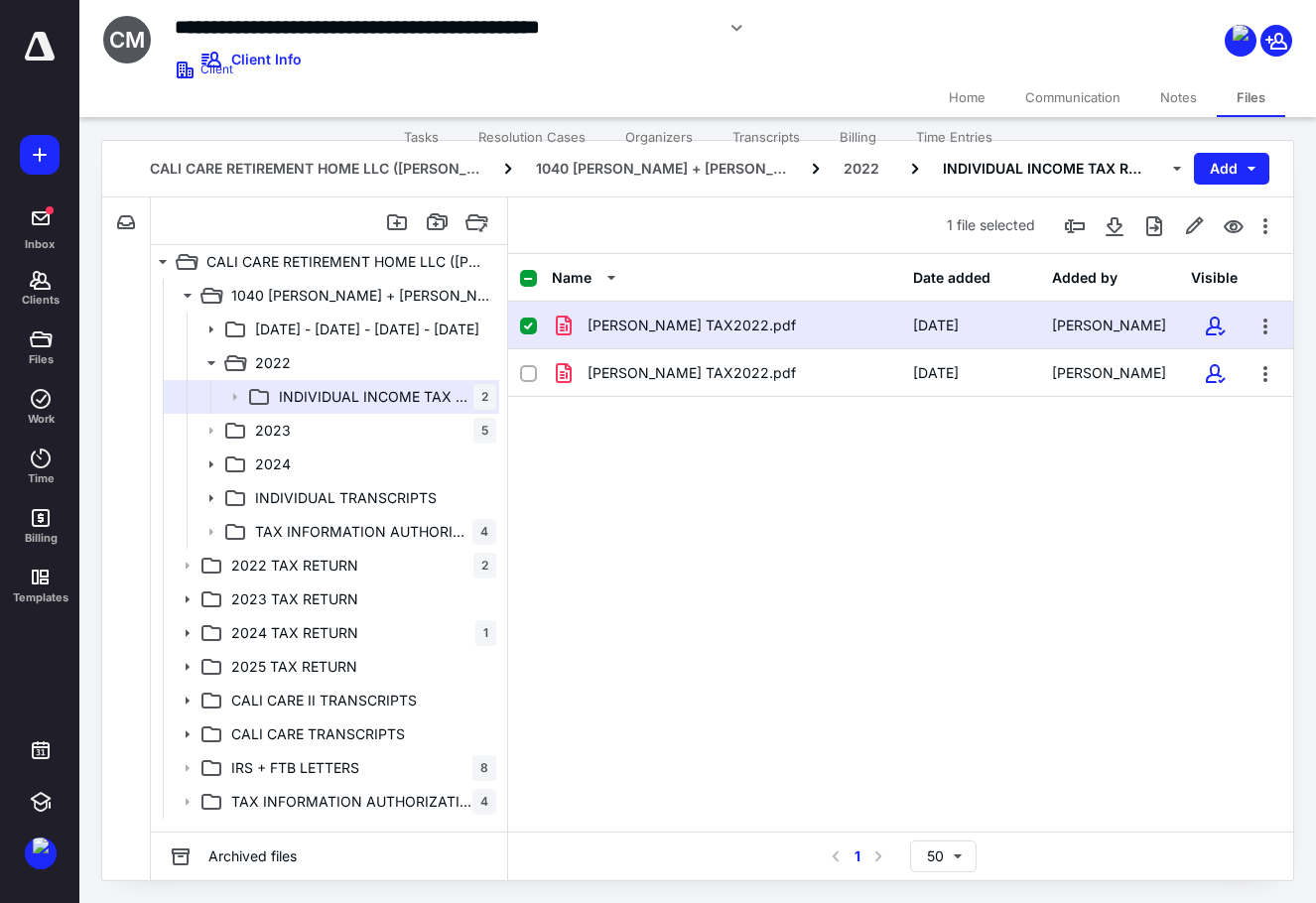 drag, startPoint x: 814, startPoint y: 597, endPoint x: 761, endPoint y: 544, distance: 74.95332 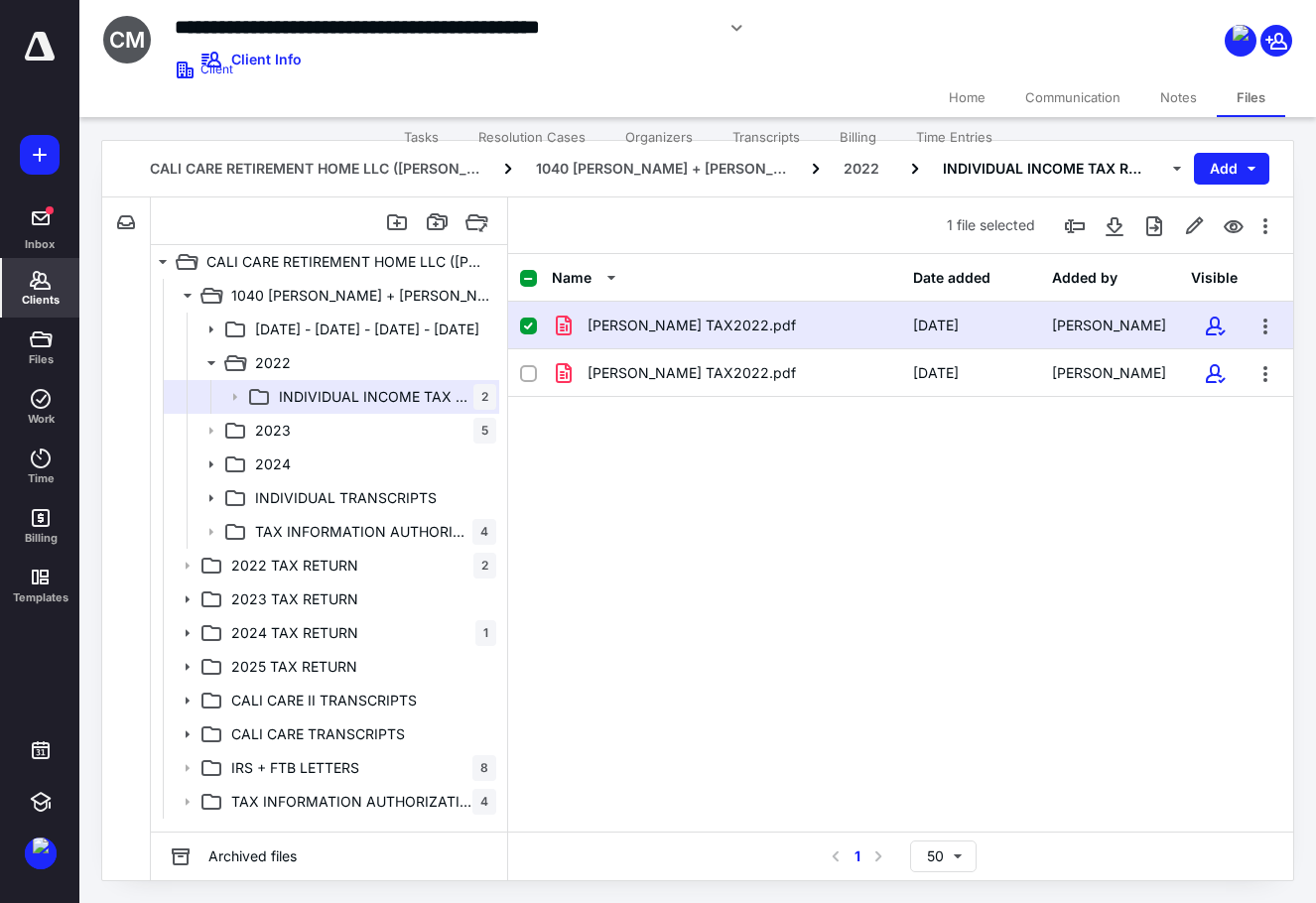 click on "Clients" at bounding box center [41, 300] 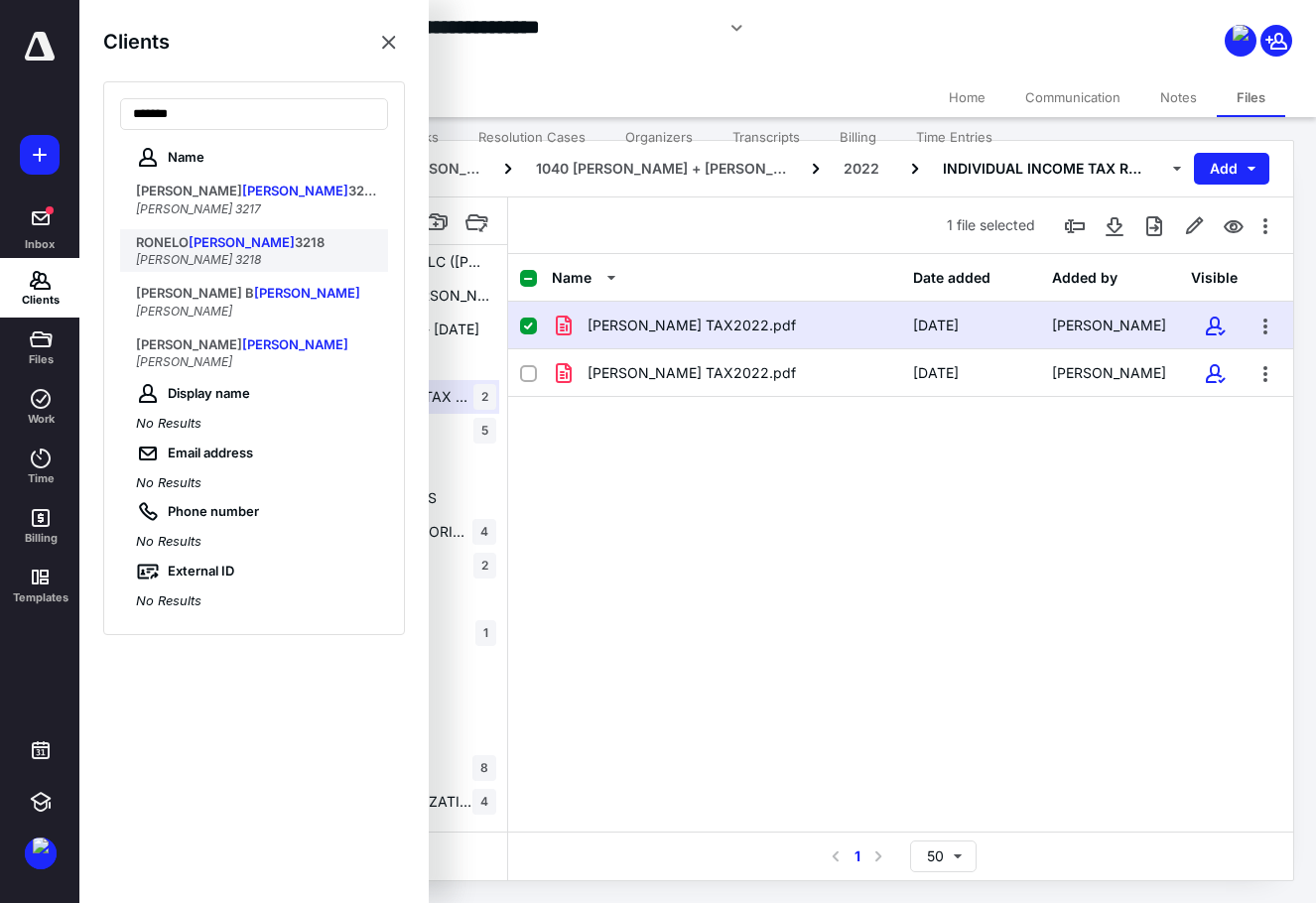 type on "*******" 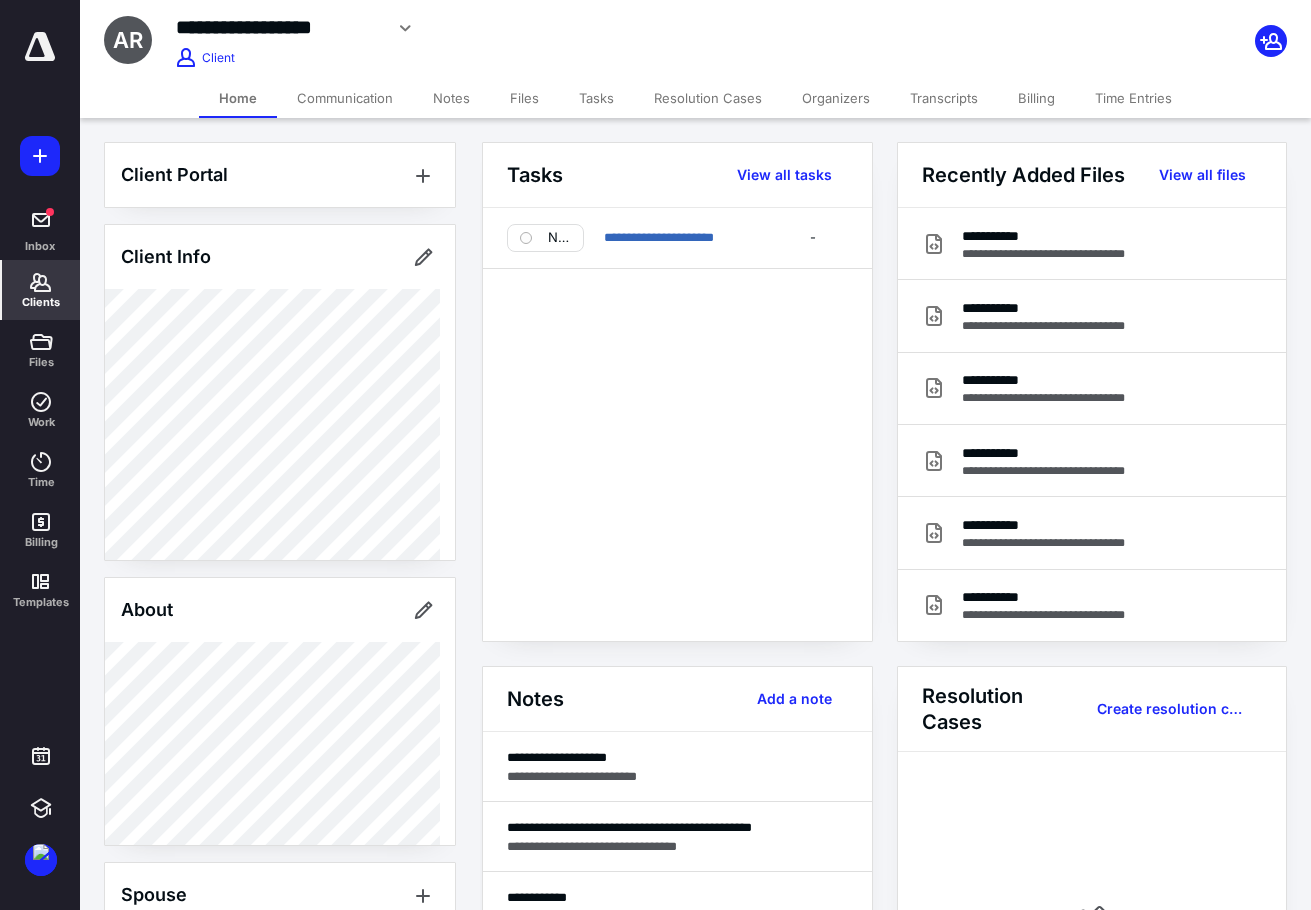 click on "Files" at bounding box center (524, 98) 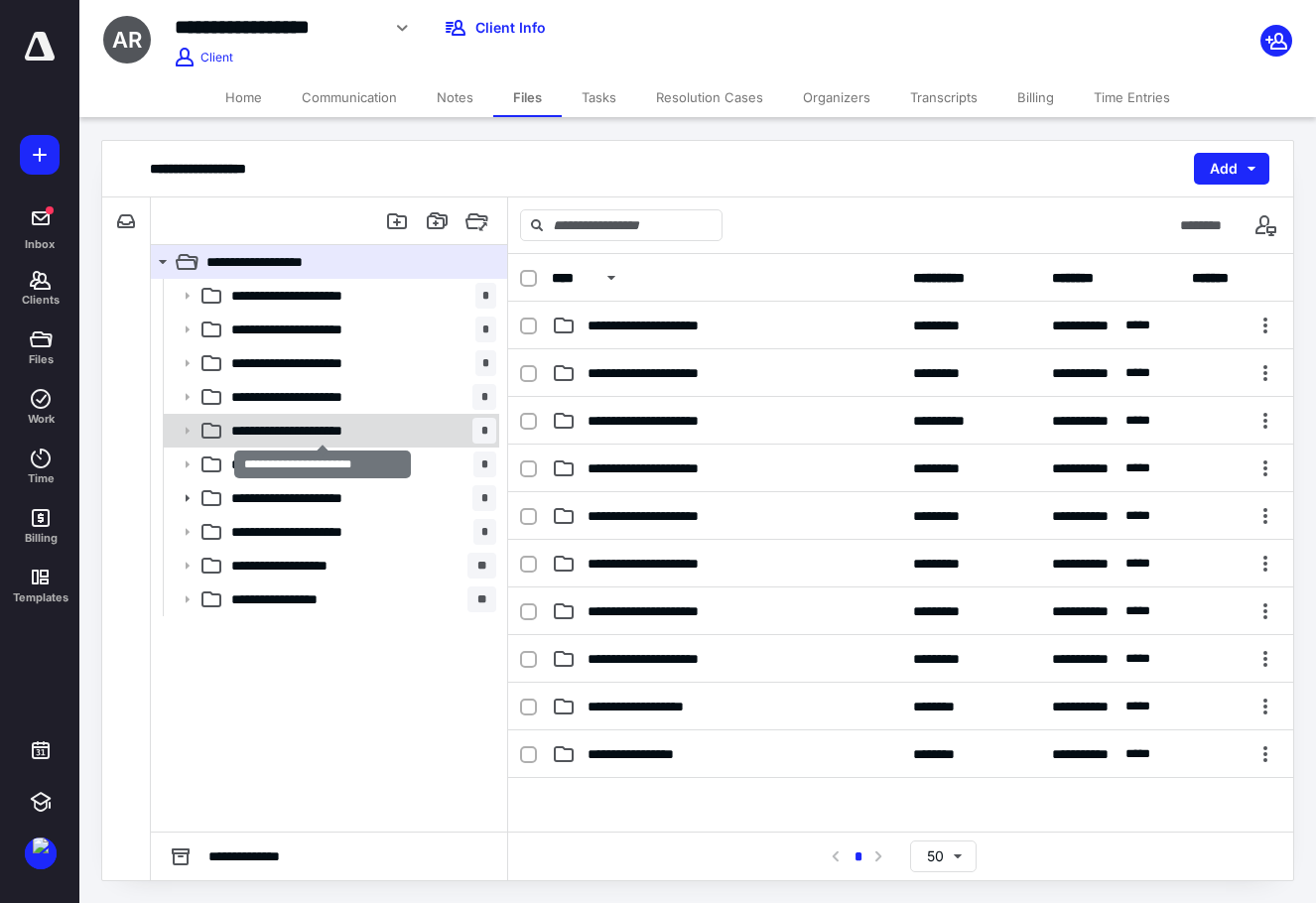 click on "**********" at bounding box center [322, 431] 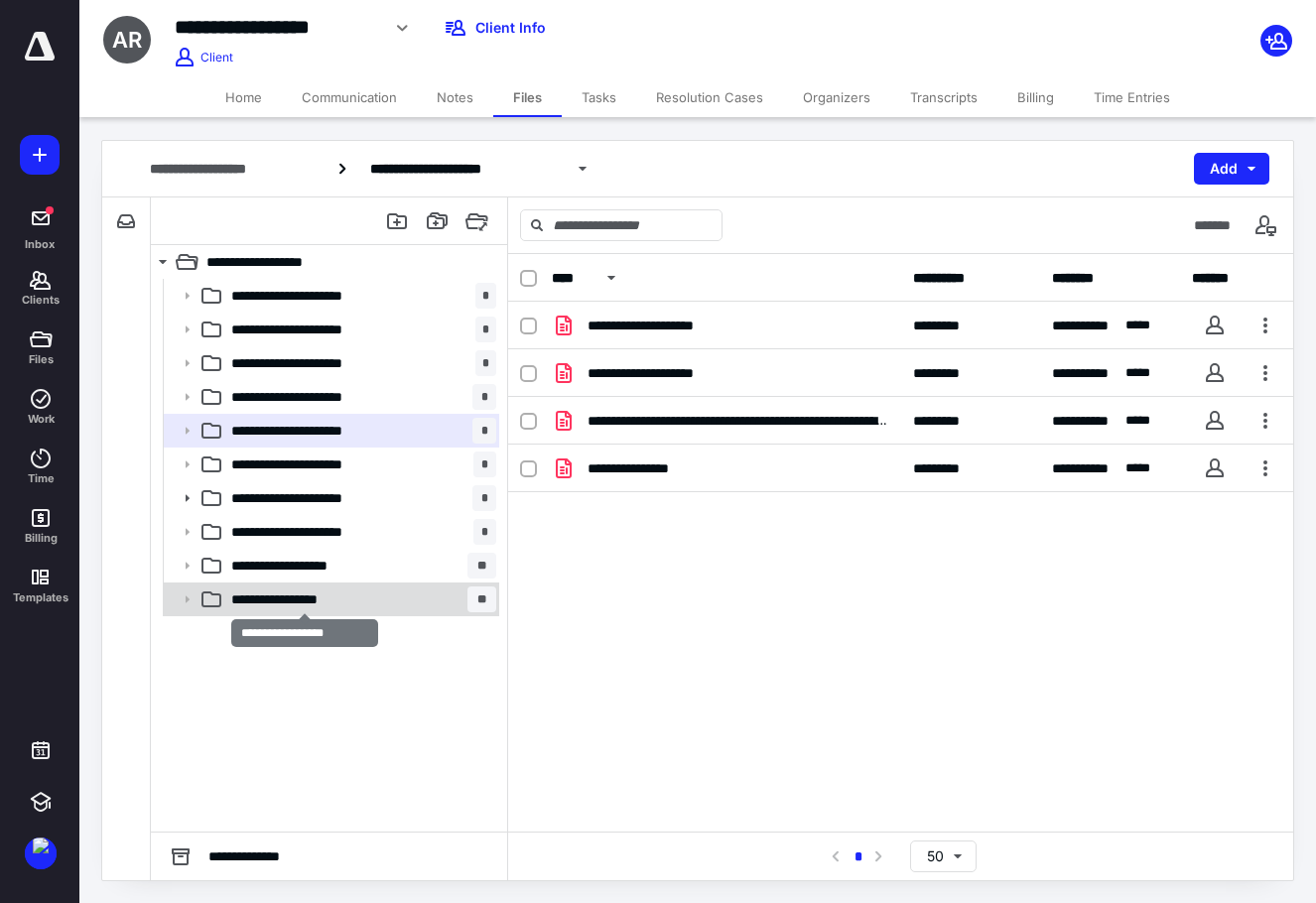 click on "**********" at bounding box center (305, 599) 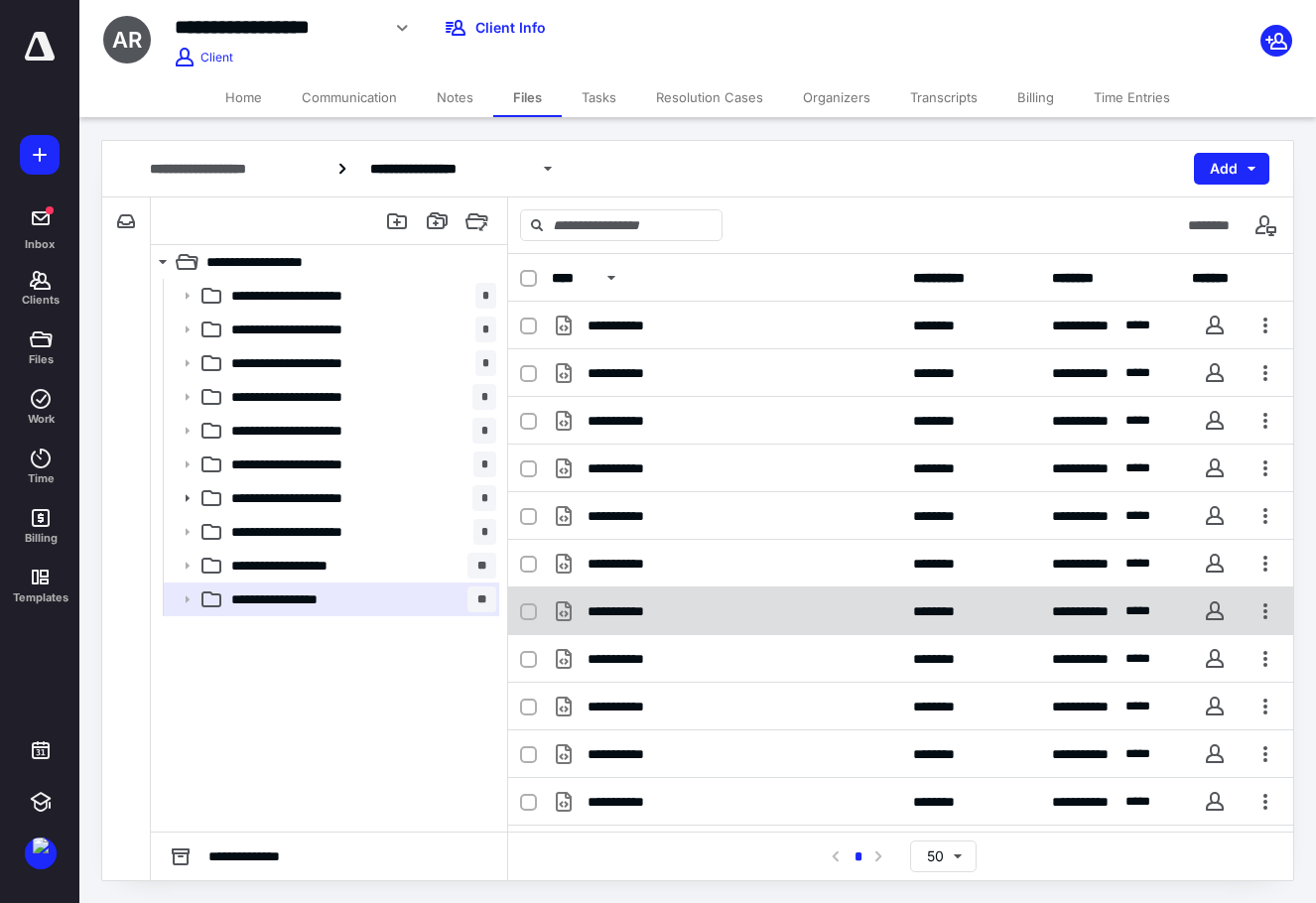 click on "**********" at bounding box center (726, 611) 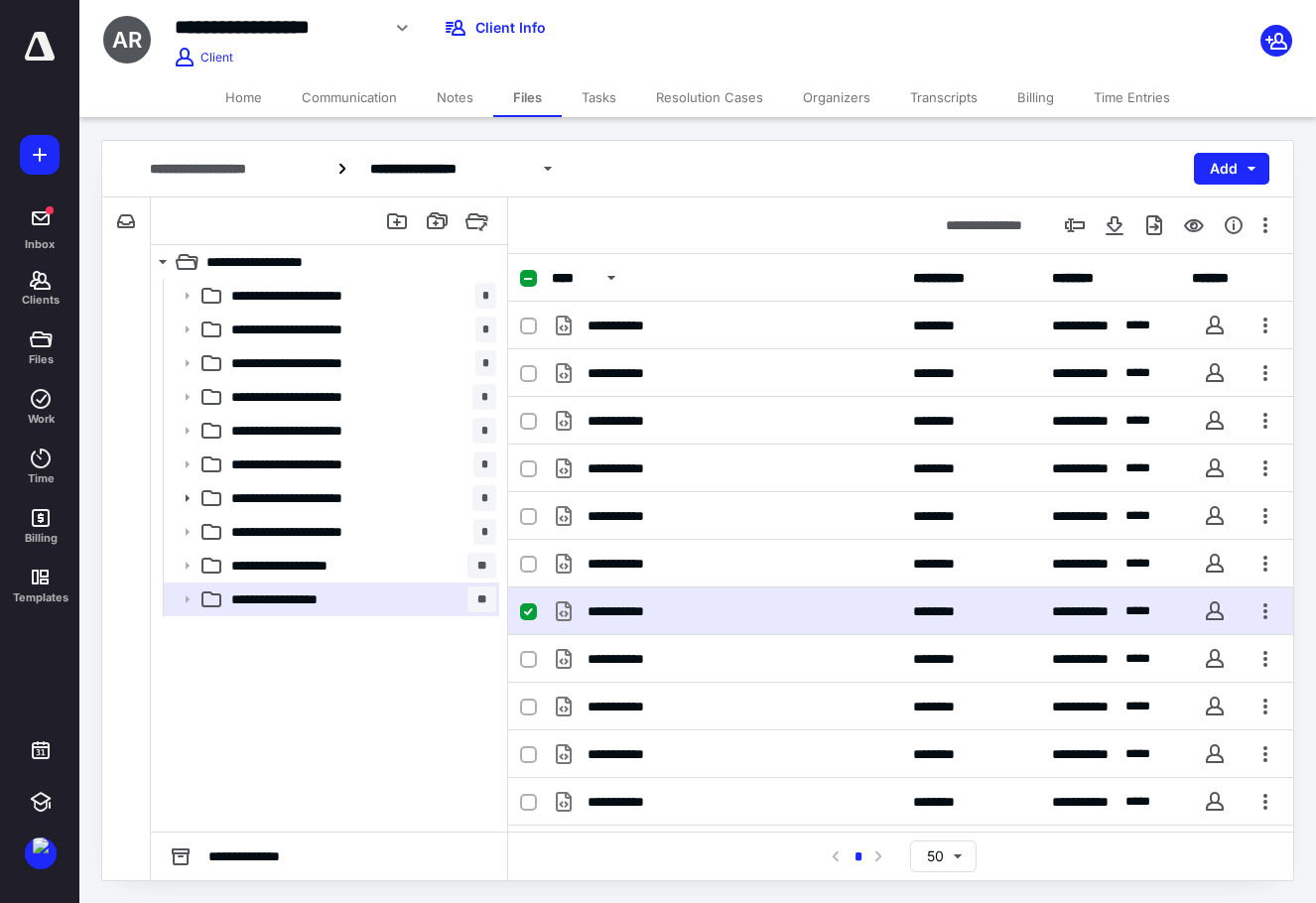 click on "**********" at bounding box center [726, 611] 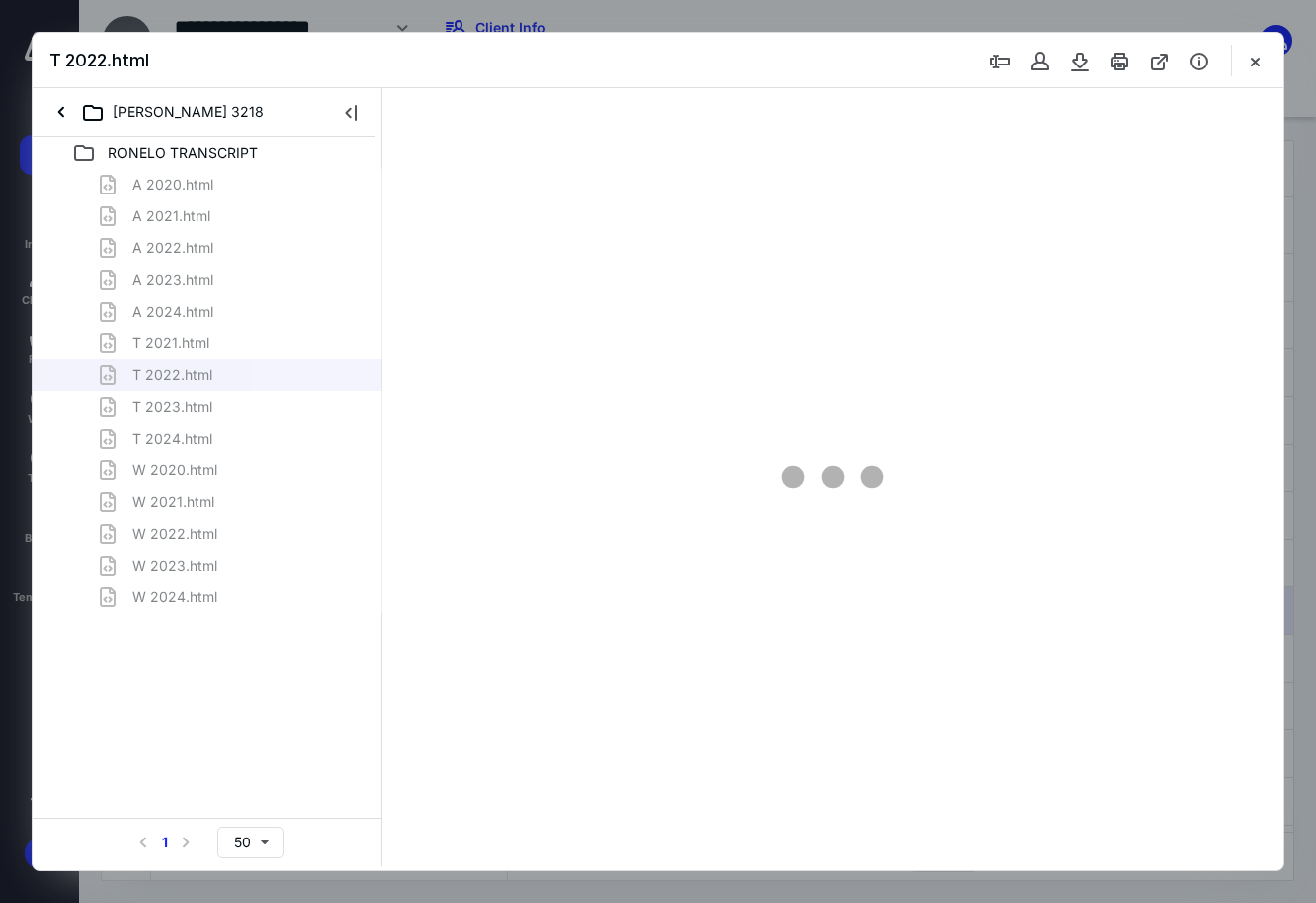 scroll, scrollTop: 0, scrollLeft: 0, axis: both 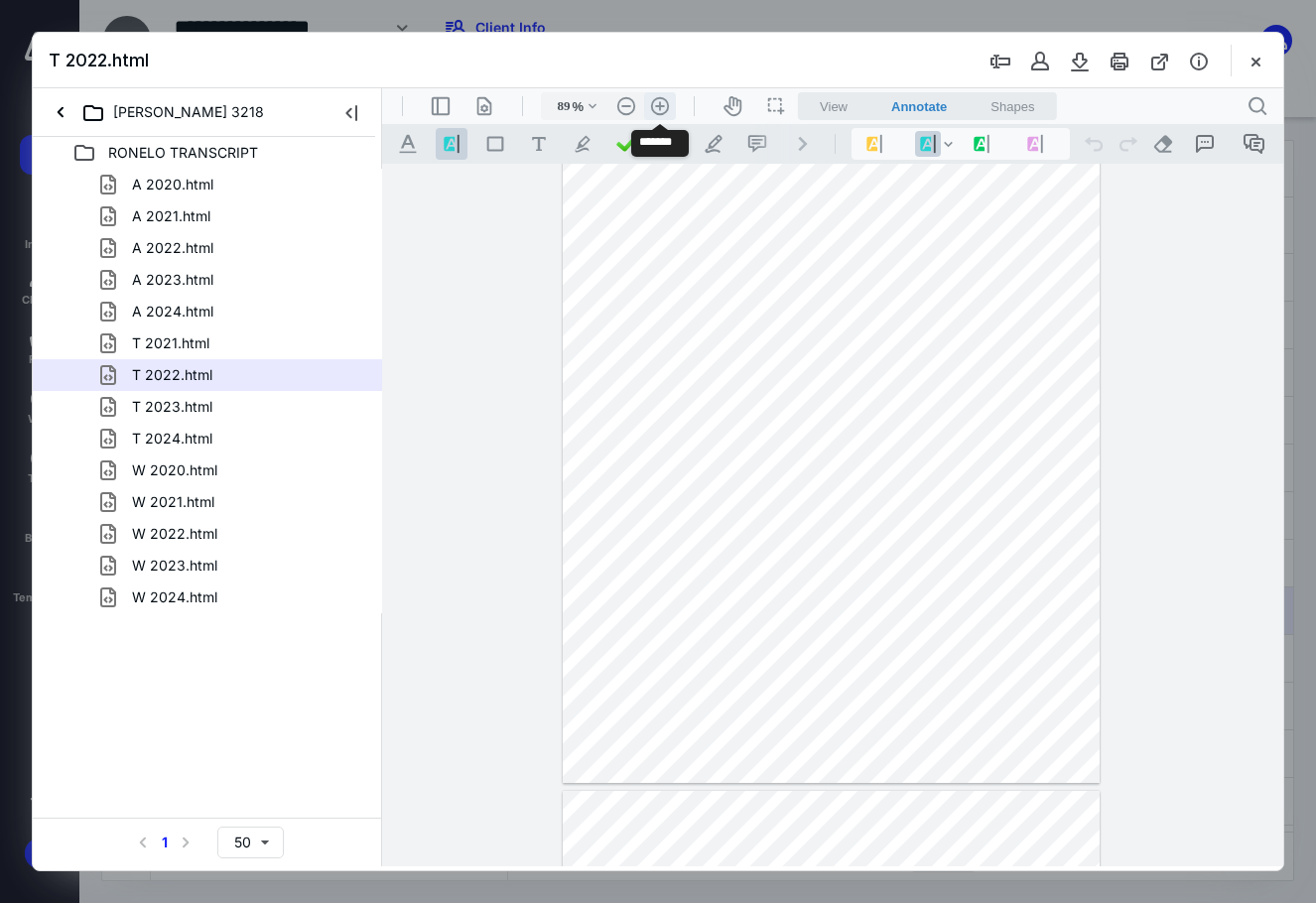 click on ".cls-1{fill:#abb0c4;} icon - header - zoom - in - line" at bounding box center (660, 106) 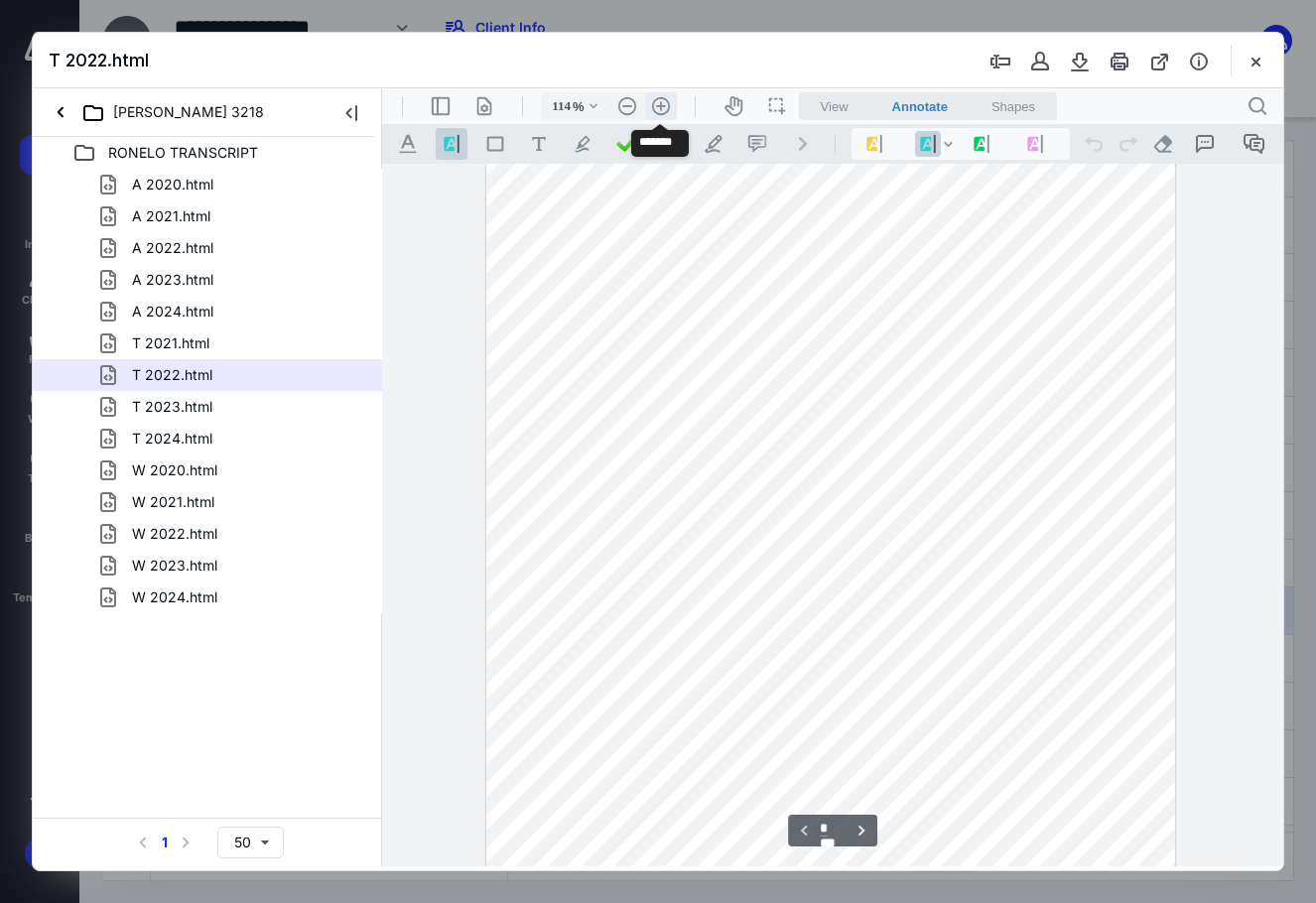 click on ".cls-1{fill:#abb0c4;} icon - header - zoom - in - line" at bounding box center [661, 106] 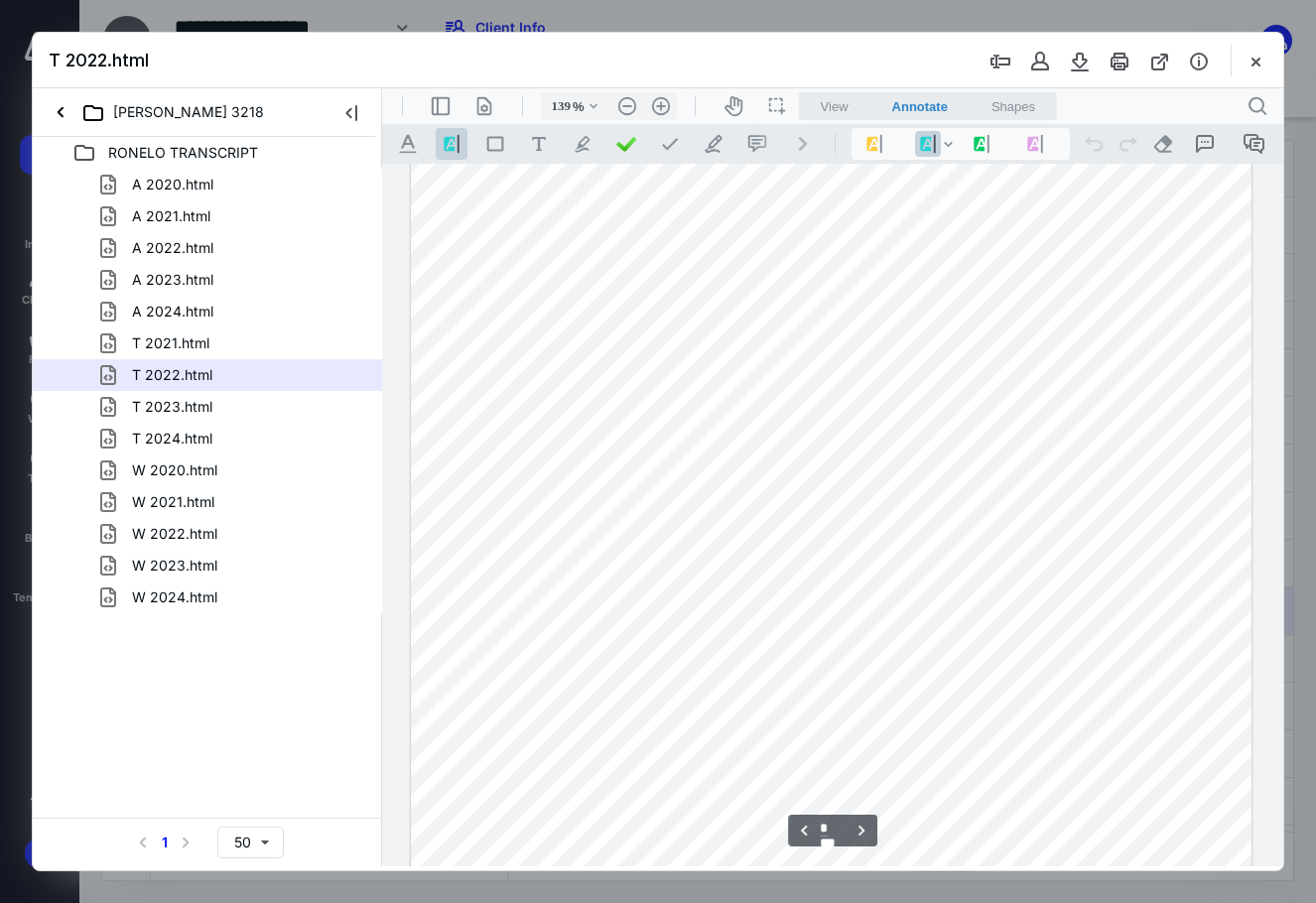 scroll, scrollTop: 4469, scrollLeft: 0, axis: vertical 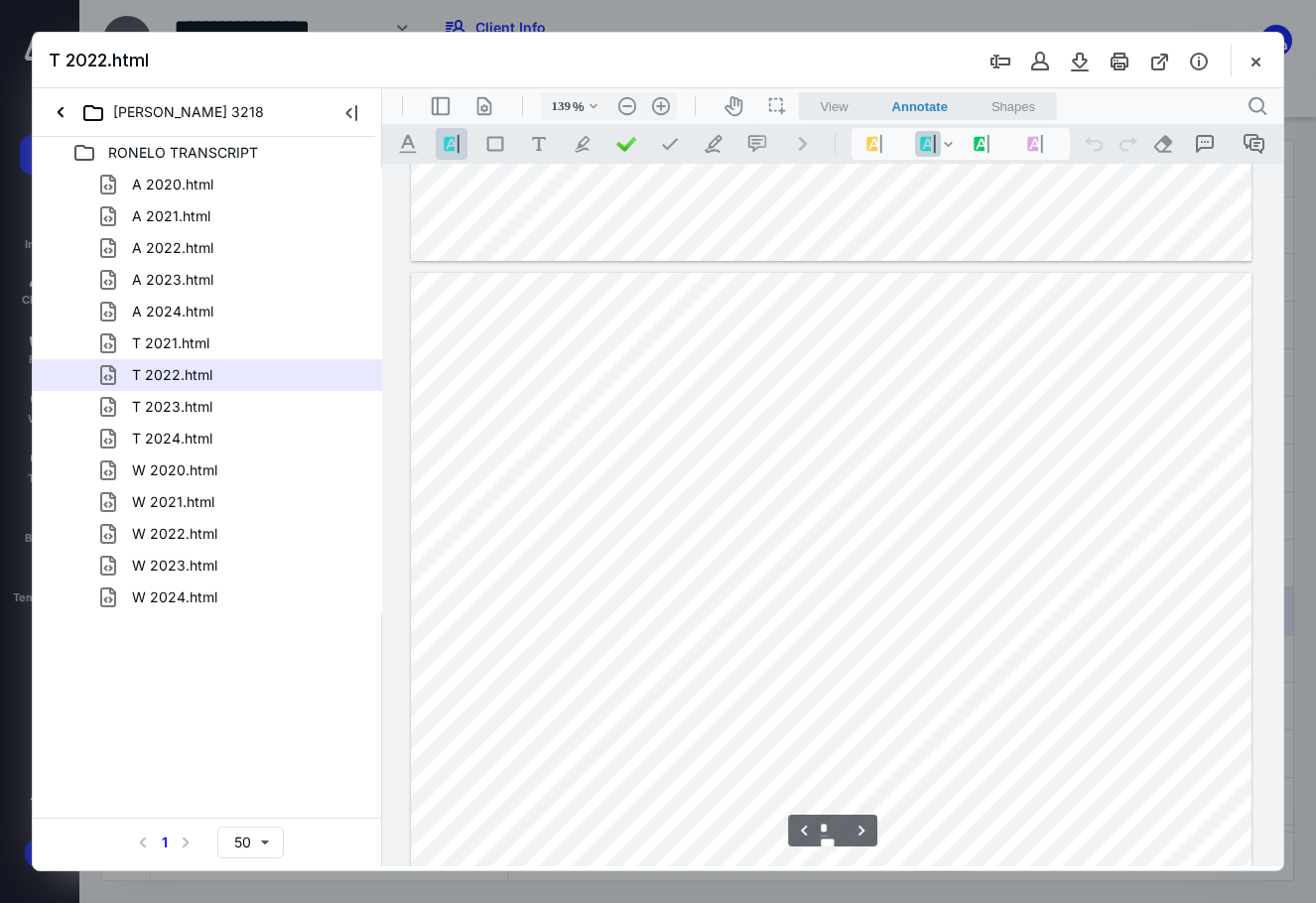 type on "*" 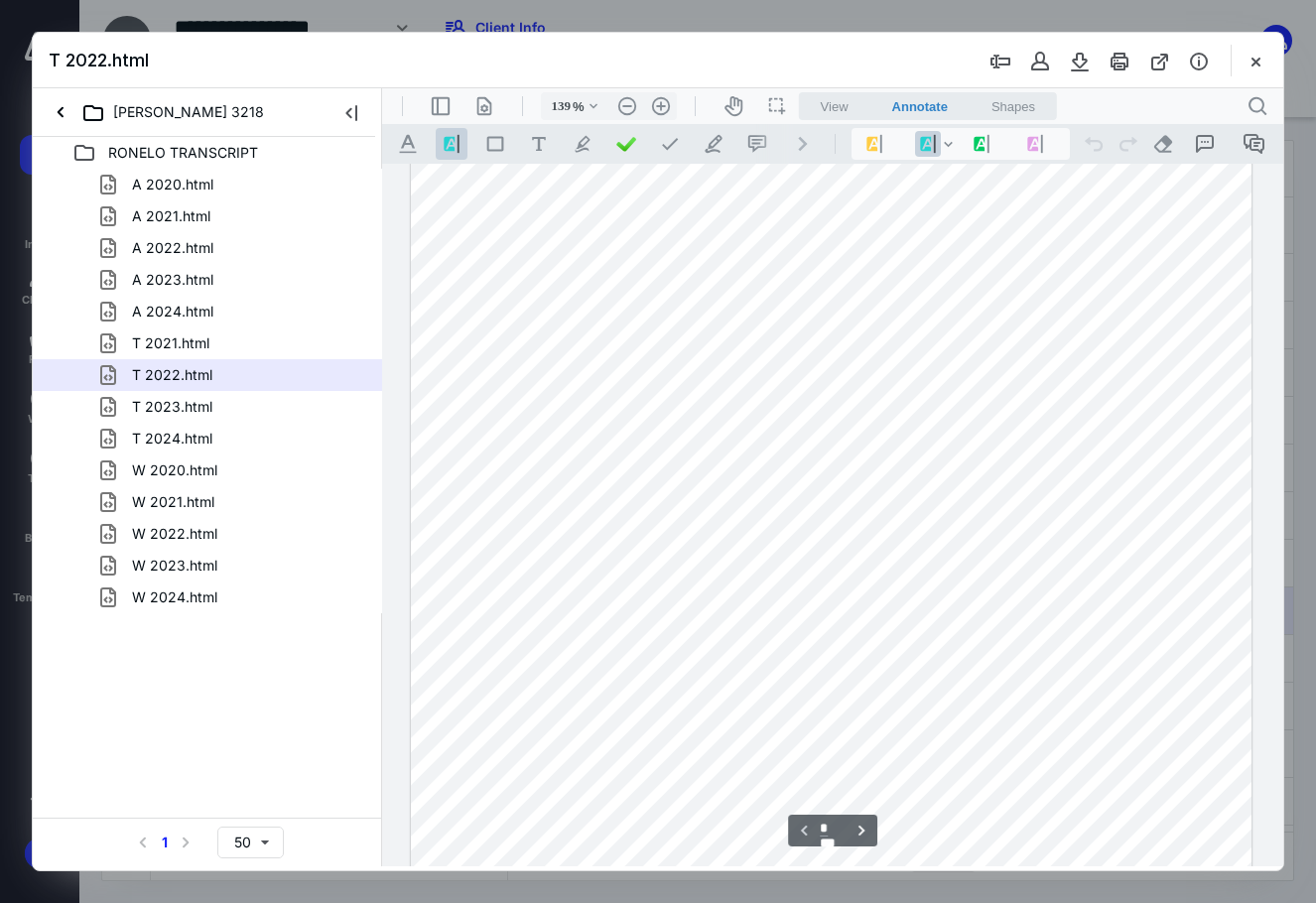 scroll, scrollTop: 0, scrollLeft: 0, axis: both 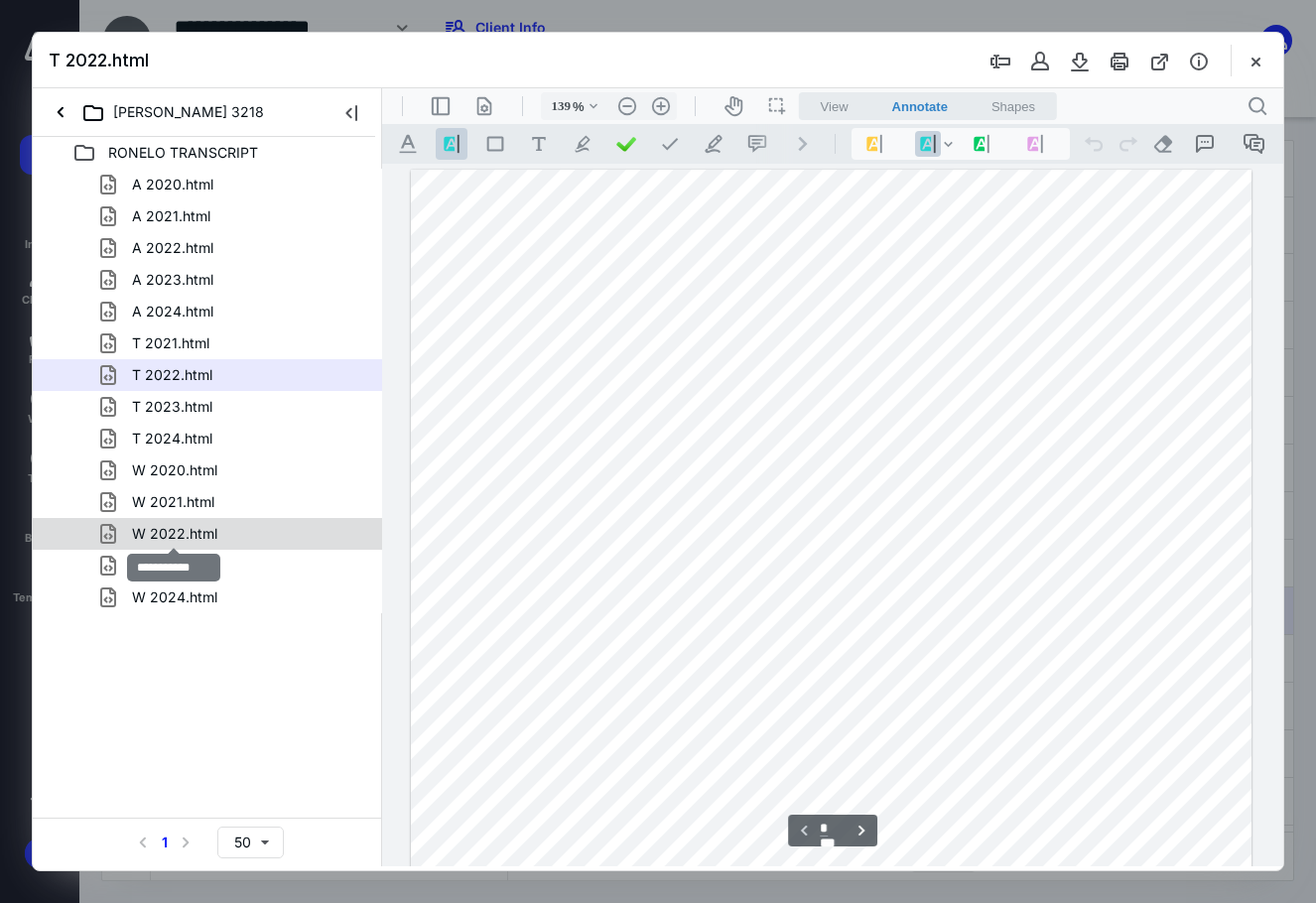 click on "W 2022.html" at bounding box center [175, 534] 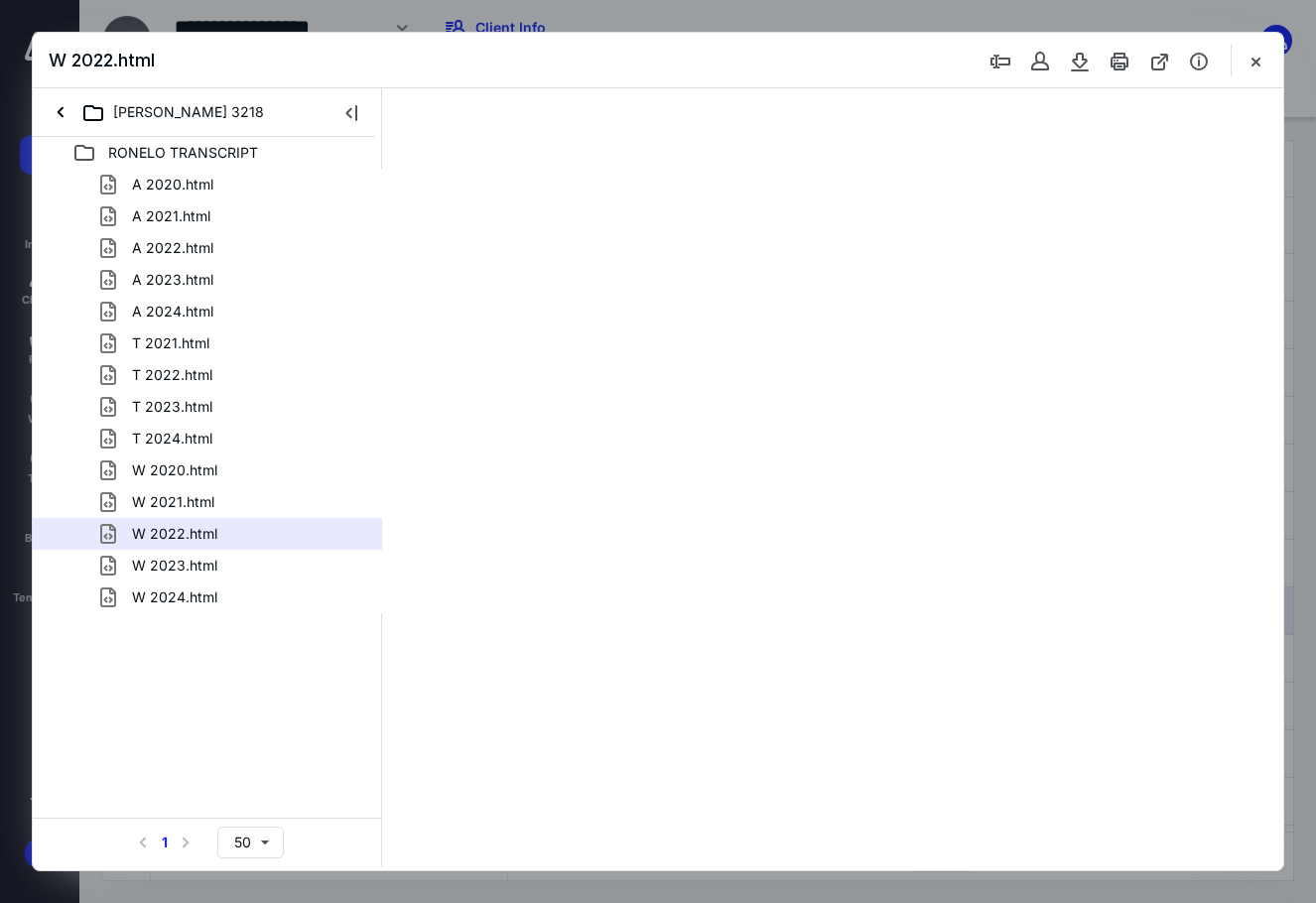 scroll, scrollTop: 79, scrollLeft: 0, axis: vertical 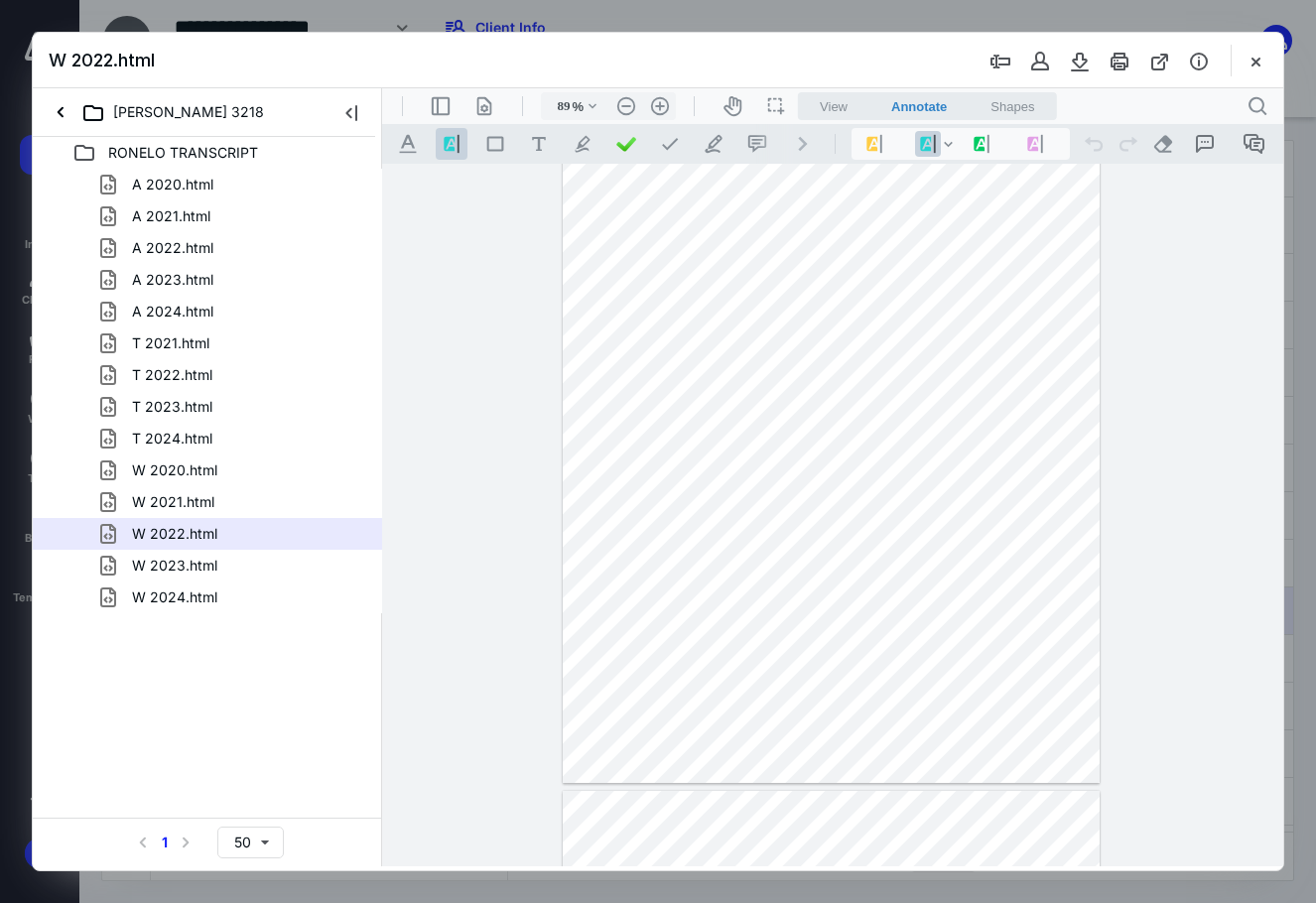 click at bounding box center (832, 436) 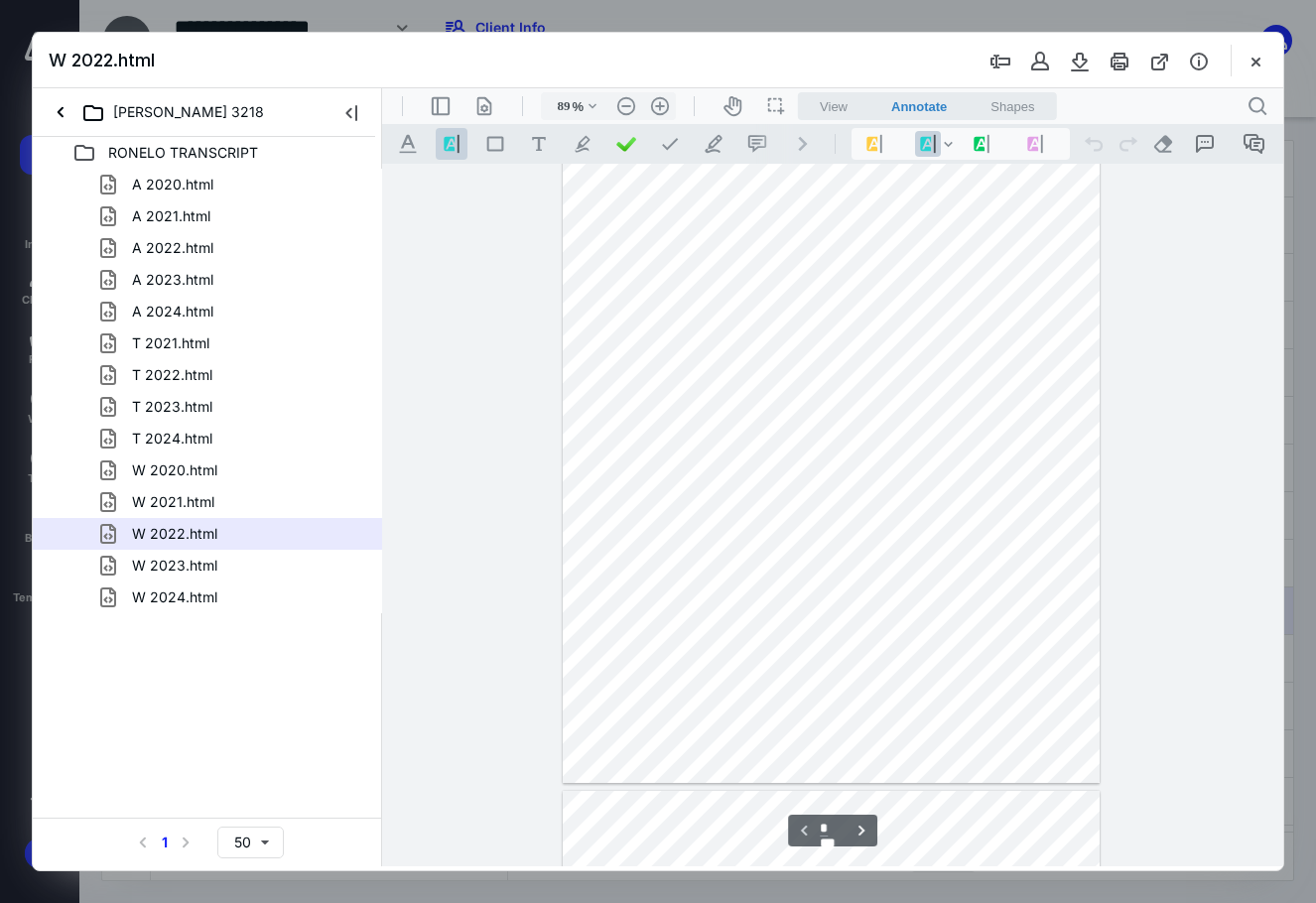scroll, scrollTop: 0, scrollLeft: 0, axis: both 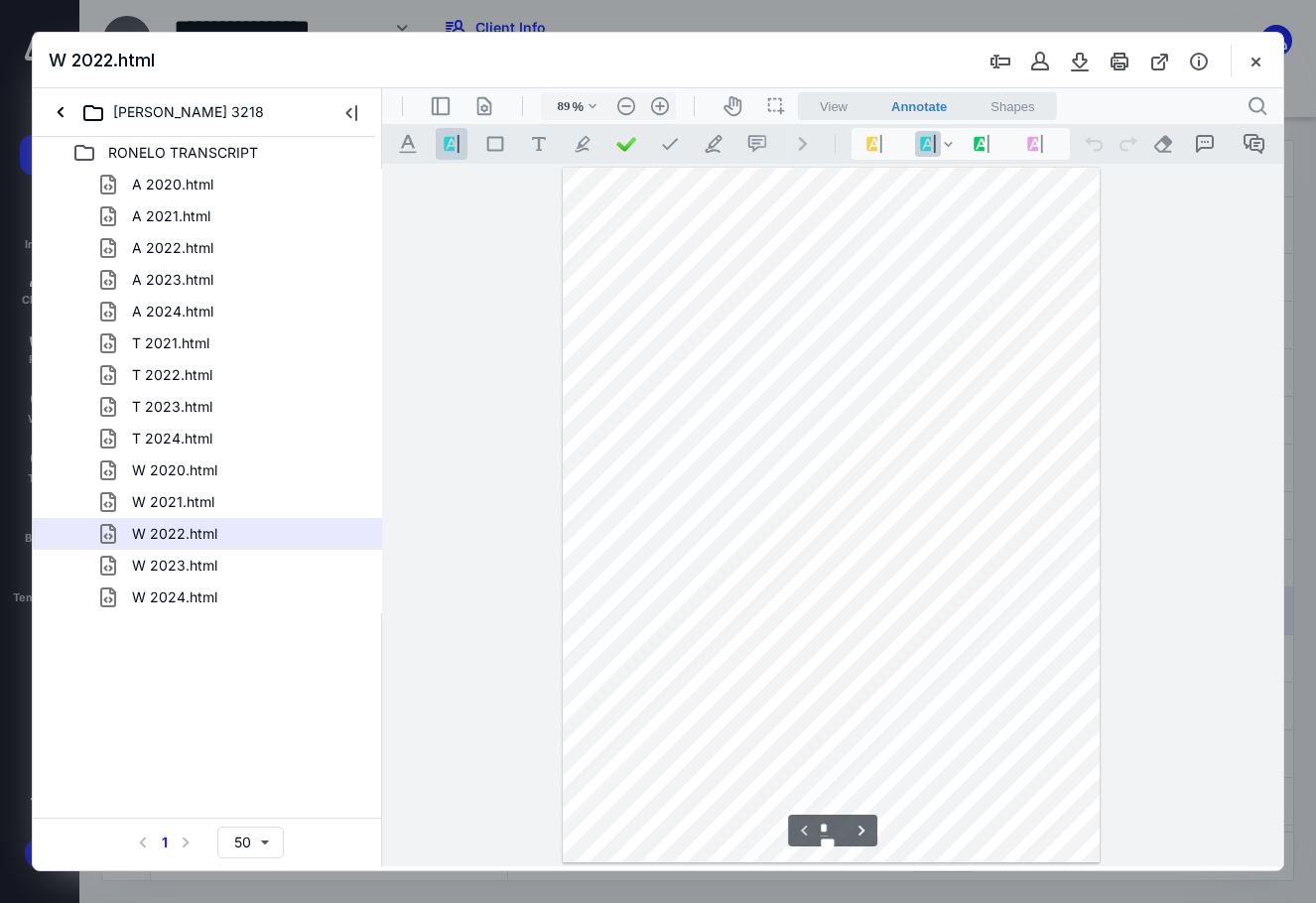 drag, startPoint x: 716, startPoint y: 322, endPoint x: 767, endPoint y: 320, distance: 51.039201 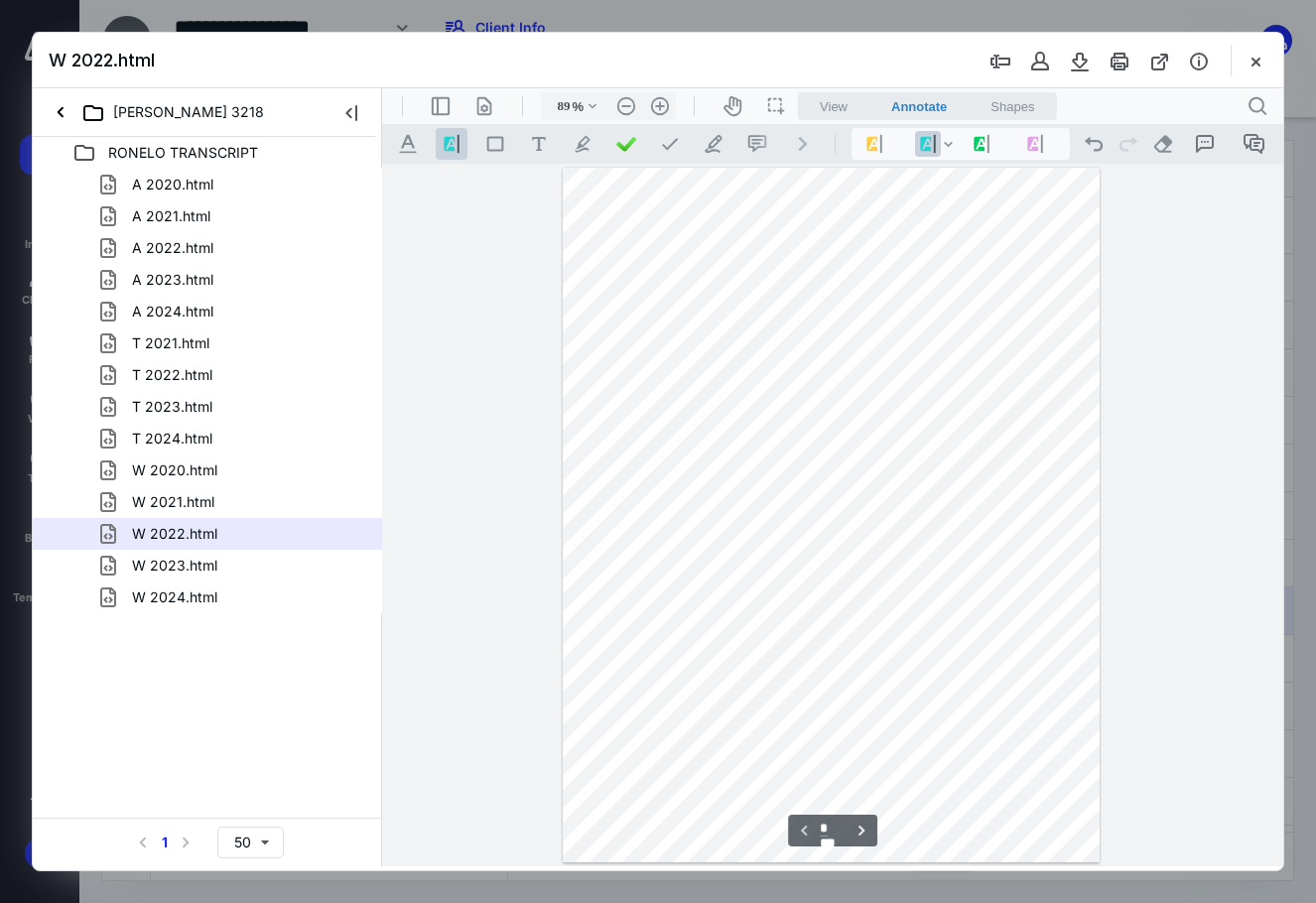 click on "View" at bounding box center (834, 106) 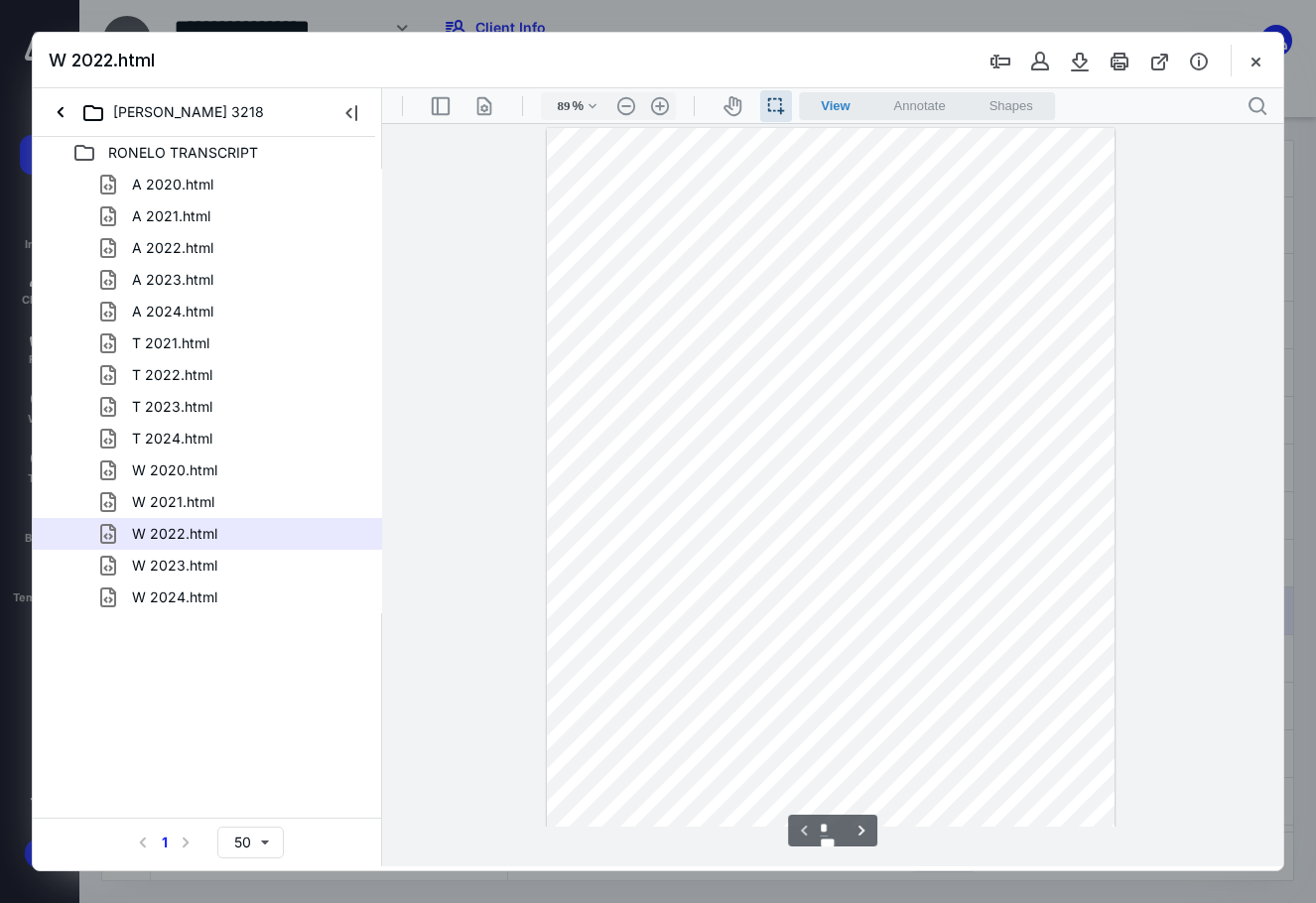 type on "94" 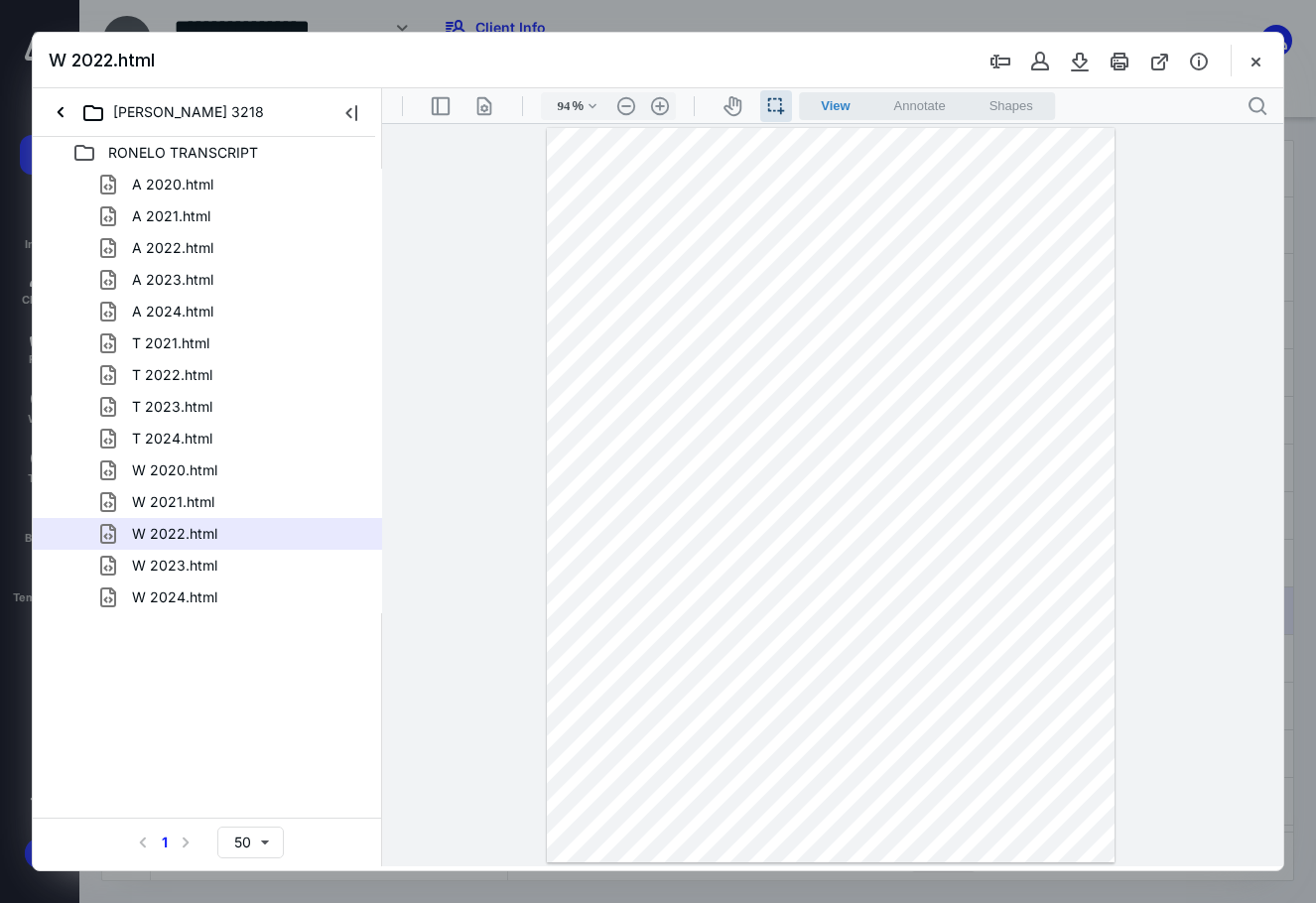click at bounding box center (831, 495) 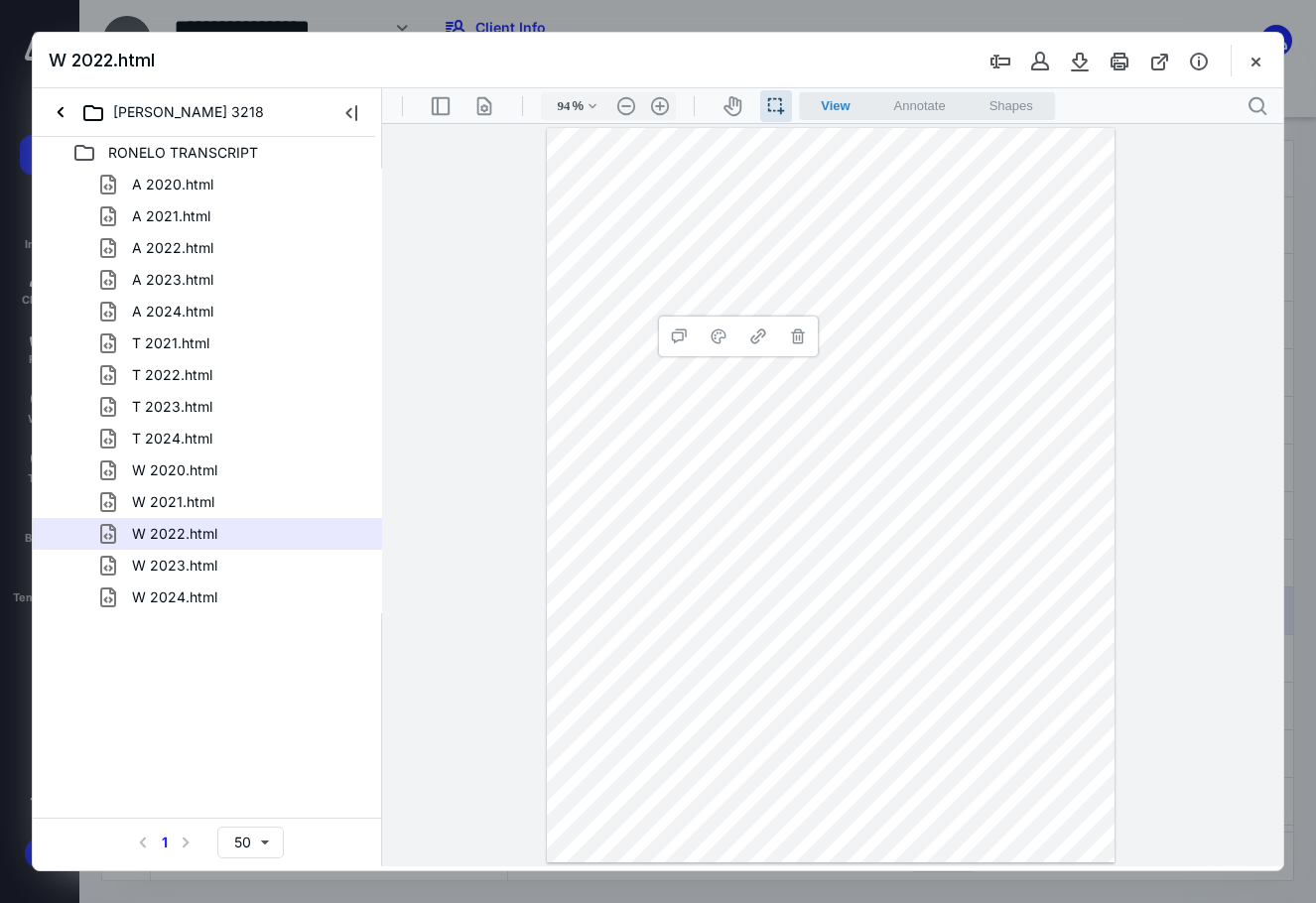 drag, startPoint x: 798, startPoint y: 340, endPoint x: 724, endPoint y: 307, distance: 81.024688 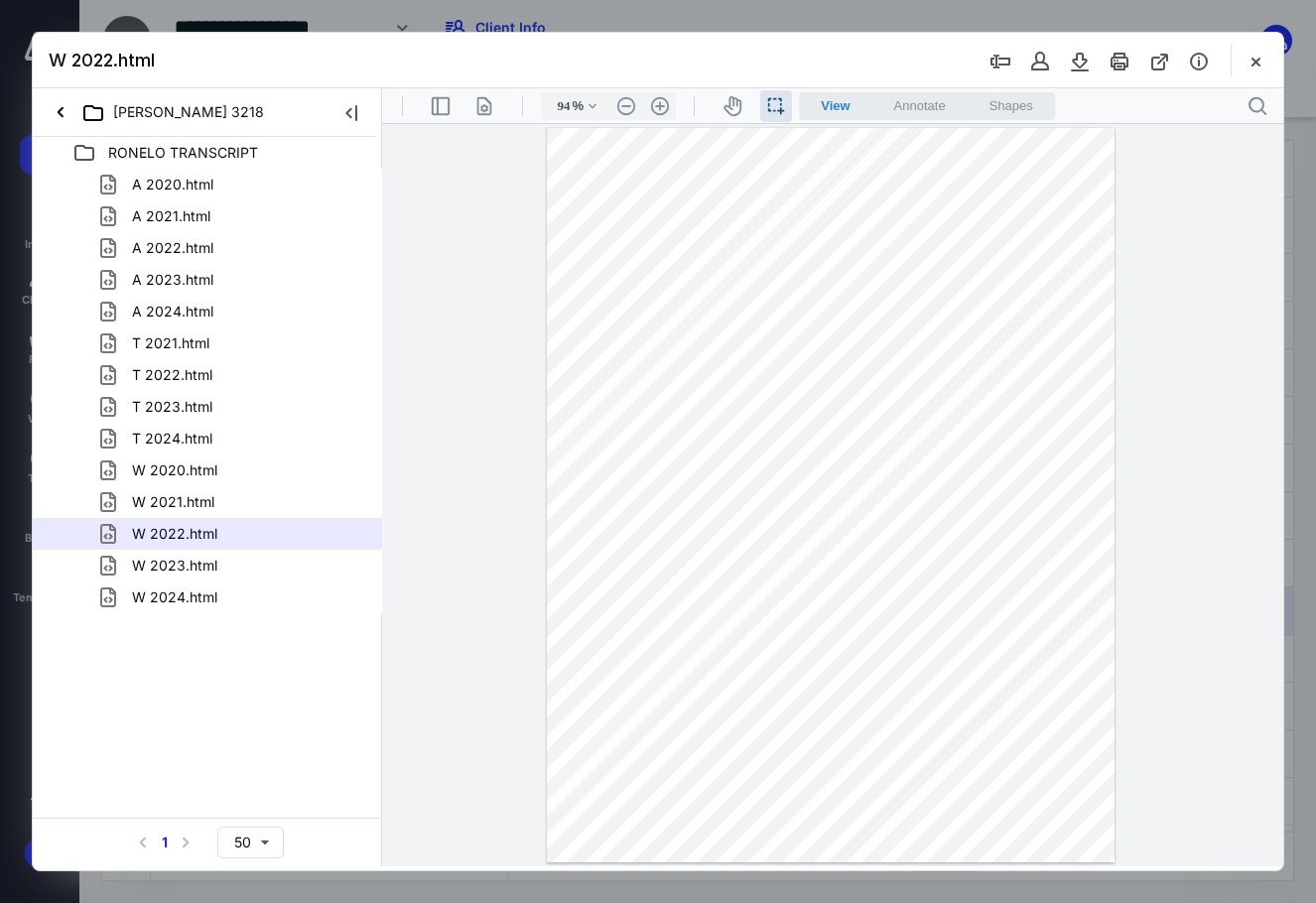 drag, startPoint x: 712, startPoint y: 291, endPoint x: 772, endPoint y: 284, distance: 60.406953 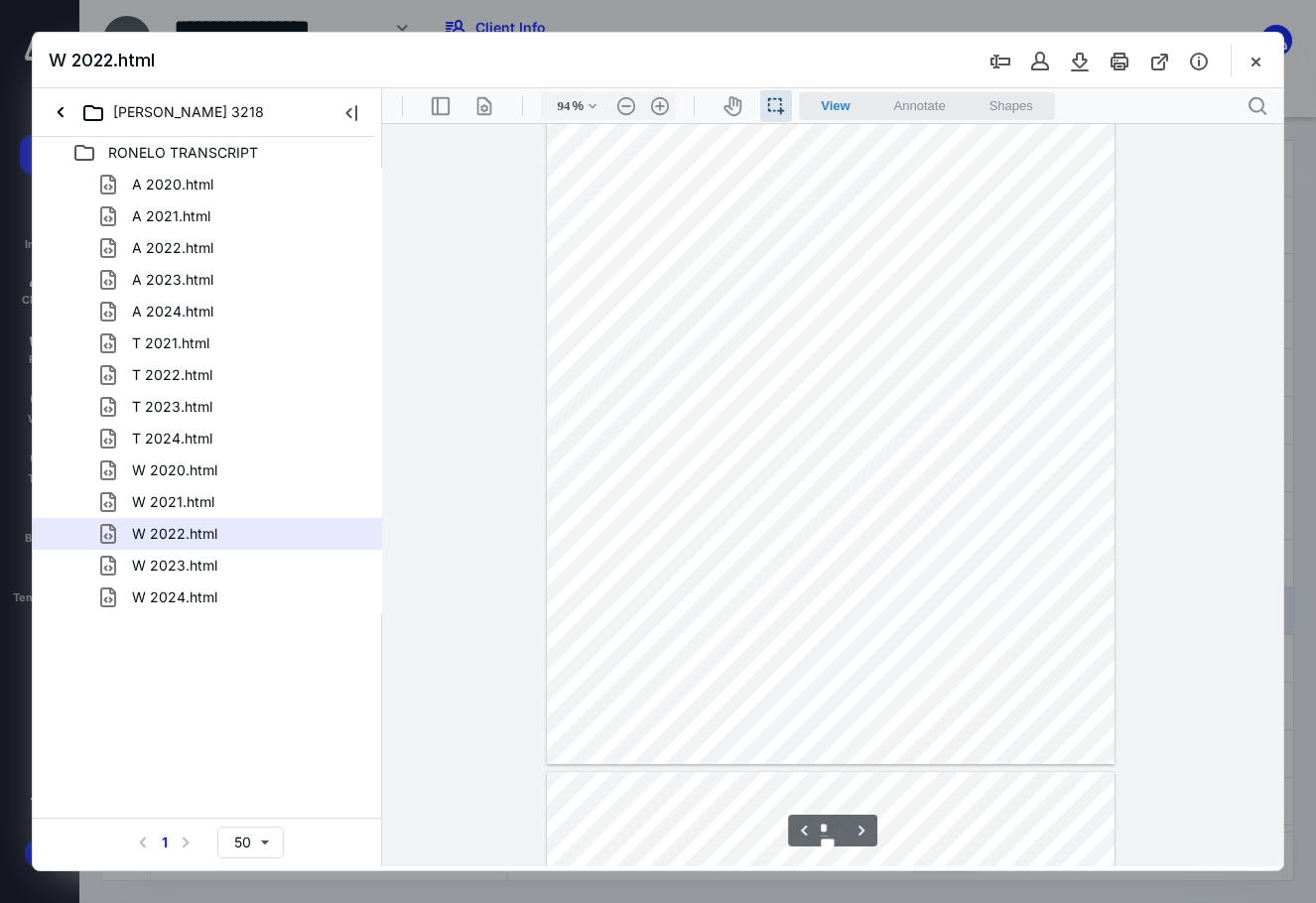 type on "*" 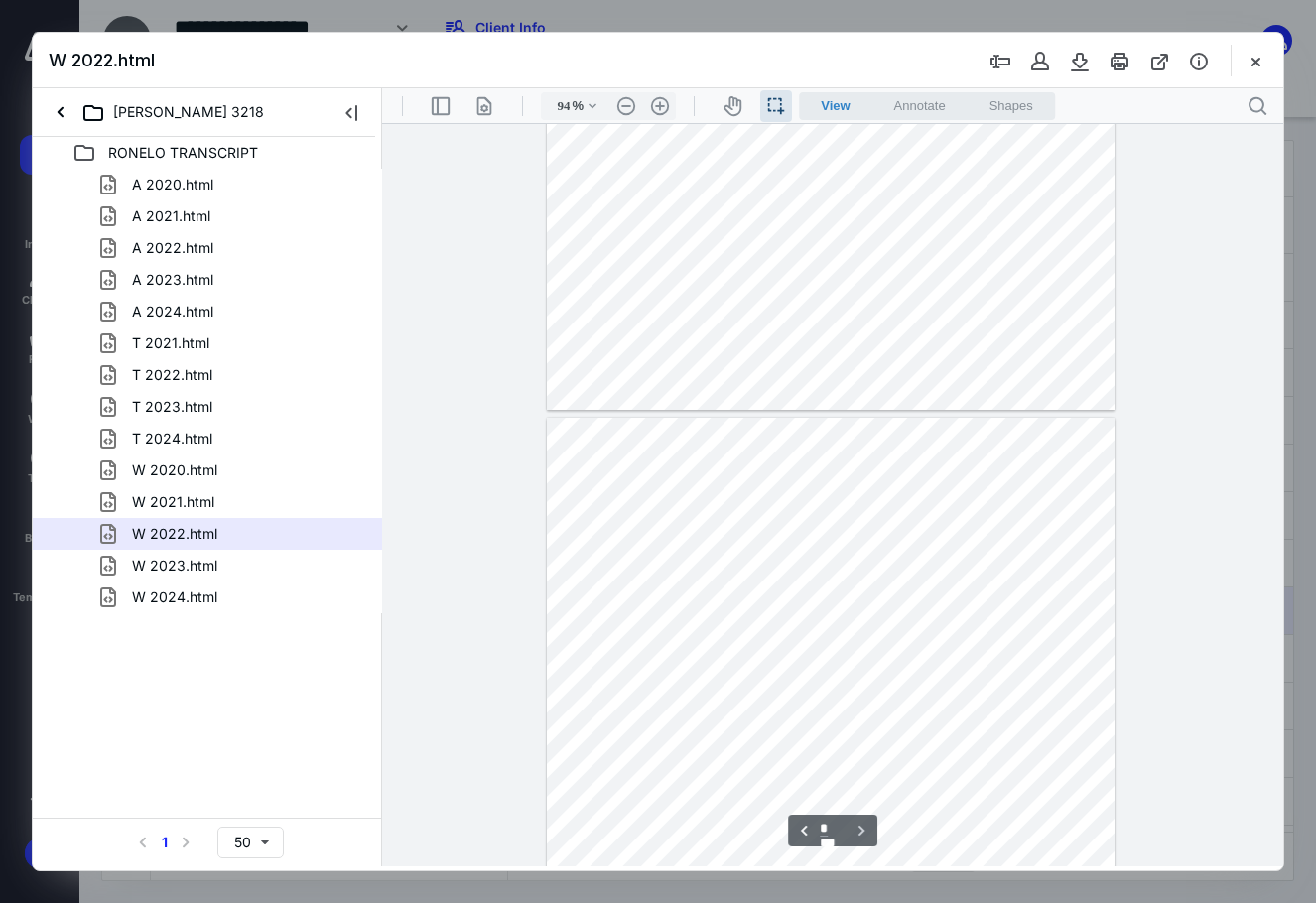 drag, startPoint x: 190, startPoint y: 249, endPoint x: 242, endPoint y: 256, distance: 52.469038 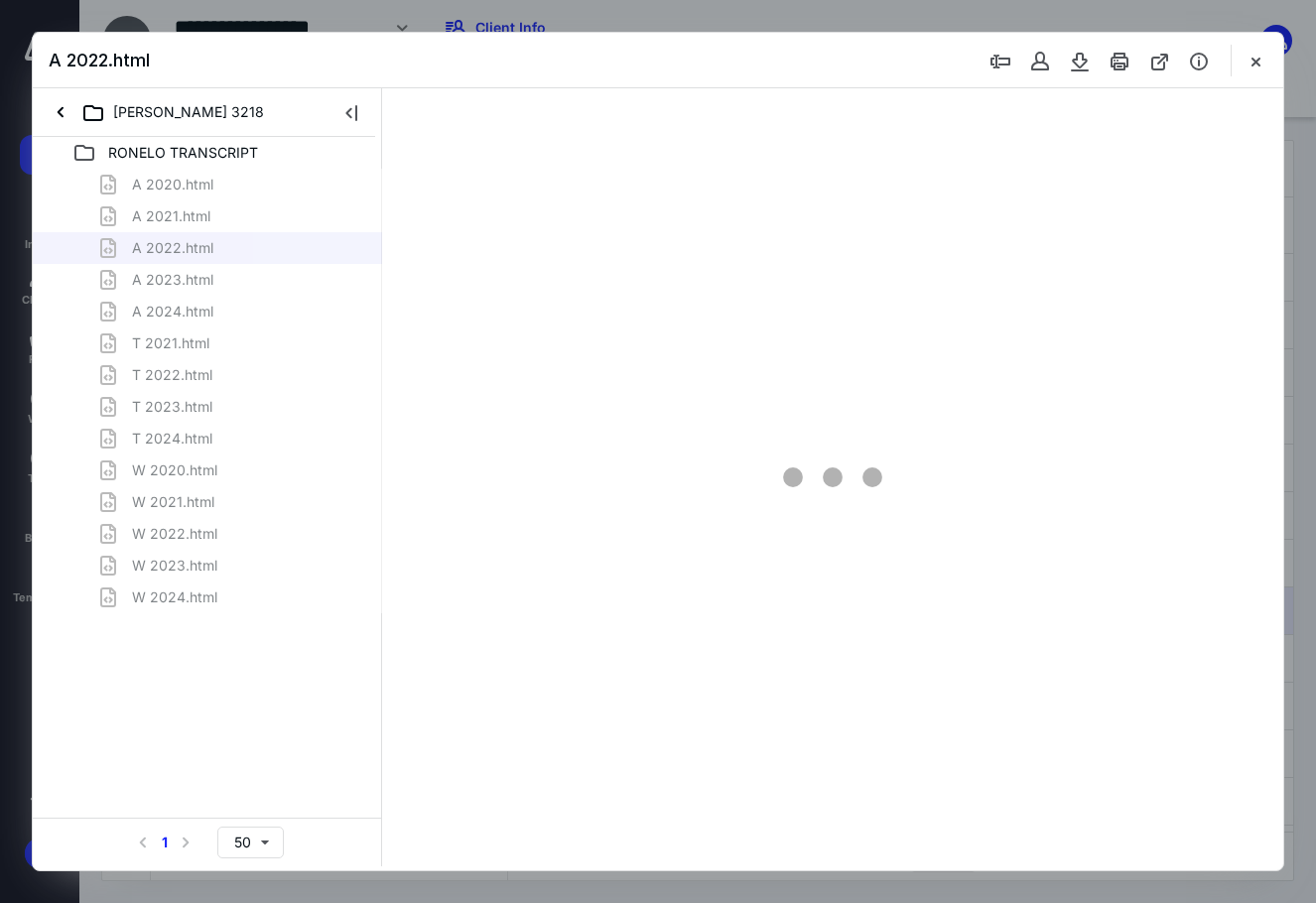 scroll, scrollTop: 0, scrollLeft: 0, axis: both 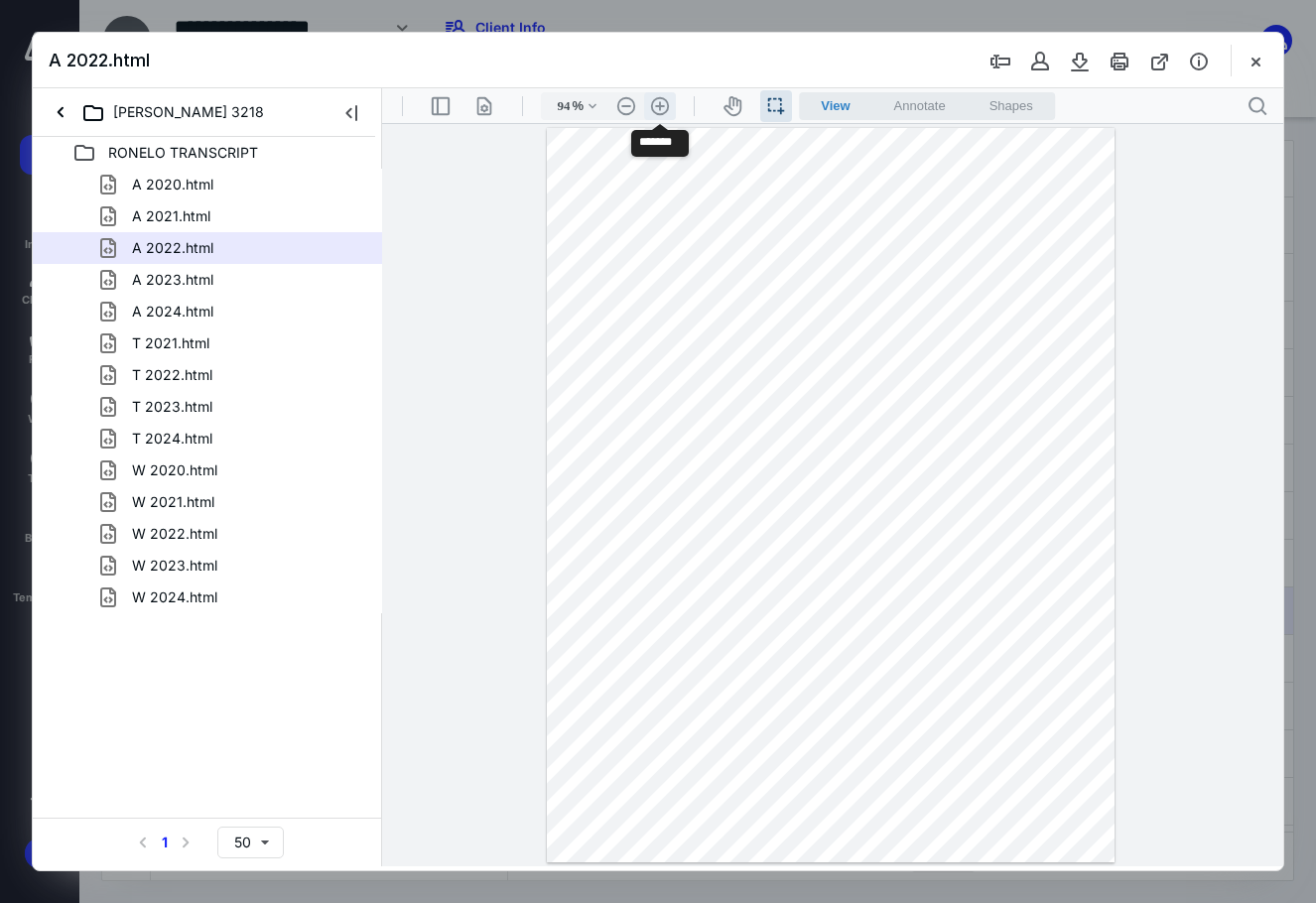 click on ".cls-1{fill:#abb0c4;} icon - header - zoom - in - line" at bounding box center [660, 106] 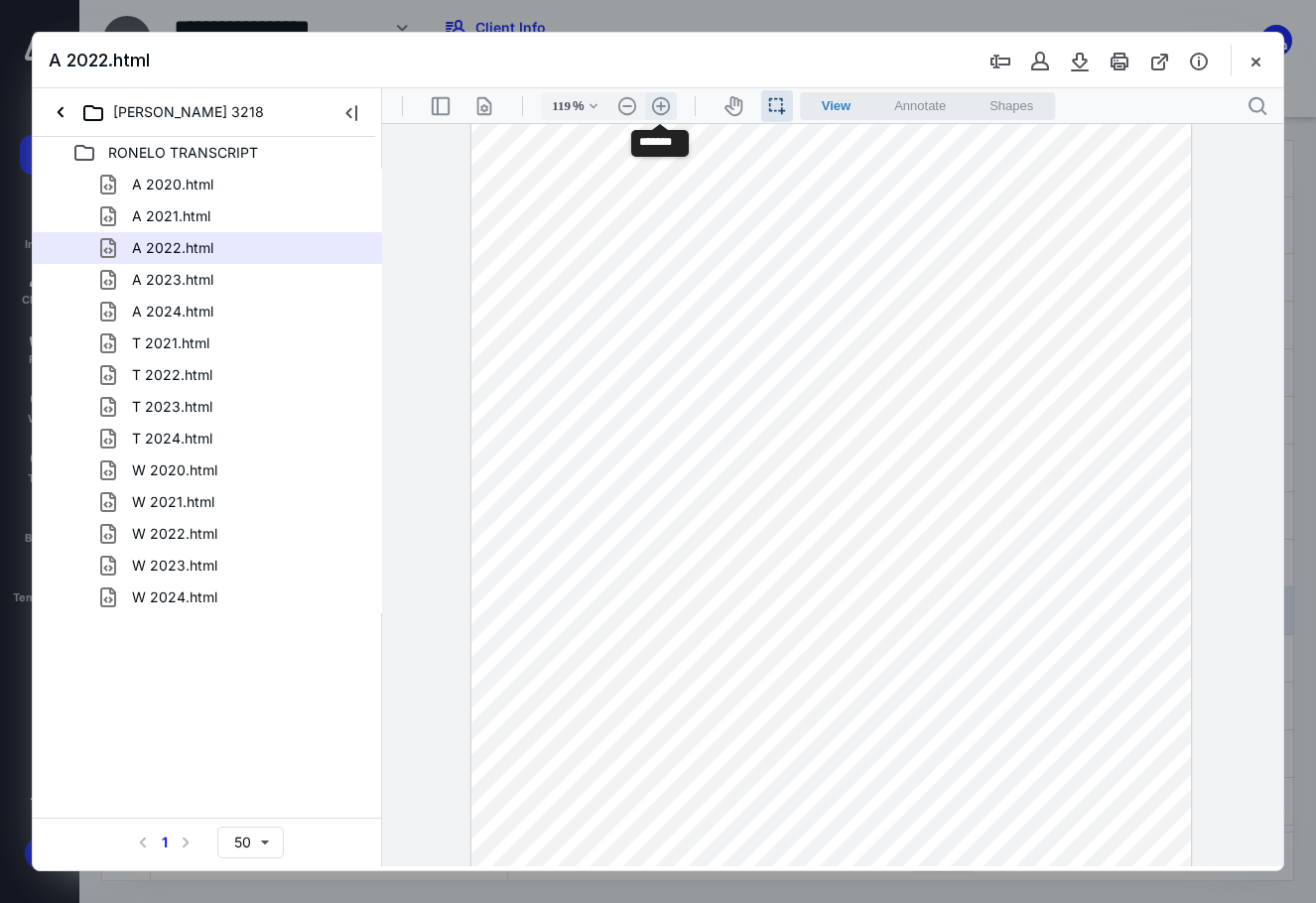 click on ".cls-1{fill:#abb0c4;} icon - header - zoom - in - line" at bounding box center [661, 106] 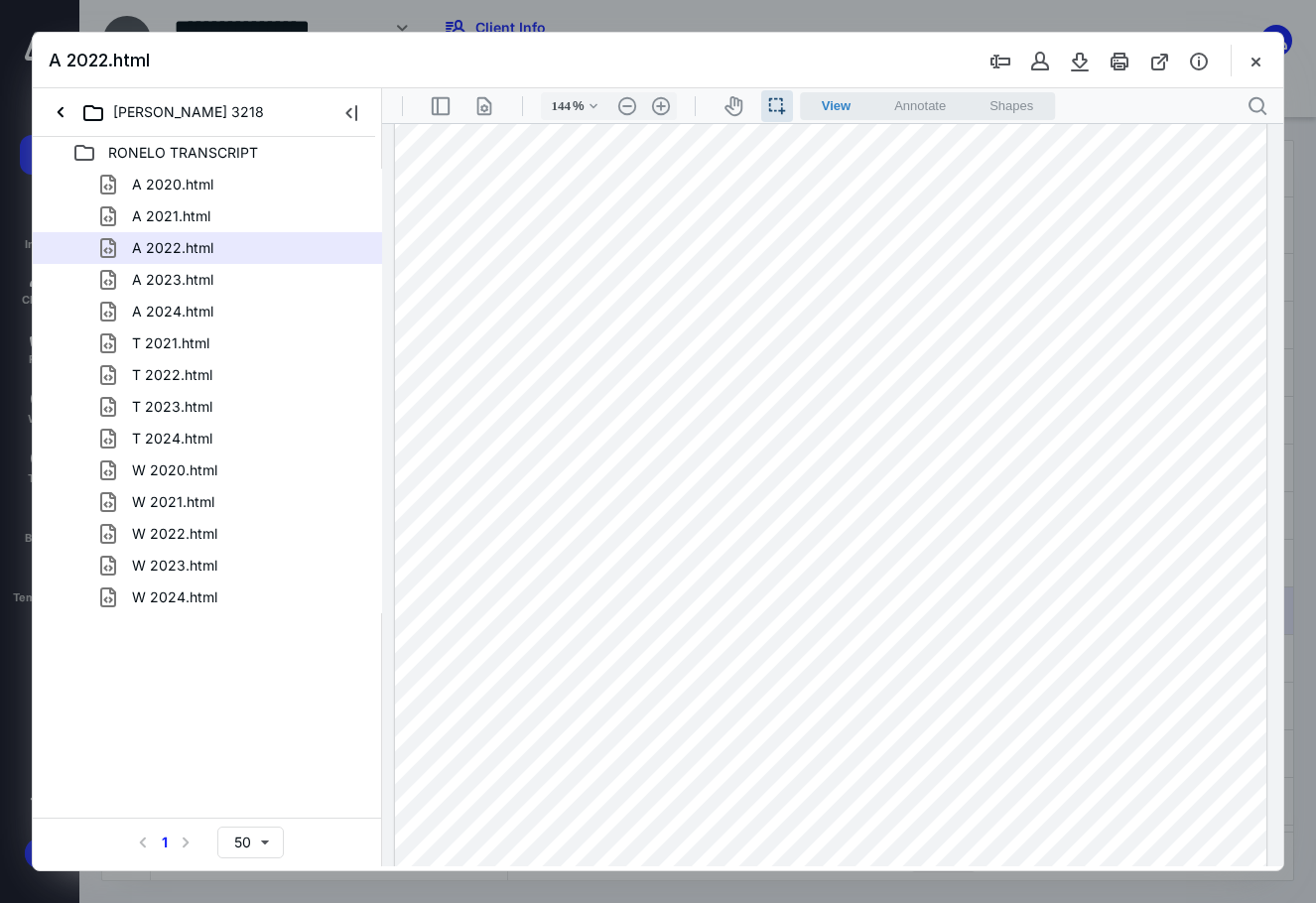 scroll, scrollTop: 397, scrollLeft: 0, axis: vertical 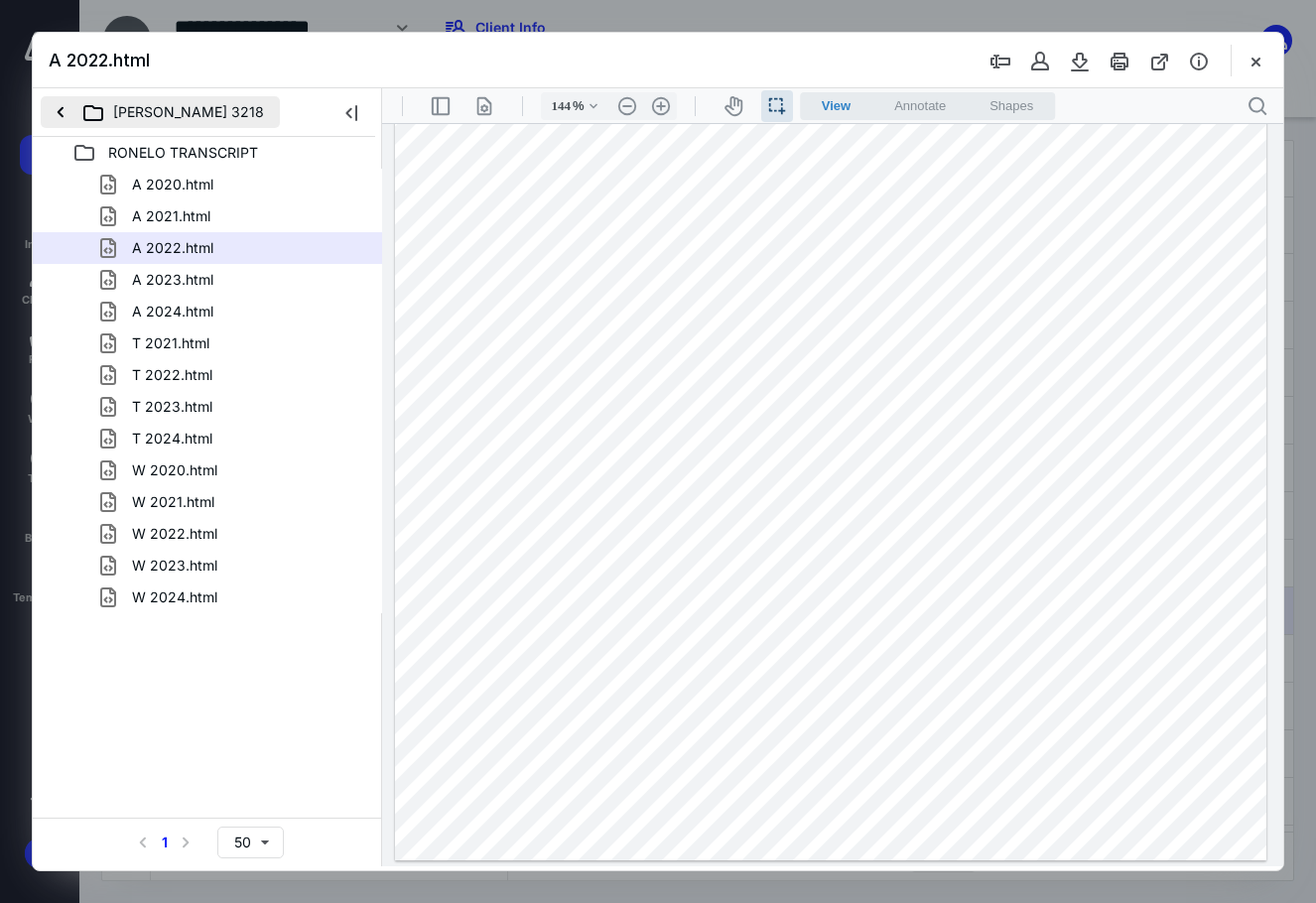 click on "RONELO GONZALO 3218" at bounding box center (160, 112) 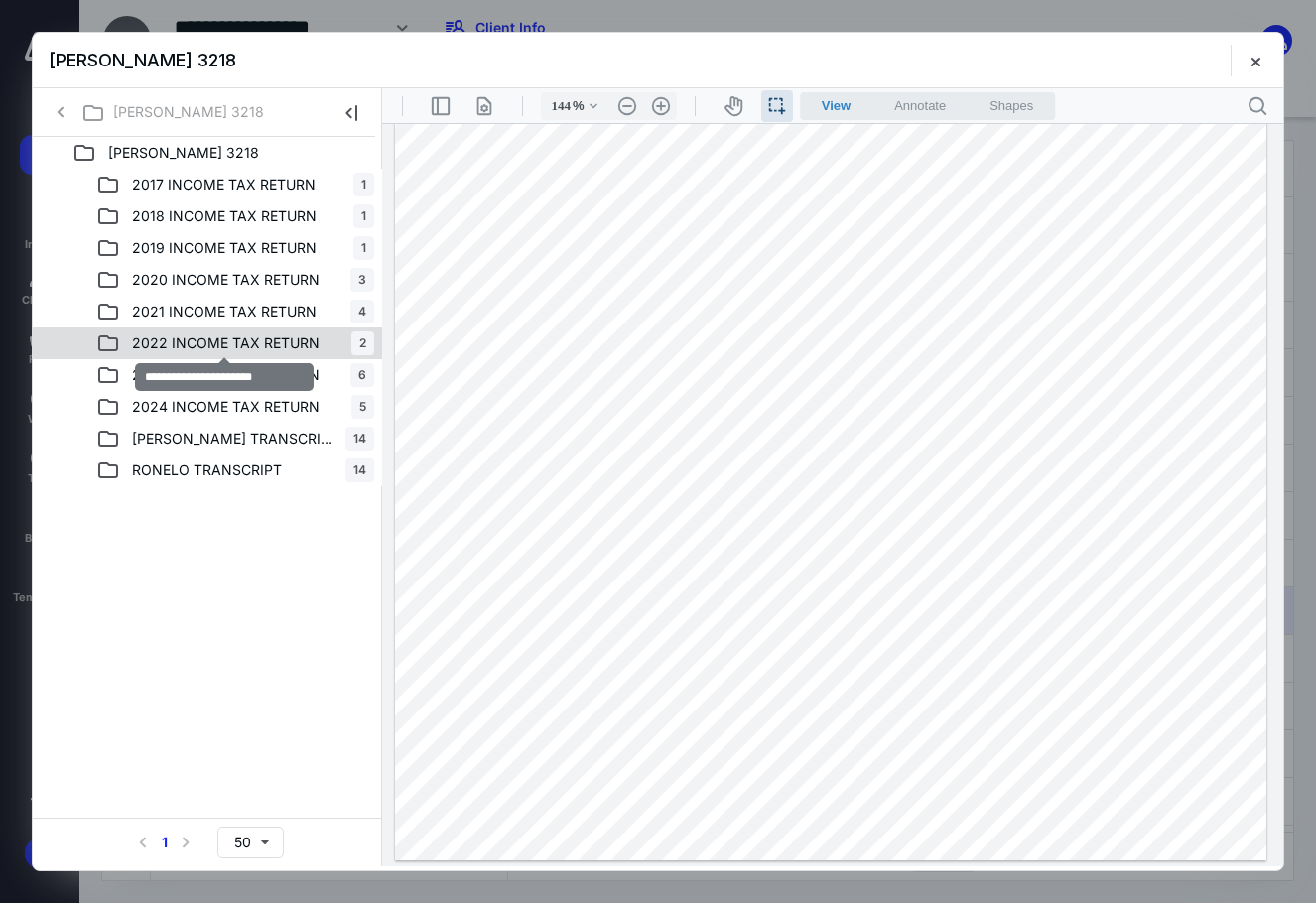 click on "2022 INCOME TAX RETURN" at bounding box center [225, 343] 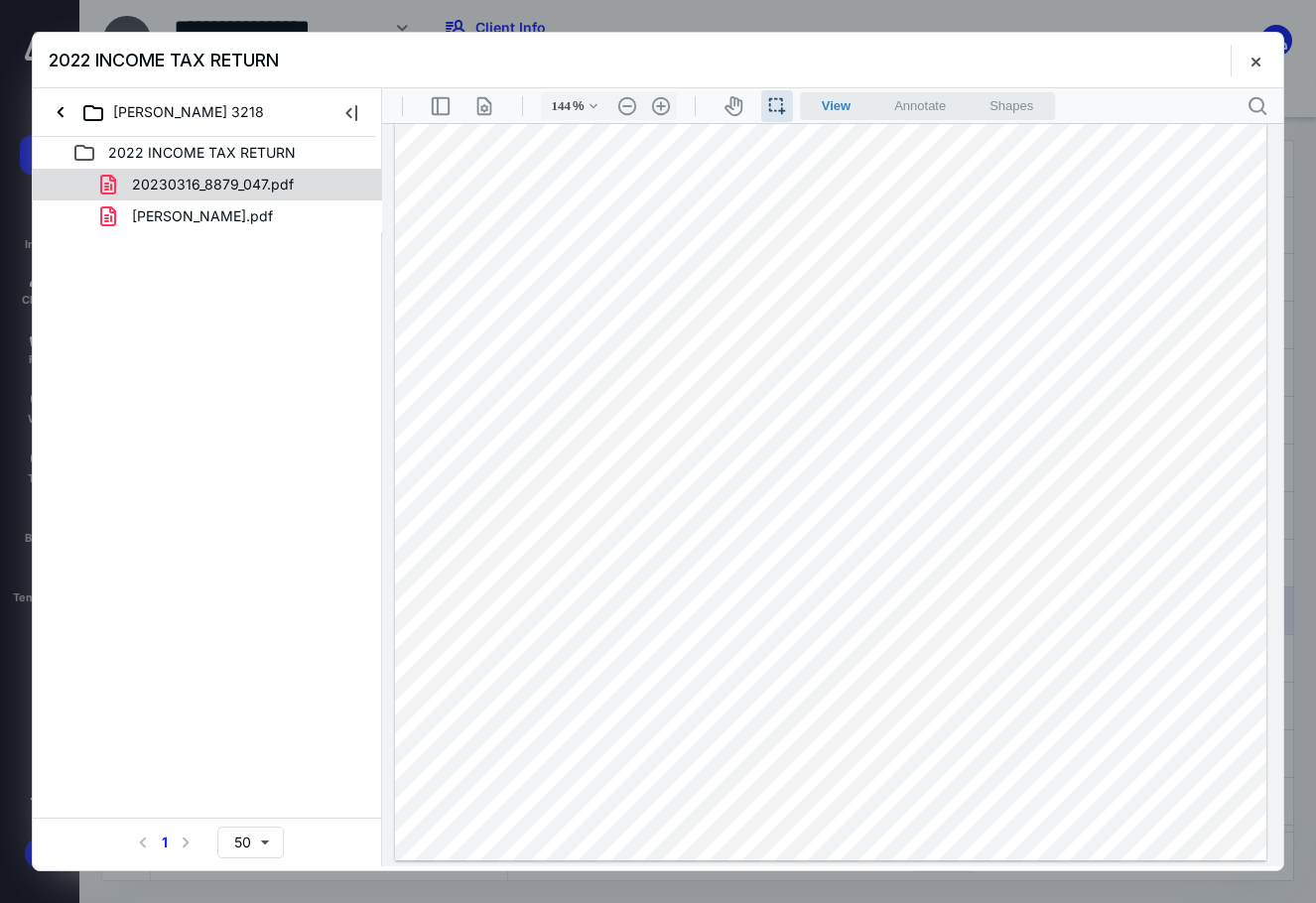 click on "20230316_8879_047.pdf" at bounding box center (212, 185) 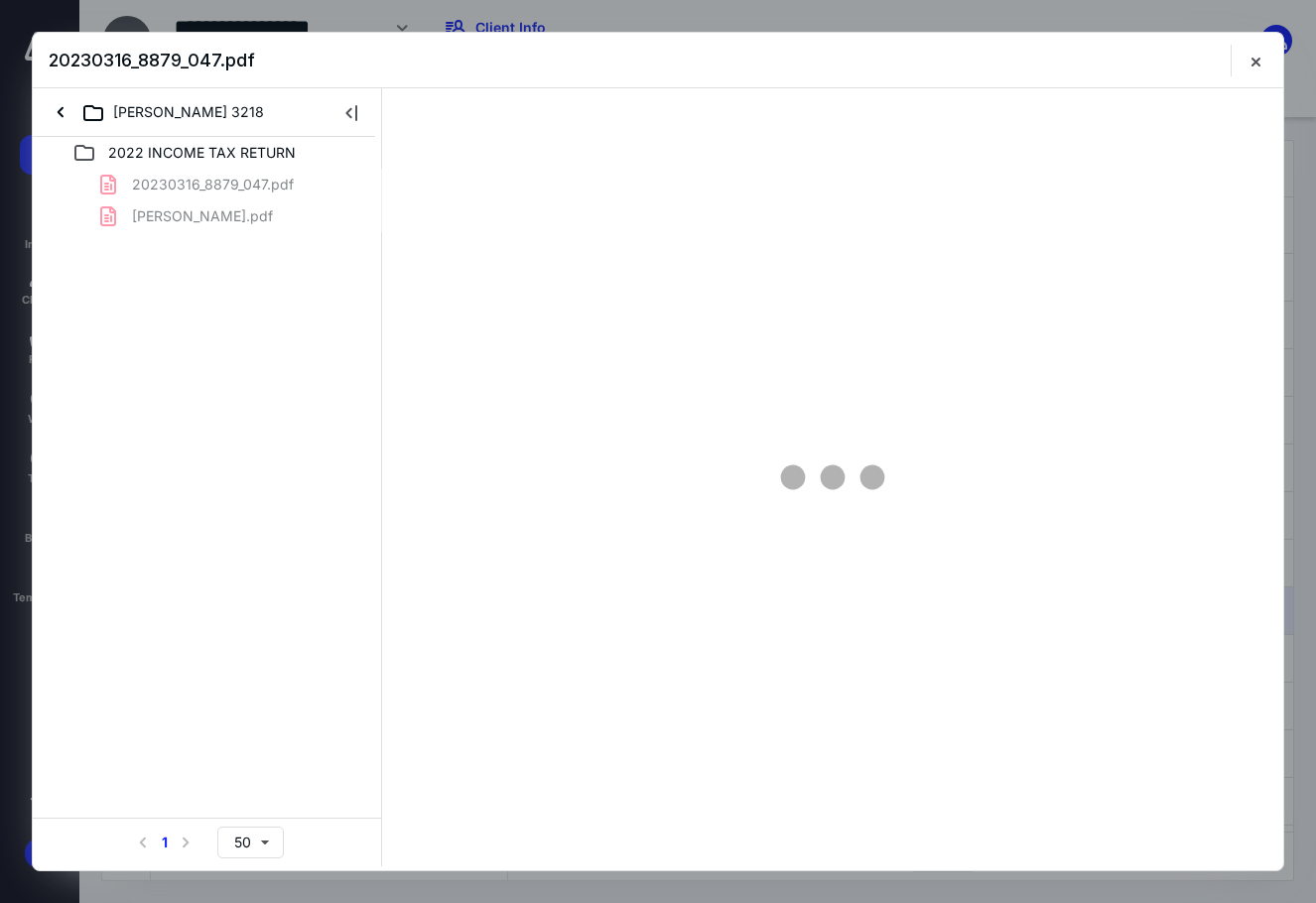 click on "20230316_8879_047.pdf GONZALO.pdf" at bounding box center [207, 200] 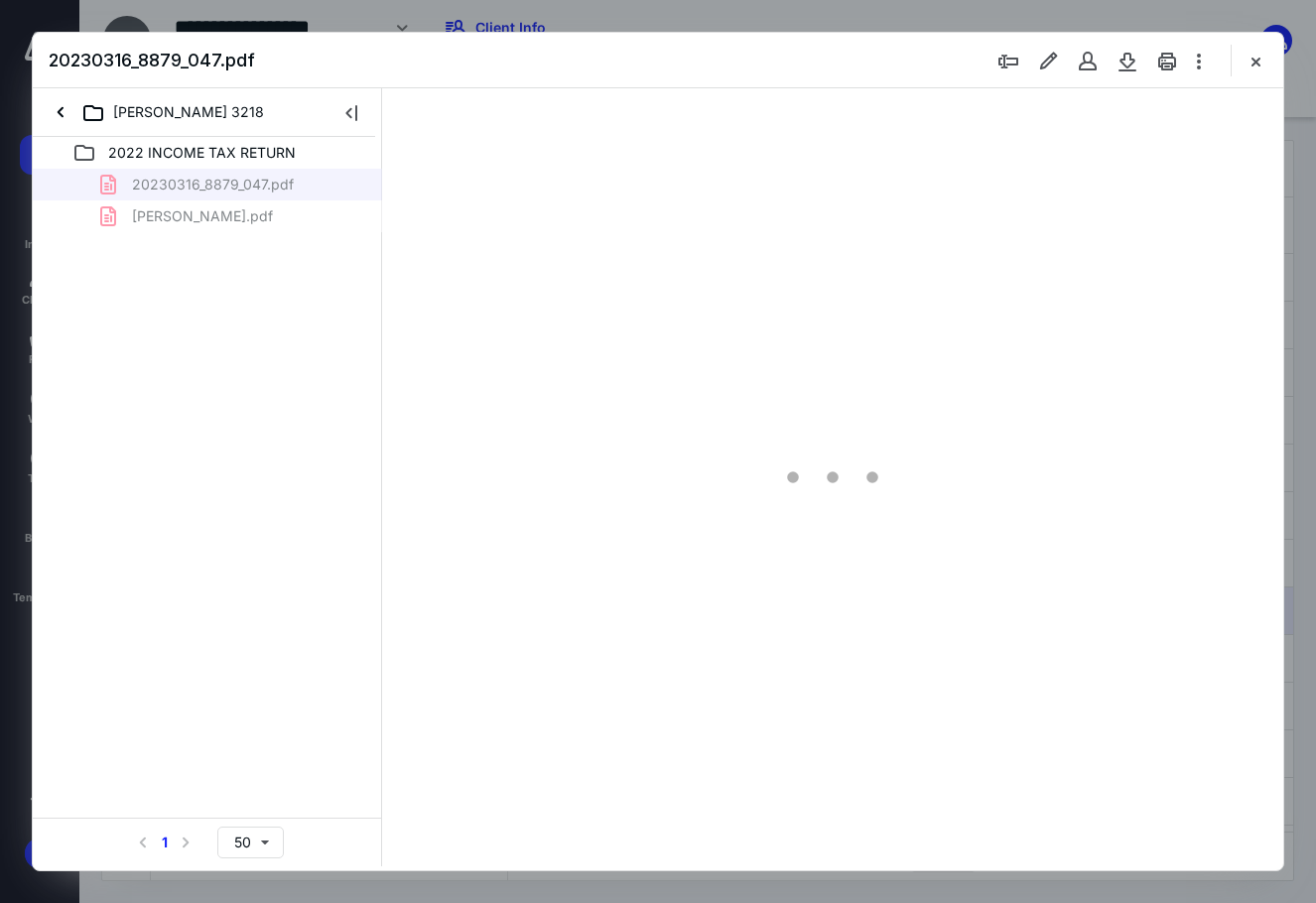type on "94" 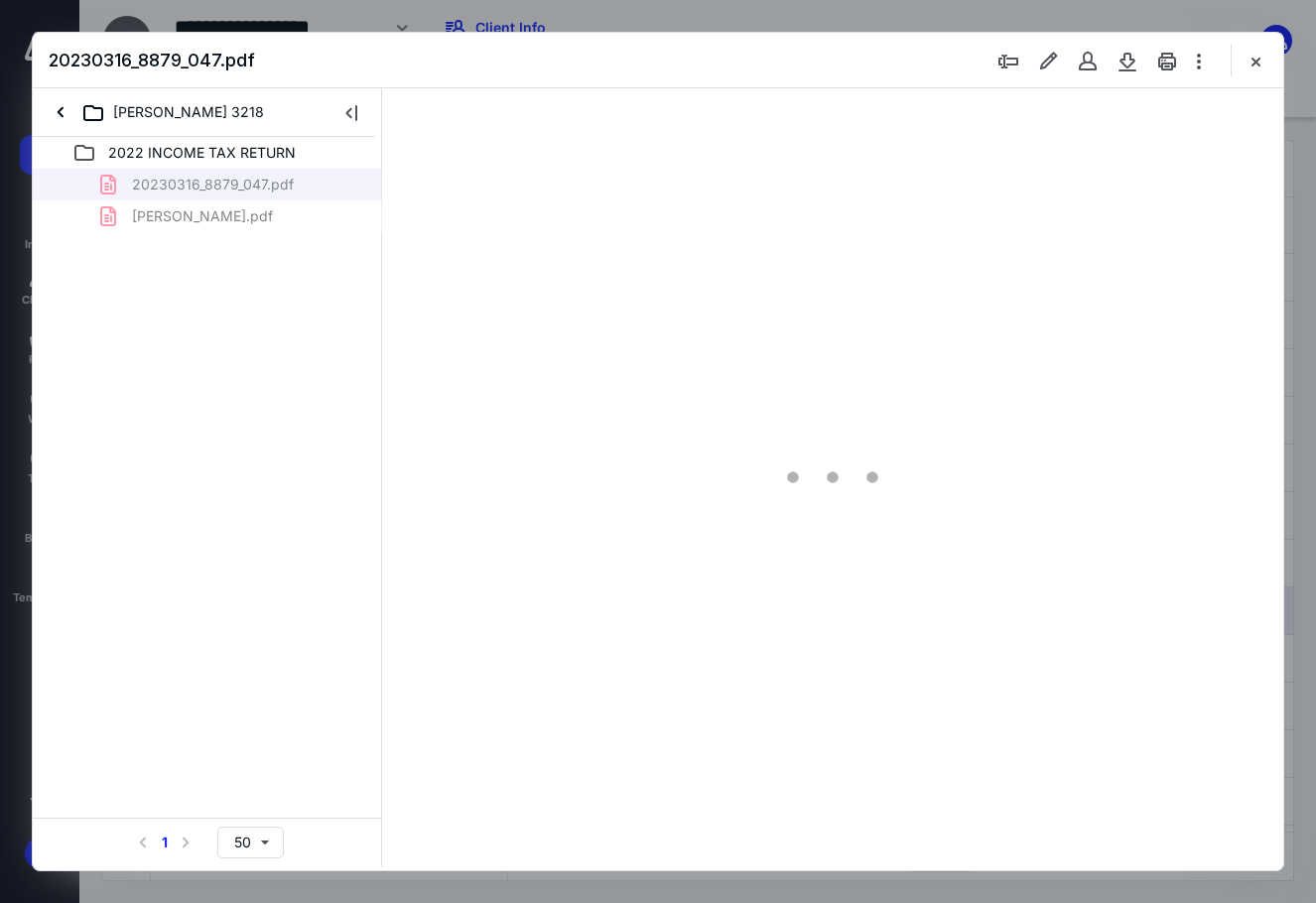 scroll, scrollTop: 40, scrollLeft: 0, axis: vertical 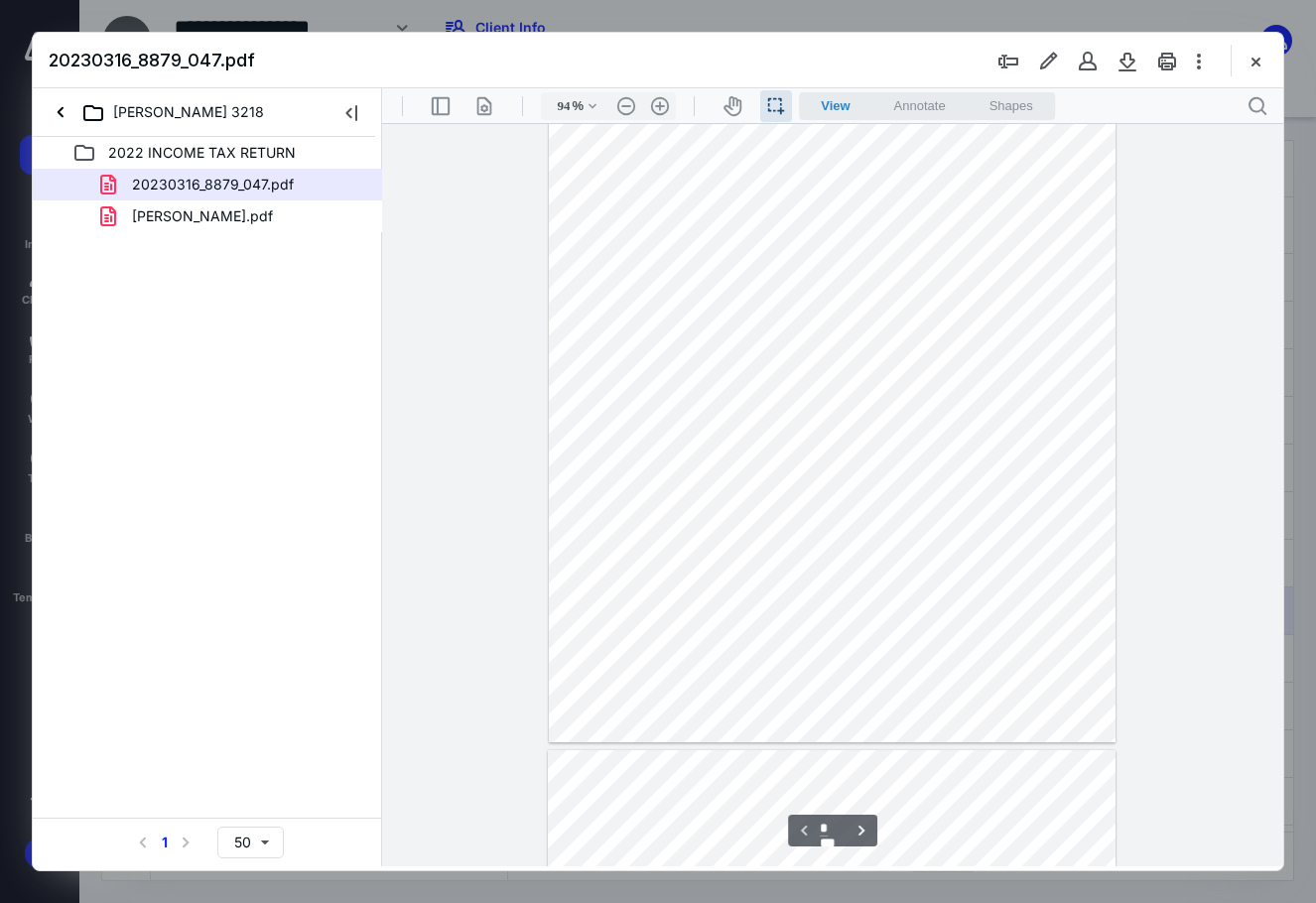 type on "*" 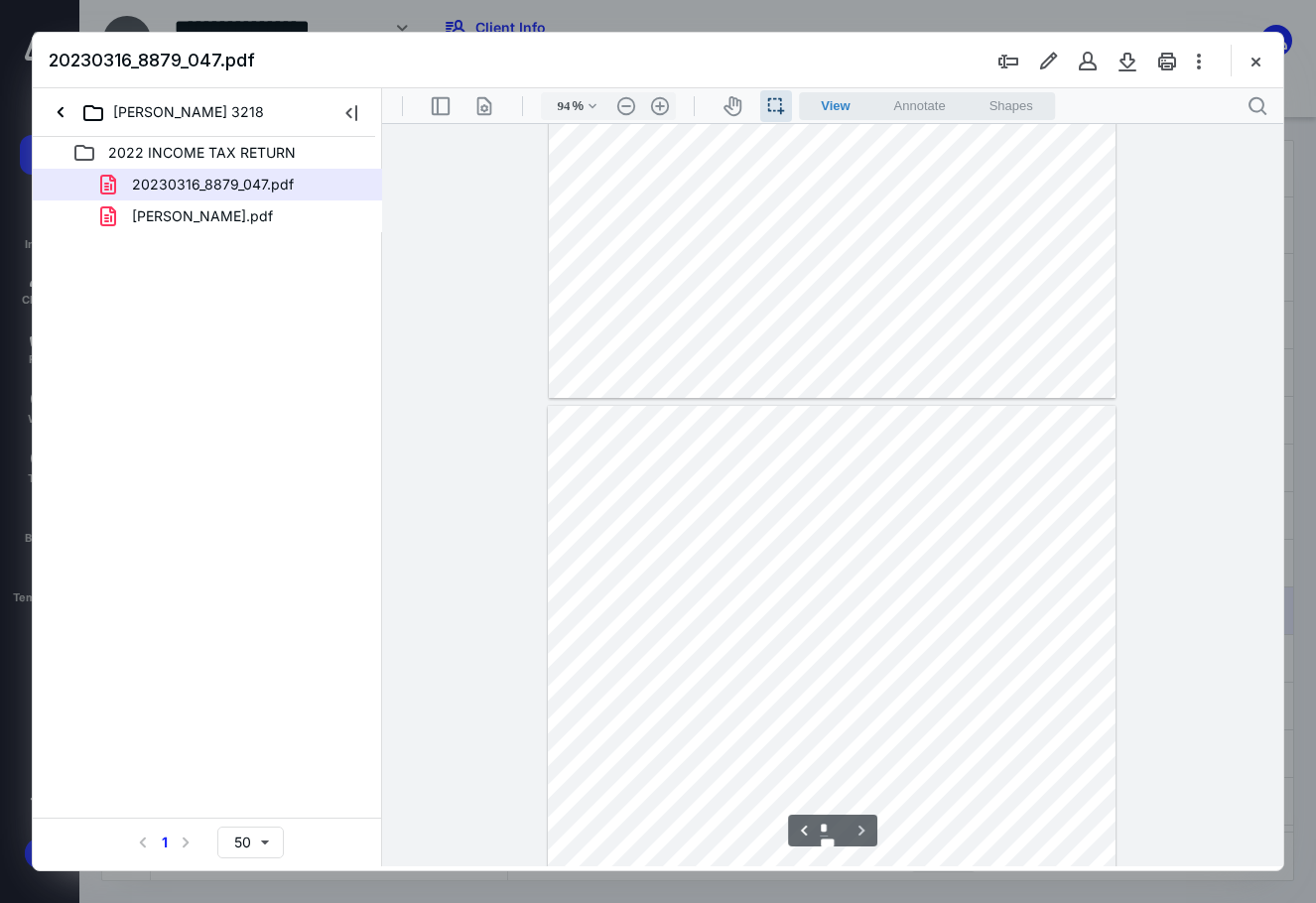 scroll, scrollTop: 536, scrollLeft: 0, axis: vertical 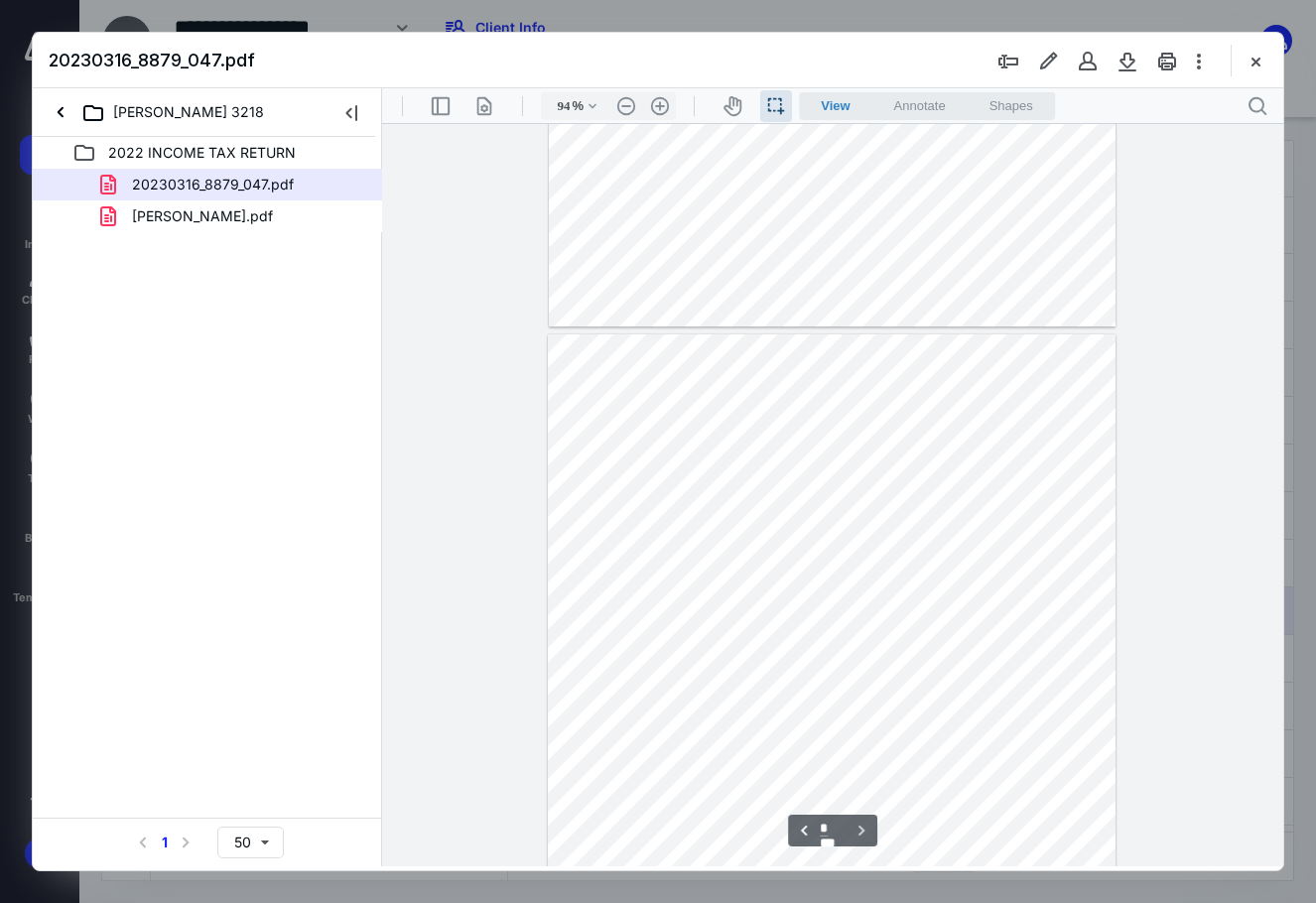 click at bounding box center [832, 702] 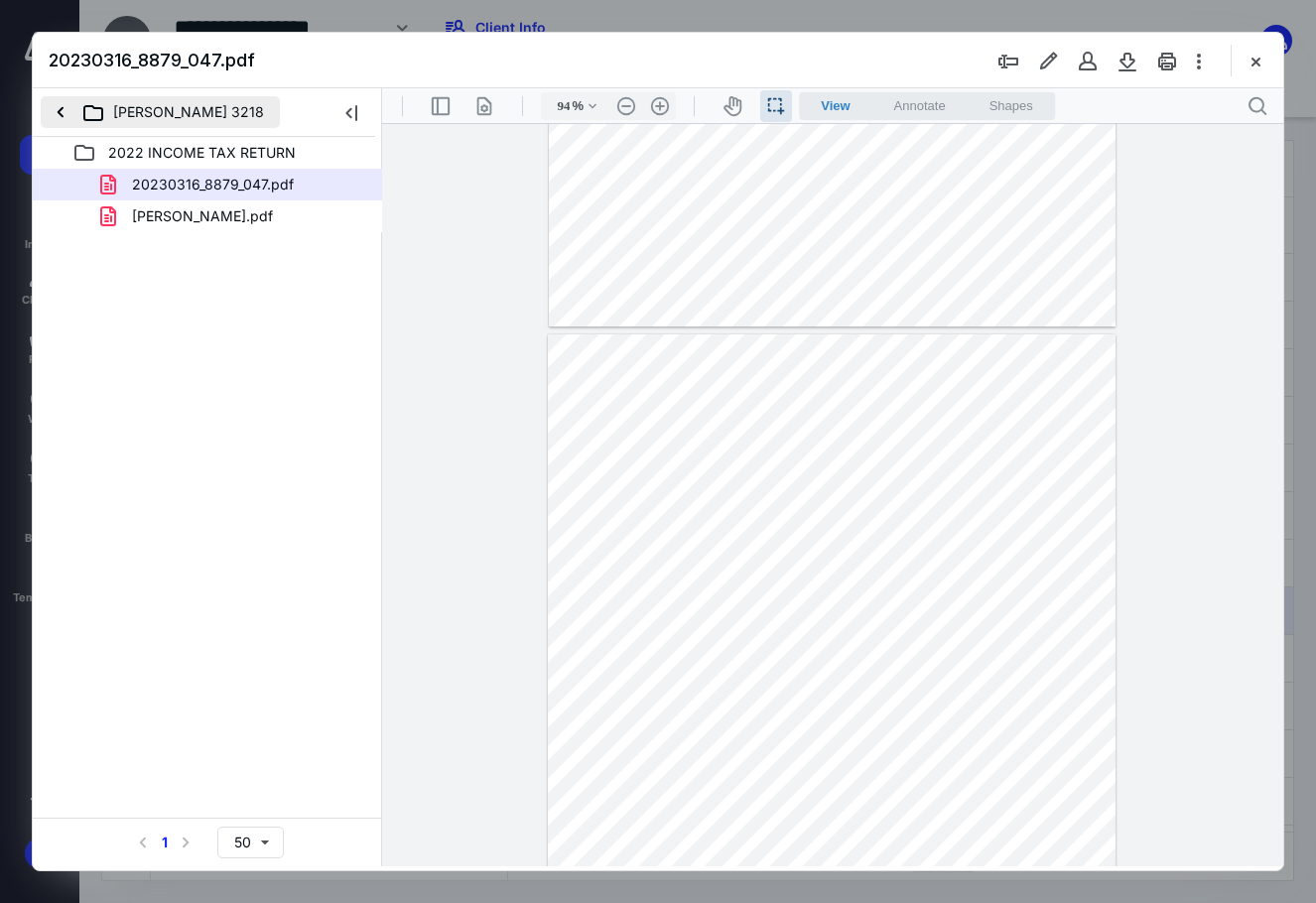 click on "RONELO GONZALO 3218" at bounding box center (160, 112) 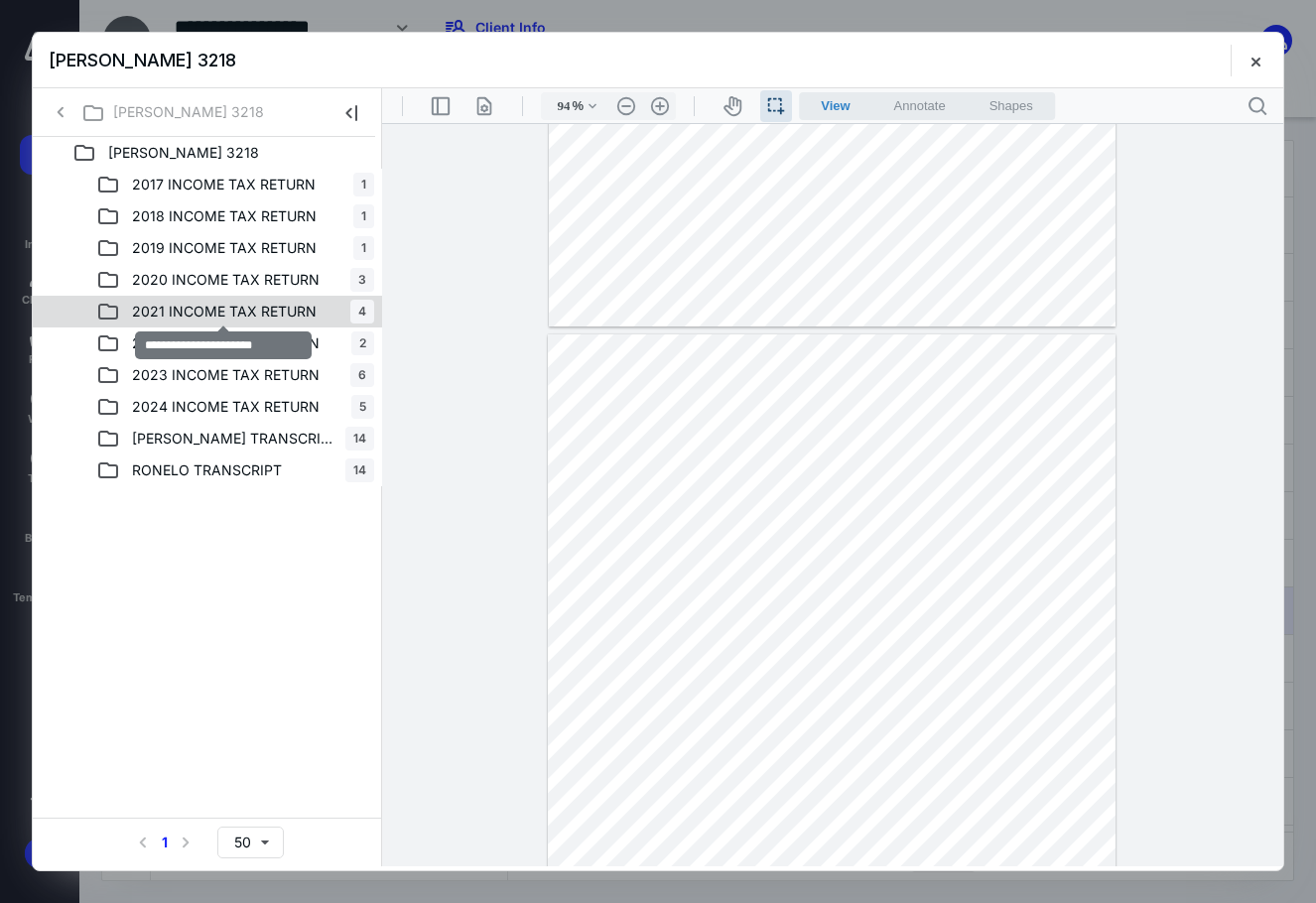 drag, startPoint x: 215, startPoint y: 314, endPoint x: 267, endPoint y: 314, distance: 52 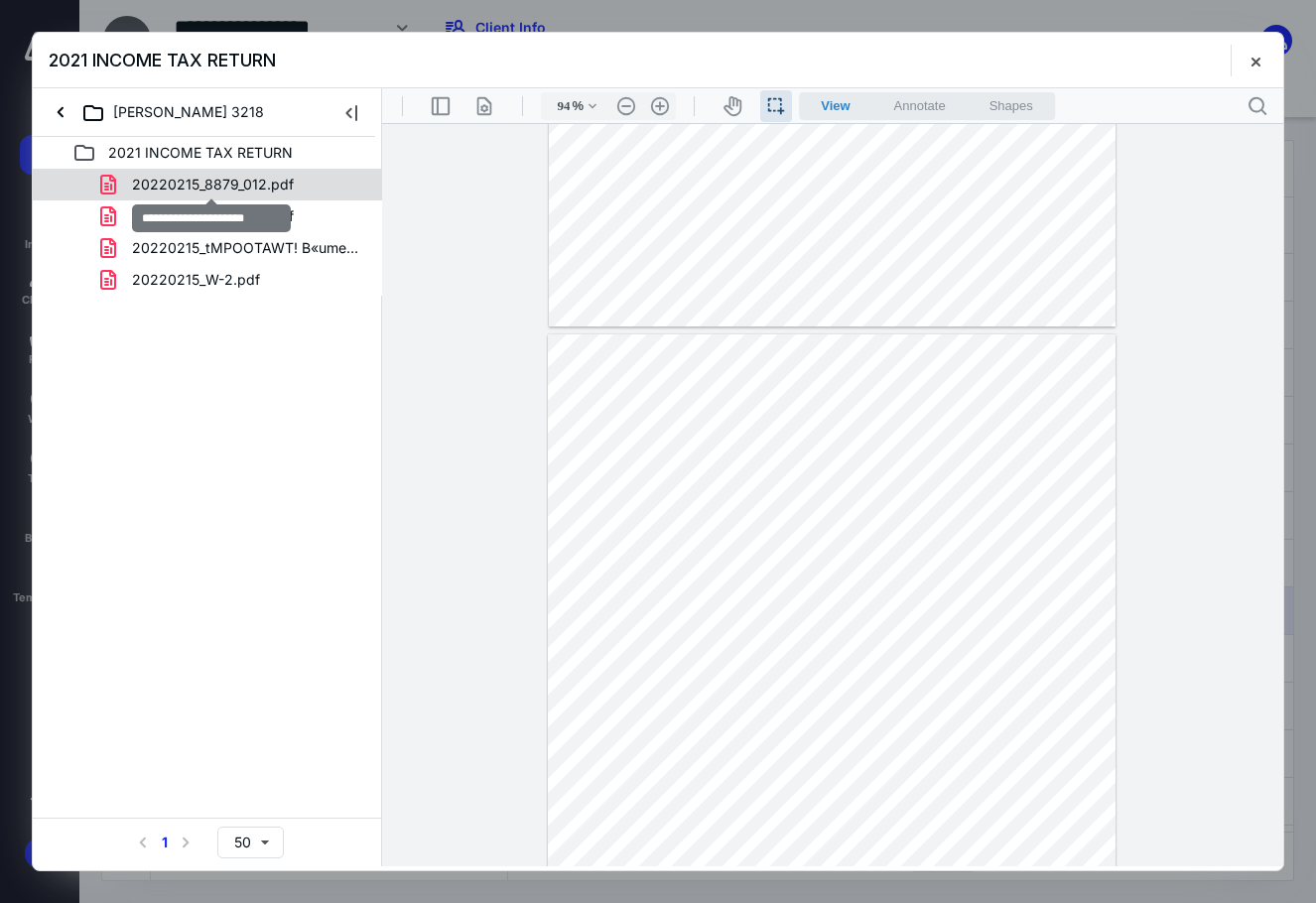 click on "20220215_8879_012.pdf" at bounding box center (212, 185) 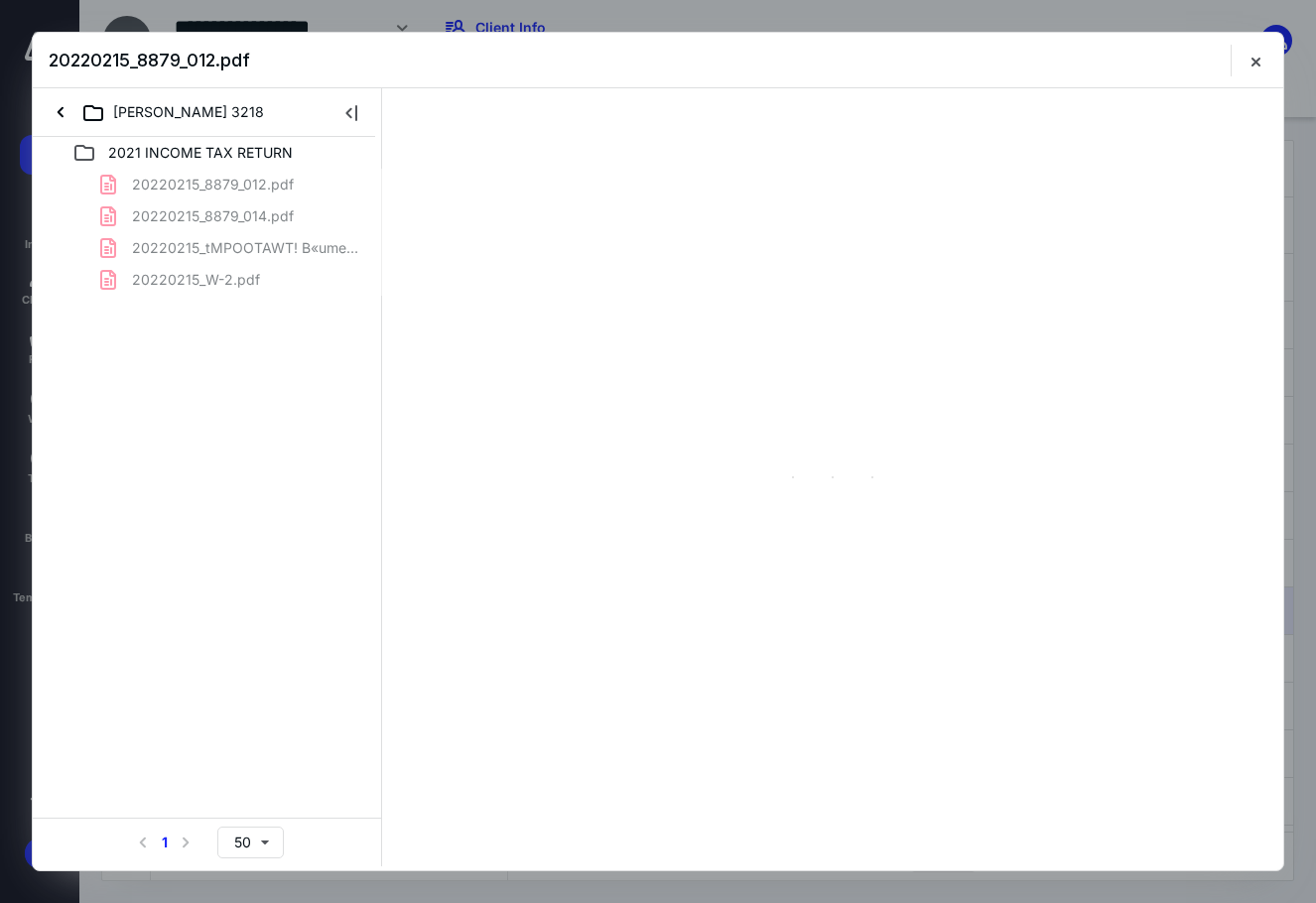click on "20220215_8879_012.pdf 20220215_8879_014.pdf 20220215_tMPOOTAWT! B«umedPaifmenaattiubJfetteaS2S«chat_t..pdf 20220215_W-2.pdf" at bounding box center (207, 232) 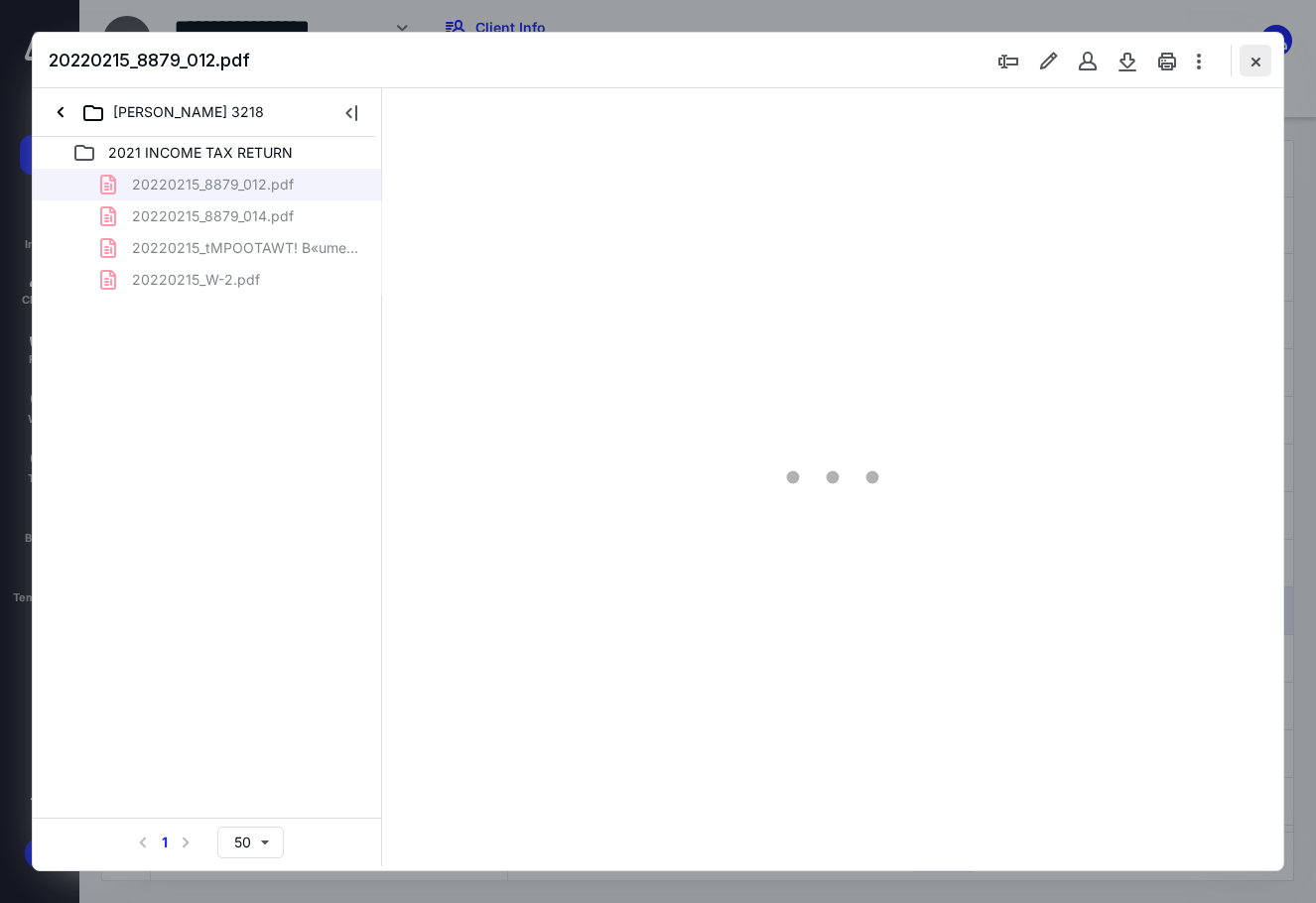 click at bounding box center [1255, 61] 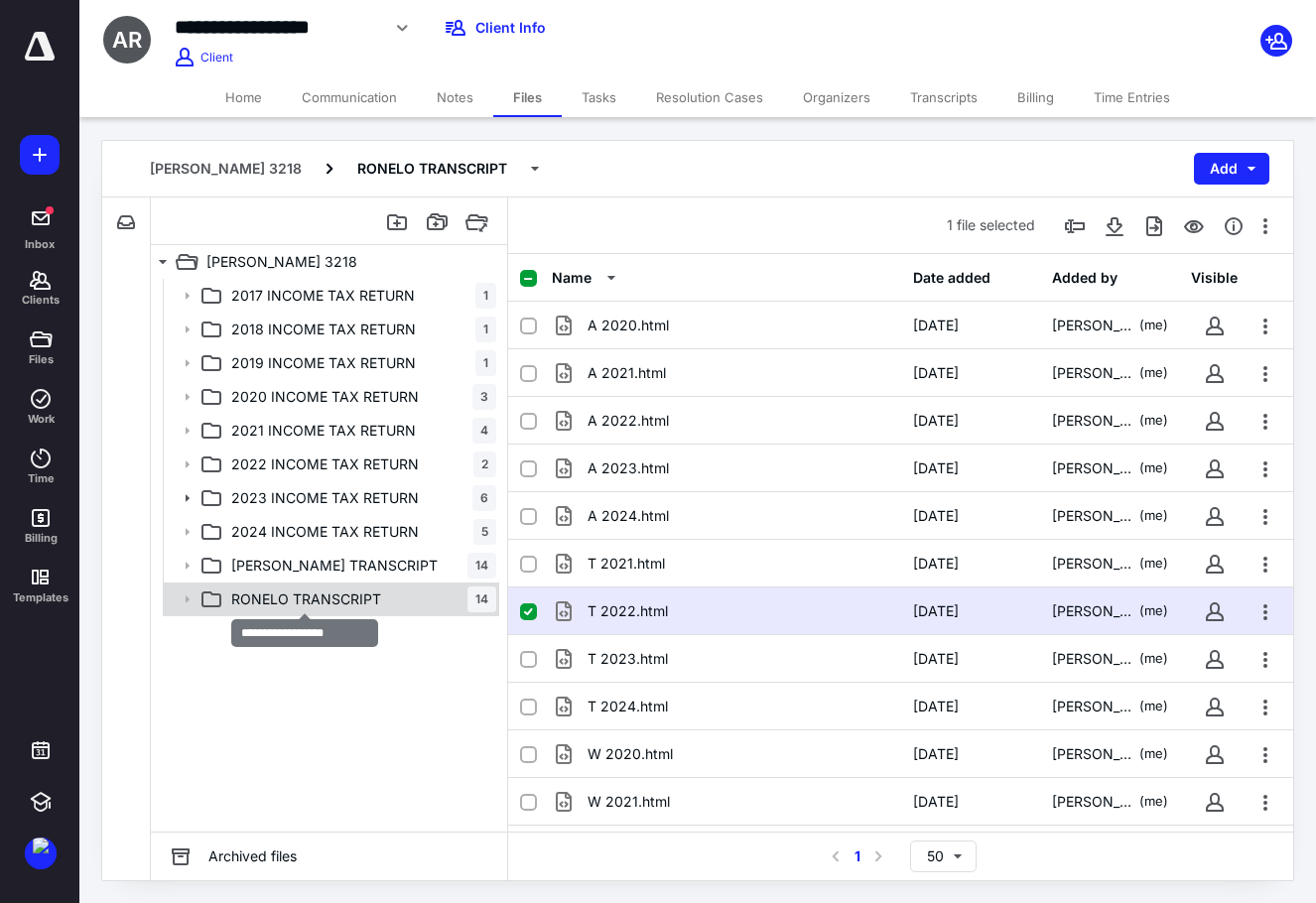 click on "RONELO TRANSCRIPT" at bounding box center (306, 599) 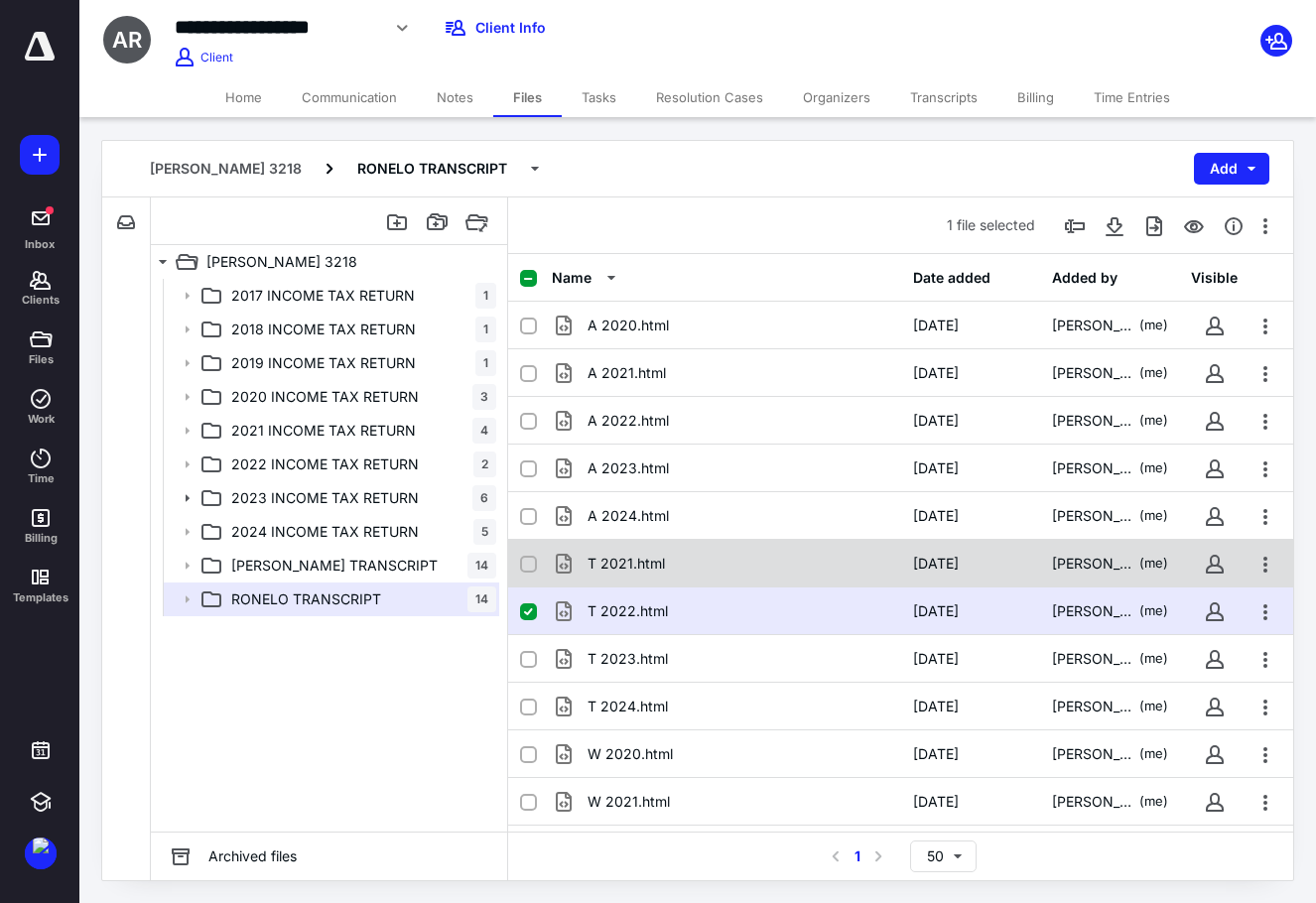 click on "T 2021.html" at bounding box center [626, 564] 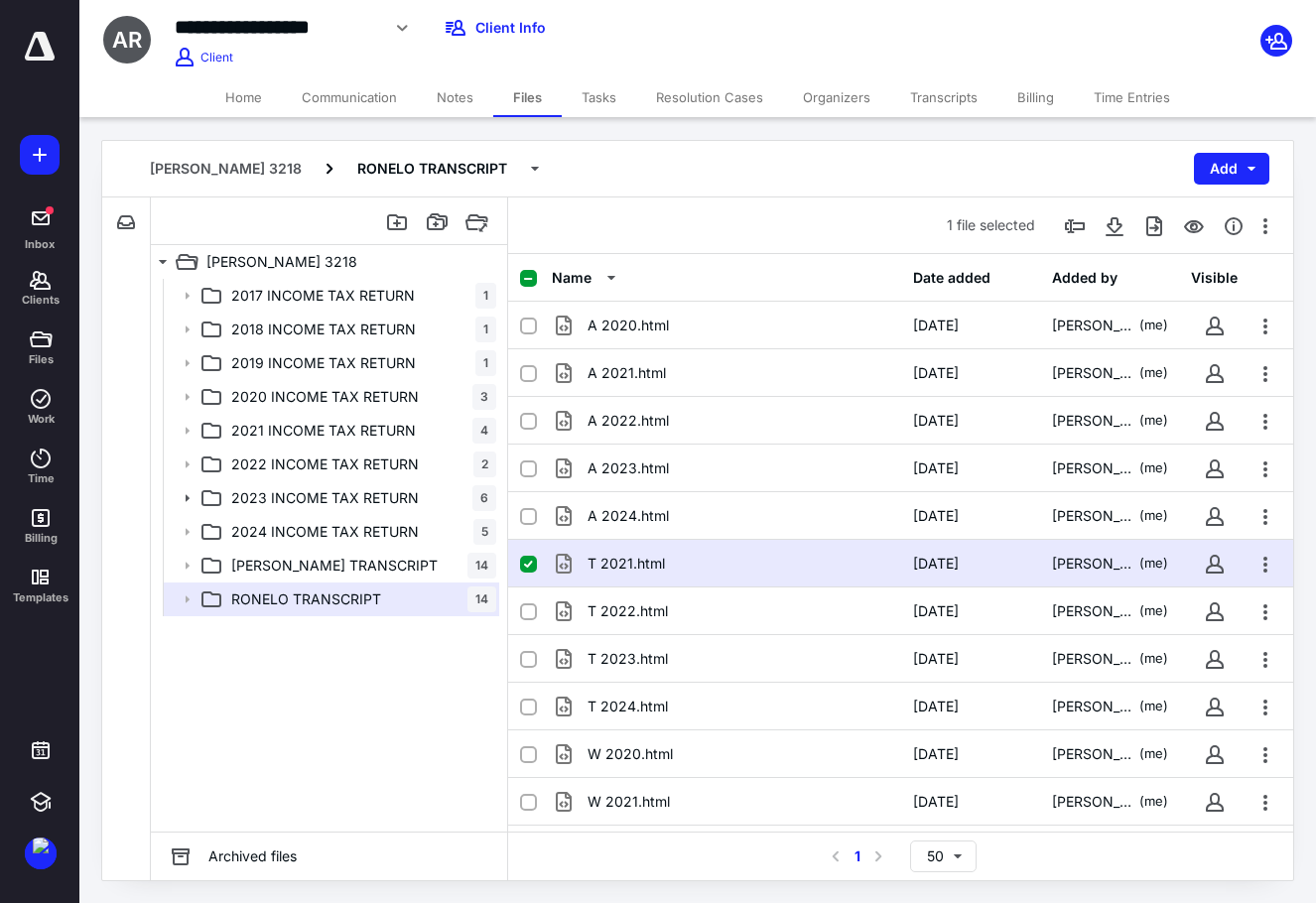 click on "T 2021.html" at bounding box center [626, 564] 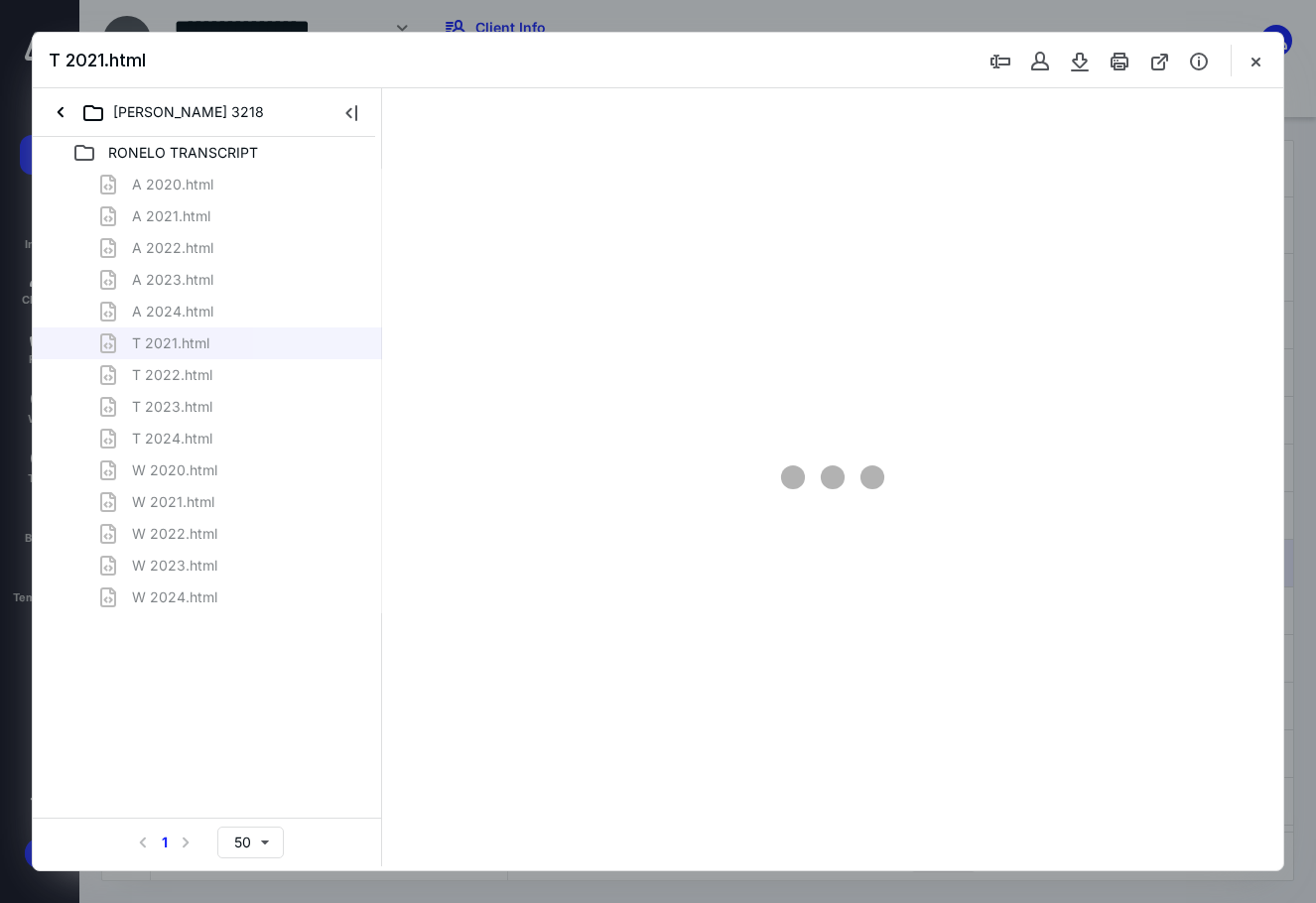 scroll, scrollTop: 0, scrollLeft: 0, axis: both 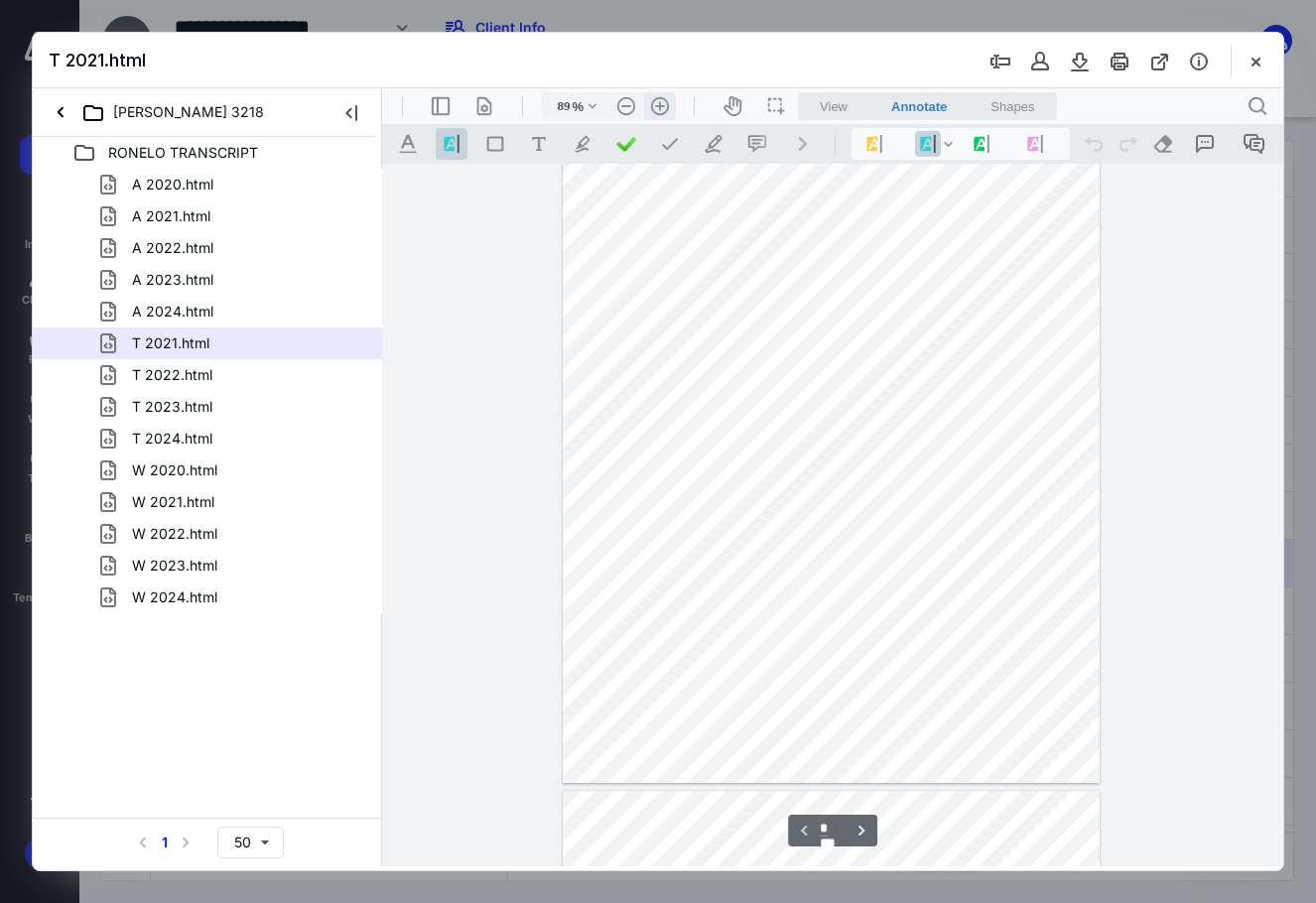 click on ".cls-1{fill:#abb0c4;} icon - header - zoom - in - line" at bounding box center (660, 106) 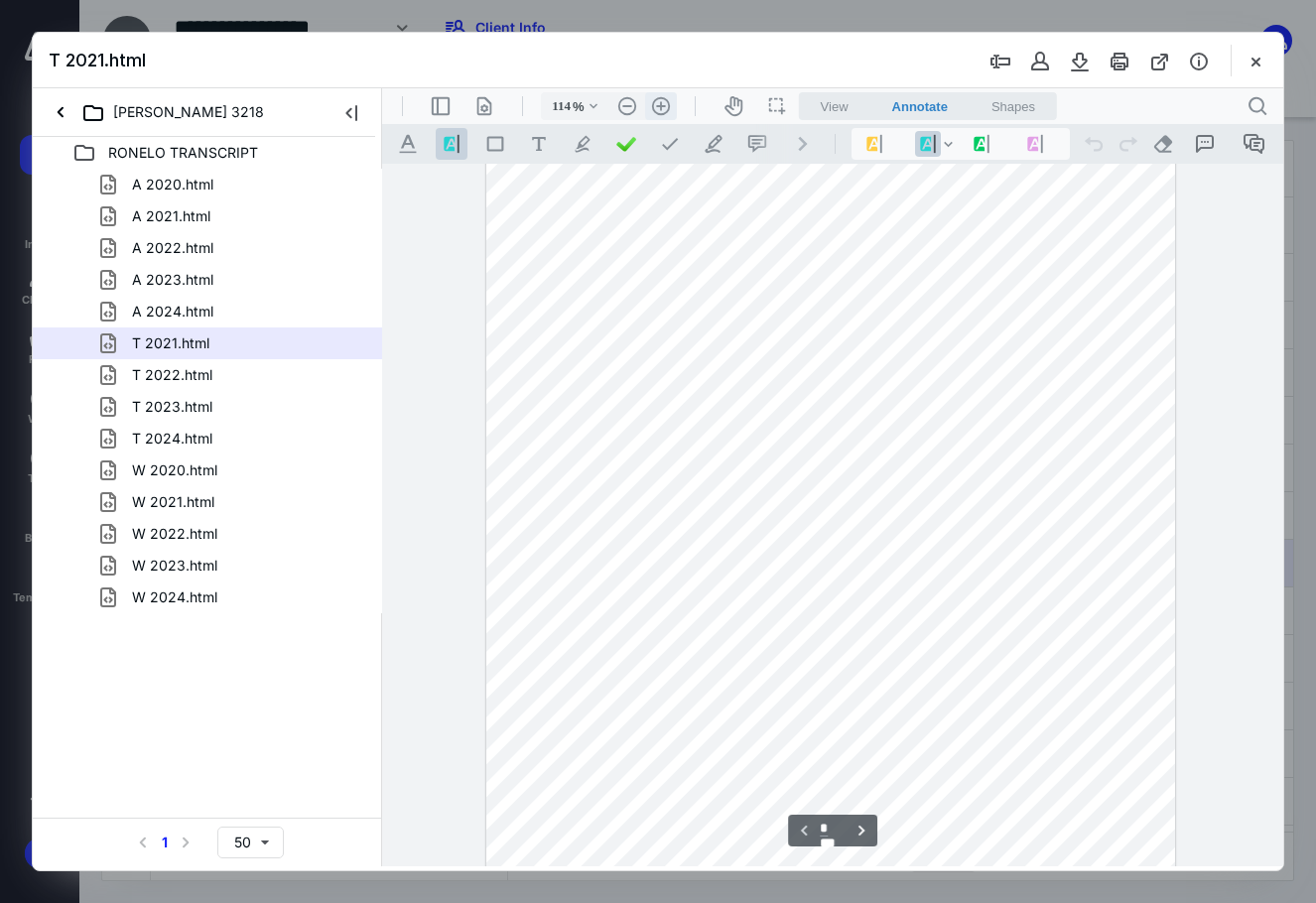 click on ".cls-1{fill:#abb0c4;} icon - header - zoom - in - line" at bounding box center (661, 106) 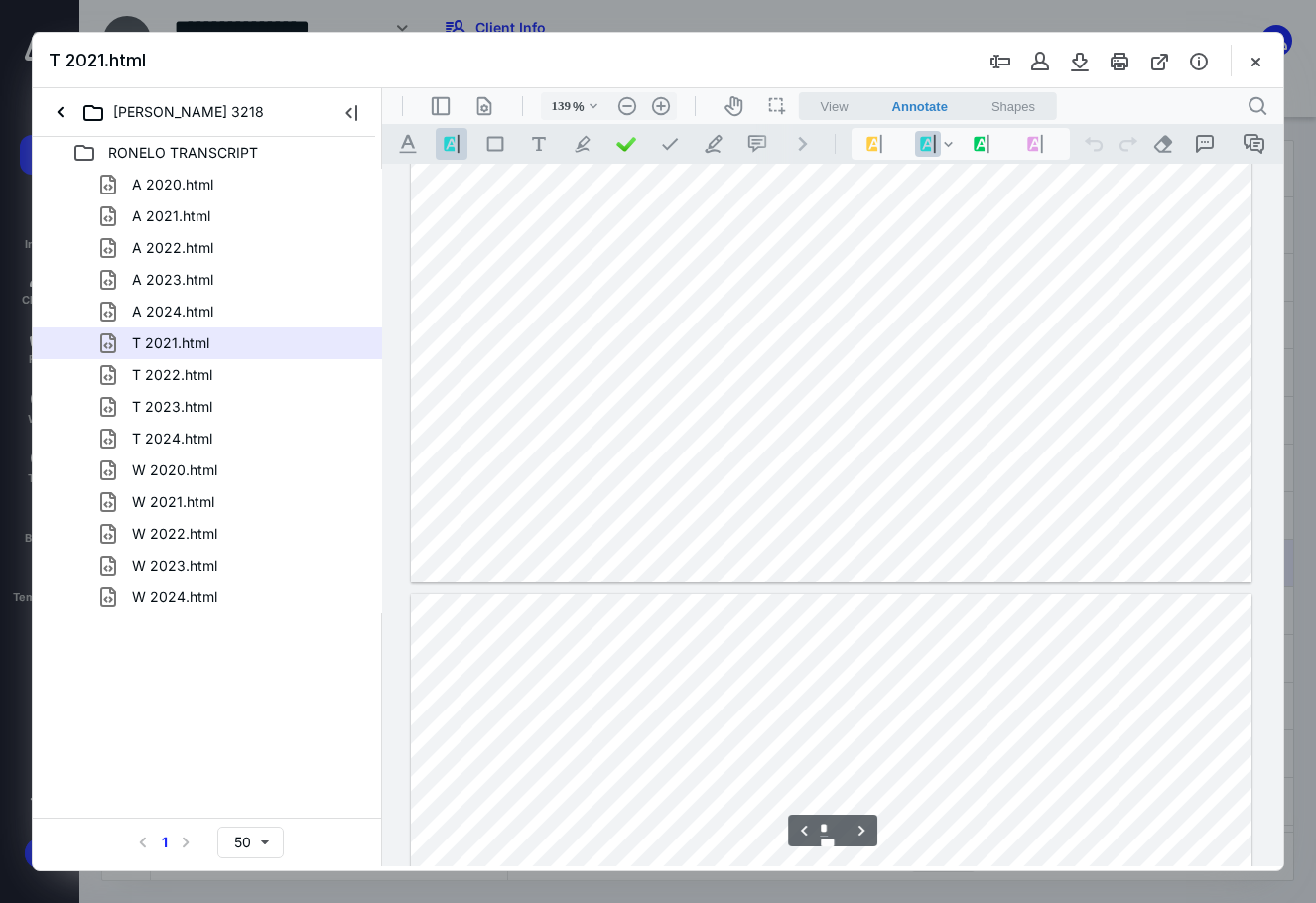 type on "*" 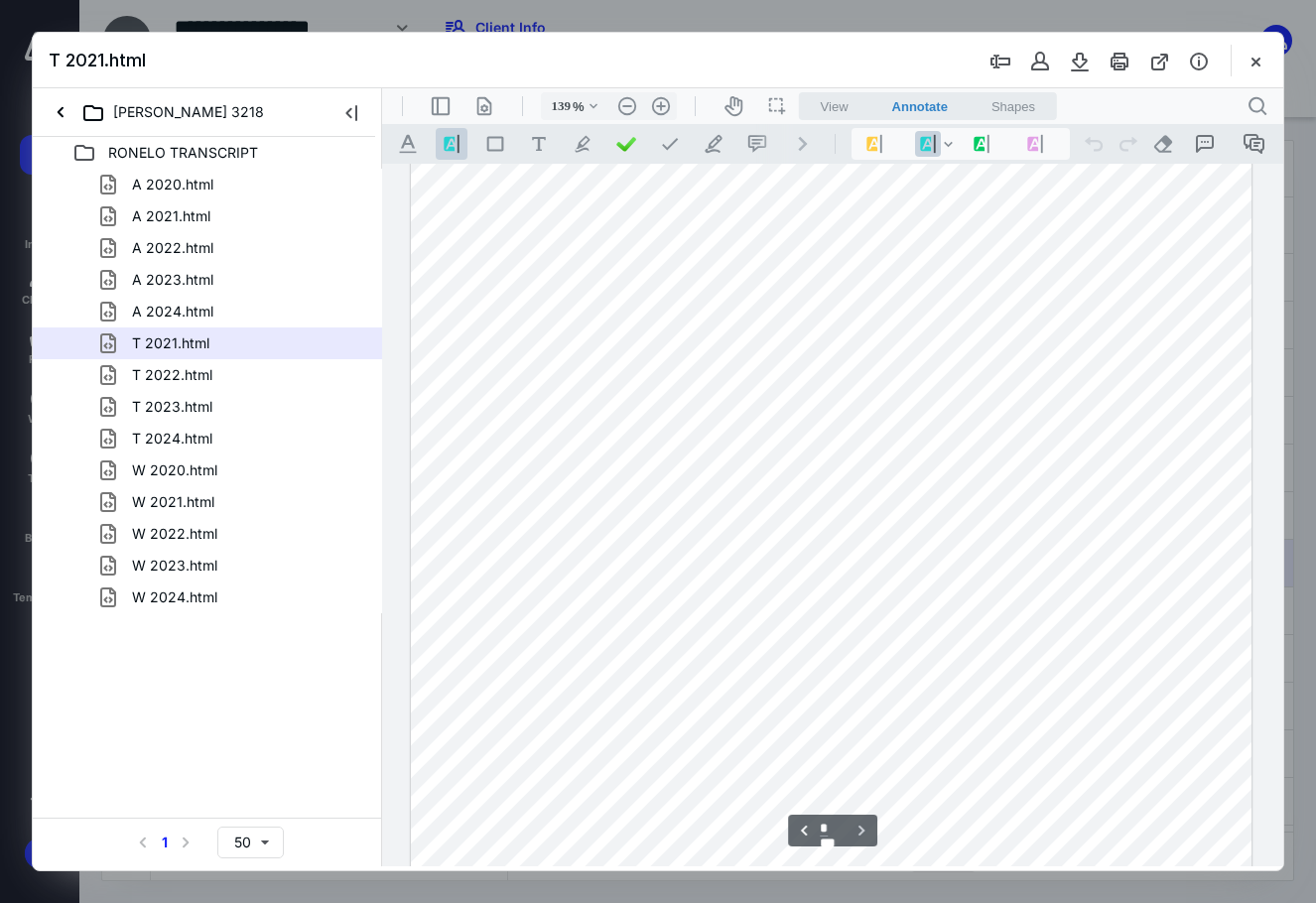 scroll, scrollTop: 4767, scrollLeft: 0, axis: vertical 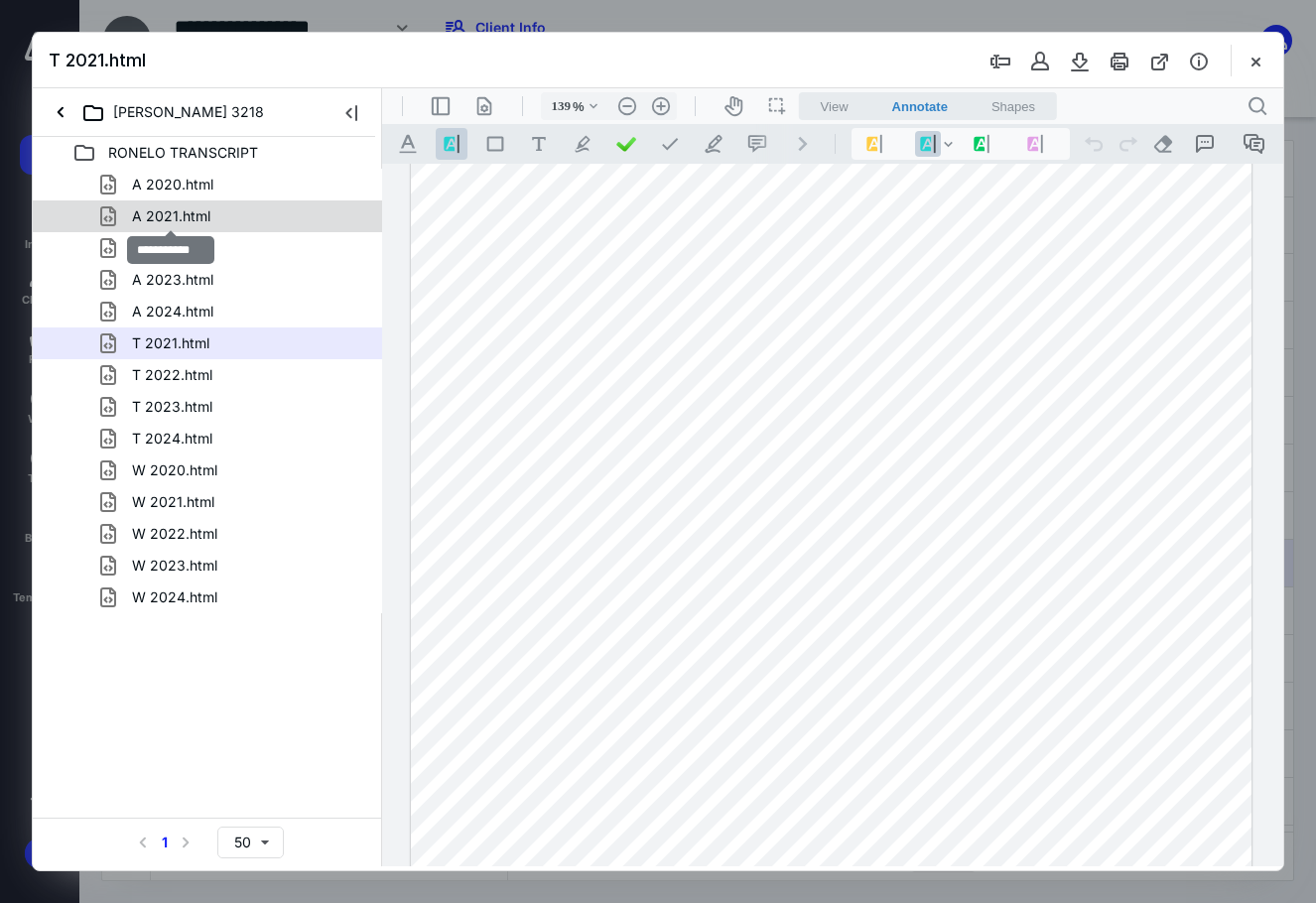 click on "A 2021.html" at bounding box center (171, 216) 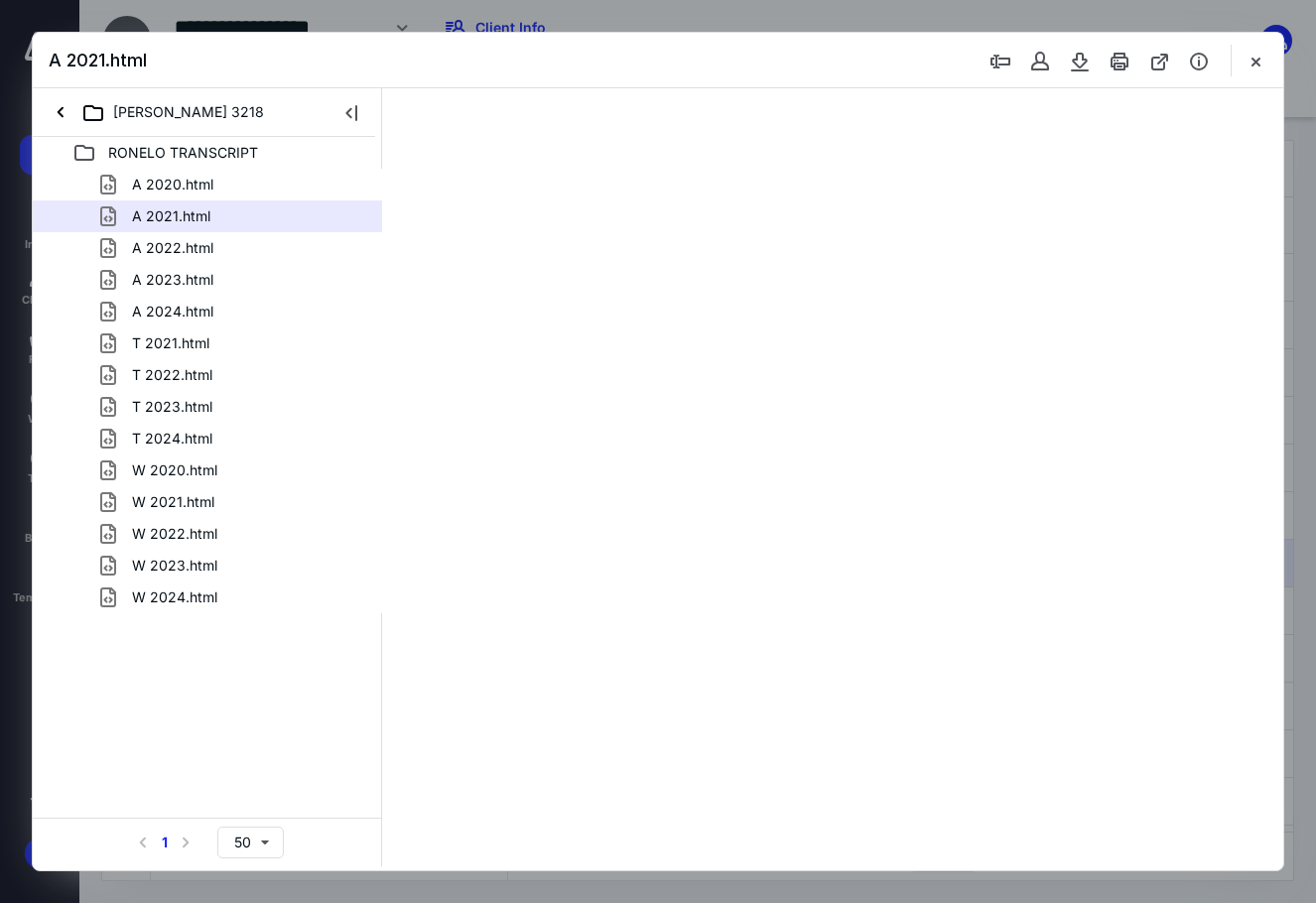 scroll, scrollTop: 79, scrollLeft: 0, axis: vertical 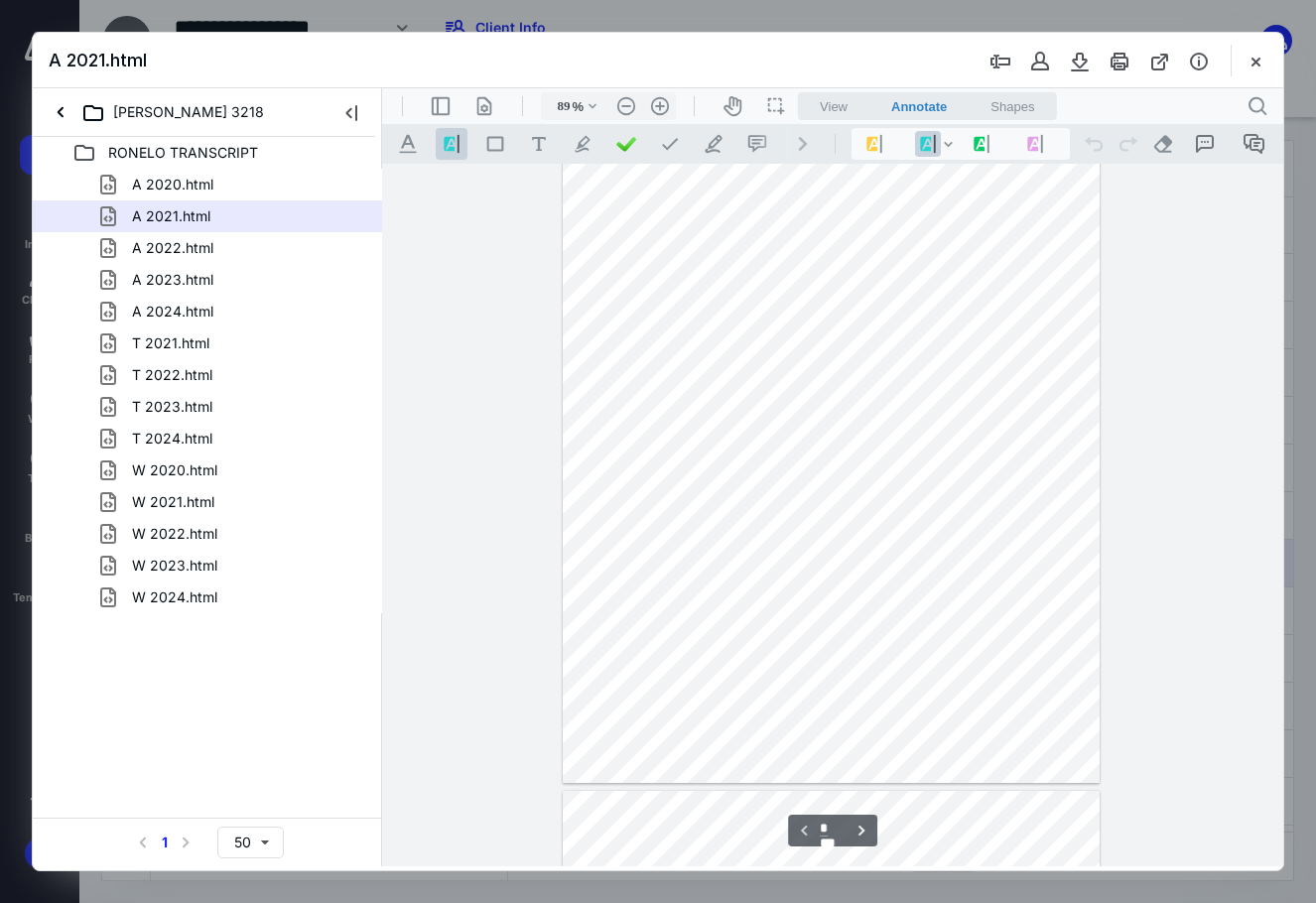 click on "**********" at bounding box center [833, 515] 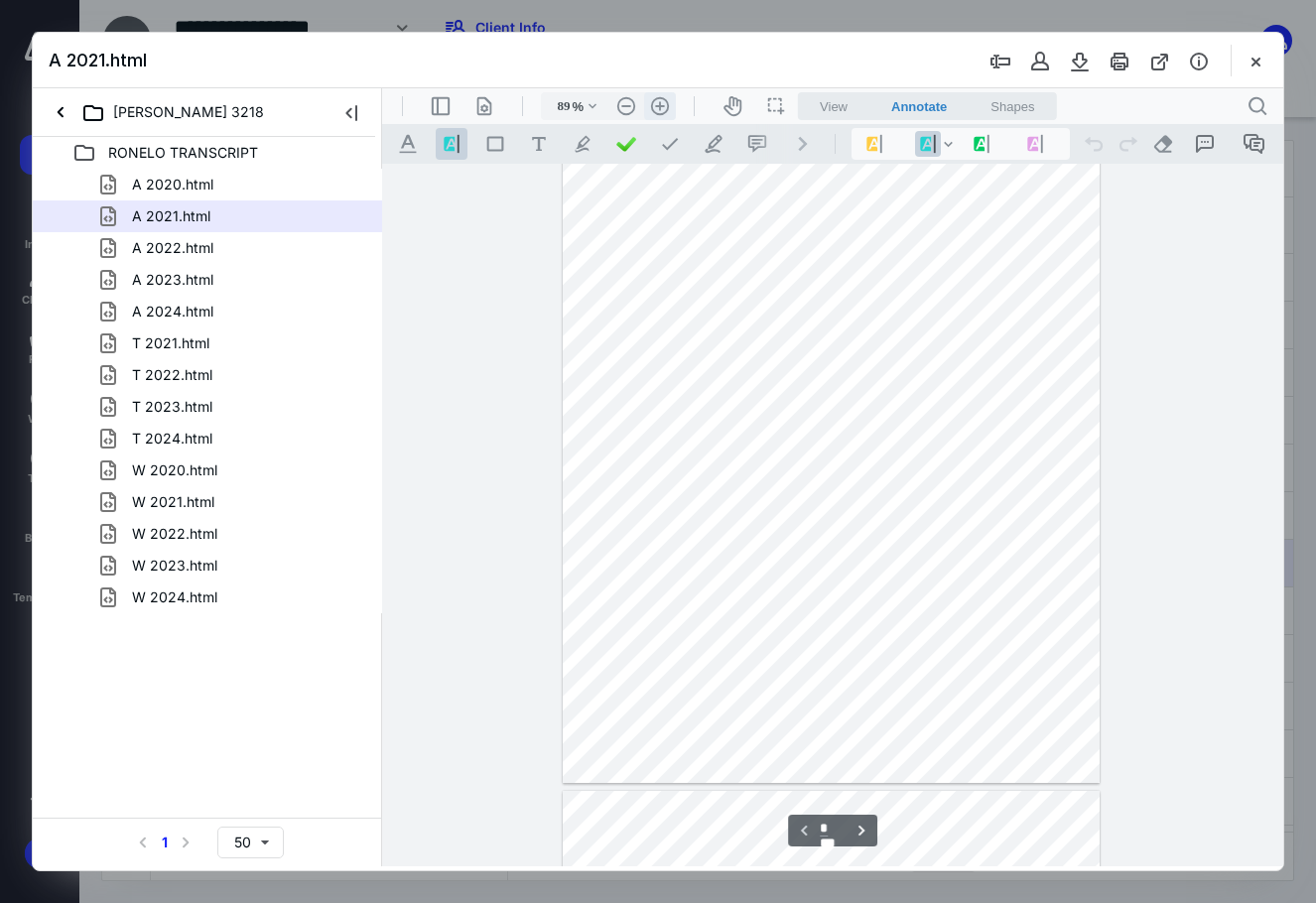 click on ".cls-1{fill:#abb0c4;} icon - header - zoom - in - line" at bounding box center (660, 106) 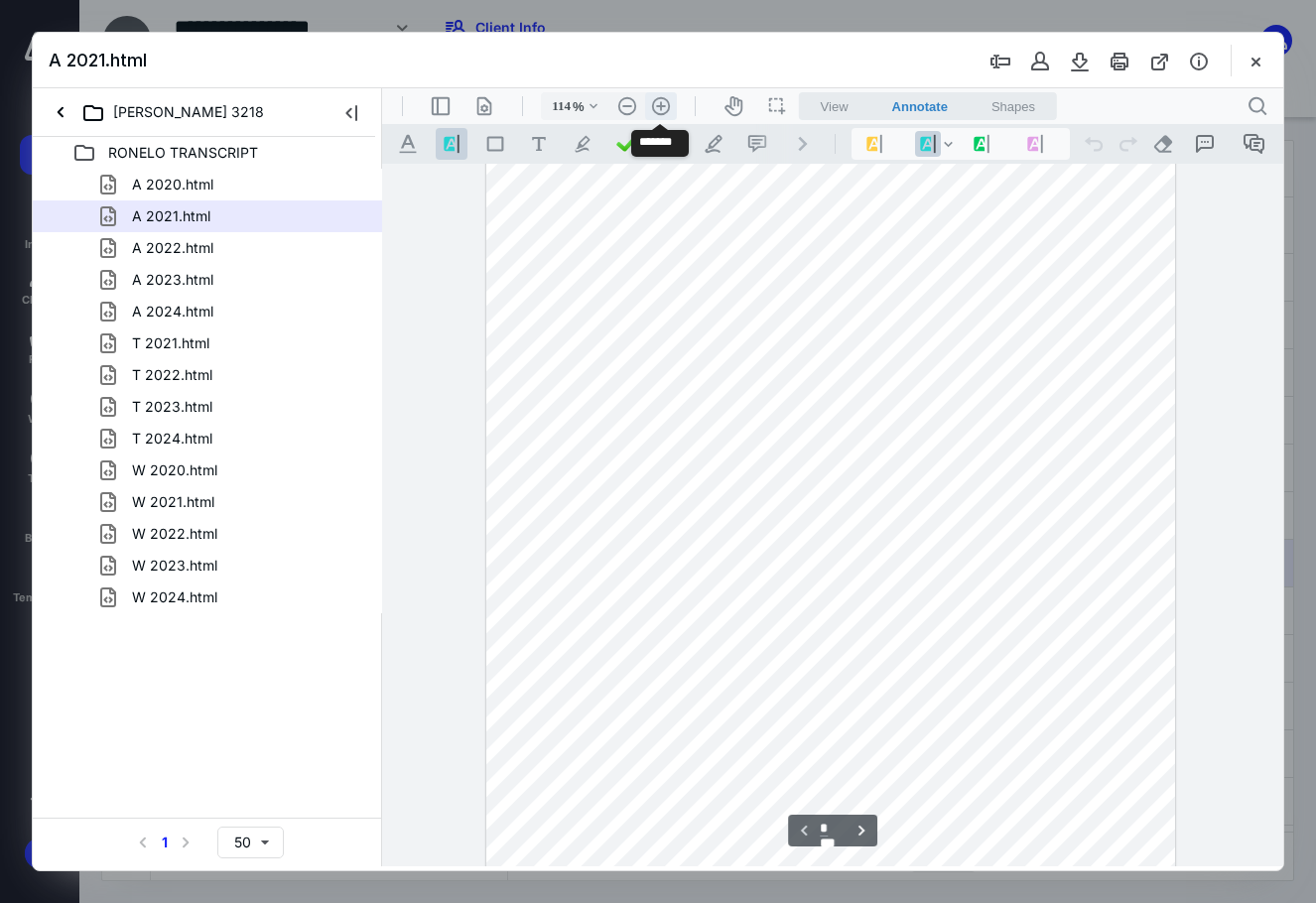 click on ".cls-1{fill:#abb0c4;} icon - header - zoom - in - line" at bounding box center [661, 106] 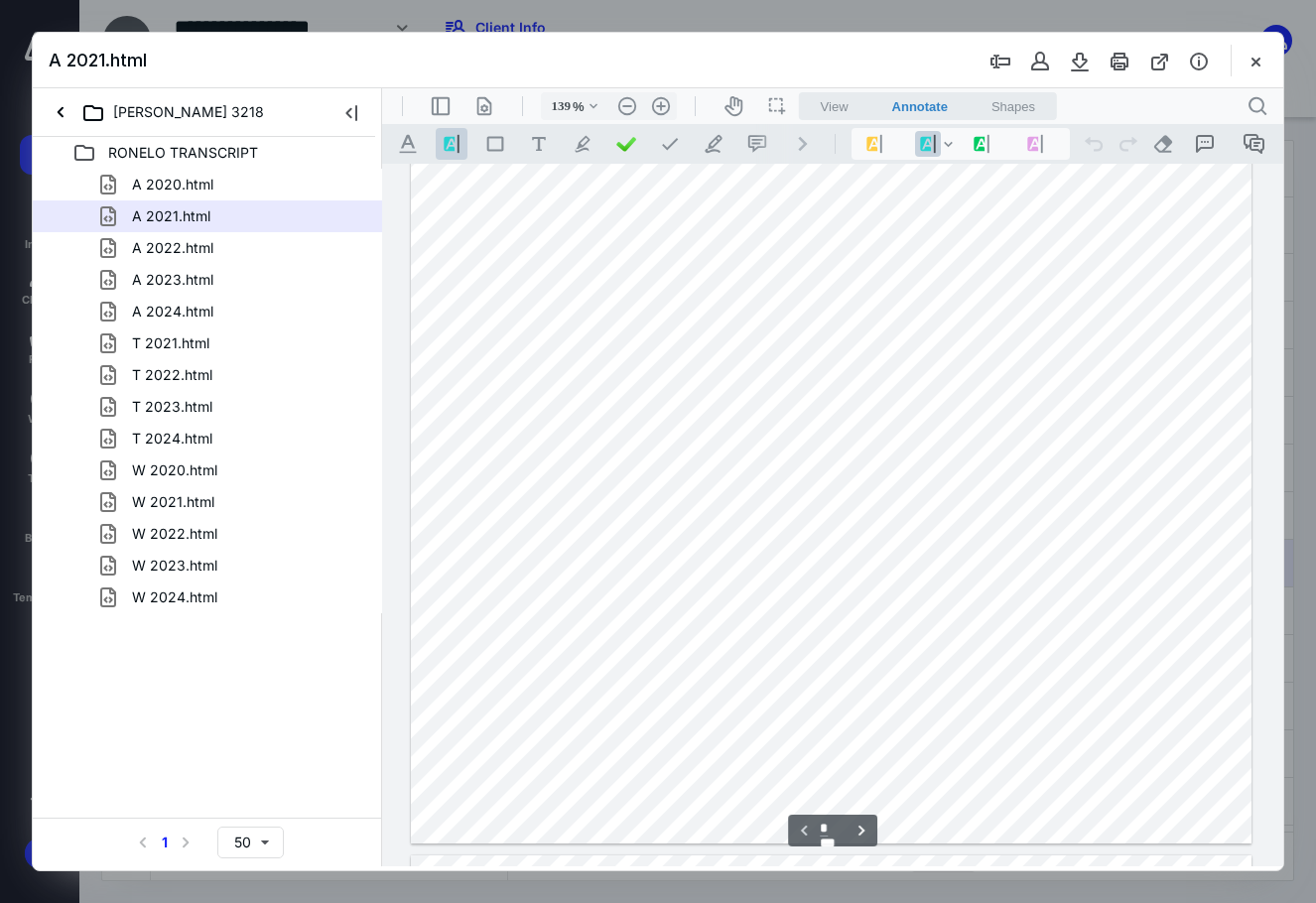scroll, scrollTop: 699, scrollLeft: 0, axis: vertical 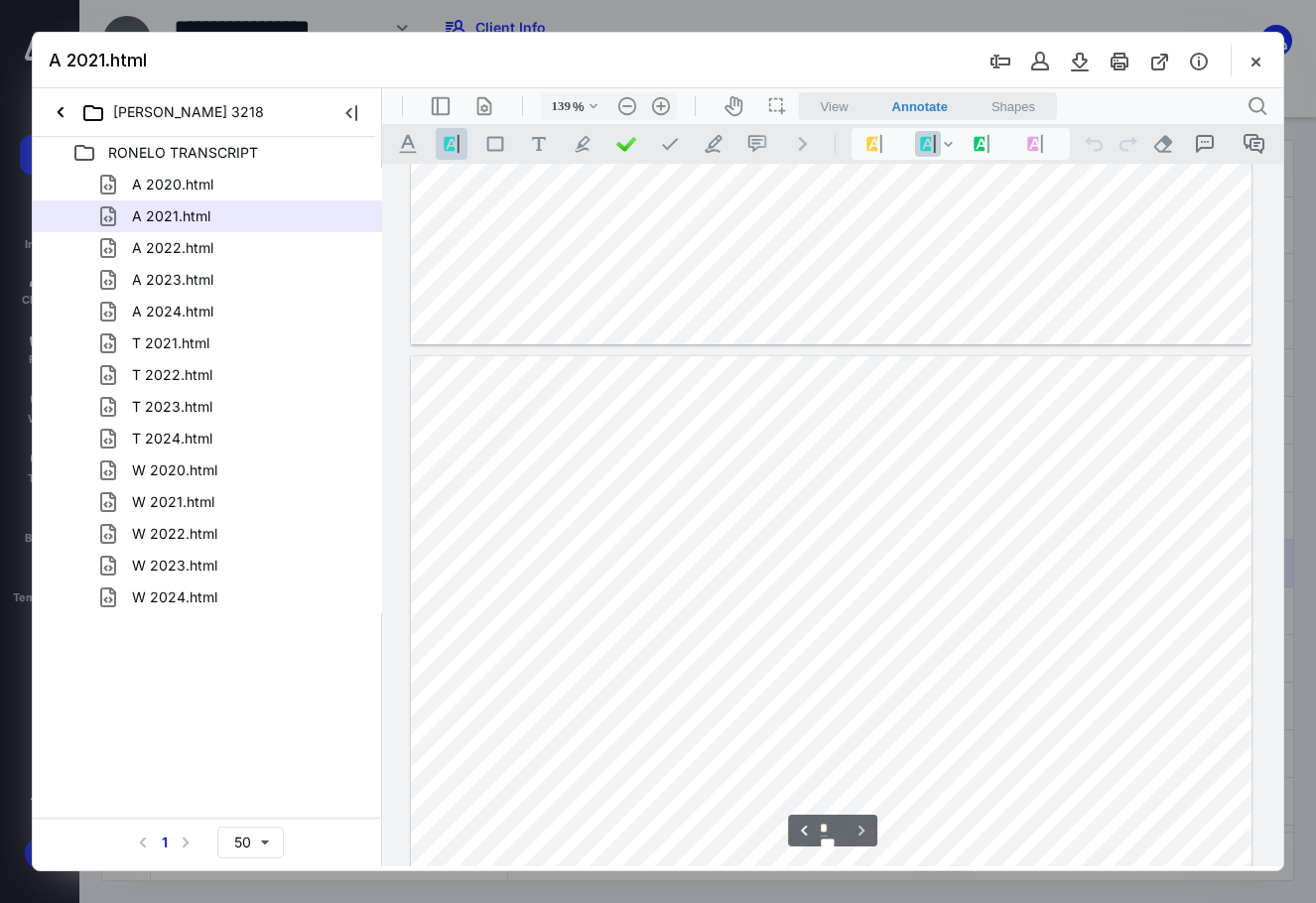 type on "*" 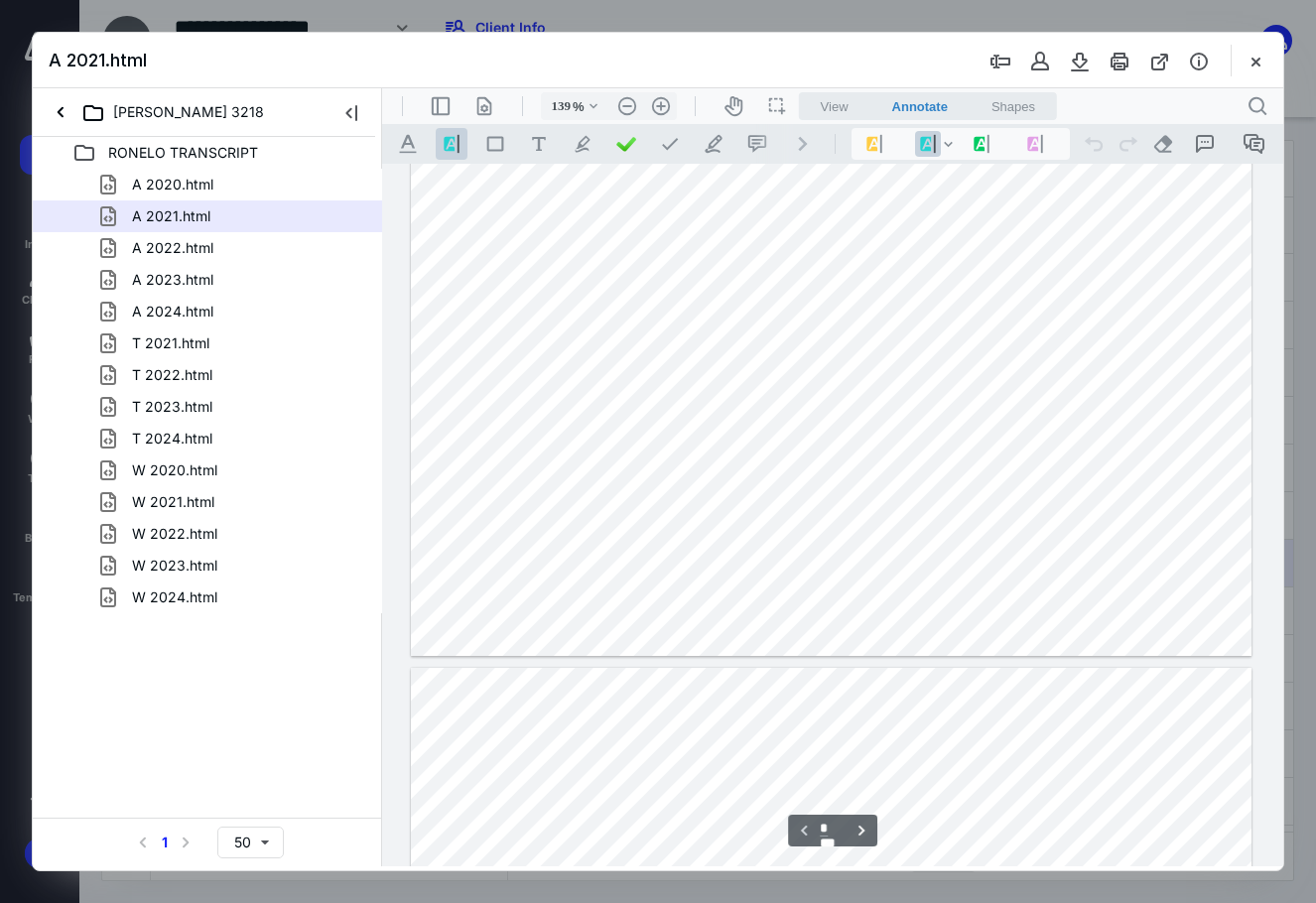 scroll, scrollTop: 599, scrollLeft: 0, axis: vertical 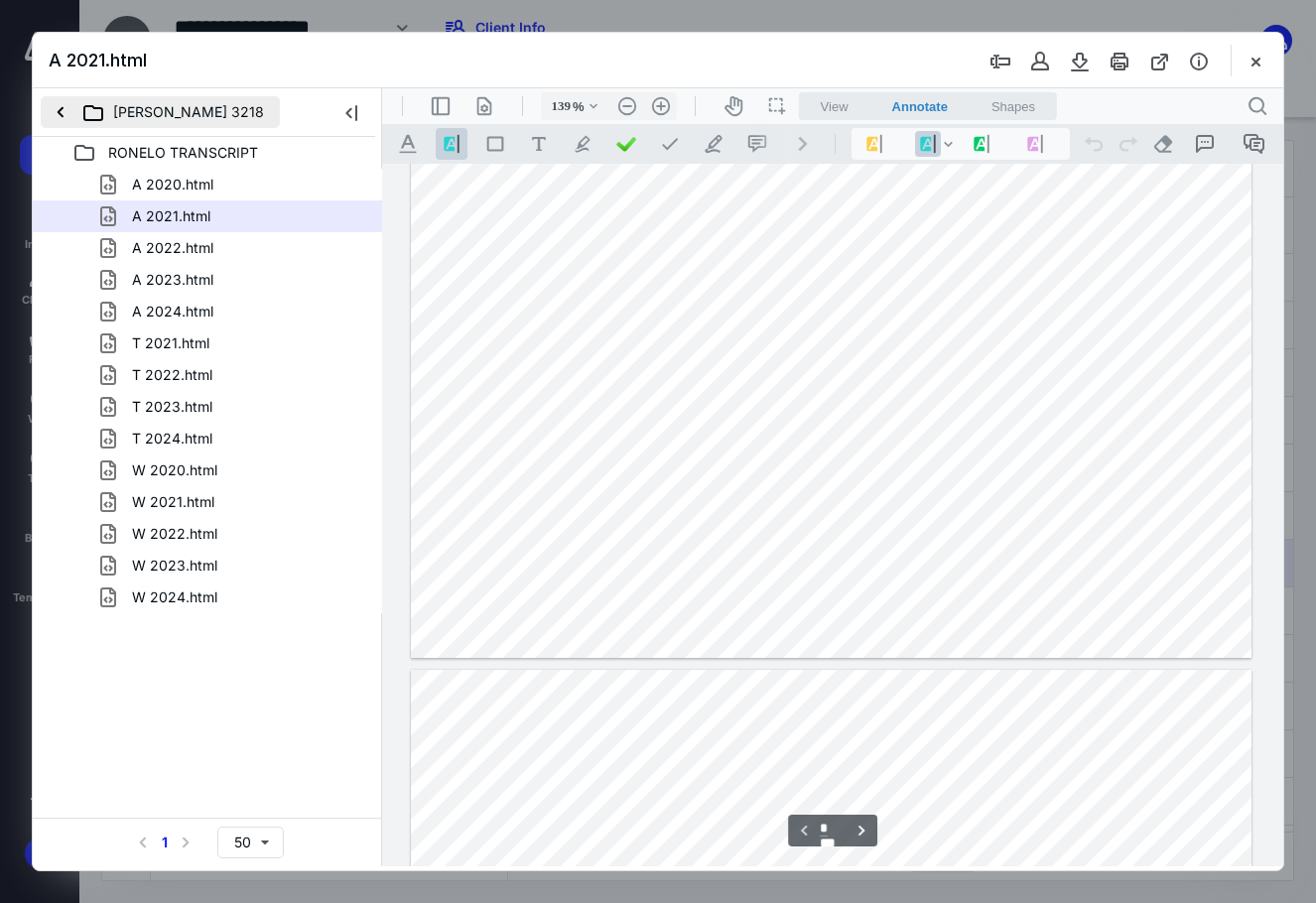 click on "RONELO GONZALO 3218" at bounding box center (160, 112) 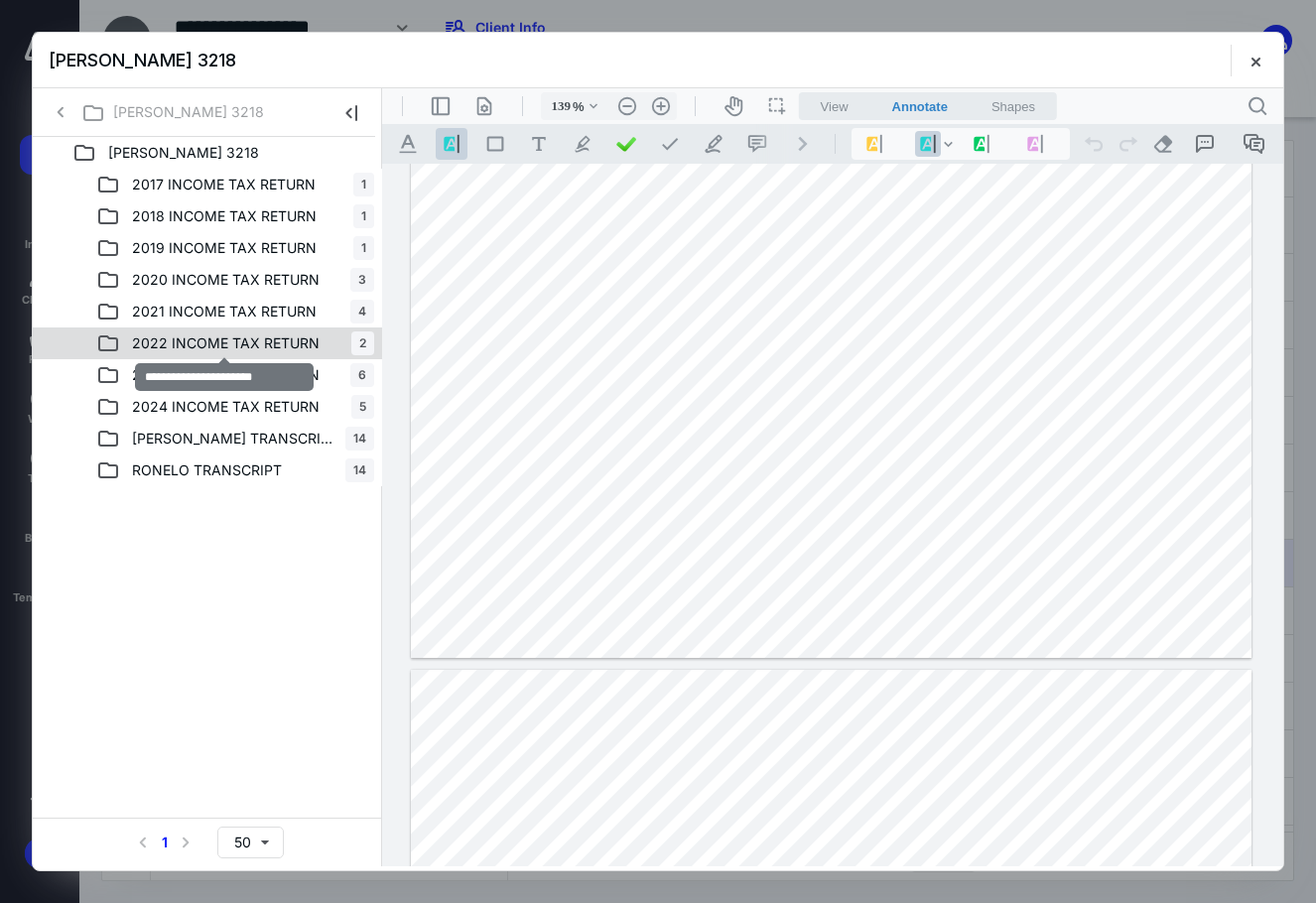 click on "2022 INCOME TAX RETURN" at bounding box center (225, 343) 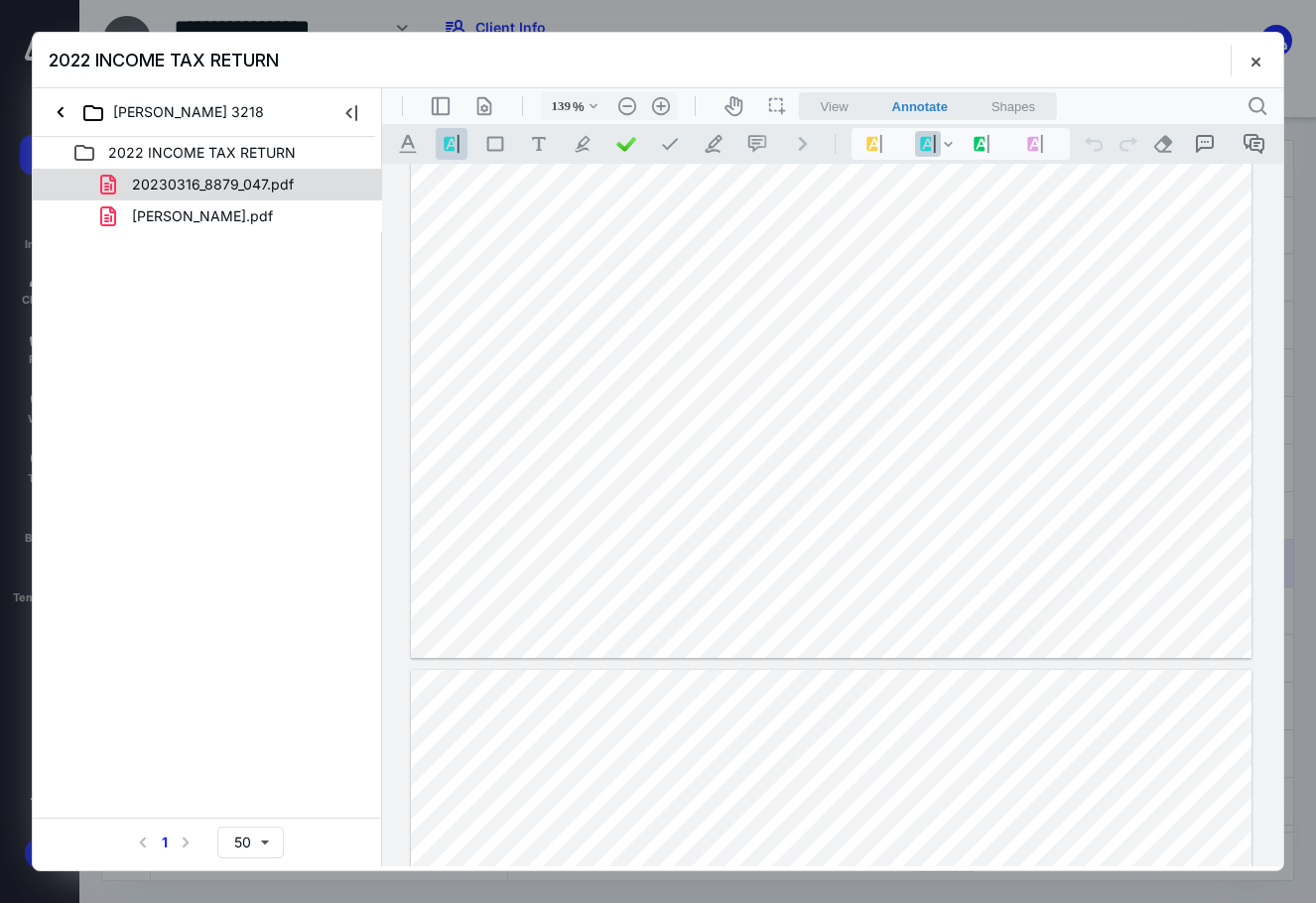 click on "20230316_8879_047.pdf" at bounding box center [212, 185] 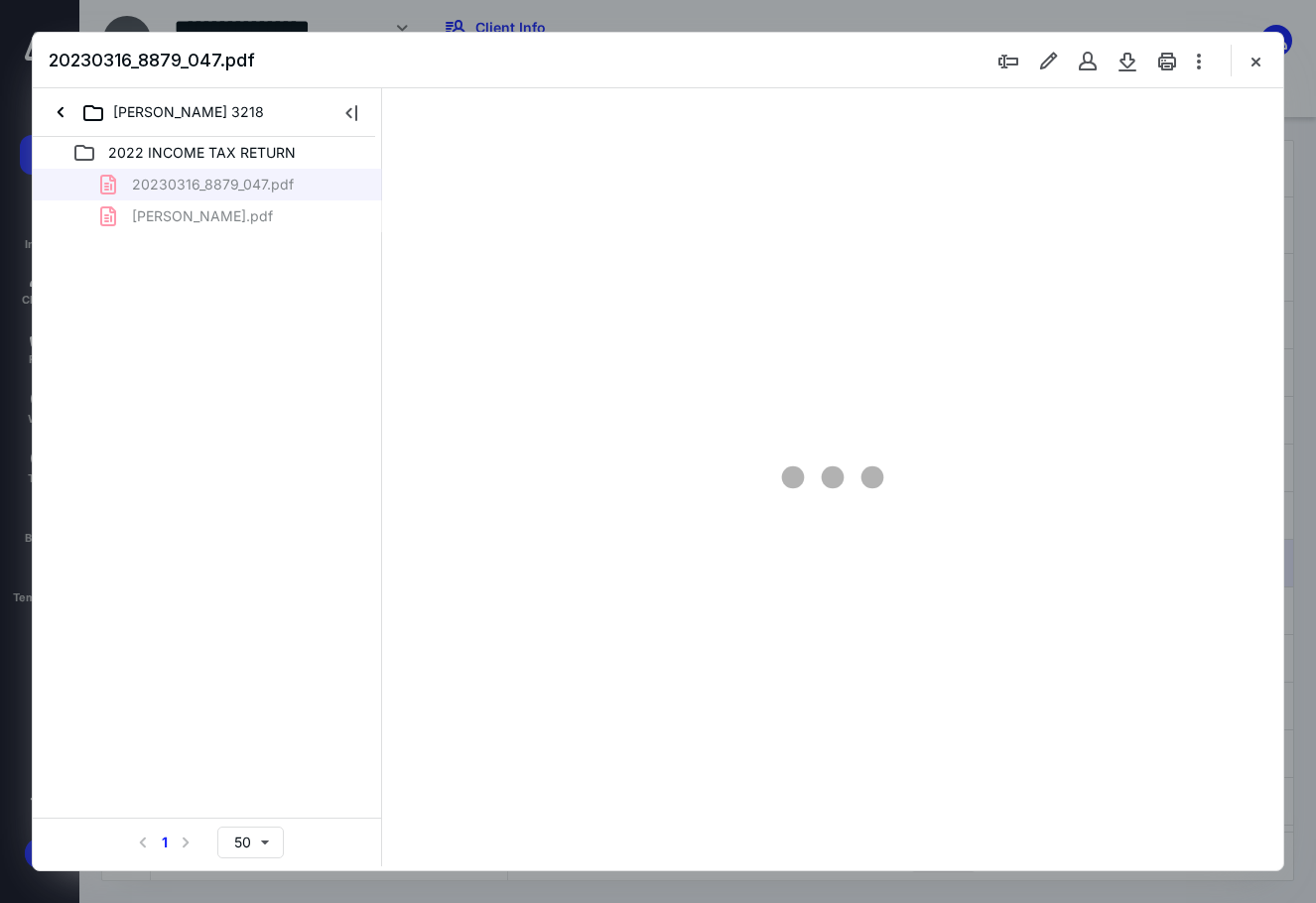 type on "89" 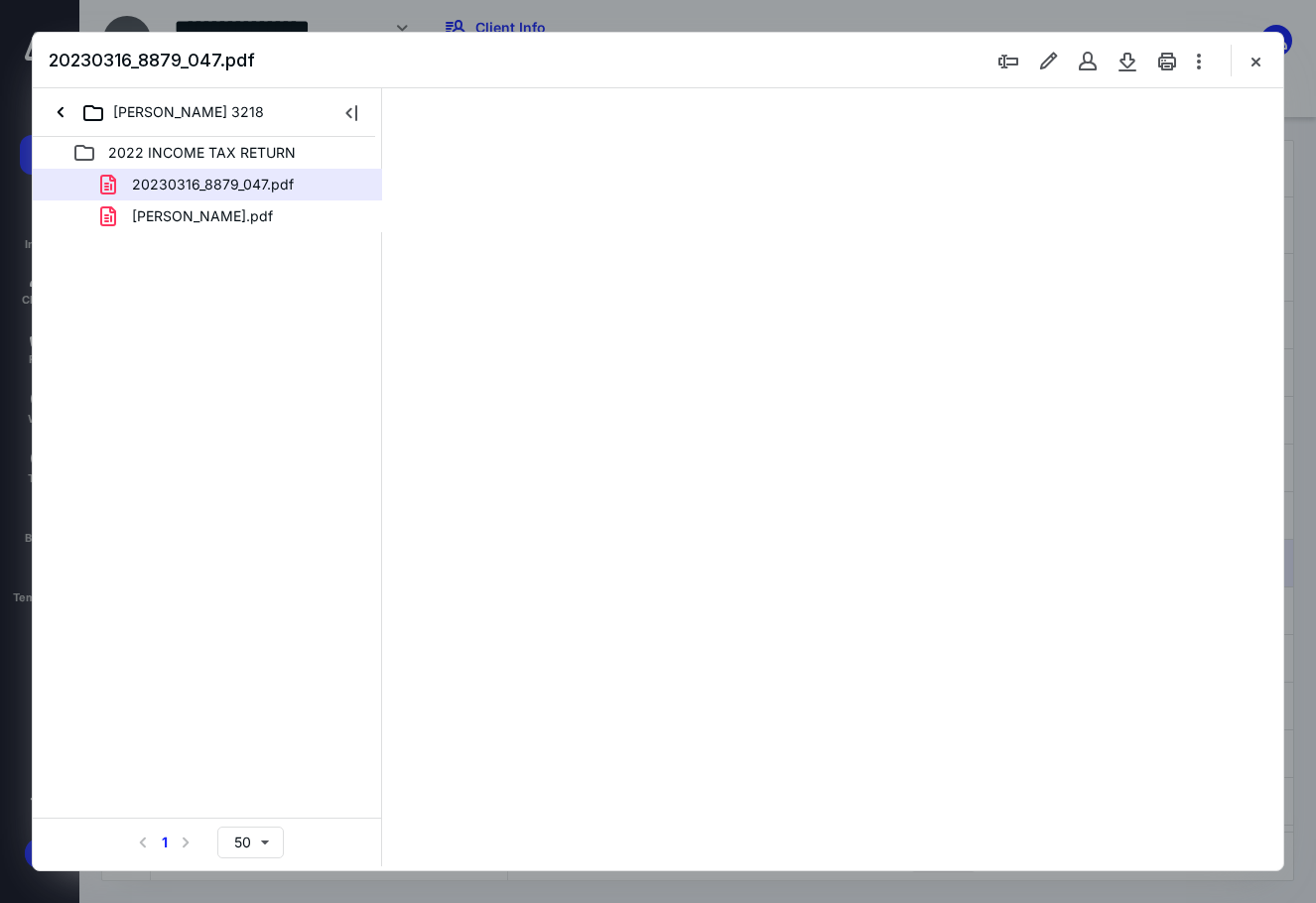 scroll, scrollTop: 79, scrollLeft: 0, axis: vertical 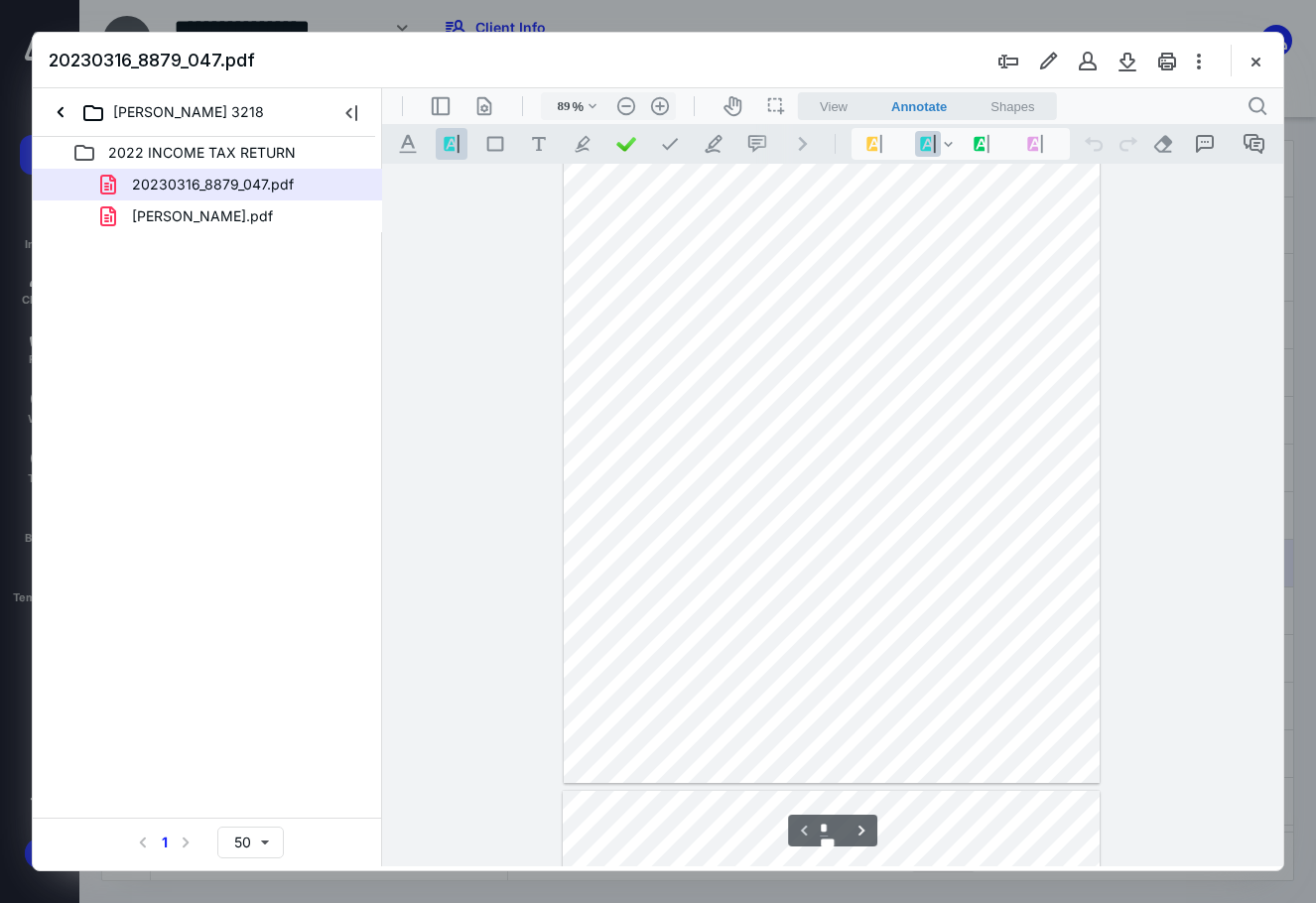 click on "**********" at bounding box center (833, 515) 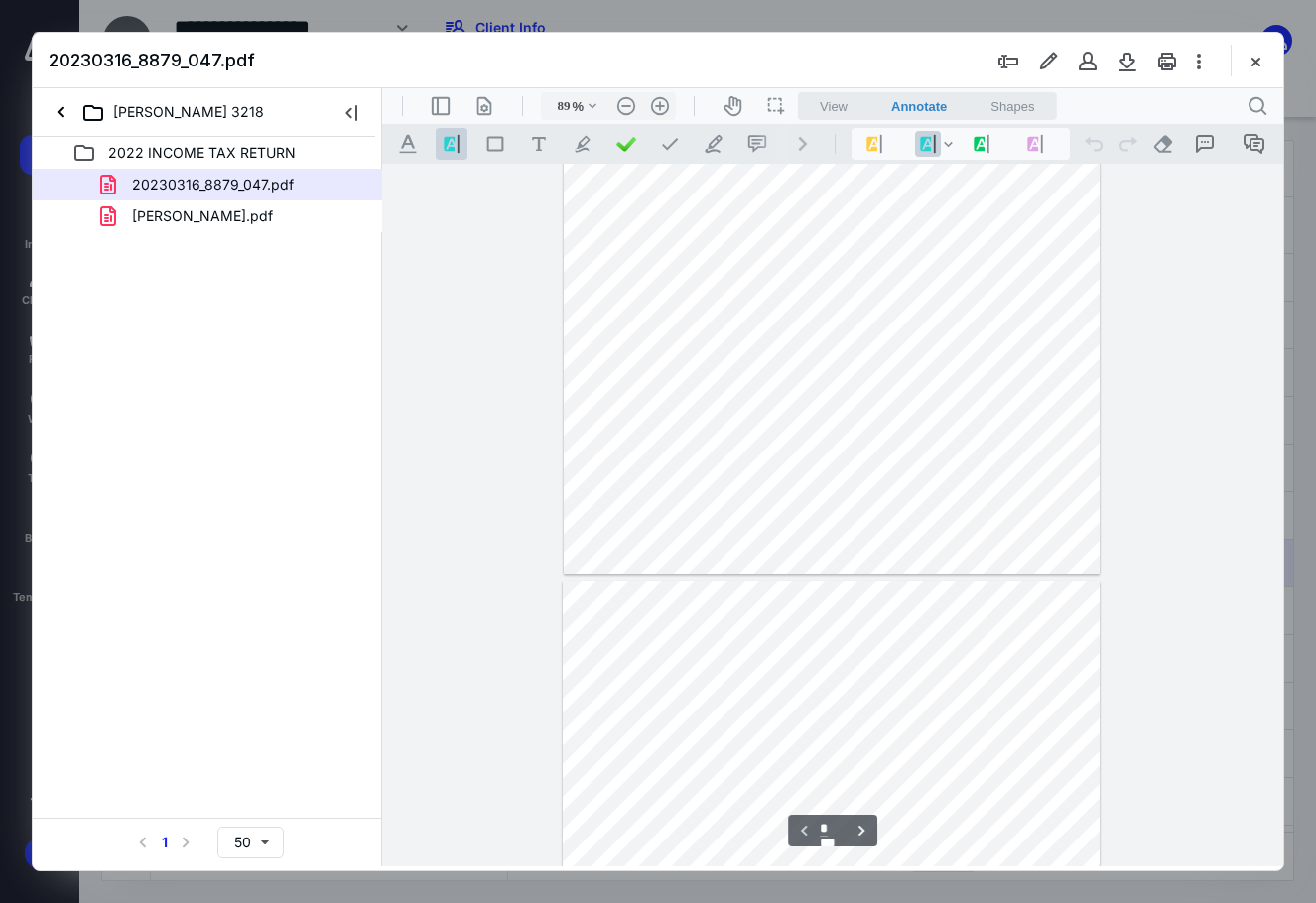 type on "*" 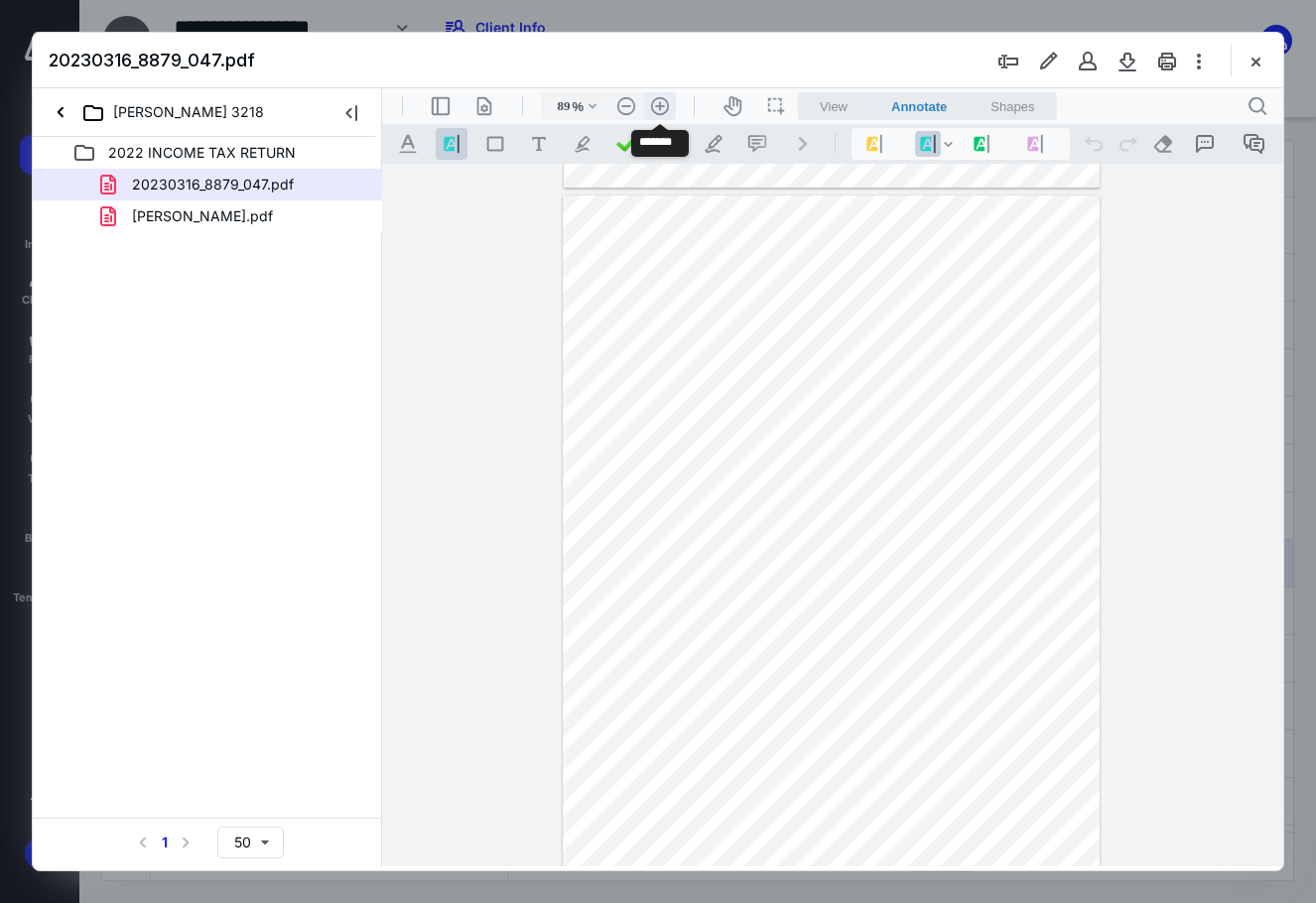 click on ".cls-1{fill:#abb0c4;} icon - header - zoom - in - line" at bounding box center (660, 106) 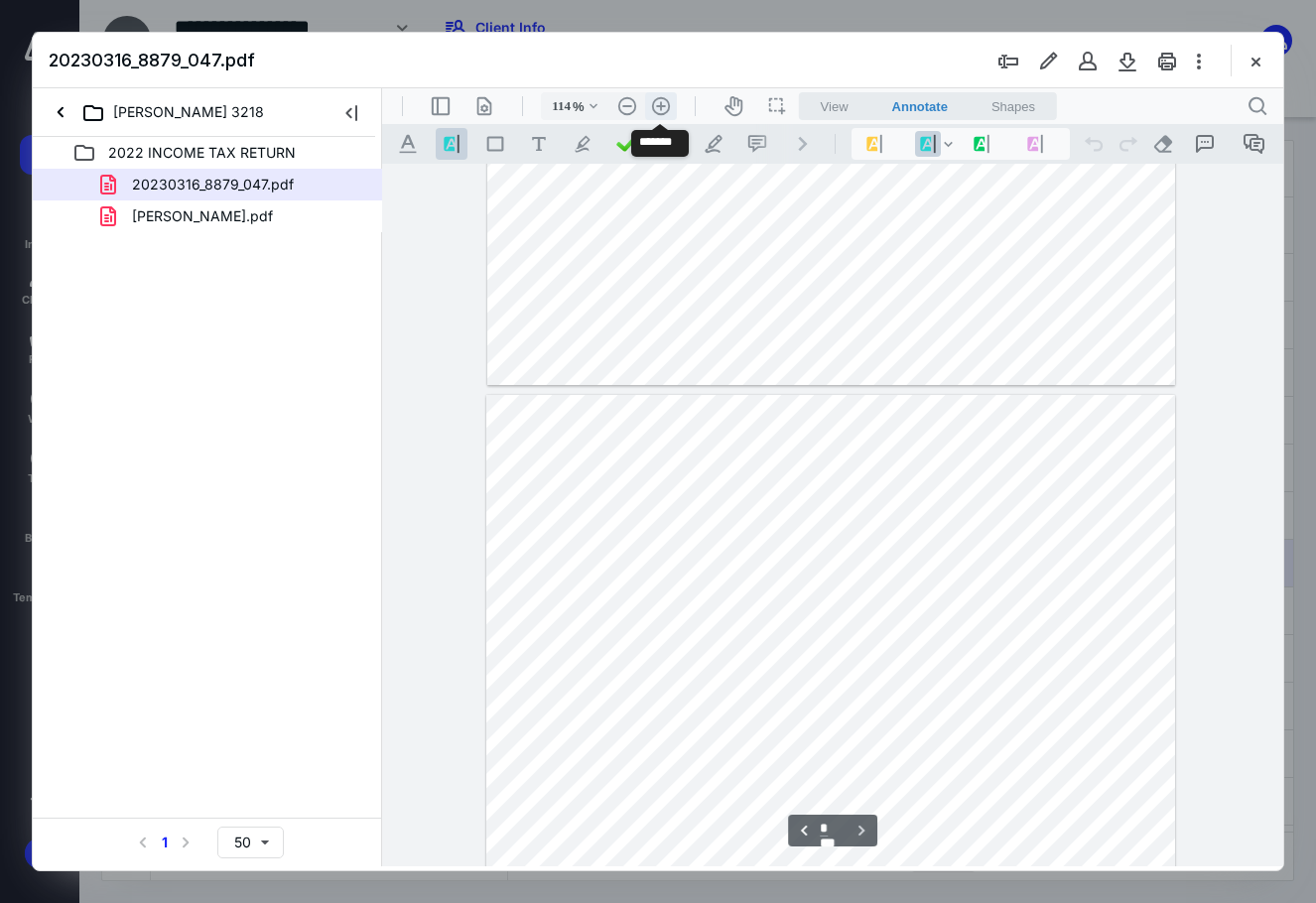 scroll, scrollTop: 954, scrollLeft: 0, axis: vertical 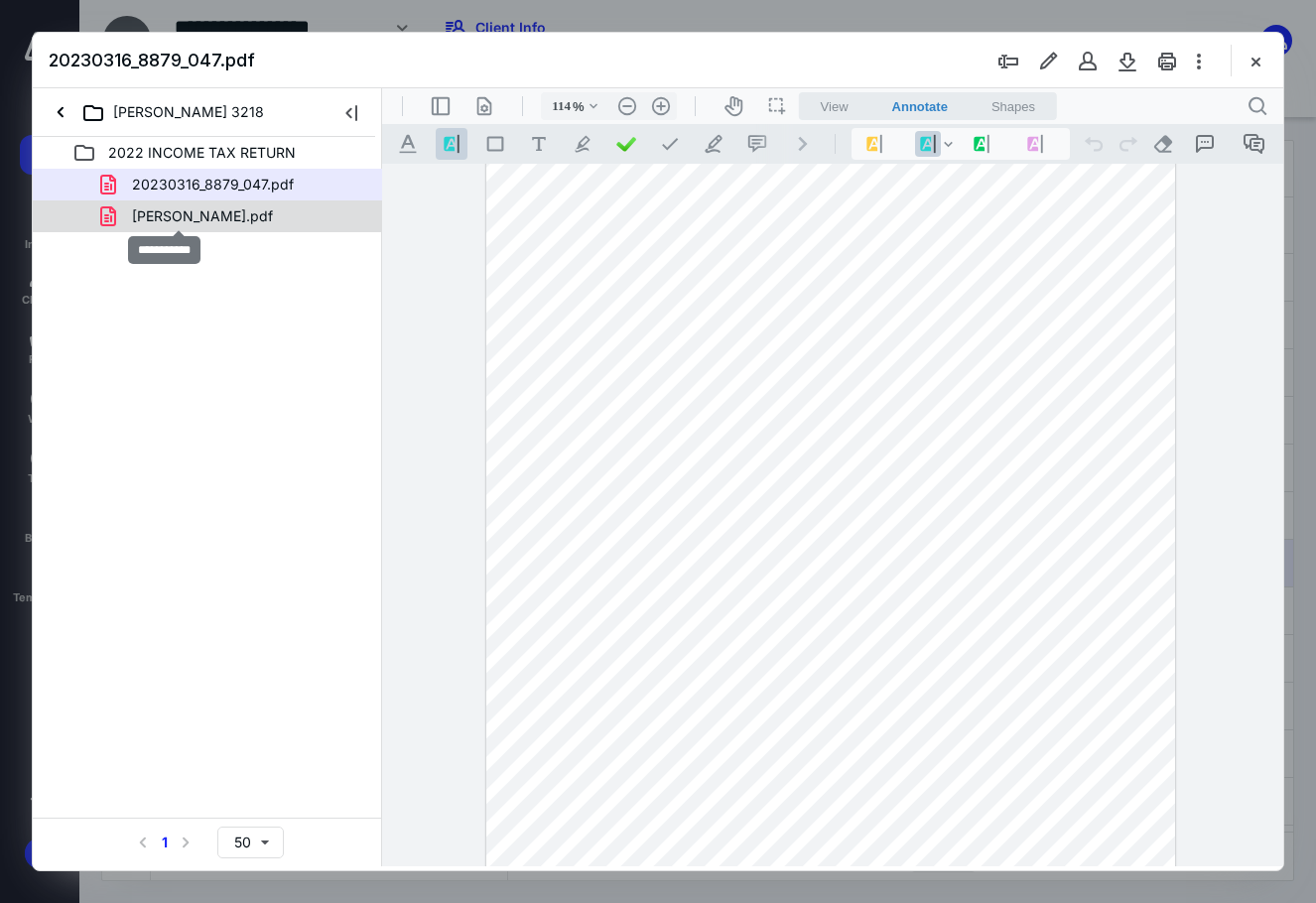 click on "GONZALO.pdf" at bounding box center (202, 216) 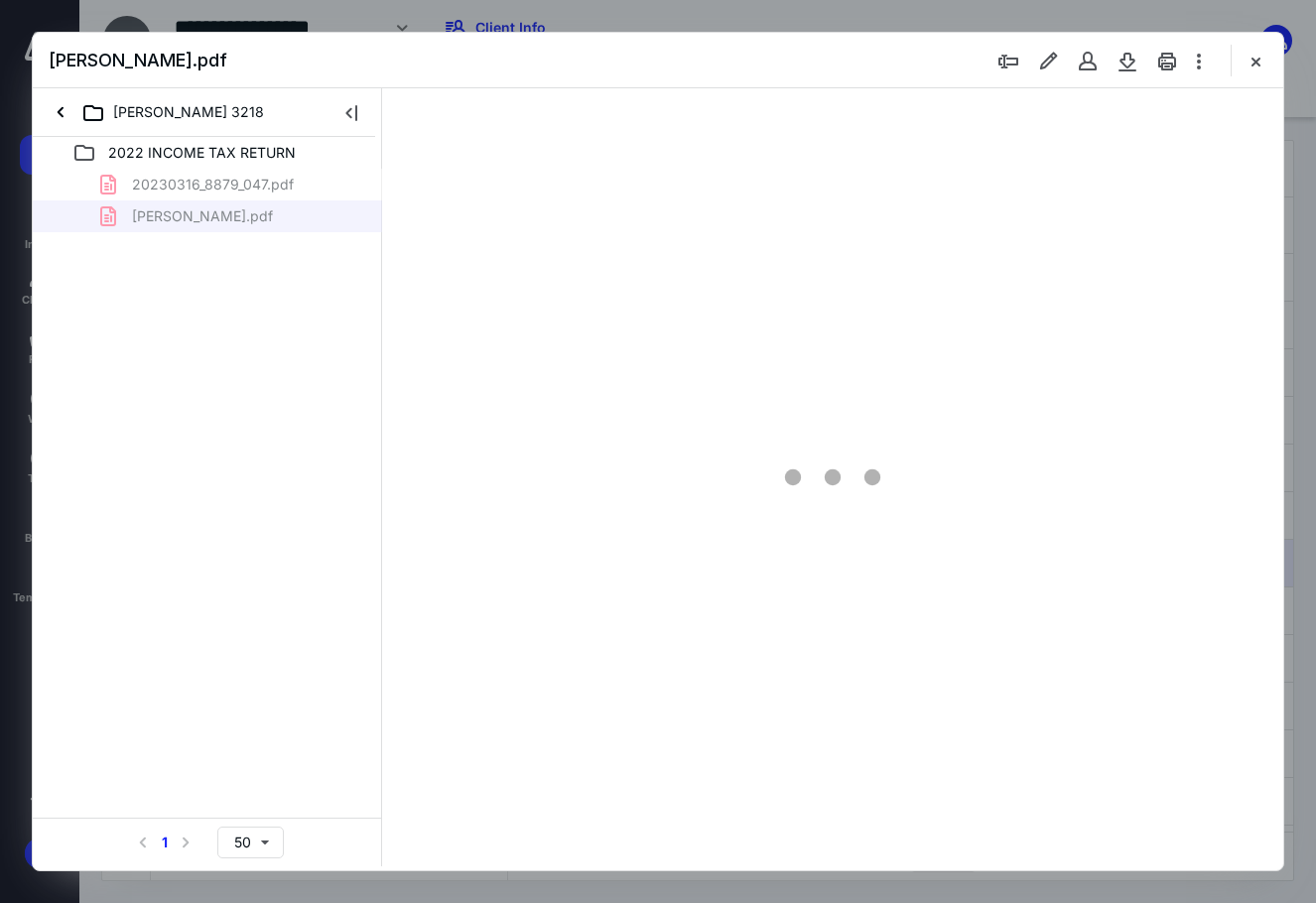 scroll, scrollTop: 79, scrollLeft: 0, axis: vertical 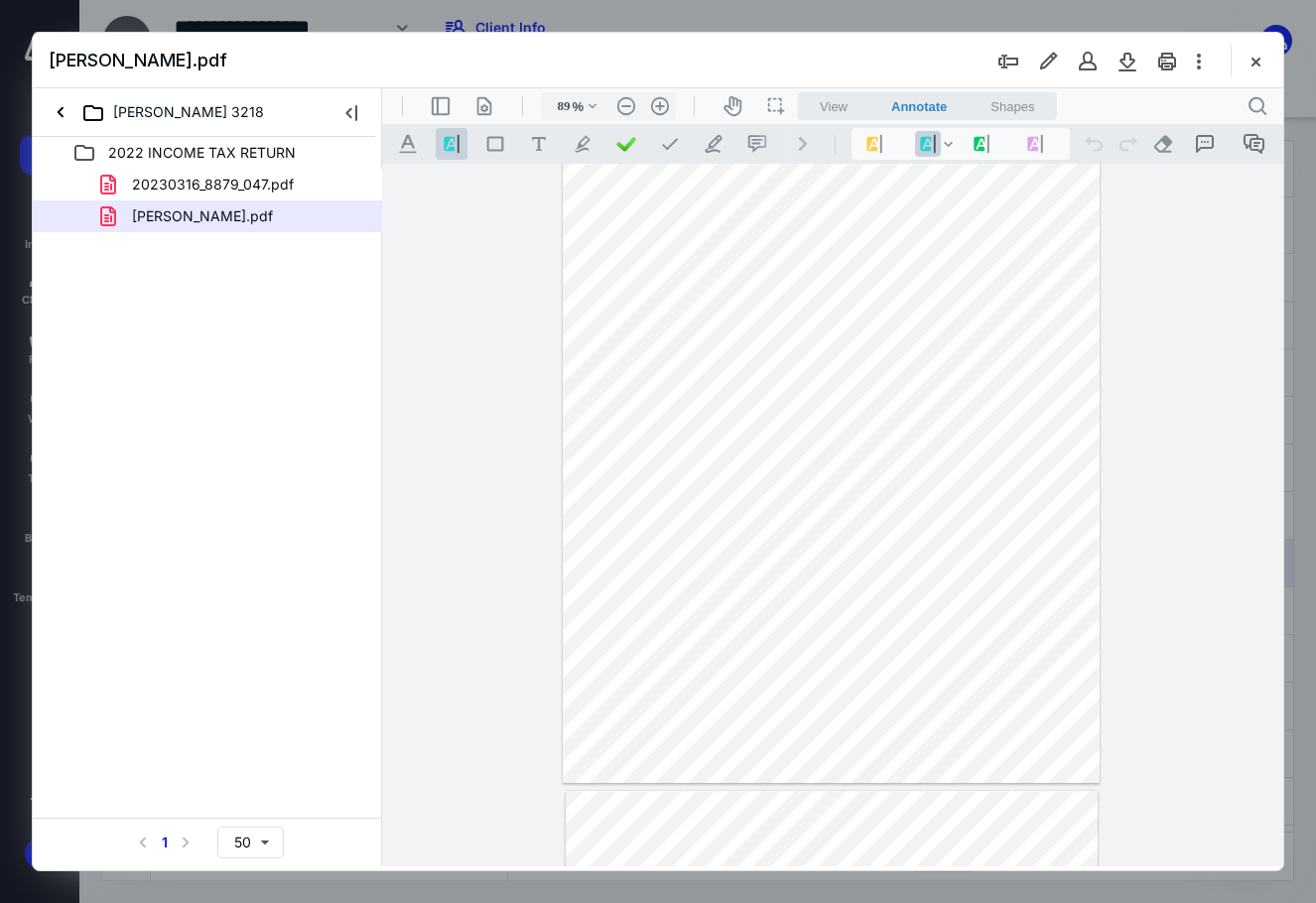drag, startPoint x: 178, startPoint y: 178, endPoint x: 268, endPoint y: 193, distance: 91.24144 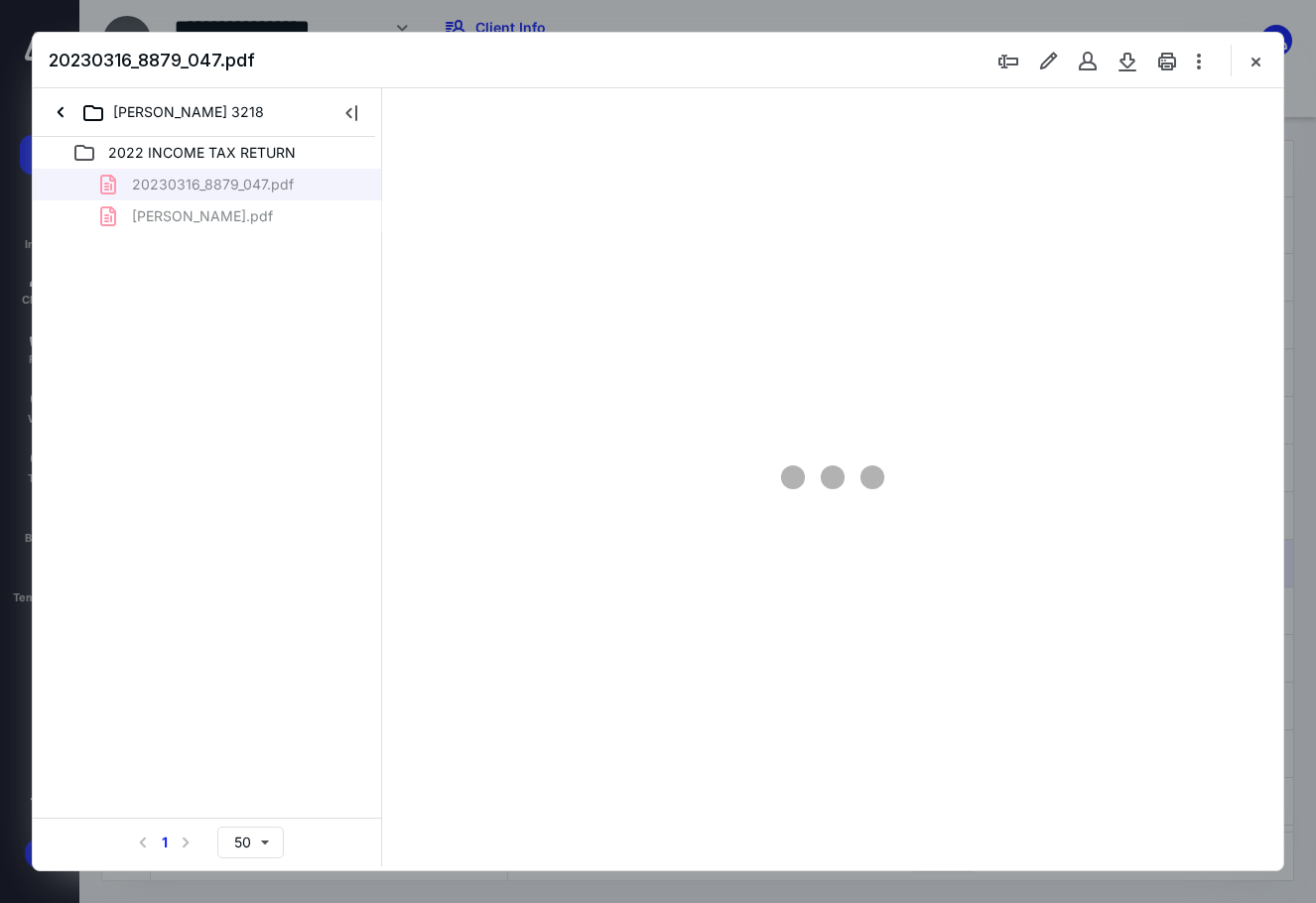 scroll, scrollTop: 79, scrollLeft: 0, axis: vertical 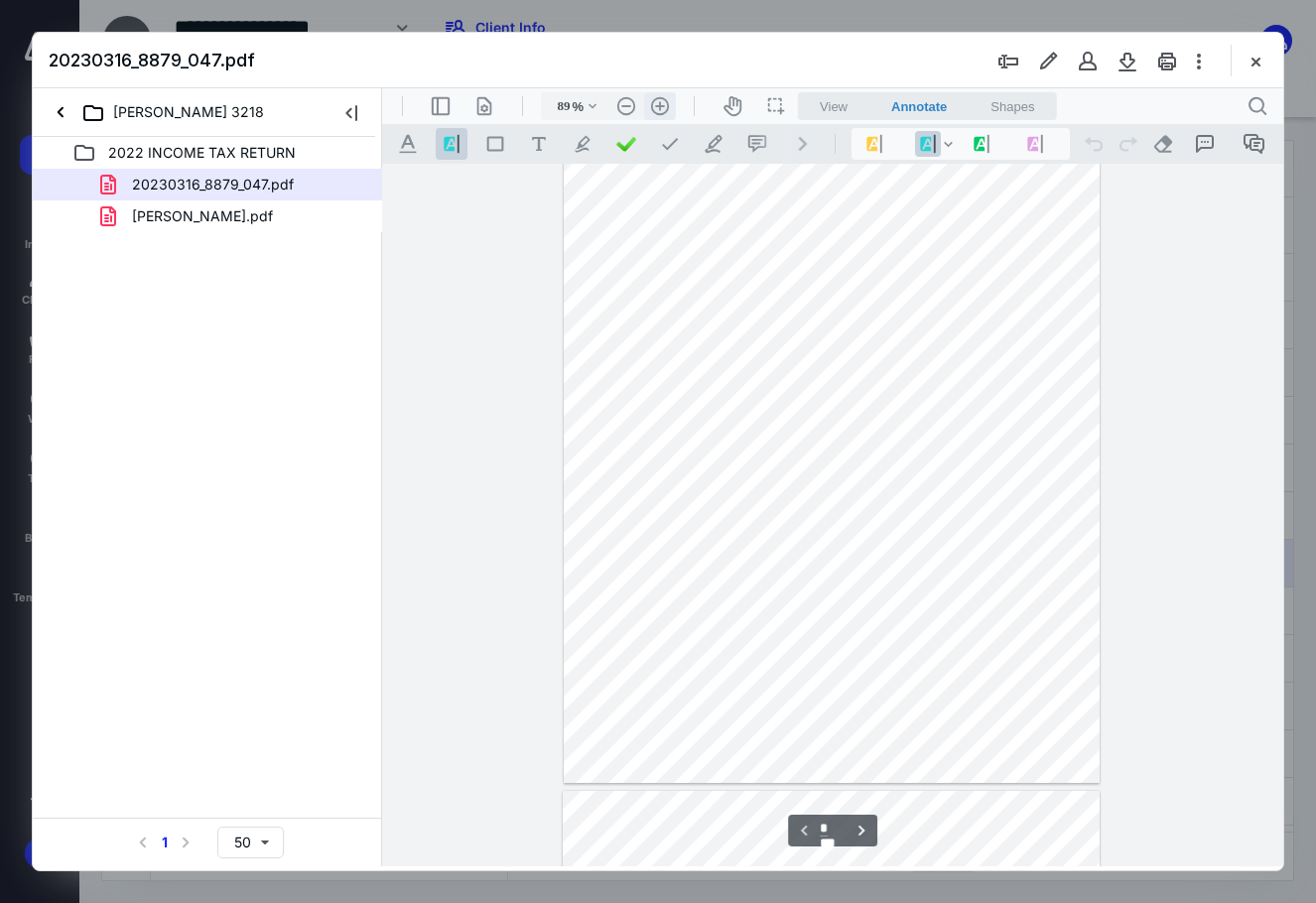 click on ".cls-1{fill:#abb0c4;} icon - header - zoom - in - line" at bounding box center [660, 106] 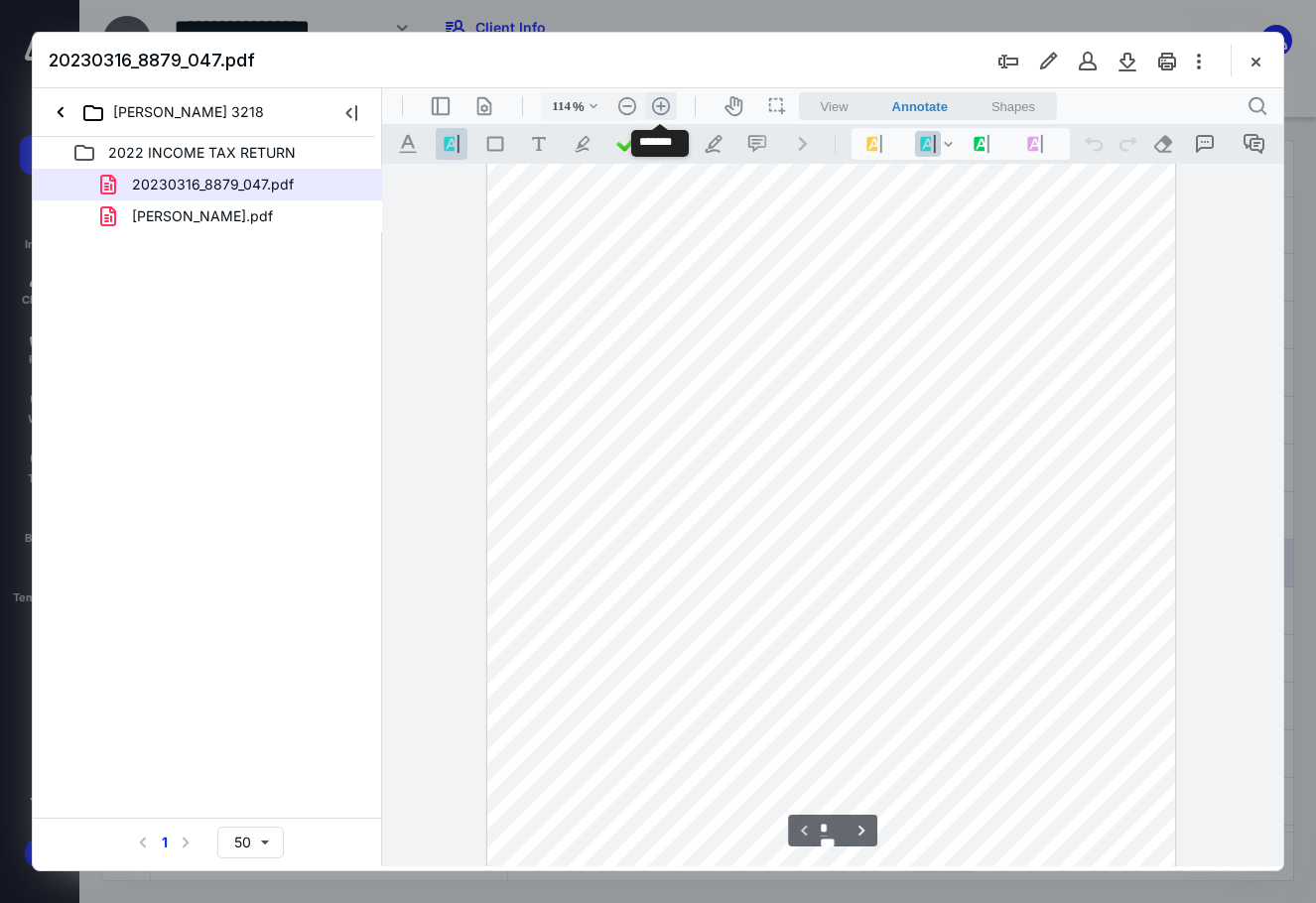 click on ".cls-1{fill:#abb0c4;} icon - header - zoom - in - line" at bounding box center (661, 106) 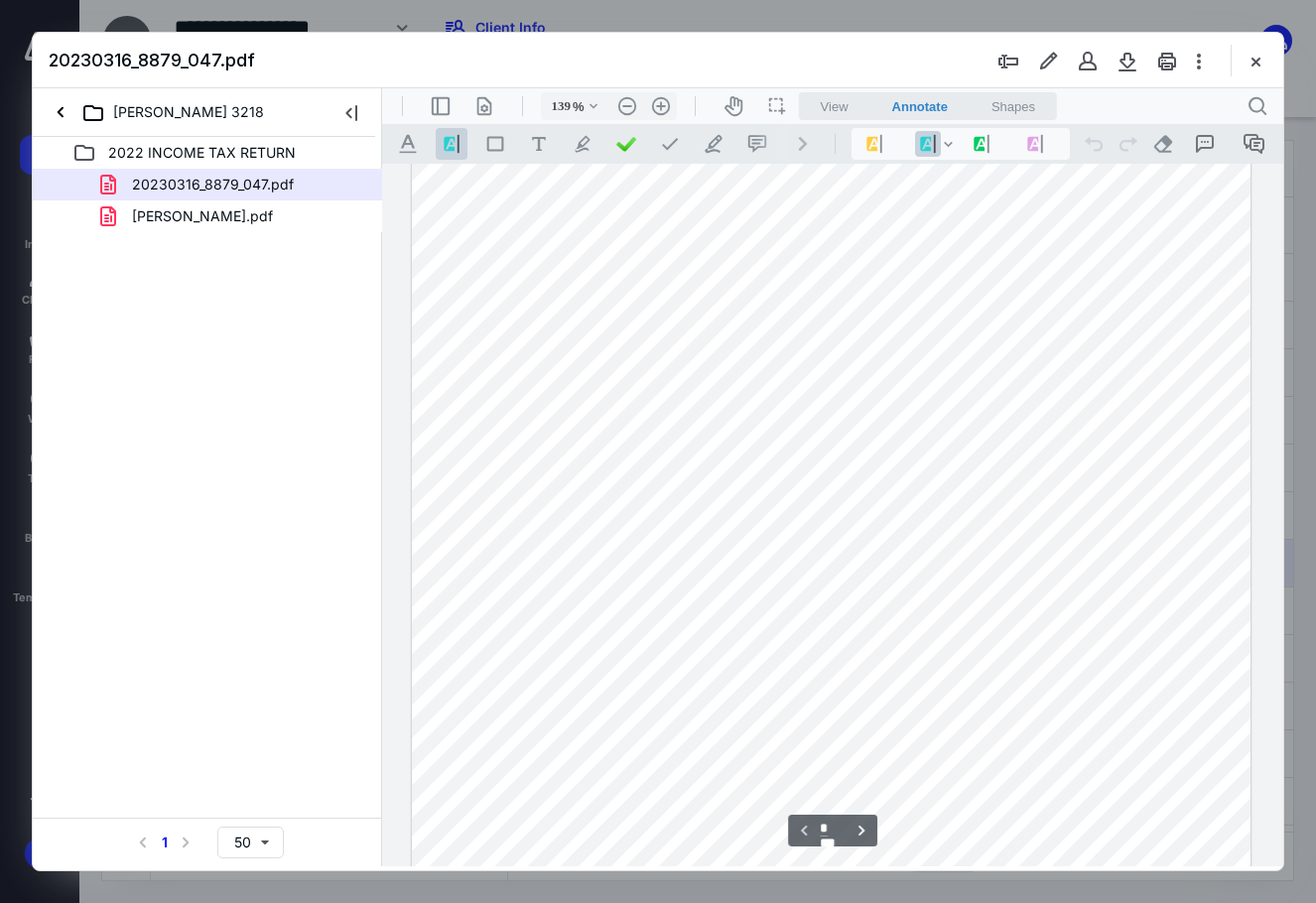 scroll, scrollTop: 0, scrollLeft: 0, axis: both 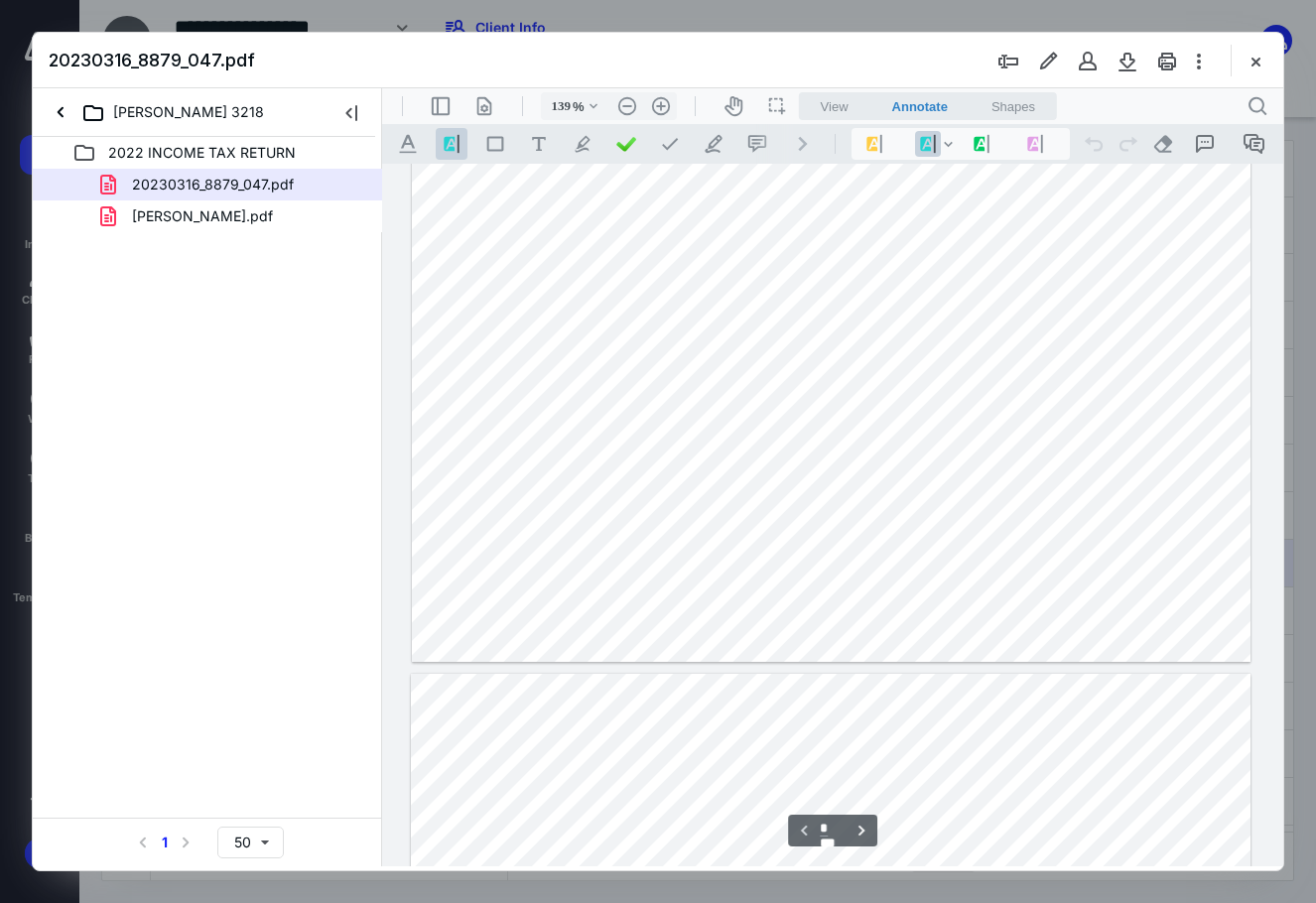 type on "*" 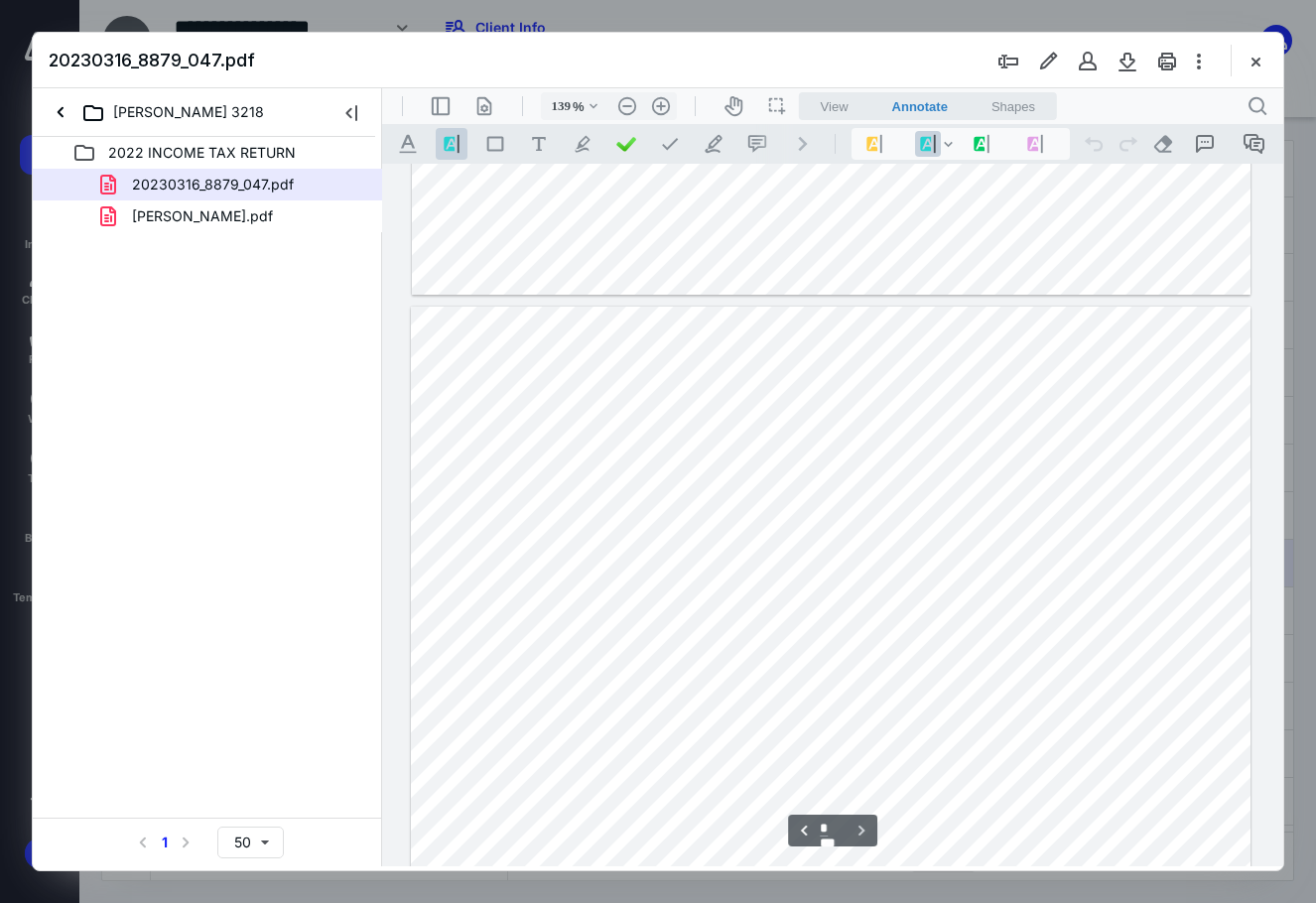 scroll, scrollTop: 1191, scrollLeft: 0, axis: vertical 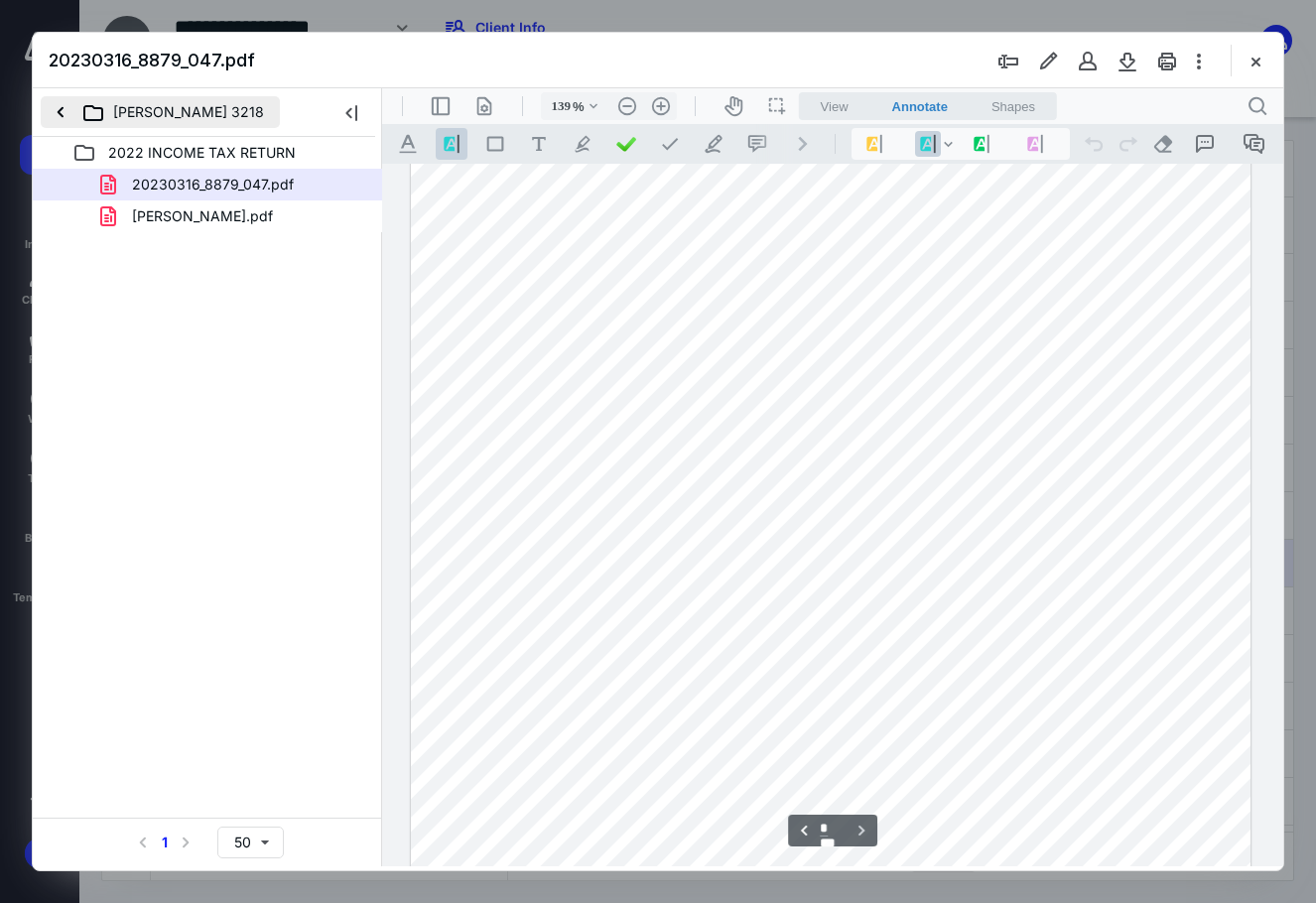 click on "RONELO GONZALO 3218" at bounding box center [160, 112] 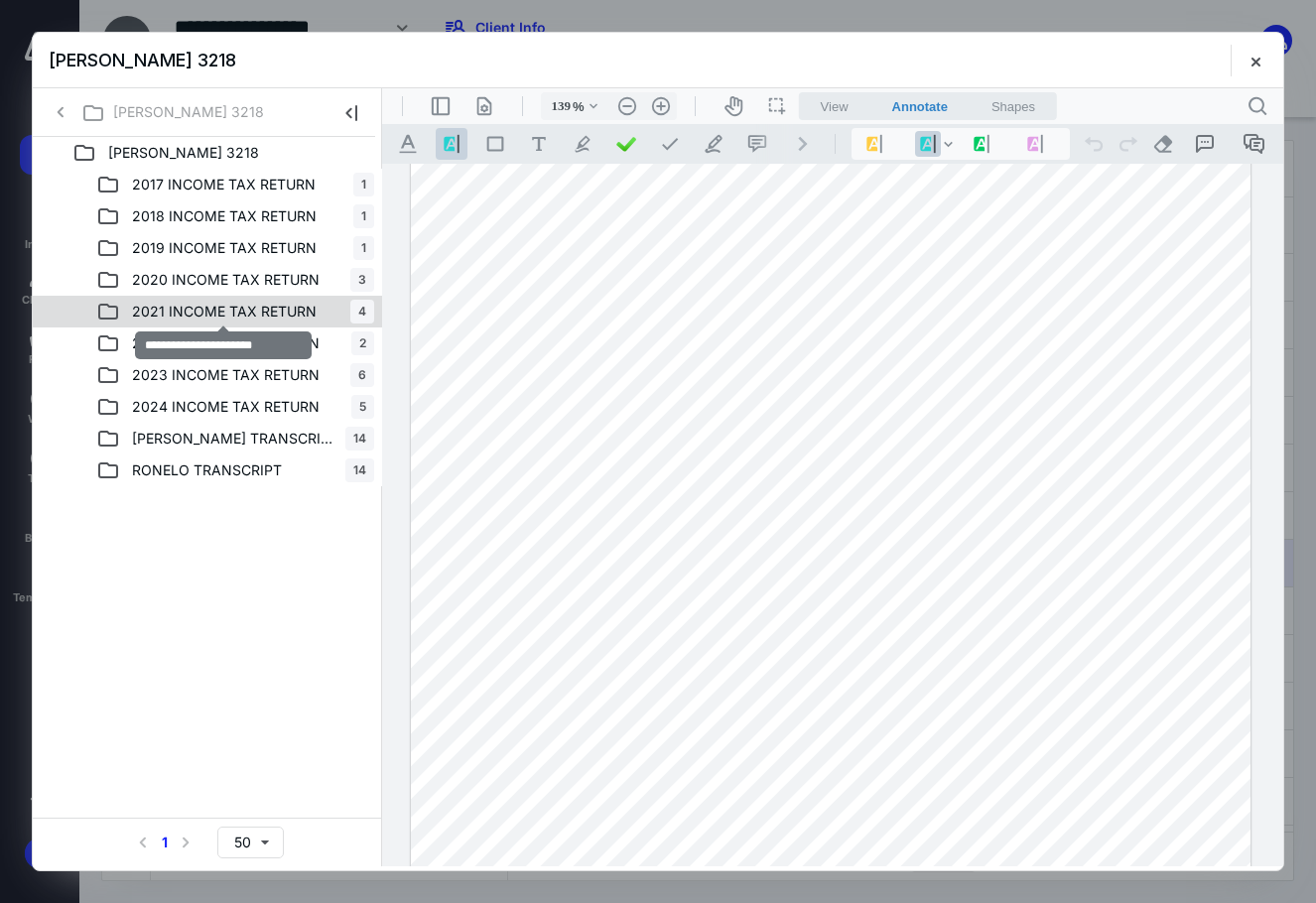 click on "2021 INCOME TAX RETURN" at bounding box center [224, 312] 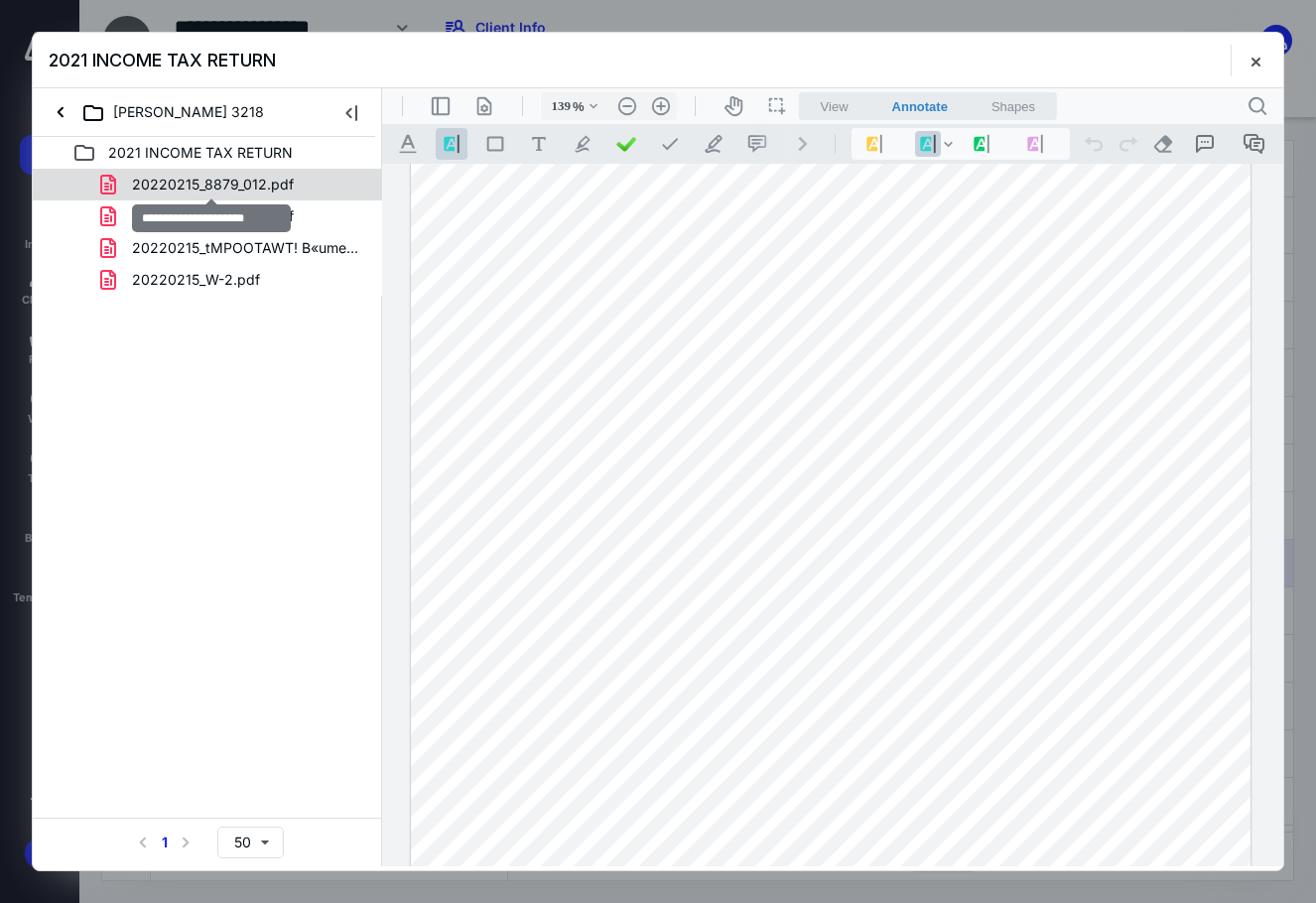 click on "20220215_8879_012.pdf" at bounding box center (212, 185) 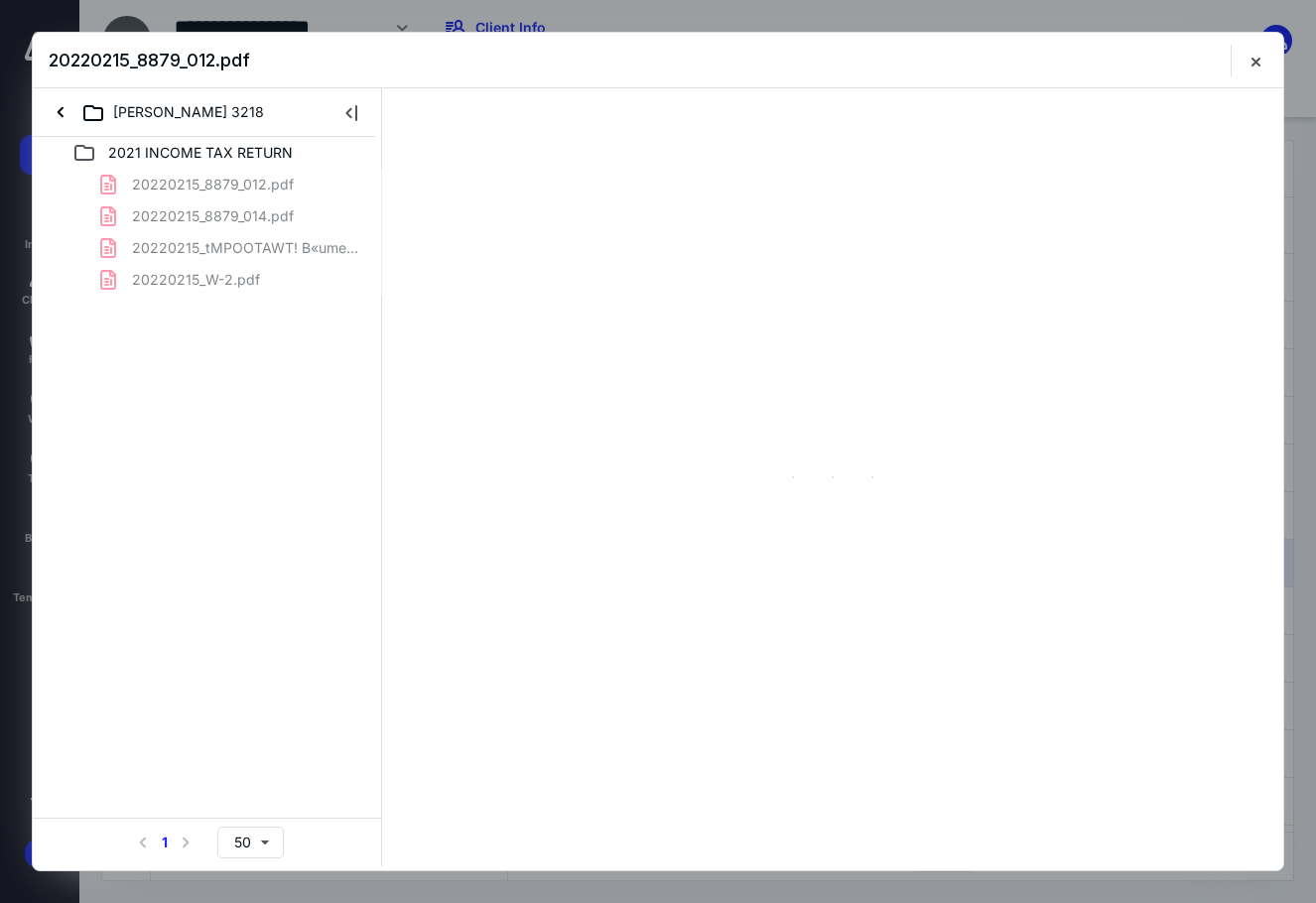 click on "20220215_8879_012.pdf 20220215_8879_014.pdf 20220215_tMPOOTAWT! B«umedPaifmenaattiubJfetteaS2S«chat_t..pdf 20220215_W-2.pdf" at bounding box center (207, 232) 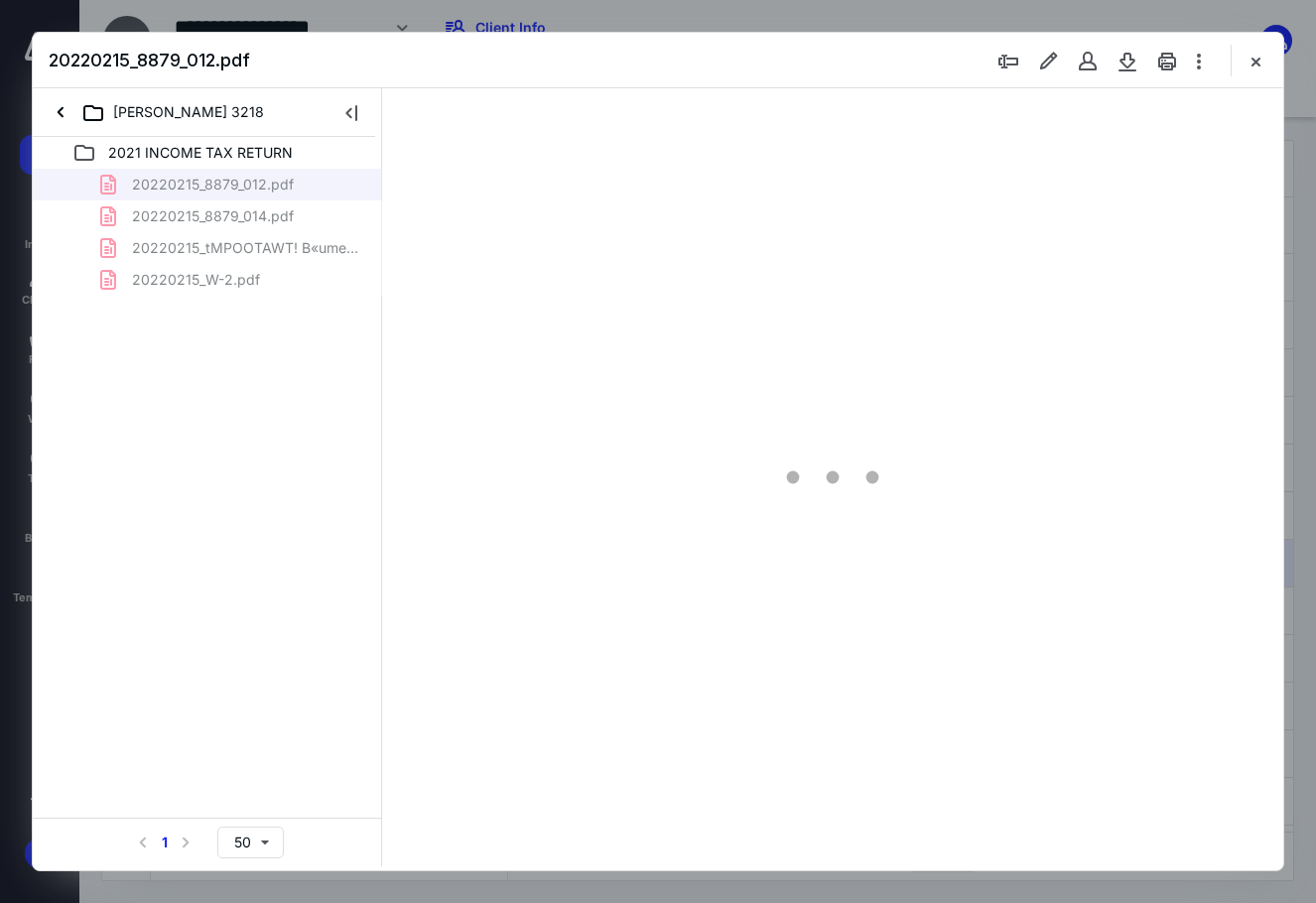 type on "89" 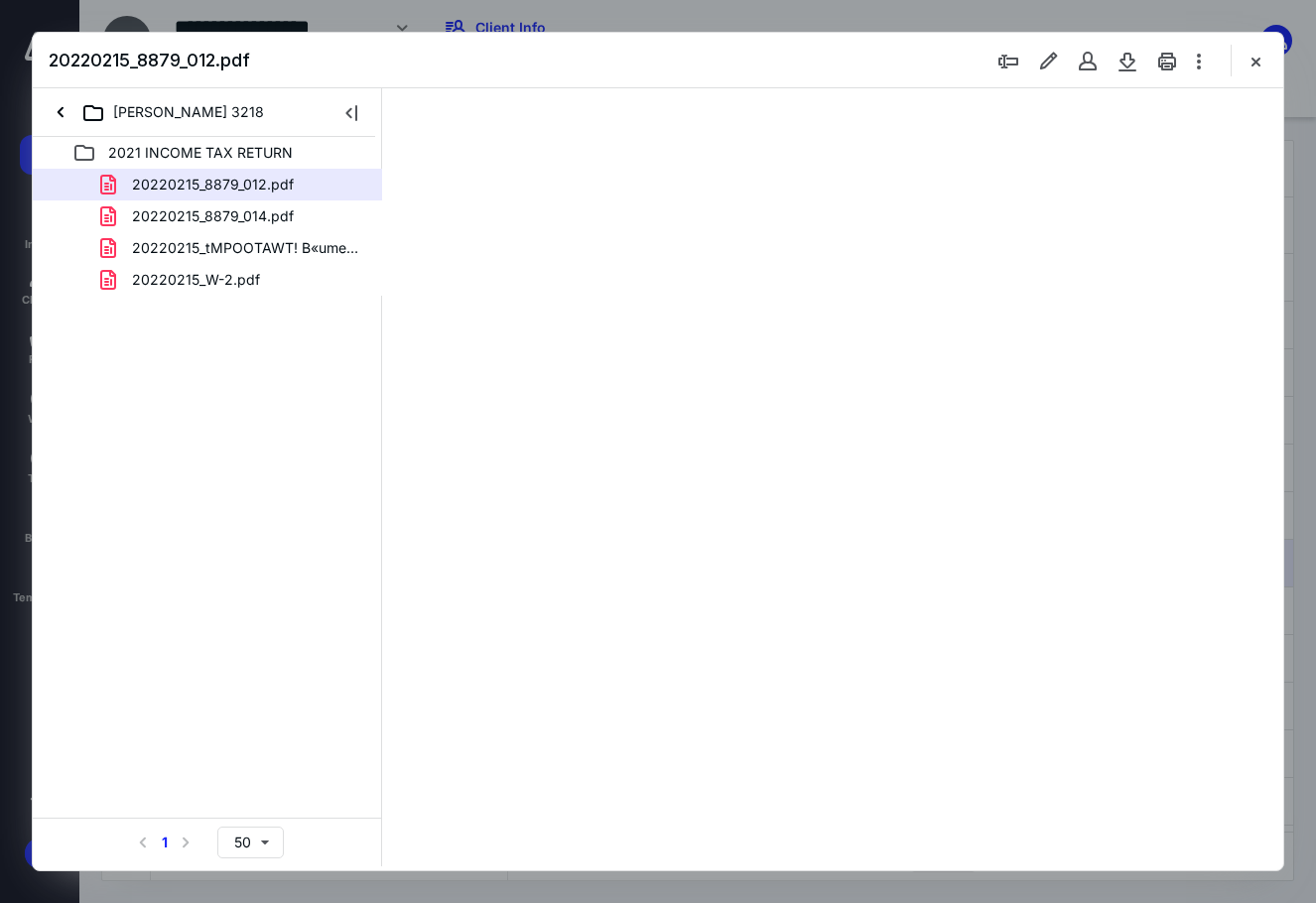 scroll, scrollTop: 79, scrollLeft: 0, axis: vertical 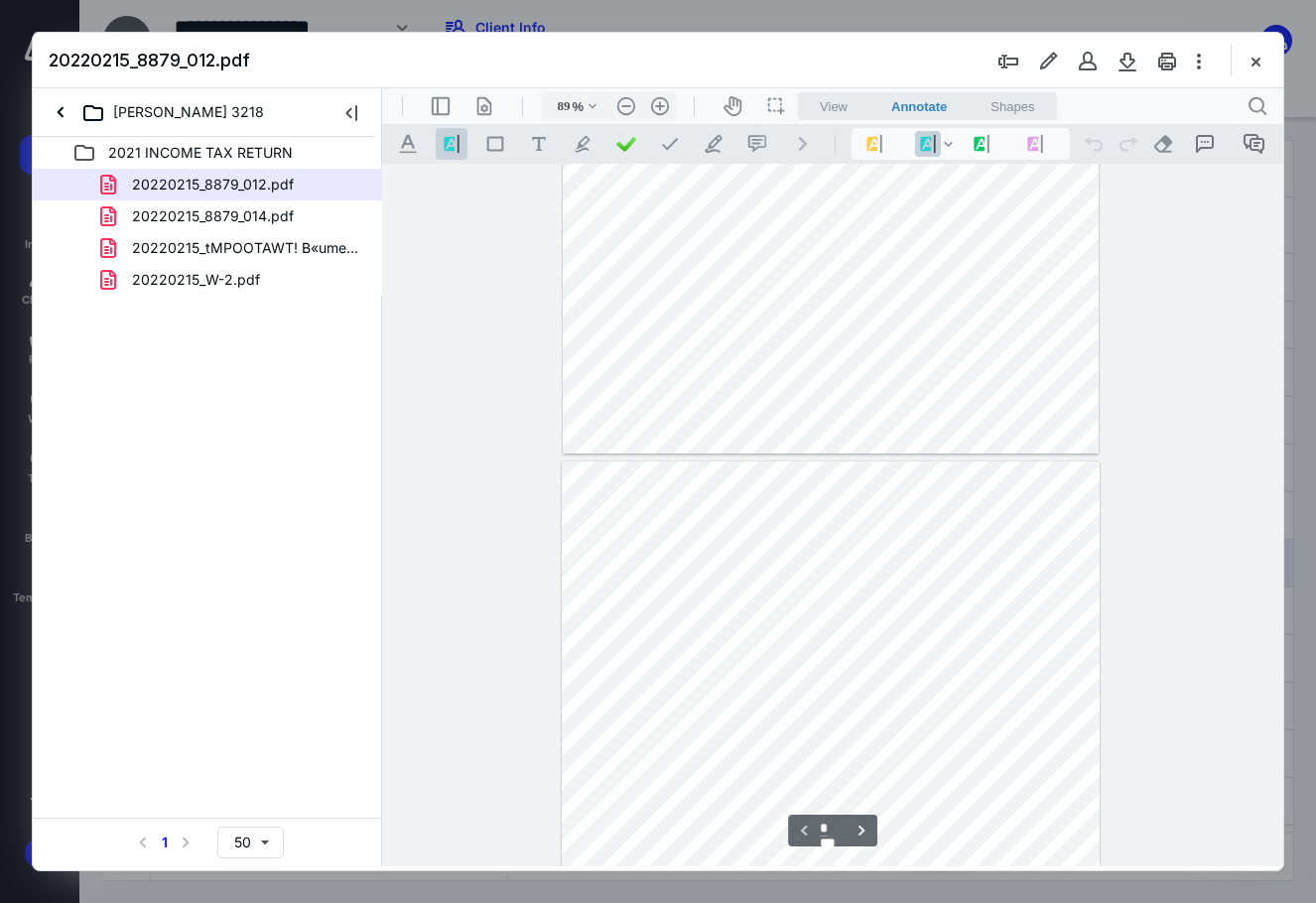 type on "*" 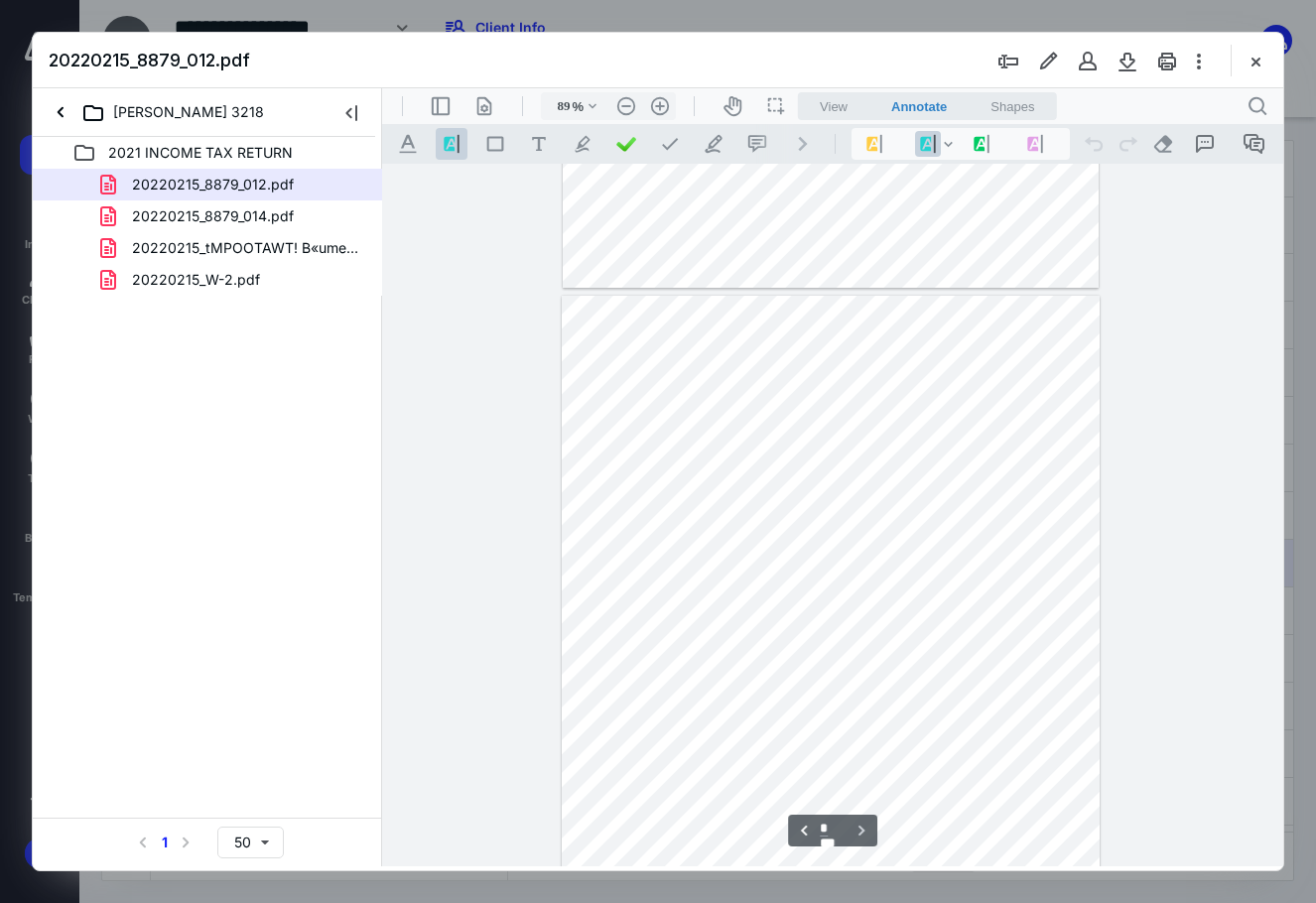 scroll, scrollTop: 675, scrollLeft: 0, axis: vertical 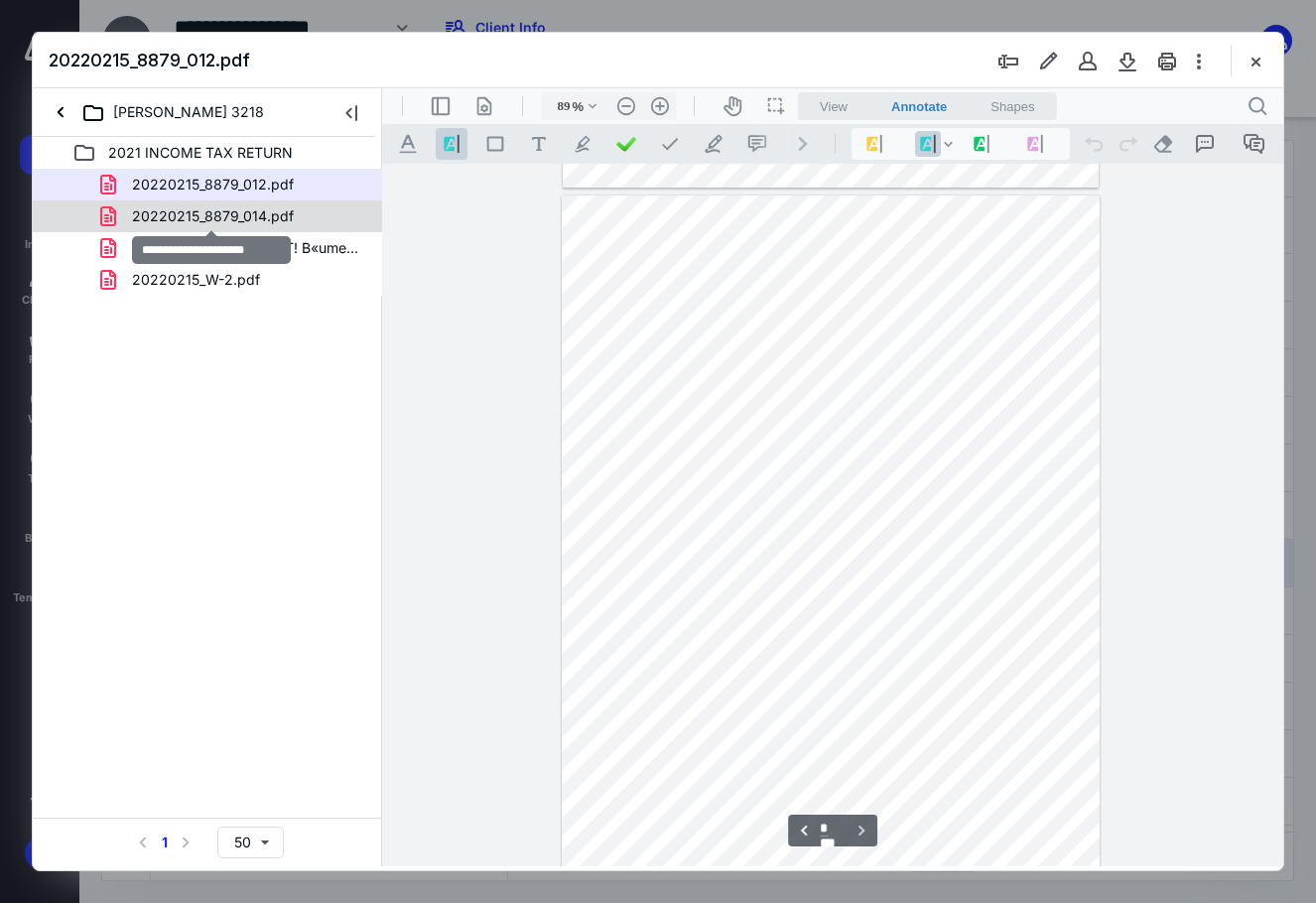 click on "20220215_8879_014.pdf" at bounding box center [212, 216] 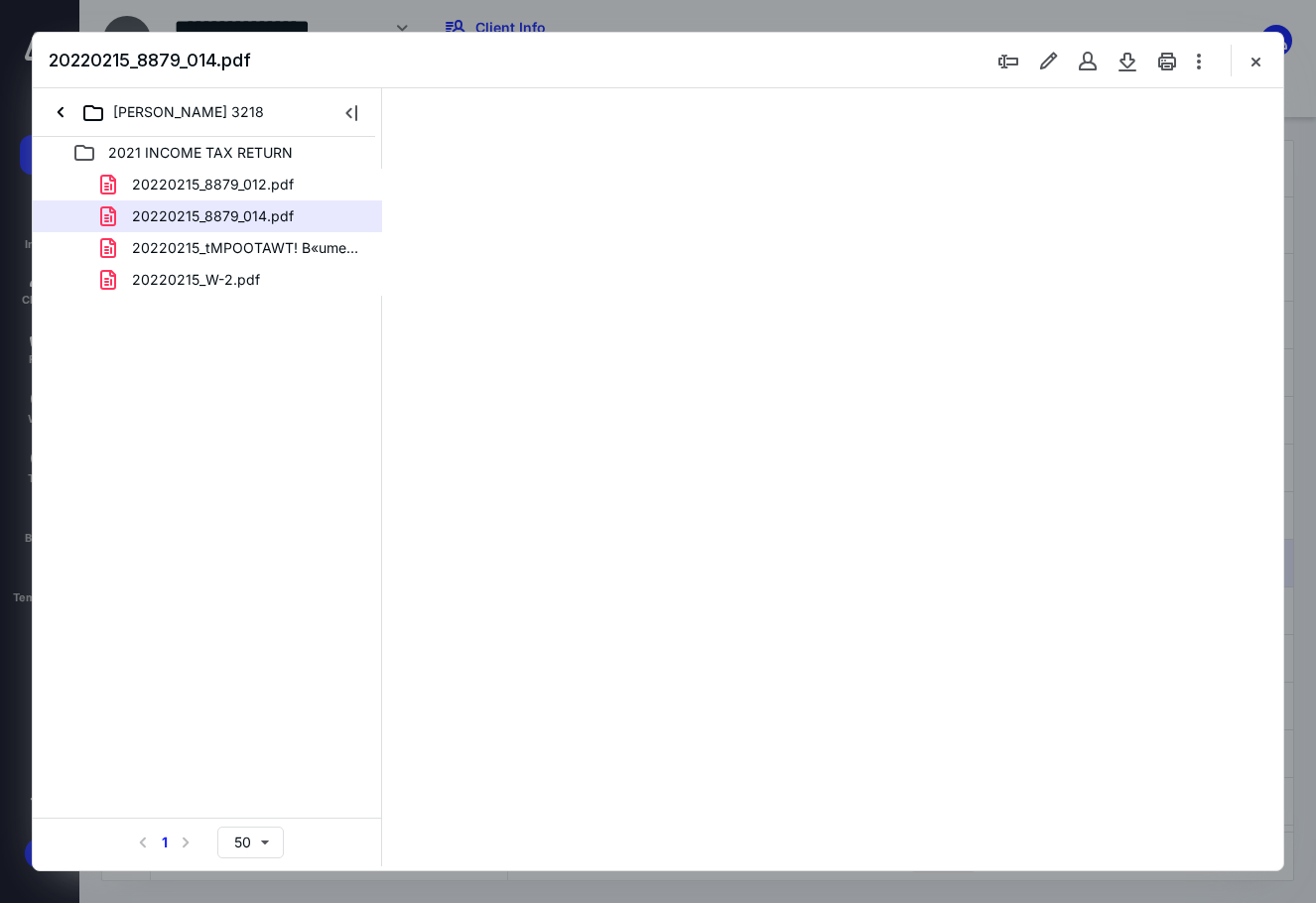 type on "89" 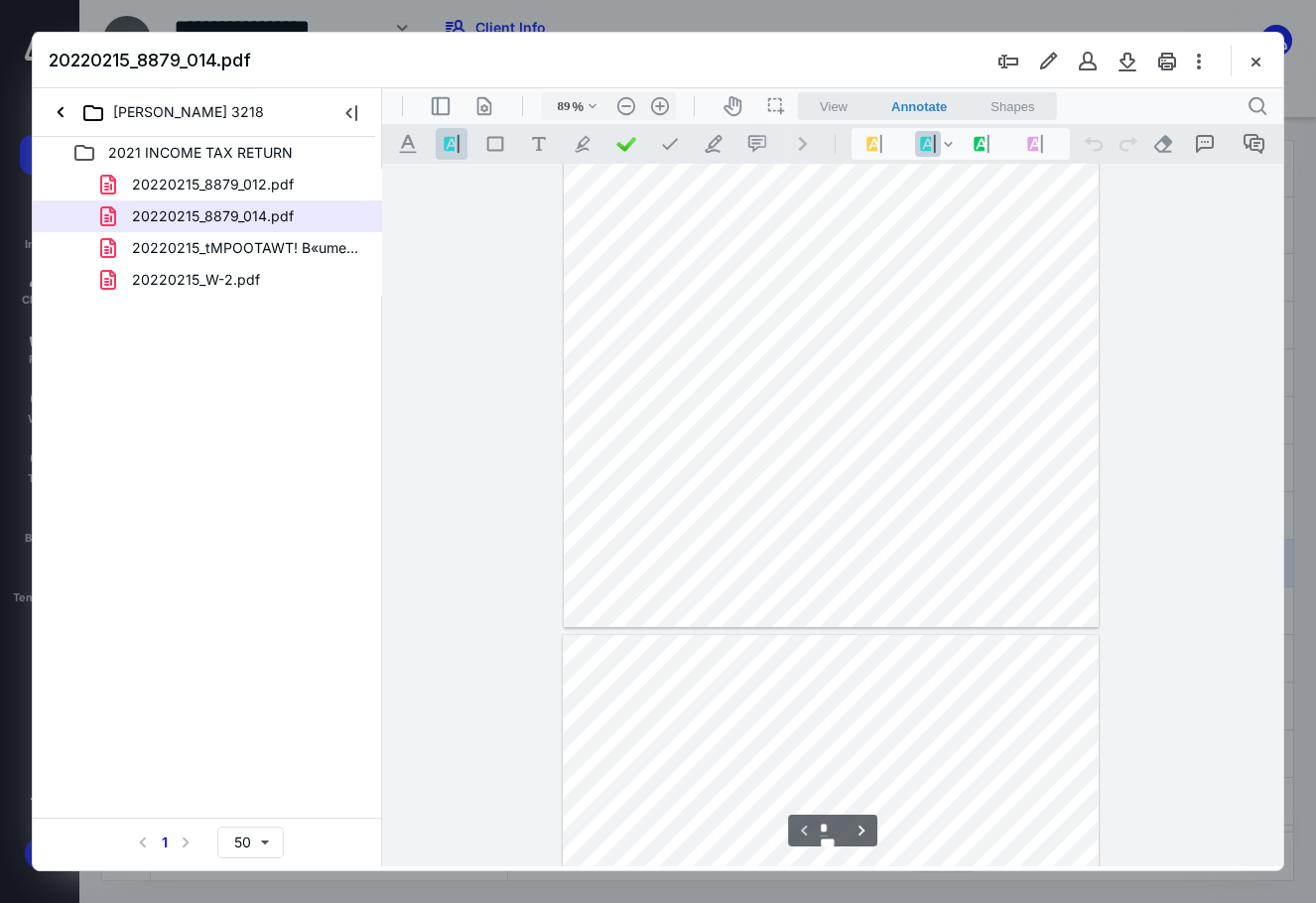 scroll, scrollTop: 0, scrollLeft: 0, axis: both 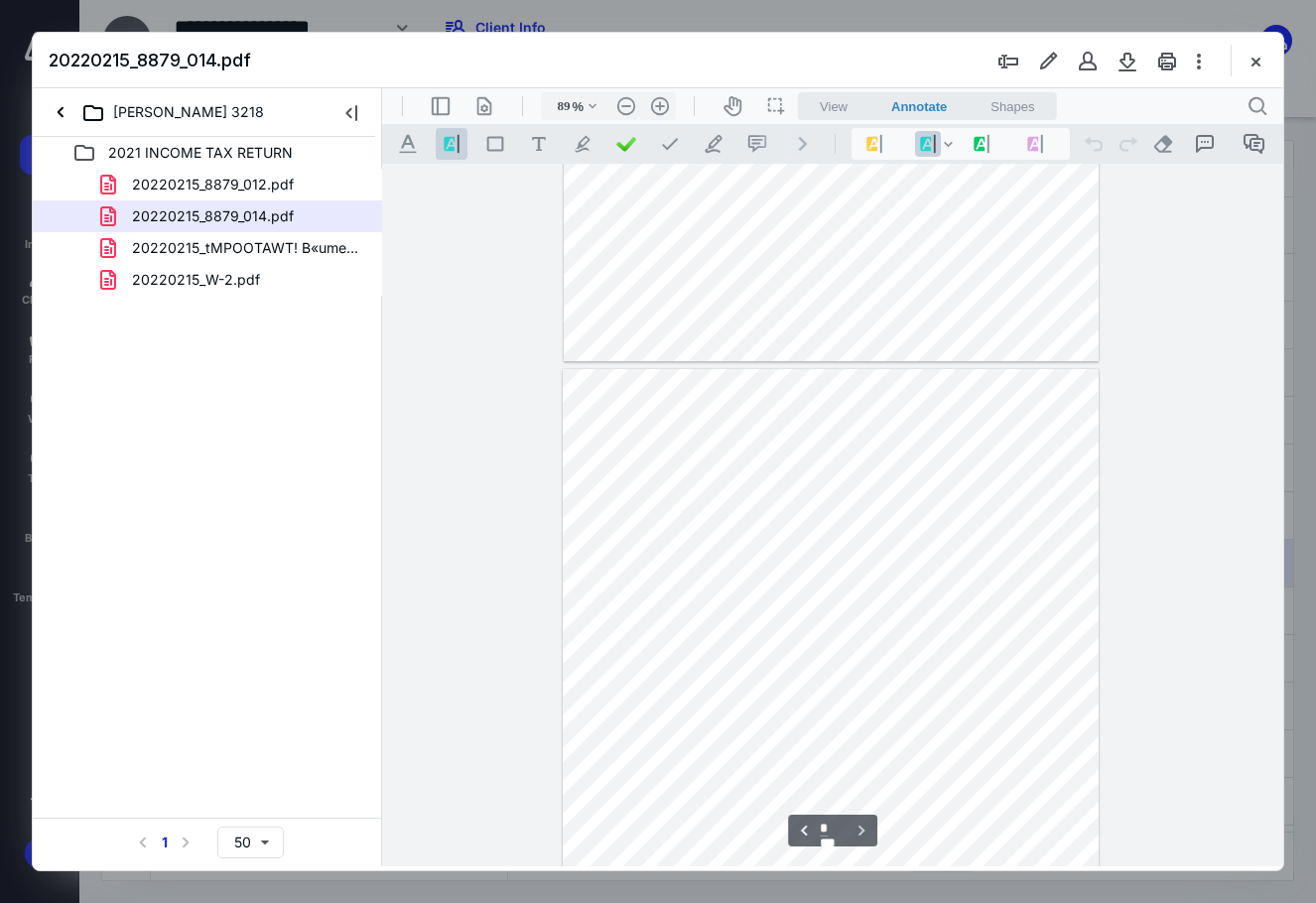 type on "*" 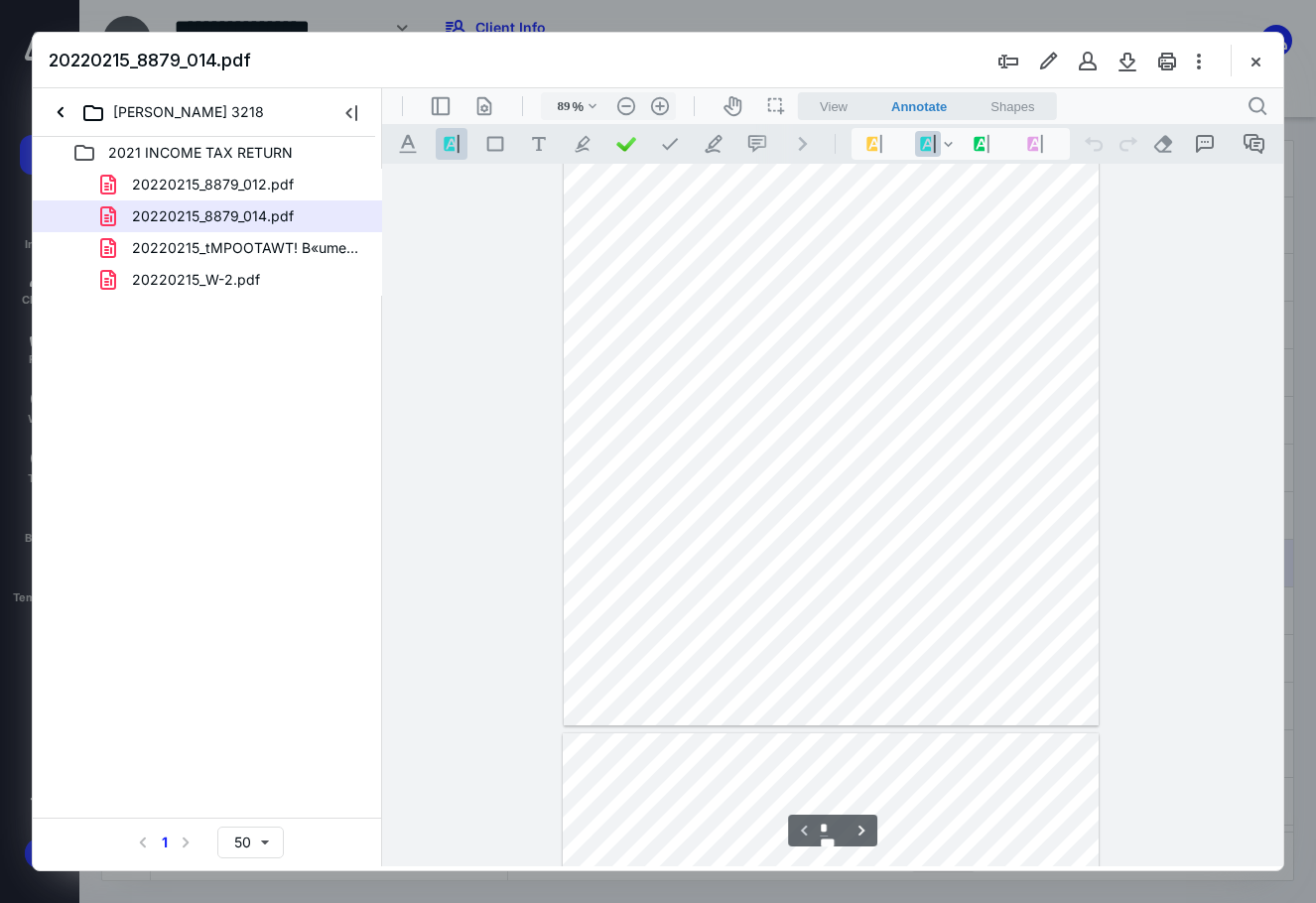 scroll, scrollTop: 109, scrollLeft: 0, axis: vertical 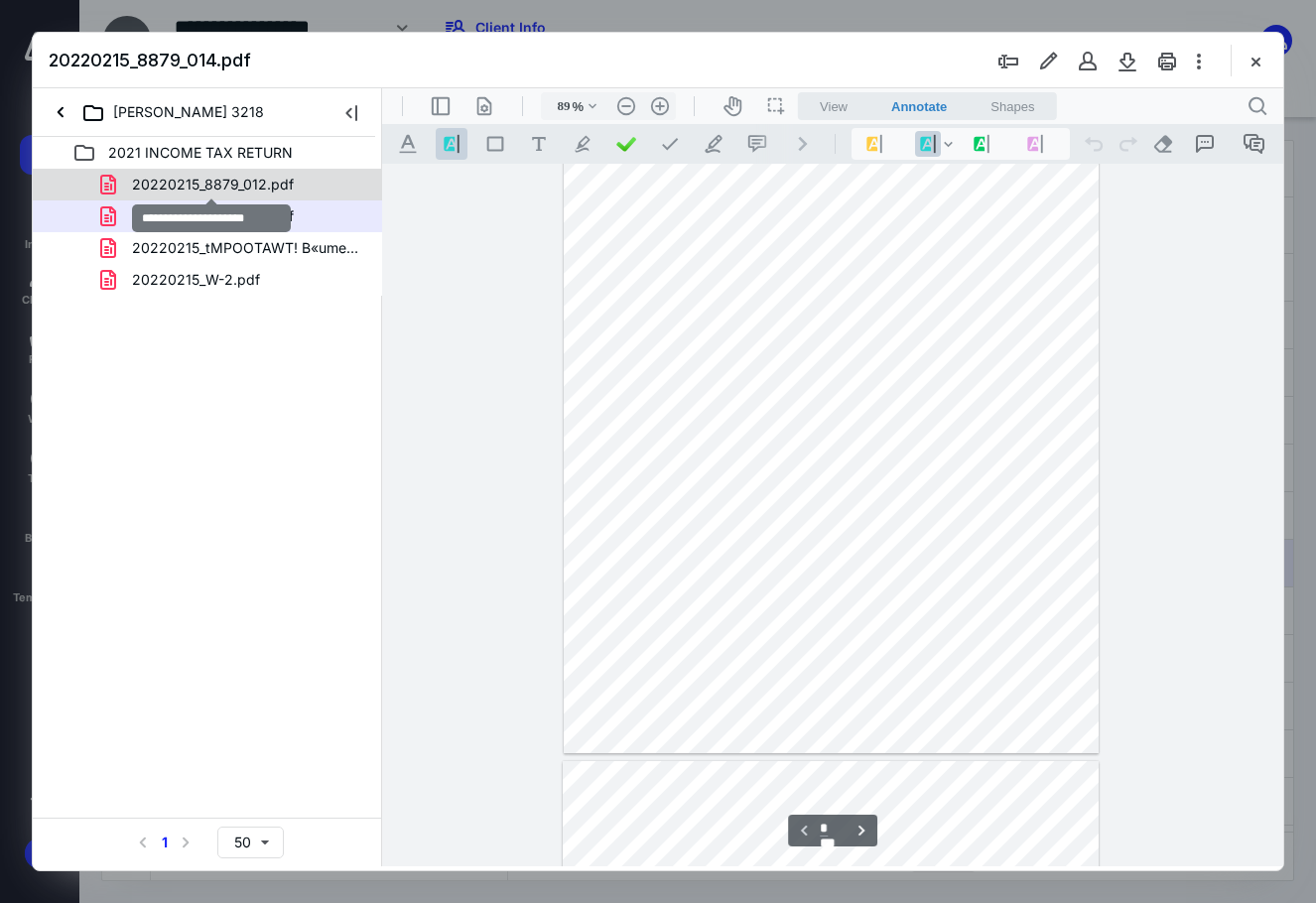 click on "20220215_8879_012.pdf" at bounding box center (212, 185) 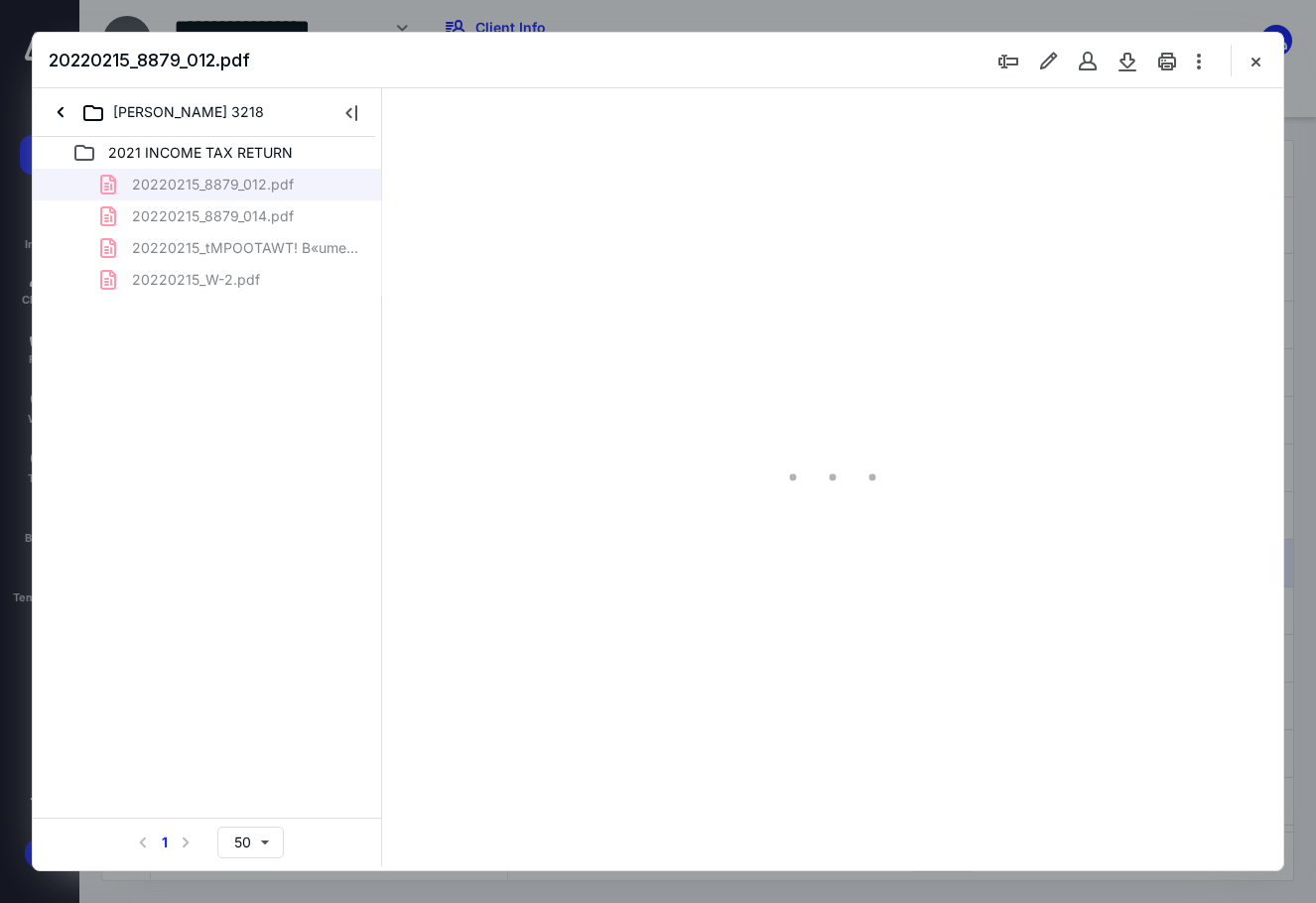 type on "89" 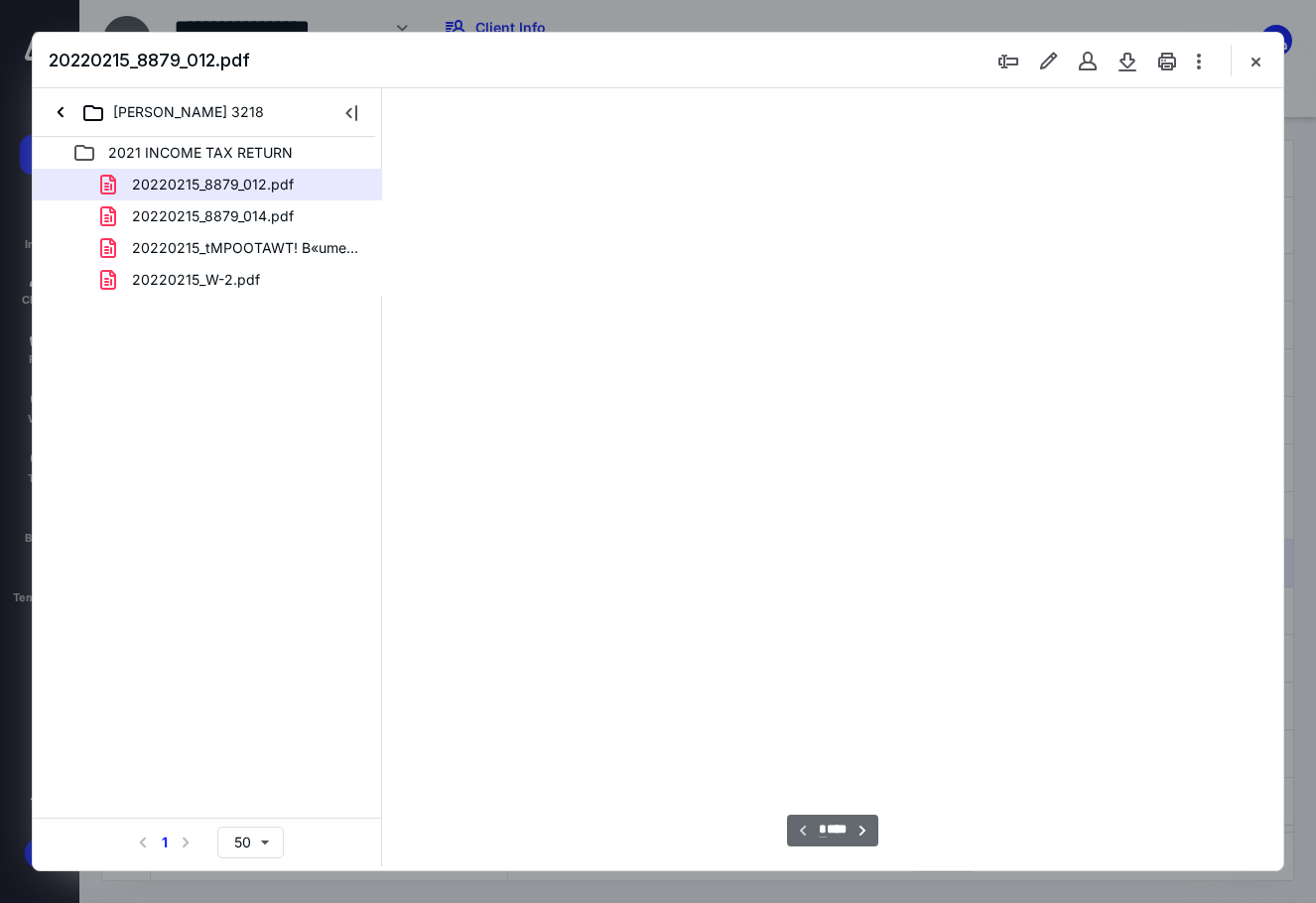 scroll, scrollTop: 79, scrollLeft: 0, axis: vertical 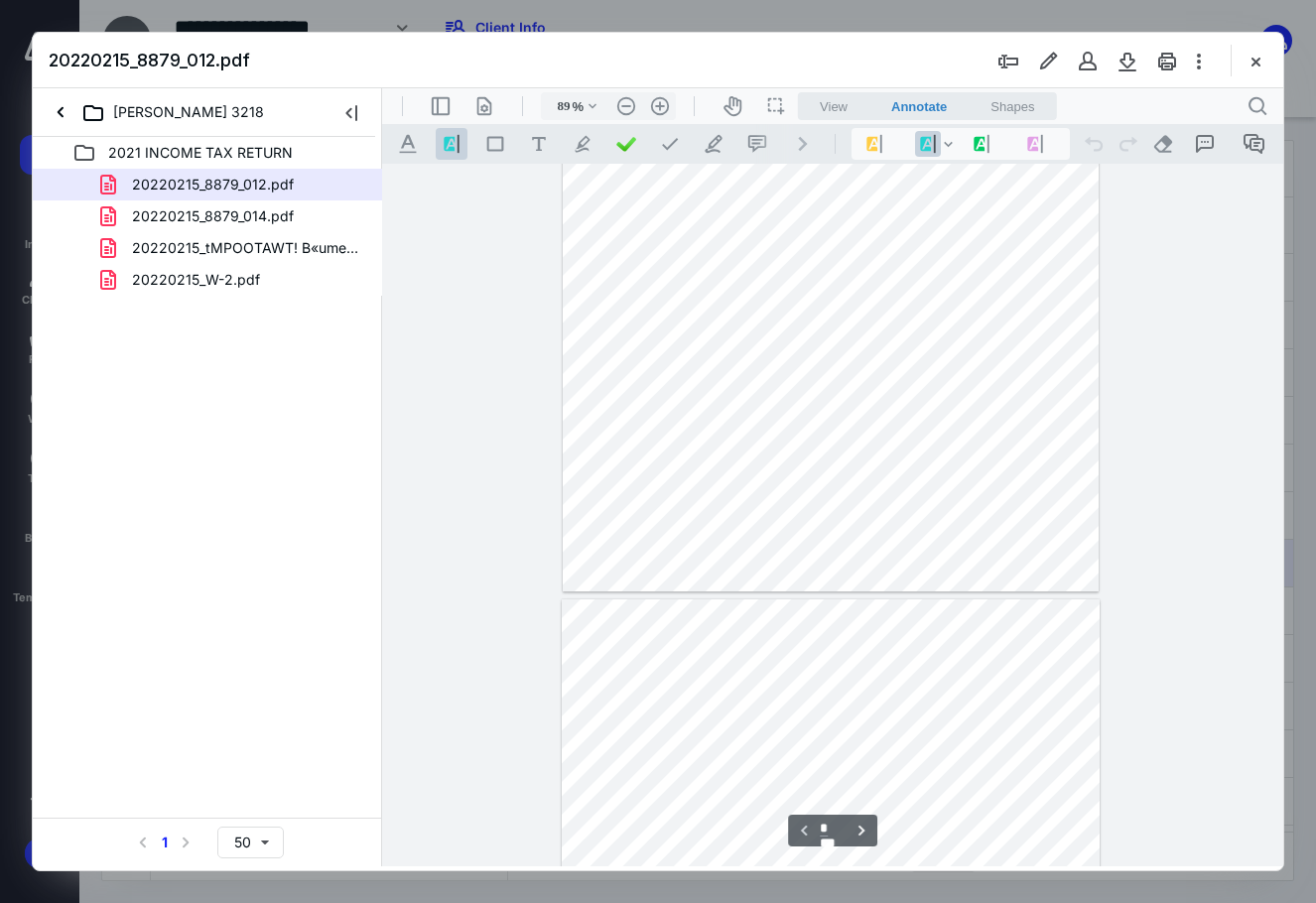 type on "*" 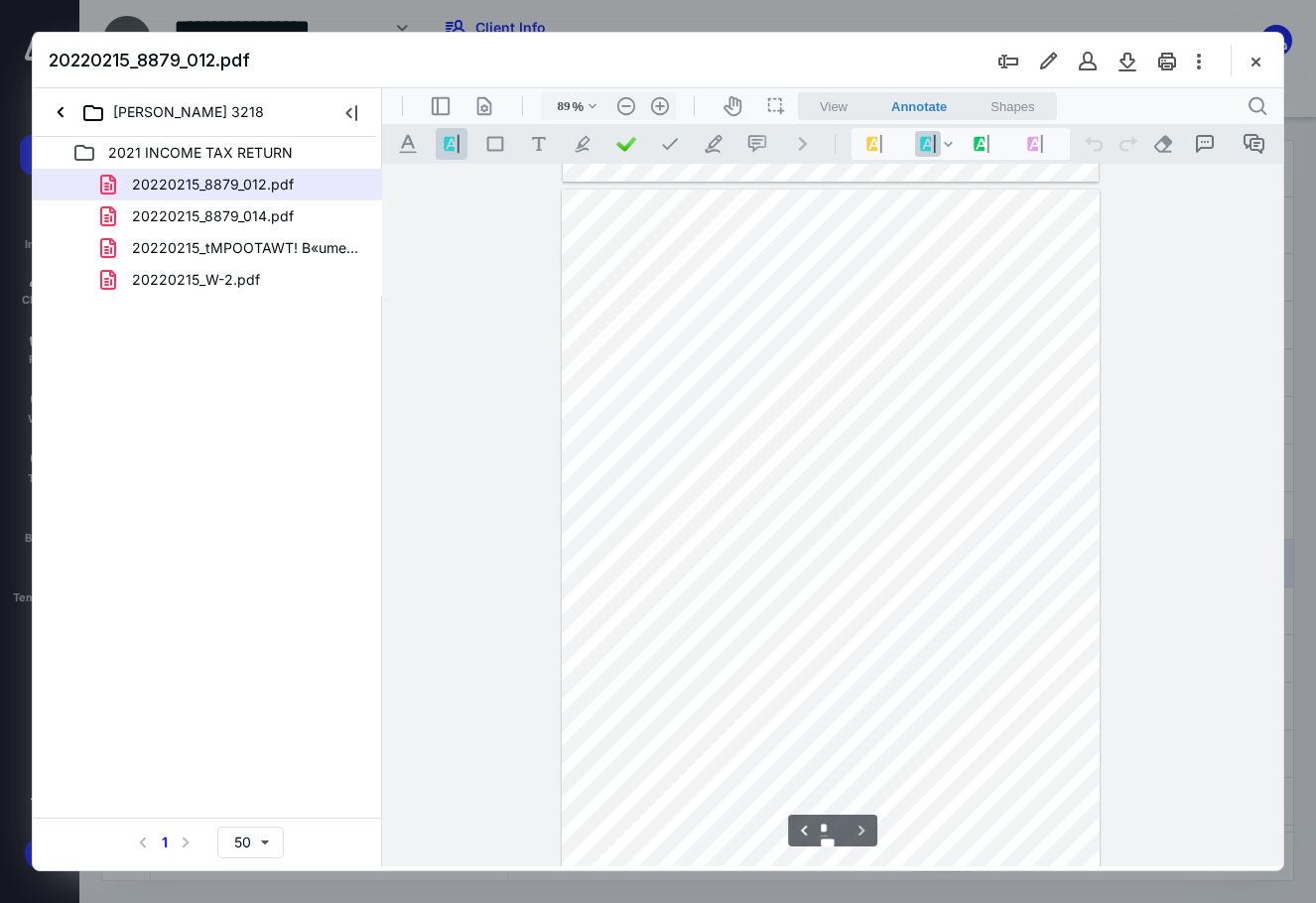 scroll, scrollTop: 706, scrollLeft: 0, axis: vertical 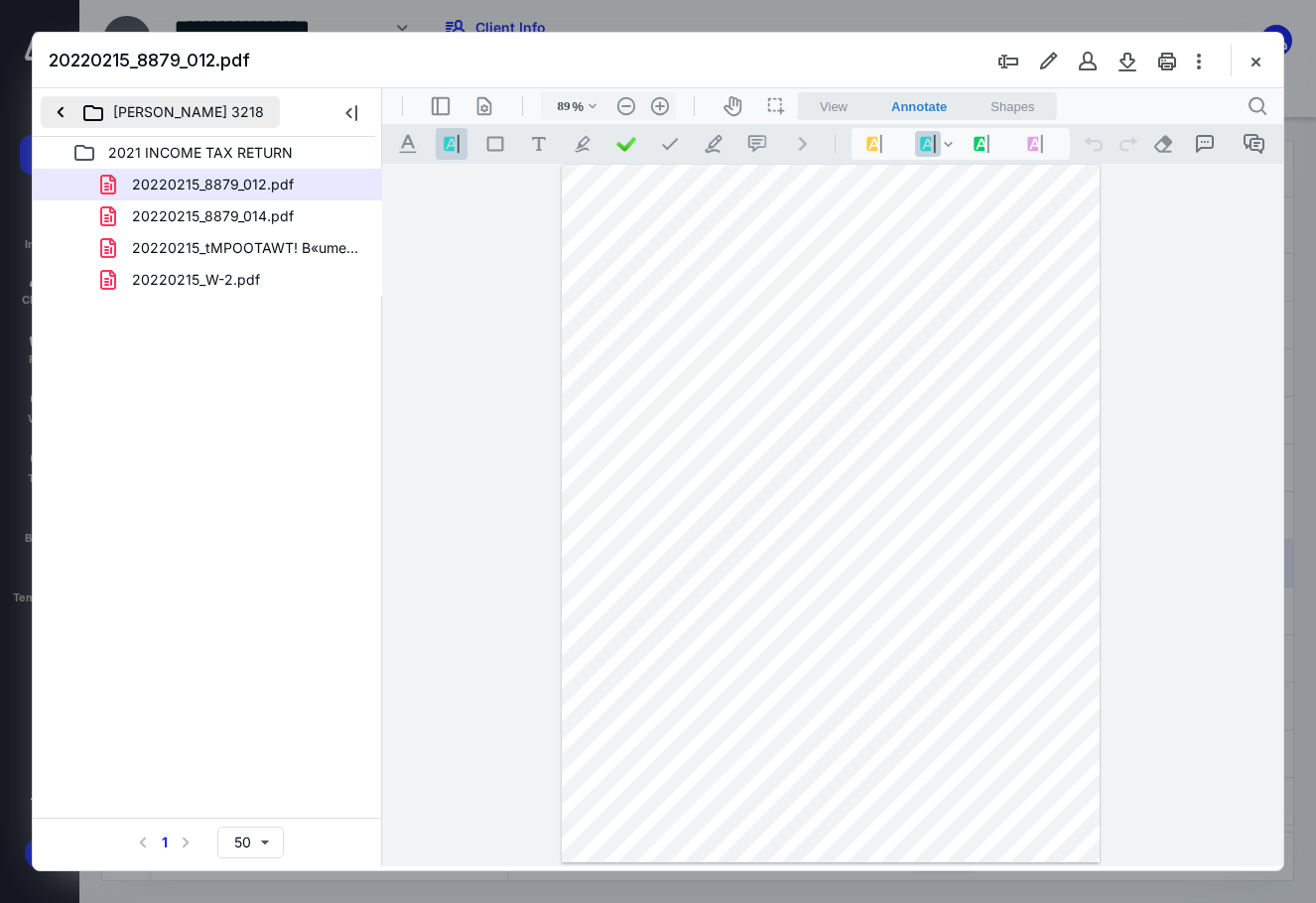 click on "RONELO GONZALO 3218" at bounding box center [160, 112] 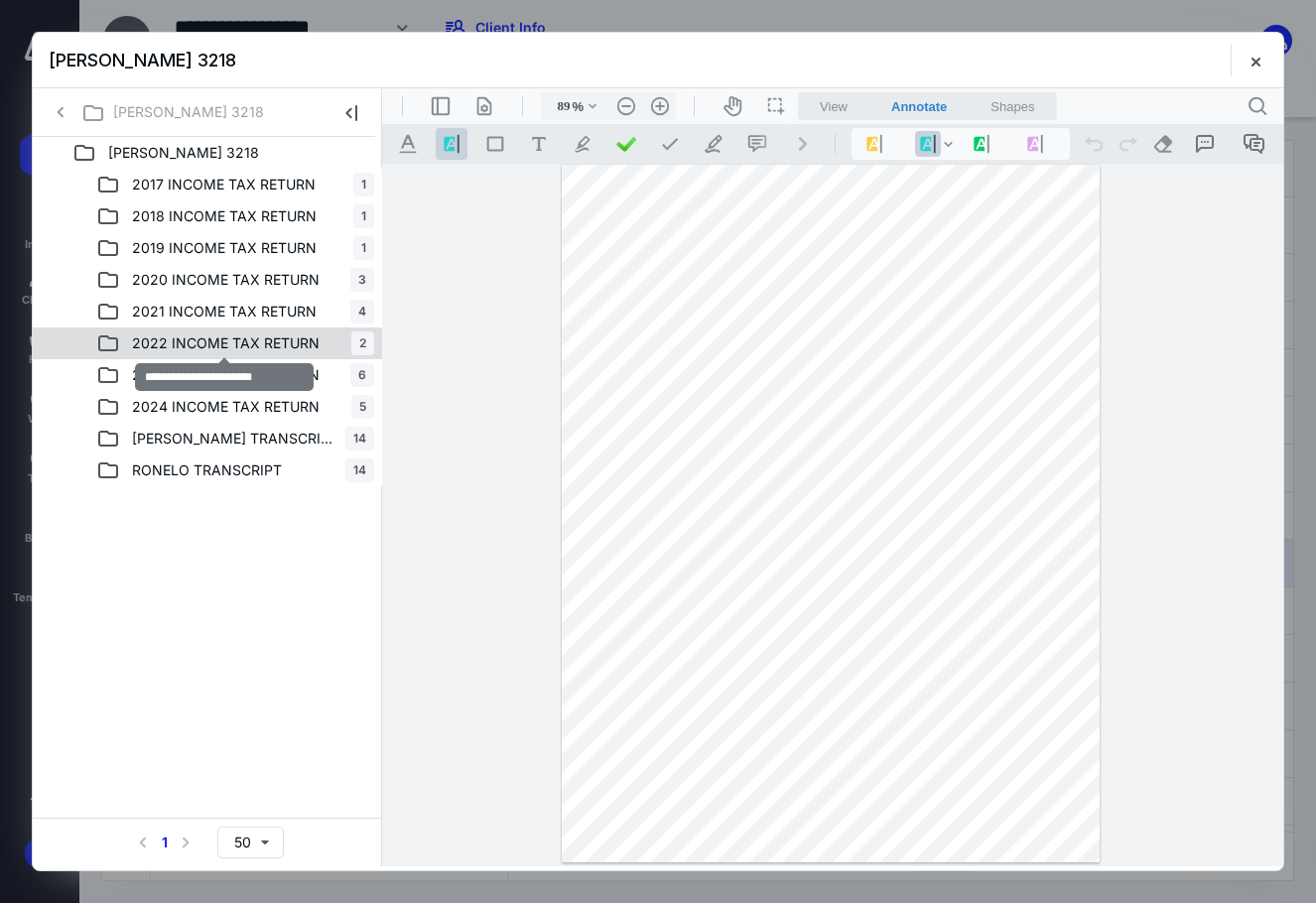 click on "2022 INCOME TAX RETURN" at bounding box center (225, 343) 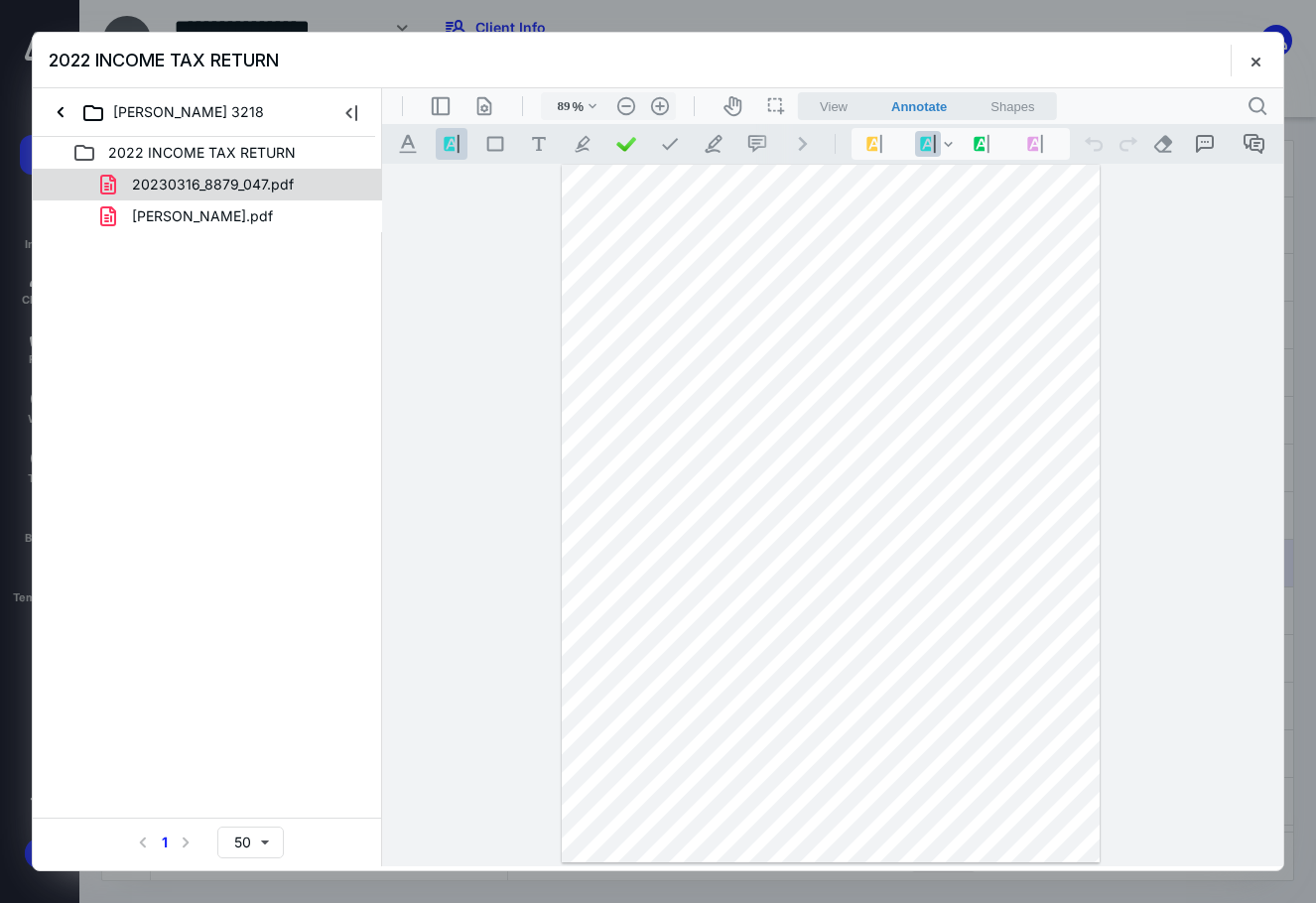 click on "20230316_8879_047.pdf" at bounding box center (212, 185) 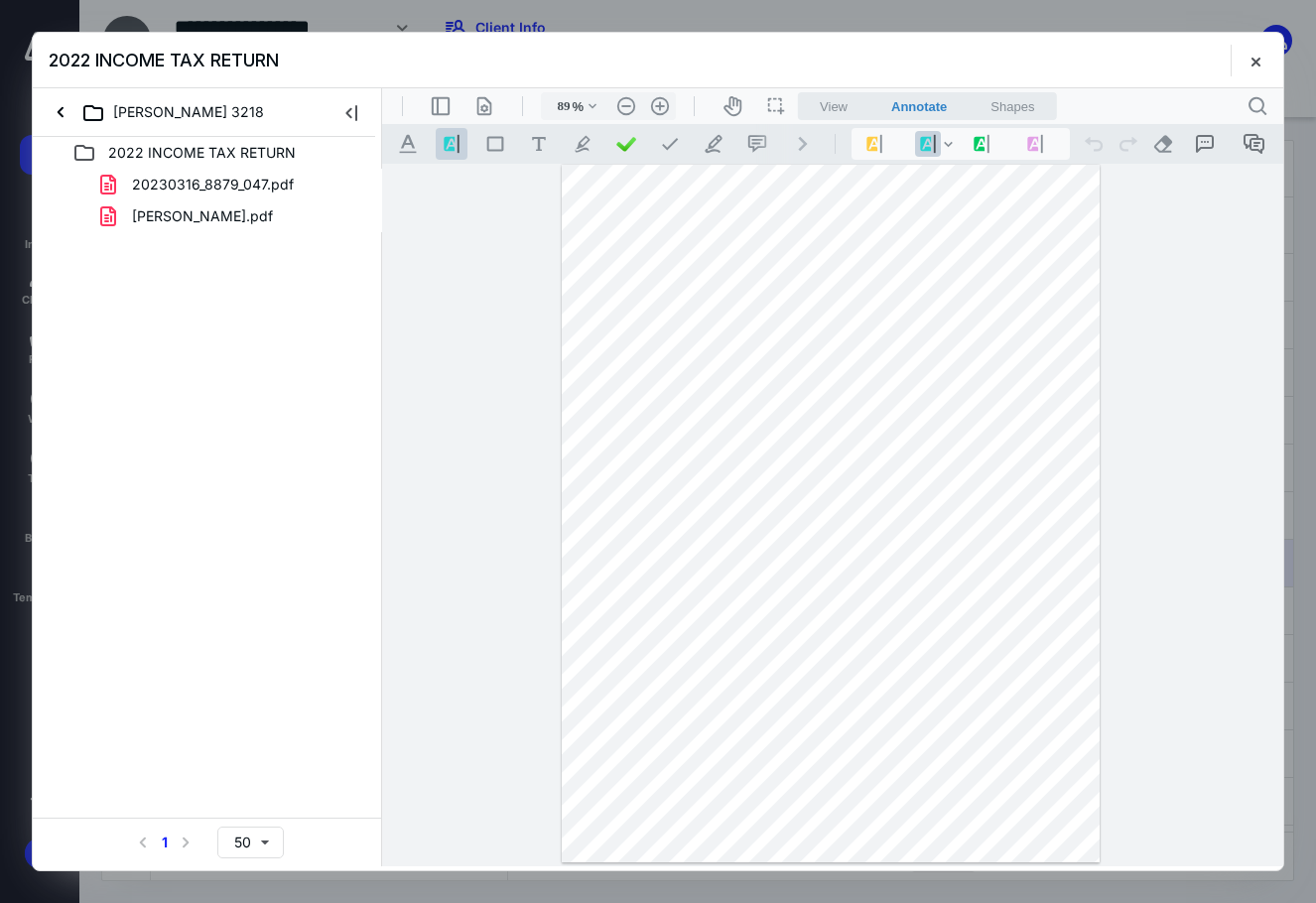 click on "20230316_8879_047.pdf GONZALO.pdf" at bounding box center (207, 200) 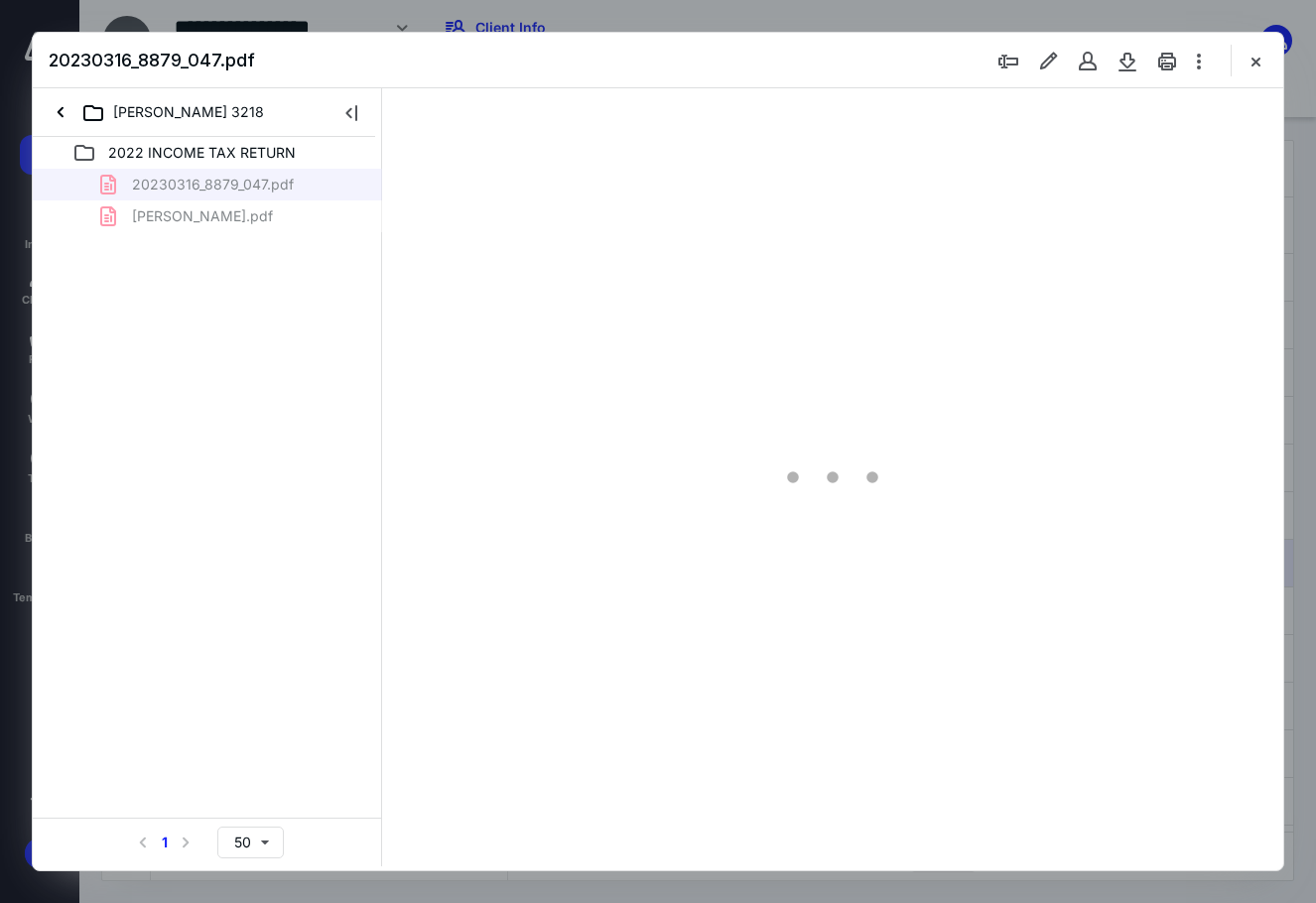 type on "89" 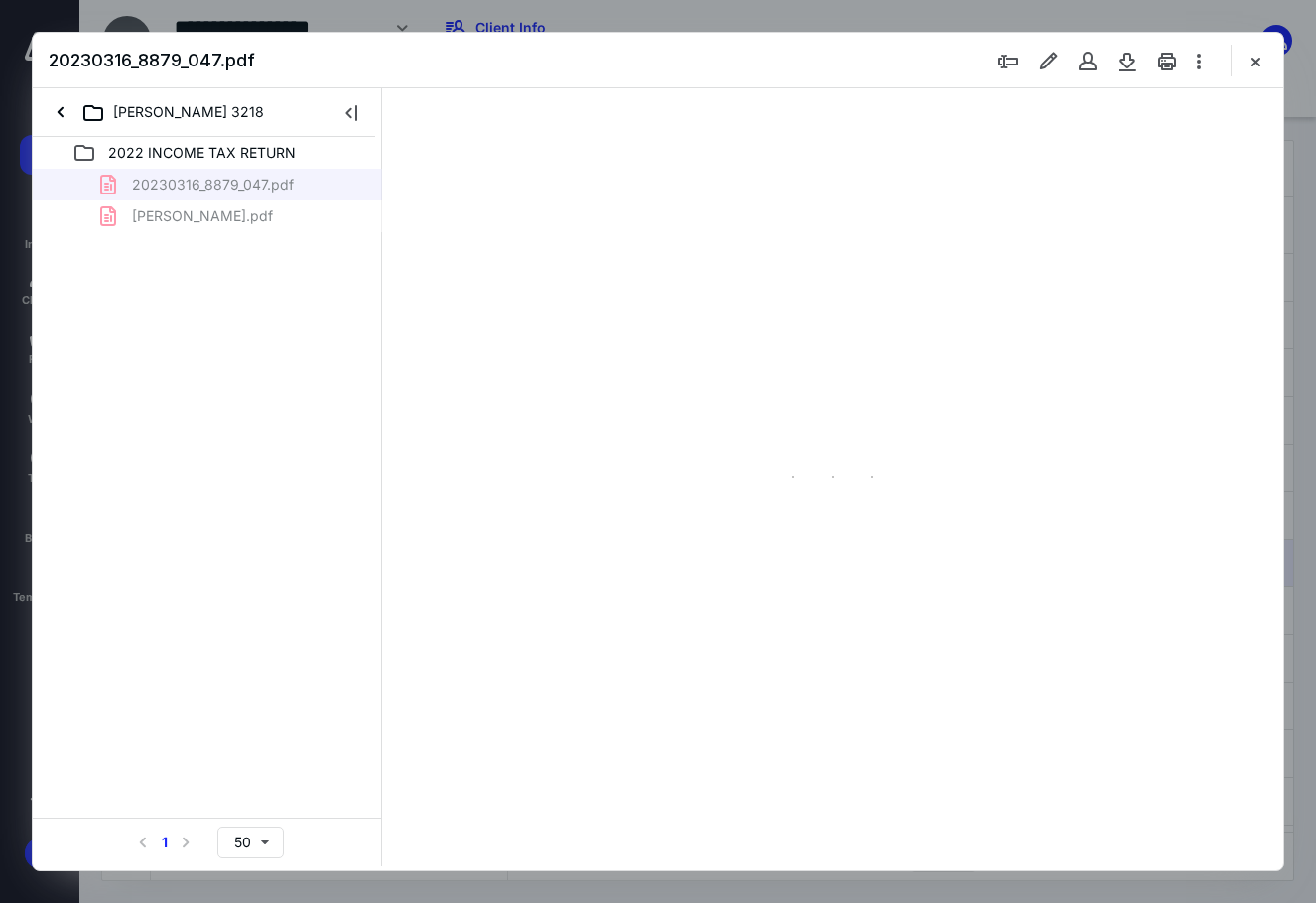 scroll, scrollTop: 79, scrollLeft: 0, axis: vertical 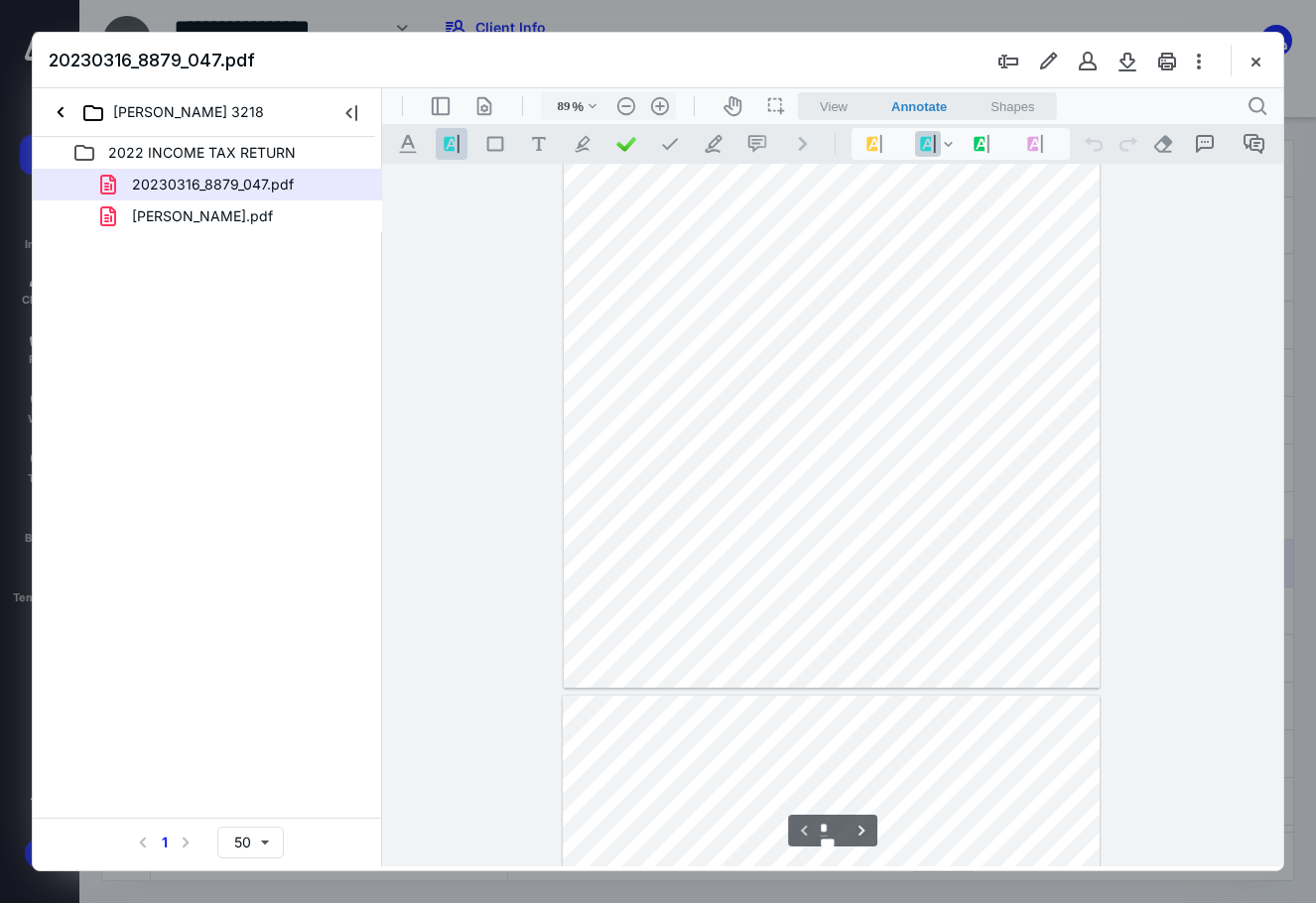type on "*" 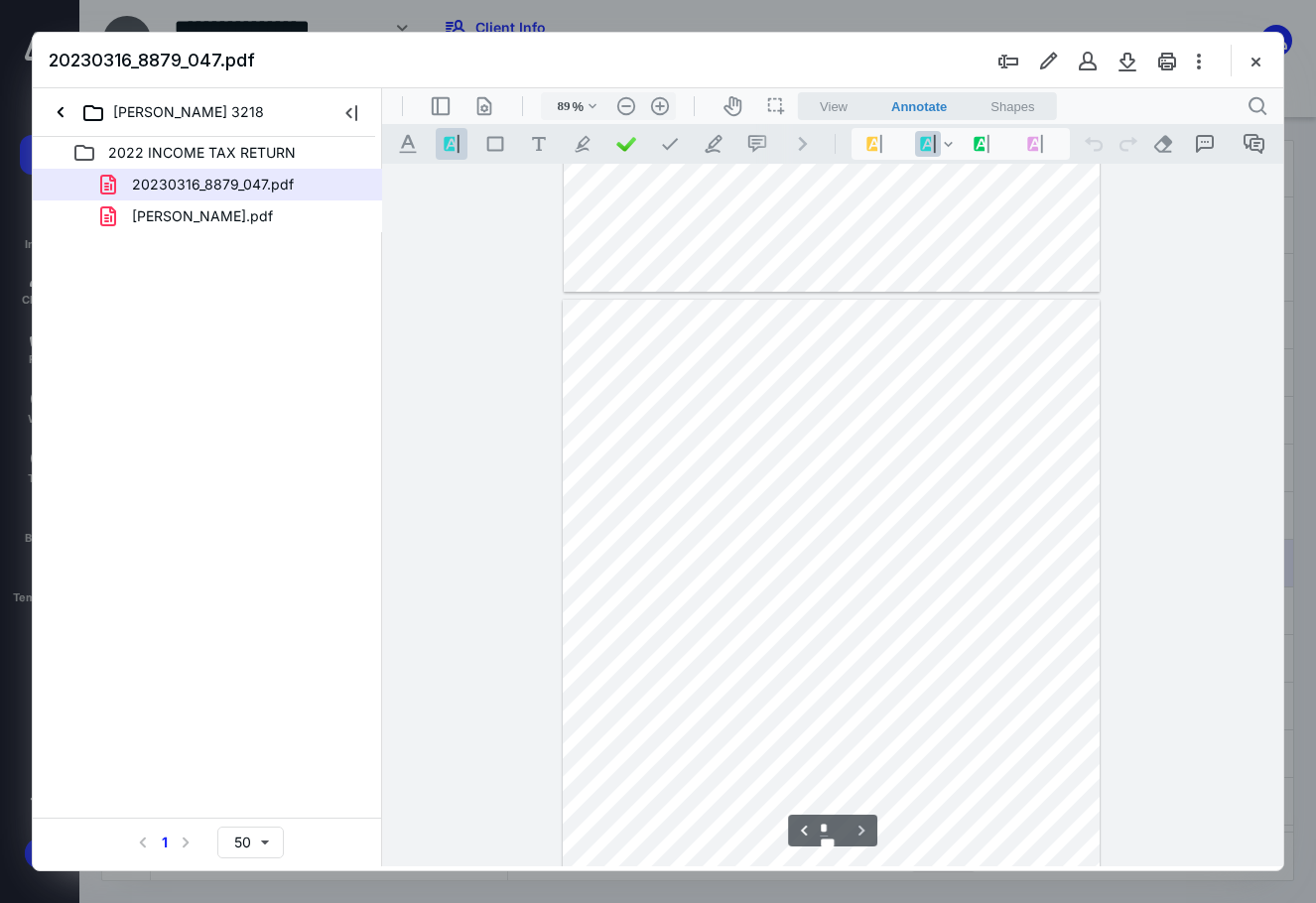 scroll, scrollTop: 576, scrollLeft: 0, axis: vertical 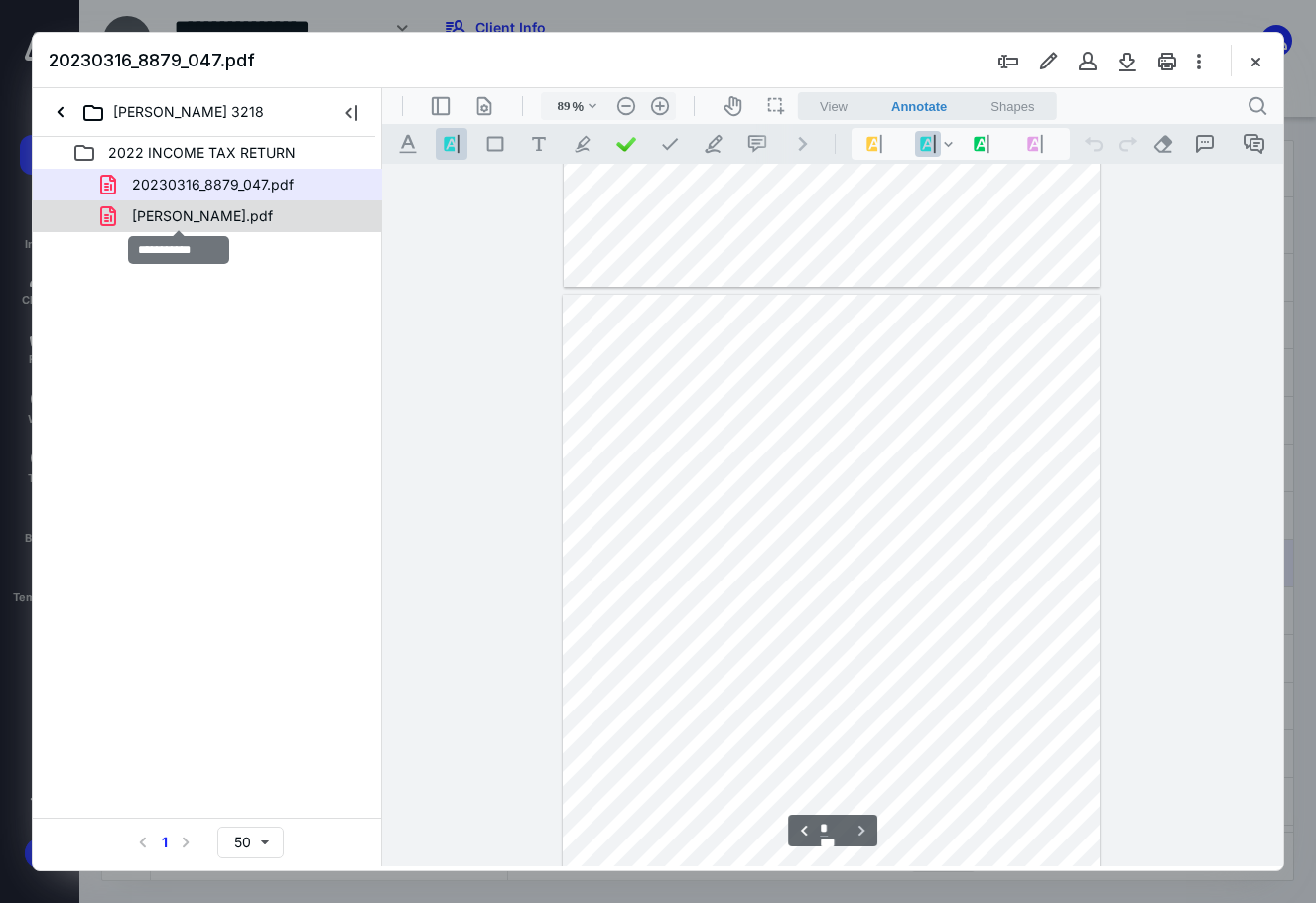 click on "GONZALO.pdf" at bounding box center [202, 216] 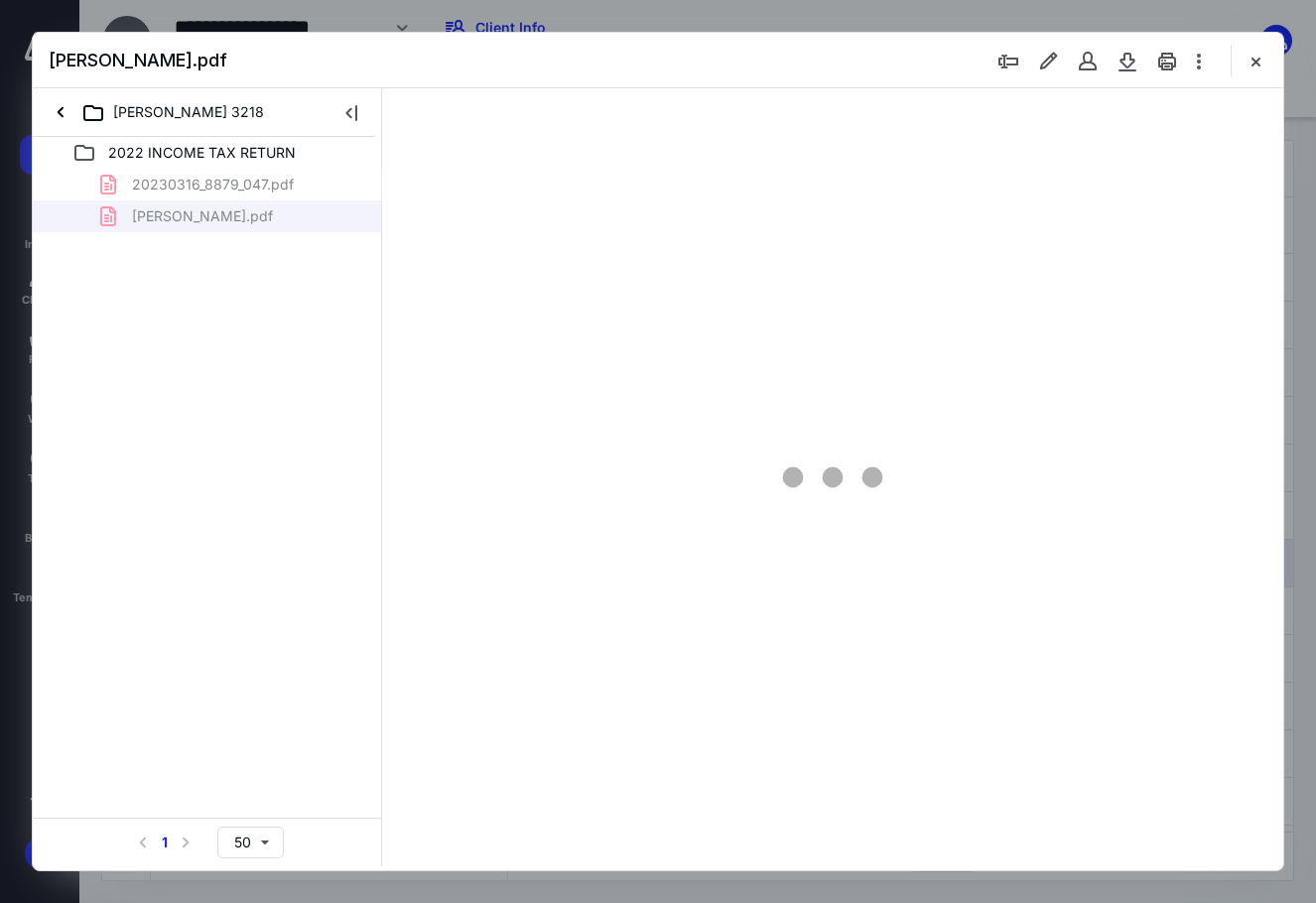 scroll, scrollTop: 79, scrollLeft: 0, axis: vertical 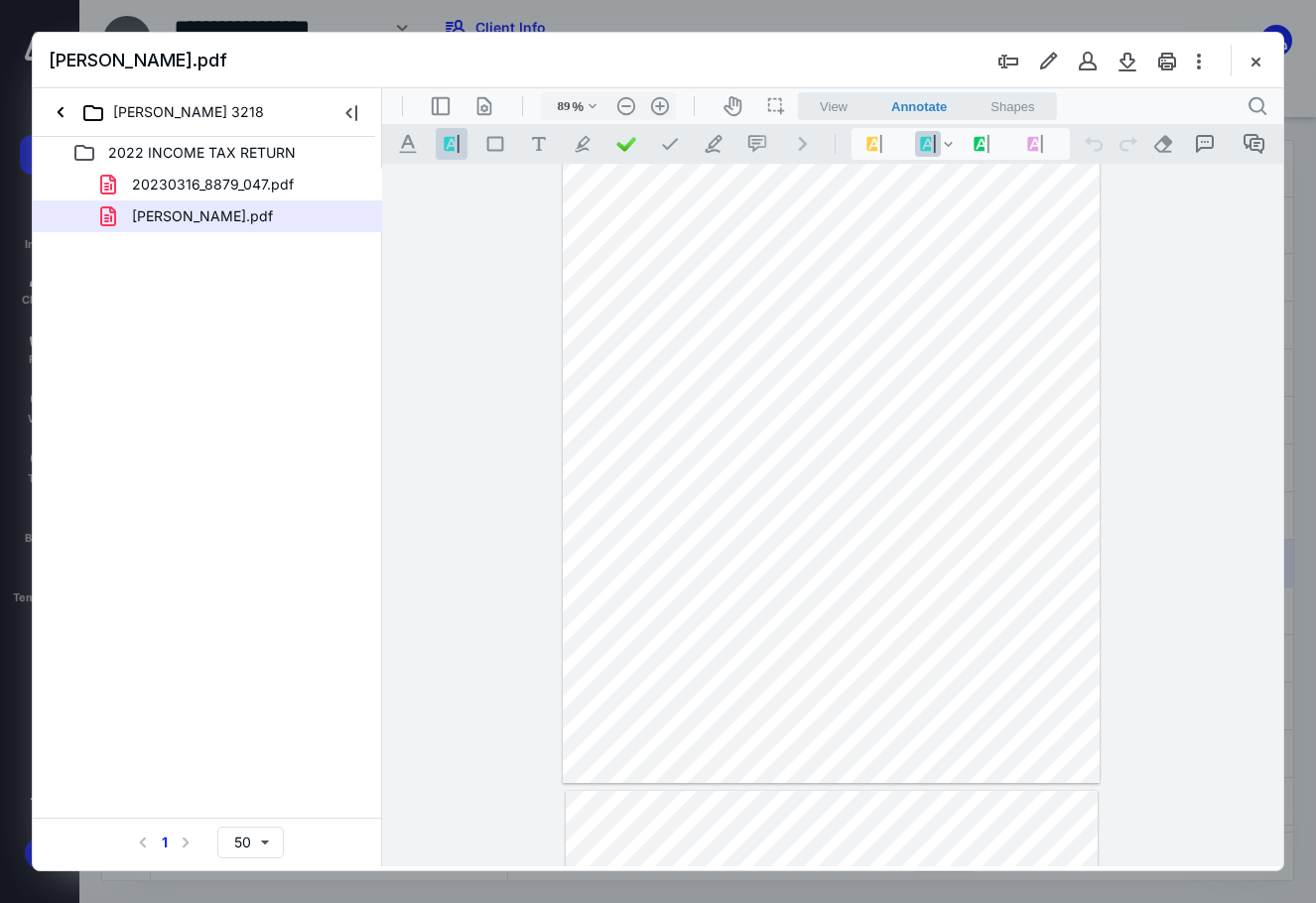 click on "**********" at bounding box center [833, 515] 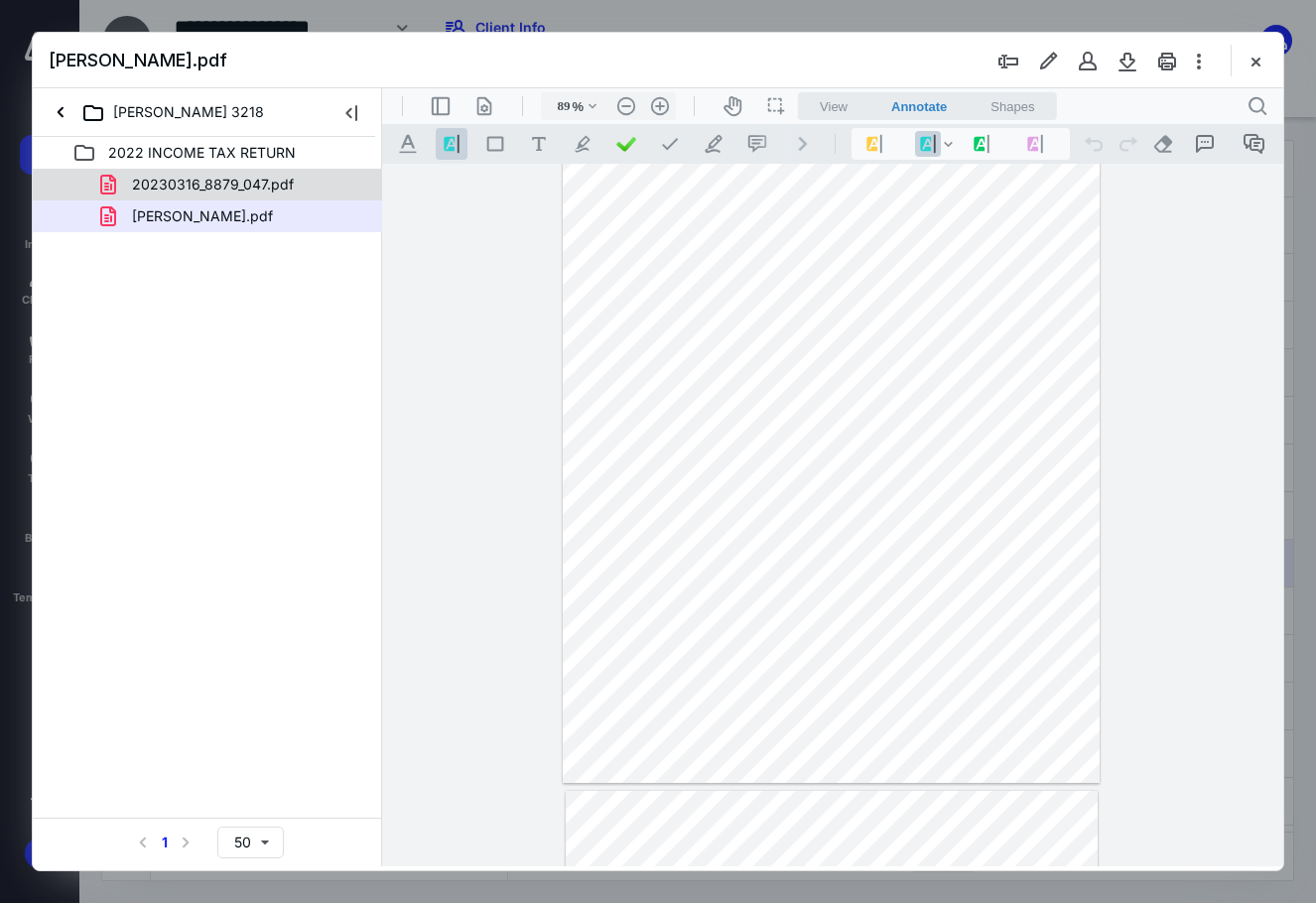 click on "20230316_8879_047.pdf" at bounding box center [212, 185] 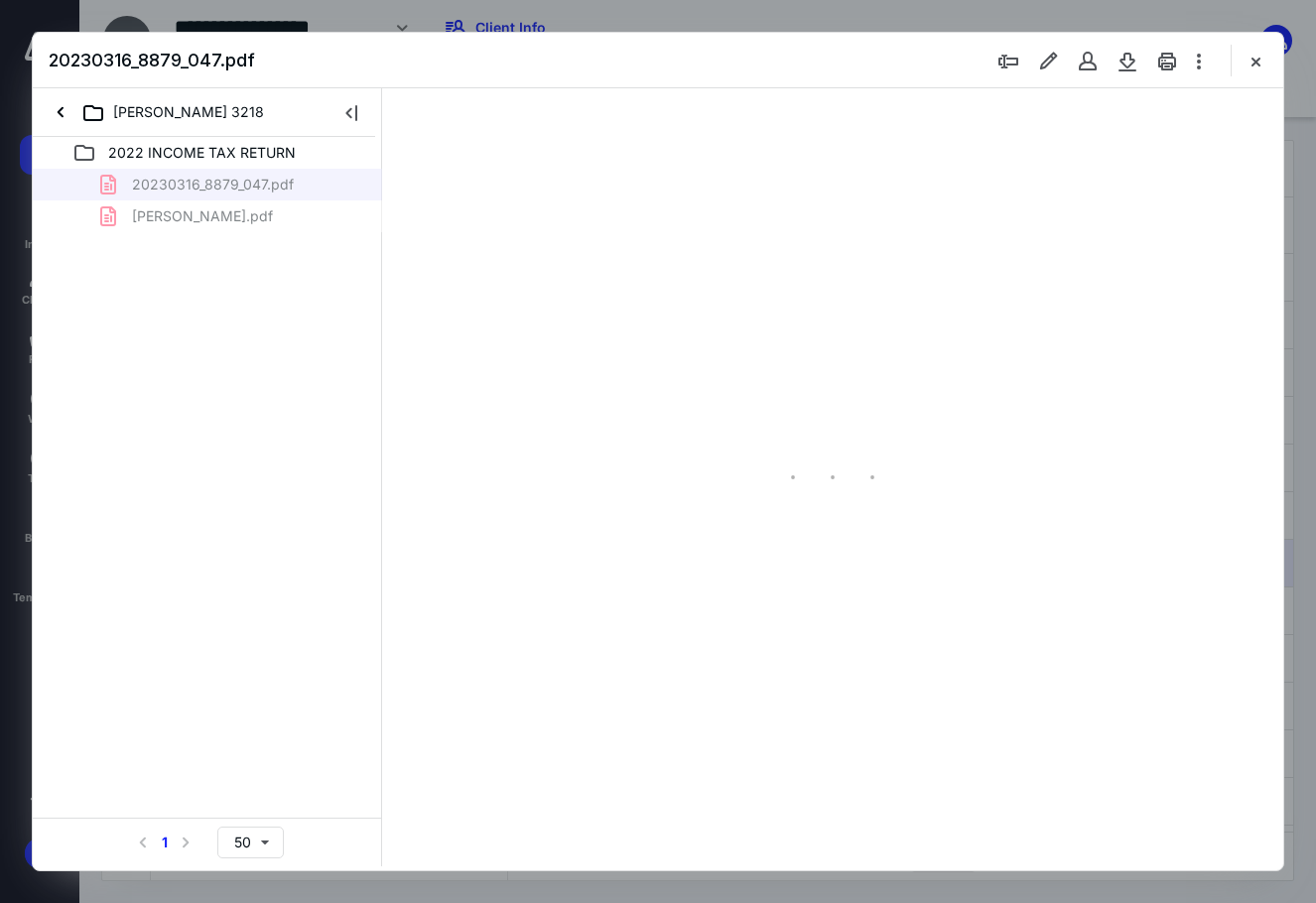 click on "20230316_8879_047.pdf GONZALO.pdf" at bounding box center [207, 200] 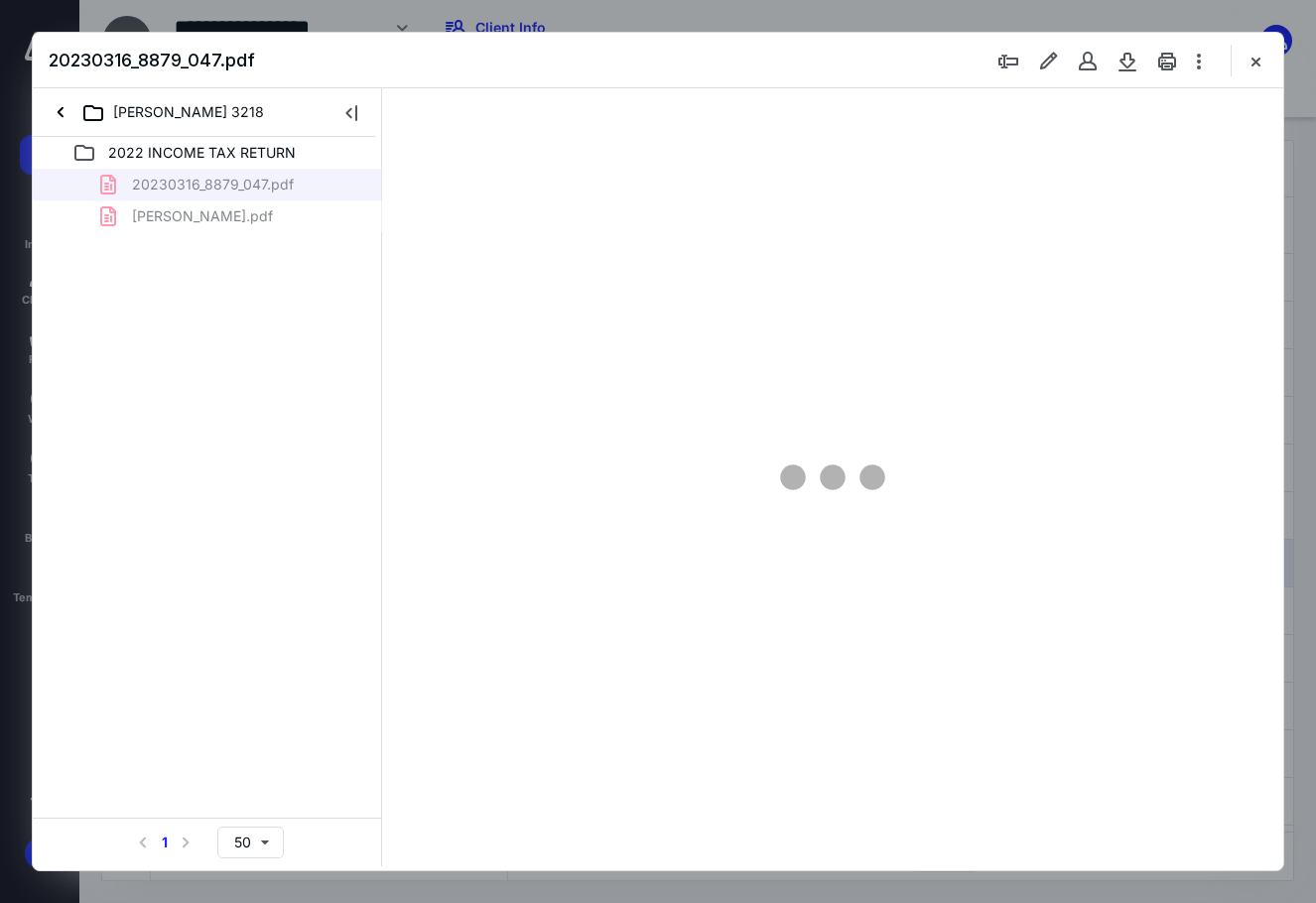 type on "89" 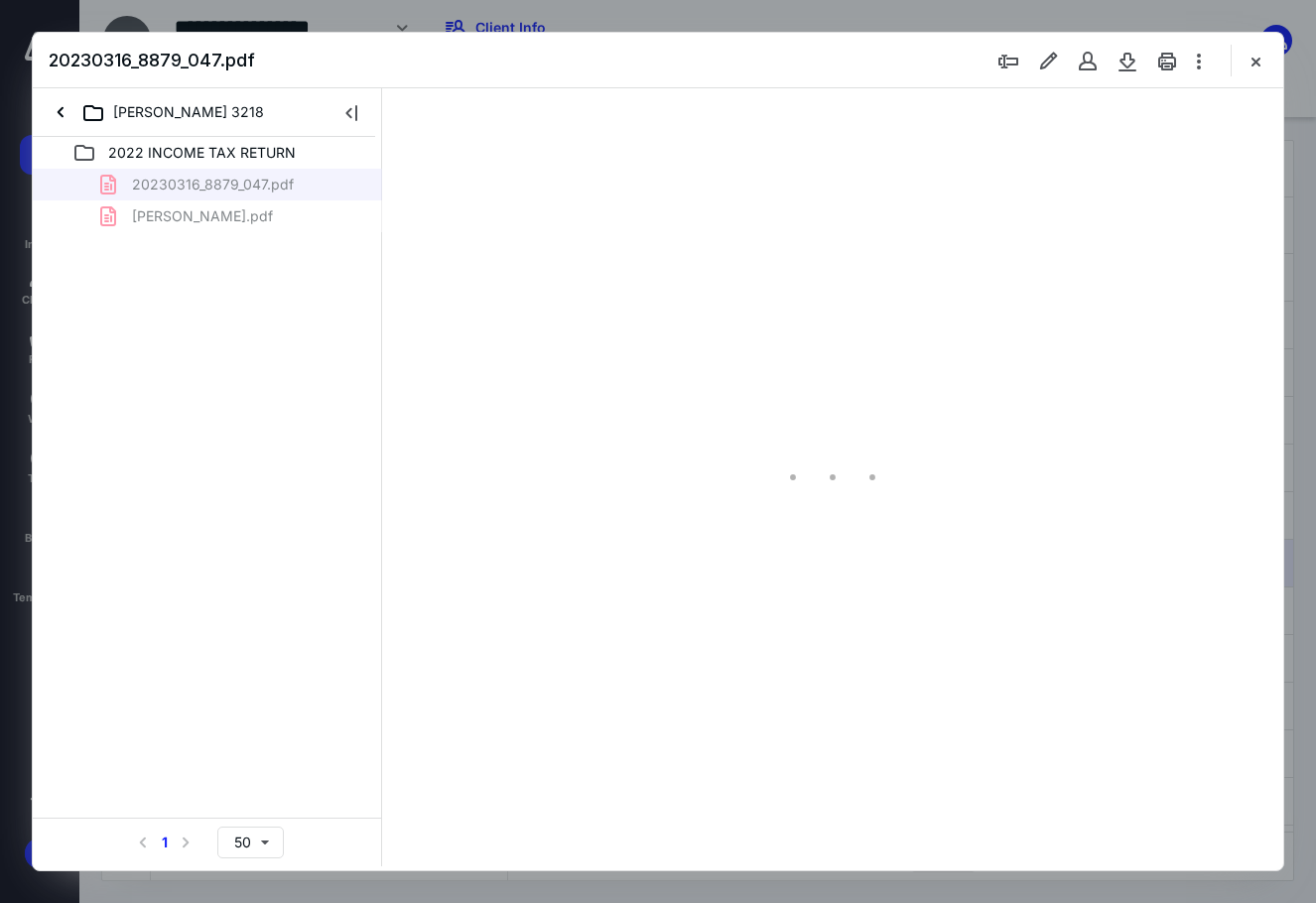scroll, scrollTop: 79, scrollLeft: 0, axis: vertical 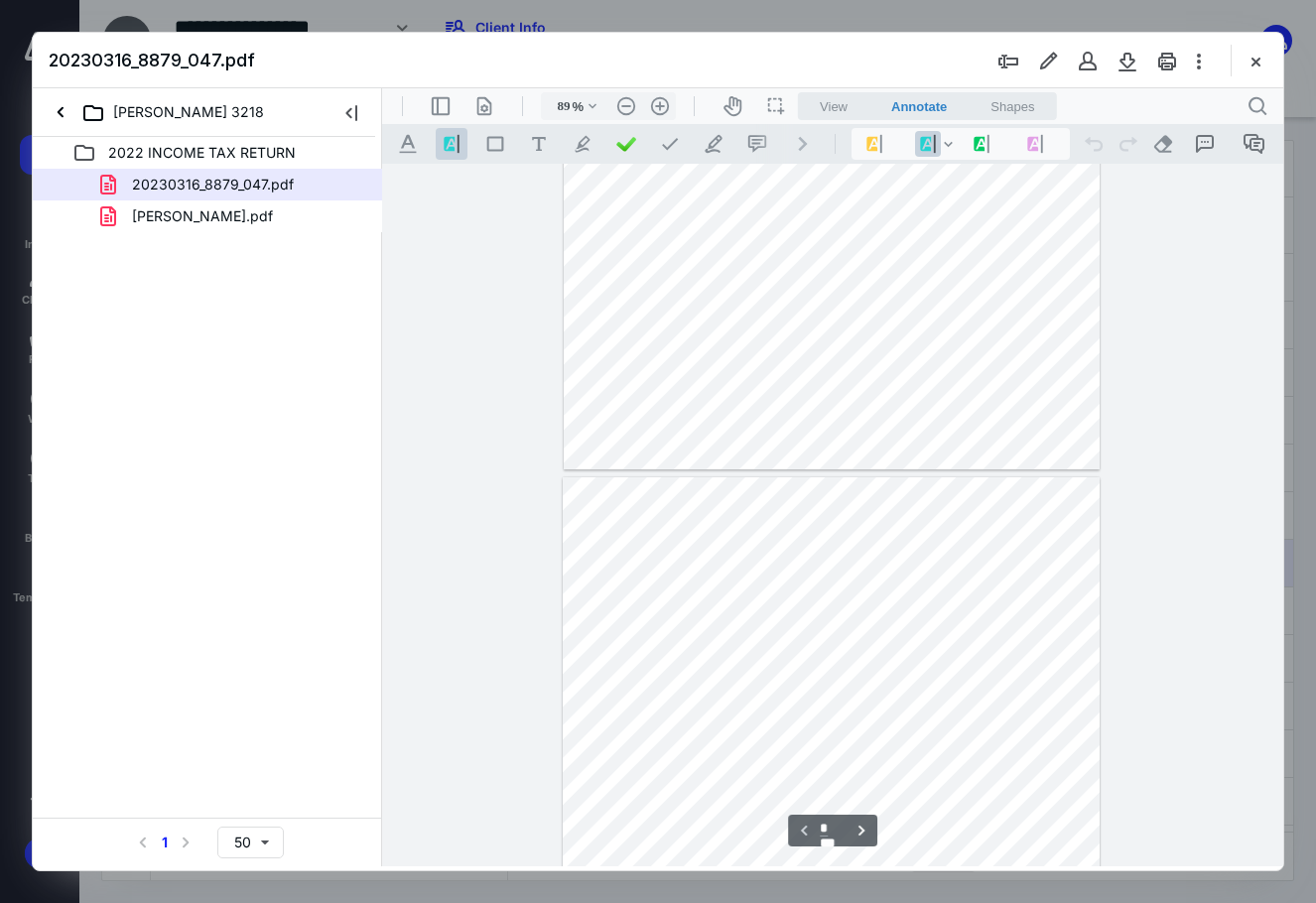 type on "*" 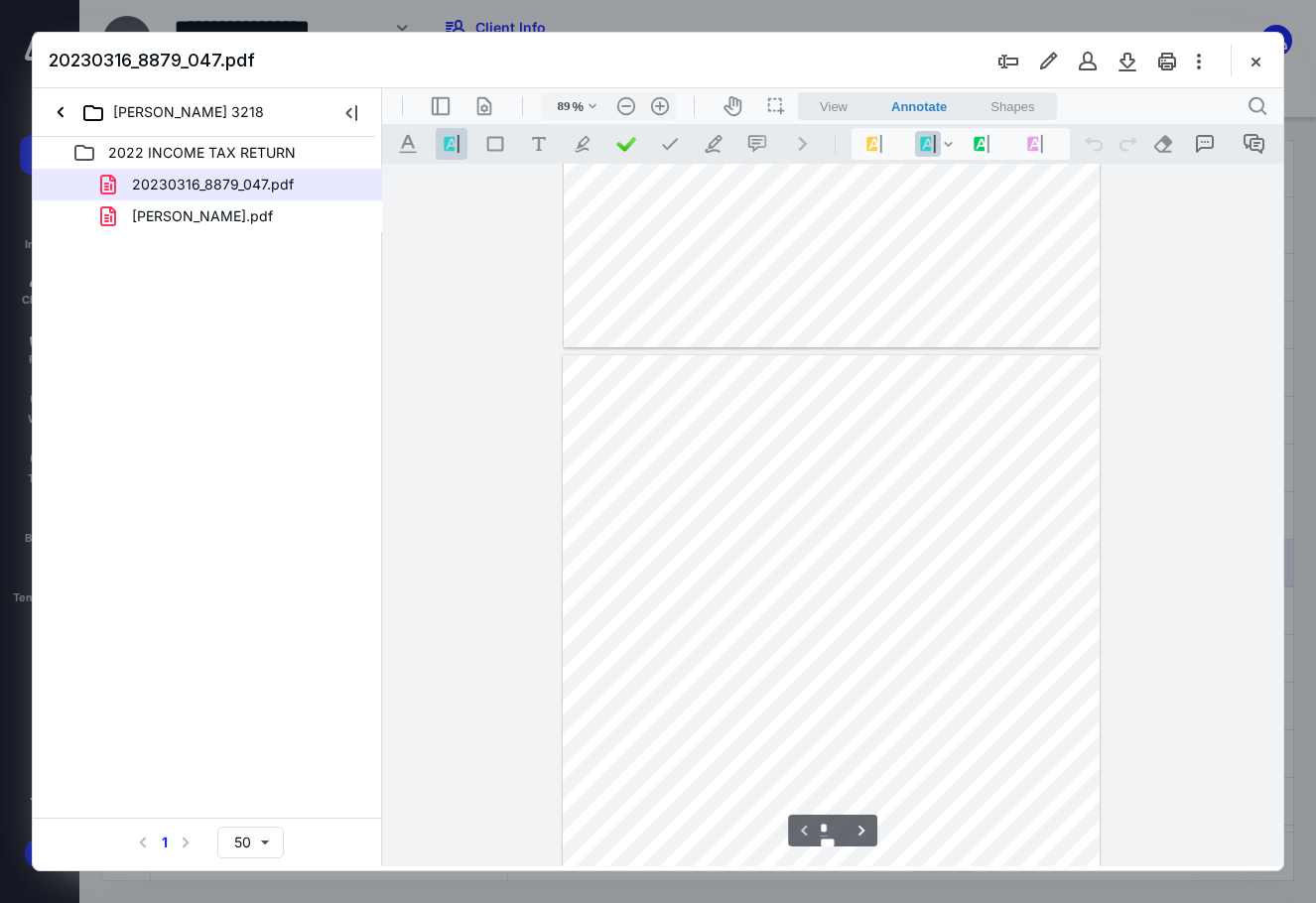 scroll, scrollTop: 576, scrollLeft: 0, axis: vertical 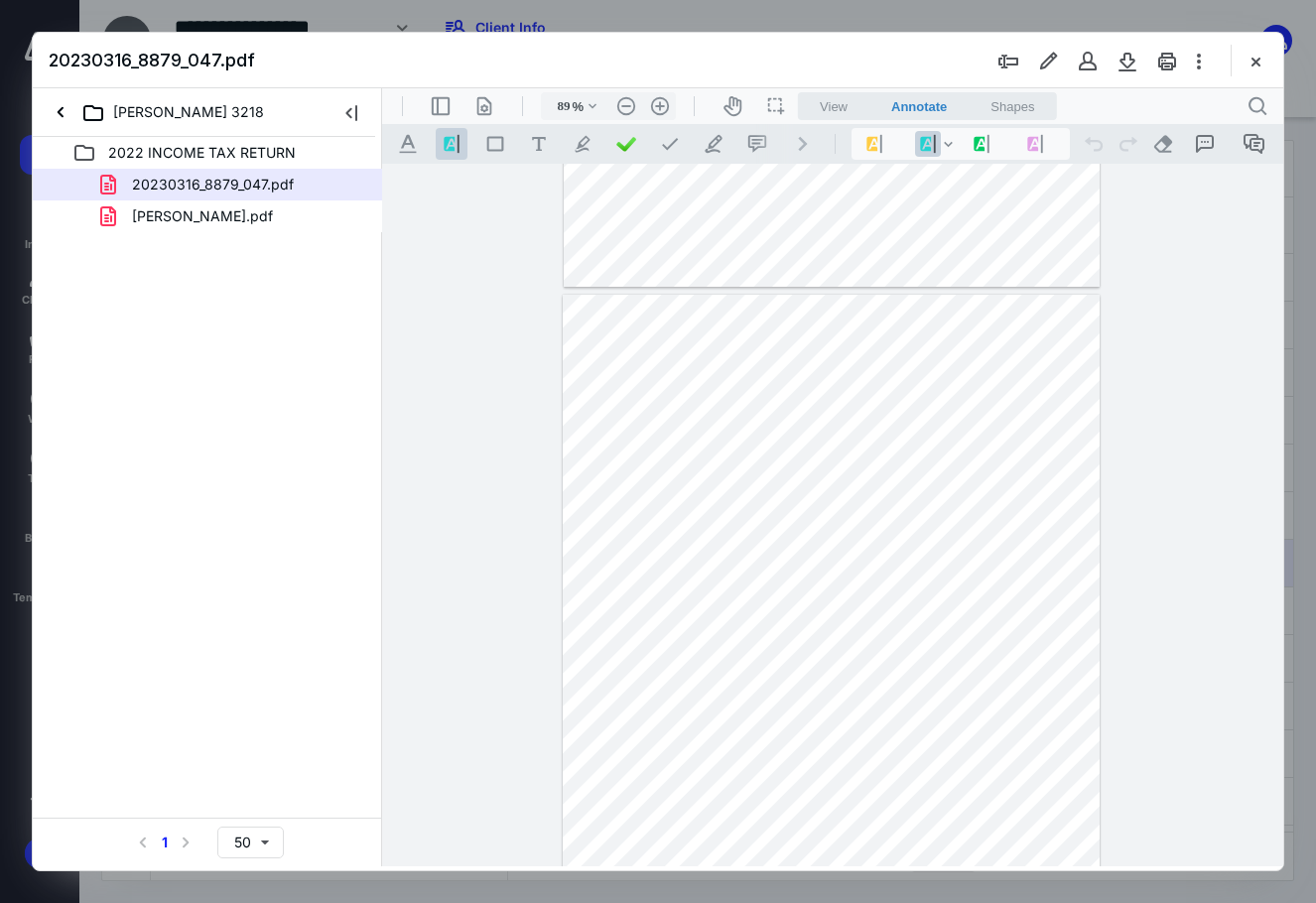 click on "**********" at bounding box center [833, 515] 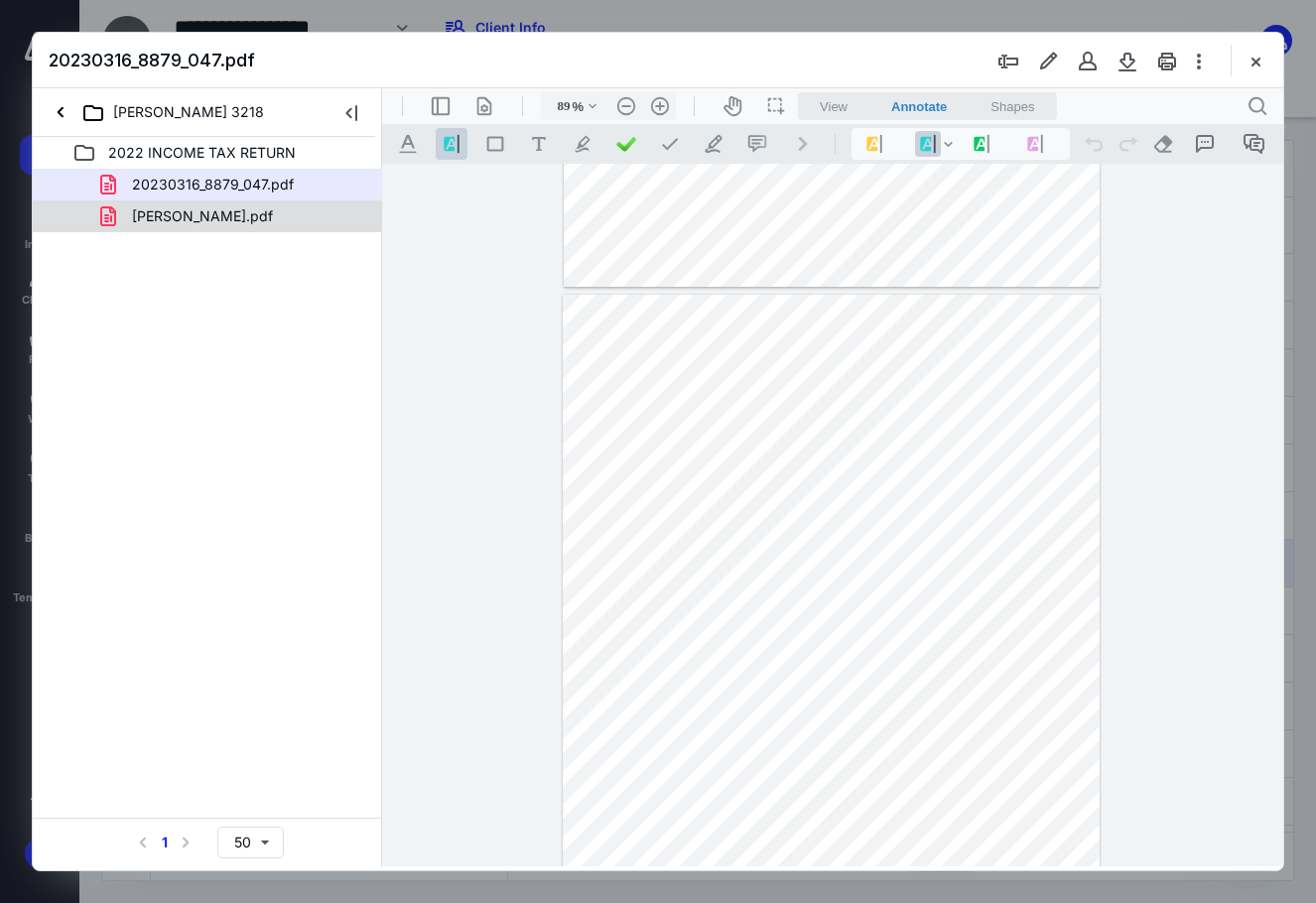 click on "GONZALO.pdf" at bounding box center [207, 216] 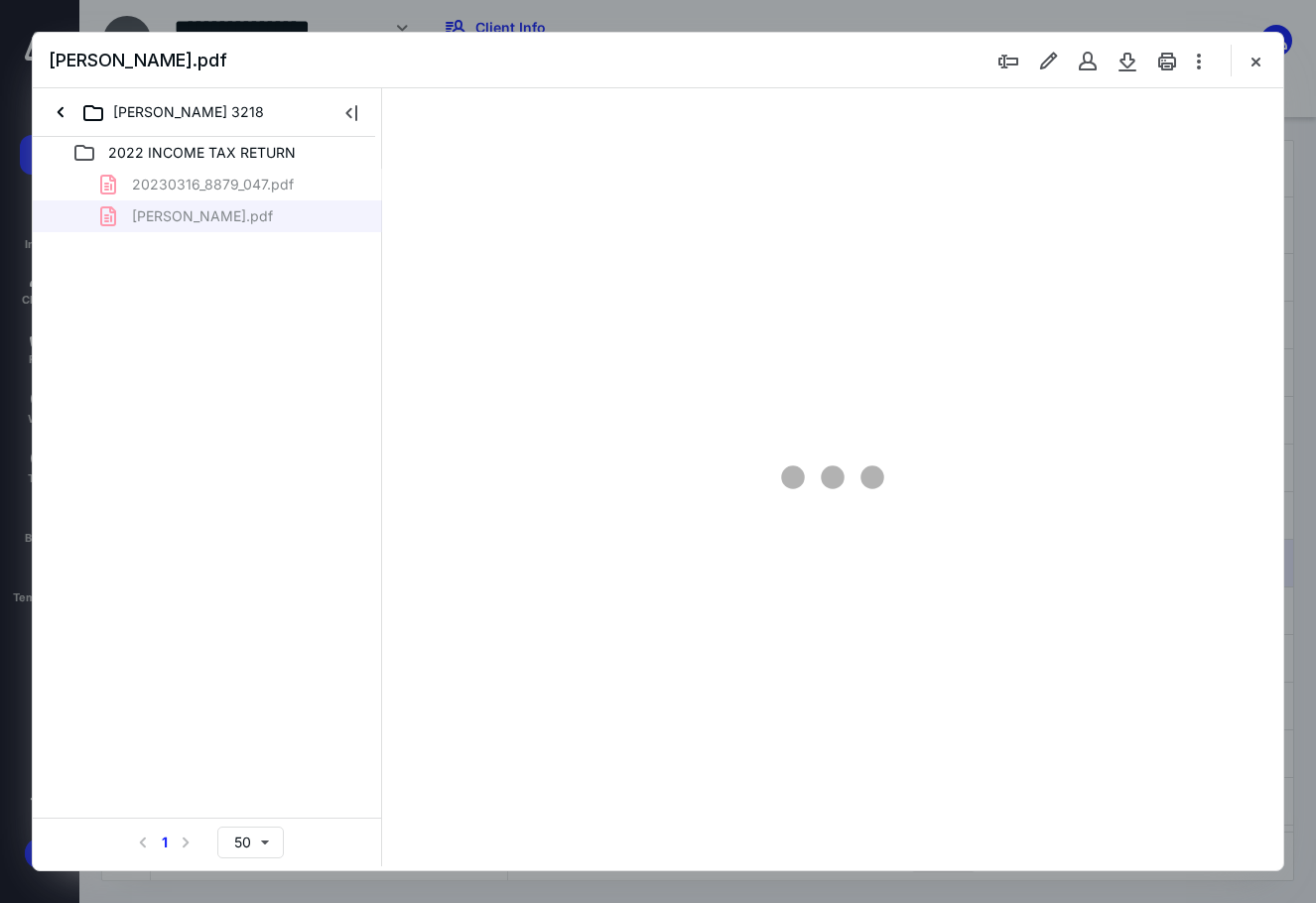 type on "89" 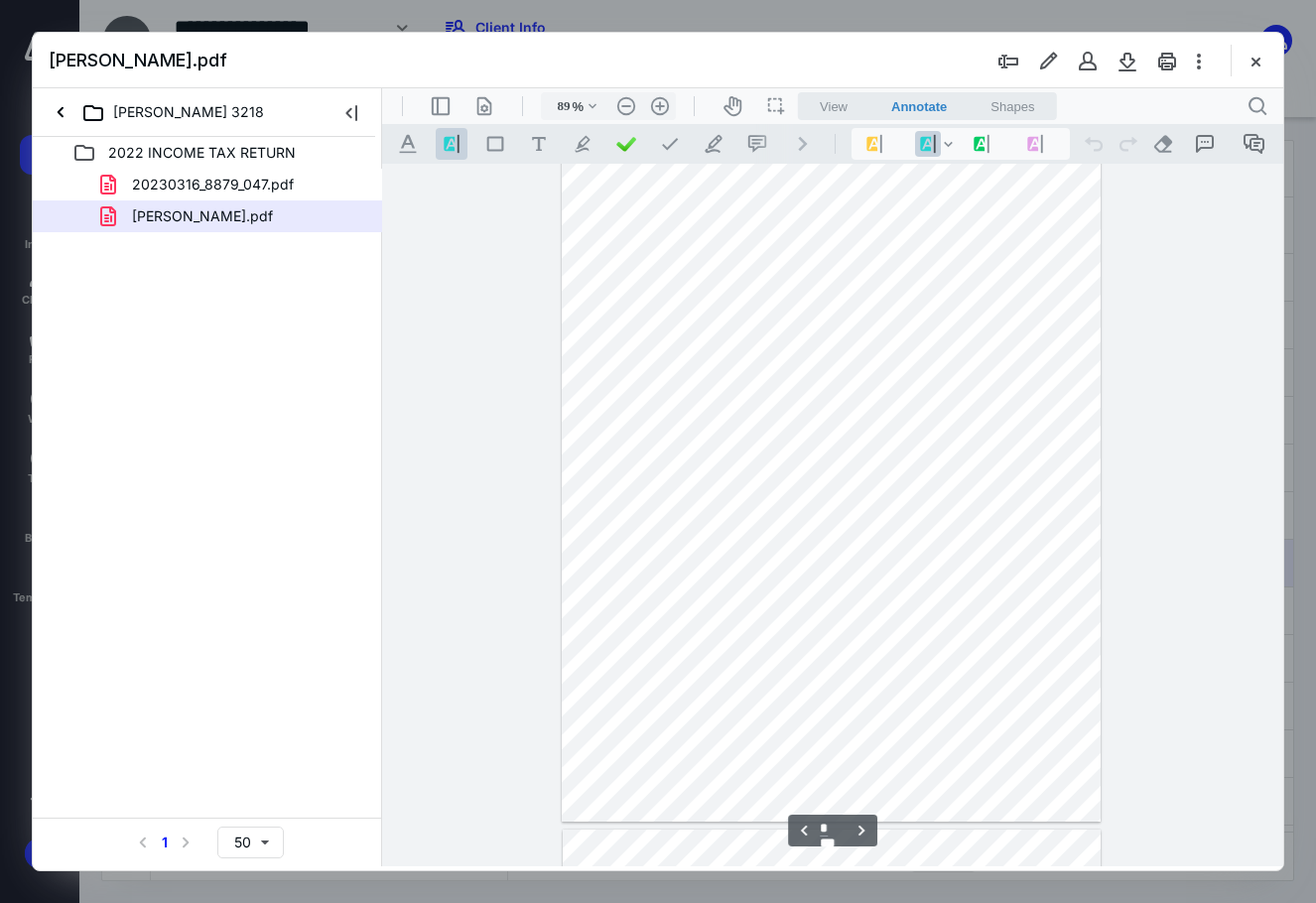 scroll, scrollTop: 3949, scrollLeft: 0, axis: vertical 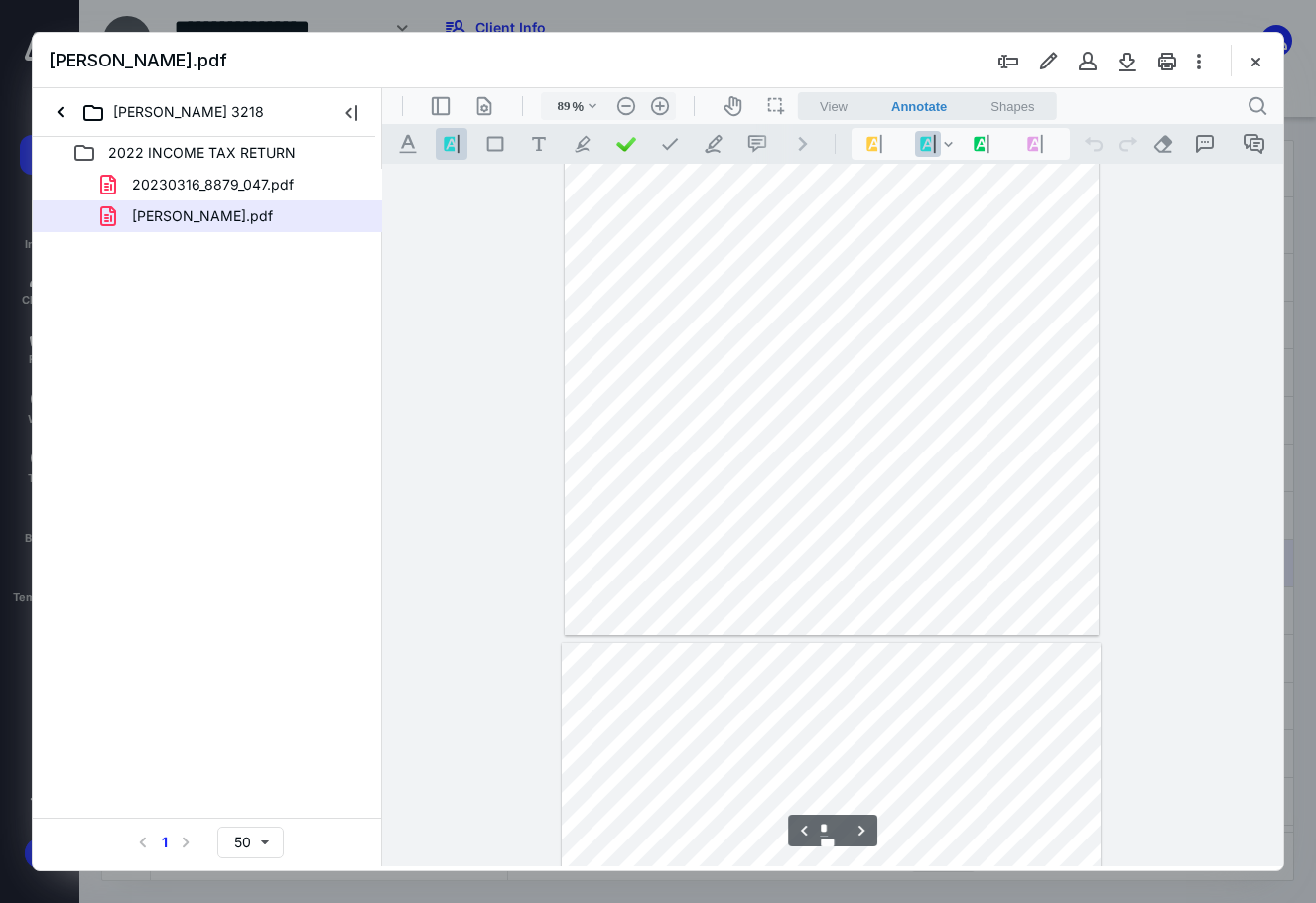 type on "*" 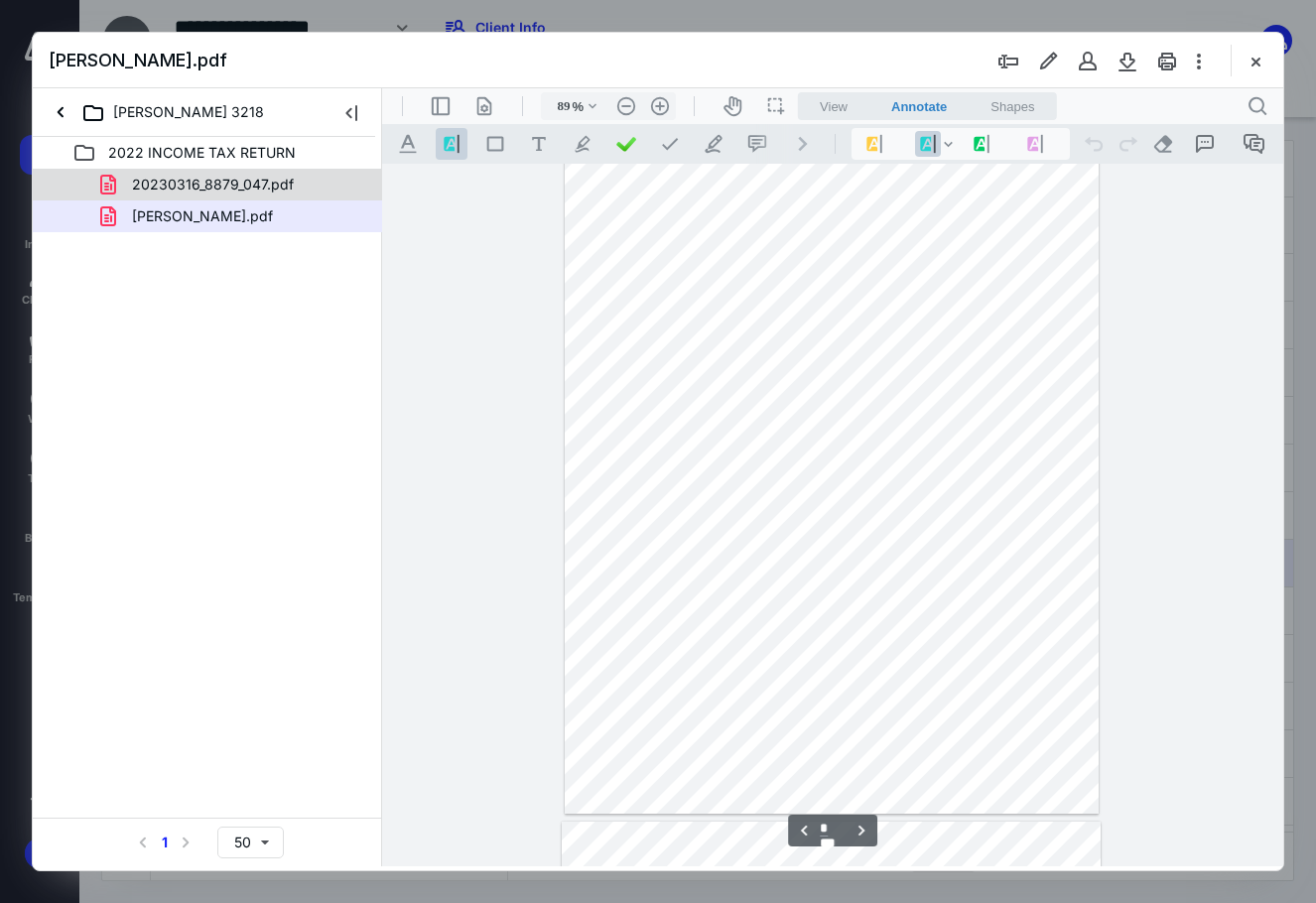 click on "20230316_8879_047.pdf" at bounding box center (200, 185) 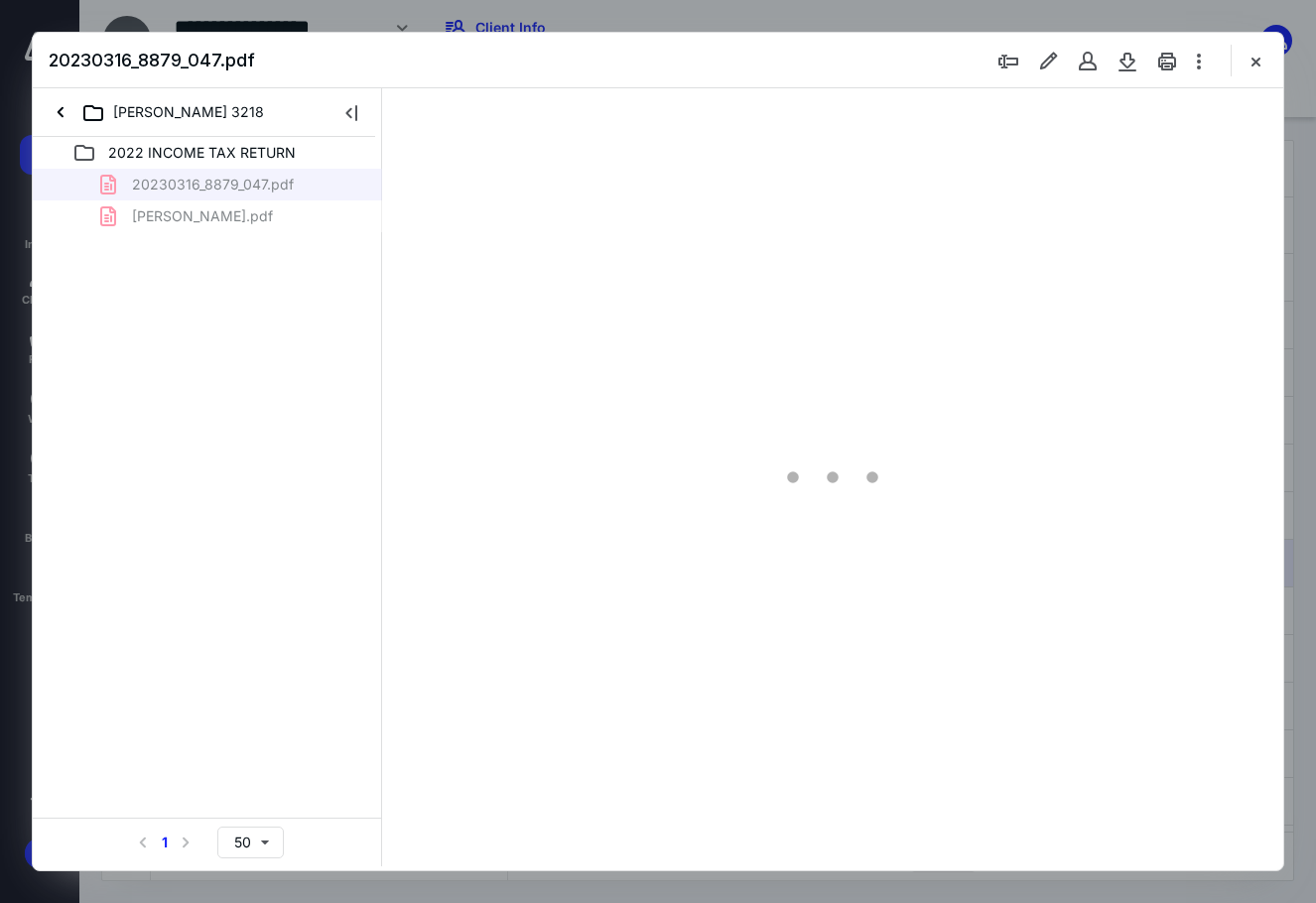 scroll, scrollTop: 79, scrollLeft: 0, axis: vertical 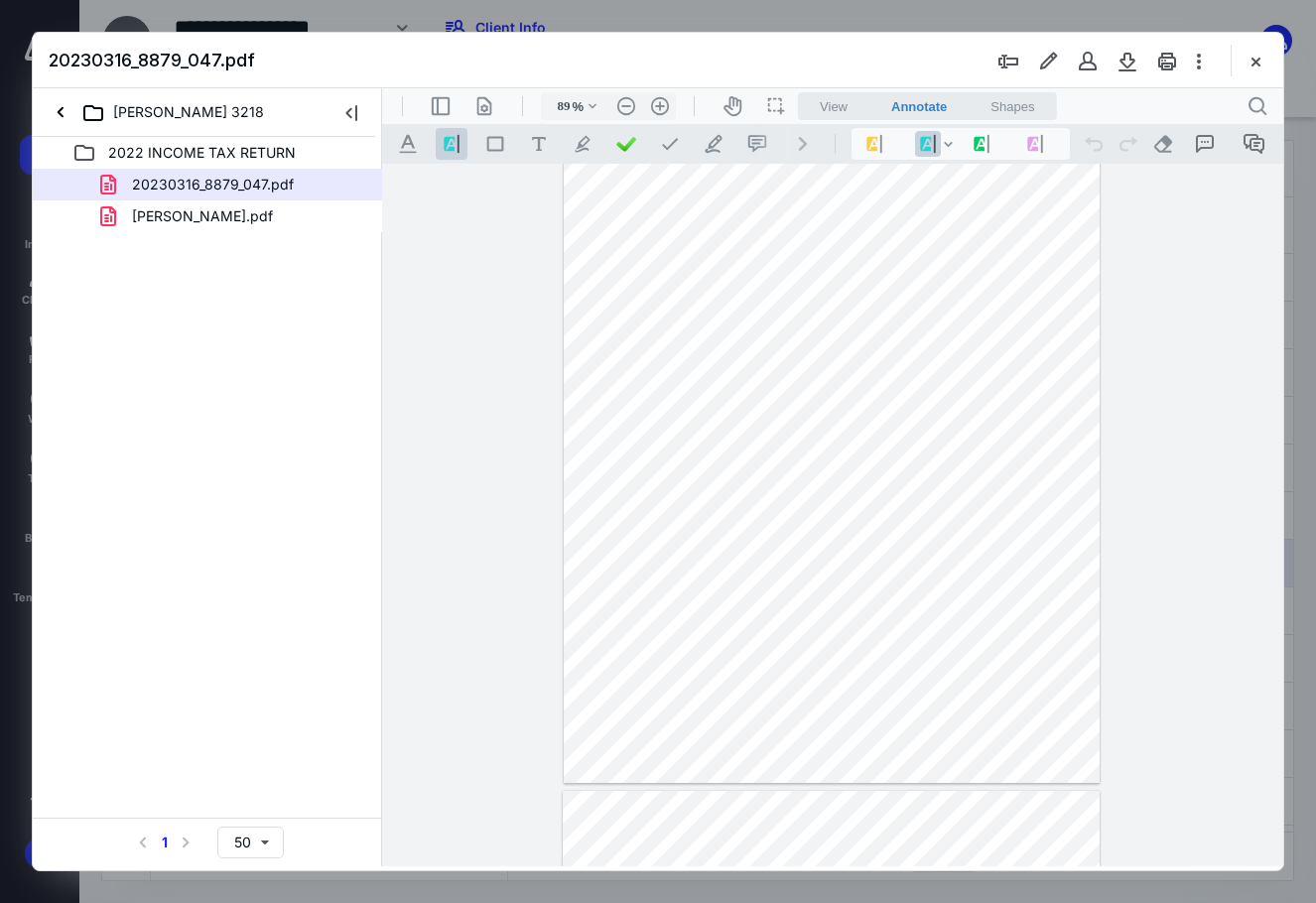 click on "GONZALO.pdf" at bounding box center [207, 216] 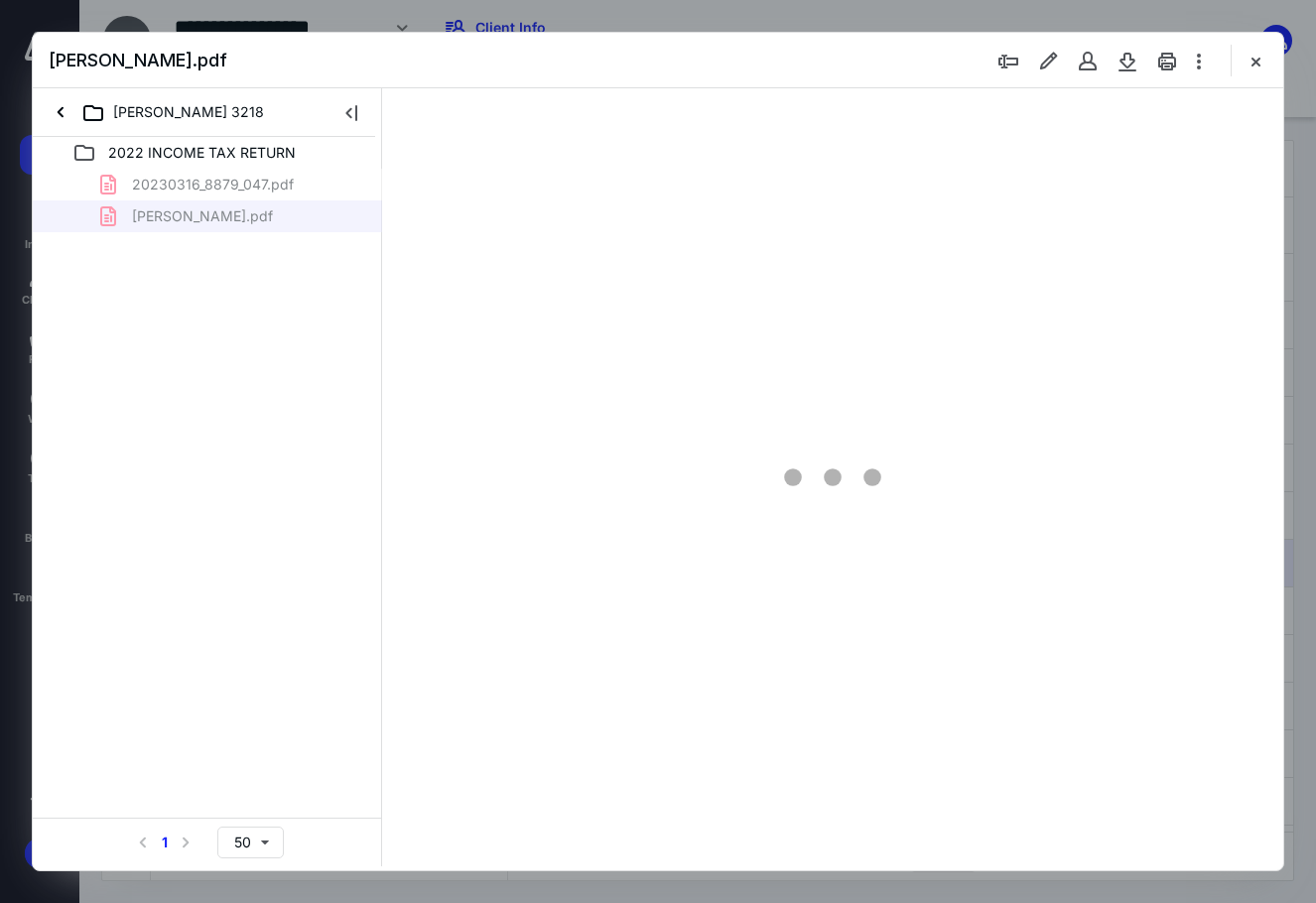 click on "20230316_8879_047.pdf GONZALO.pdf" at bounding box center (207, 200) 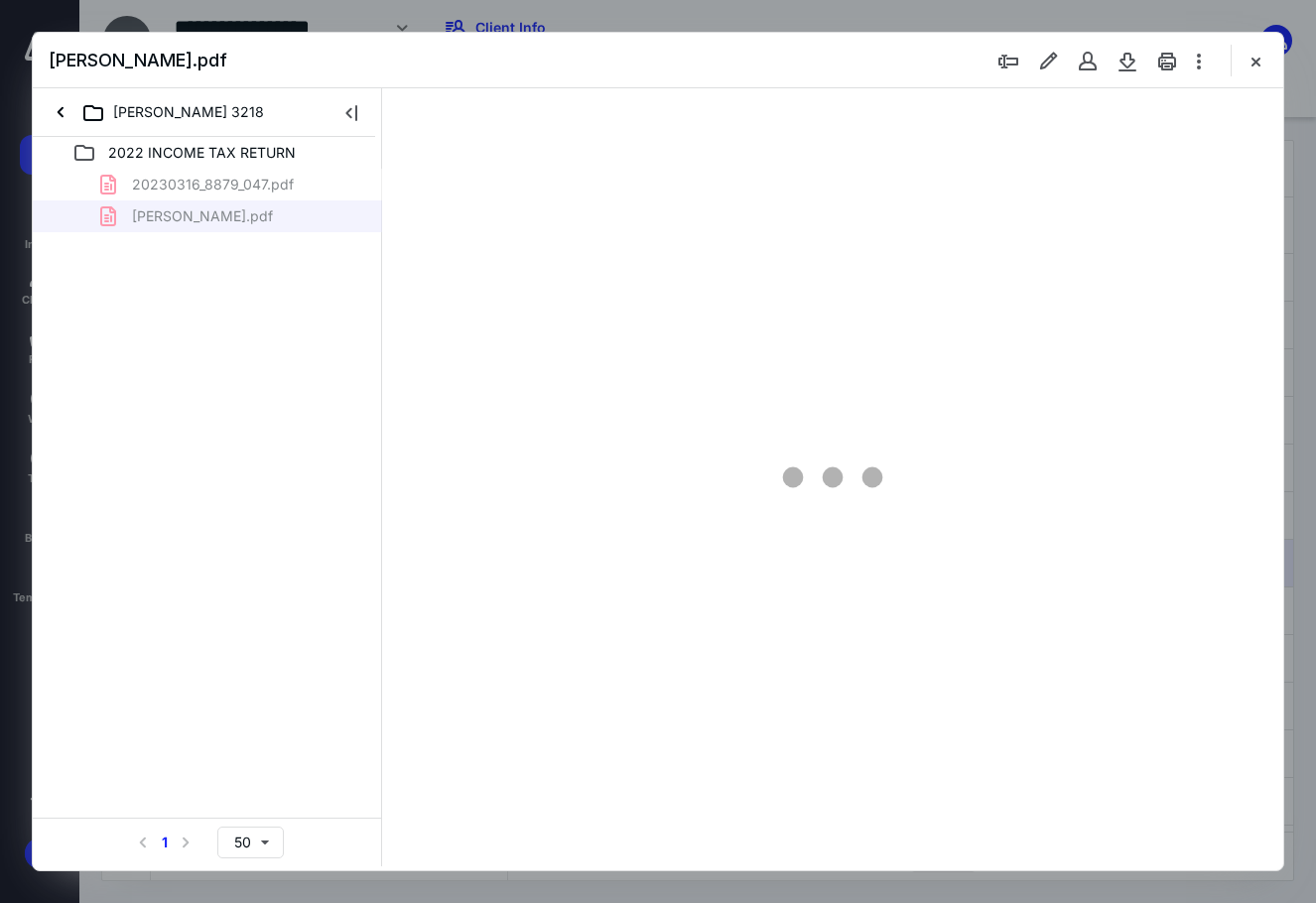 click on "20230316_8879_047.pdf GONZALO.pdf" at bounding box center (207, 200) 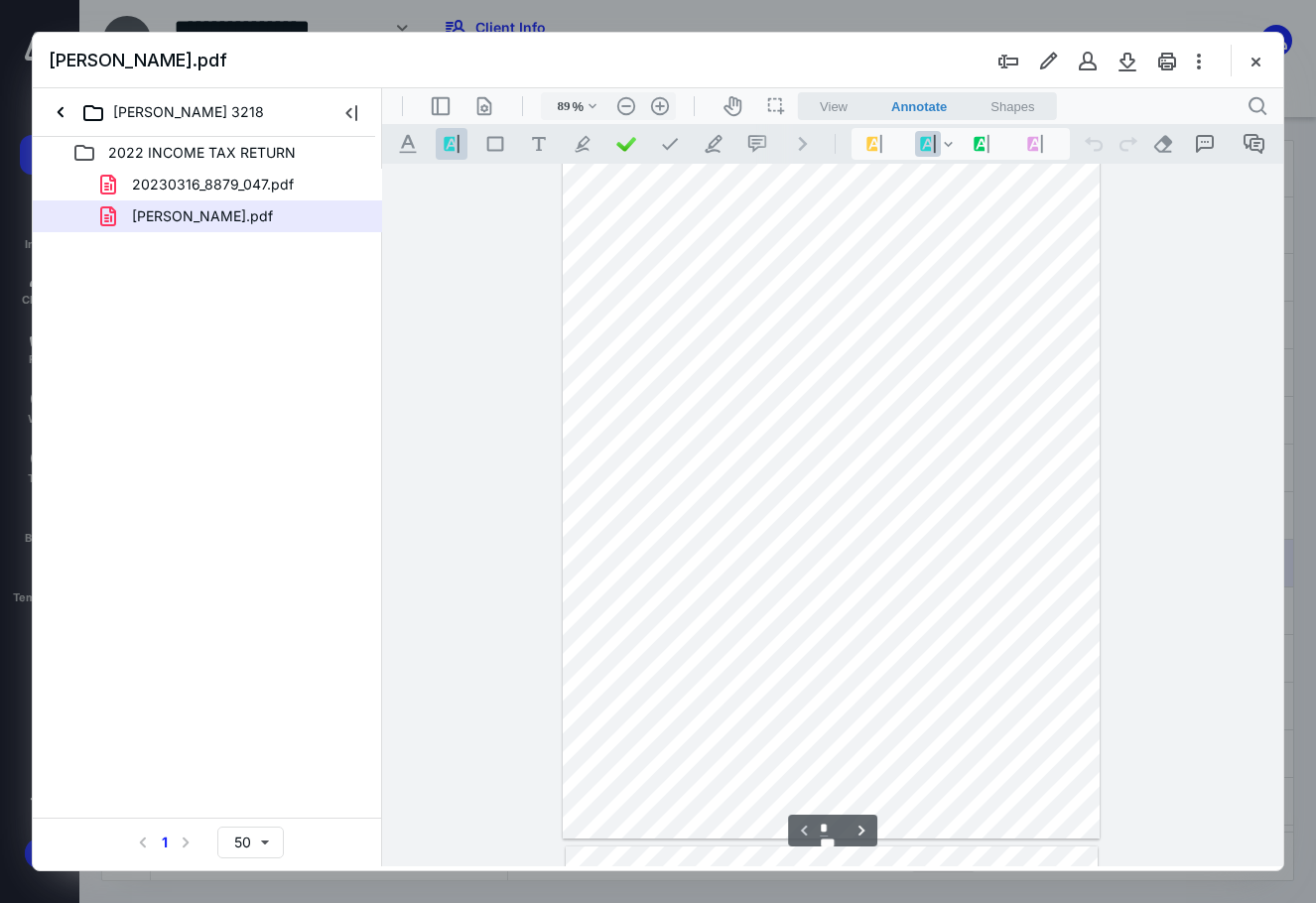 scroll, scrollTop: 0, scrollLeft: 0, axis: both 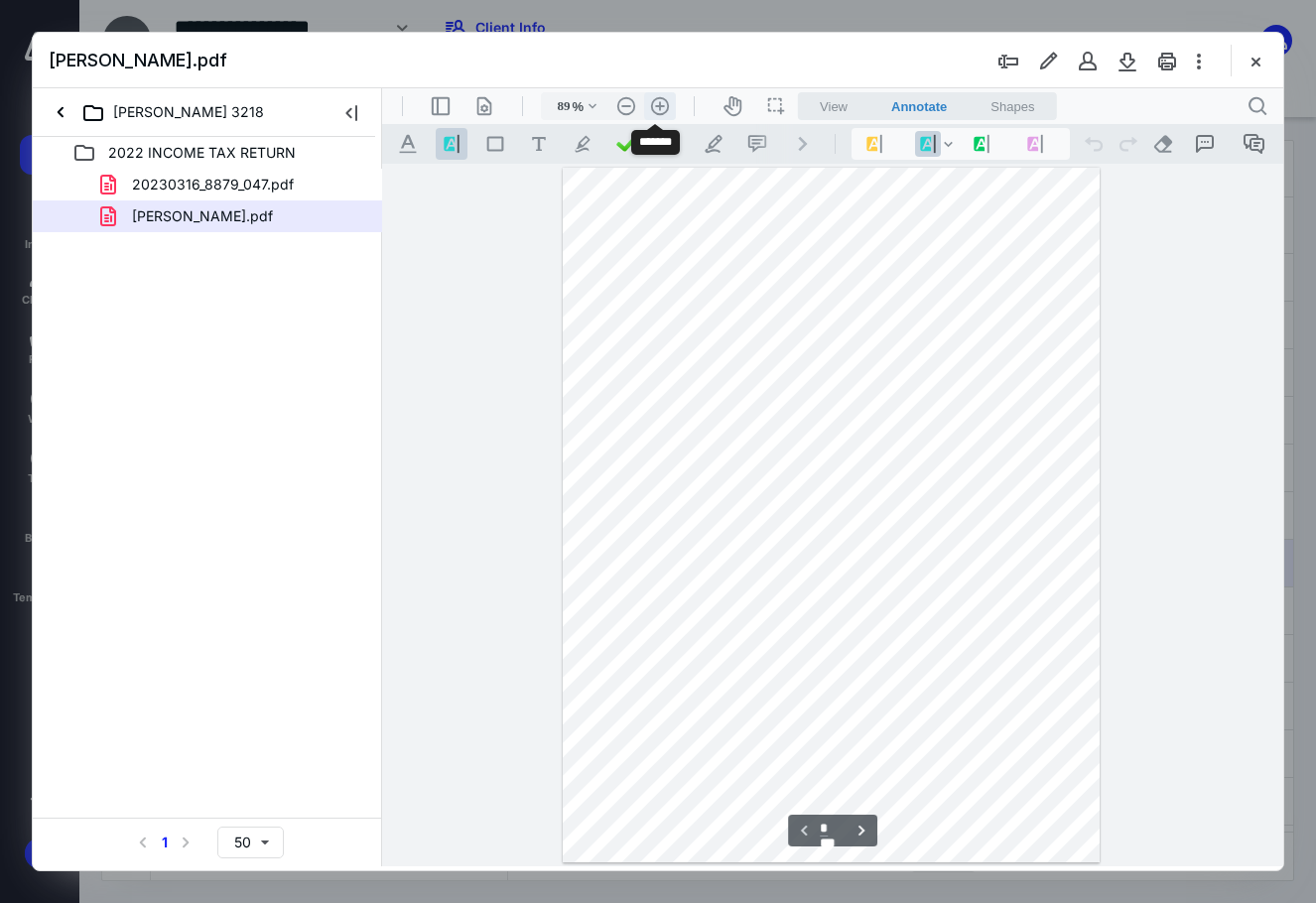 click on ".cls-1{fill:#abb0c4;} icon - header - zoom - in - line" at bounding box center [660, 106] 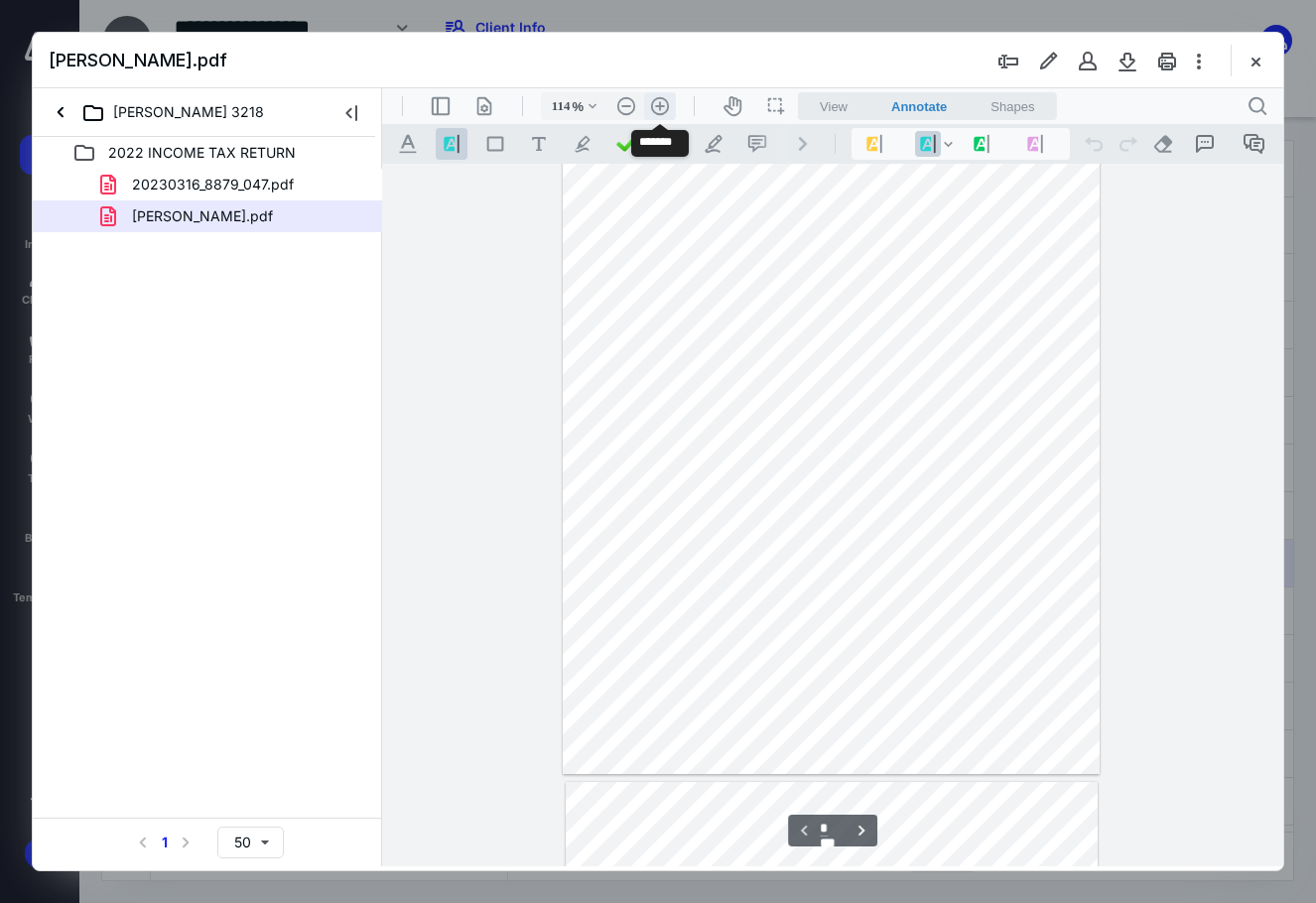 click on ".cls-1{fill:#abb0c4;} icon - header - zoom - in - line" at bounding box center (660, 106) 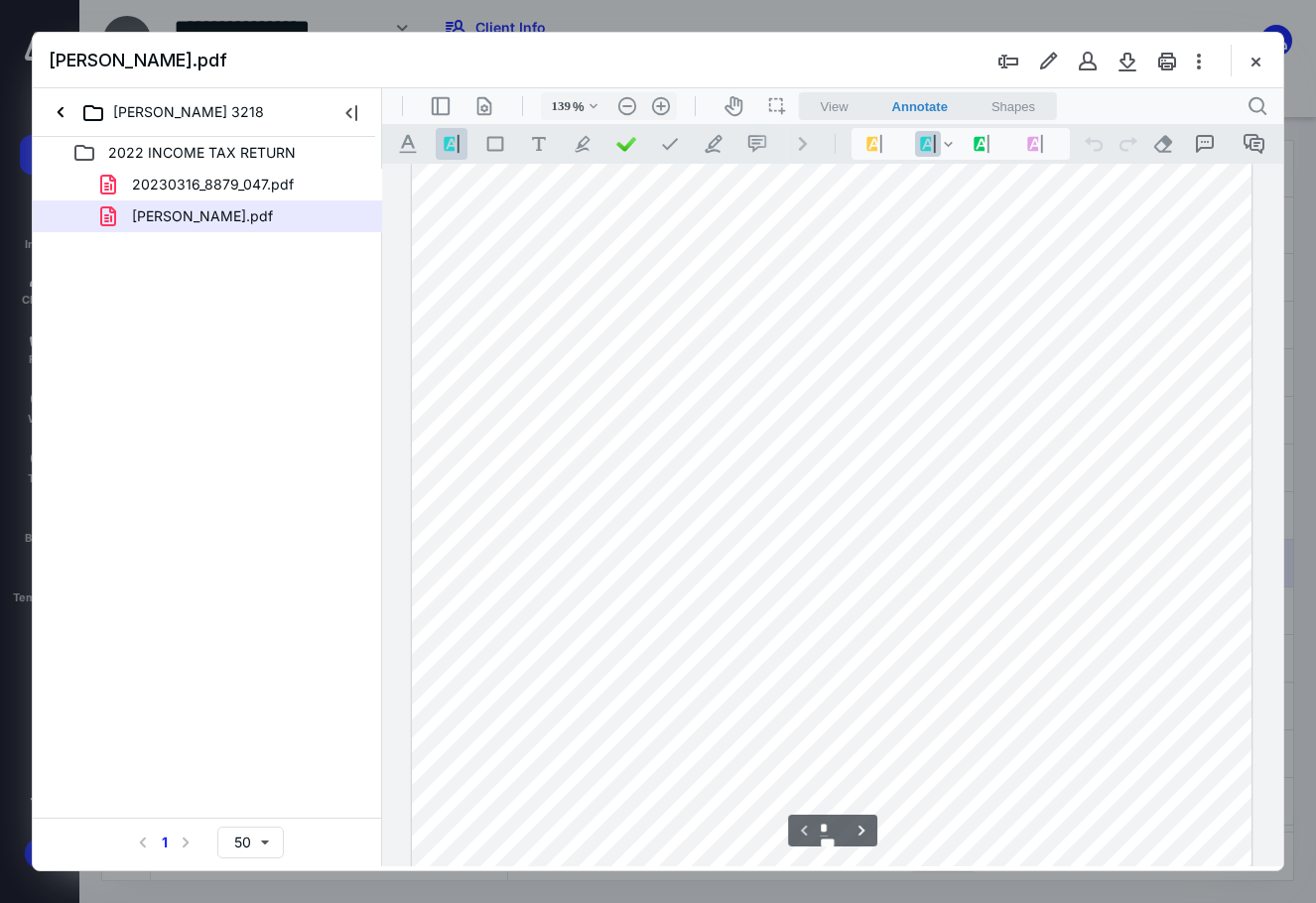 scroll, scrollTop: 0, scrollLeft: 0, axis: both 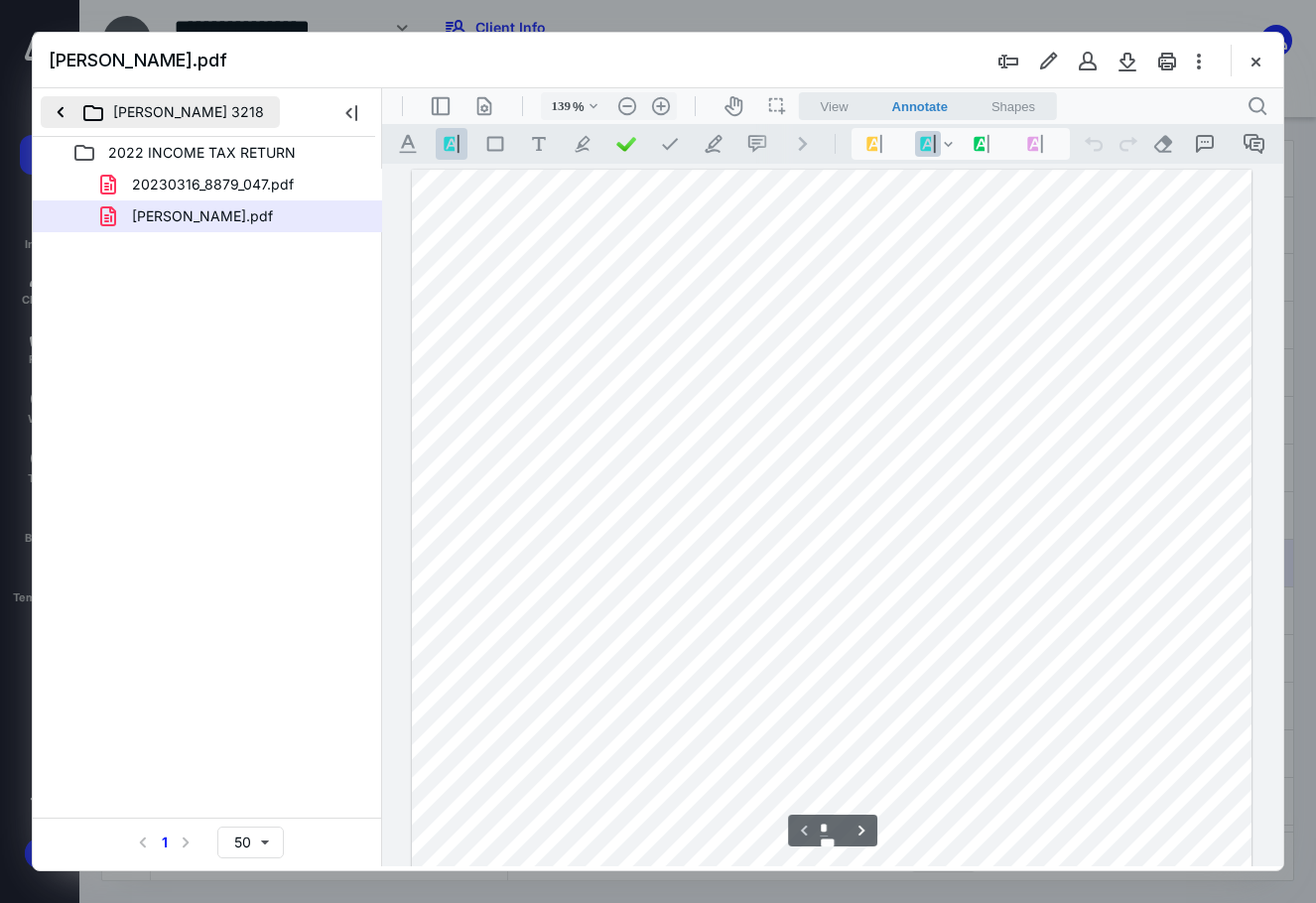 click on "RONELO GONZALO 3218" at bounding box center (160, 112) 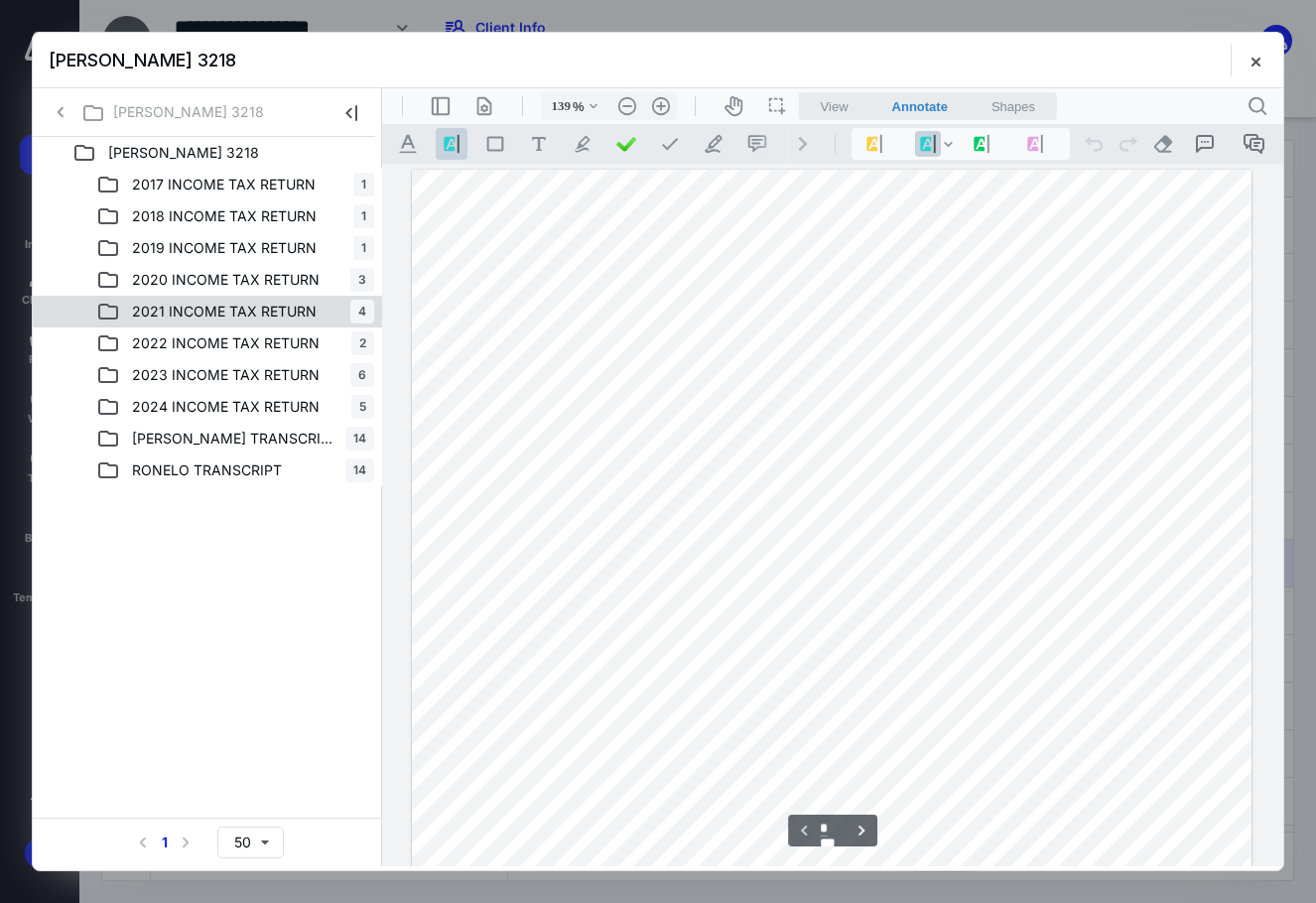 click on "2021 INCOME TAX RETURN" at bounding box center (224, 312) 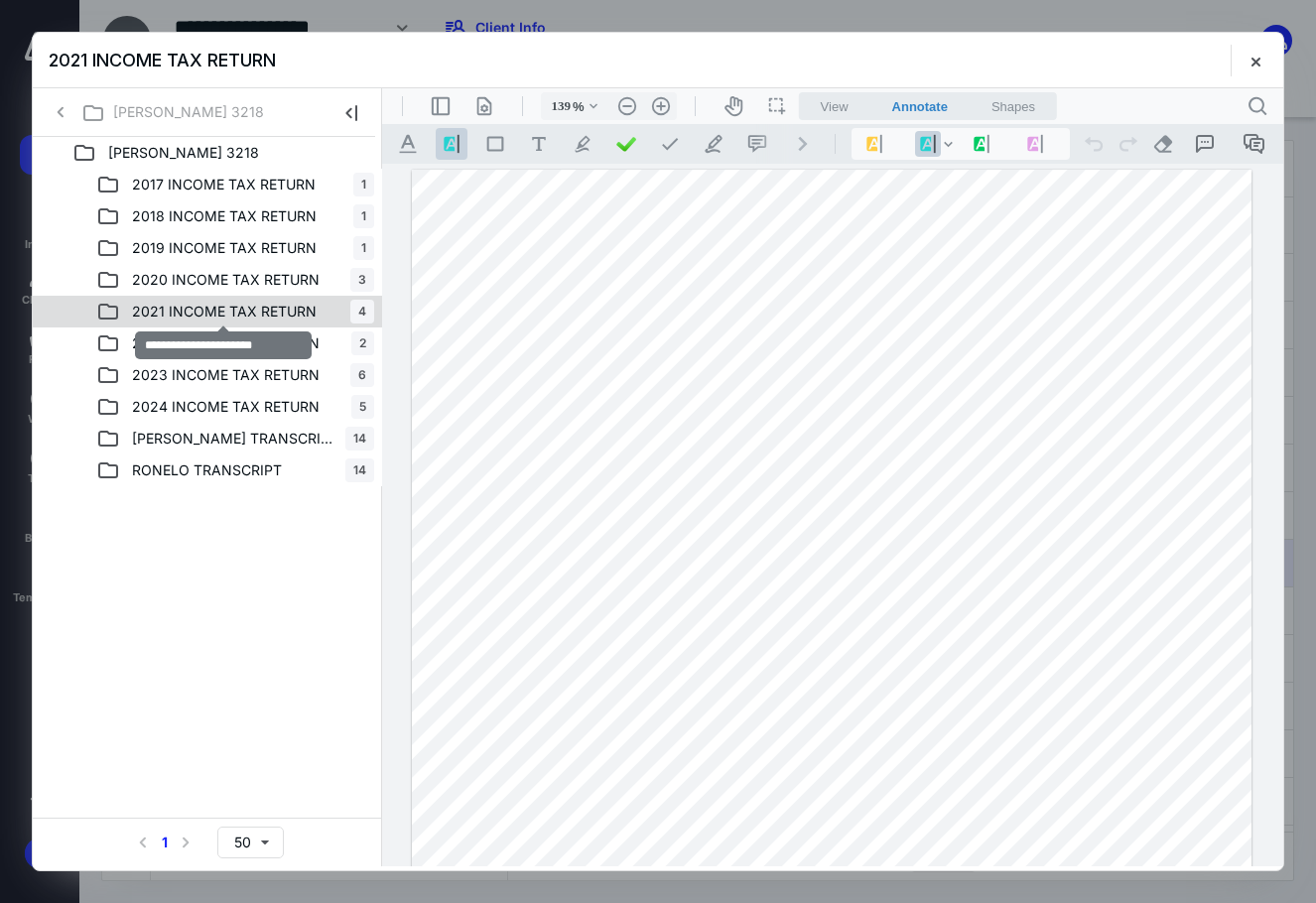 drag, startPoint x: 231, startPoint y: 314, endPoint x: 321, endPoint y: 311, distance: 90.04999 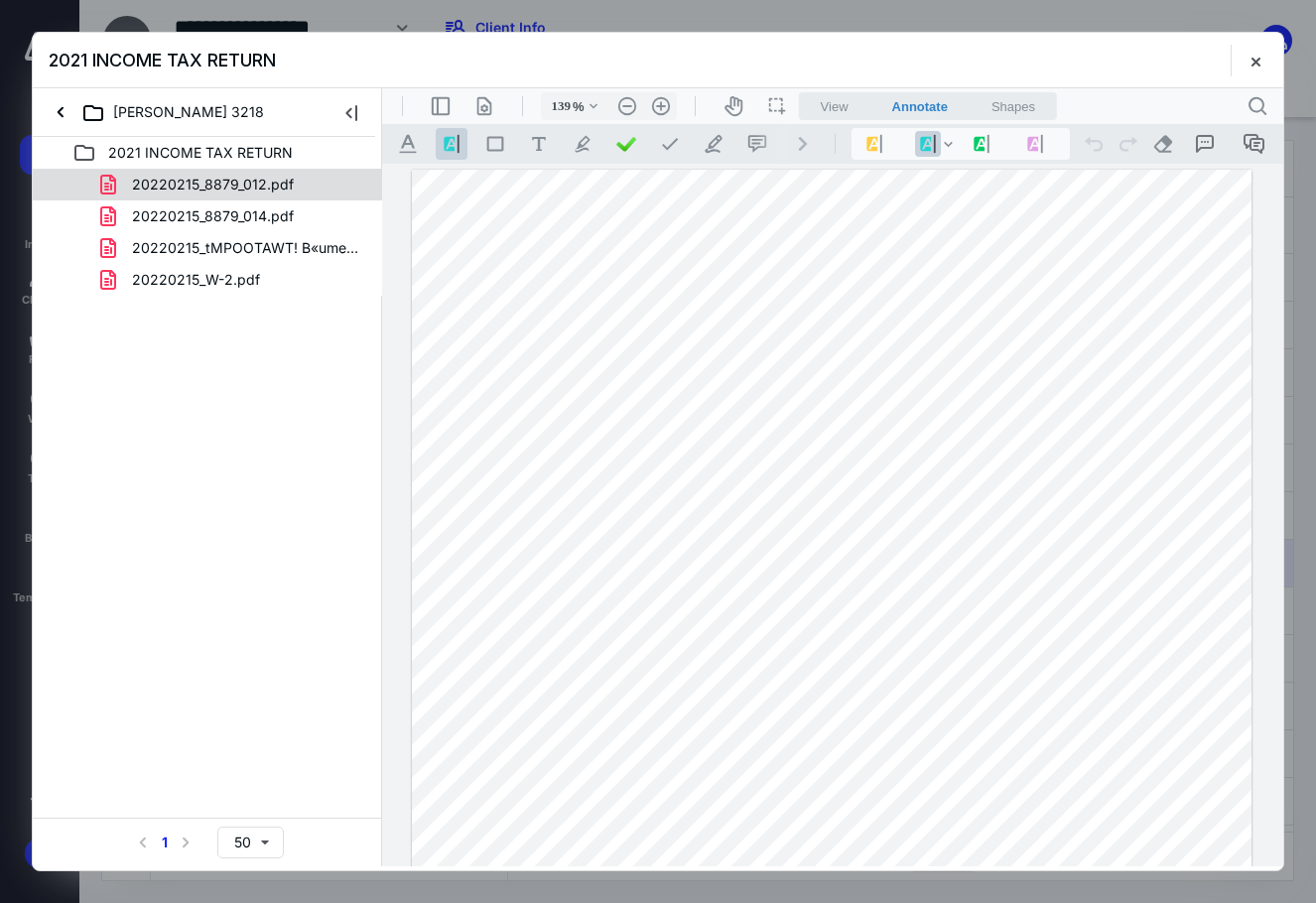 click on "20220215_8879_012.pdf" at bounding box center [212, 185] 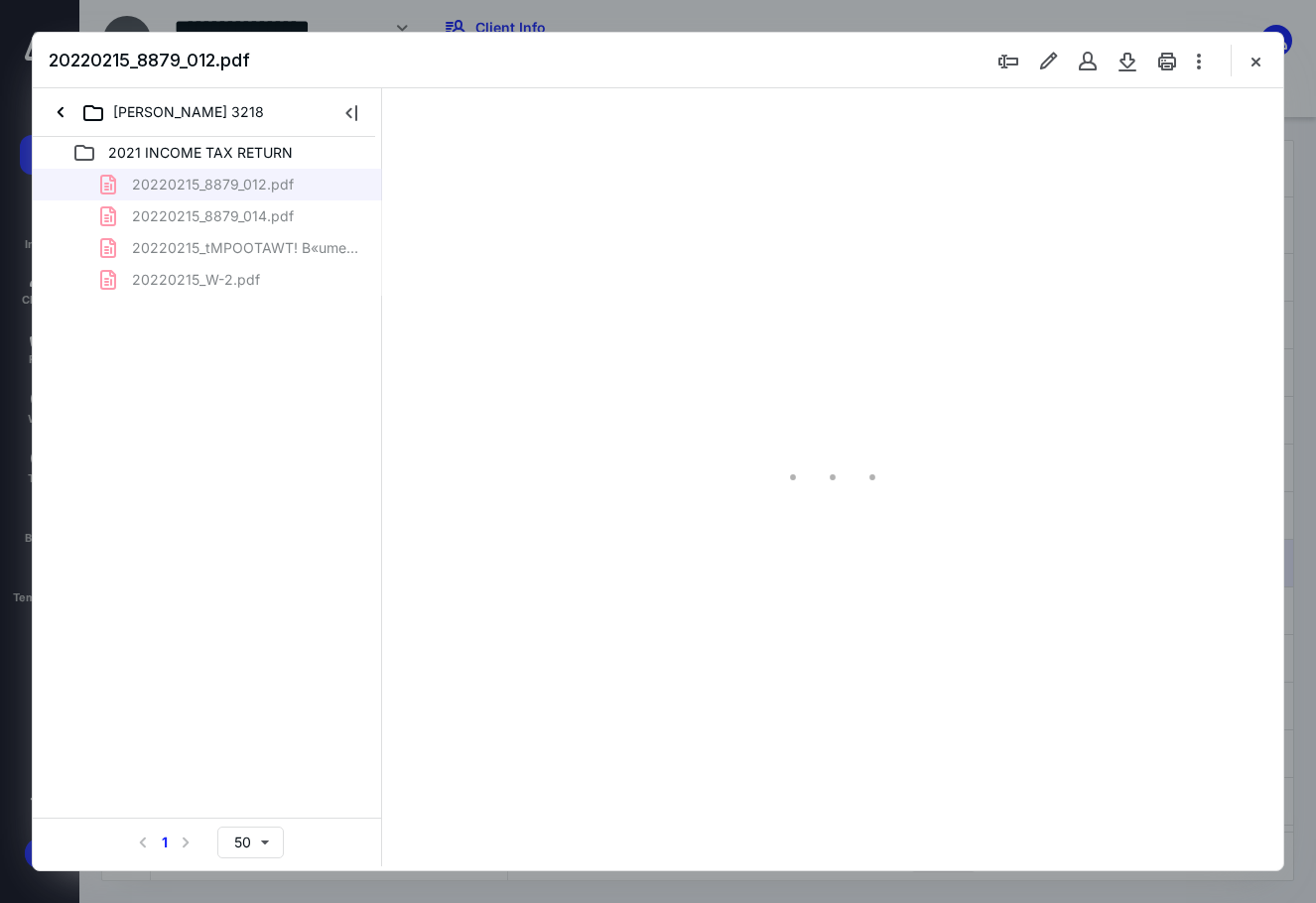 type on "89" 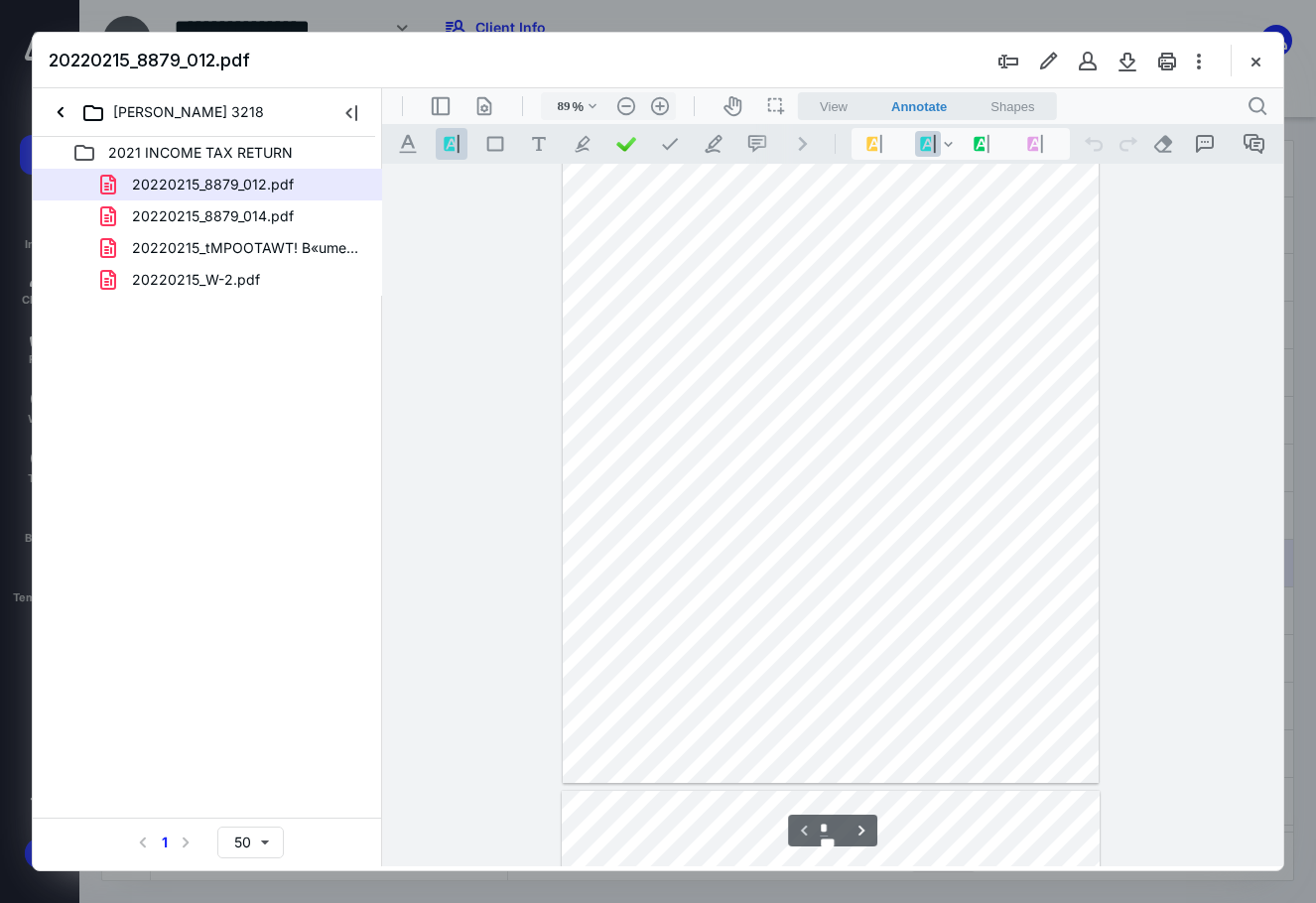 scroll, scrollTop: 0, scrollLeft: 0, axis: both 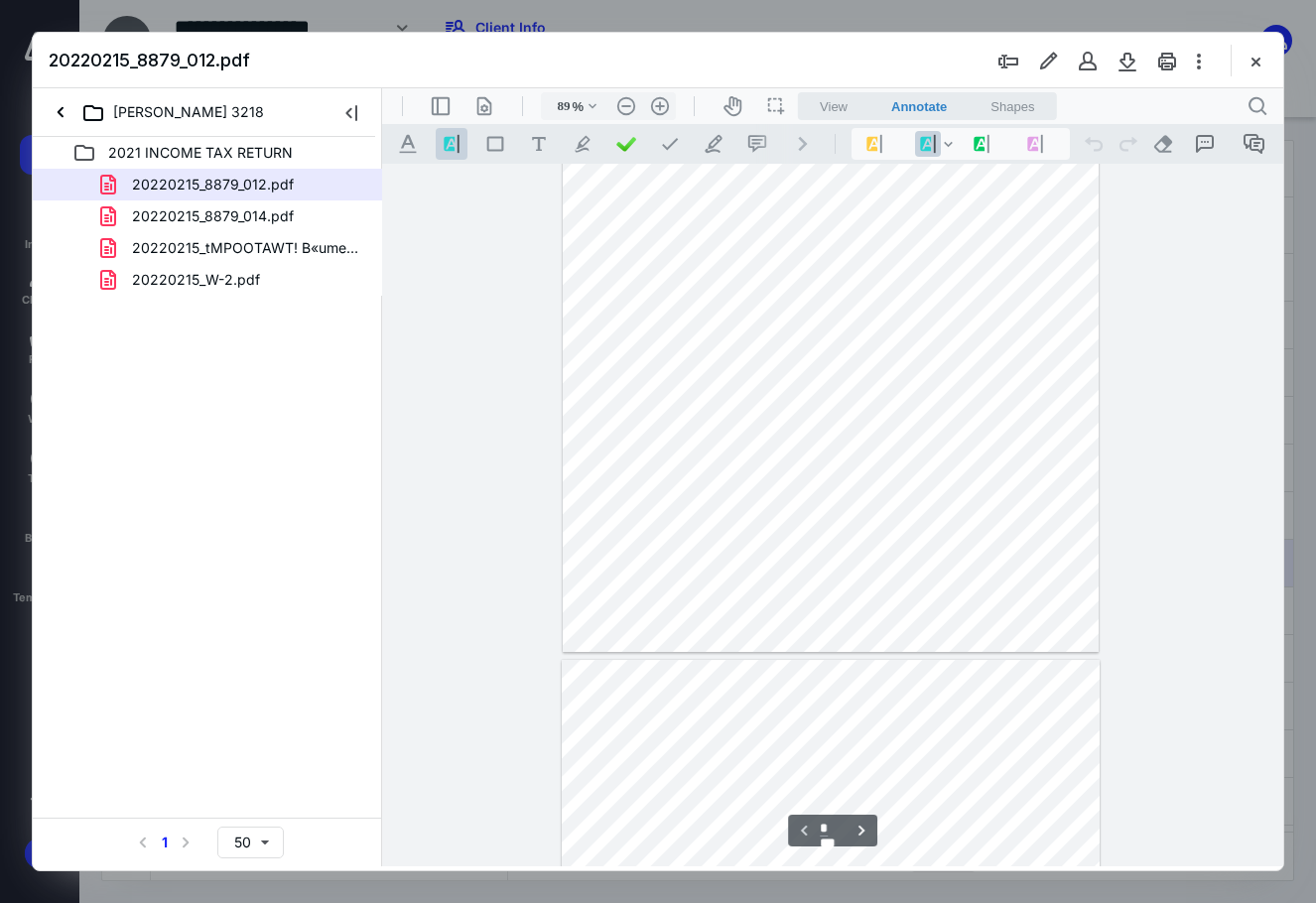 type on "*" 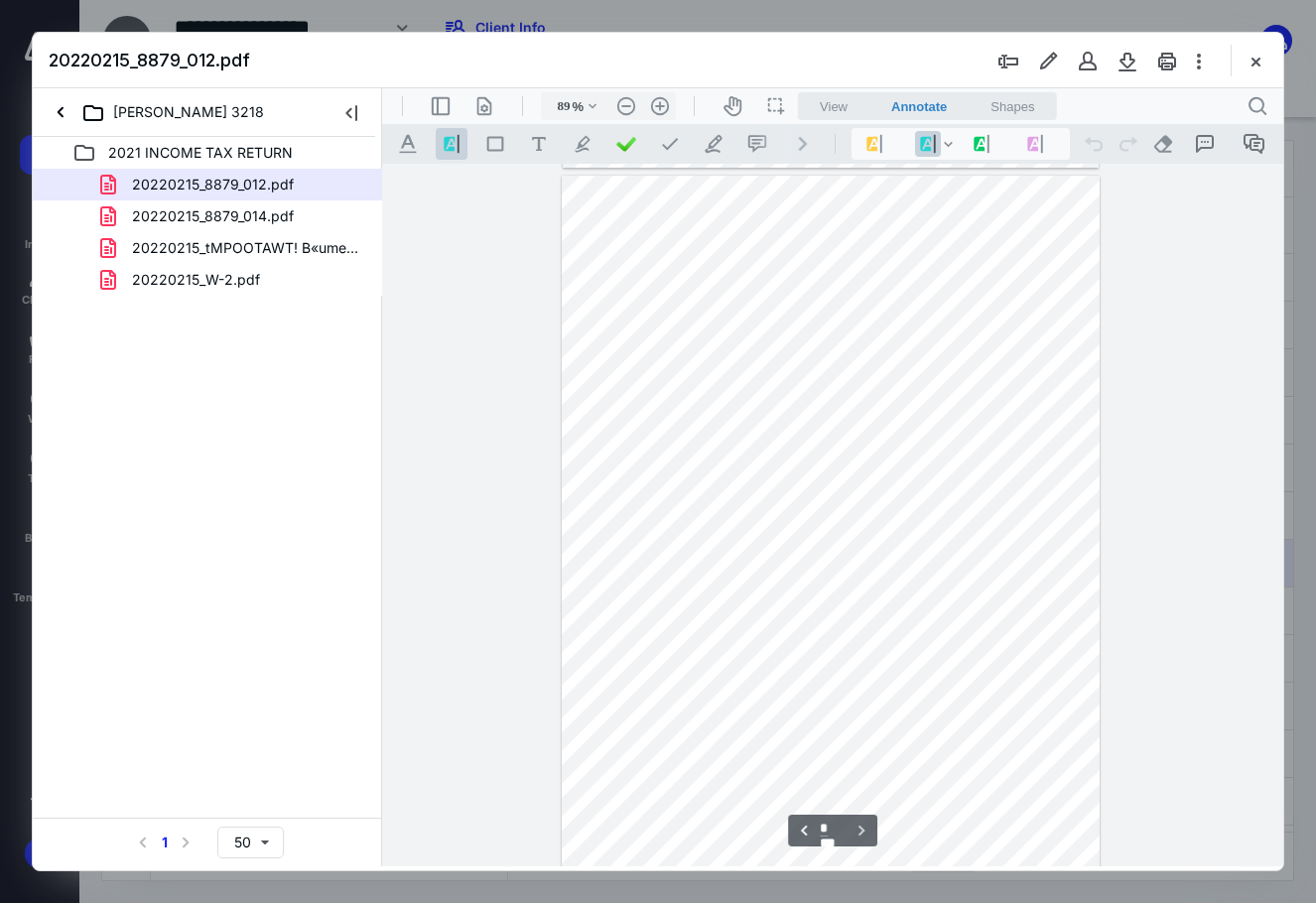 scroll, scrollTop: 706, scrollLeft: 0, axis: vertical 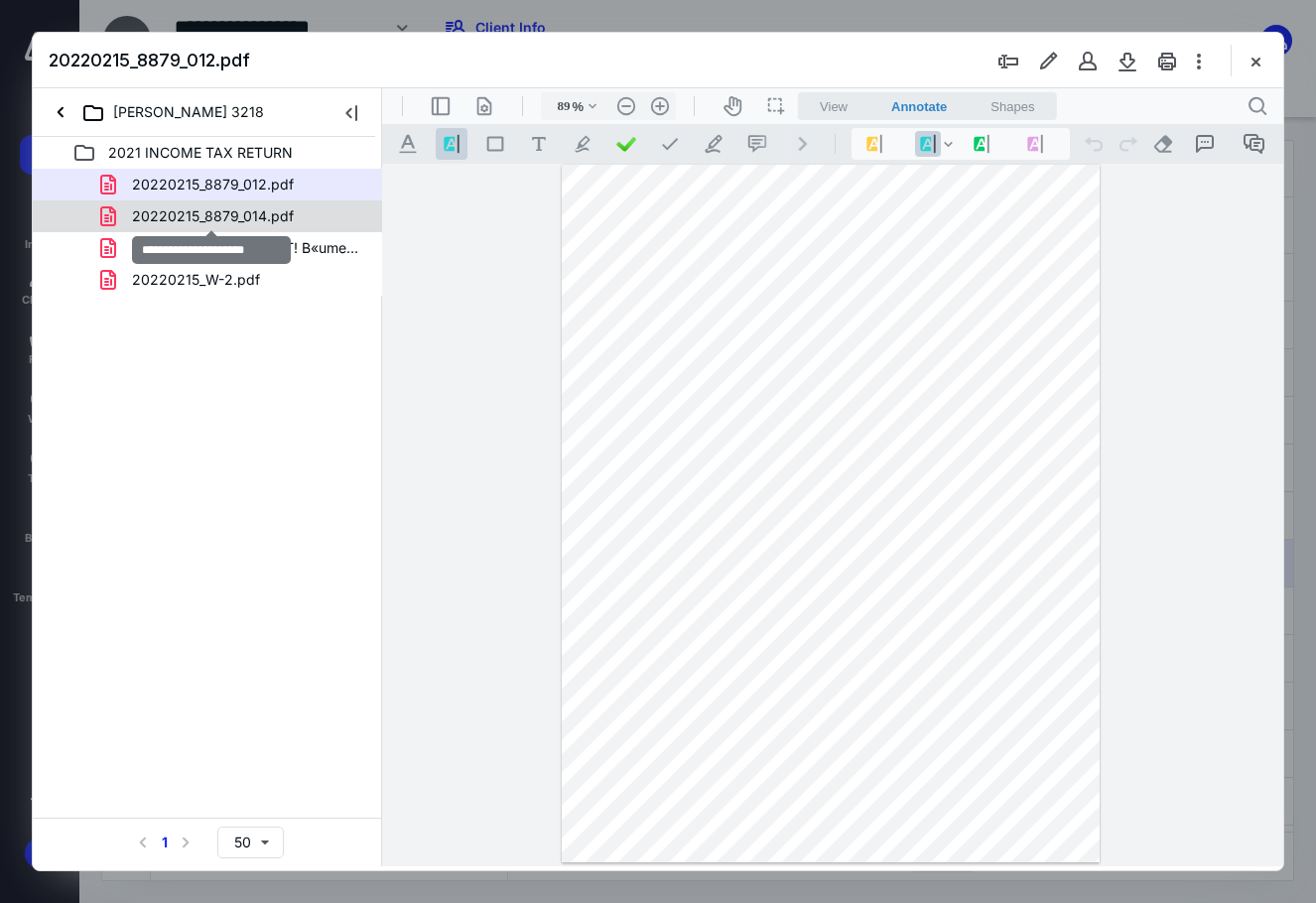 click on "20220215_8879_014.pdf" at bounding box center [212, 216] 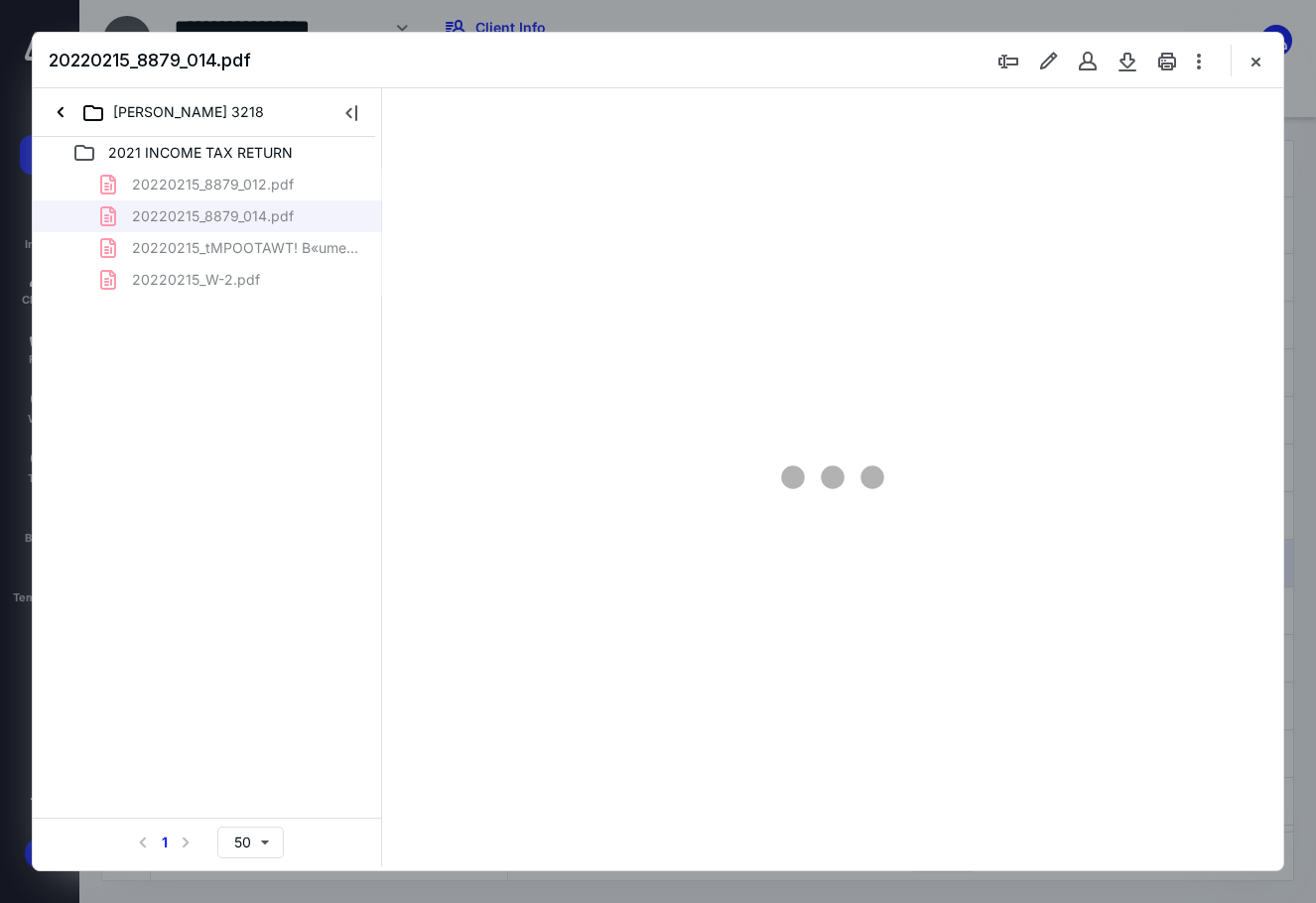 type on "89" 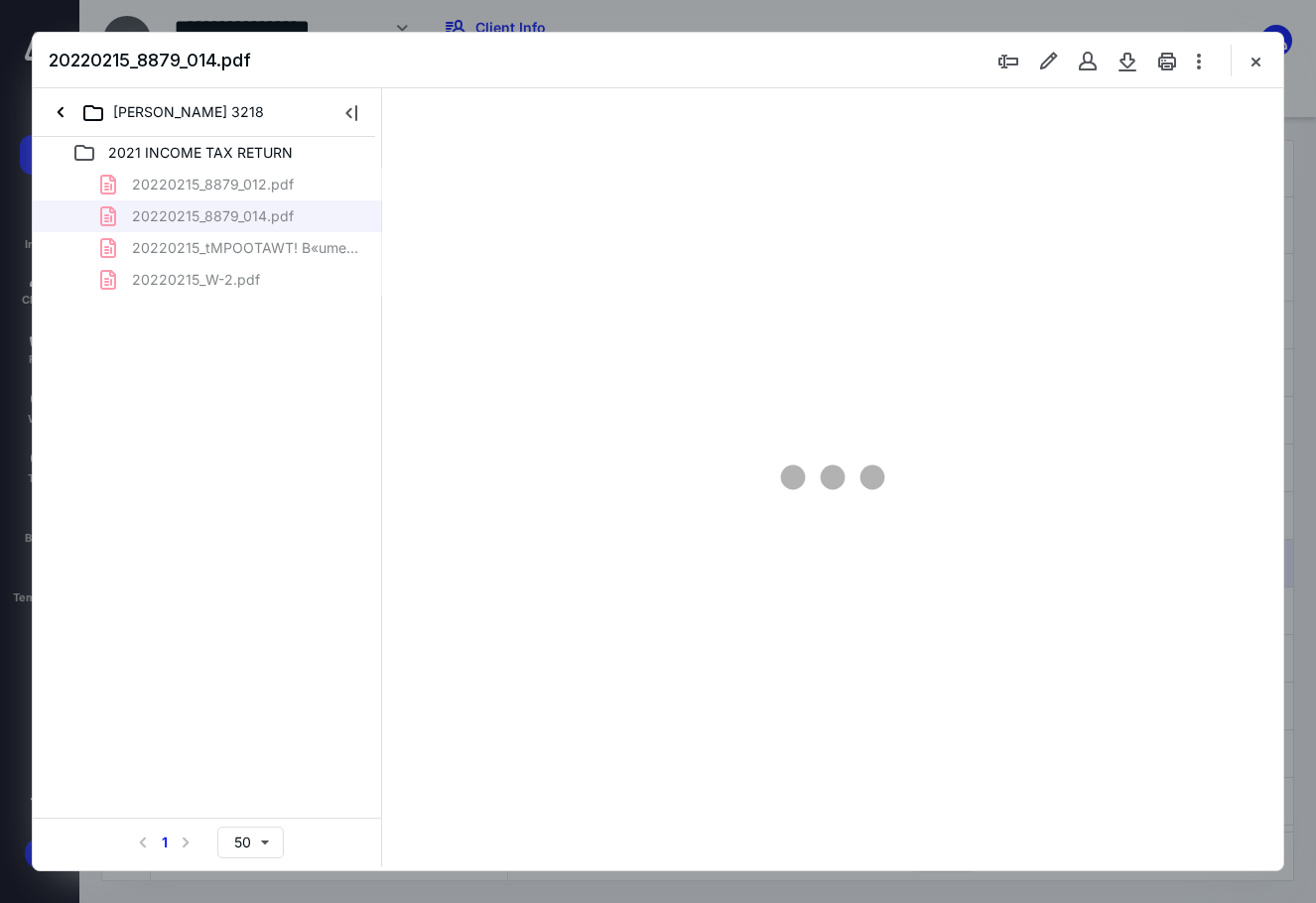 scroll, scrollTop: 79, scrollLeft: 0, axis: vertical 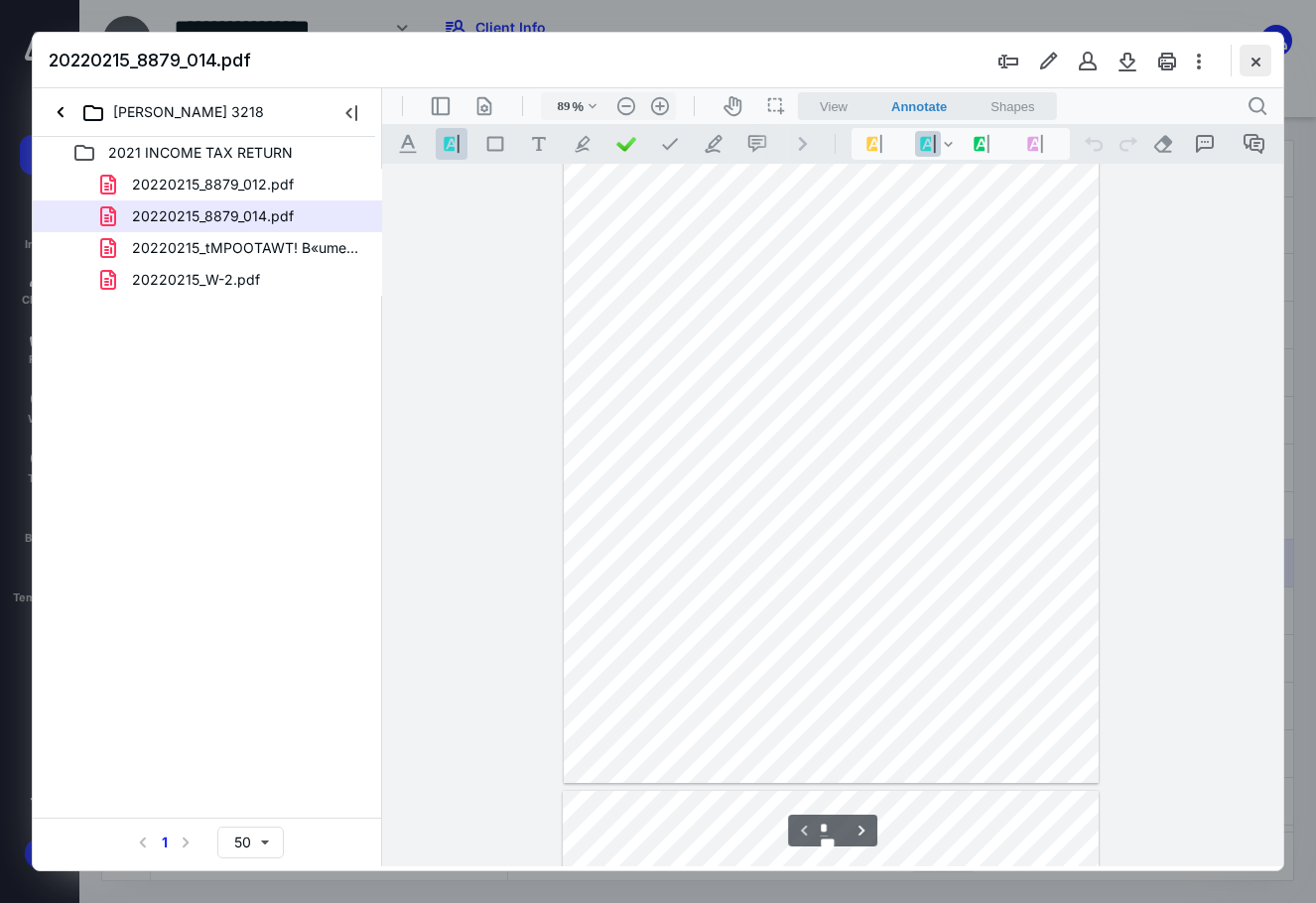 click at bounding box center (1255, 61) 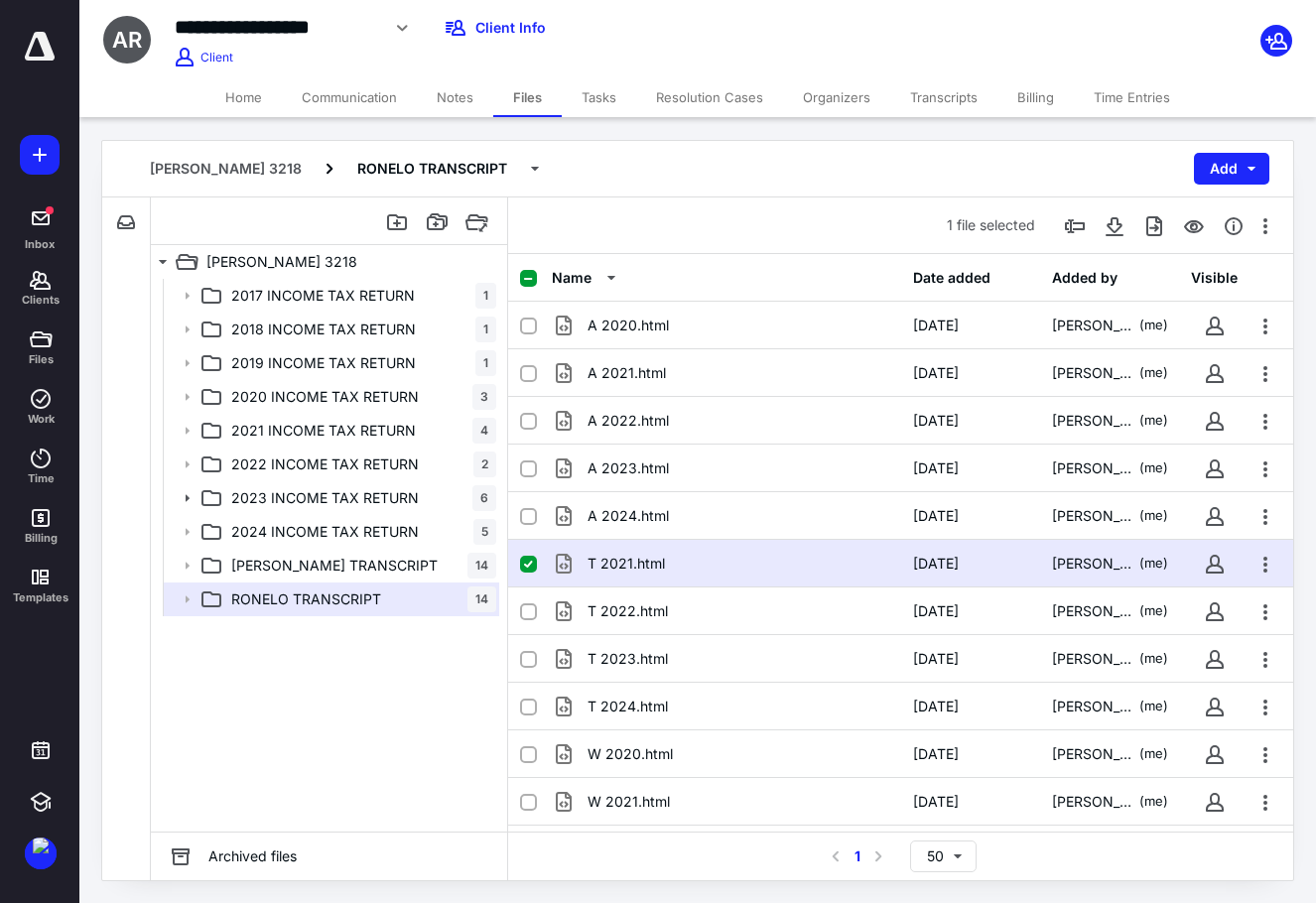 click on "T 2021.html" at bounding box center (726, 564) 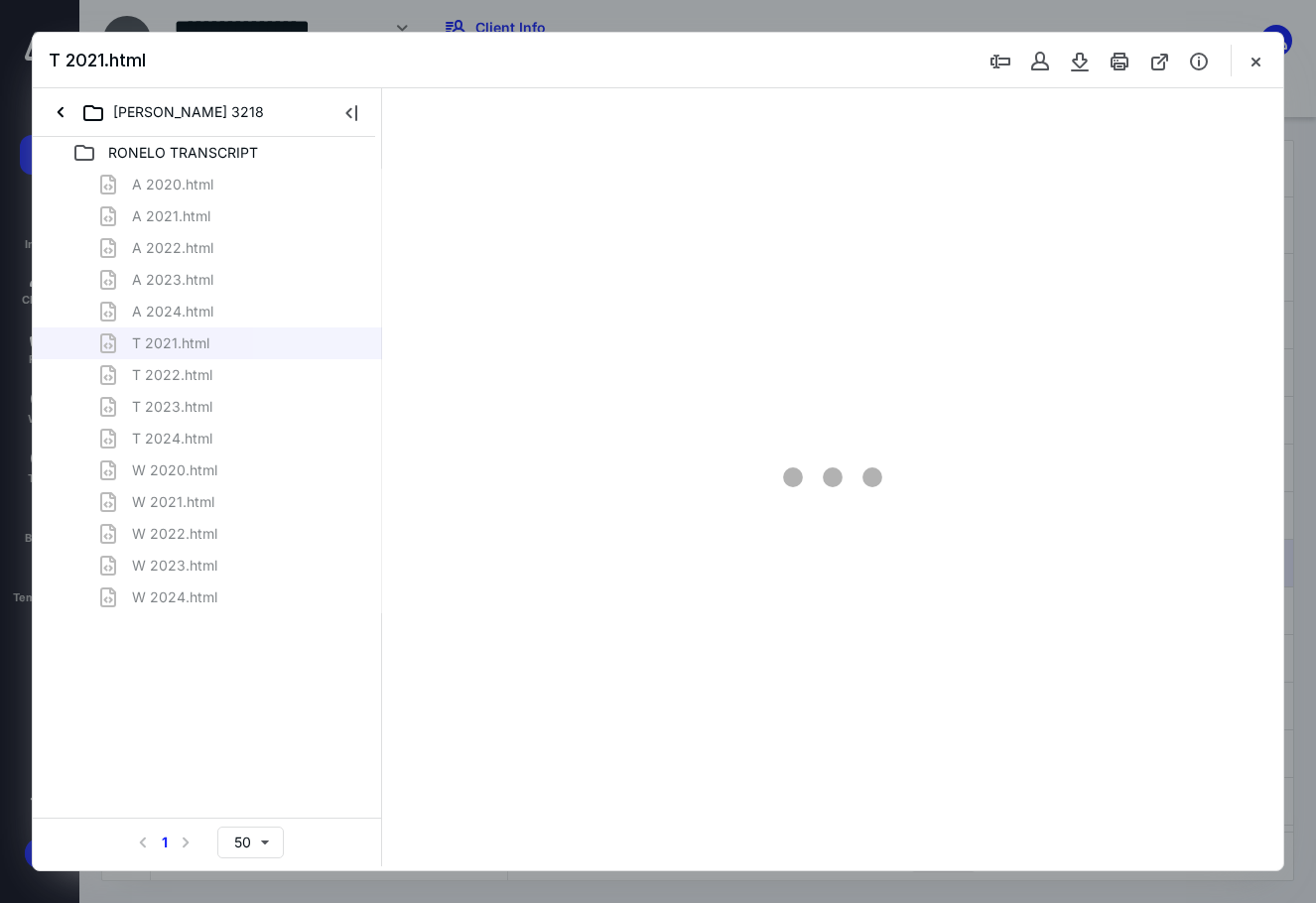 scroll, scrollTop: 0, scrollLeft: 0, axis: both 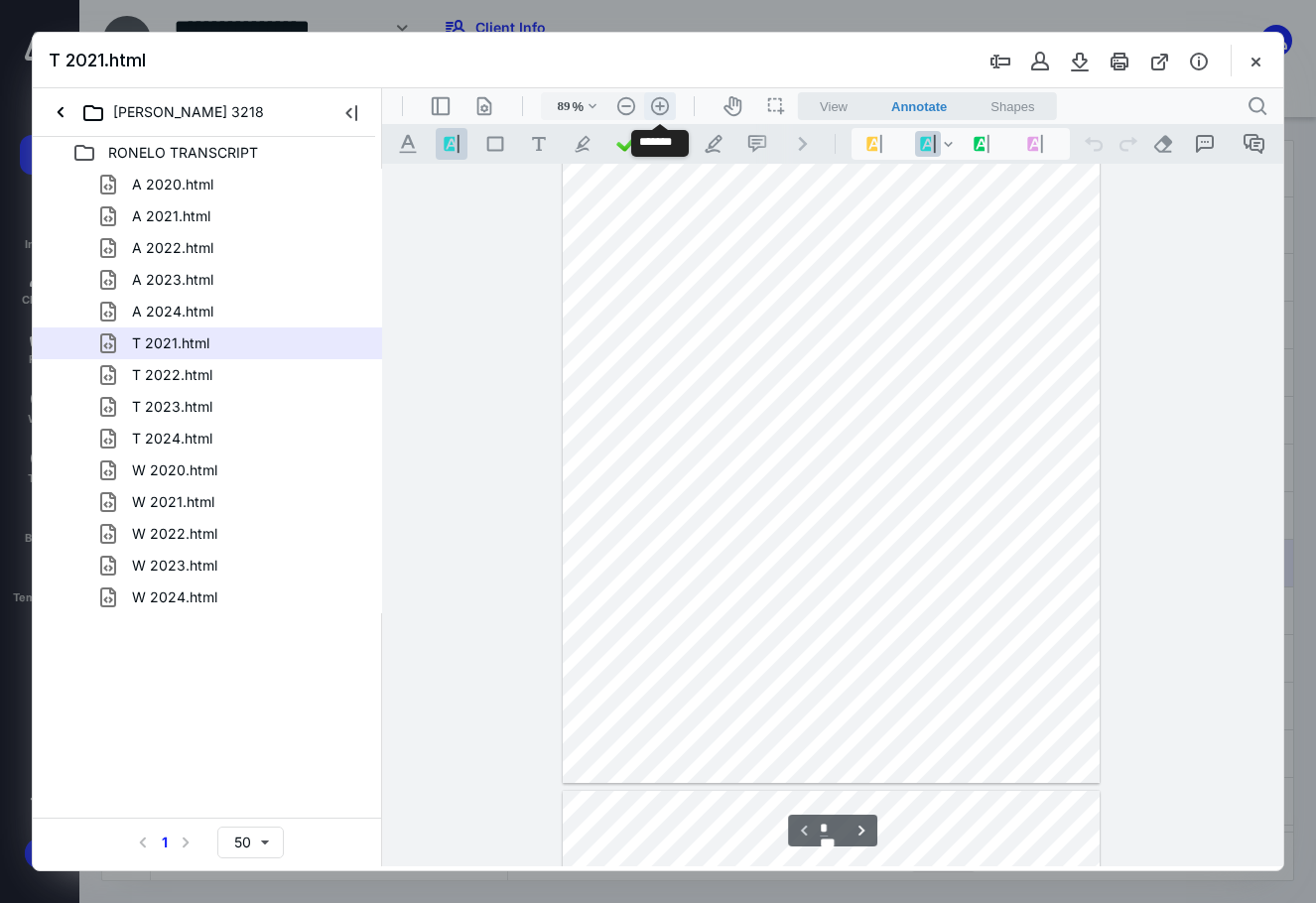 click on ".cls-1{fill:#abb0c4;} icon - header - zoom - in - line" at bounding box center (660, 106) 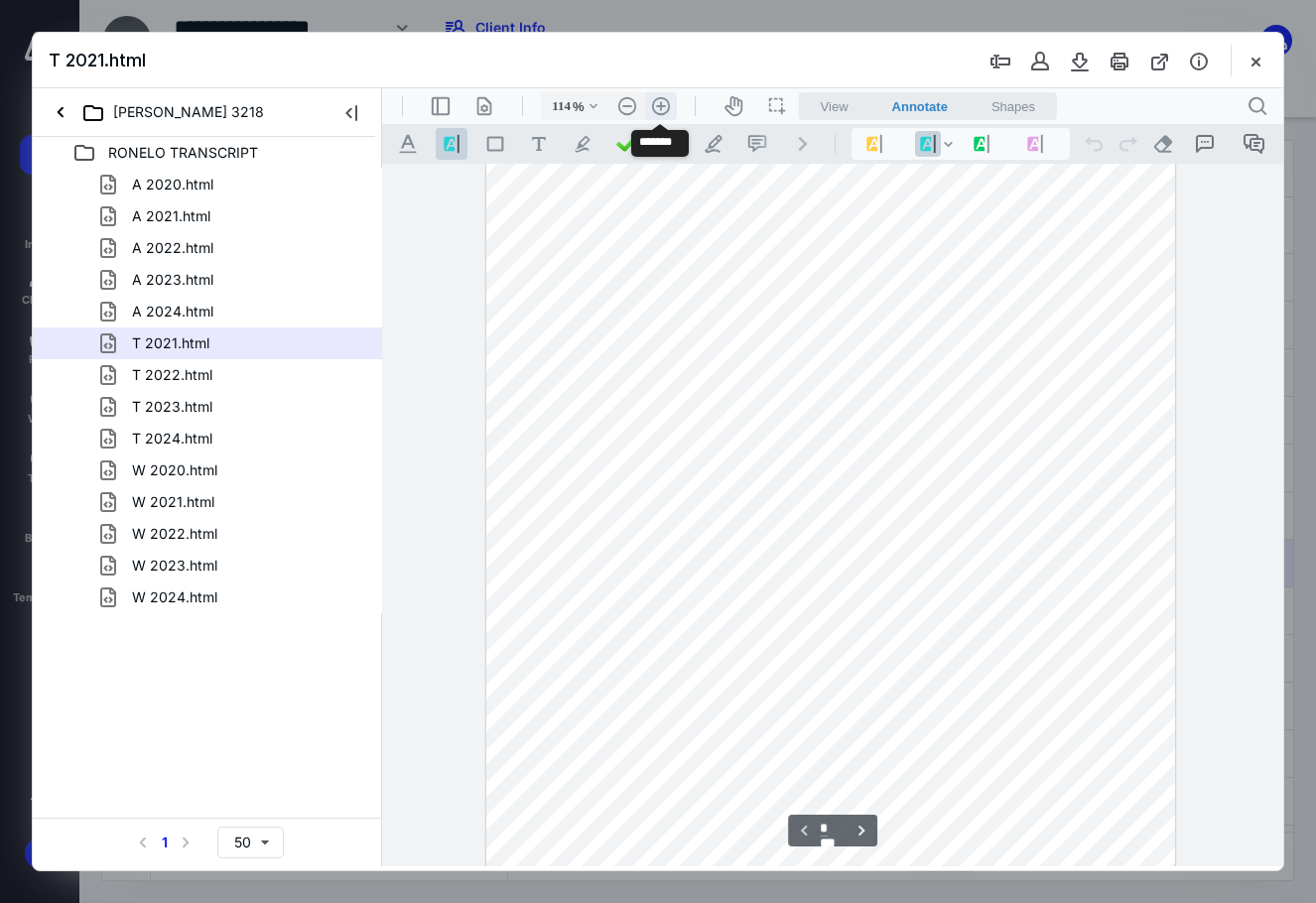 click on ".cls-1{fill:#abb0c4;} icon - header - zoom - in - line" at bounding box center (661, 106) 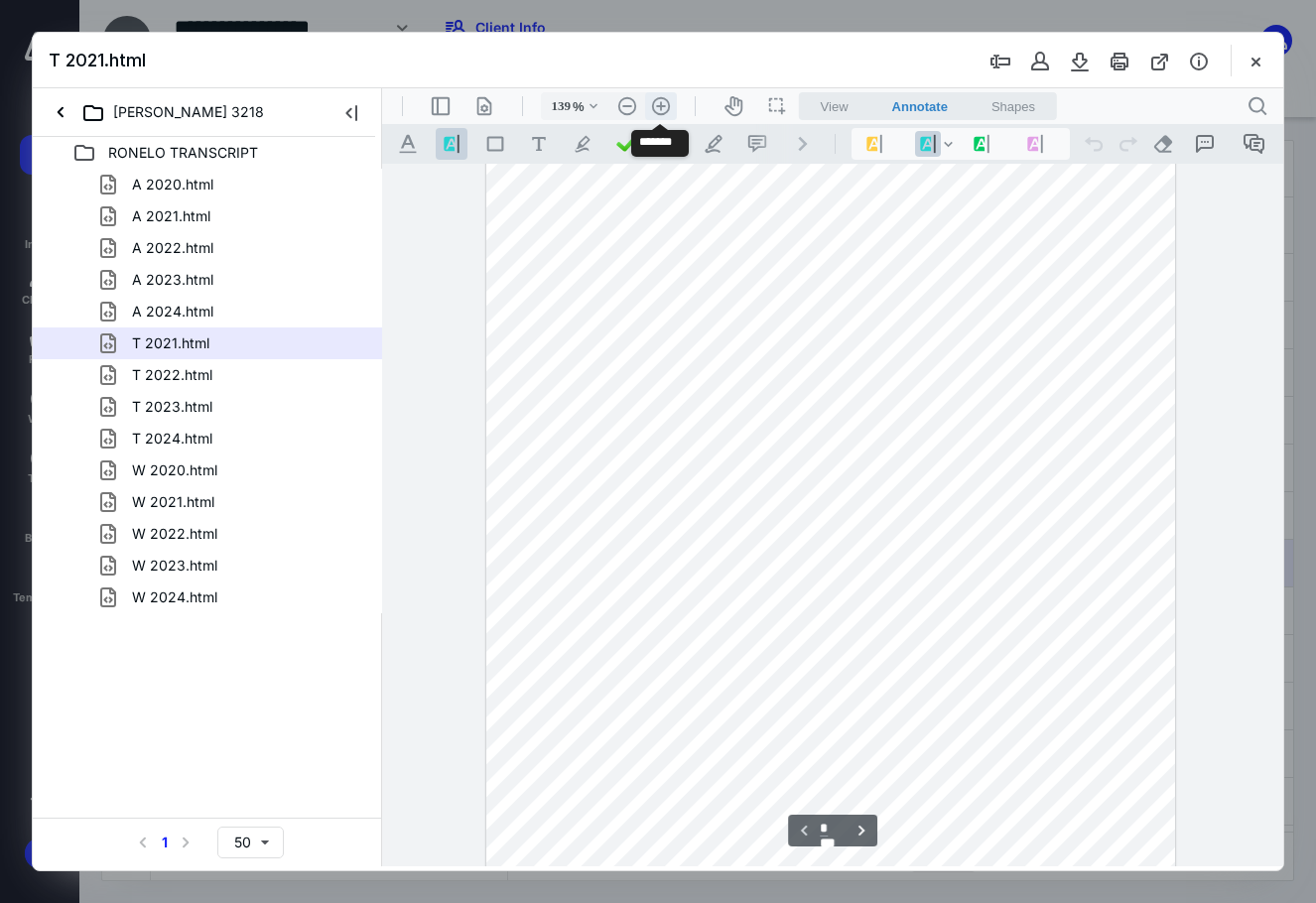scroll, scrollTop: 302, scrollLeft: 0, axis: vertical 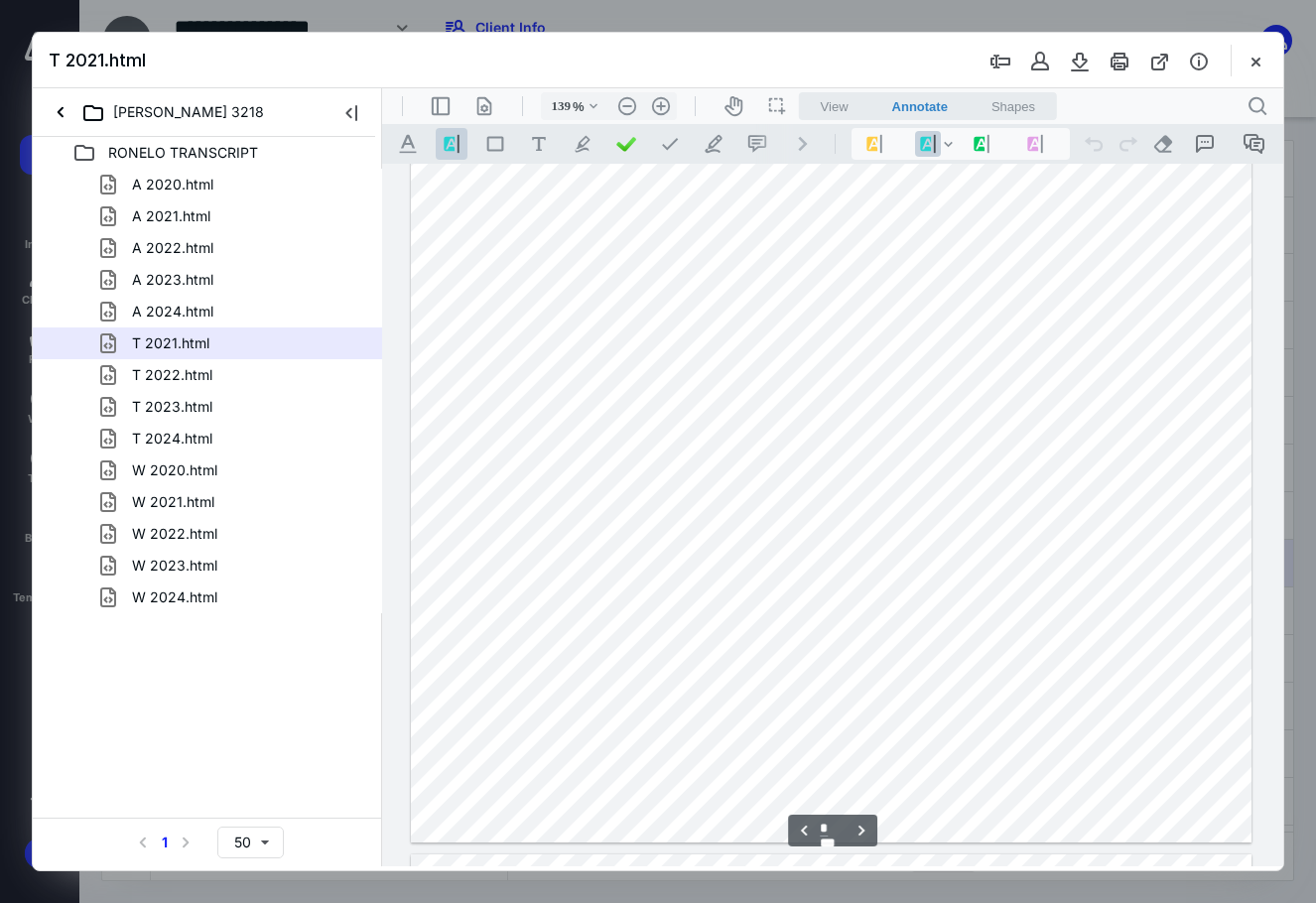 type on "*" 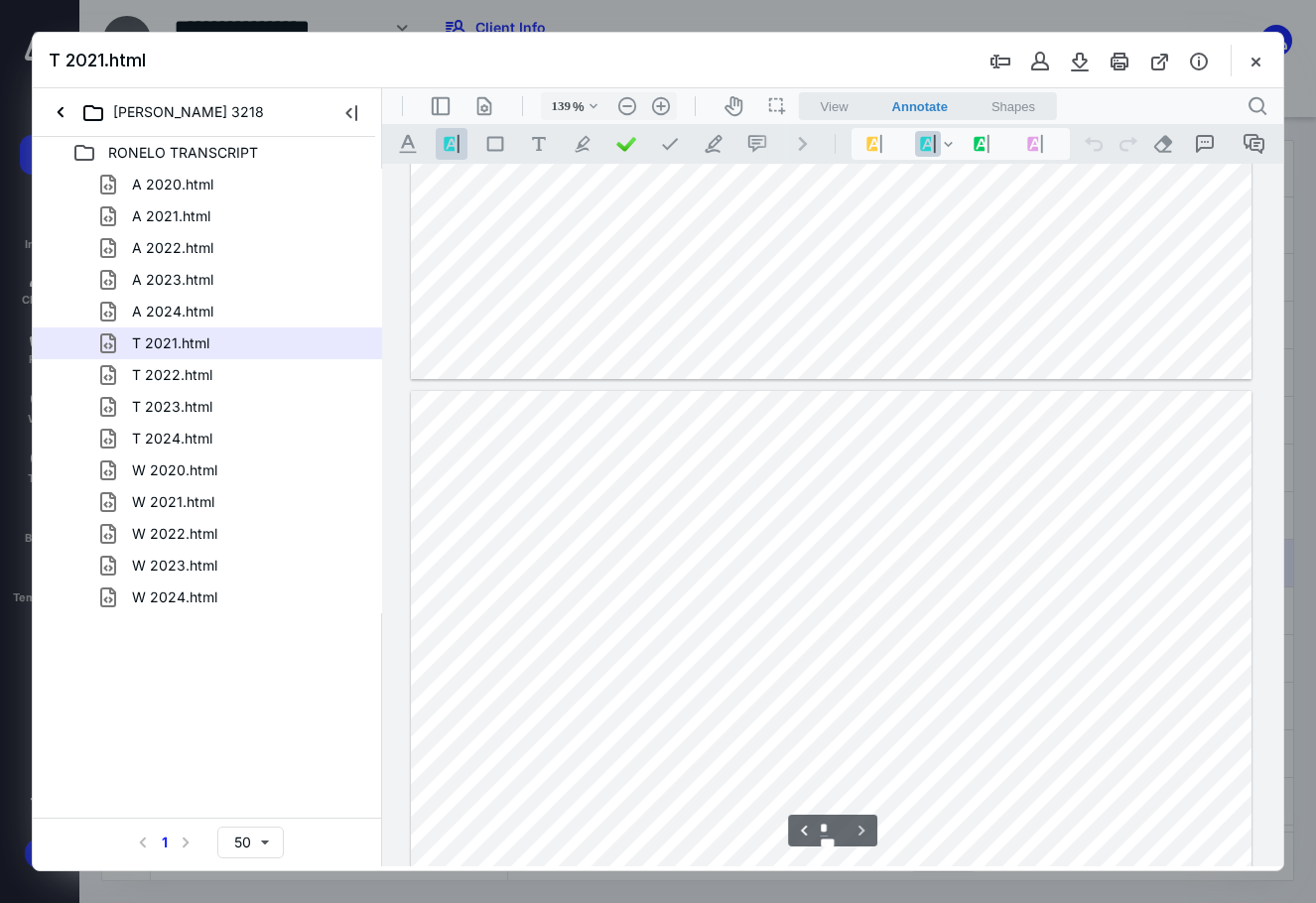 scroll, scrollTop: 4271, scrollLeft: 0, axis: vertical 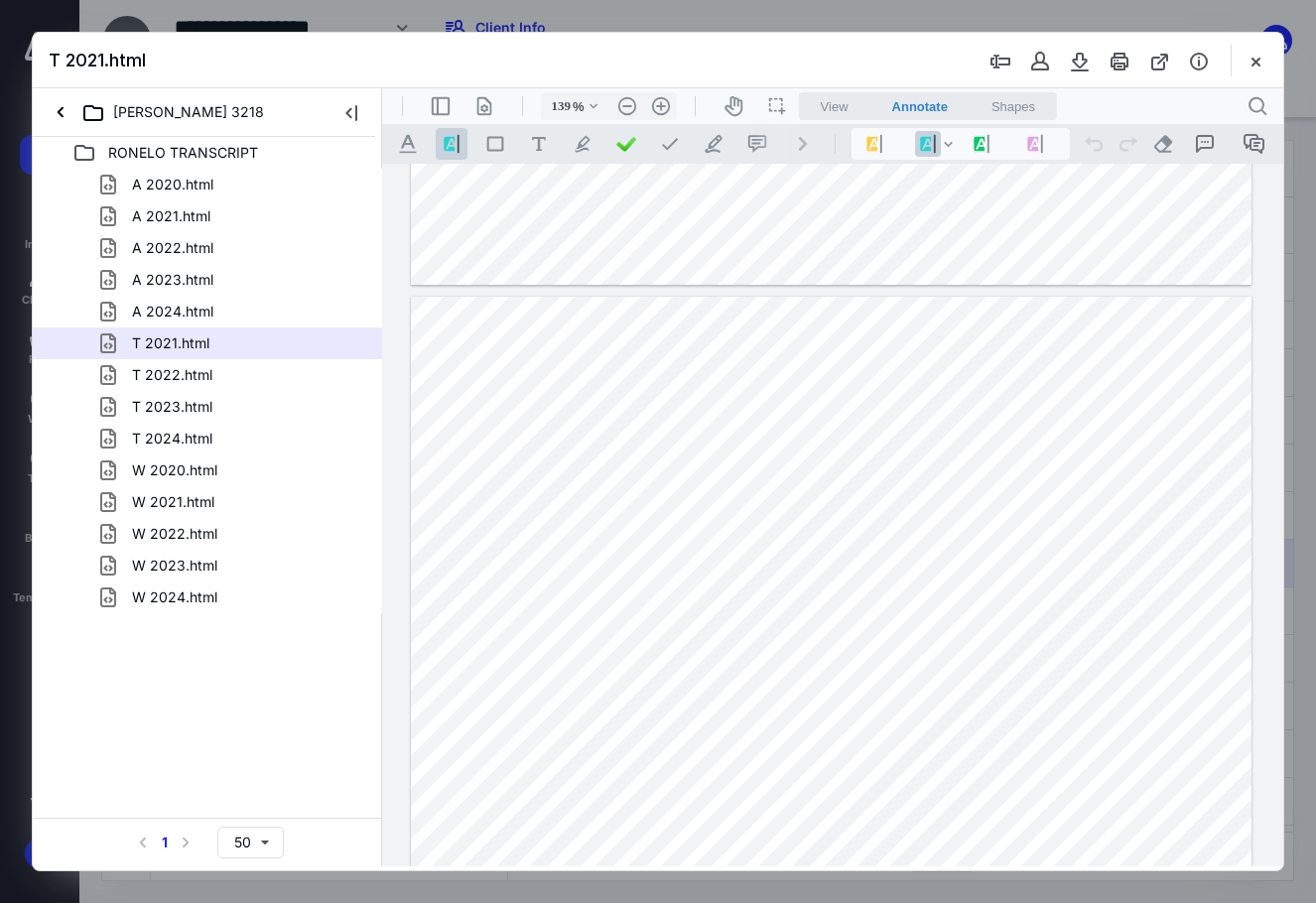 drag, startPoint x: 193, startPoint y: 378, endPoint x: 19, endPoint y: 426, distance: 180.4993 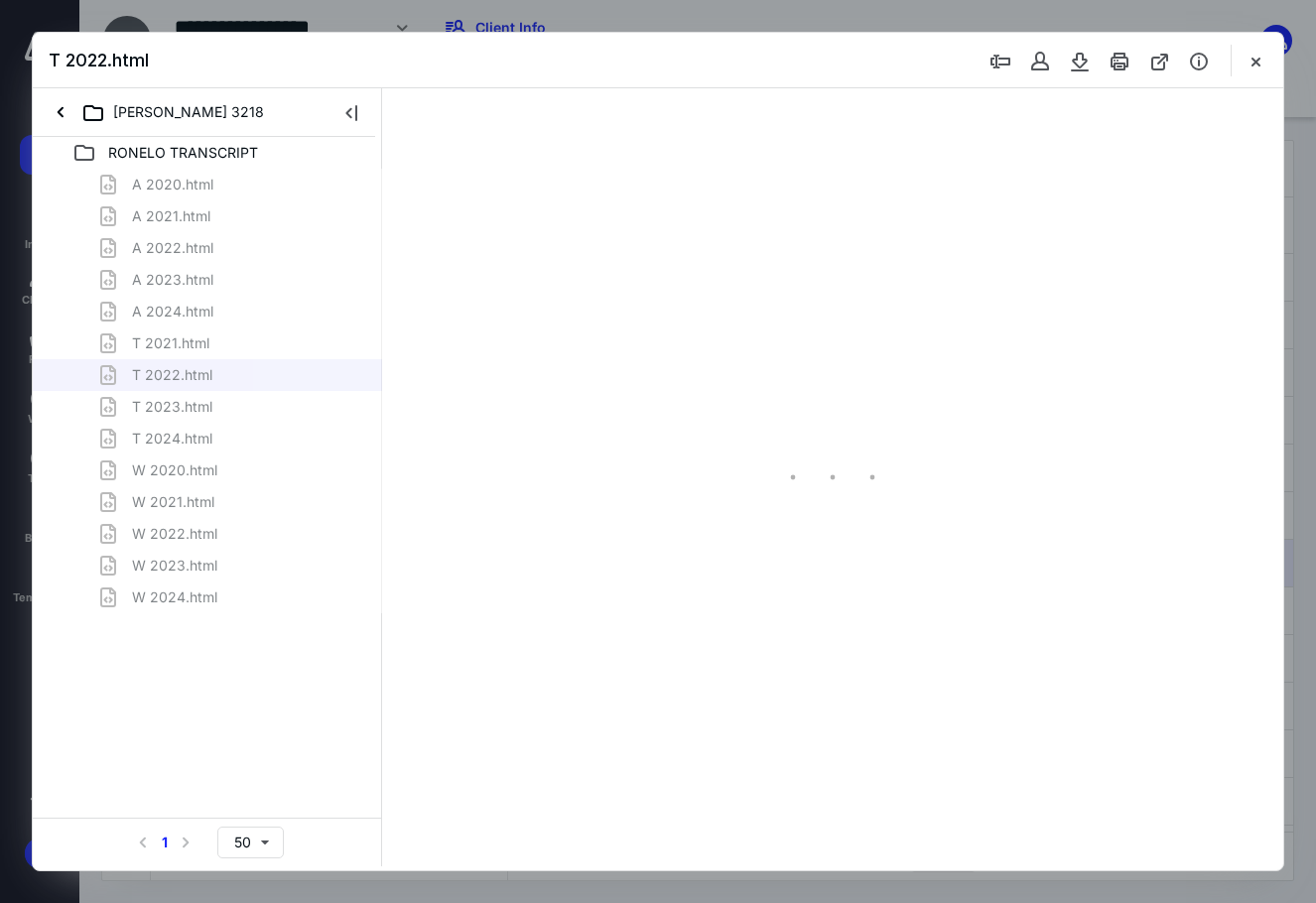 type on "89" 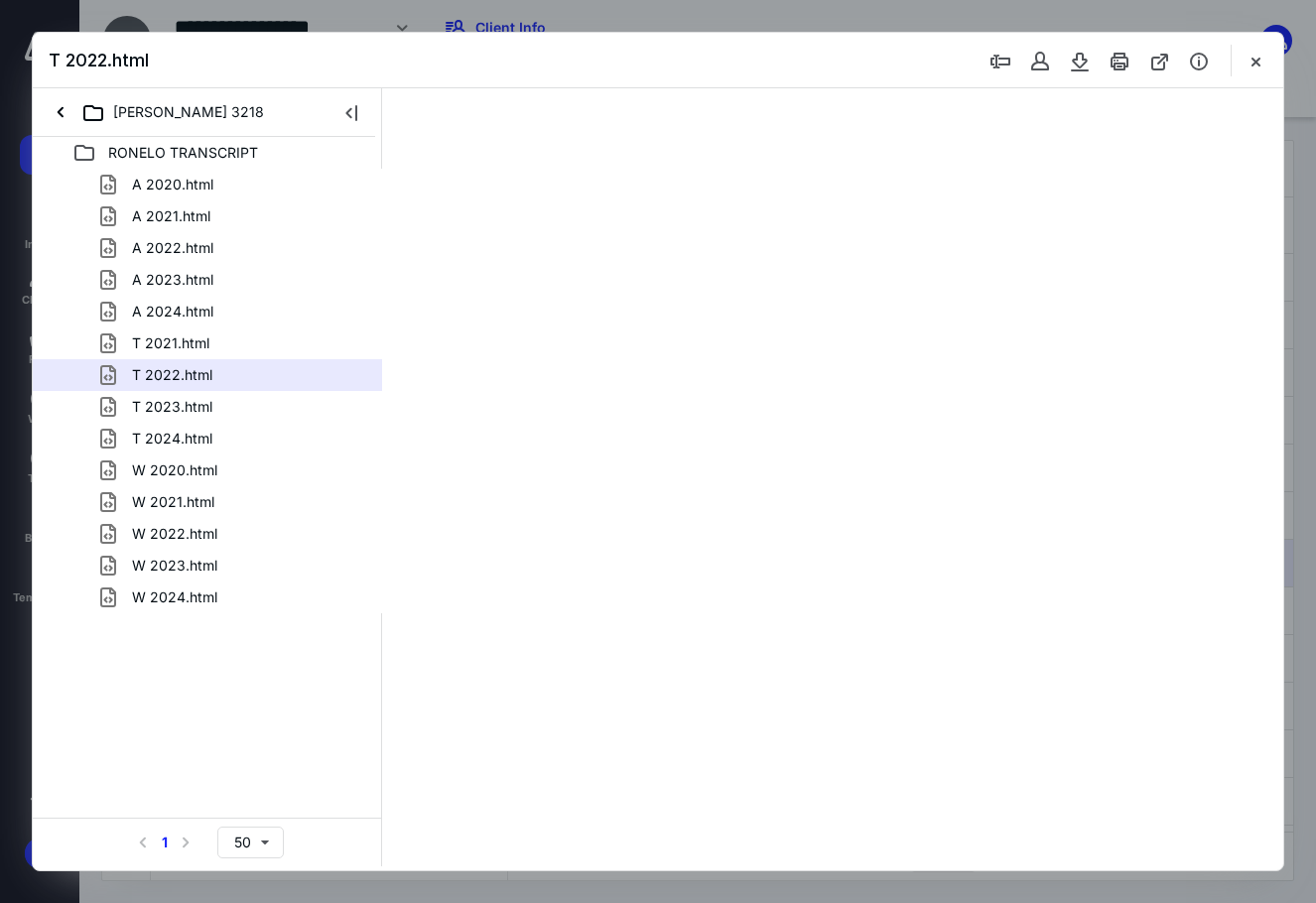 scroll, scrollTop: 79, scrollLeft: 0, axis: vertical 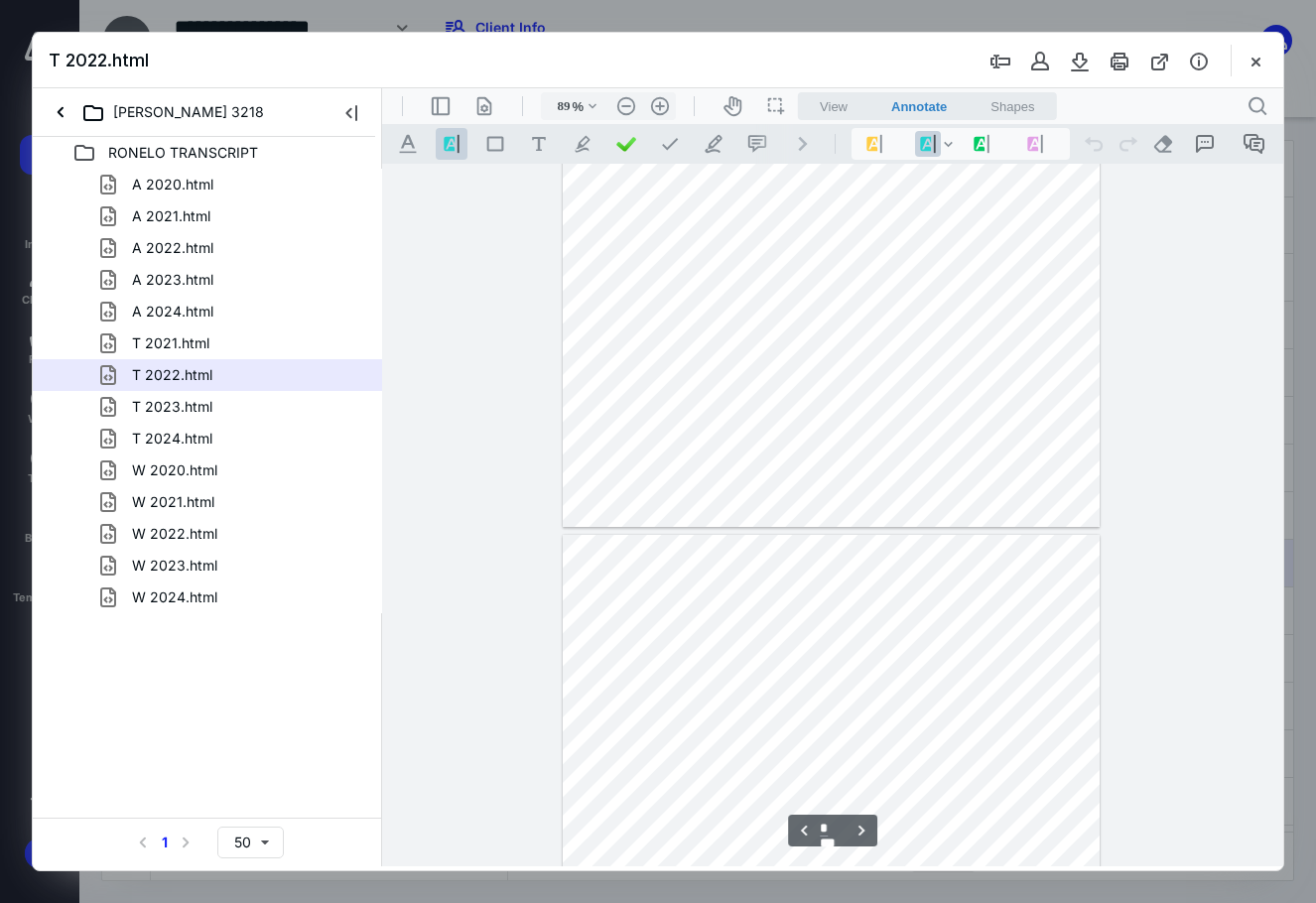 type on "*" 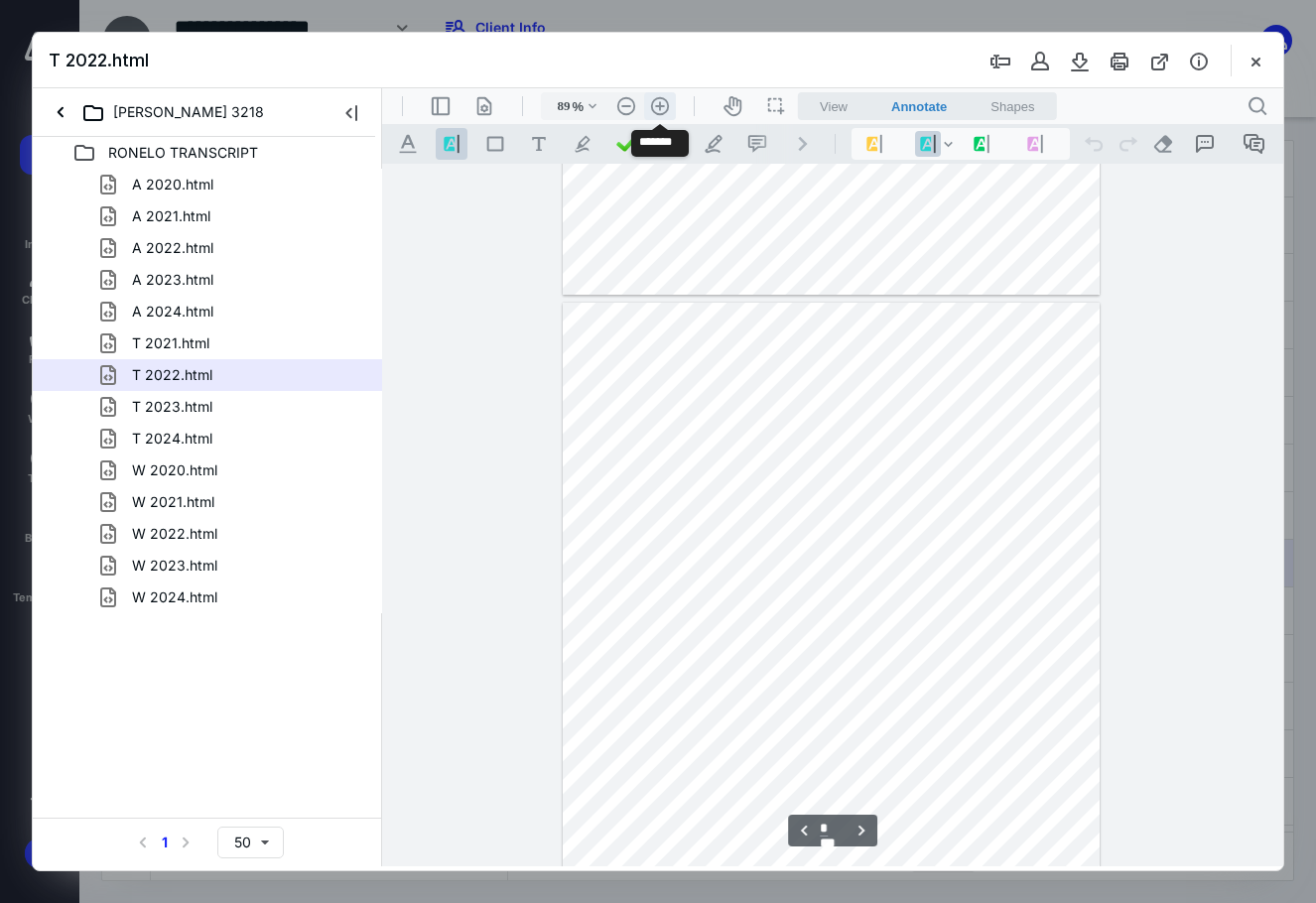 click on ".cls-1{fill:#abb0c4;} icon - header - zoom - in - line" at bounding box center (660, 106) 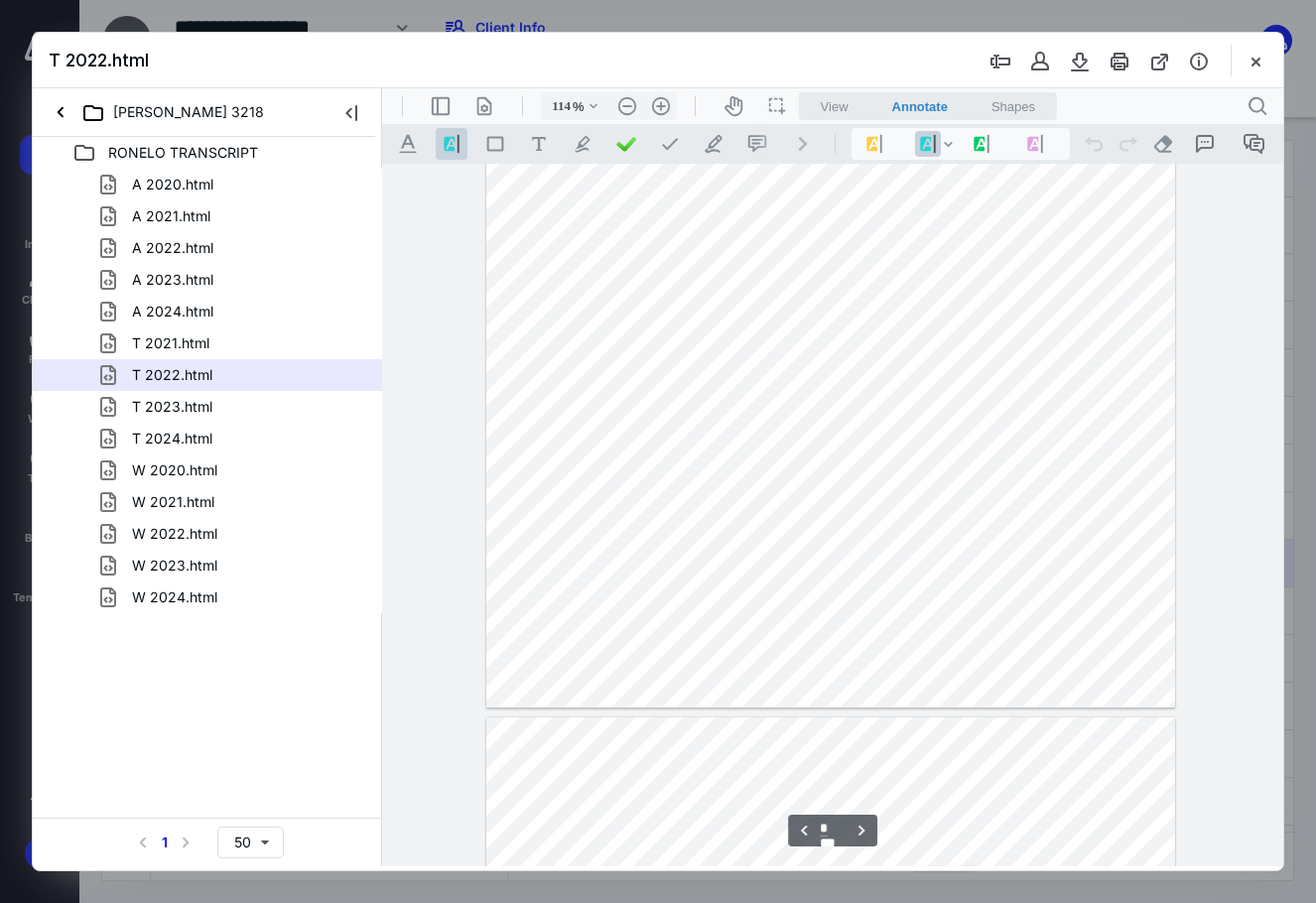 type on "*" 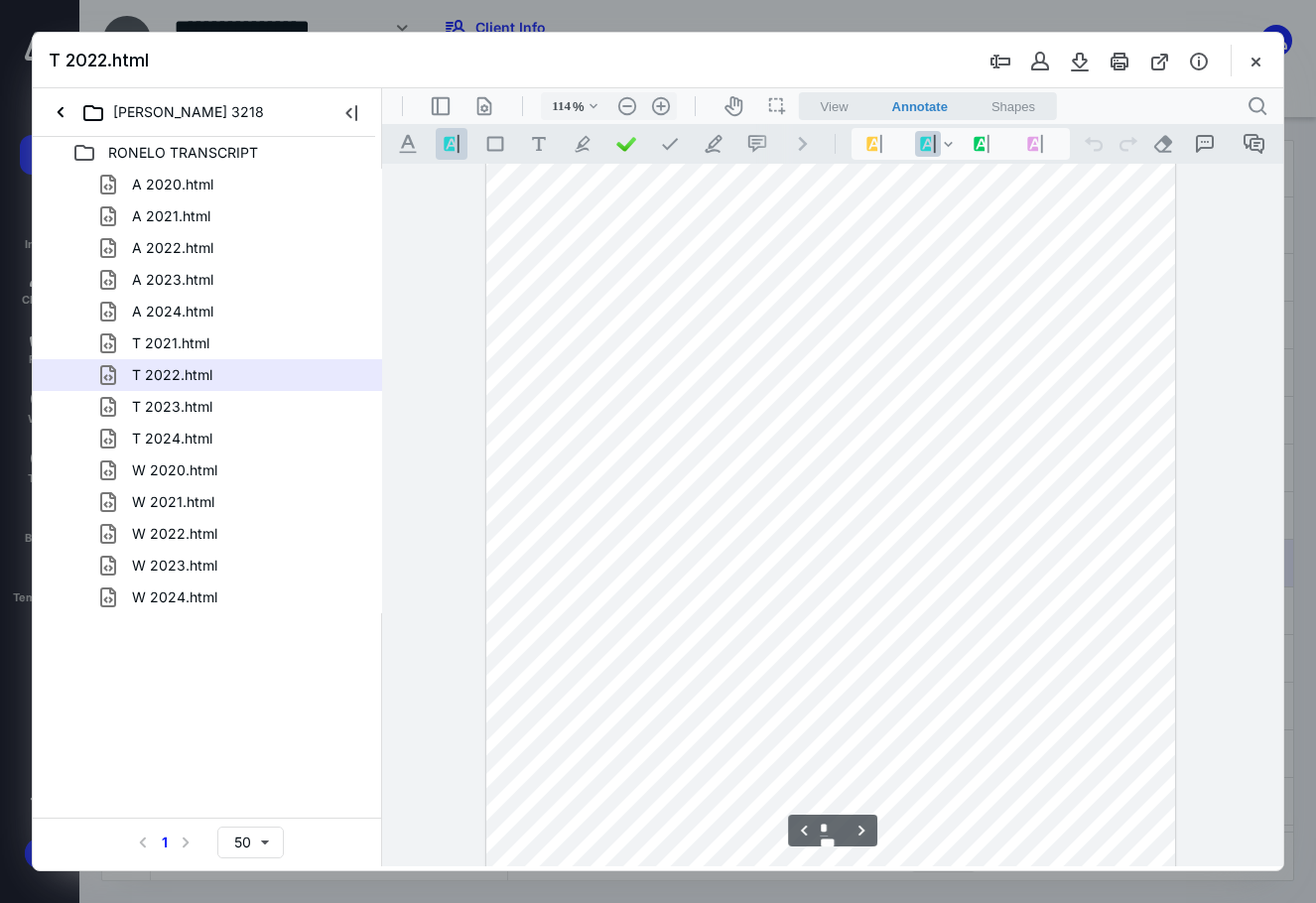 scroll, scrollTop: 3802, scrollLeft: 0, axis: vertical 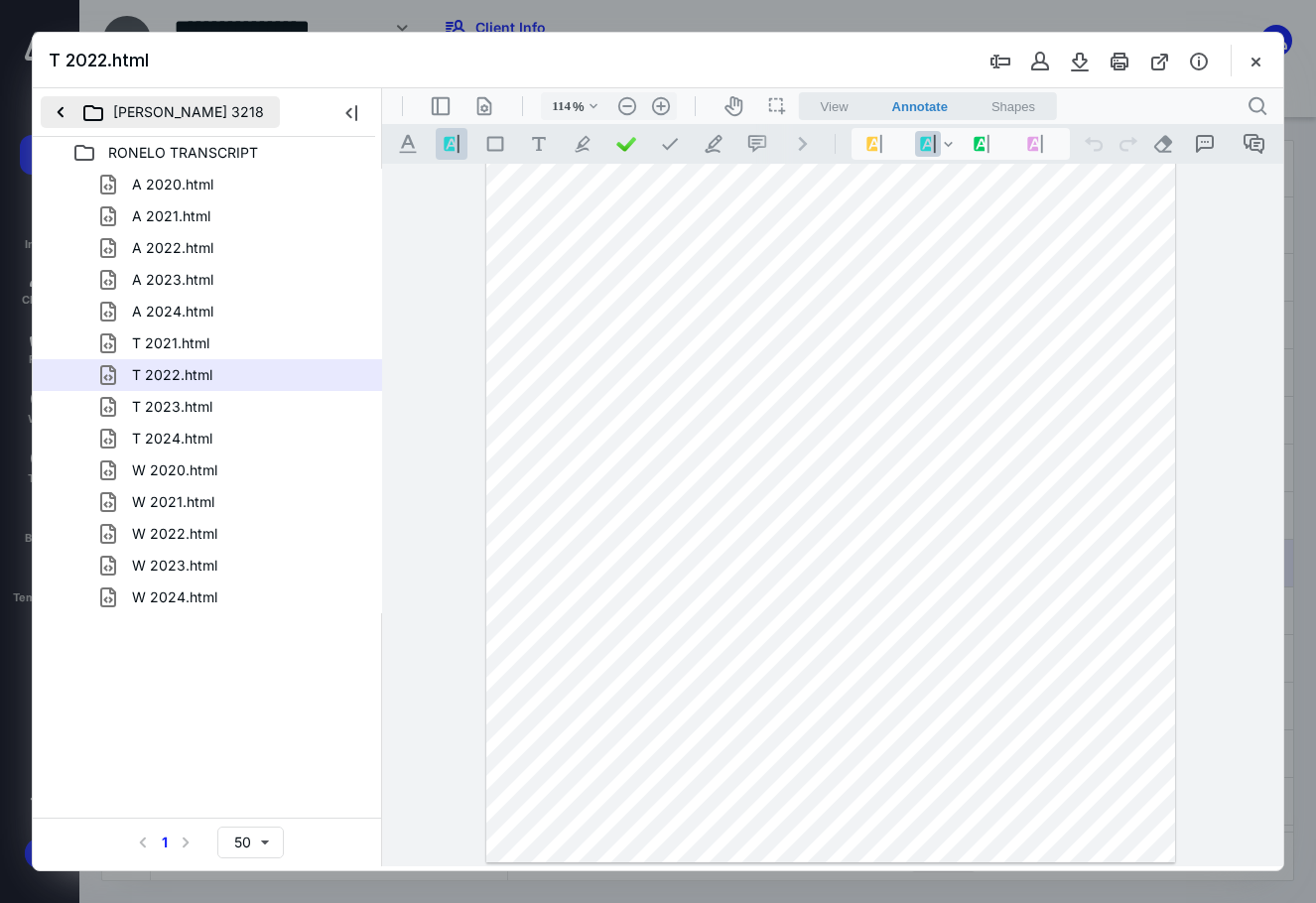 click on "RONELO GONZALO 3218" at bounding box center (160, 112) 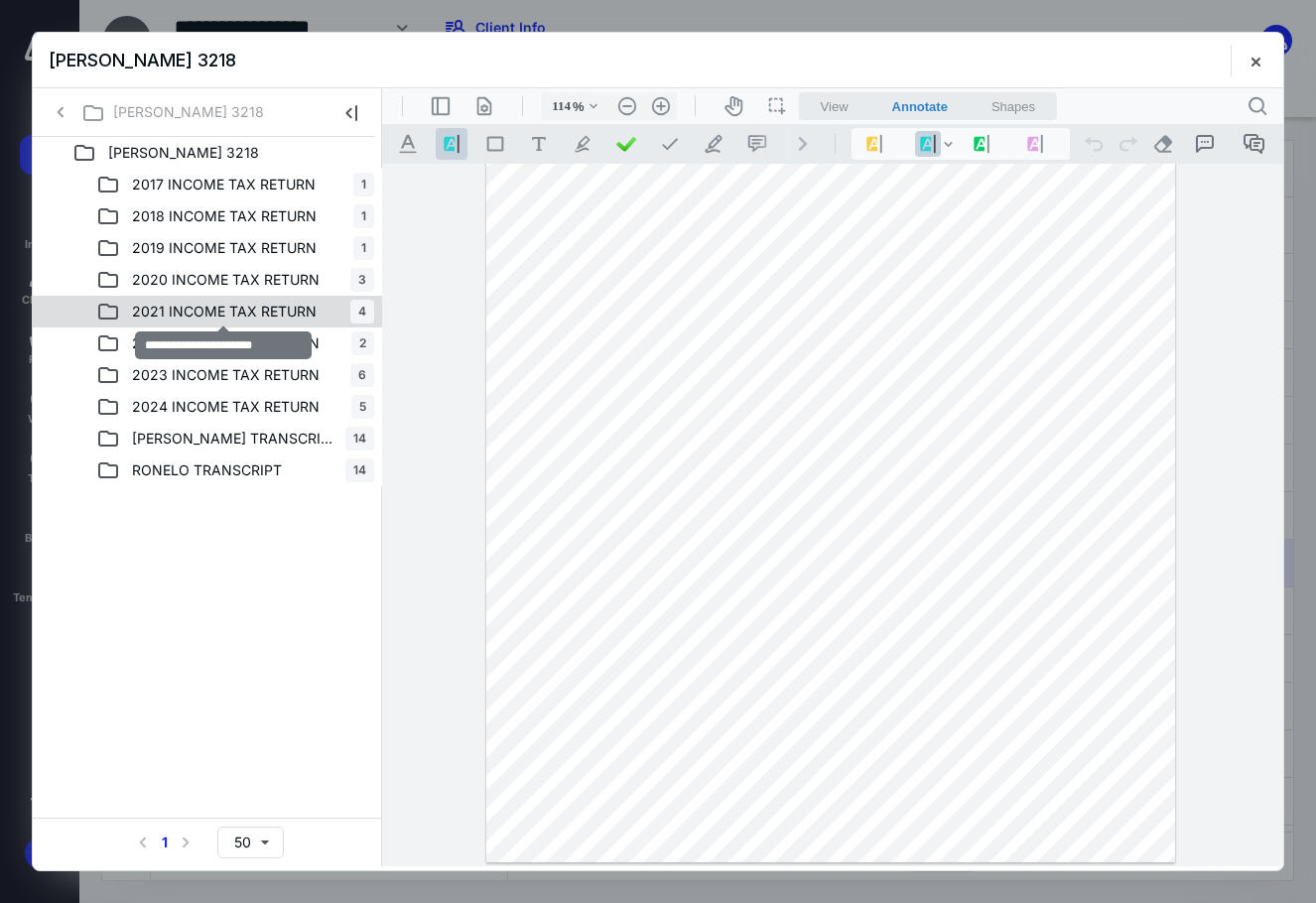 click on "2021 INCOME TAX RETURN" at bounding box center [224, 312] 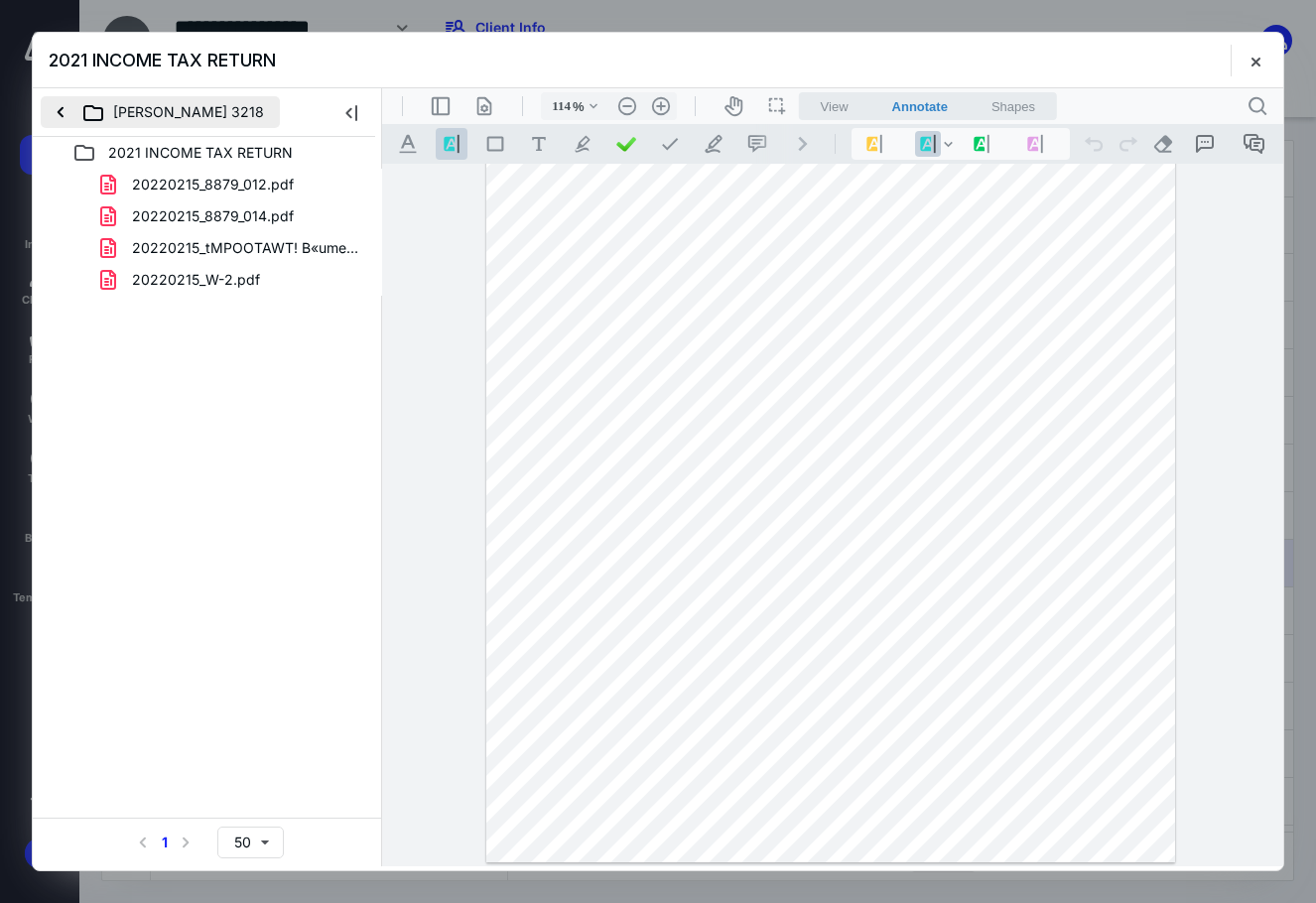 click on "RONELO GONZALO 3218" at bounding box center (160, 112) 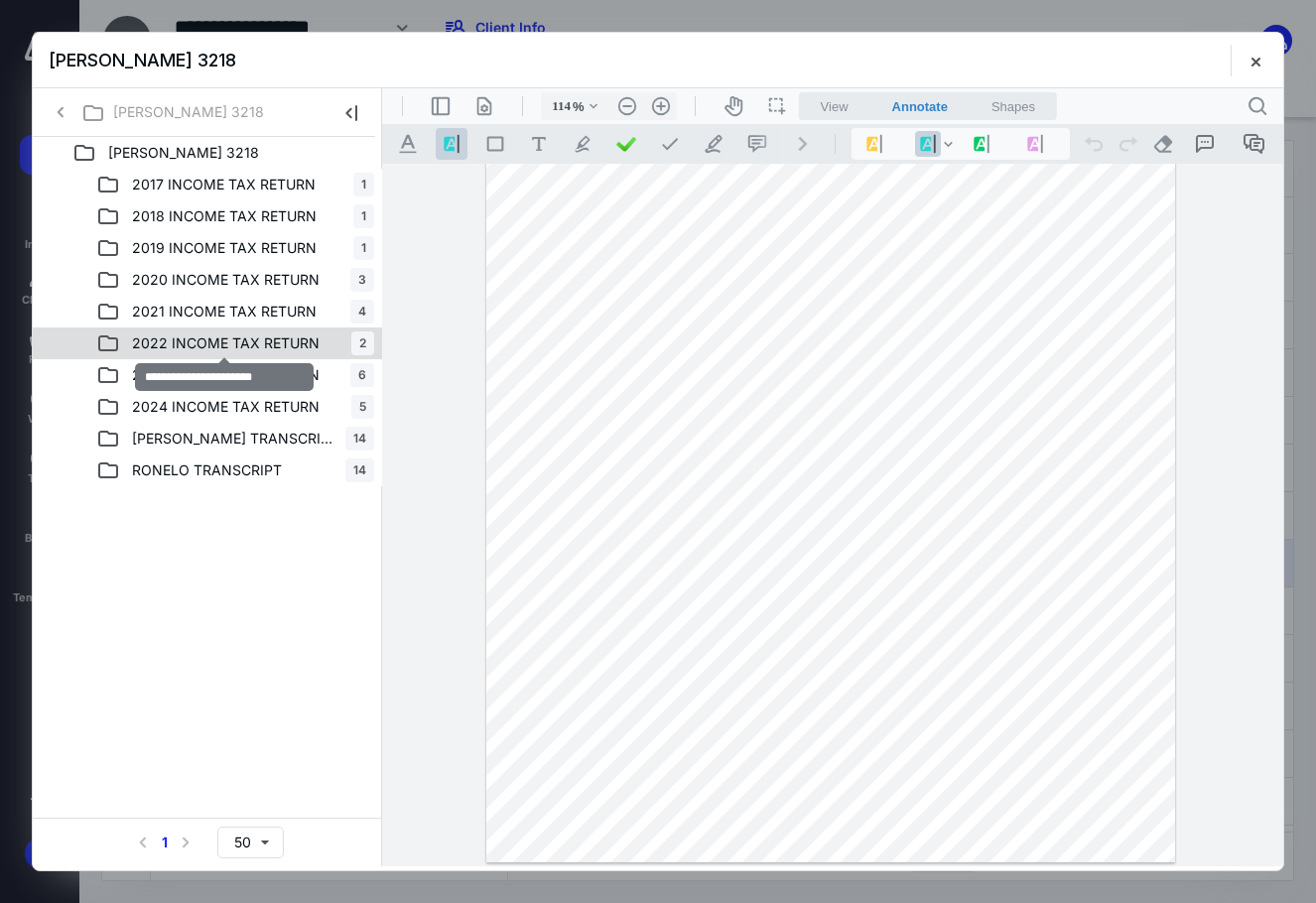 click on "2022 INCOME TAX RETURN" at bounding box center (225, 343) 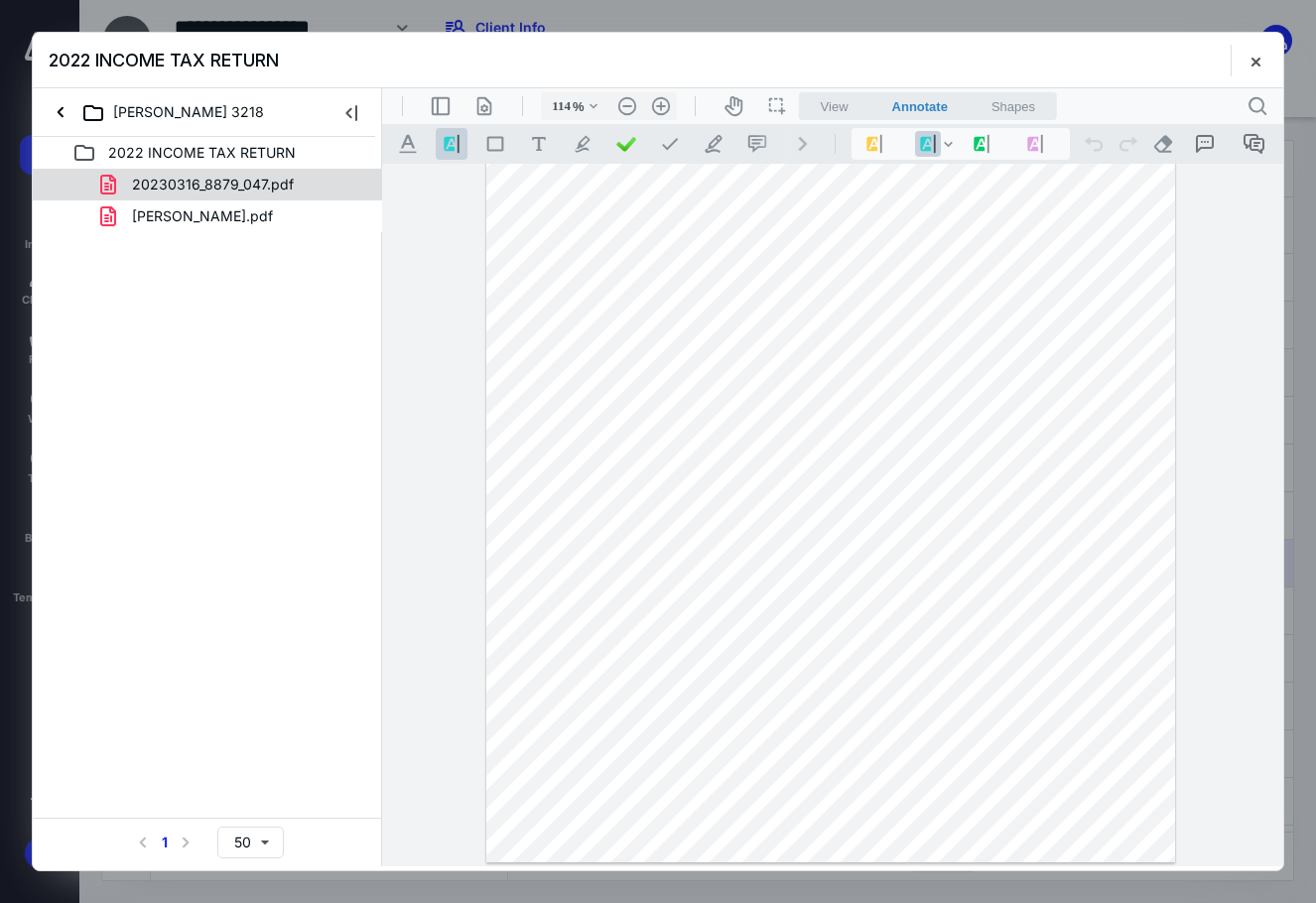click on "20230316_8879_047.pdf" at bounding box center [212, 185] 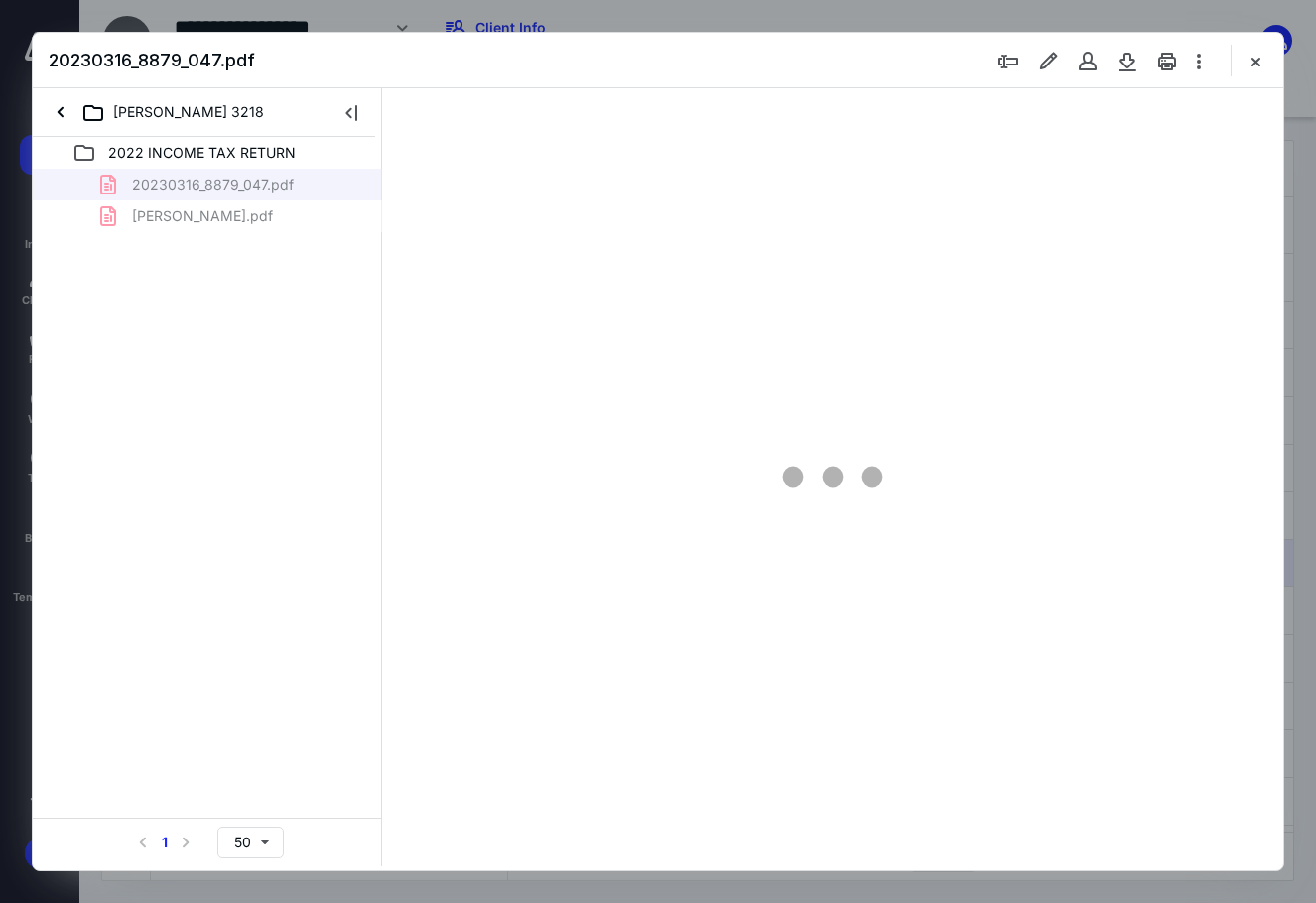 type on "89" 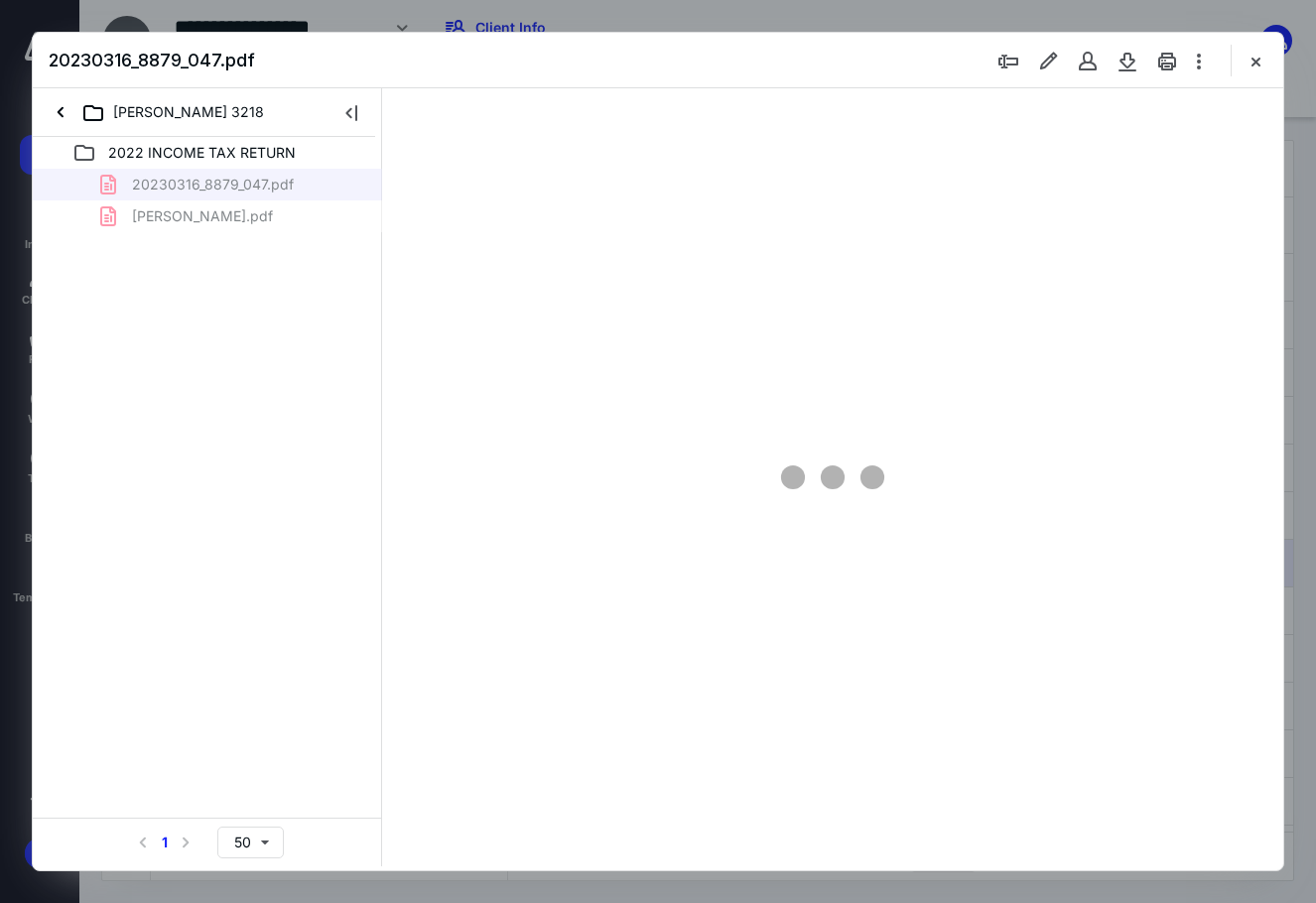 scroll, scrollTop: 79, scrollLeft: 0, axis: vertical 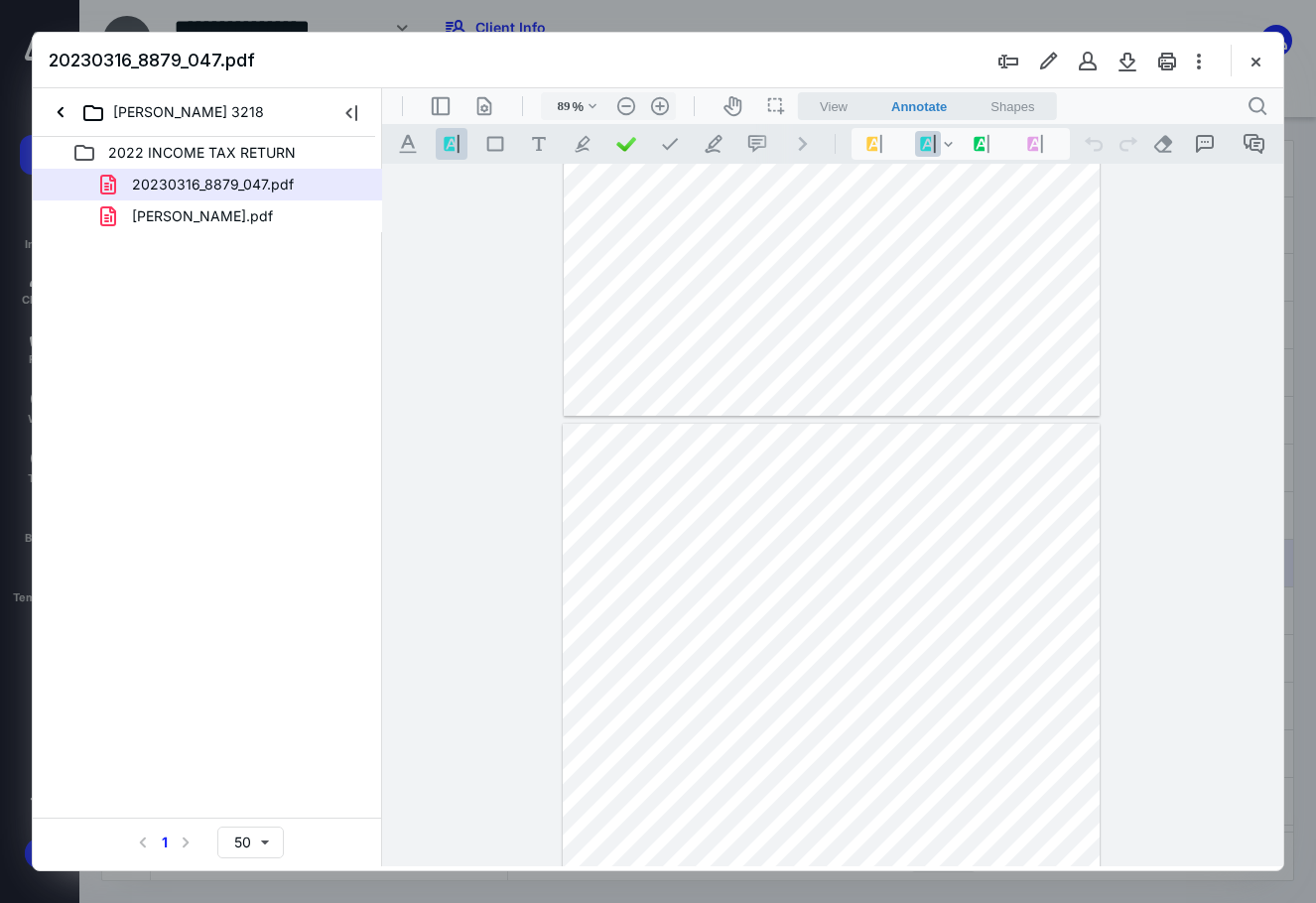 type on "*" 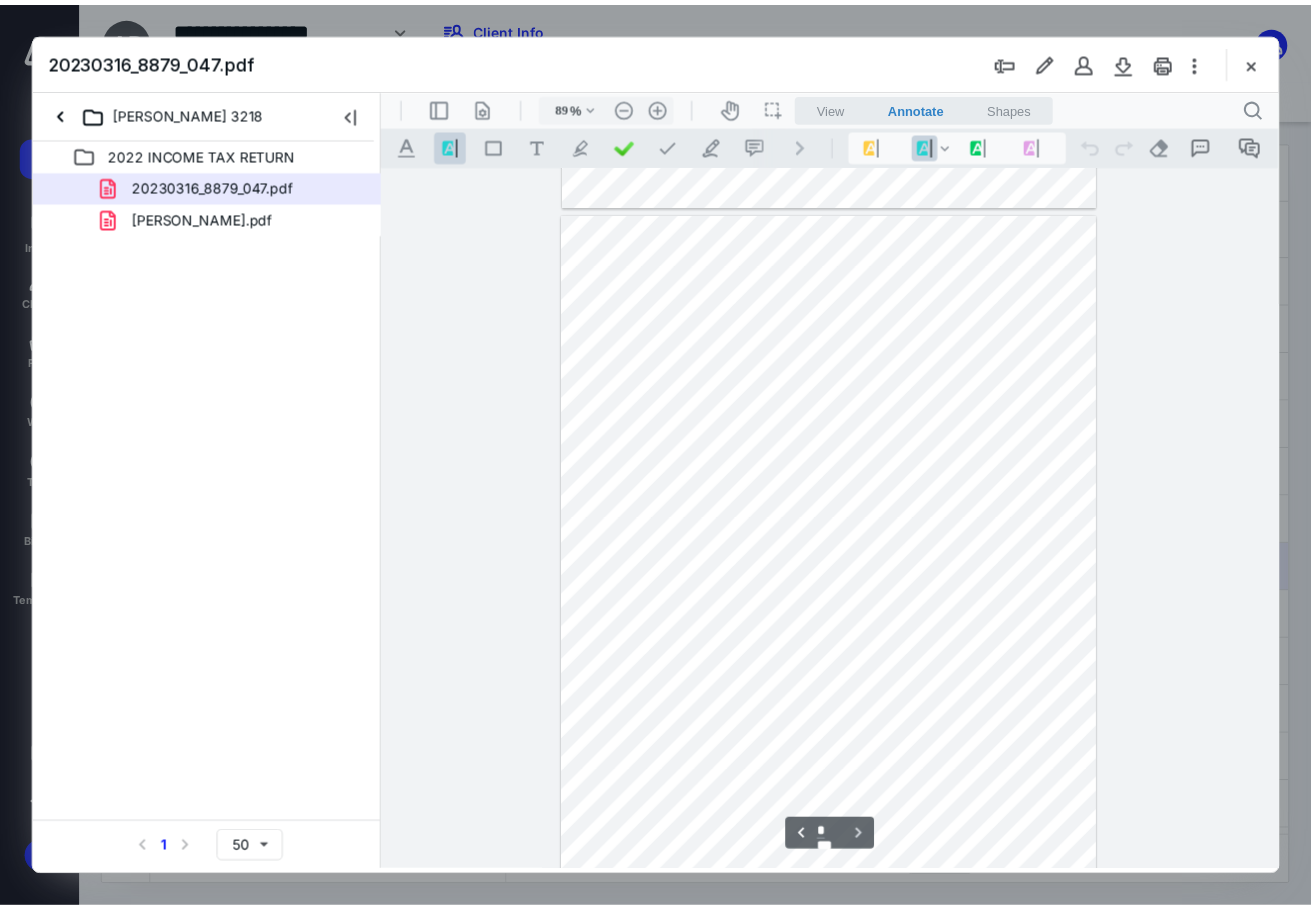 scroll, scrollTop: 680, scrollLeft: 0, axis: vertical 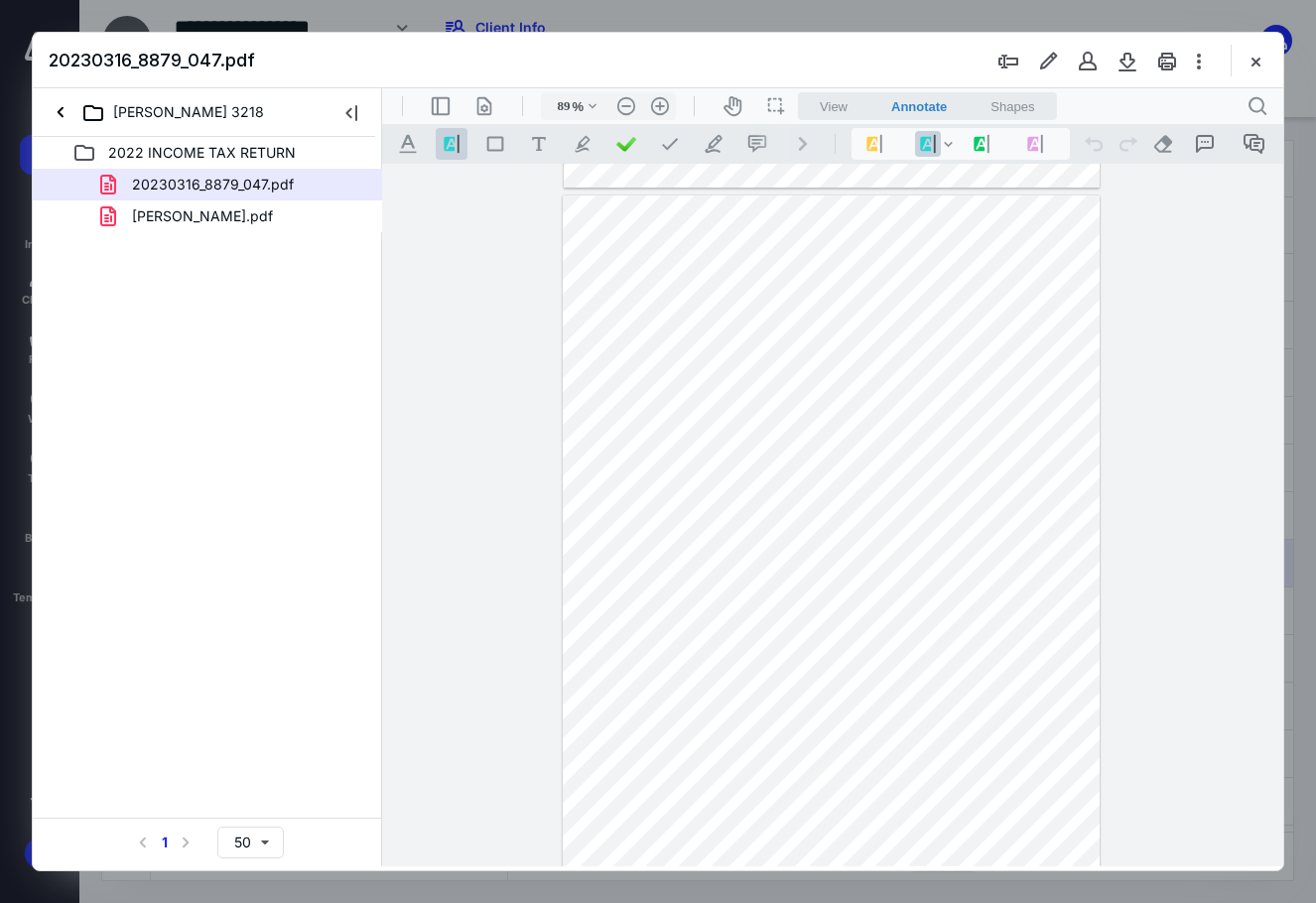drag, startPoint x: 1265, startPoint y: 63, endPoint x: 638, endPoint y: 241, distance: 651.7768 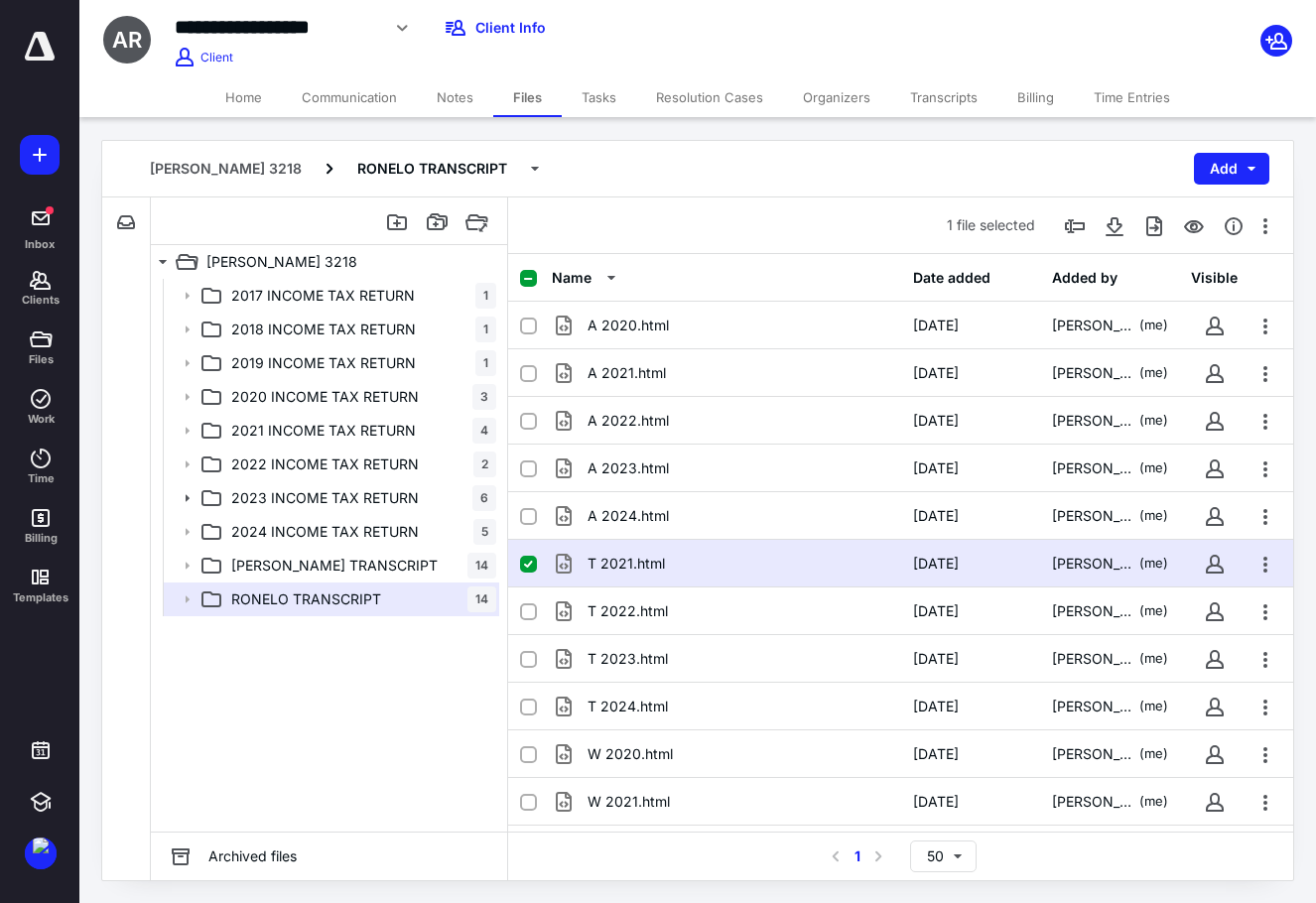click on "Notes" at bounding box center (455, 97) 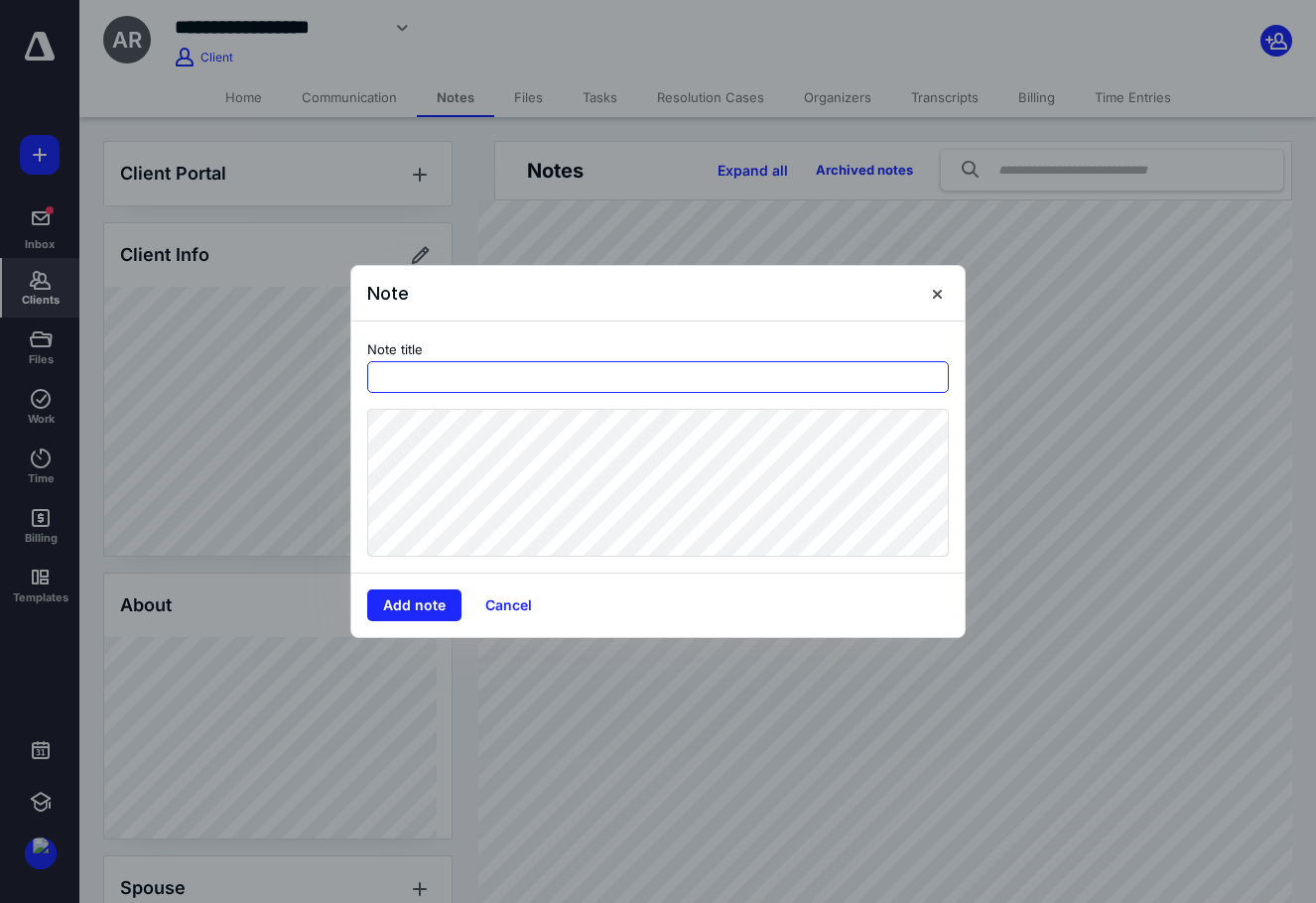 click at bounding box center [658, 377] 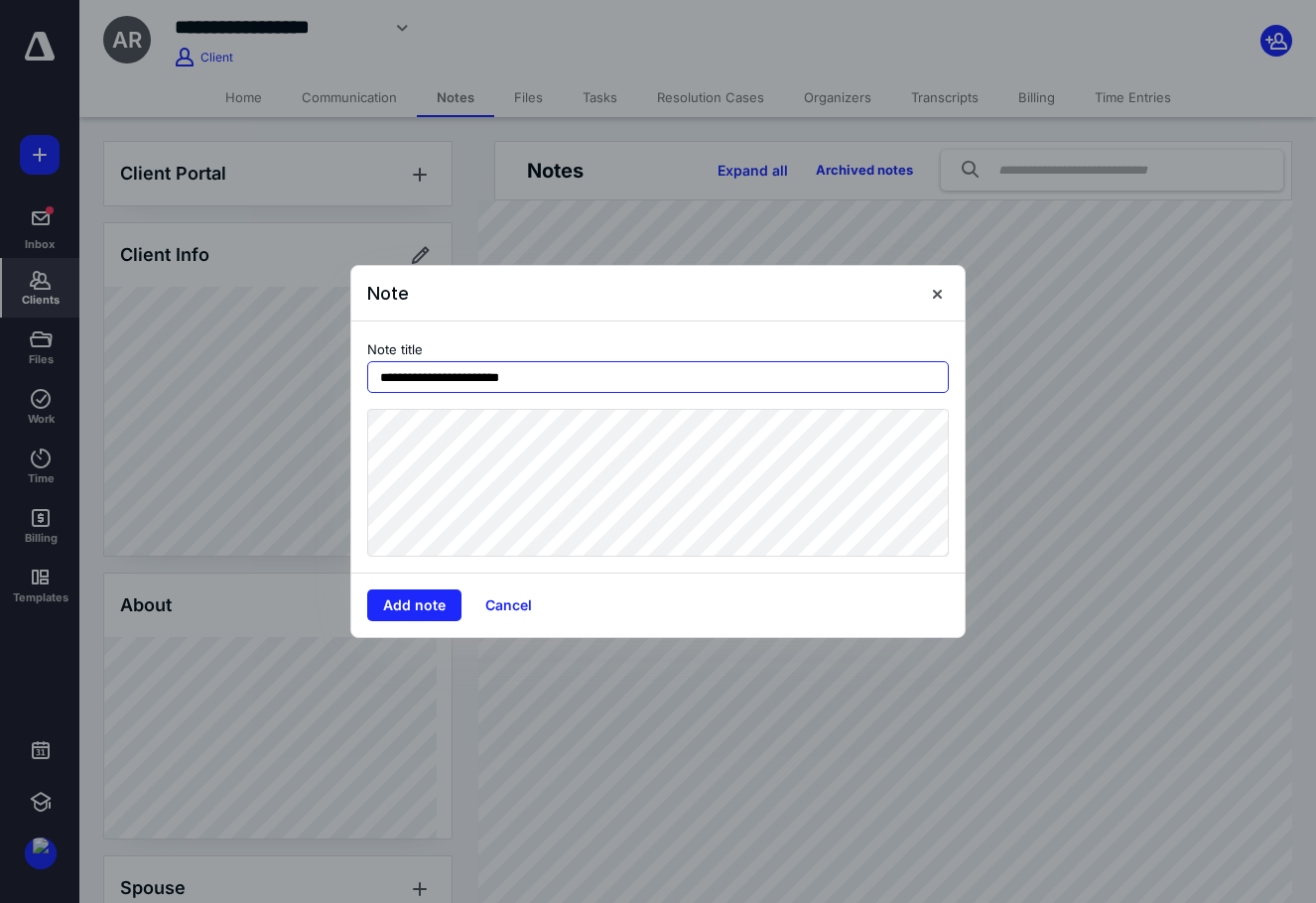 type on "**********" 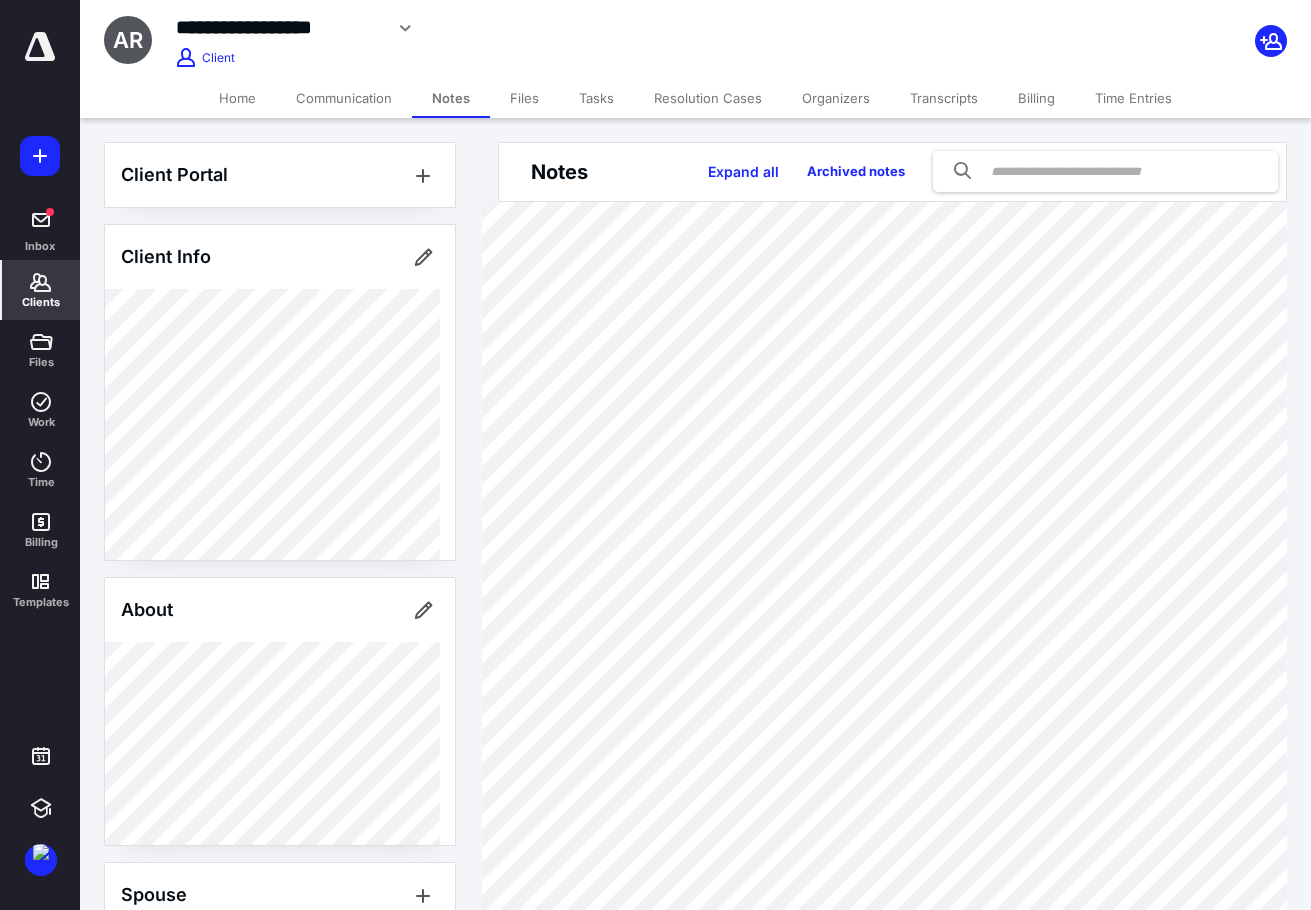 click on "Files" at bounding box center [524, 98] 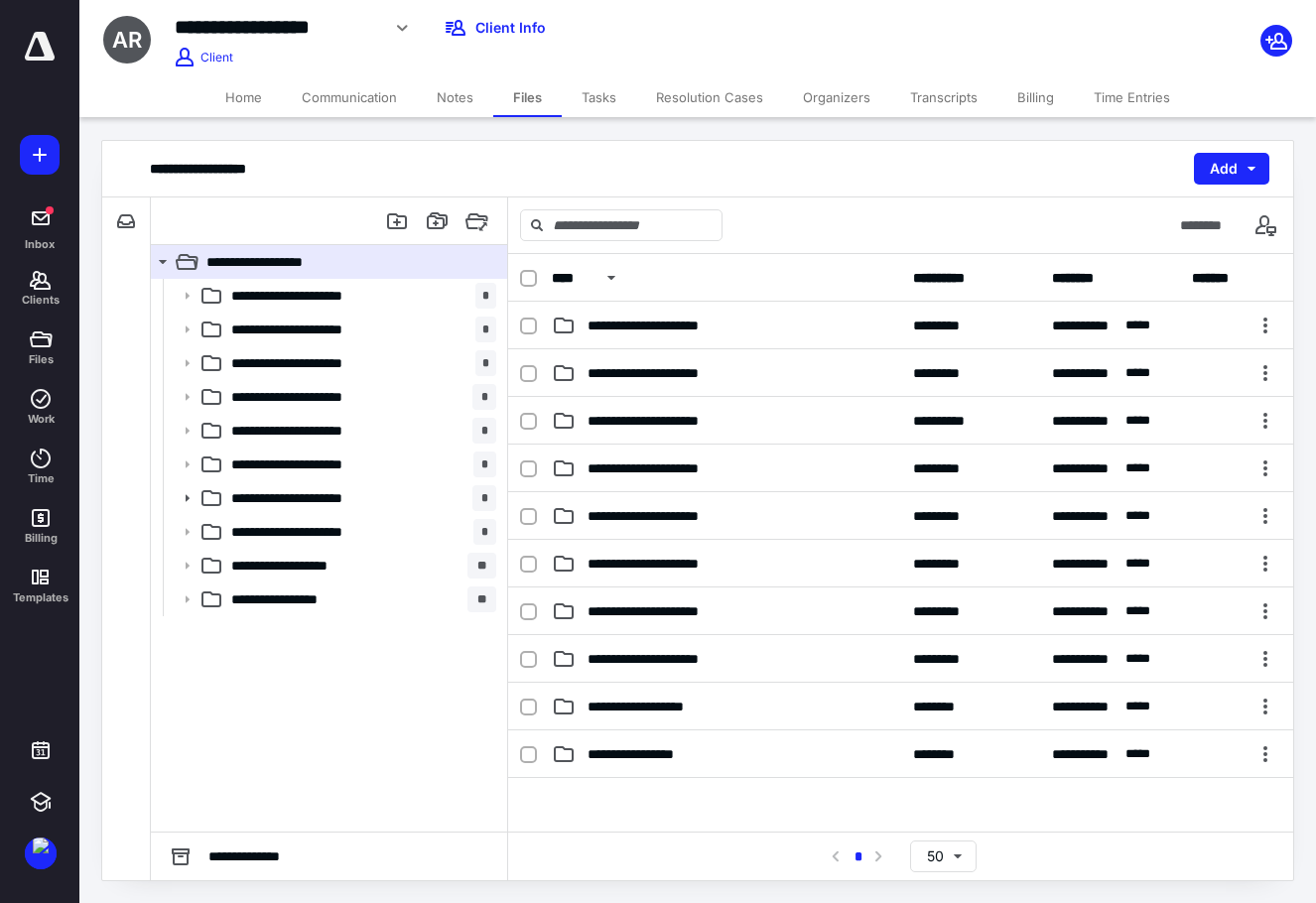 click on "Notes" at bounding box center [455, 97] 